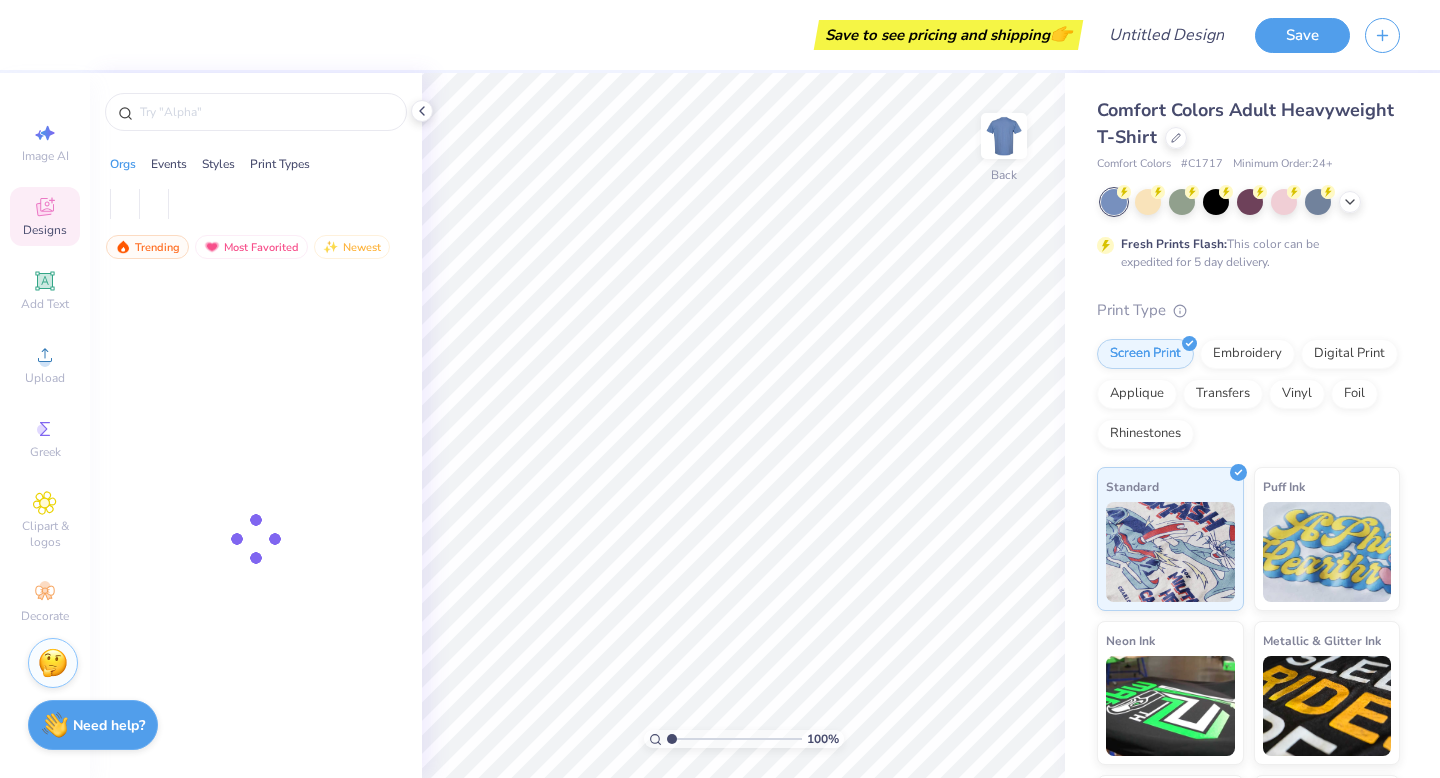 scroll, scrollTop: 0, scrollLeft: 0, axis: both 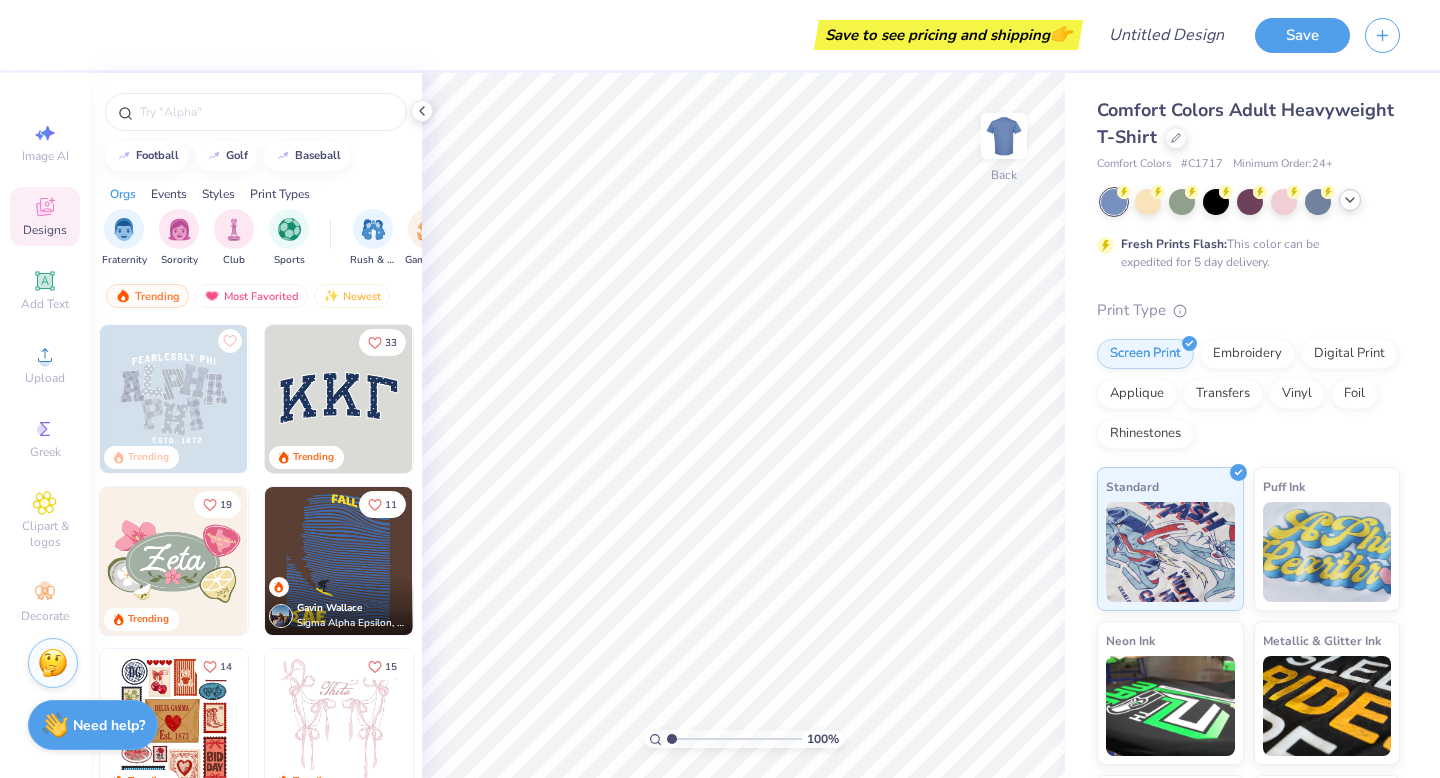 click 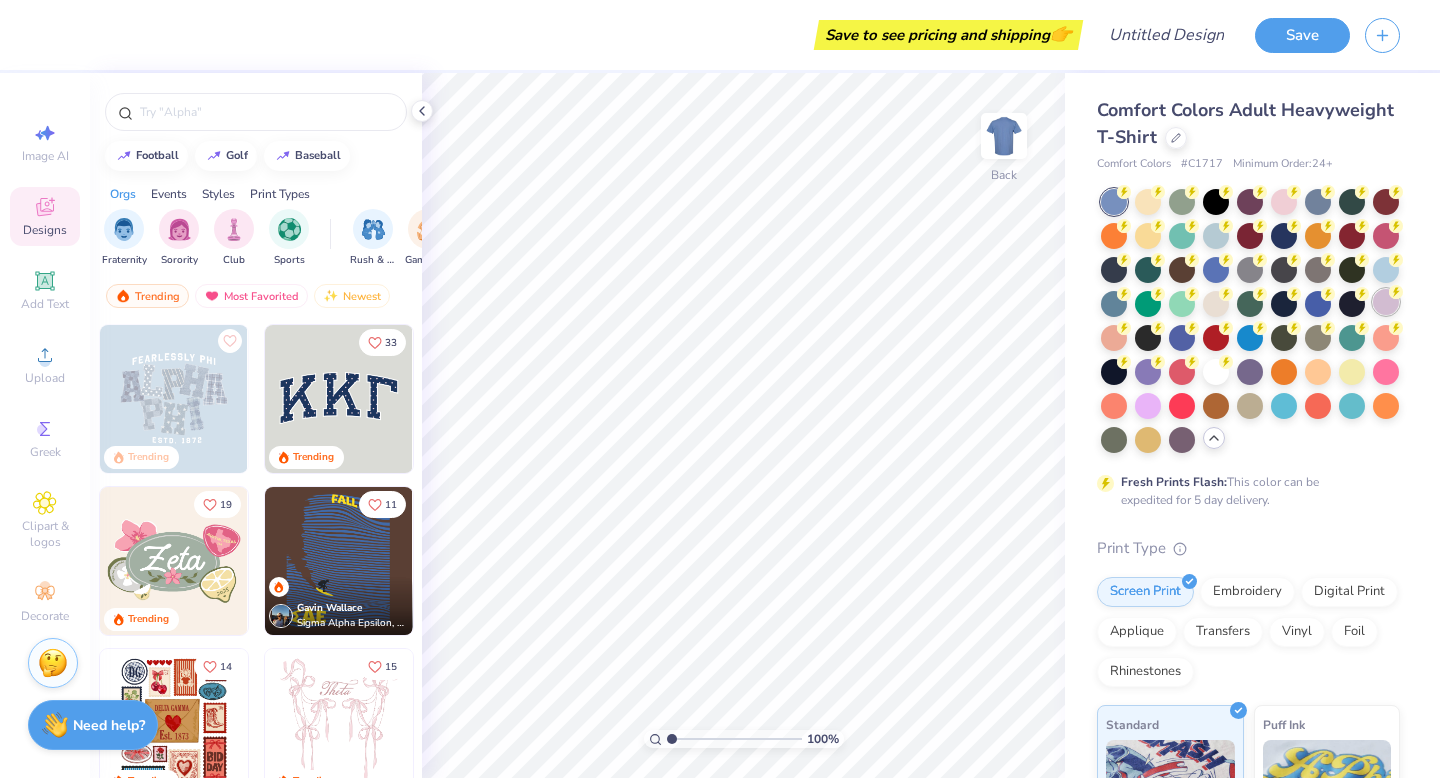click at bounding box center (1386, 302) 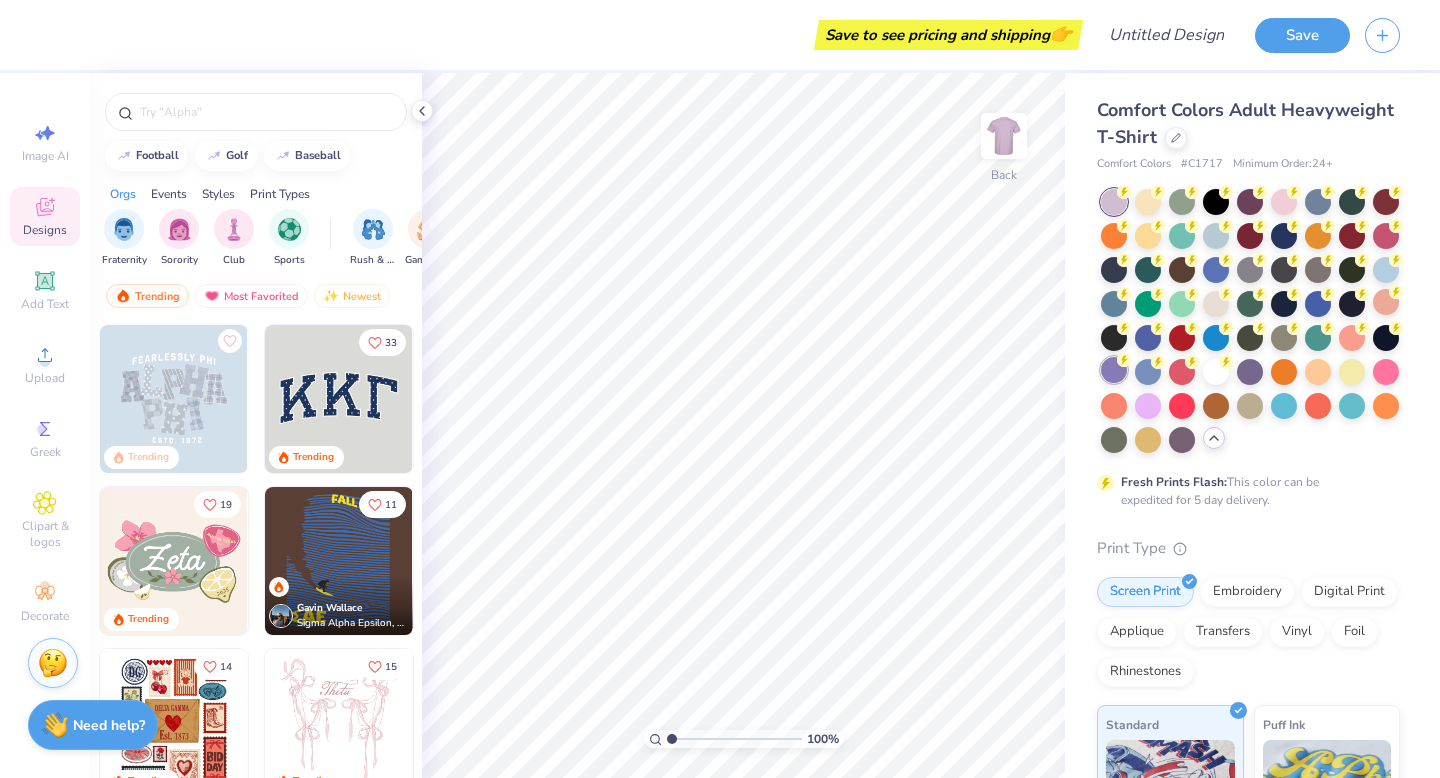 click at bounding box center (1114, 370) 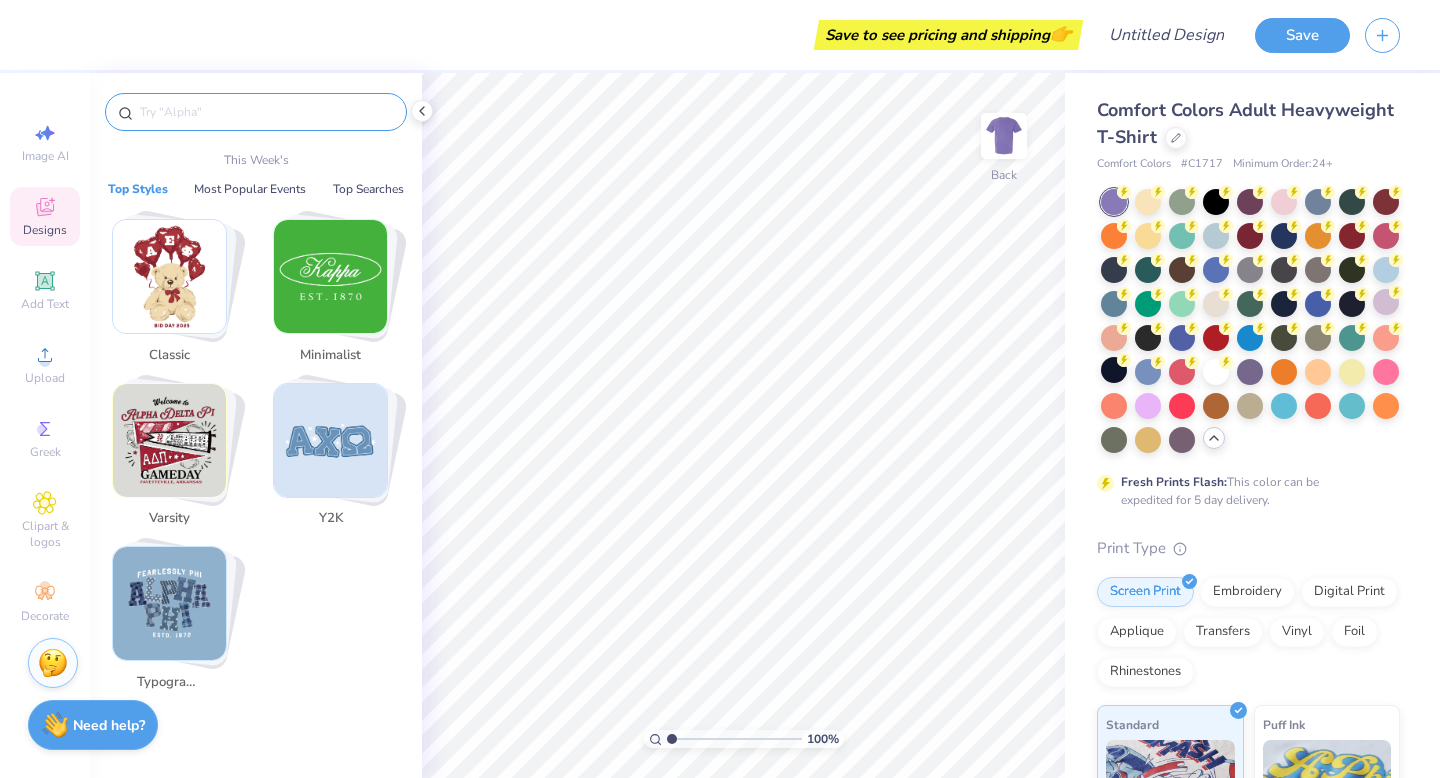click at bounding box center [266, 112] 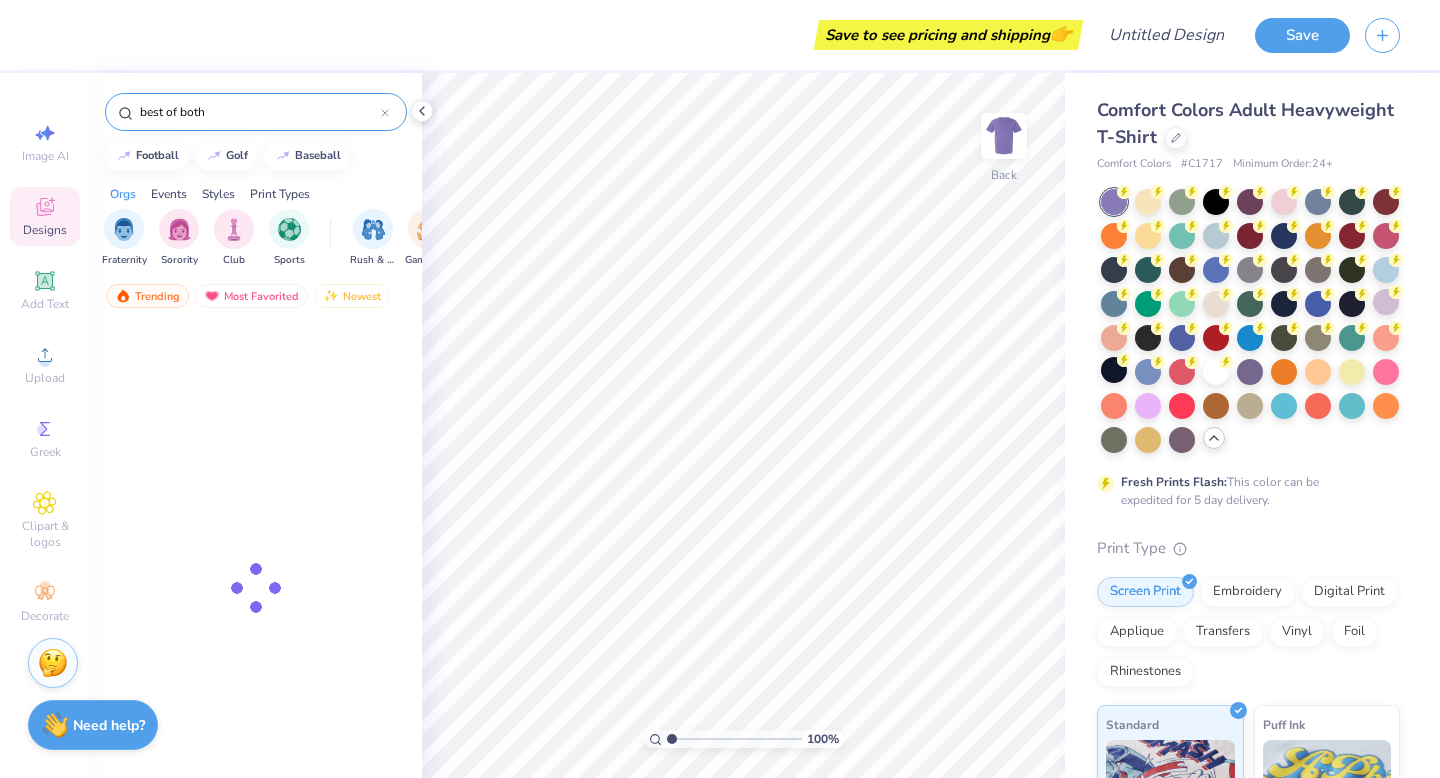 click on "best of both" at bounding box center (259, 112) 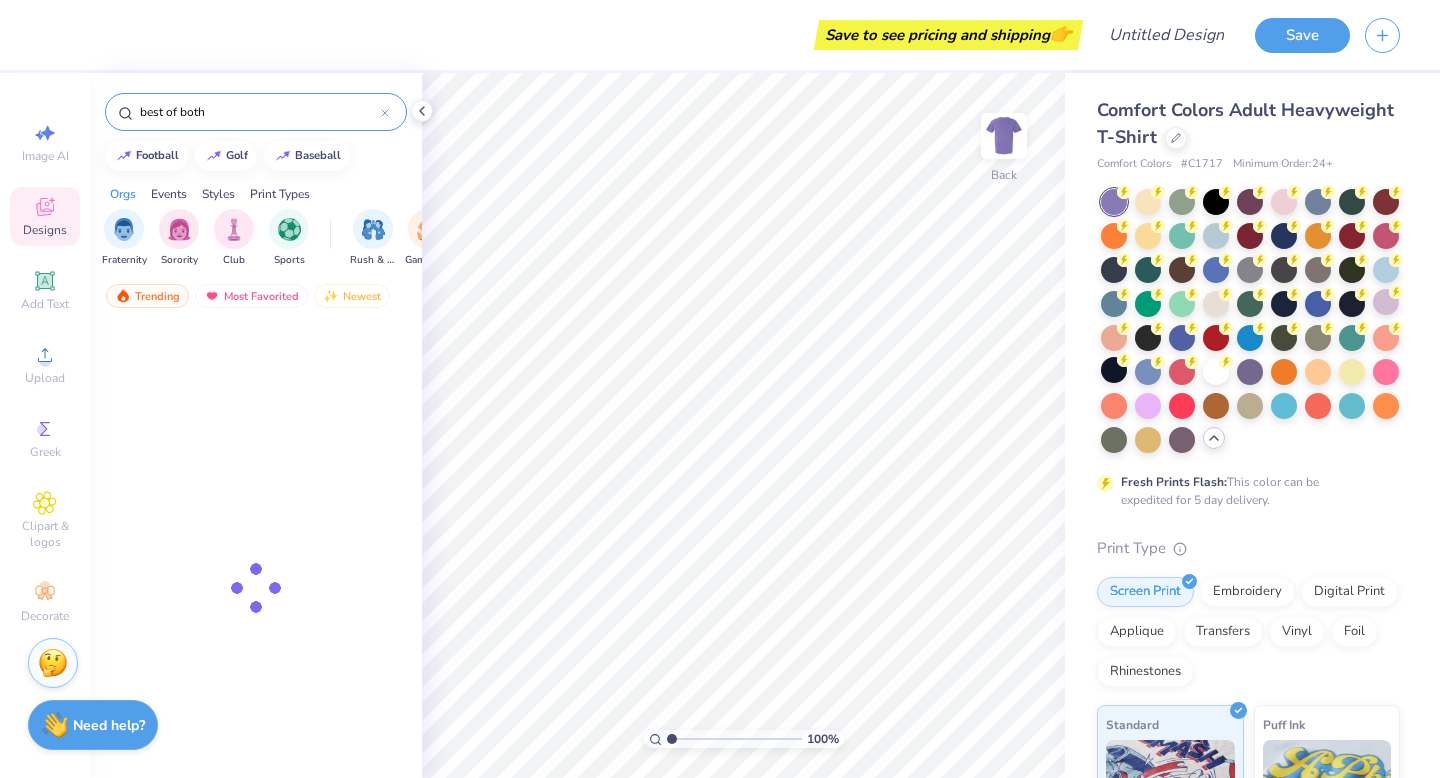 click on "best of both" at bounding box center (259, 112) 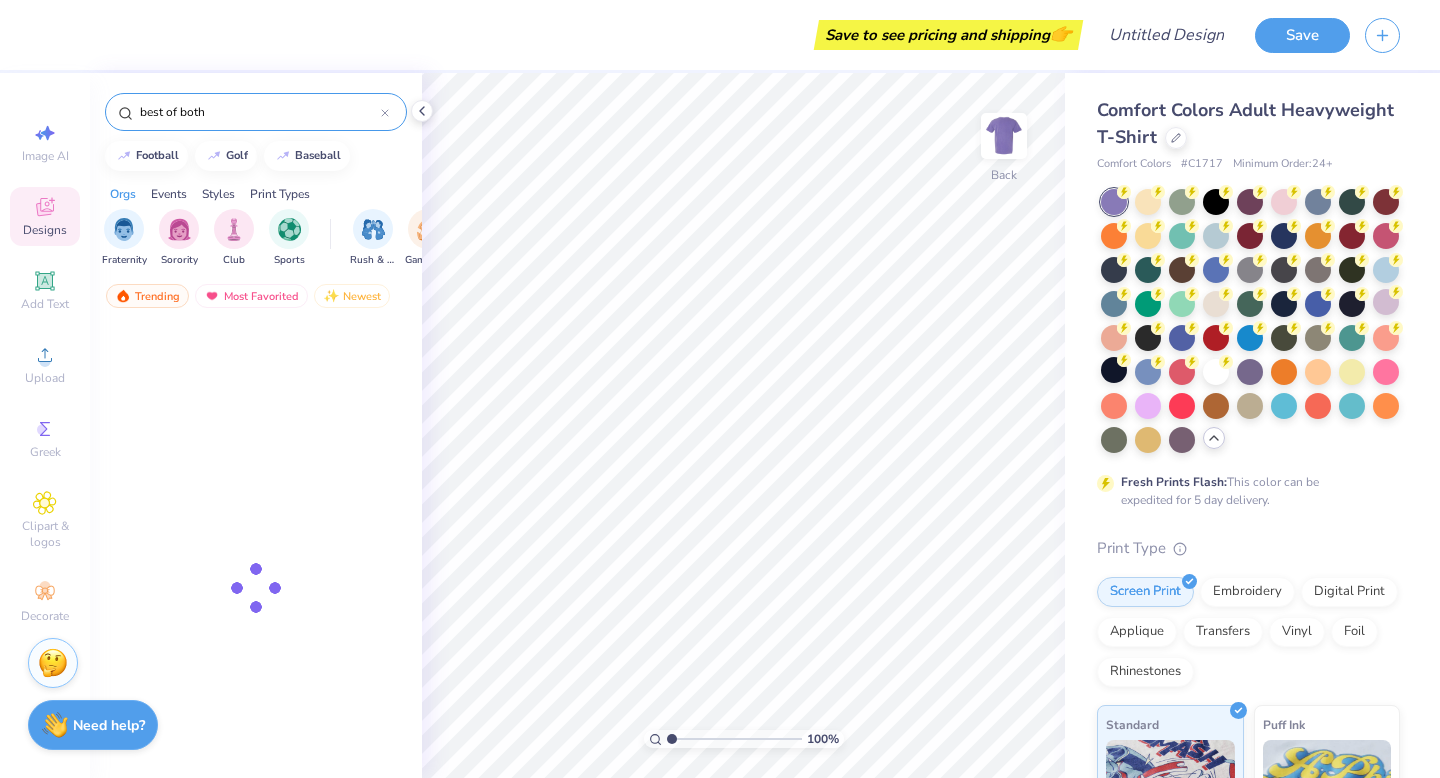 click on "best of both" at bounding box center (259, 112) 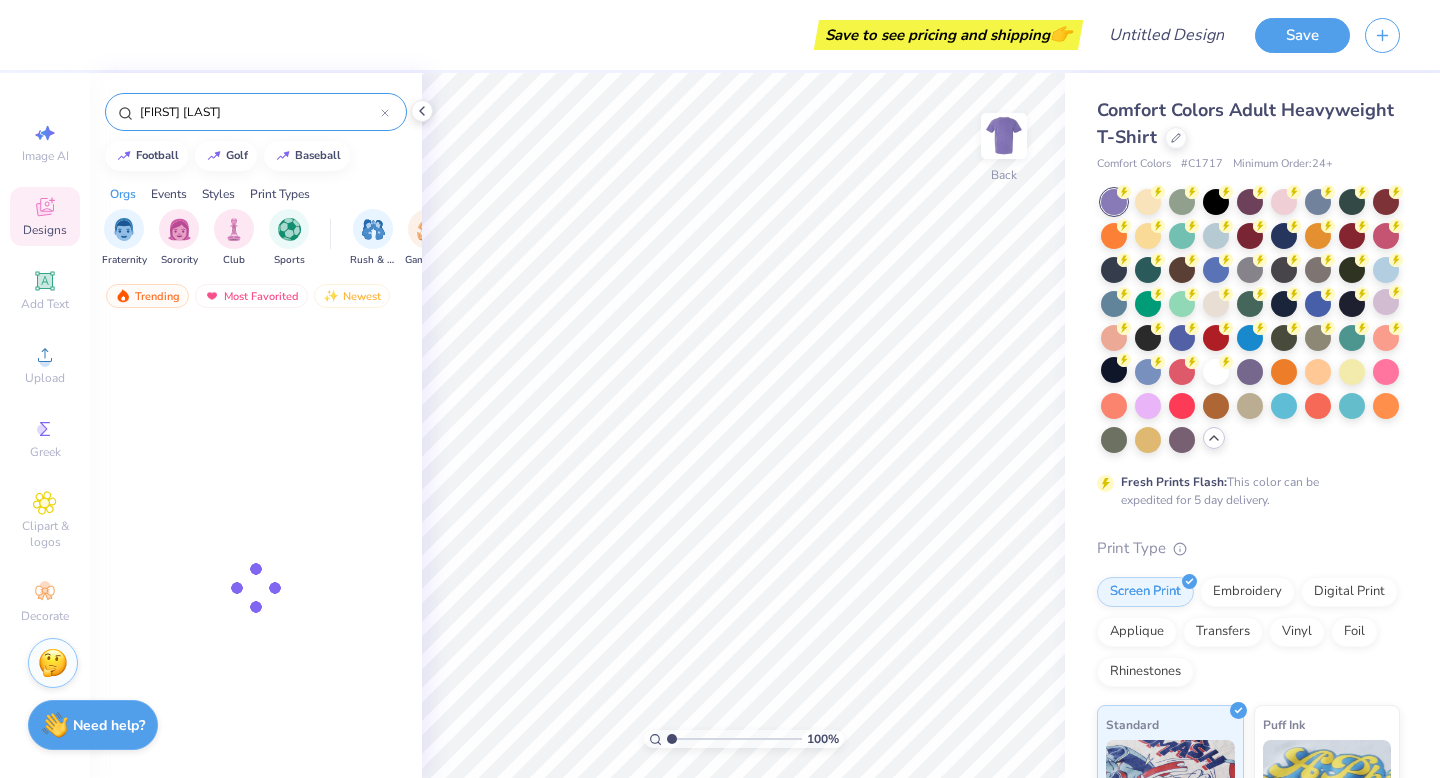 type on "[FIRST] [LAST]" 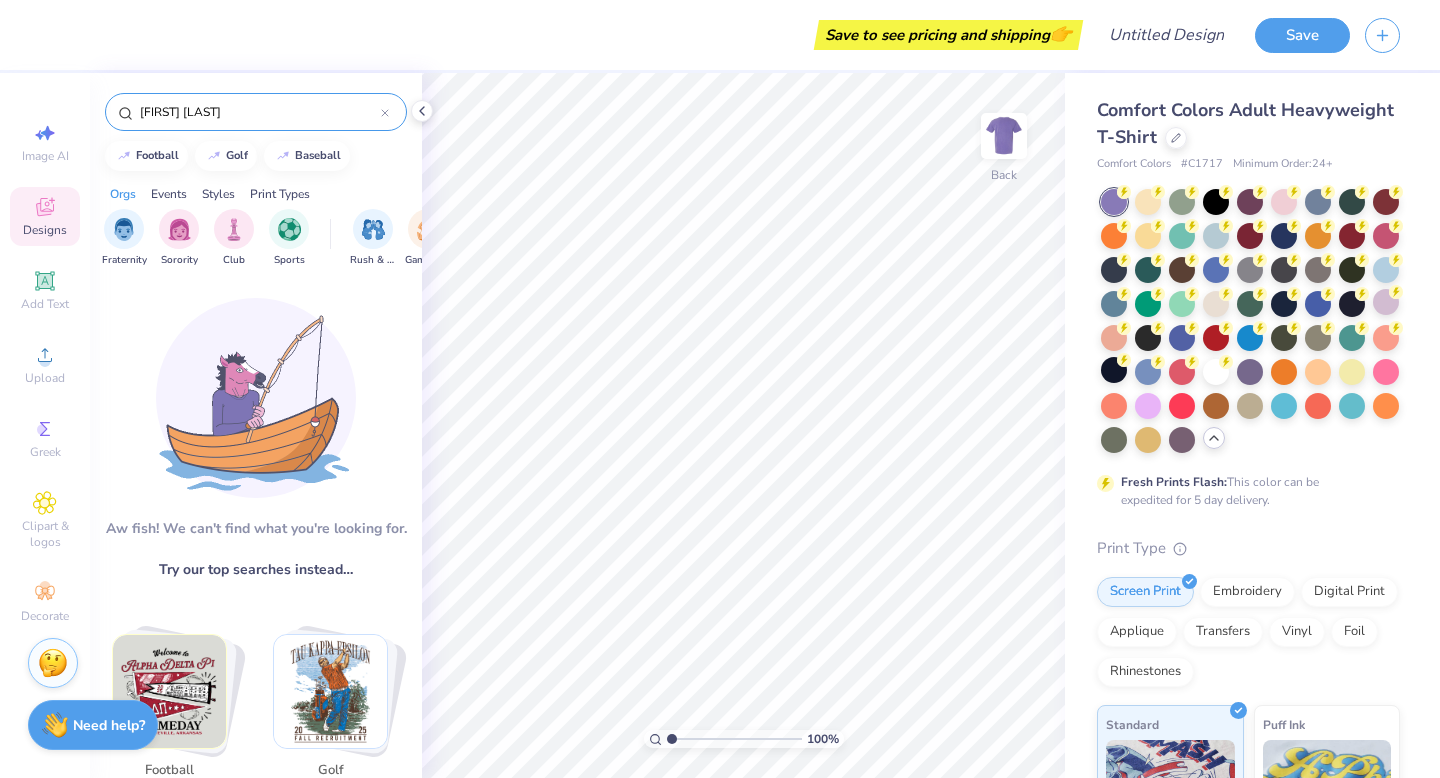 scroll, scrollTop: 91, scrollLeft: 0, axis: vertical 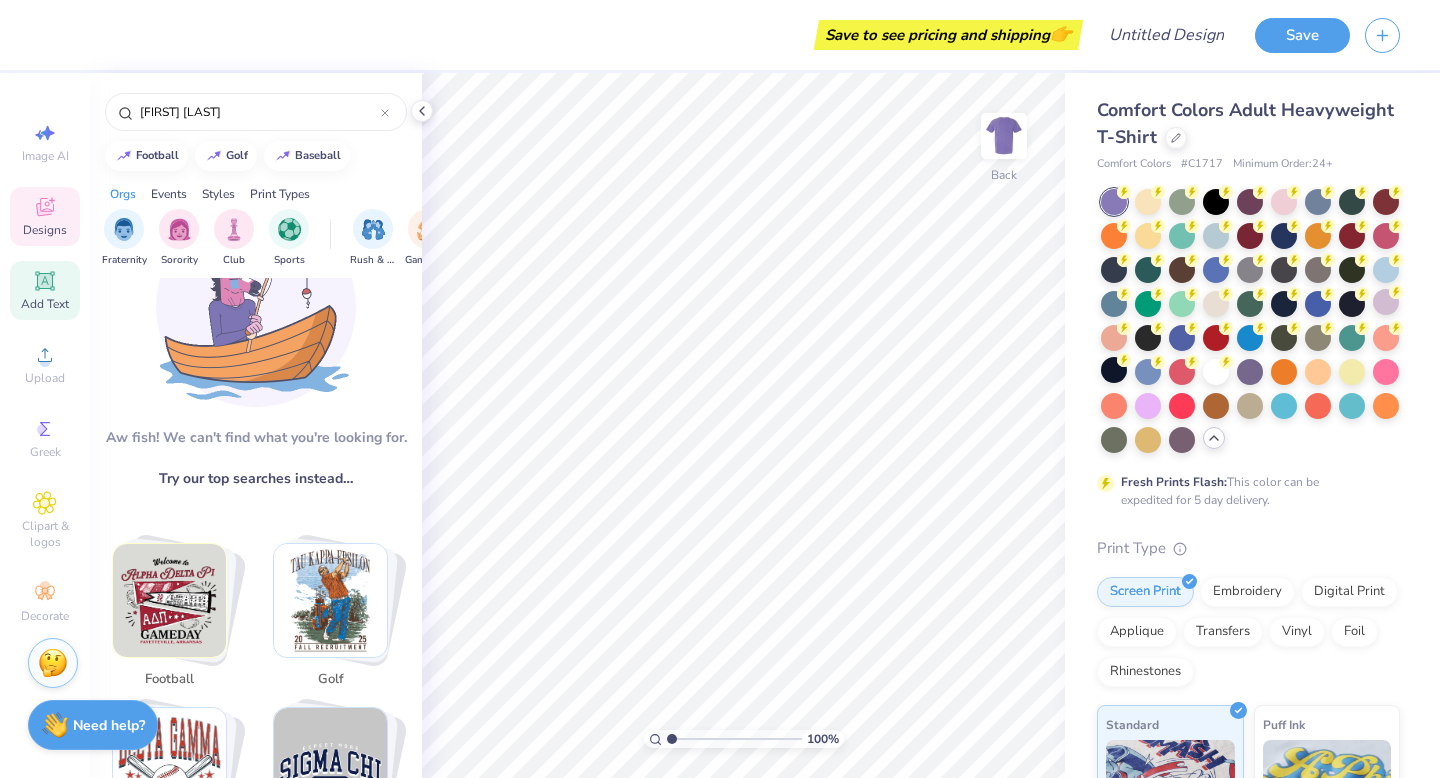 click 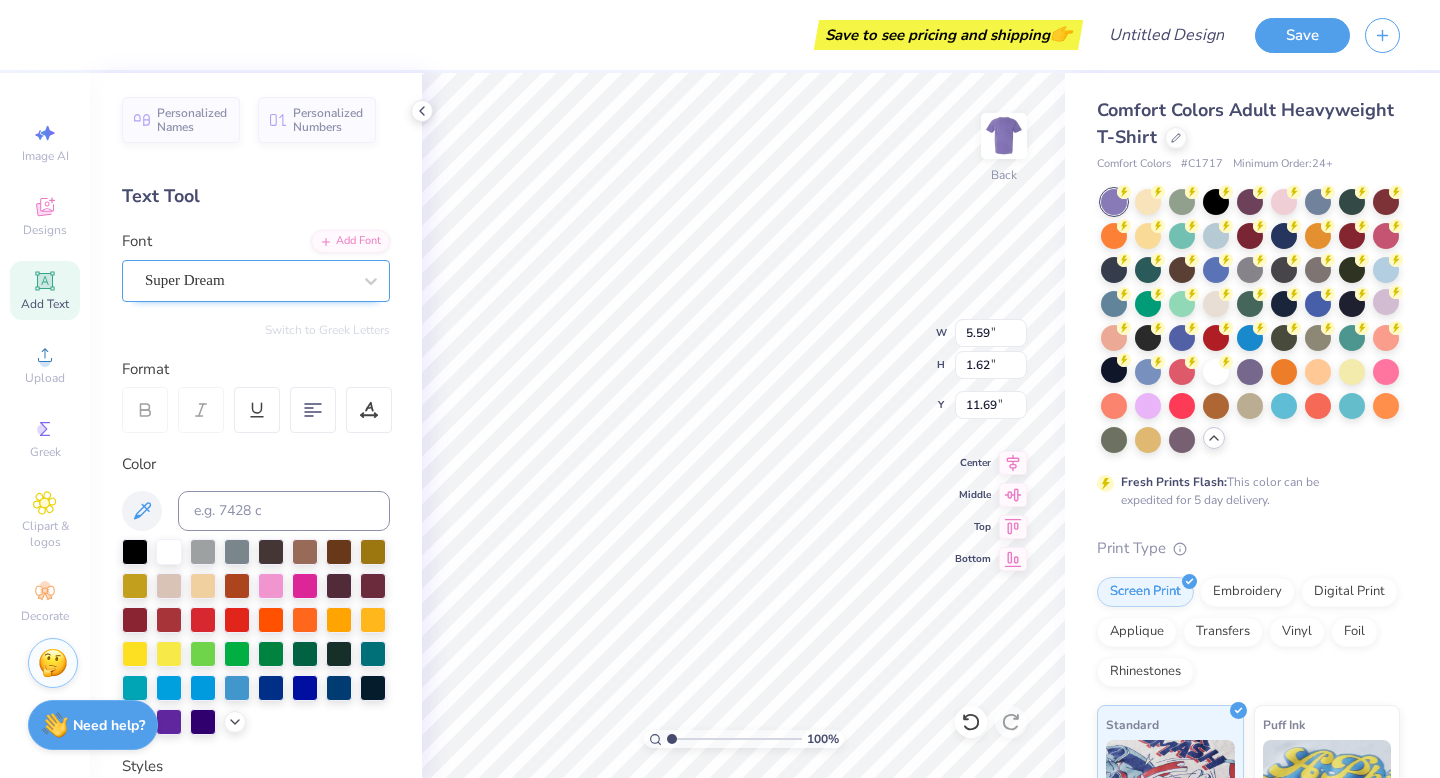 type on "10.88" 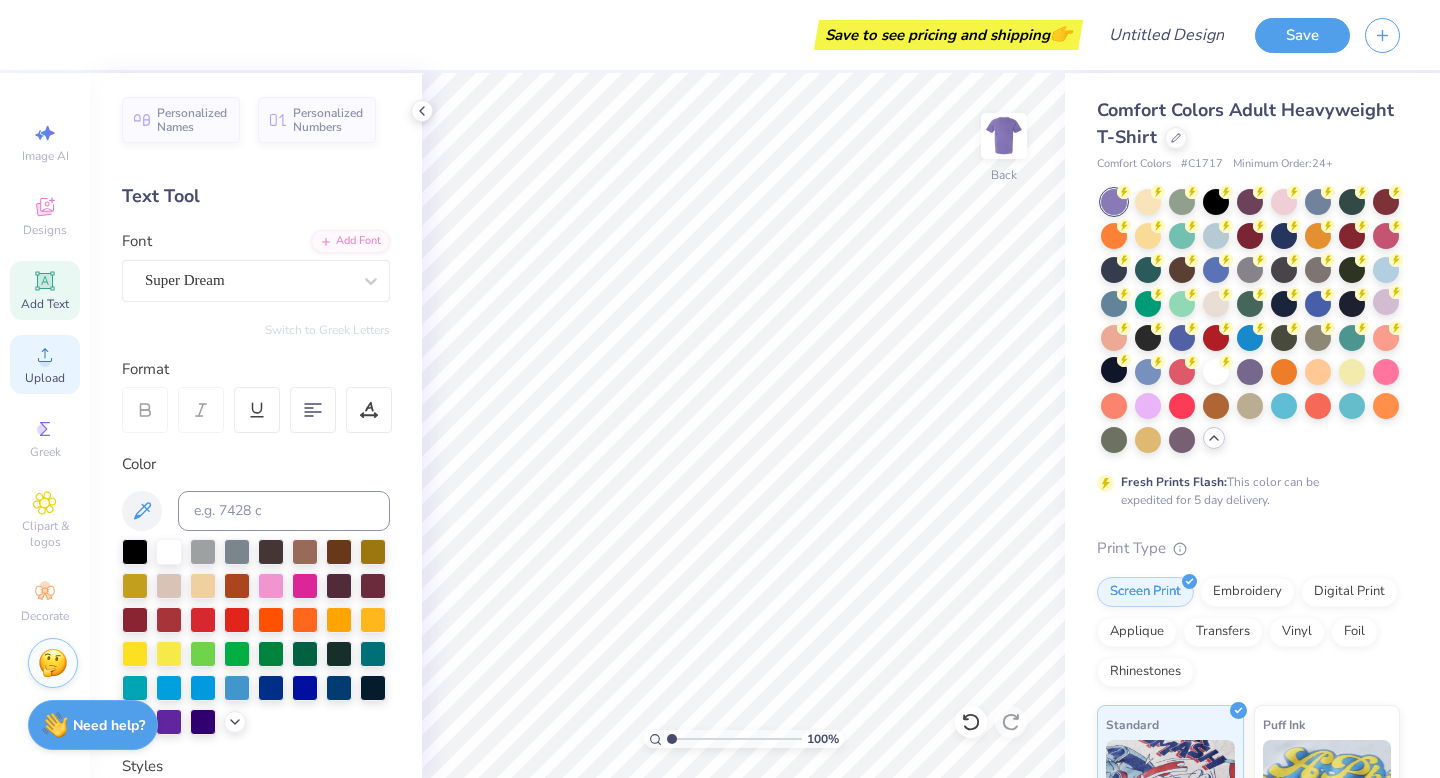 click on "Upload" at bounding box center (45, 364) 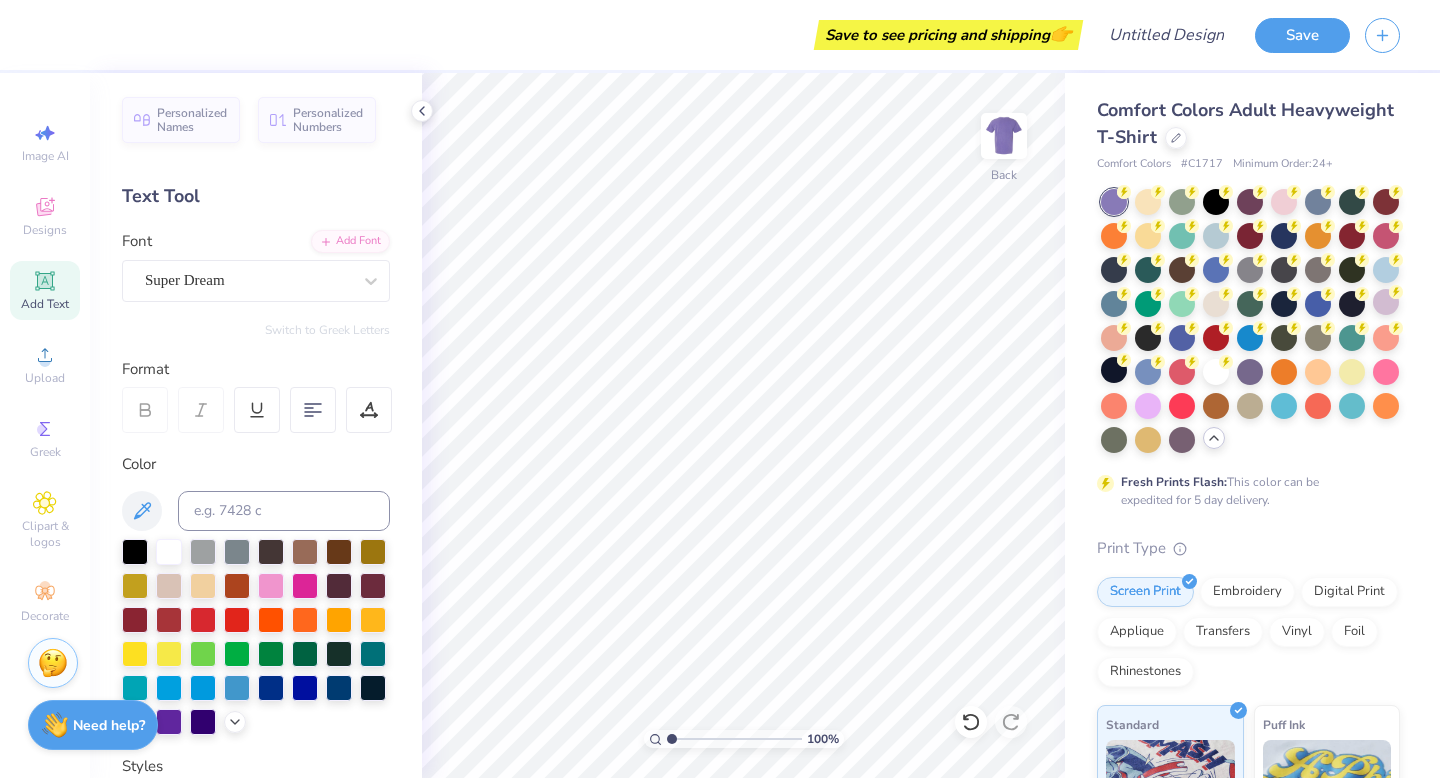 click 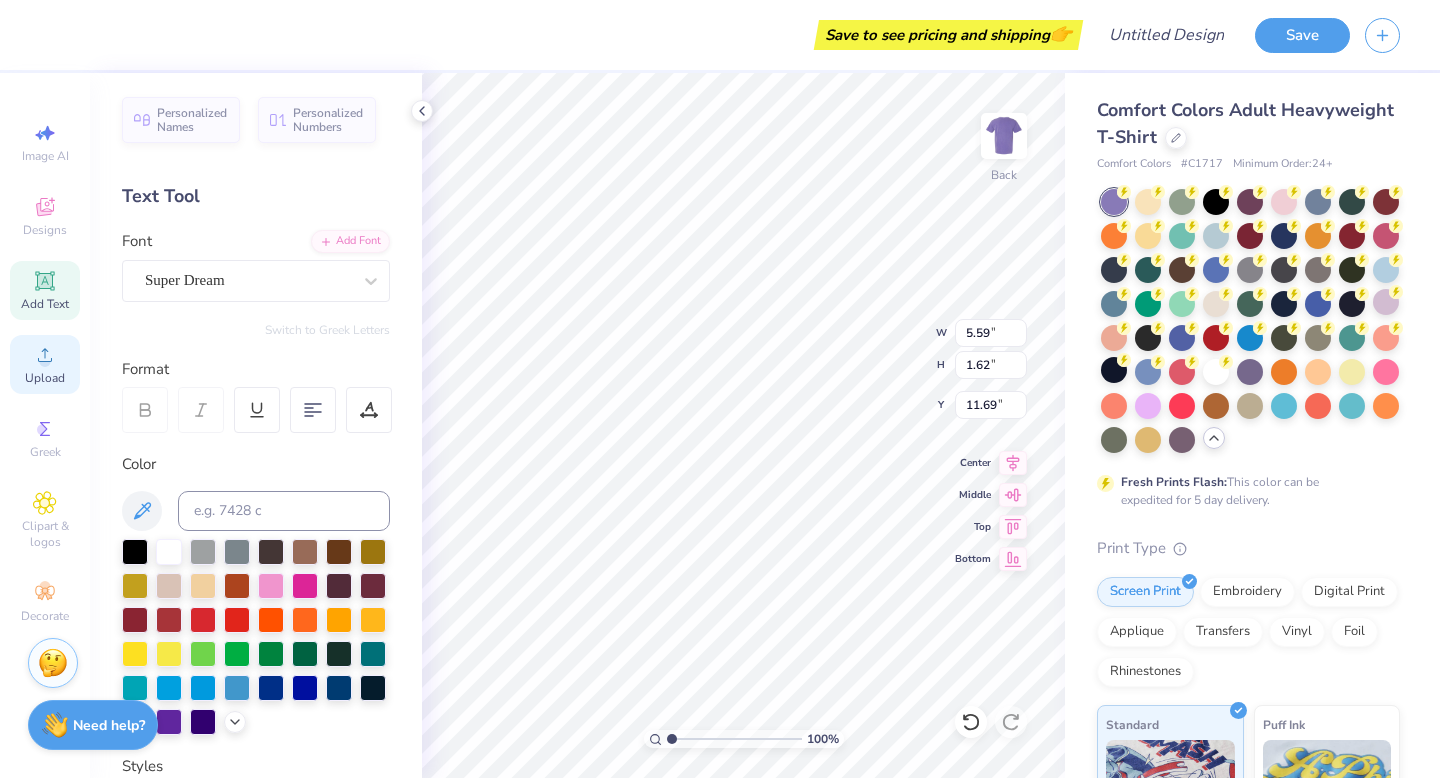 click on "Upload" at bounding box center [45, 378] 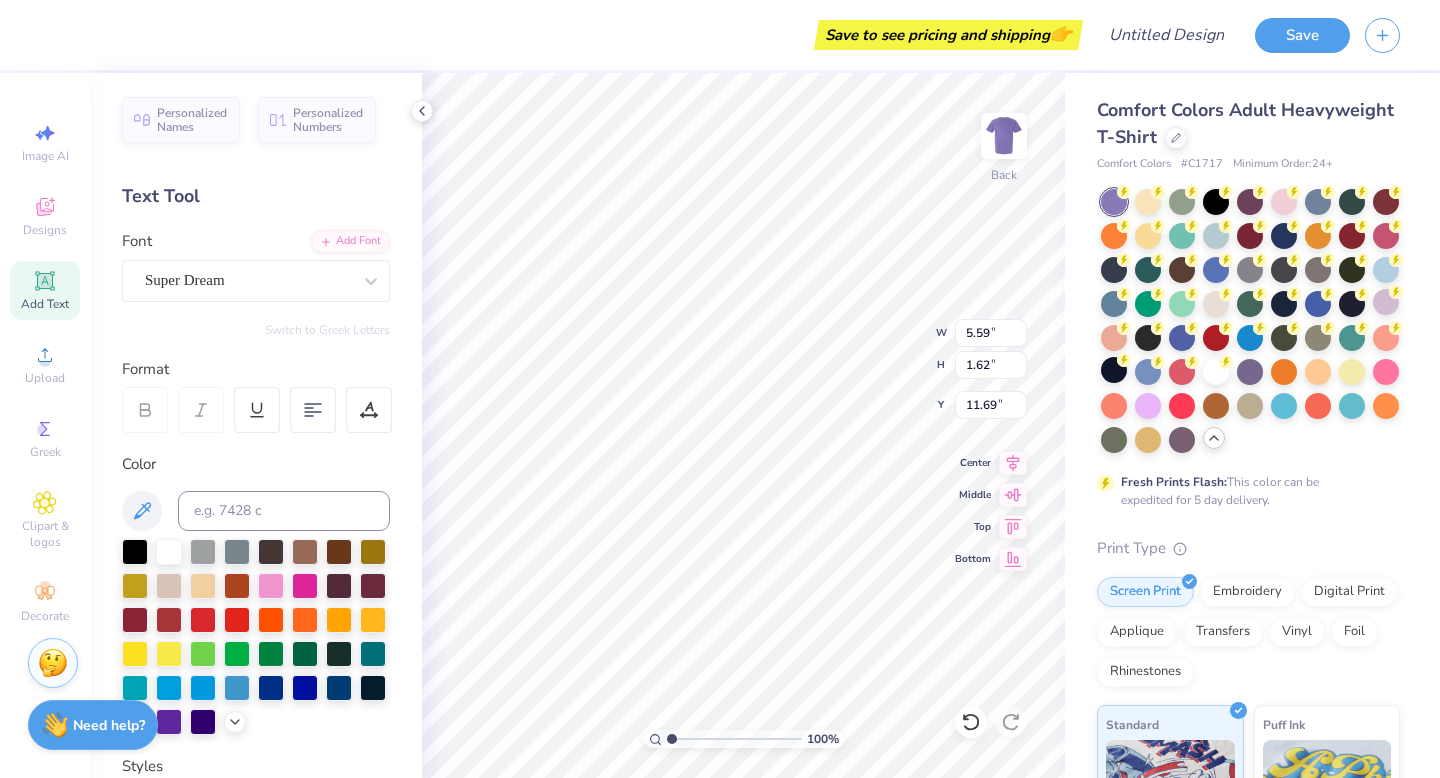 click on "Font Super Dream" at bounding box center (256, 266) 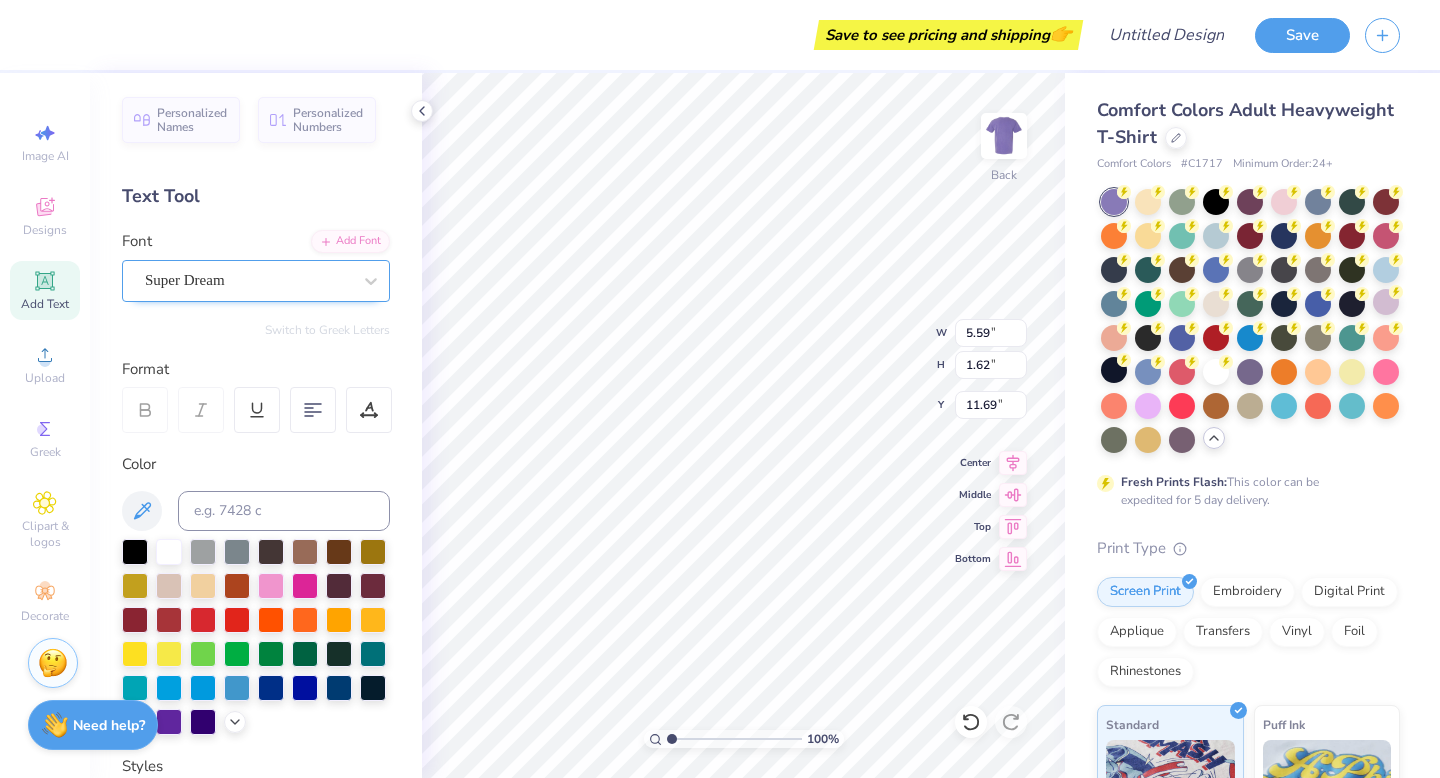 click on "Super Dream" at bounding box center [248, 280] 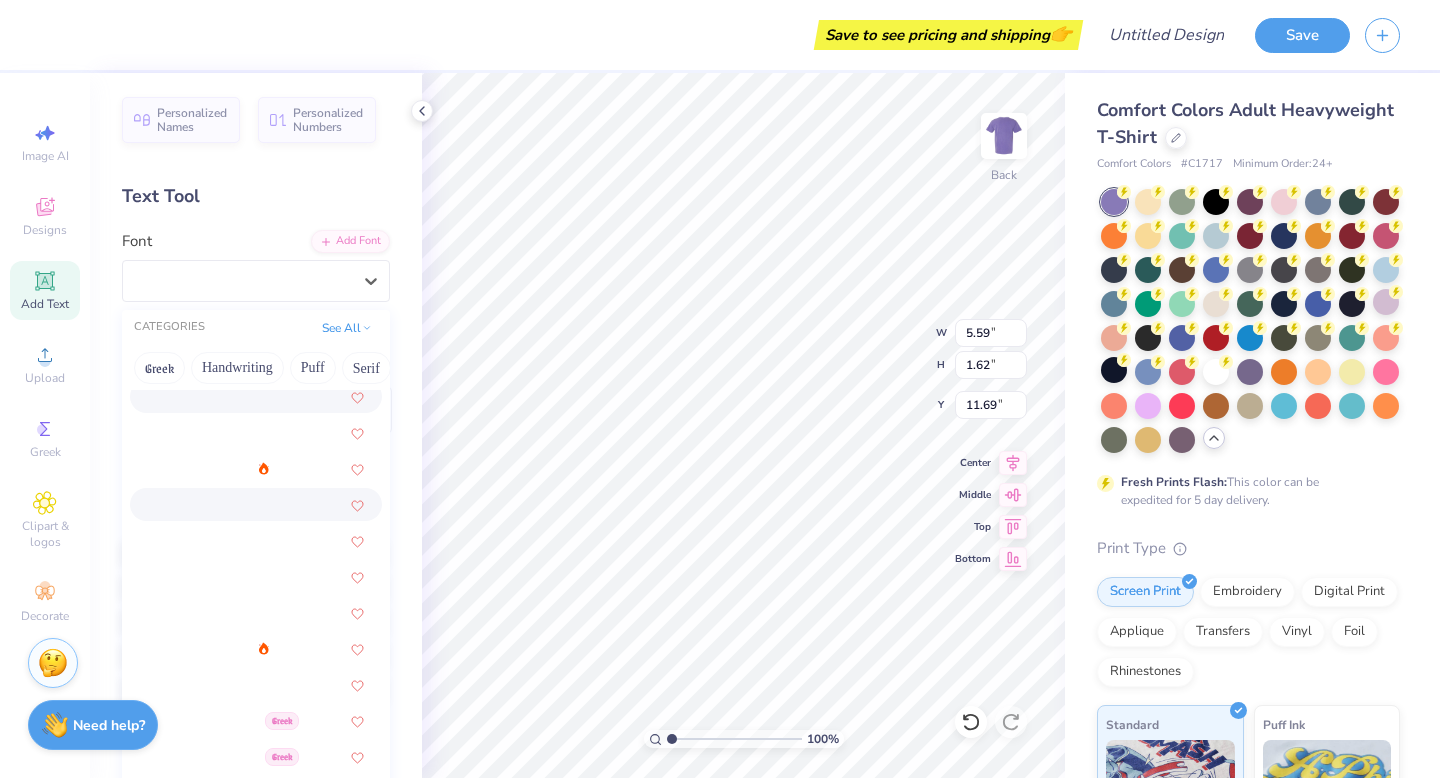 scroll, scrollTop: 0, scrollLeft: 0, axis: both 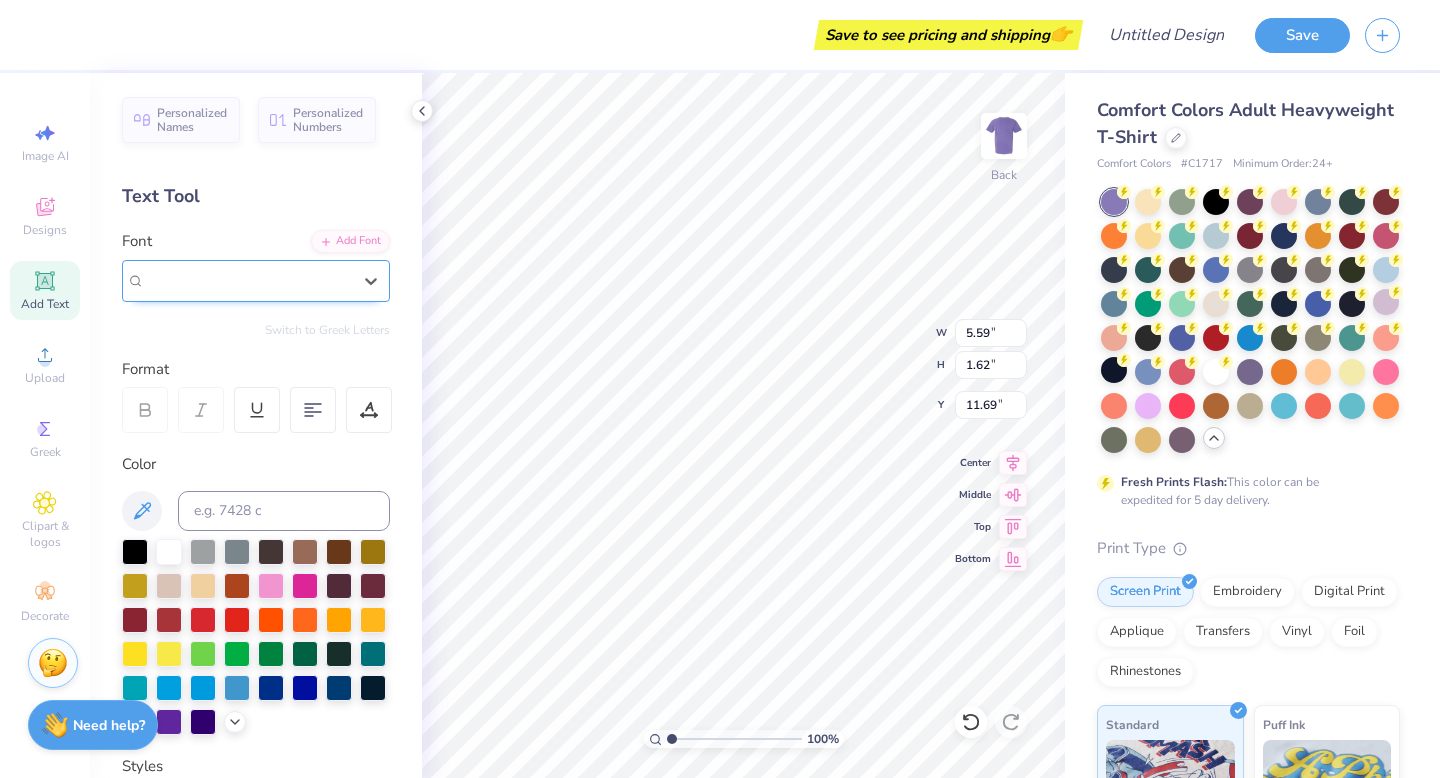 click on "Super Dream" at bounding box center [185, 280] 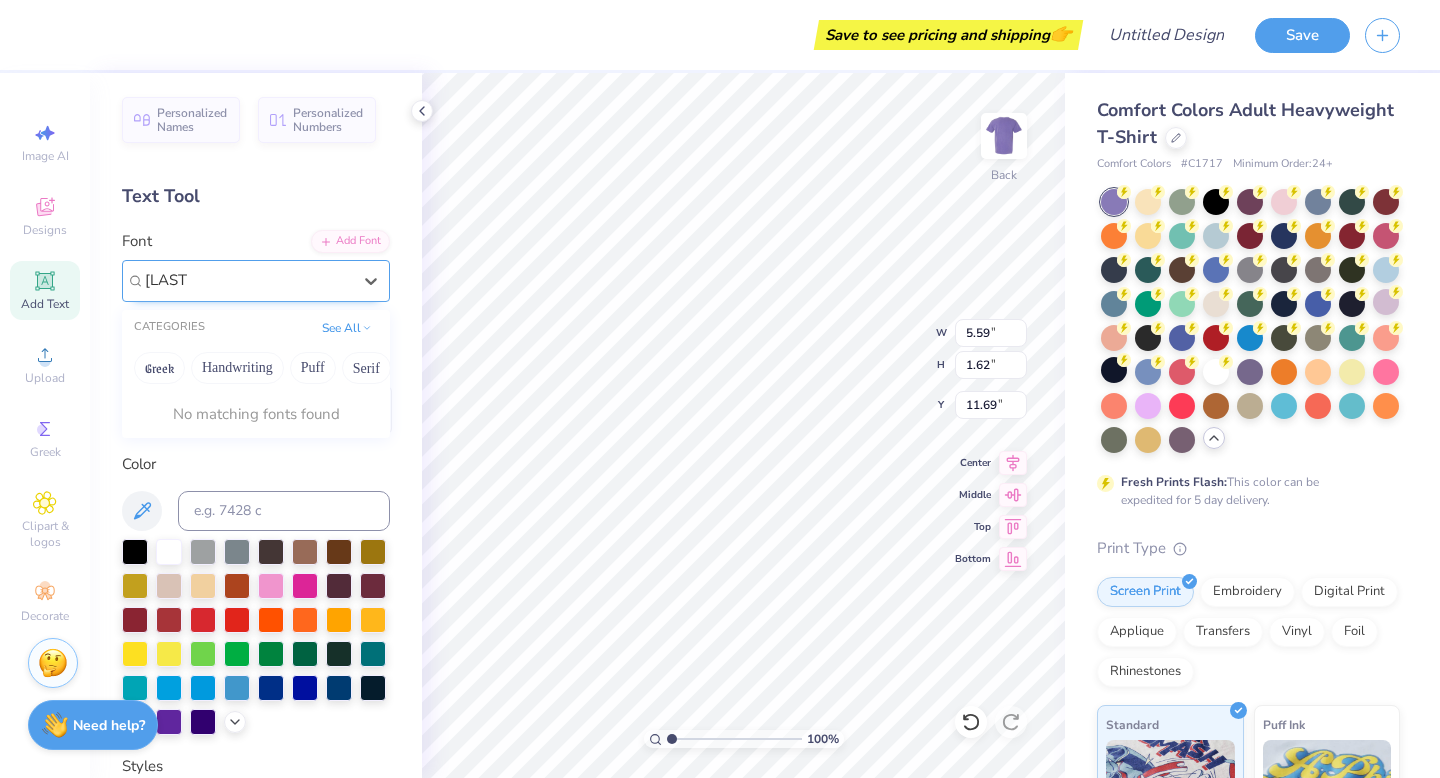 click on "[LAST]" at bounding box center [166, 280] 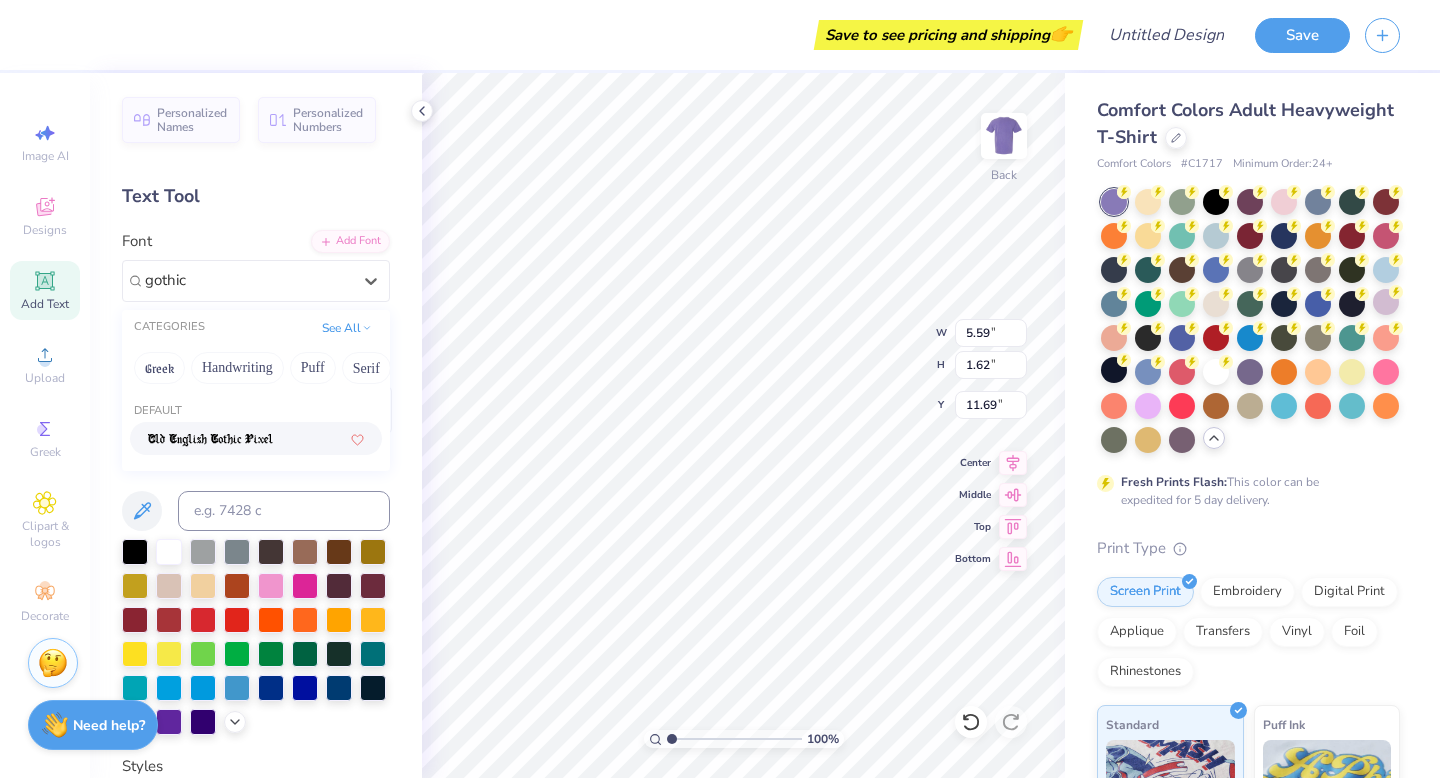 type on "gothic" 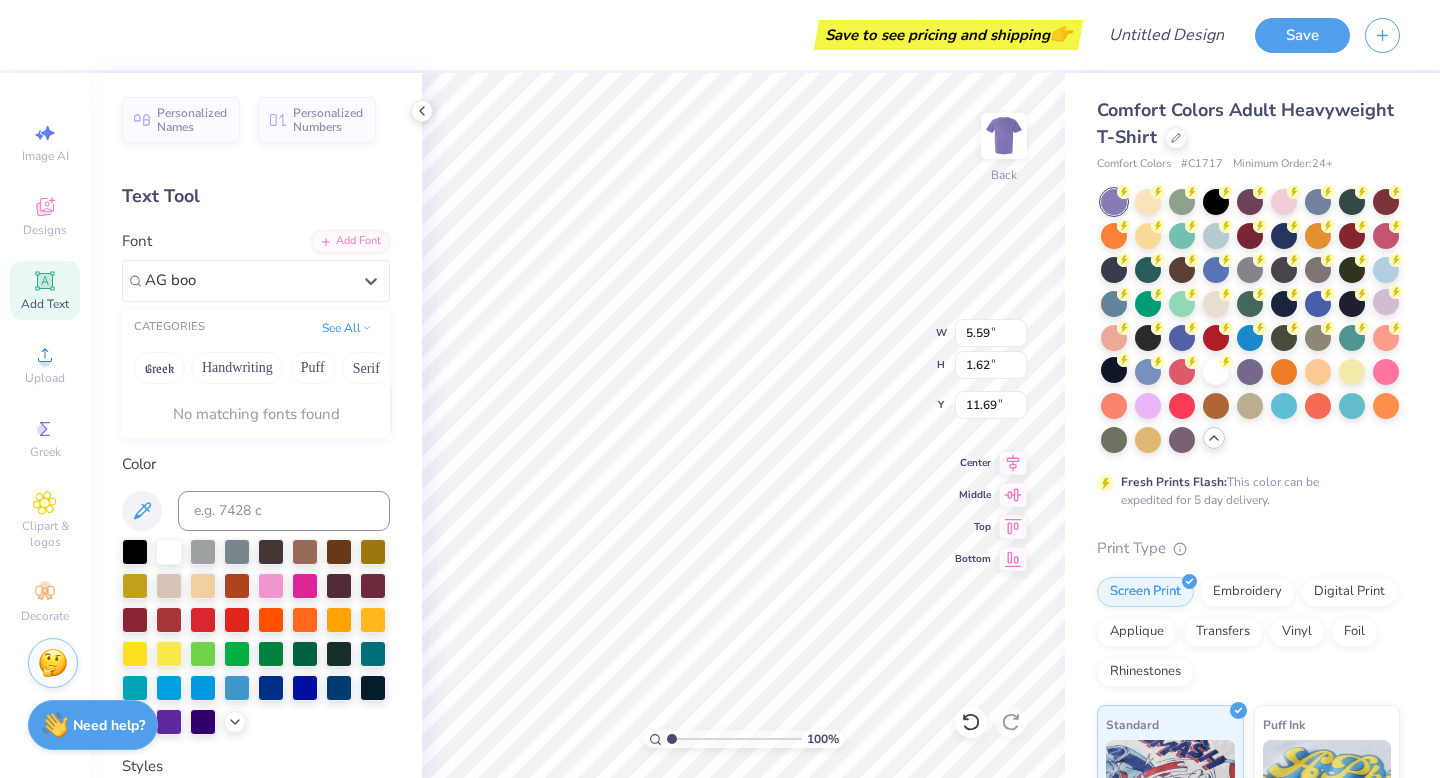 type on "AG boo" 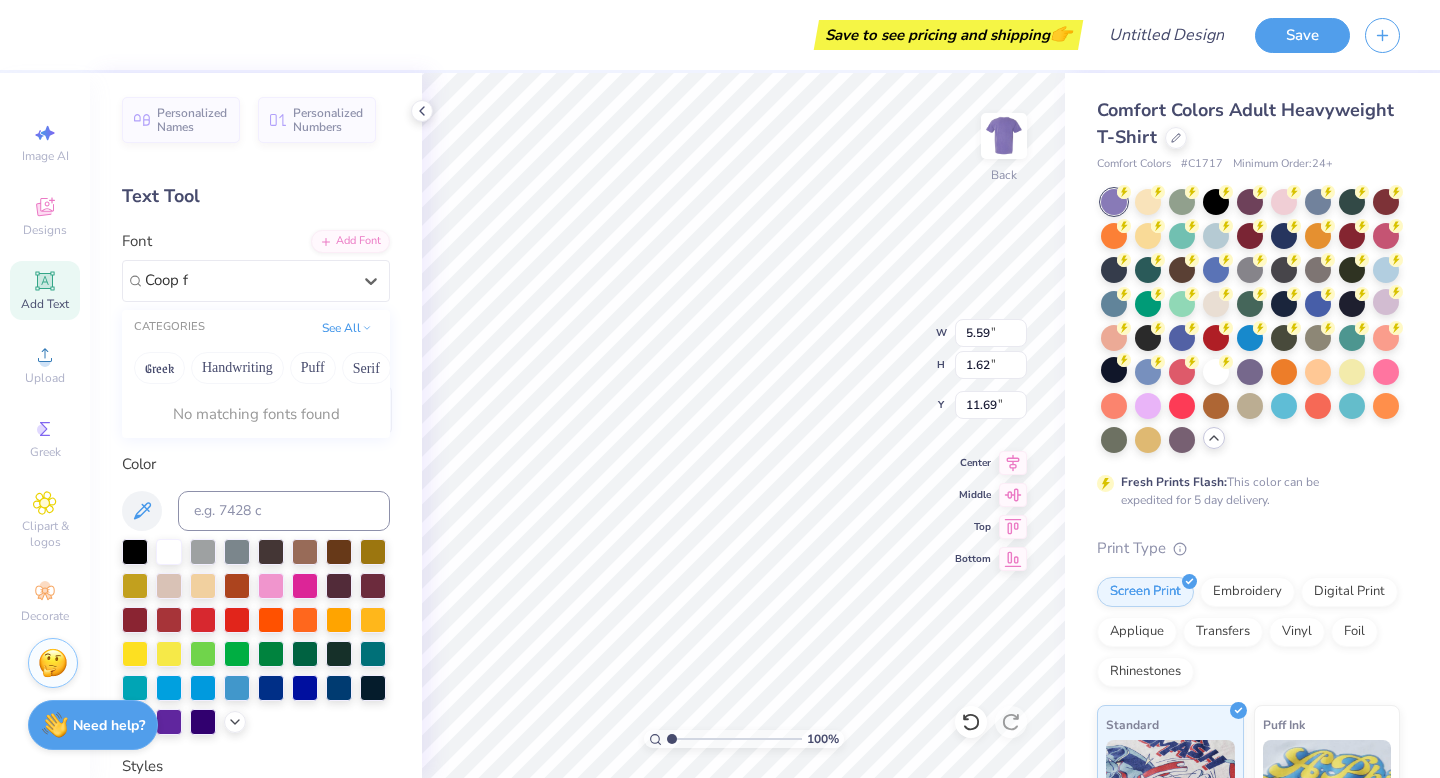 type on "Coop fl" 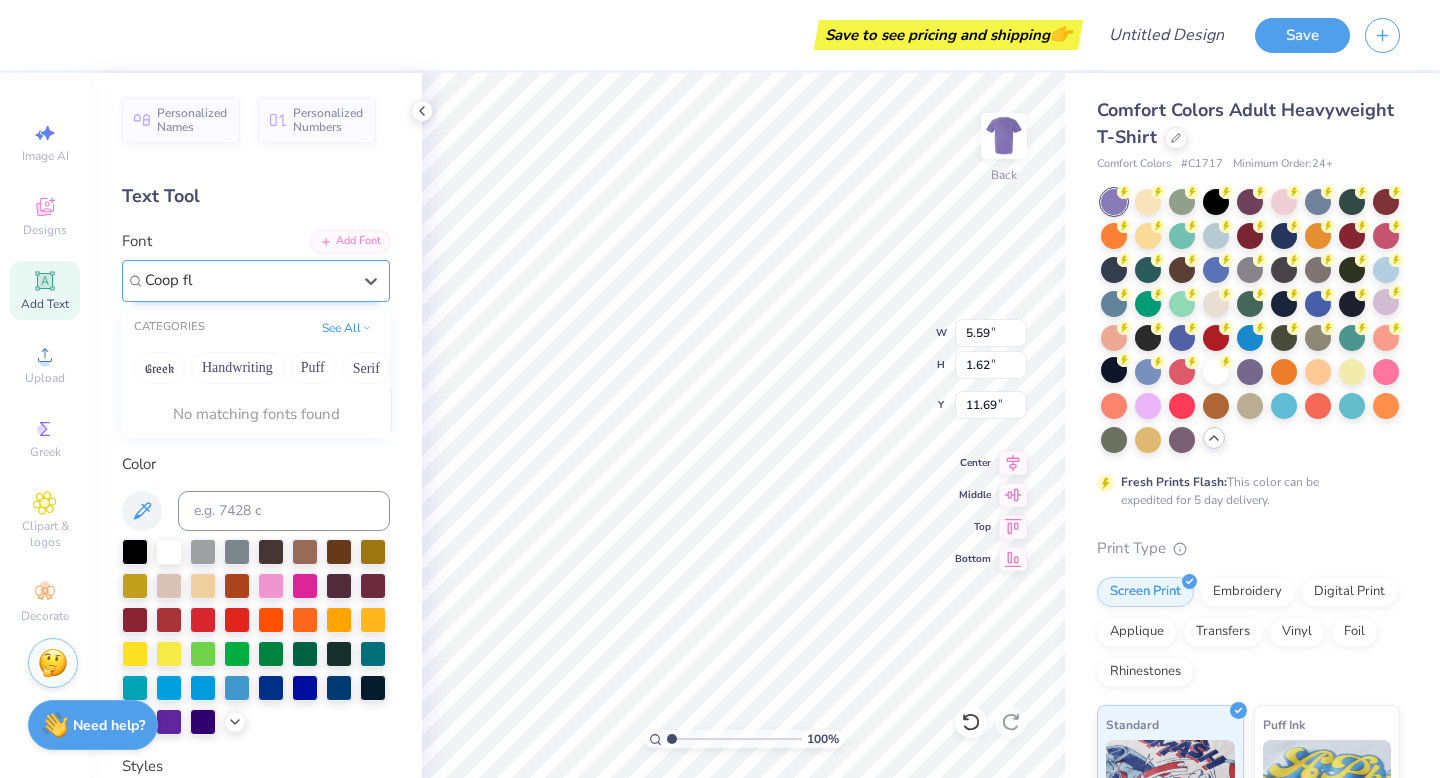type 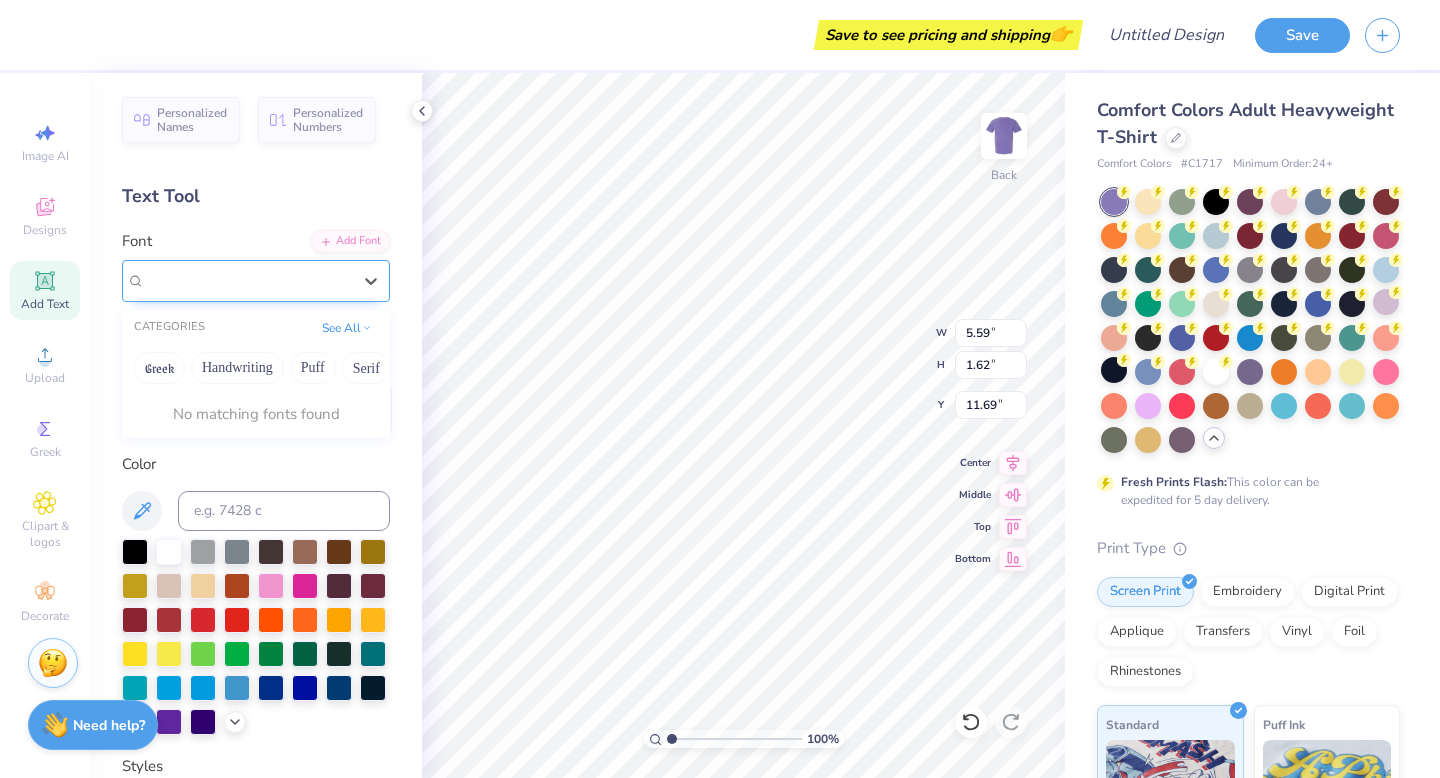 click at bounding box center [248, 280] 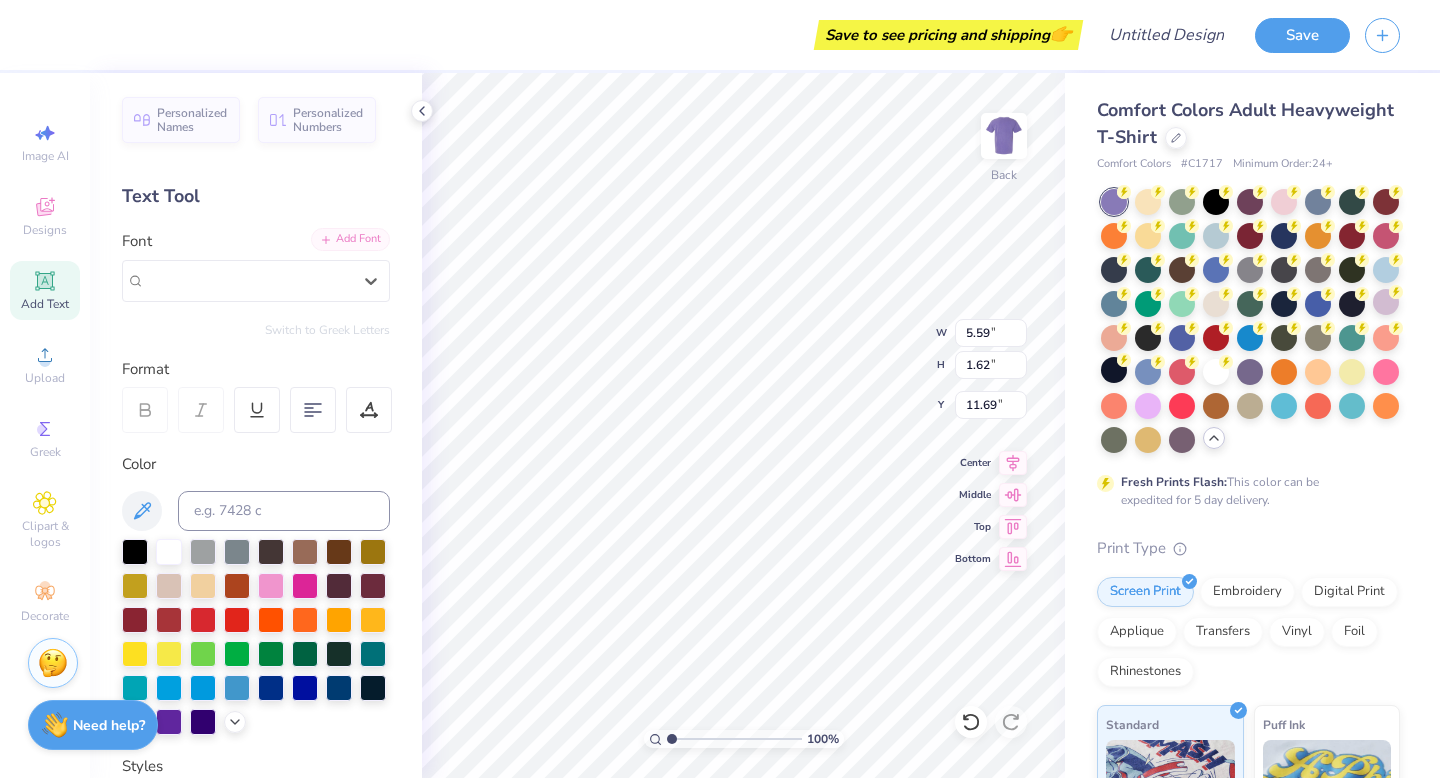 click on "Add Font" at bounding box center (350, 239) 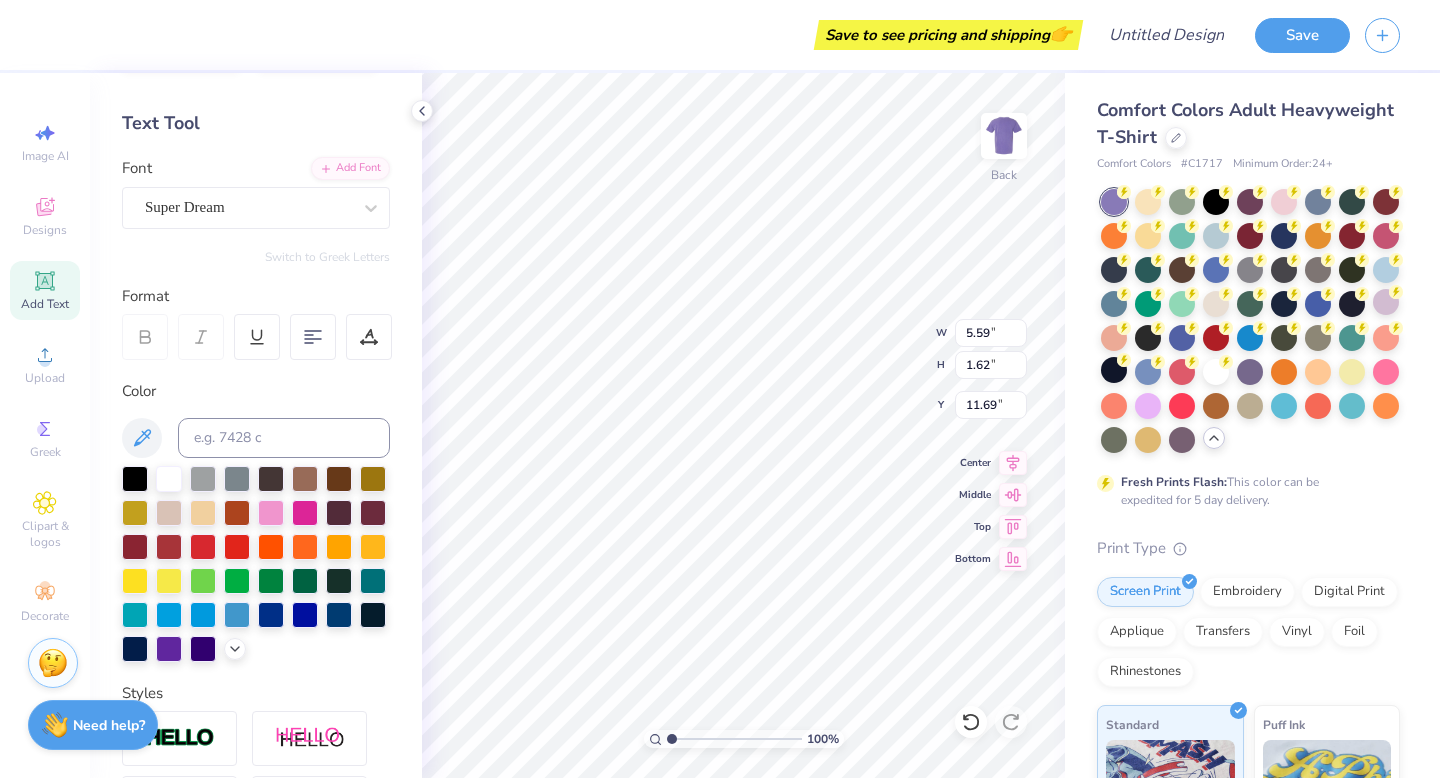 scroll, scrollTop: 81, scrollLeft: 0, axis: vertical 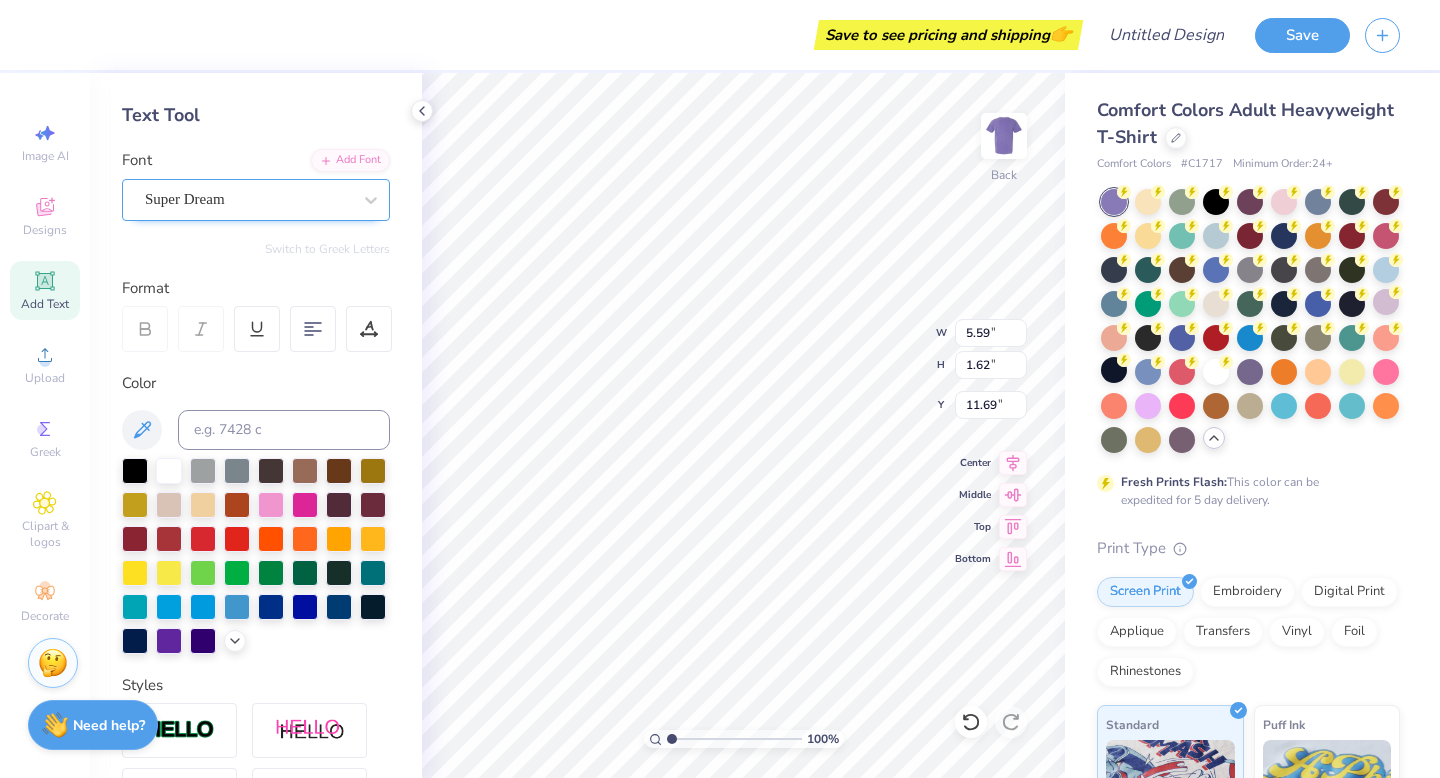 click on "Super Dream" at bounding box center (248, 199) 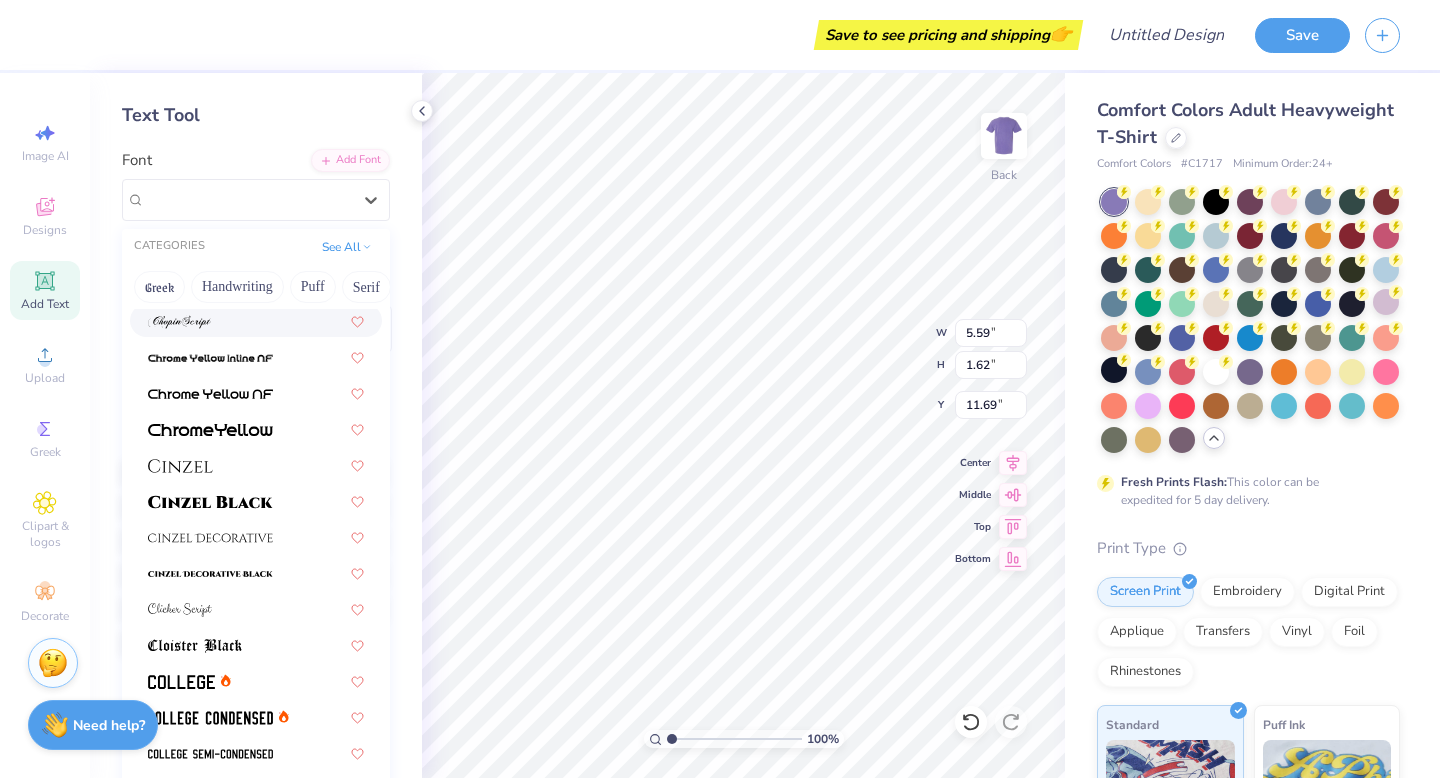 scroll, scrollTop: 2275, scrollLeft: 0, axis: vertical 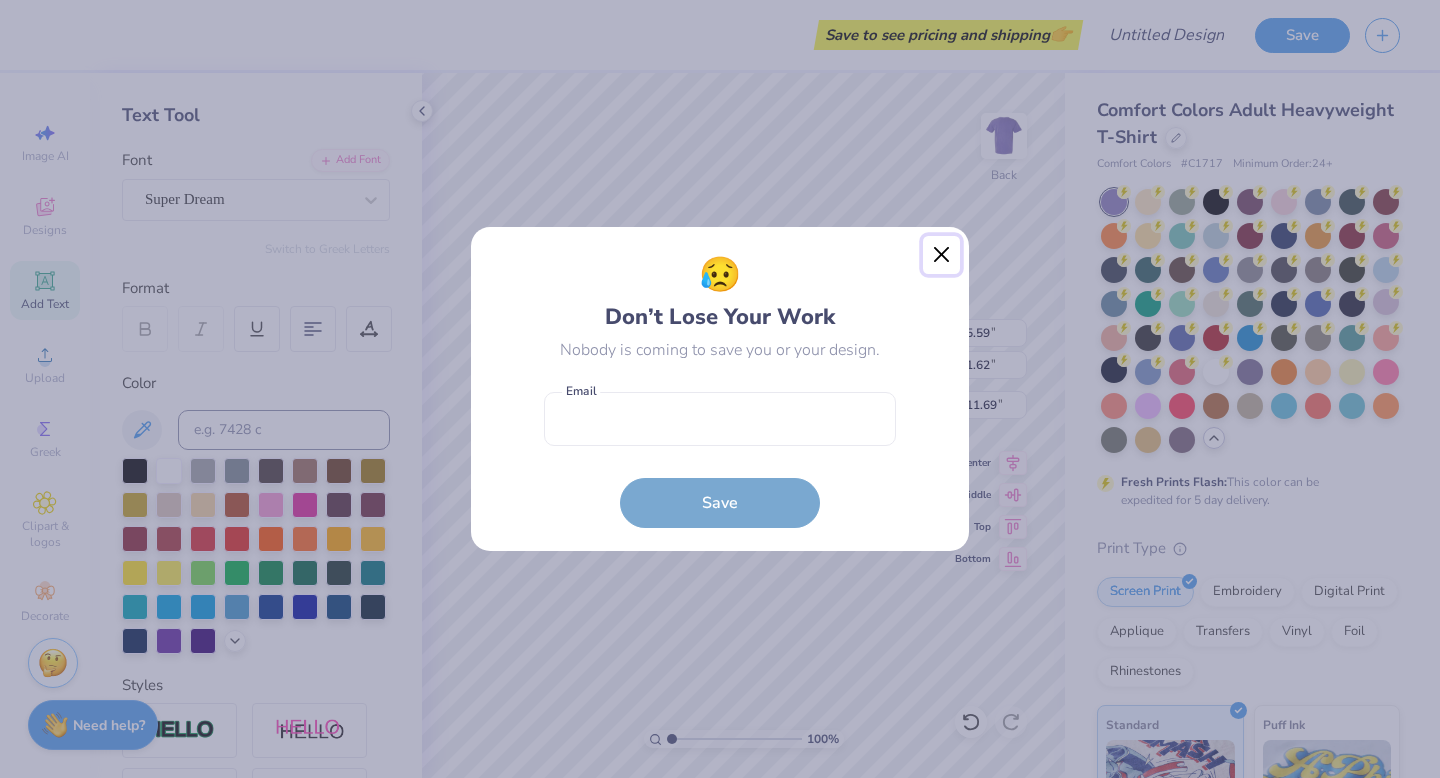 click at bounding box center (942, 255) 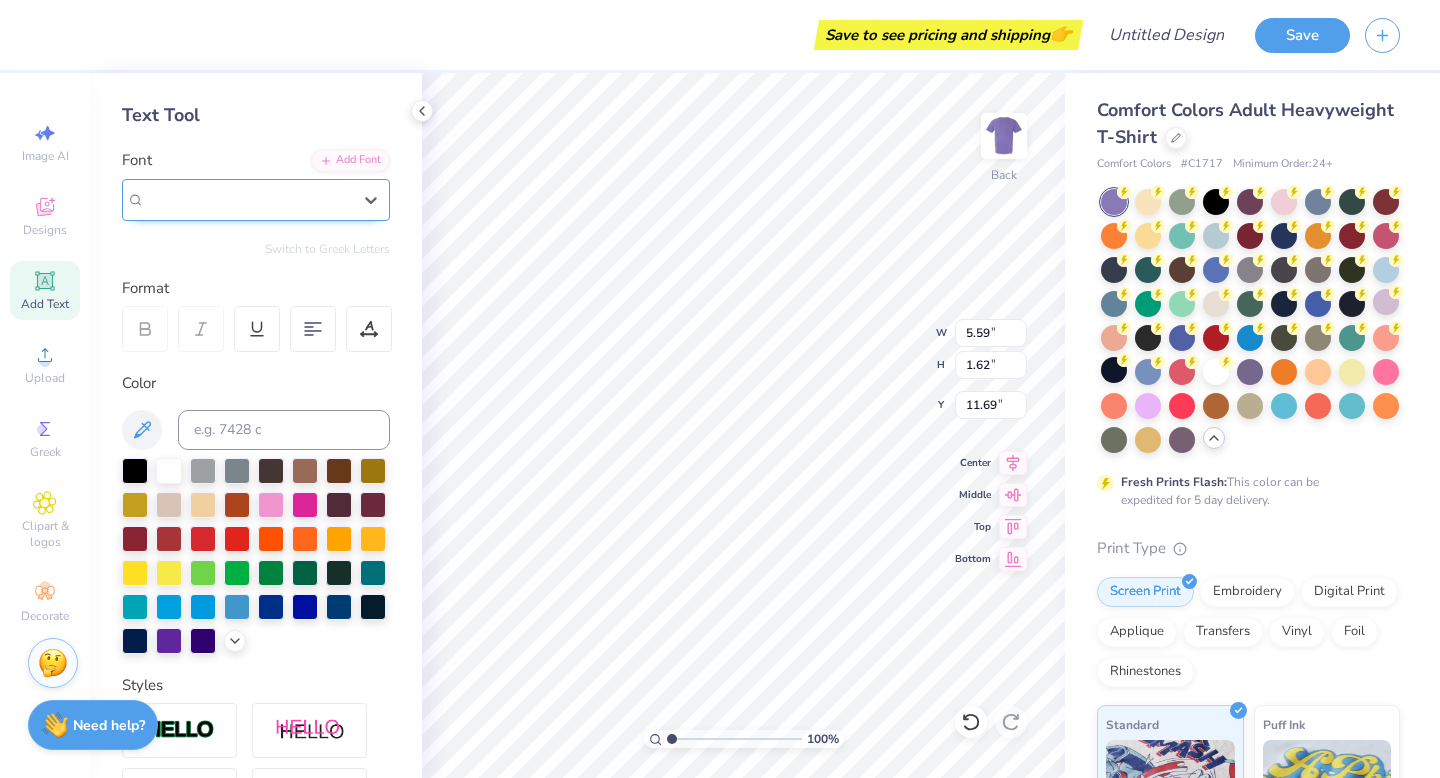 click on "Super Dream" at bounding box center (248, 199) 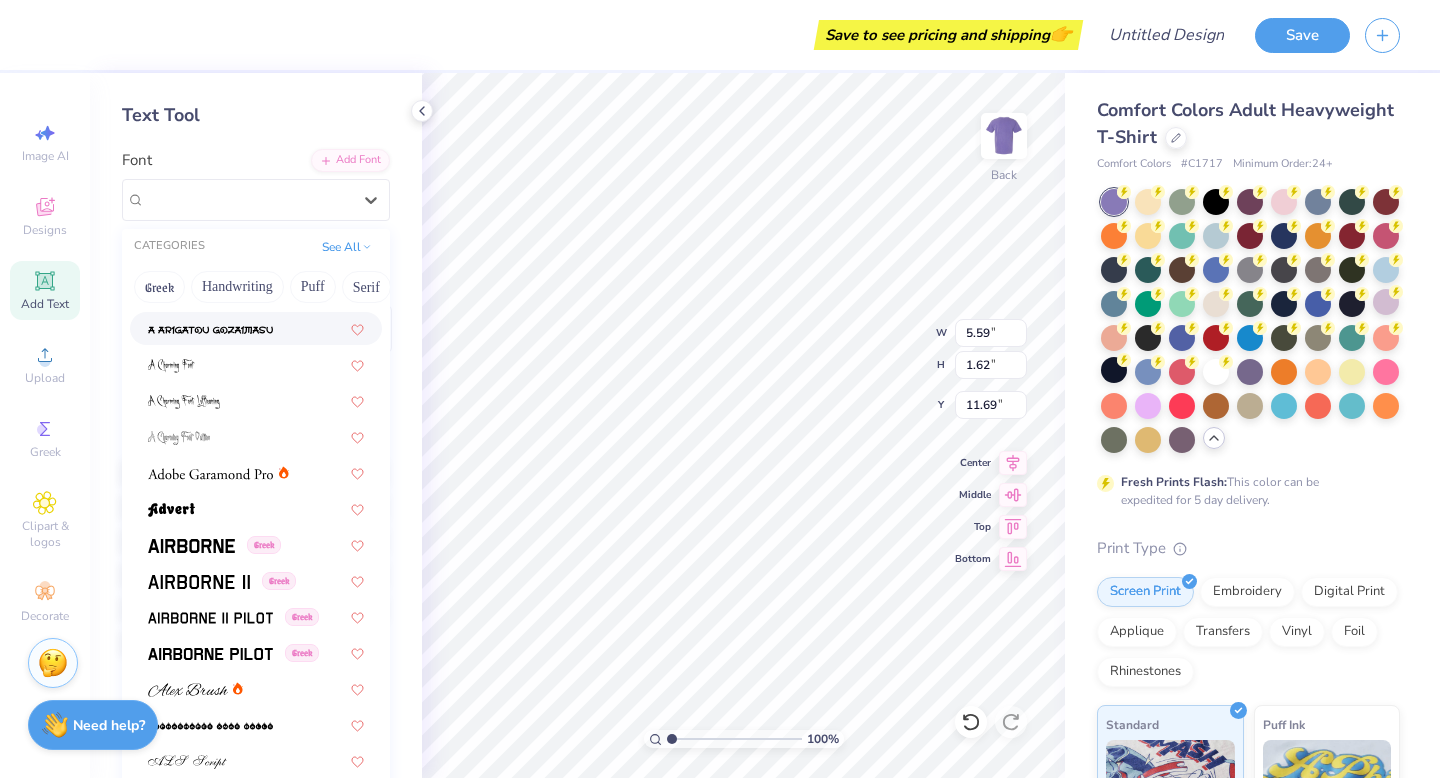 scroll, scrollTop: 135, scrollLeft: 0, axis: vertical 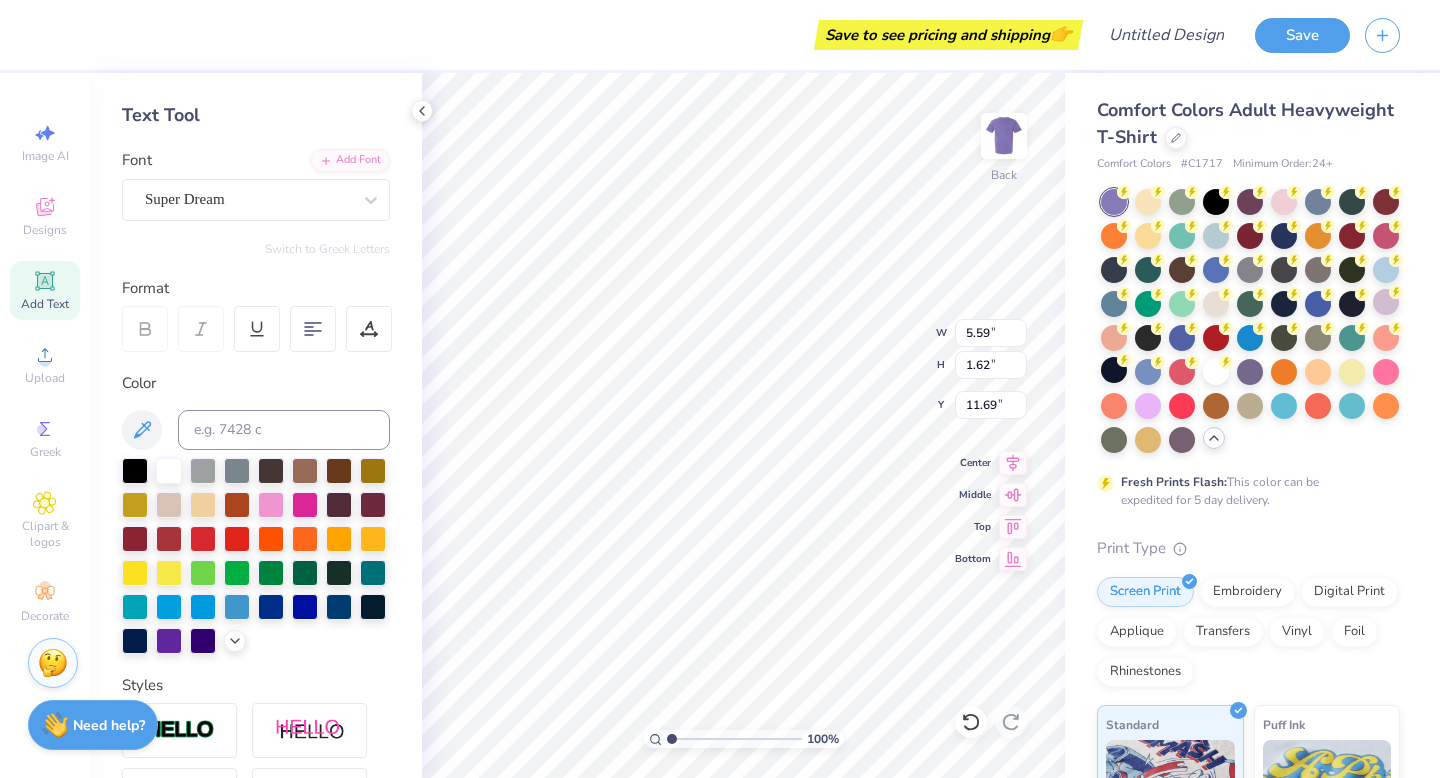 type on "est" 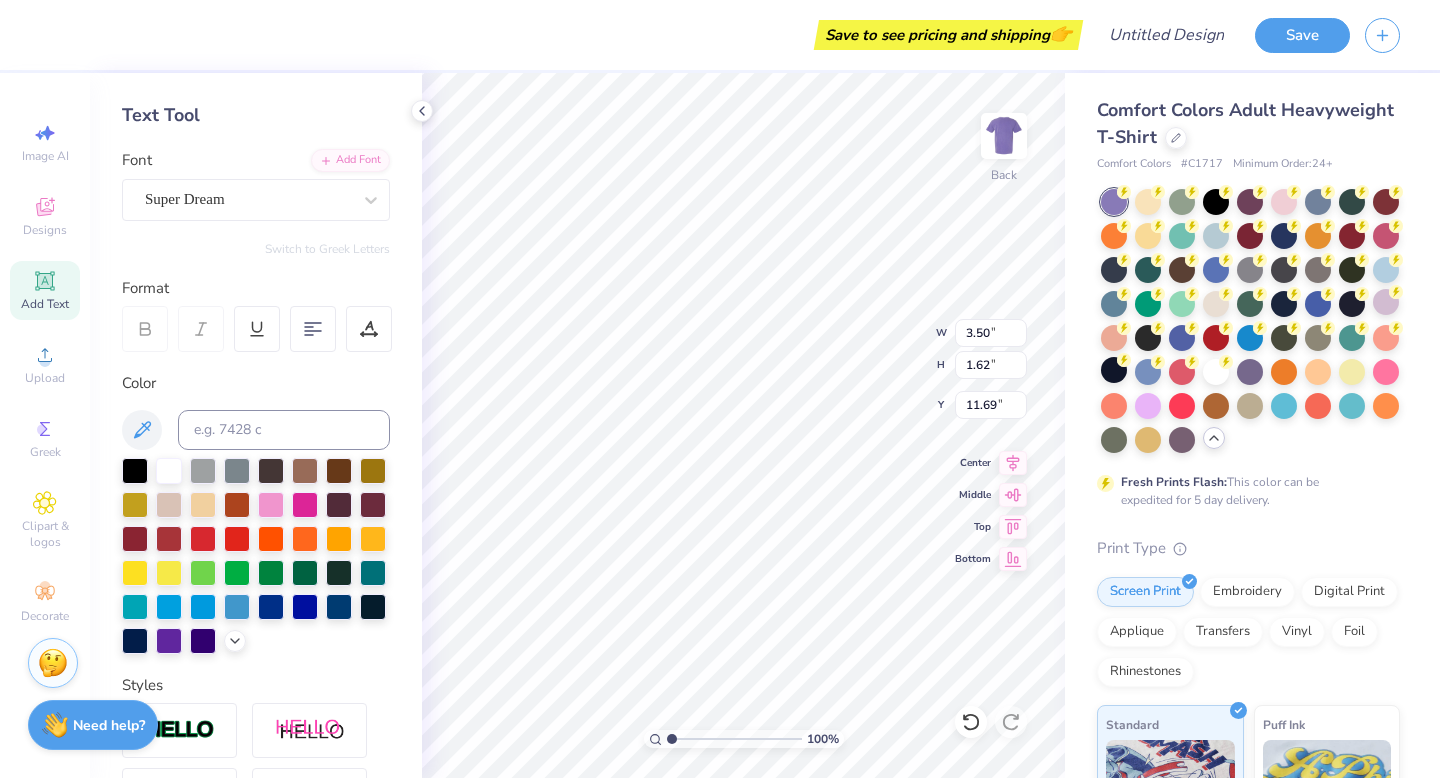 type on "5.68" 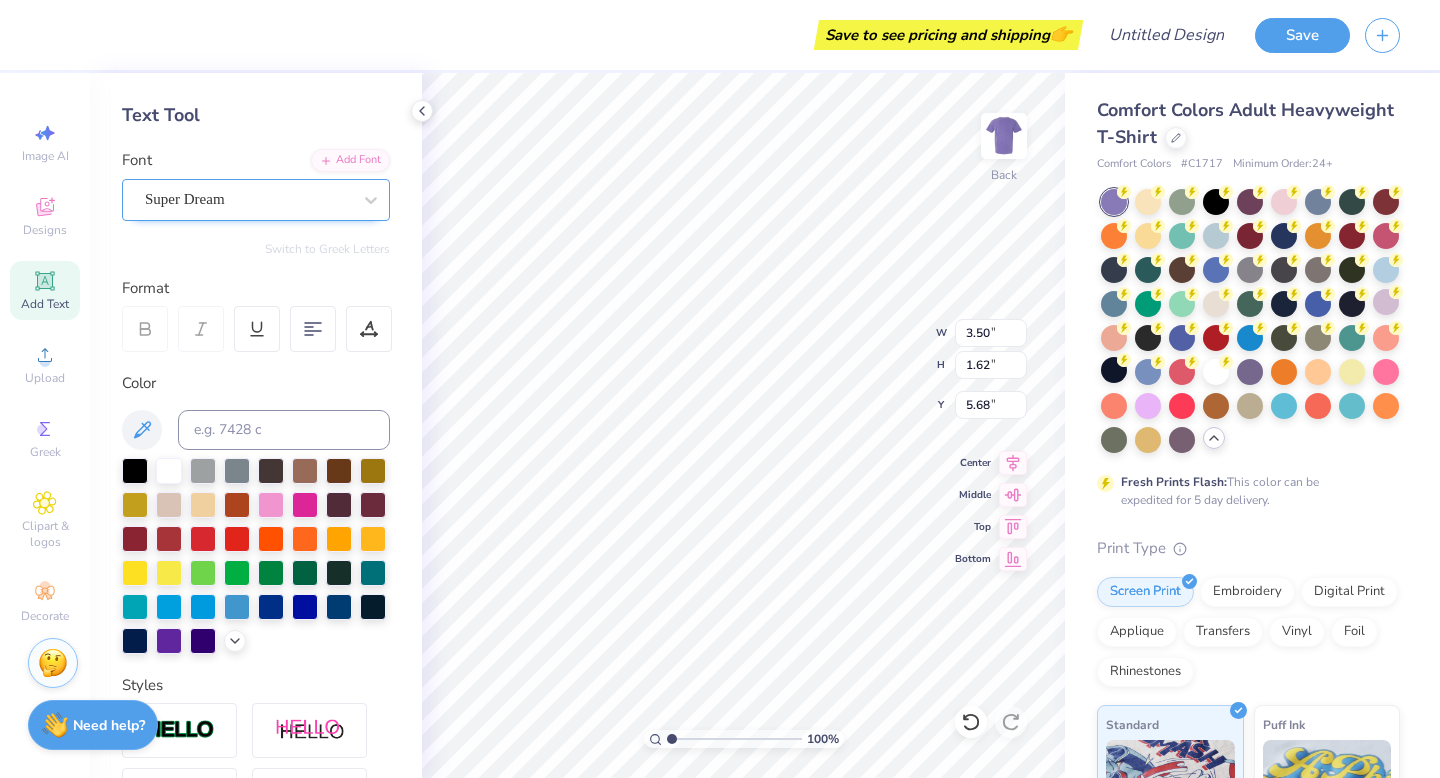 click on "Super Dream" at bounding box center (248, 199) 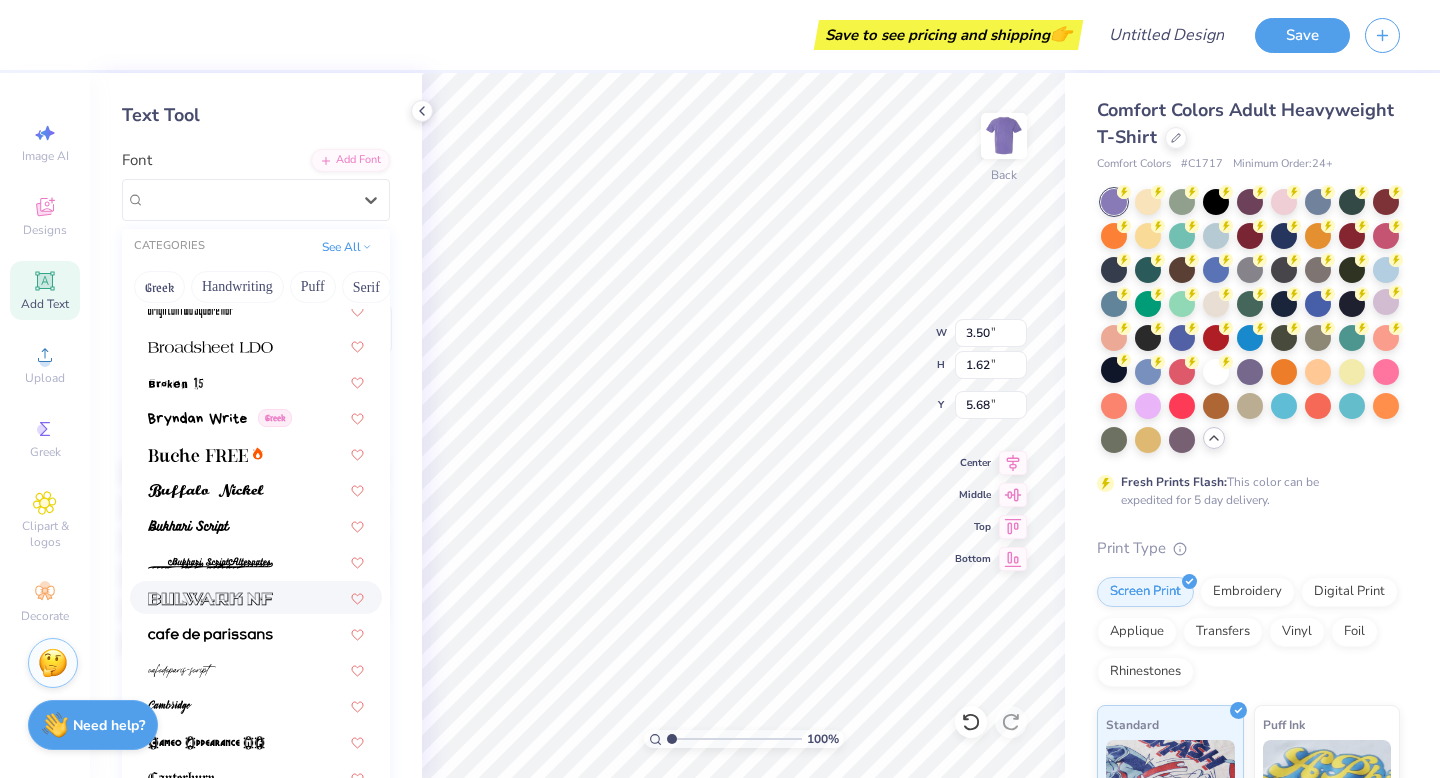 scroll, scrollTop: 1708, scrollLeft: 0, axis: vertical 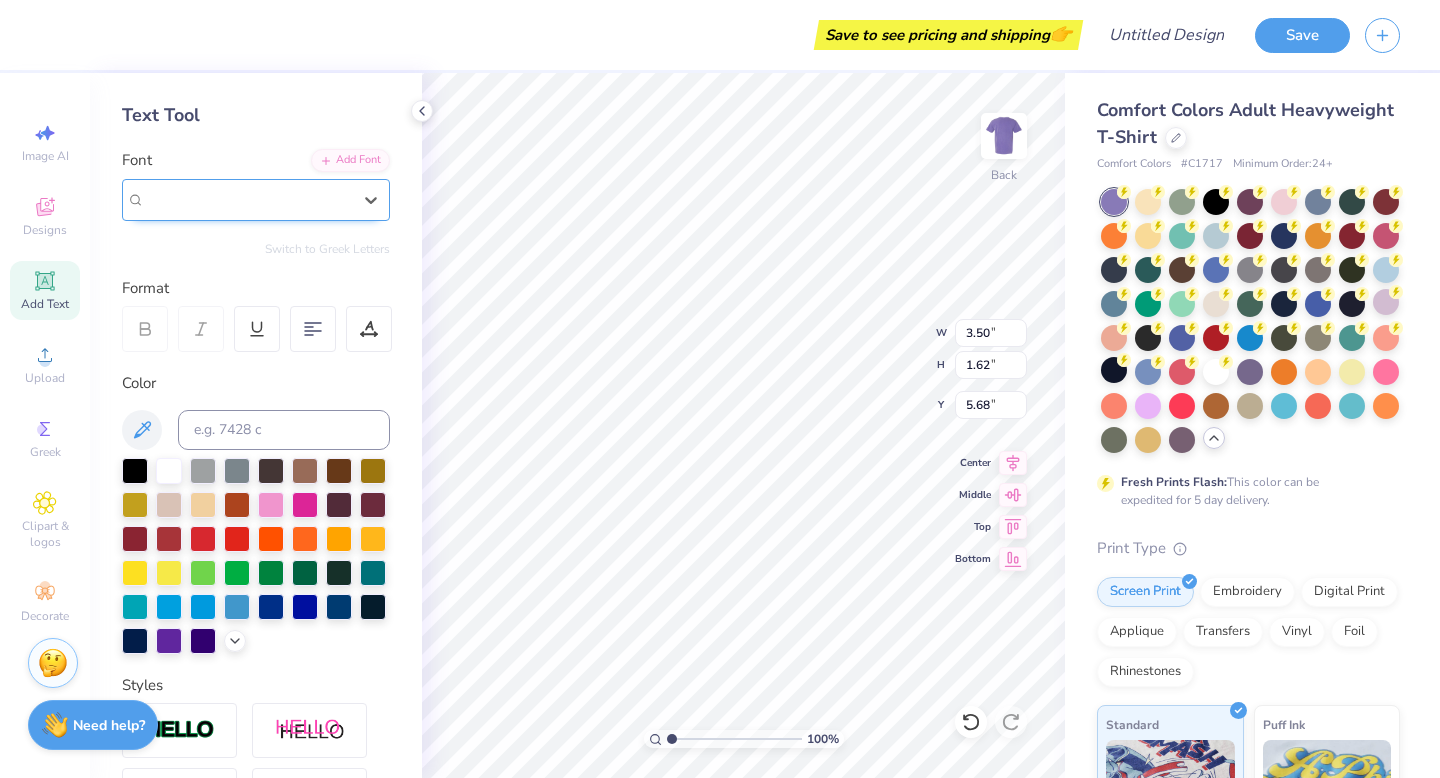 click on "Super Dream" at bounding box center (256, 200) 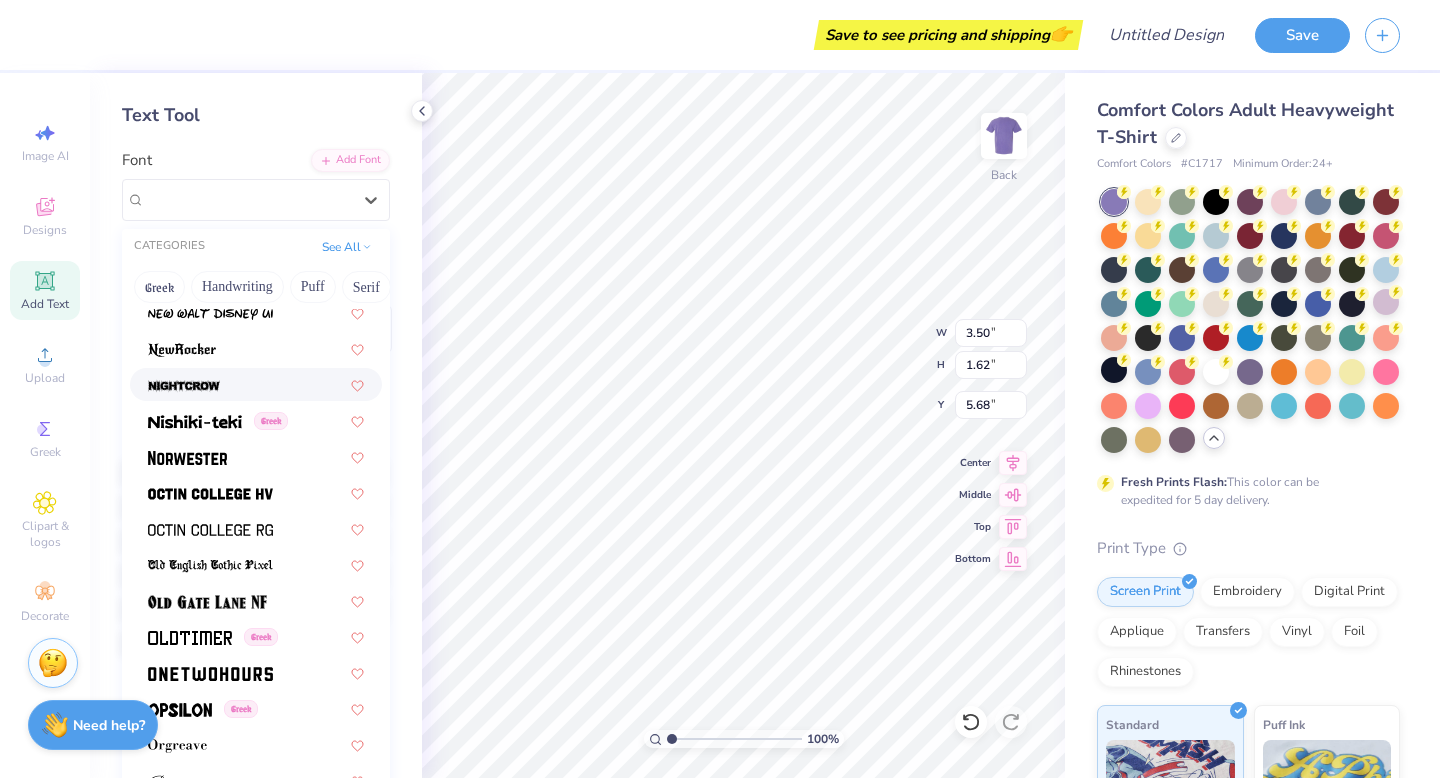 scroll, scrollTop: 7693, scrollLeft: 0, axis: vertical 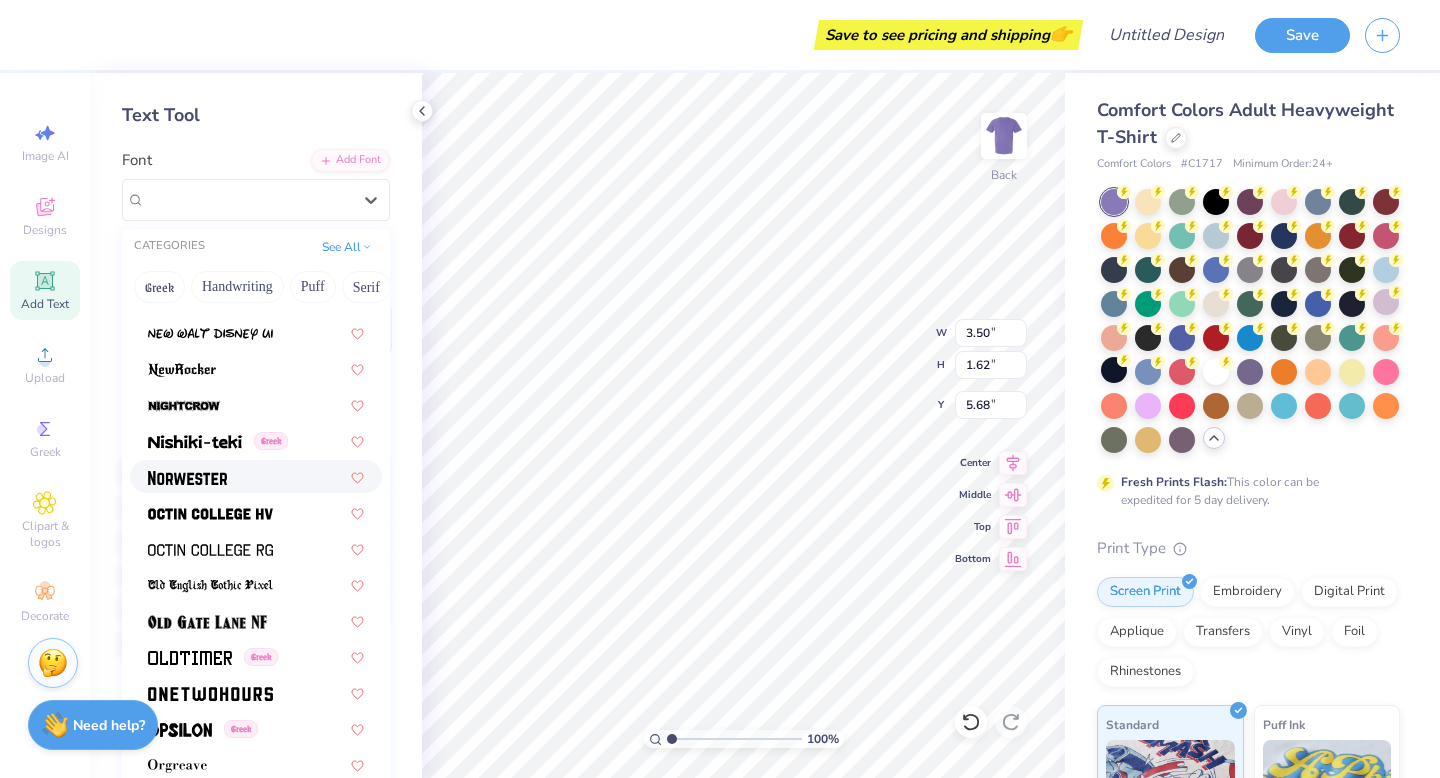 click at bounding box center [256, 476] 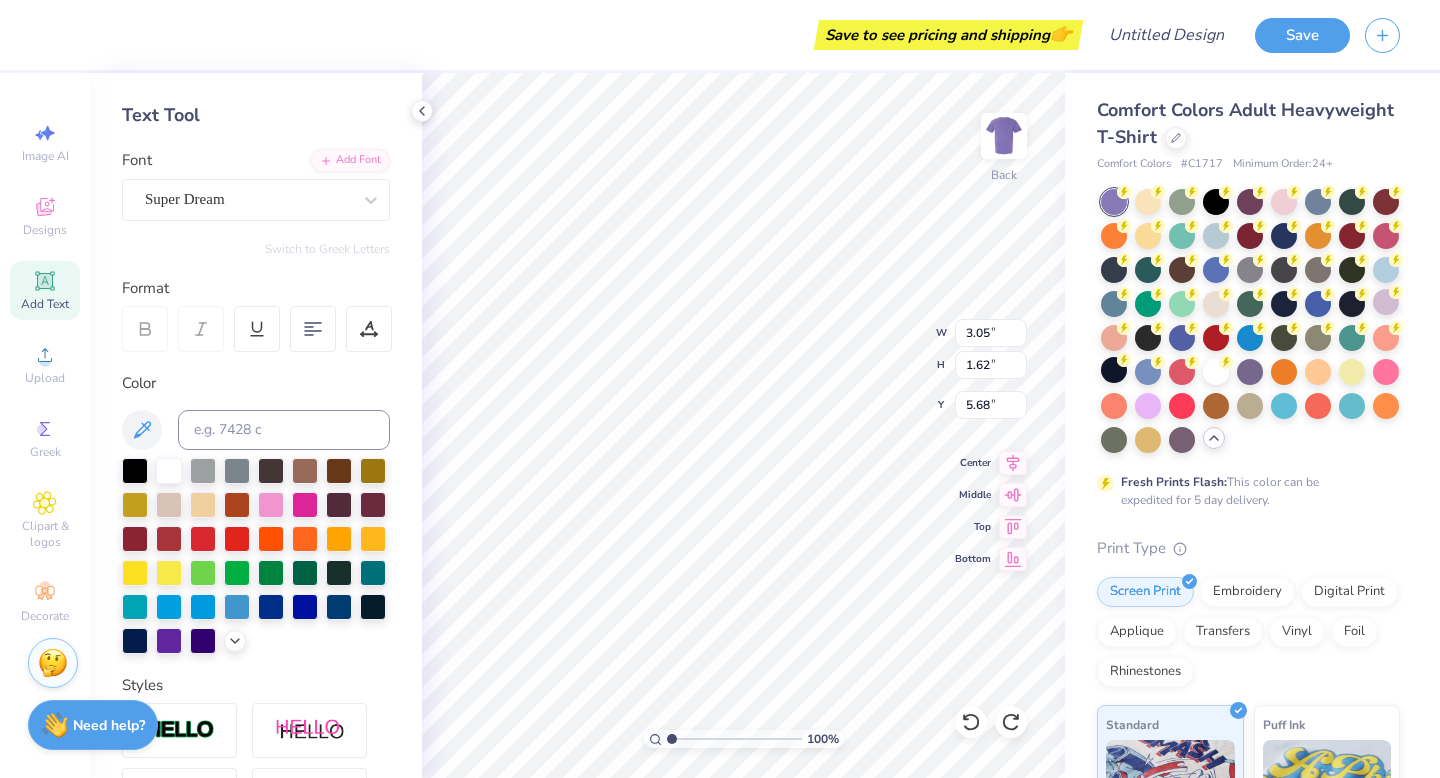 type on "3.50" 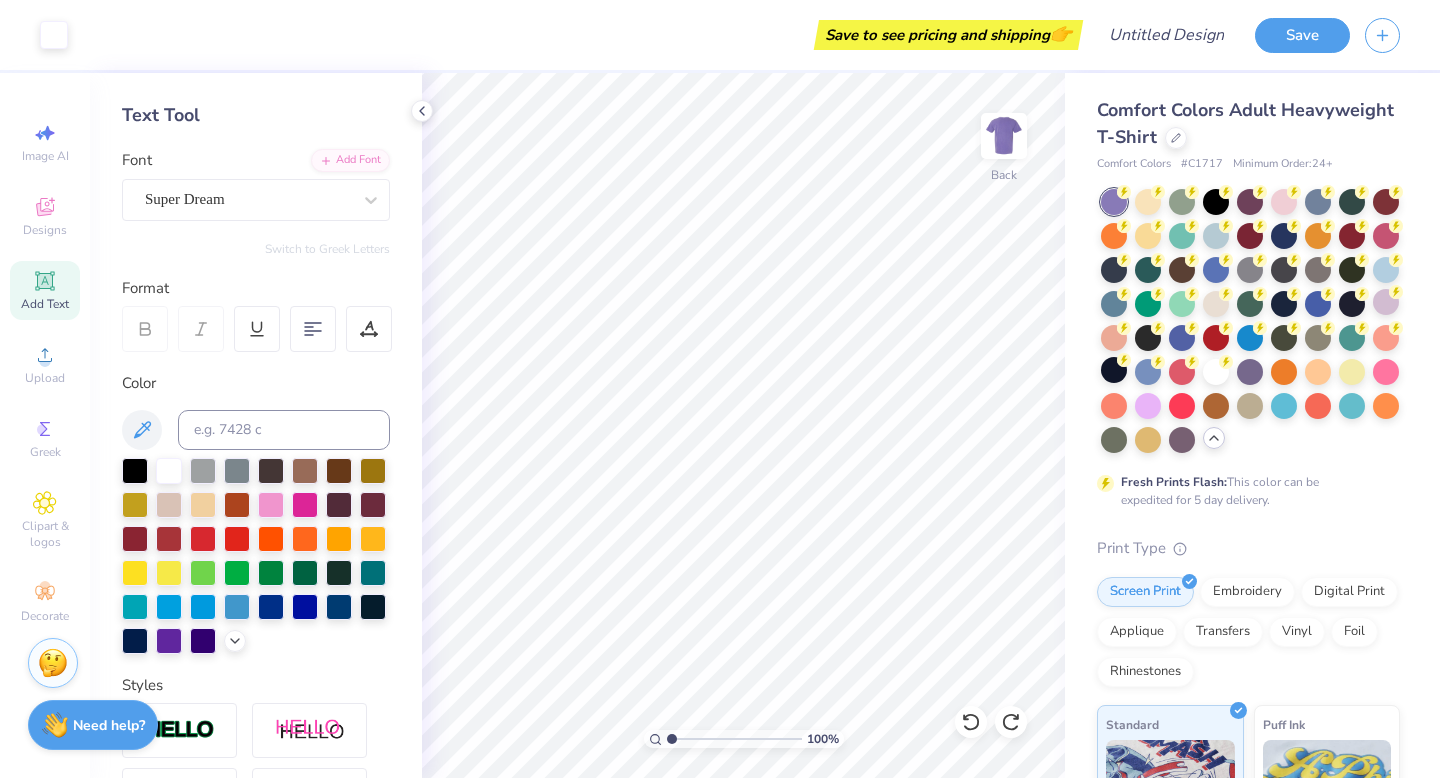 click 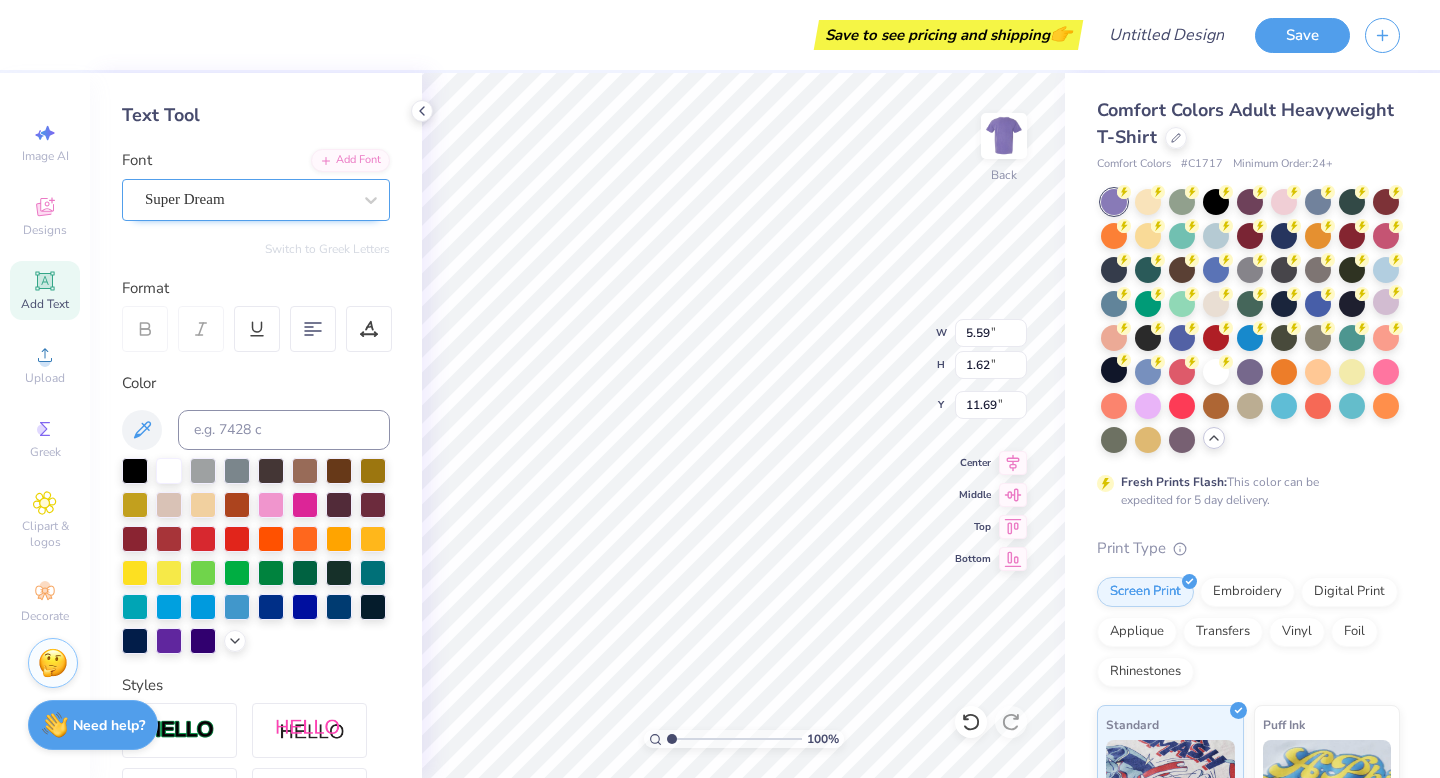 click on "Super Dream" at bounding box center [248, 199] 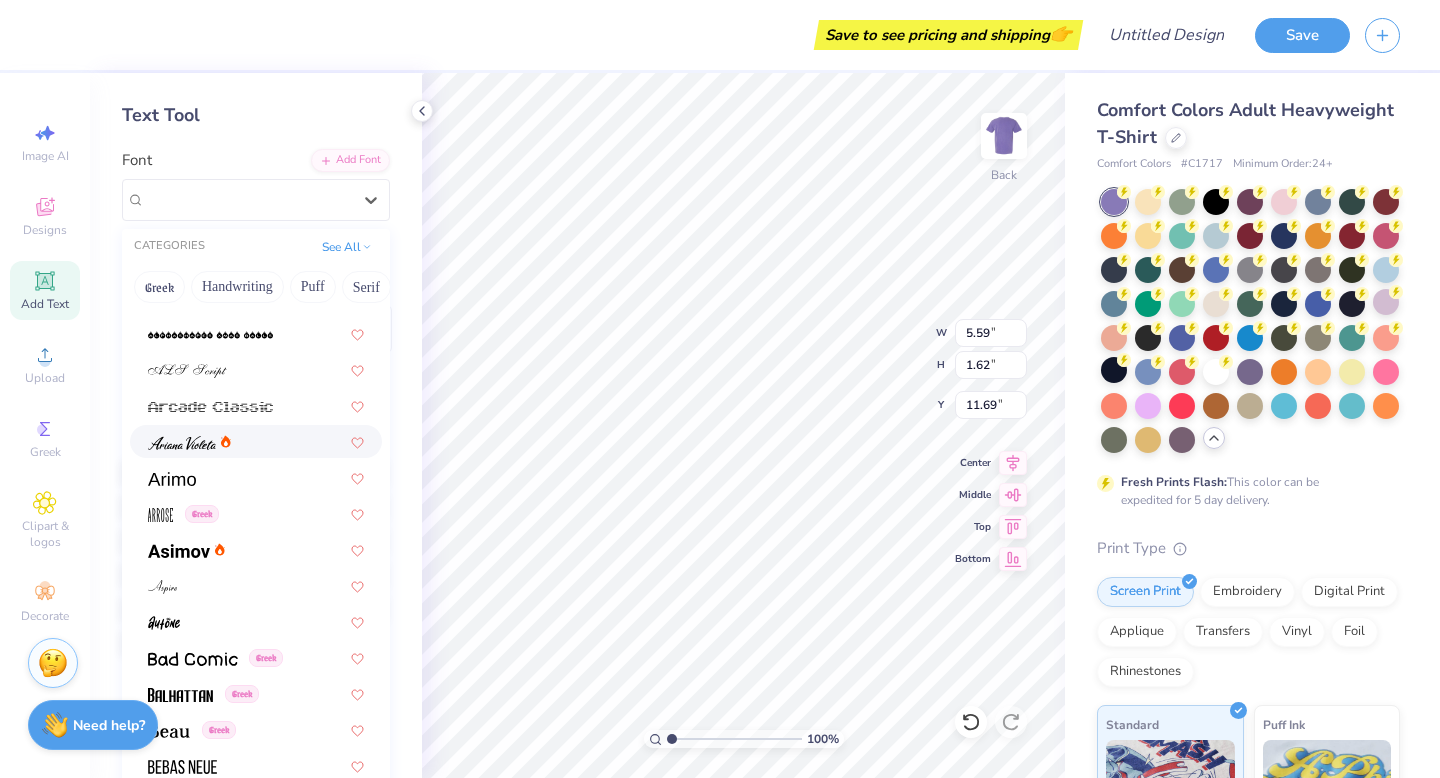 scroll, scrollTop: 622, scrollLeft: 0, axis: vertical 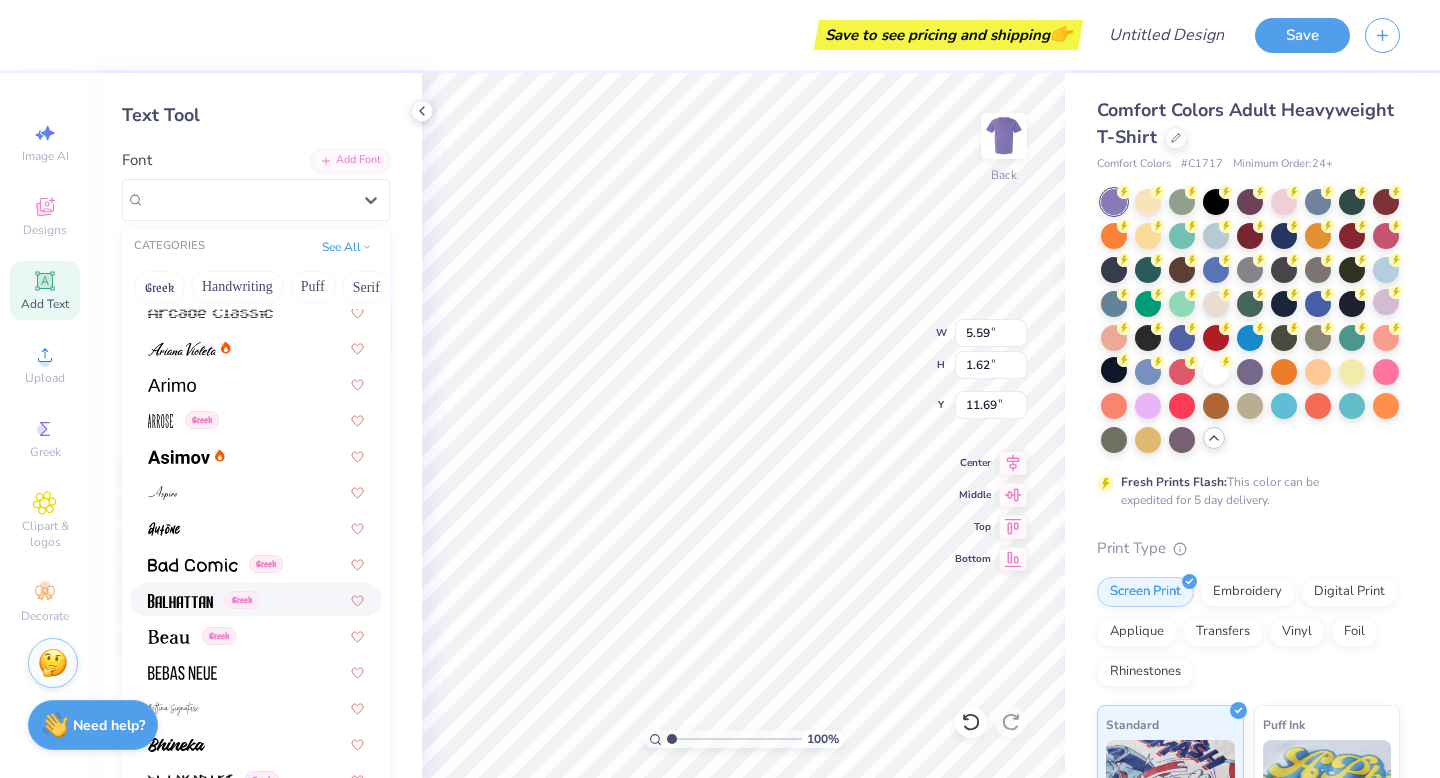 click at bounding box center (180, 601) 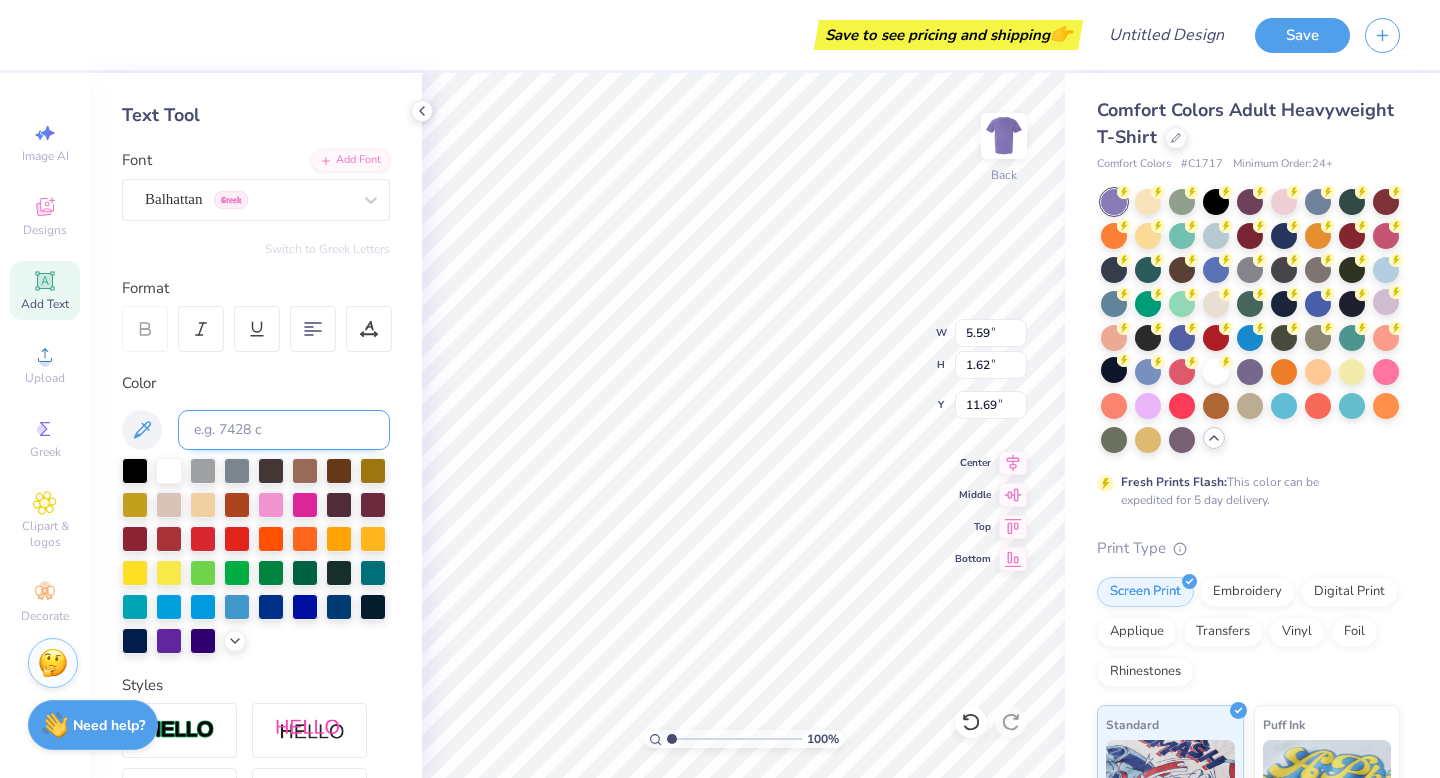 type on "B" 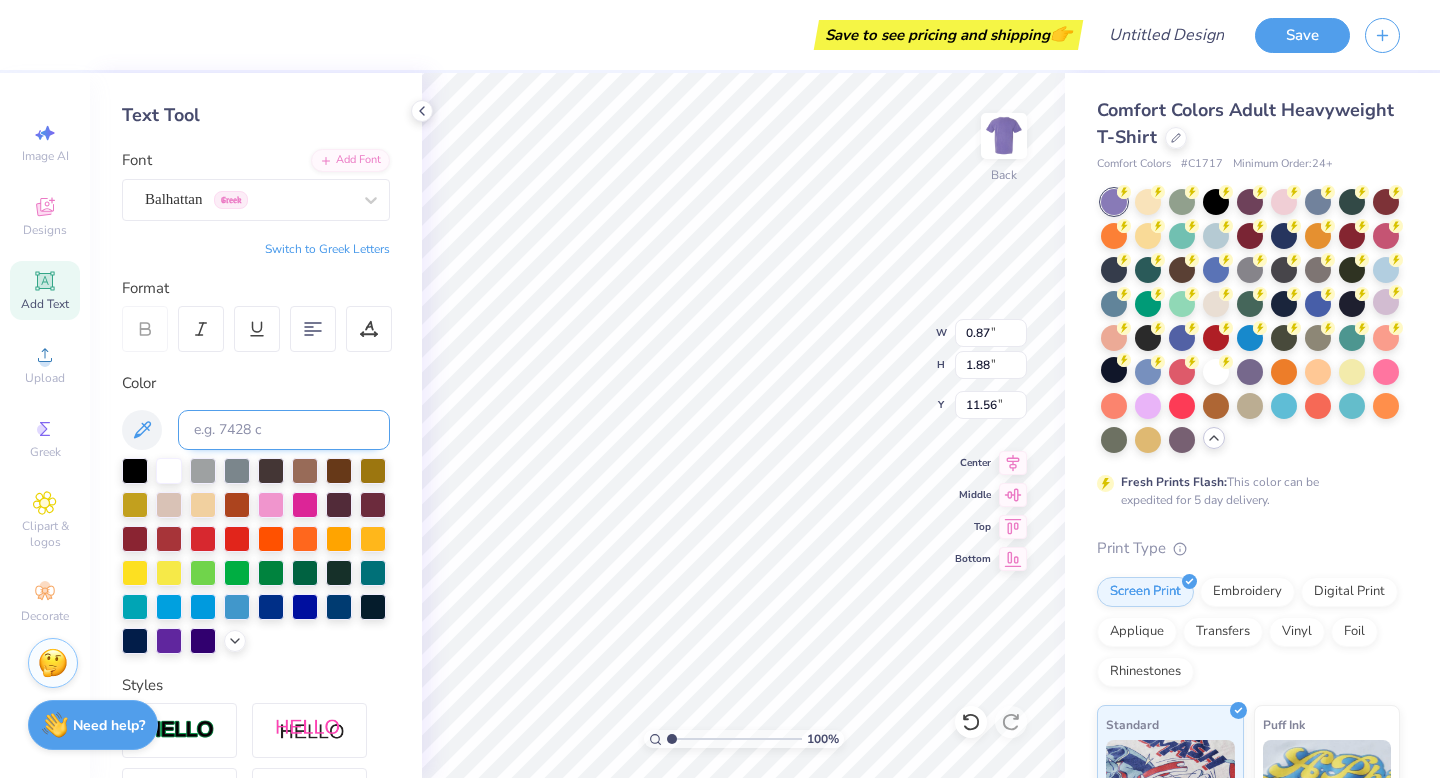 type on "5.55" 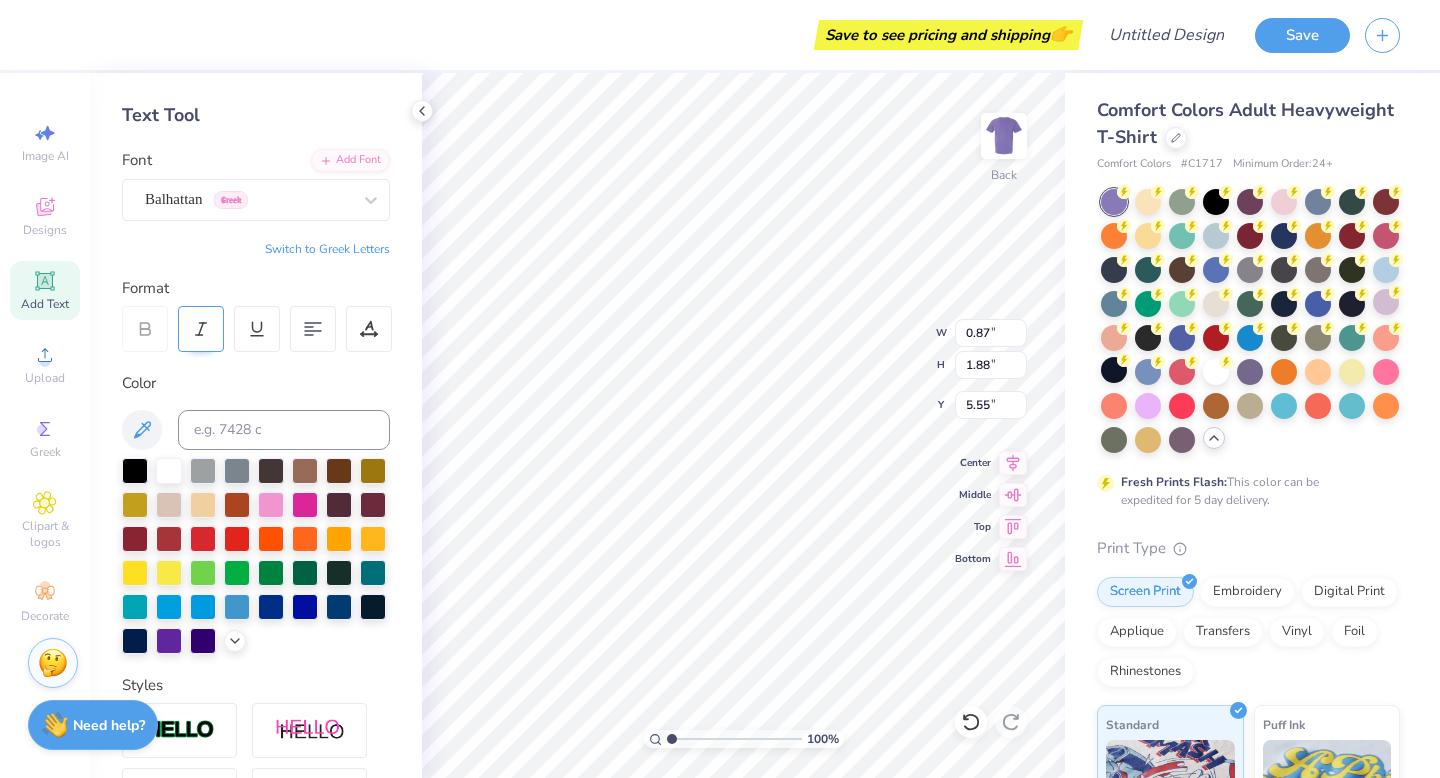 click 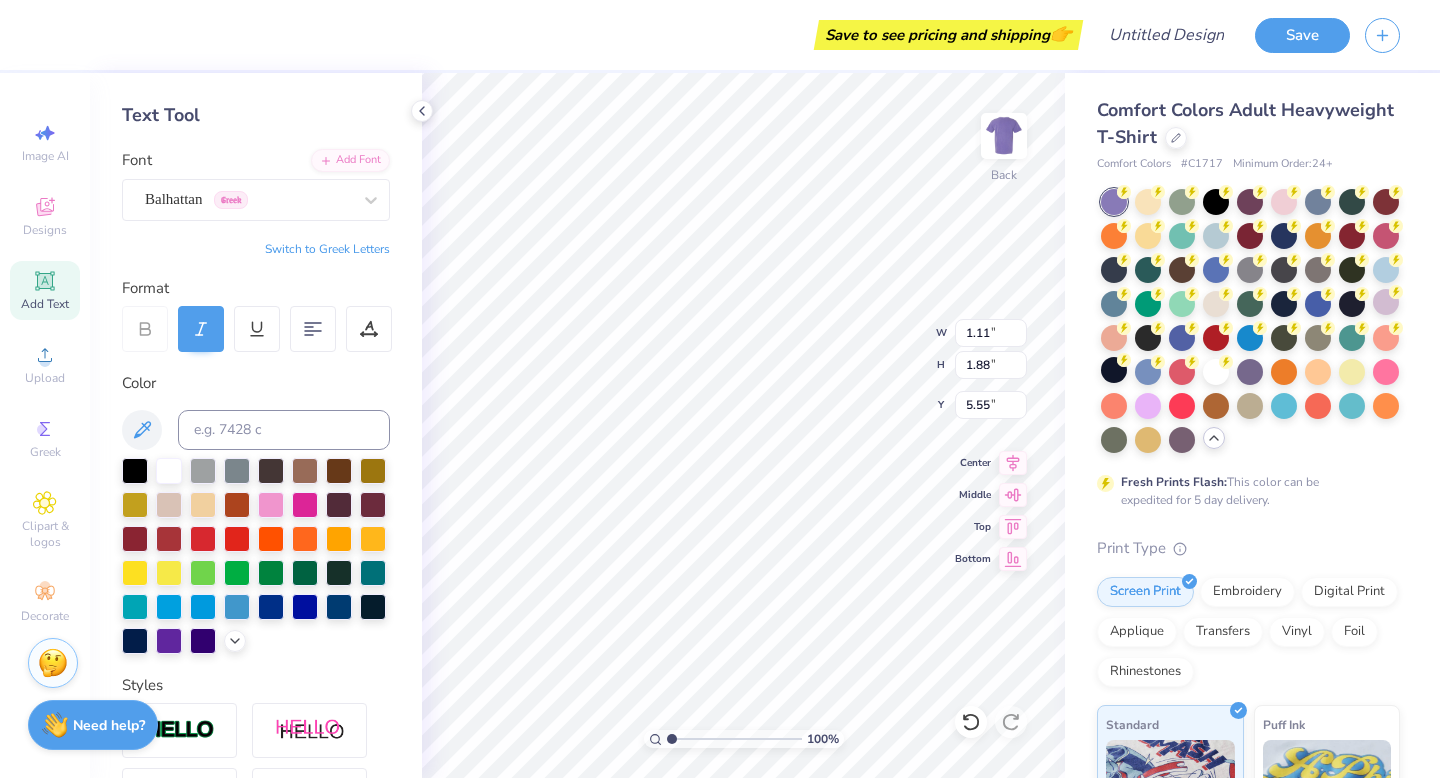 type on "1.11" 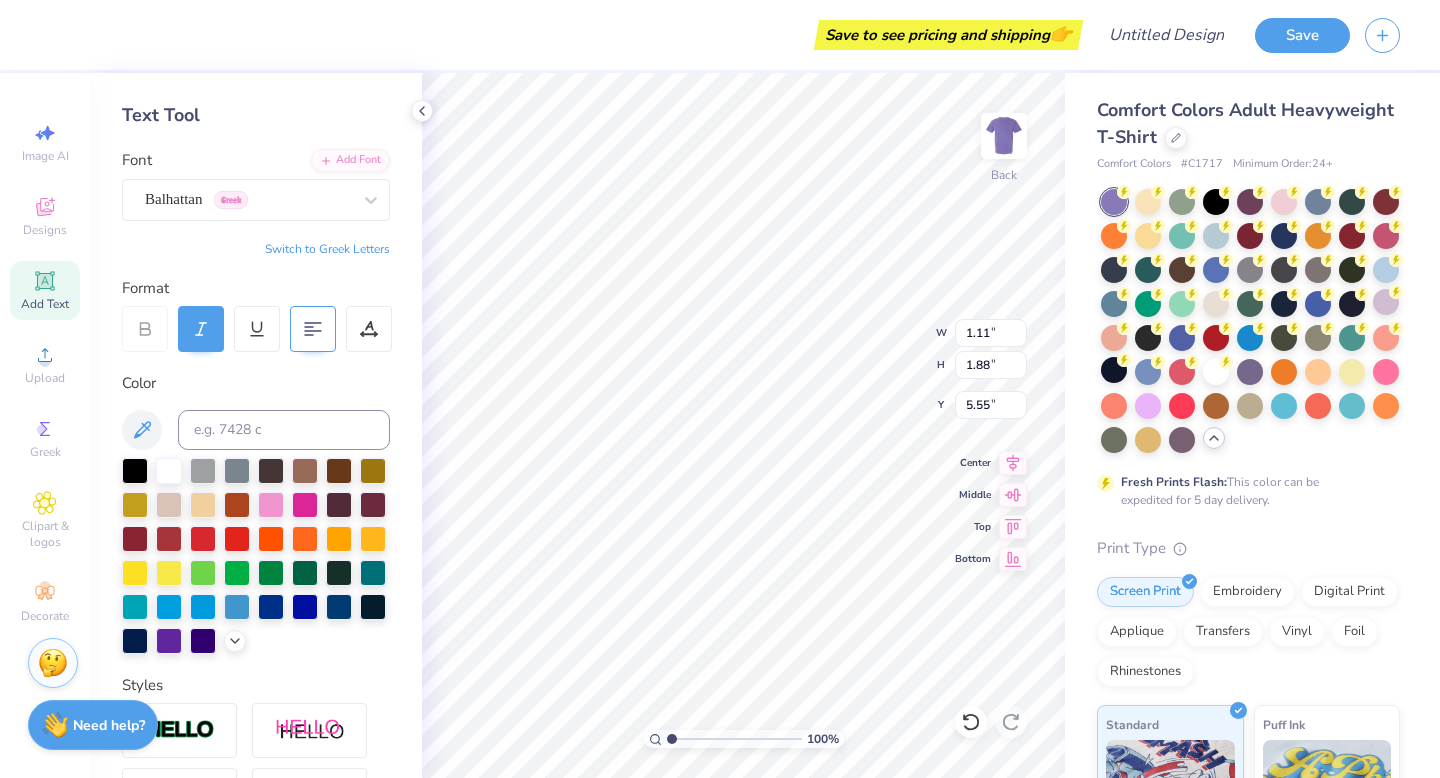 type on "5.42" 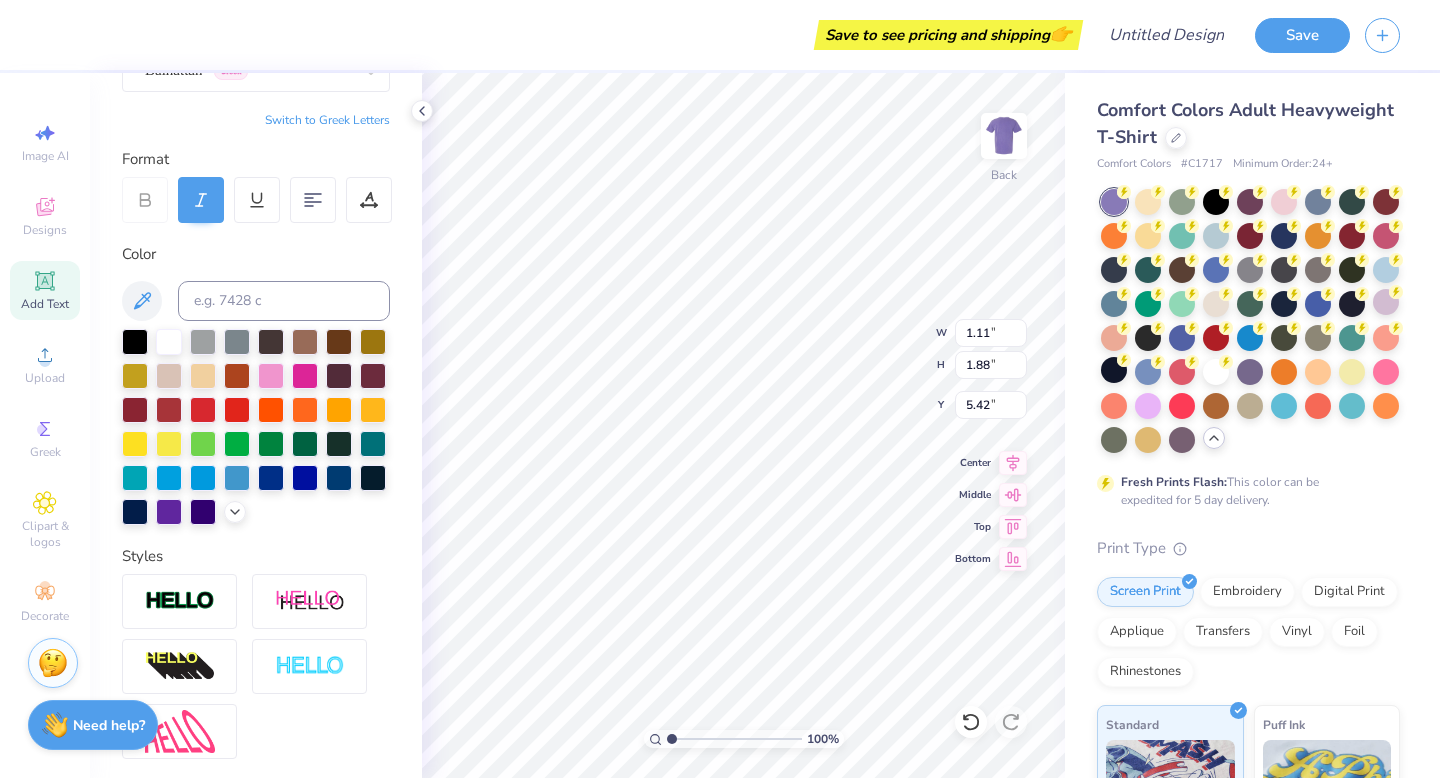 scroll, scrollTop: 213, scrollLeft: 0, axis: vertical 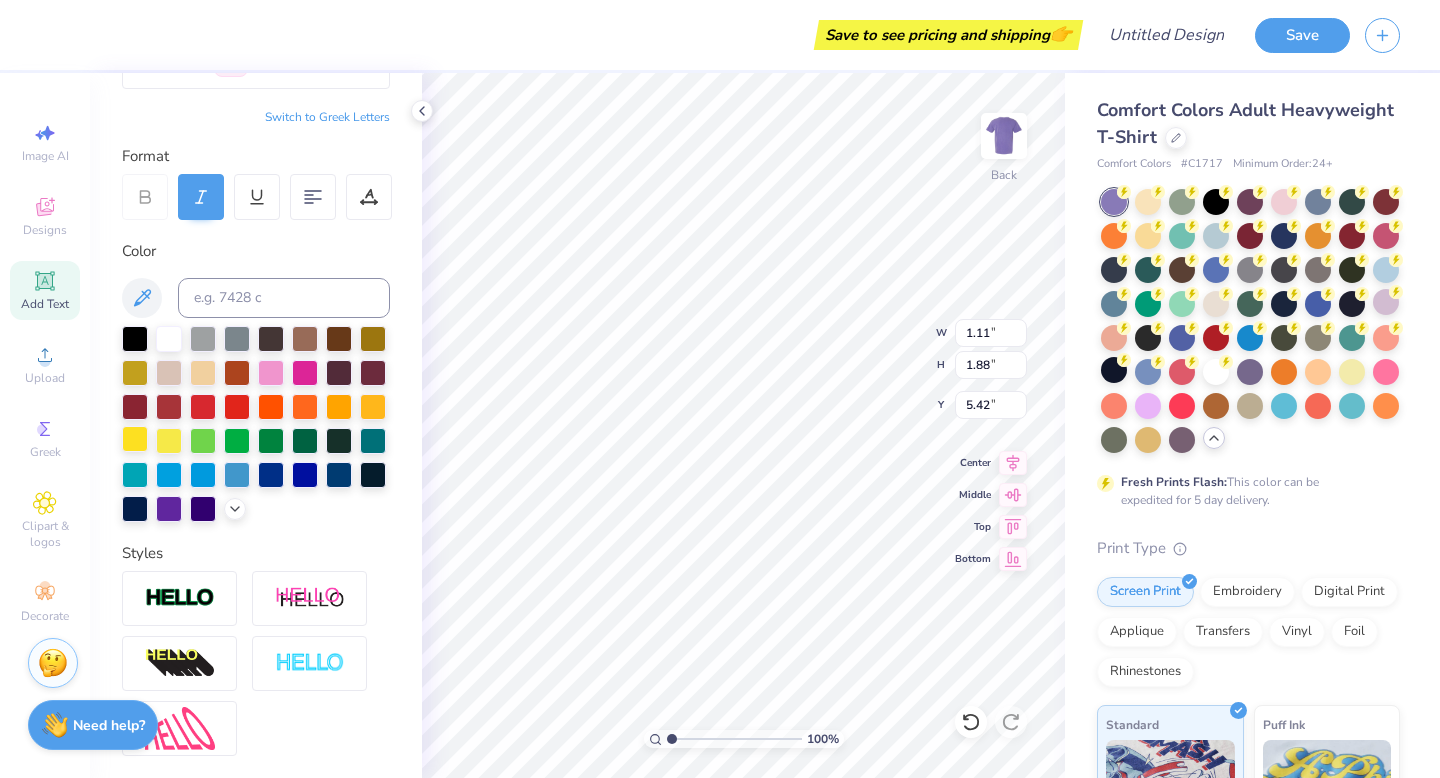 click at bounding box center (135, 439) 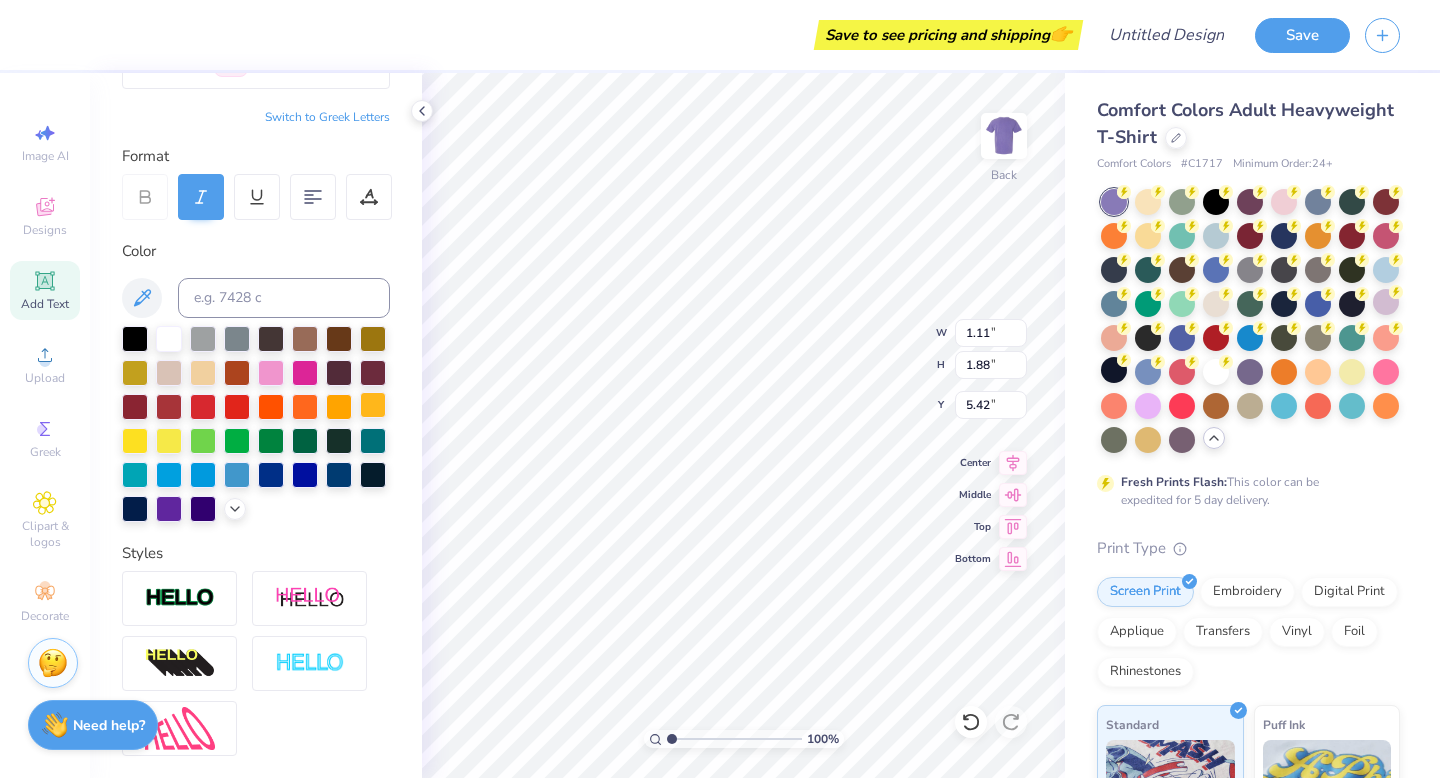 click at bounding box center [373, 405] 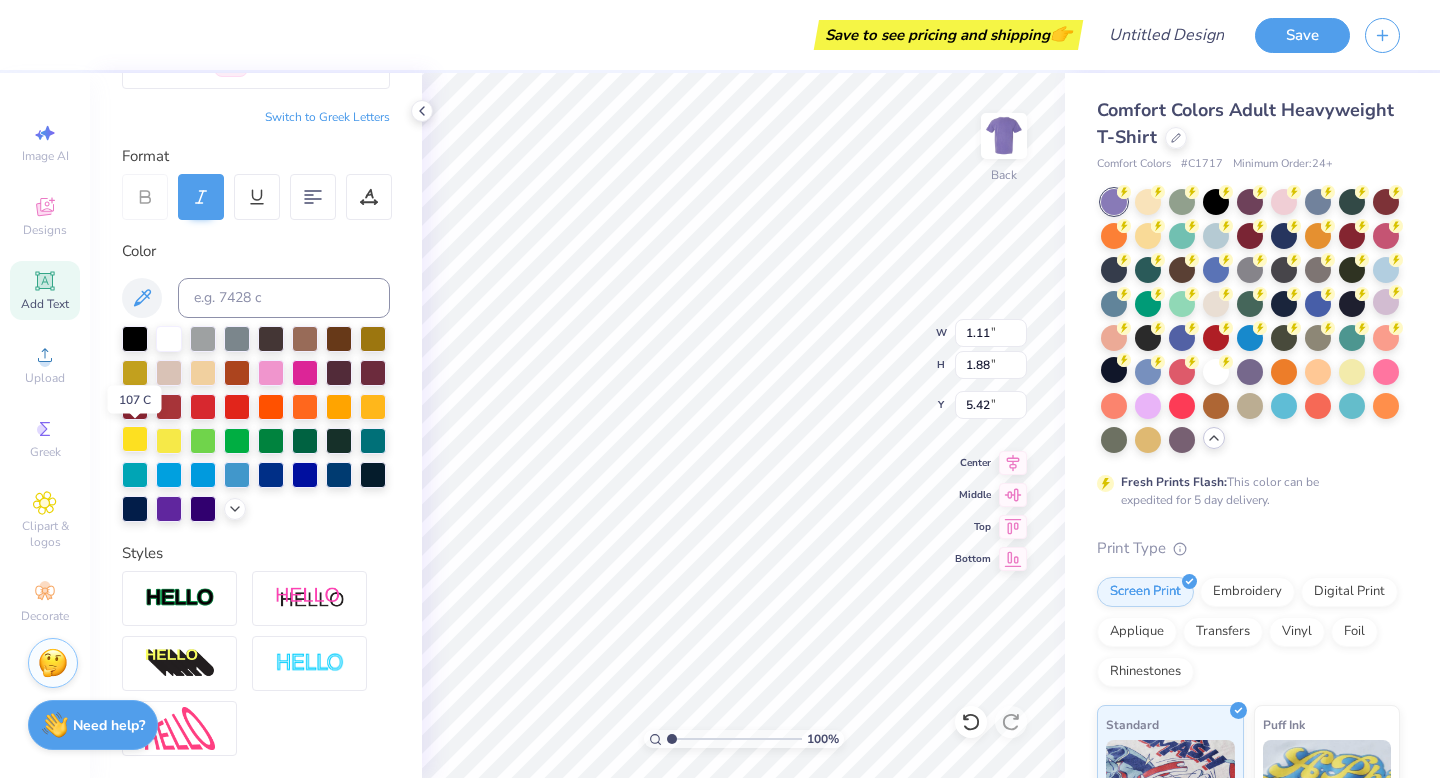 click at bounding box center [135, 439] 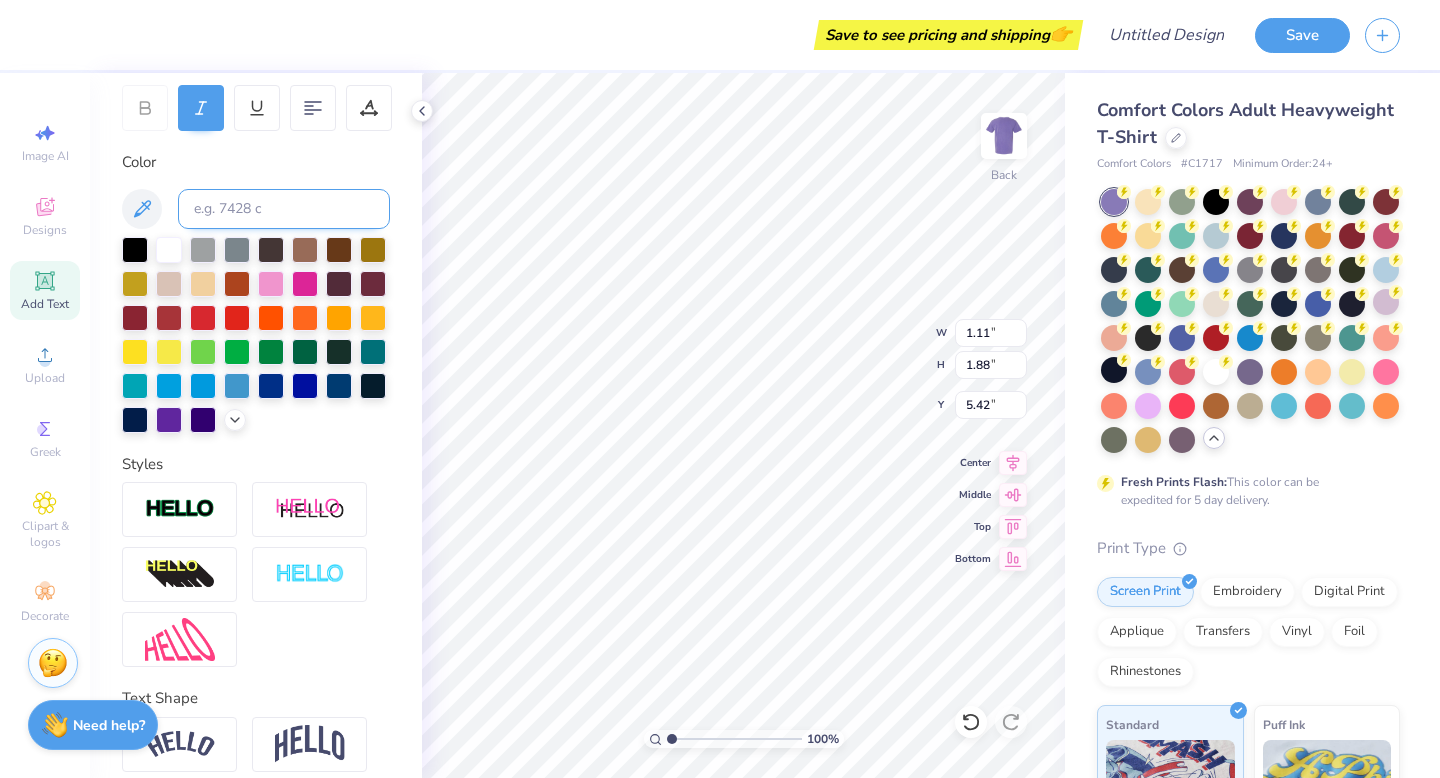 scroll, scrollTop: 384, scrollLeft: 0, axis: vertical 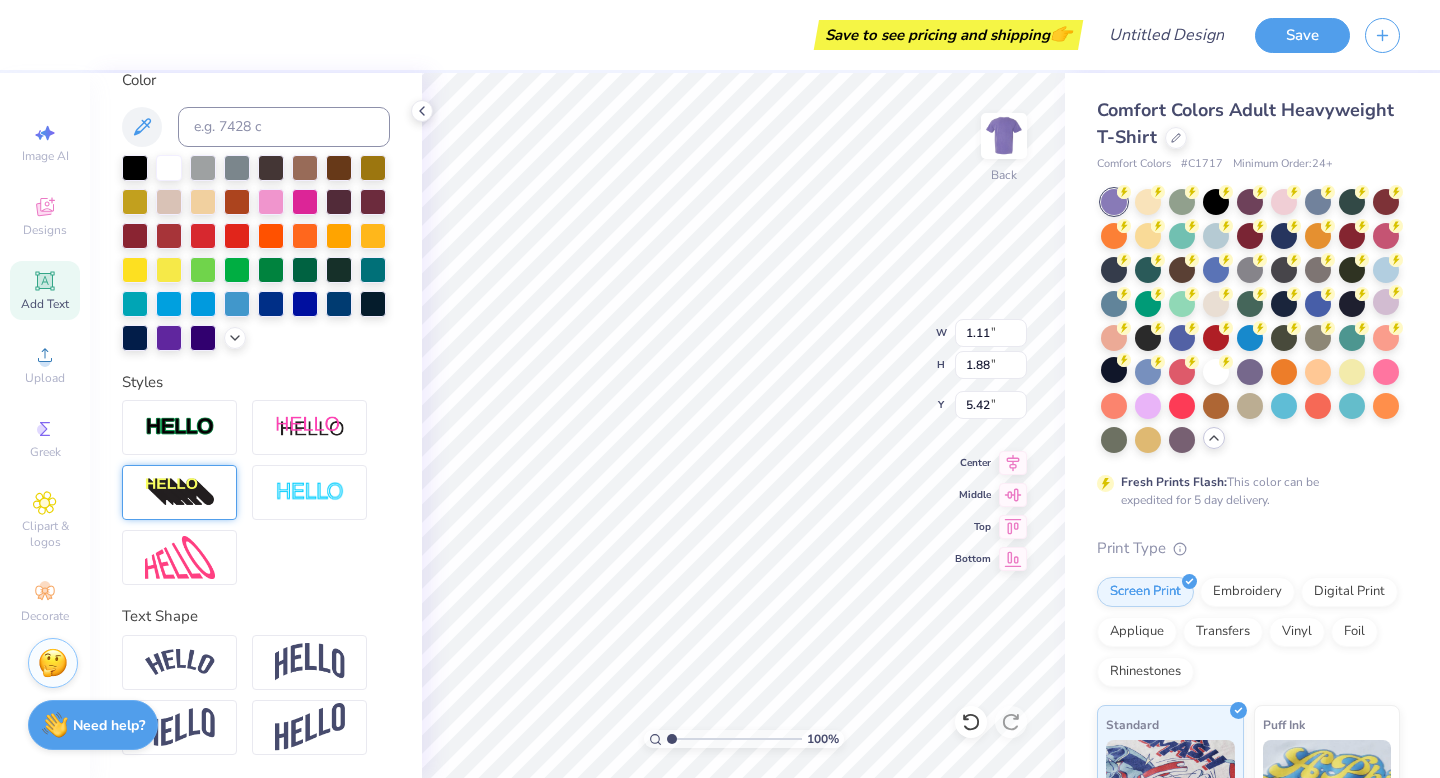 click at bounding box center [180, 493] 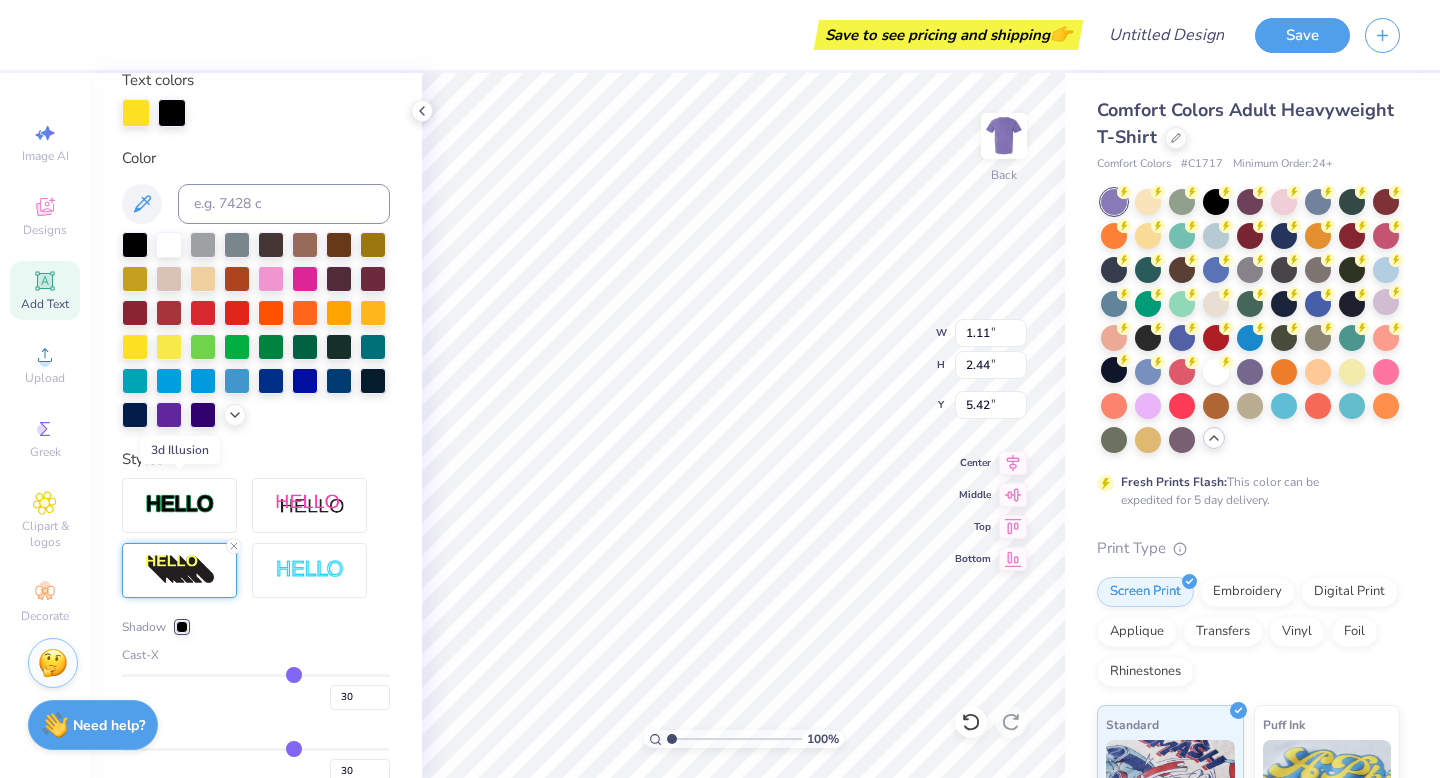 type on "1.44" 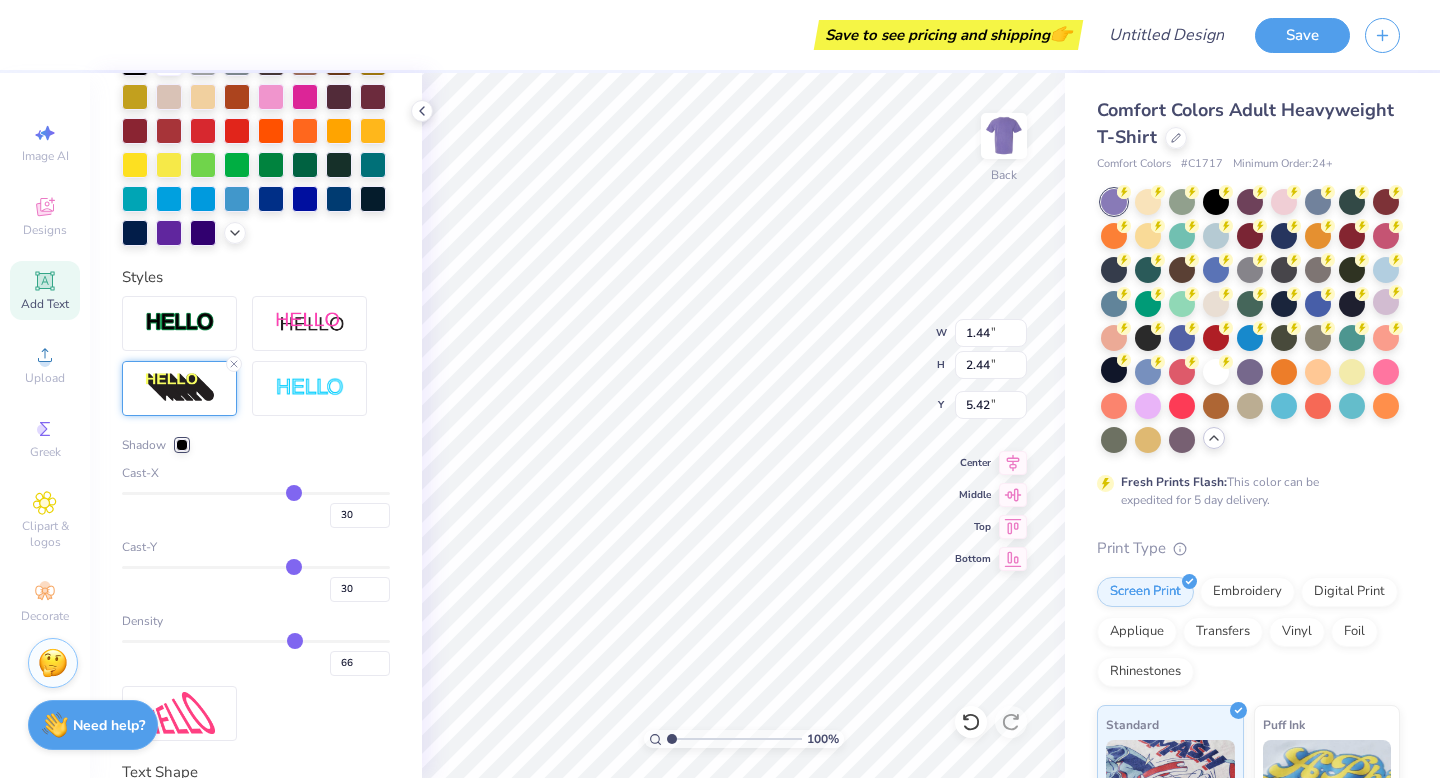 scroll, scrollTop: 582, scrollLeft: 0, axis: vertical 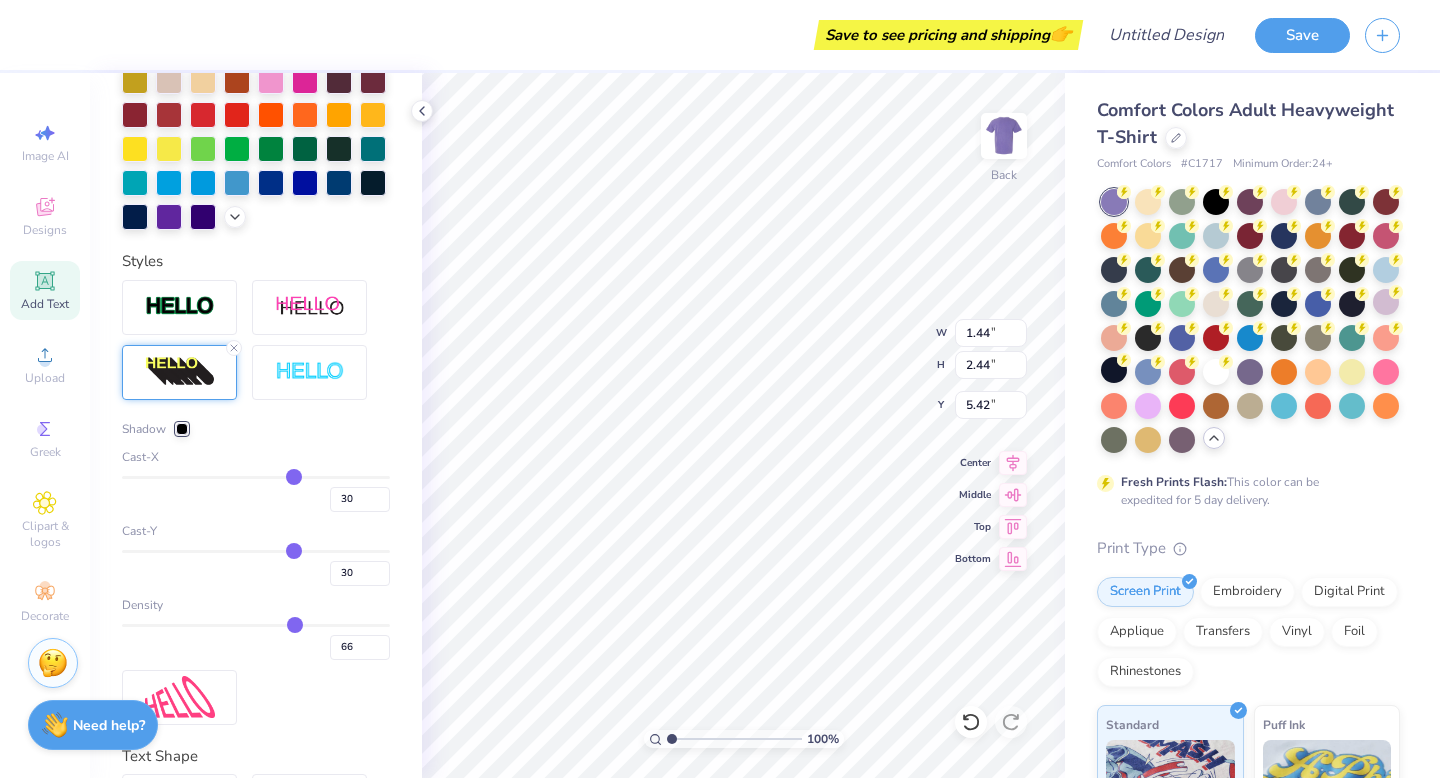 click at bounding box center [182, 429] 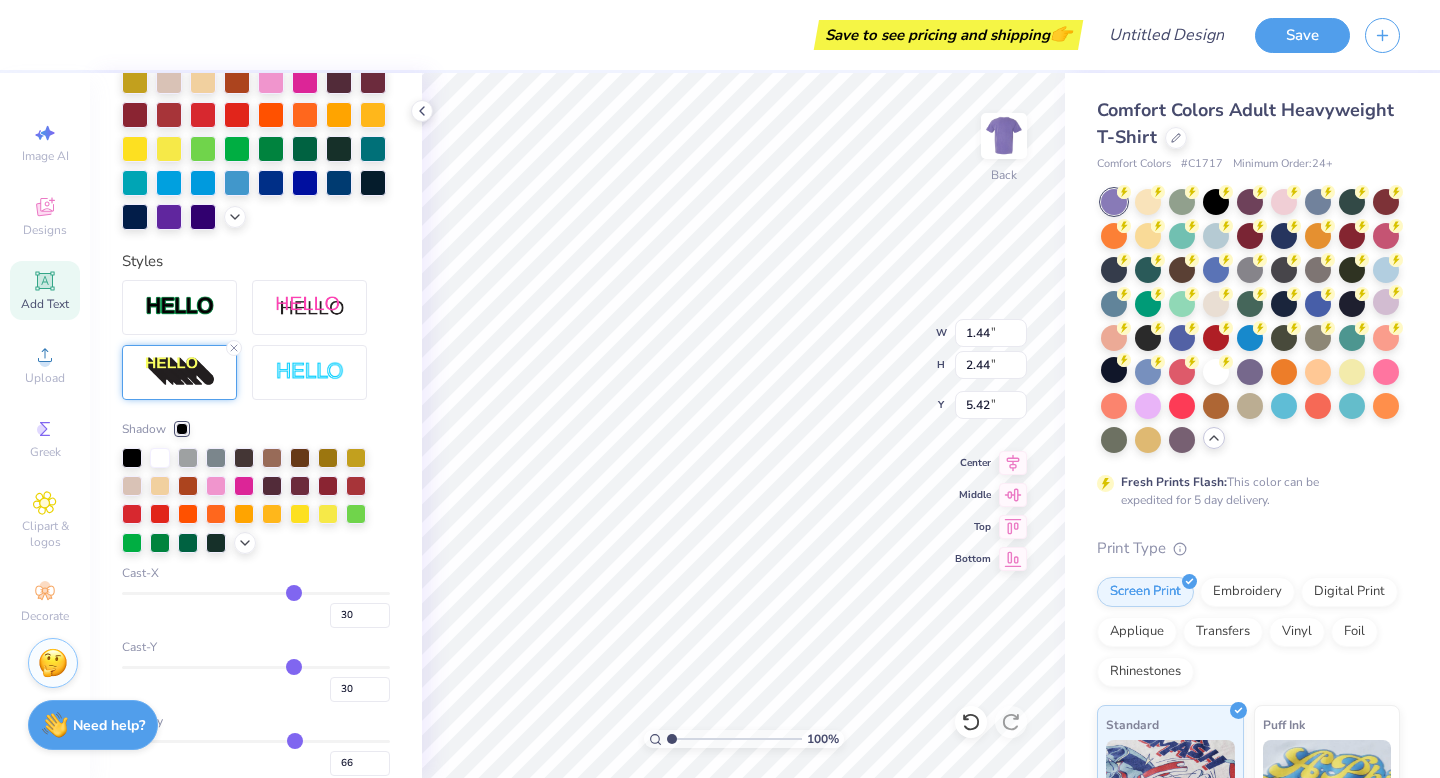 type on "3.50" 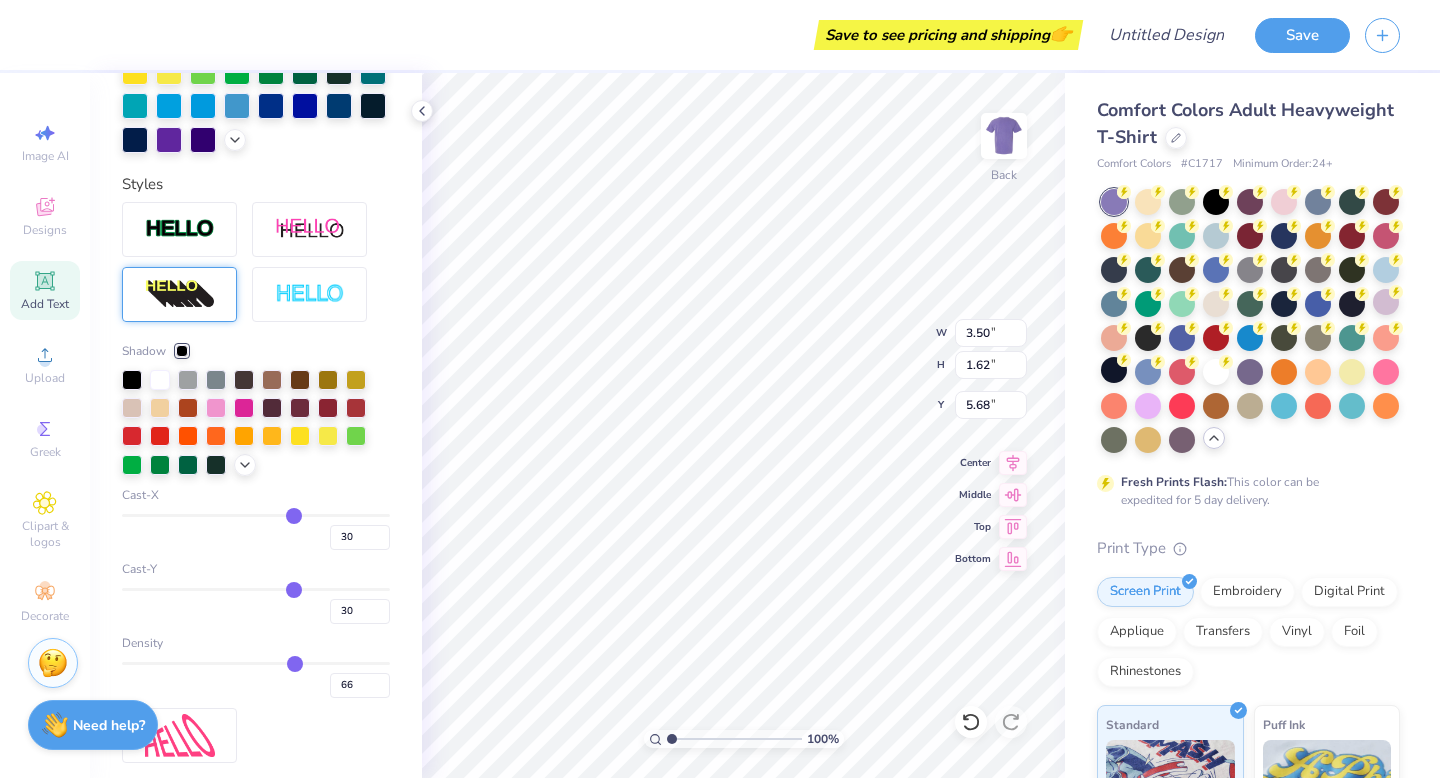 scroll, scrollTop: 384, scrollLeft: 0, axis: vertical 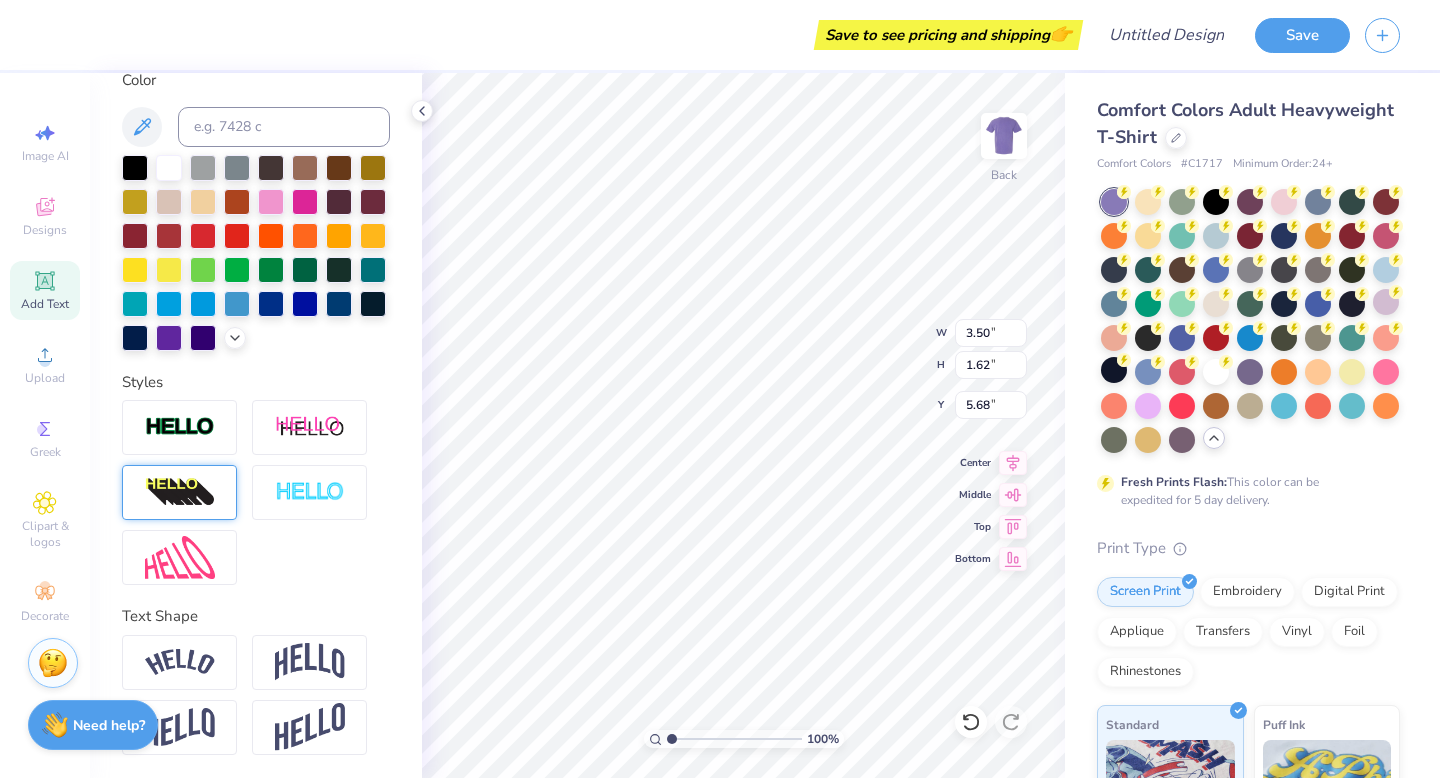 click at bounding box center [180, 493] 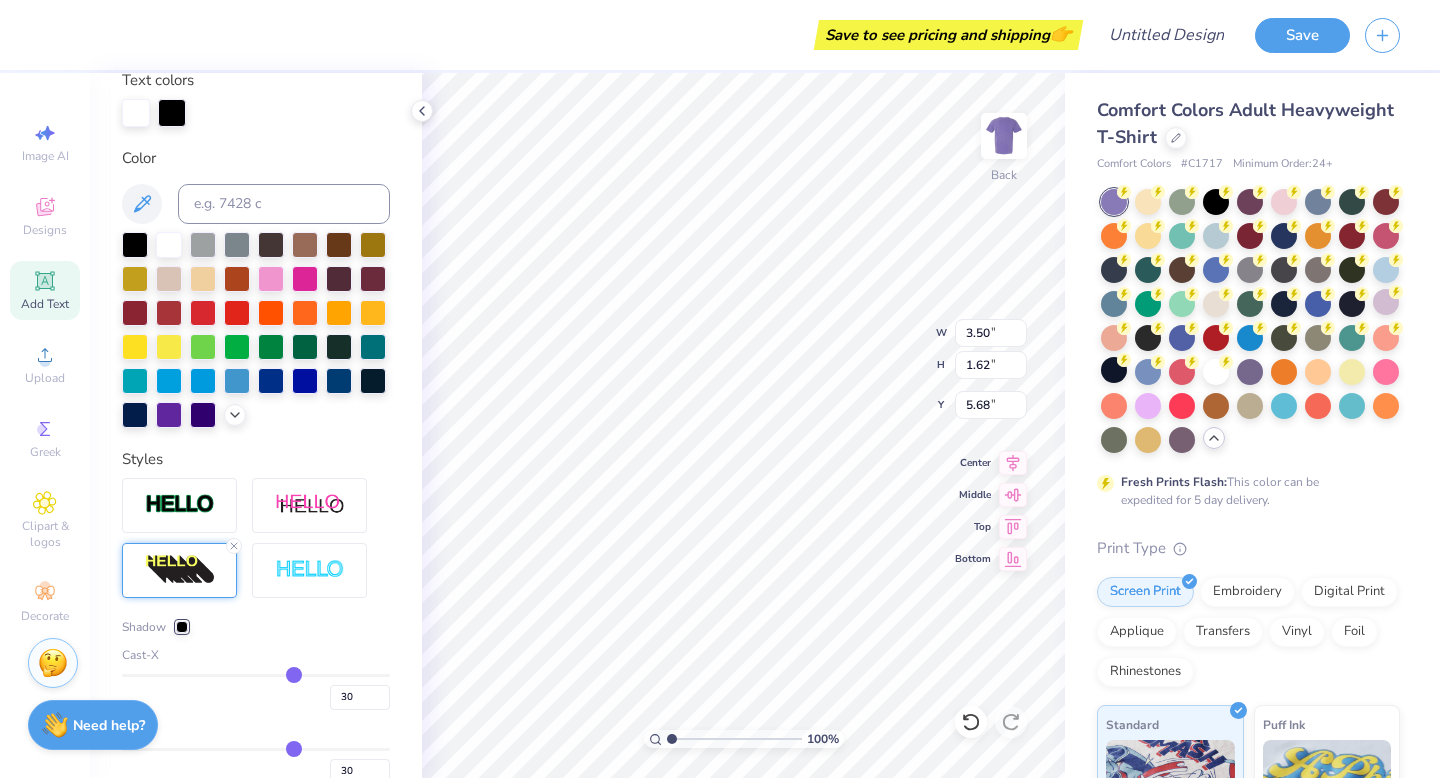 scroll, scrollTop: 462, scrollLeft: 0, axis: vertical 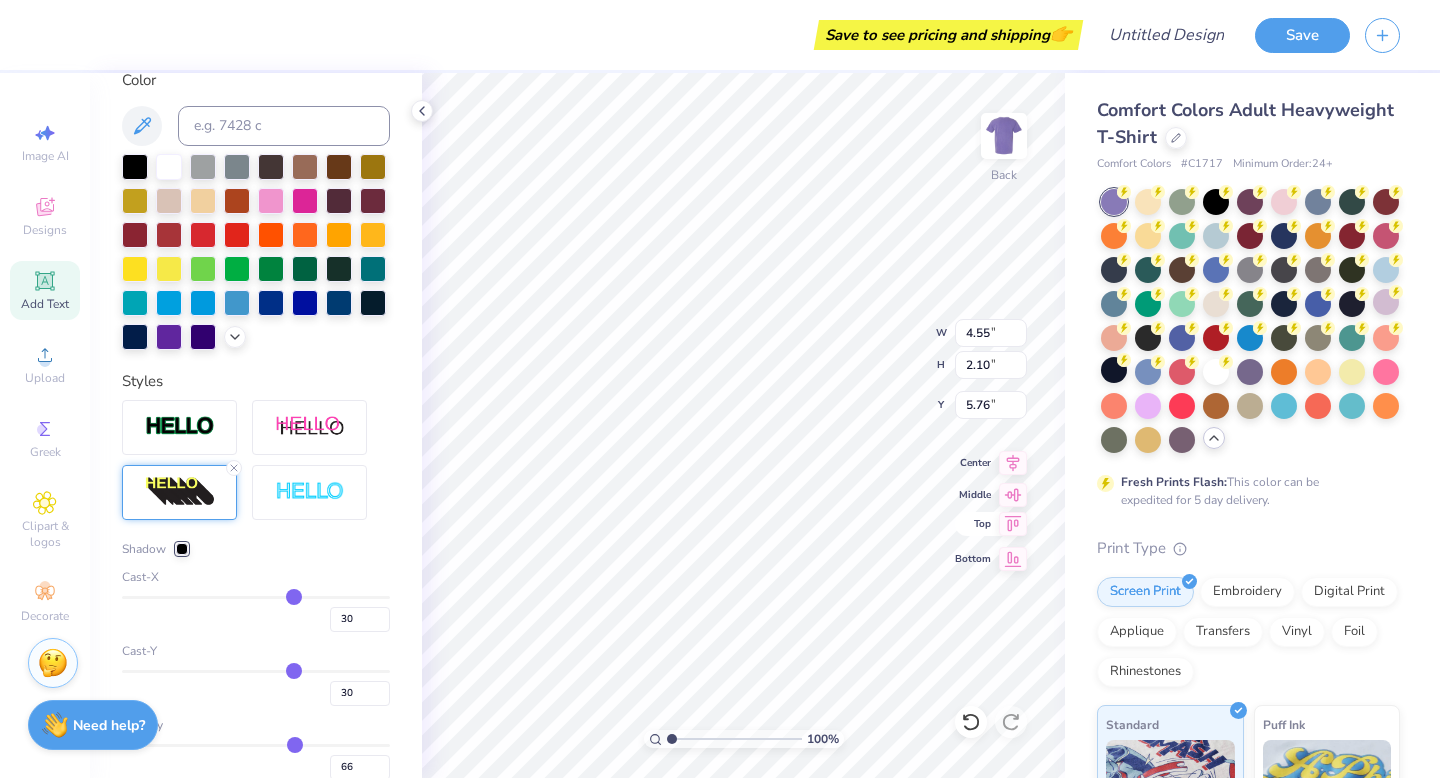 click 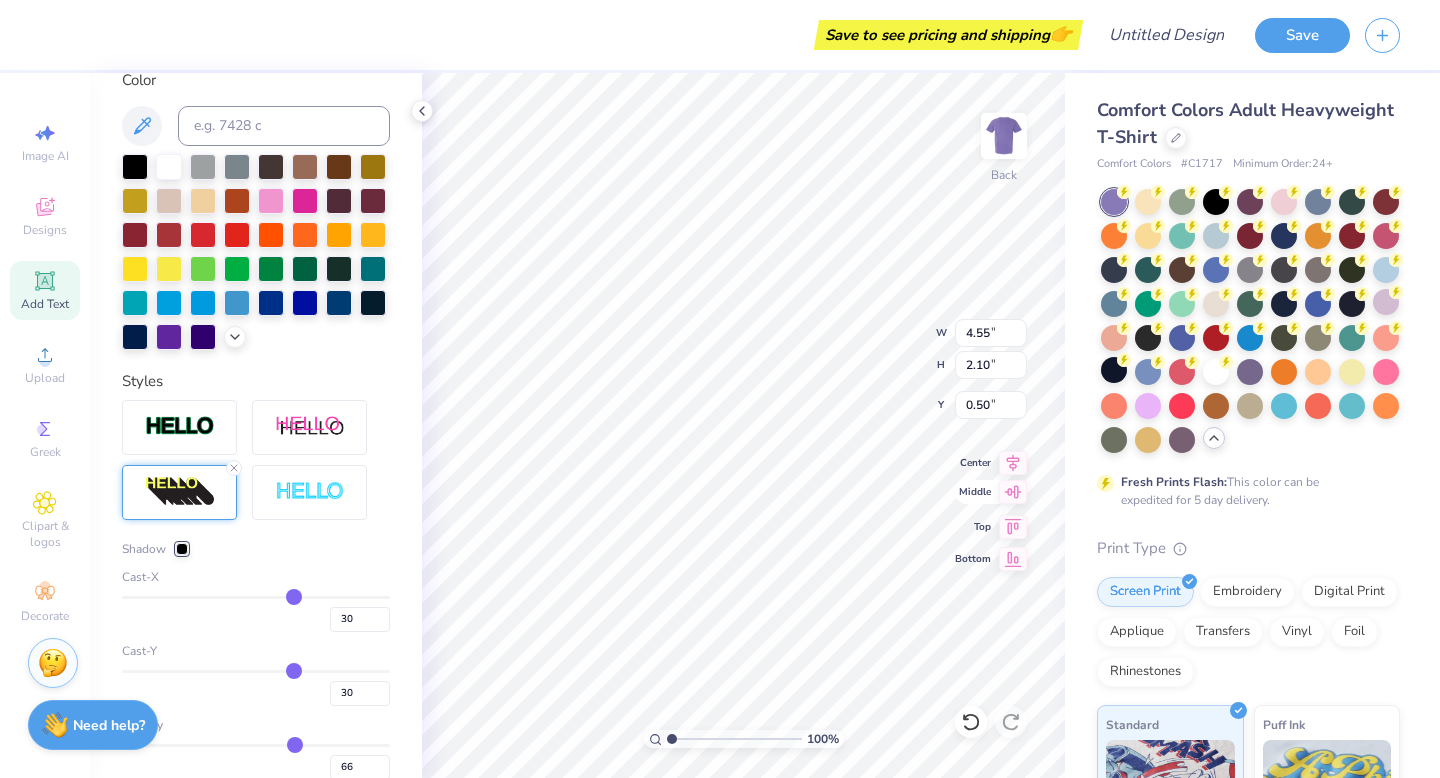 type on "5.76" 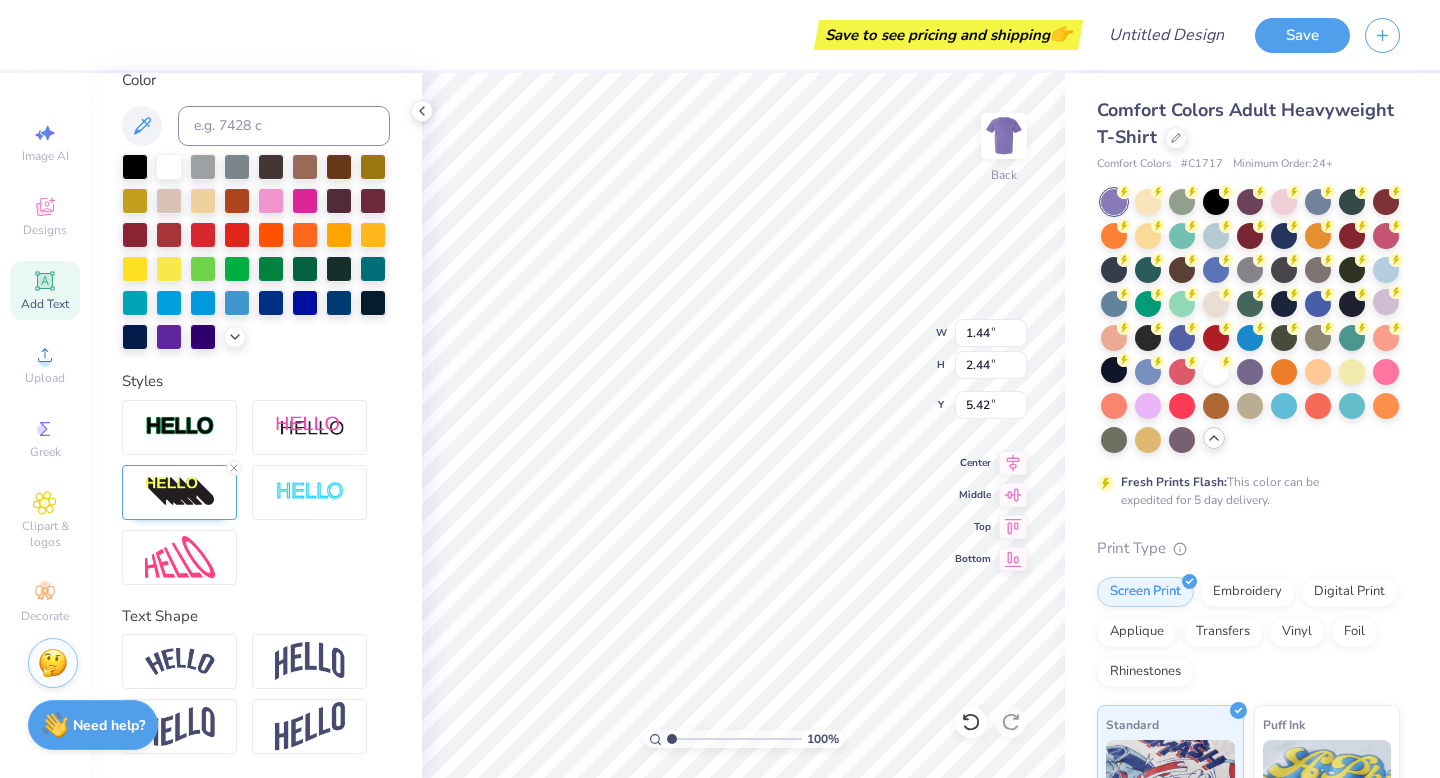 type on "5.01" 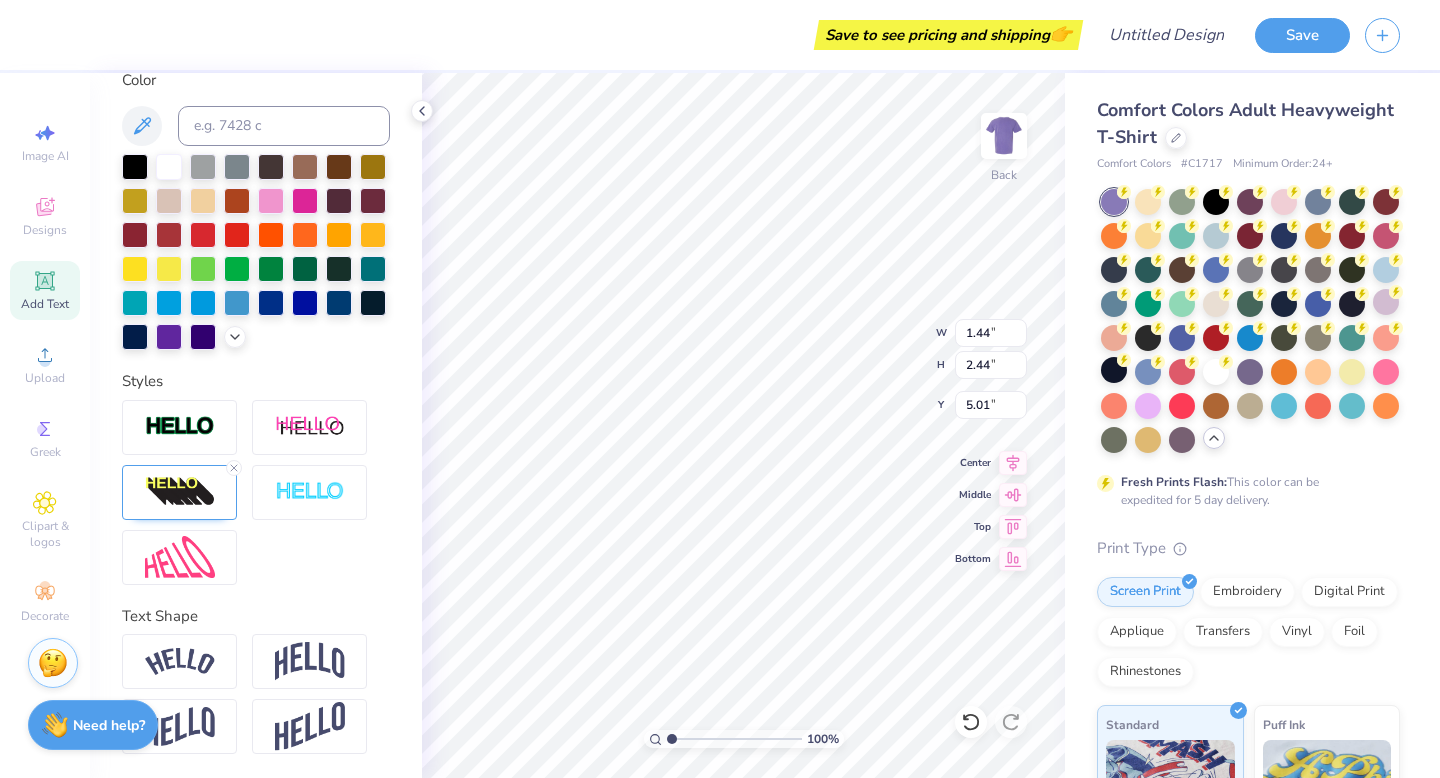 type on "4.55" 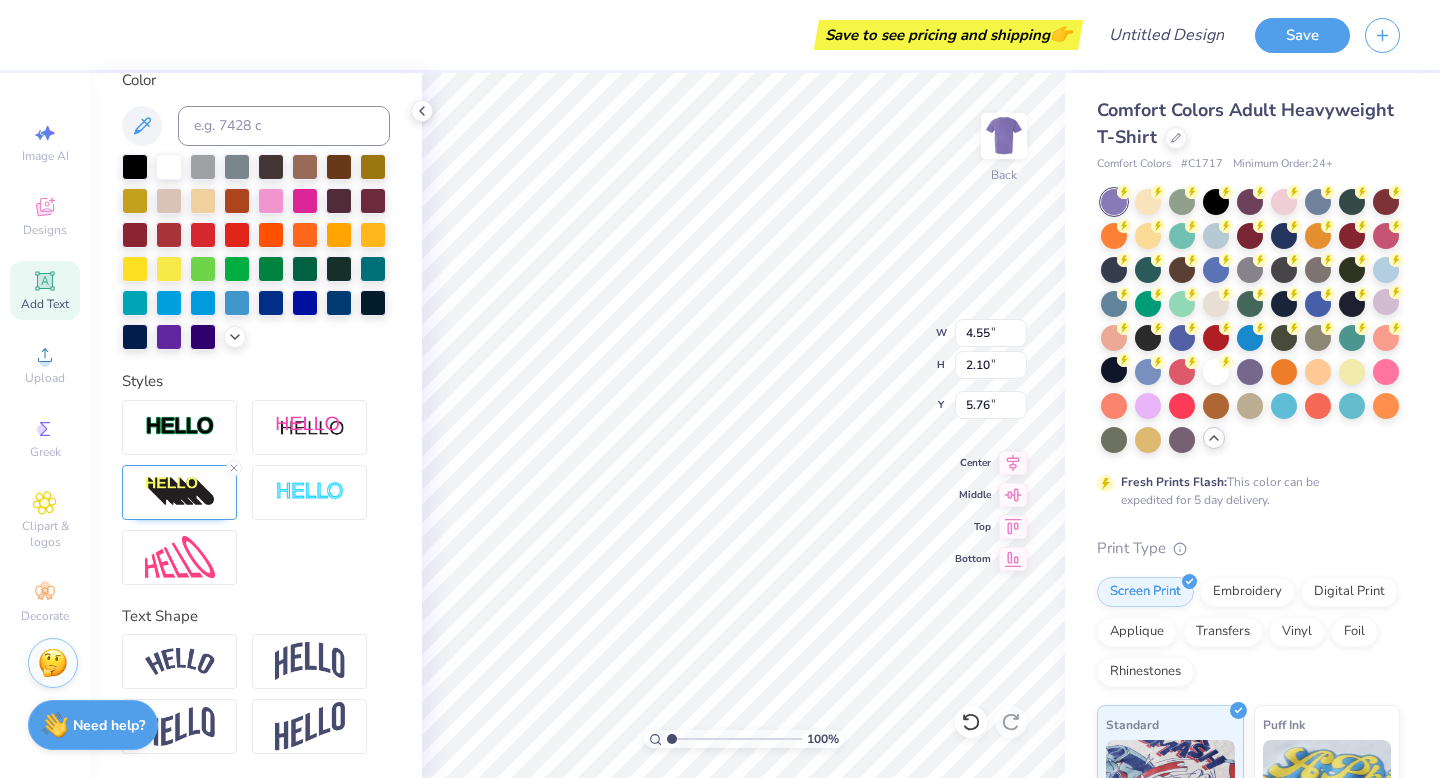 type on "5.35" 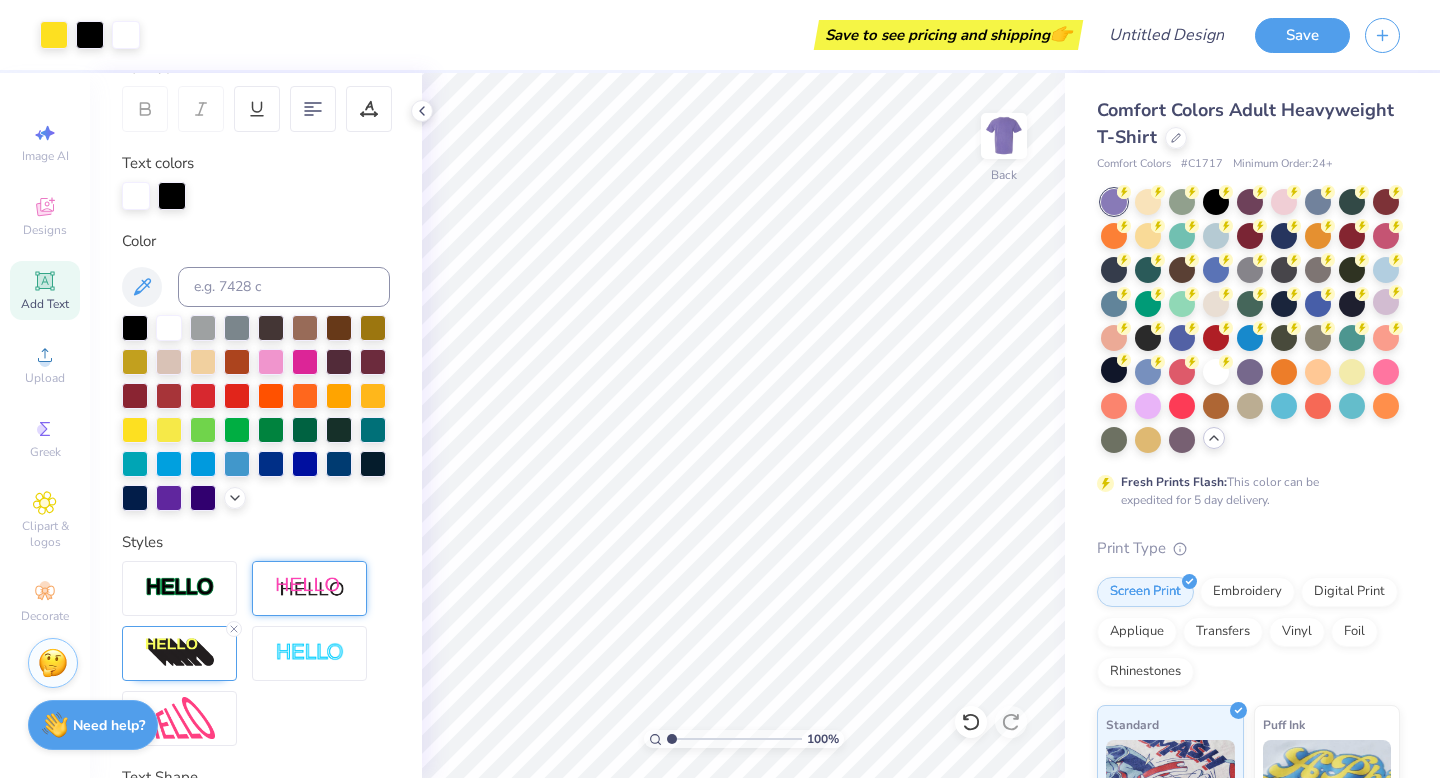 scroll, scrollTop: 0, scrollLeft: 0, axis: both 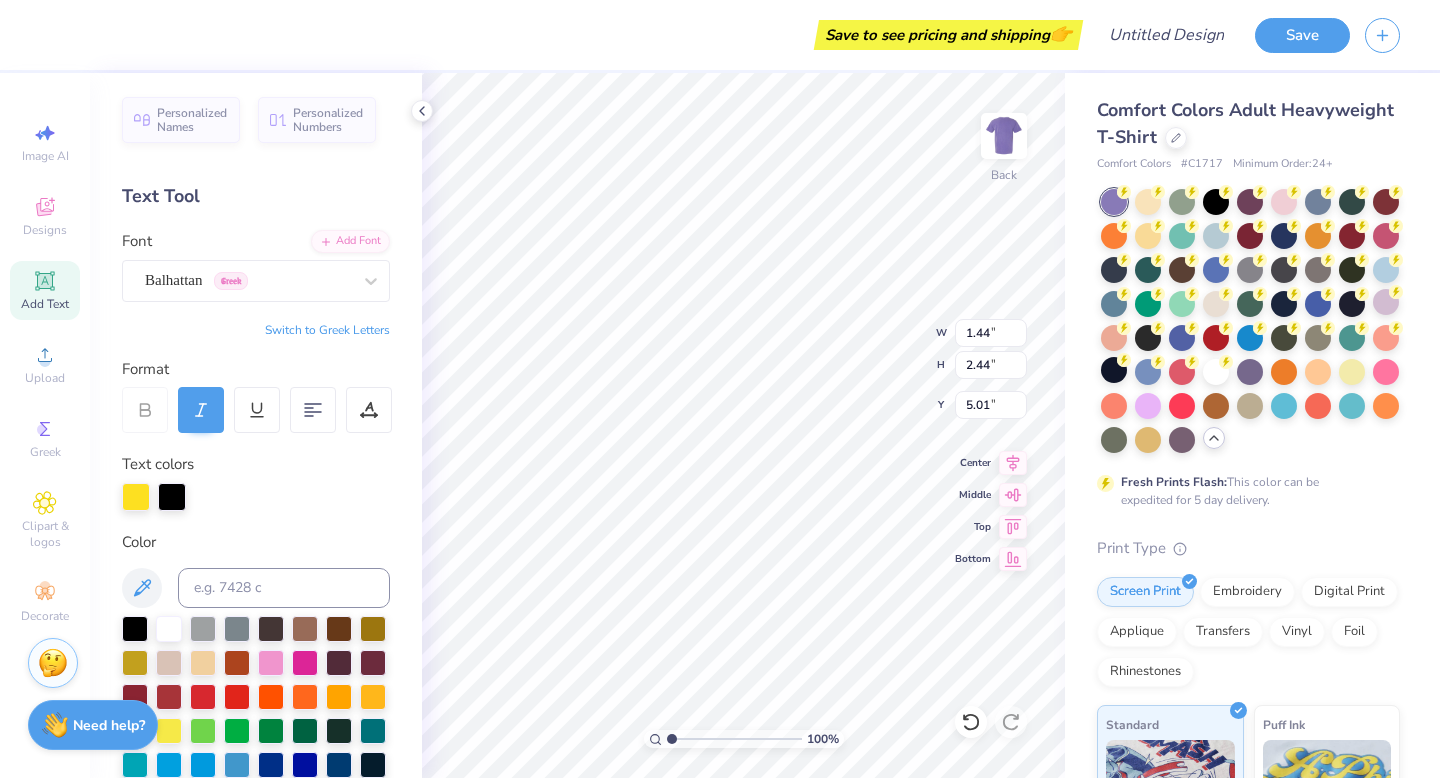 type on "1.44" 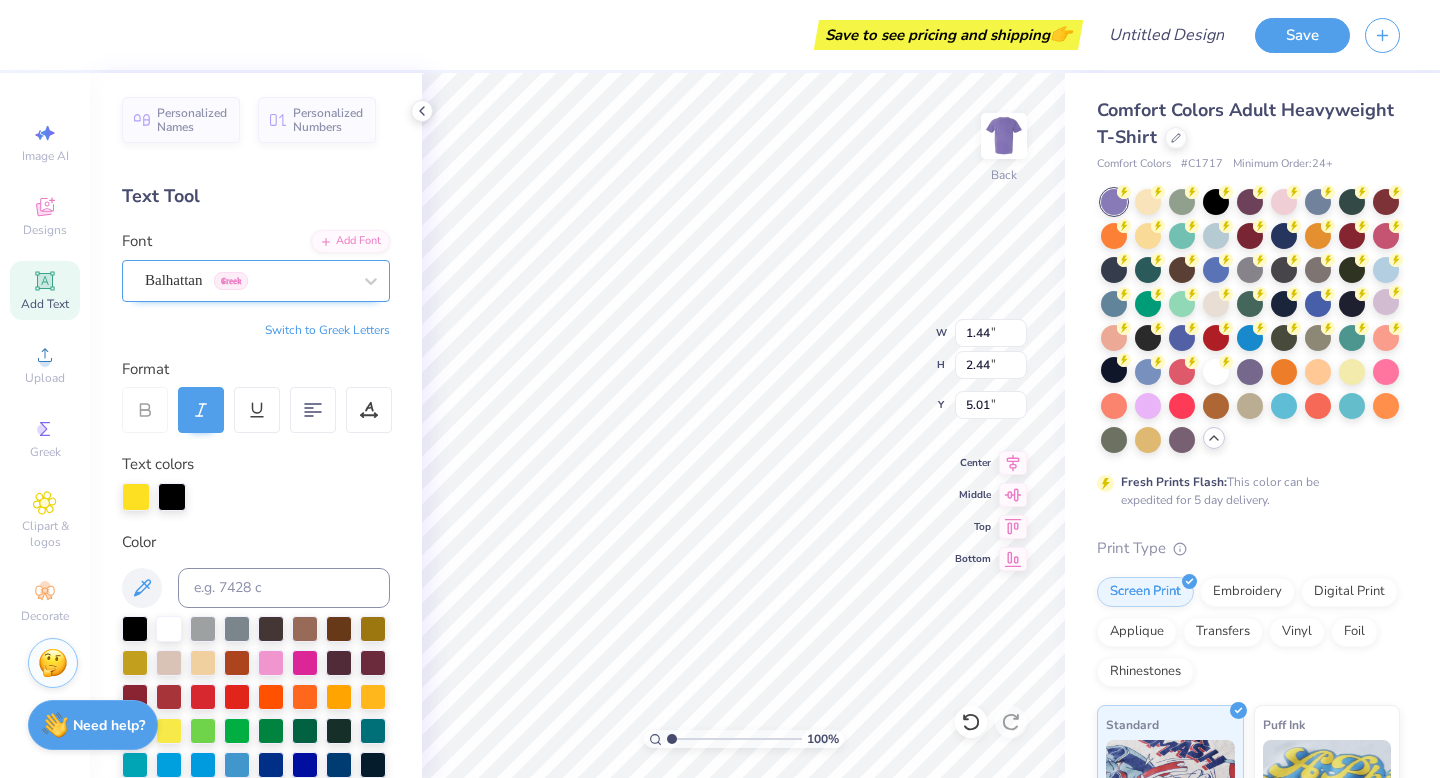 click on "Balhattan Greek" at bounding box center (248, 280) 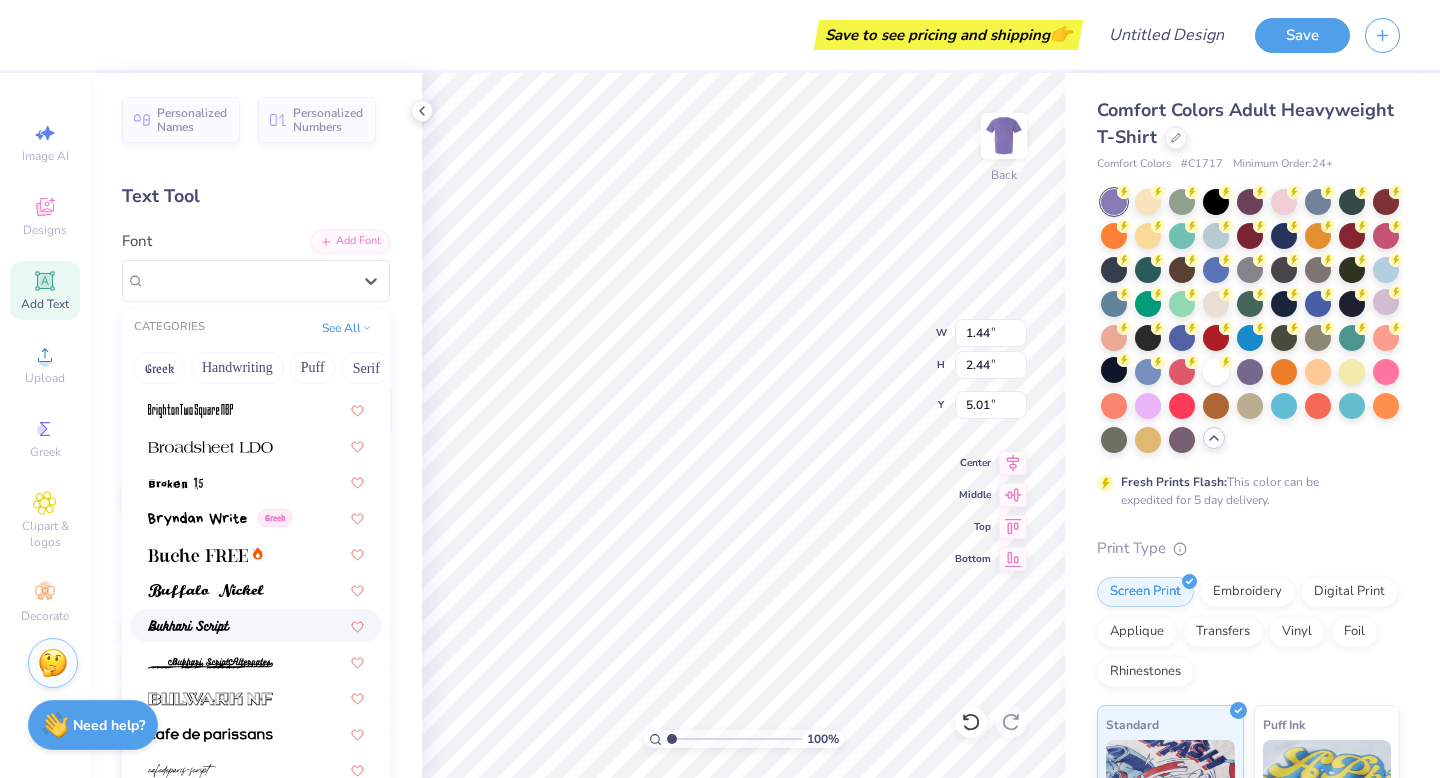 scroll, scrollTop: 1856, scrollLeft: 0, axis: vertical 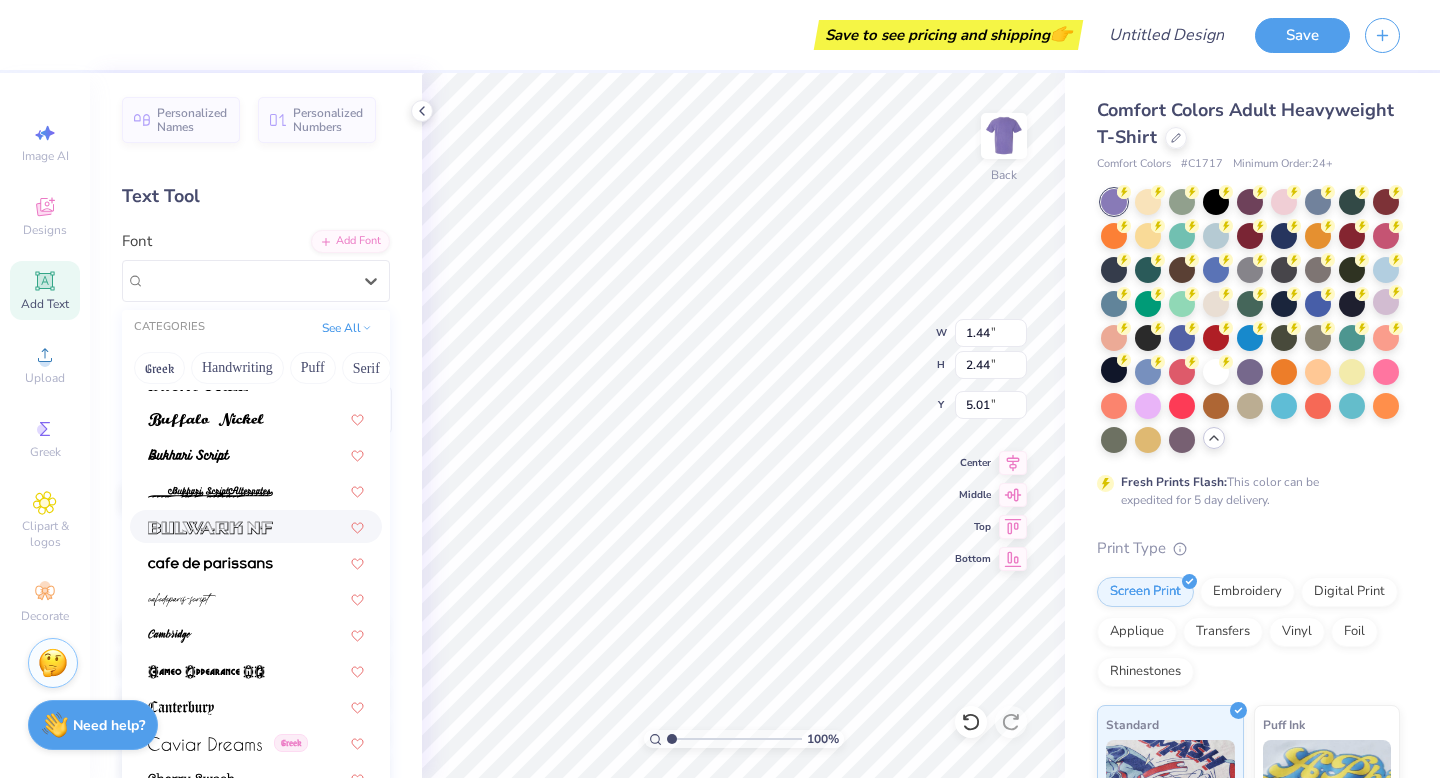 click at bounding box center [256, 526] 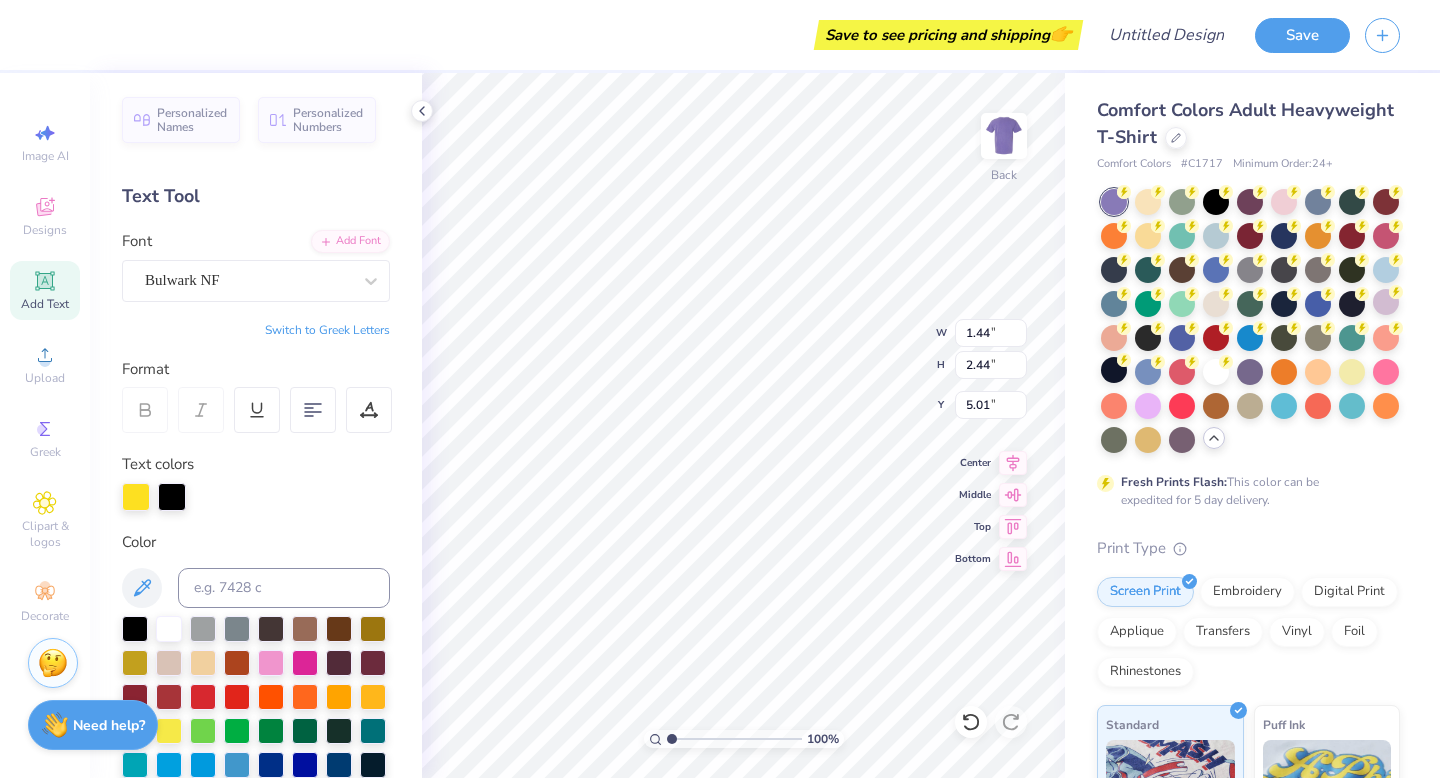 type on "2.49" 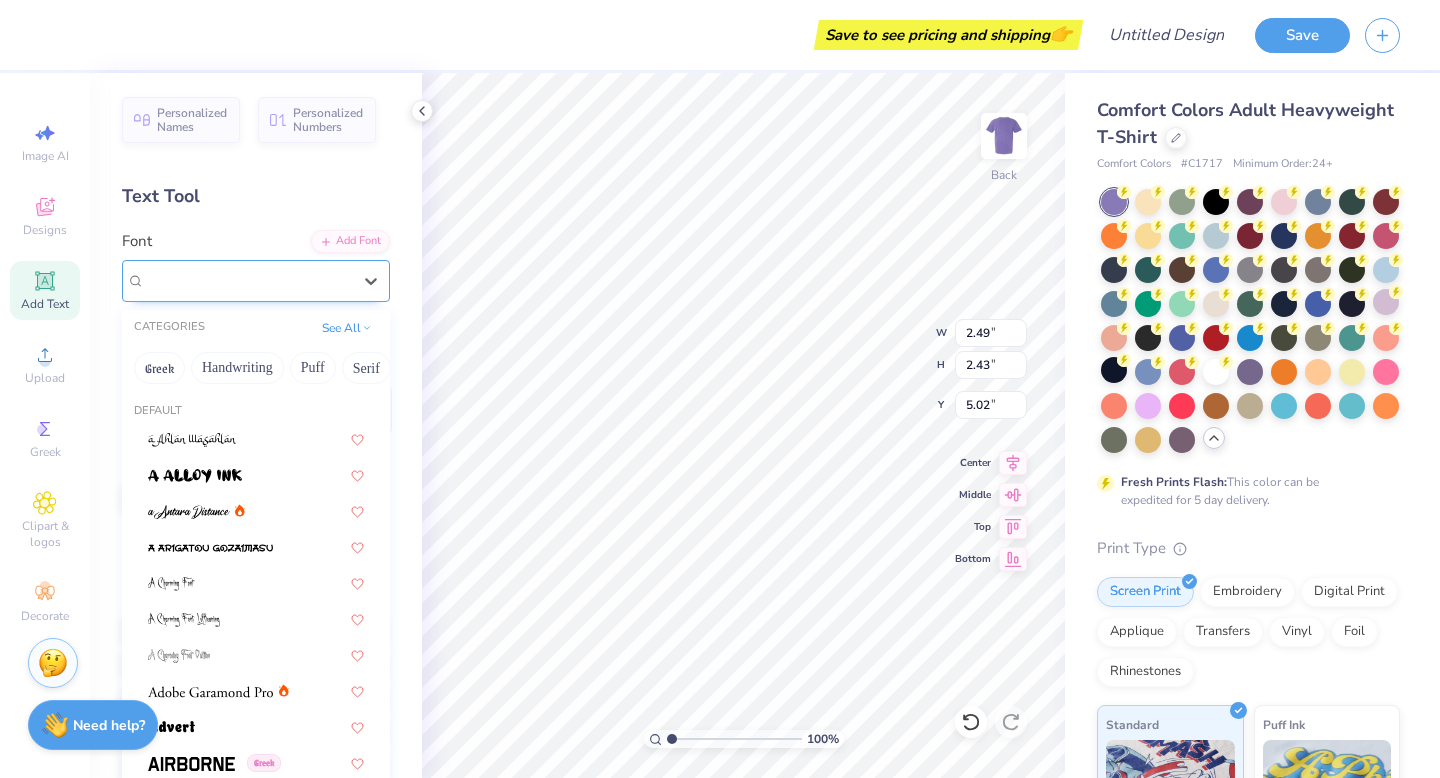 click on "Bulwark NF" at bounding box center (248, 280) 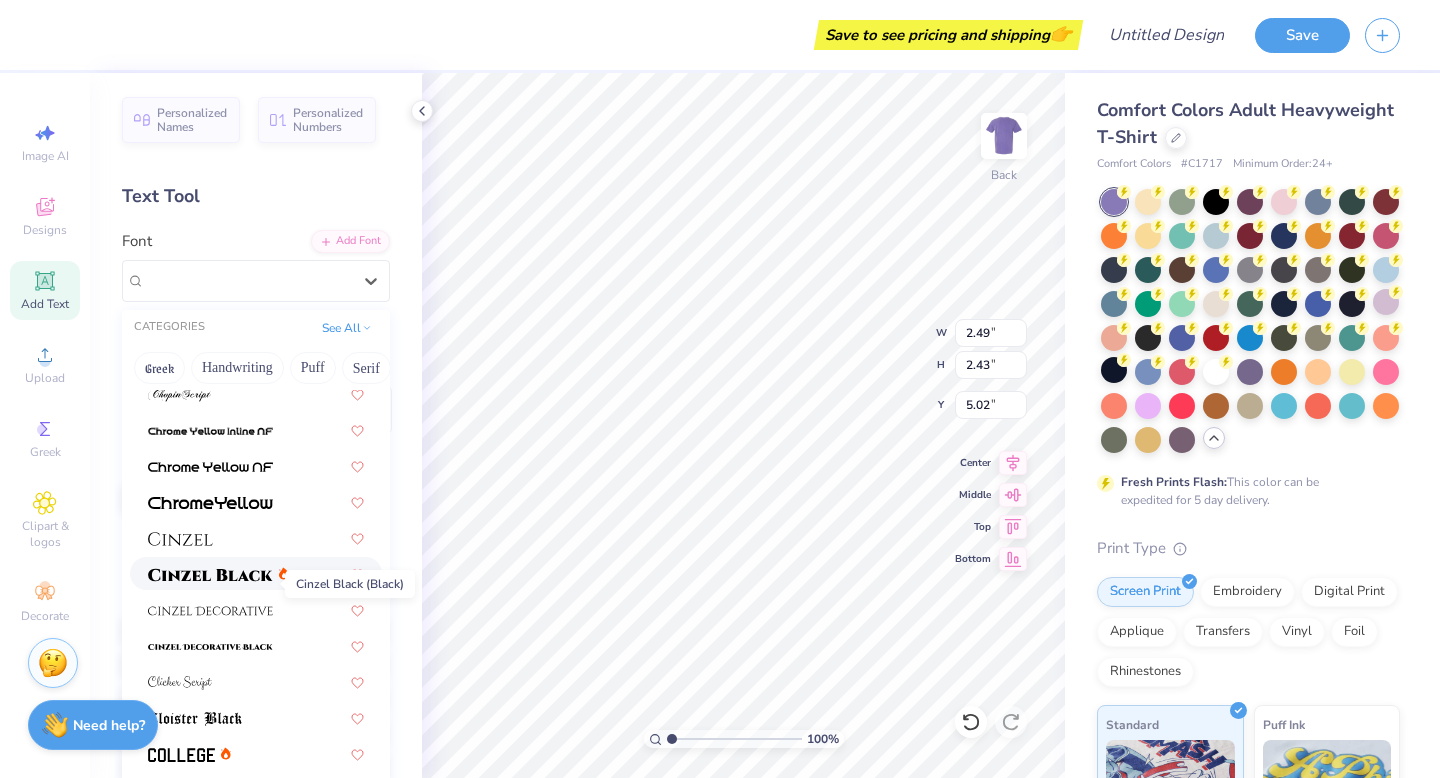 scroll, scrollTop: 2280, scrollLeft: 0, axis: vertical 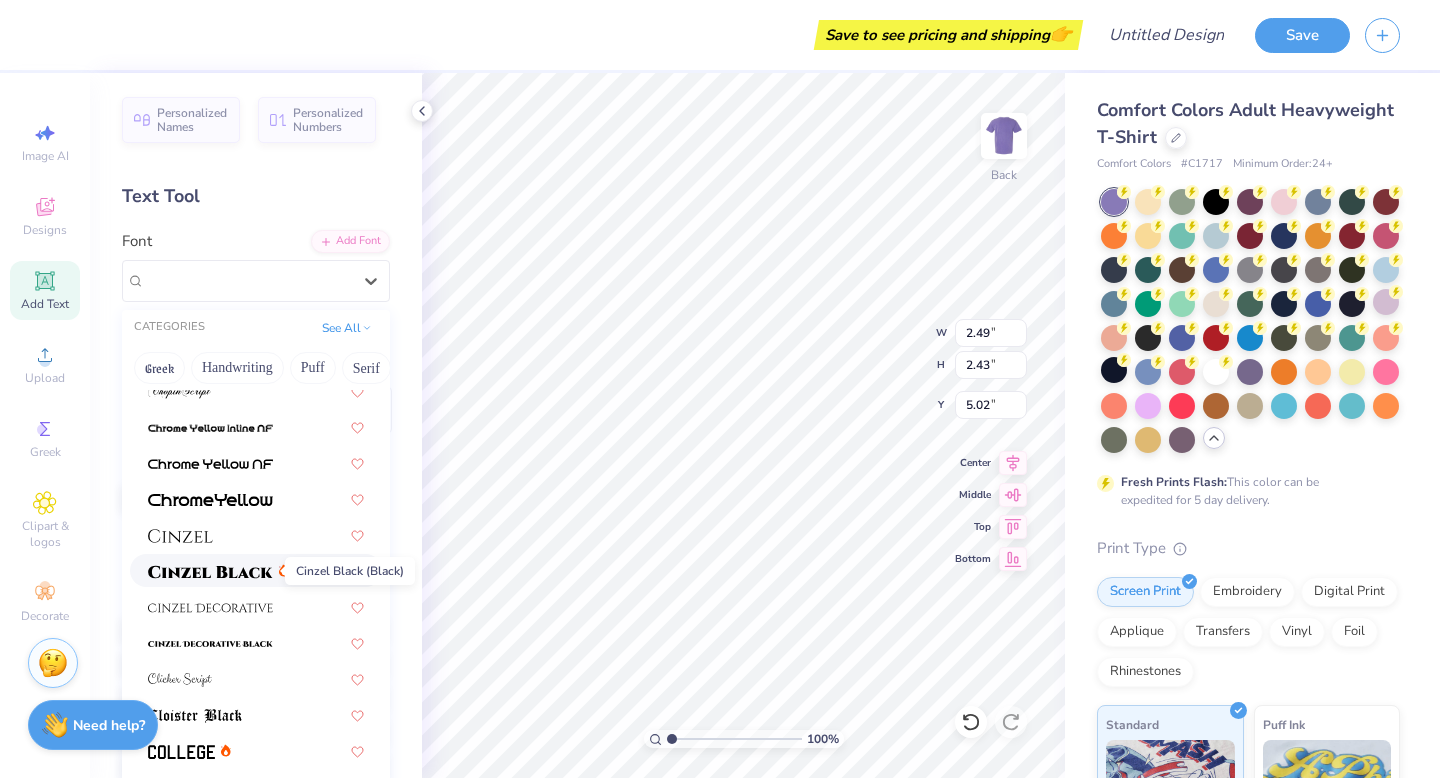 click at bounding box center [210, 572] 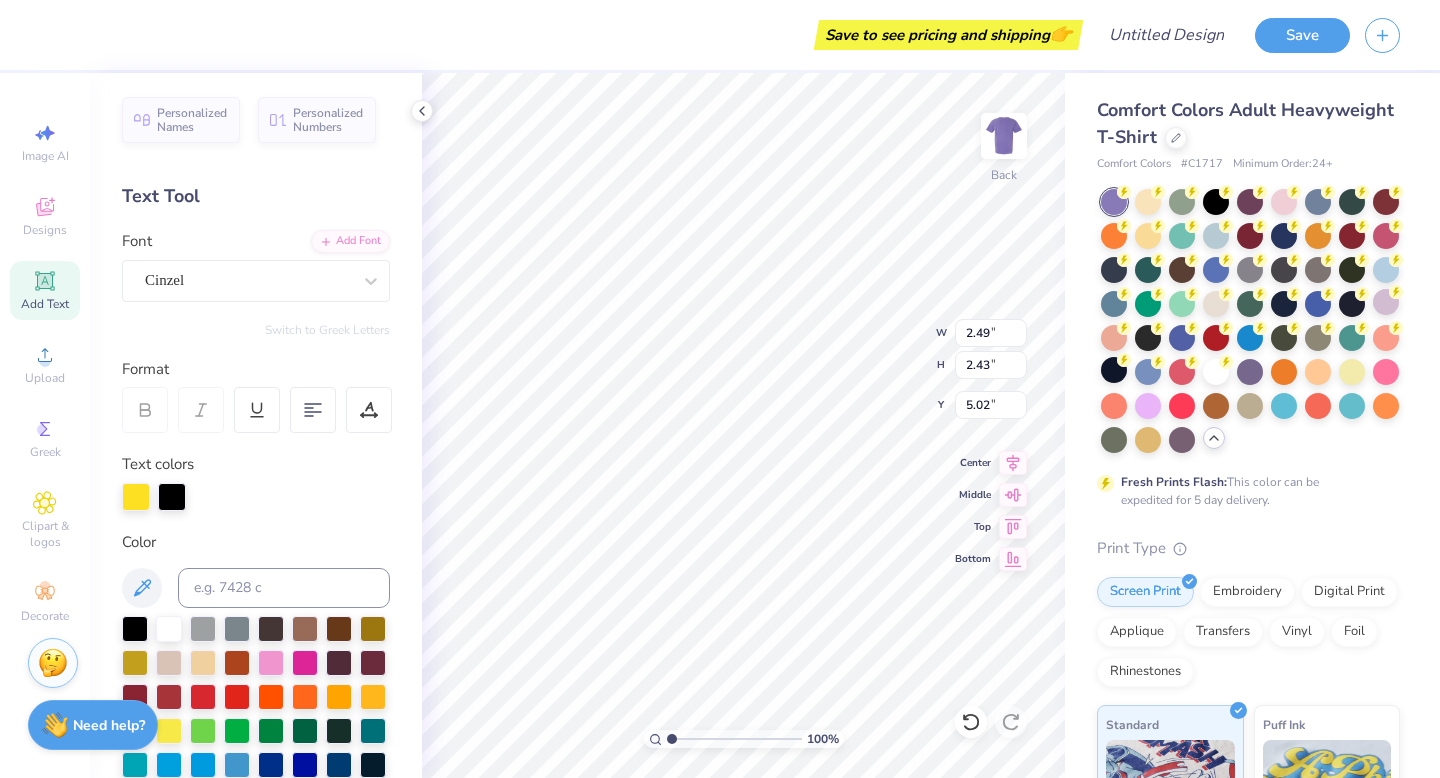 type on "2.03" 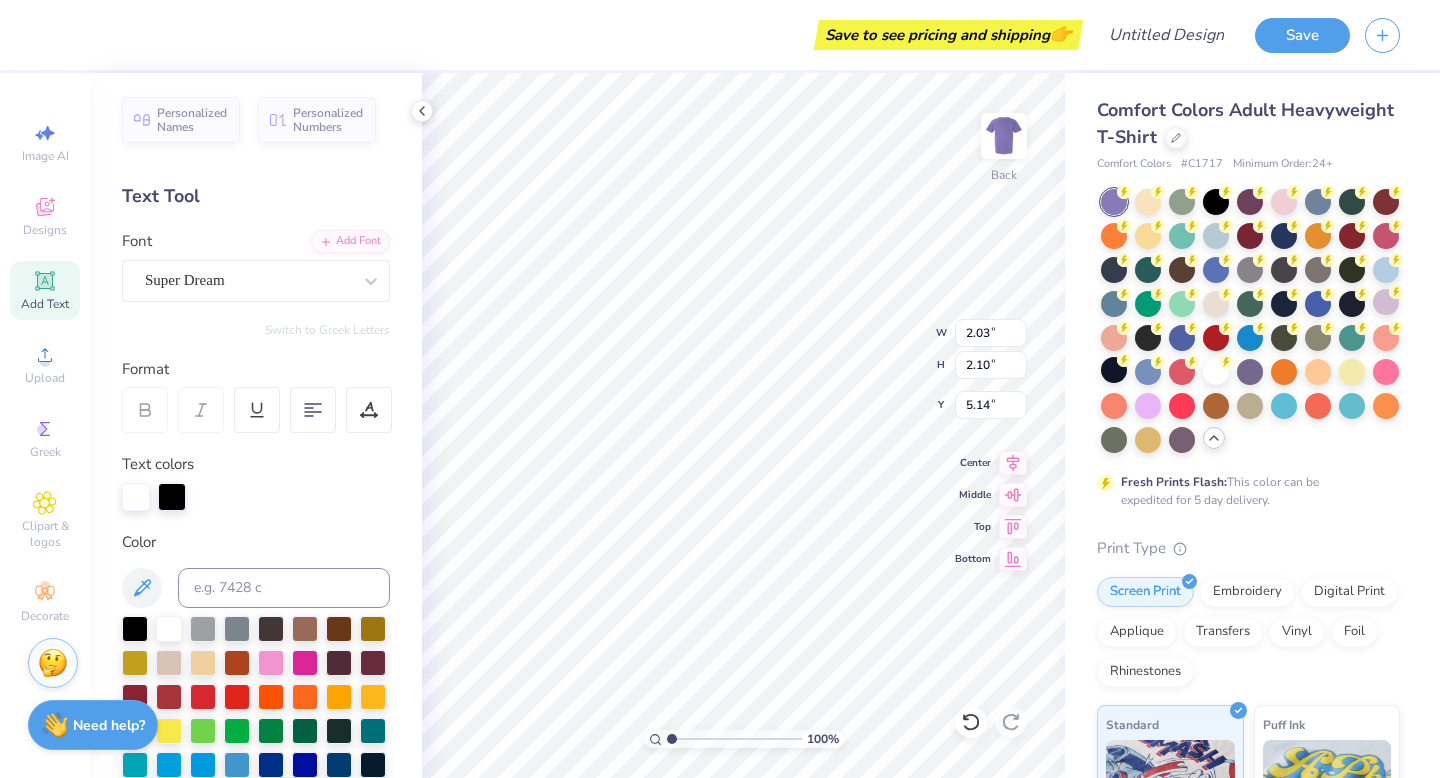 type on "4.55" 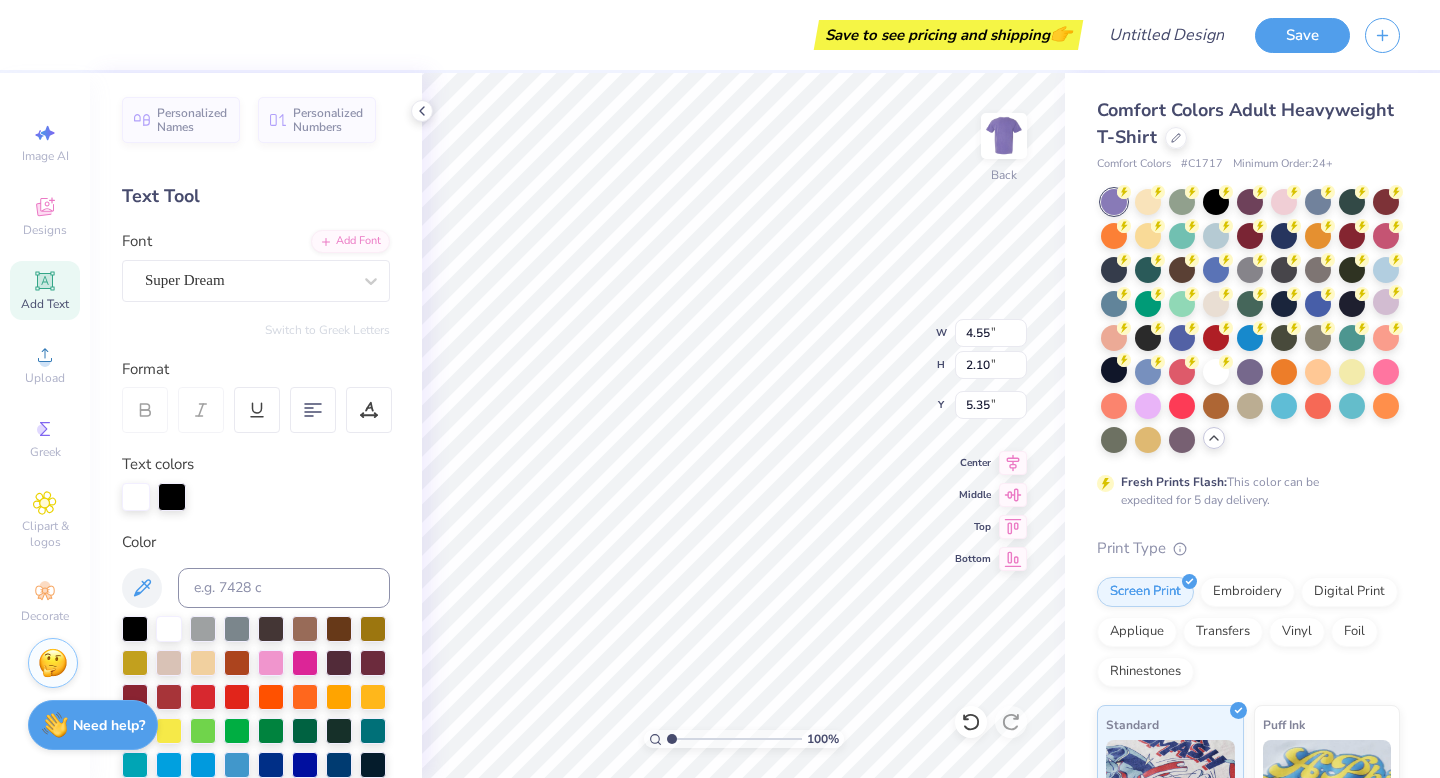 type on "5.14" 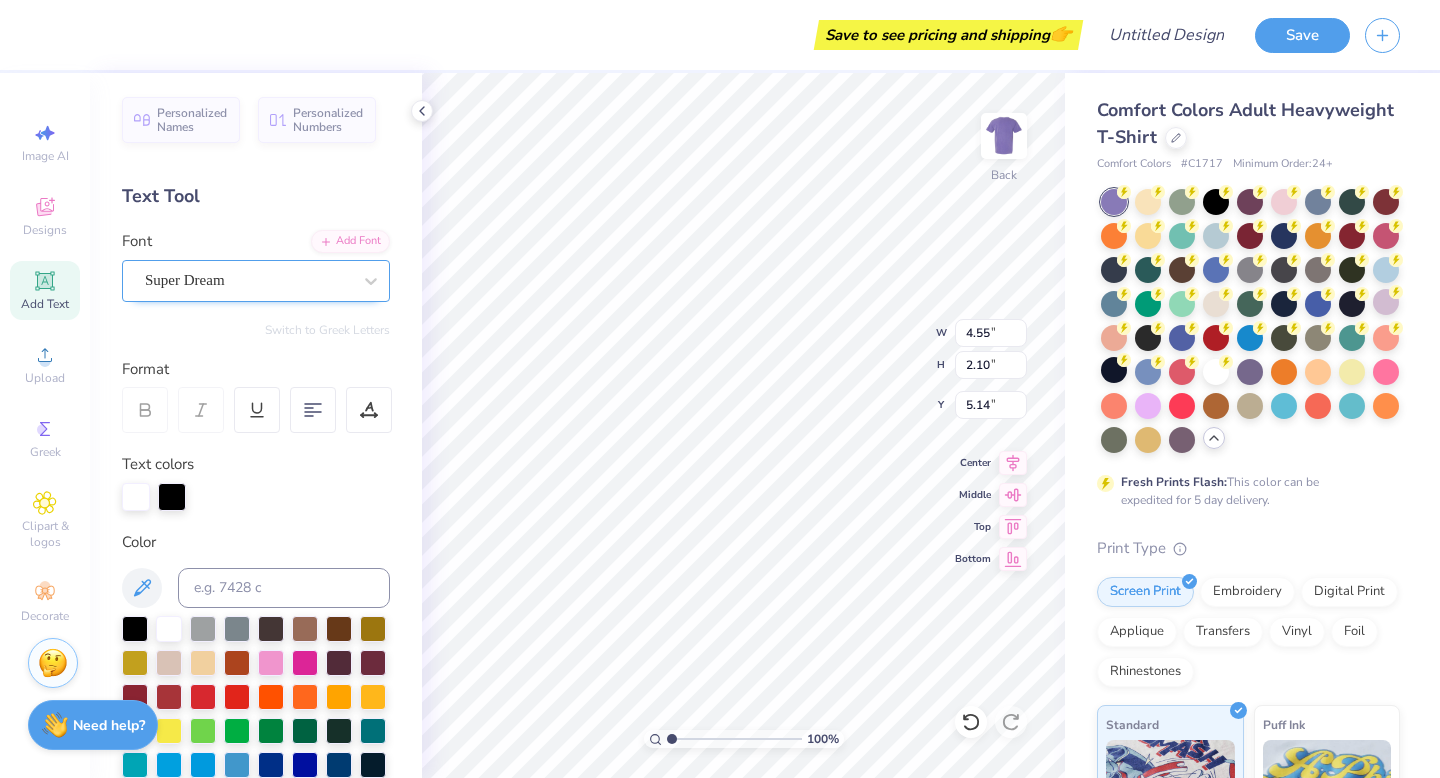 click on "Super Dream" at bounding box center (248, 280) 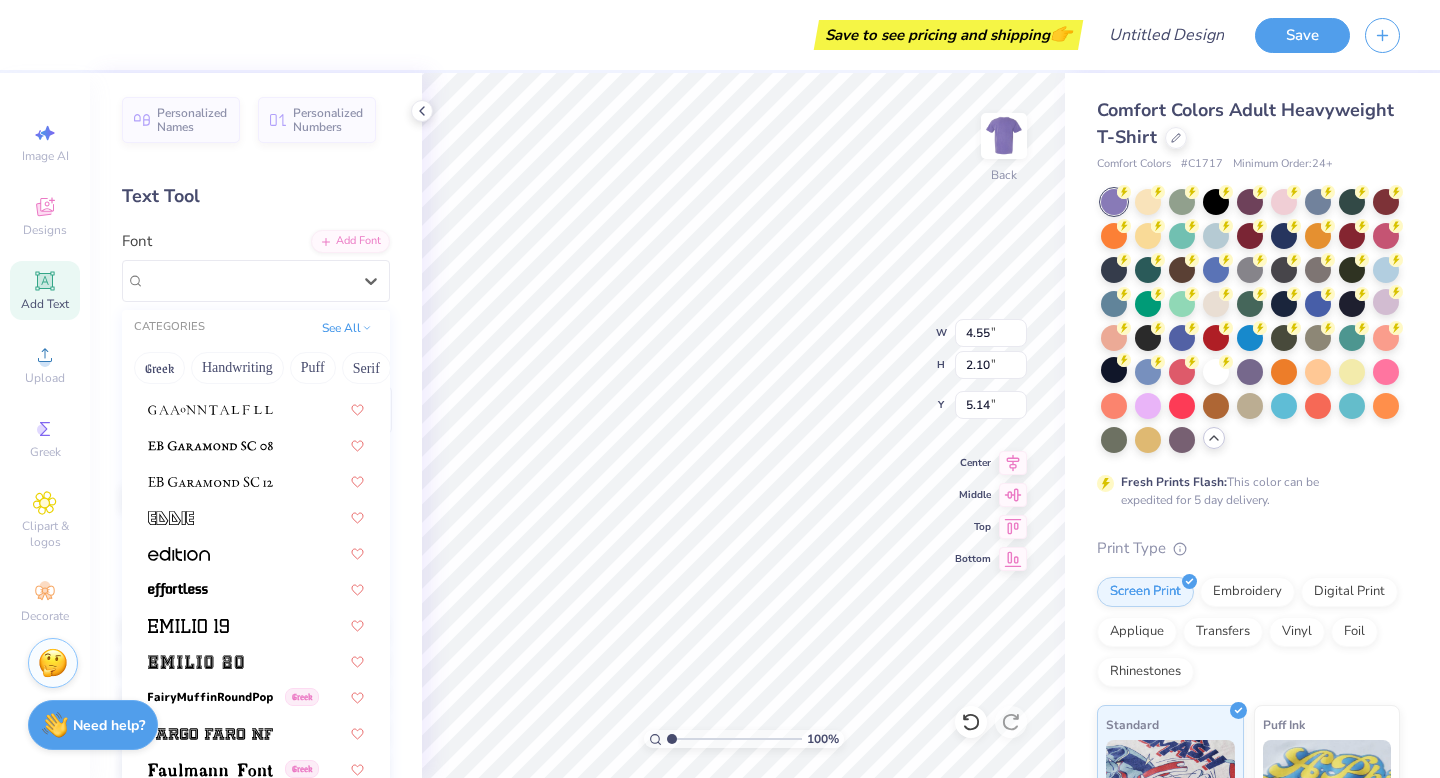 scroll, scrollTop: 3885, scrollLeft: 0, axis: vertical 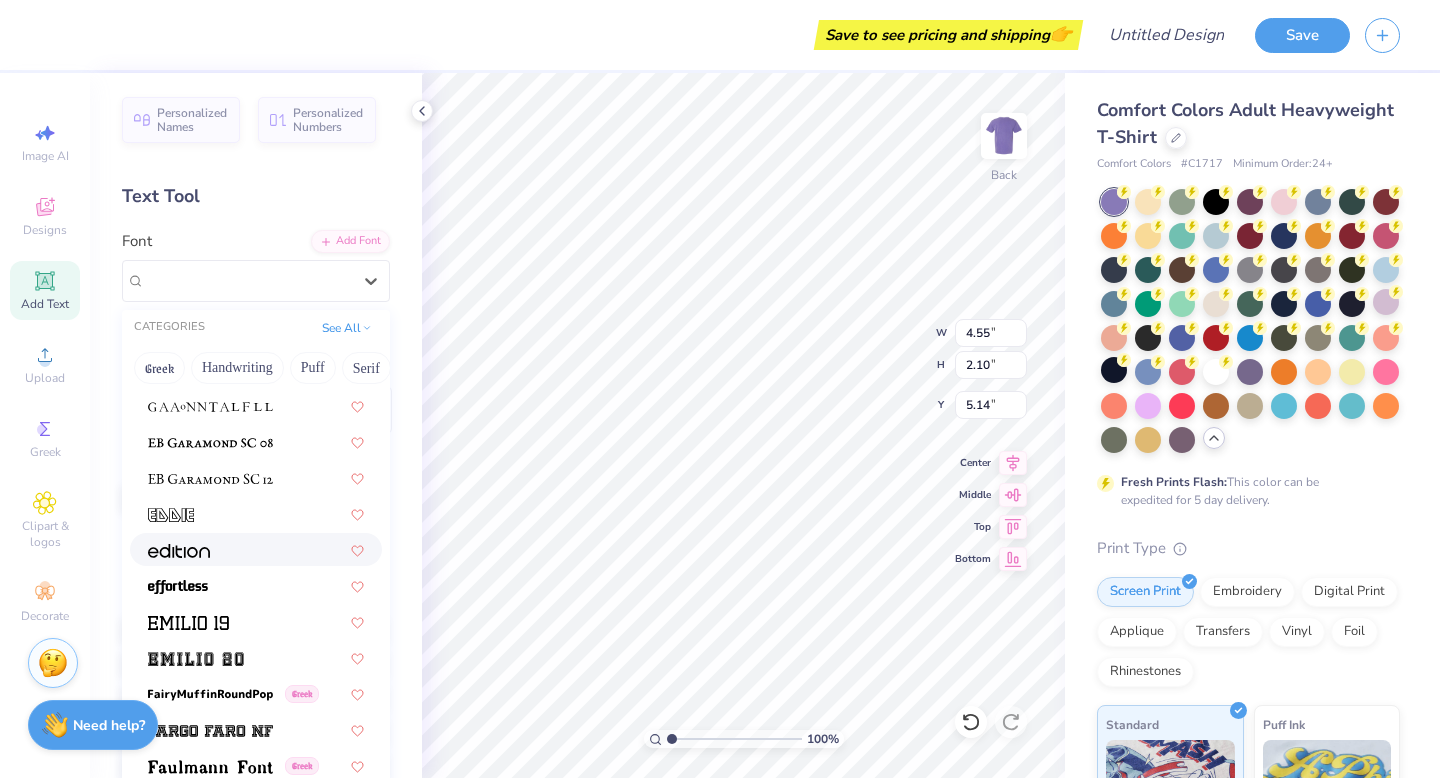 click at bounding box center [256, 549] 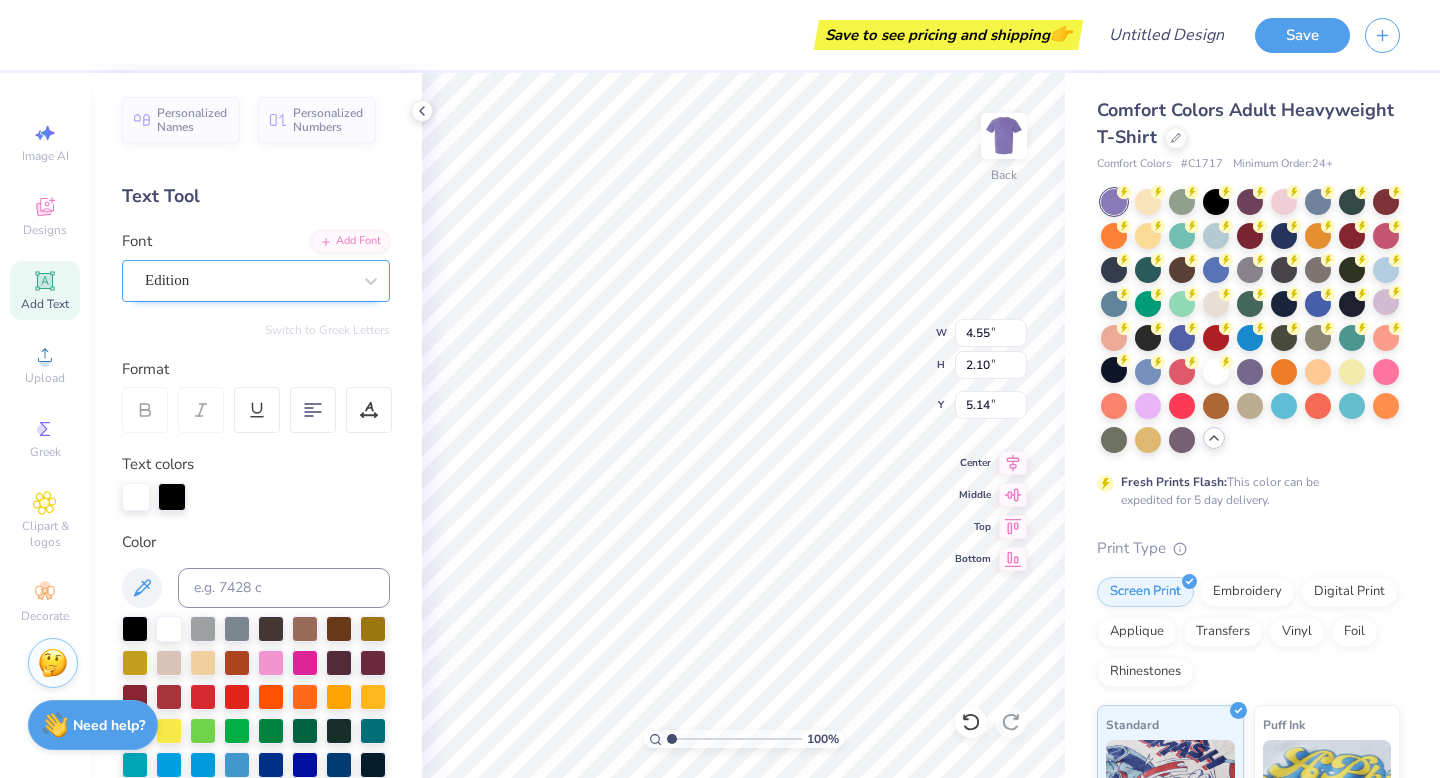 click on "Edition" at bounding box center (256, 281) 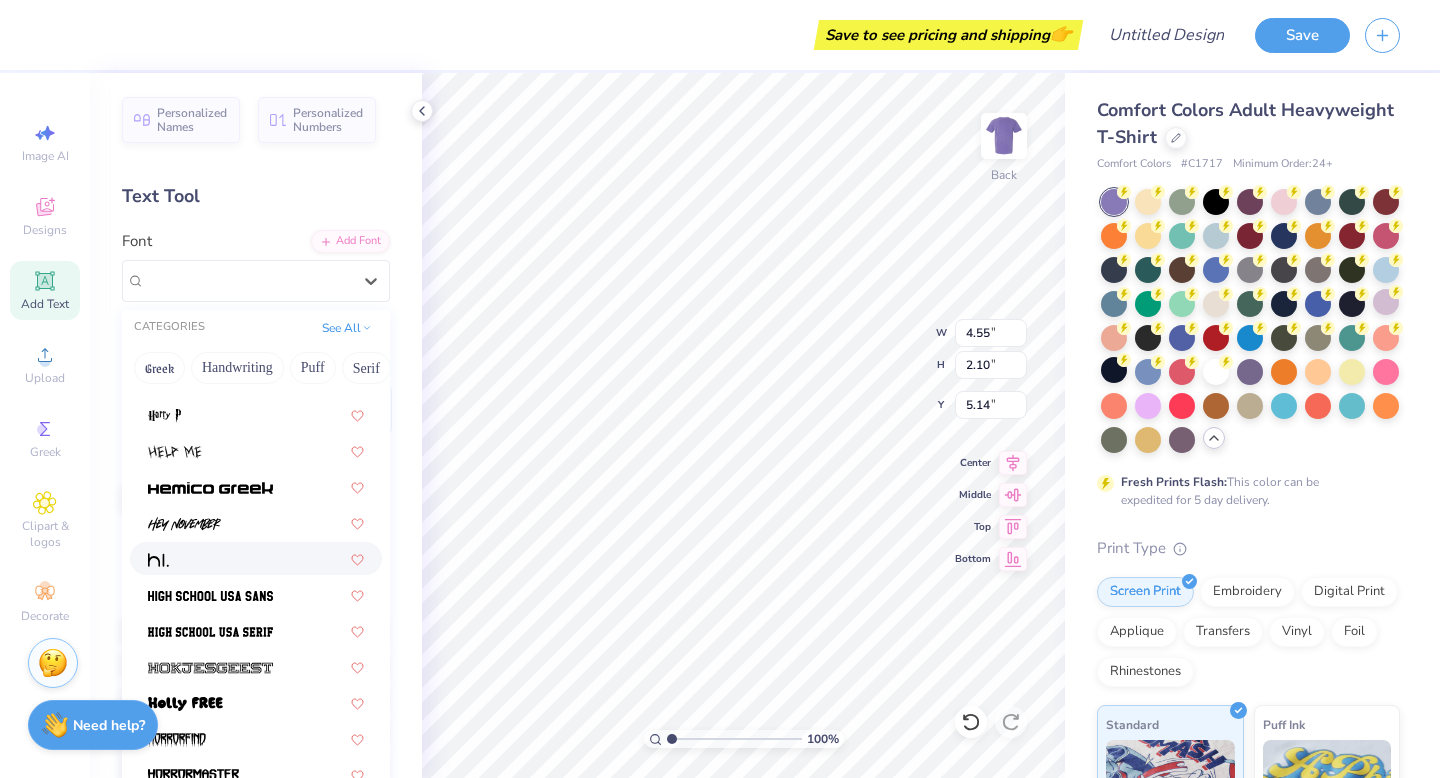 scroll, scrollTop: 4885, scrollLeft: 0, axis: vertical 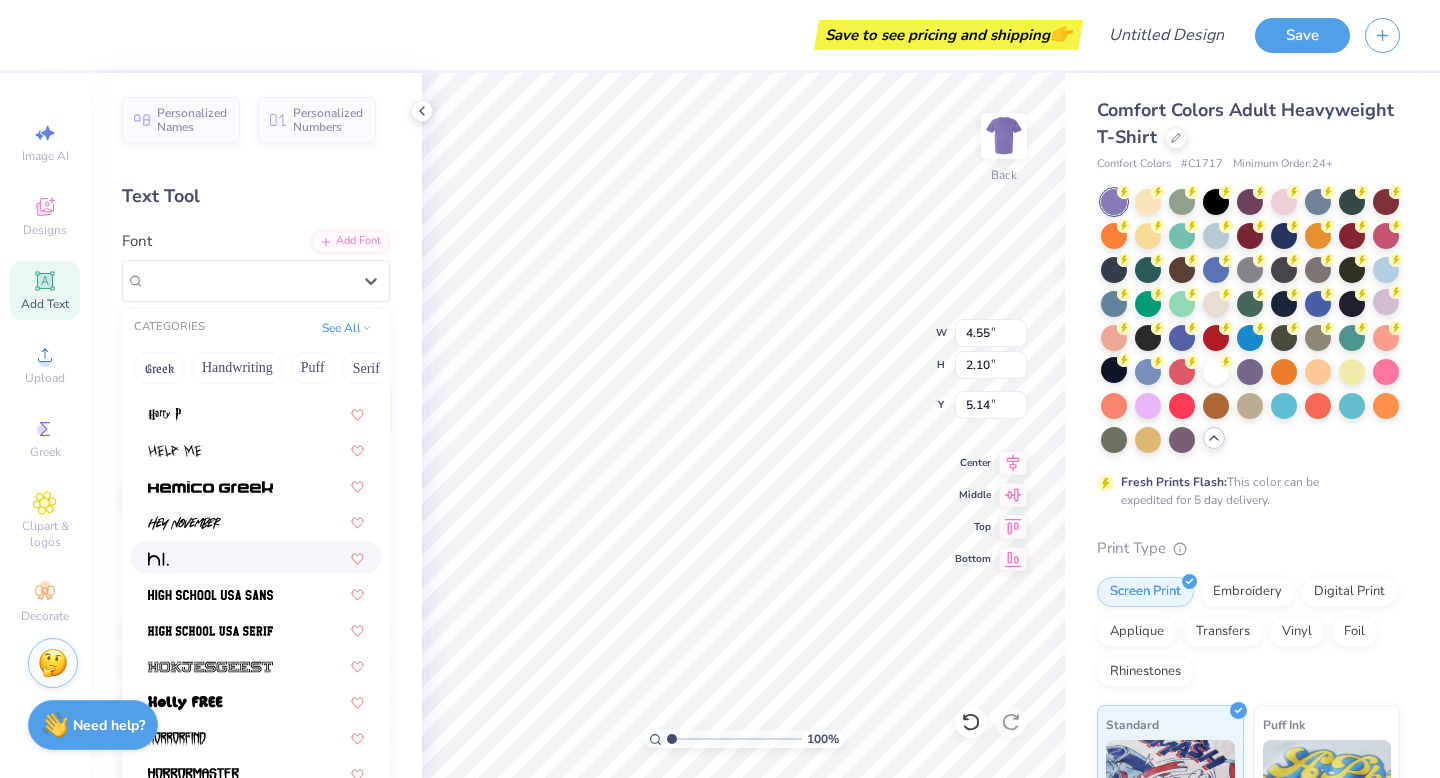 click at bounding box center [256, 557] 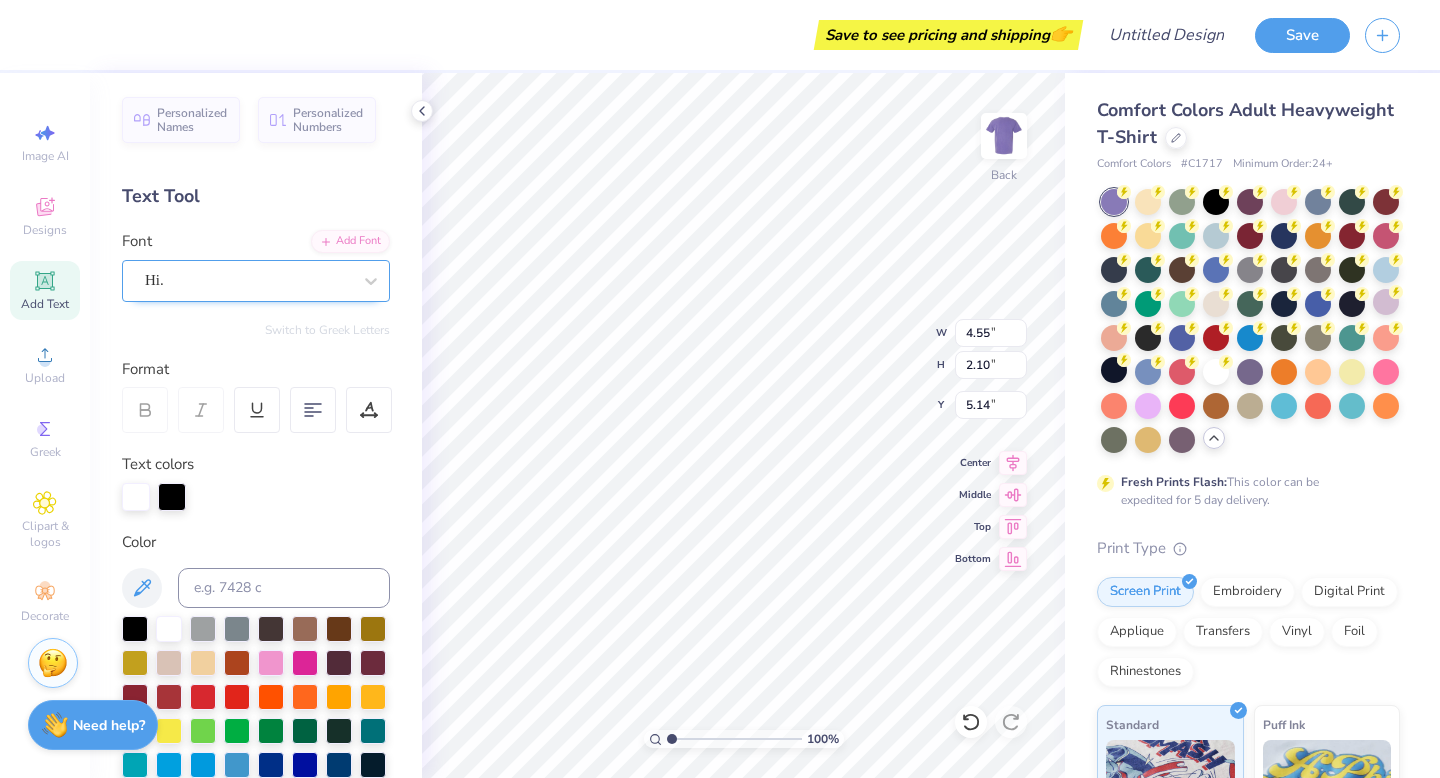 click on "Hi." at bounding box center [248, 280] 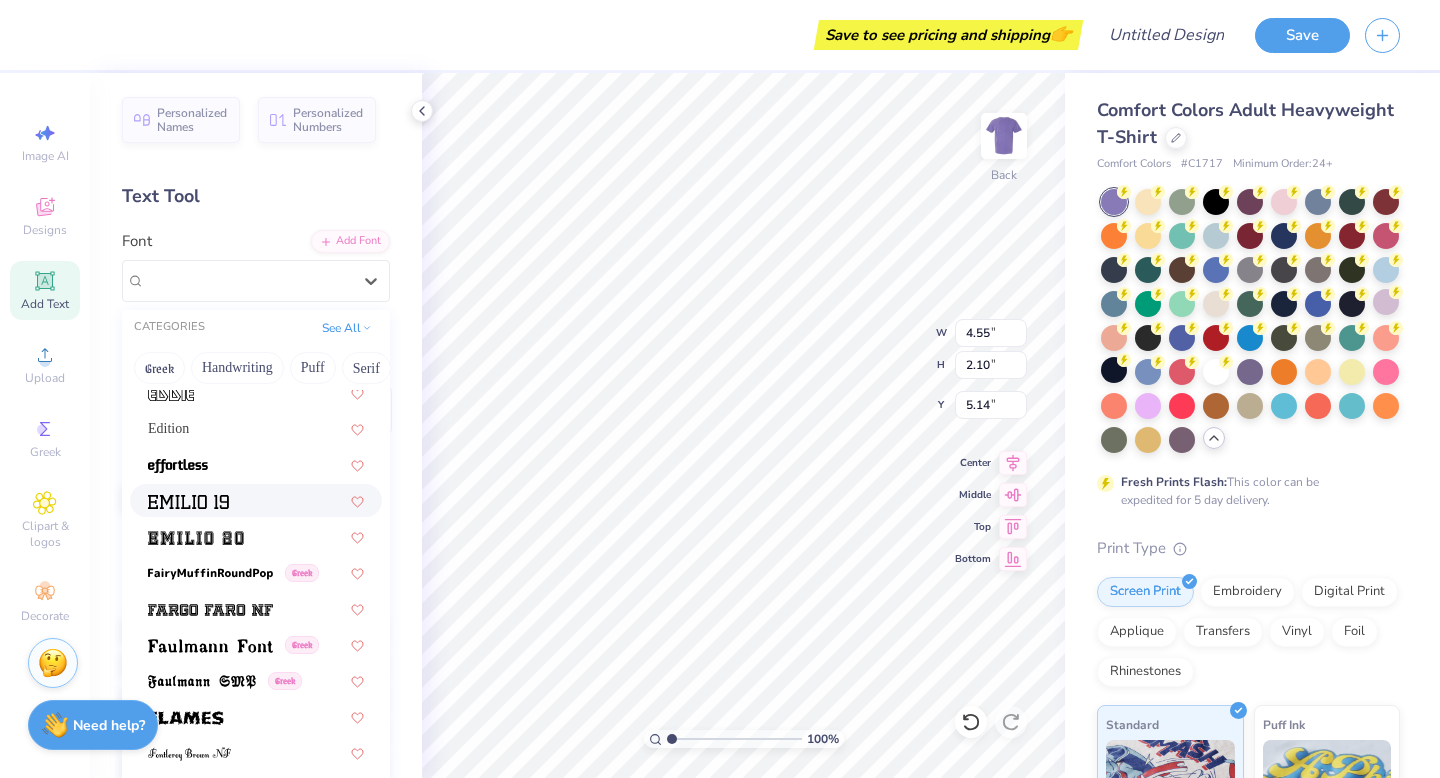 scroll, scrollTop: 4005, scrollLeft: 0, axis: vertical 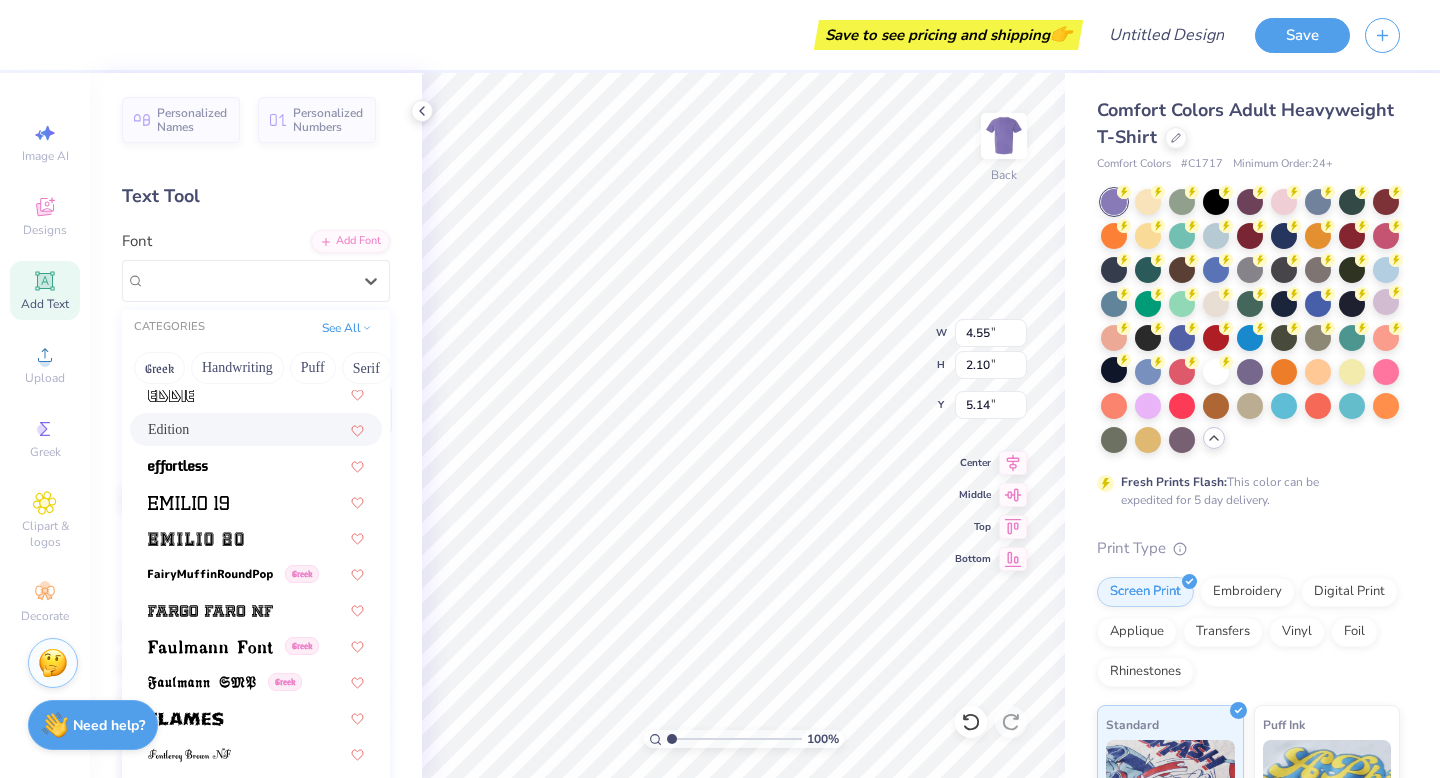 click on "Edition" at bounding box center [256, 429] 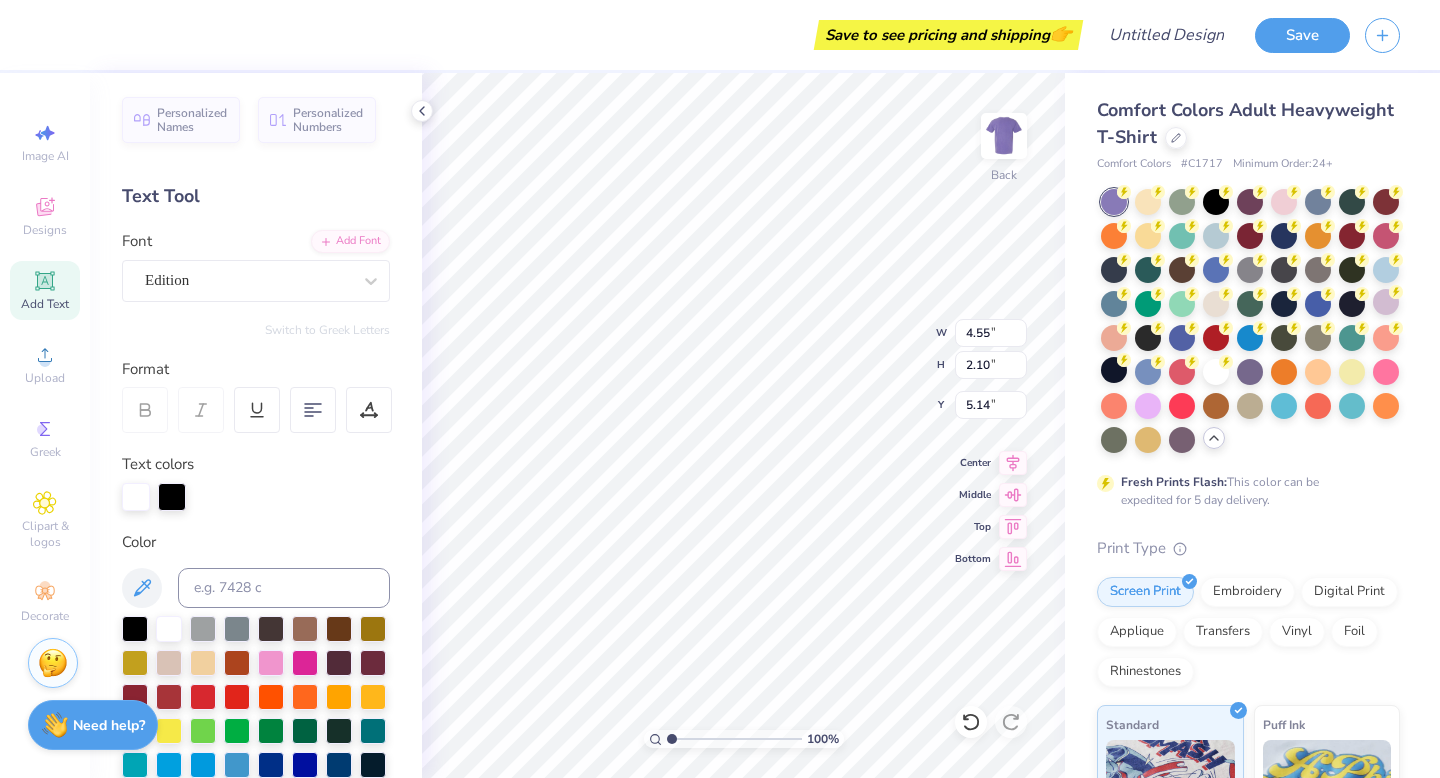 type on "5.85" 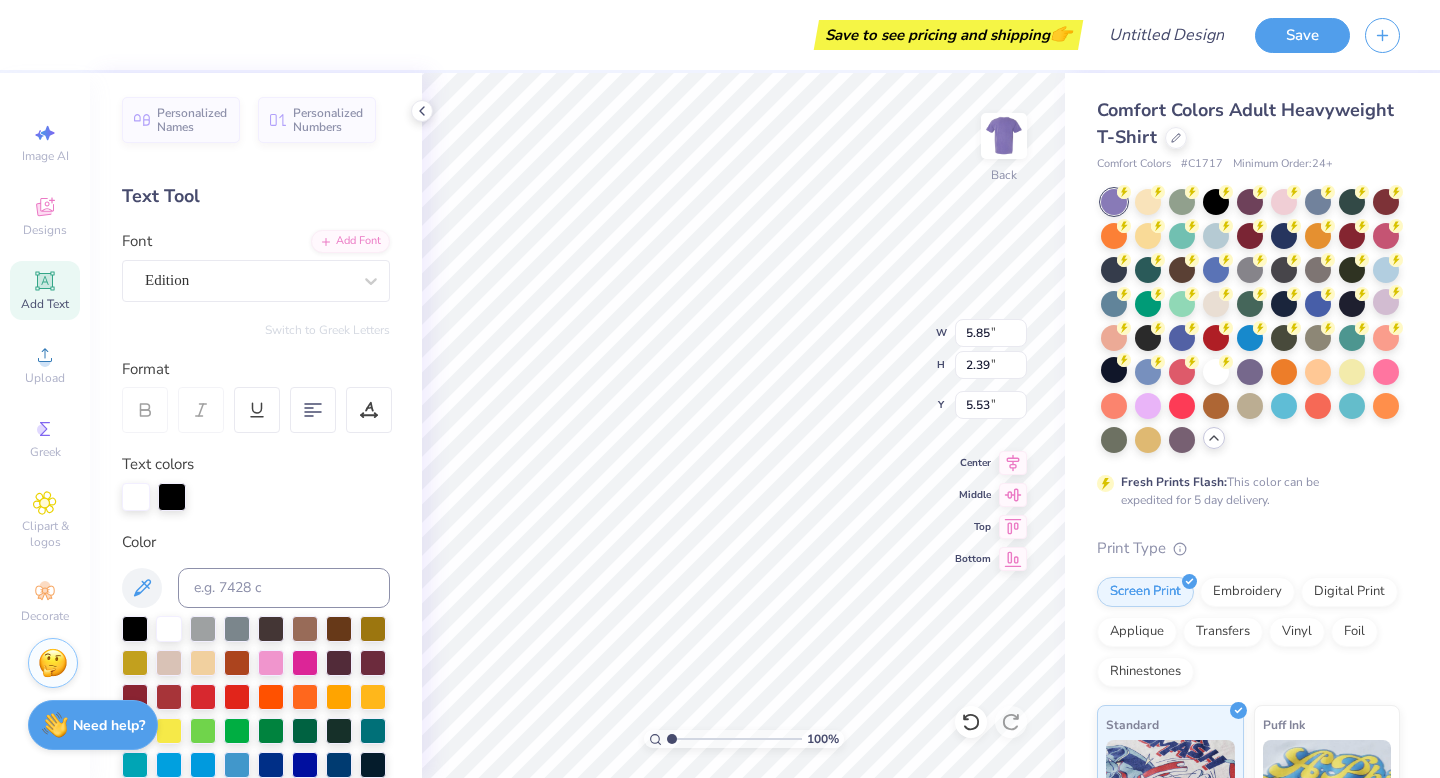 type on "4.86" 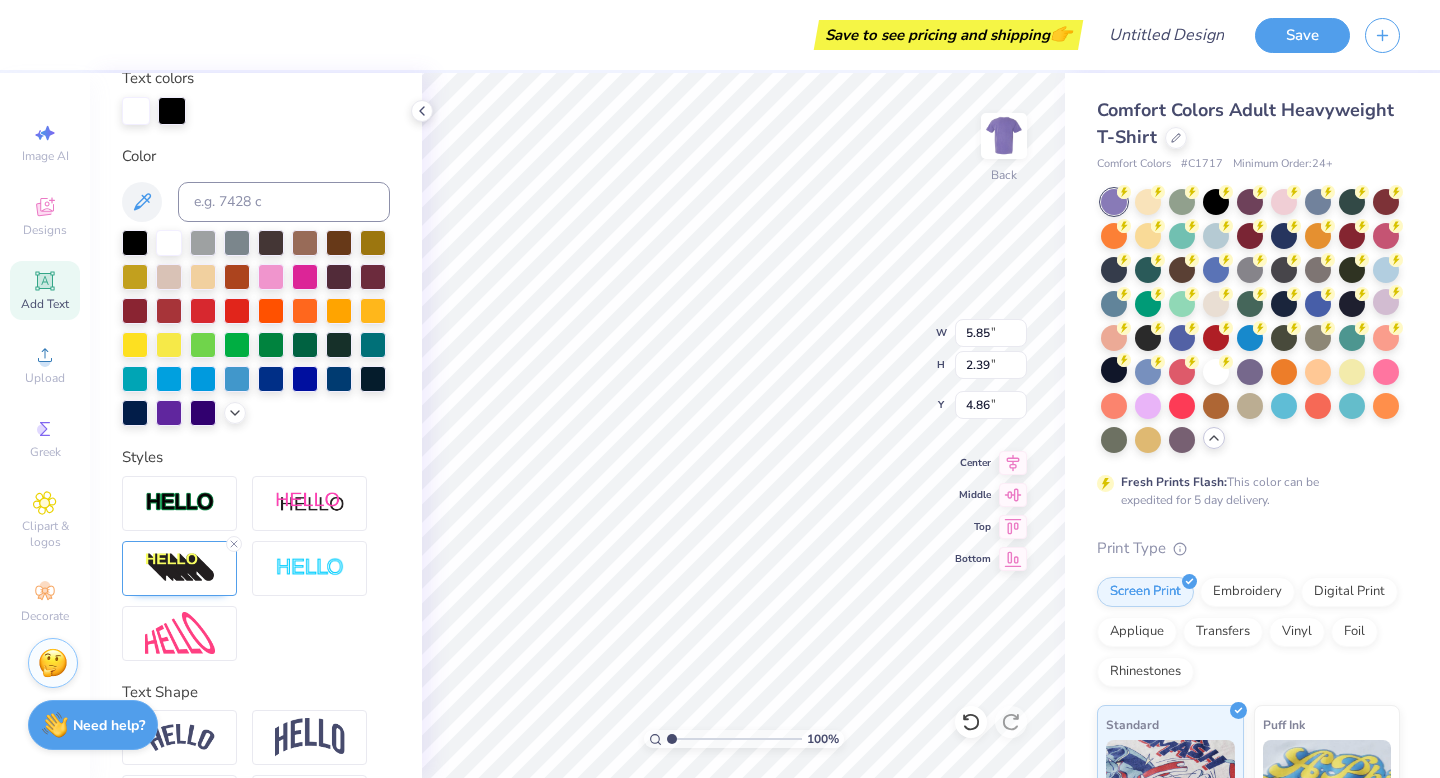 scroll, scrollTop: 462, scrollLeft: 0, axis: vertical 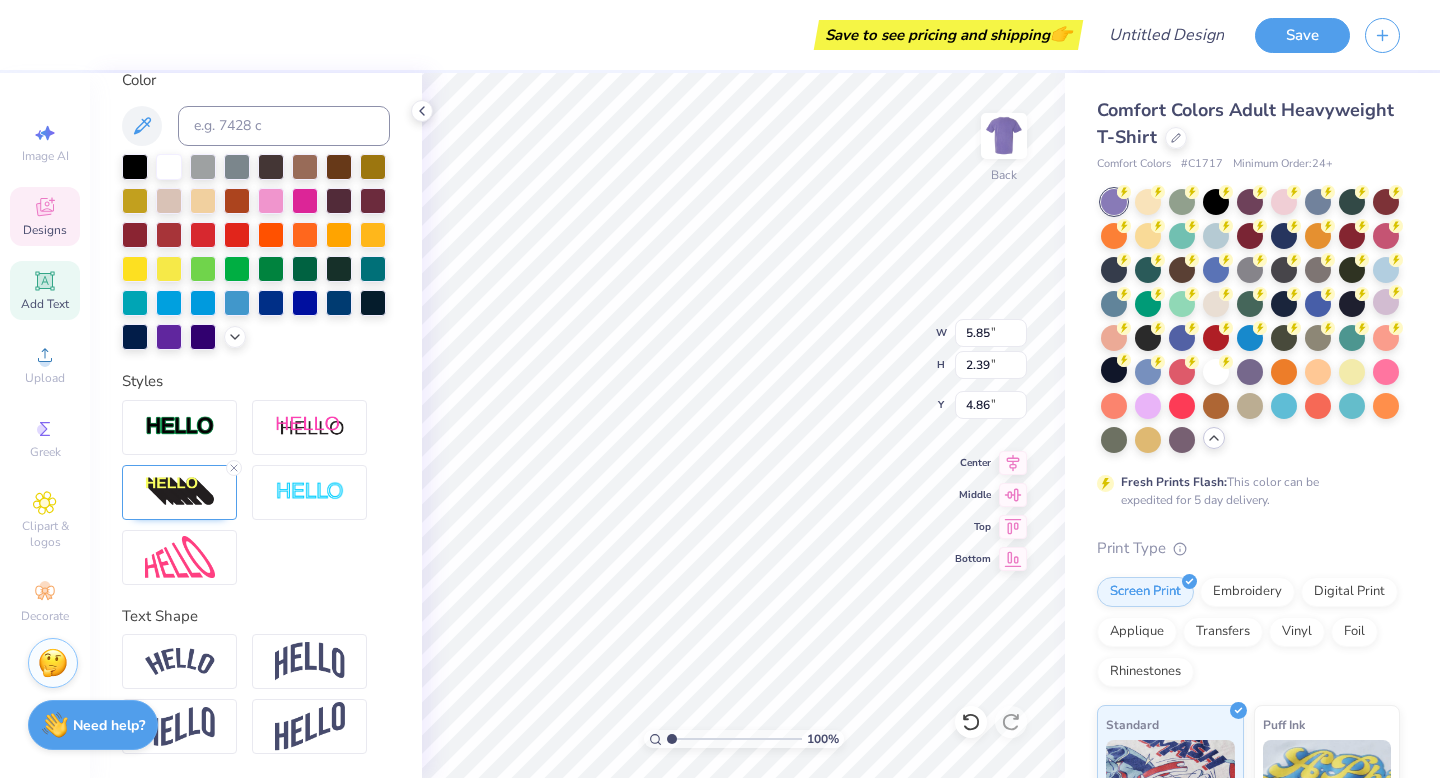 click 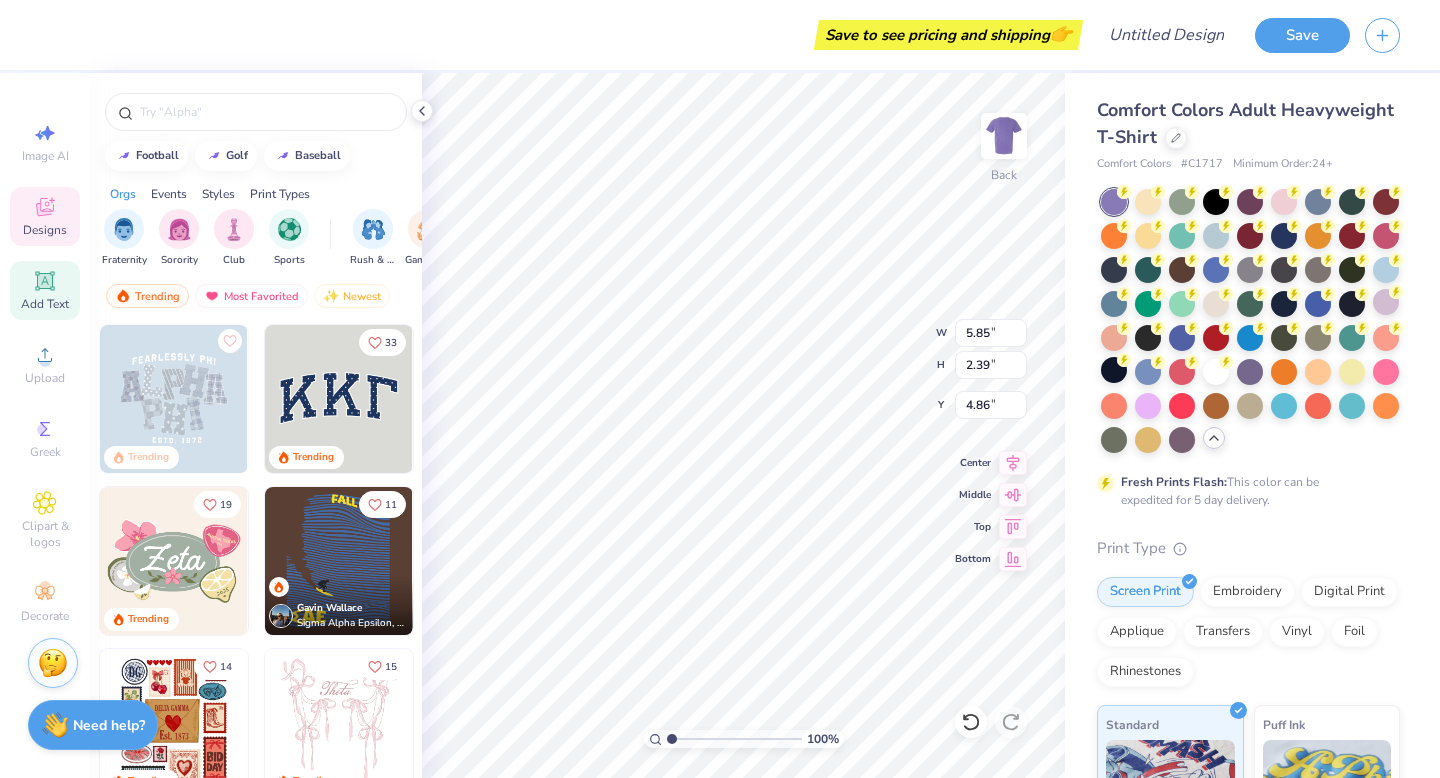 click 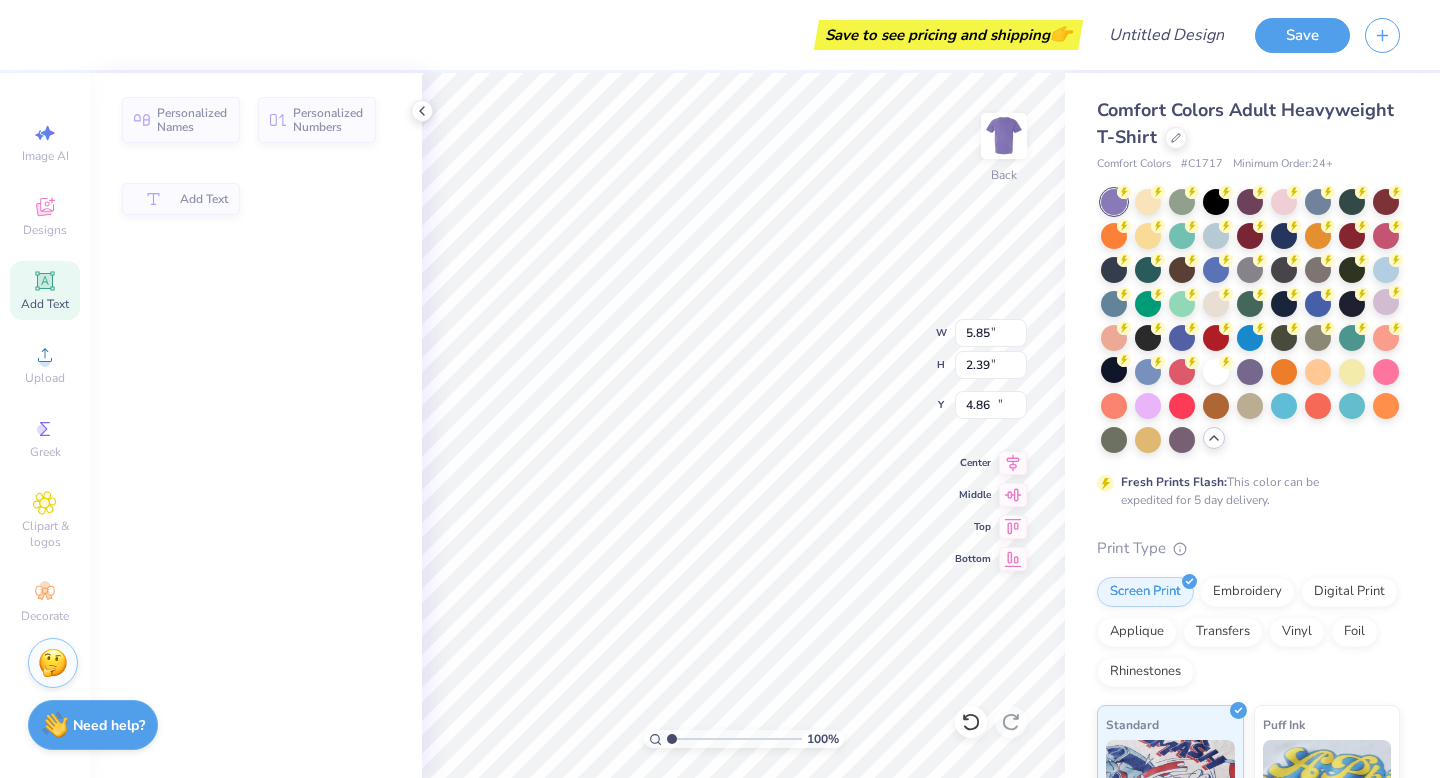 type on "5.59" 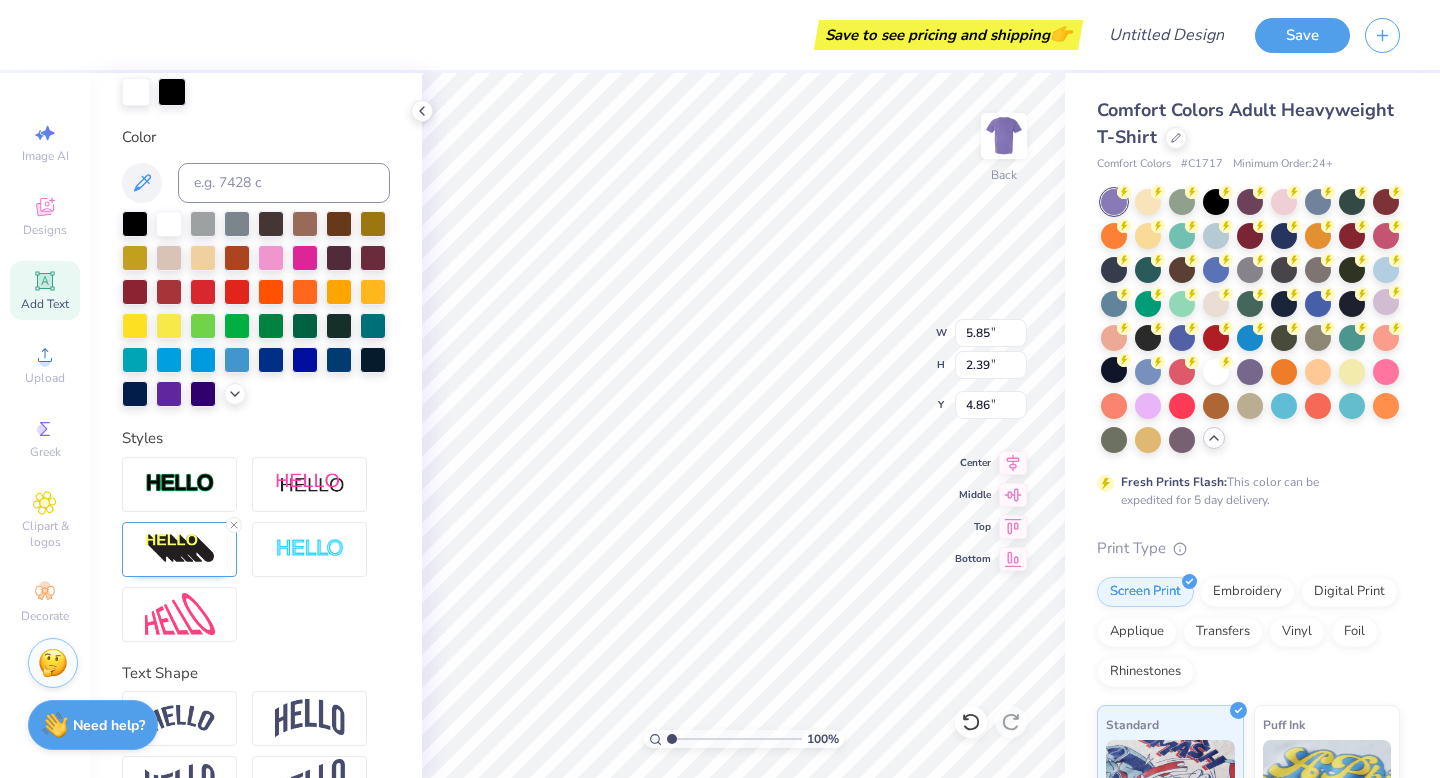 scroll, scrollTop: 462, scrollLeft: 0, axis: vertical 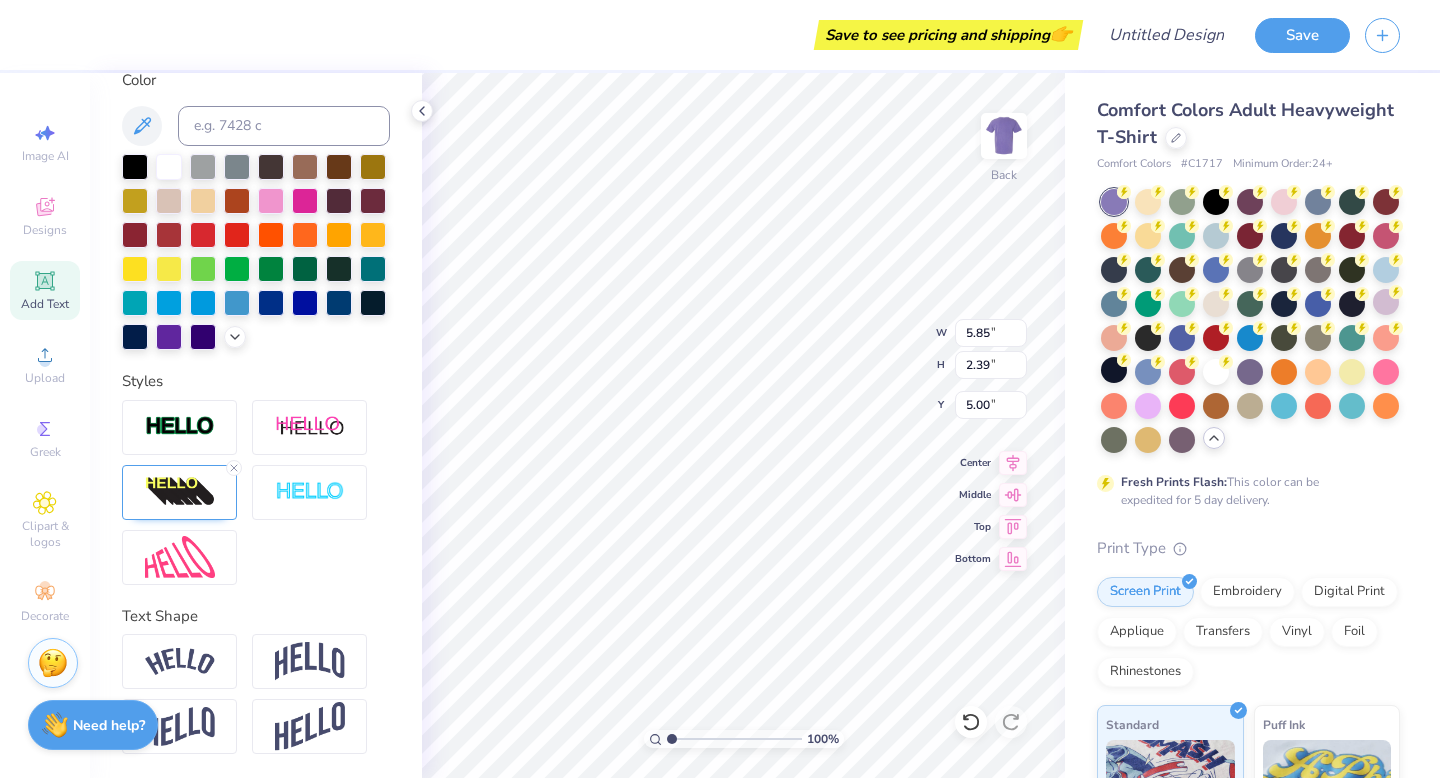 type on "5.00" 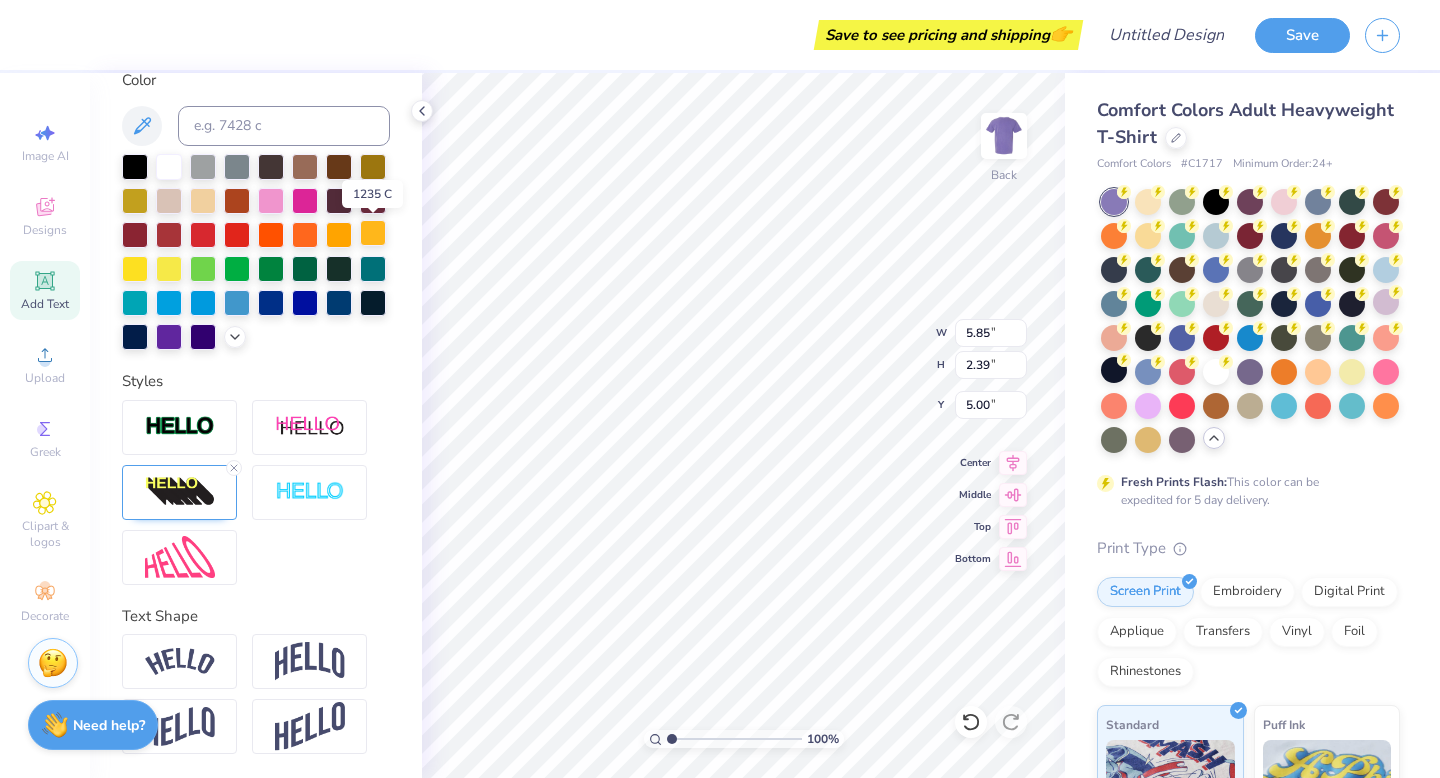 click at bounding box center (373, 233) 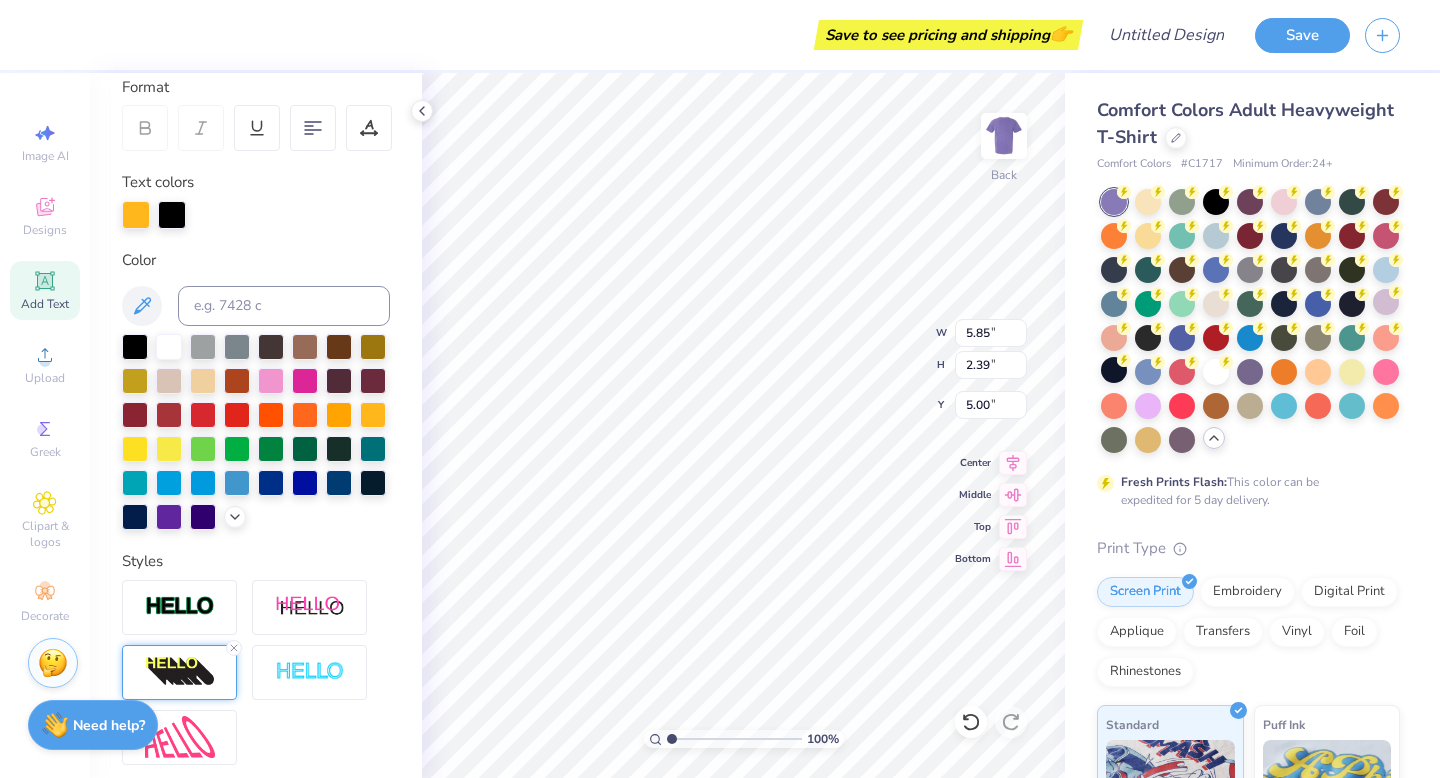 scroll, scrollTop: 0, scrollLeft: 0, axis: both 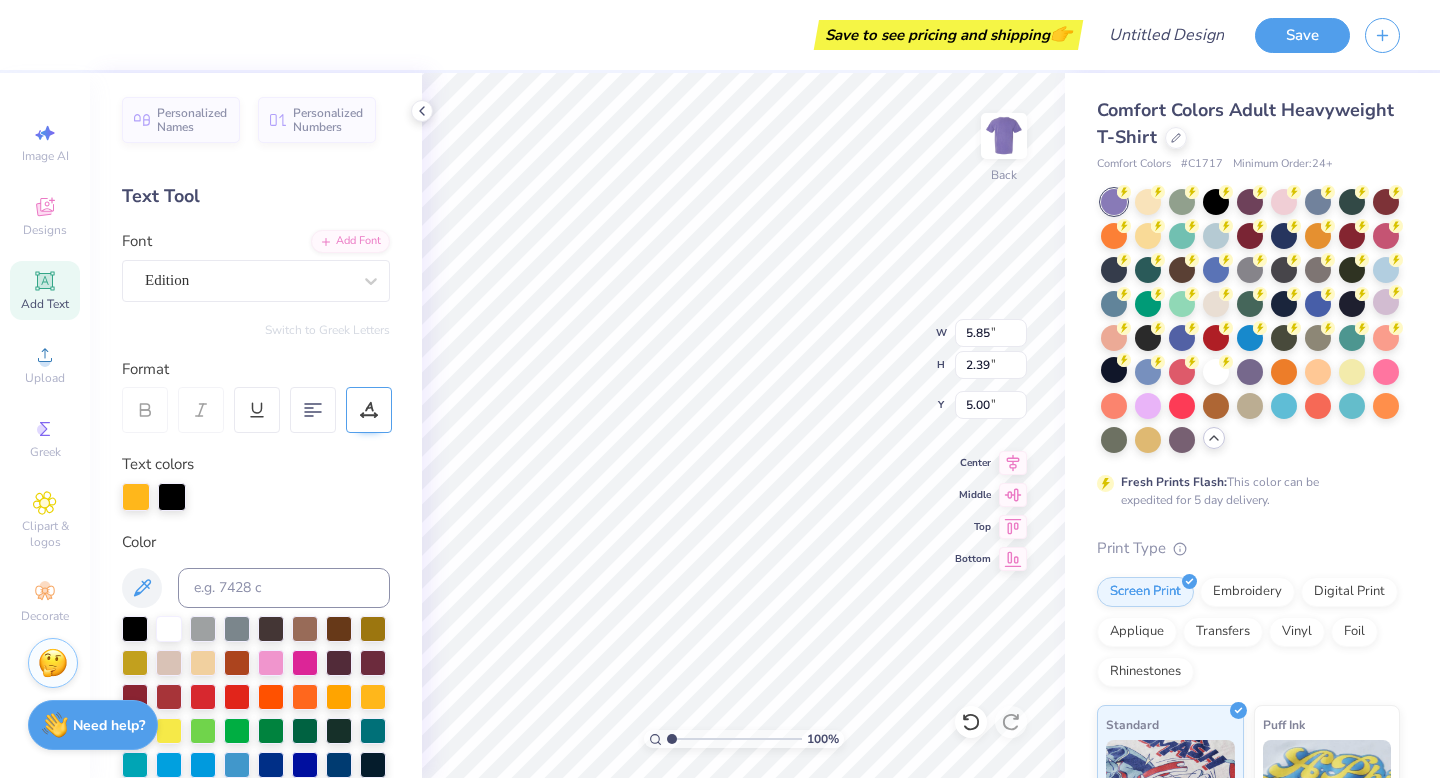 click 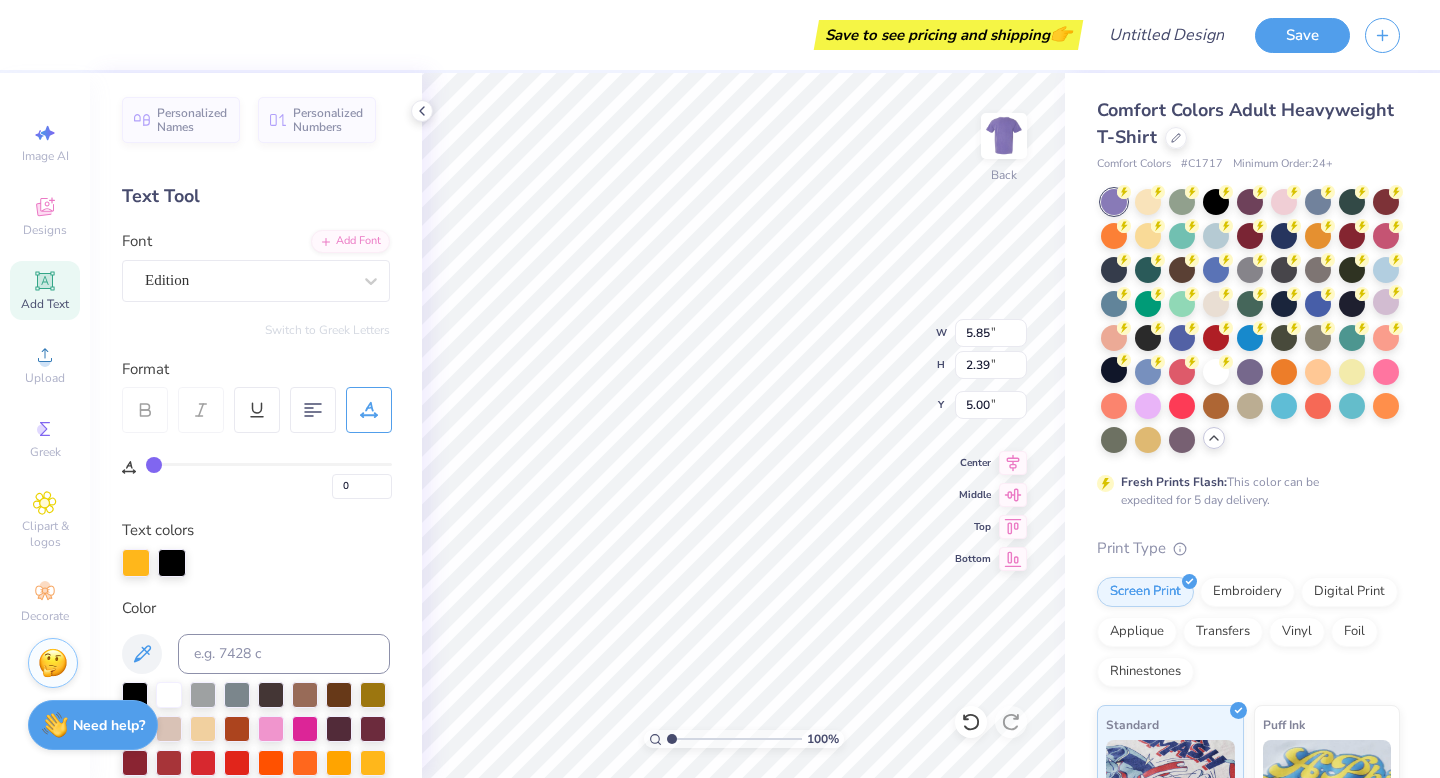 type on "2" 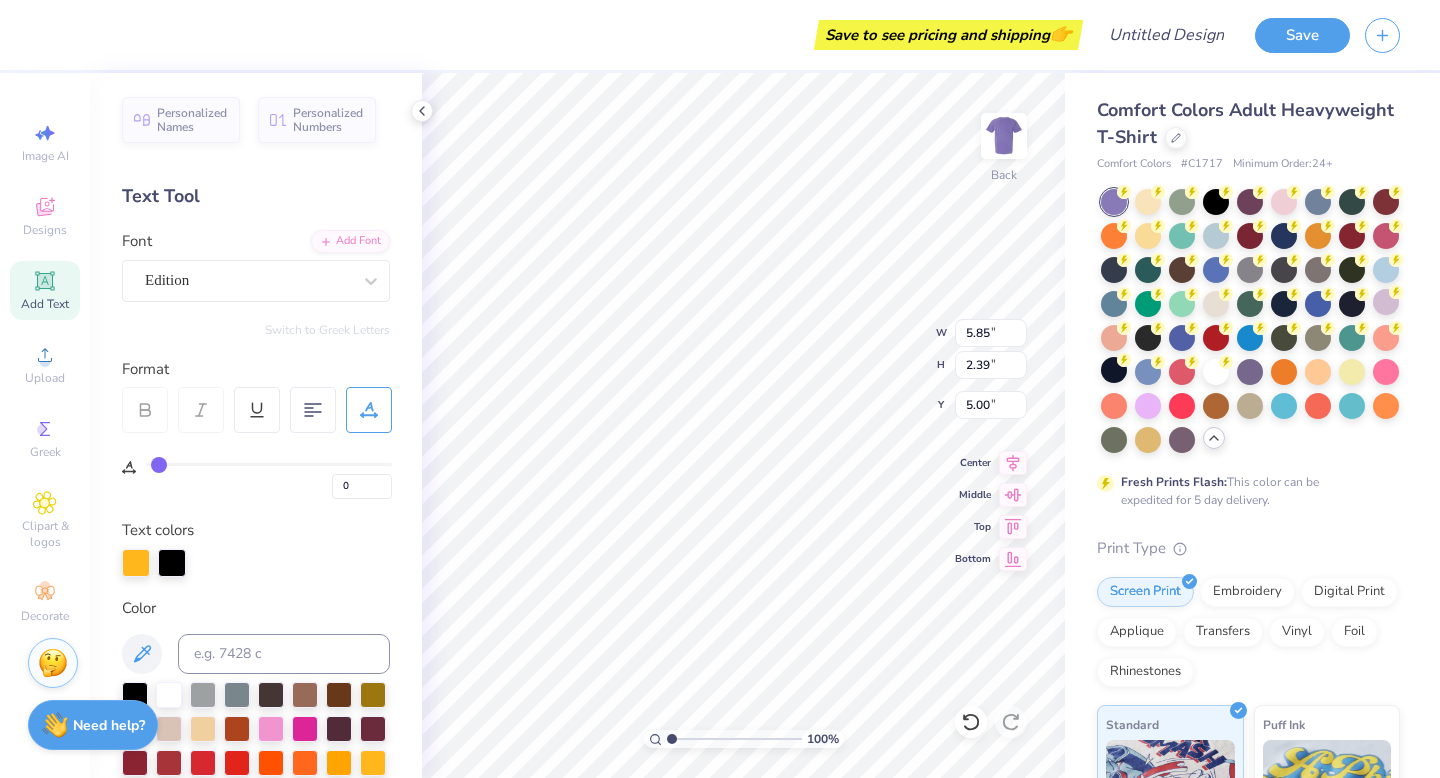 type on "2" 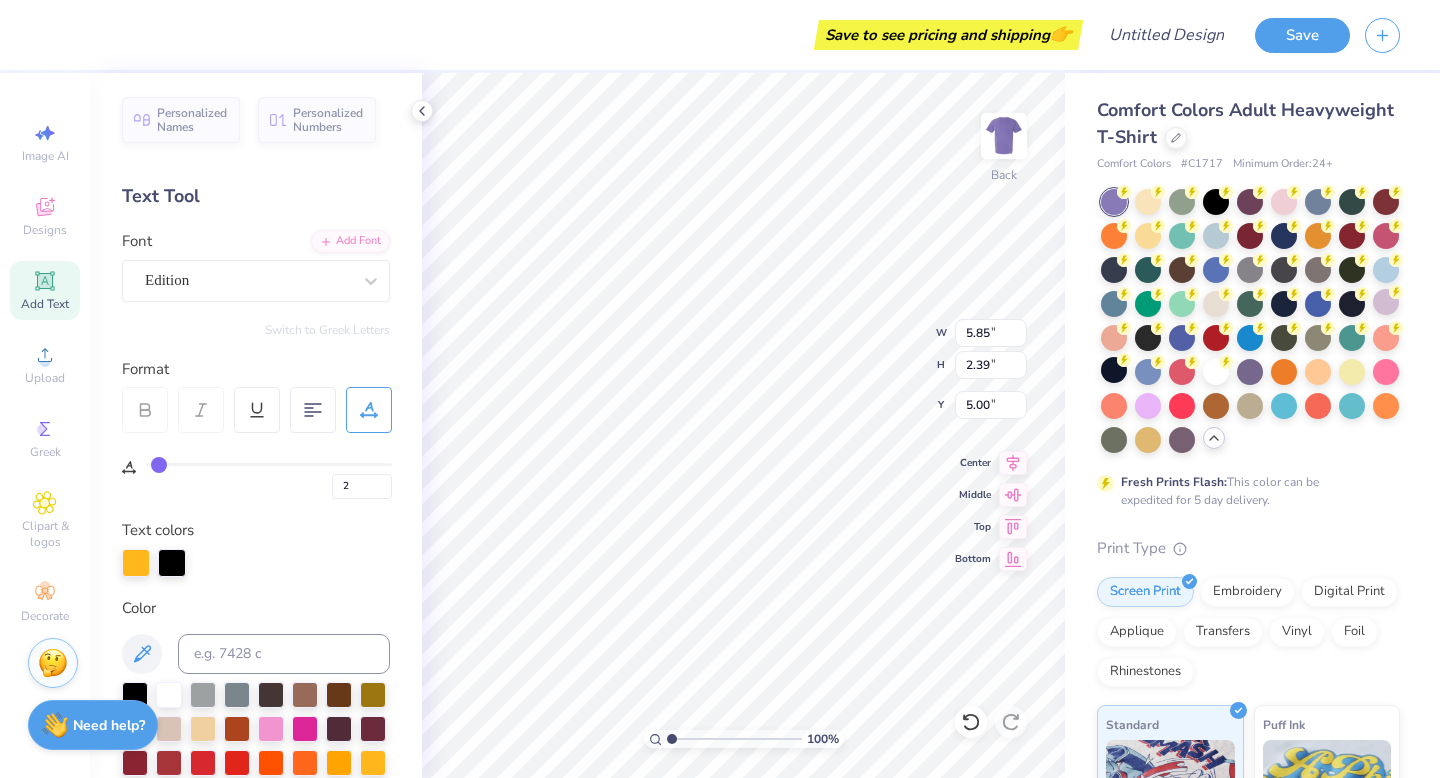 type on "6" 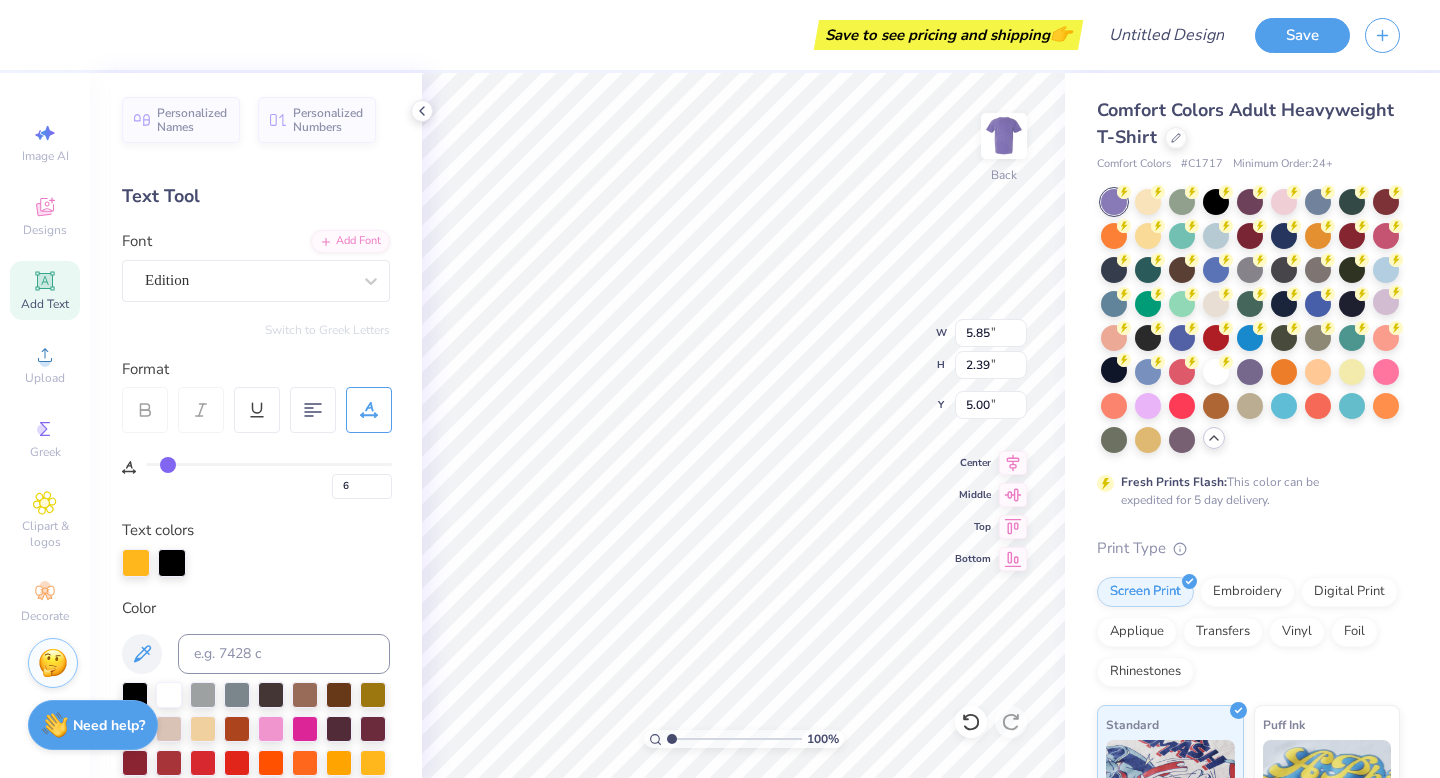 type on "11" 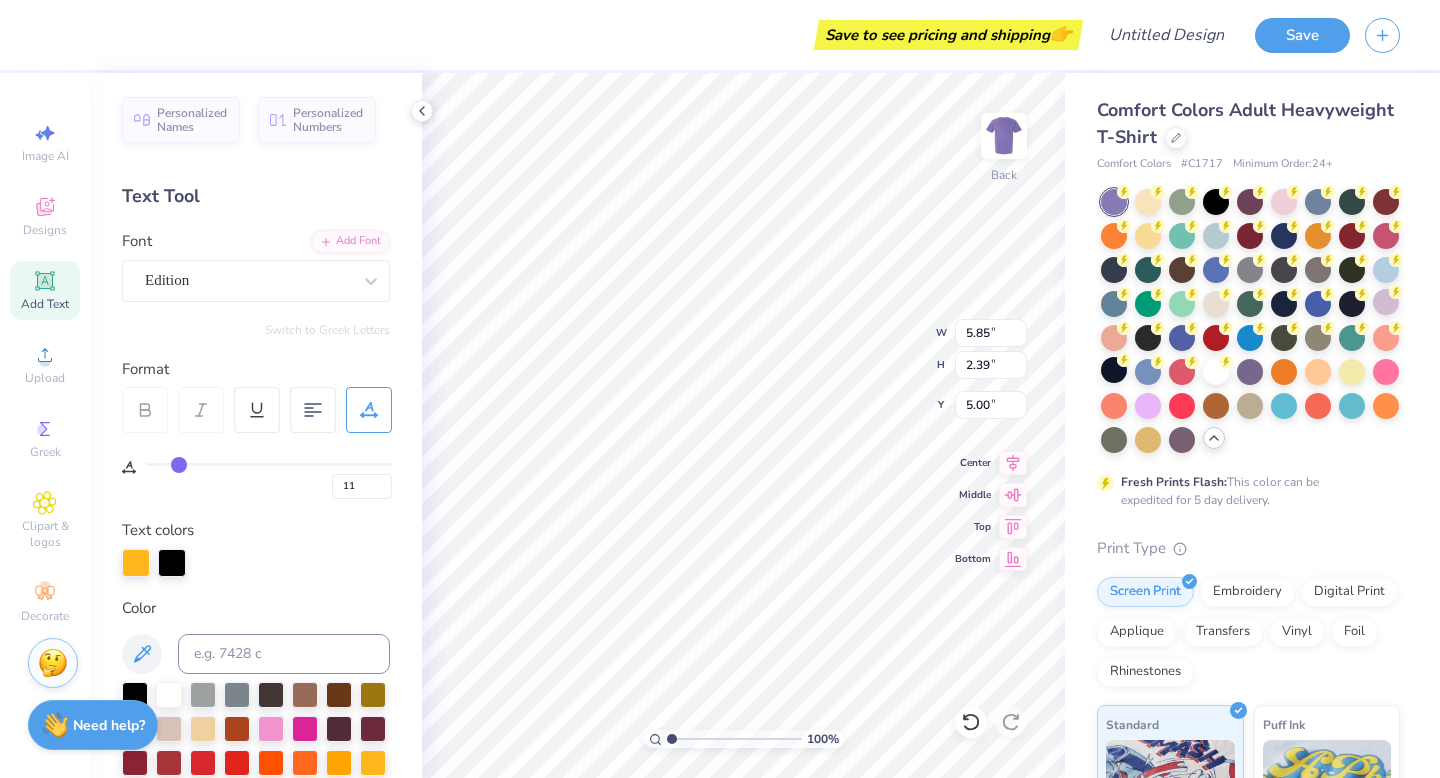 type on "16" 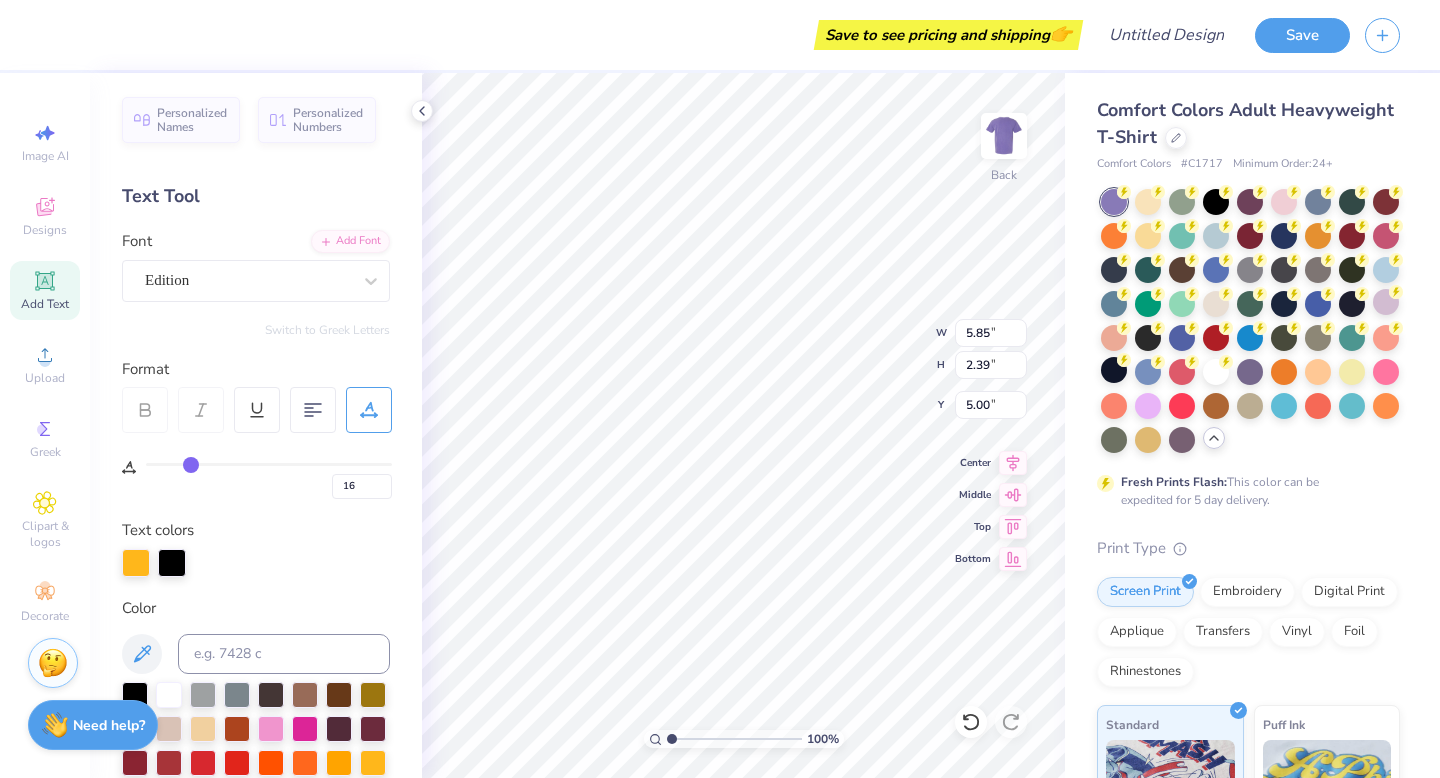 type on "20" 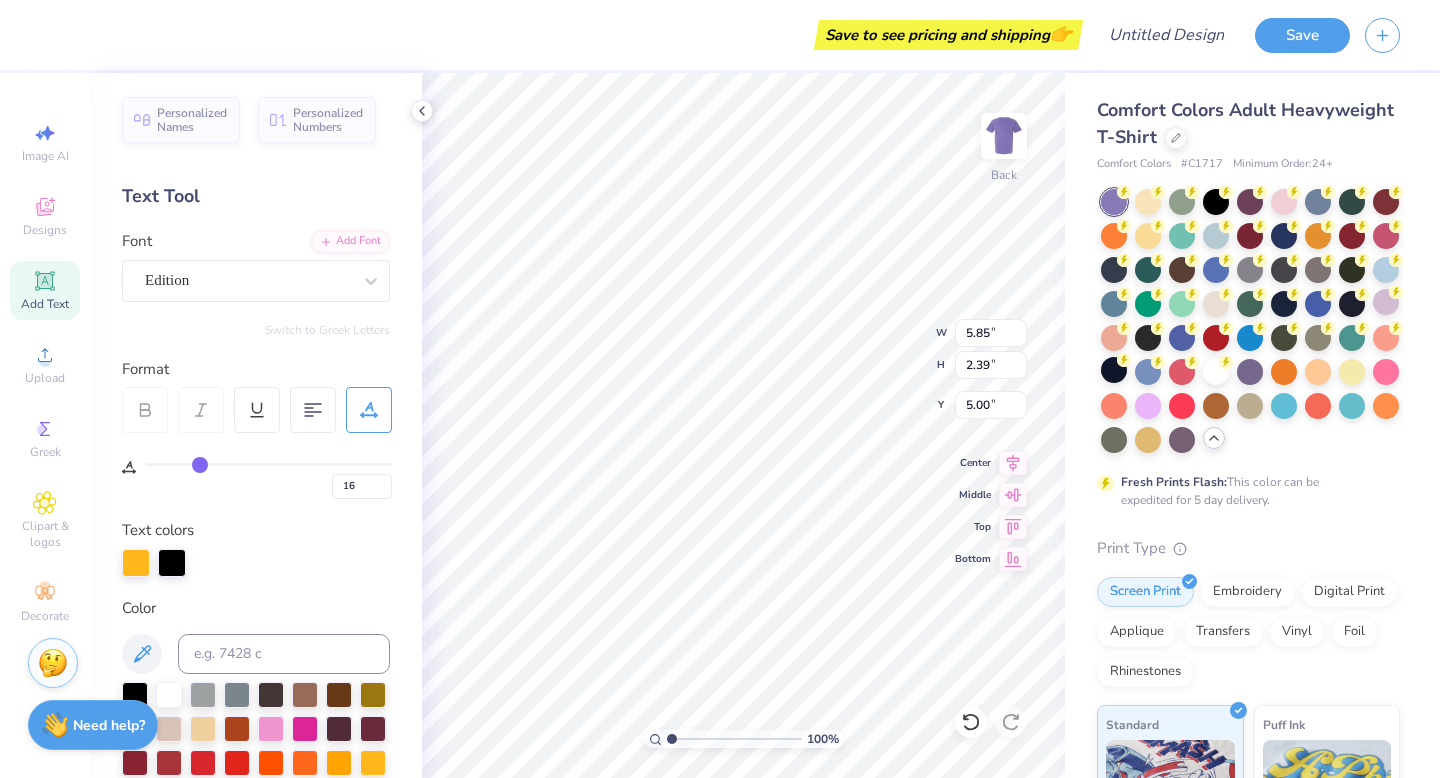 type on "20" 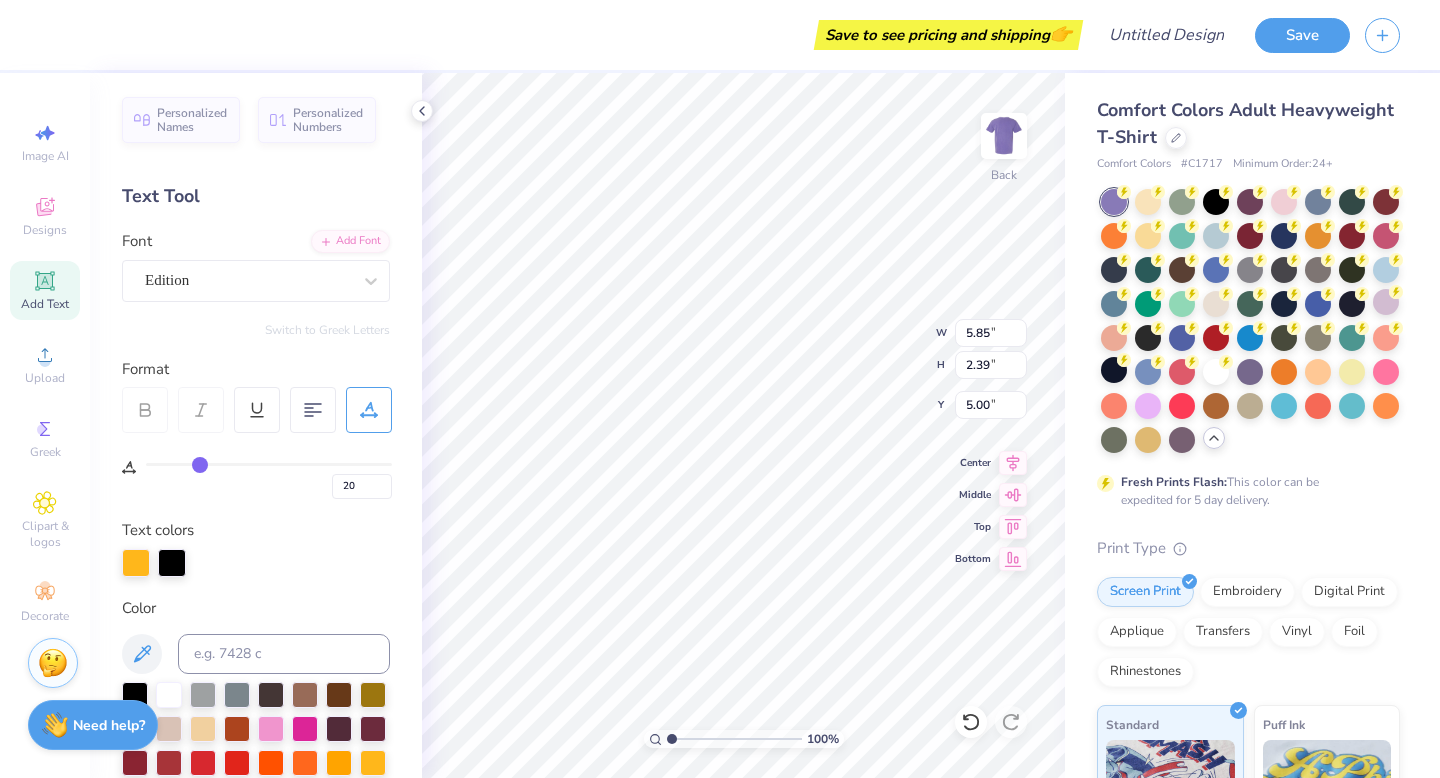type on "24" 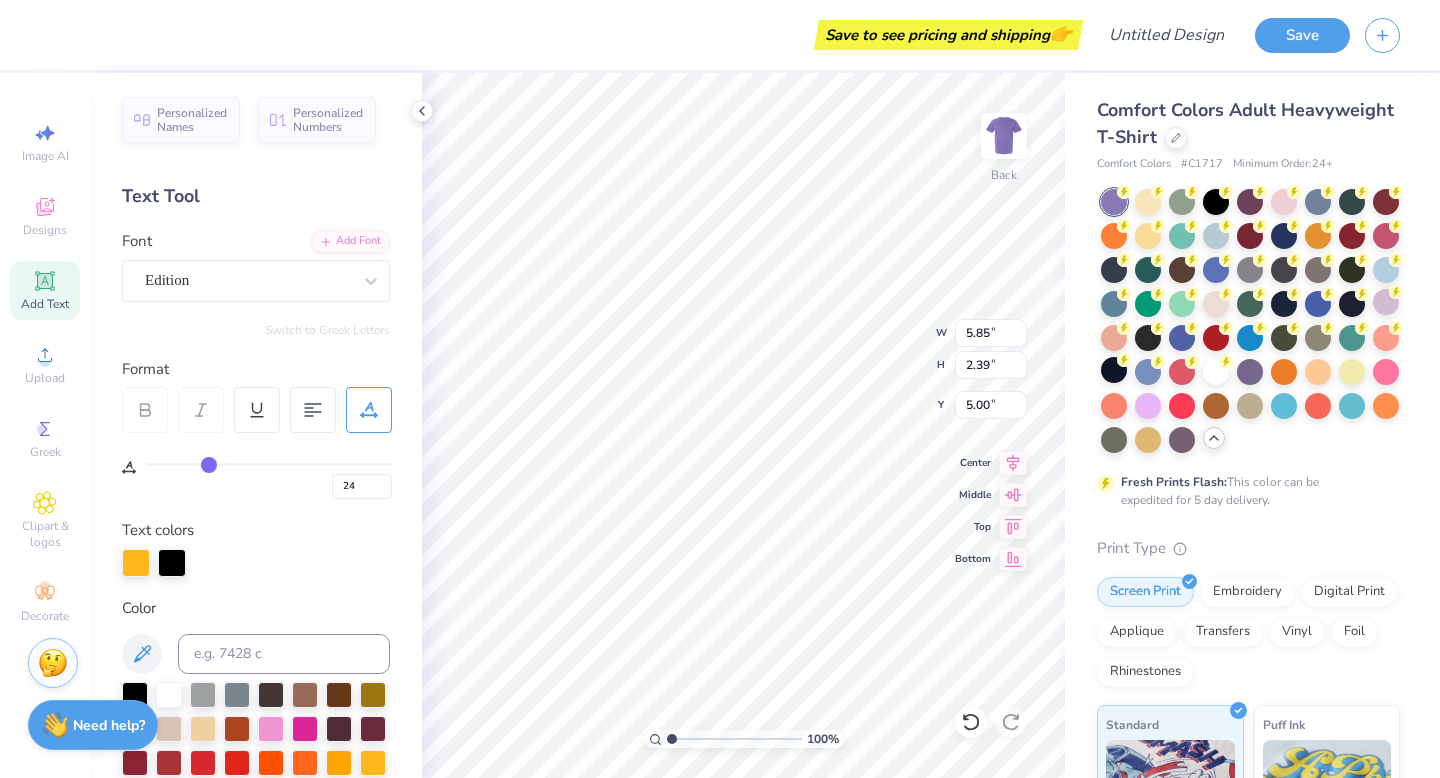 type on "28" 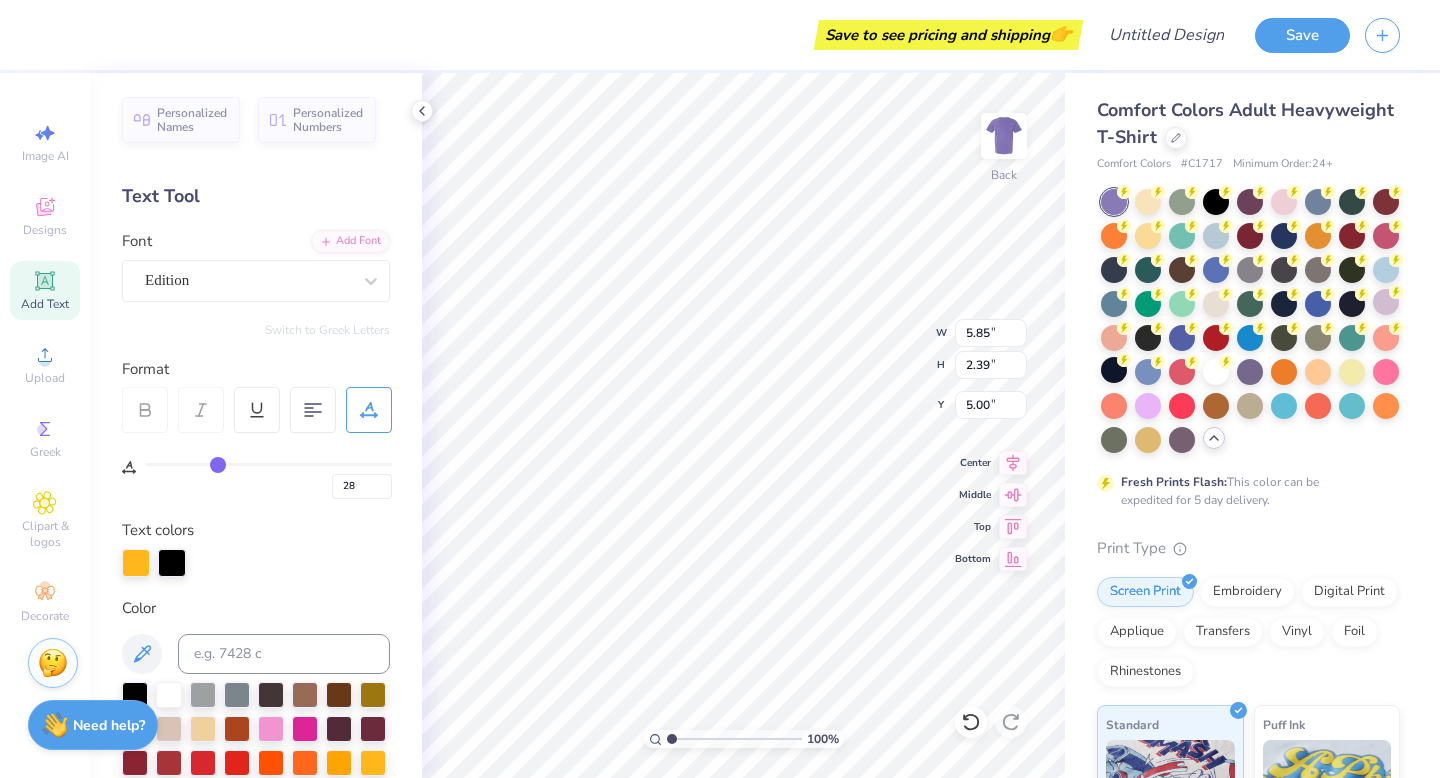 type on "31" 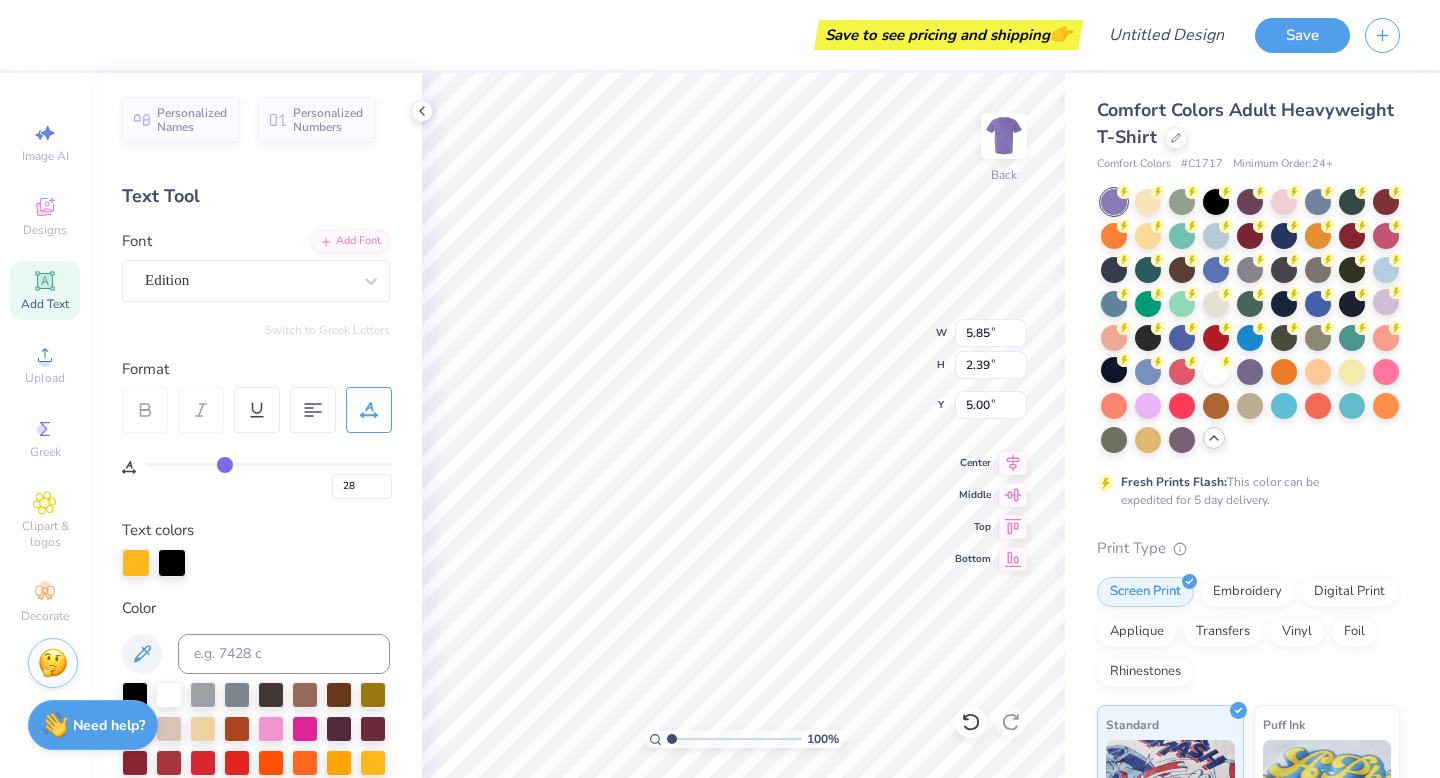 type on "31" 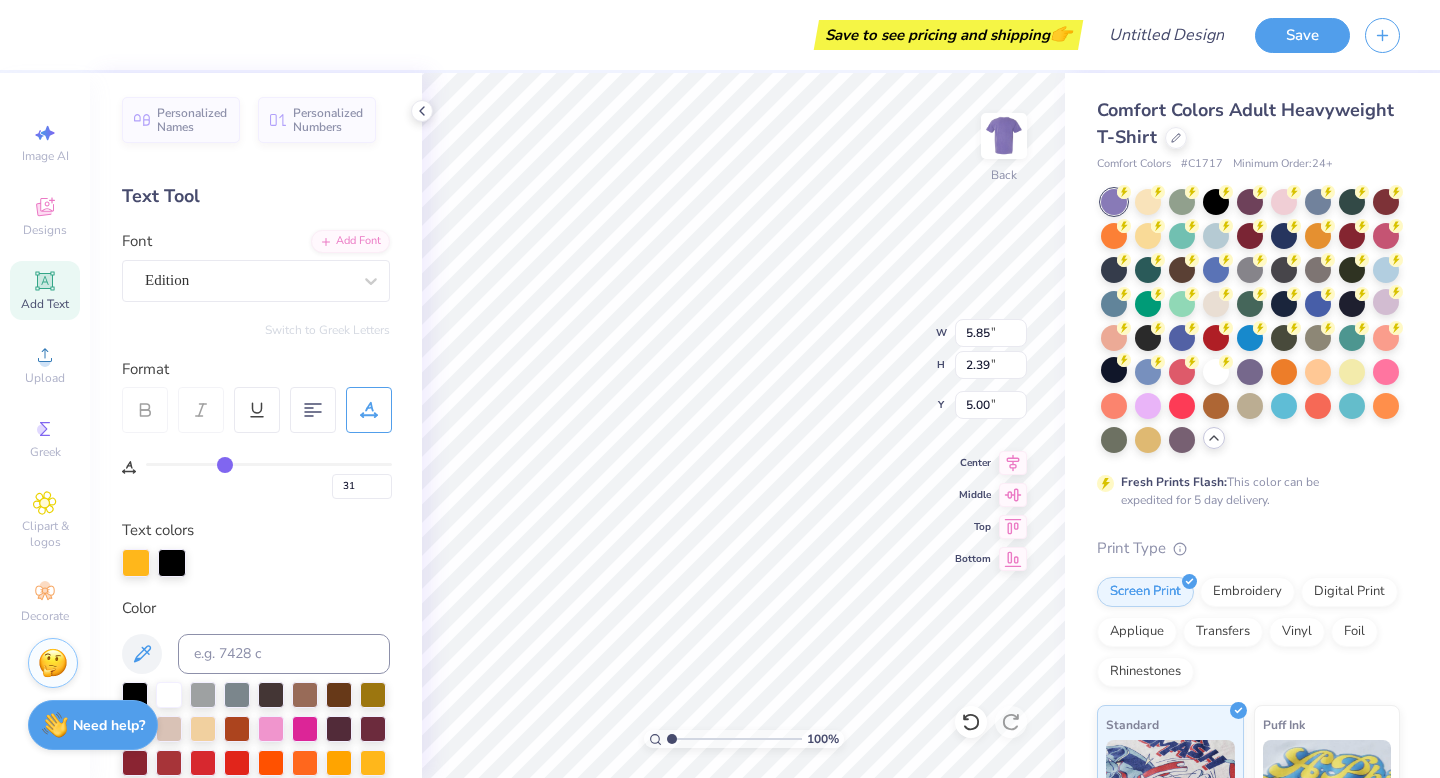 type on "34" 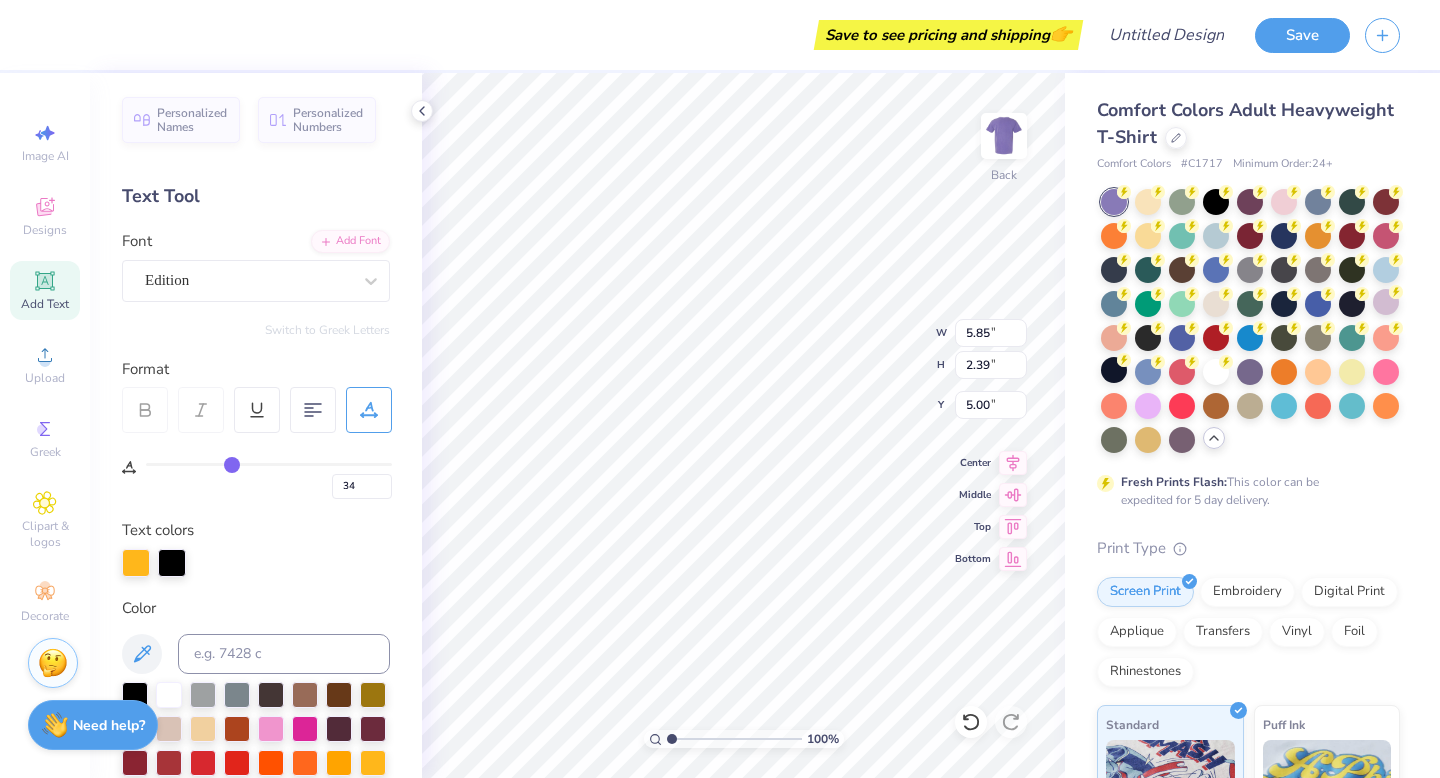 type on "36" 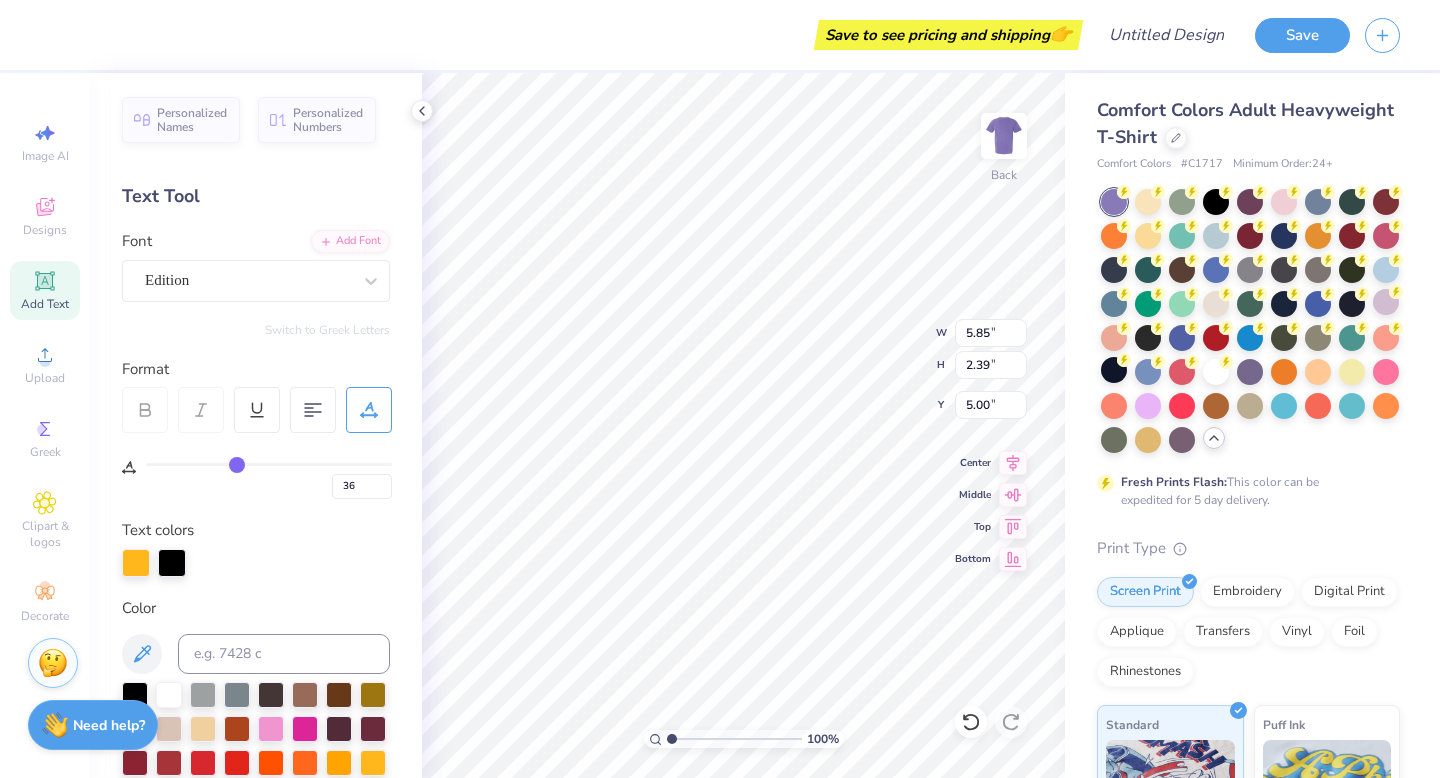 type on "37" 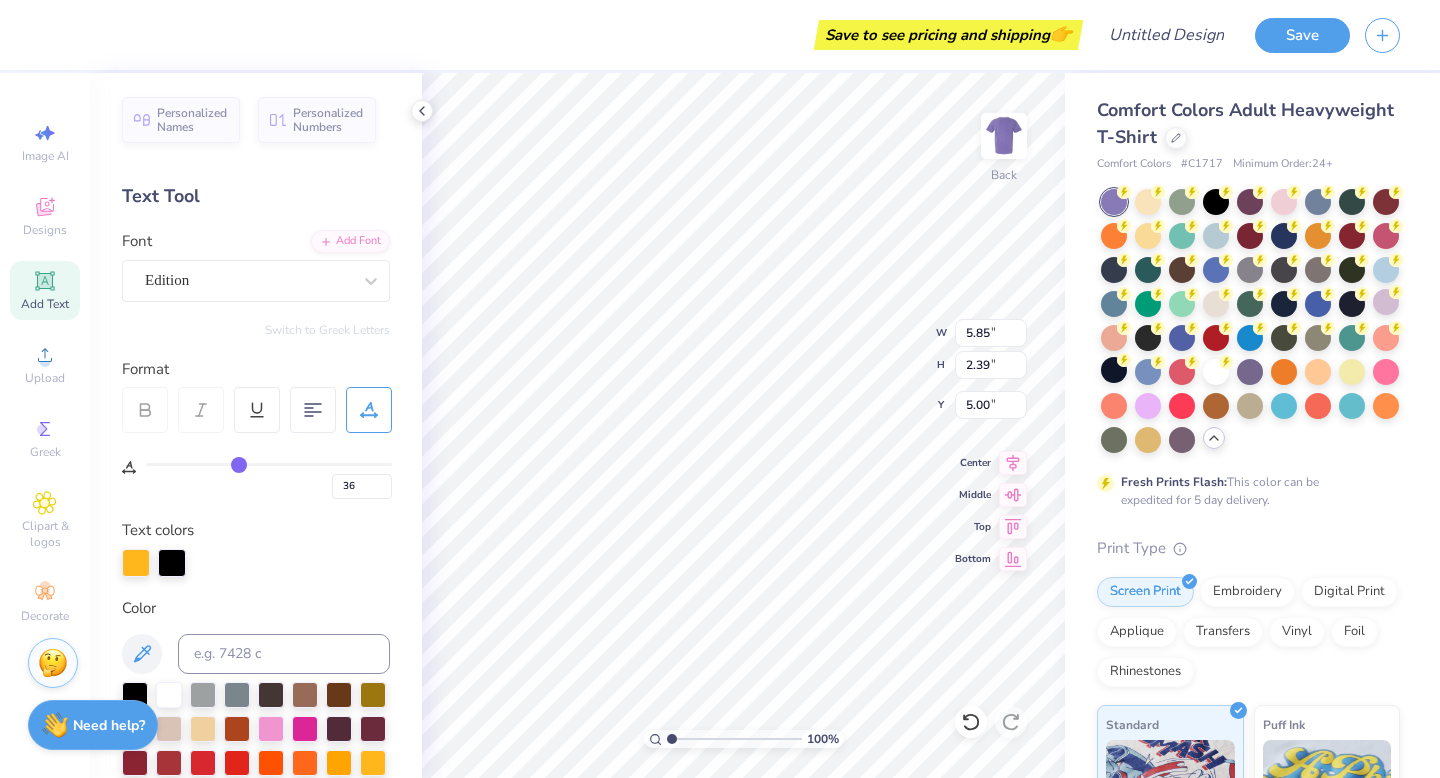 type on "37" 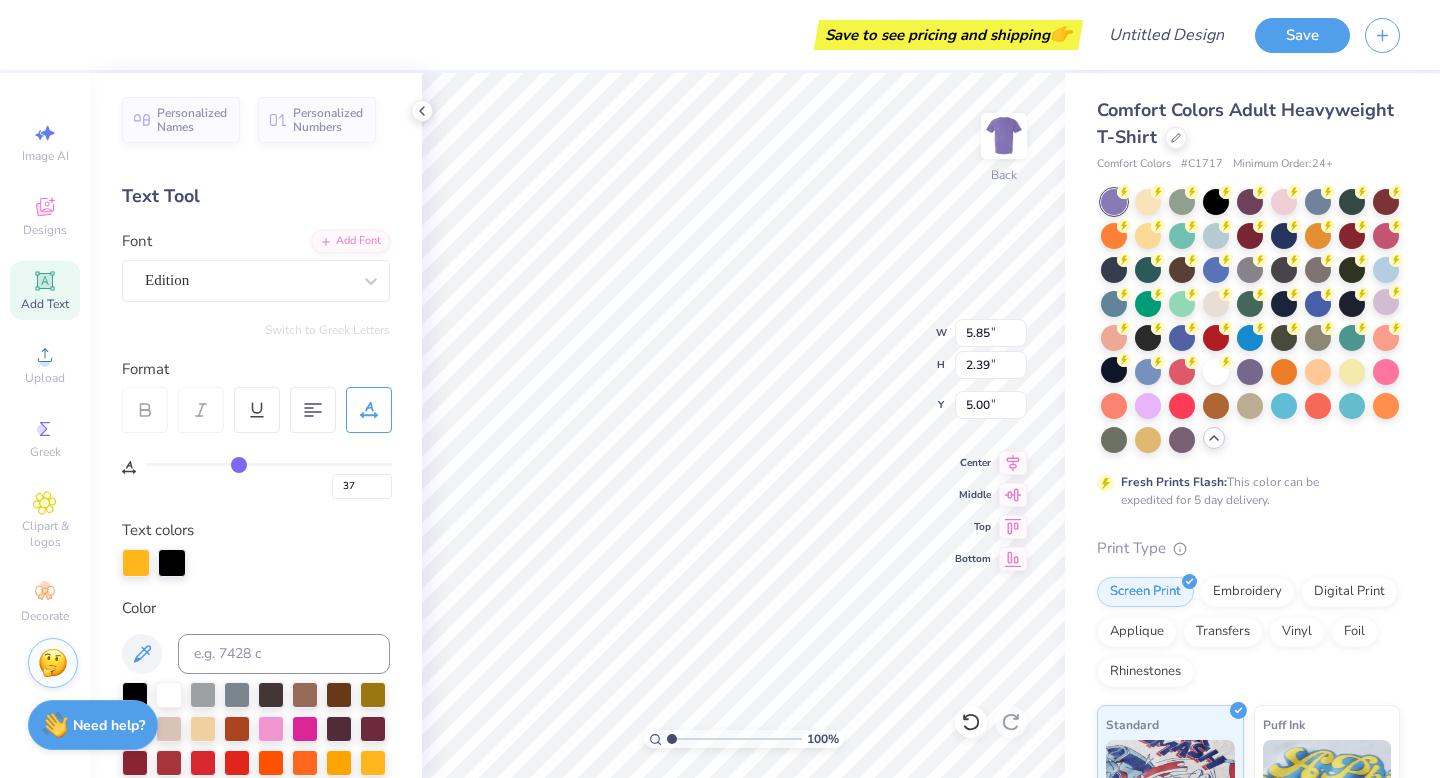type on "38" 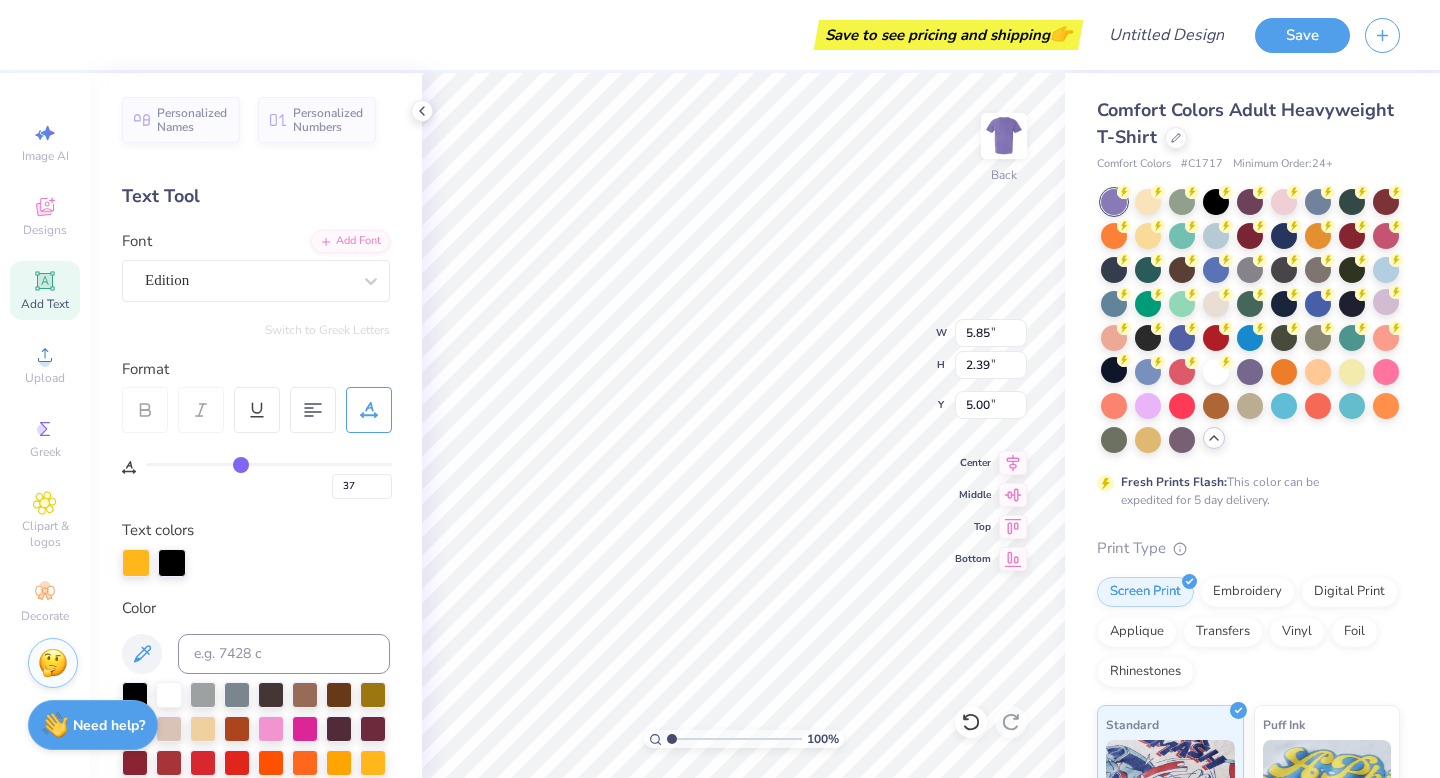 type on "38" 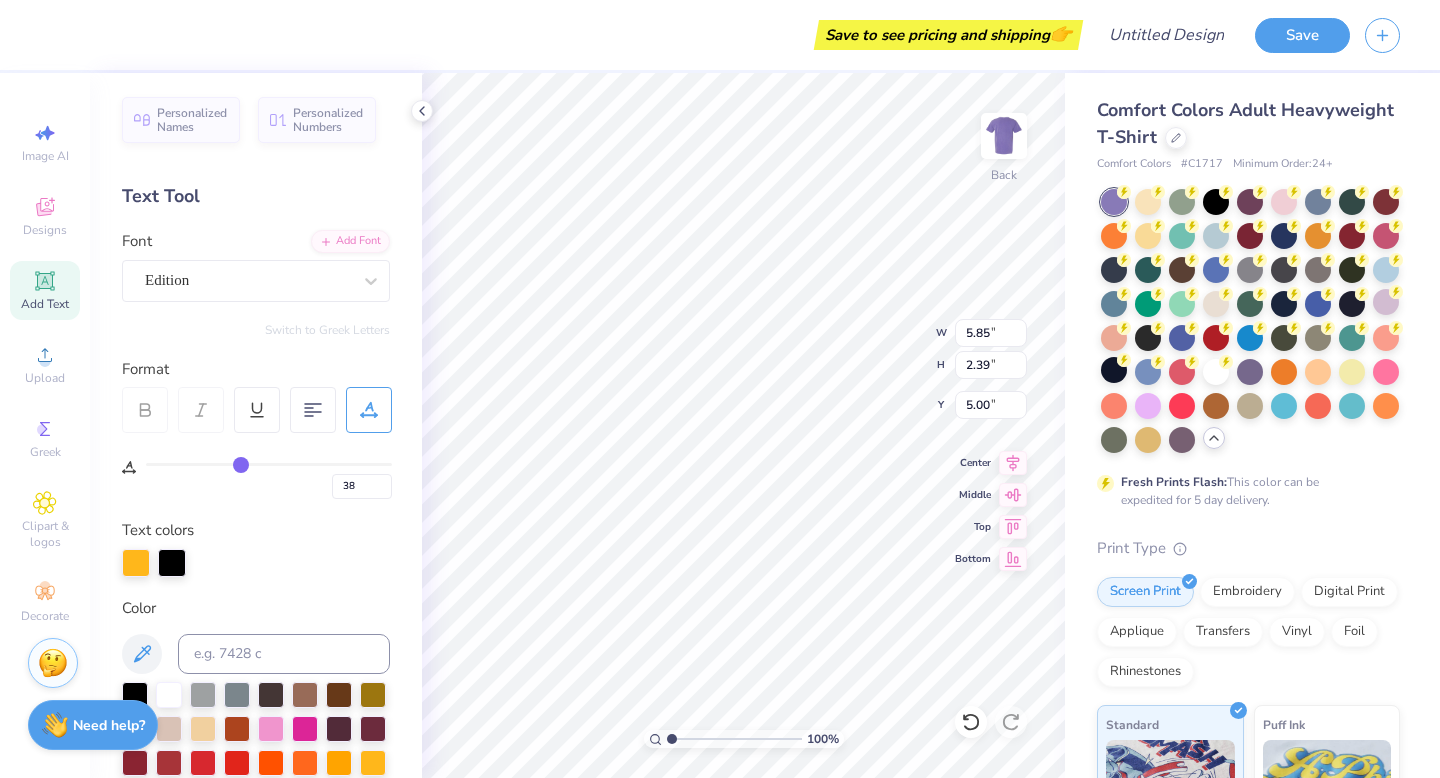 type on "39" 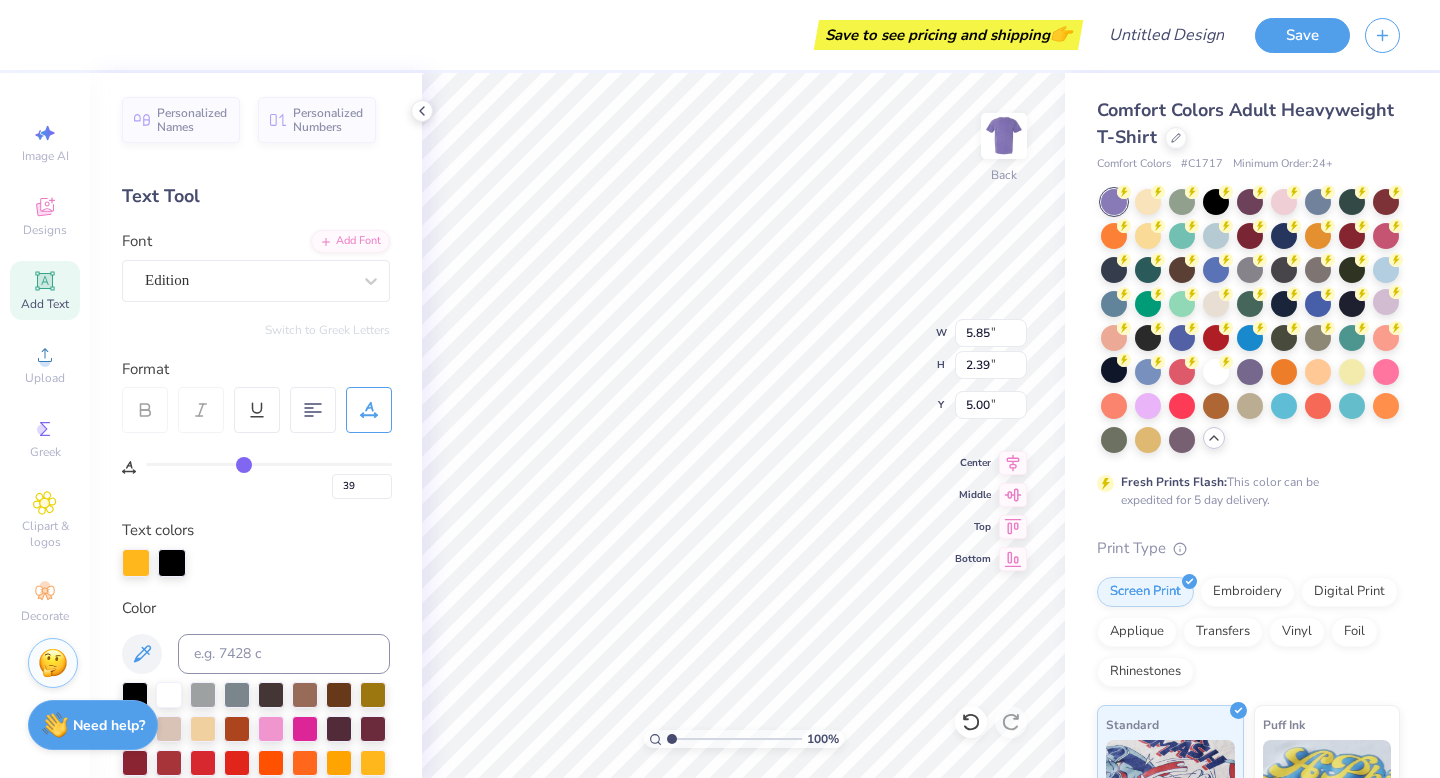 type on "40" 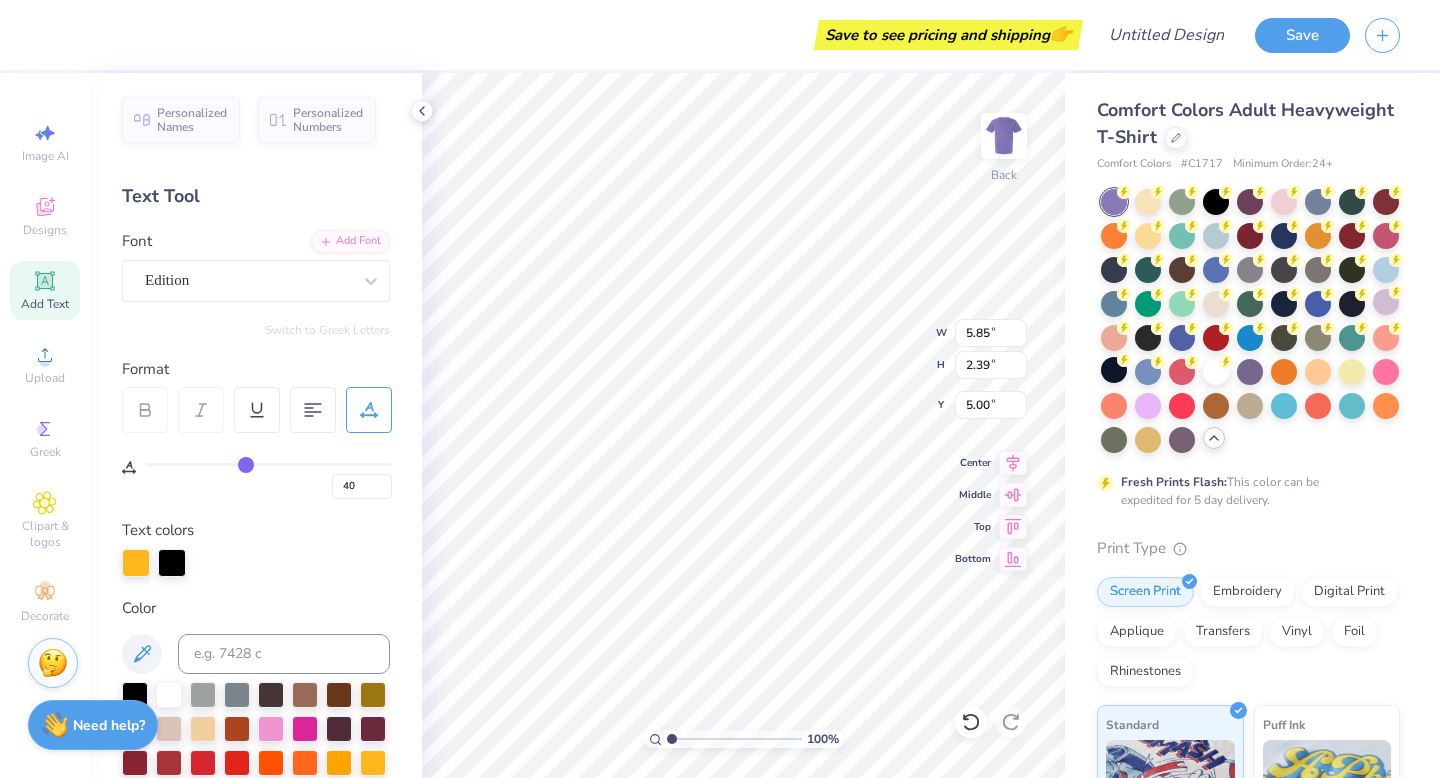 type on "39" 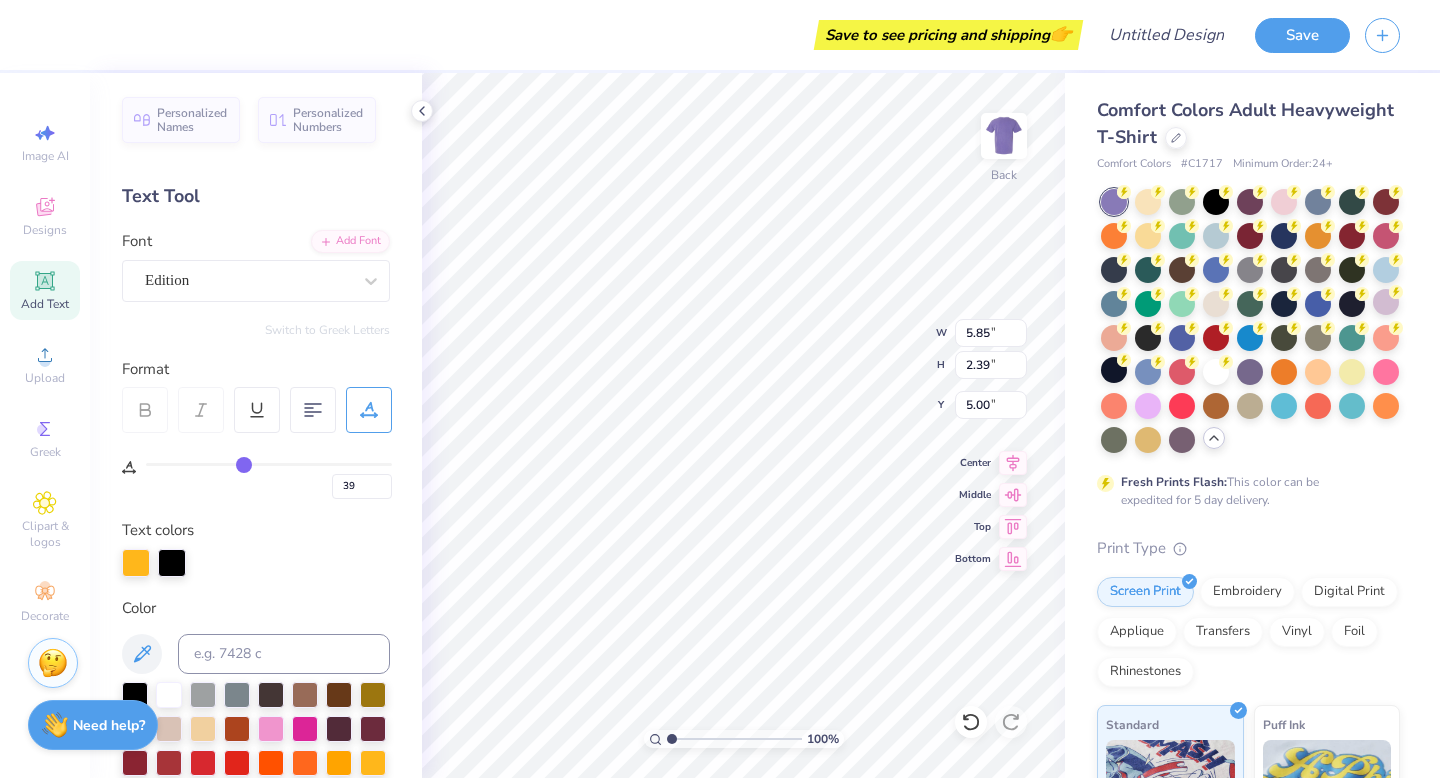 drag, startPoint x: 152, startPoint y: 469, endPoint x: 242, endPoint y: 468, distance: 90.005554 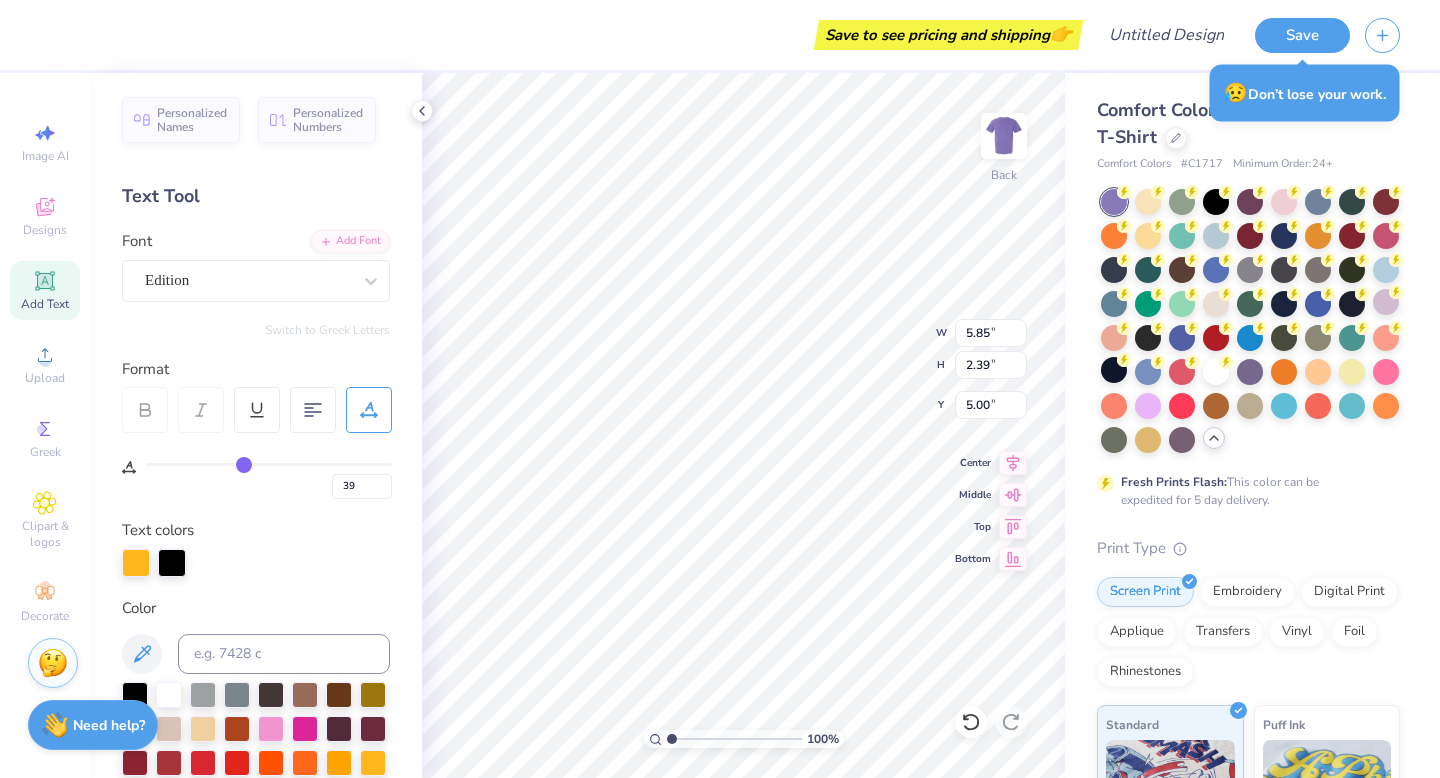 type on "38" 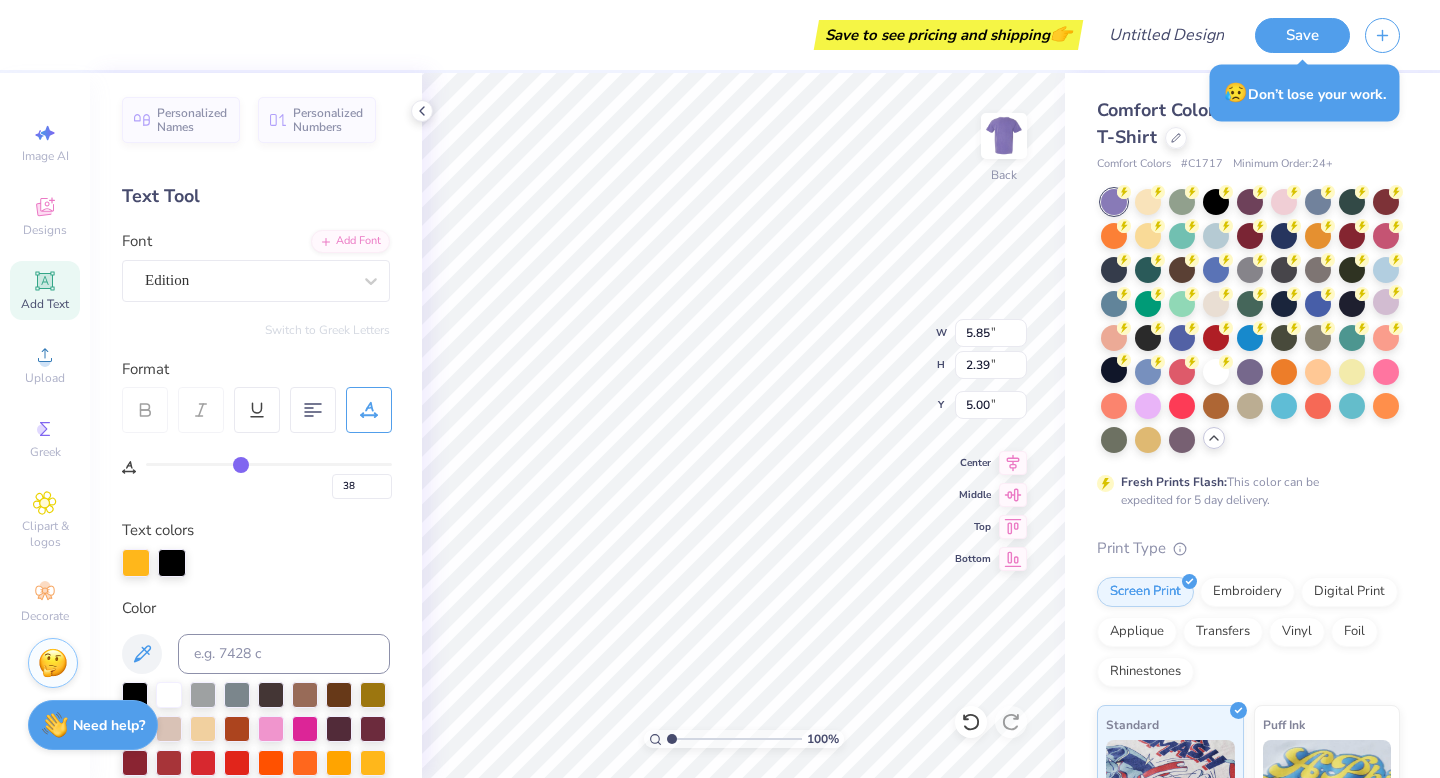type on "35" 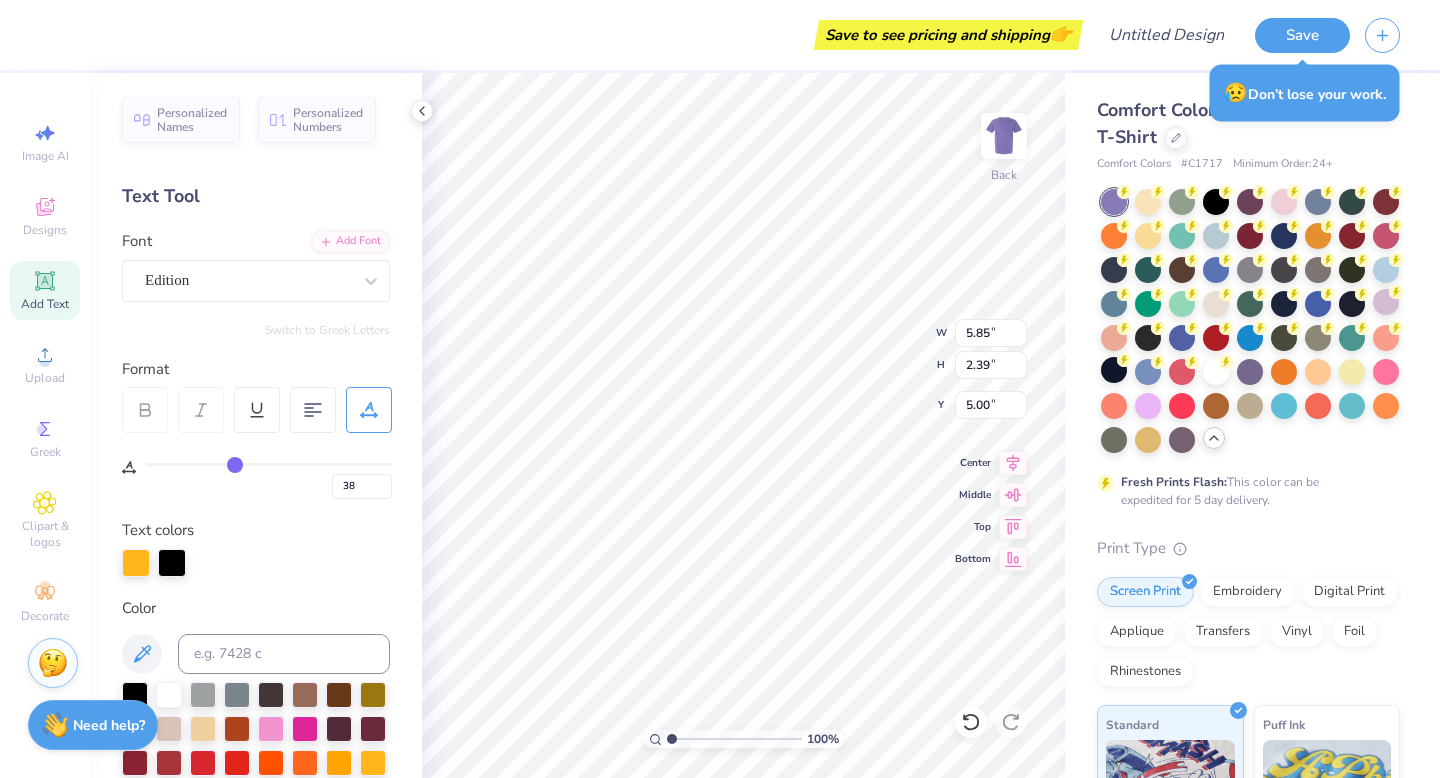 type on "35" 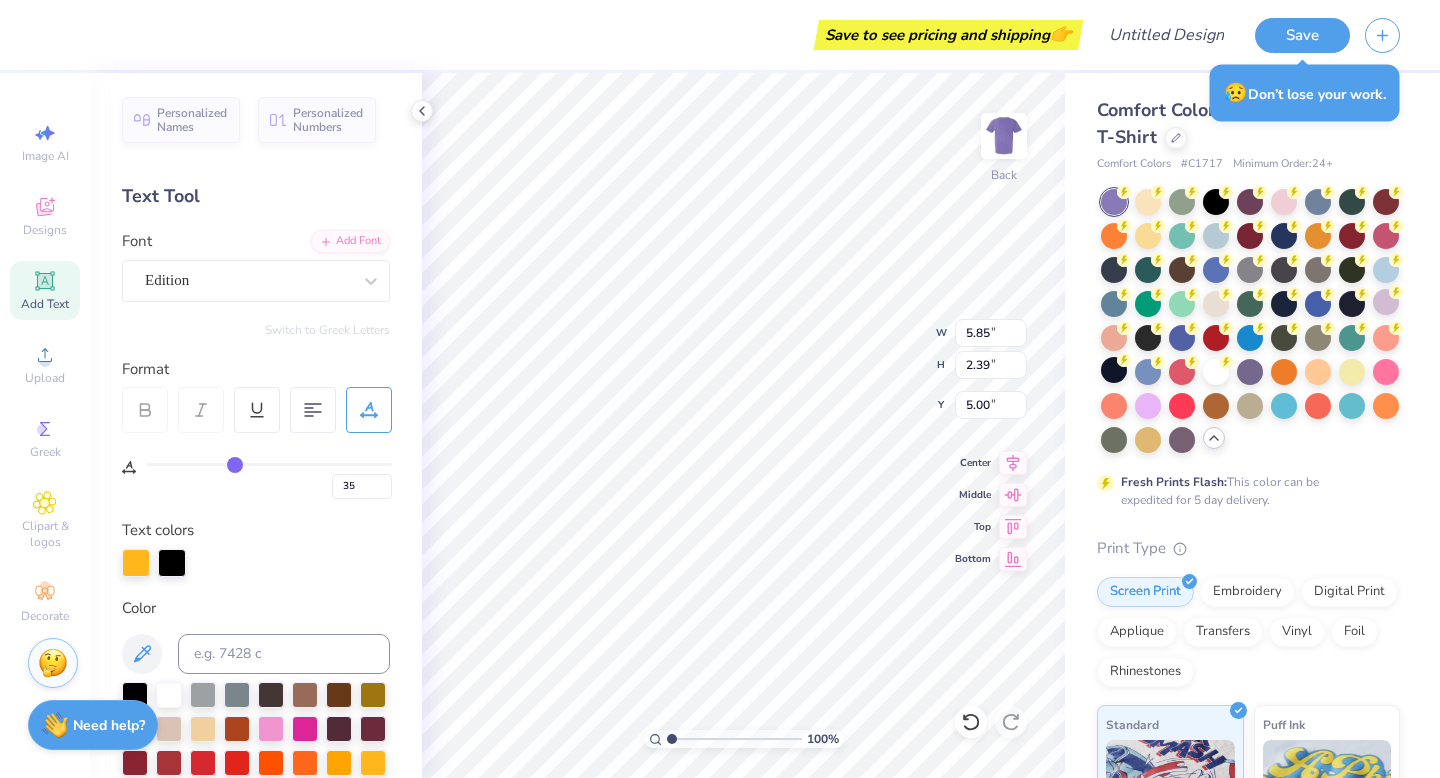 type on "31" 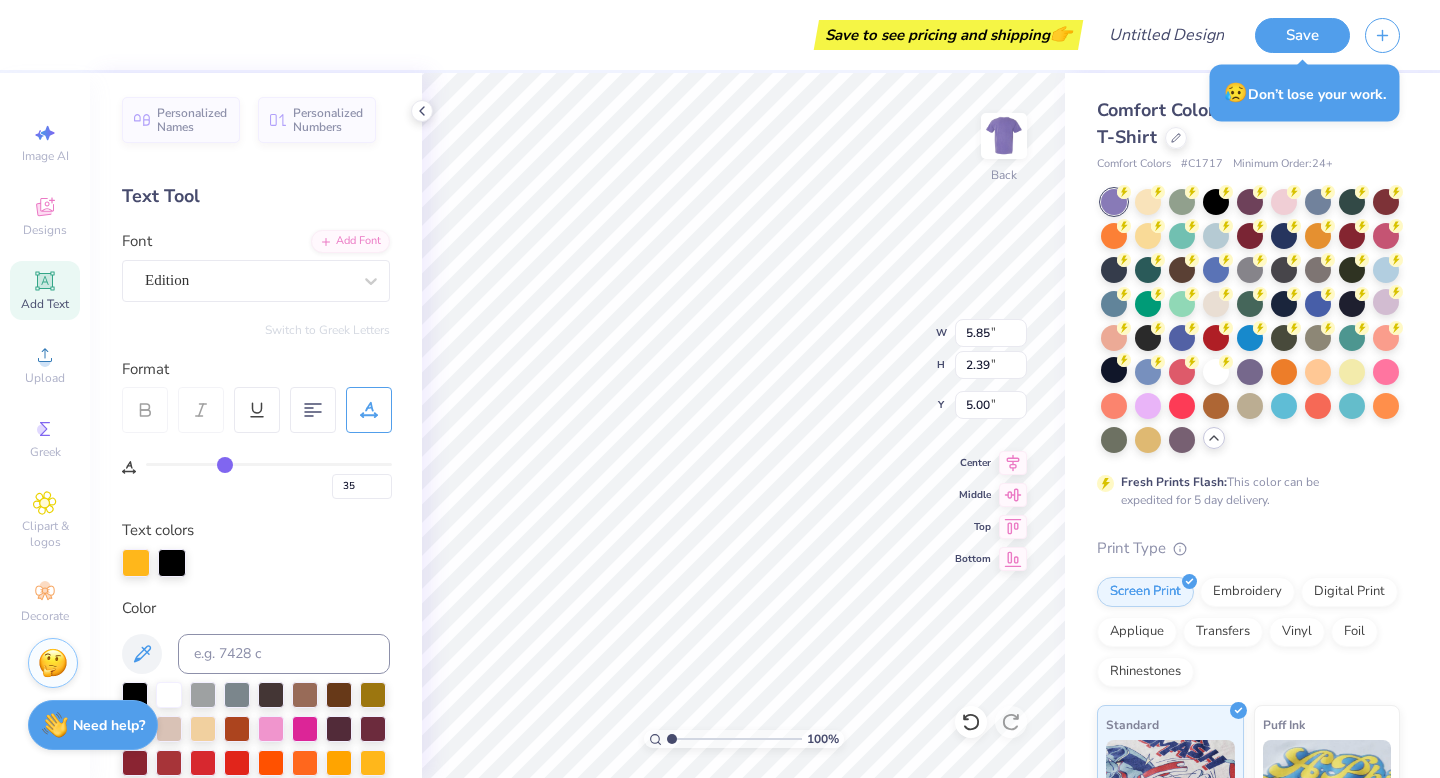 type on "31" 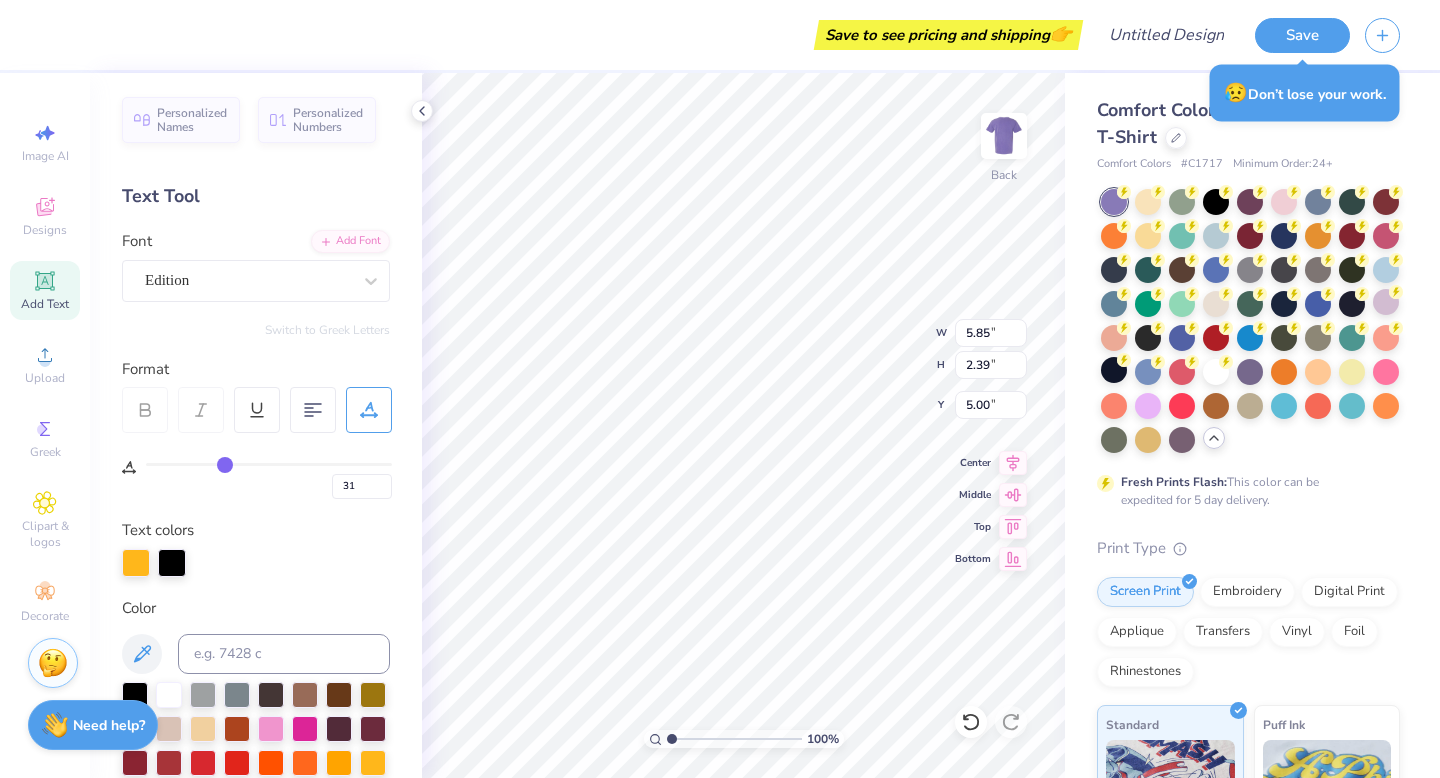 type on "26" 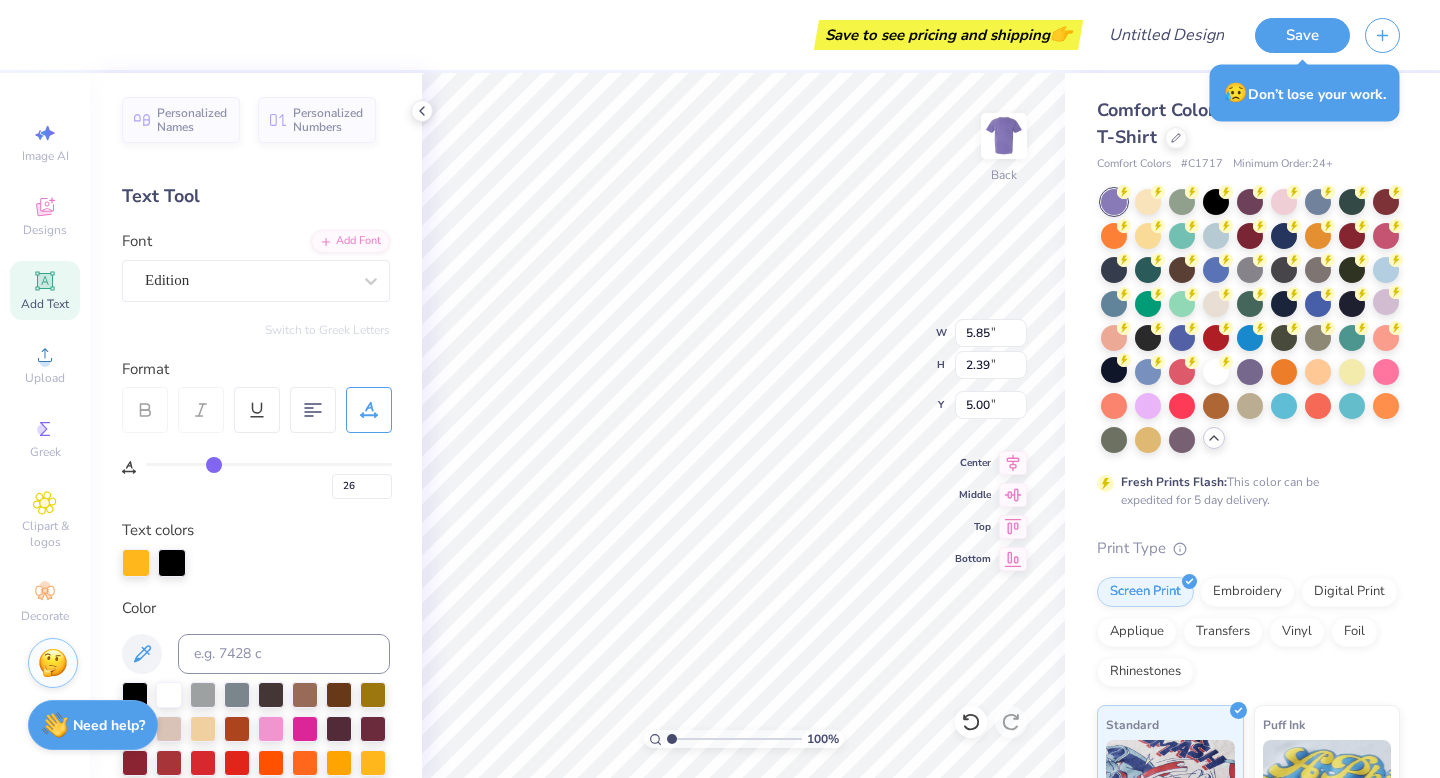 type on "22" 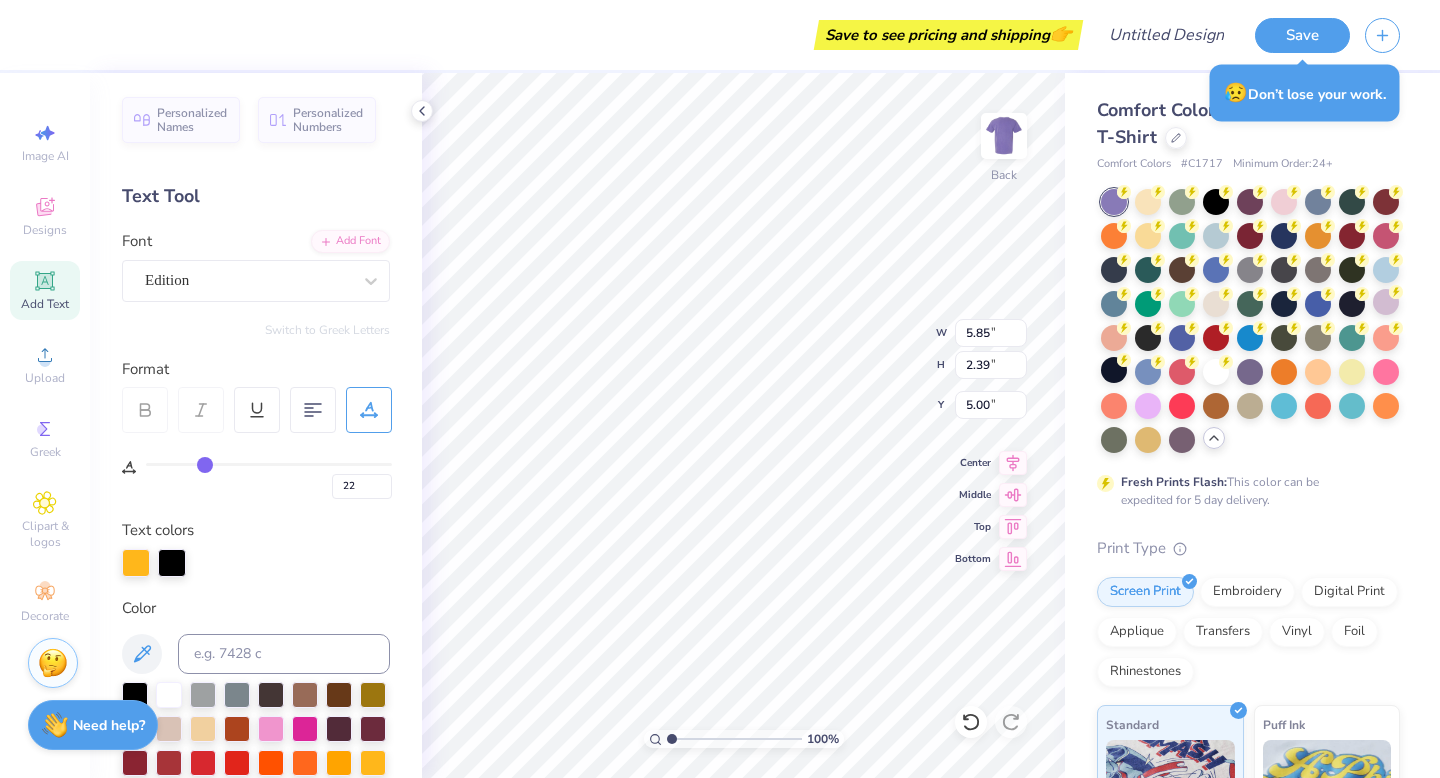 type on "15" 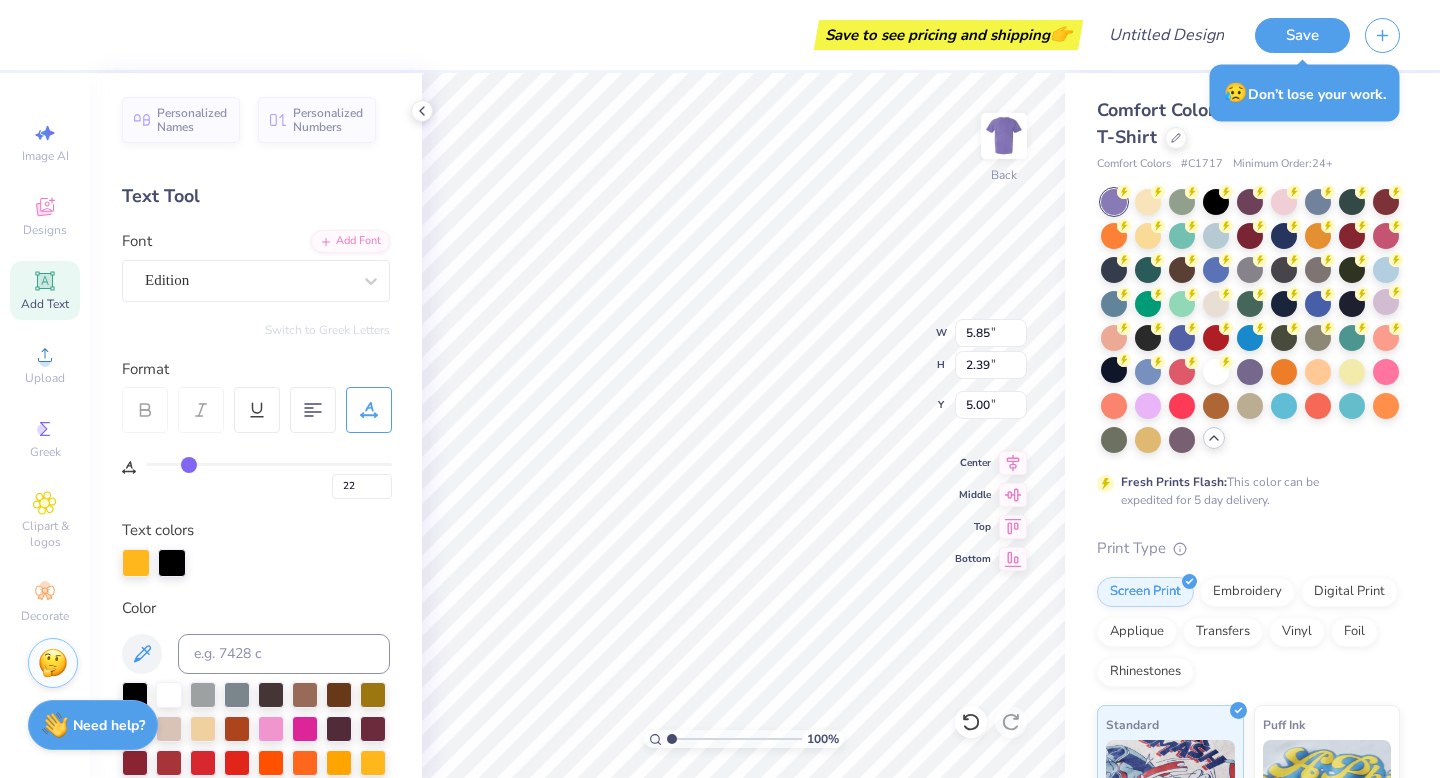 type on "15" 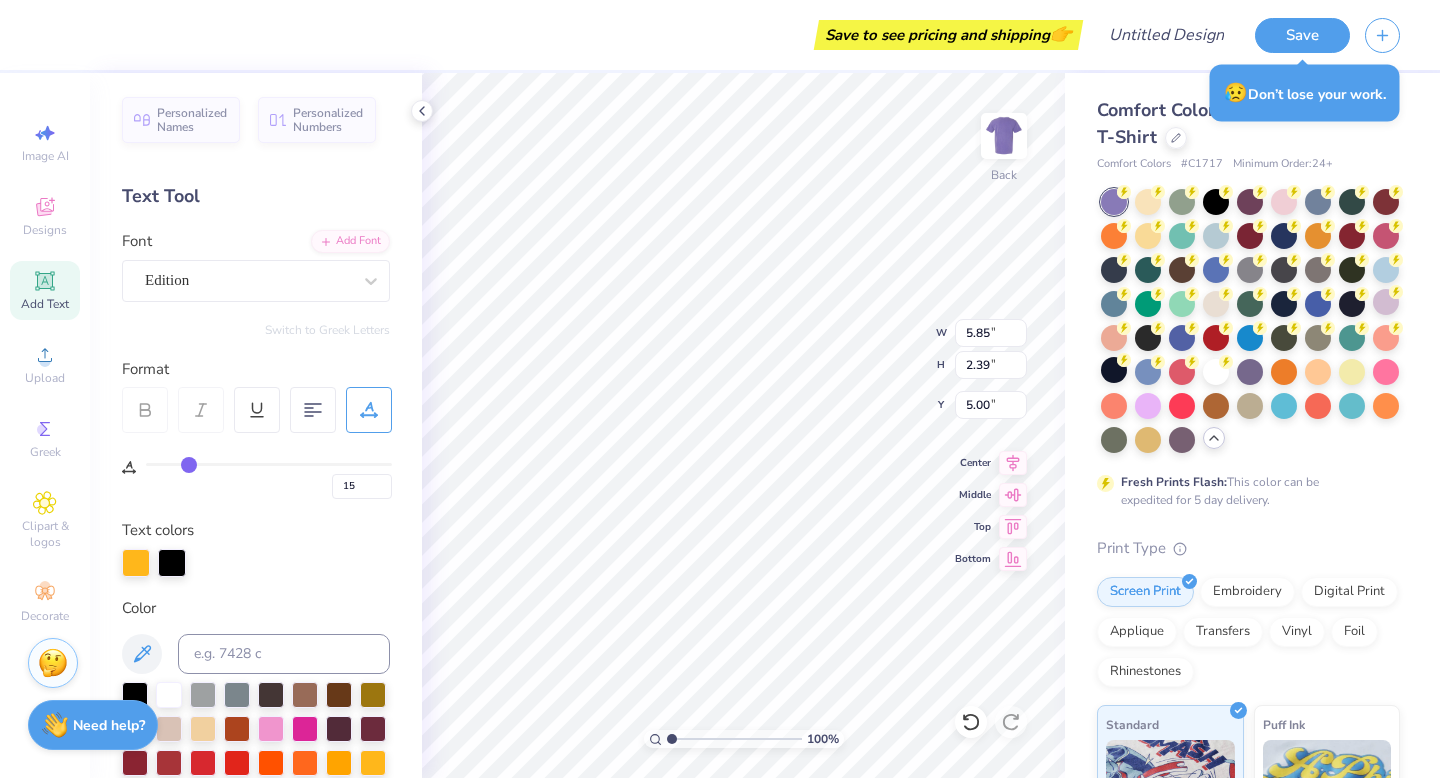 type on "13" 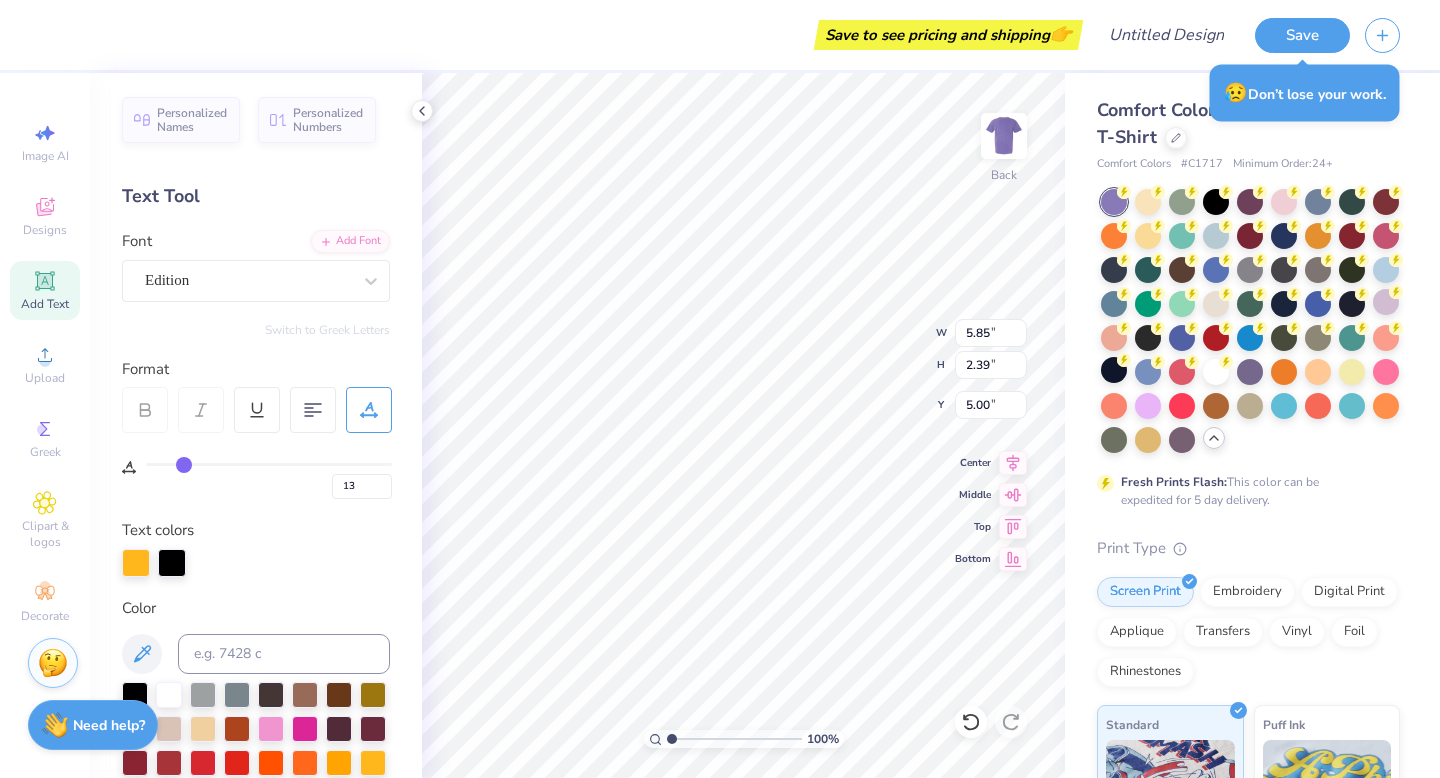 type on "12" 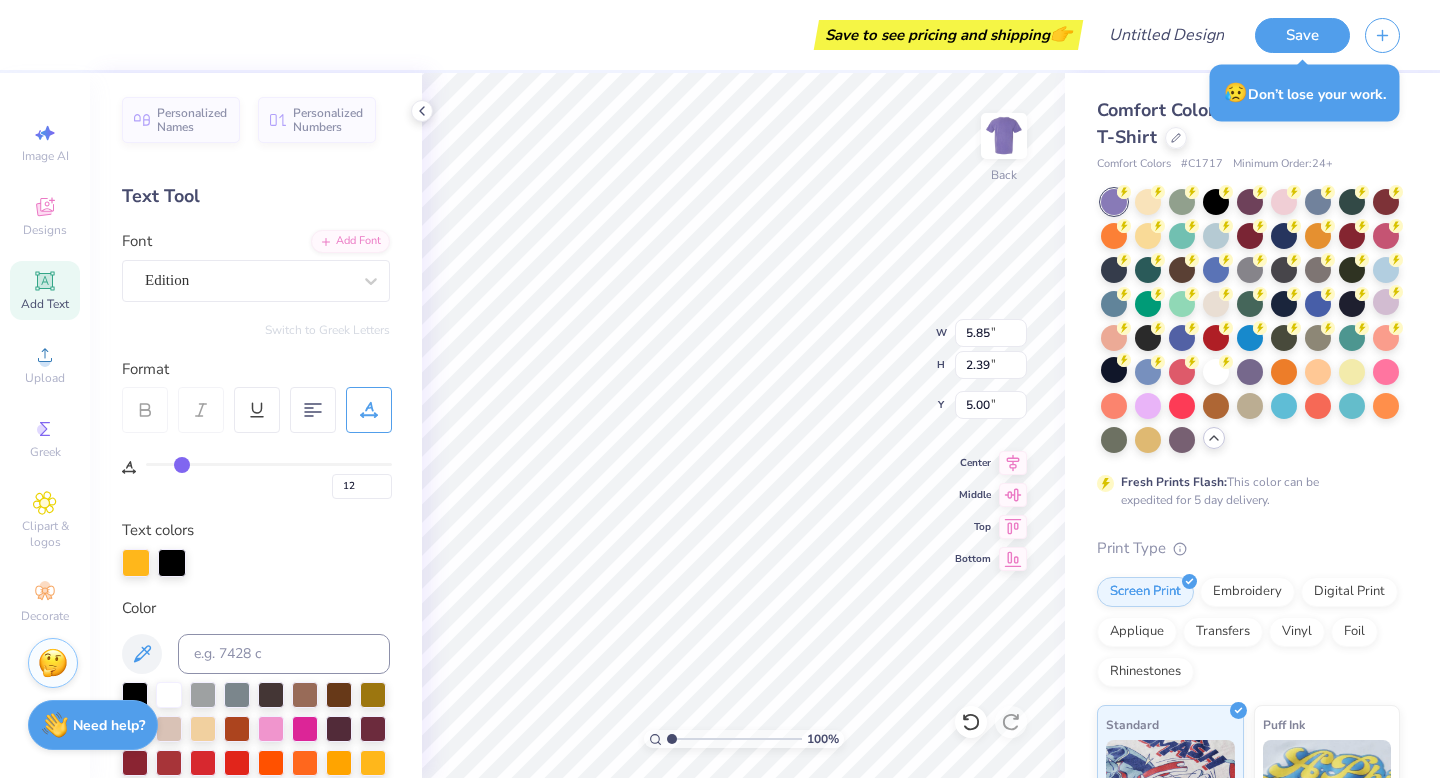 type on "11" 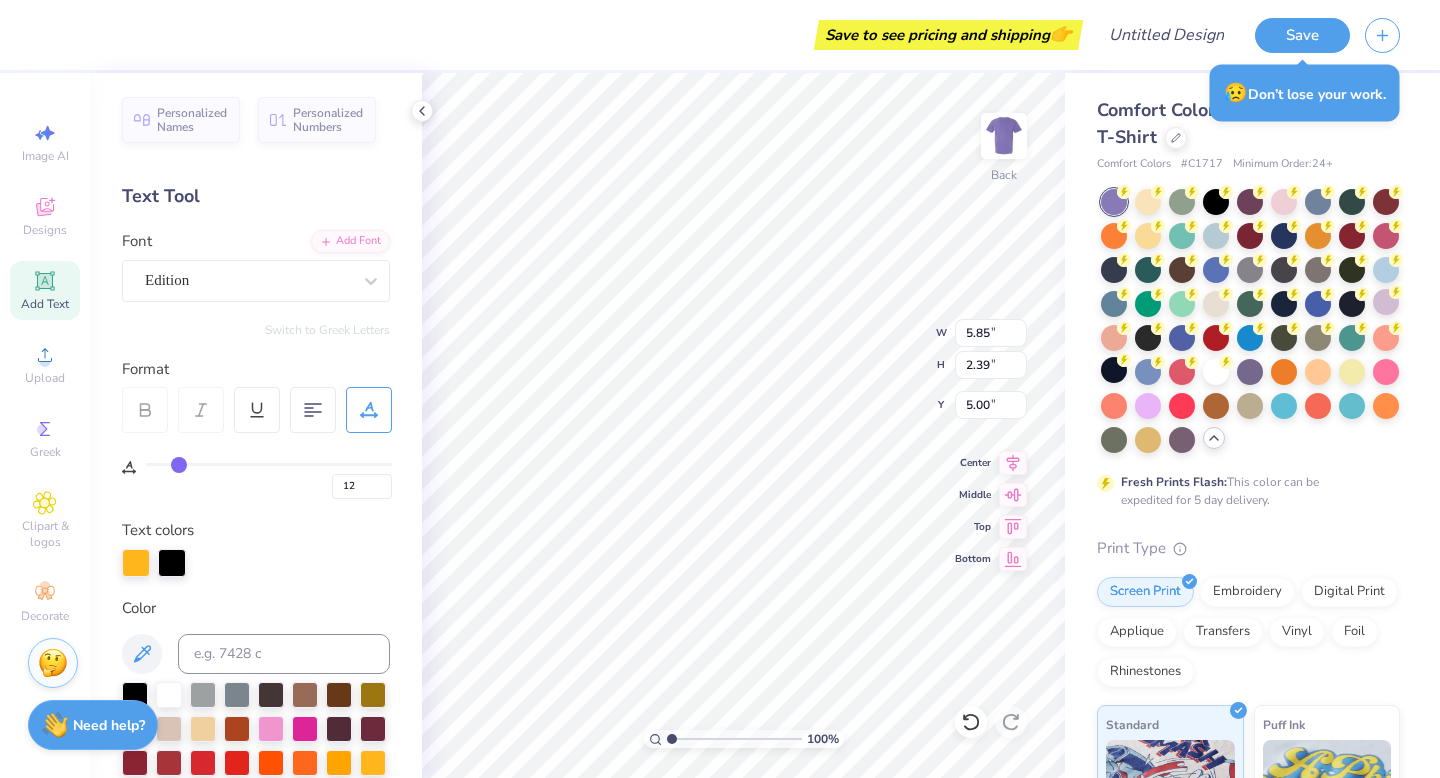 type on "11" 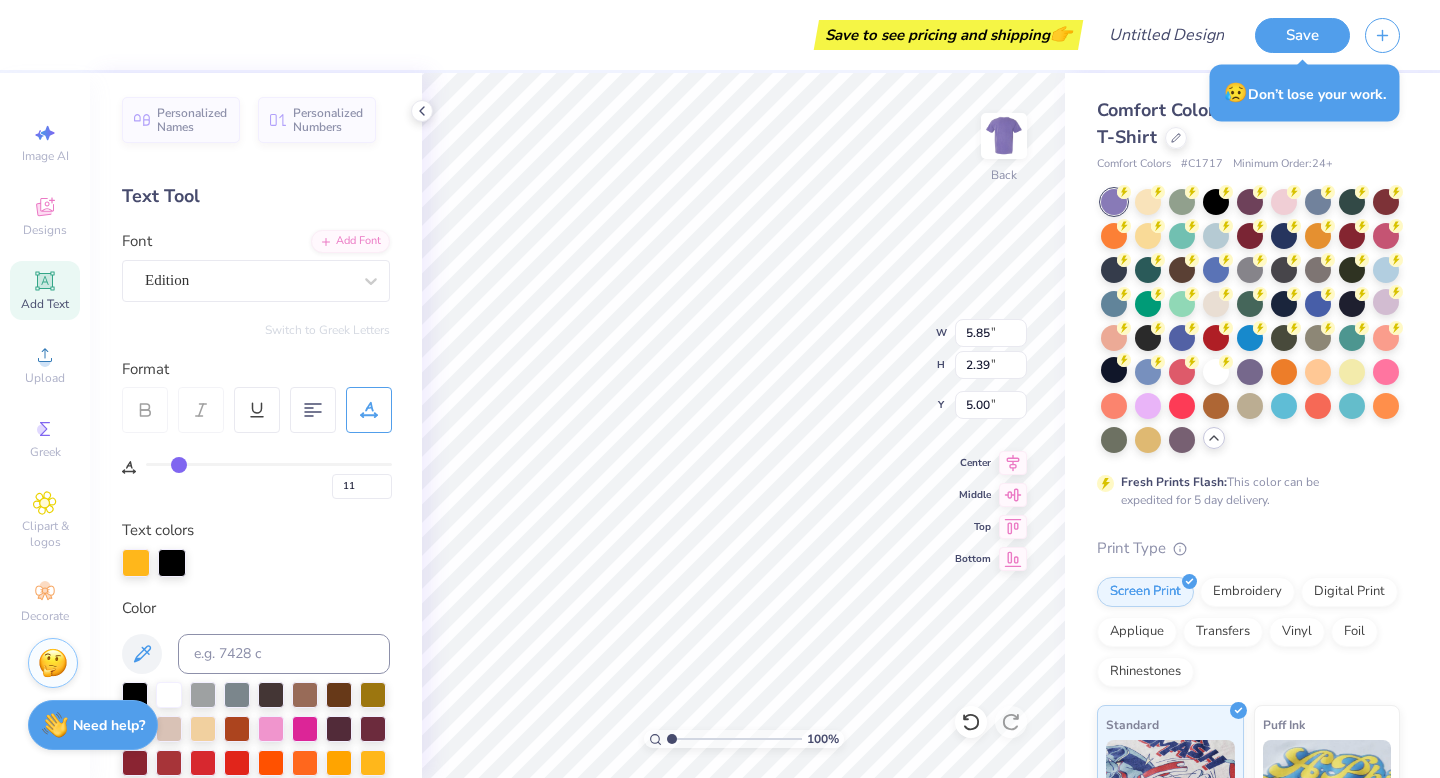 type on "10" 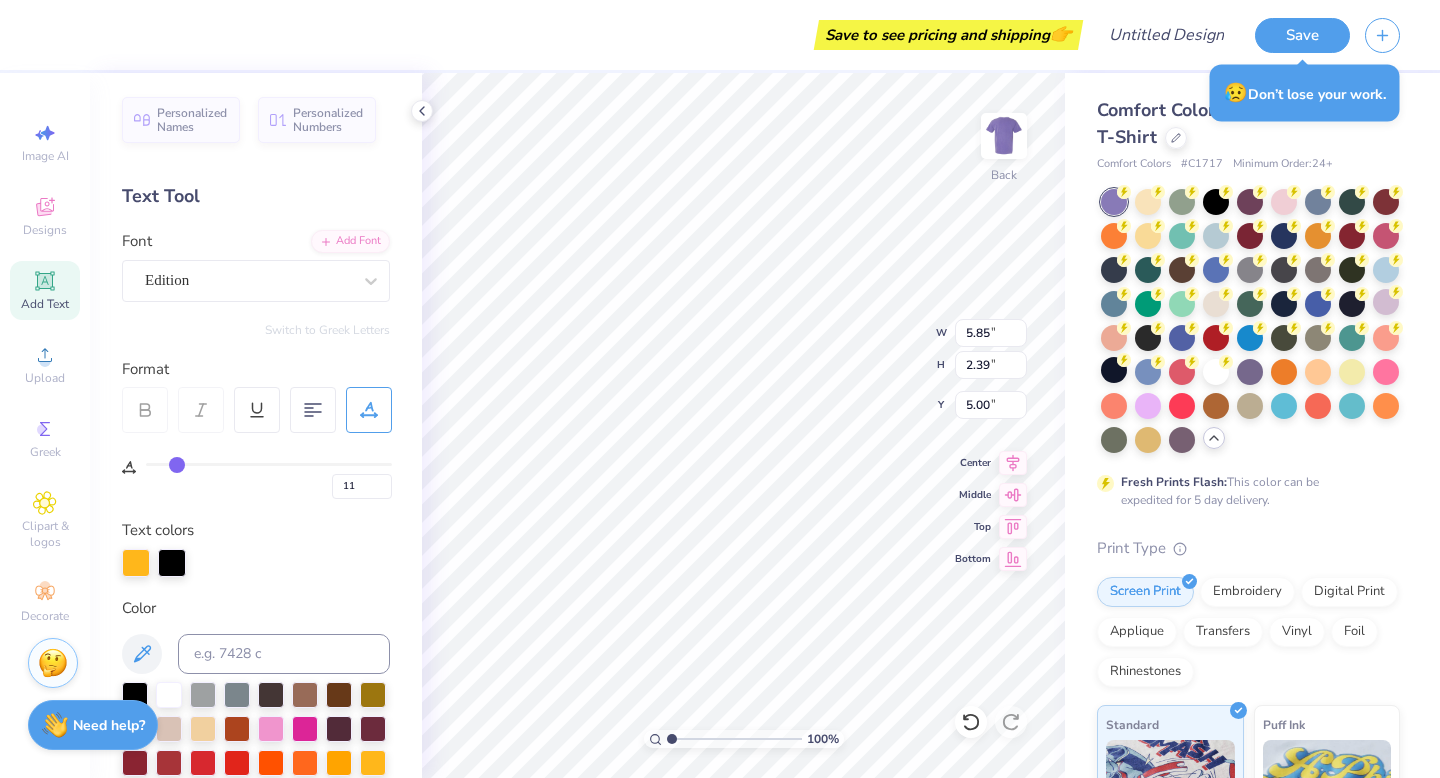 type on "10" 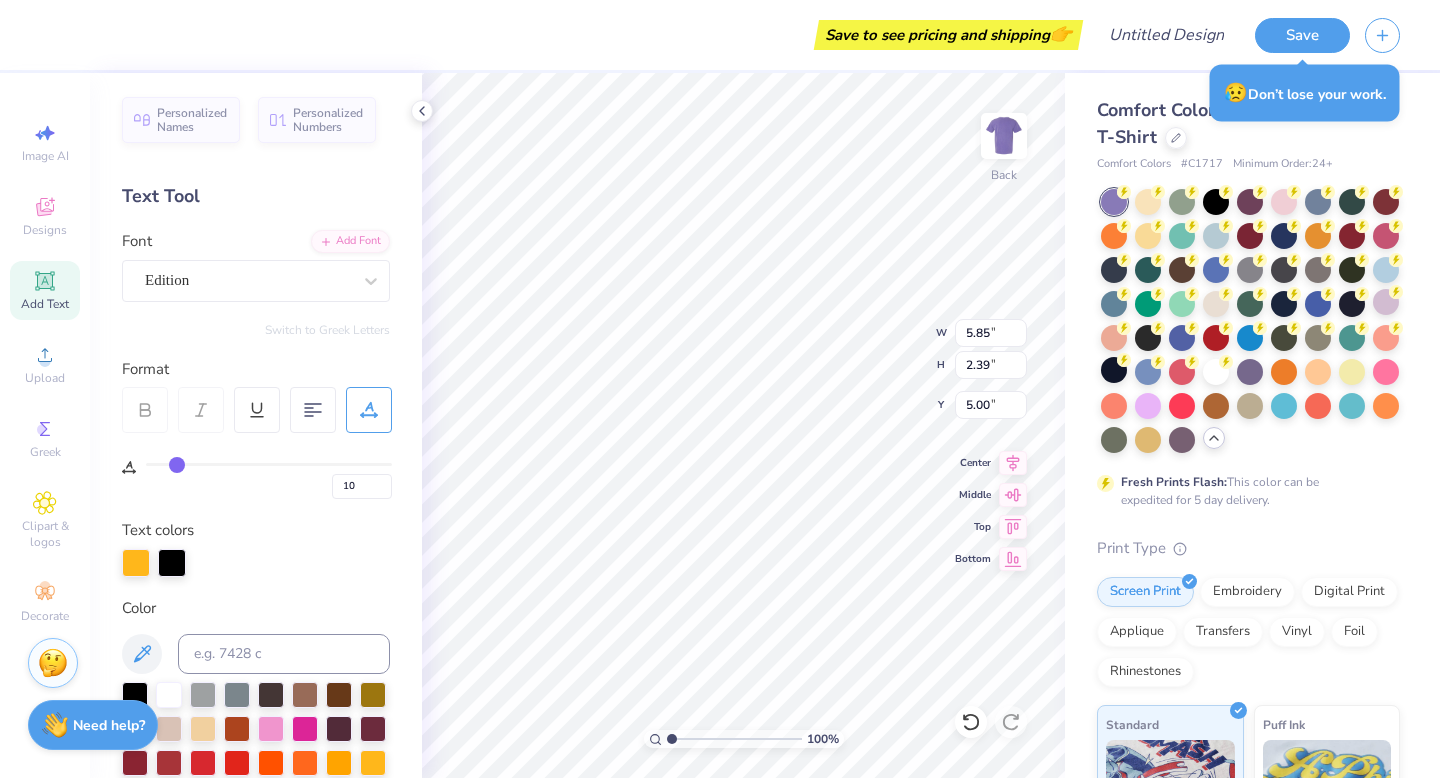 type on "8" 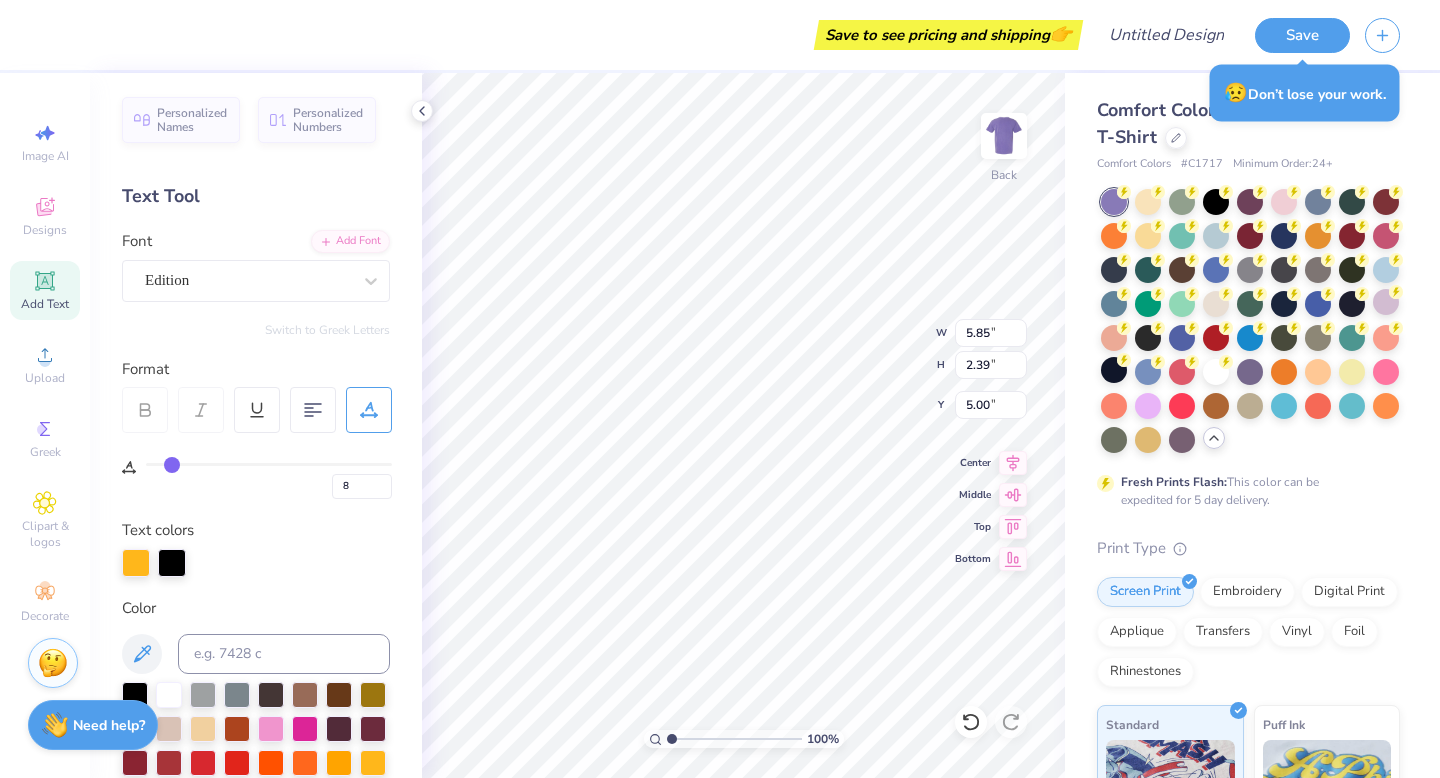 type on "7" 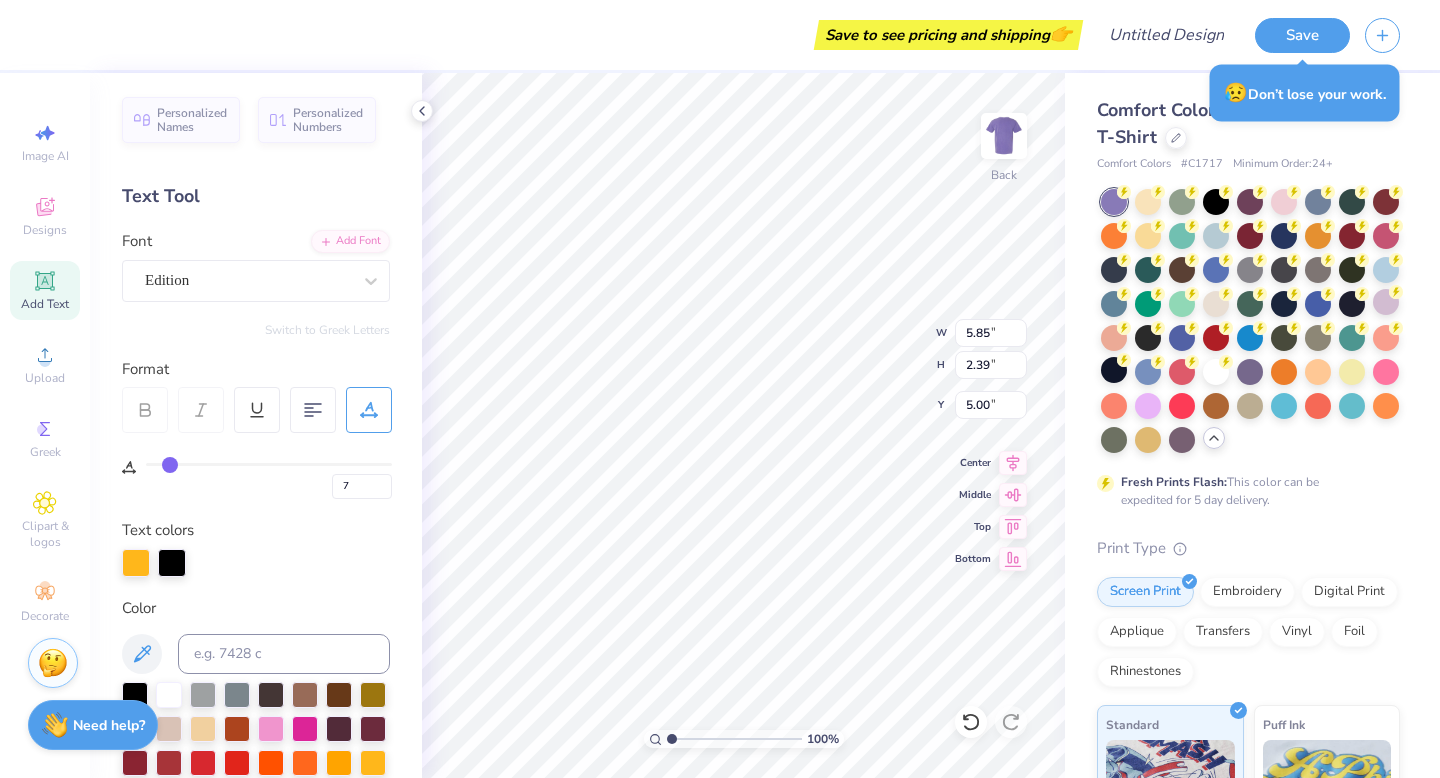 type on "5" 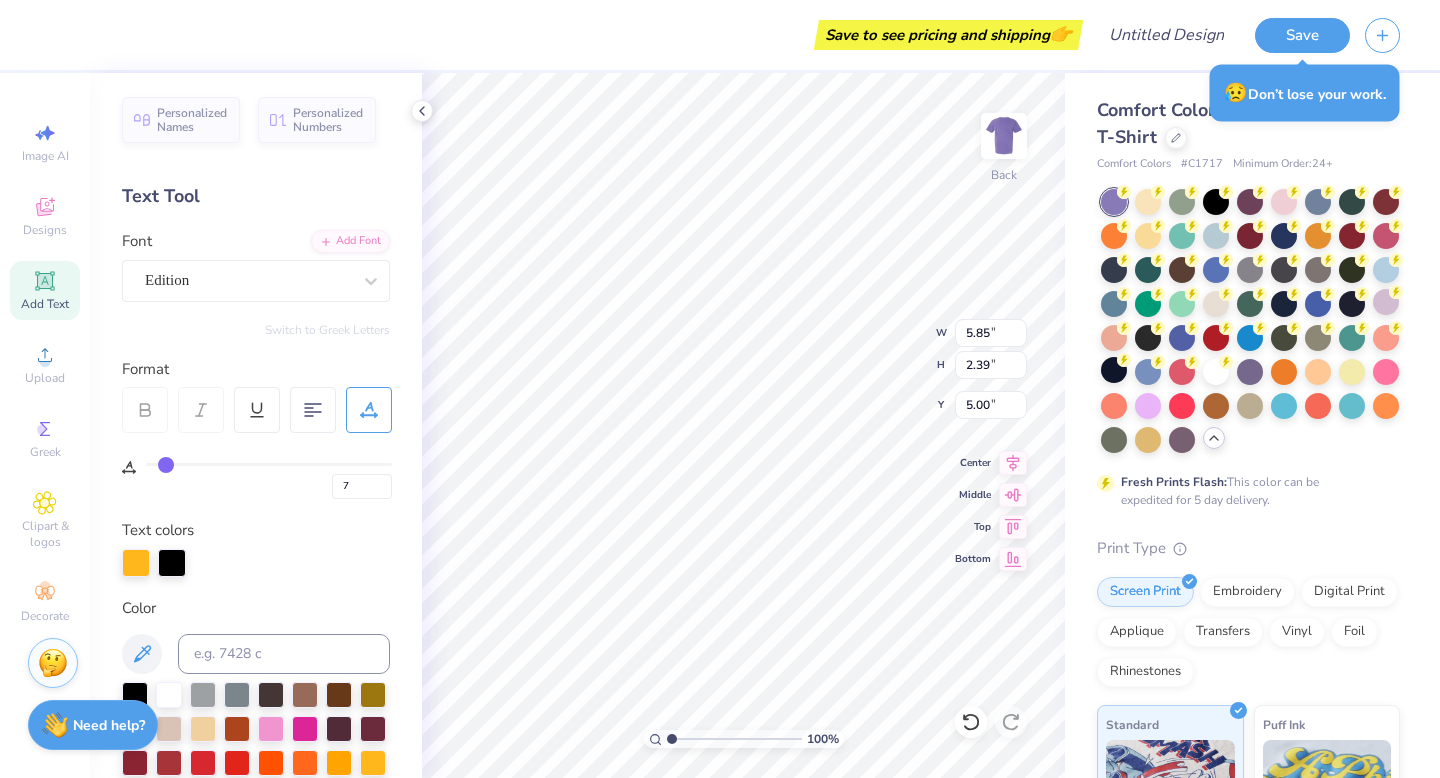 type on "5" 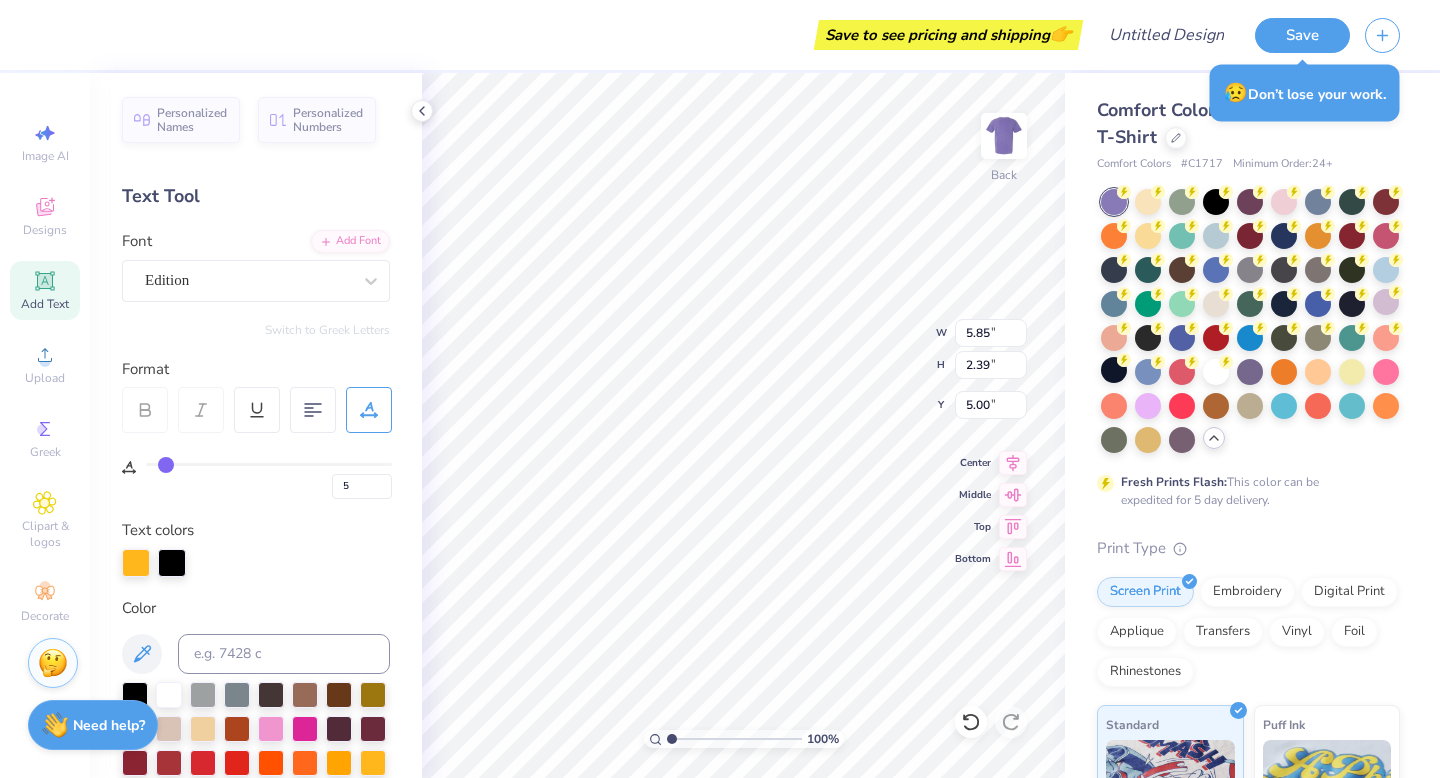 type on "4" 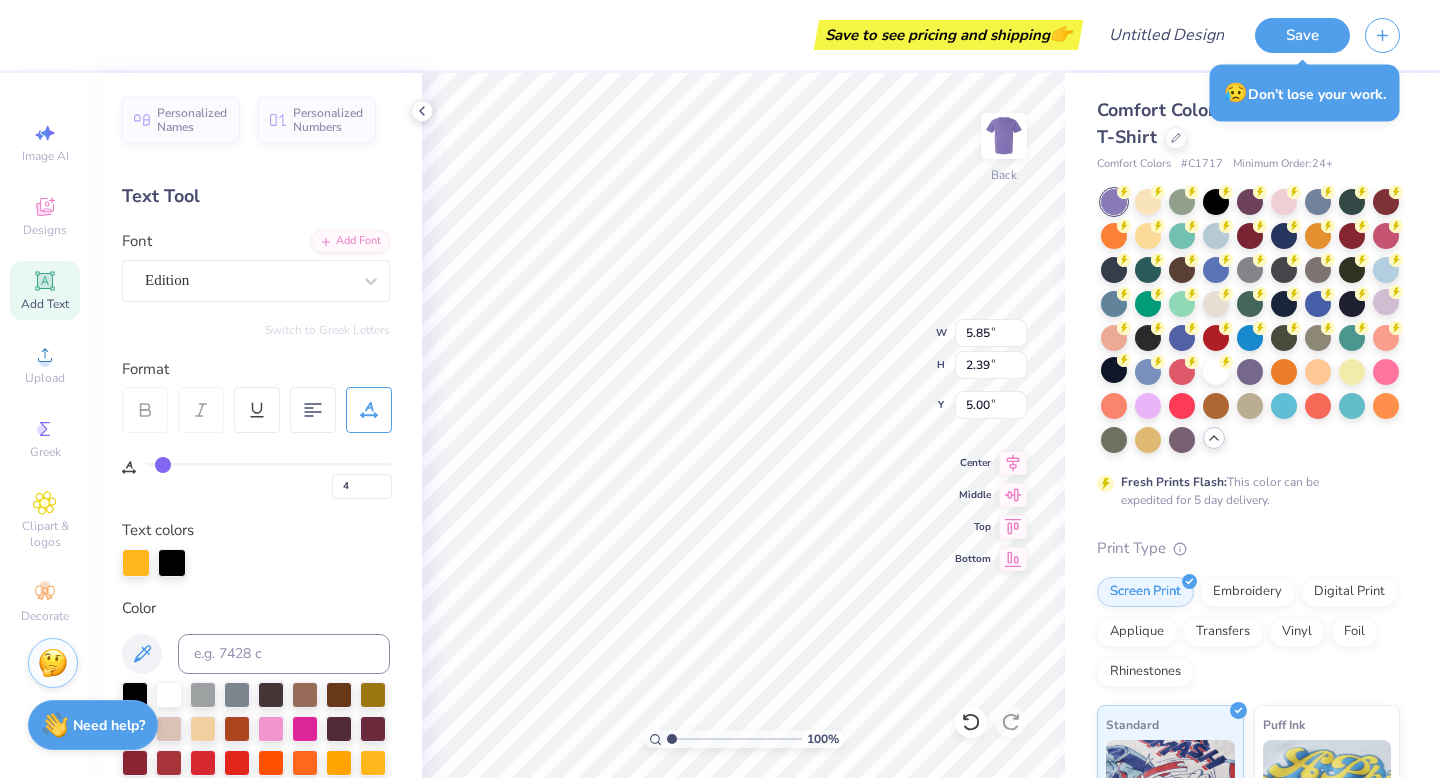 type on "2" 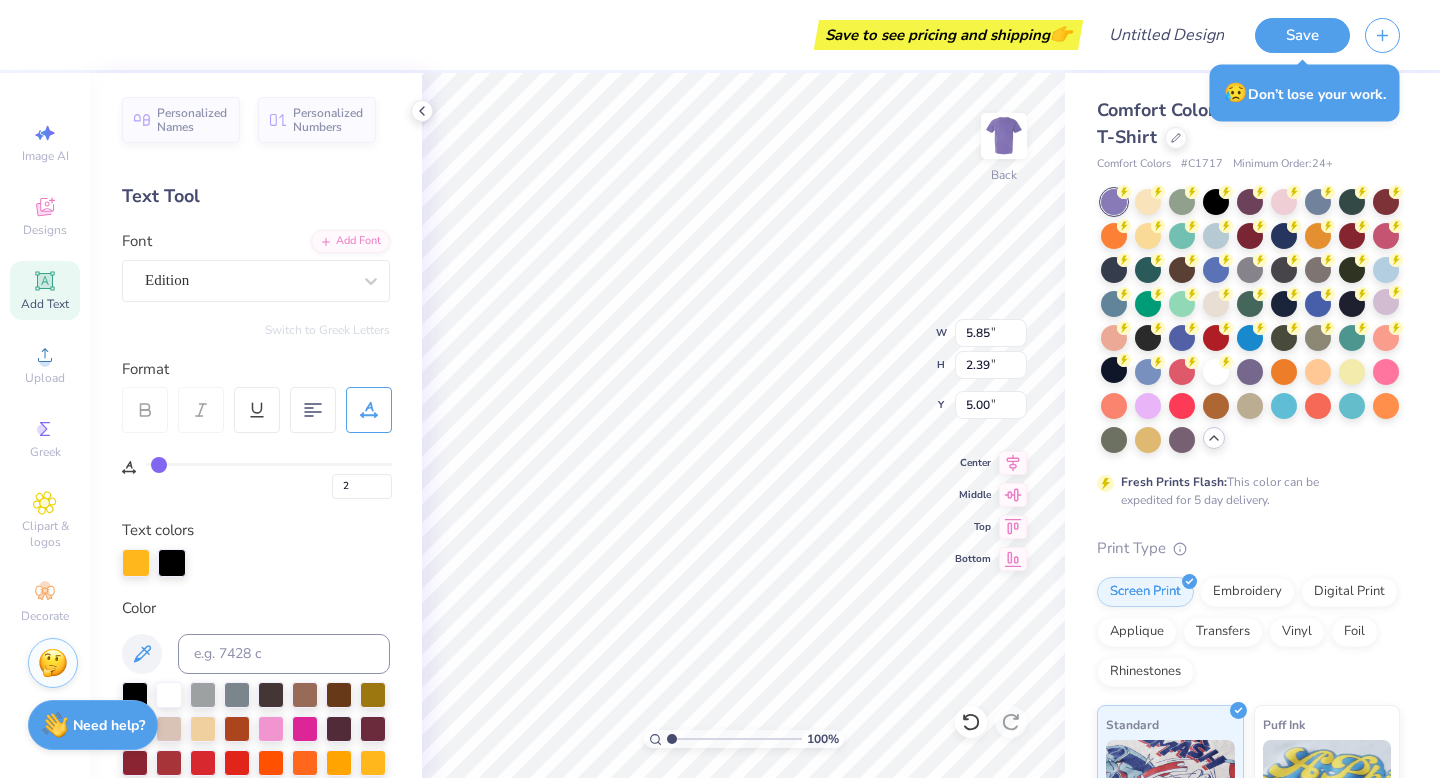 type on "0" 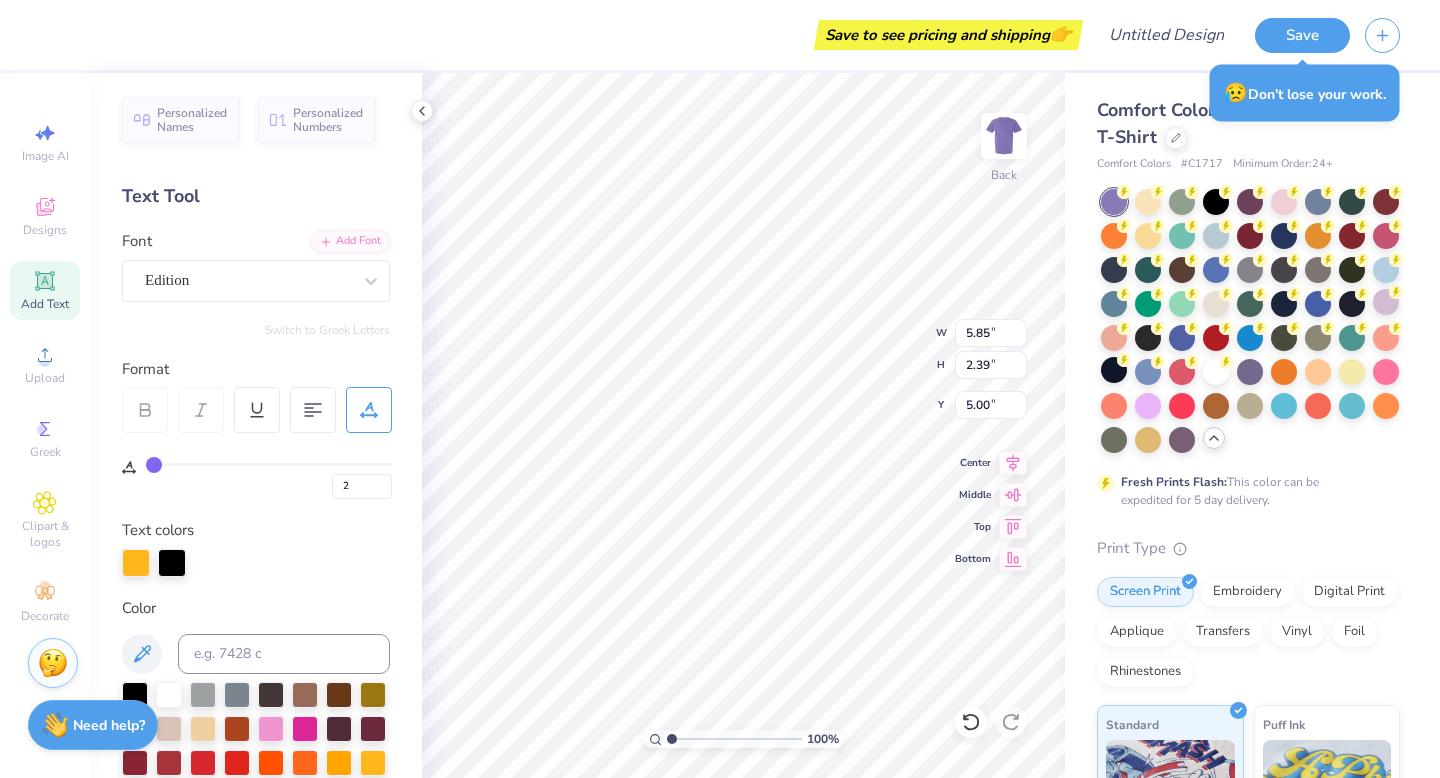 type on "0" 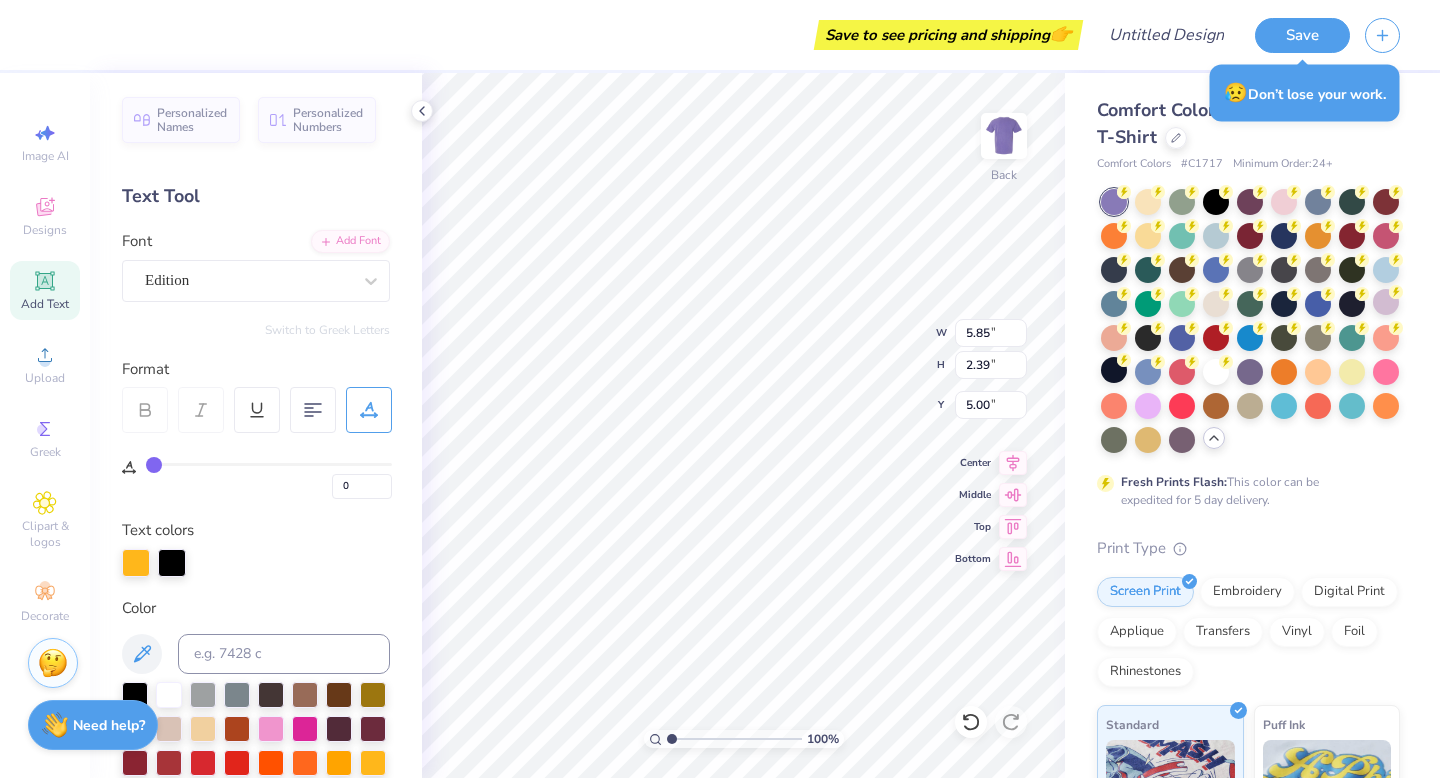 drag, startPoint x: 242, startPoint y: 468, endPoint x: 147, endPoint y: 459, distance: 95.42536 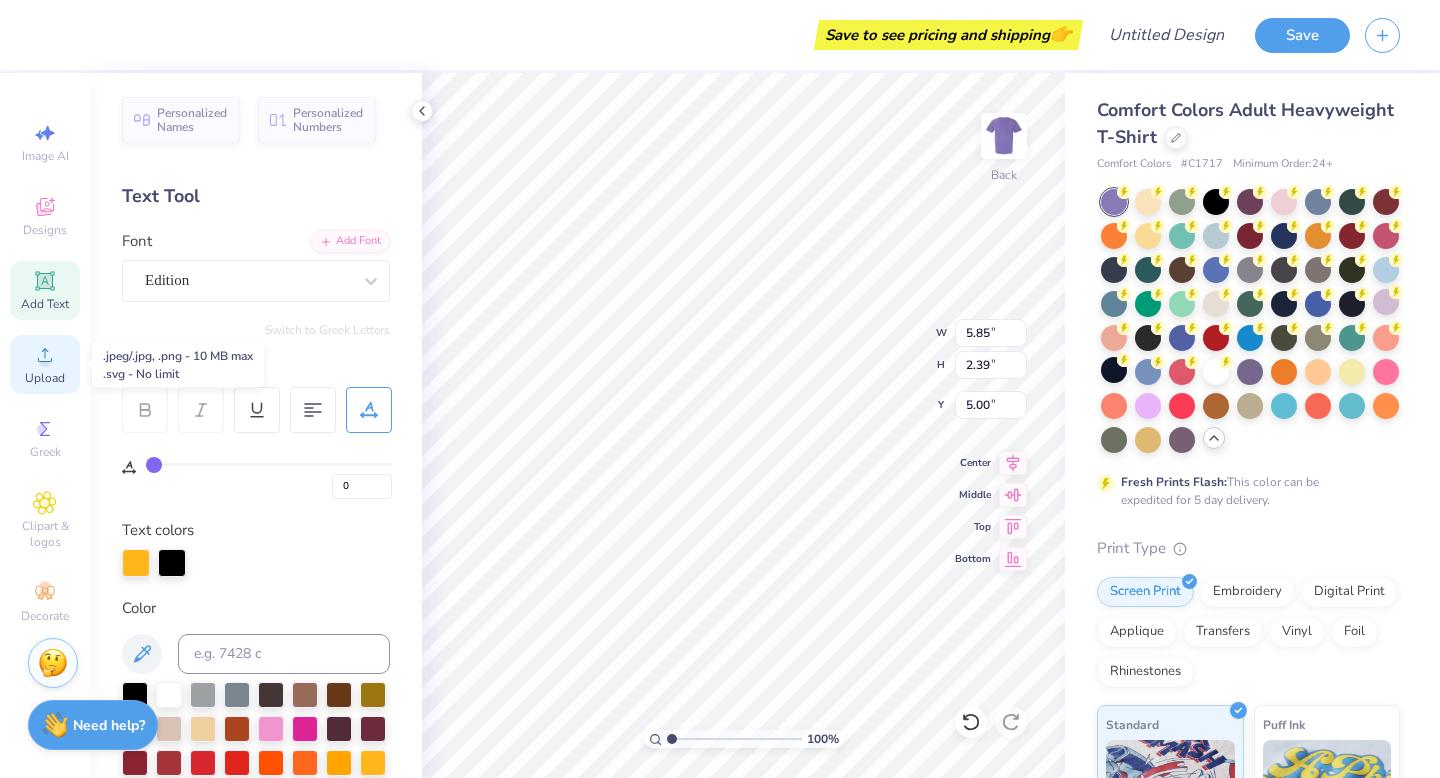 click 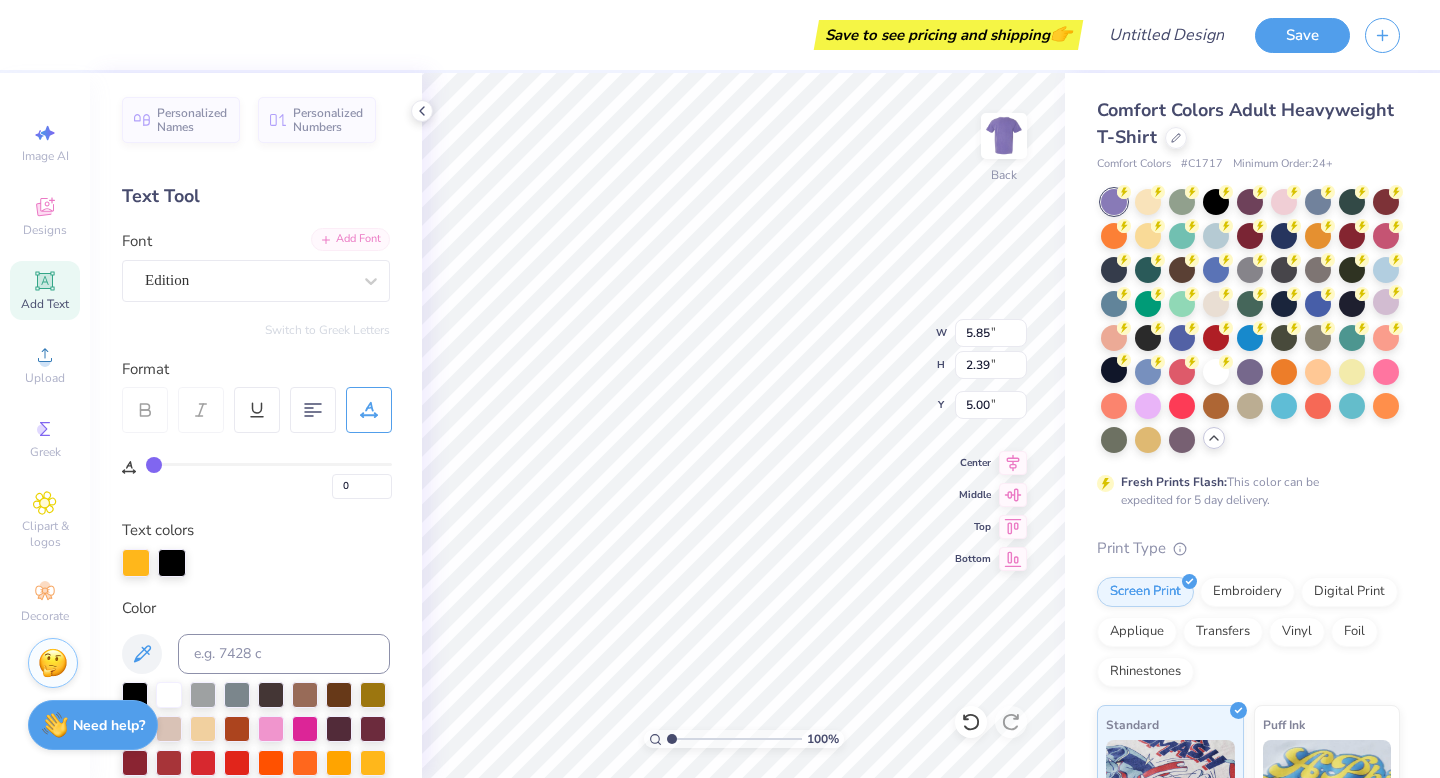 click on "Add Font" at bounding box center [350, 239] 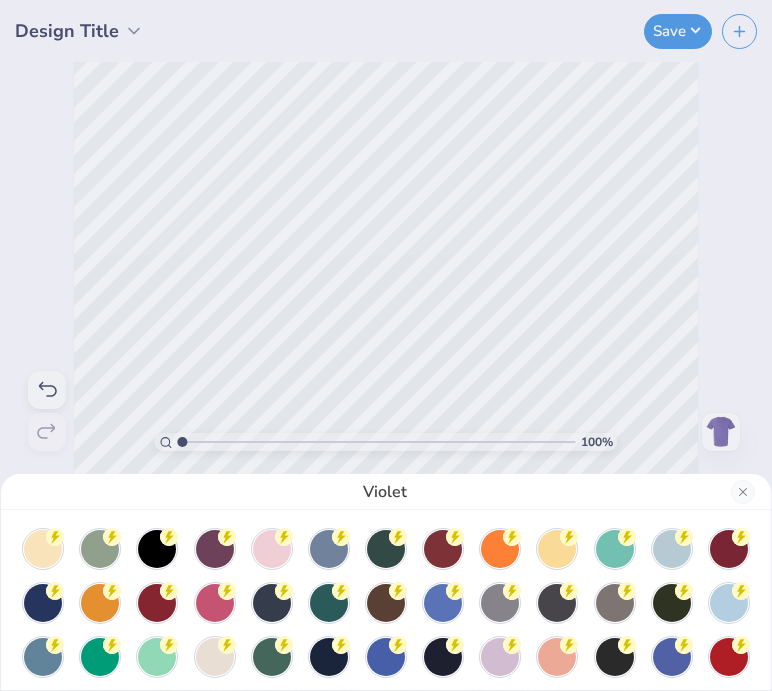 click on "Violet" at bounding box center [386, 345] 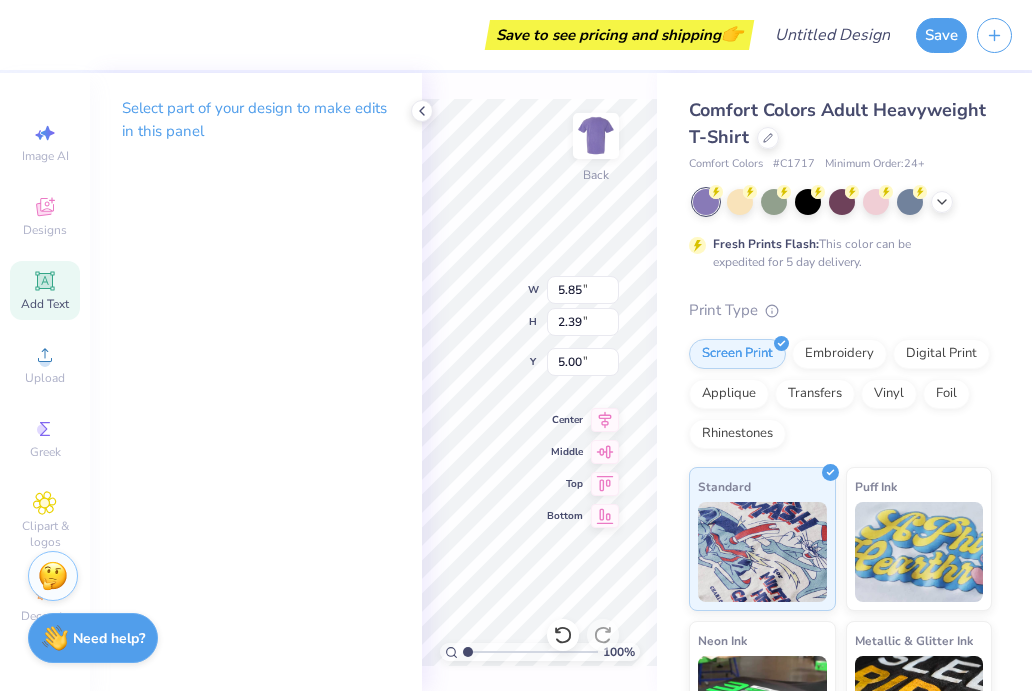 click 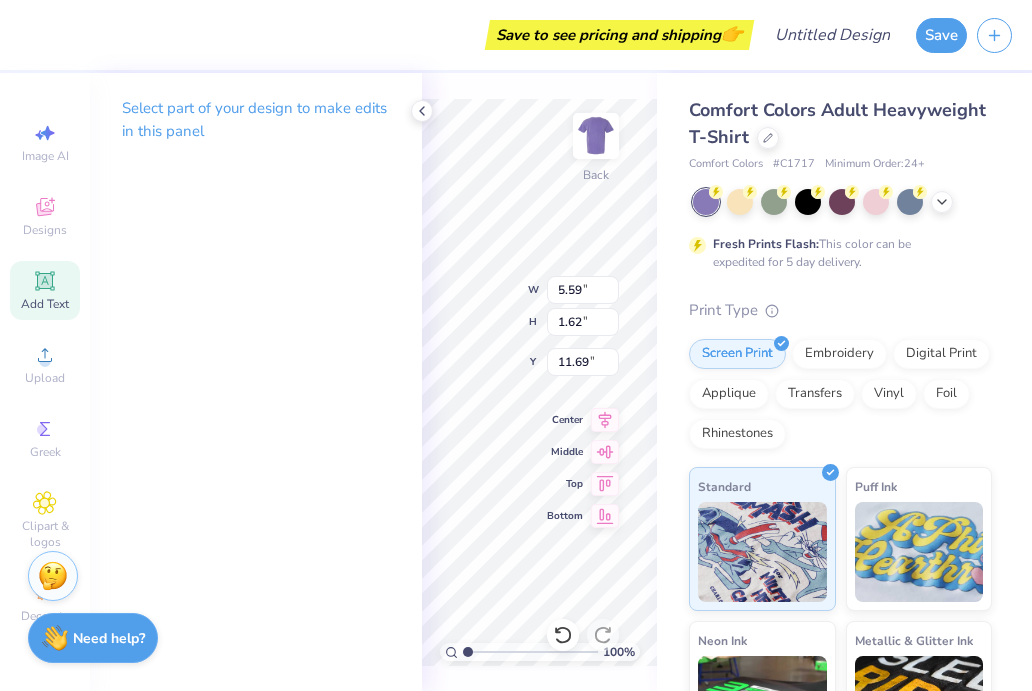type on "5.59" 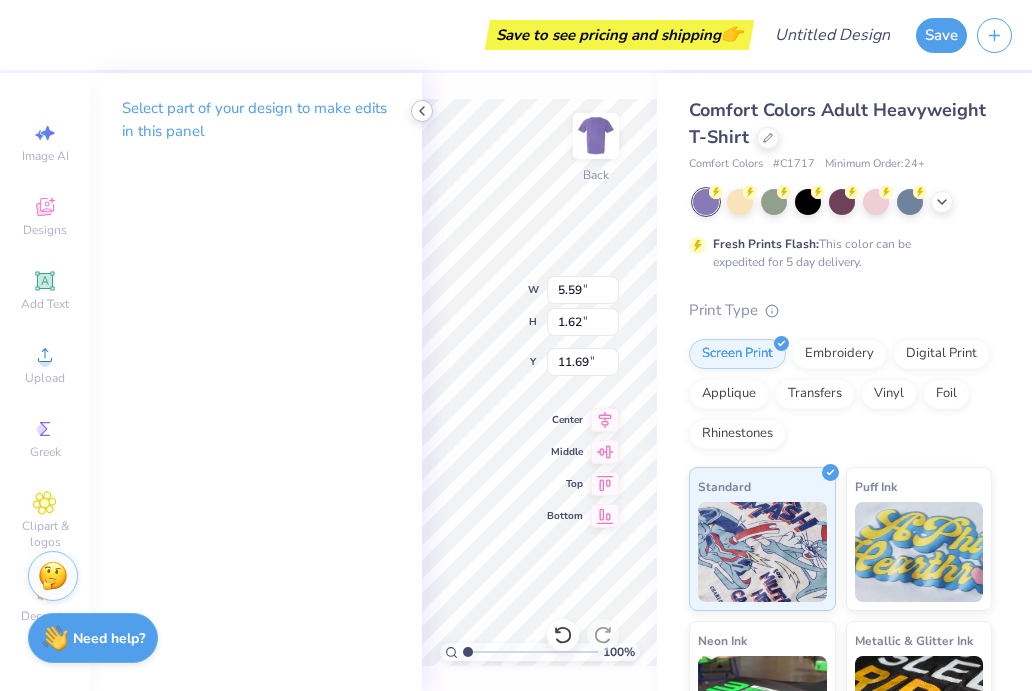 click 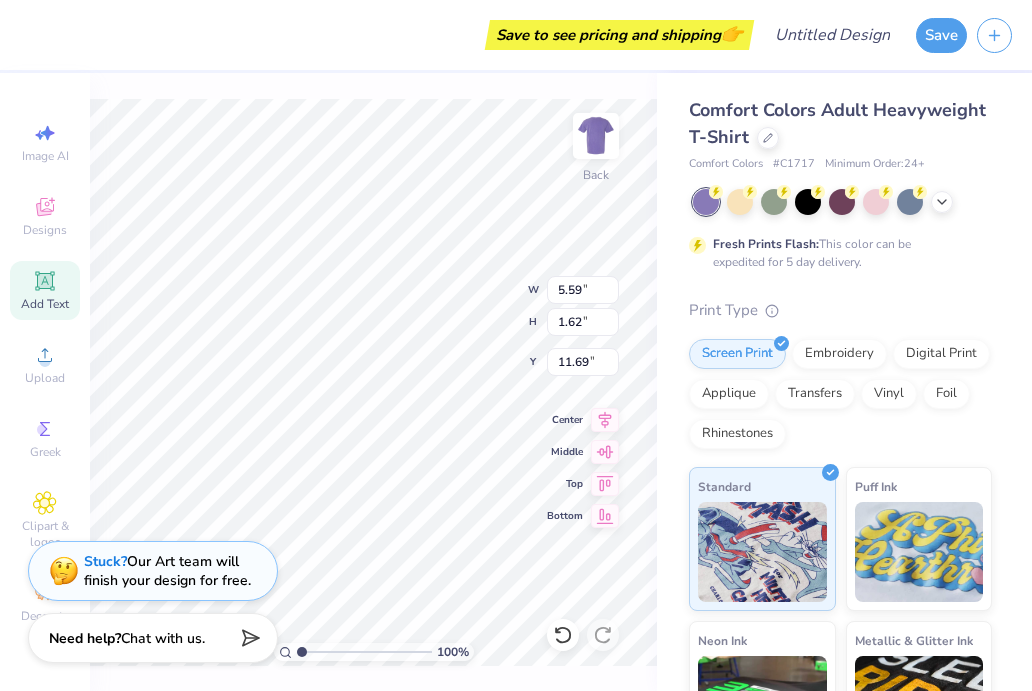 click on "Add Text" at bounding box center (45, 304) 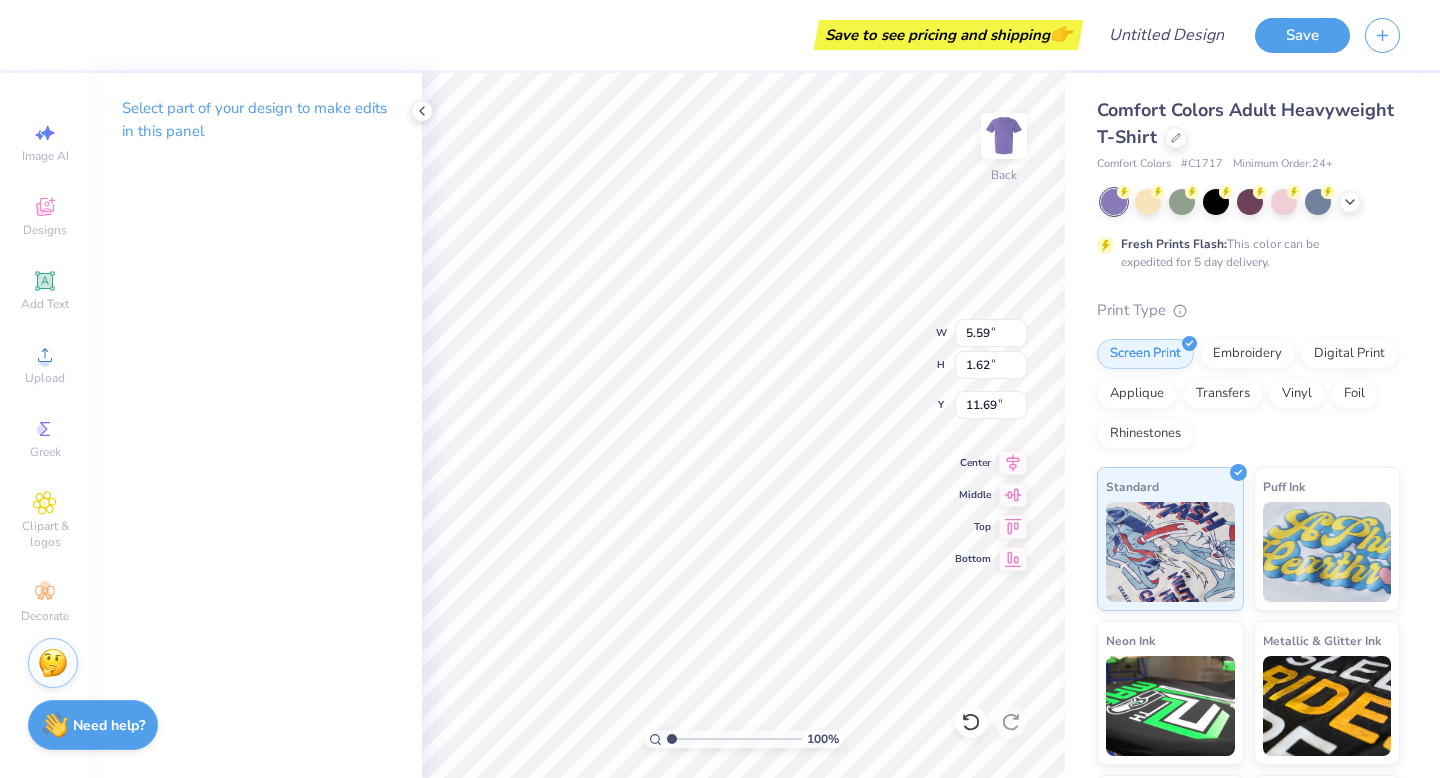 click on "Select part of your design to make edits in this panel" at bounding box center (256, 120) 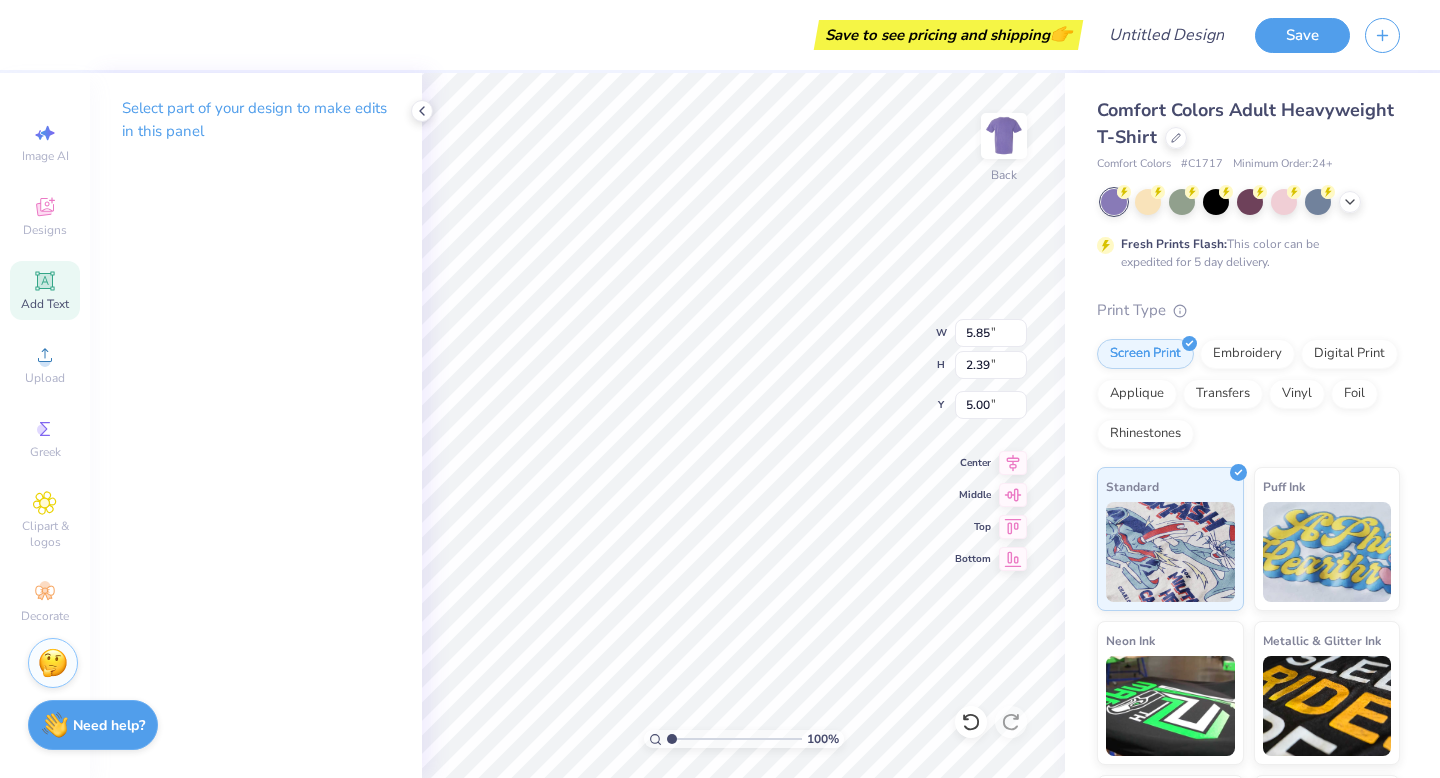 click 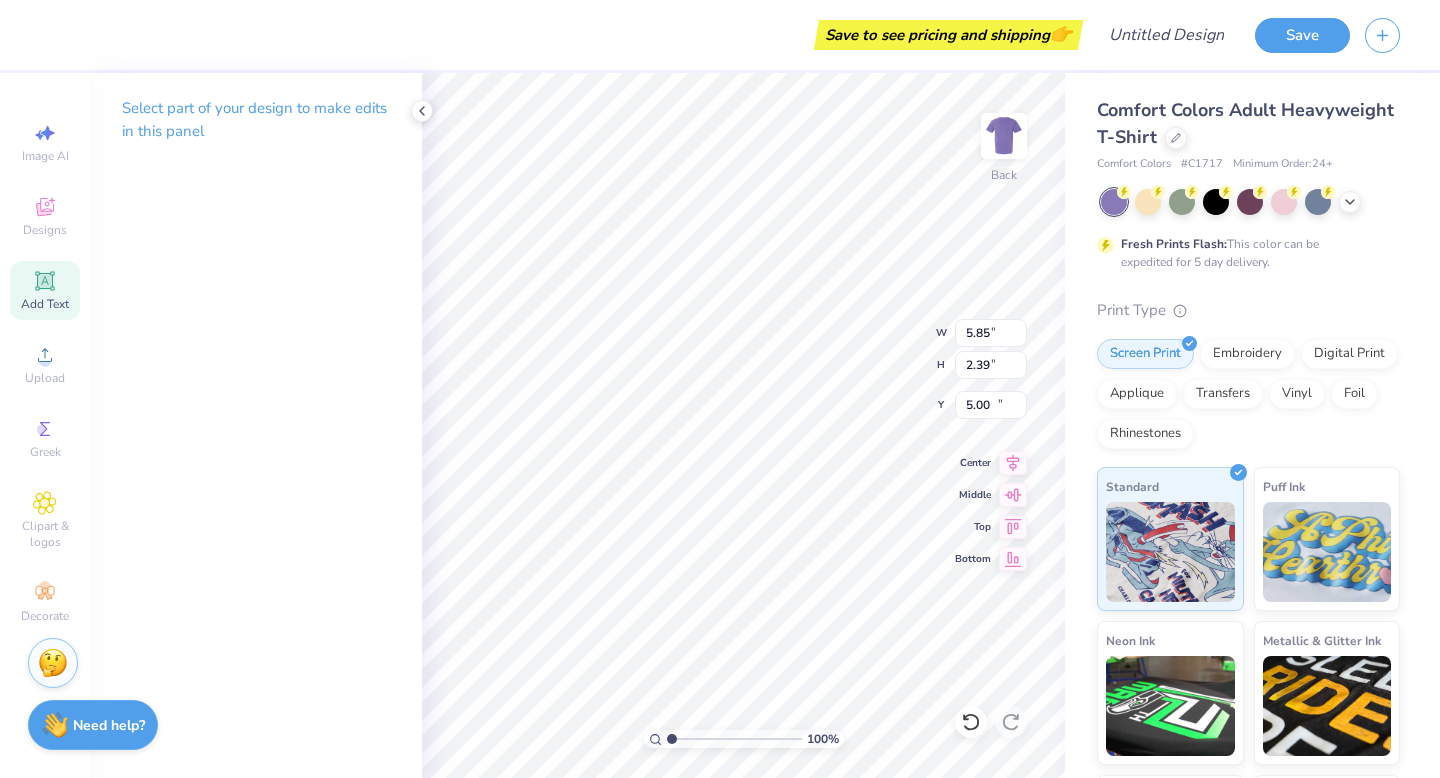 type on "5.59" 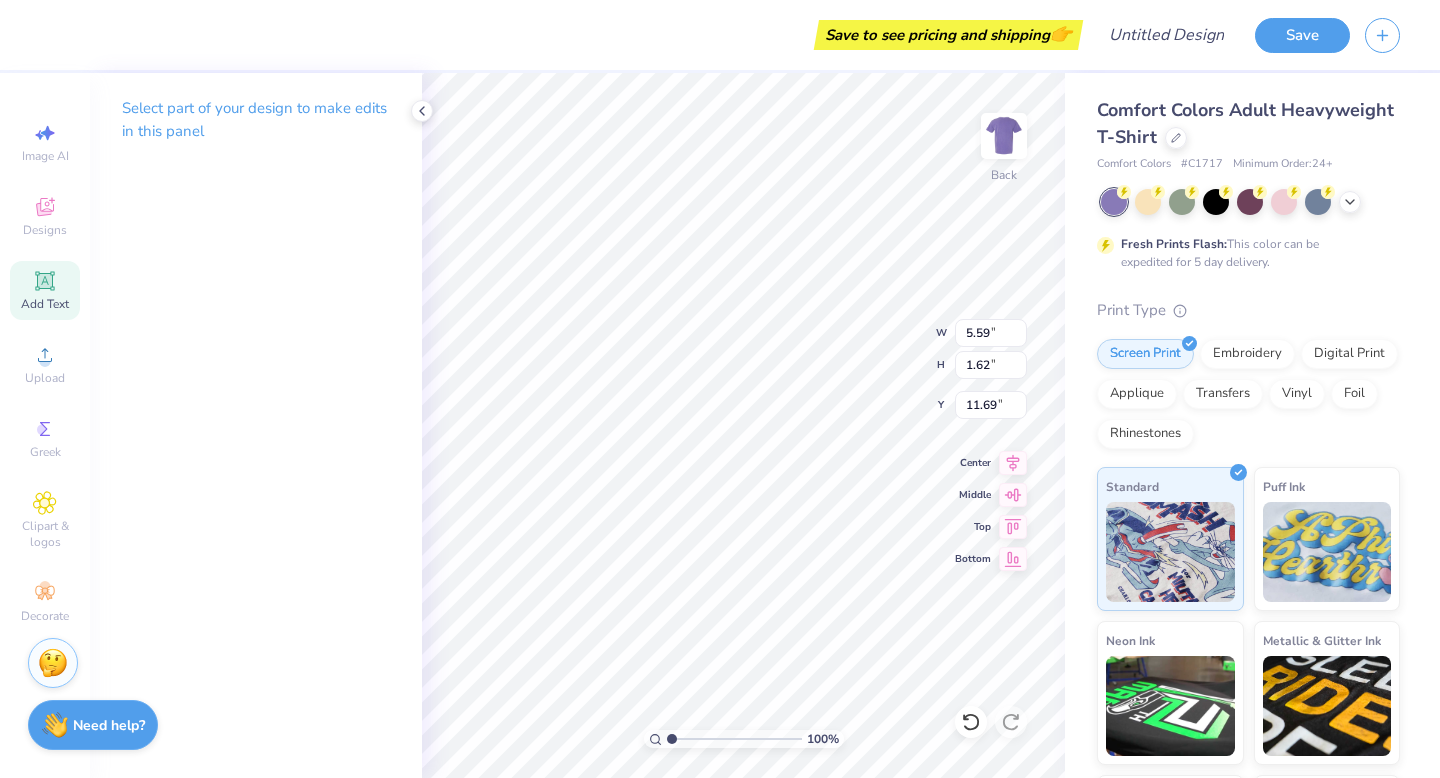 click 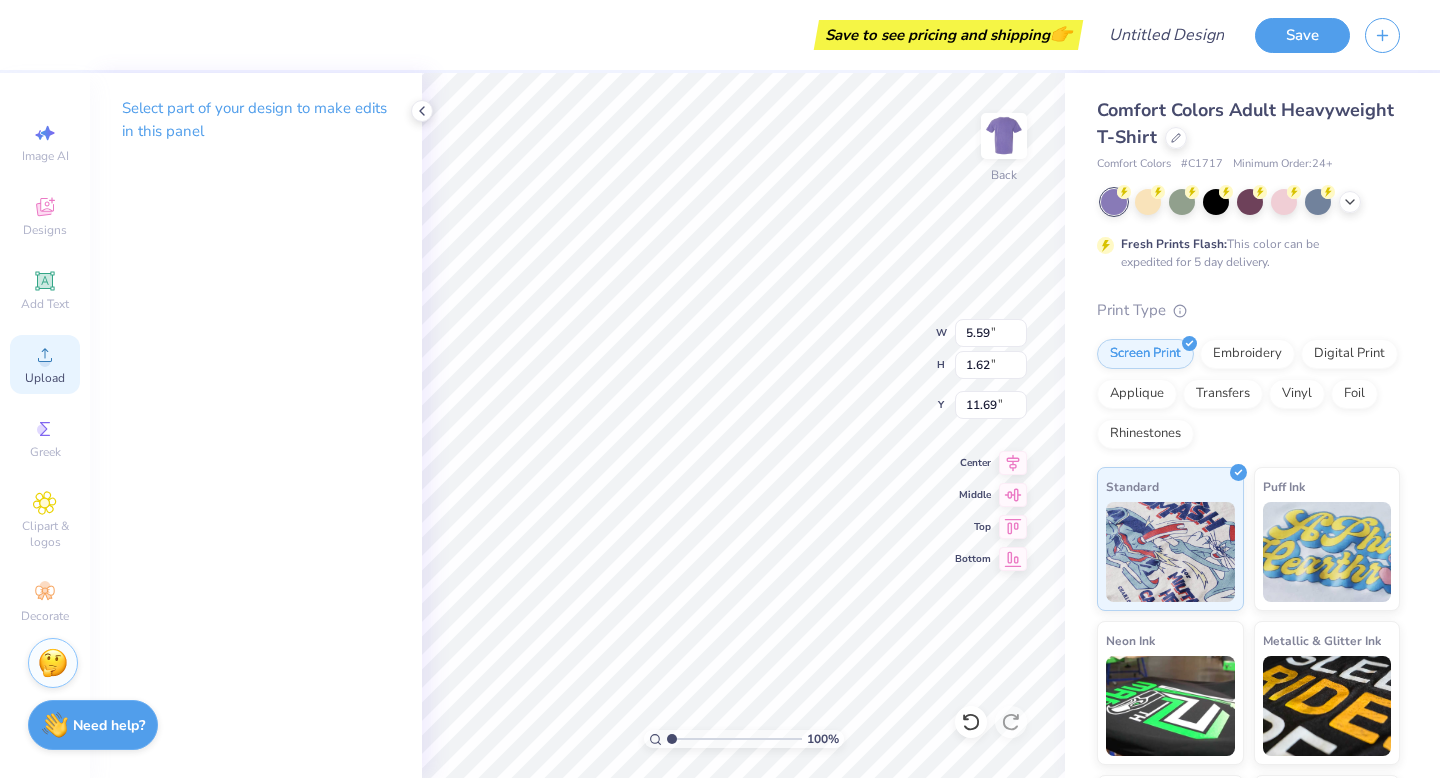 click on "Greek" at bounding box center [45, 438] 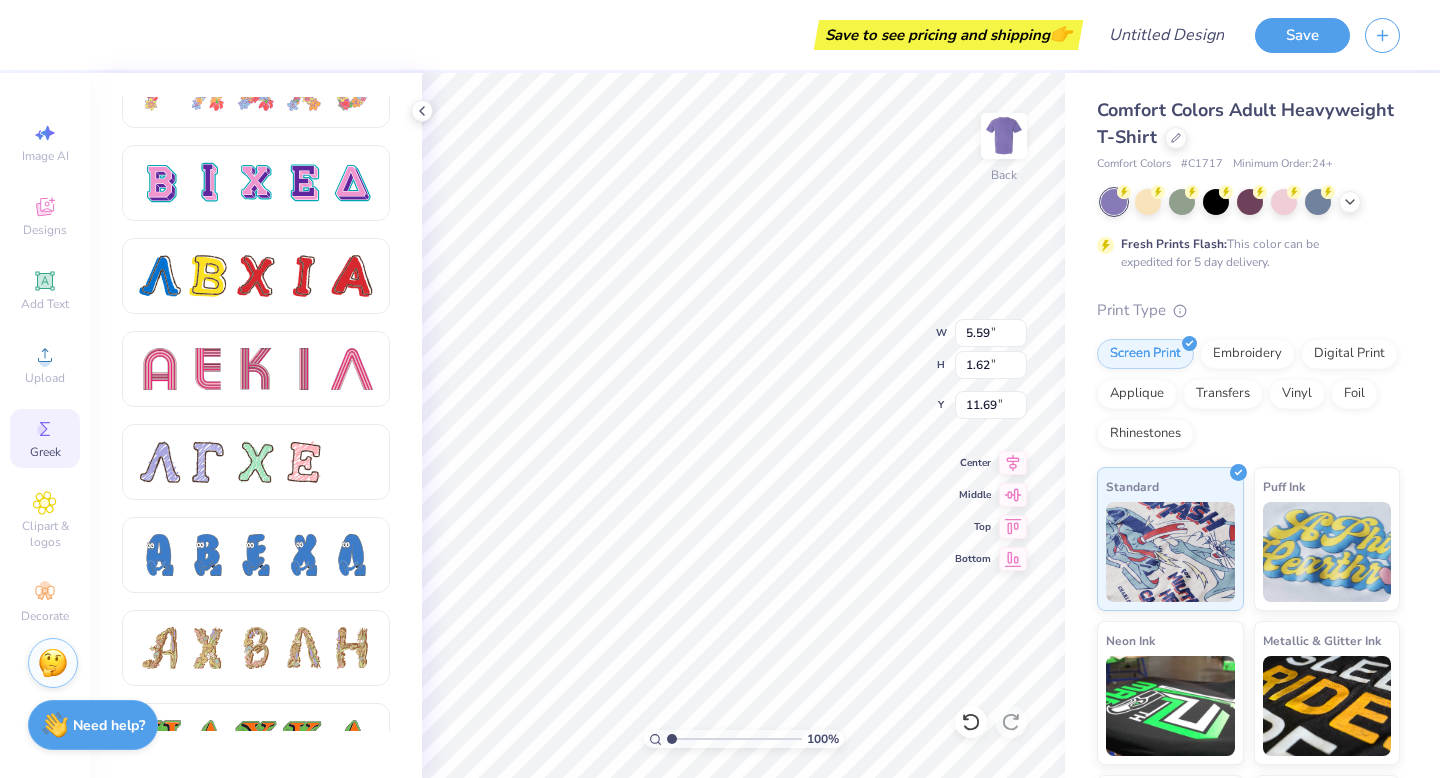 scroll, scrollTop: 1689, scrollLeft: 0, axis: vertical 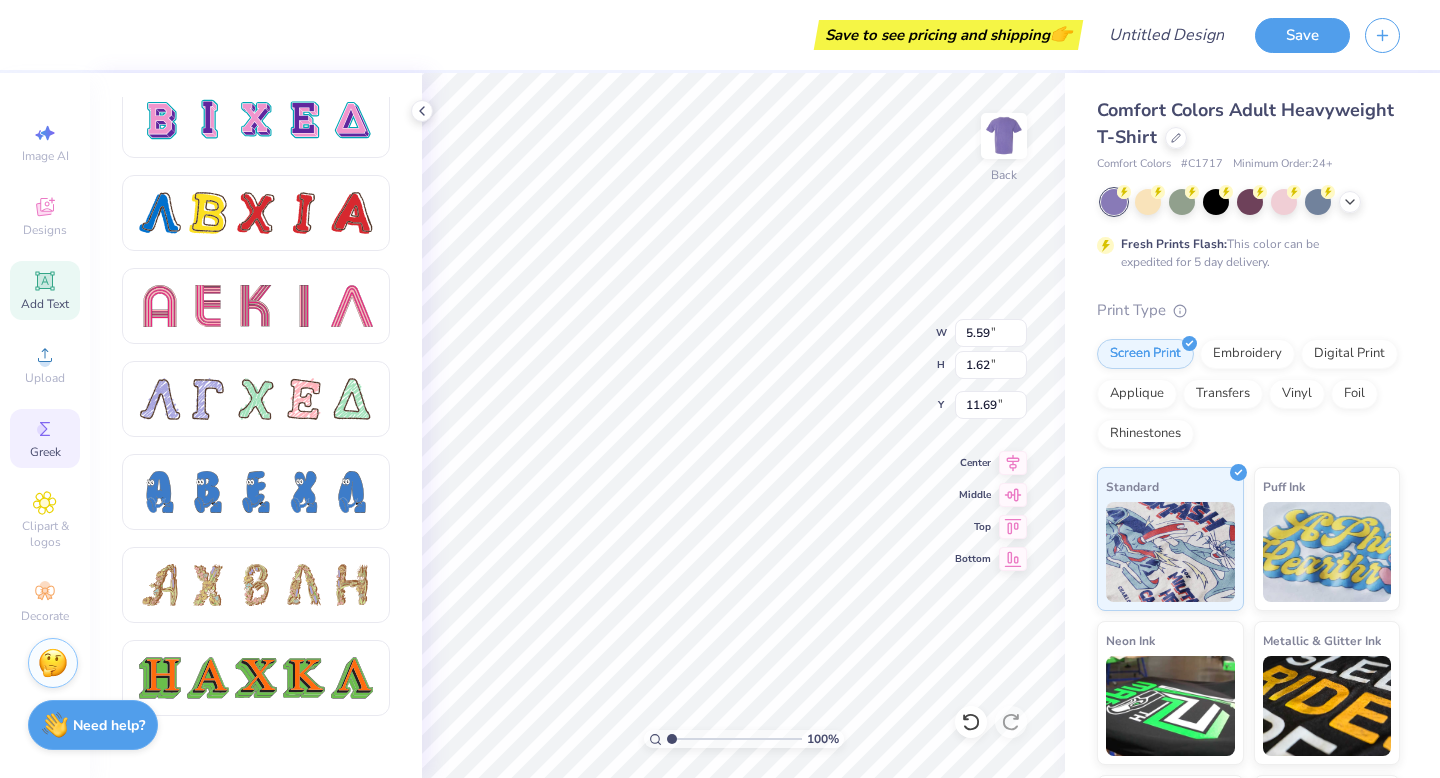 click on "Add Text" at bounding box center (45, 290) 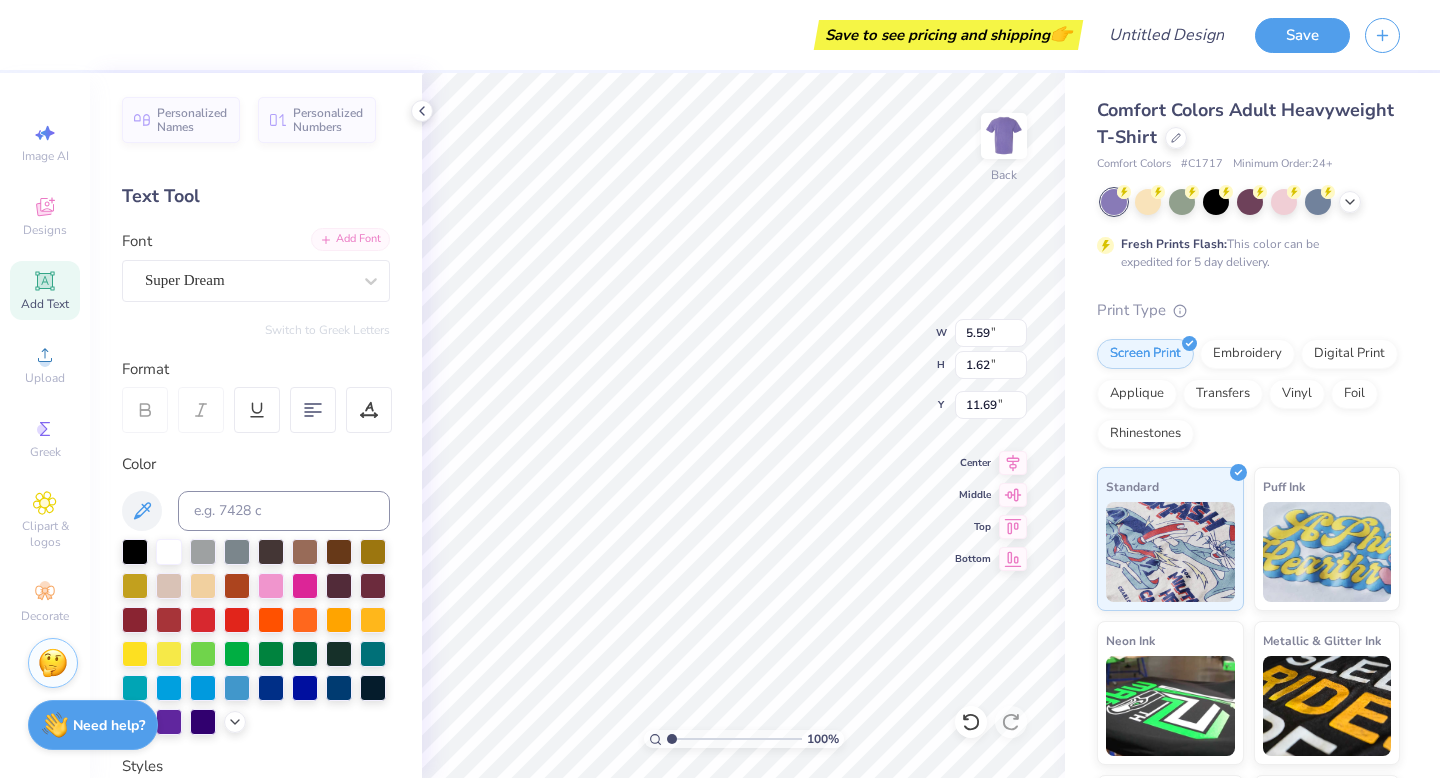 click on "Add Font" at bounding box center [350, 239] 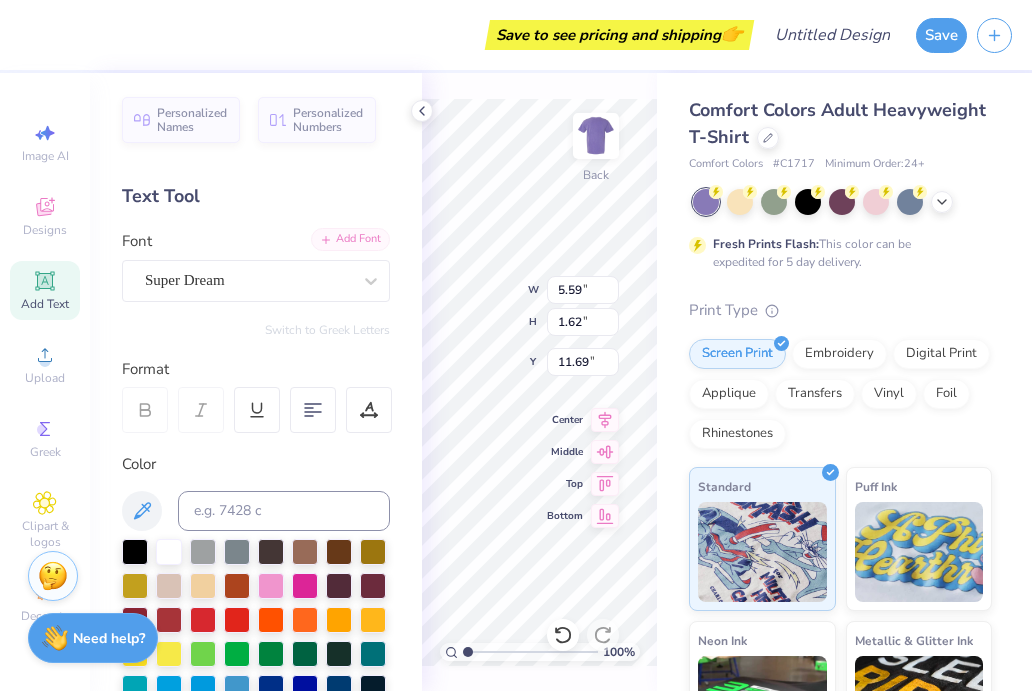 click on "Add Font" at bounding box center (350, 239) 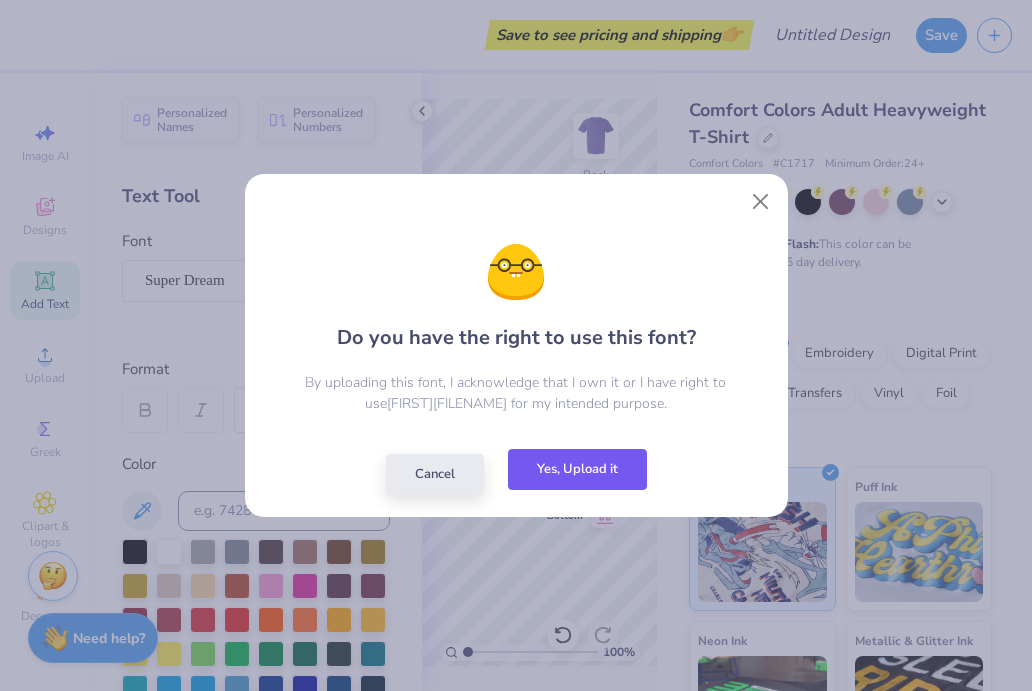click on "Yes, Upload it" at bounding box center [577, 469] 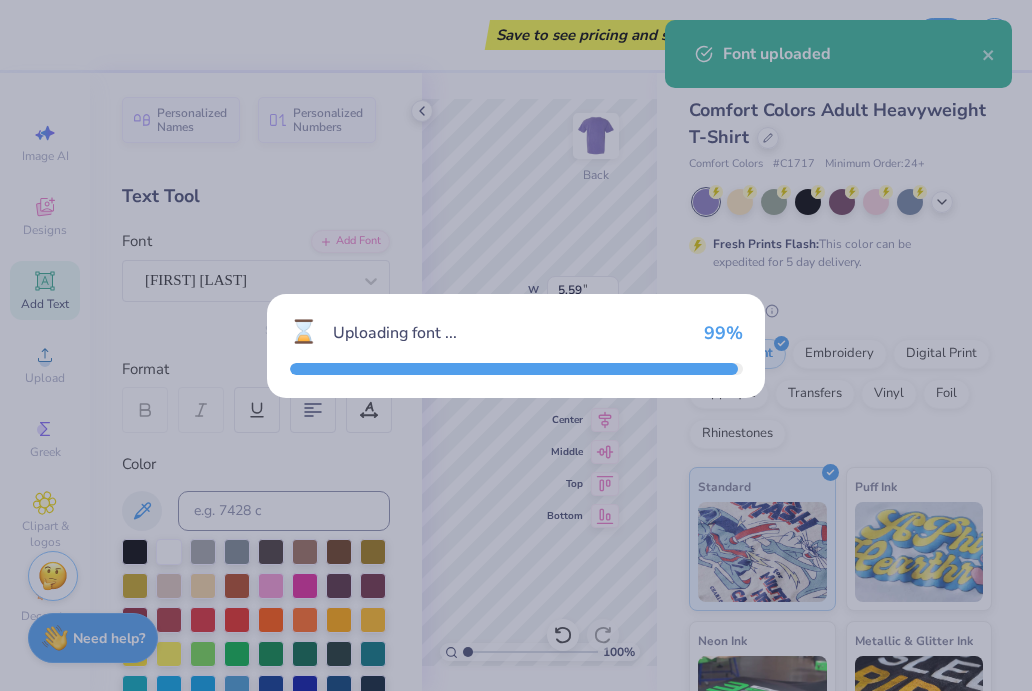 type on "11.20" 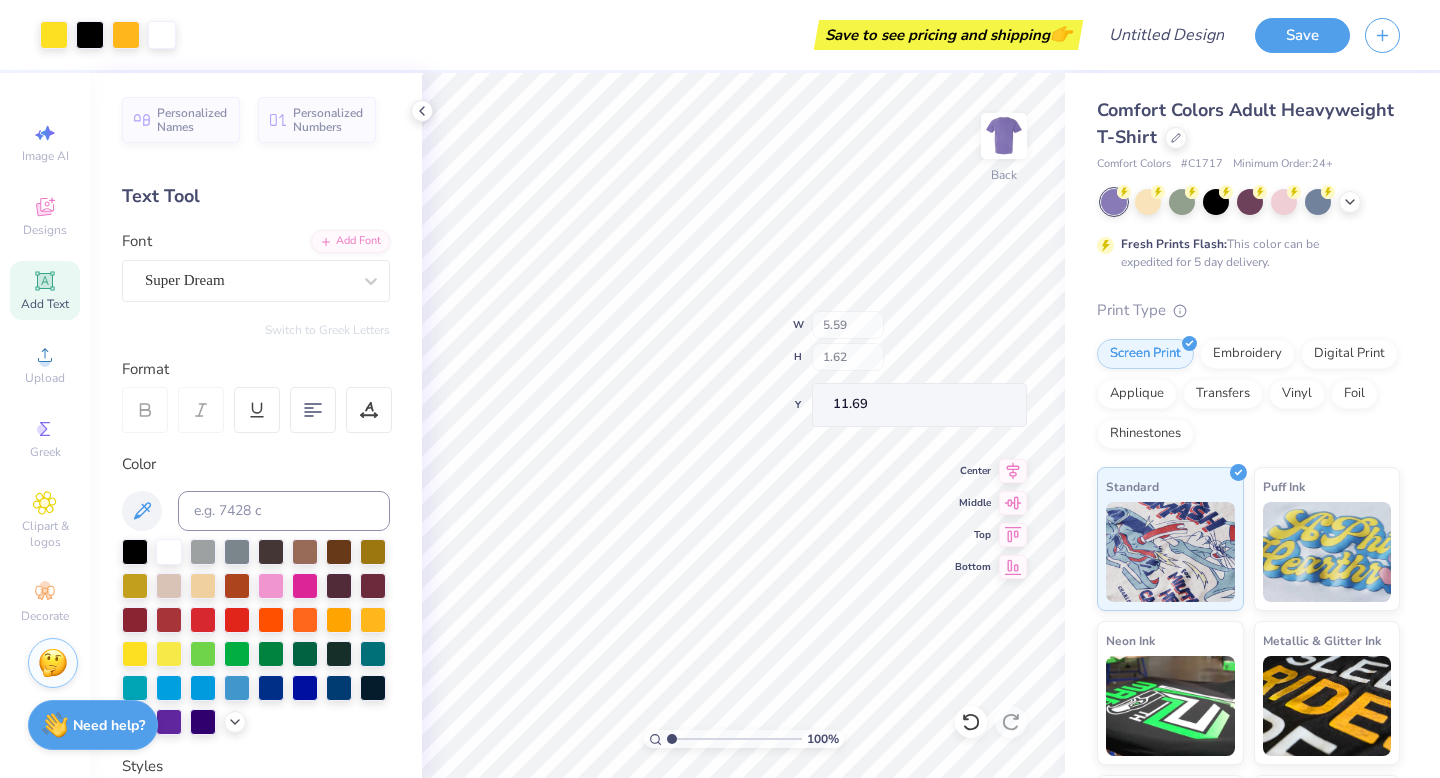 type on "5.59" 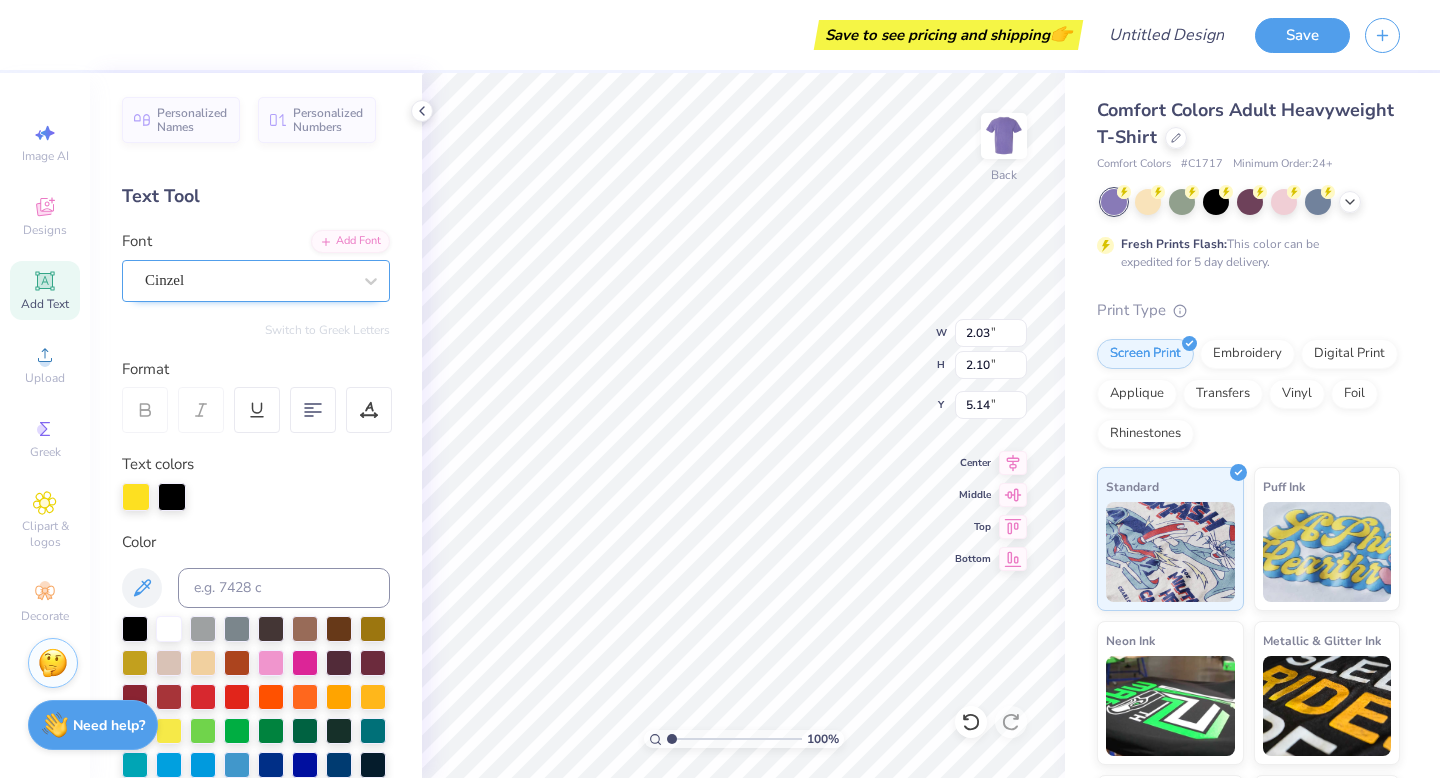click on "Cinzel" at bounding box center [248, 280] 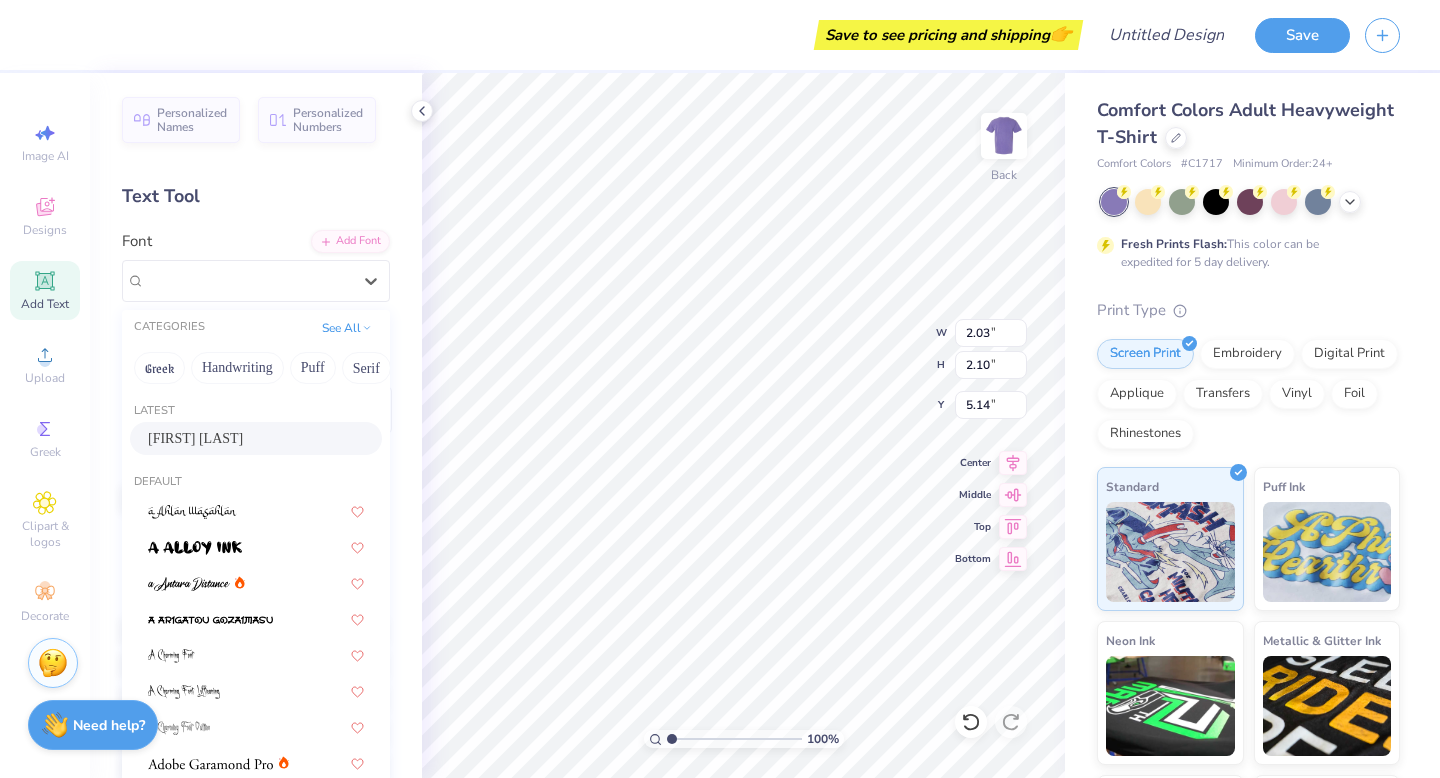 click on "[FIRST] [LAST]" at bounding box center [195, 438] 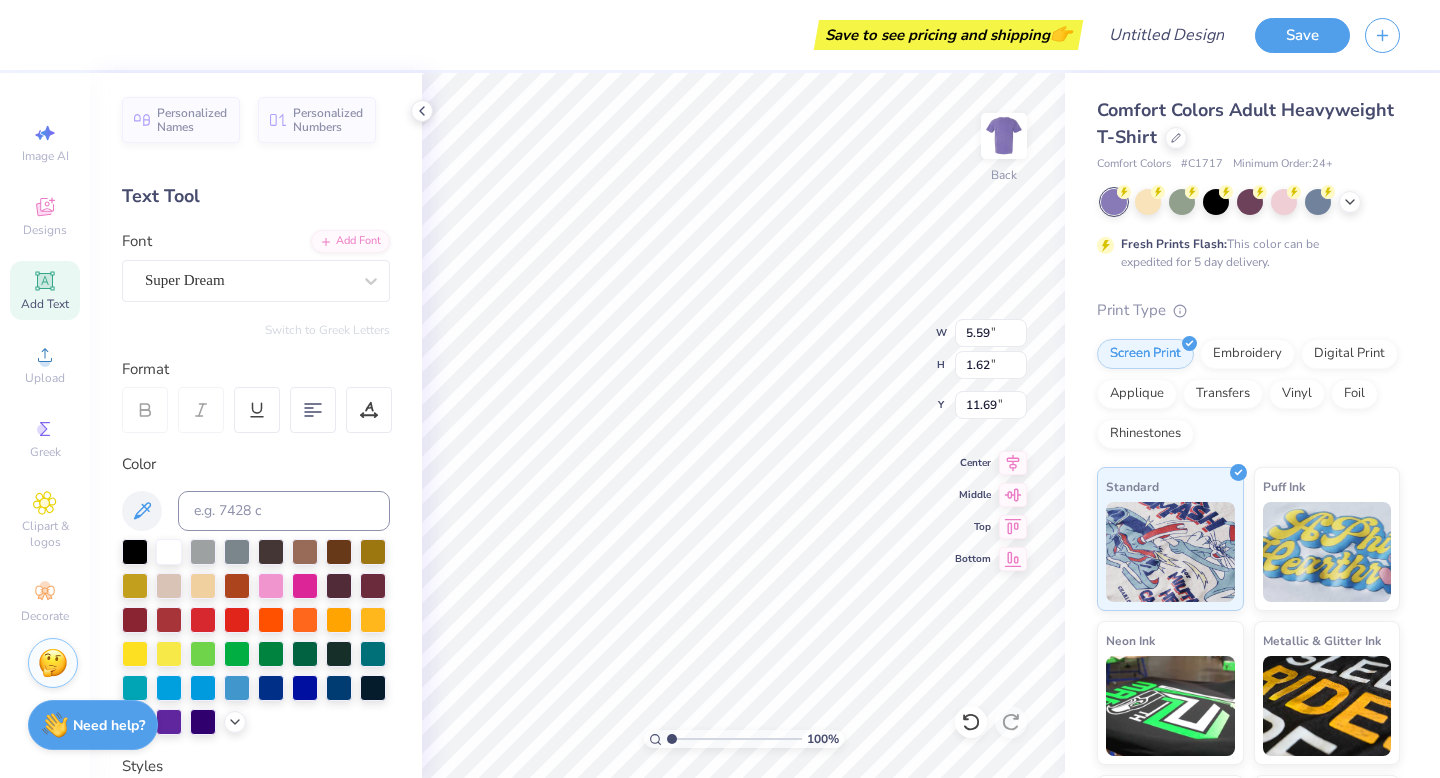 type on "5.59" 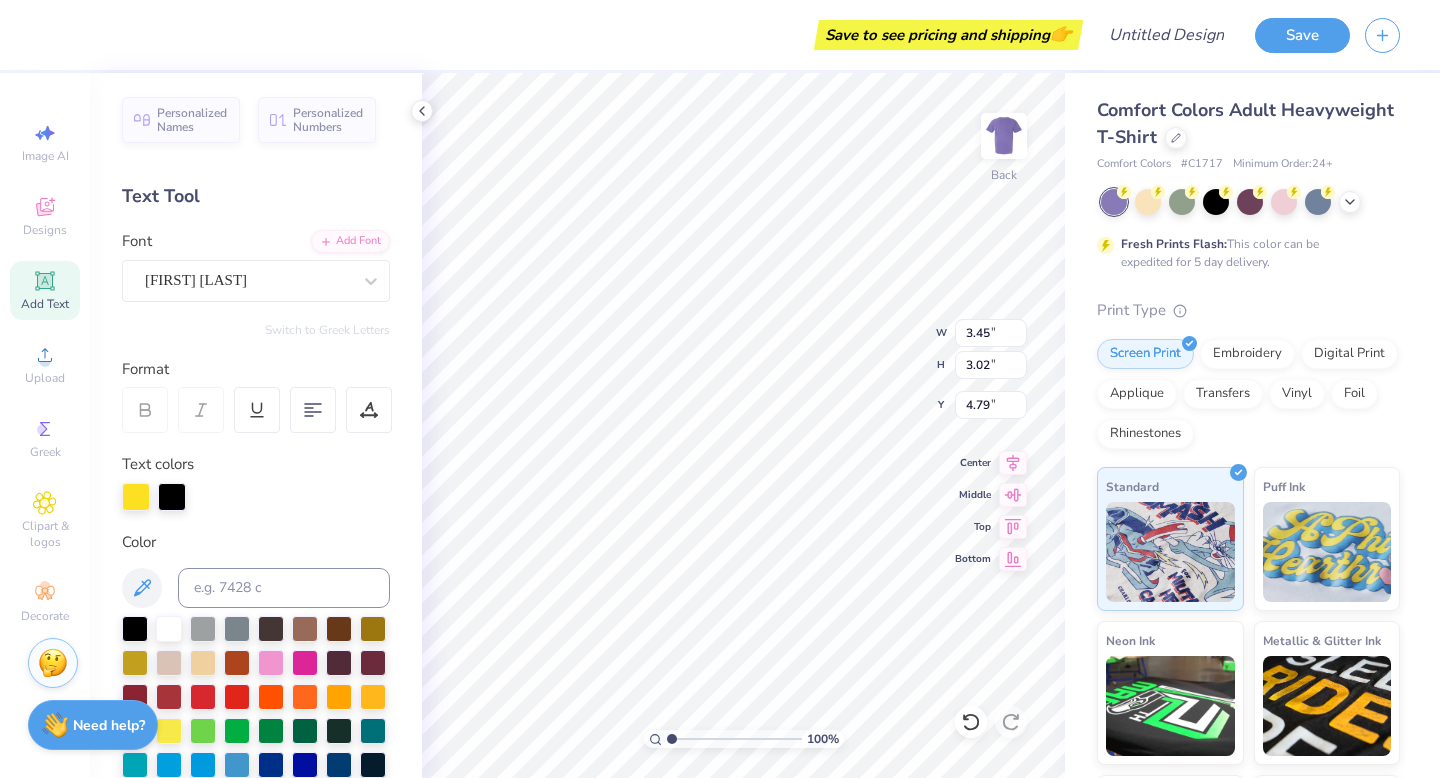type on "4.37" 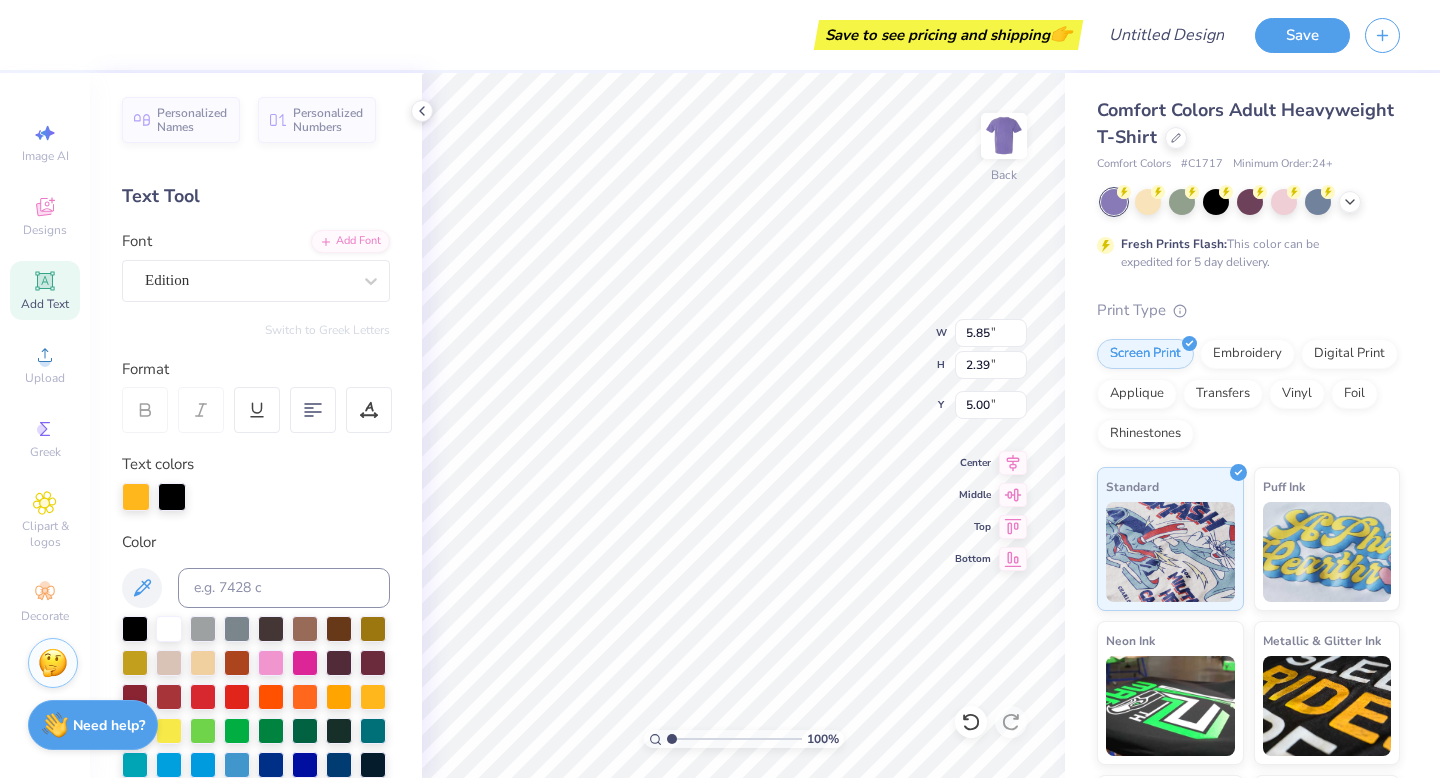 click at bounding box center [145, 410] 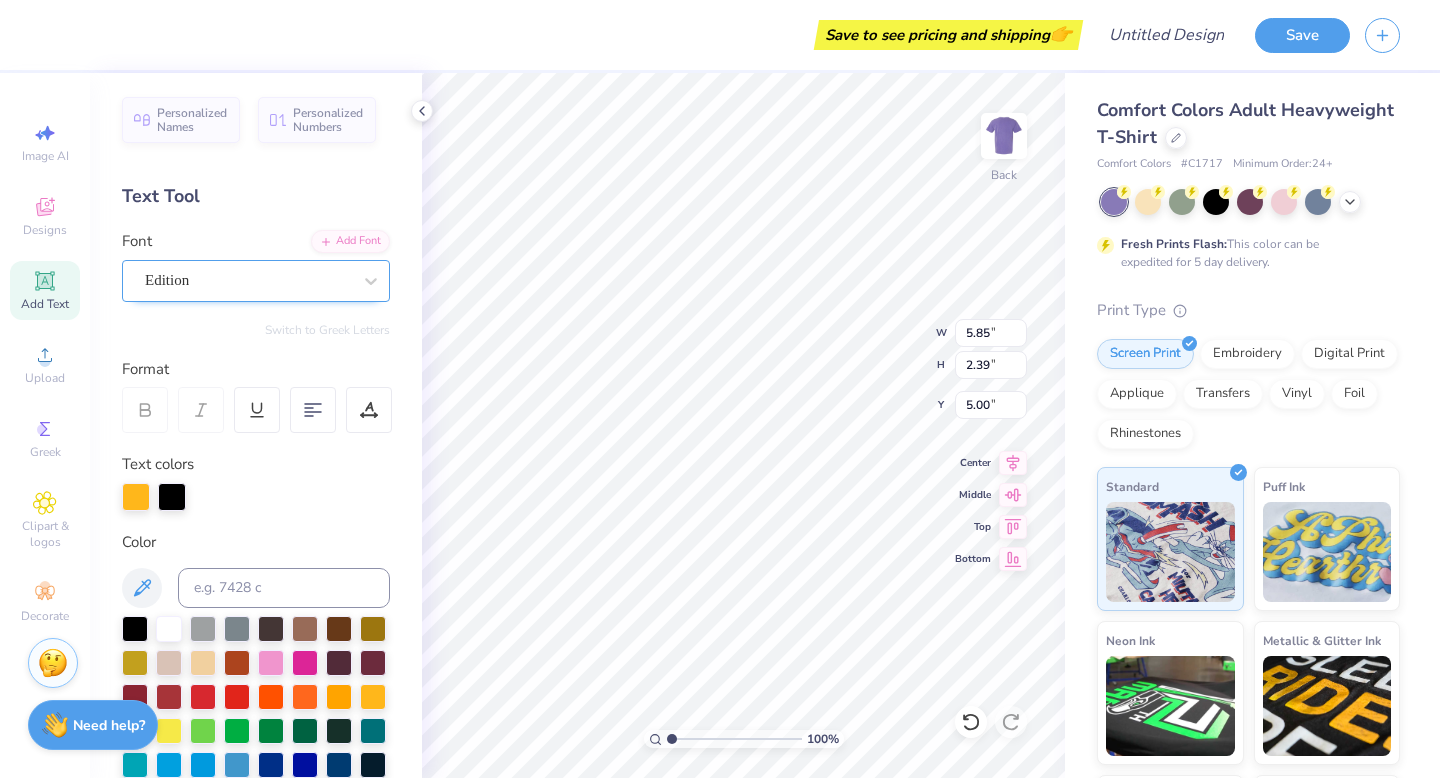 click on "Edition" at bounding box center (248, 280) 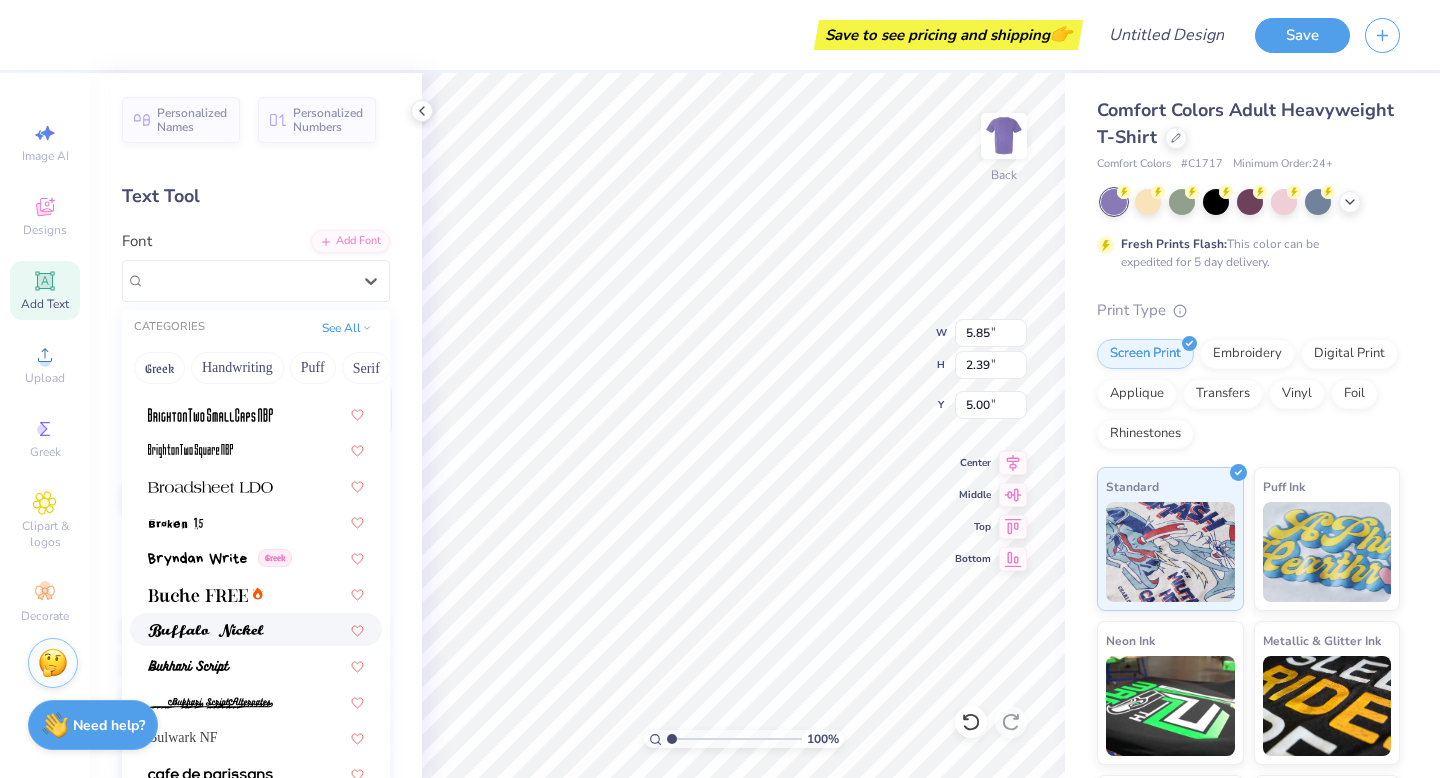 scroll, scrollTop: 1715, scrollLeft: 0, axis: vertical 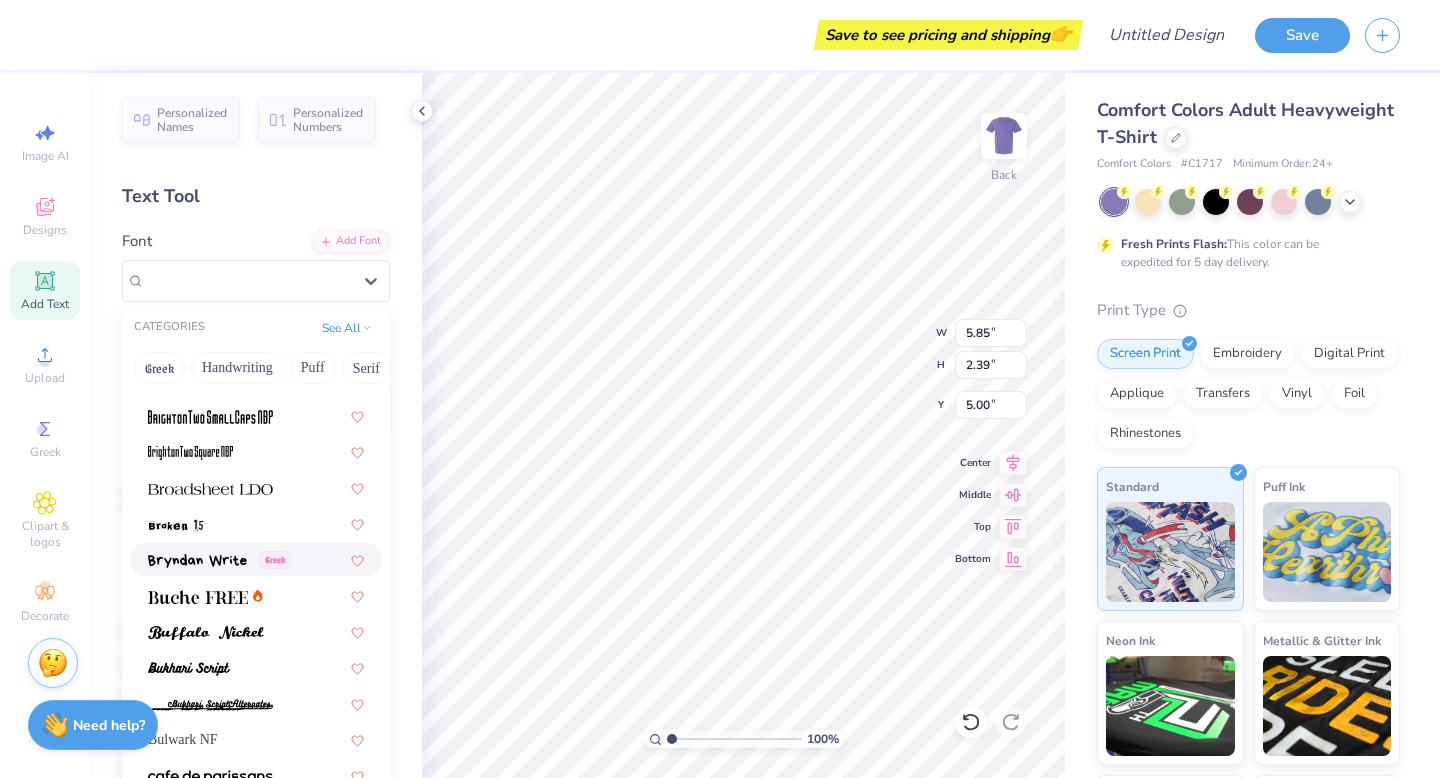 click at bounding box center [197, 559] 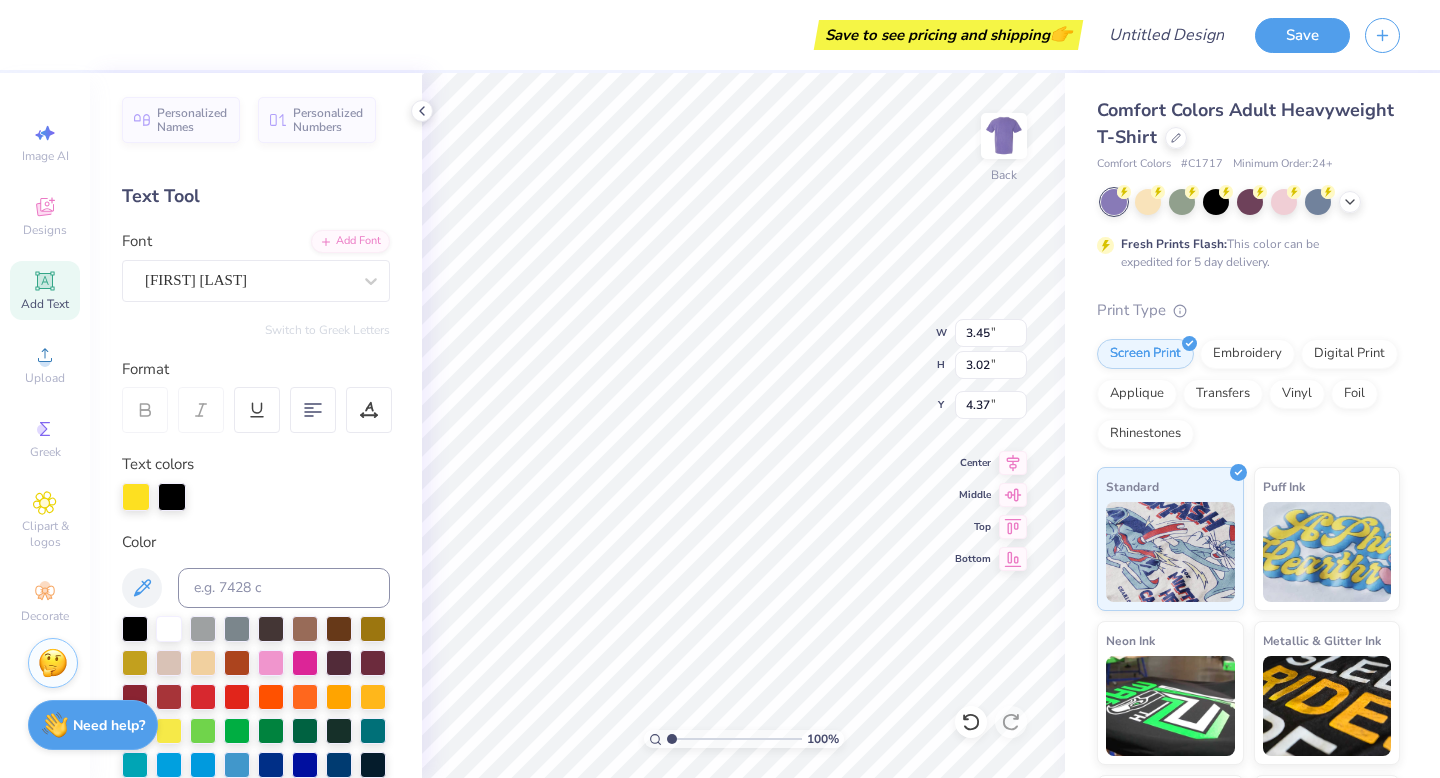 type on "4.01" 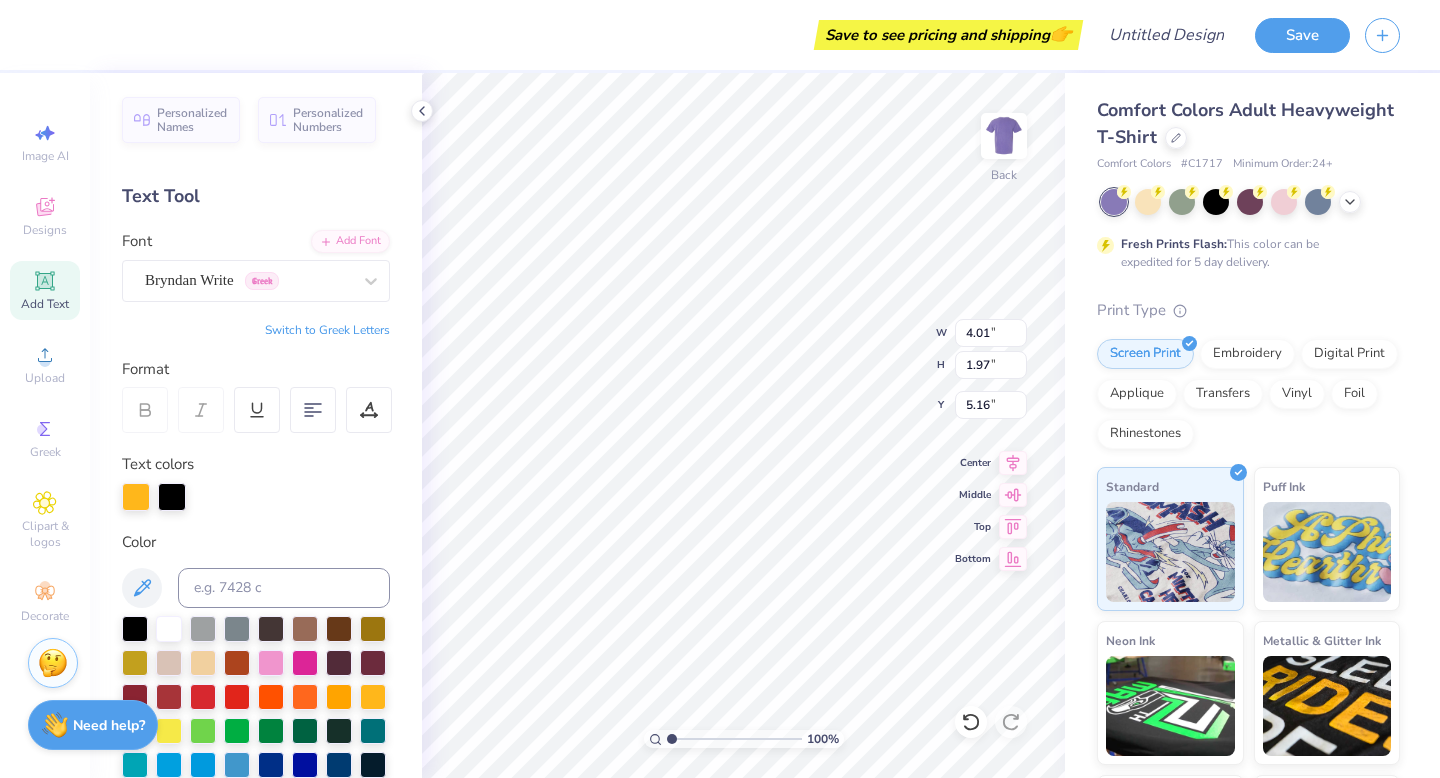 click on "Personalized Names Personalized Numbers Text Tool Add Font Font [FIRST] Write Greek Switch to Greek Letters Format Text colors Color Styles Text Shape" at bounding box center [256, 425] 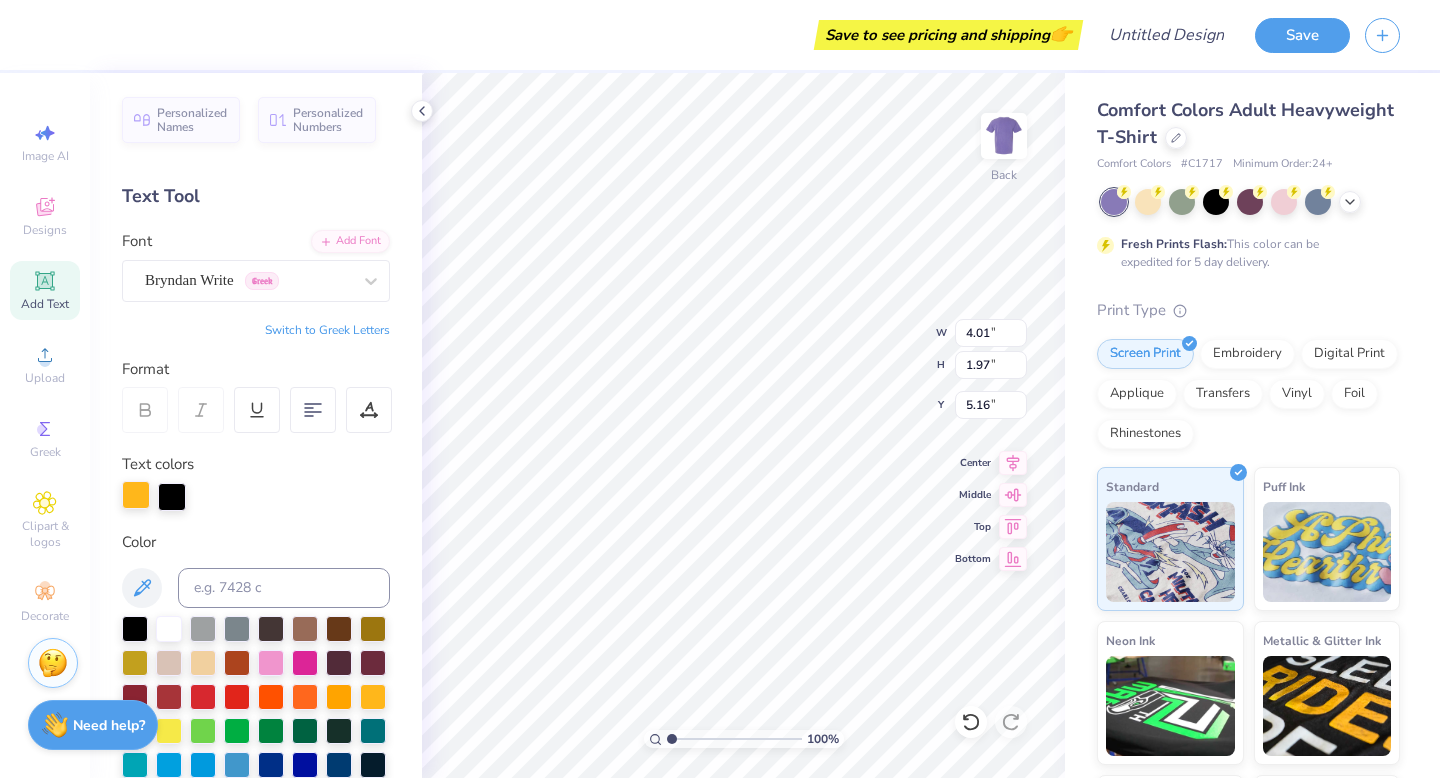 click at bounding box center [136, 495] 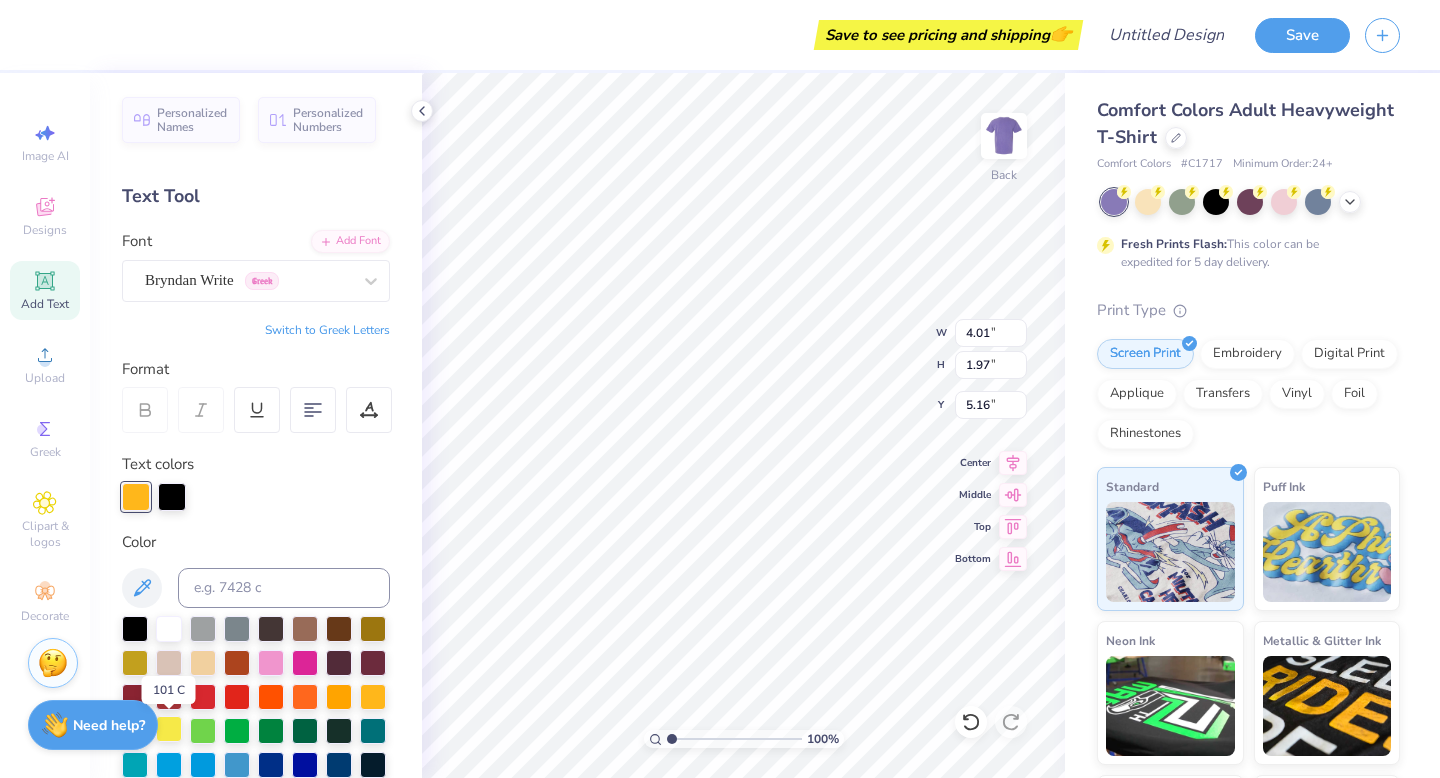 click at bounding box center [169, 729] 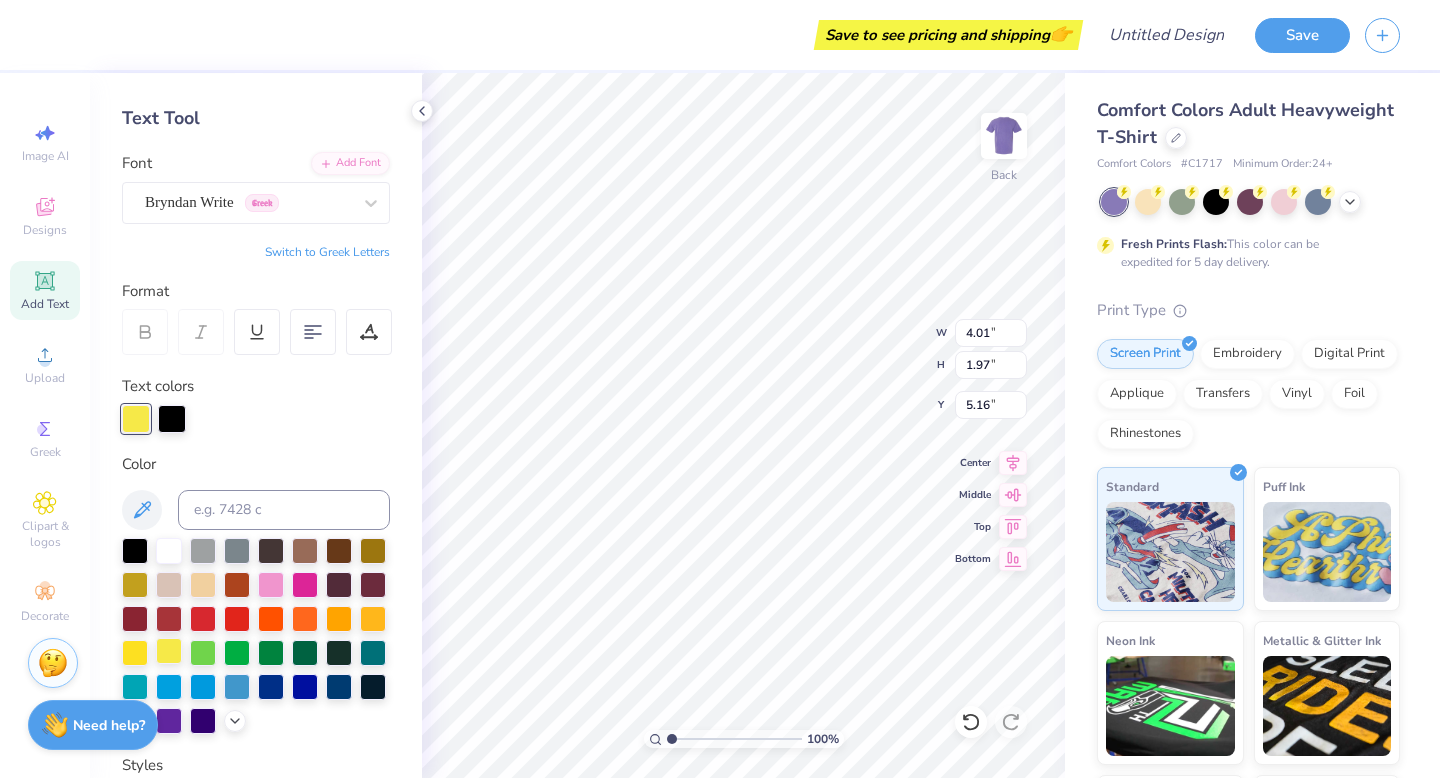 scroll, scrollTop: 84, scrollLeft: 0, axis: vertical 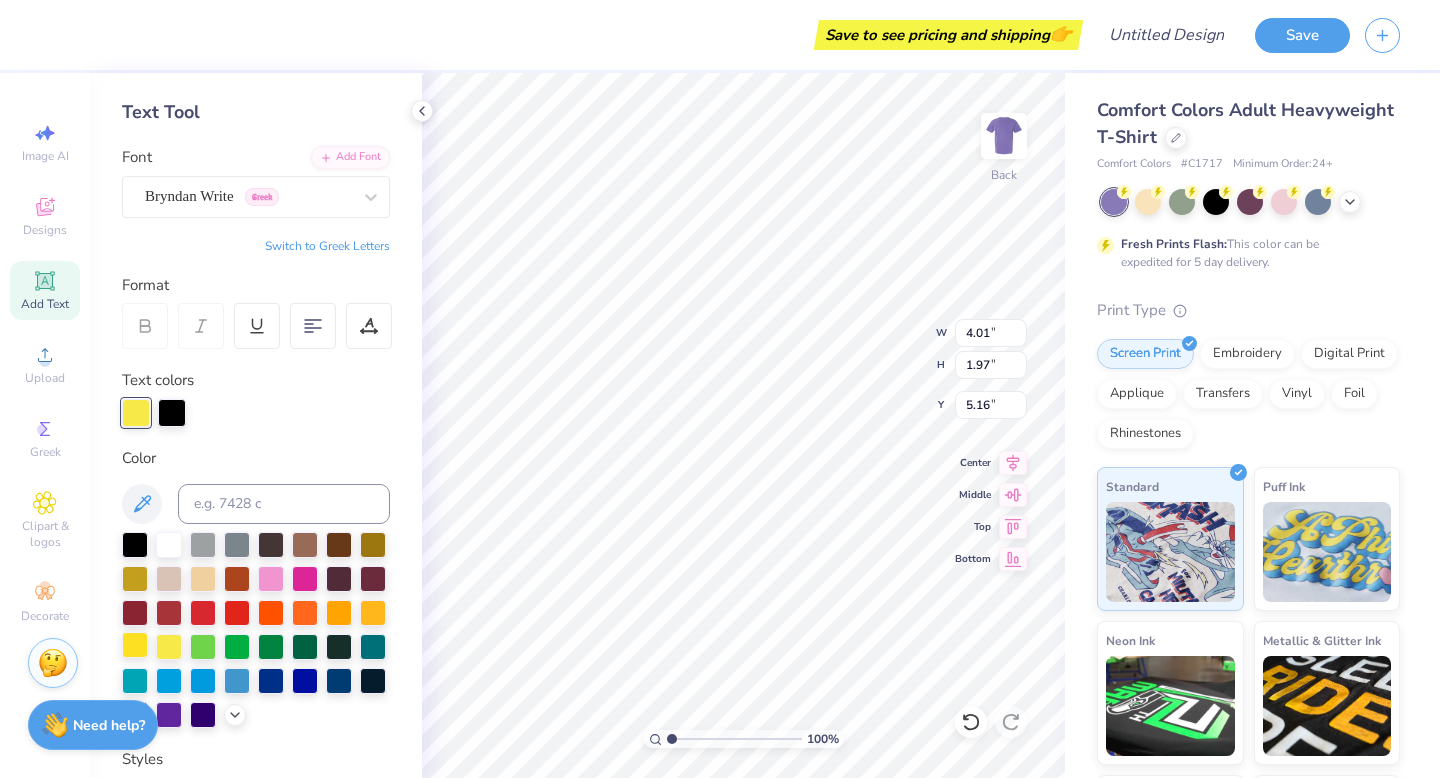 click at bounding box center [135, 645] 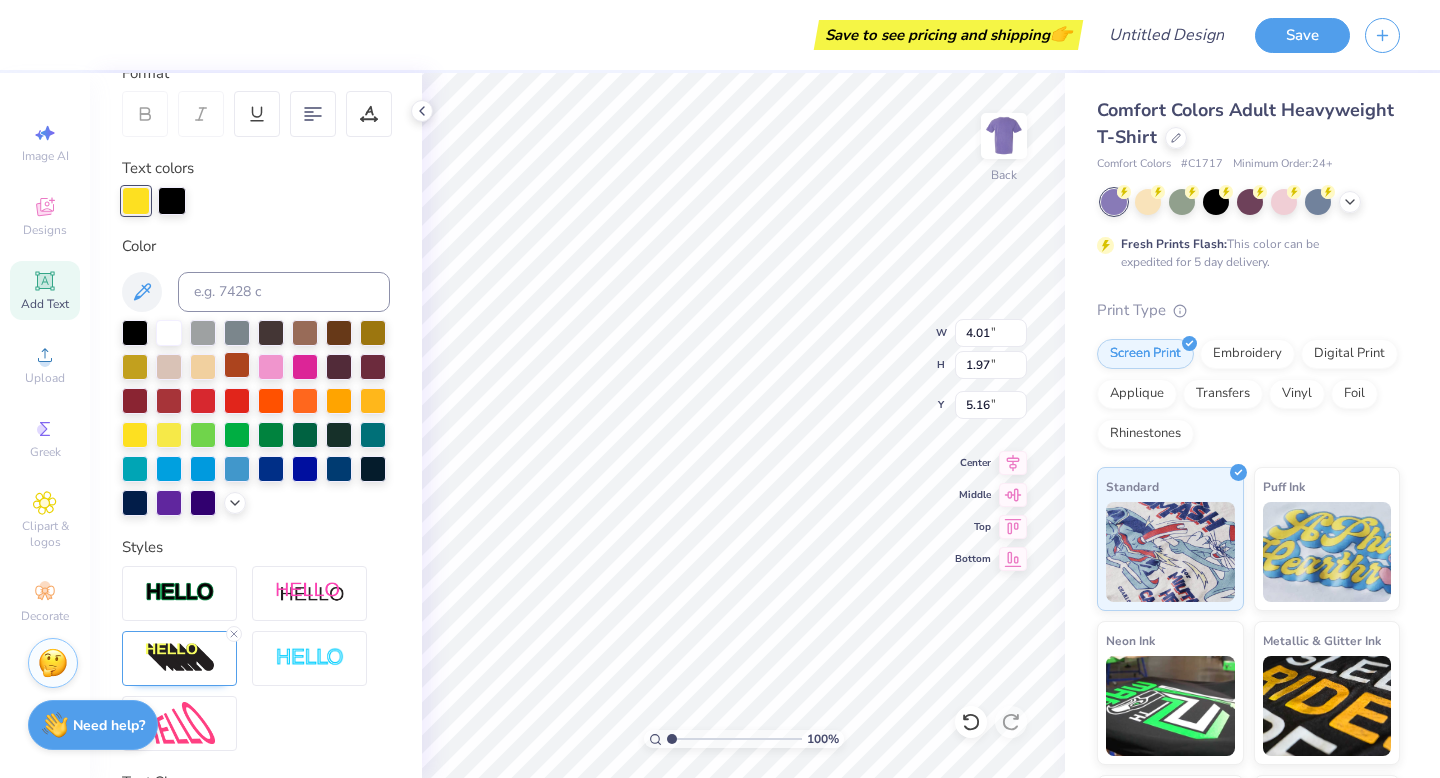 scroll, scrollTop: 199, scrollLeft: 0, axis: vertical 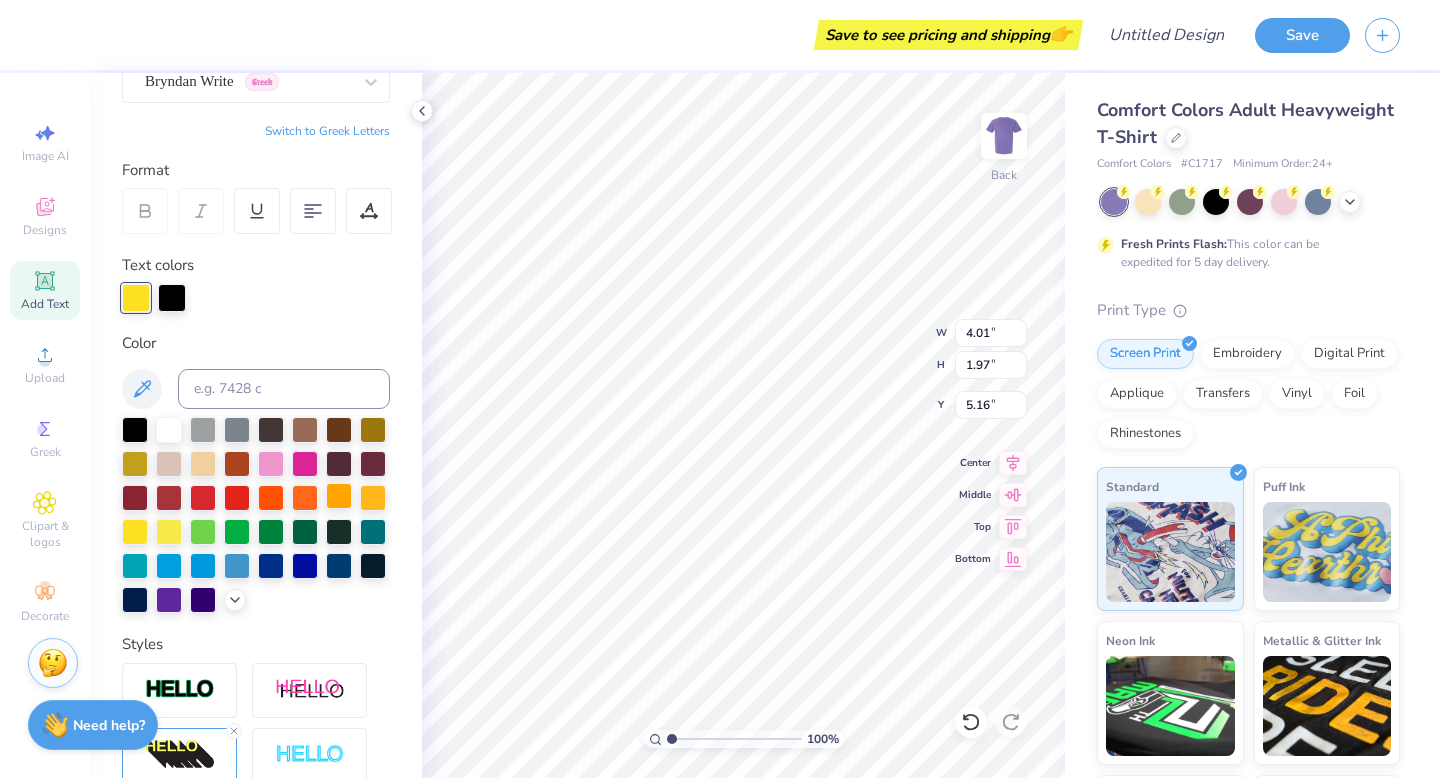 click at bounding box center (339, 496) 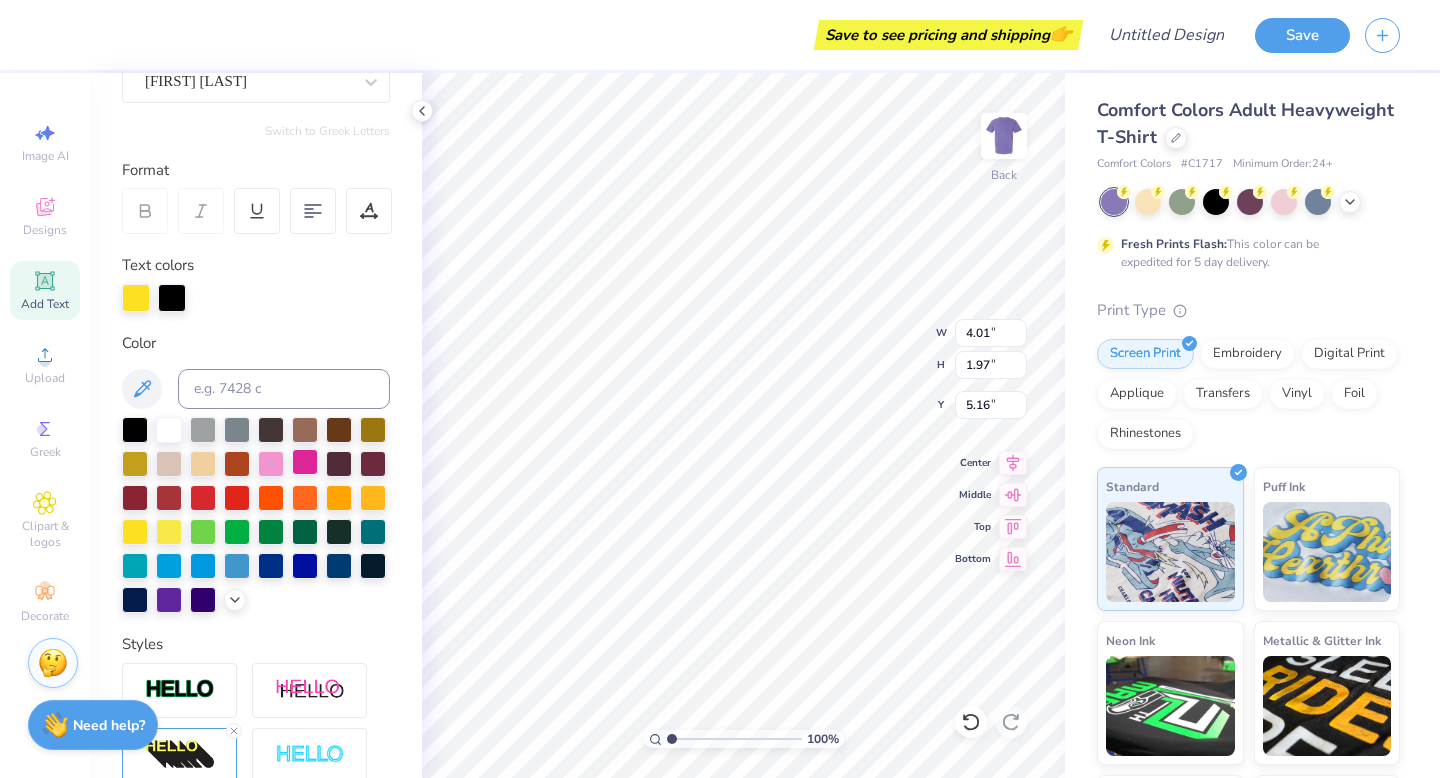 type on "3.45" 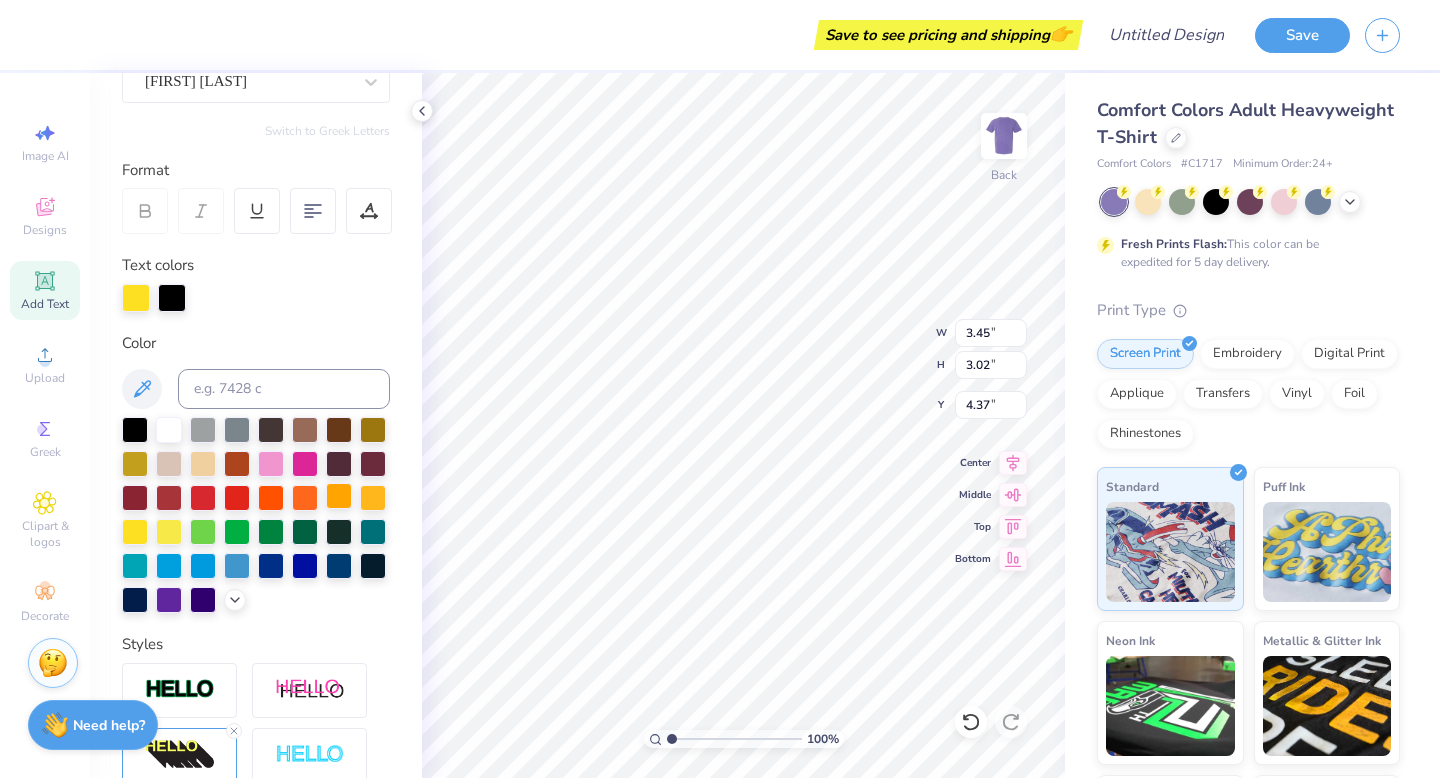 scroll, scrollTop: 196, scrollLeft: 0, axis: vertical 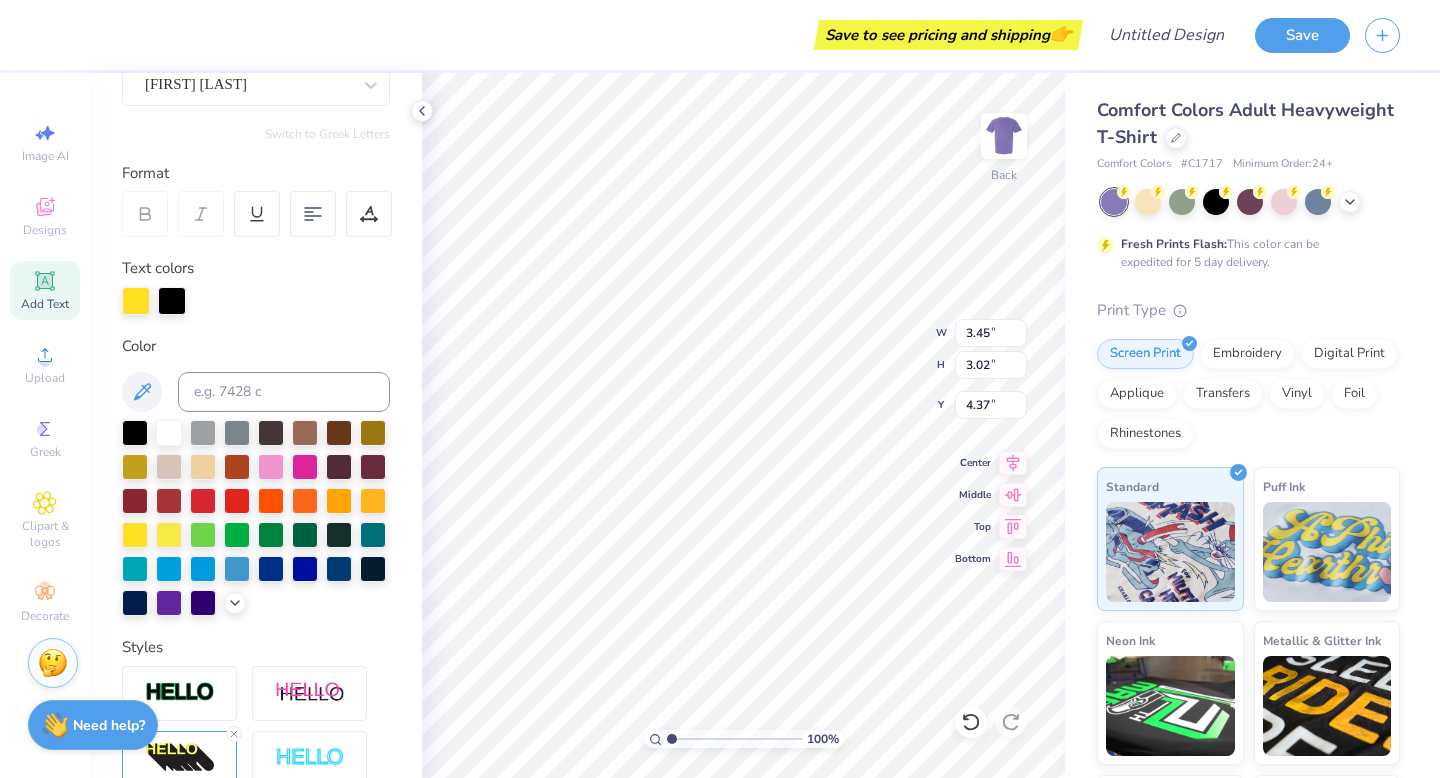 click at bounding box center [339, 501] 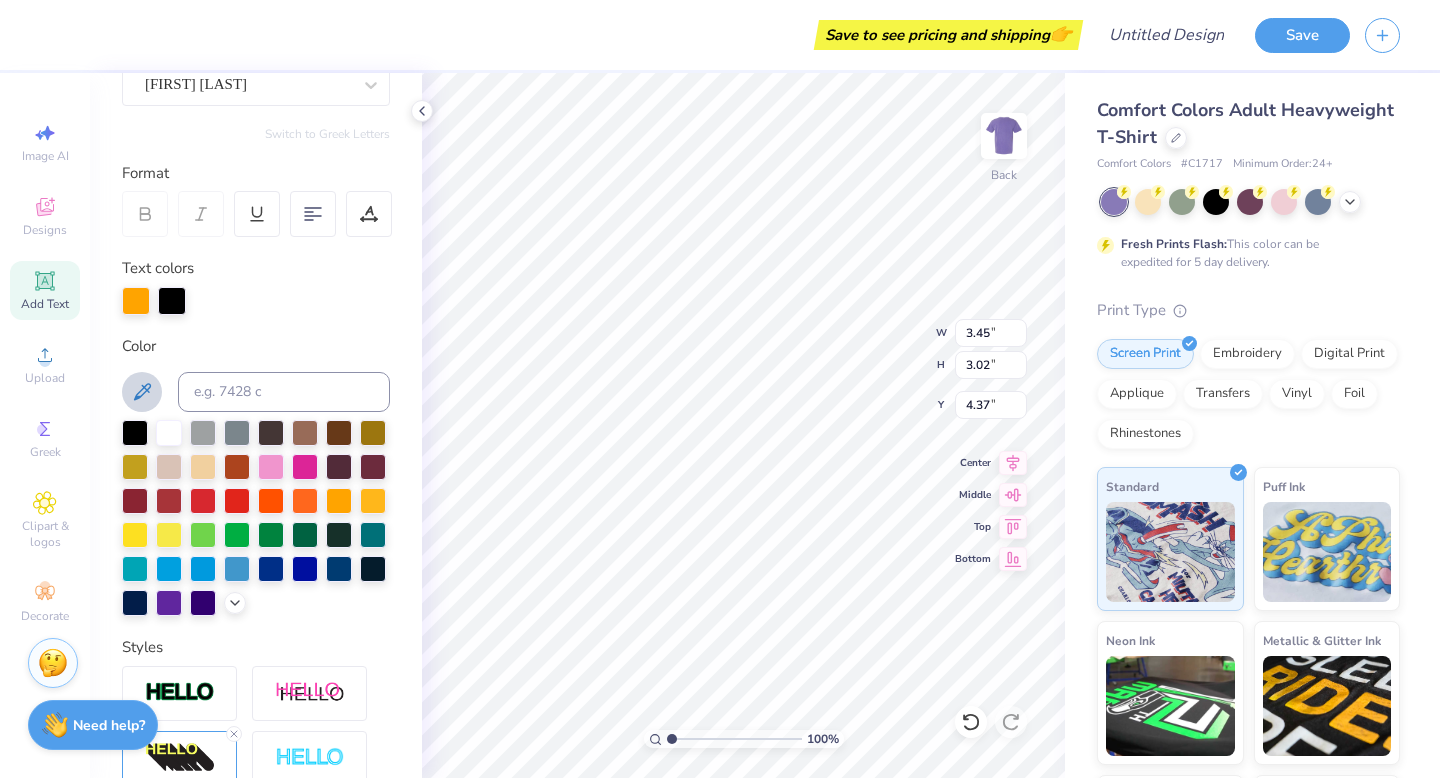 click 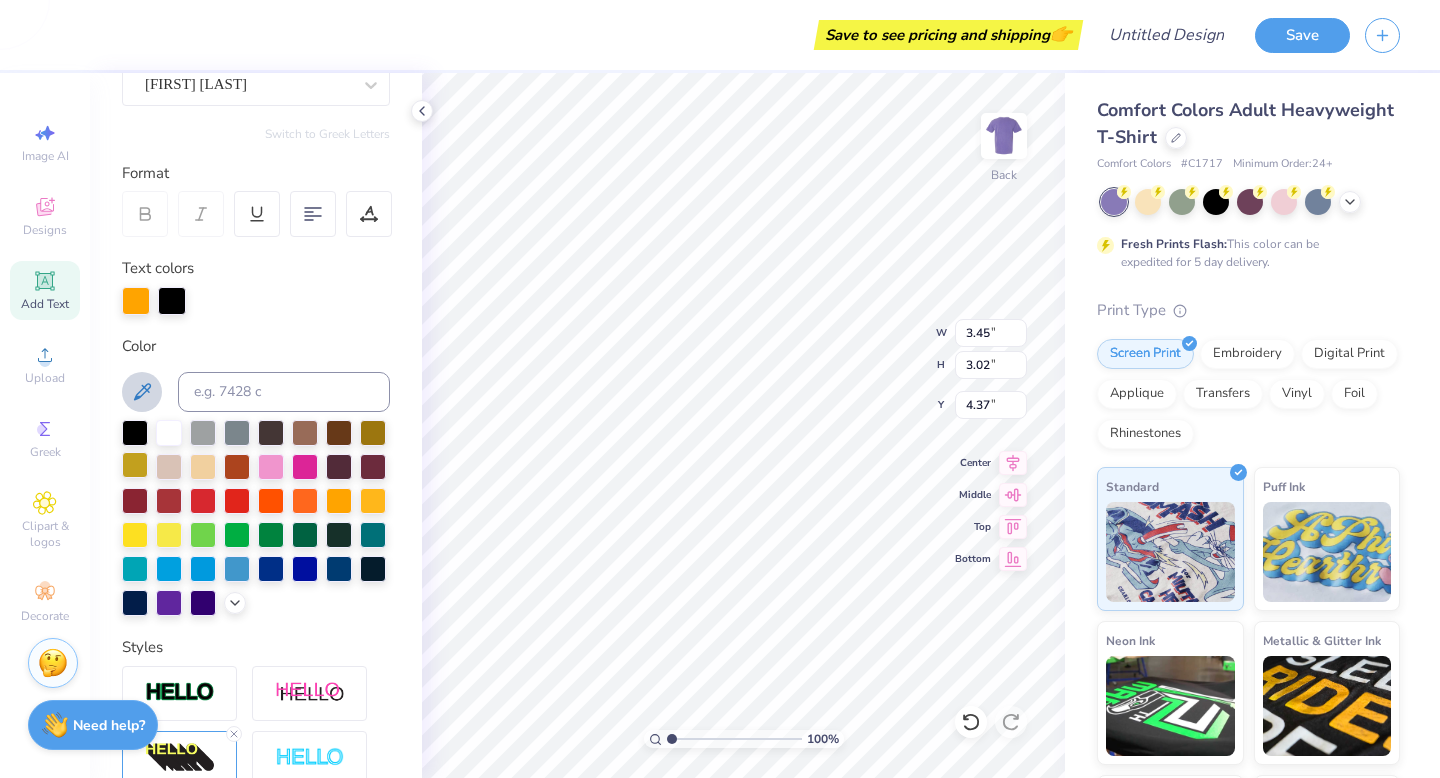 click at bounding box center (135, 465) 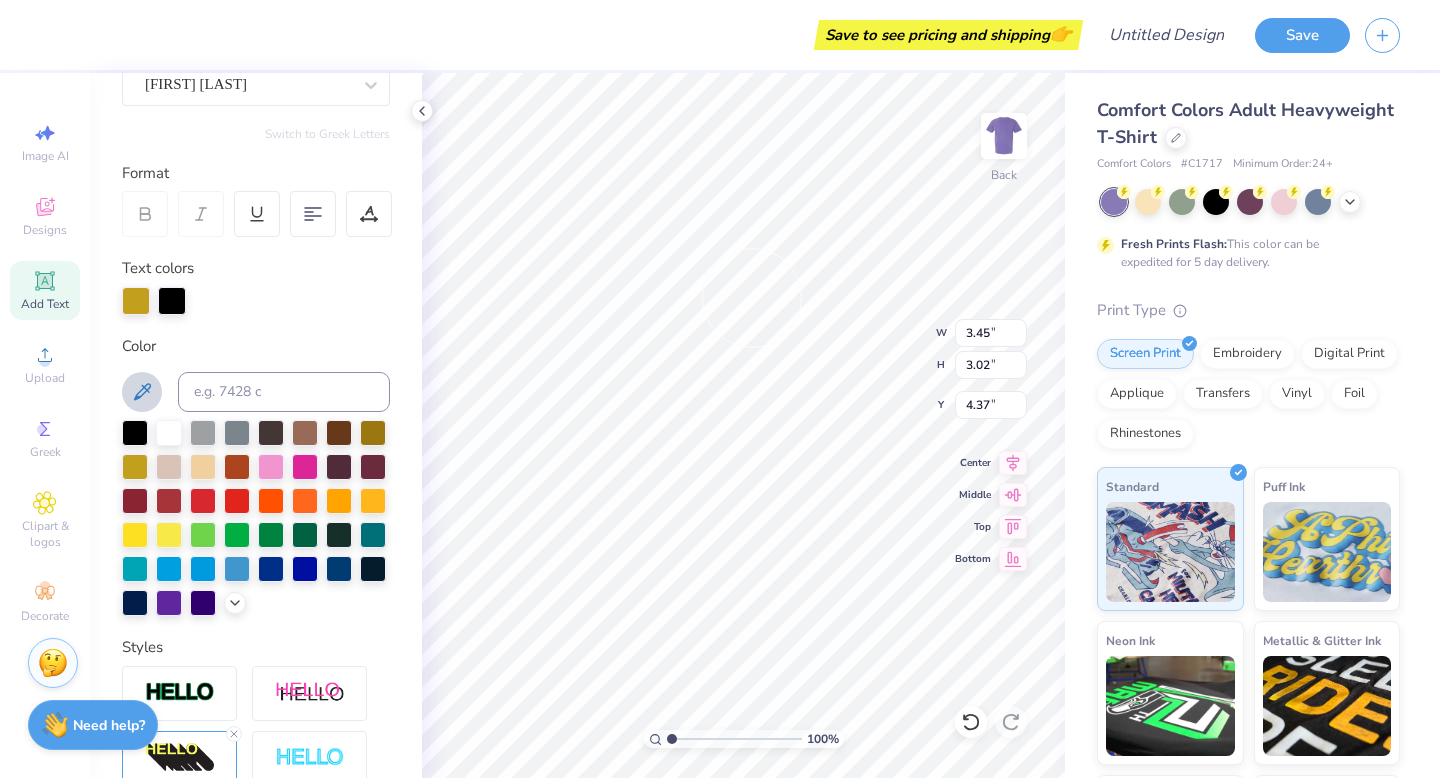 type on "3.47" 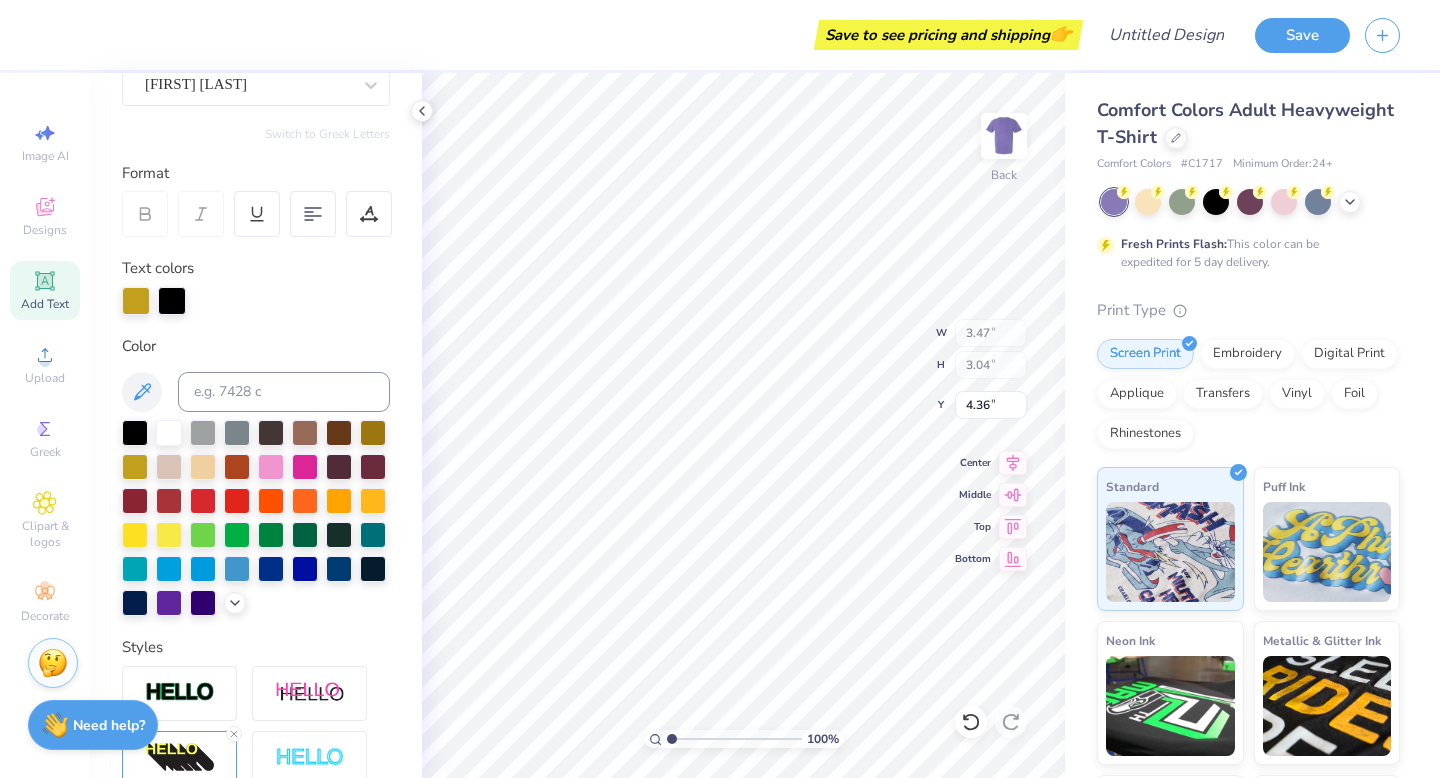 type on "4.01" 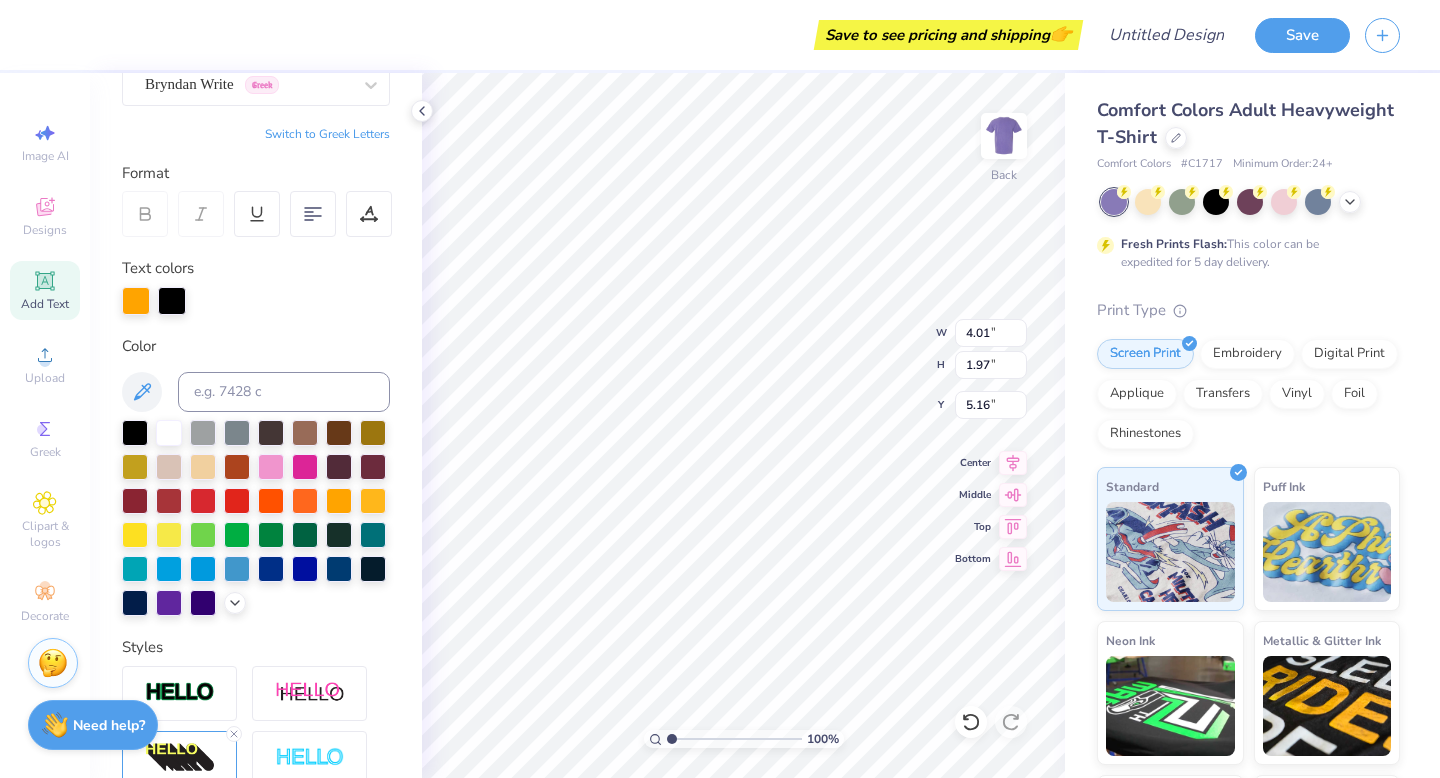 scroll, scrollTop: 199, scrollLeft: 0, axis: vertical 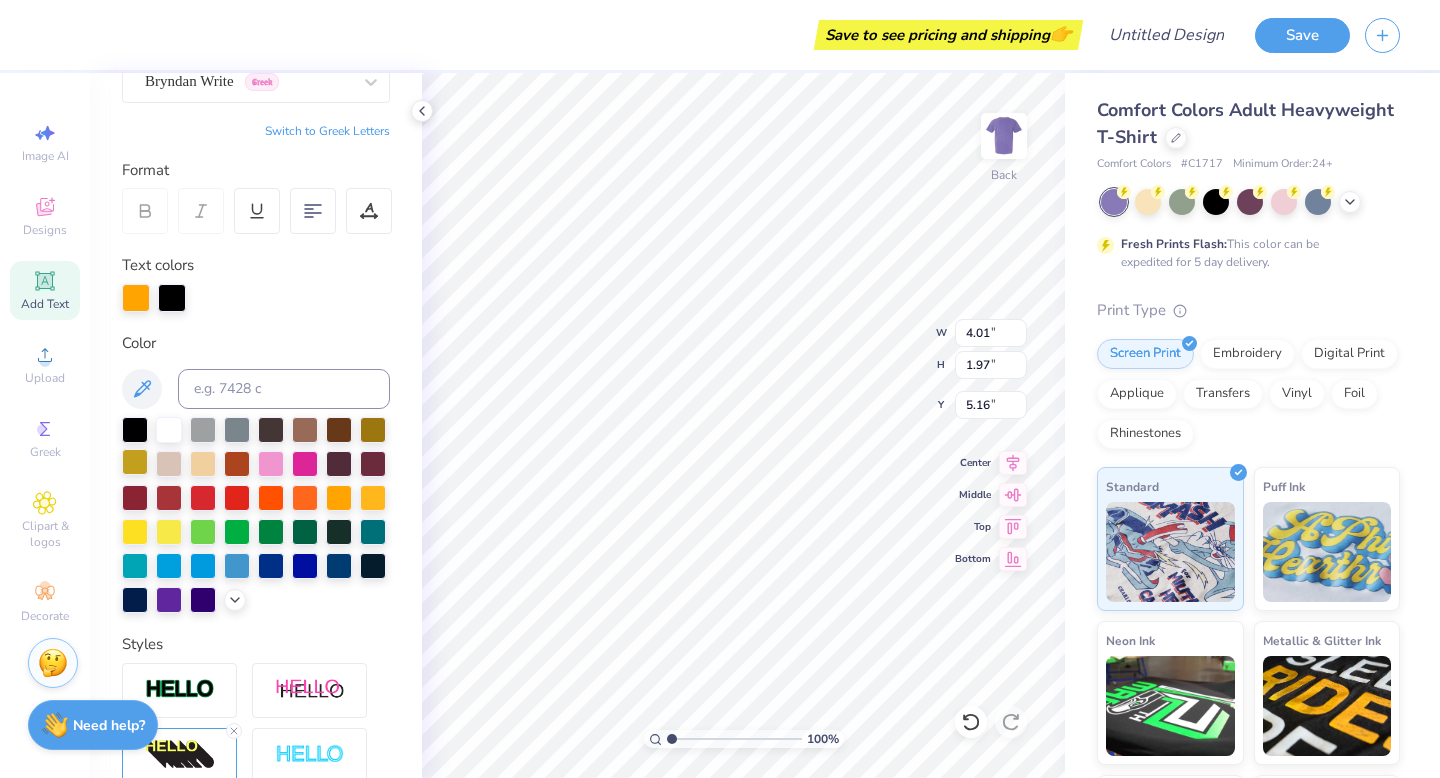 click at bounding box center (135, 462) 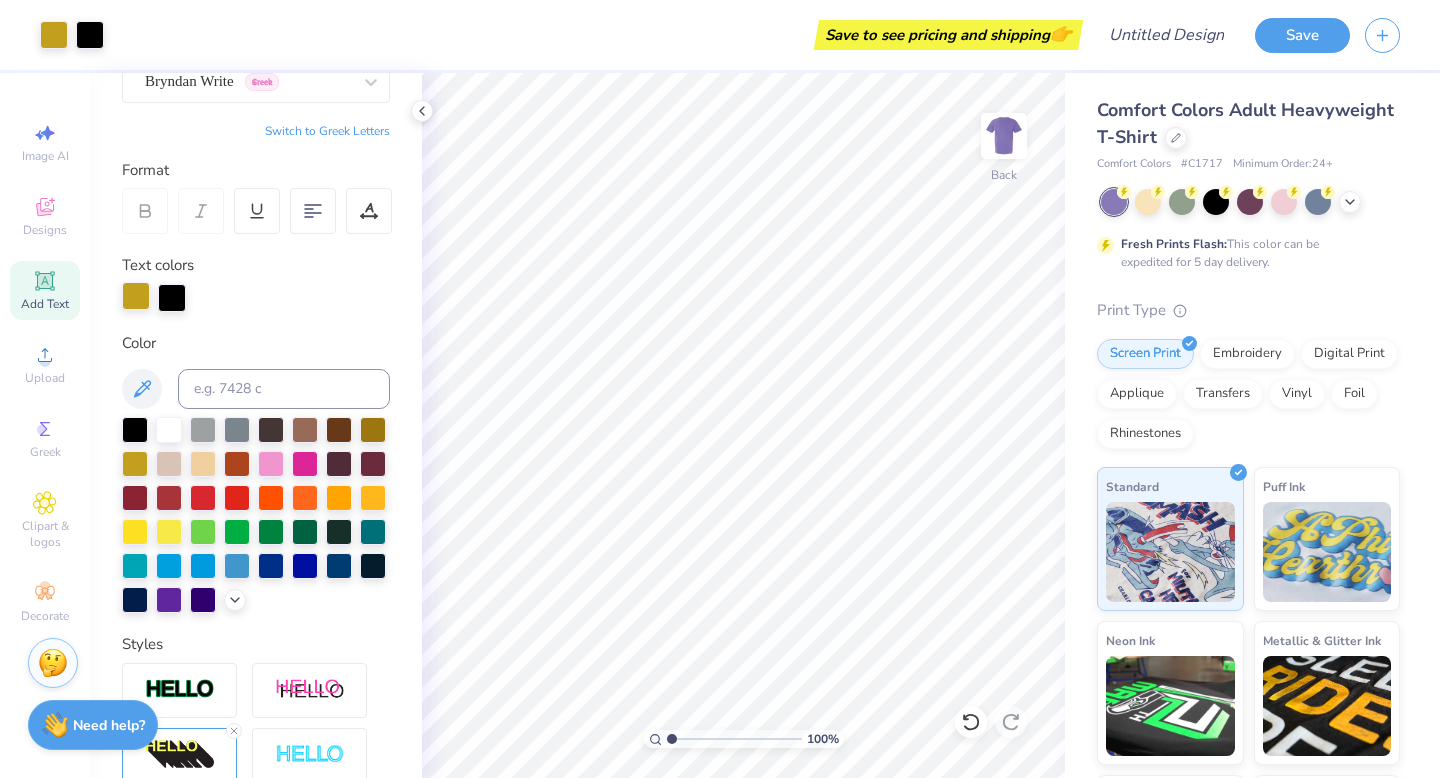 click at bounding box center (136, 296) 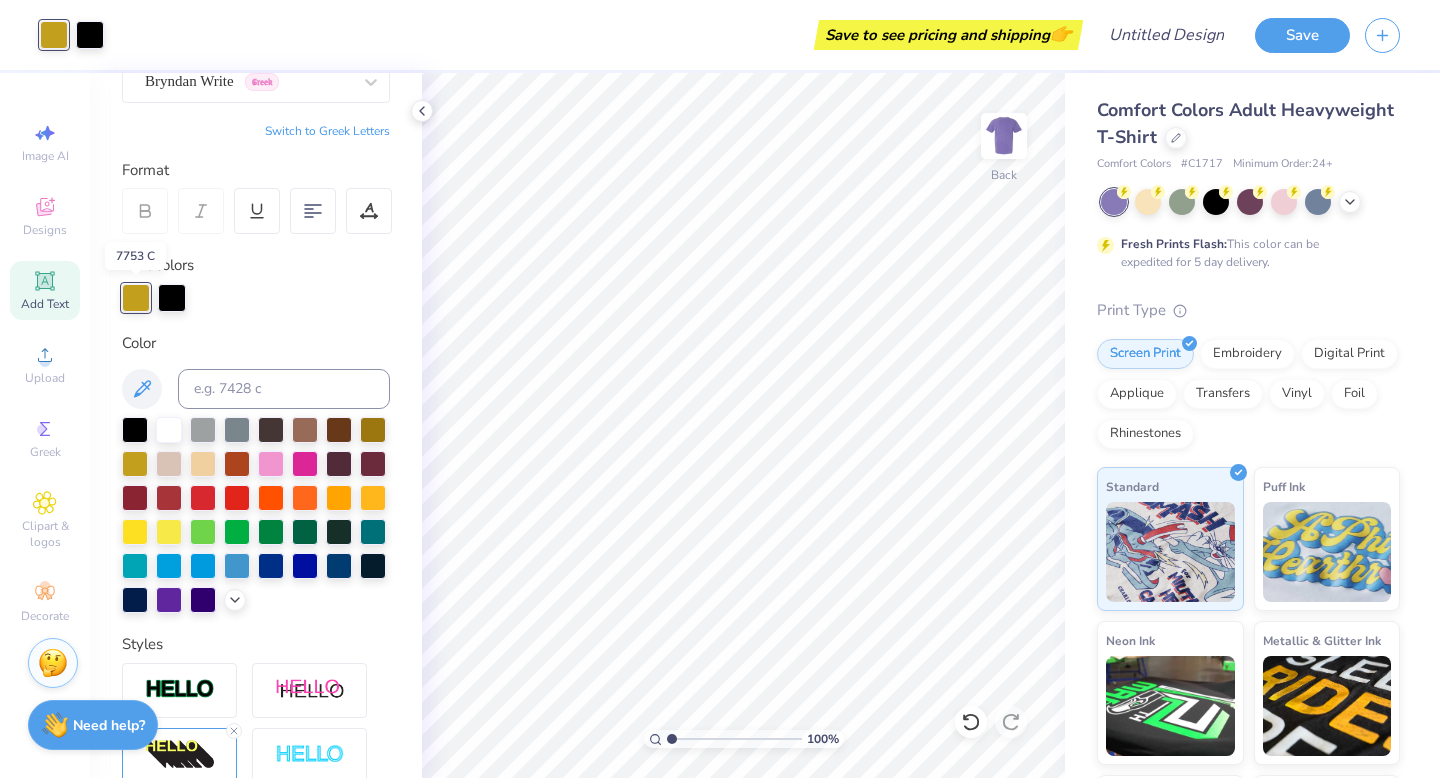 click at bounding box center (136, 298) 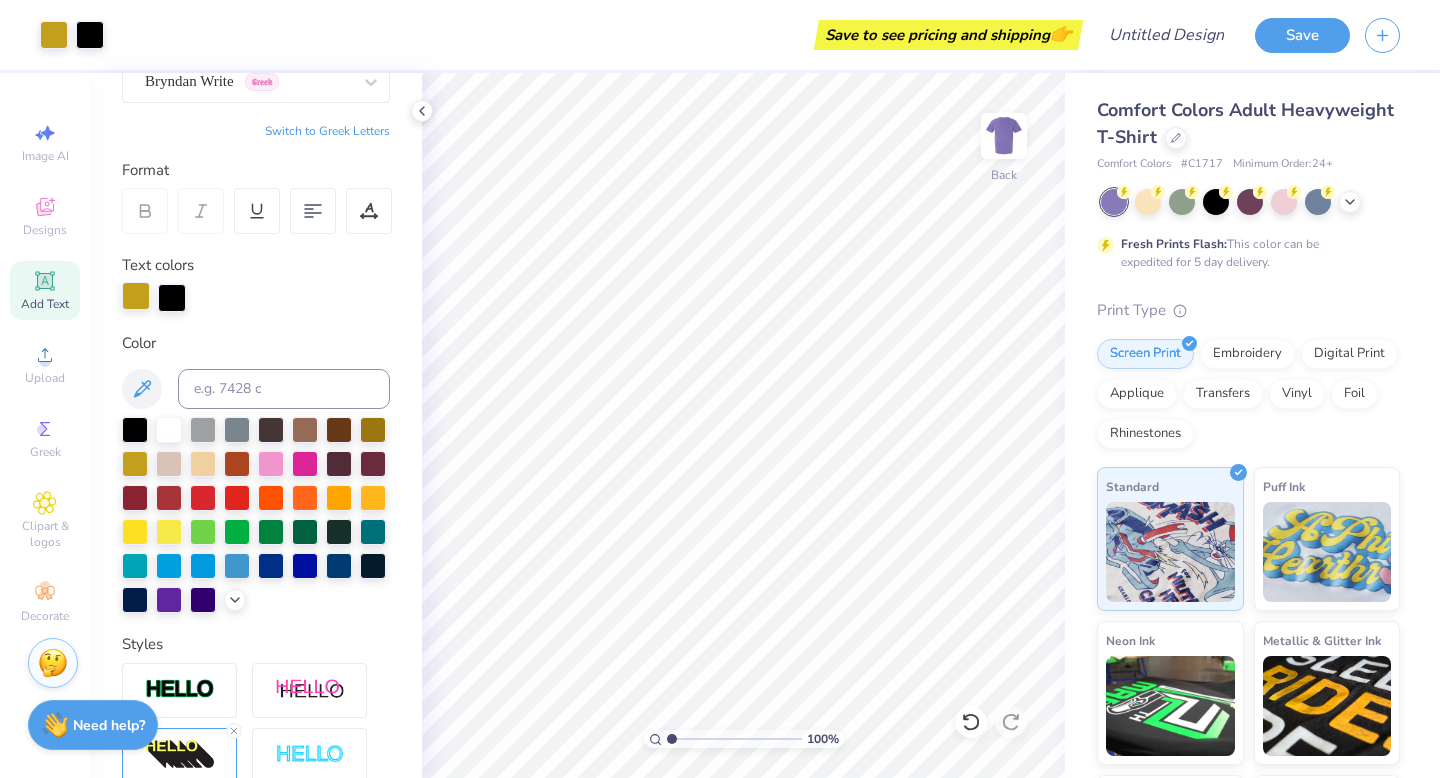 click at bounding box center (136, 296) 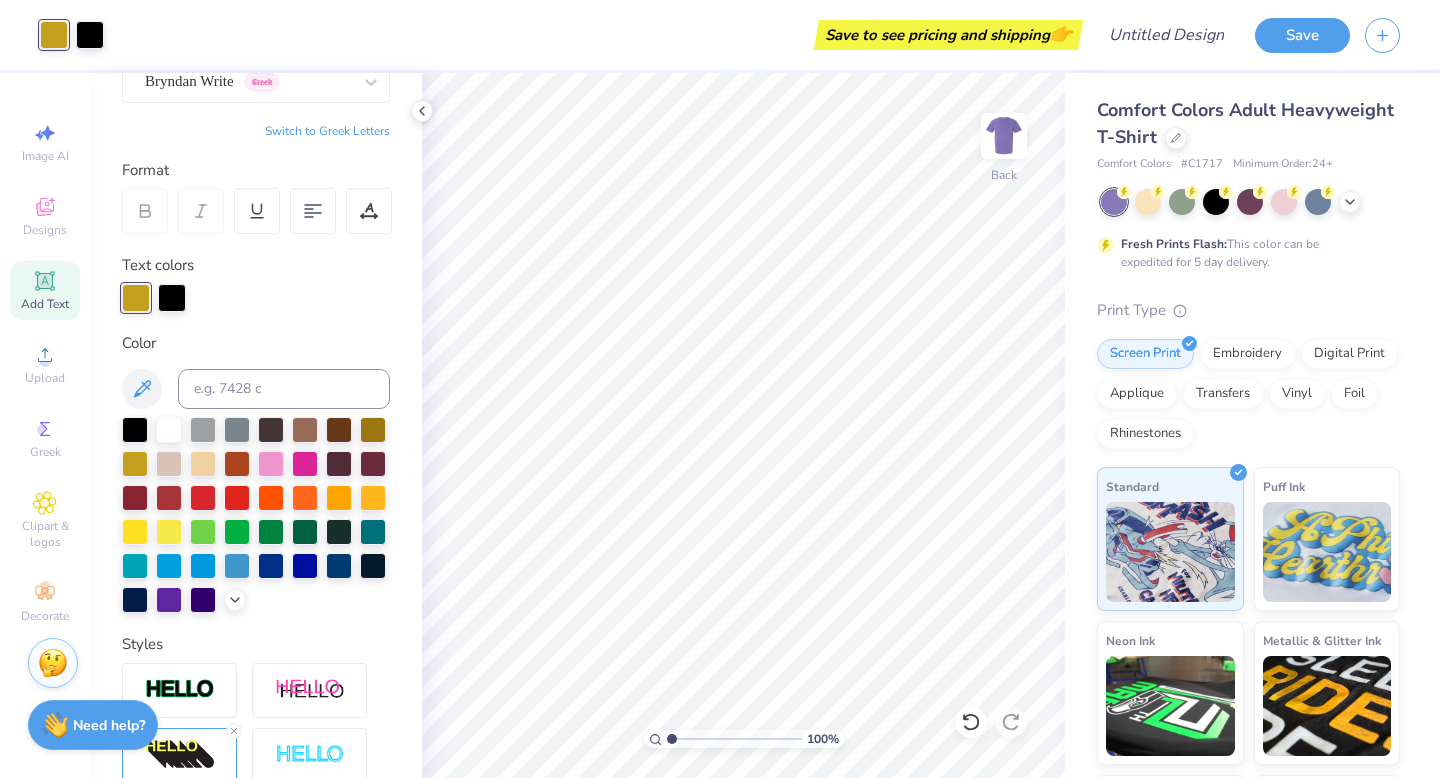 click at bounding box center (256, 515) 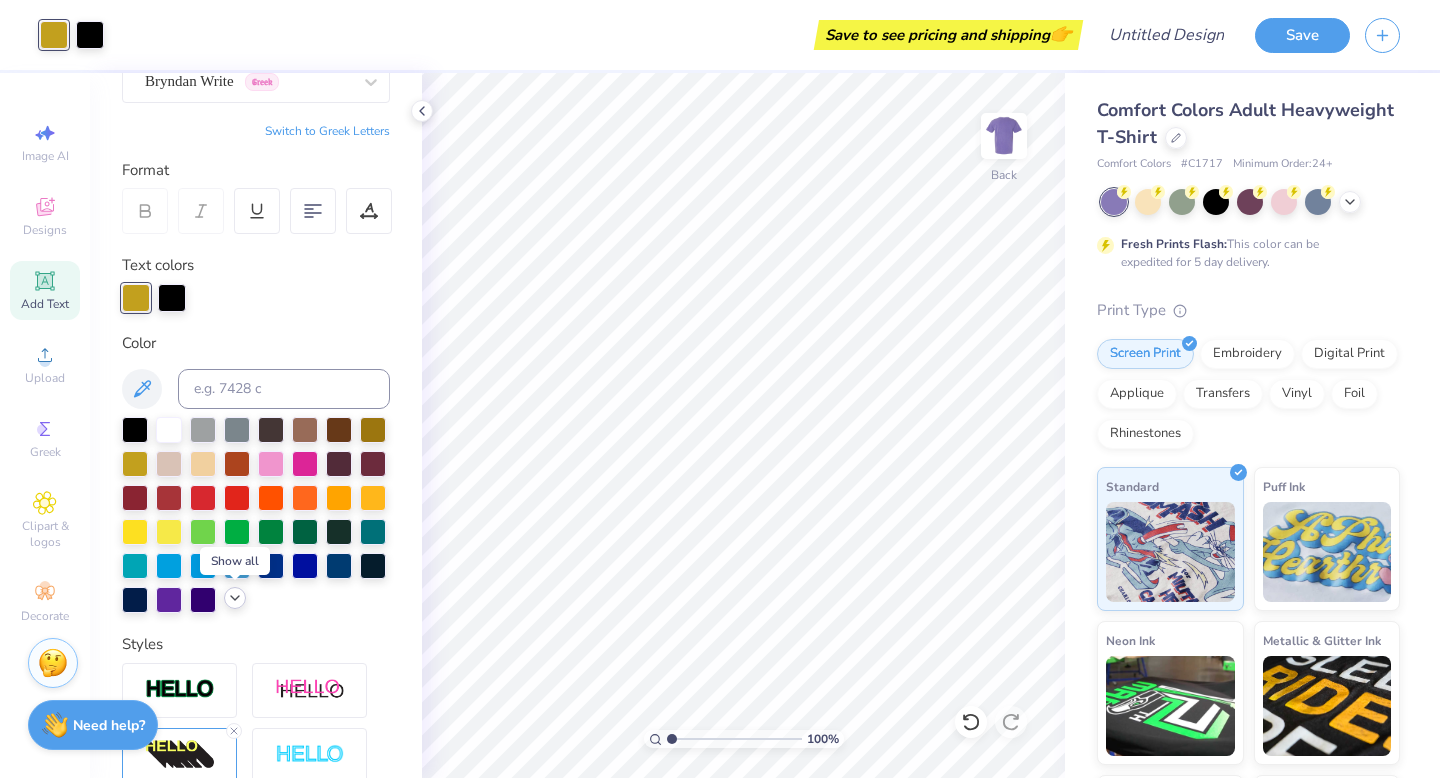 click 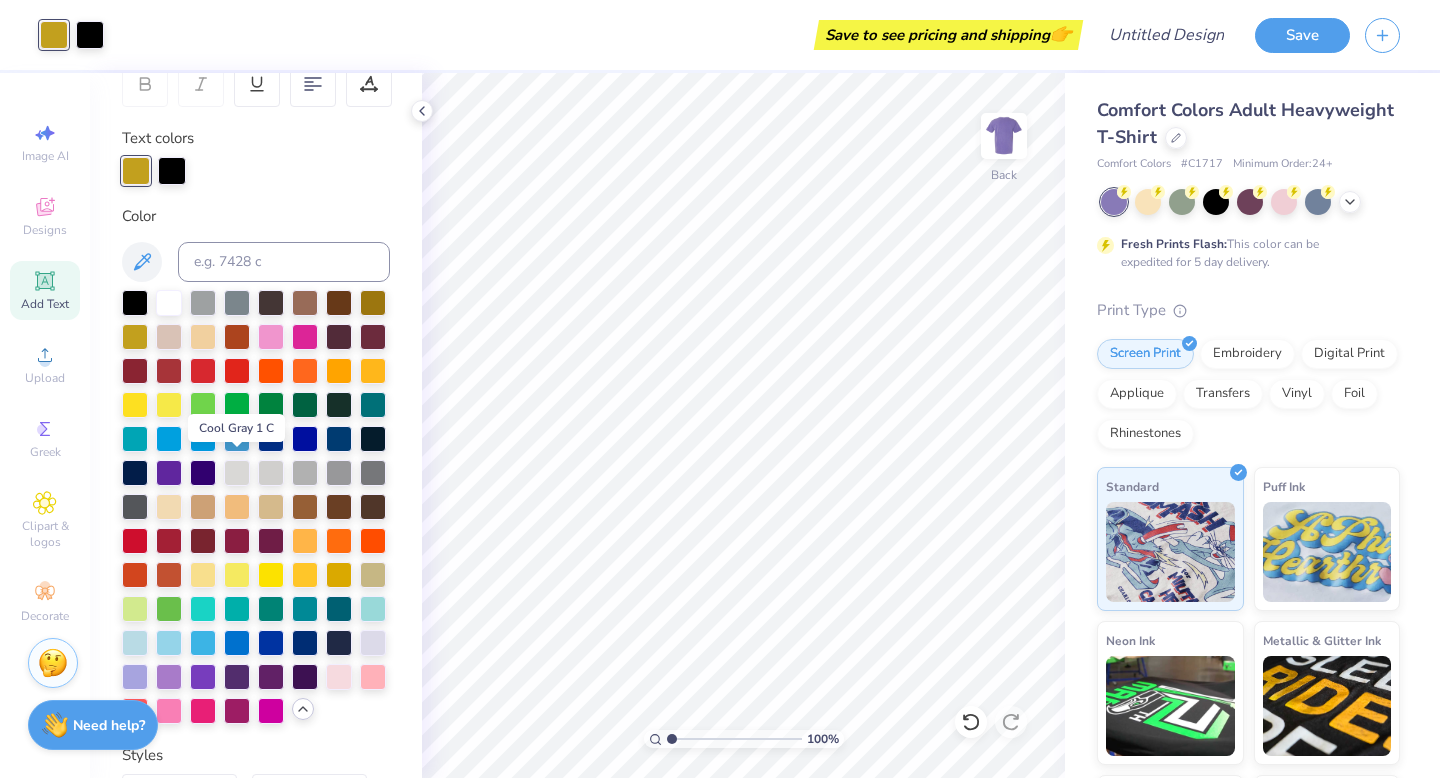 scroll, scrollTop: 329, scrollLeft: 0, axis: vertical 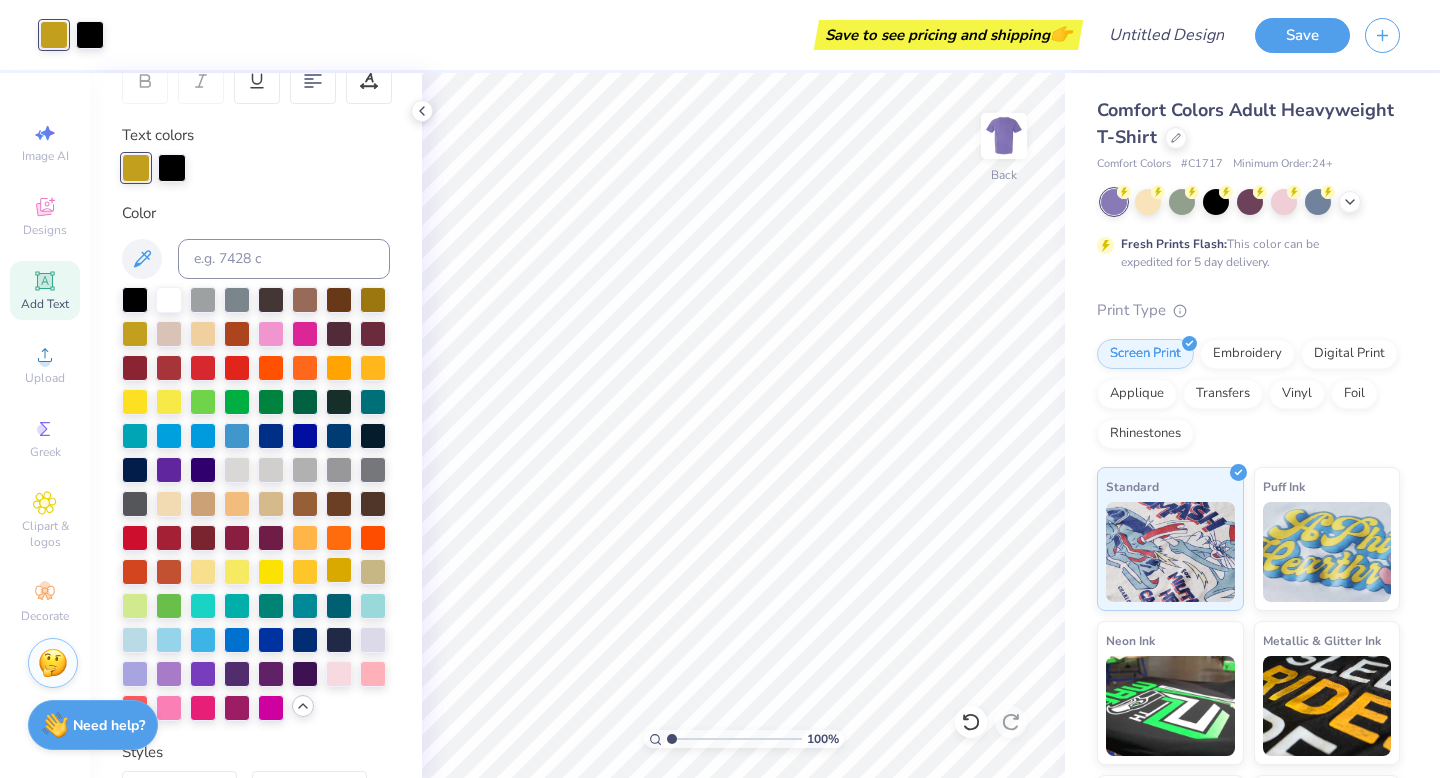 click at bounding box center (339, 570) 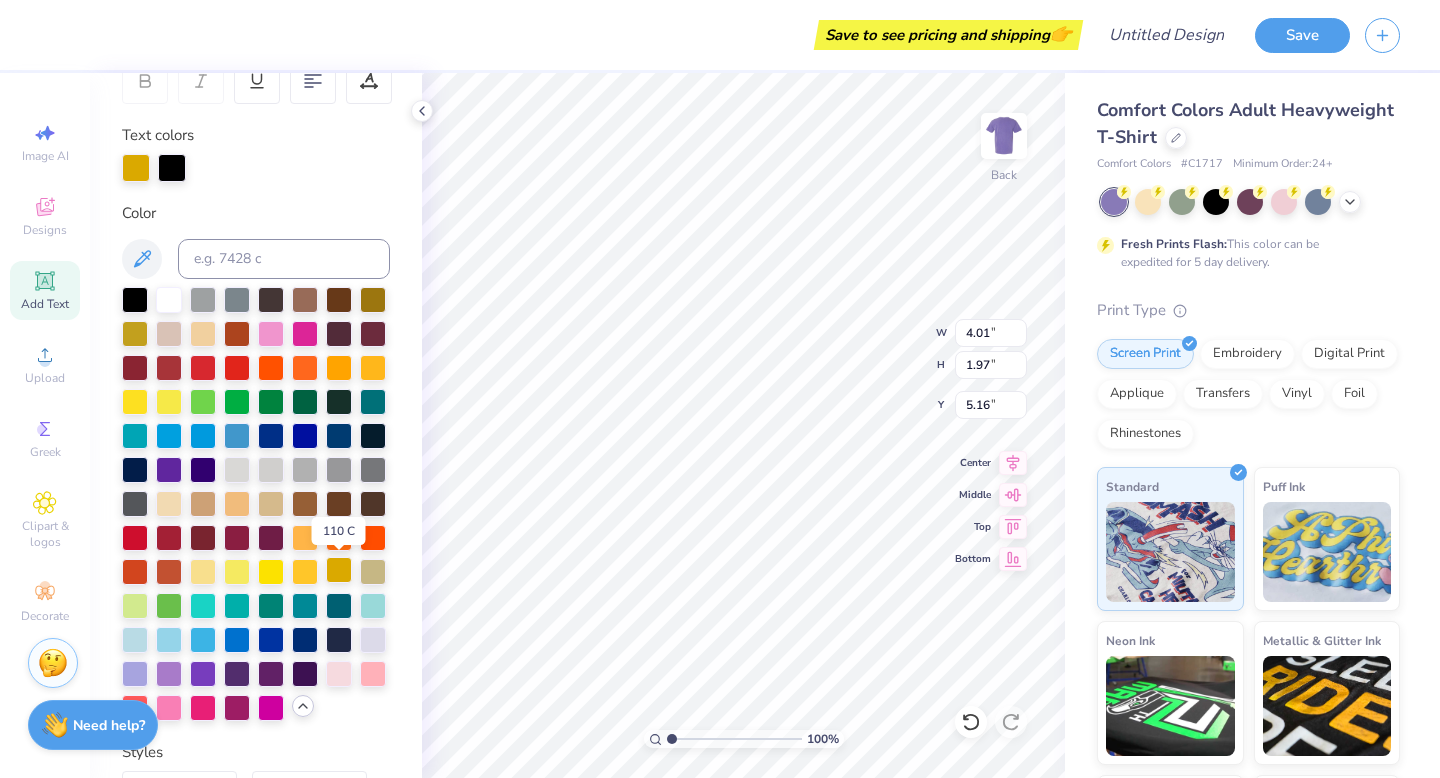 click at bounding box center (339, 570) 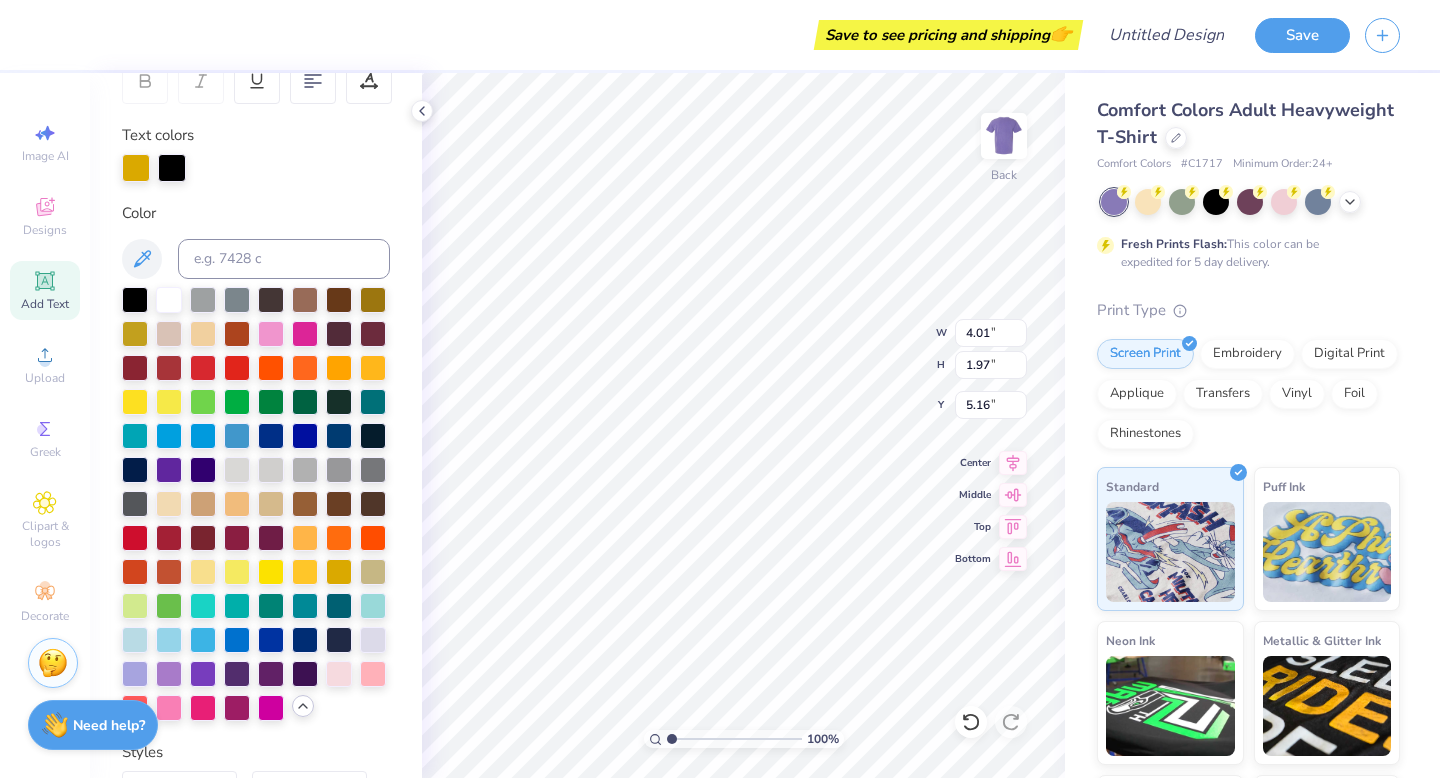 type on "3.45" 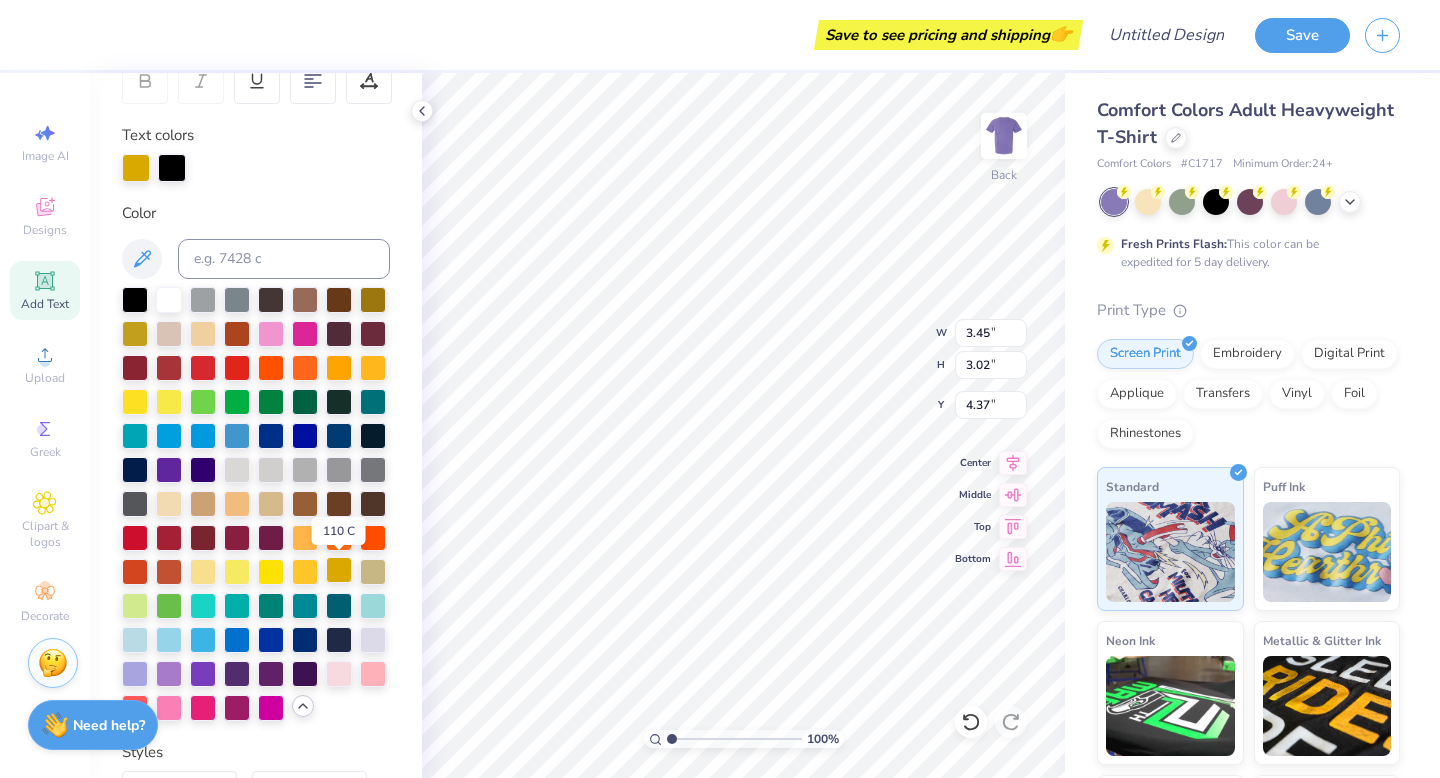 click at bounding box center [339, 570] 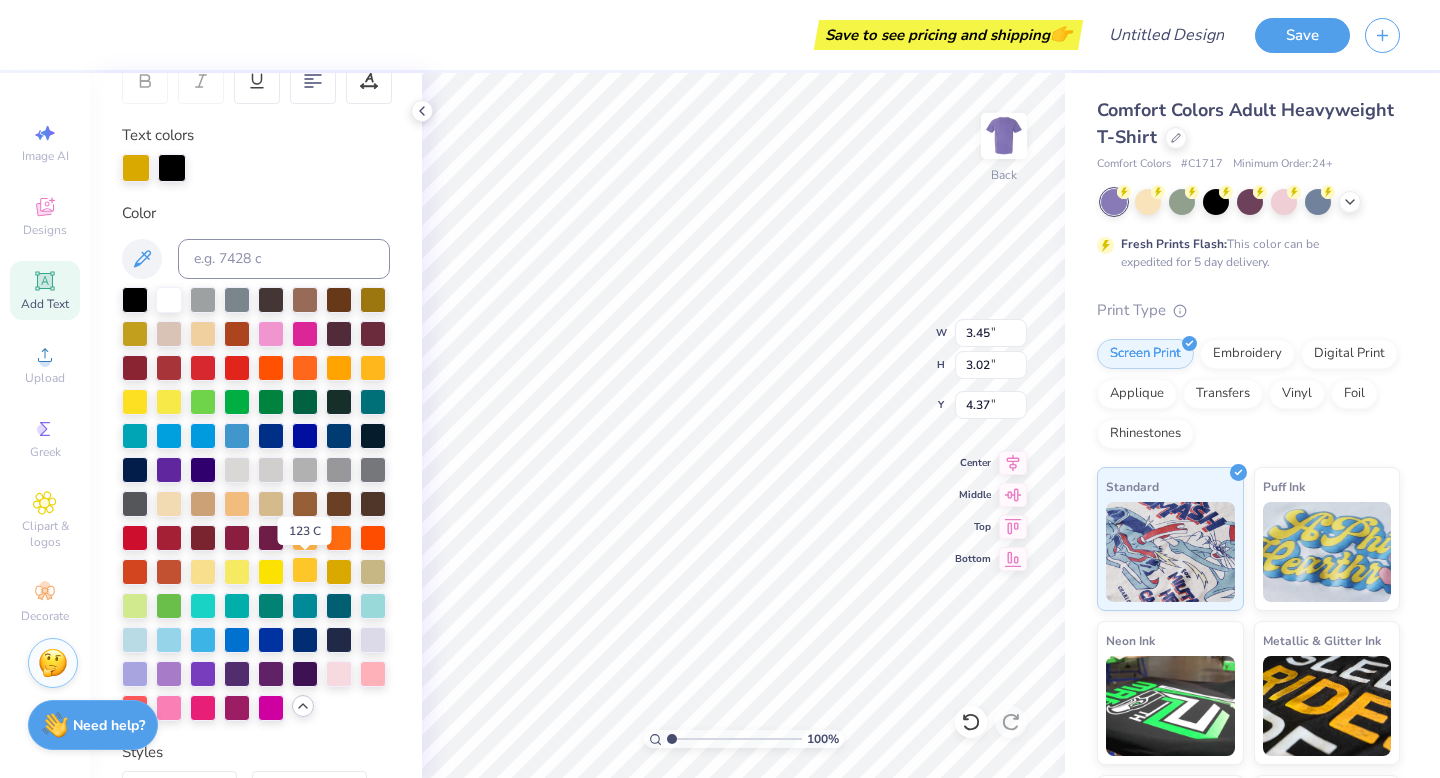 click at bounding box center [305, 570] 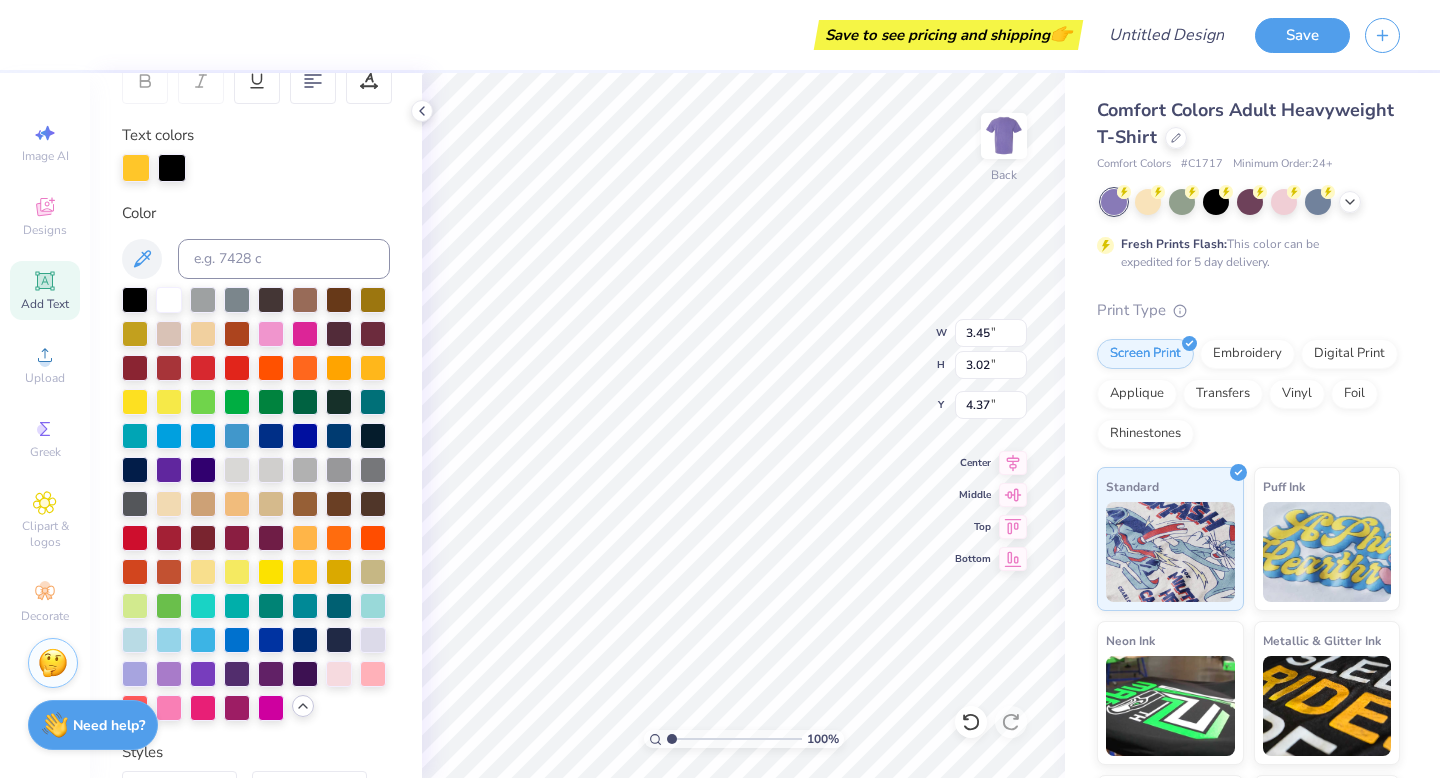 type on "4.01" 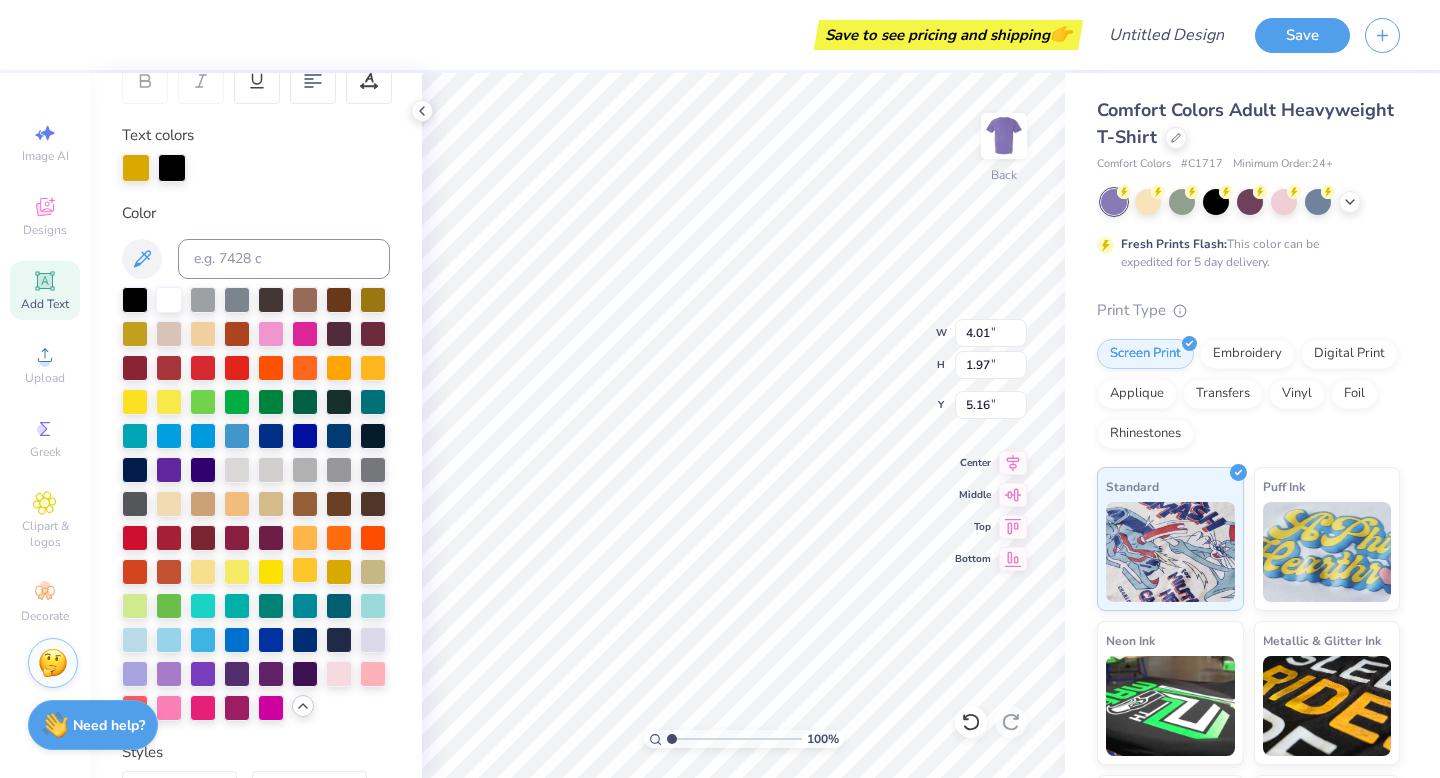 click at bounding box center (305, 570) 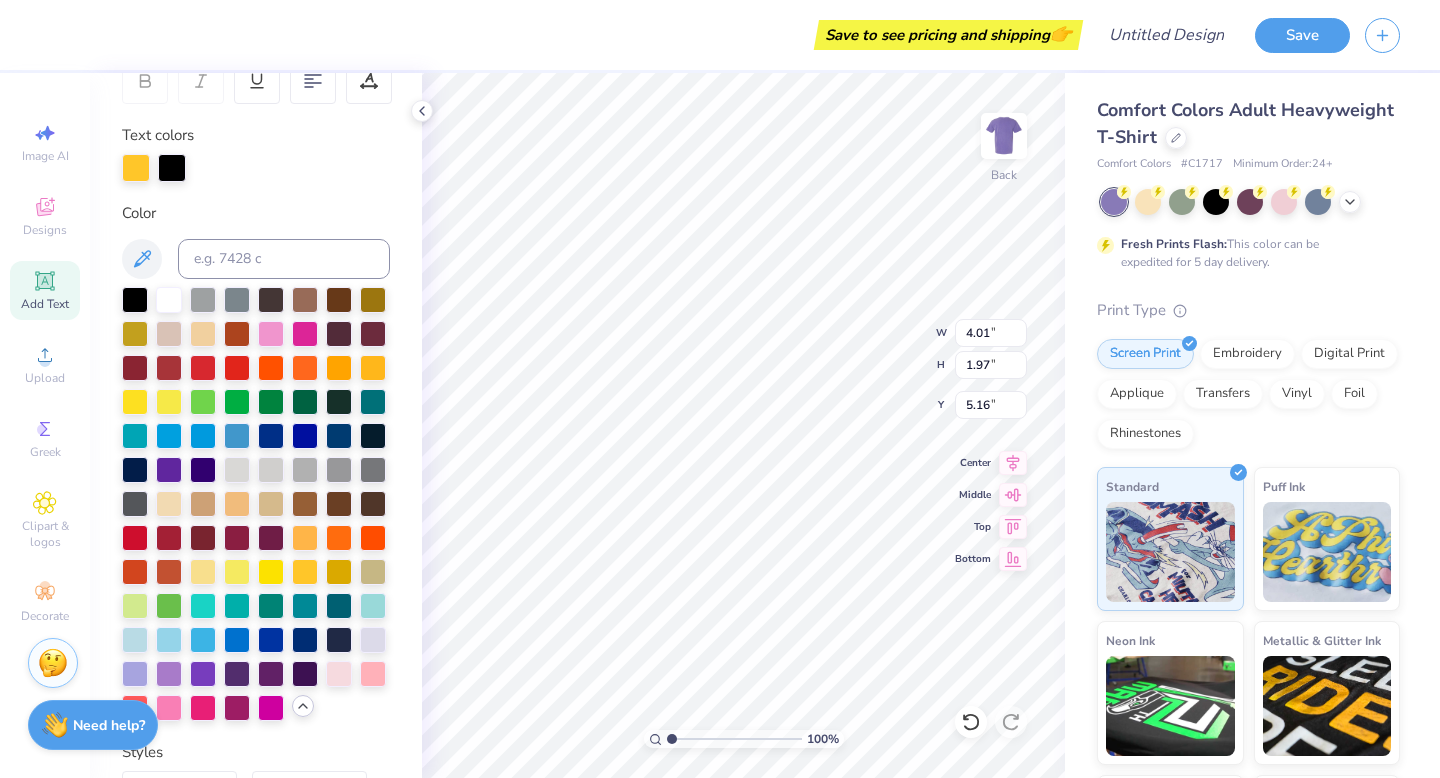 type on "3.45" 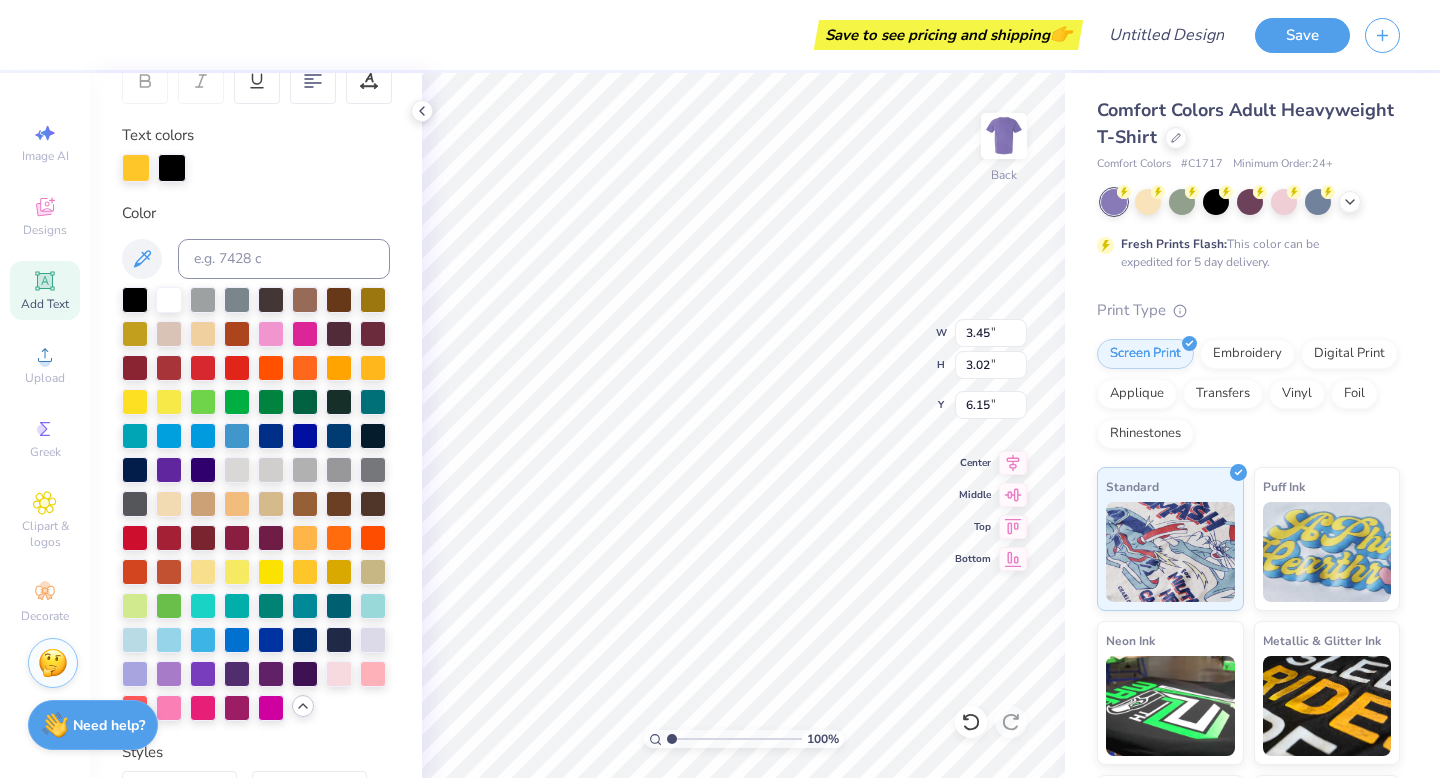 type on "6.15" 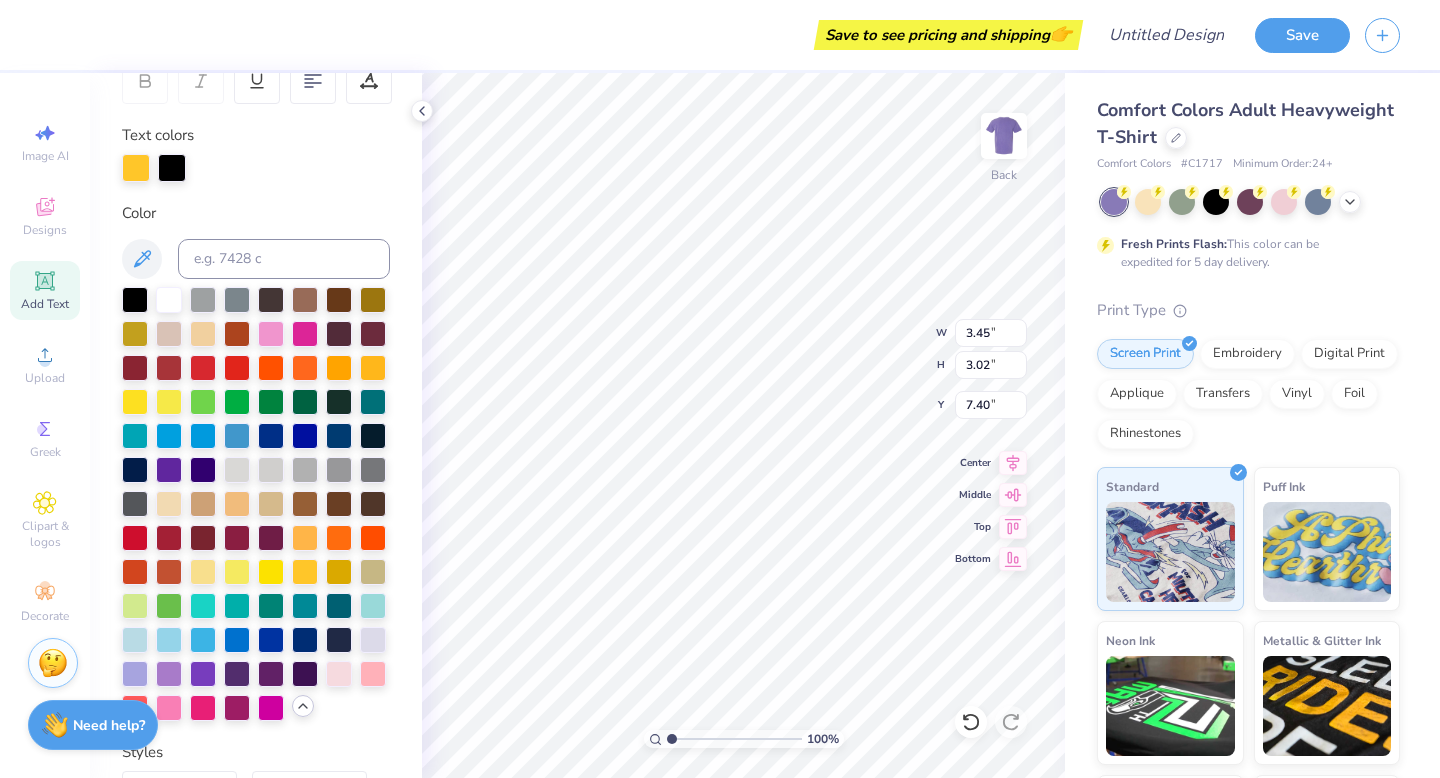 type on "6.89" 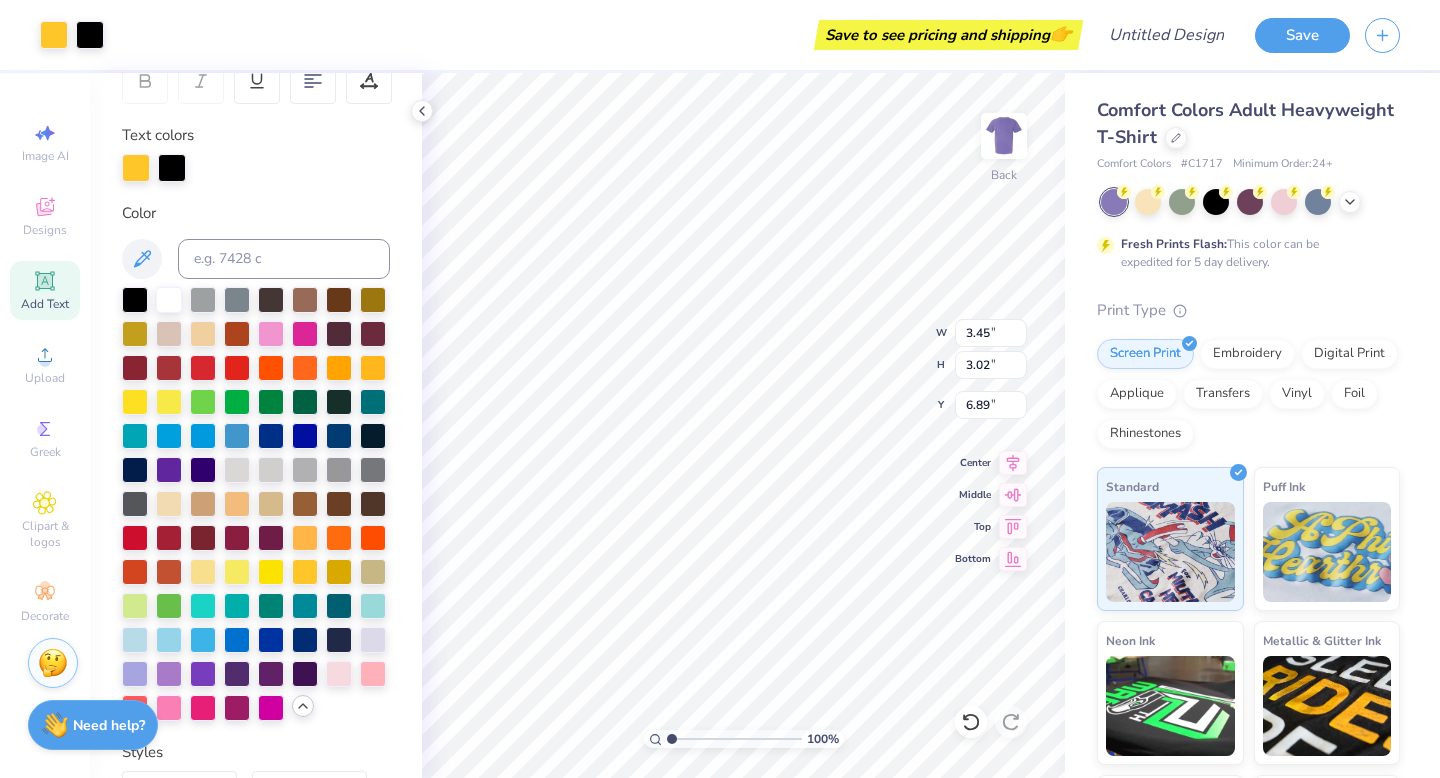 type on "3.45" 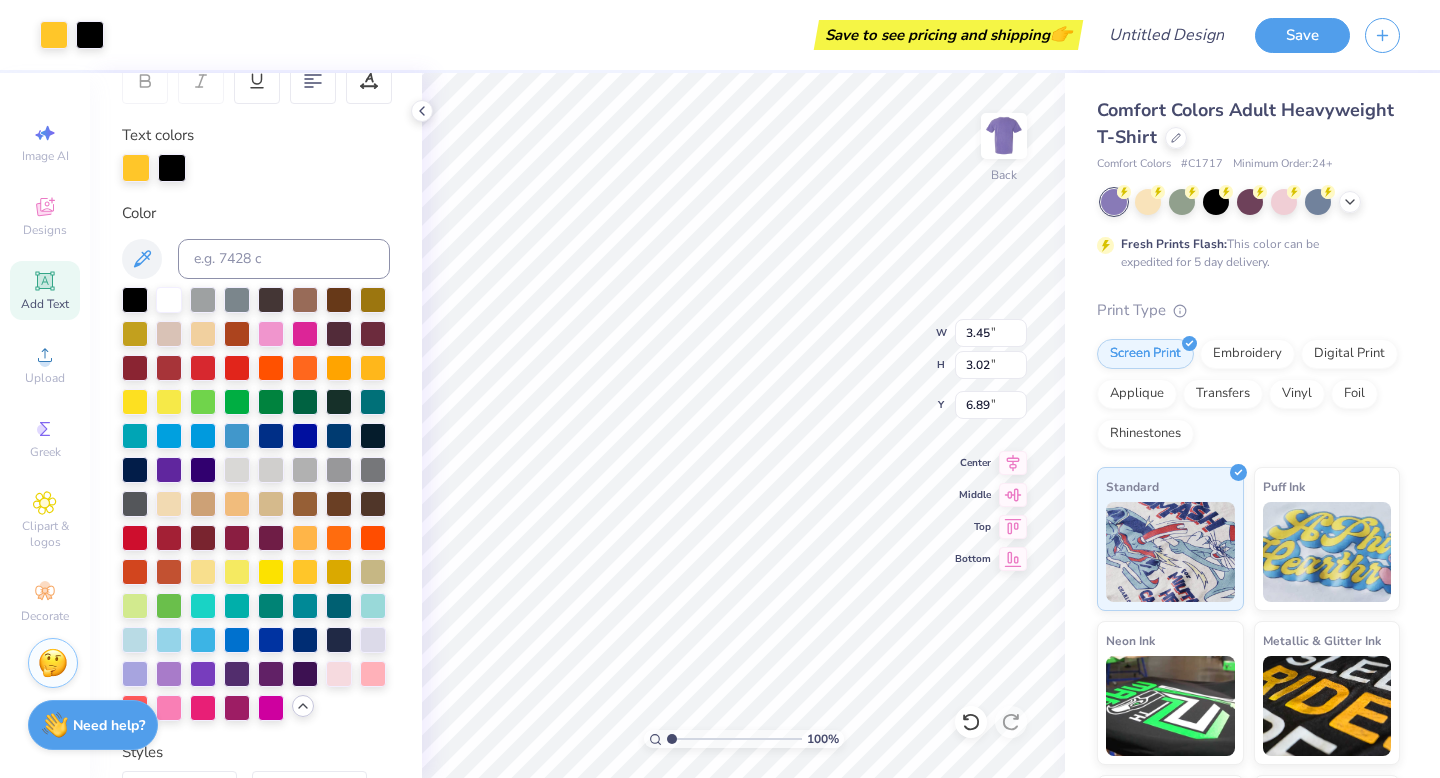 type on "6.80" 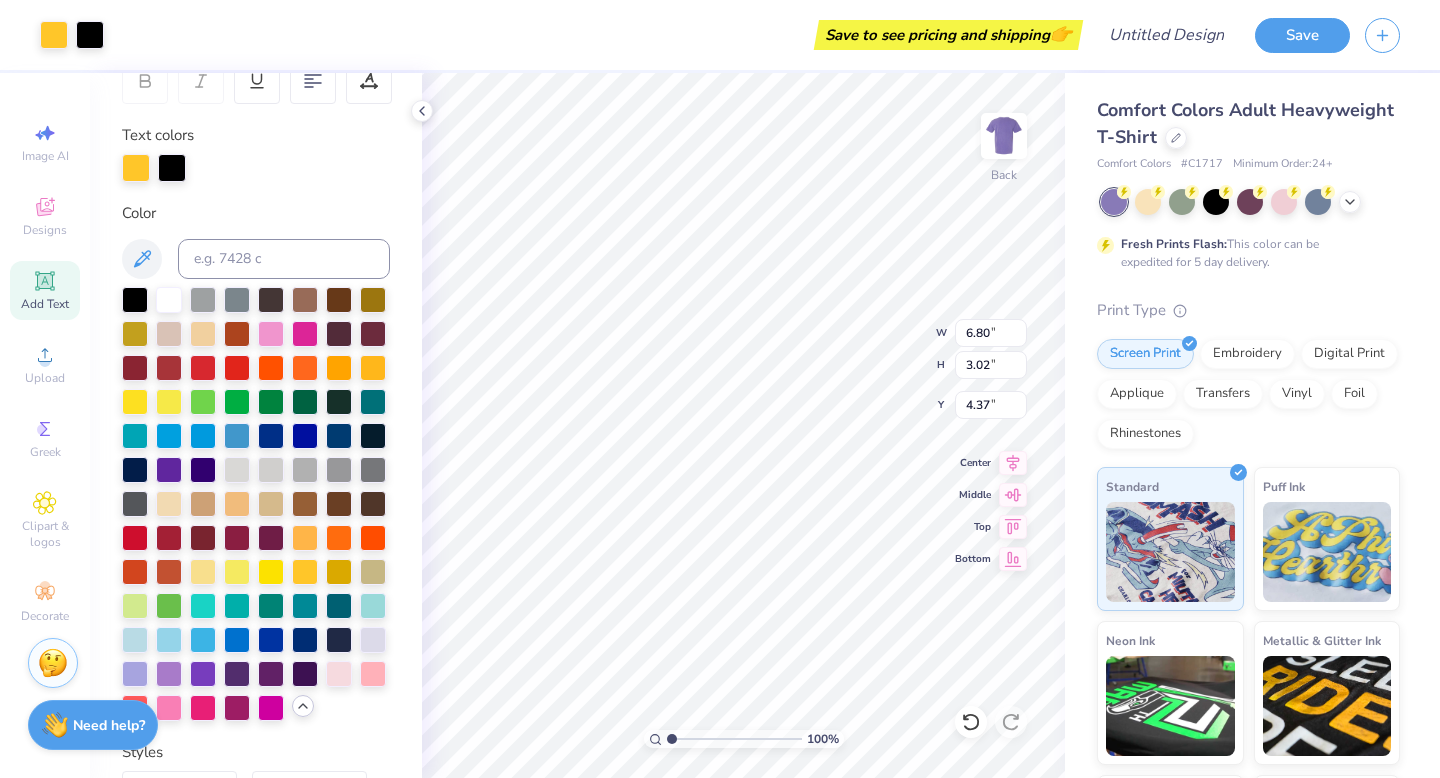 type on "3.45" 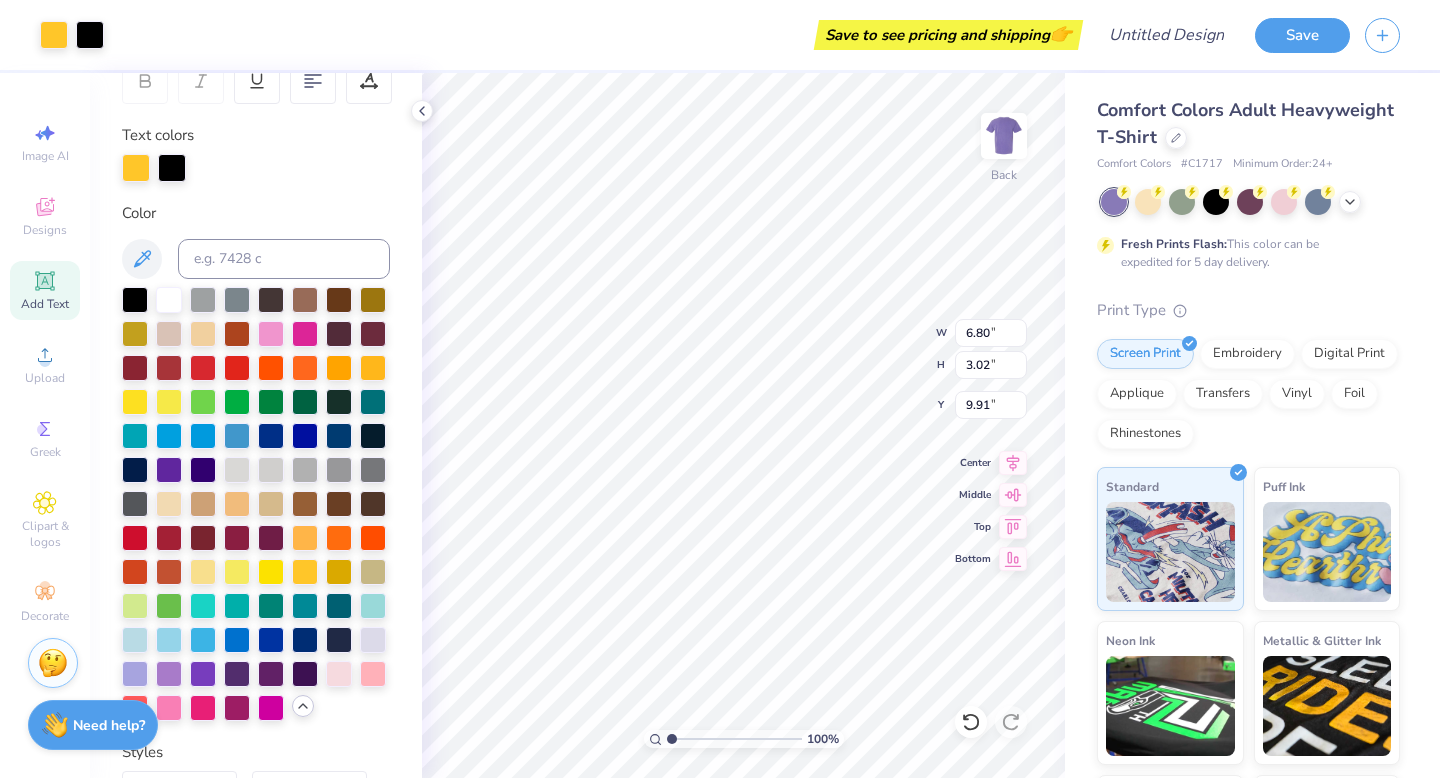 type on "2.14" 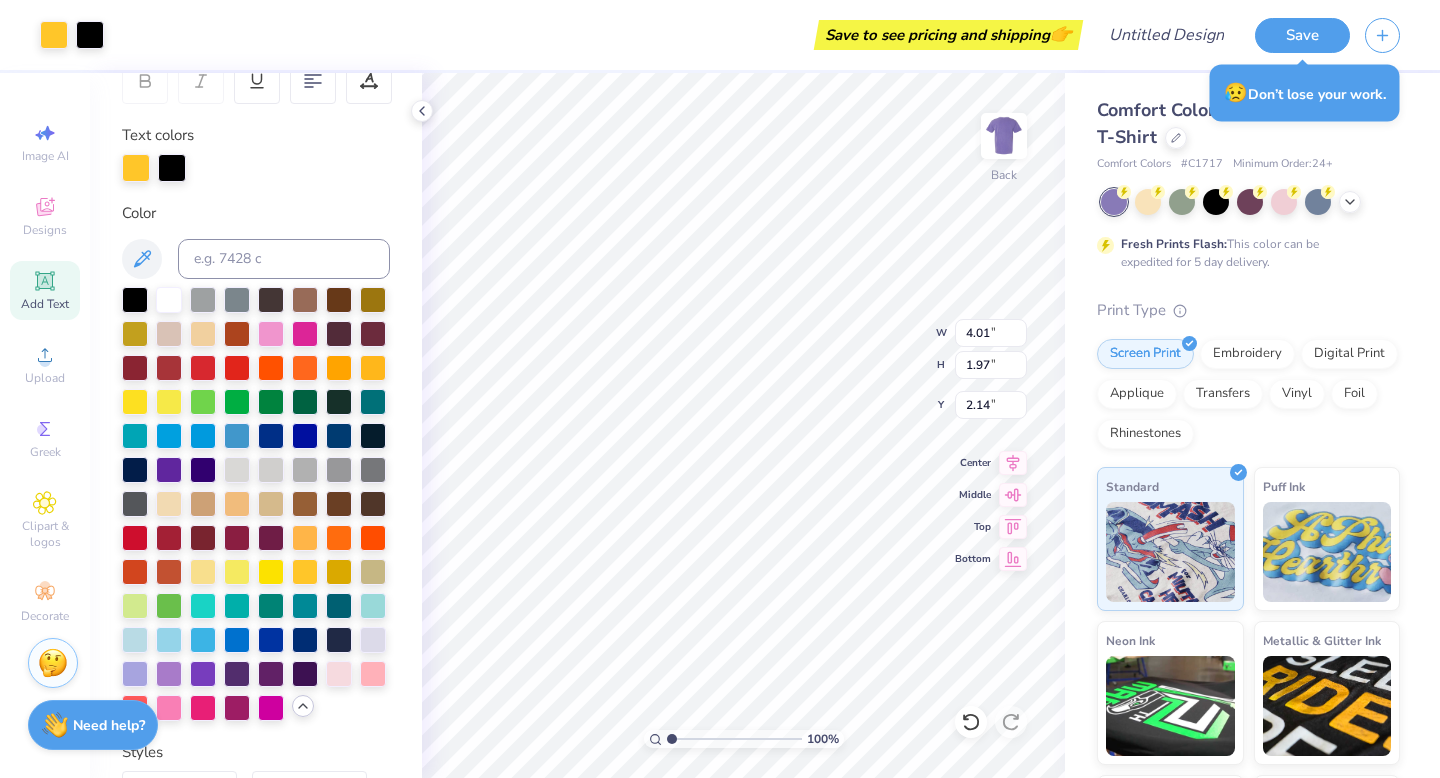type on "4.01" 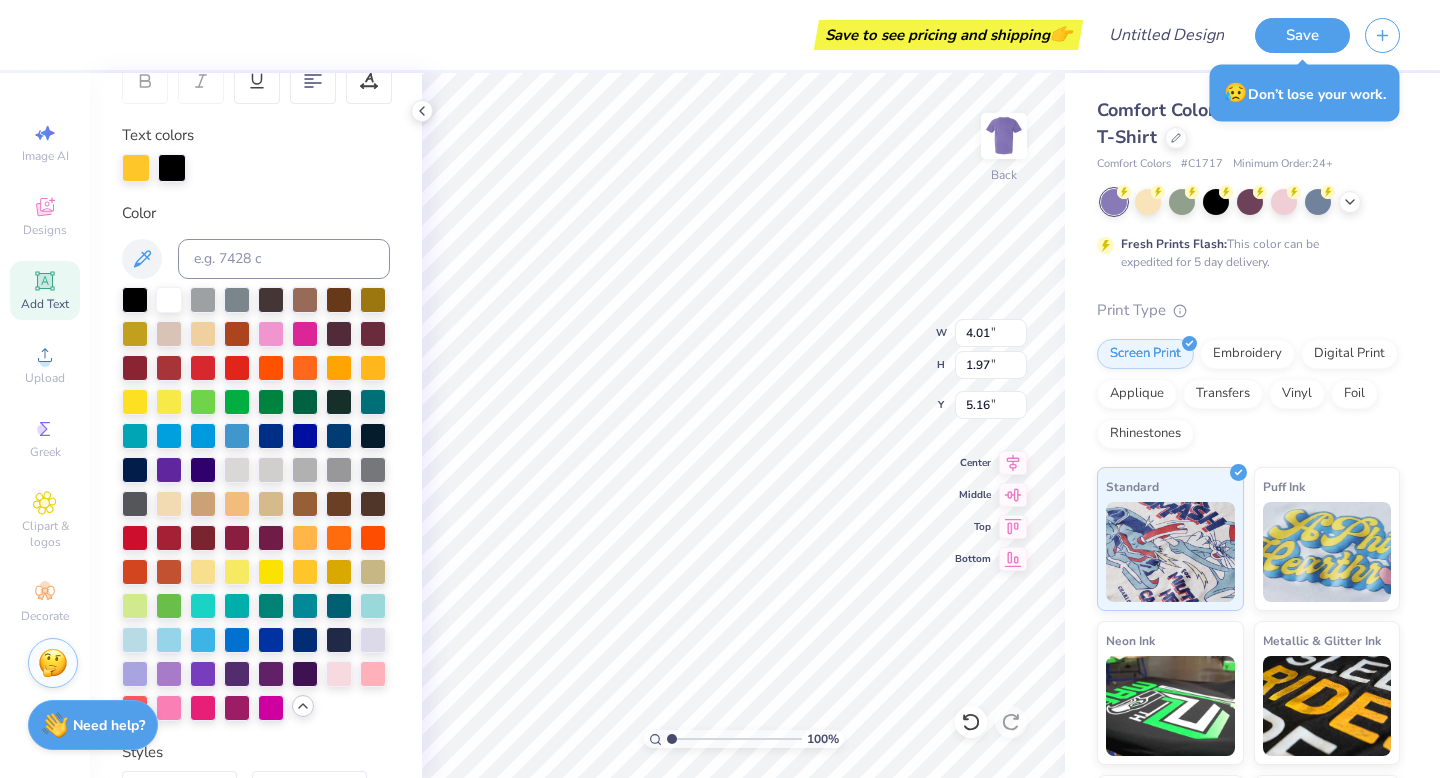 type on "oth" 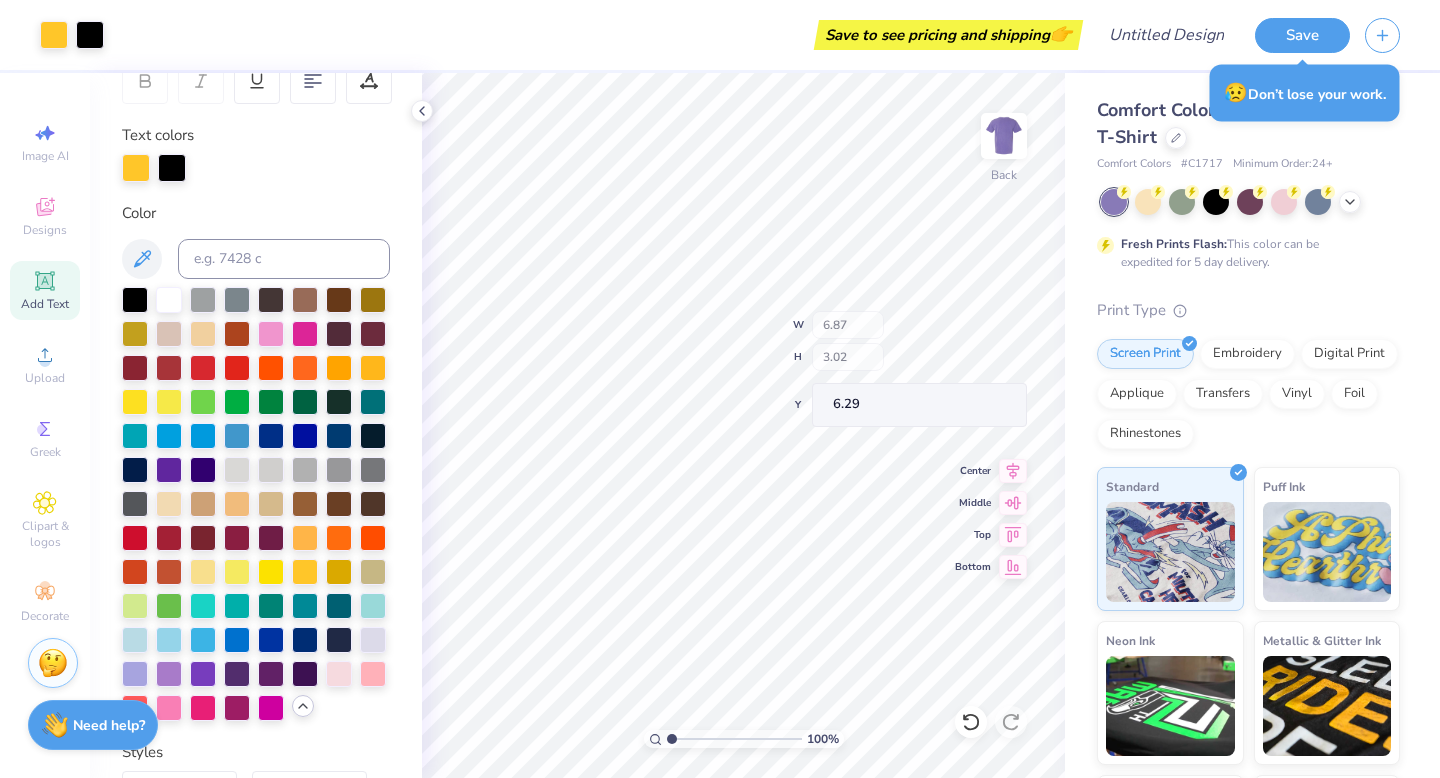 type on "6.29" 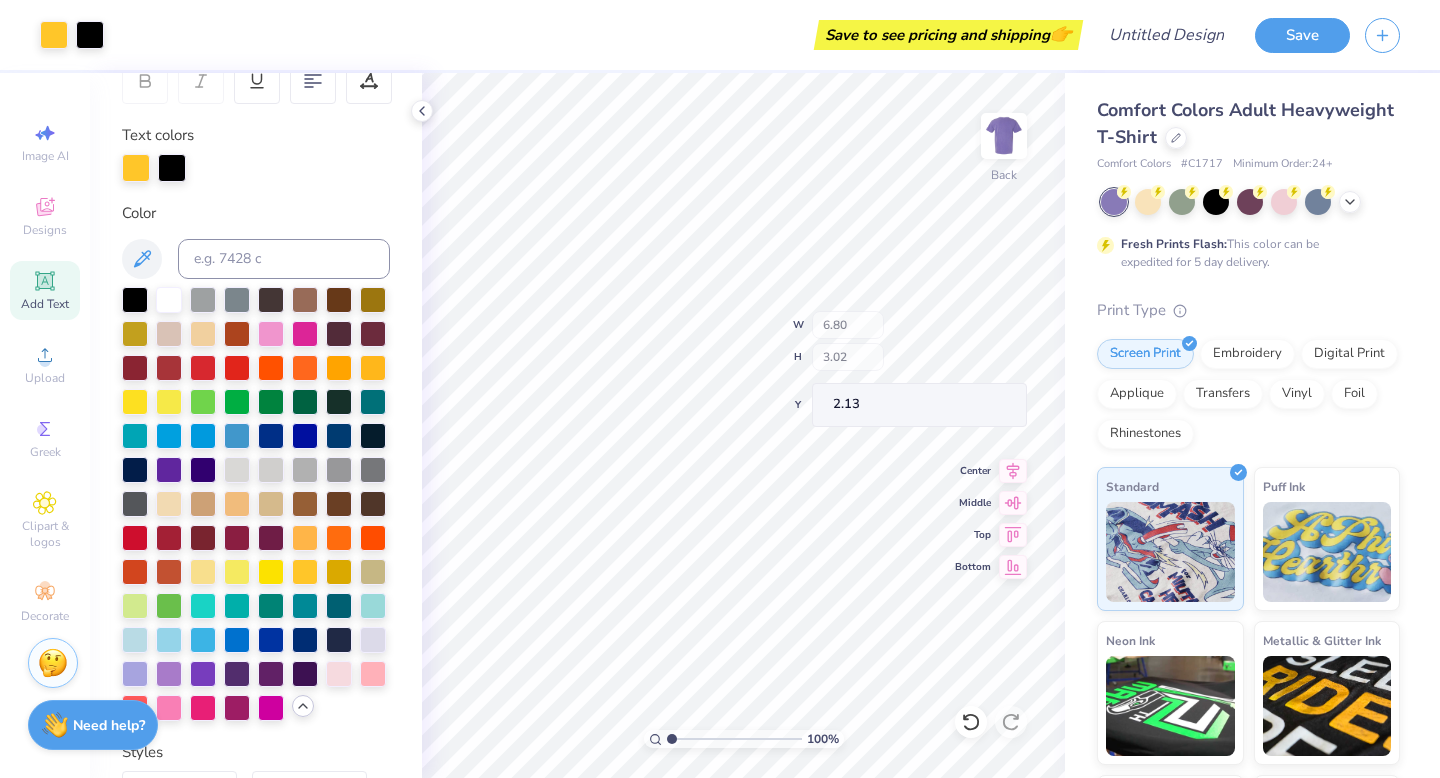 type on "3.68" 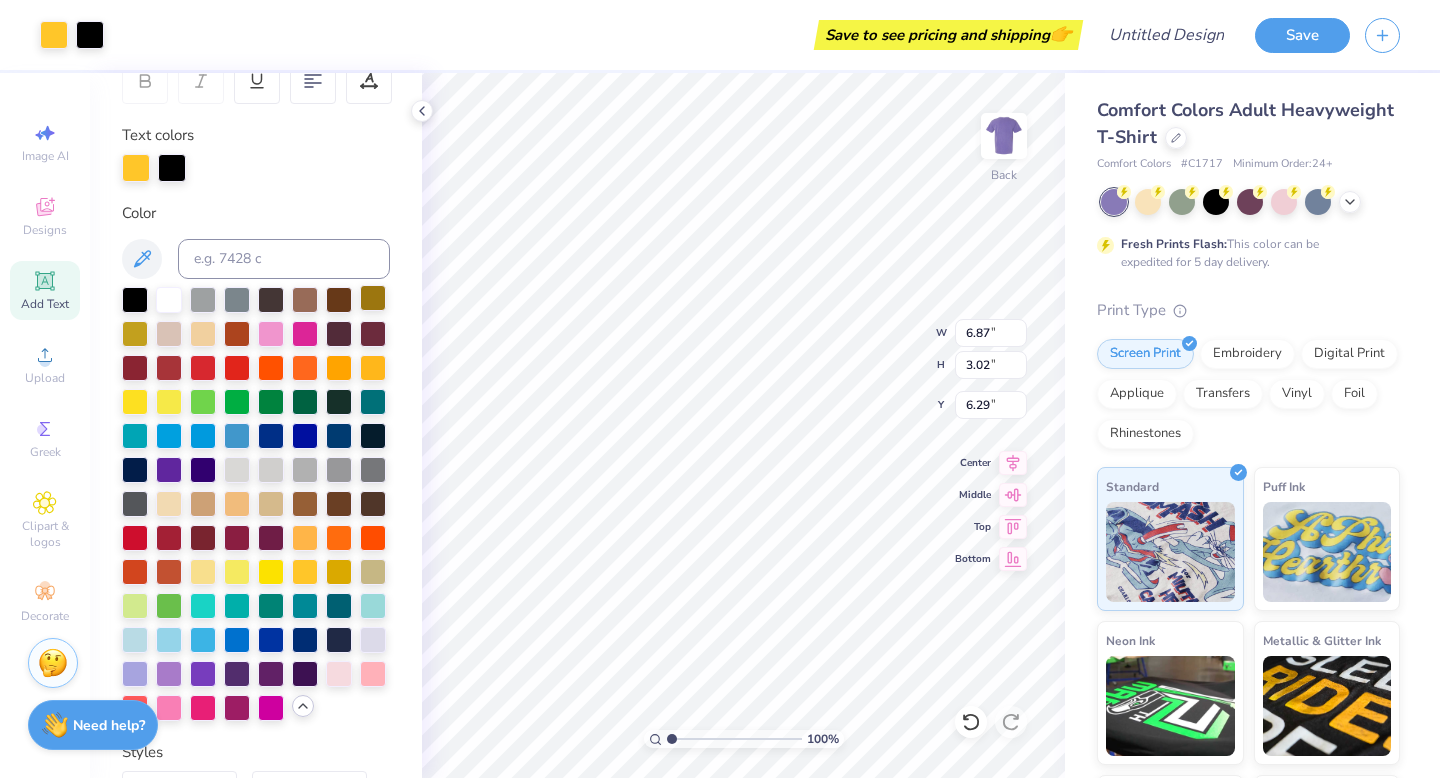 type on "6.70" 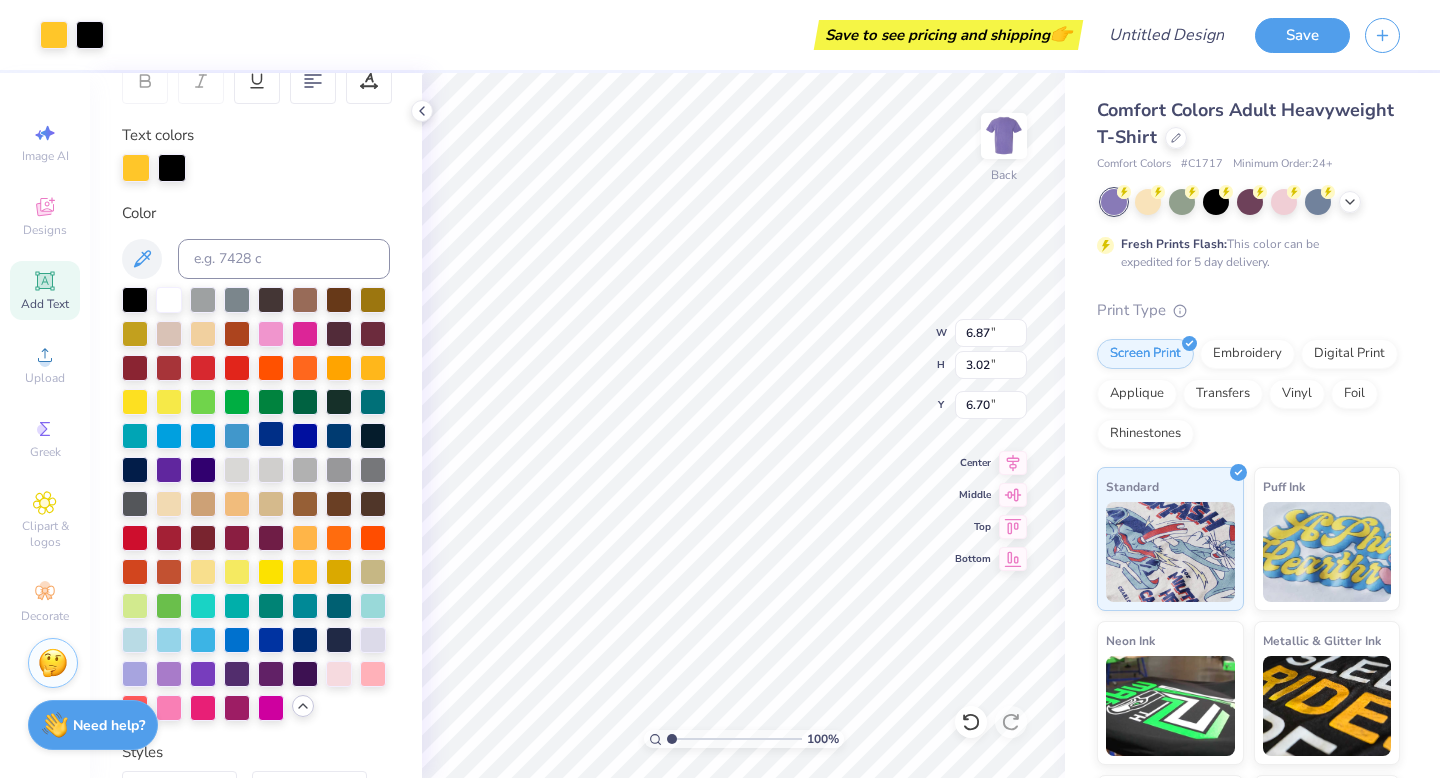 click at bounding box center (271, 434) 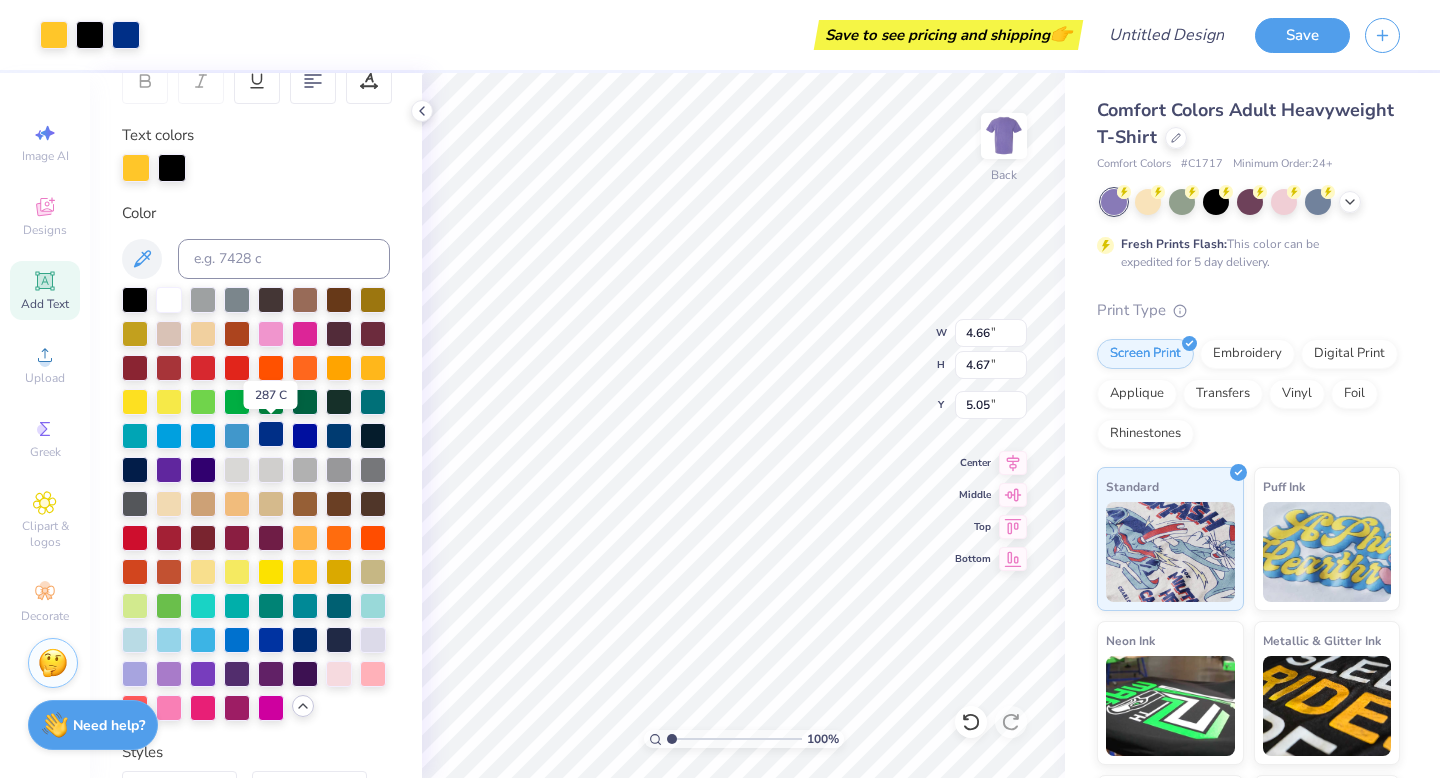 type on "6.87" 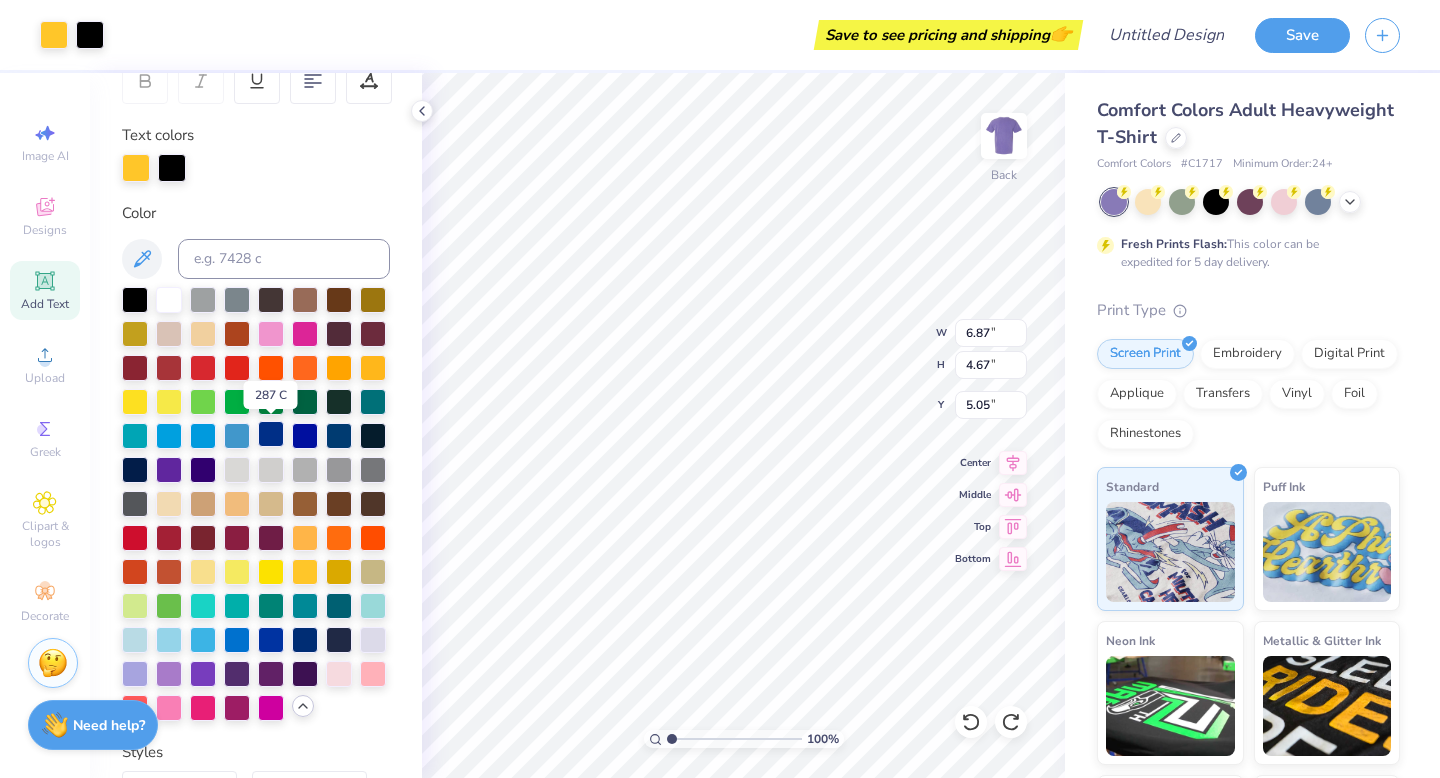 type on "3.02" 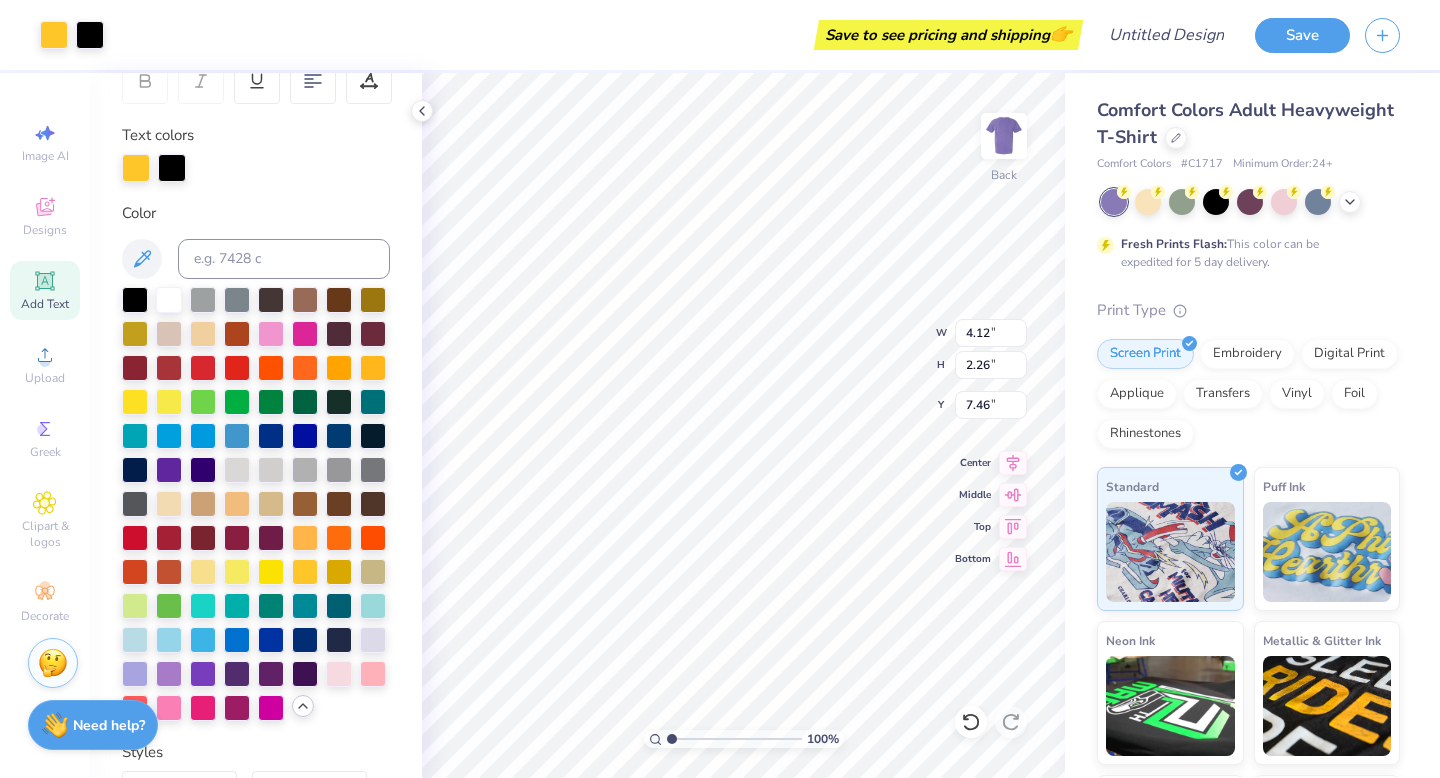 type on "7.46" 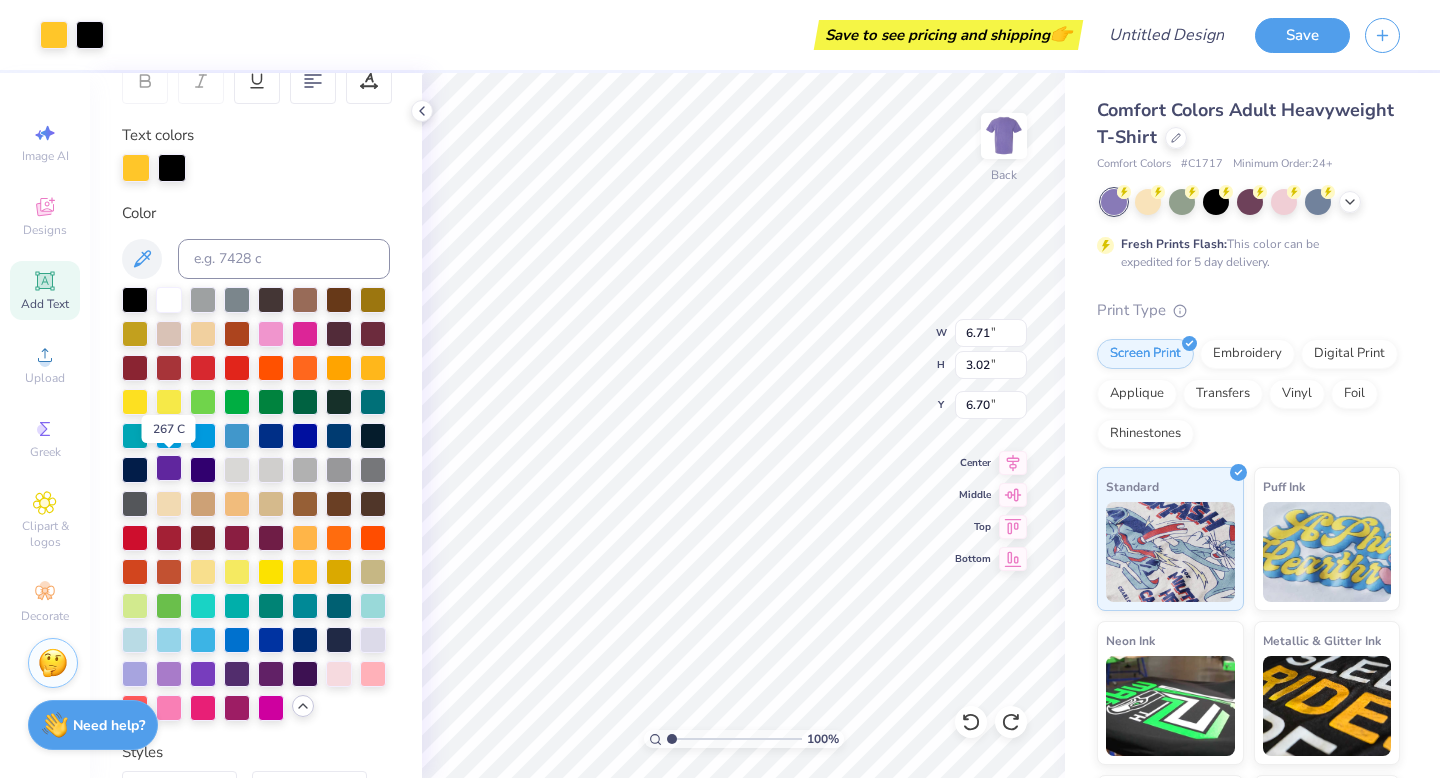 click at bounding box center (169, 468) 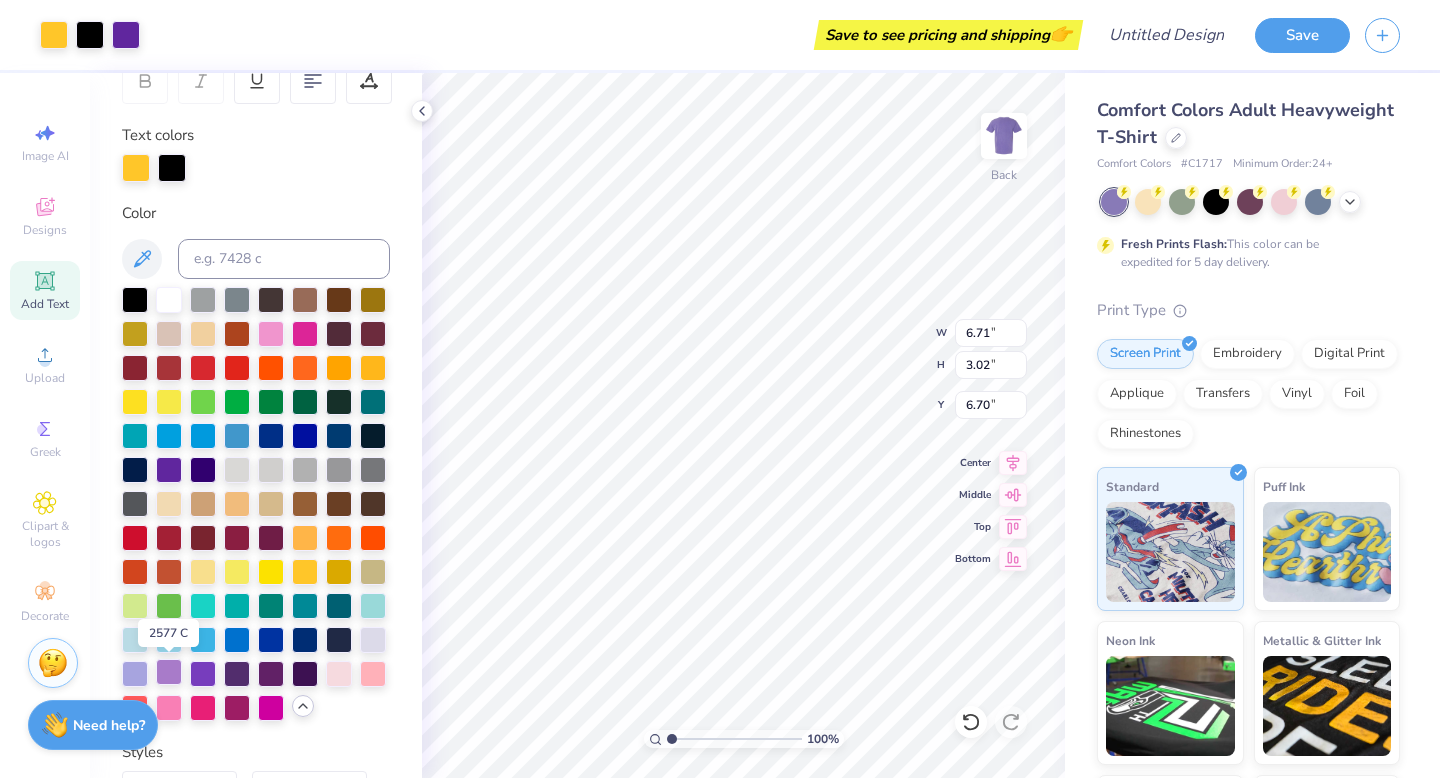 click at bounding box center [169, 672] 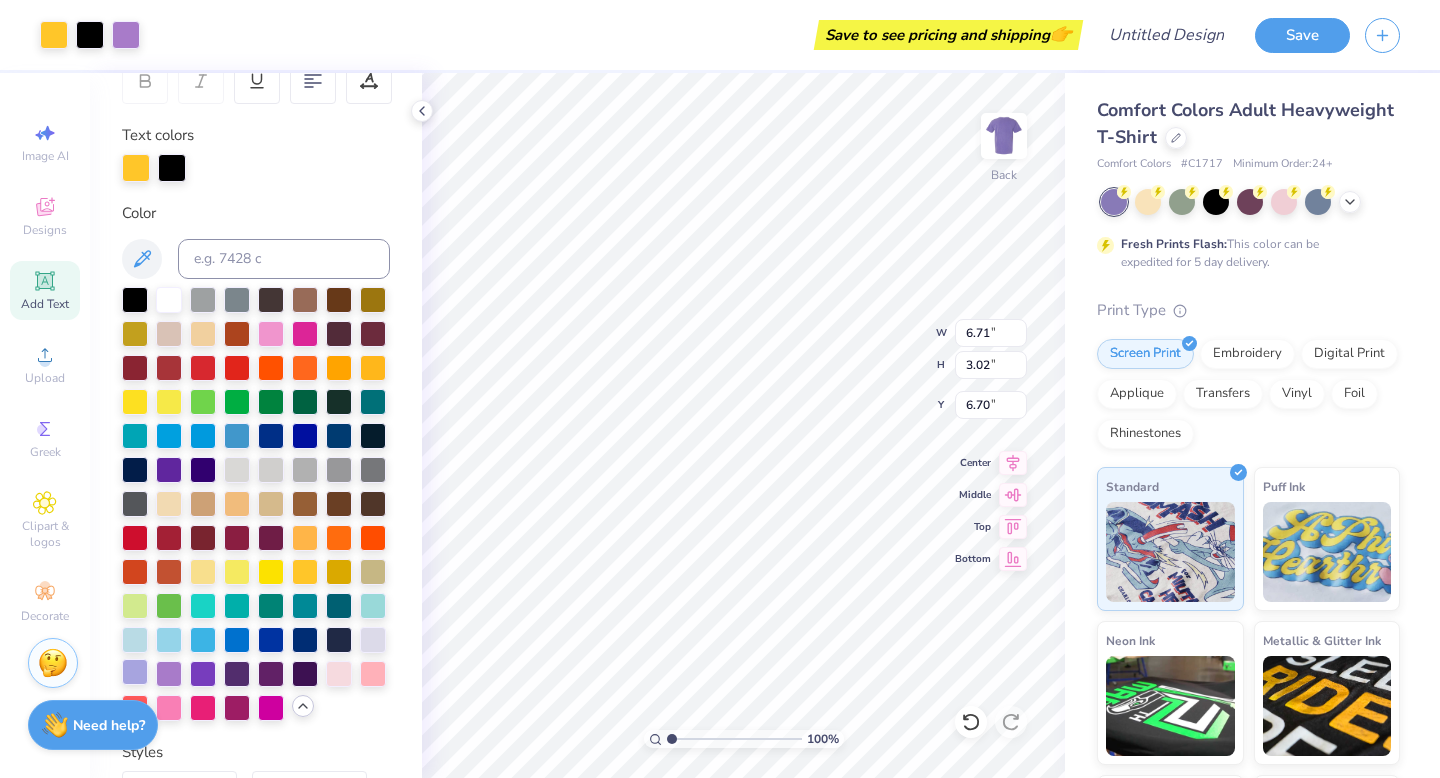 click at bounding box center (135, 672) 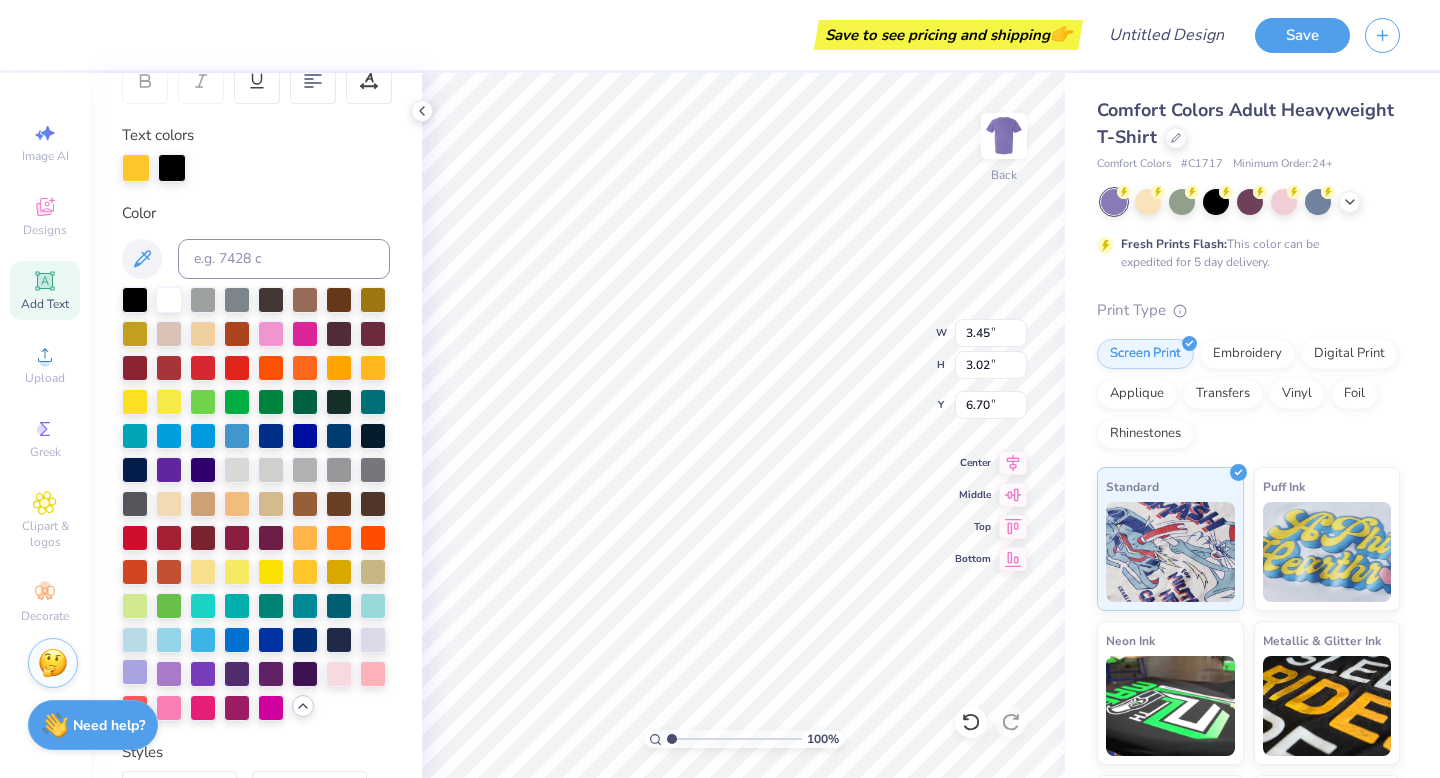 click at bounding box center [135, 672] 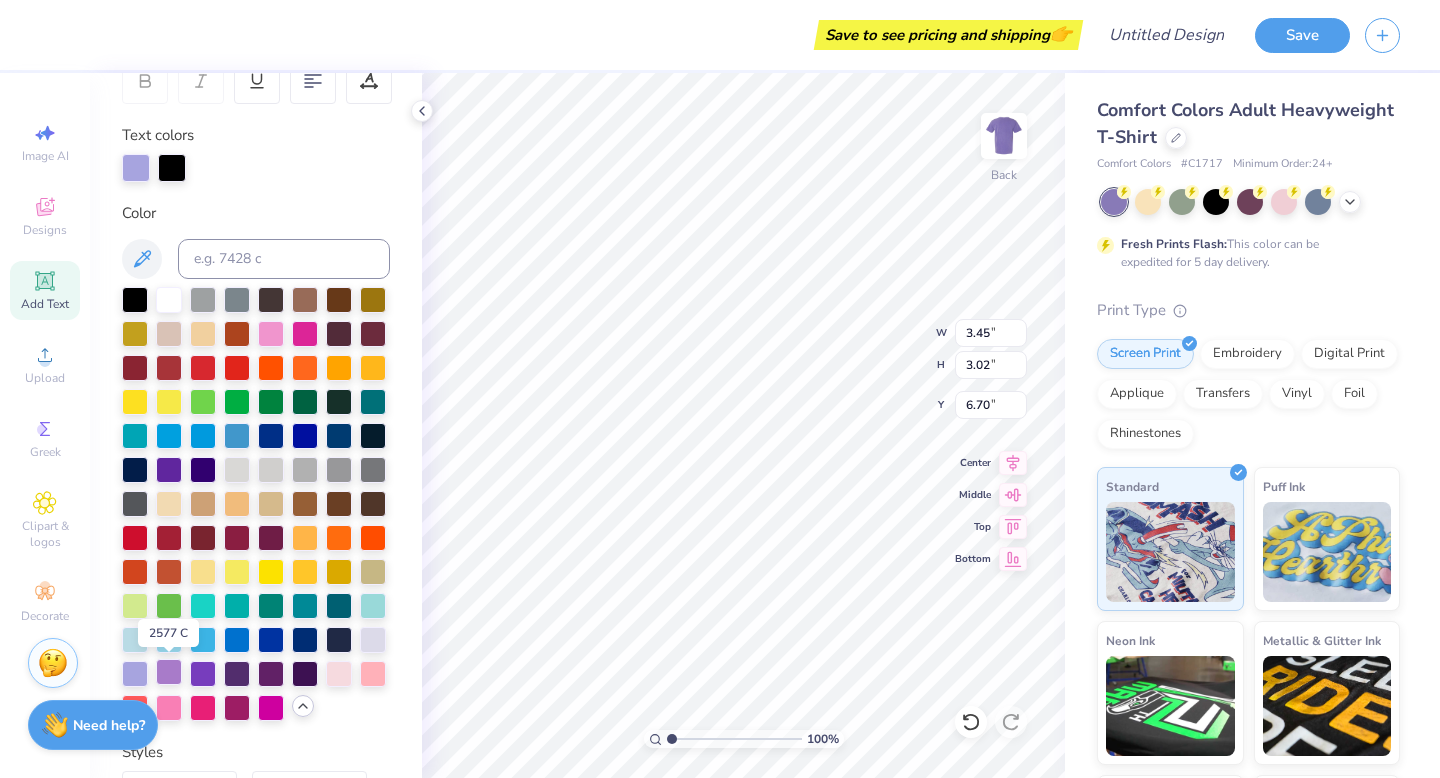 click at bounding box center (169, 672) 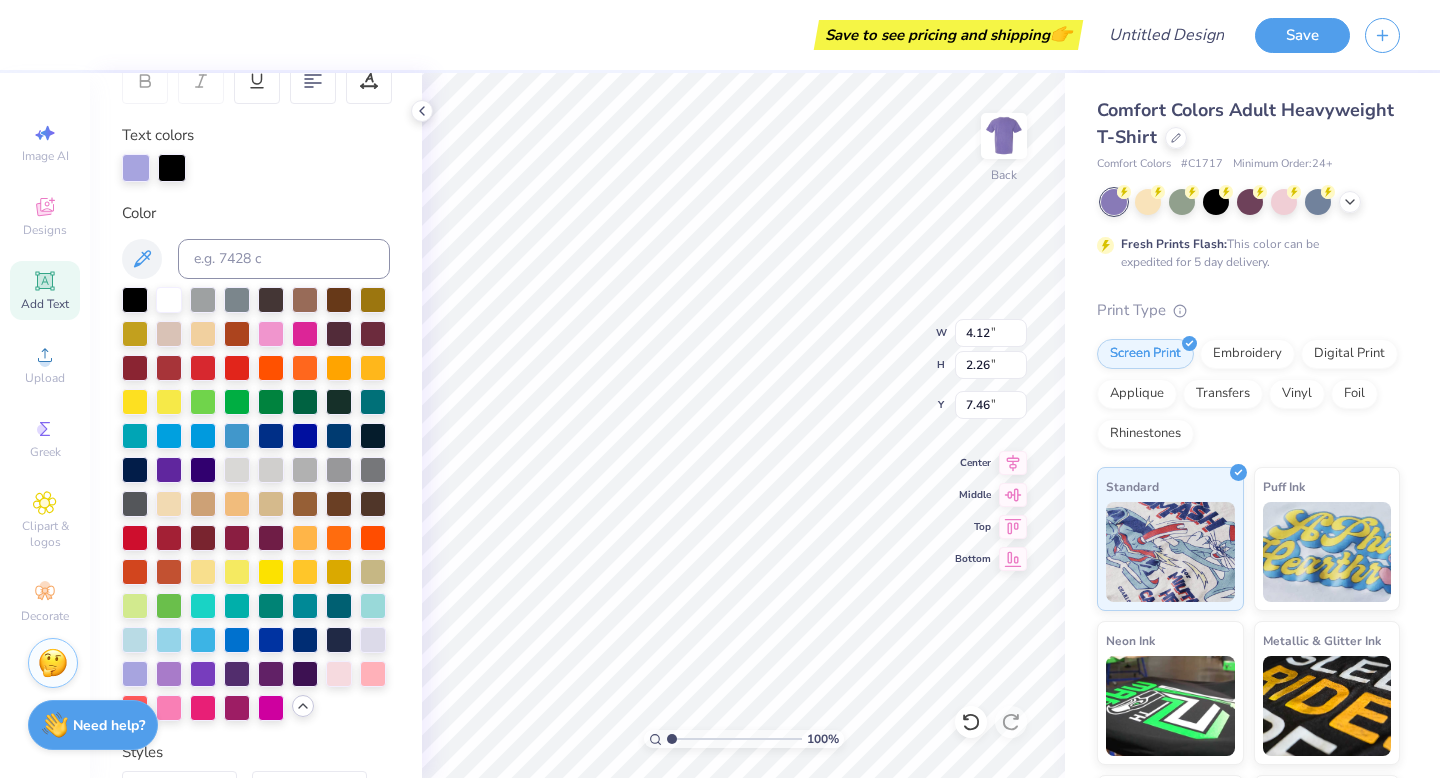 type on "4.12" 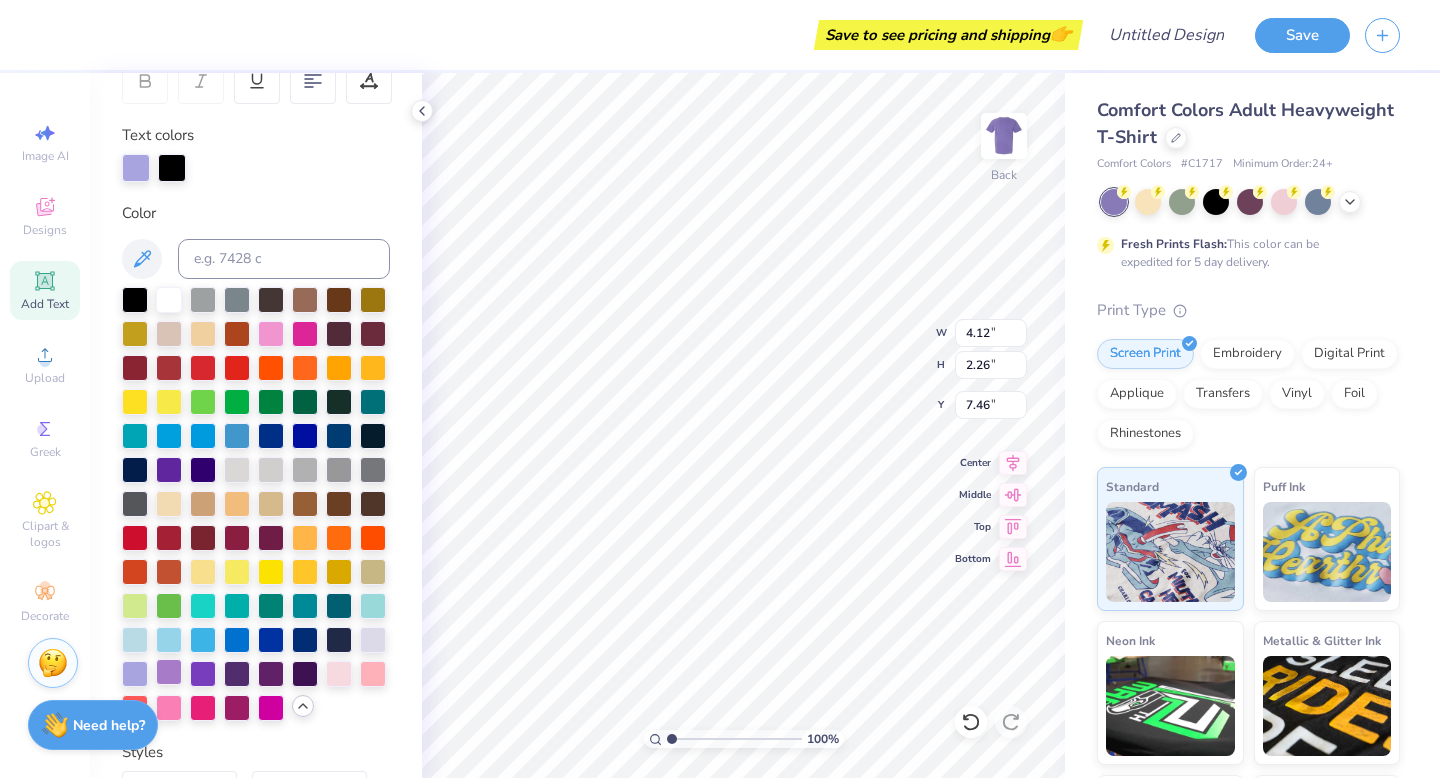 click at bounding box center (169, 672) 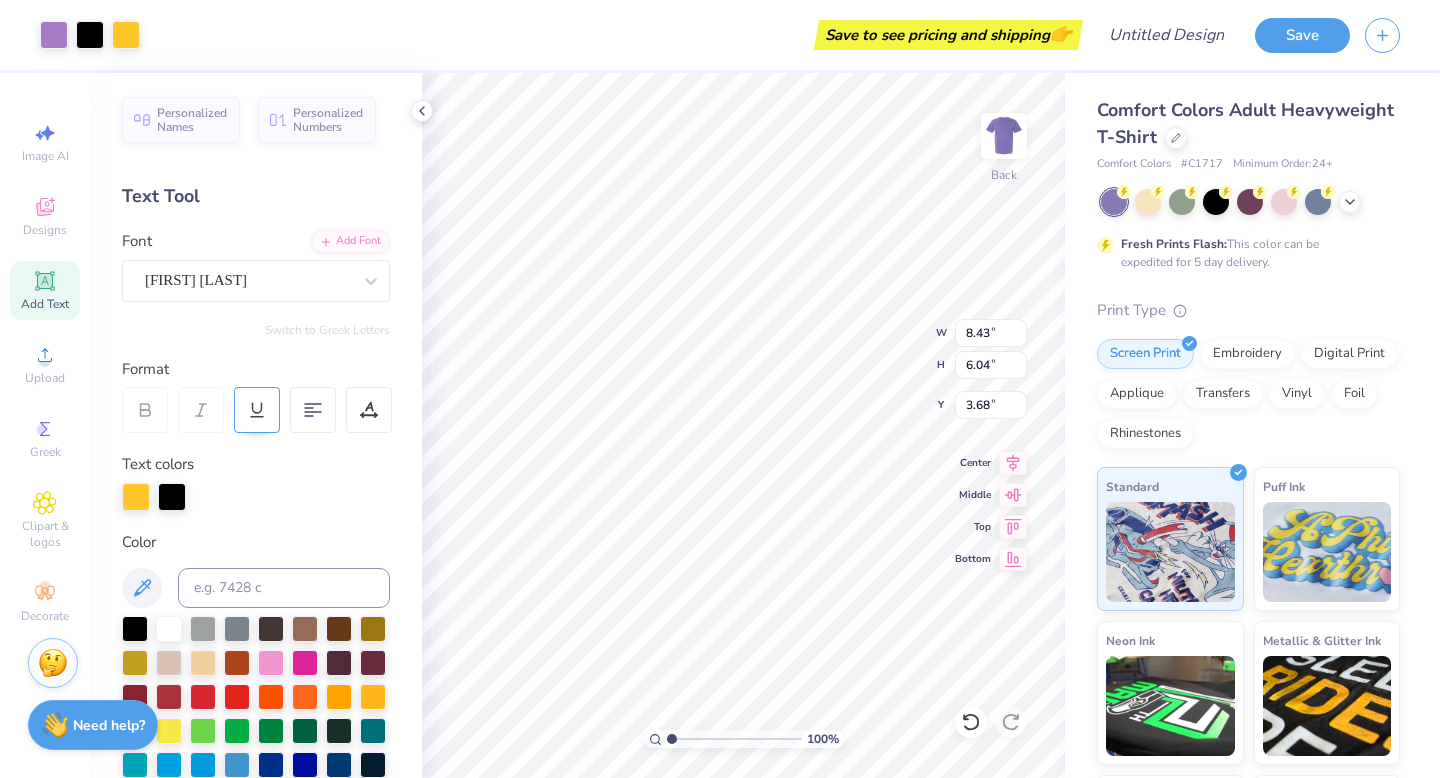 scroll, scrollTop: 700, scrollLeft: 0, axis: vertical 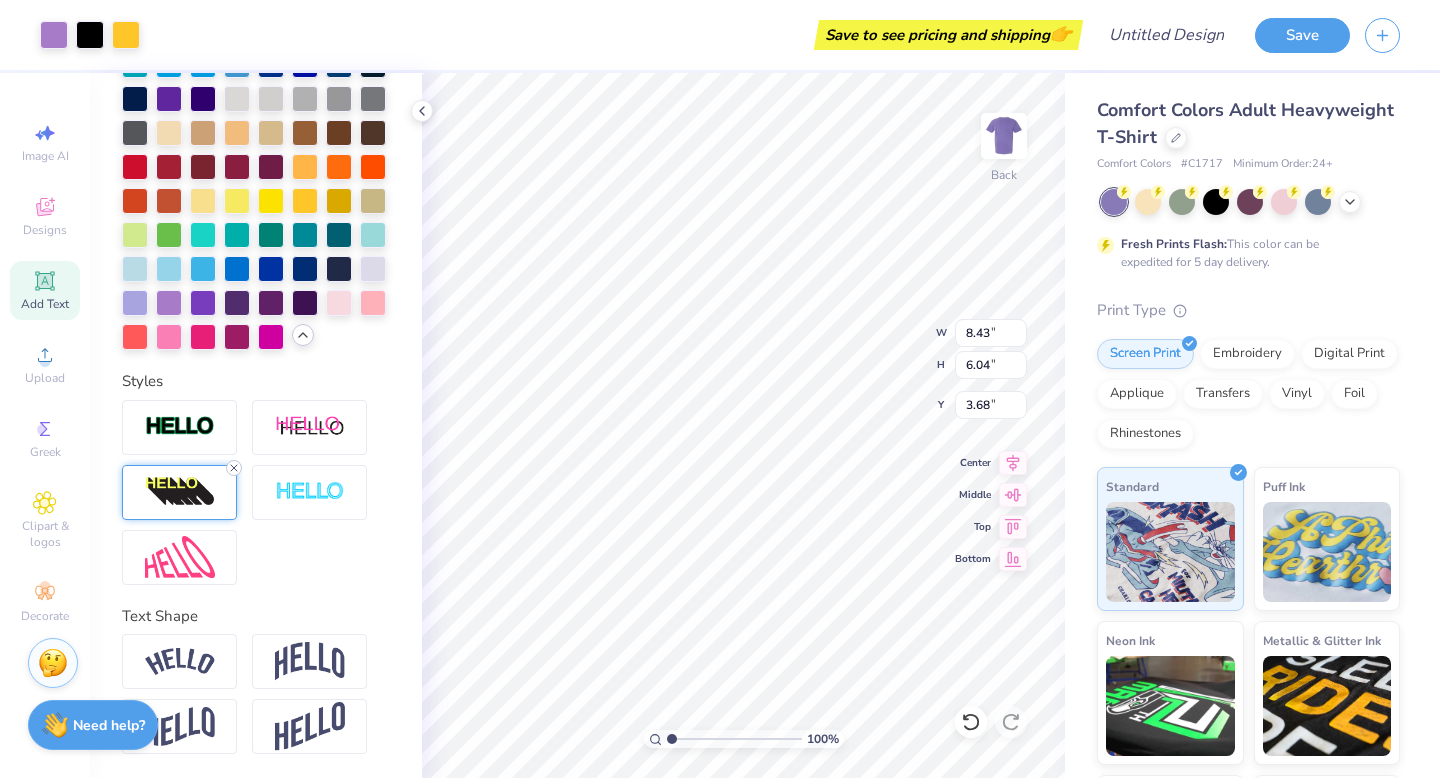 click 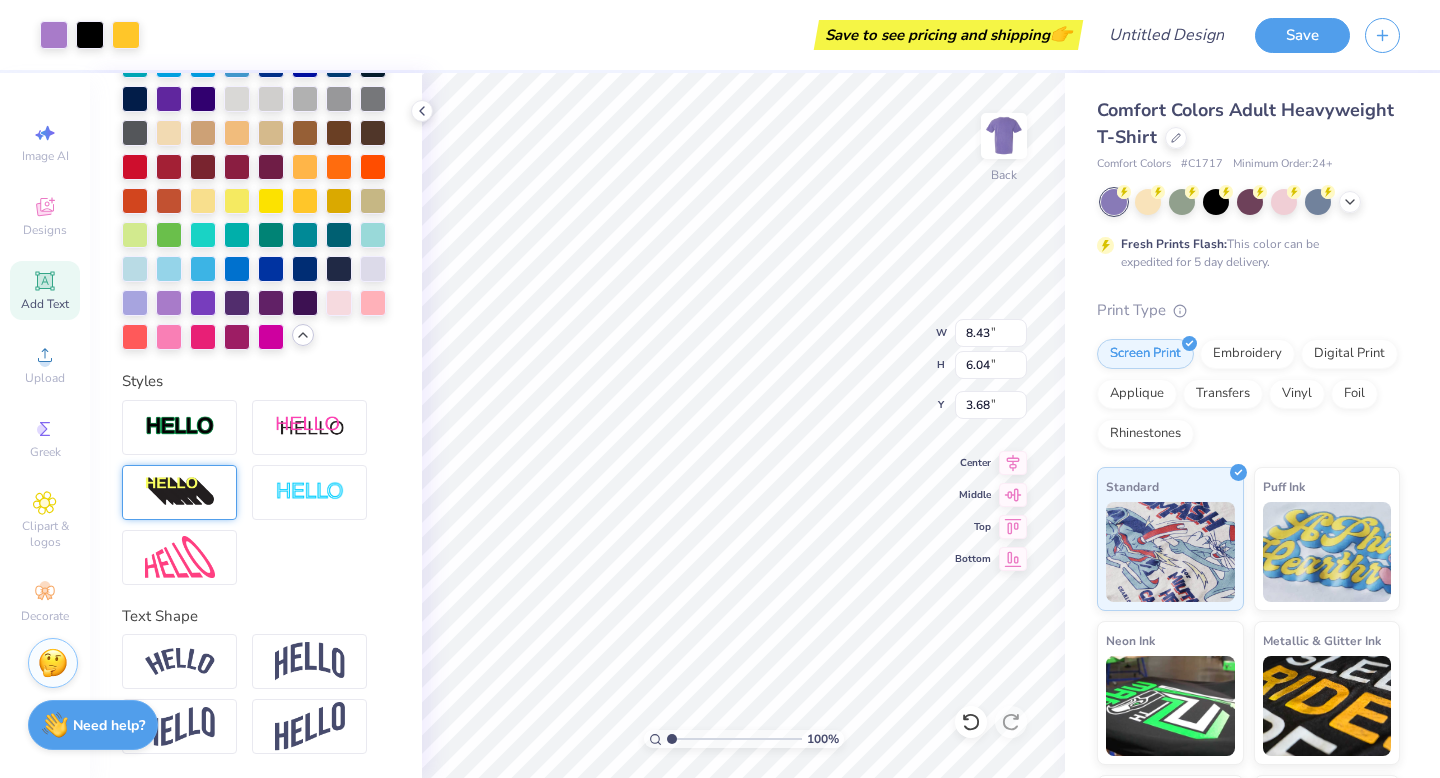 click at bounding box center (180, 492) 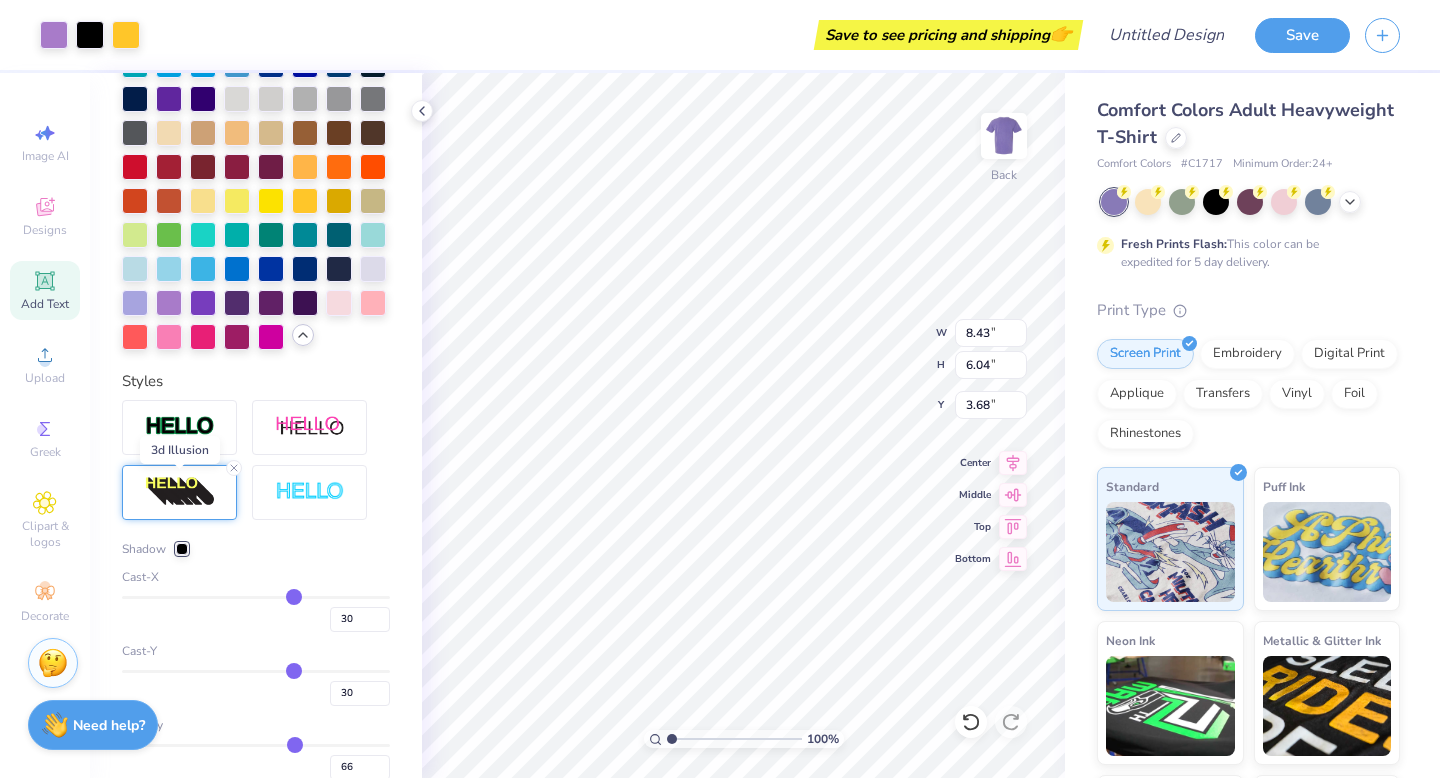 click at bounding box center (180, 492) 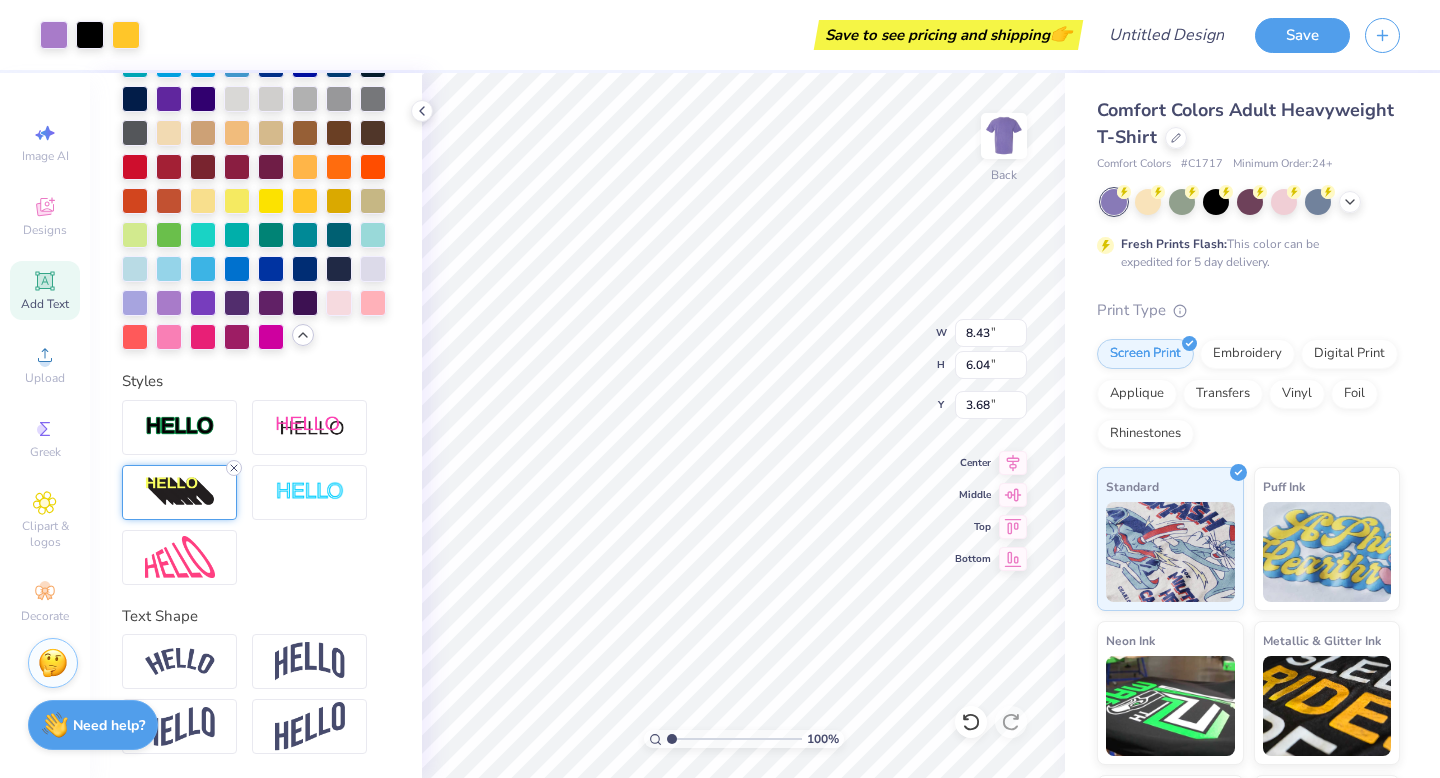 click 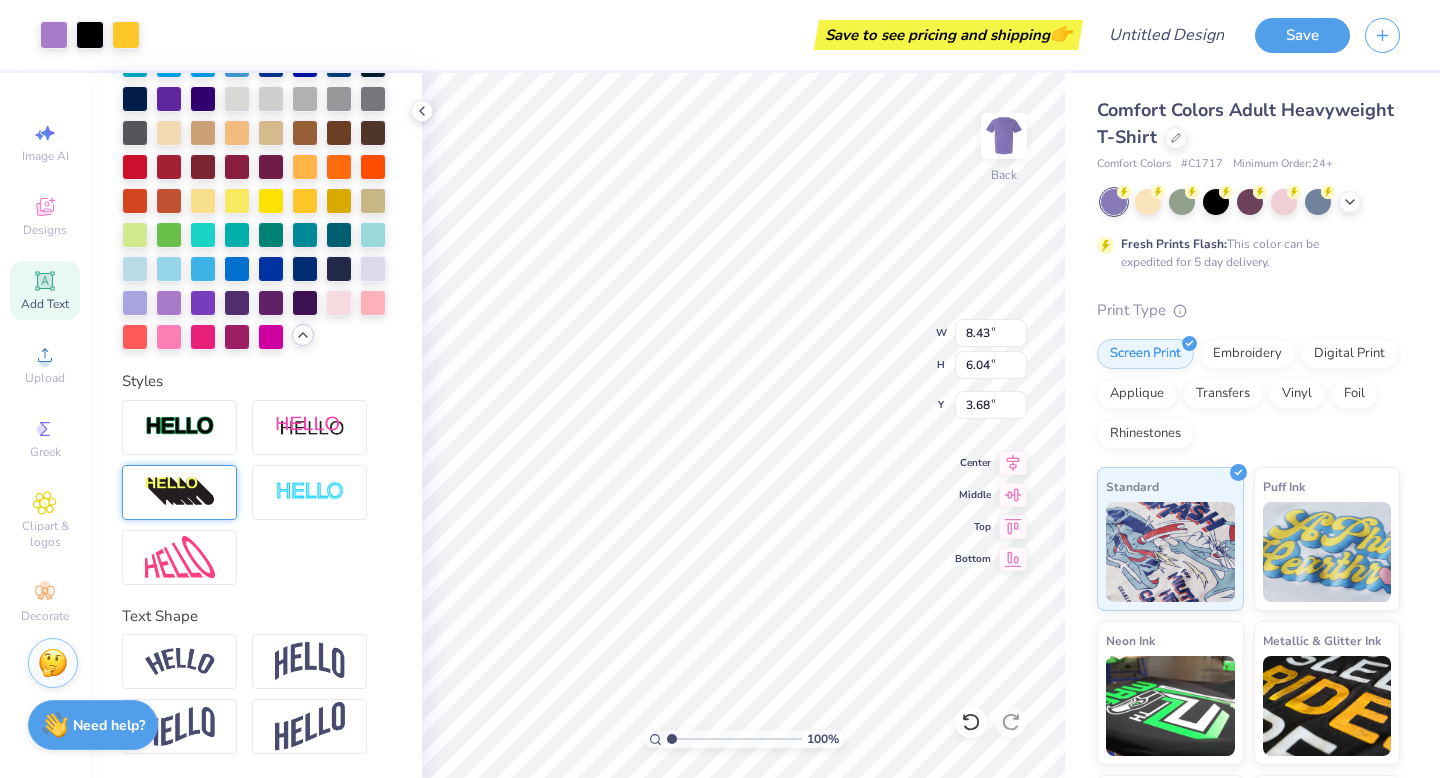 click at bounding box center (180, 492) 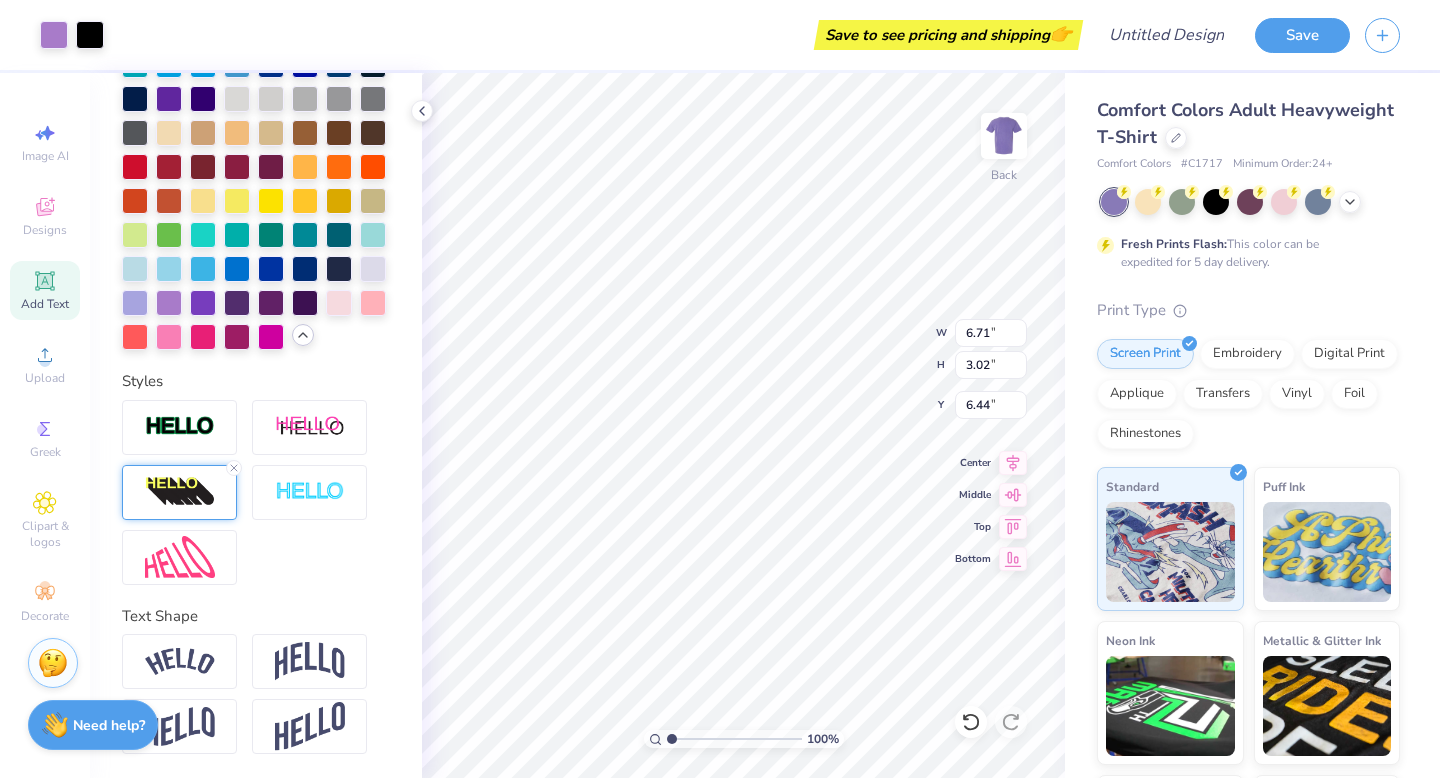 type on "6.44" 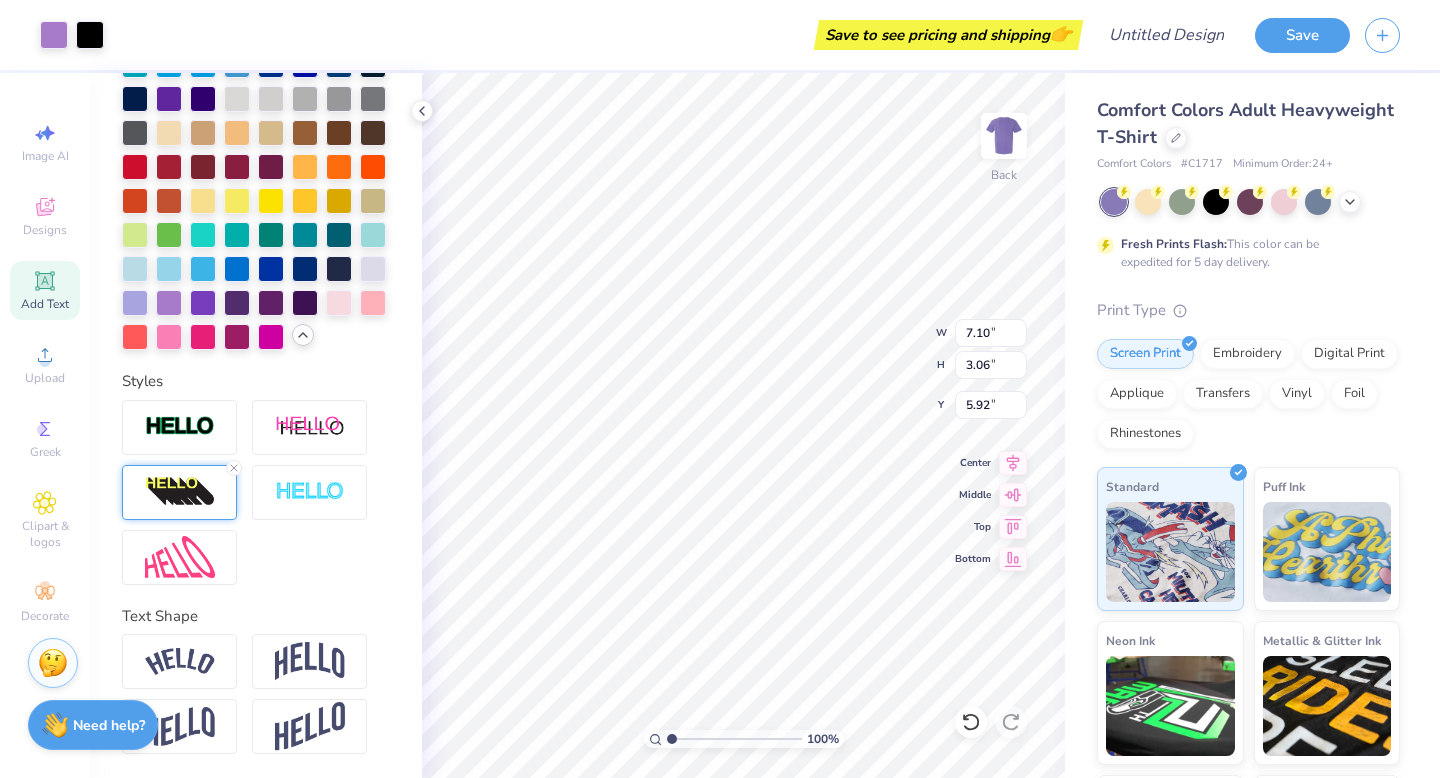 type on "7.10" 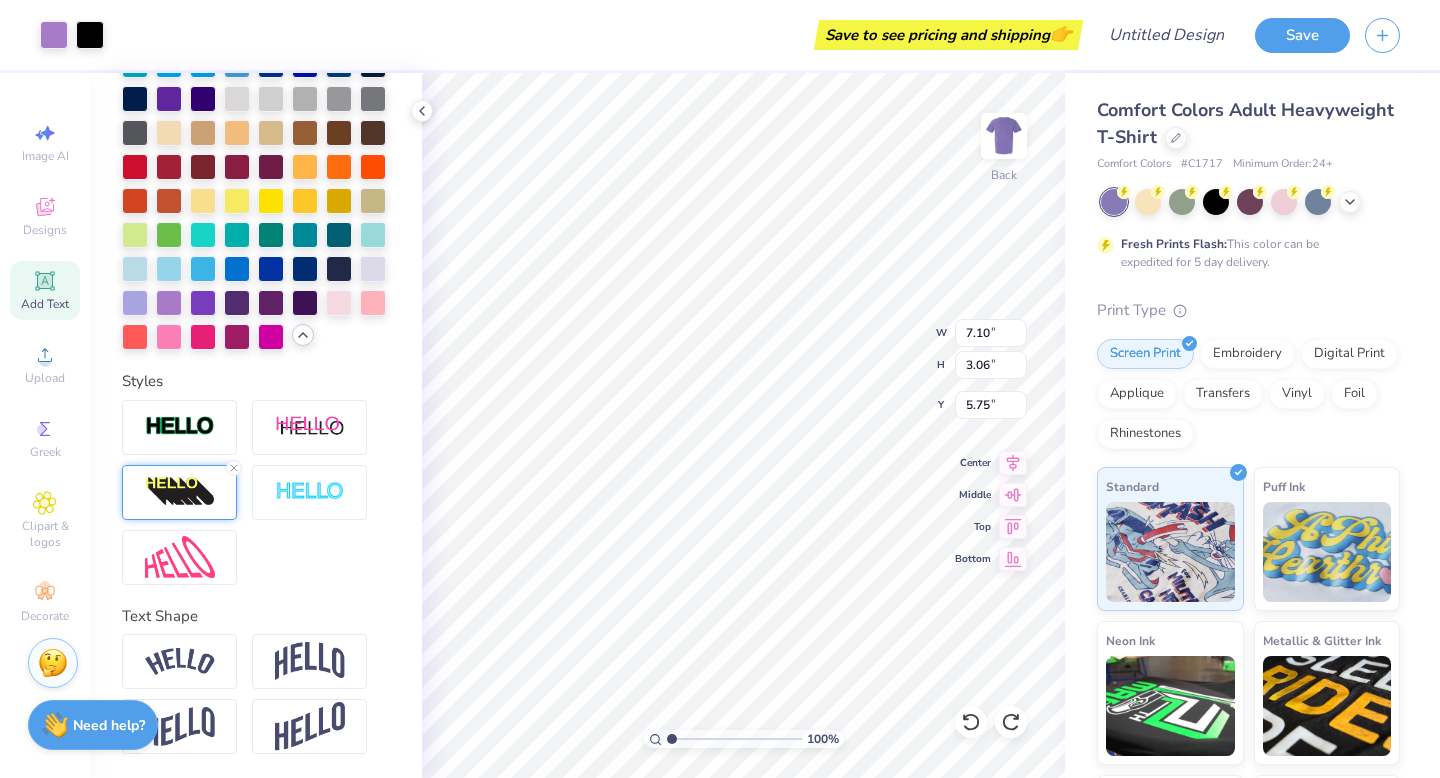 type on "6.23" 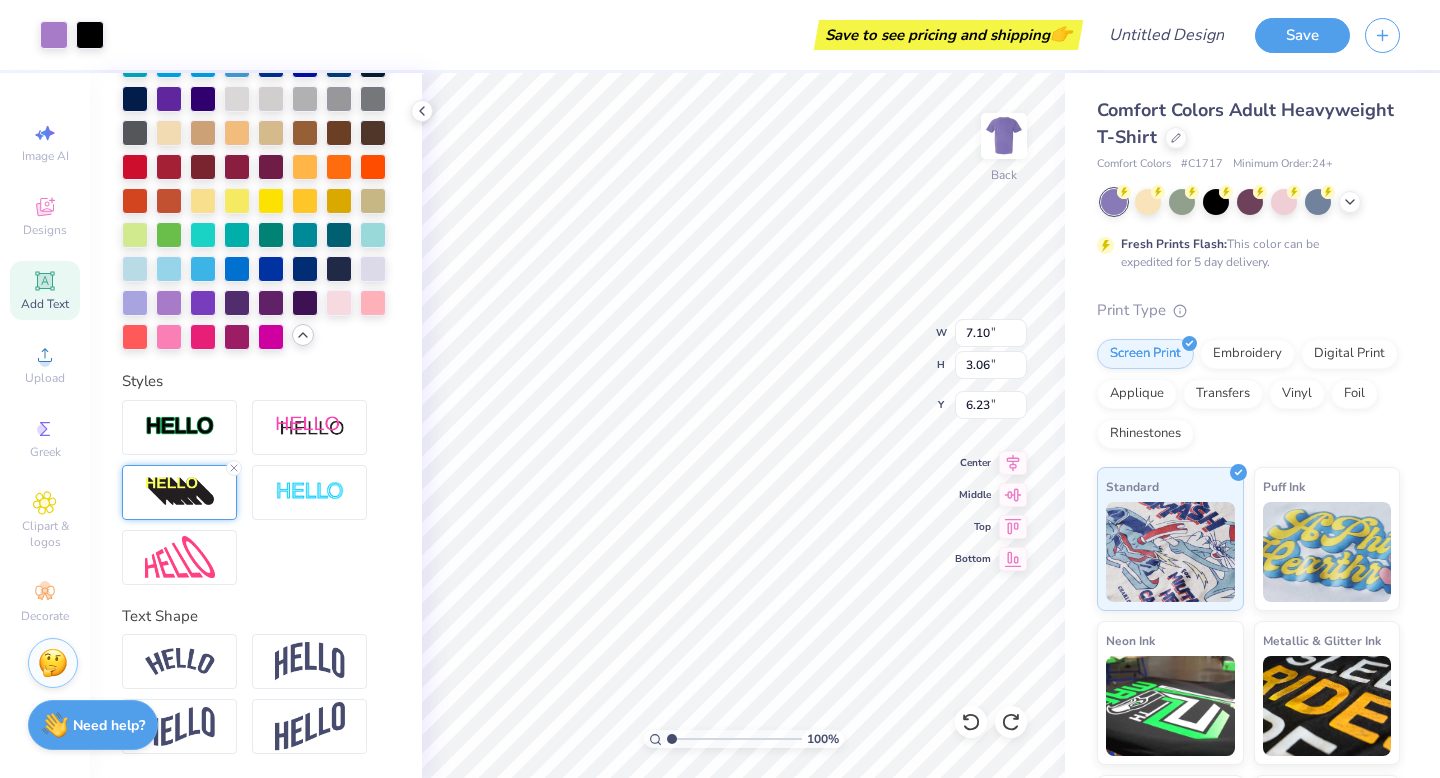type on "6.79" 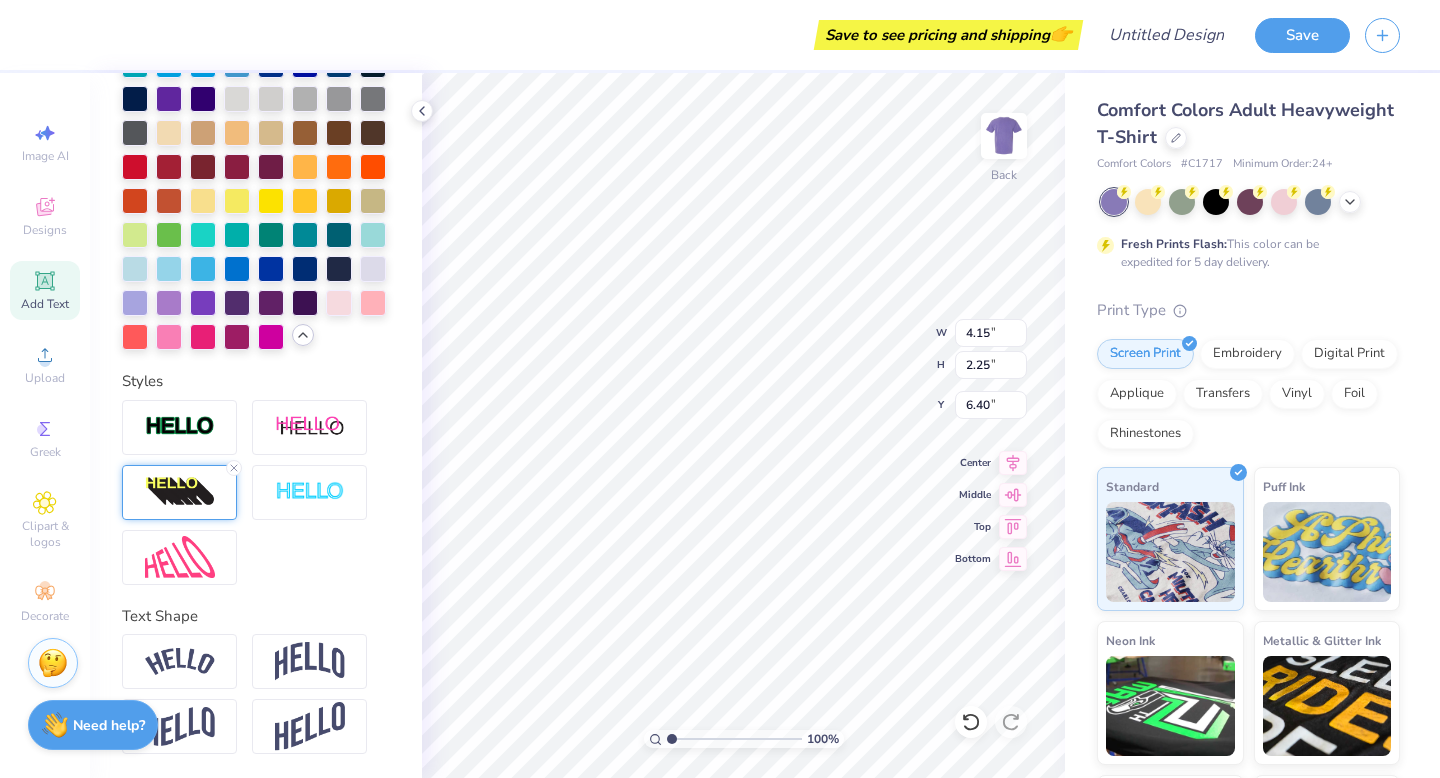 type on "5.27" 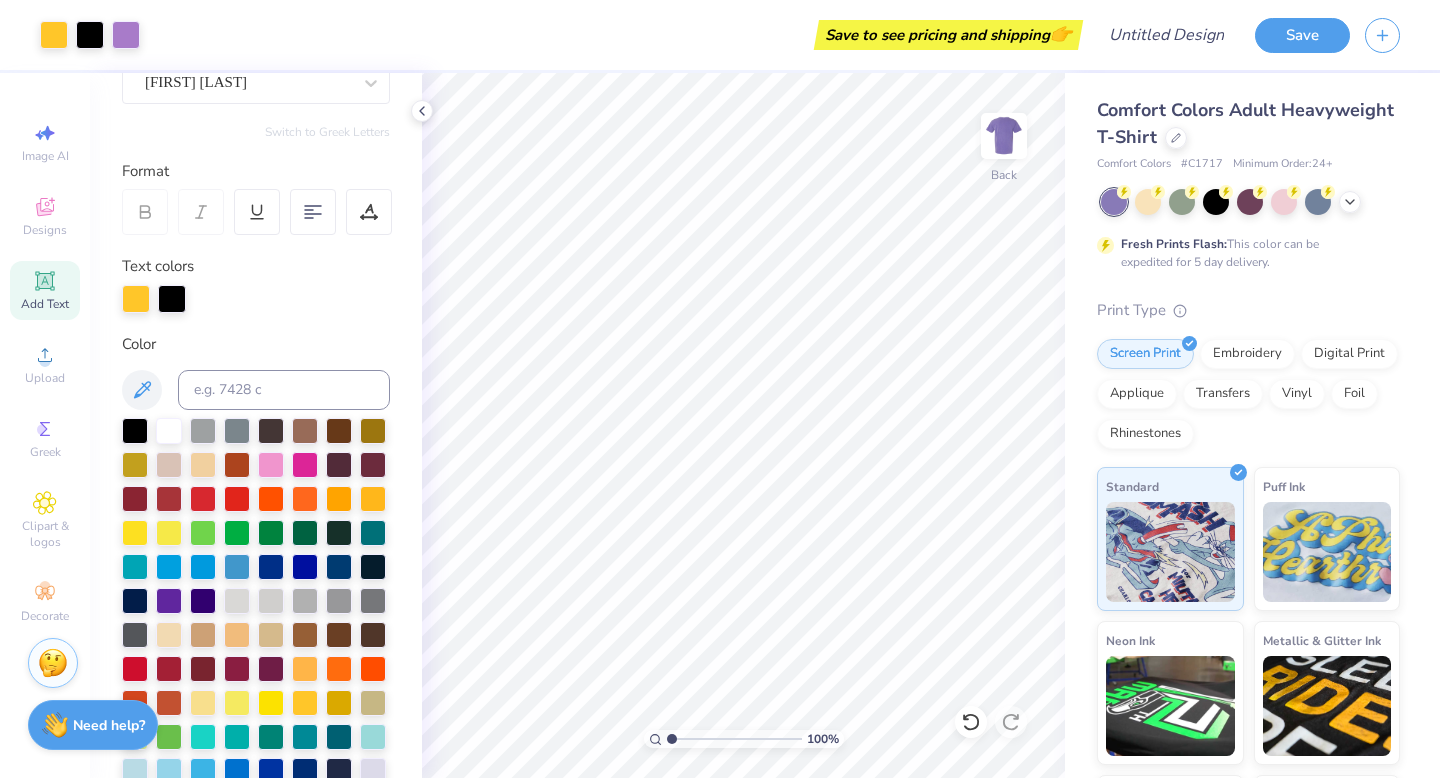scroll, scrollTop: 148, scrollLeft: 0, axis: vertical 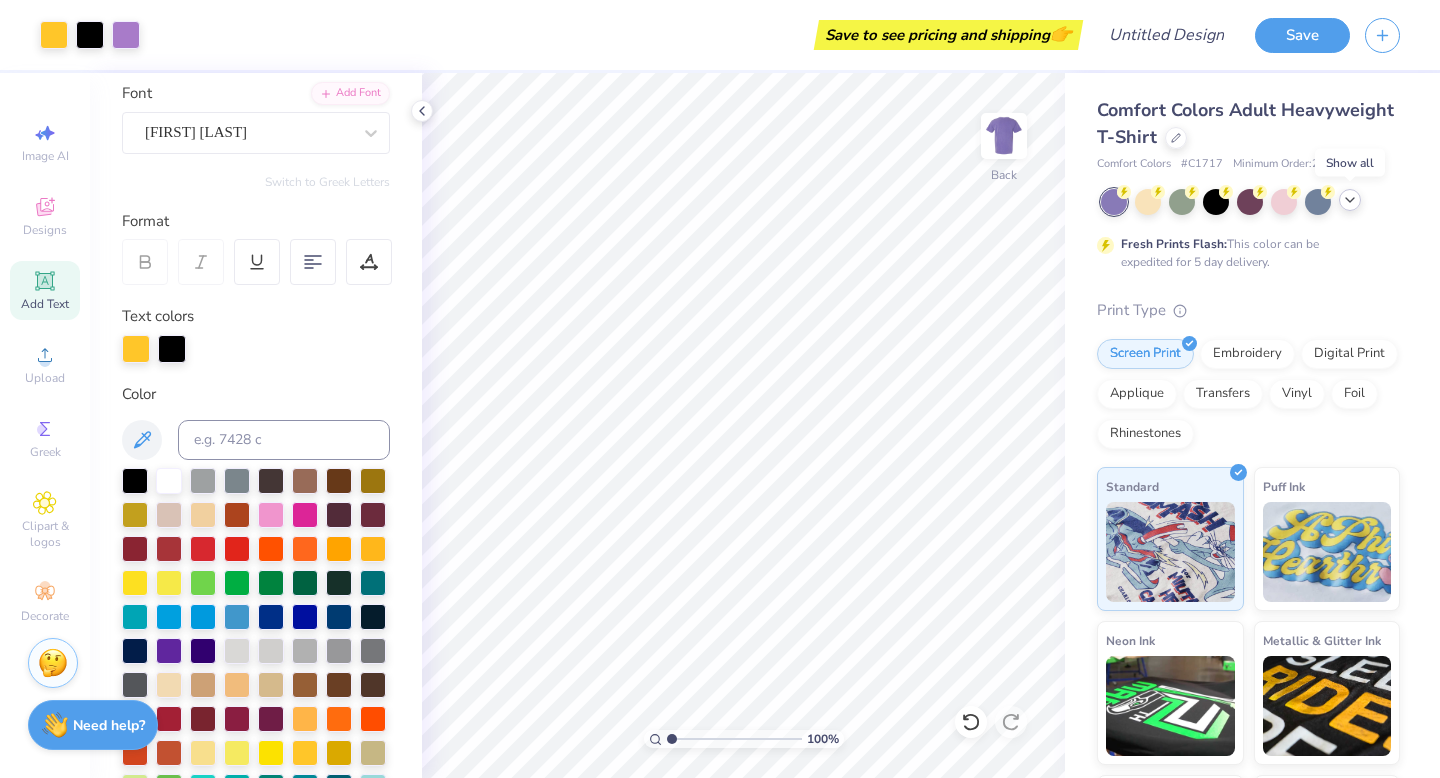click 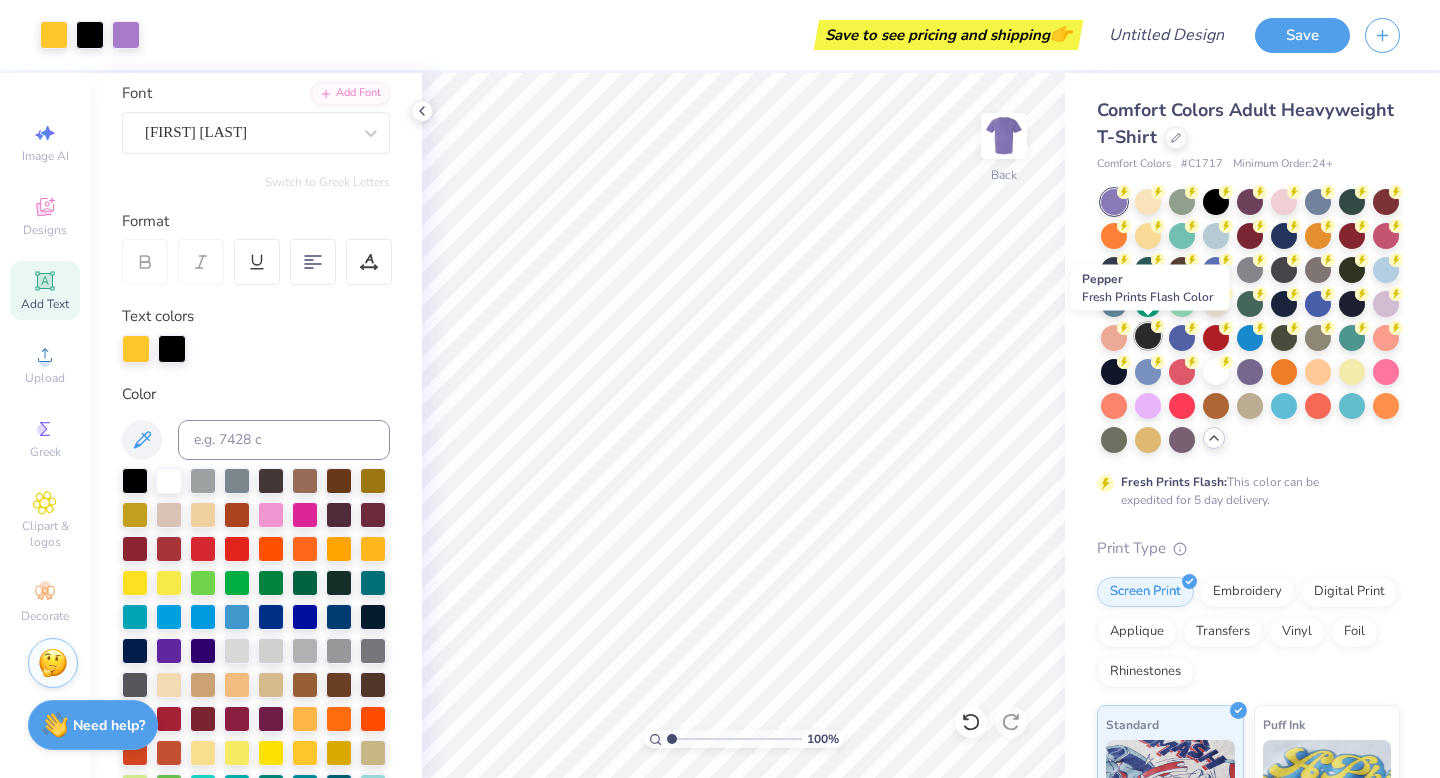 click at bounding box center (1148, 336) 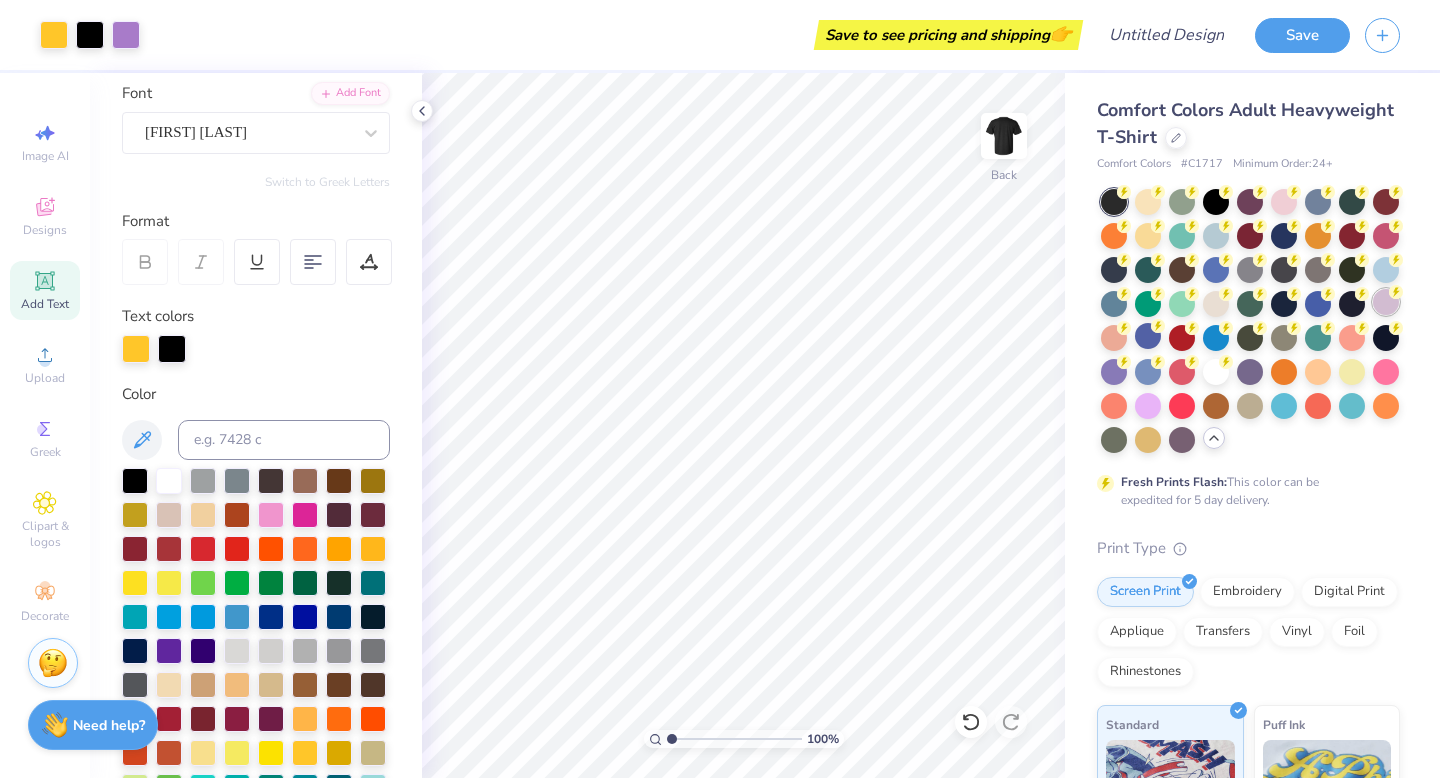 click at bounding box center [1386, 302] 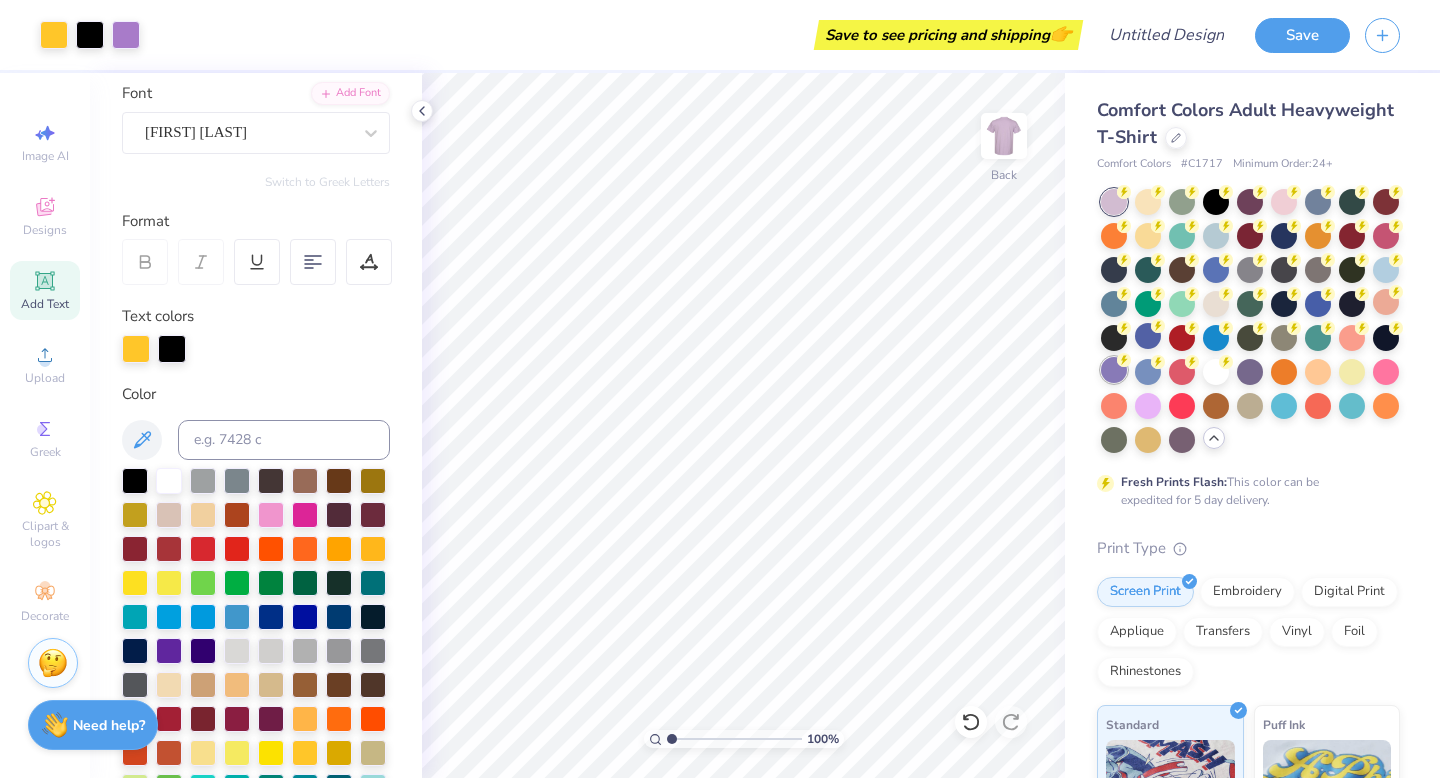 click at bounding box center [1114, 370] 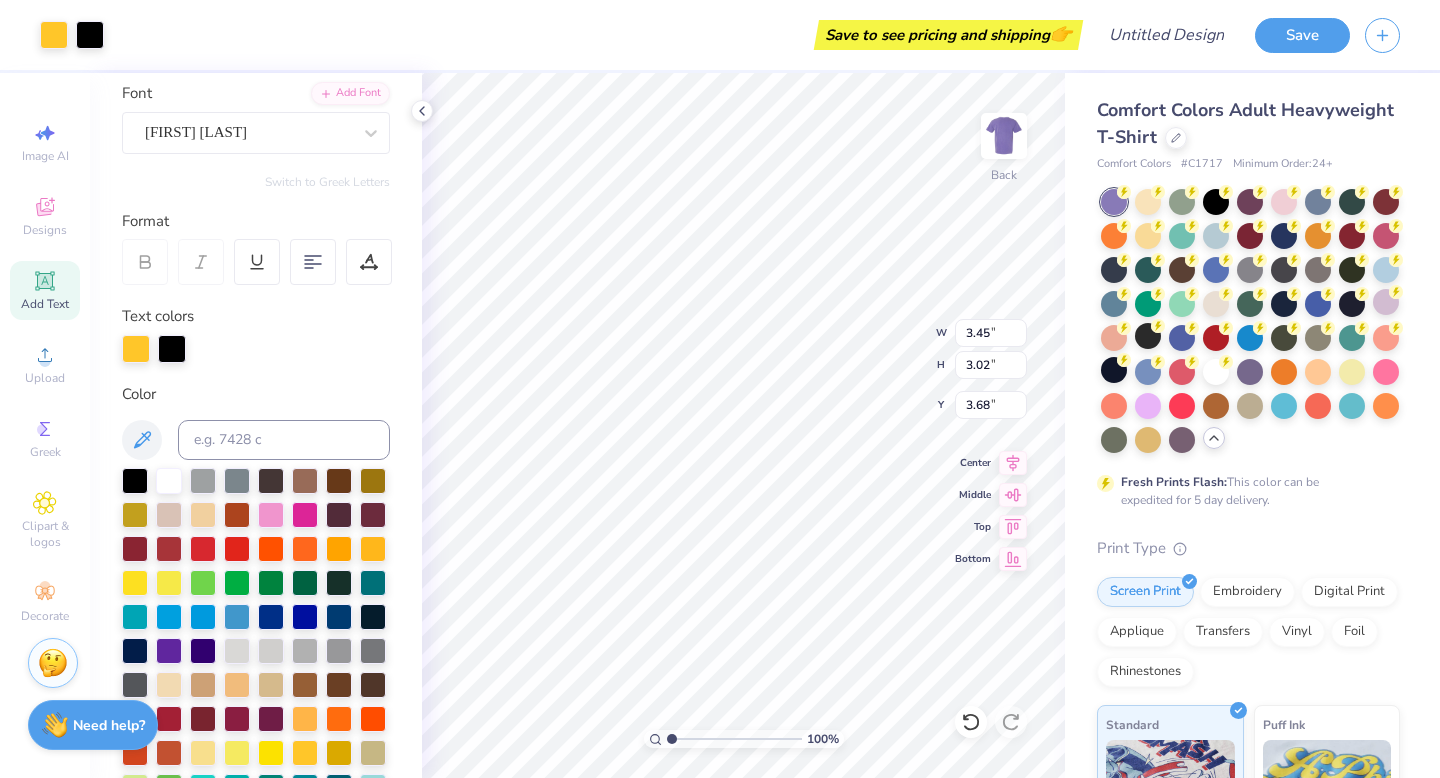 type on "4.01" 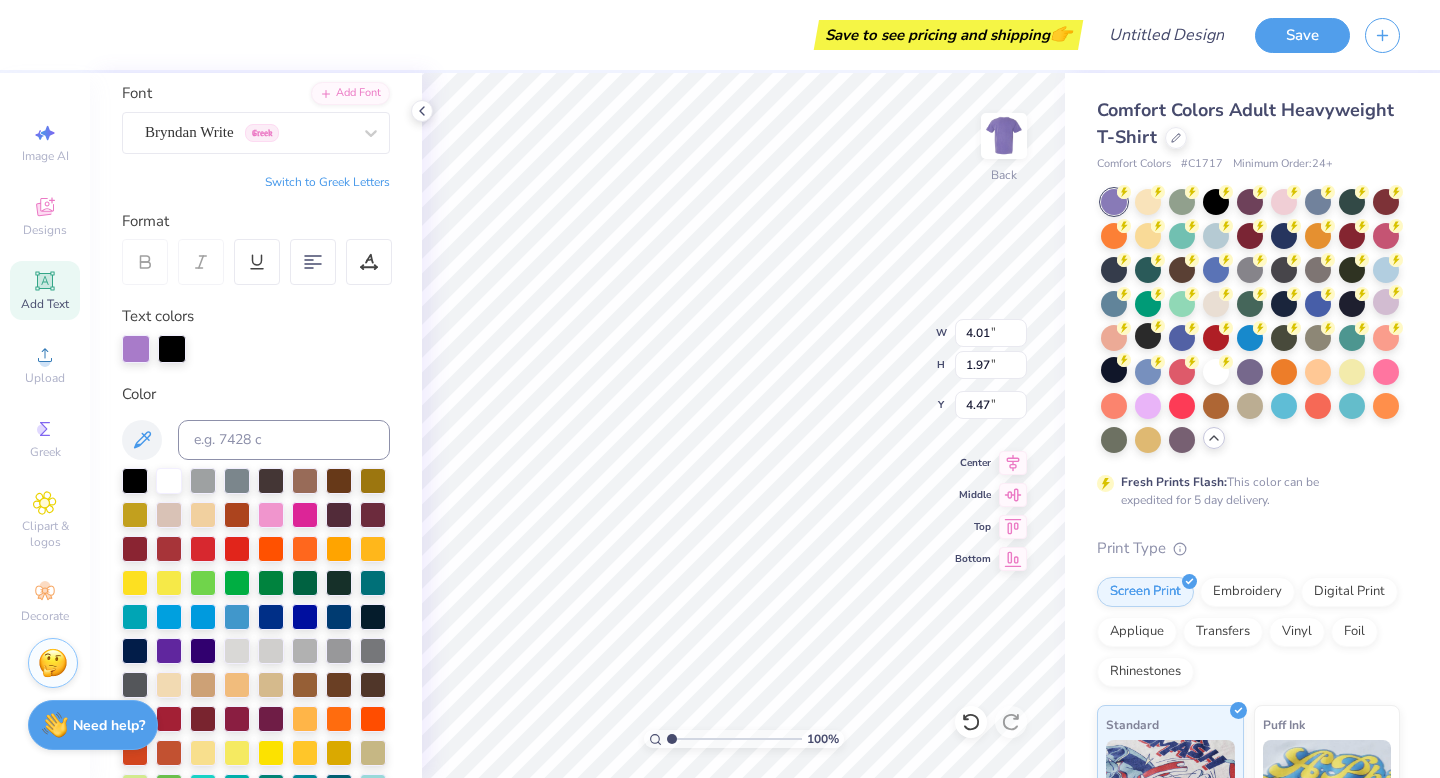 type on "4.15" 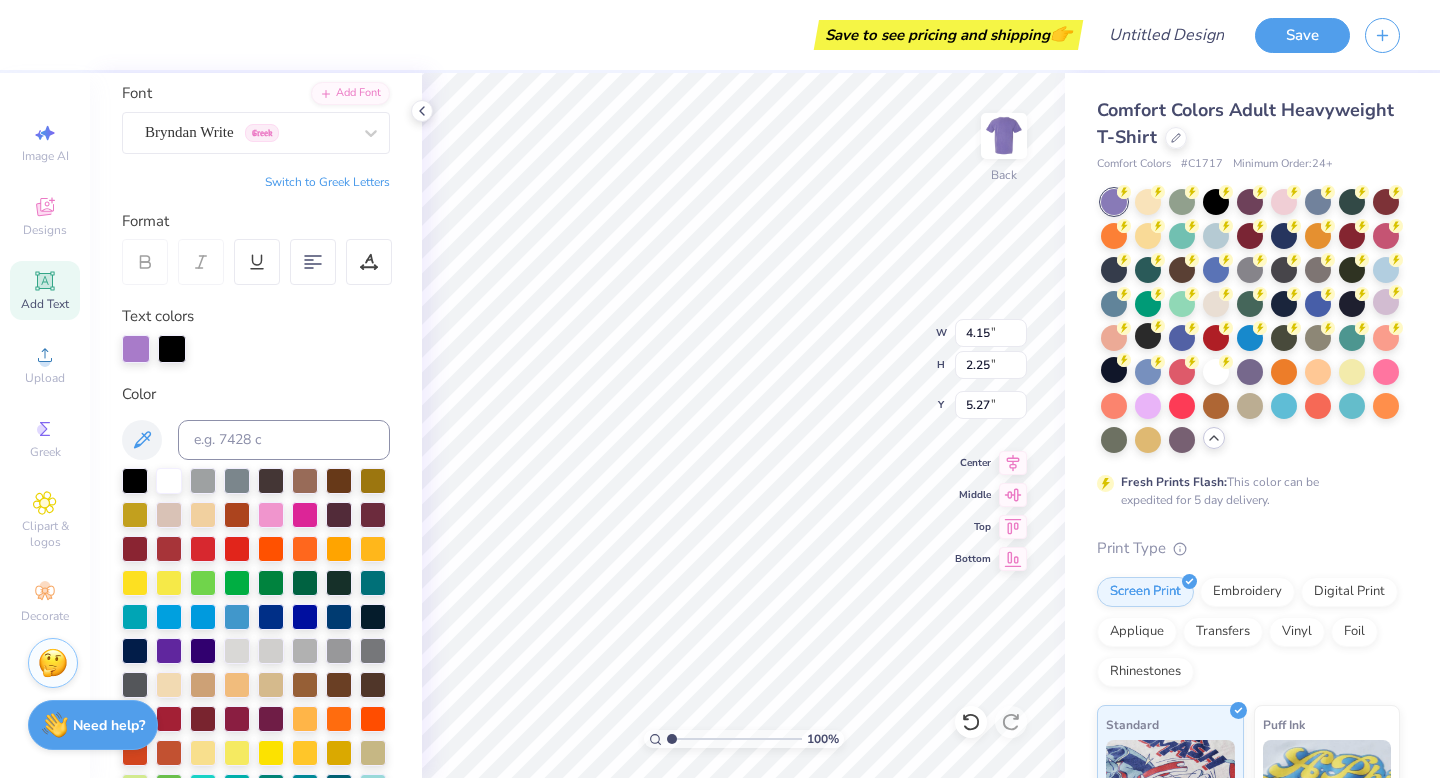 type on "of" 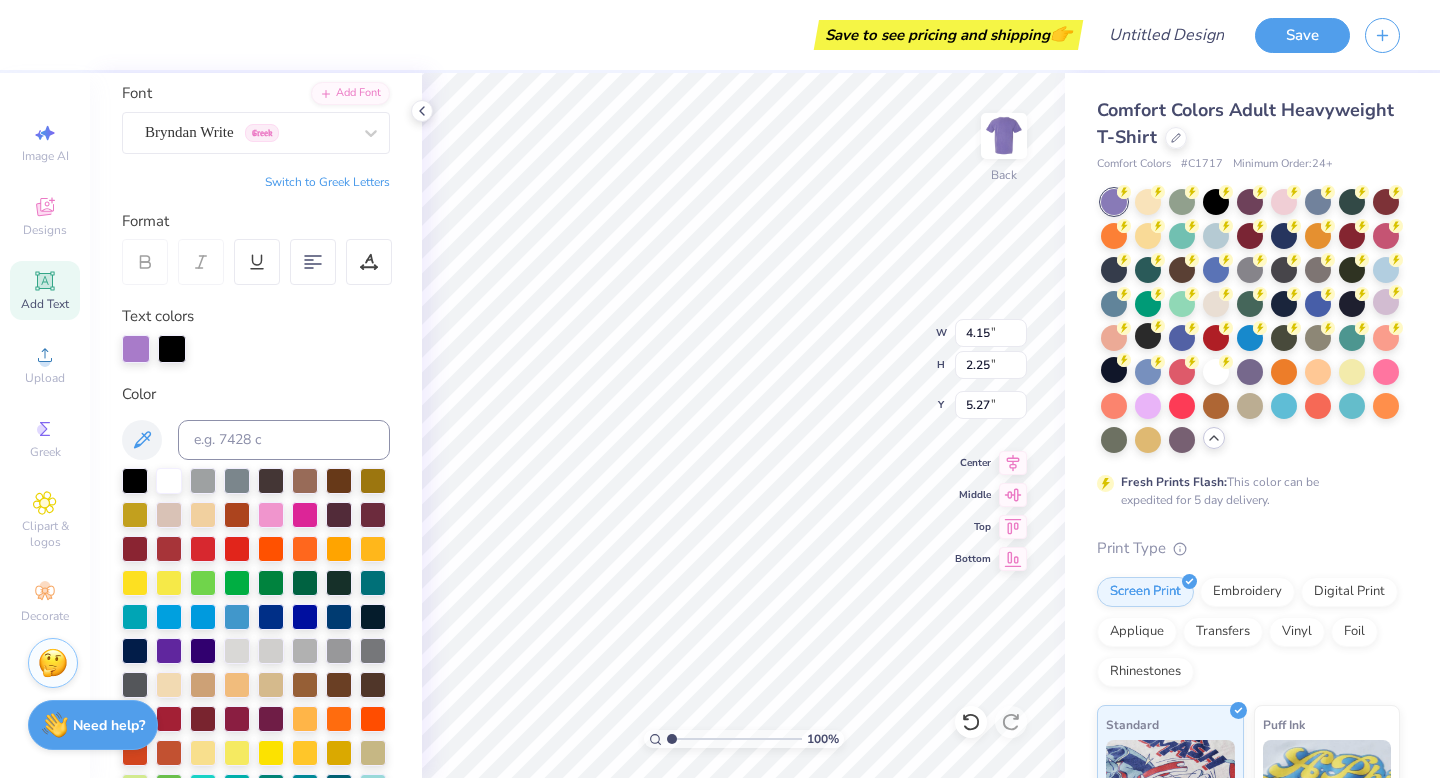 type on "2.78" 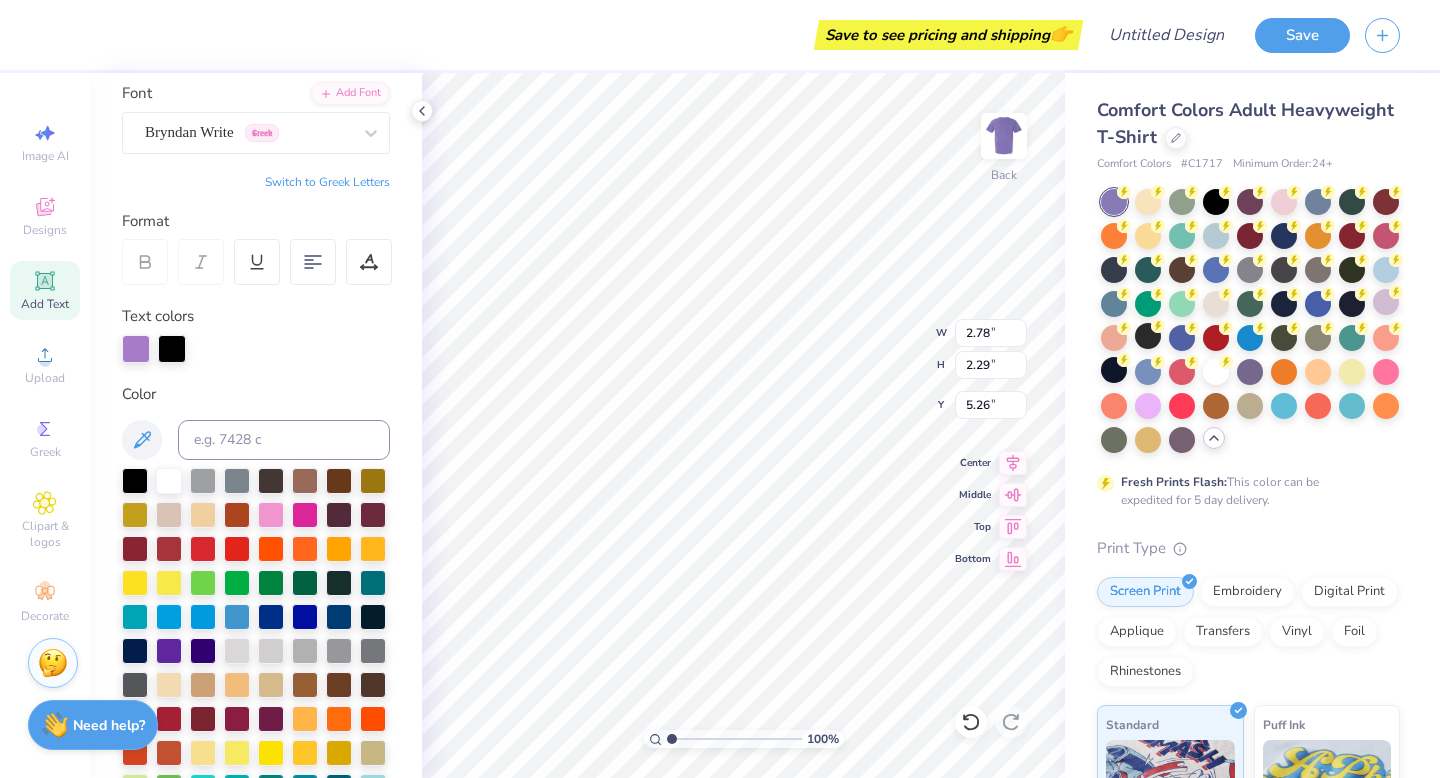 type on "1.71" 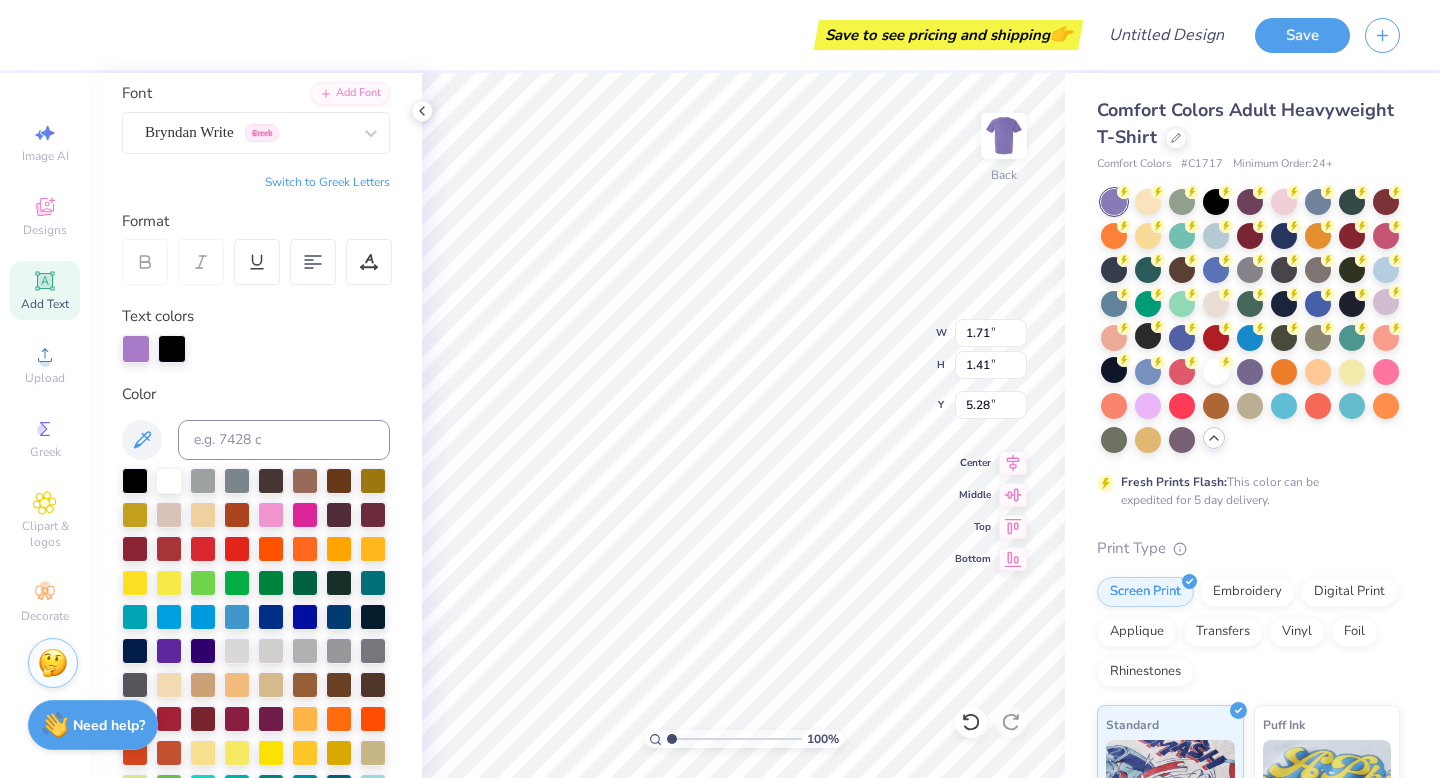 type on "5.69" 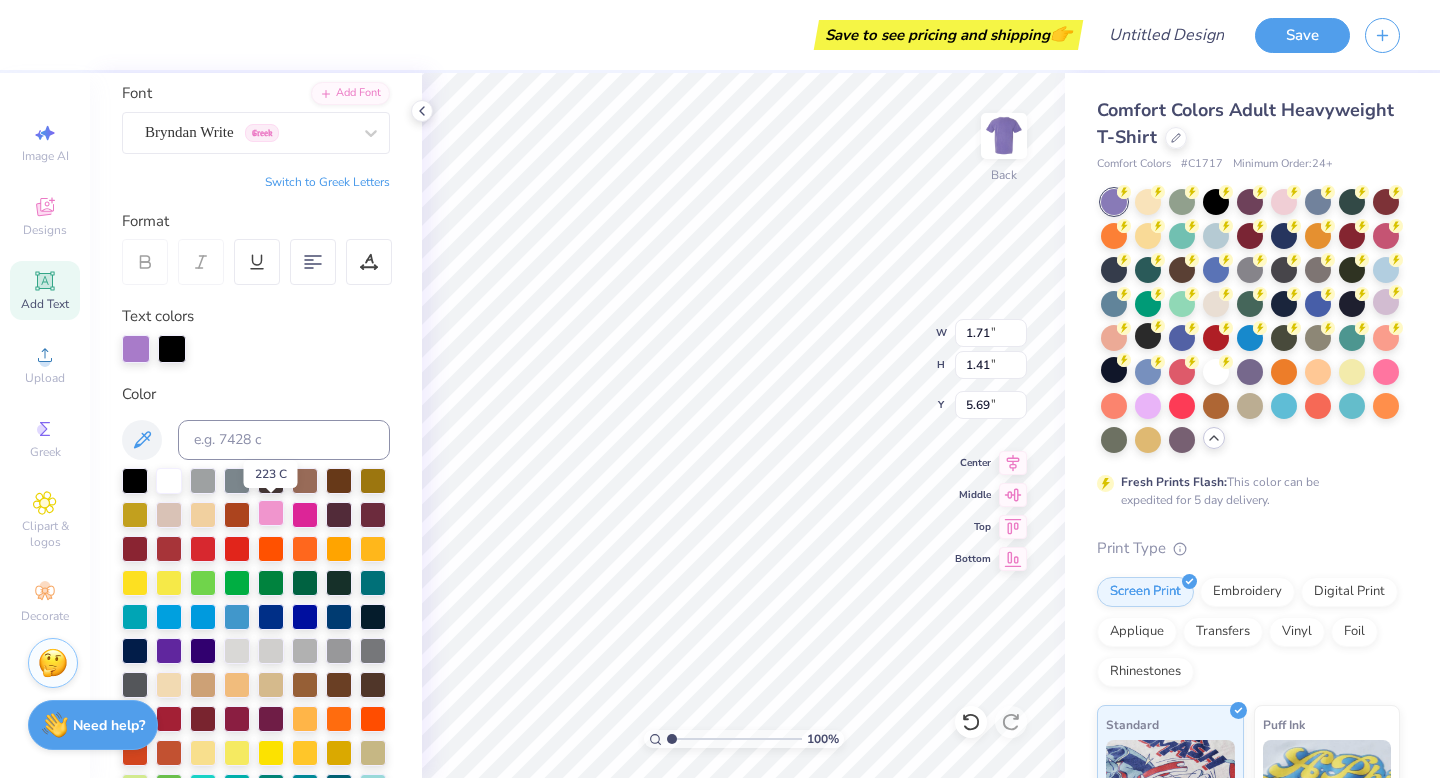 click at bounding box center (271, 513) 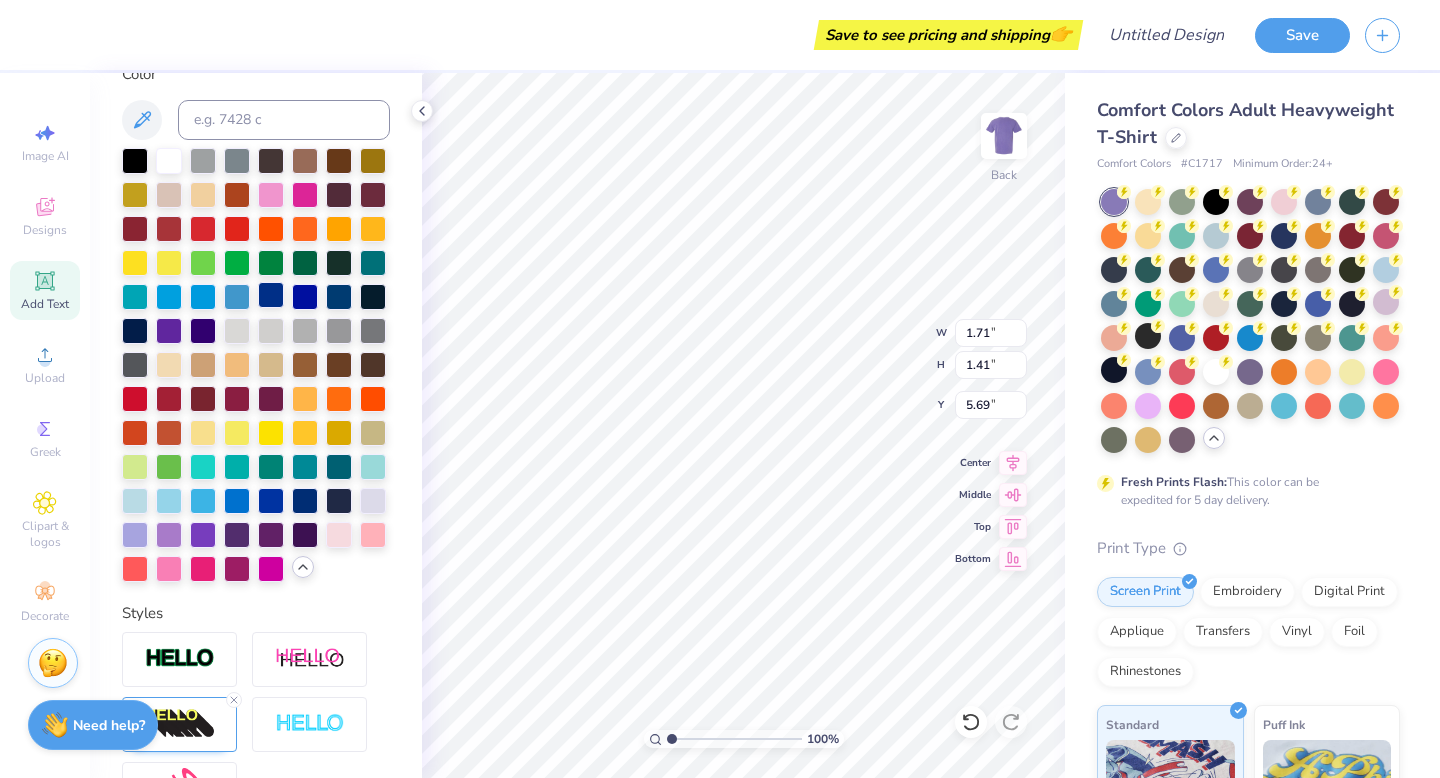 scroll, scrollTop: 700, scrollLeft: 0, axis: vertical 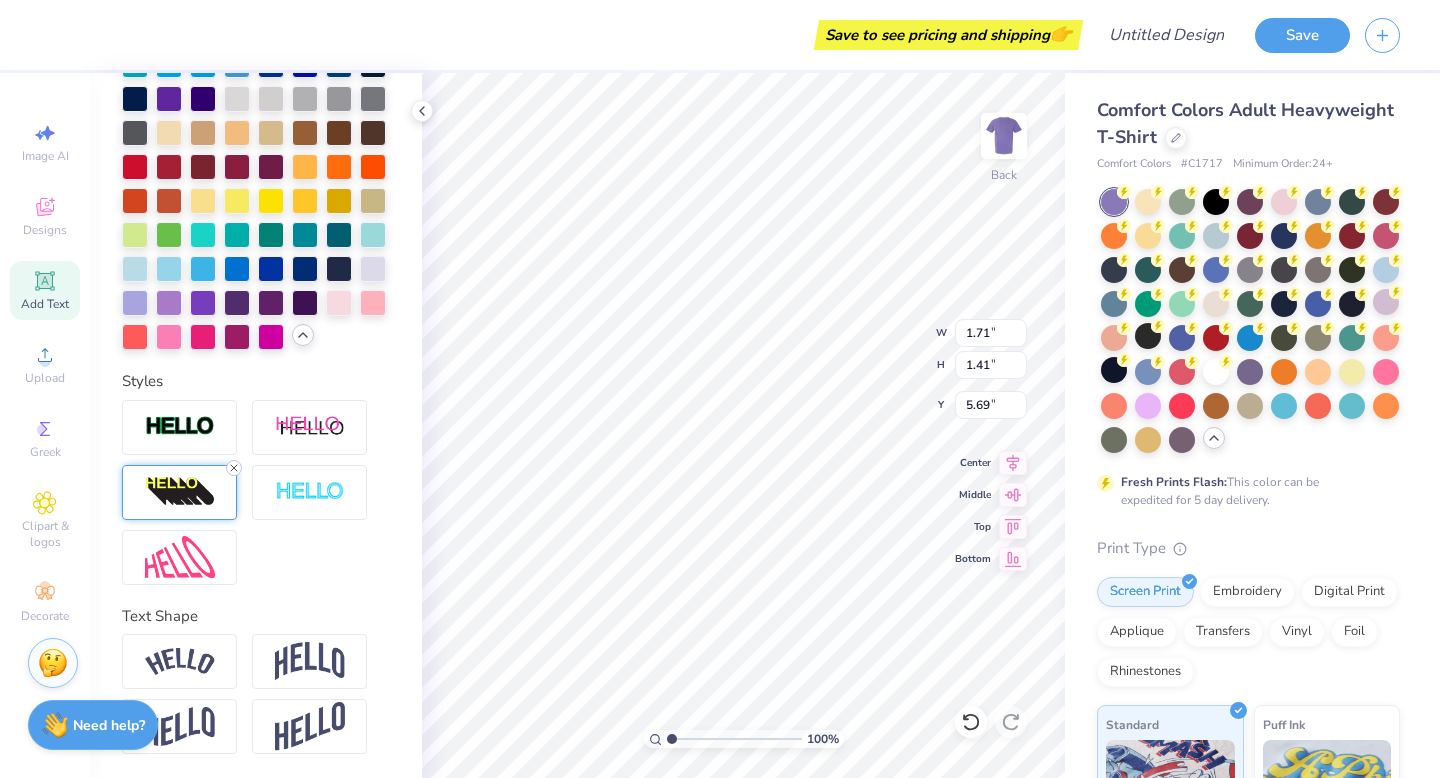 click 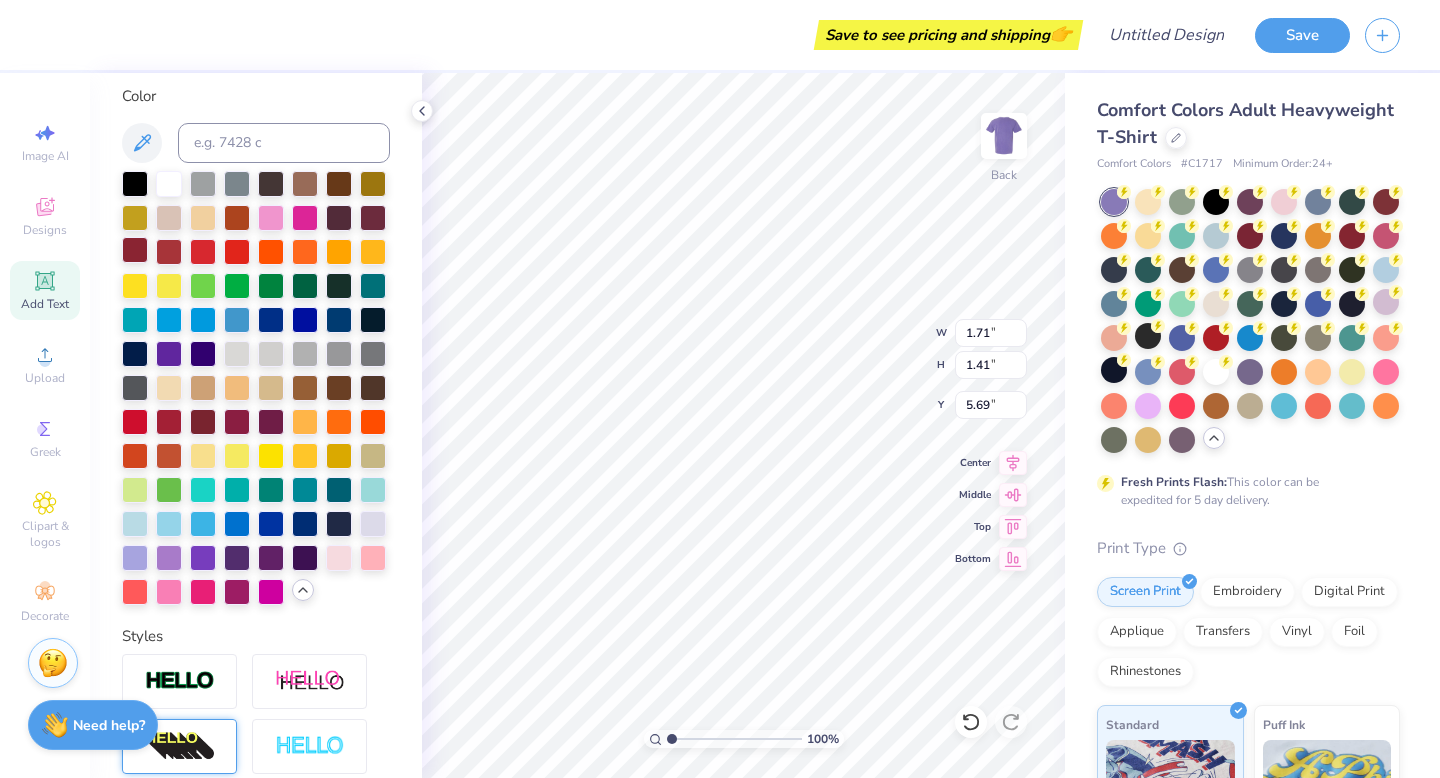scroll, scrollTop: 364, scrollLeft: 0, axis: vertical 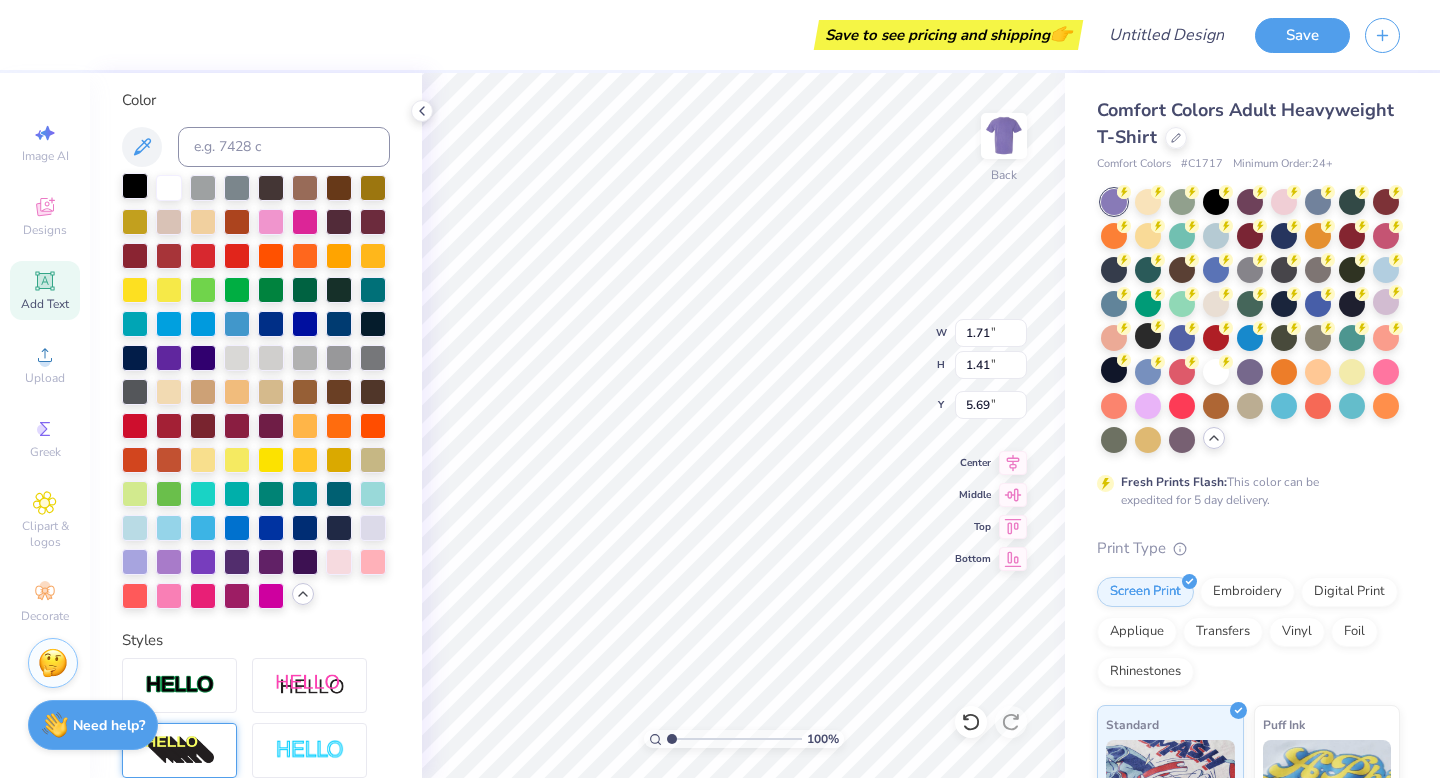 click at bounding box center (135, 186) 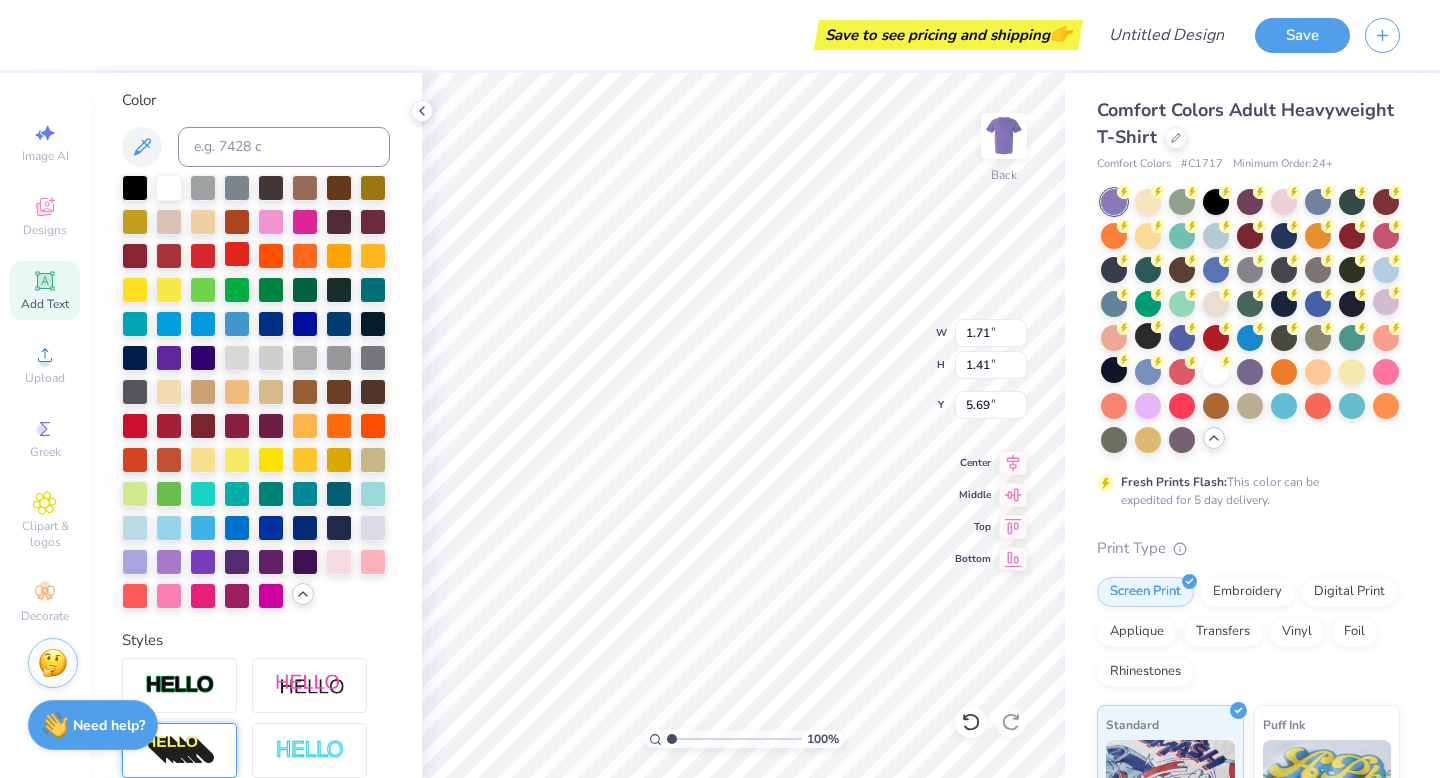 scroll, scrollTop: 243, scrollLeft: 0, axis: vertical 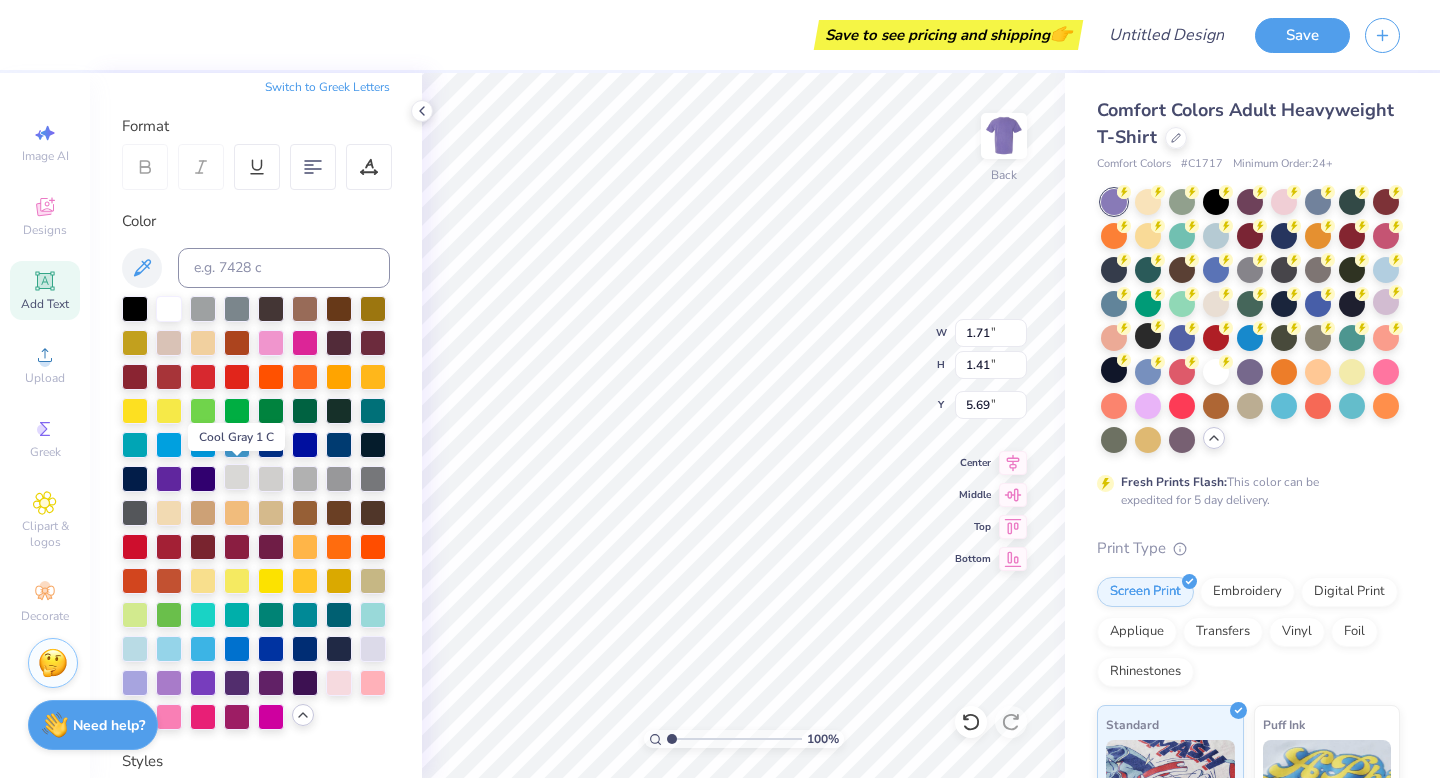 click at bounding box center [237, 477] 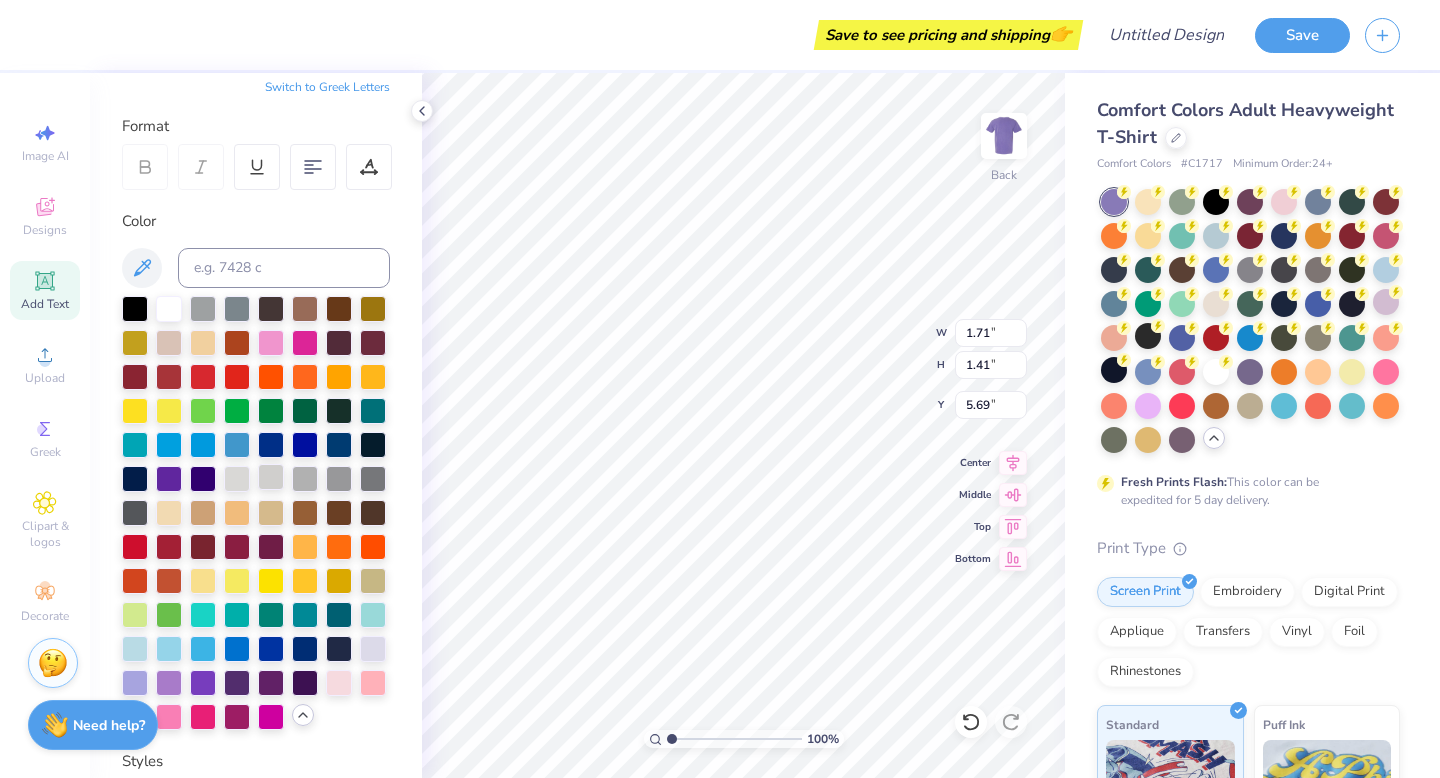 click at bounding box center [271, 477] 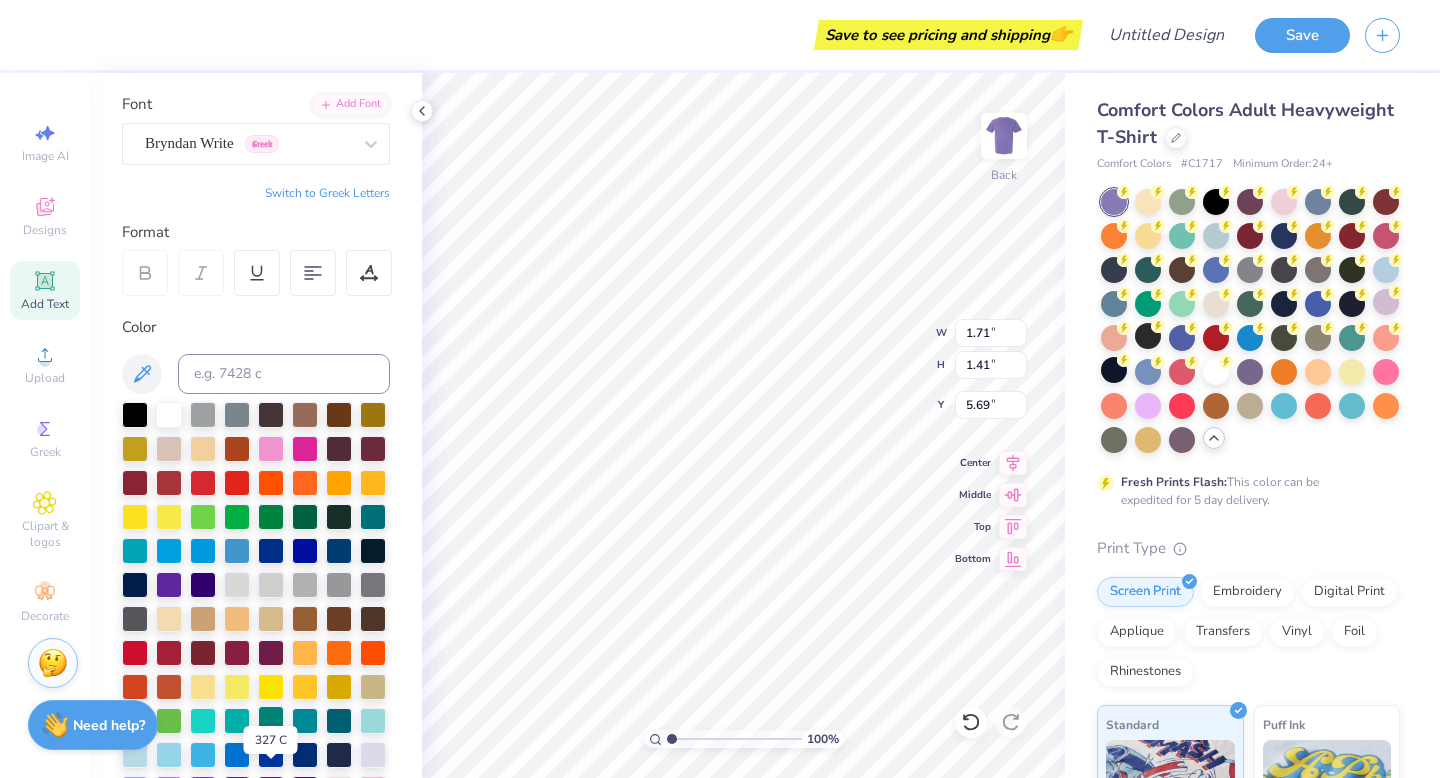 scroll, scrollTop: 0, scrollLeft: 0, axis: both 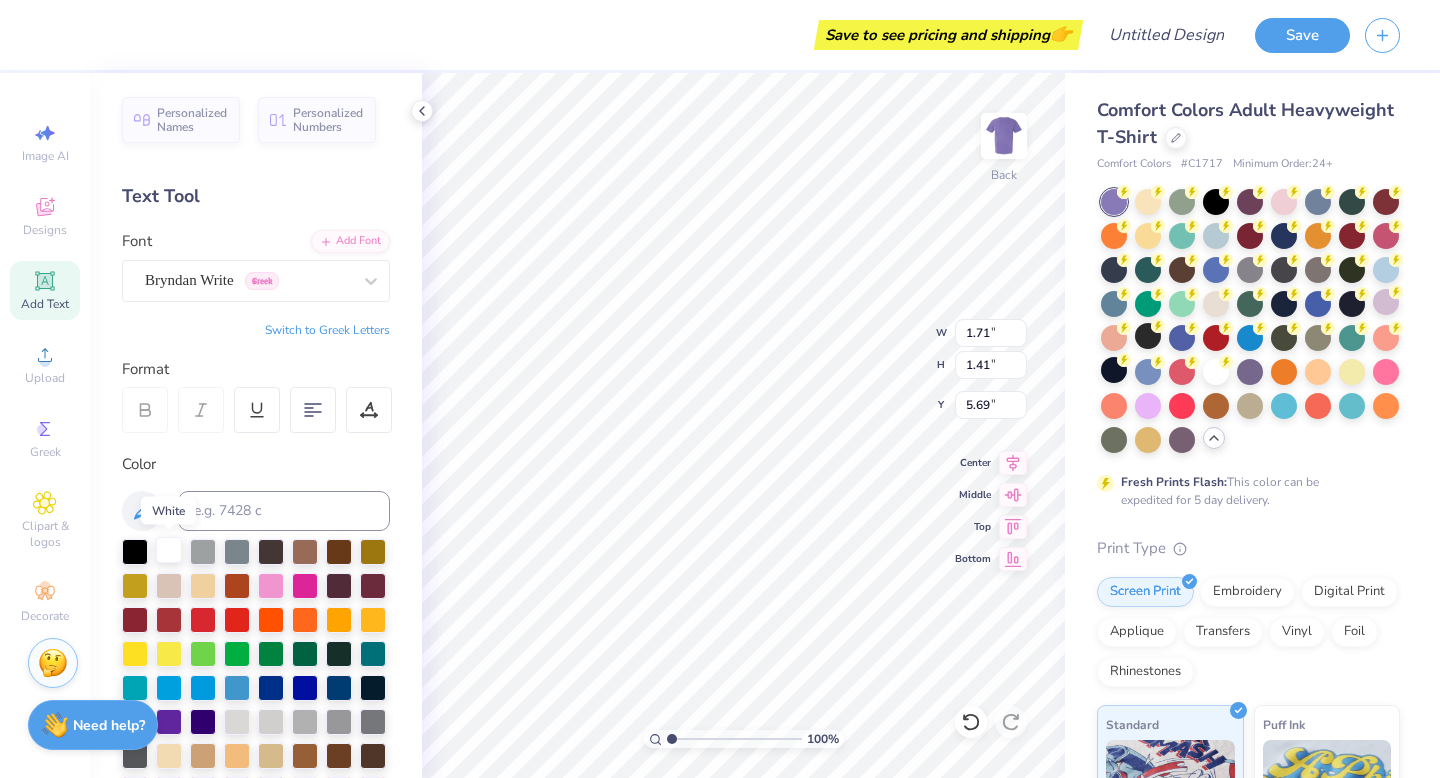 click at bounding box center [169, 550] 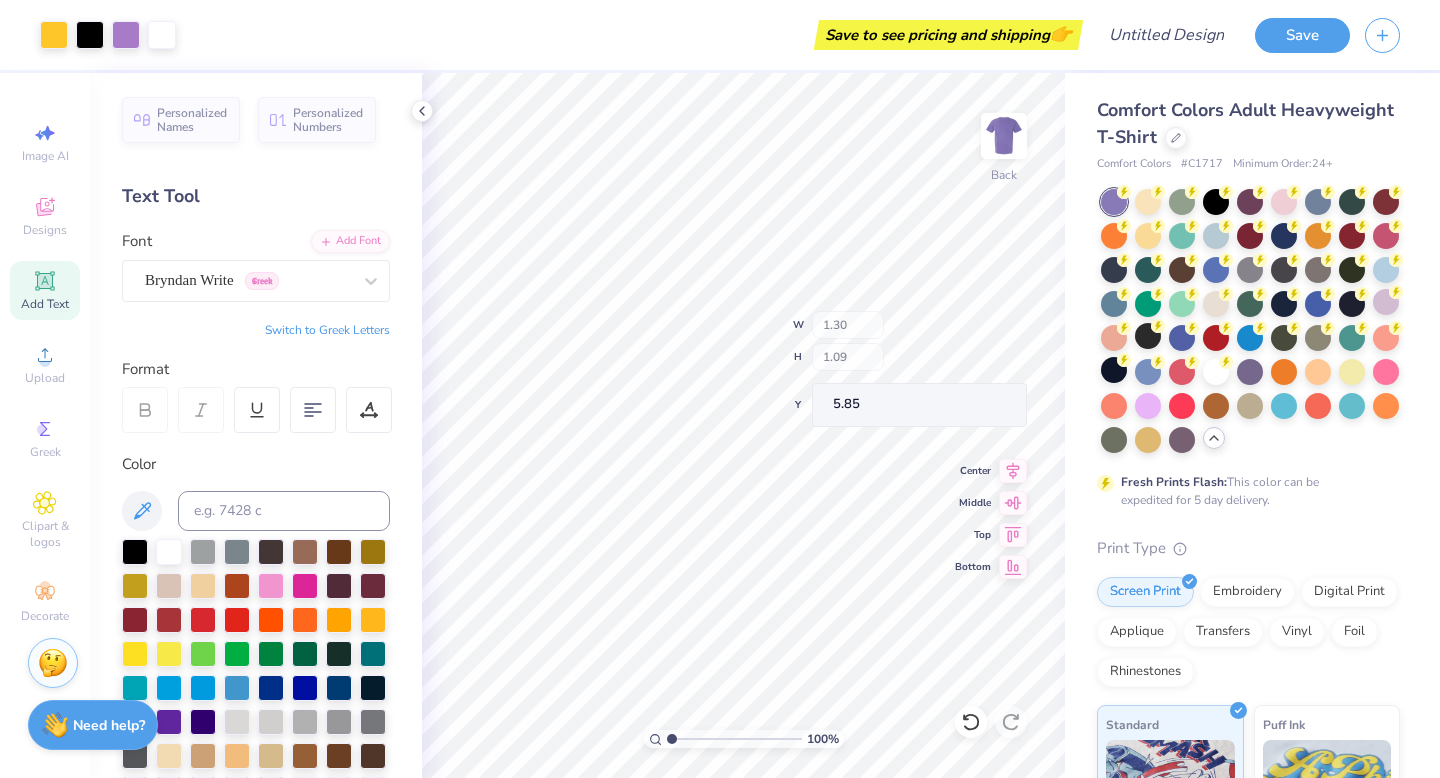 type on "5.85" 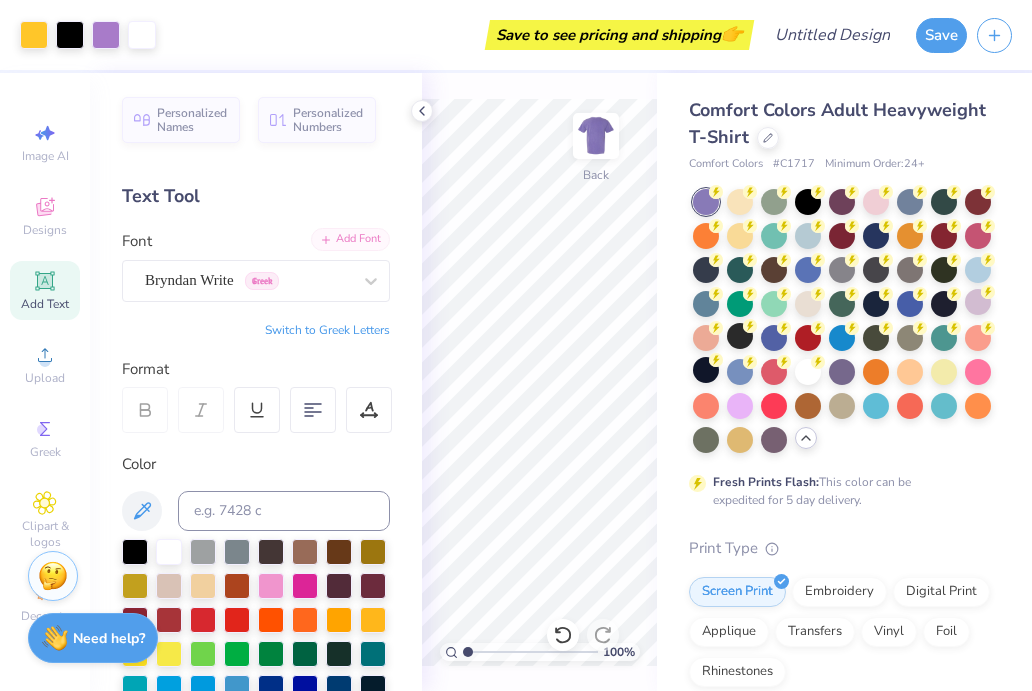 click on "Add Font" at bounding box center (350, 239) 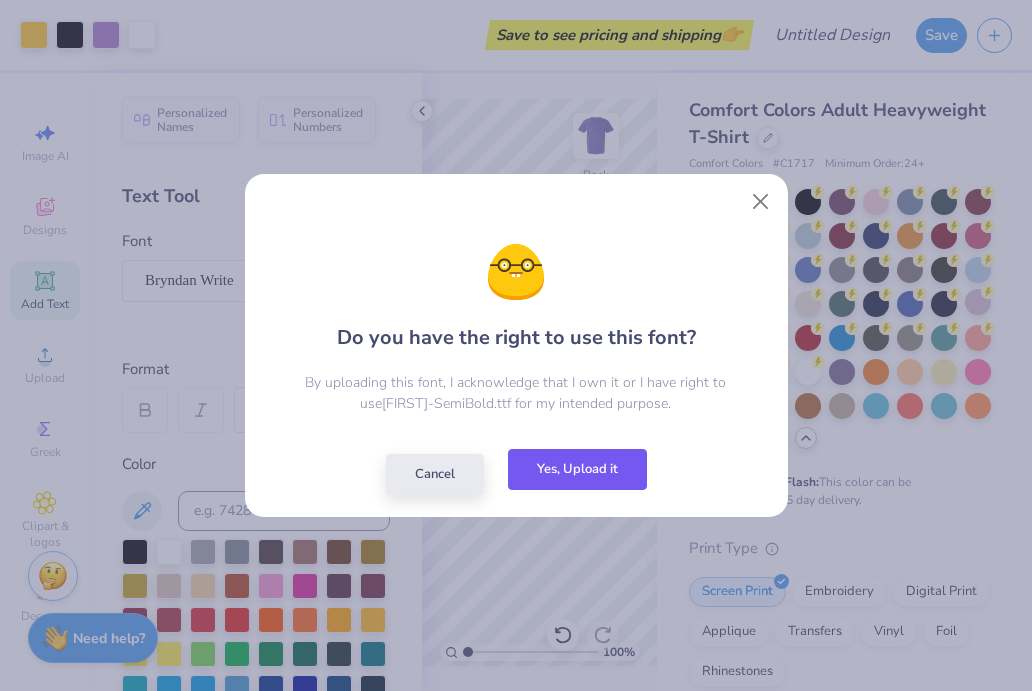 click on "Yes, Upload it" at bounding box center [577, 469] 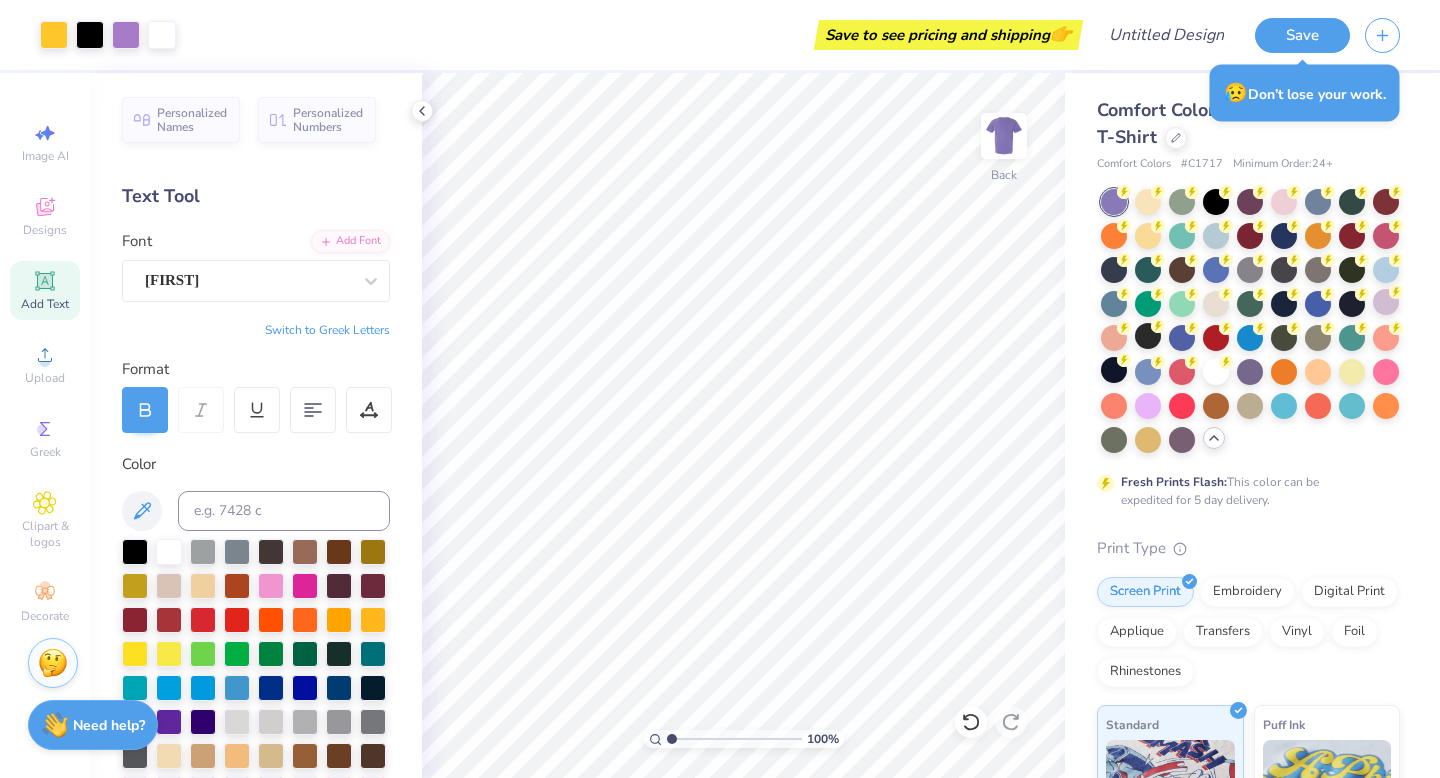 click on "Add Text" at bounding box center (45, 304) 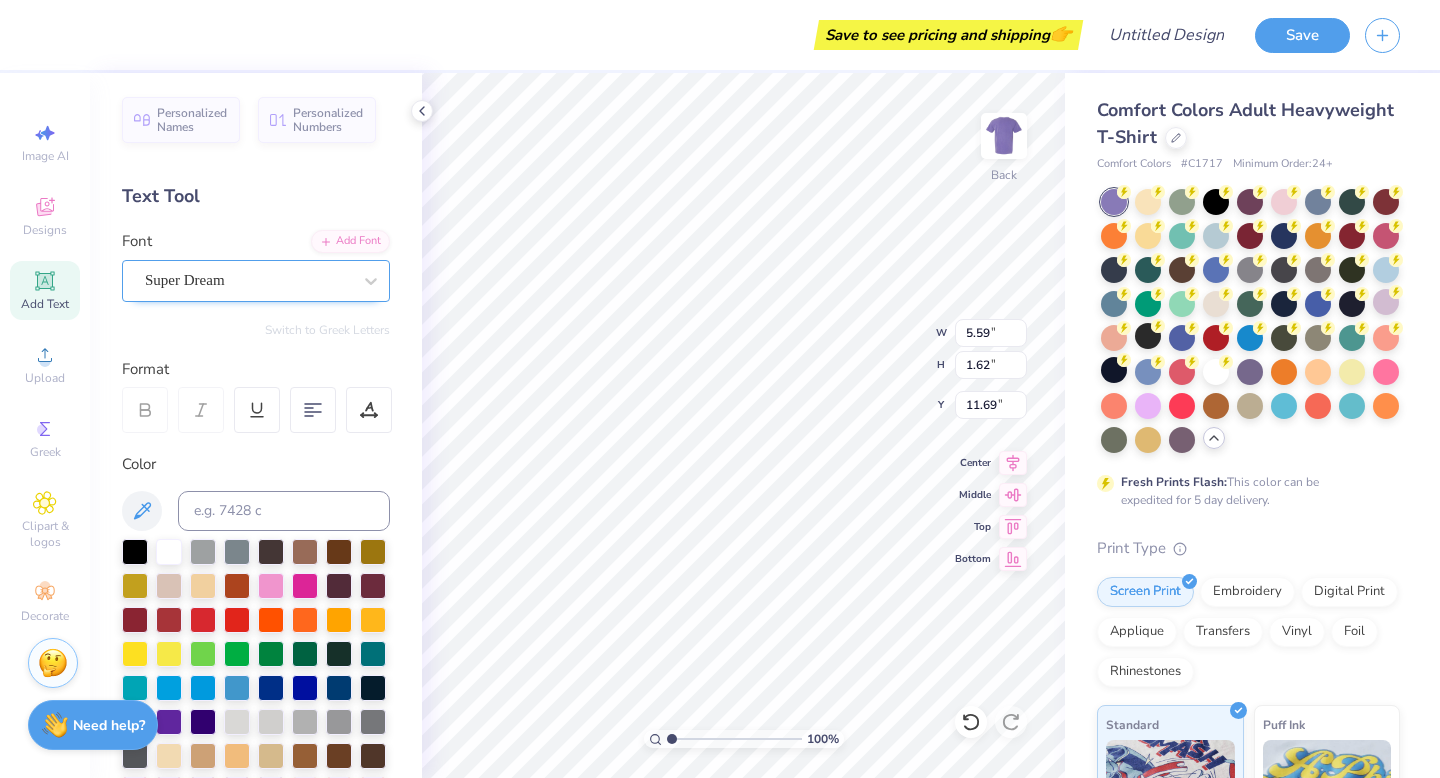 type on "MILF" 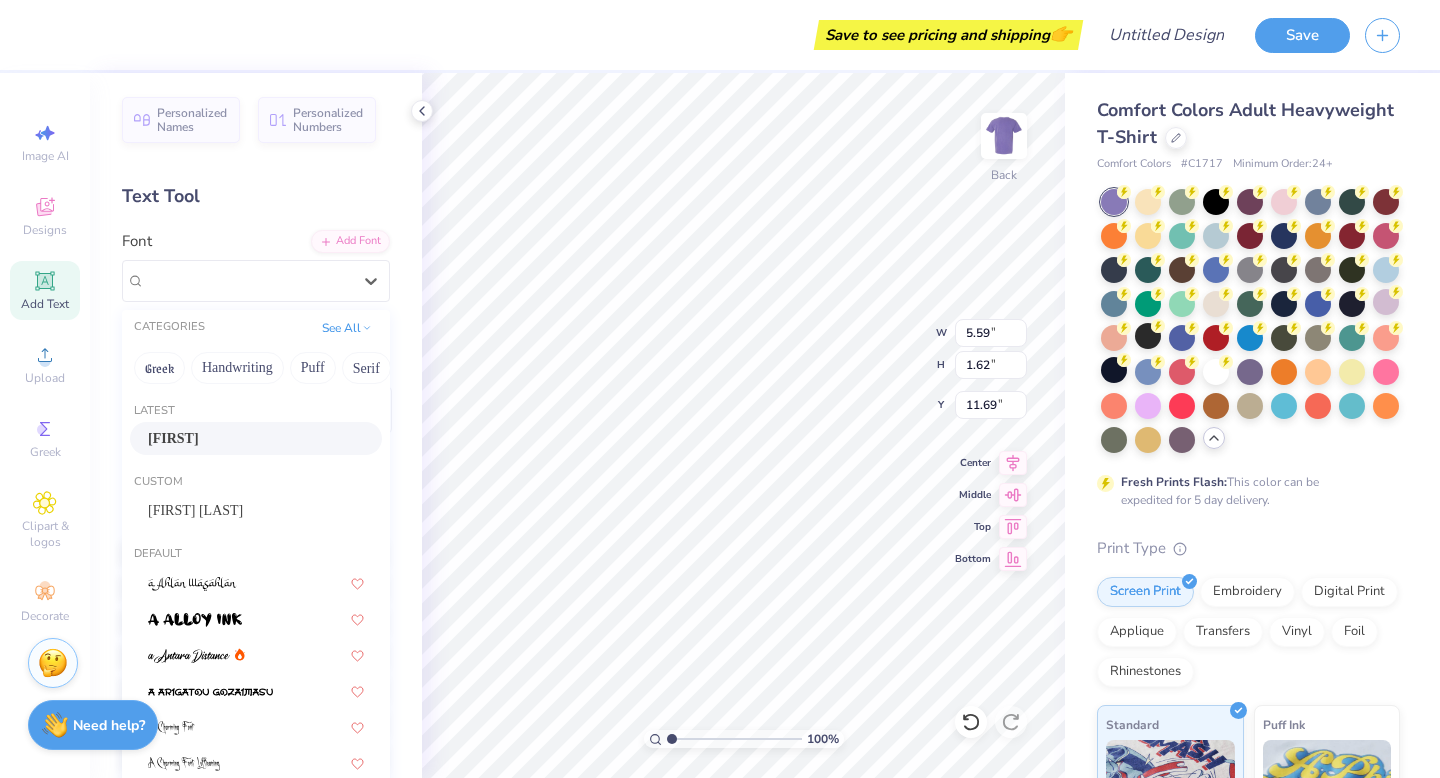 click on "[FIRST]" at bounding box center [256, 438] 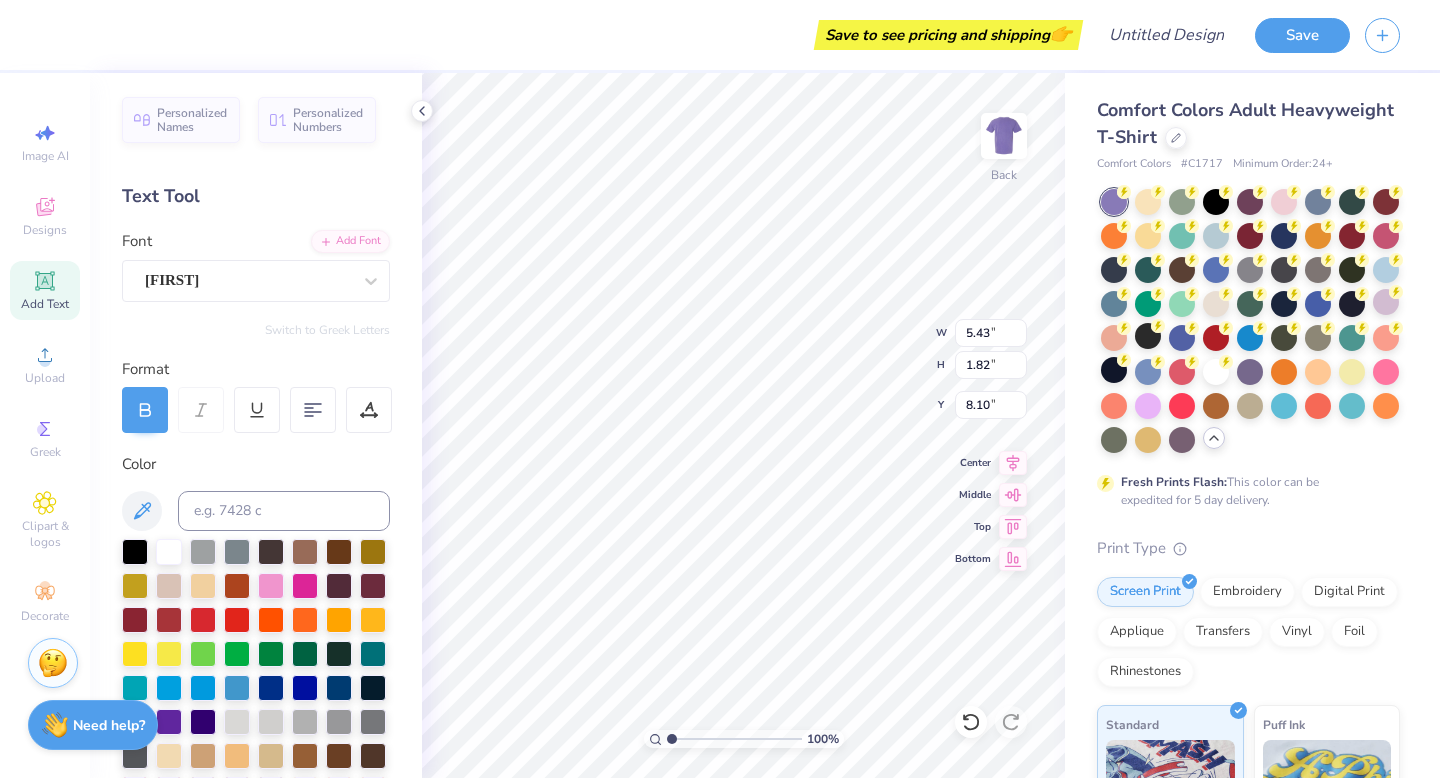 type on "8.10" 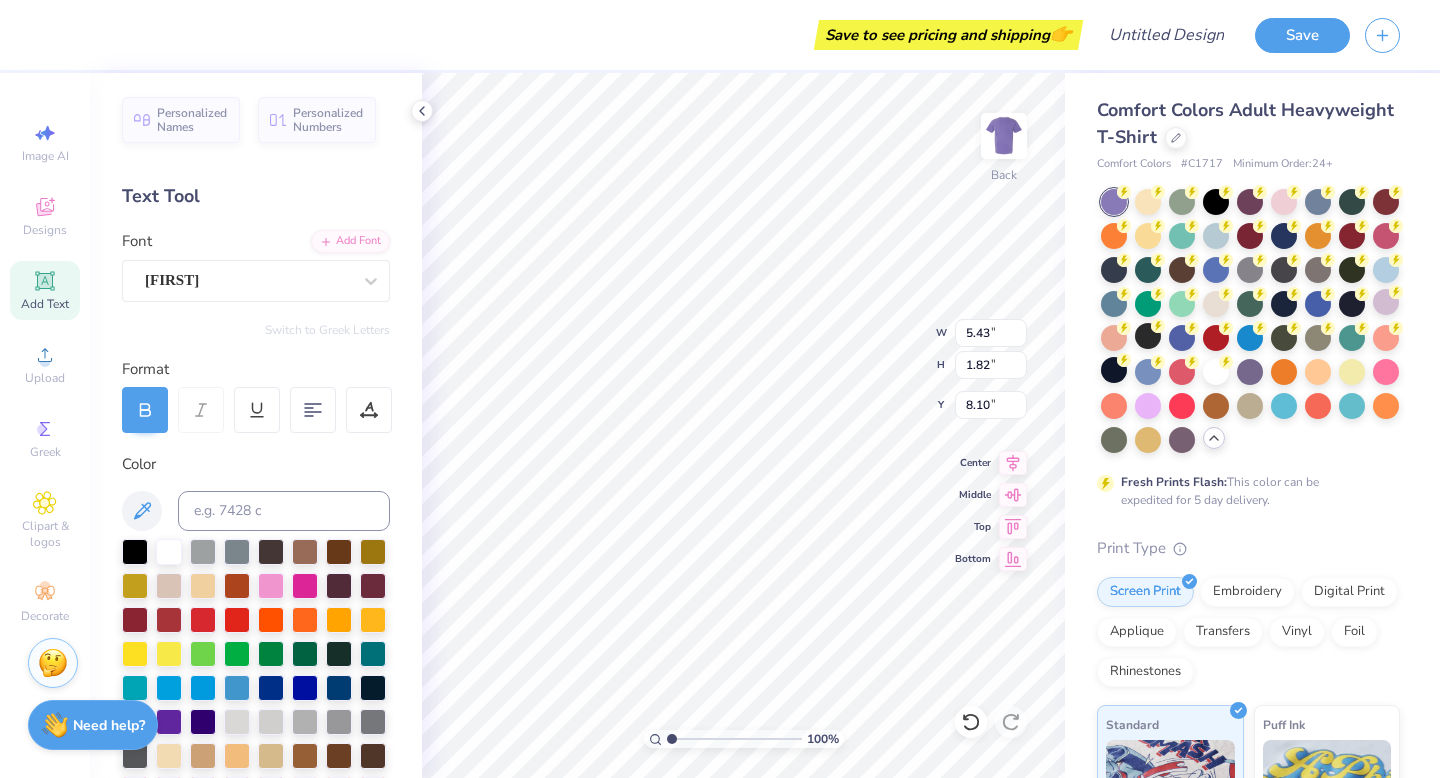 type on "4.23" 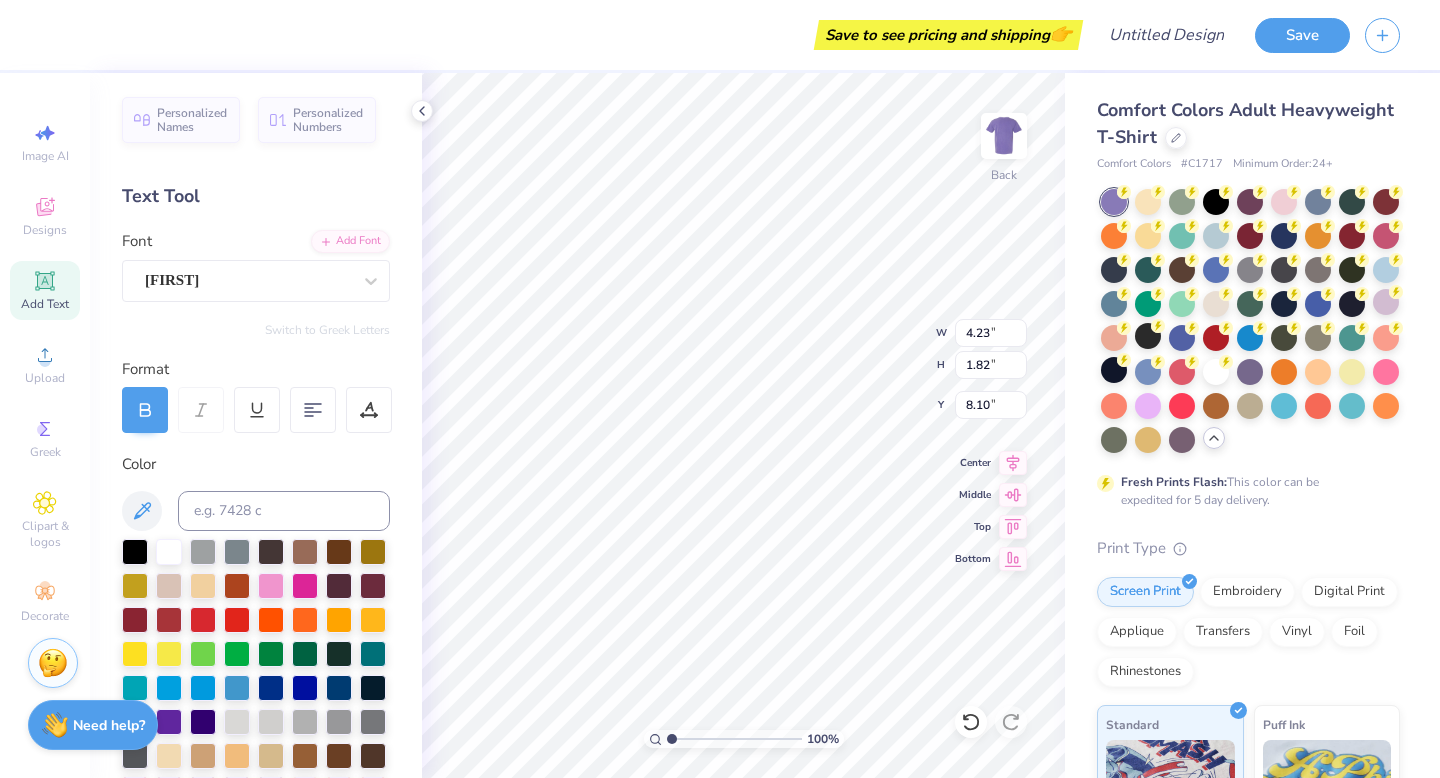 type 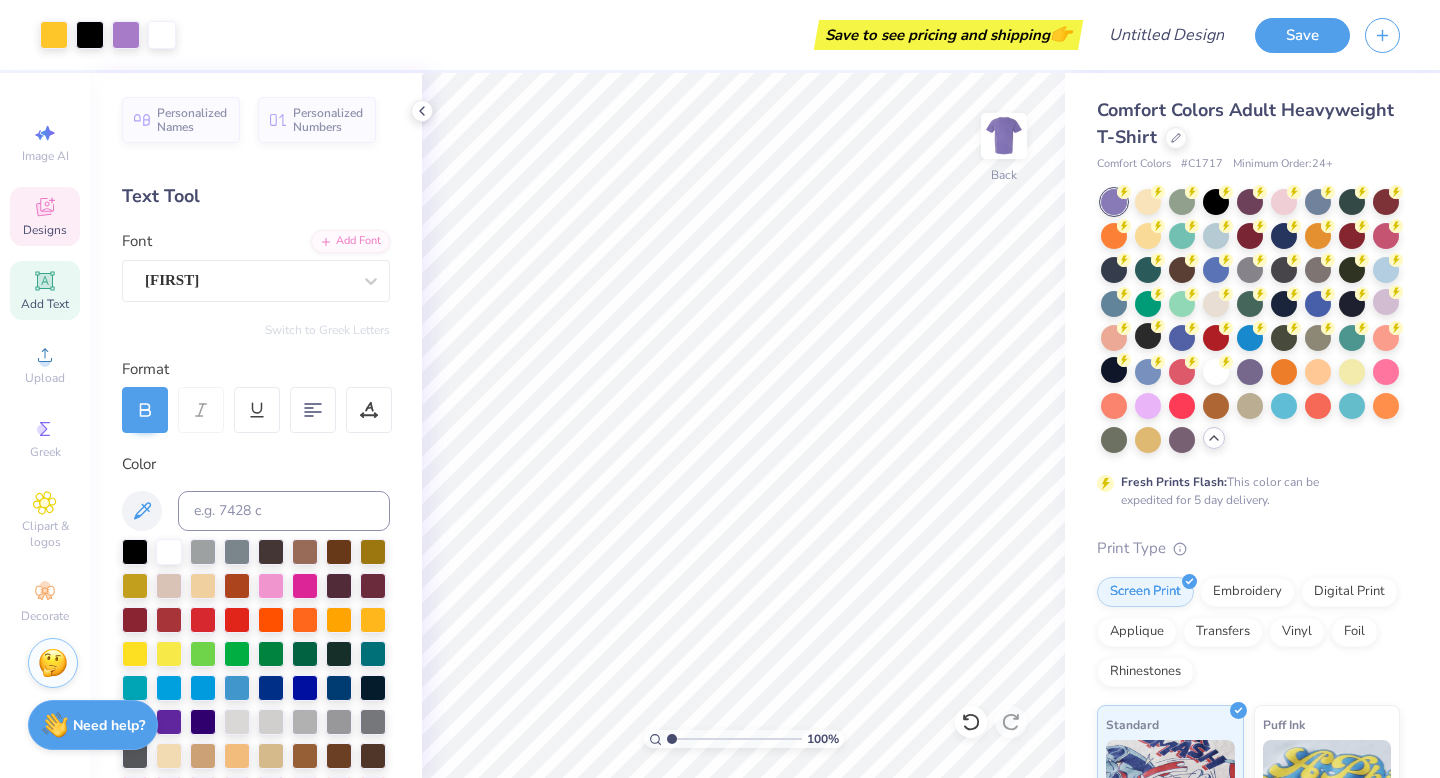 click 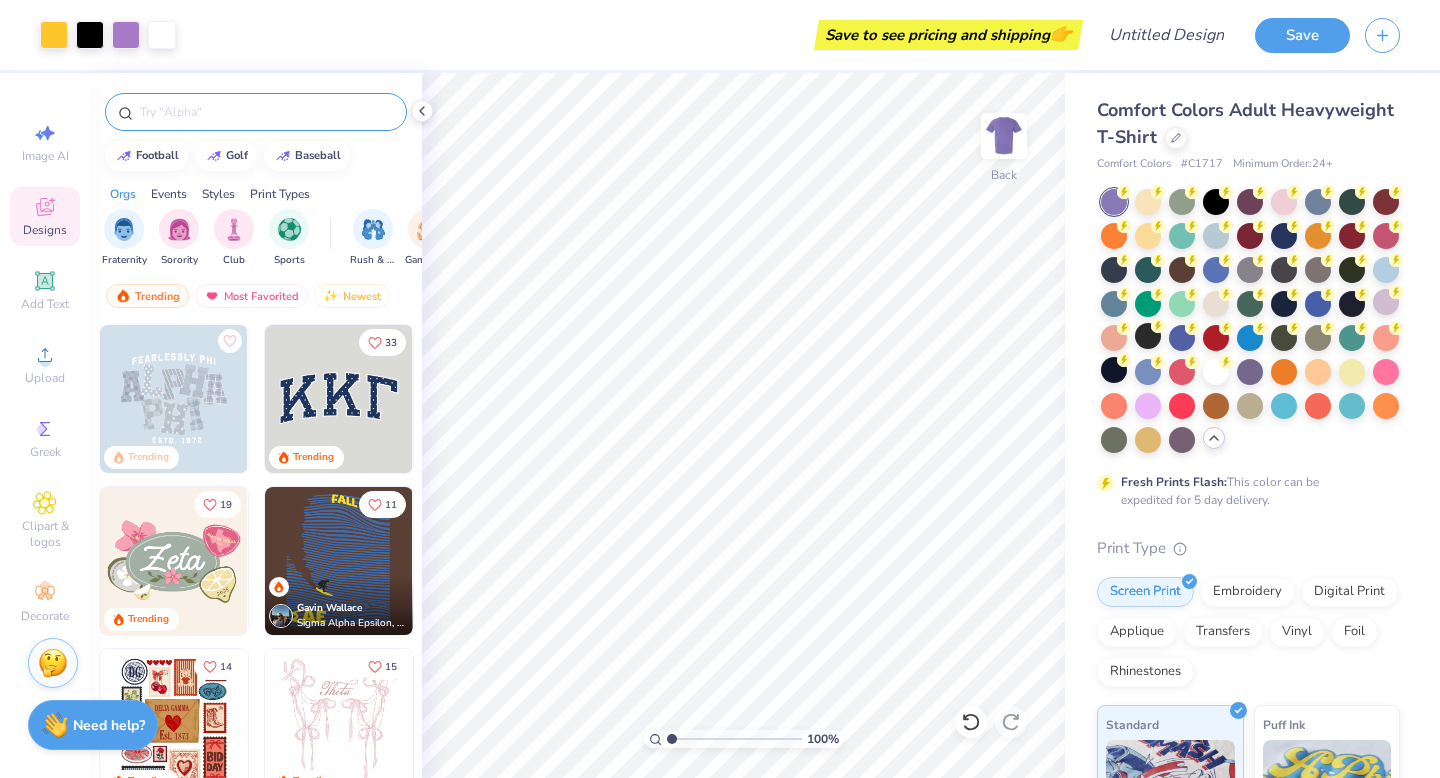 click at bounding box center (256, 112) 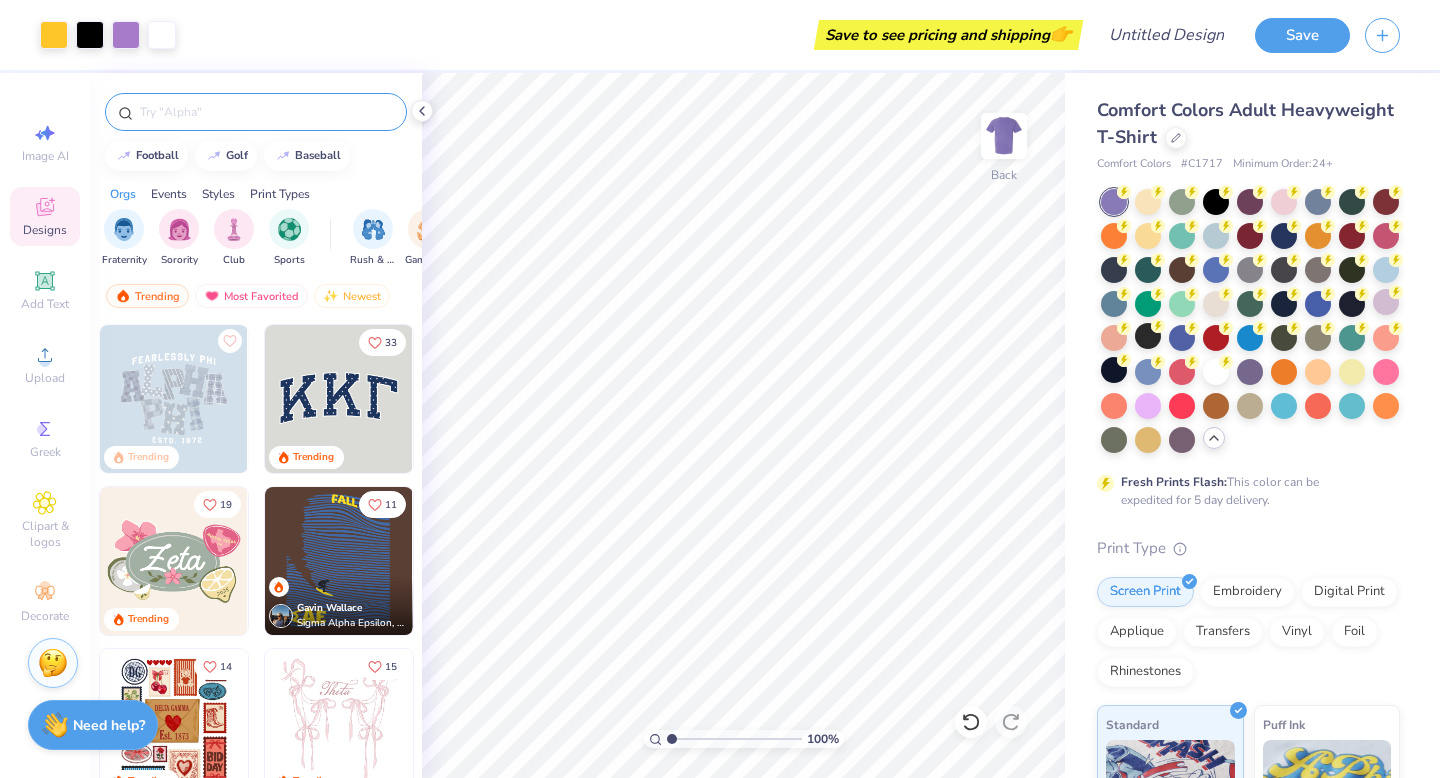click at bounding box center (266, 112) 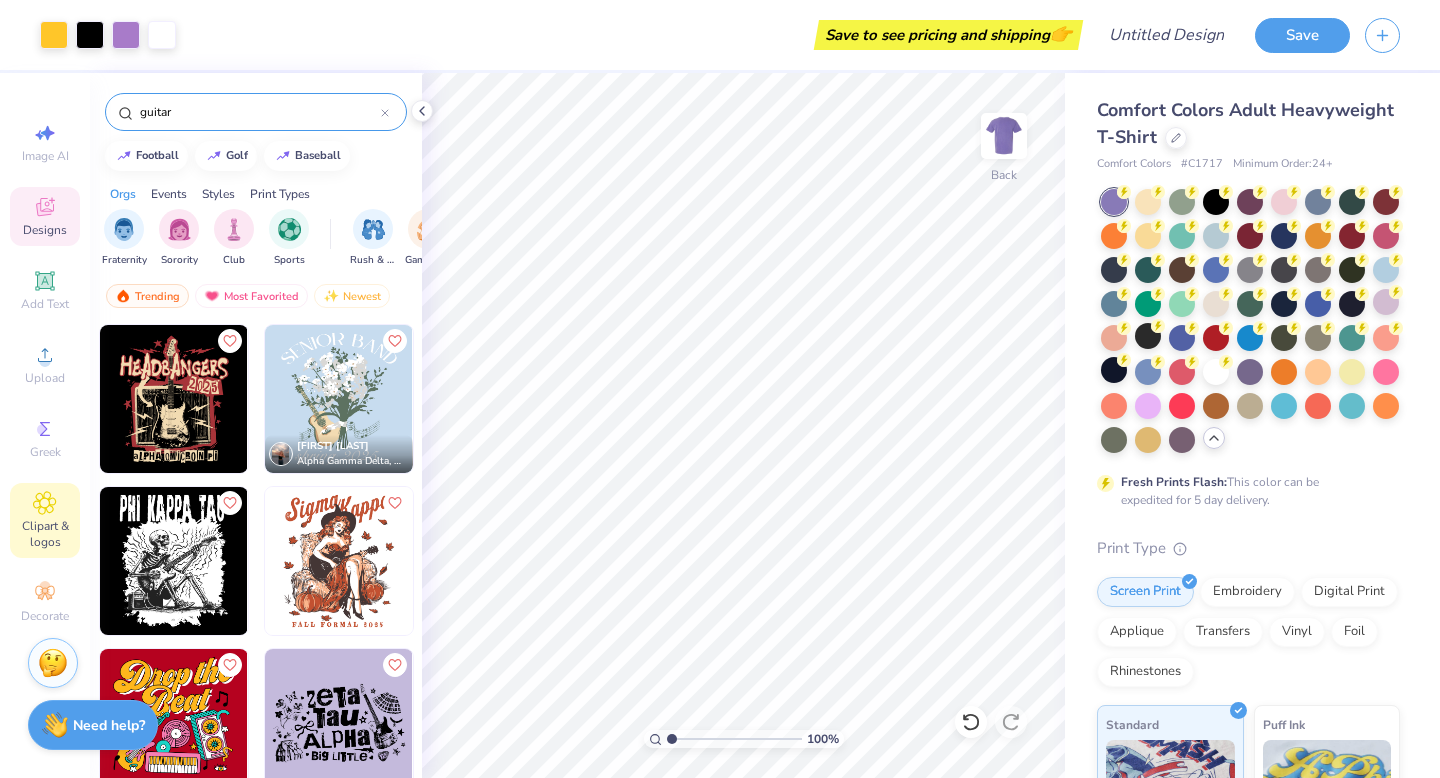 click 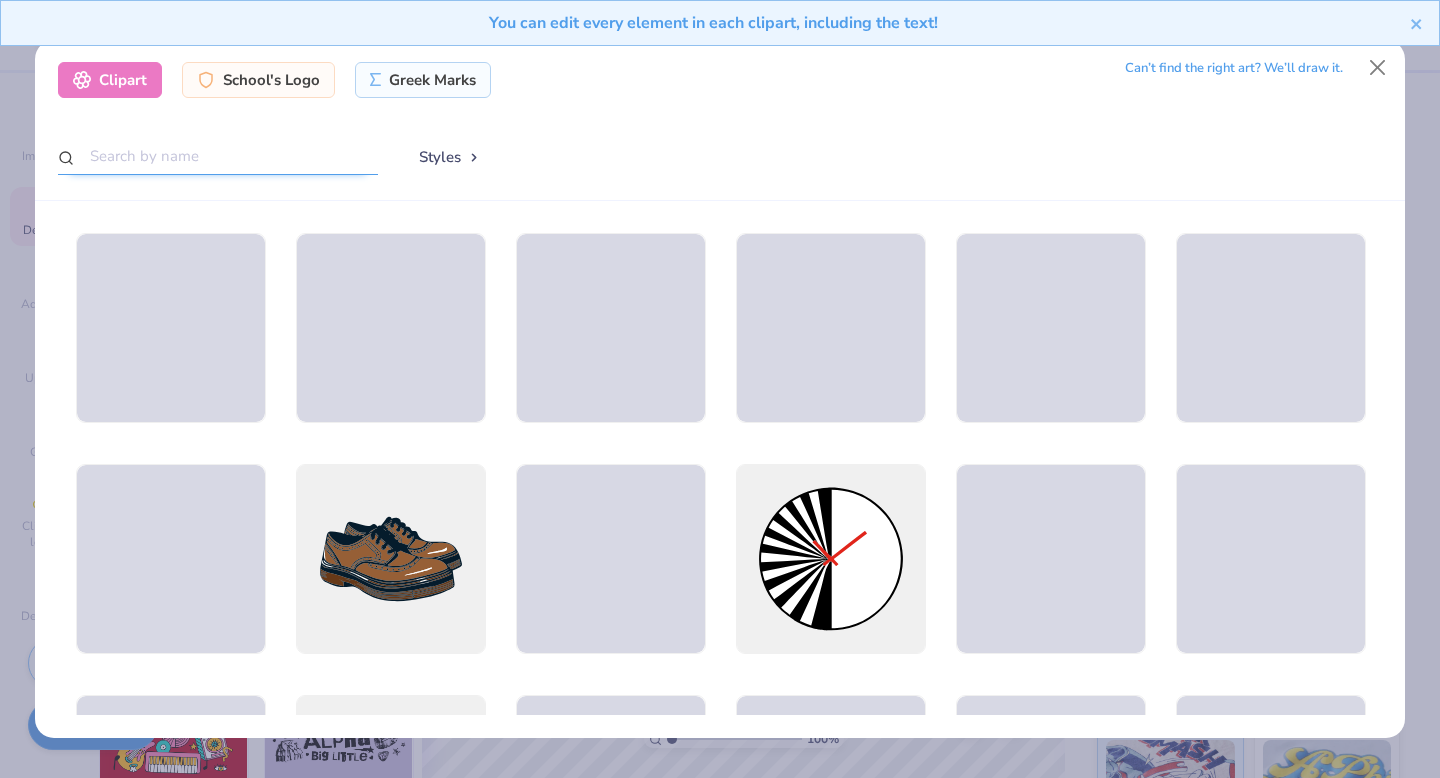 click at bounding box center (218, 156) 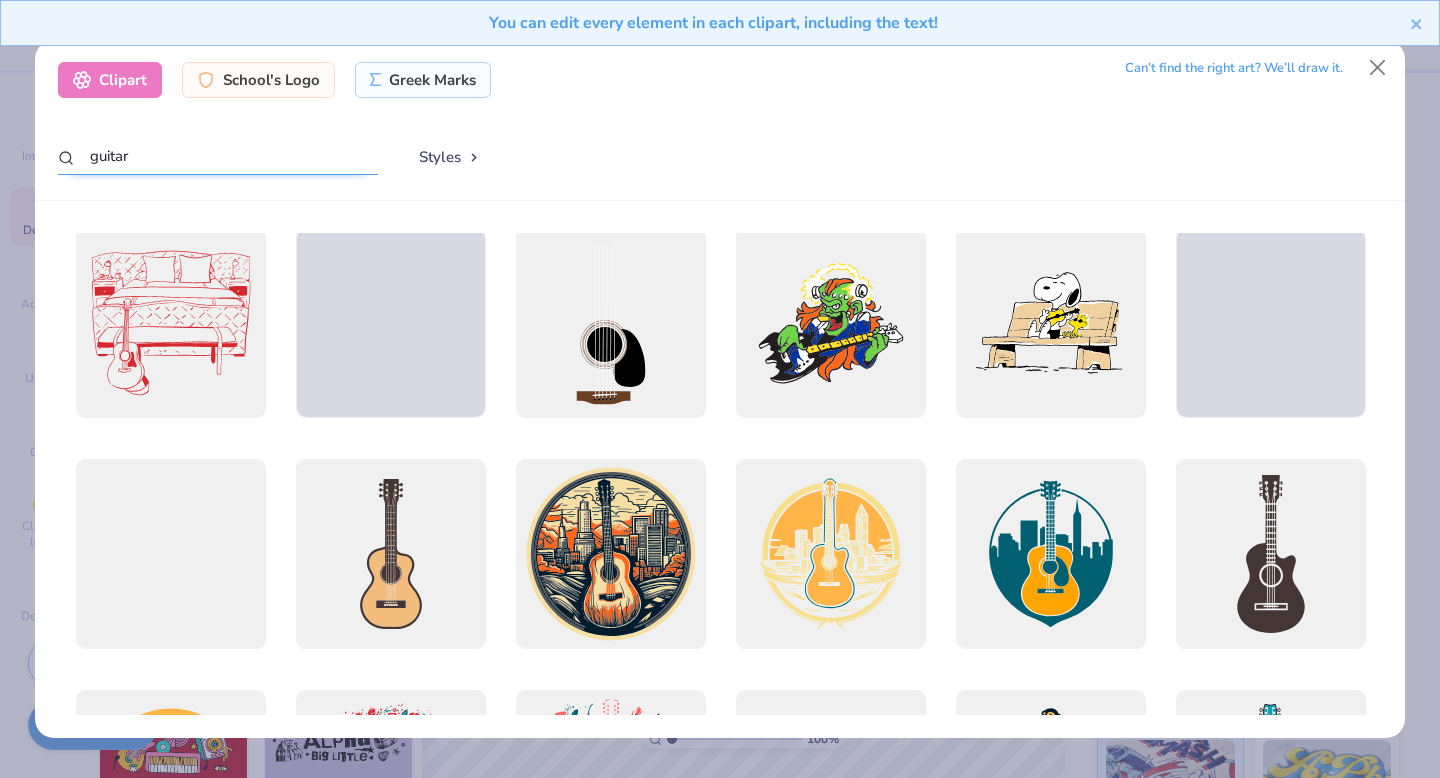 scroll, scrollTop: 0, scrollLeft: 0, axis: both 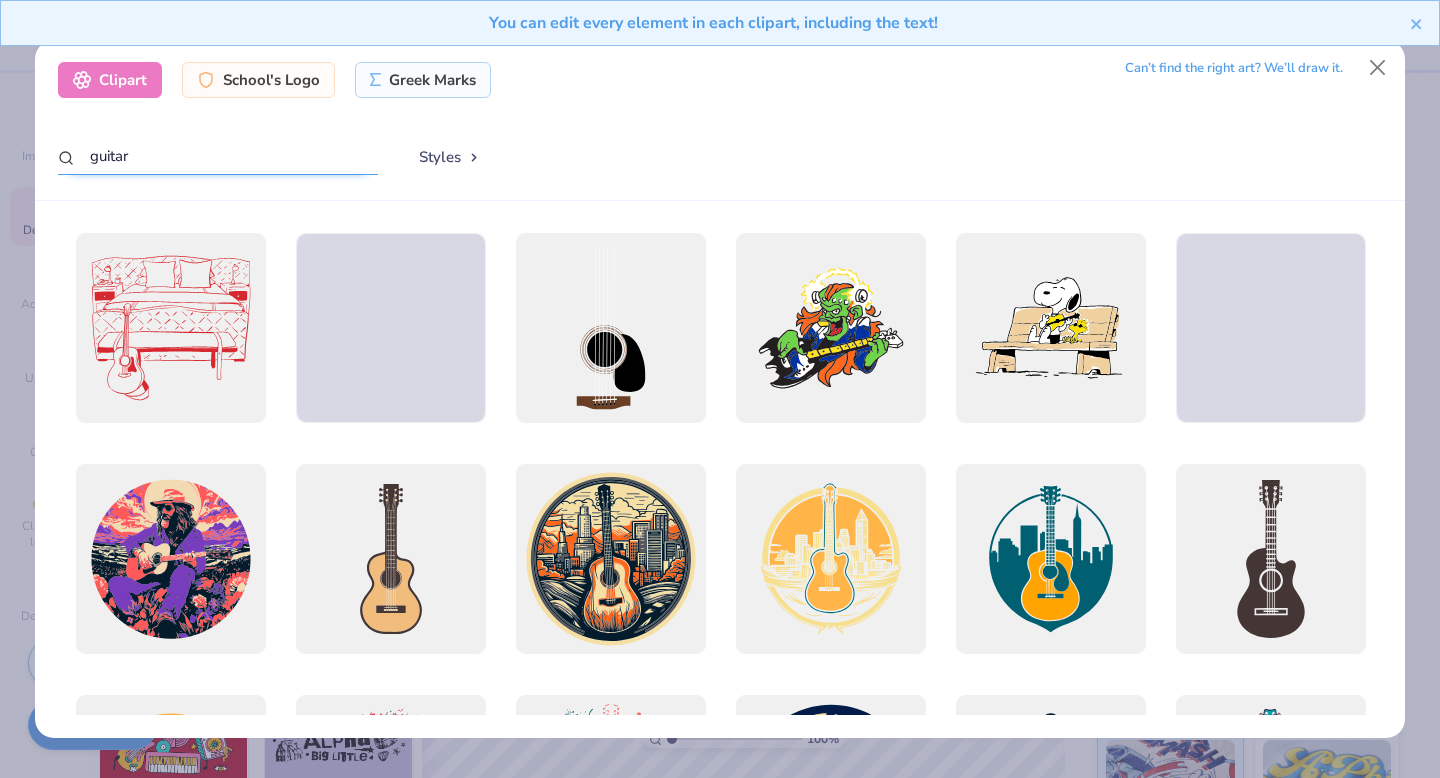 click on "guitar" at bounding box center [218, 156] 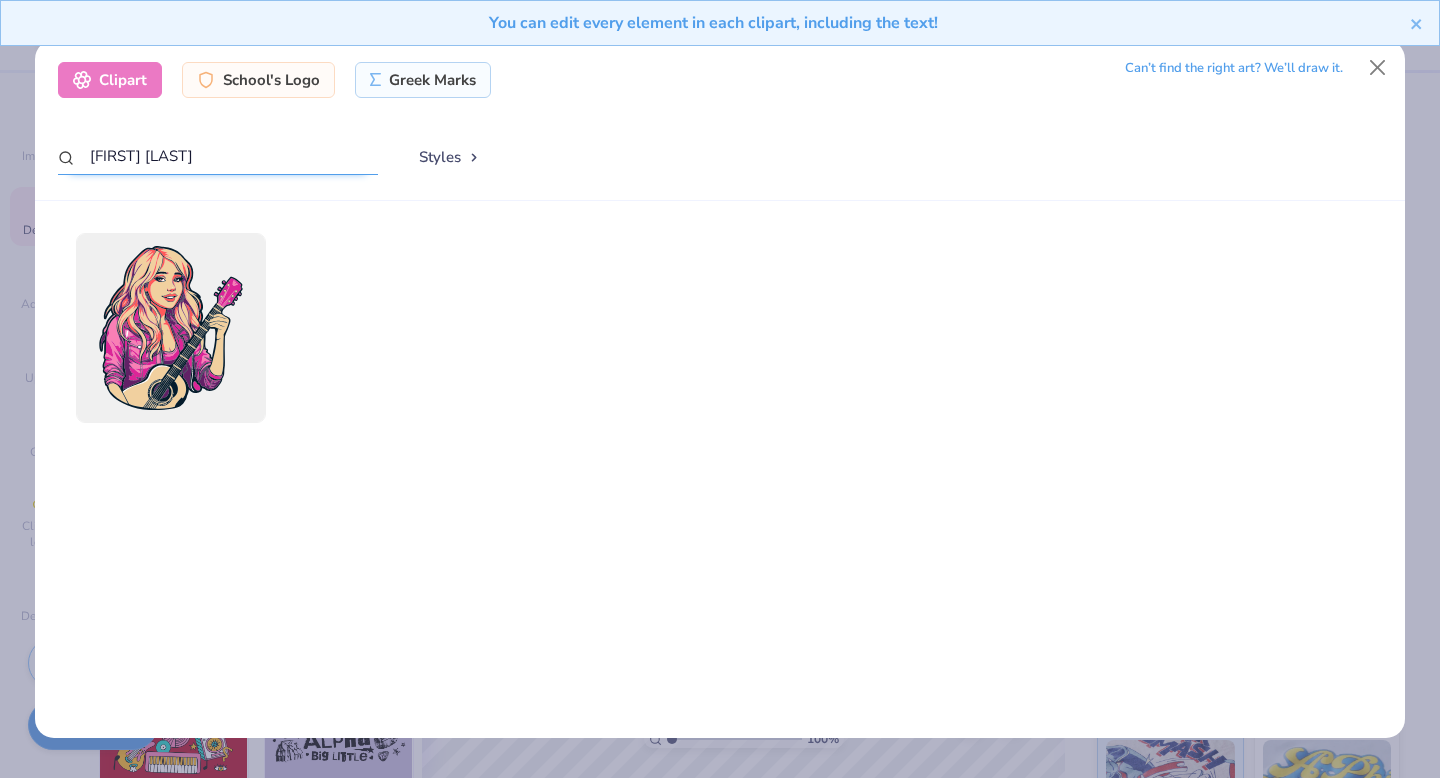 click on "[FIRST] [LAST]" at bounding box center [218, 156] 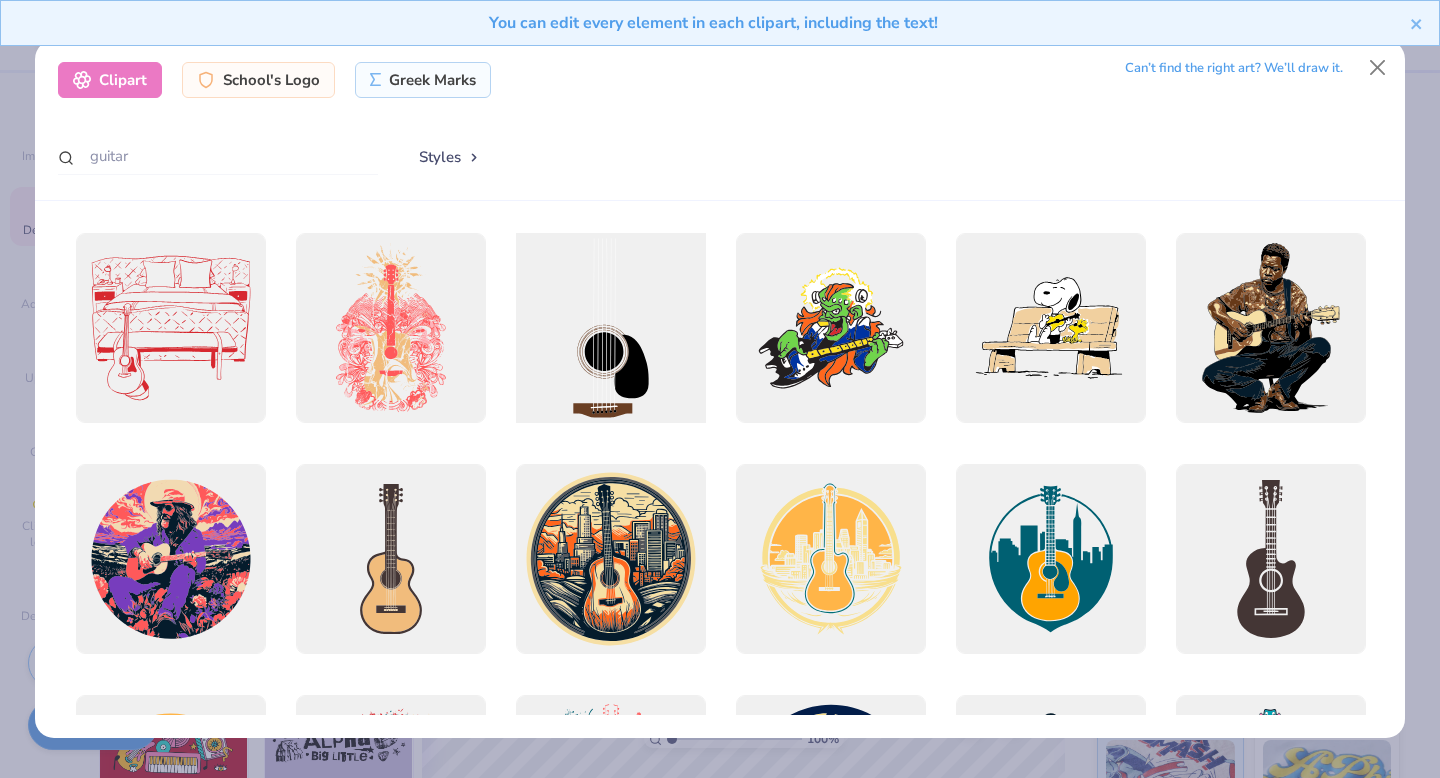 click at bounding box center [610, 328] 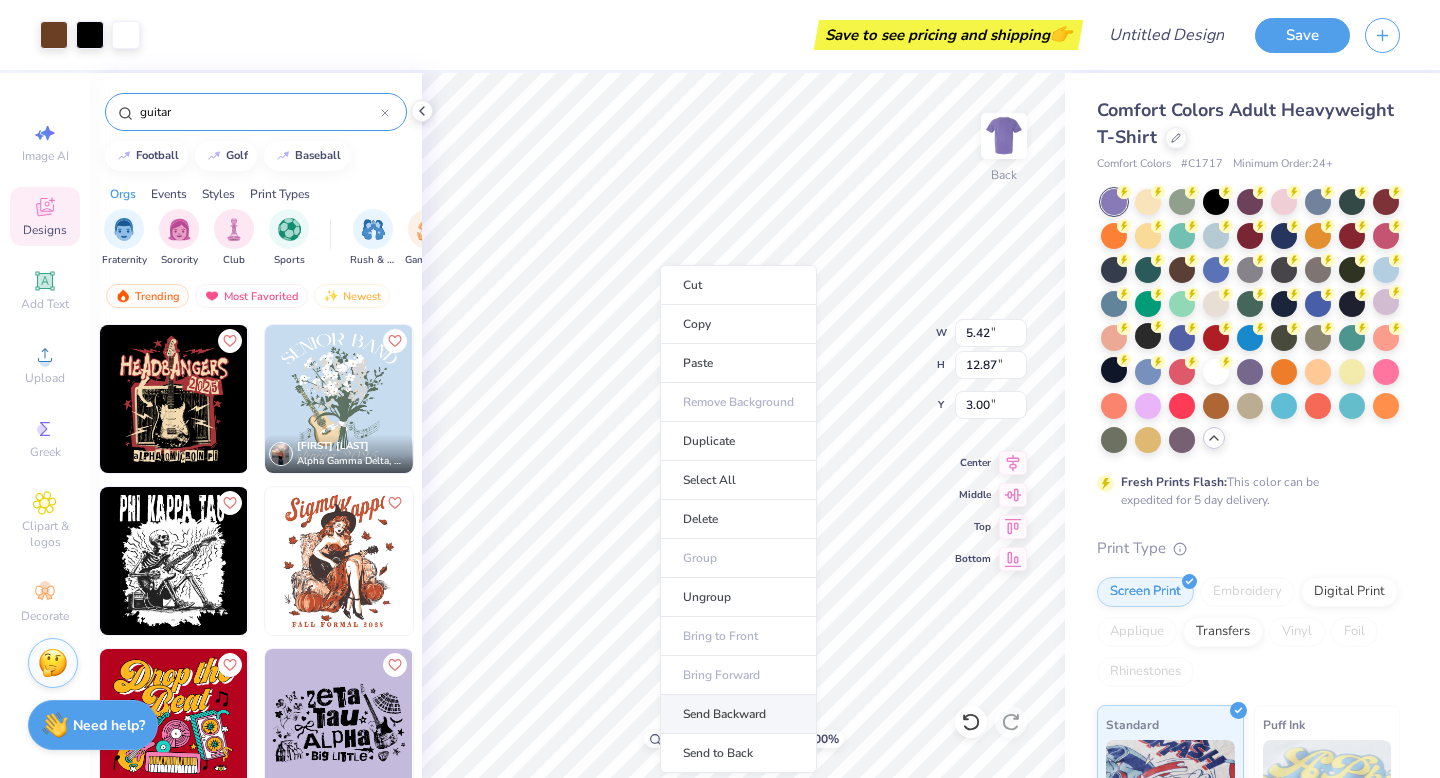 click on "Send Backward" at bounding box center [738, 714] 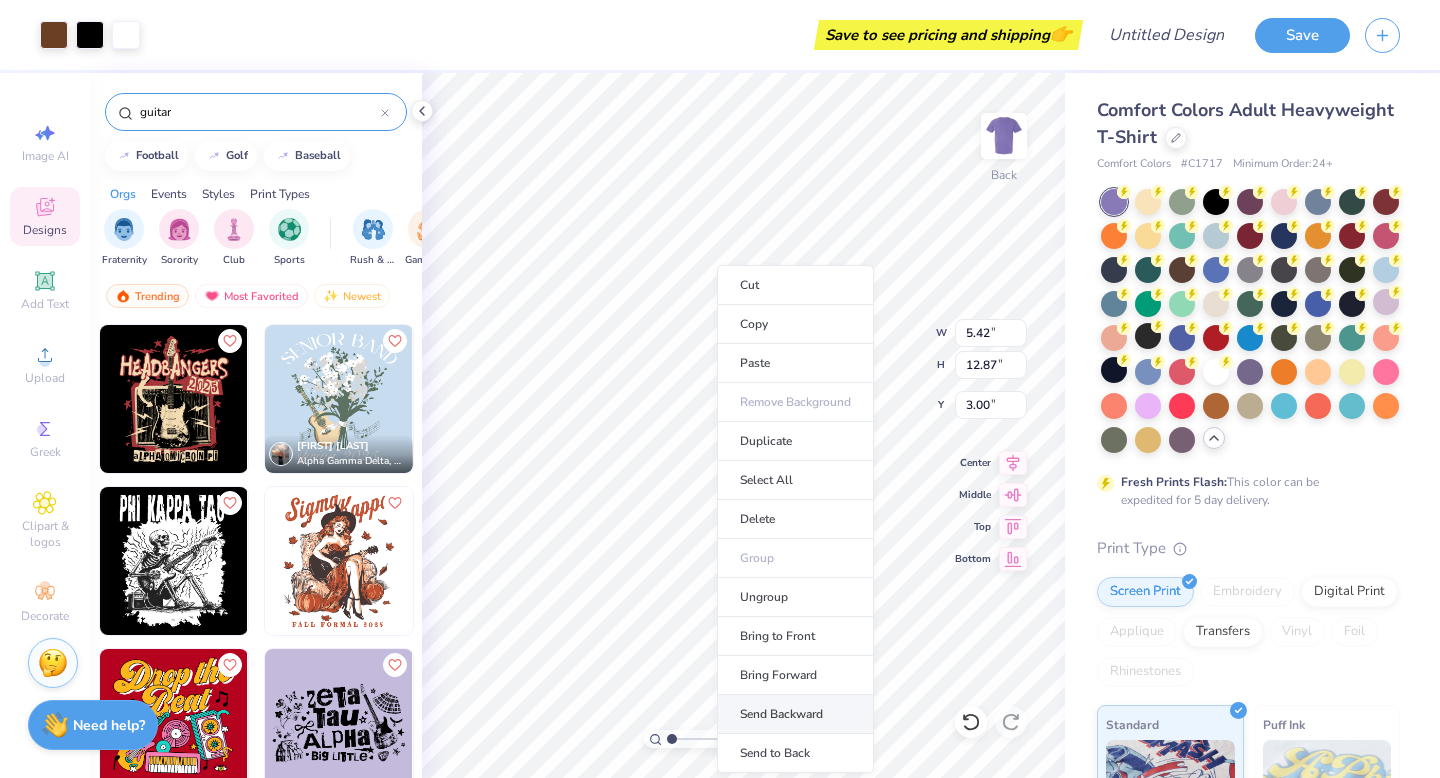 click on "Send Backward" at bounding box center [795, 714] 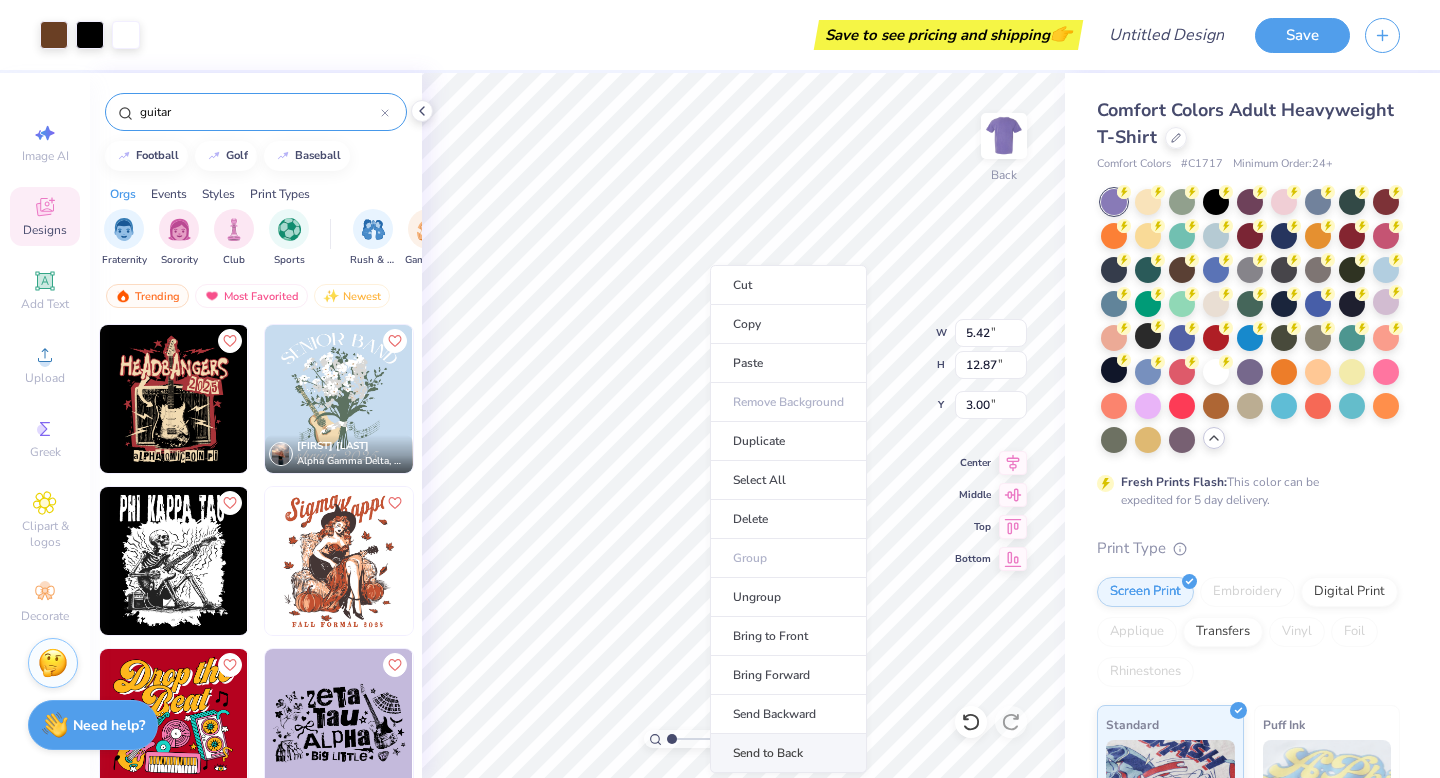 click on "Send to Back" at bounding box center (788, 753) 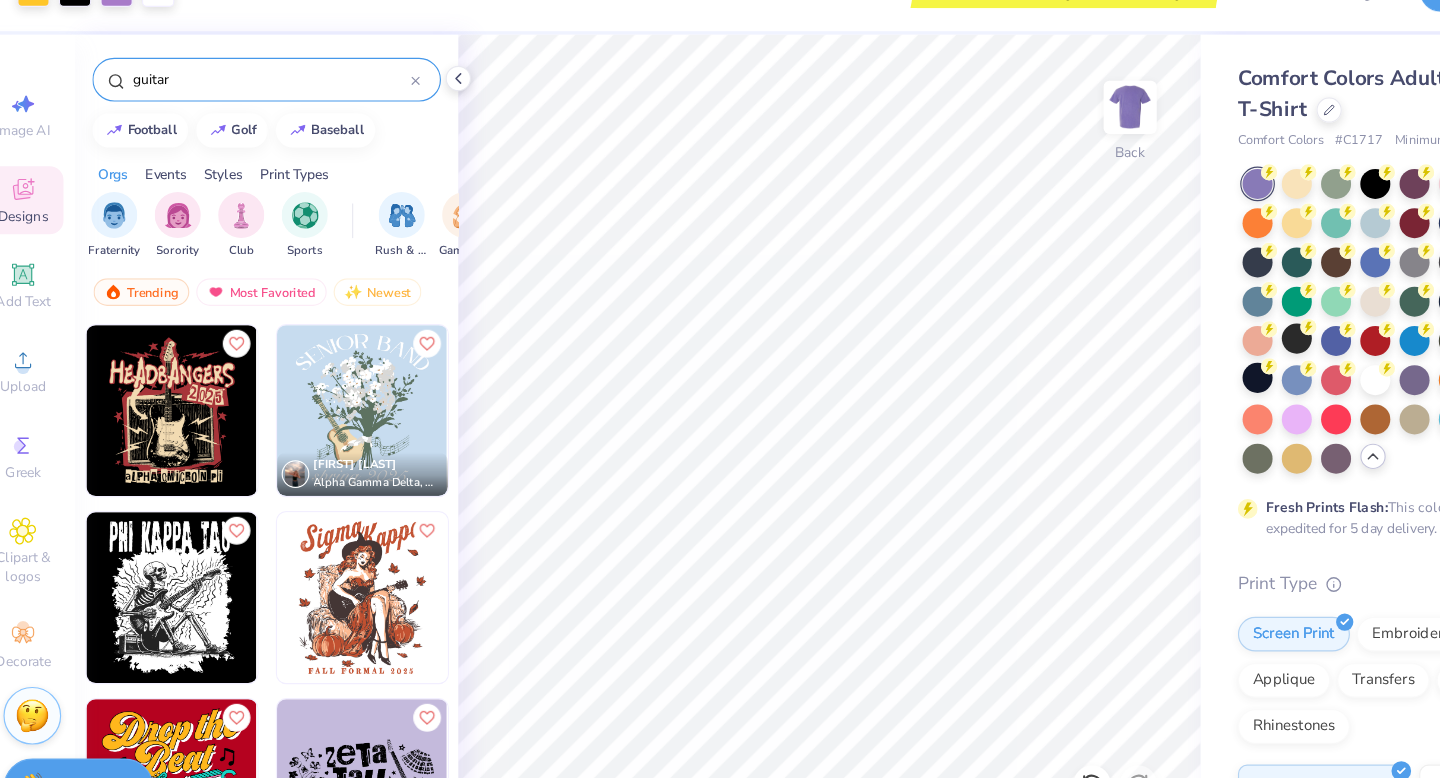 click on "guitar" at bounding box center (259, 112) 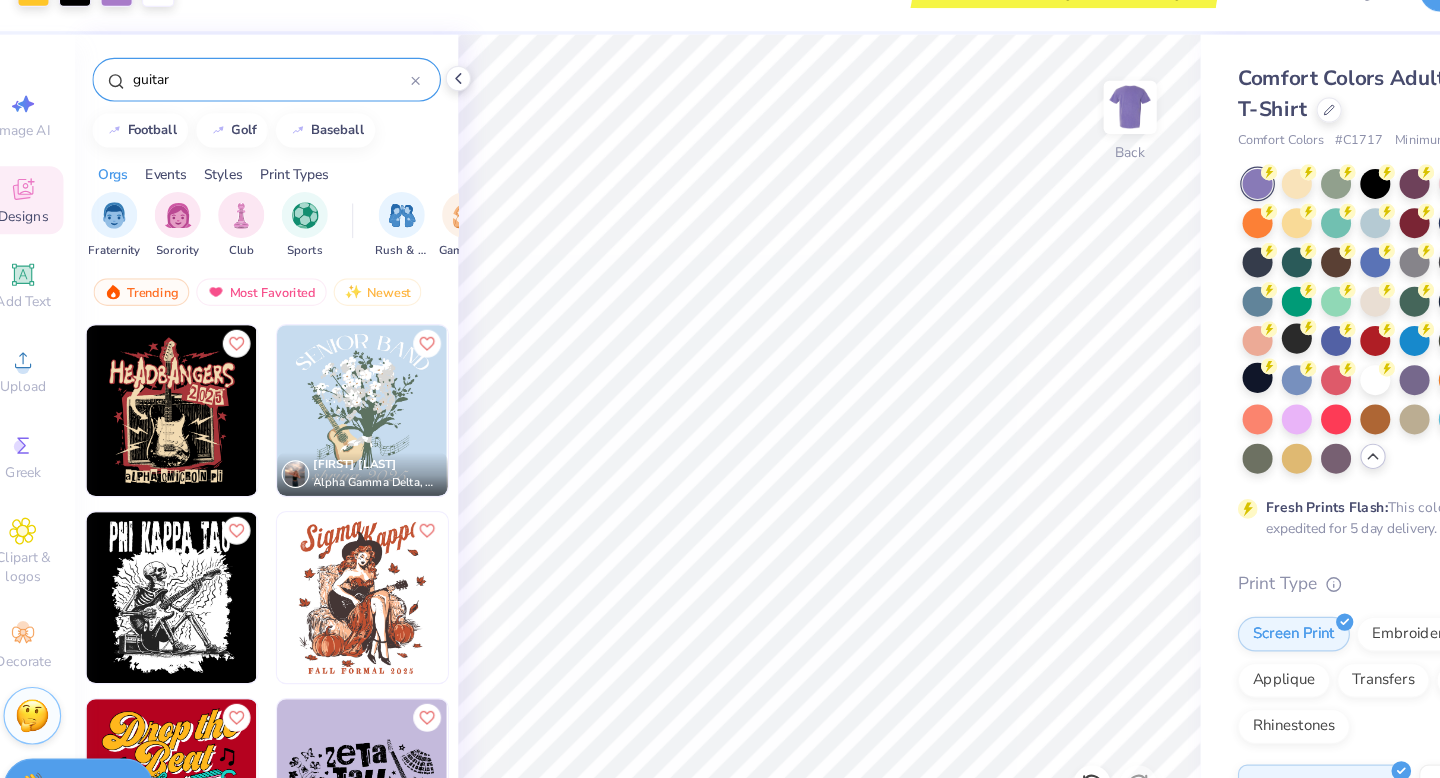 click on "guitar" at bounding box center [259, 112] 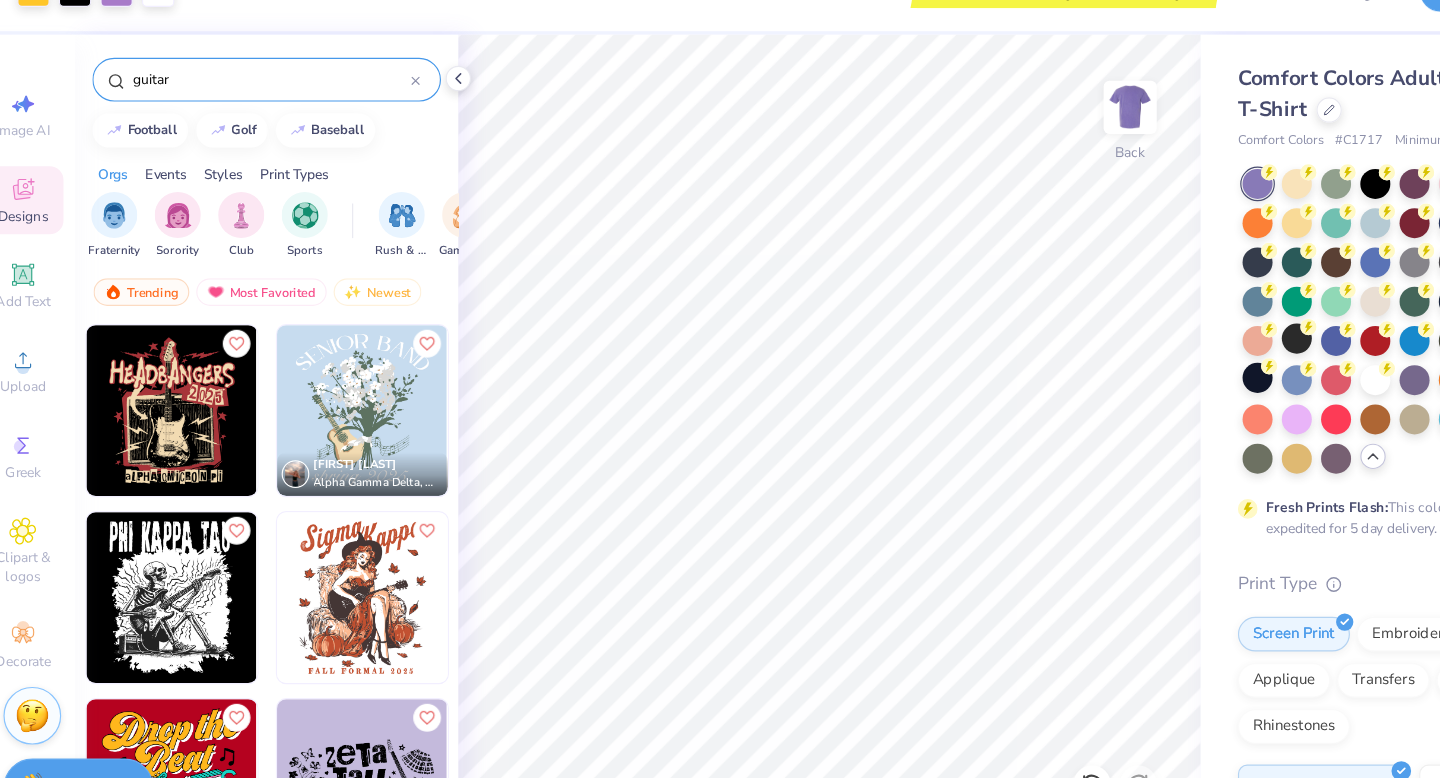 click on "guitar" at bounding box center [259, 112] 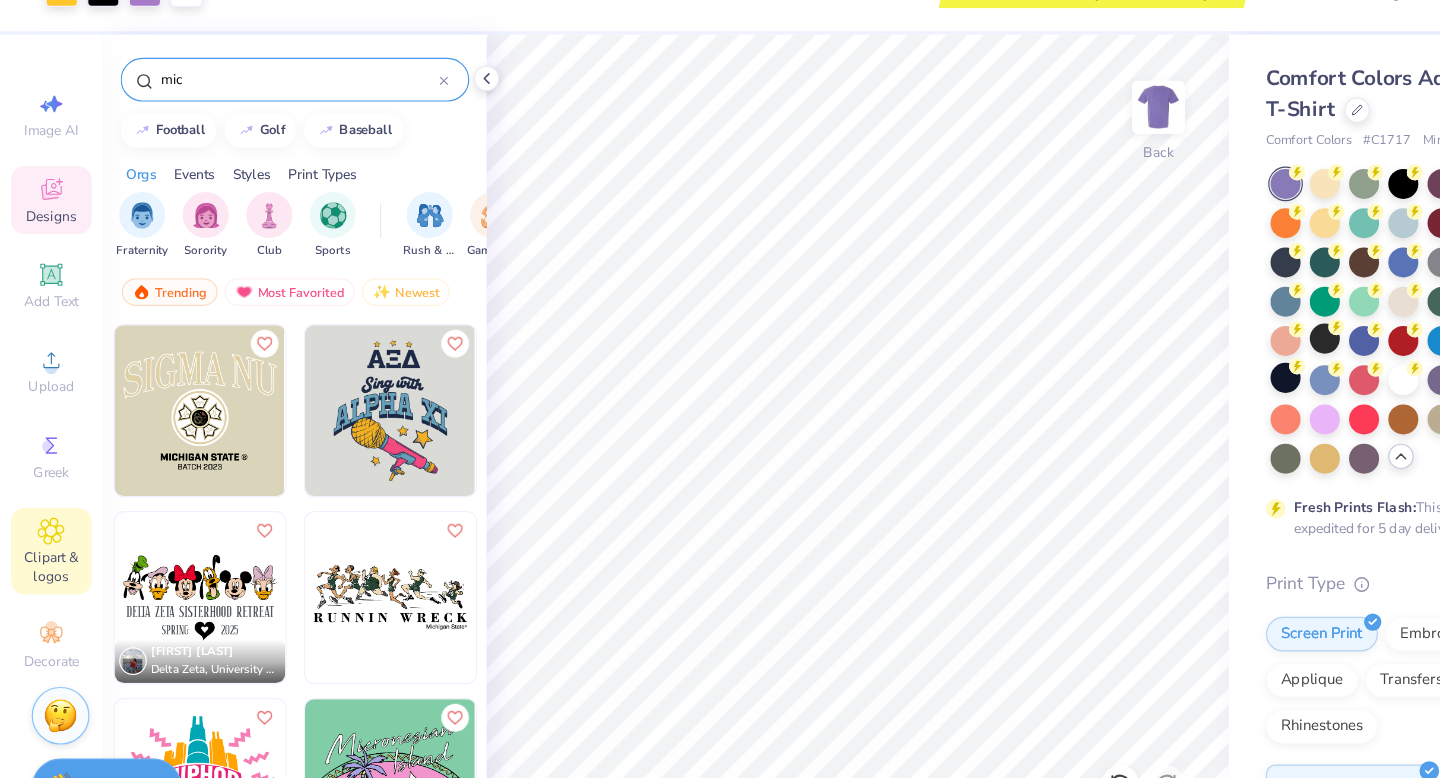 click 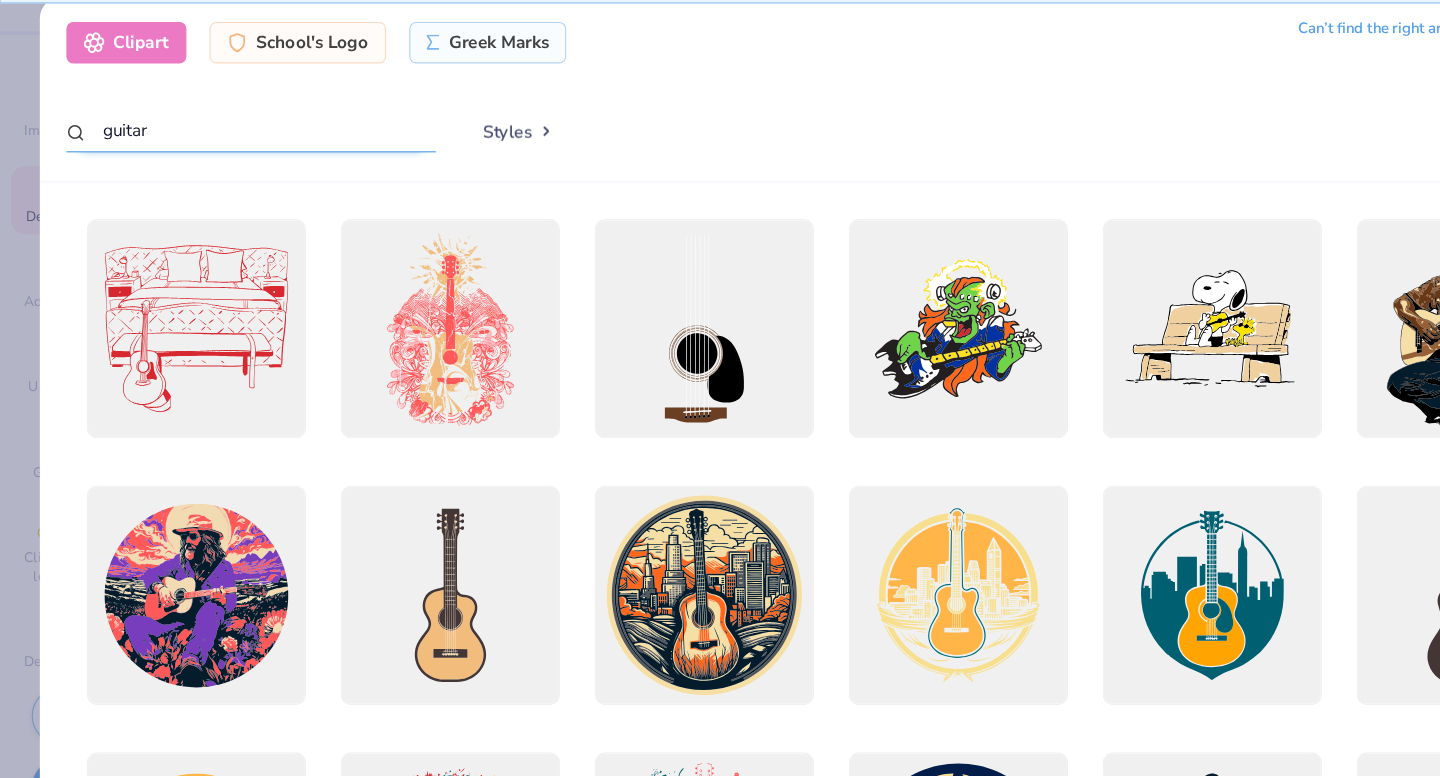 click on "guitar" at bounding box center [218, 156] 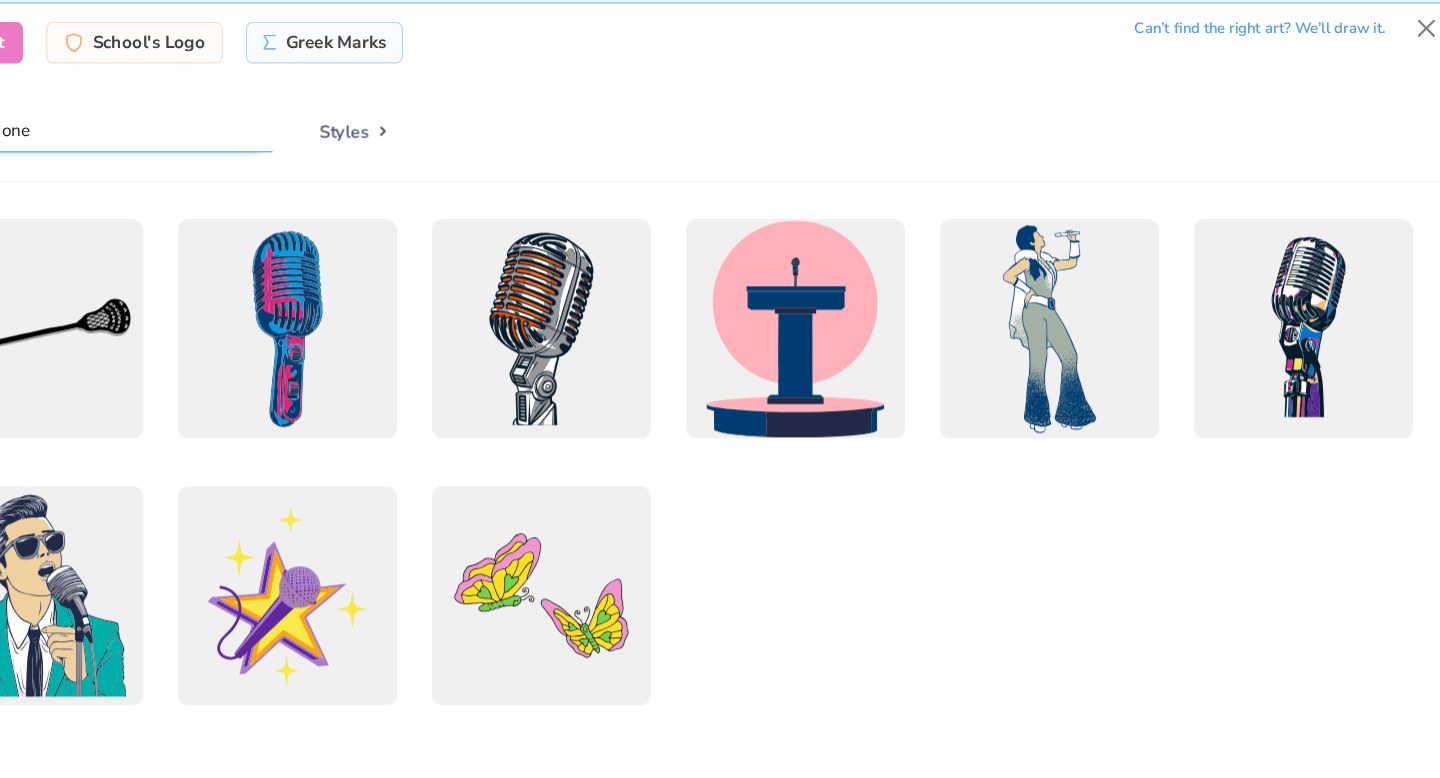 scroll, scrollTop: 0, scrollLeft: 0, axis: both 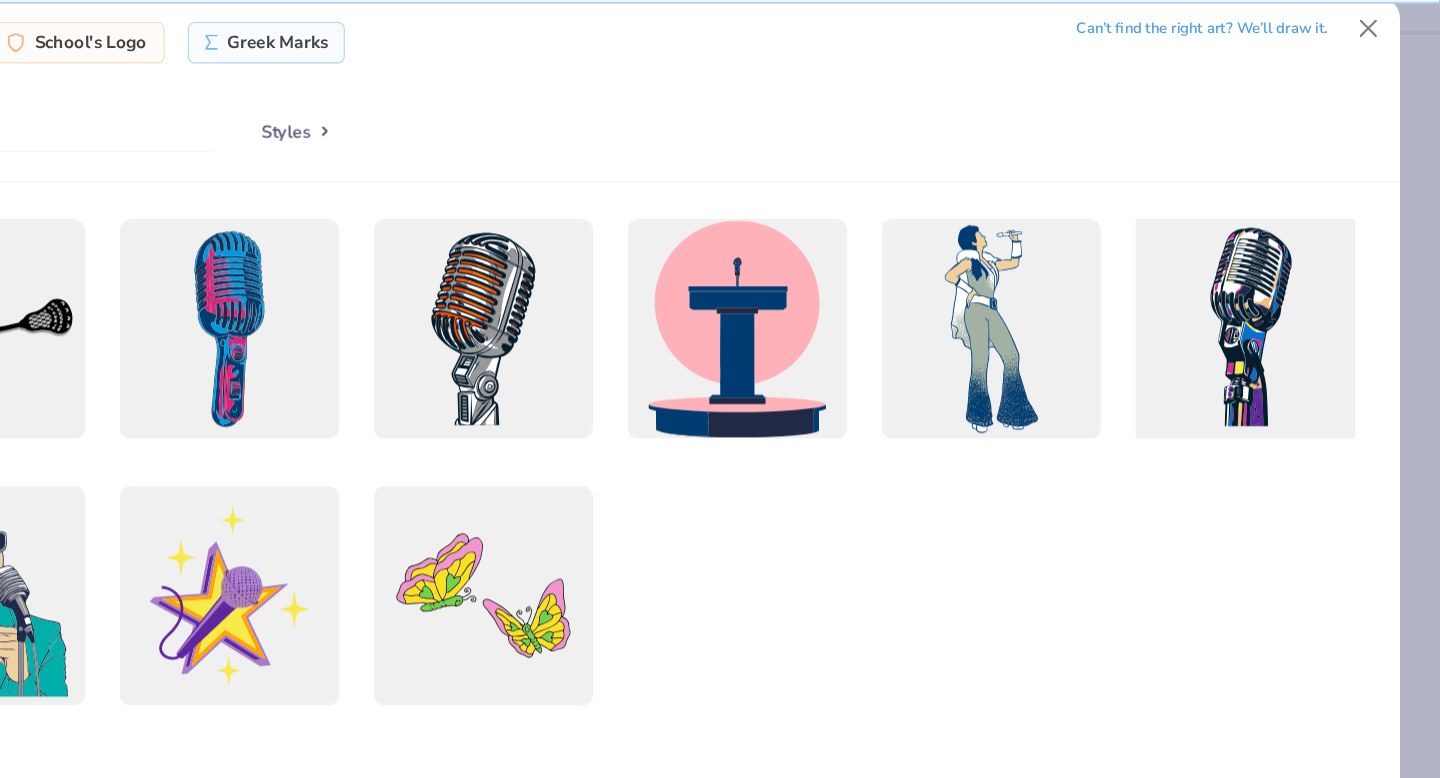 click at bounding box center (1270, 328) 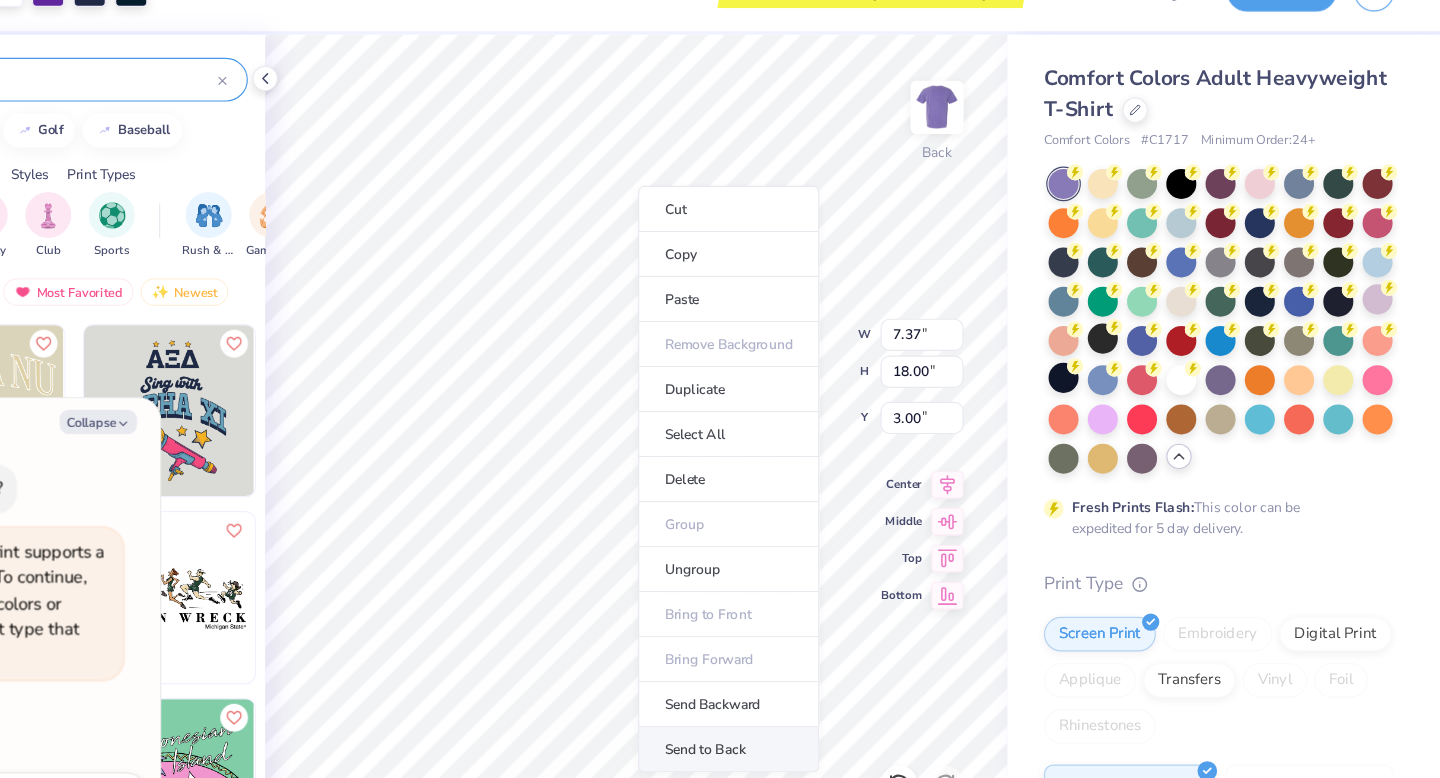 click on "Send to Back" at bounding box center (823, 692) 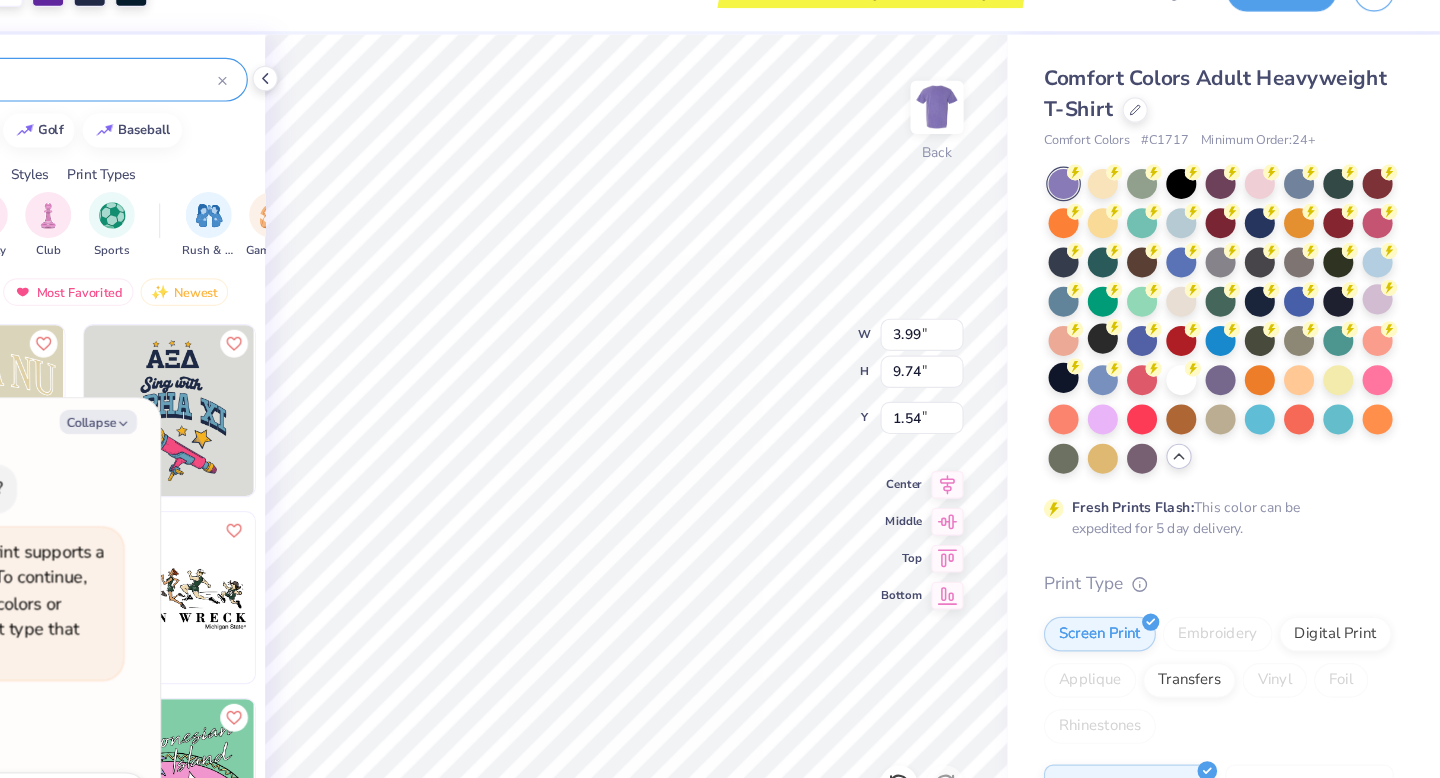 scroll, scrollTop: 0, scrollLeft: 0, axis: both 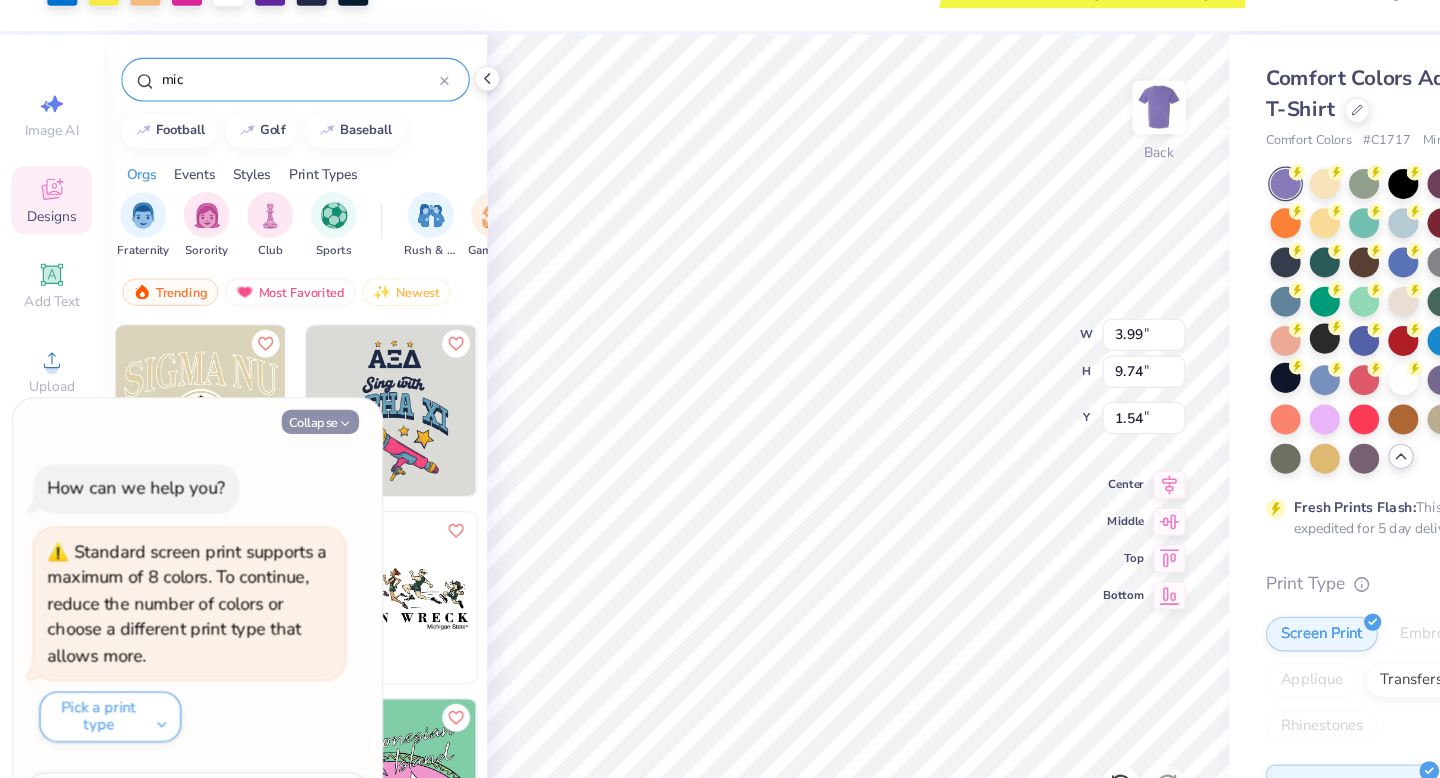 click on "Collapse" at bounding box center (277, 408) 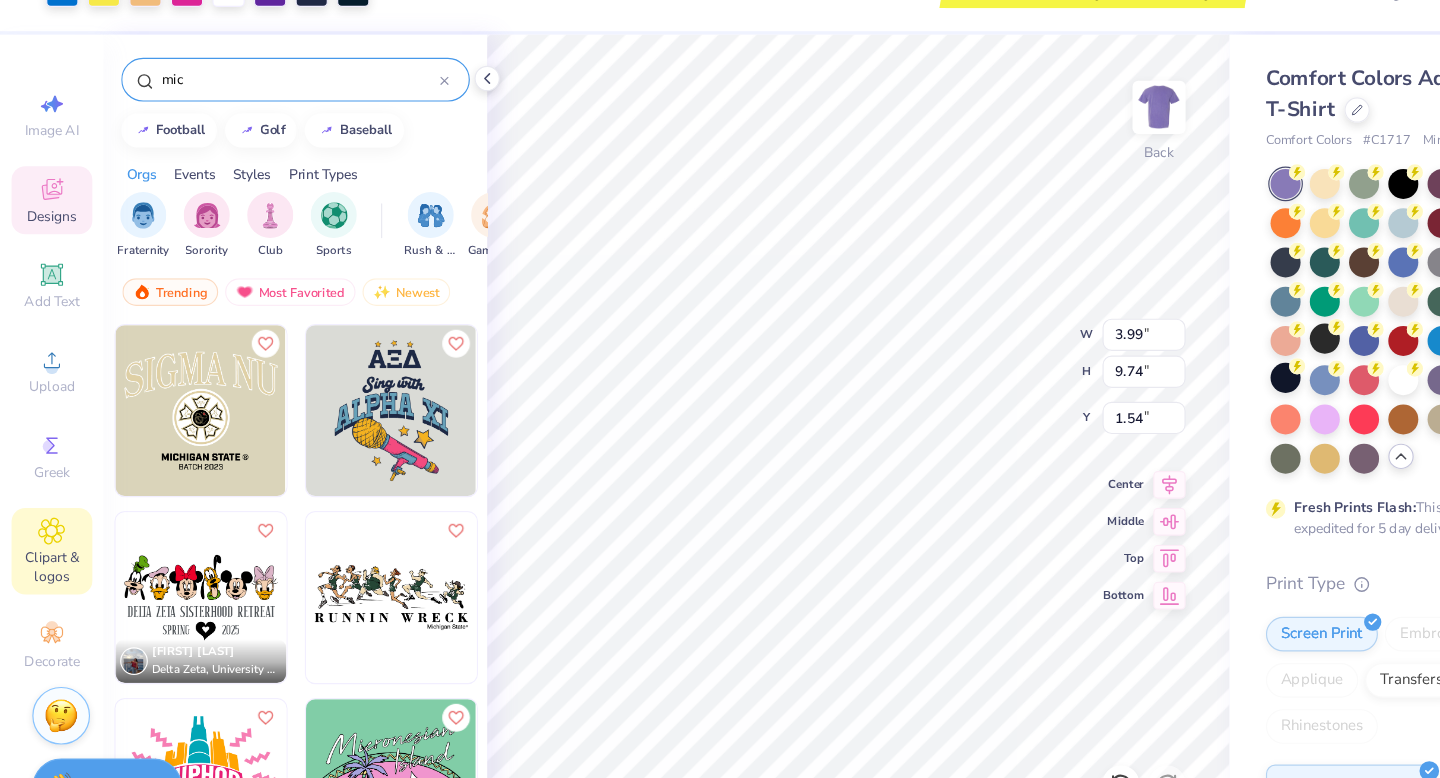 click on "Clipart & logos" at bounding box center (45, 534) 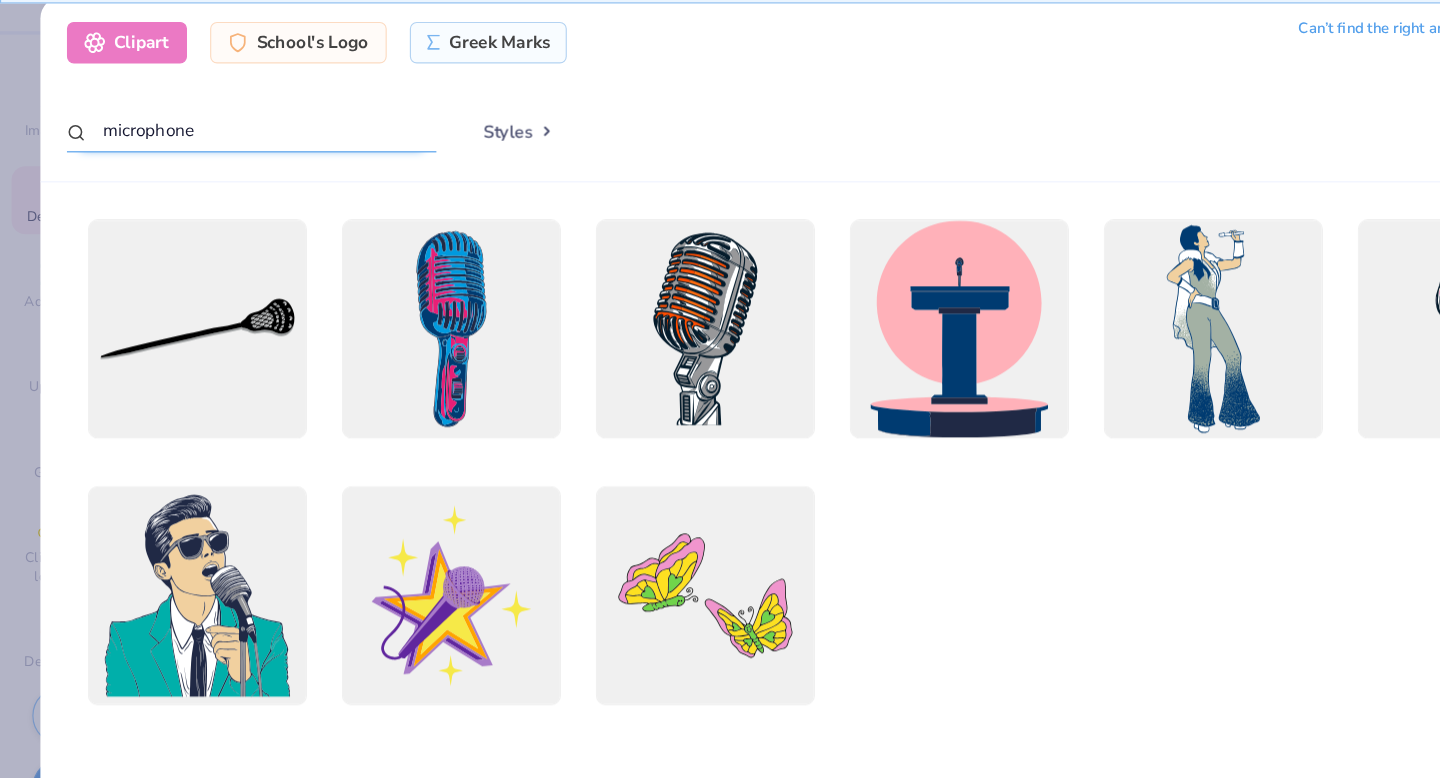 click on "microphone" at bounding box center [218, 156] 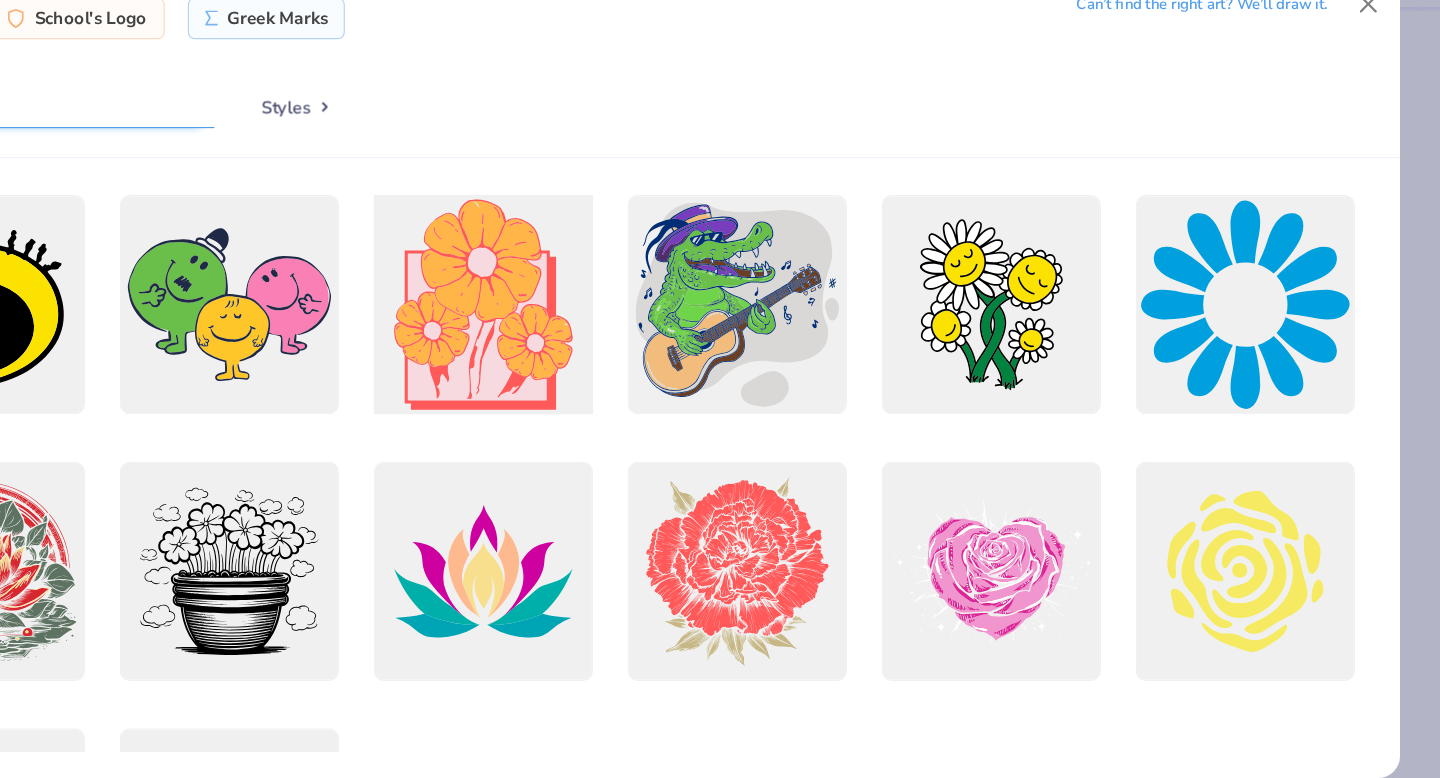 scroll, scrollTop: 0, scrollLeft: 0, axis: both 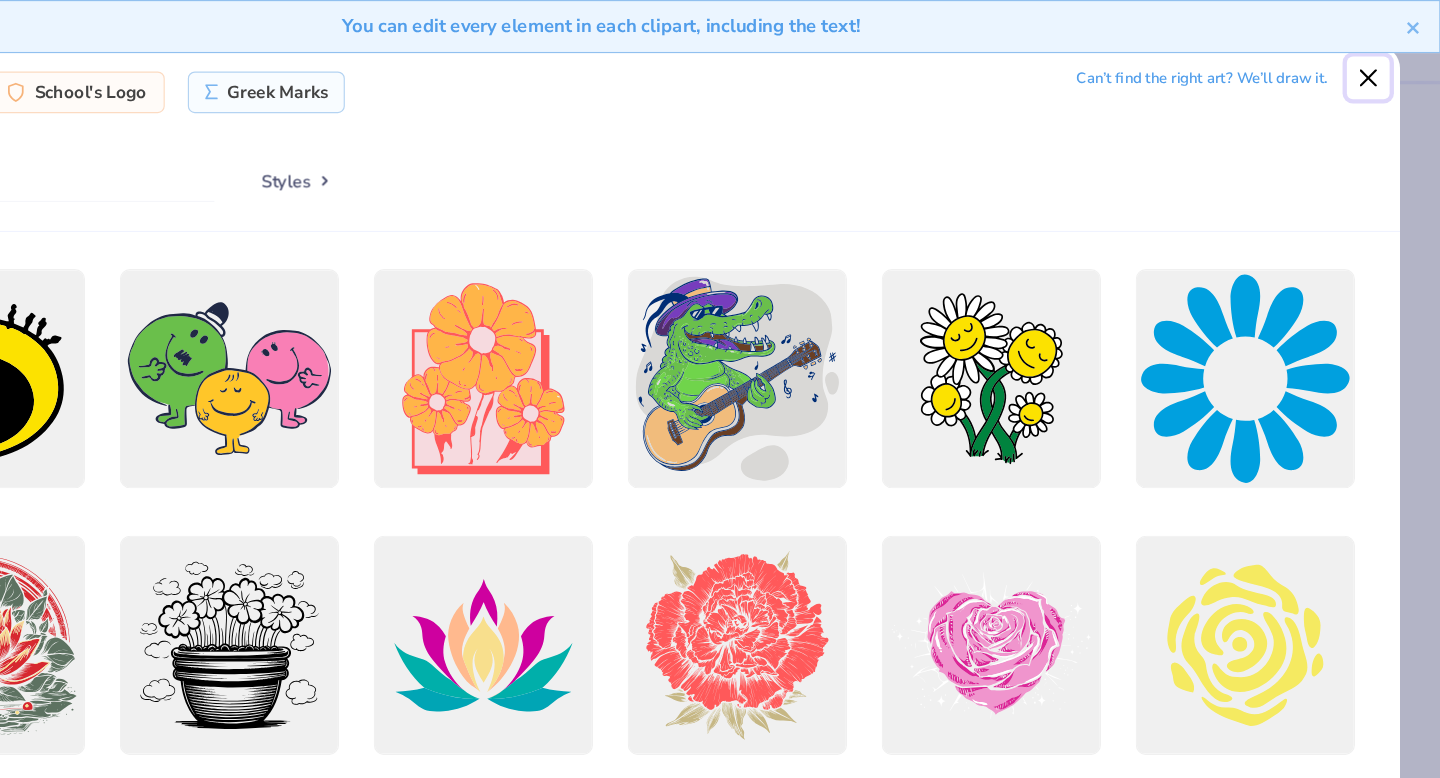 click at bounding box center [1378, 68] 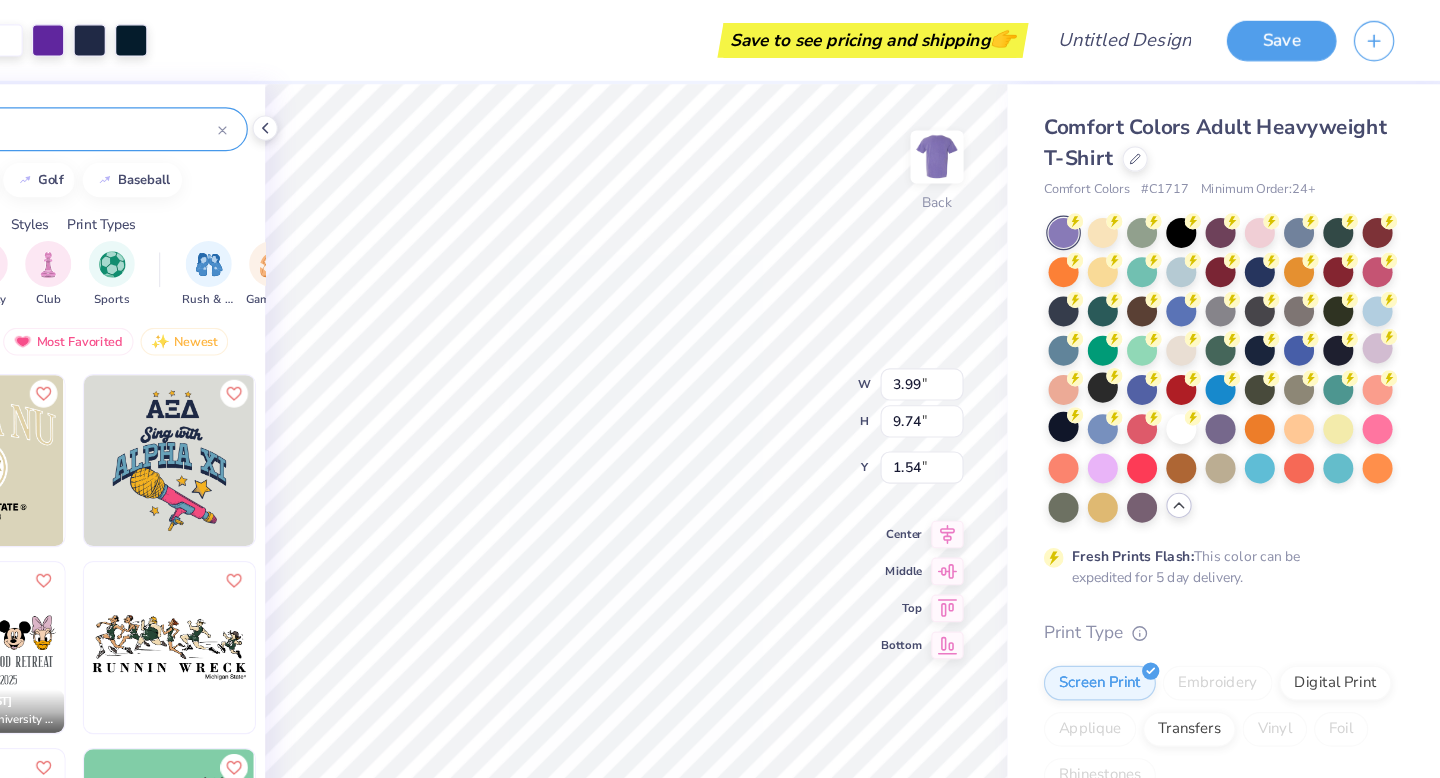 scroll, scrollTop: 0, scrollLeft: 0, axis: both 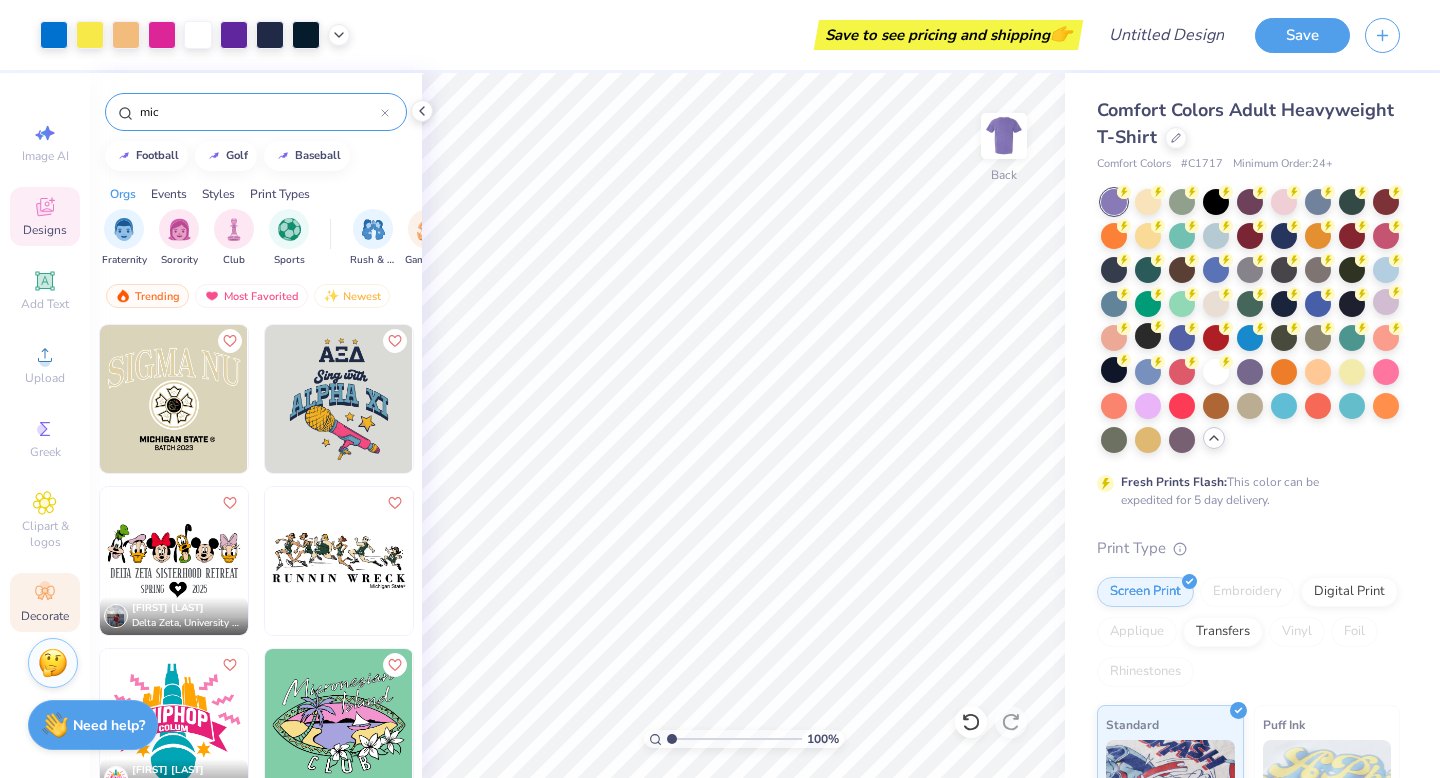 click 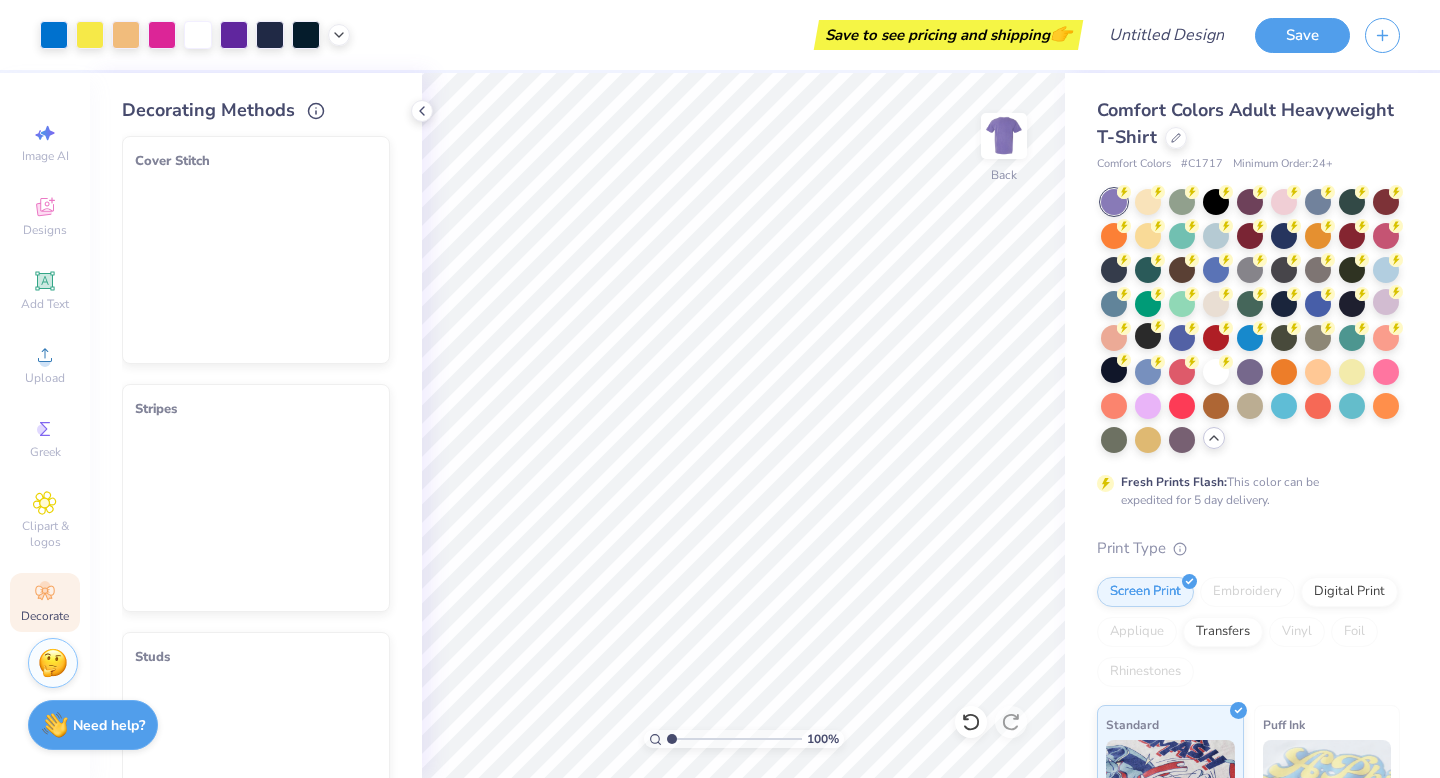 scroll, scrollTop: 0, scrollLeft: 0, axis: both 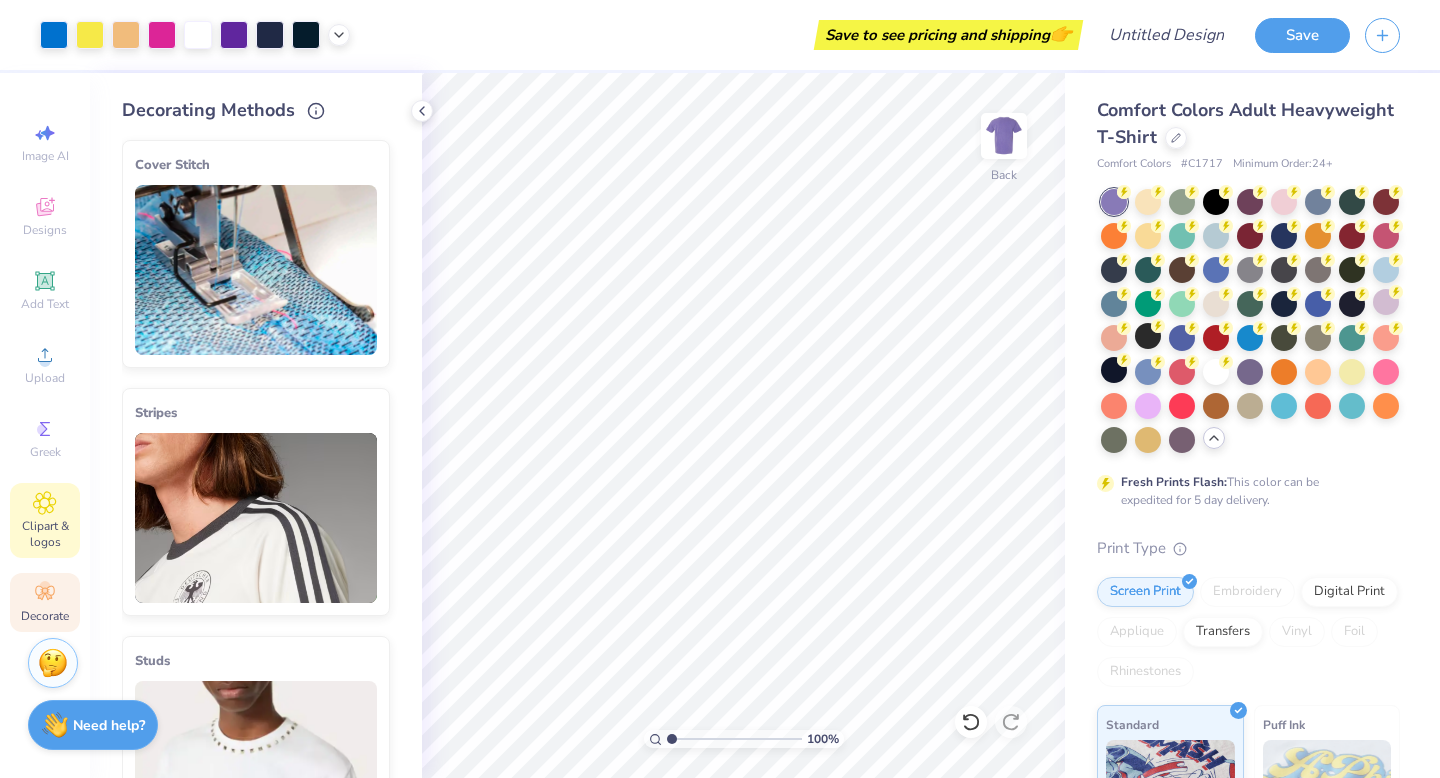 click on "Clipart & logos" at bounding box center [45, 534] 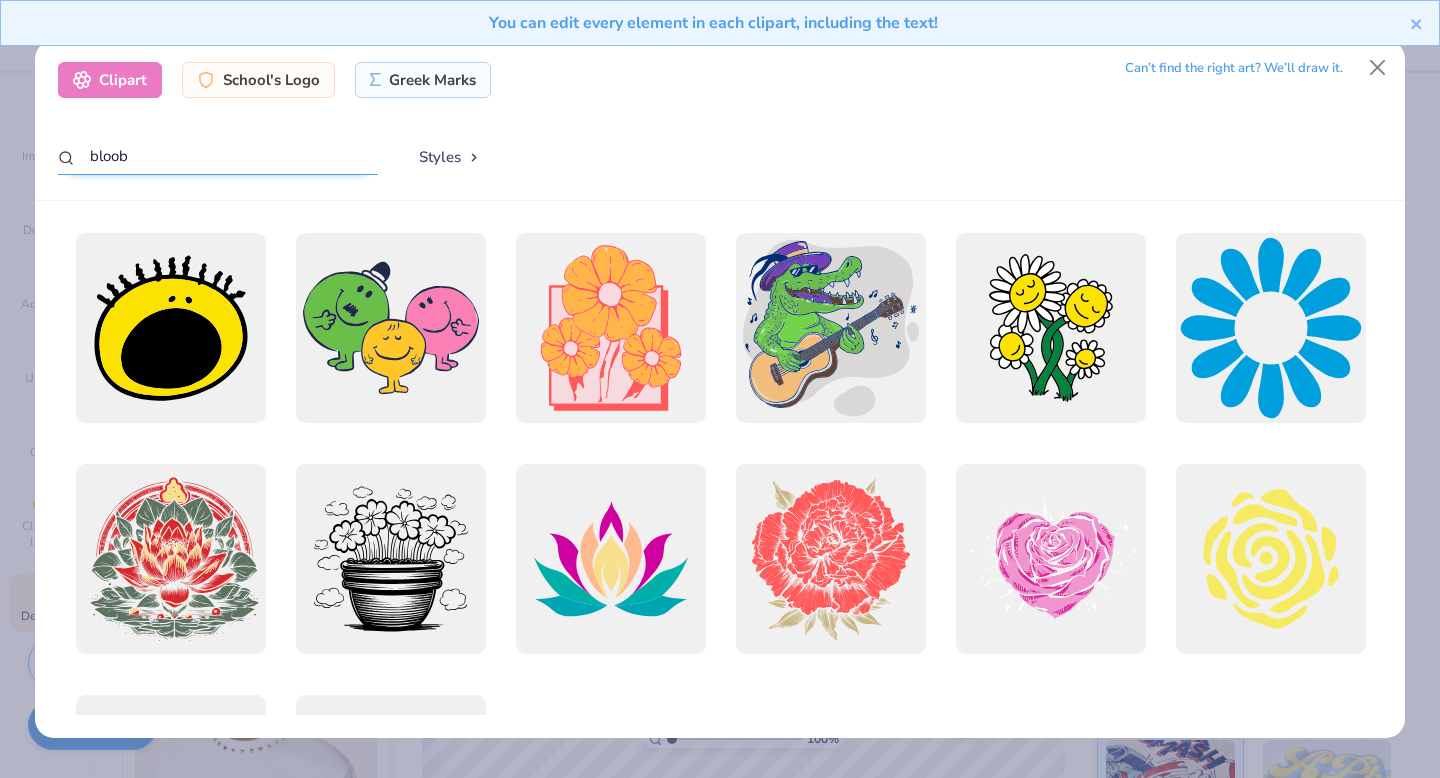 click on "bloob" at bounding box center [218, 156] 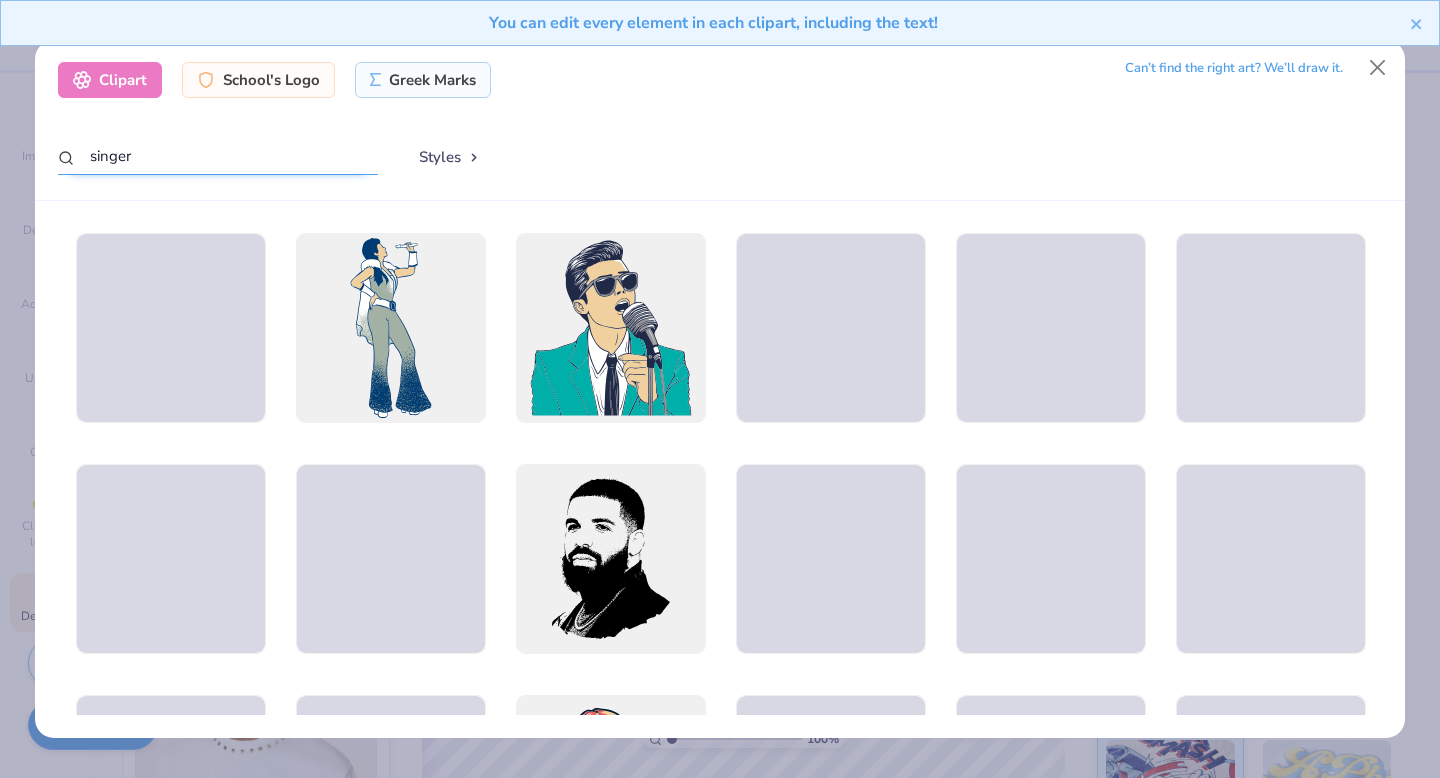 click on "singer" at bounding box center [218, 156] 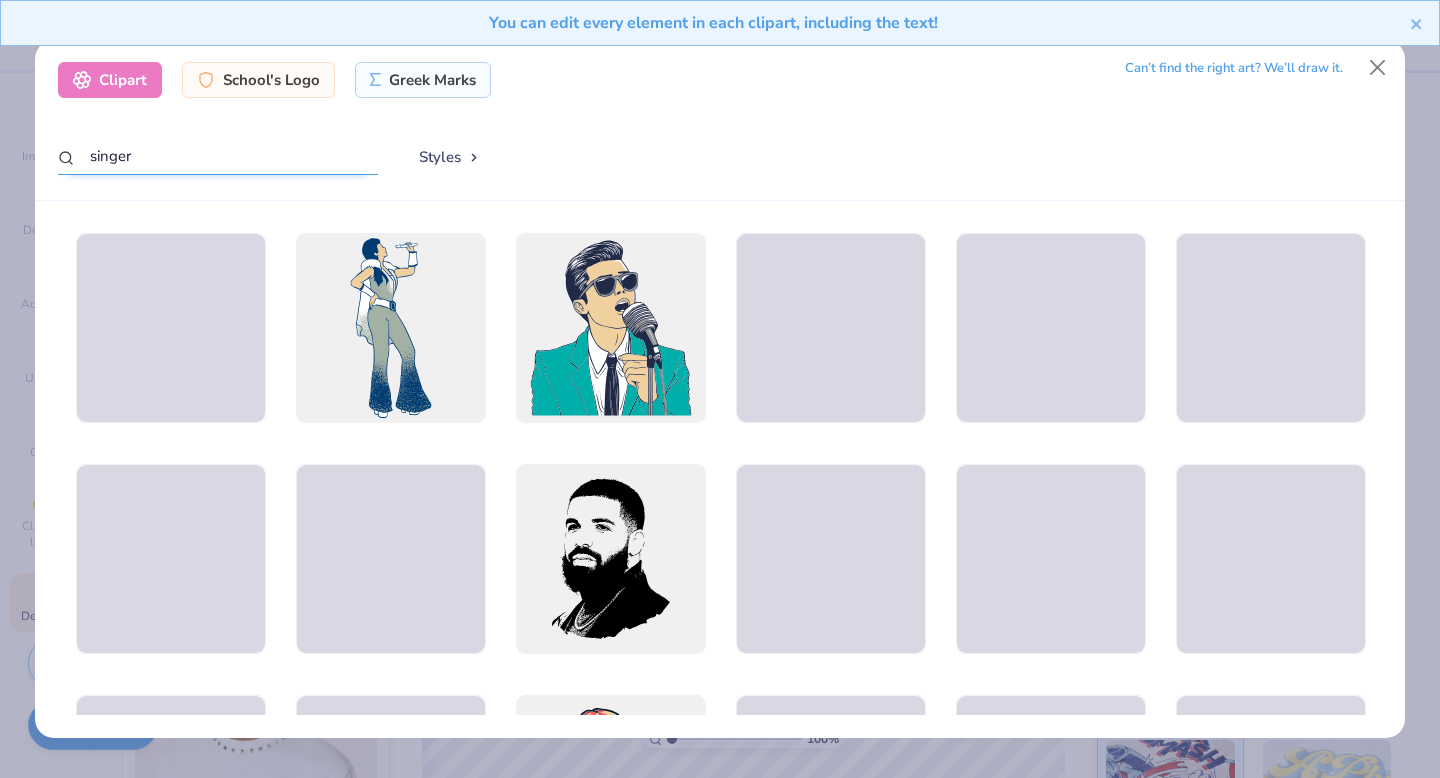 click on "singer" at bounding box center (218, 156) 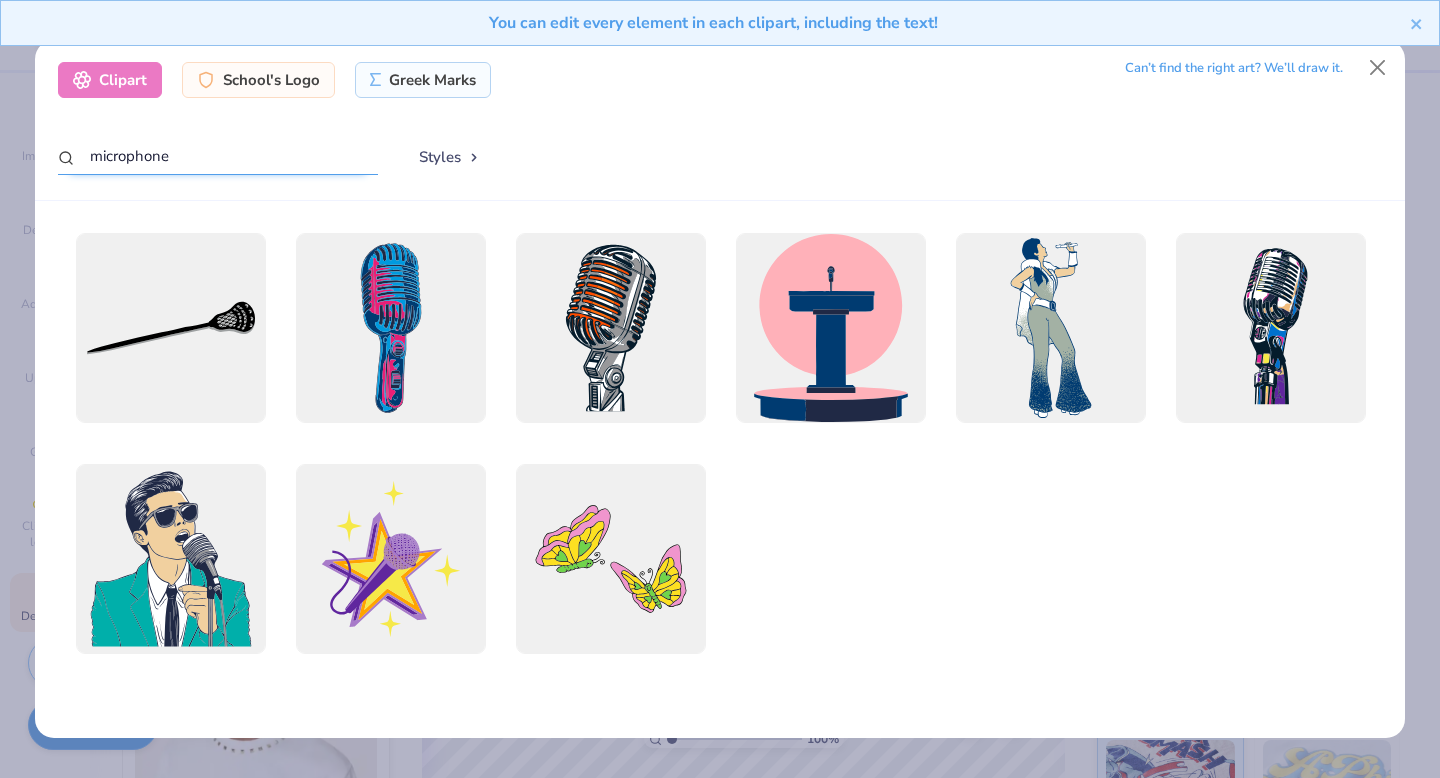 click on "microphone" at bounding box center [218, 156] 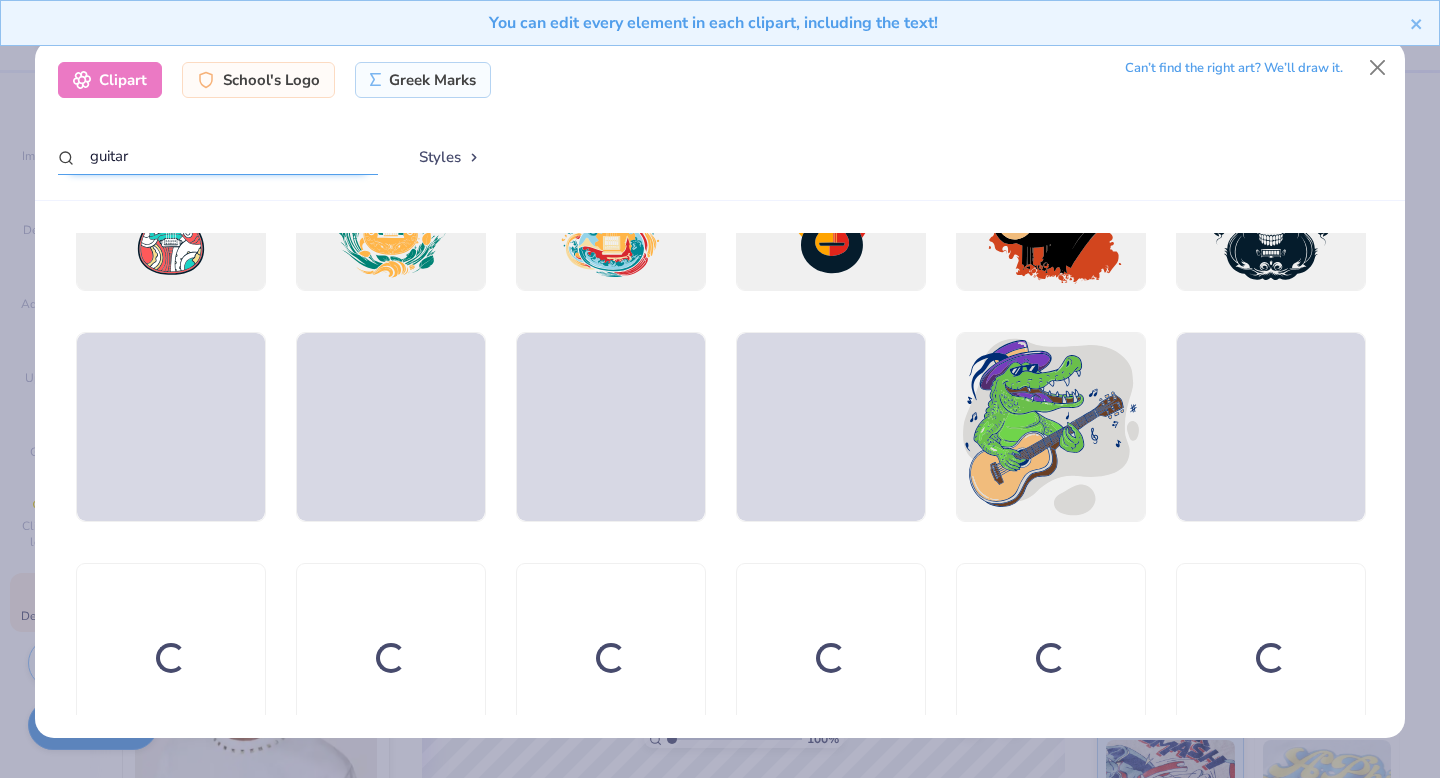 scroll, scrollTop: 903, scrollLeft: 0, axis: vertical 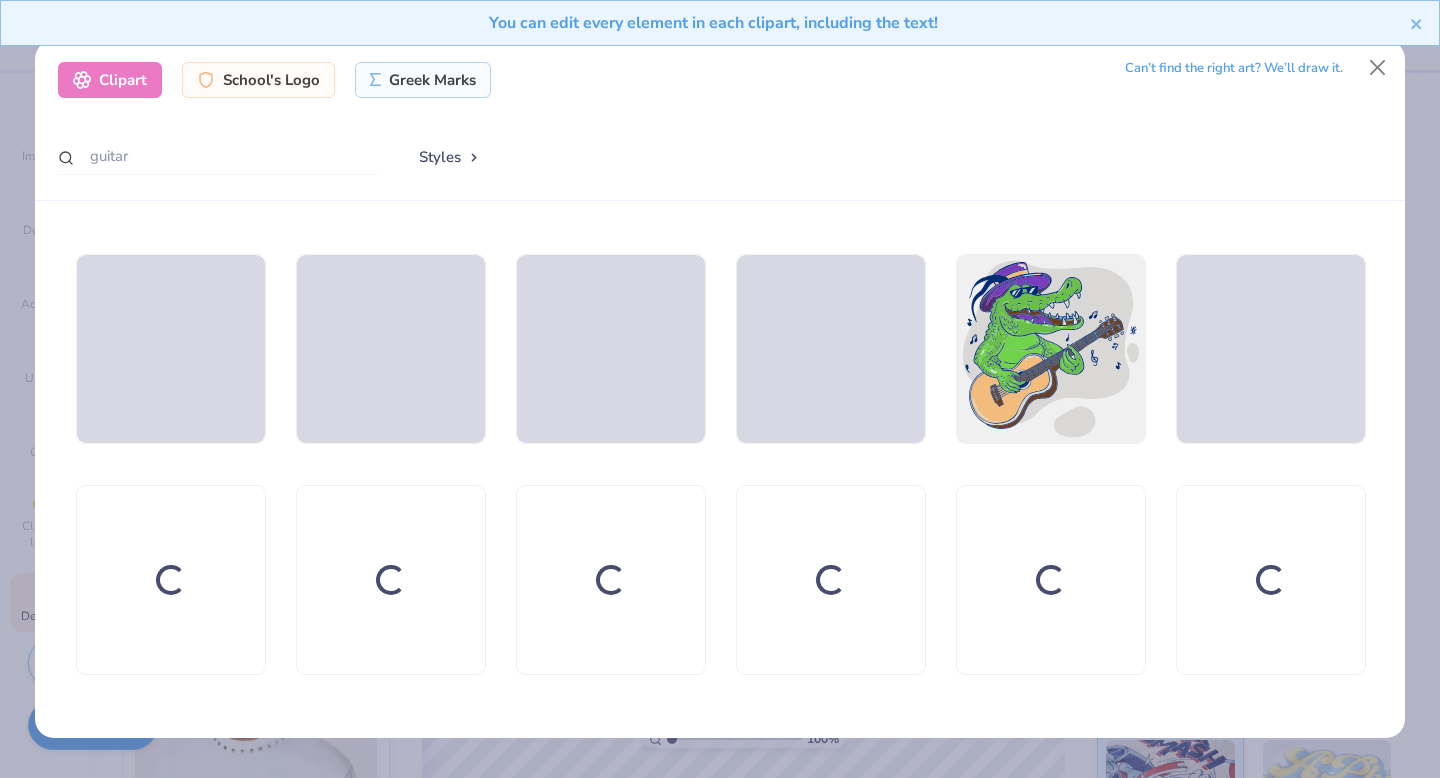 click on "Styles" at bounding box center [450, 157] 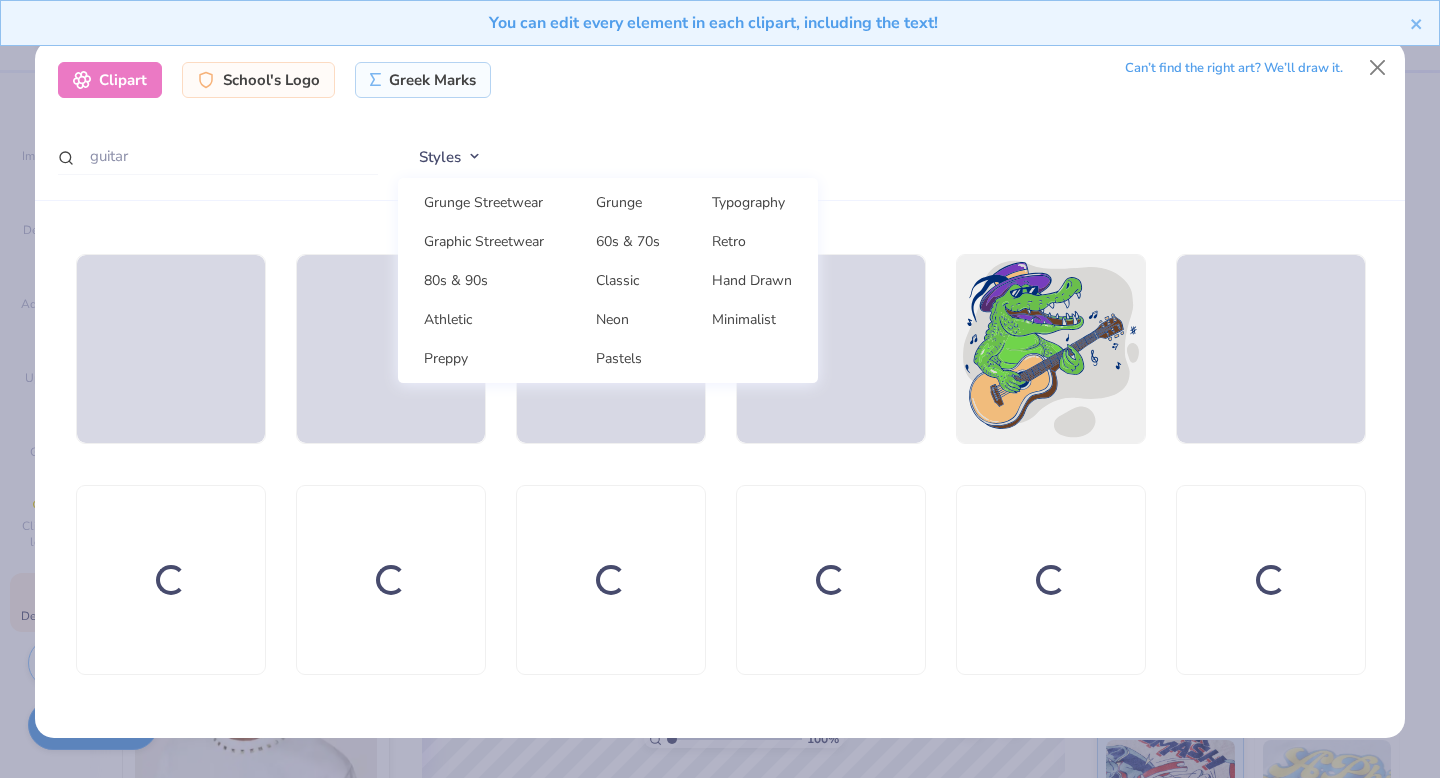 click on "Styles" at bounding box center (450, 157) 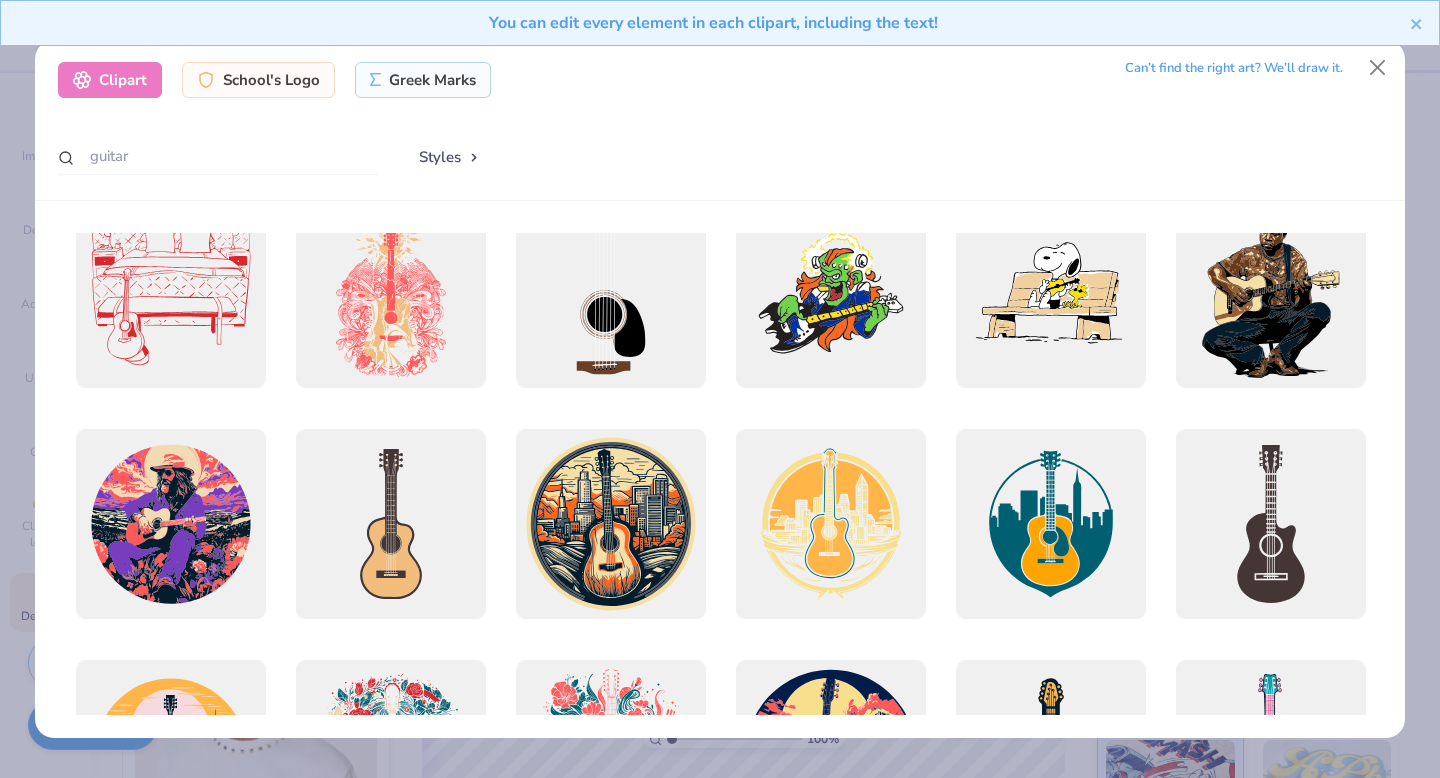 scroll, scrollTop: 0, scrollLeft: 0, axis: both 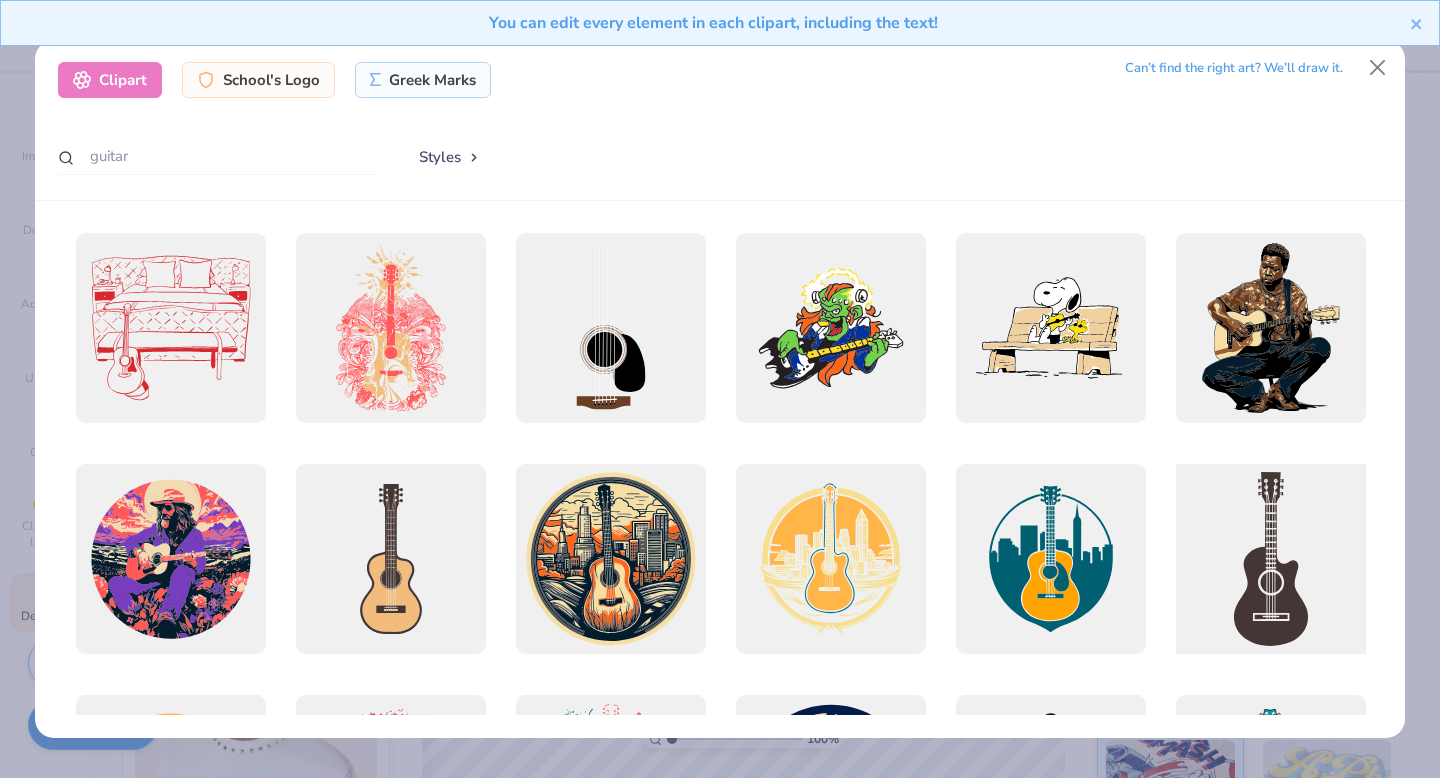 click at bounding box center [1270, 559] 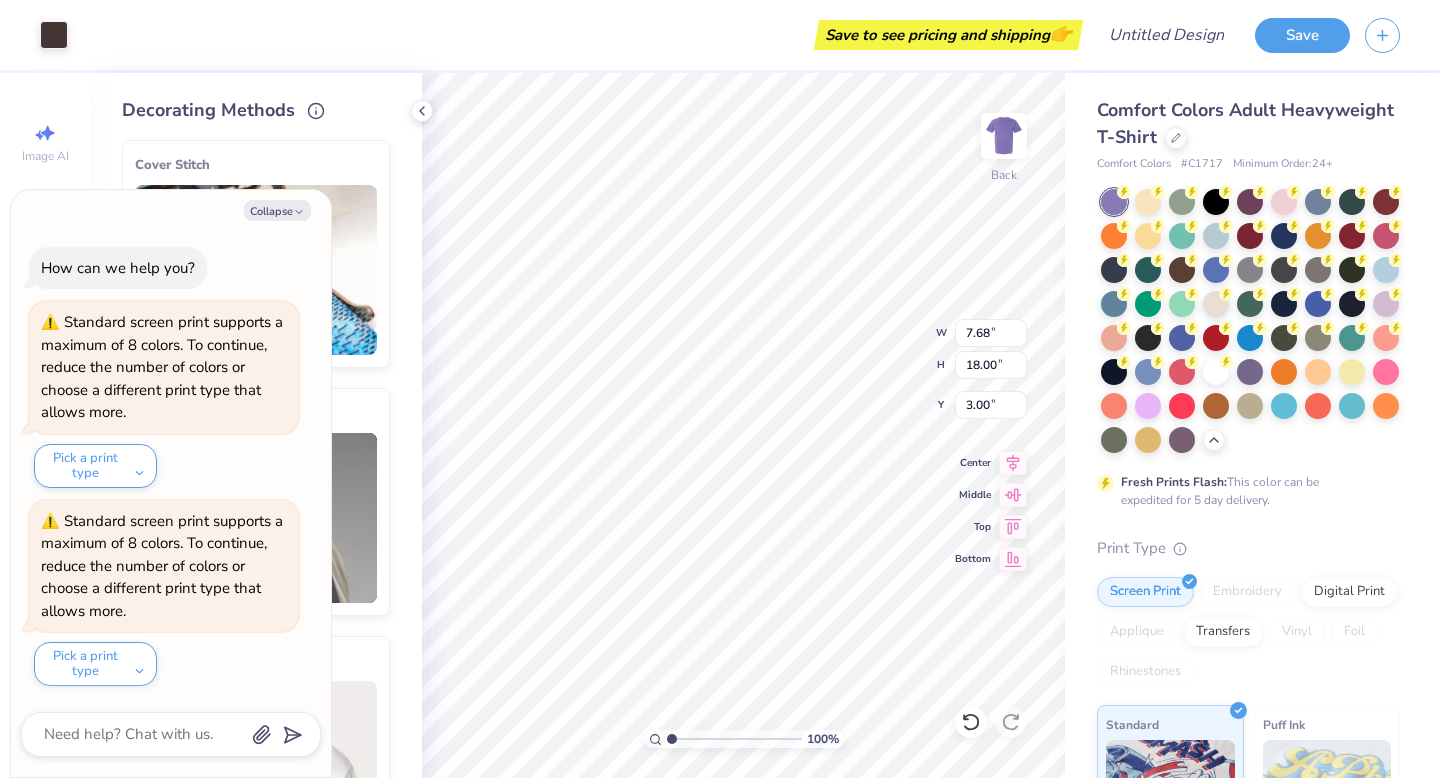 type on "x" 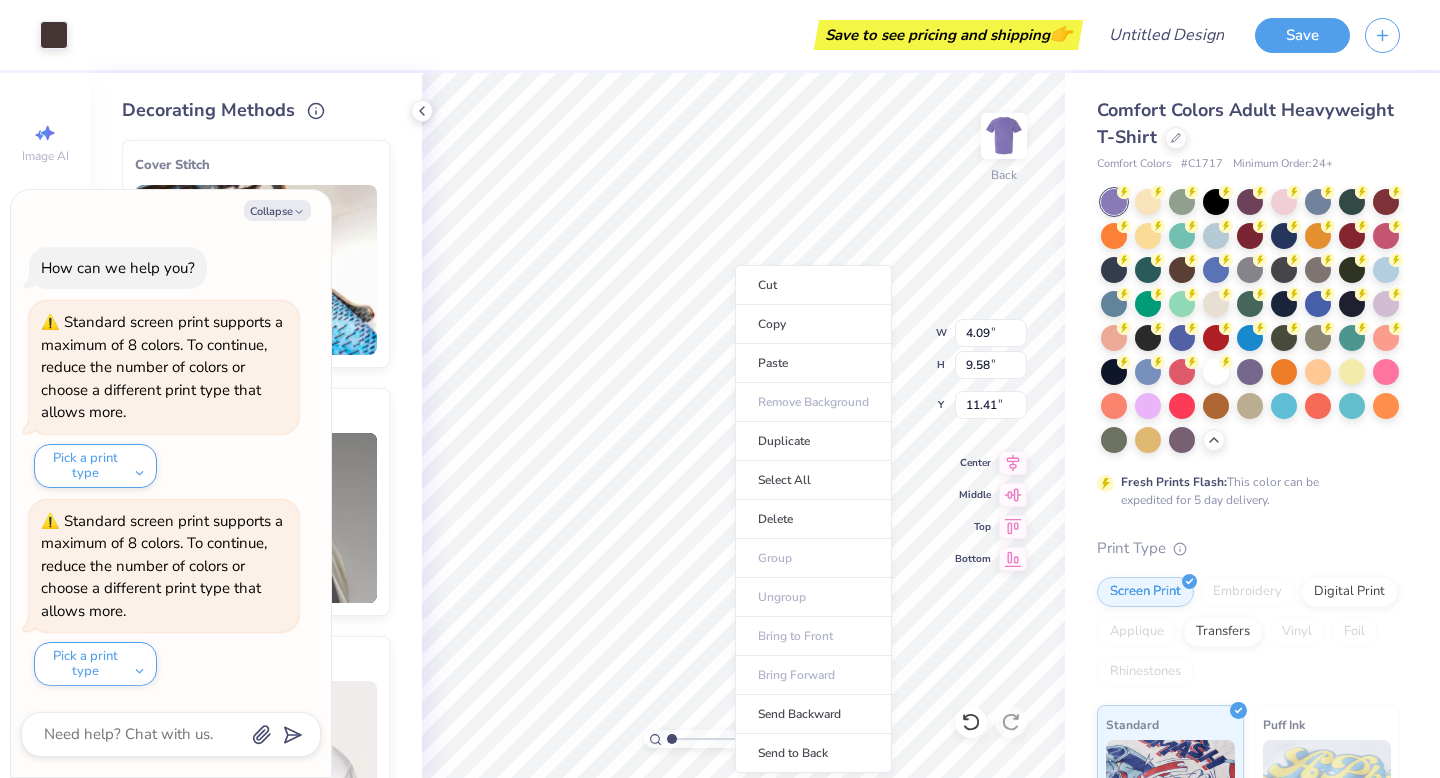 type on "x" 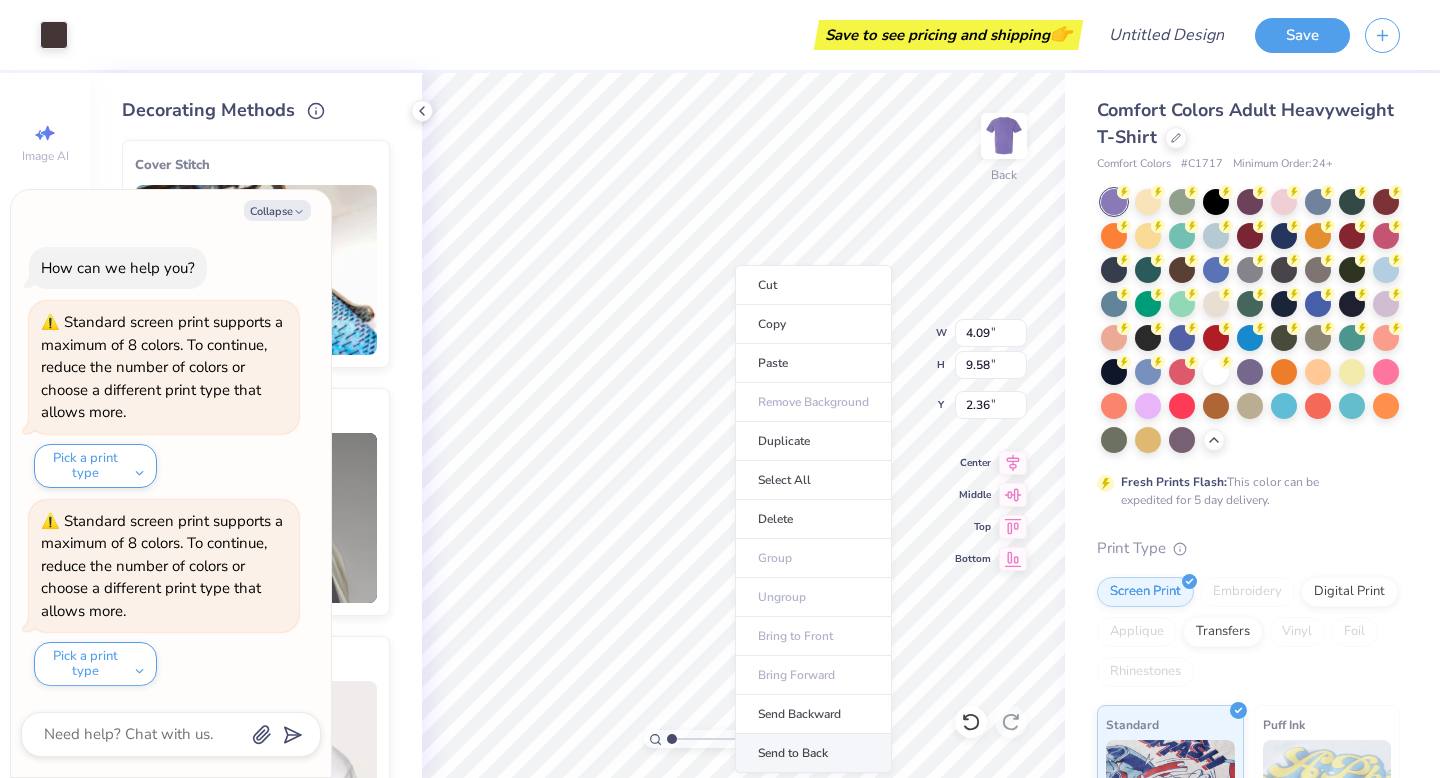 click on "Send to Back" at bounding box center (813, 753) 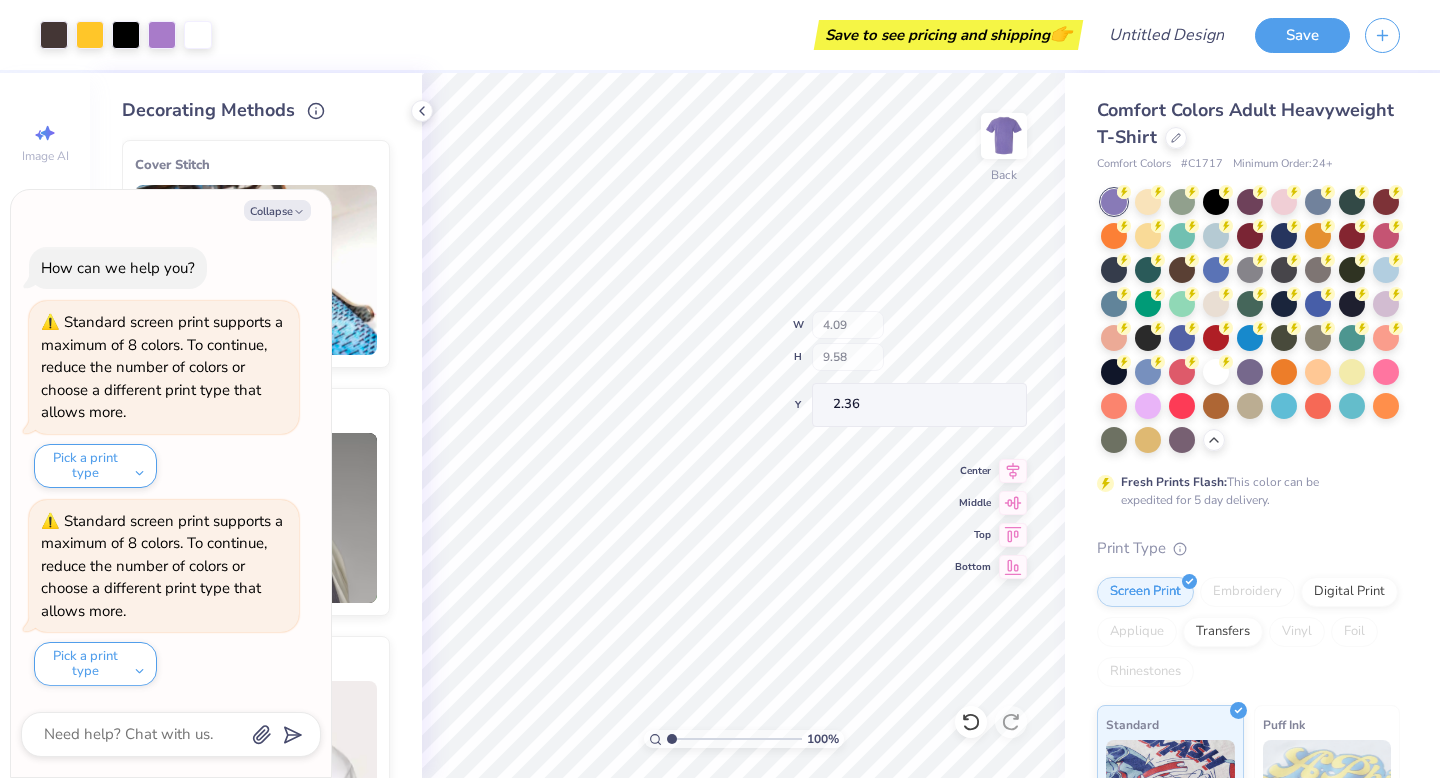 type on "x" 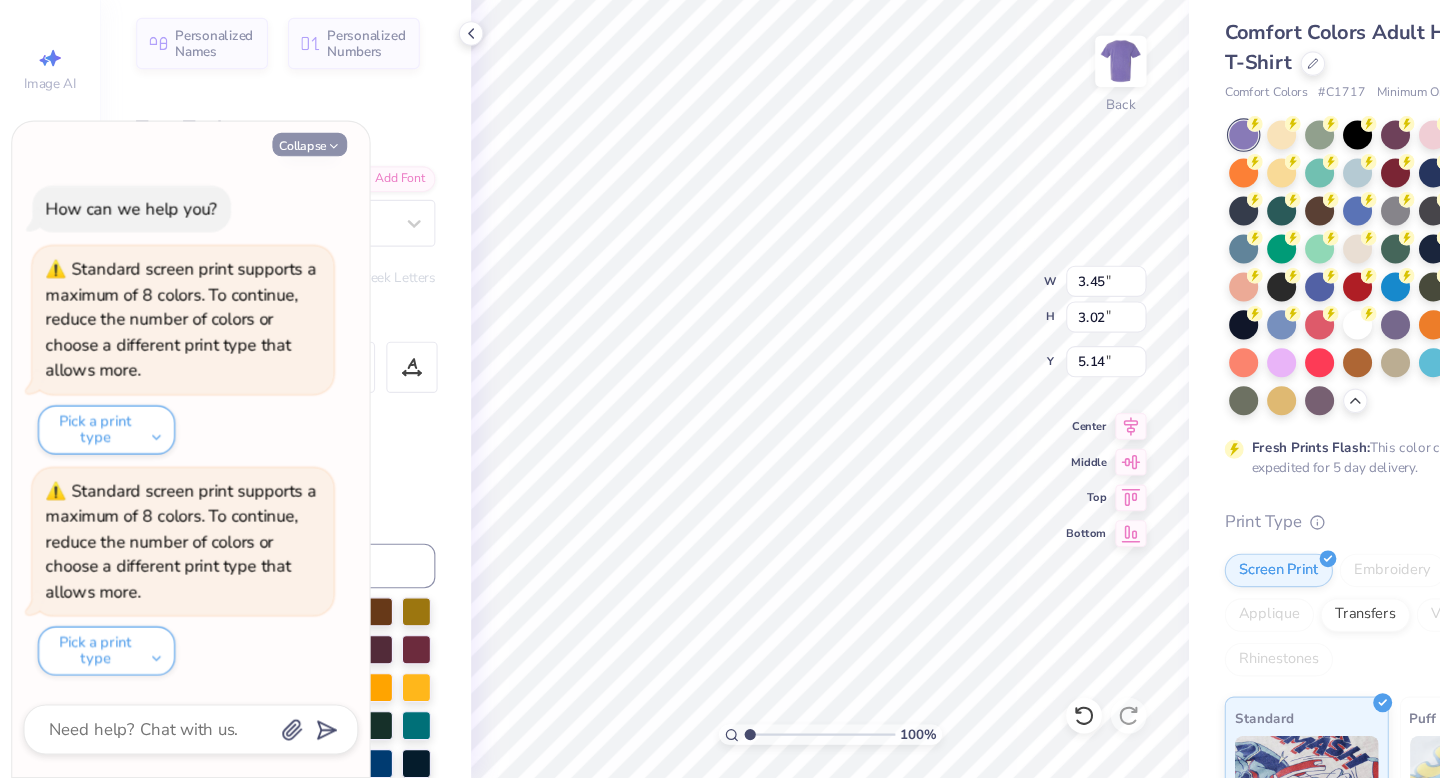 click on "Collapse" at bounding box center [277, 210] 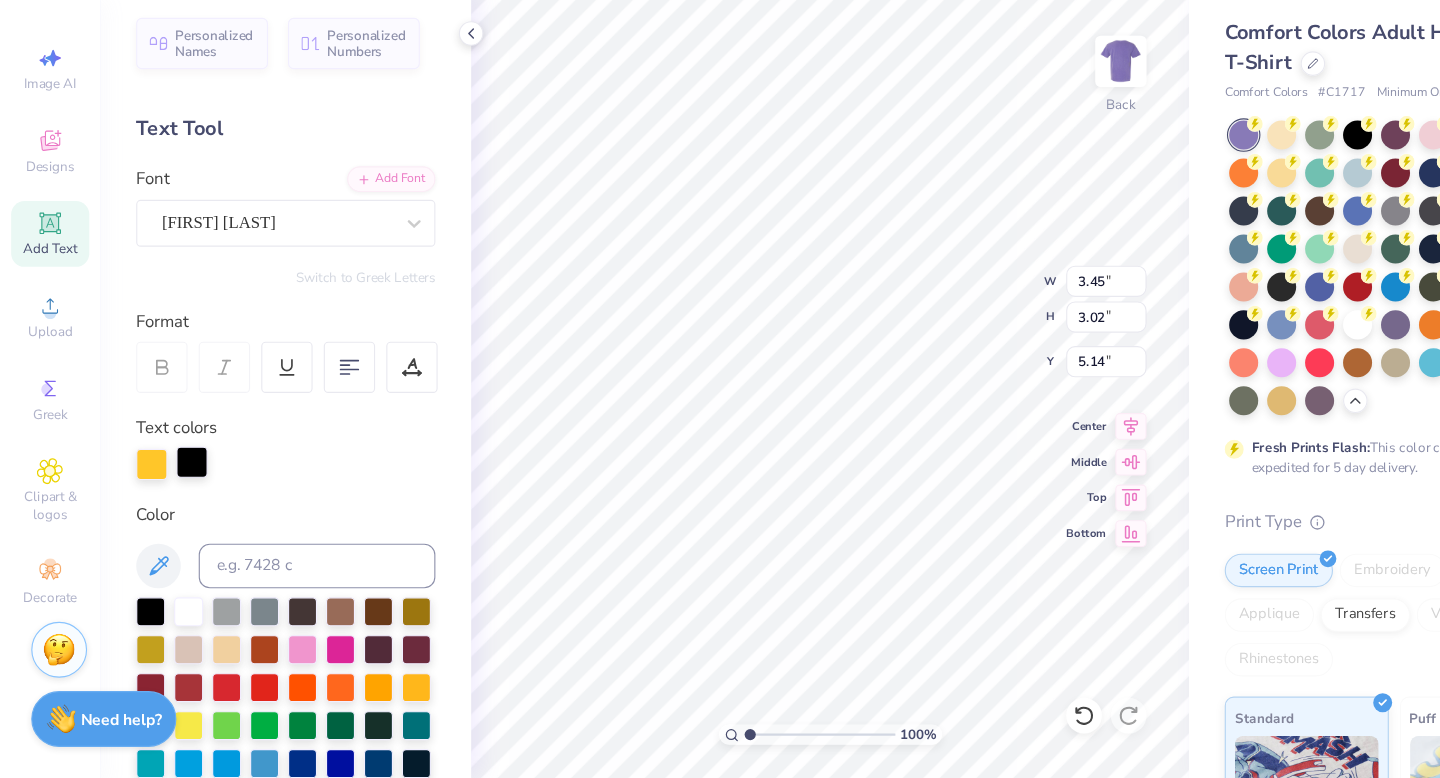 click at bounding box center [172, 495] 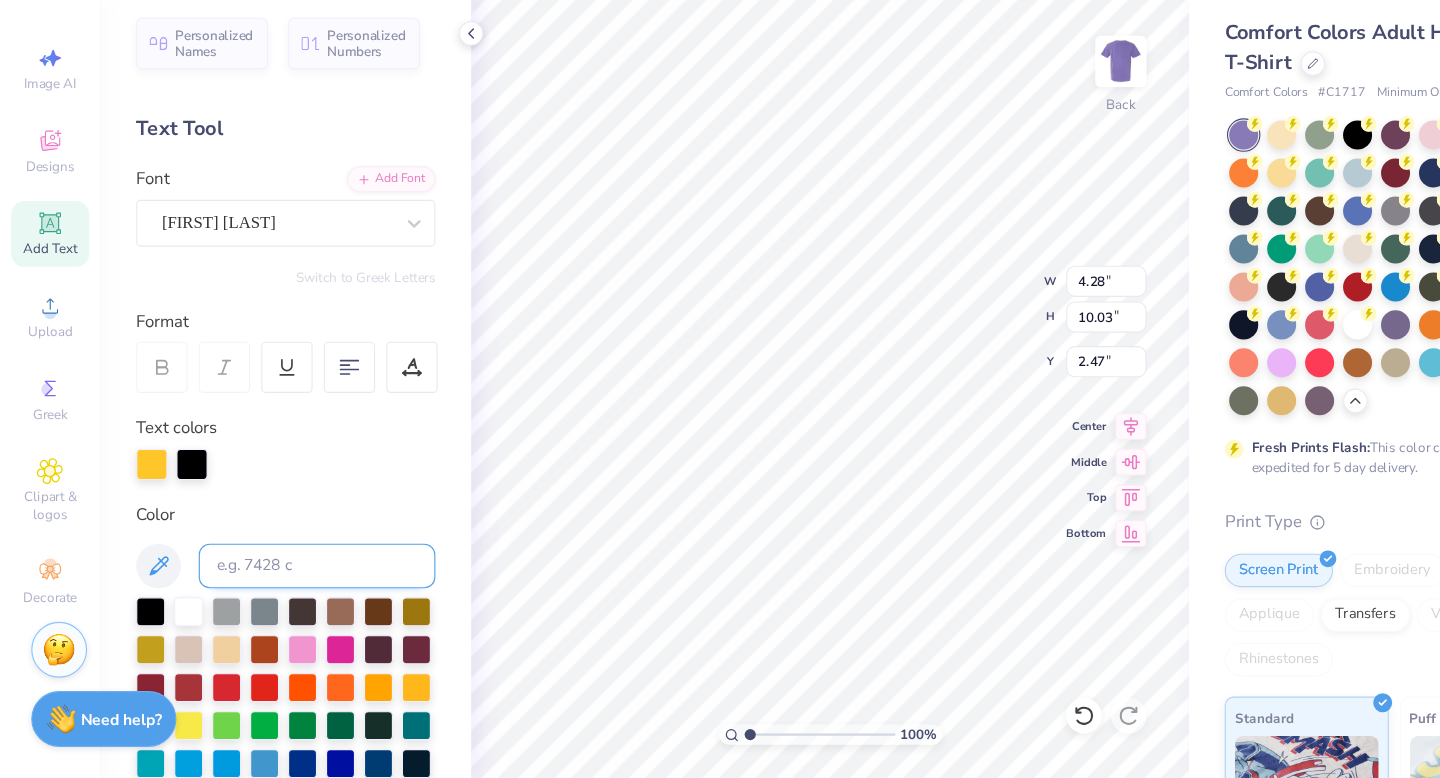 type on "4.28" 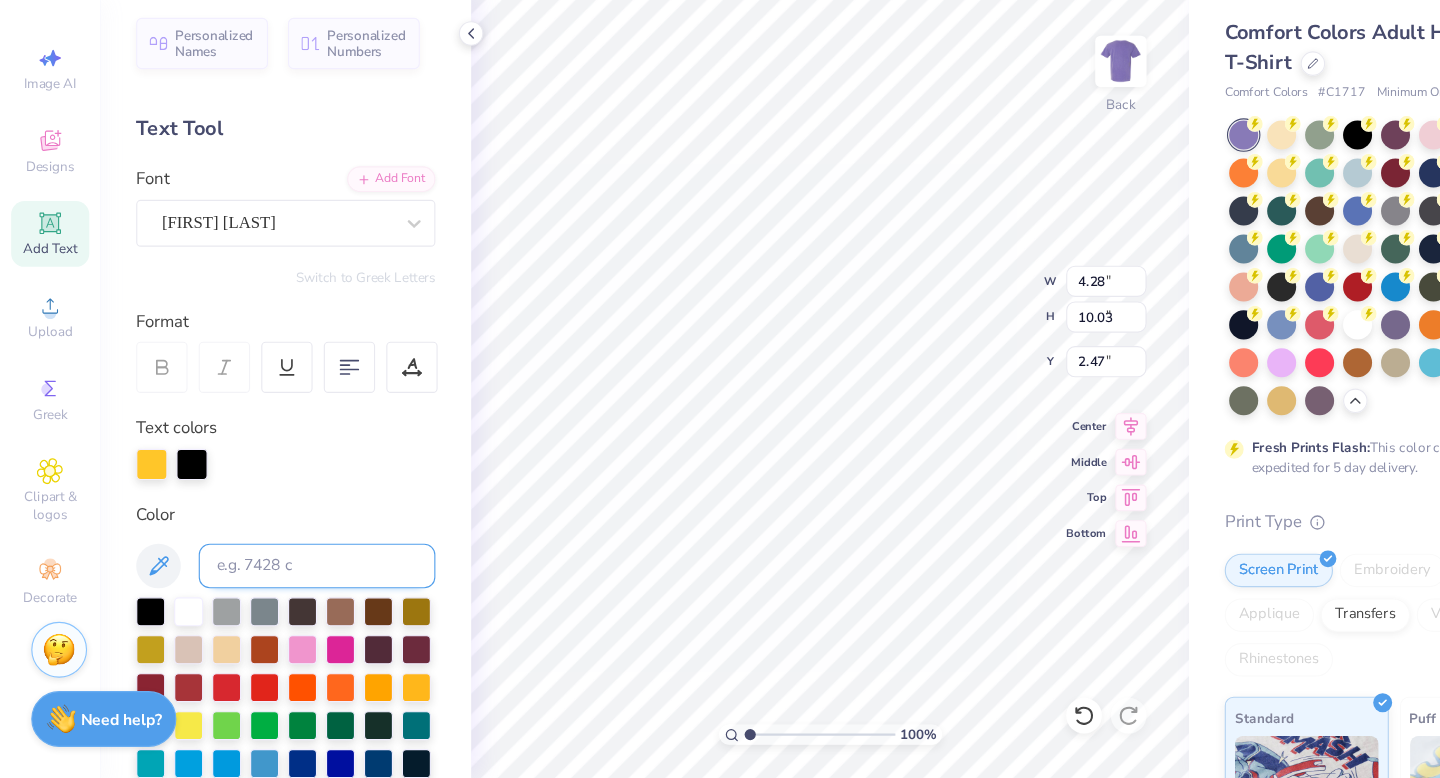 type on "3.45" 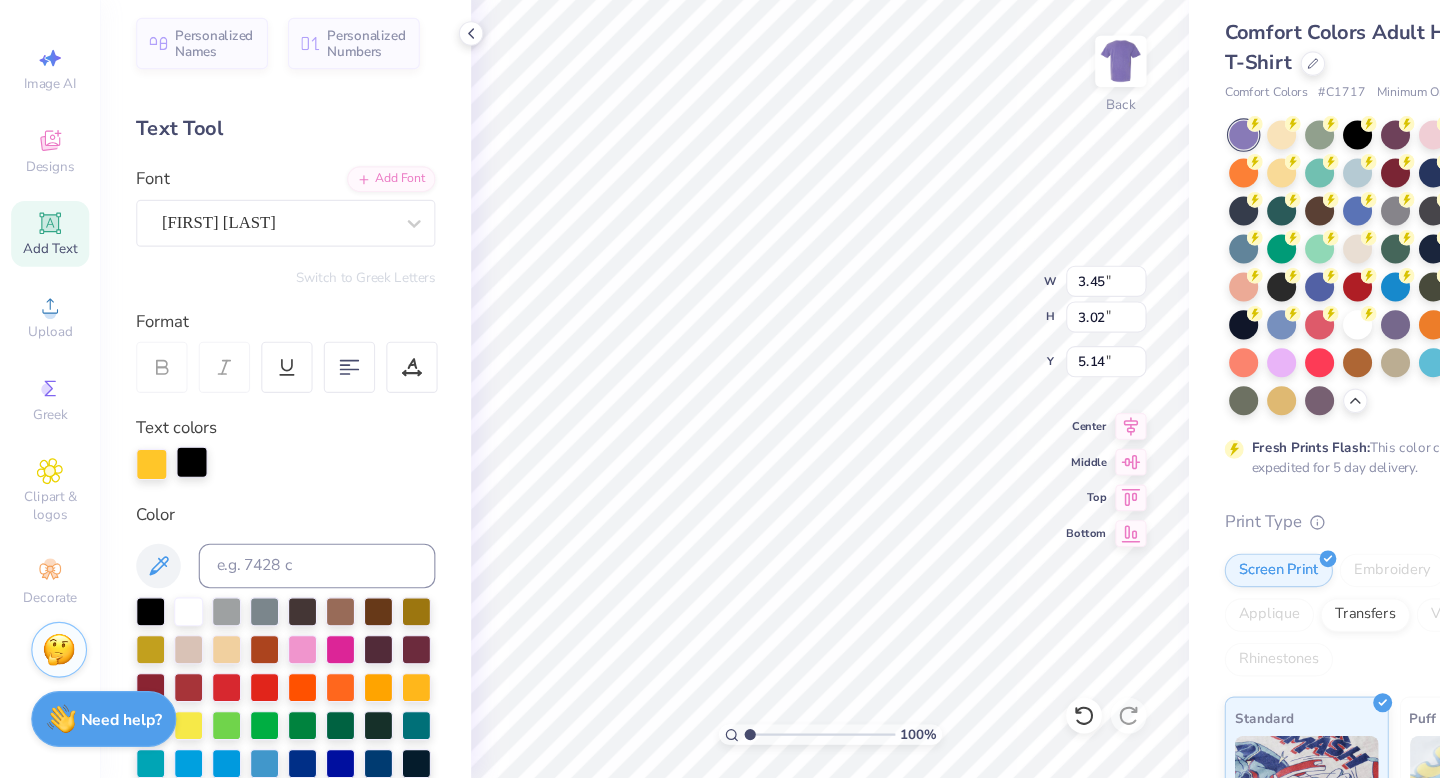 click at bounding box center (172, 495) 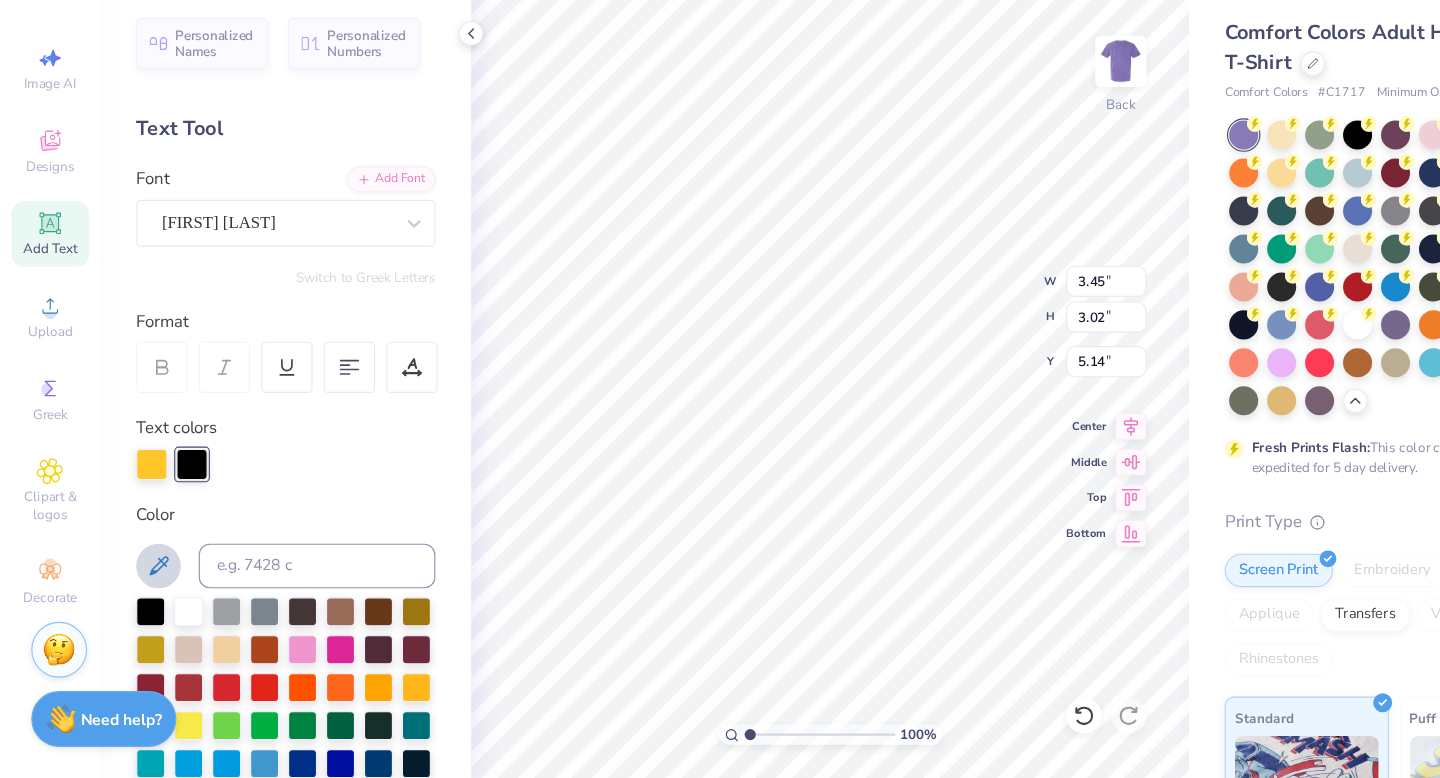 click 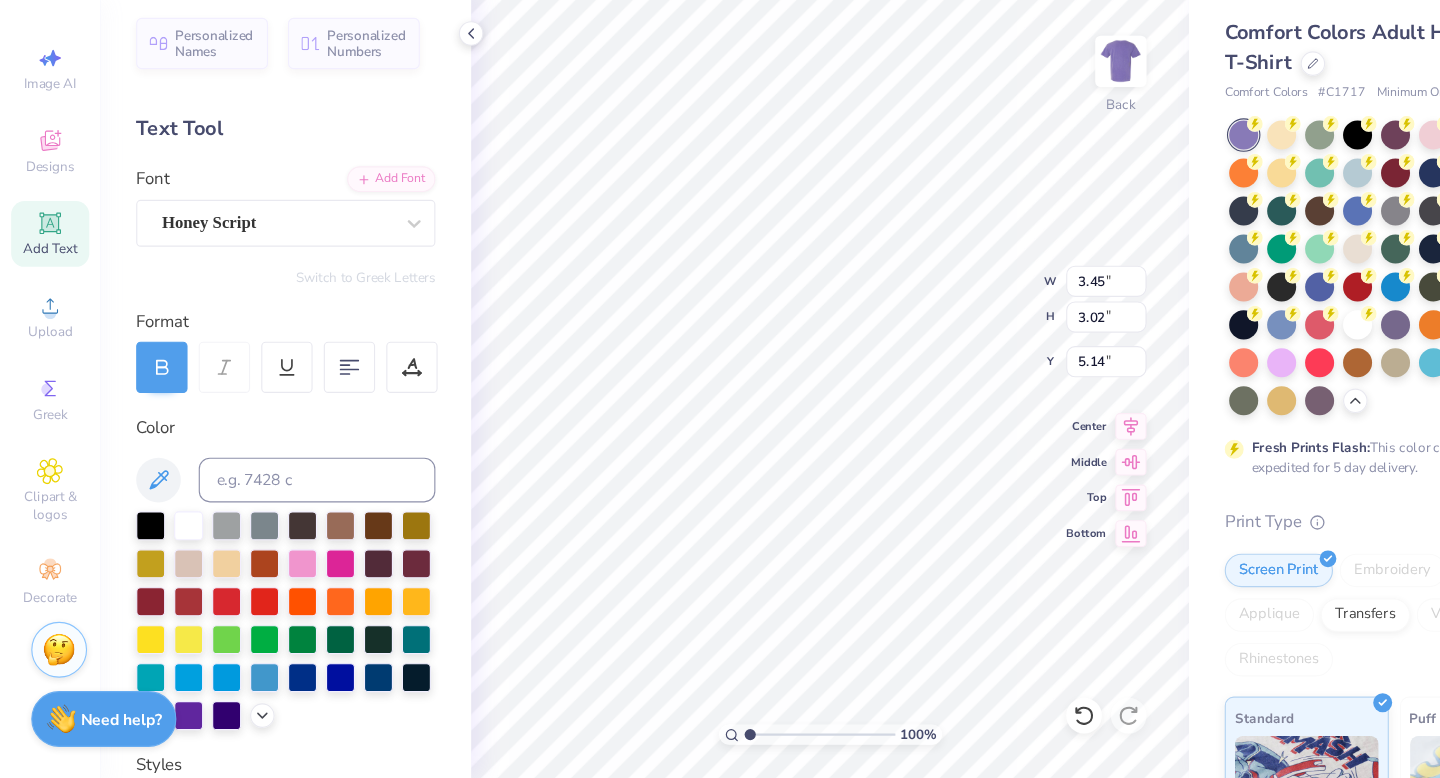 type on "0.62" 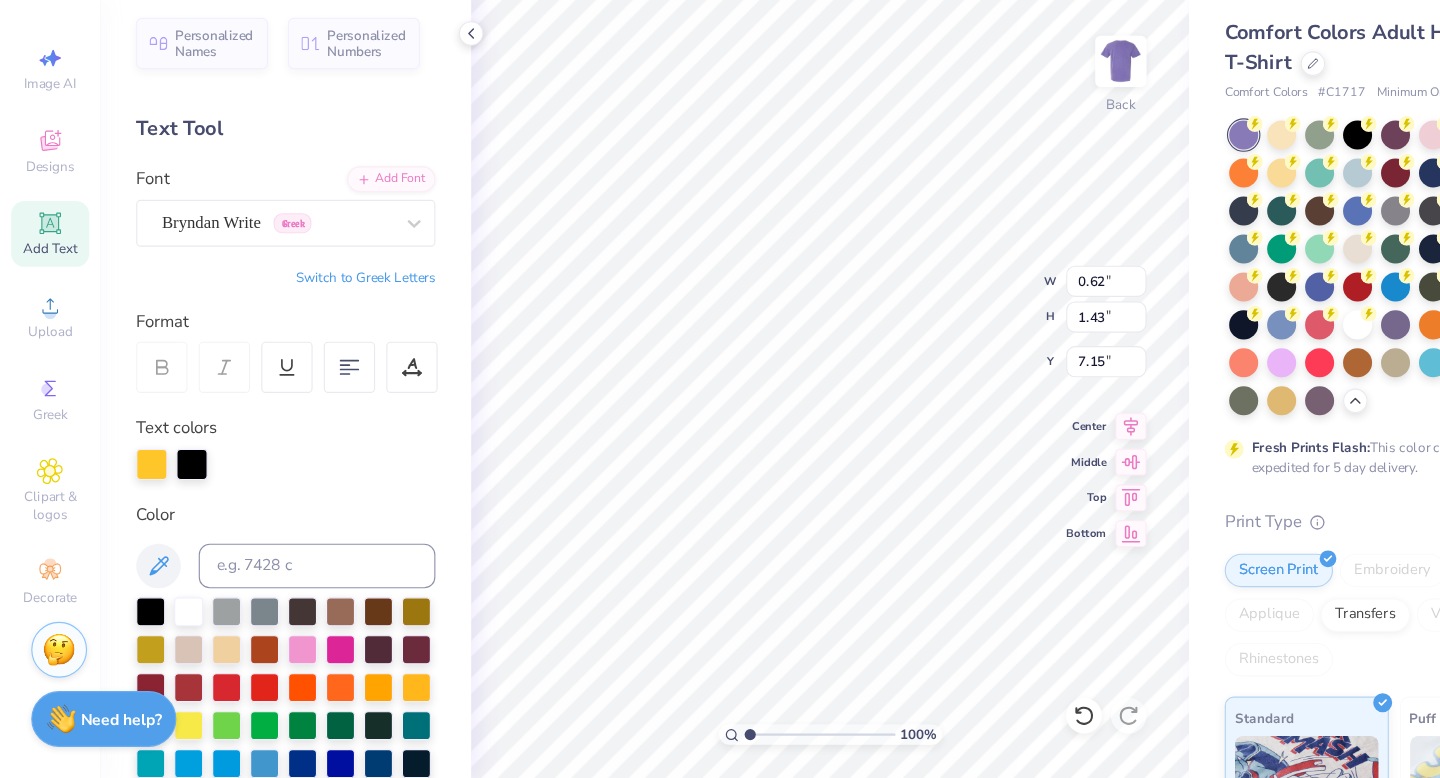 type on "4.01" 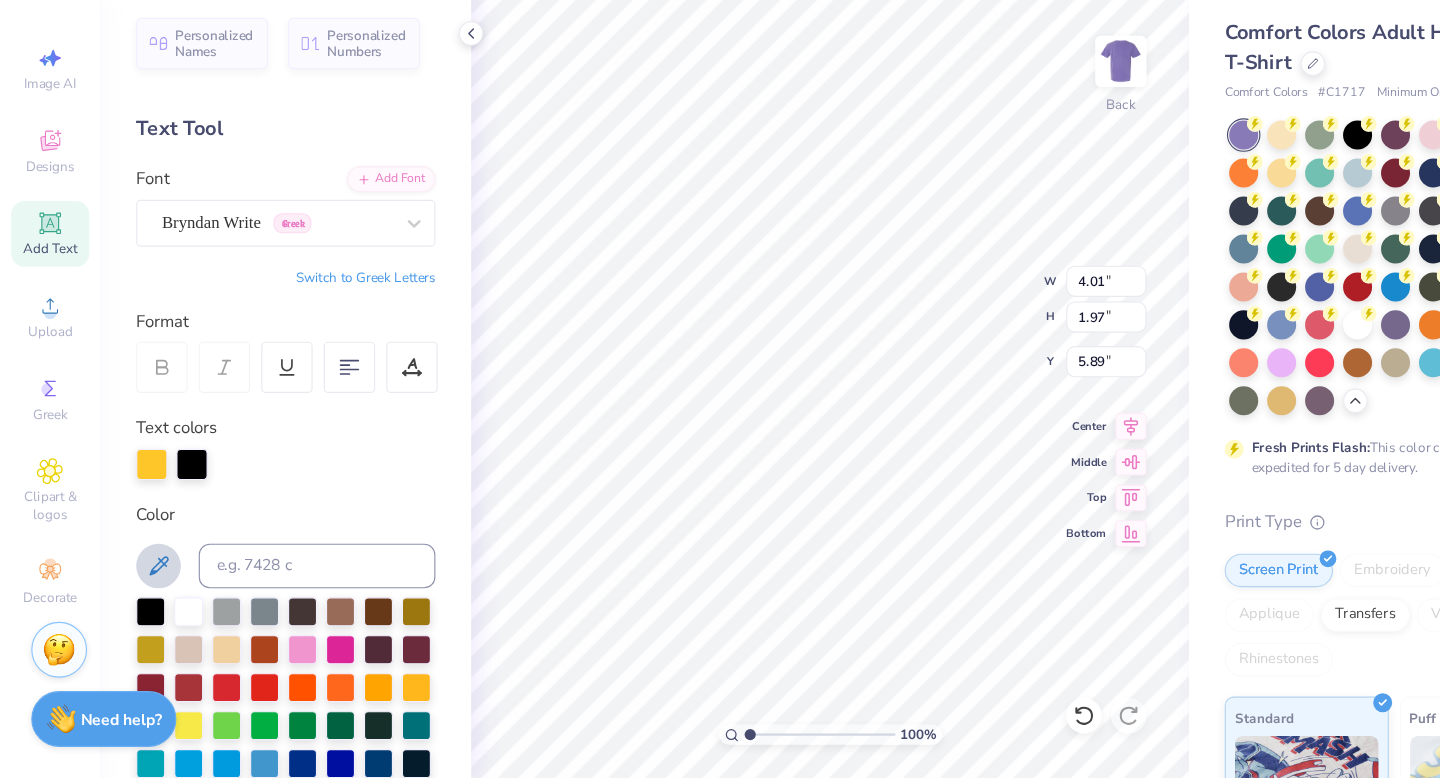 click 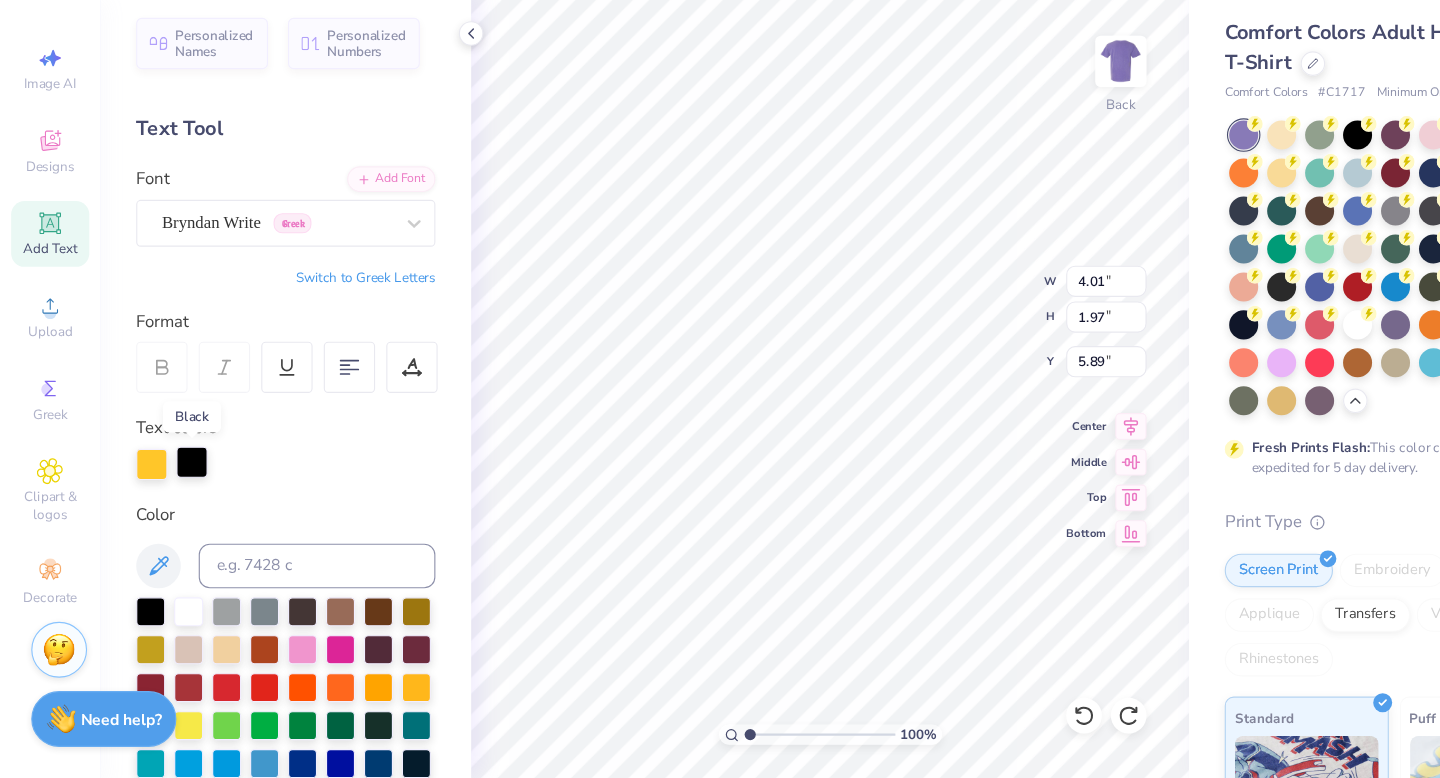 click at bounding box center (172, 495) 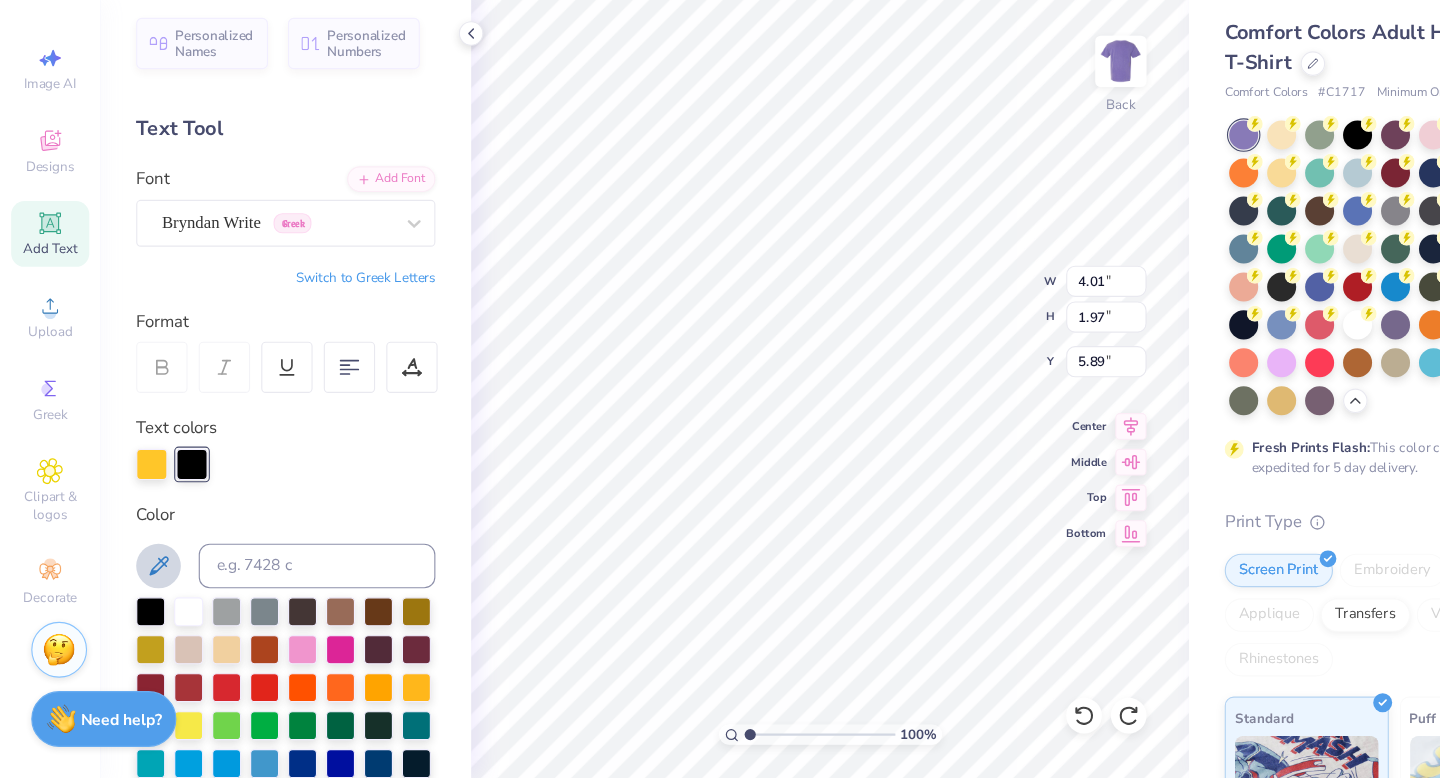 drag, startPoint x: 136, startPoint y: 593, endPoint x: 150, endPoint y: 591, distance: 14.142136 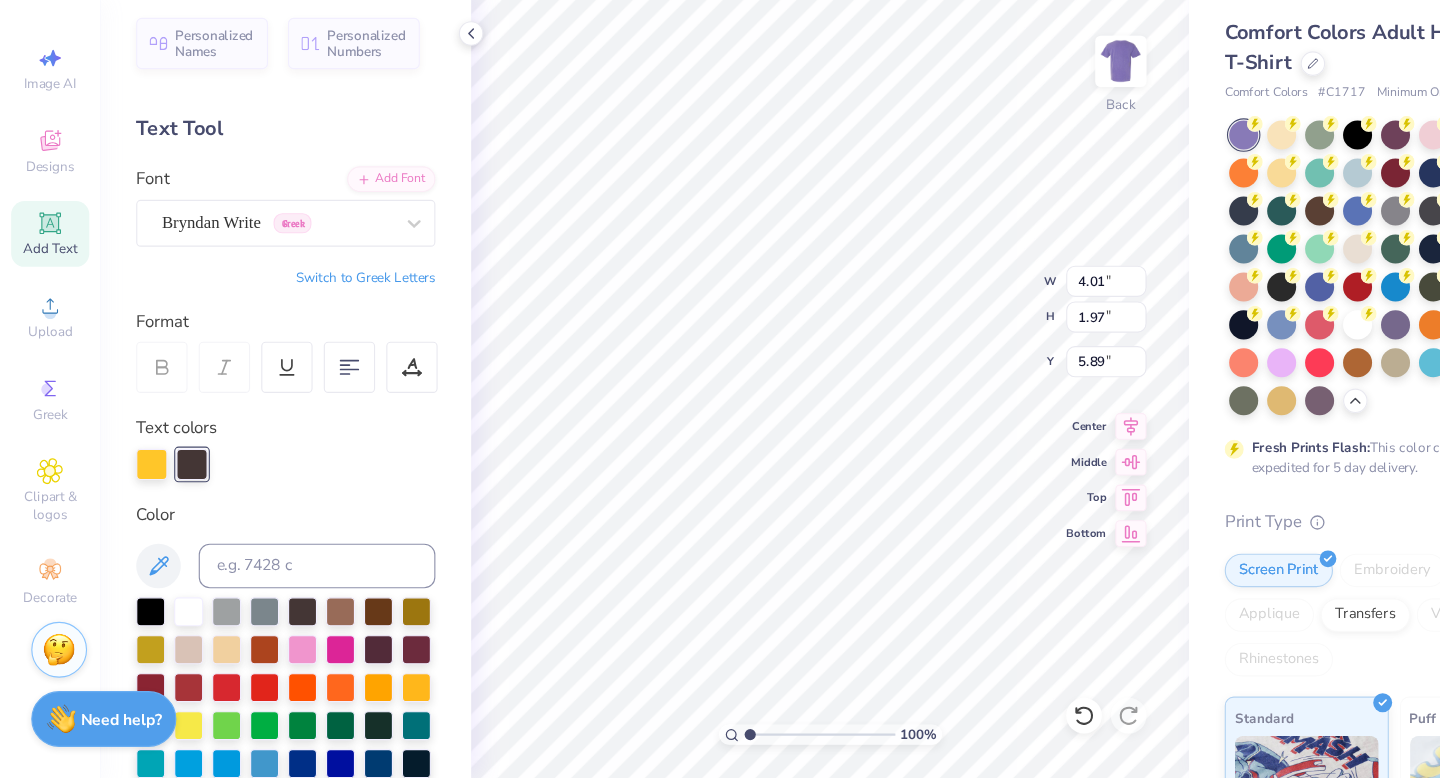 type on "3.48" 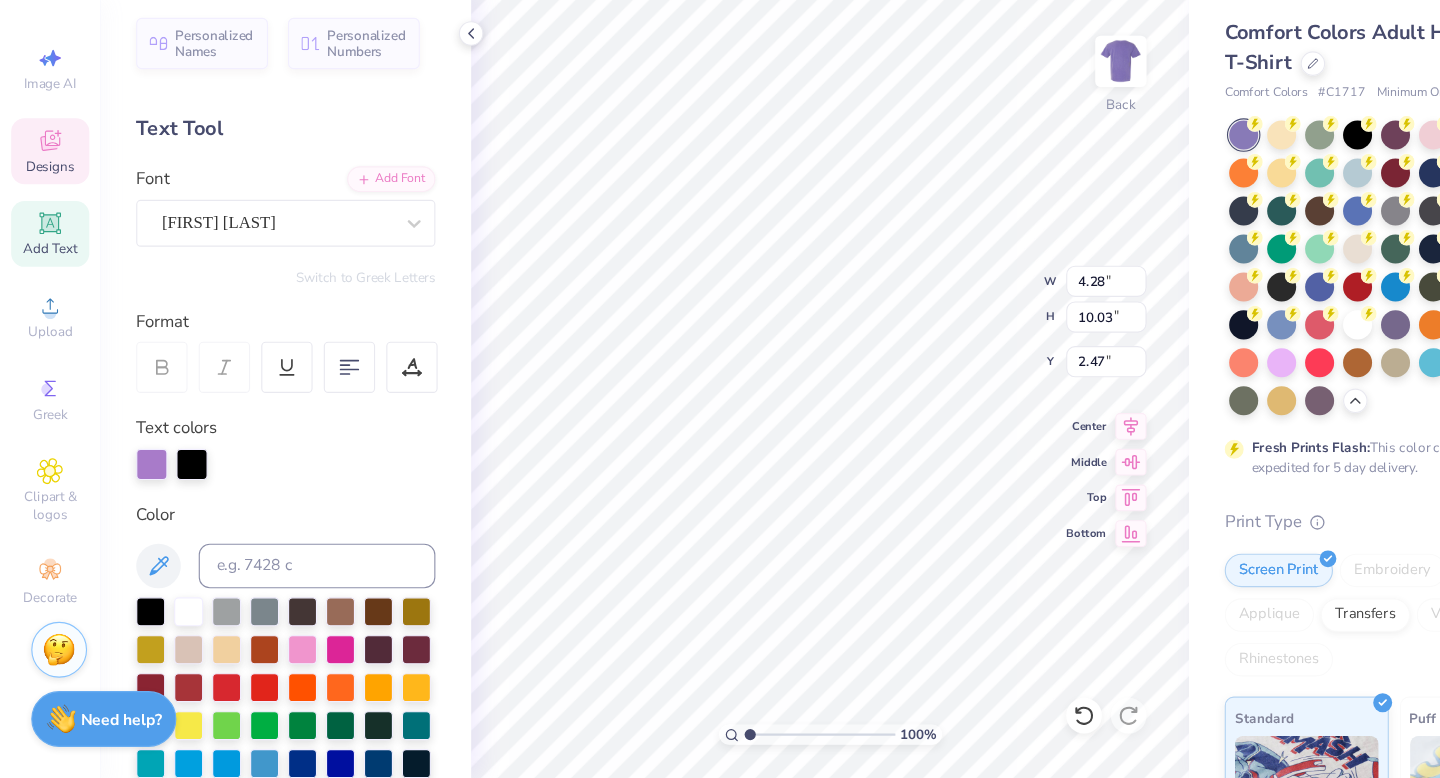 click 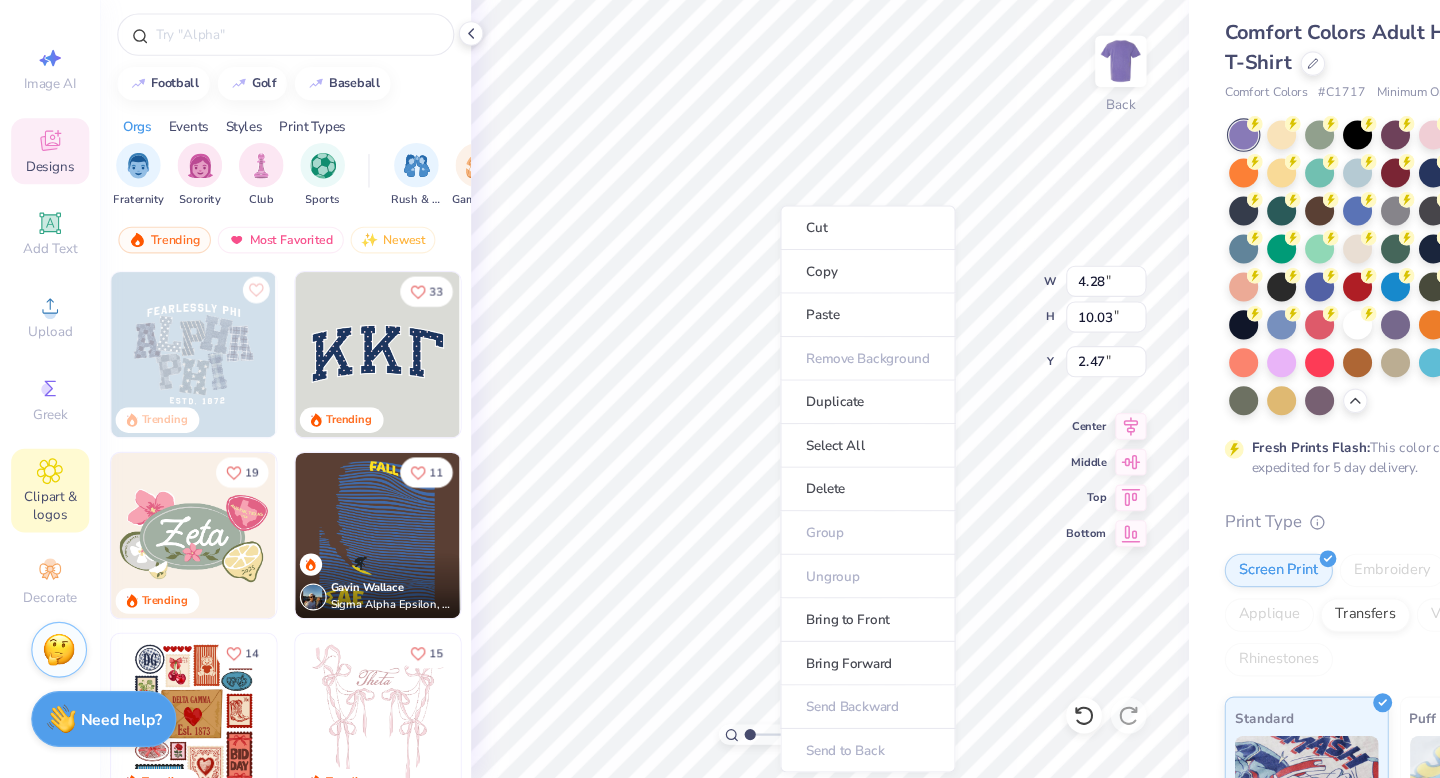 click 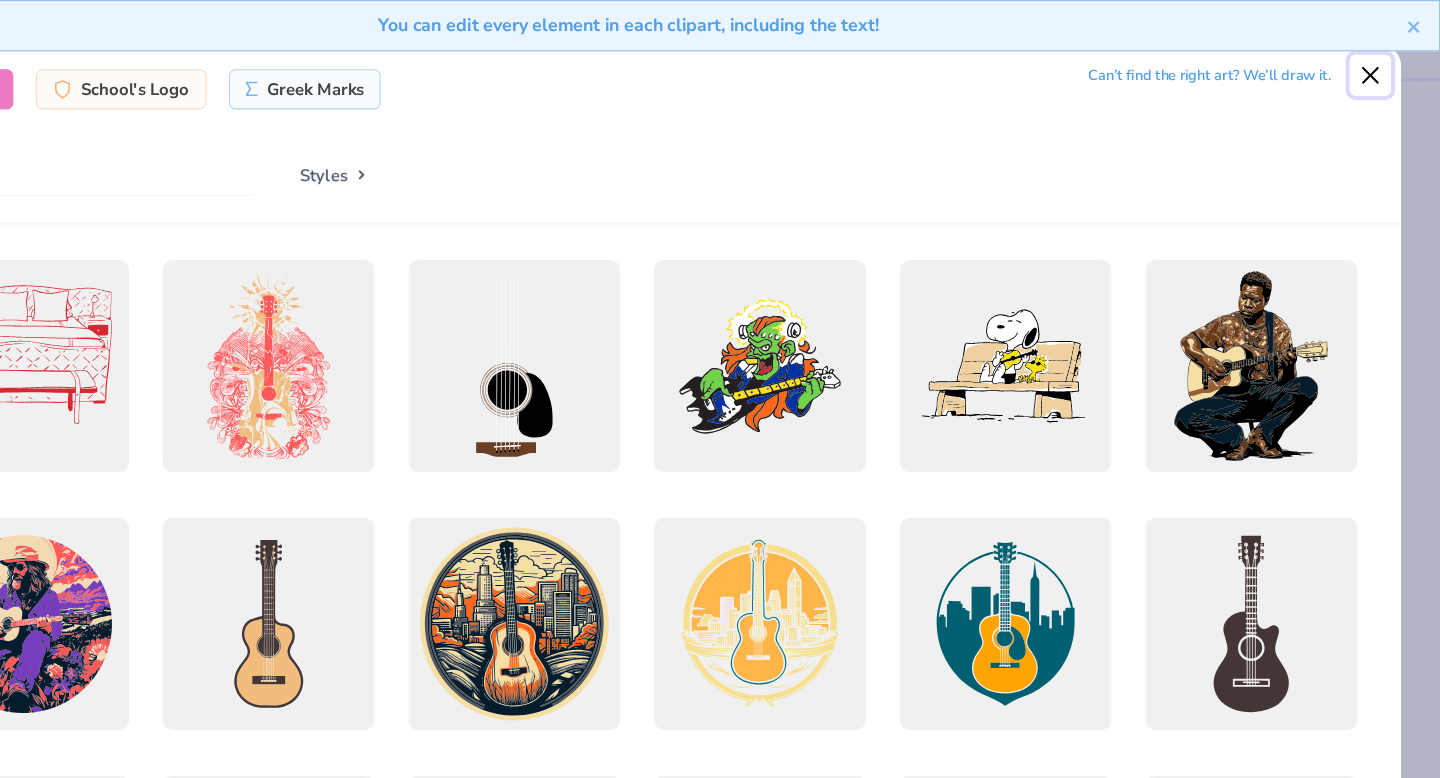 click at bounding box center (1378, 68) 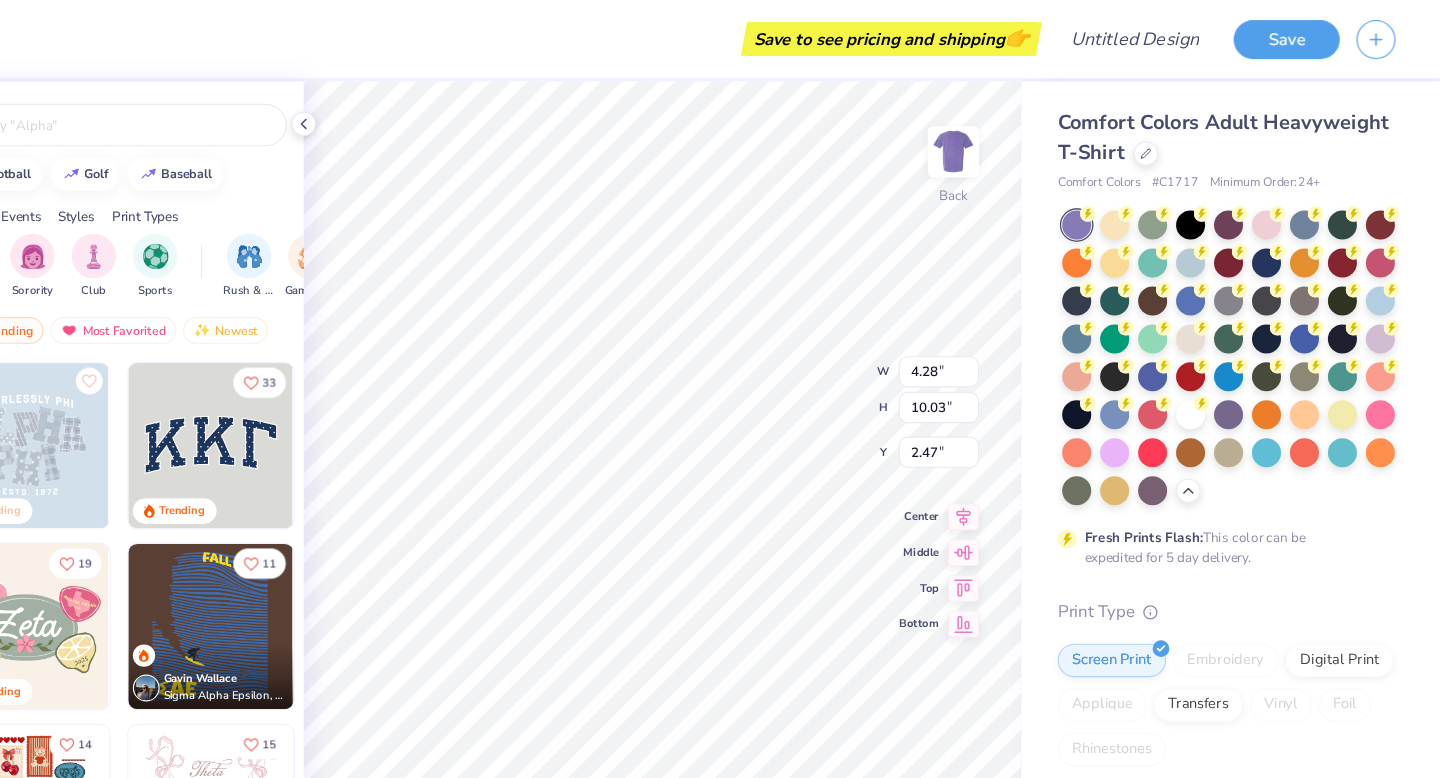 type on "4.66" 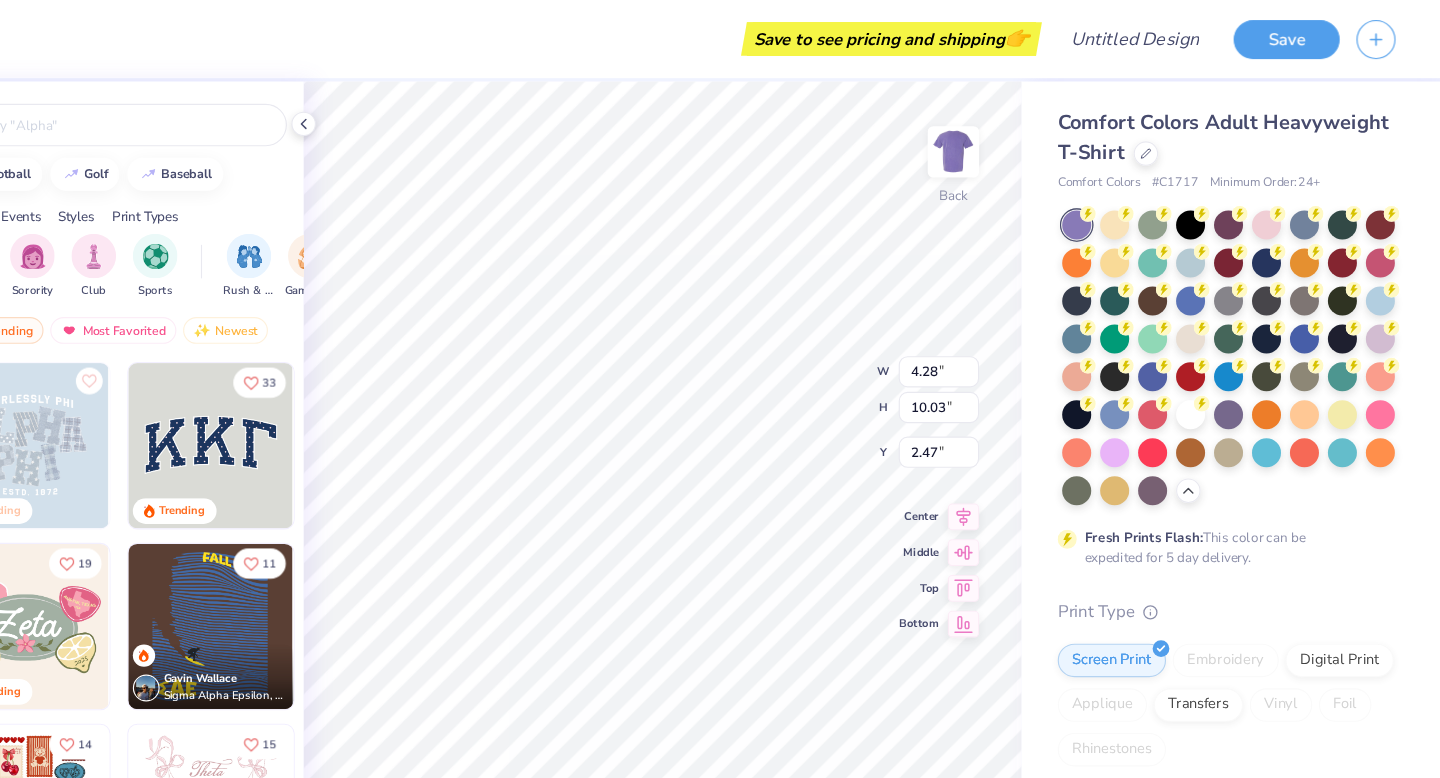 type on "10.92" 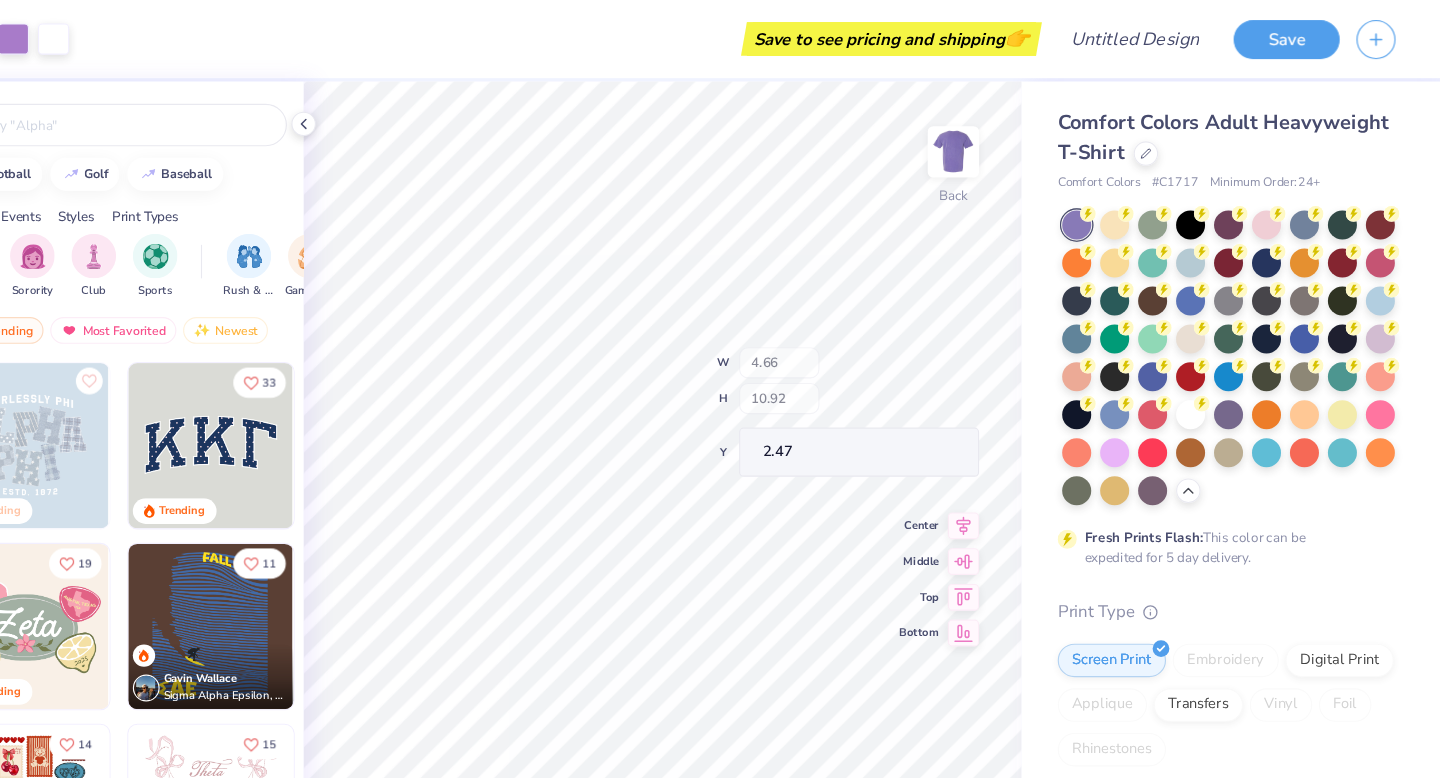 type on "2.04" 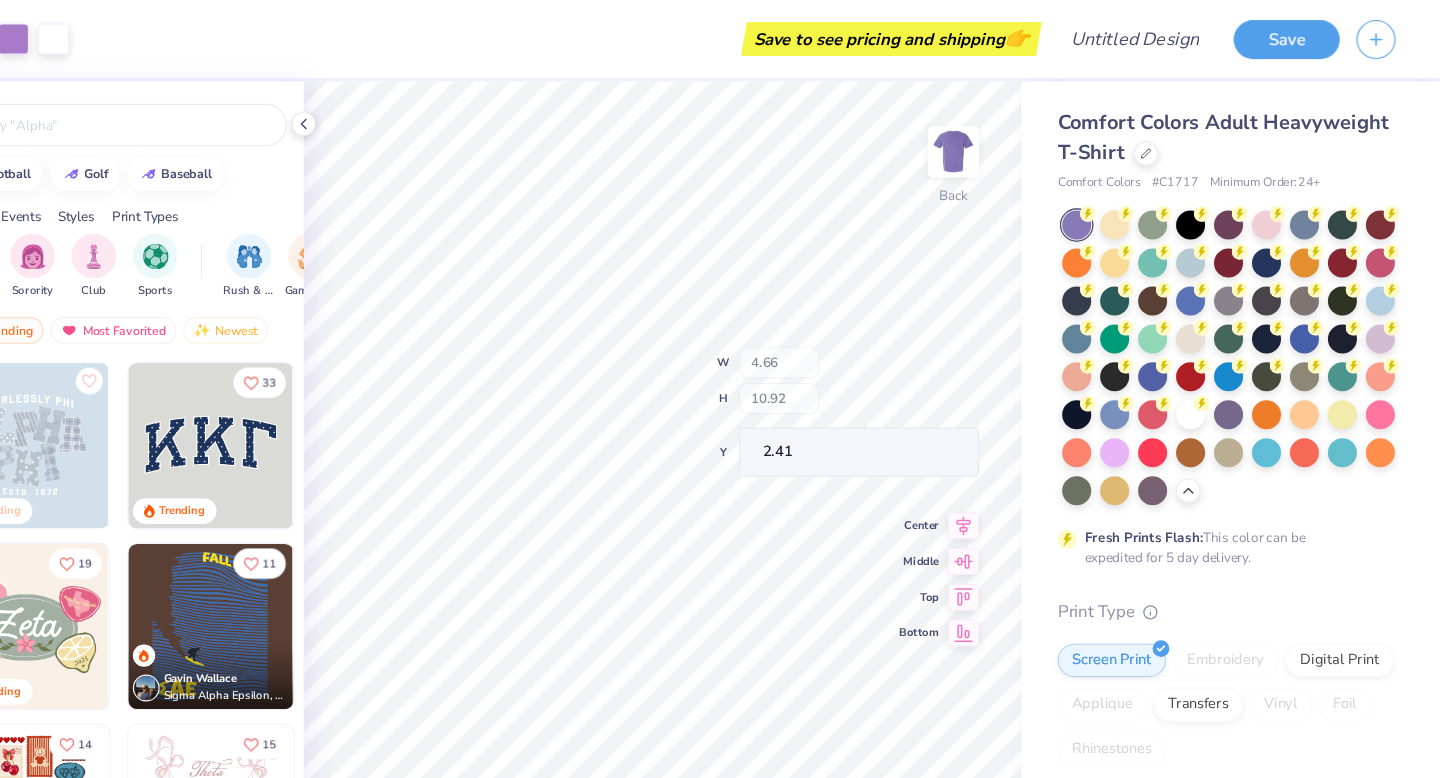 type on "2.04" 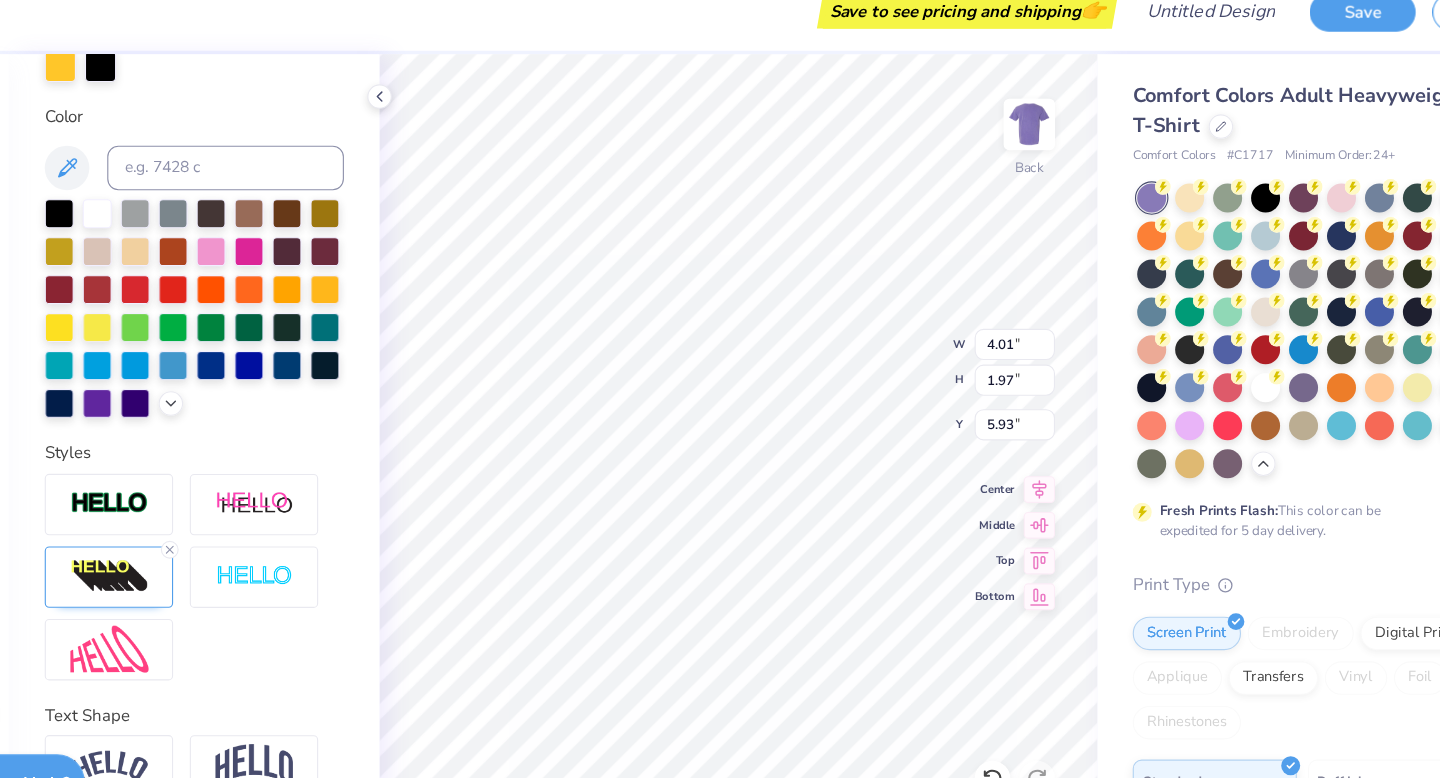 scroll, scrollTop: 462, scrollLeft: 0, axis: vertical 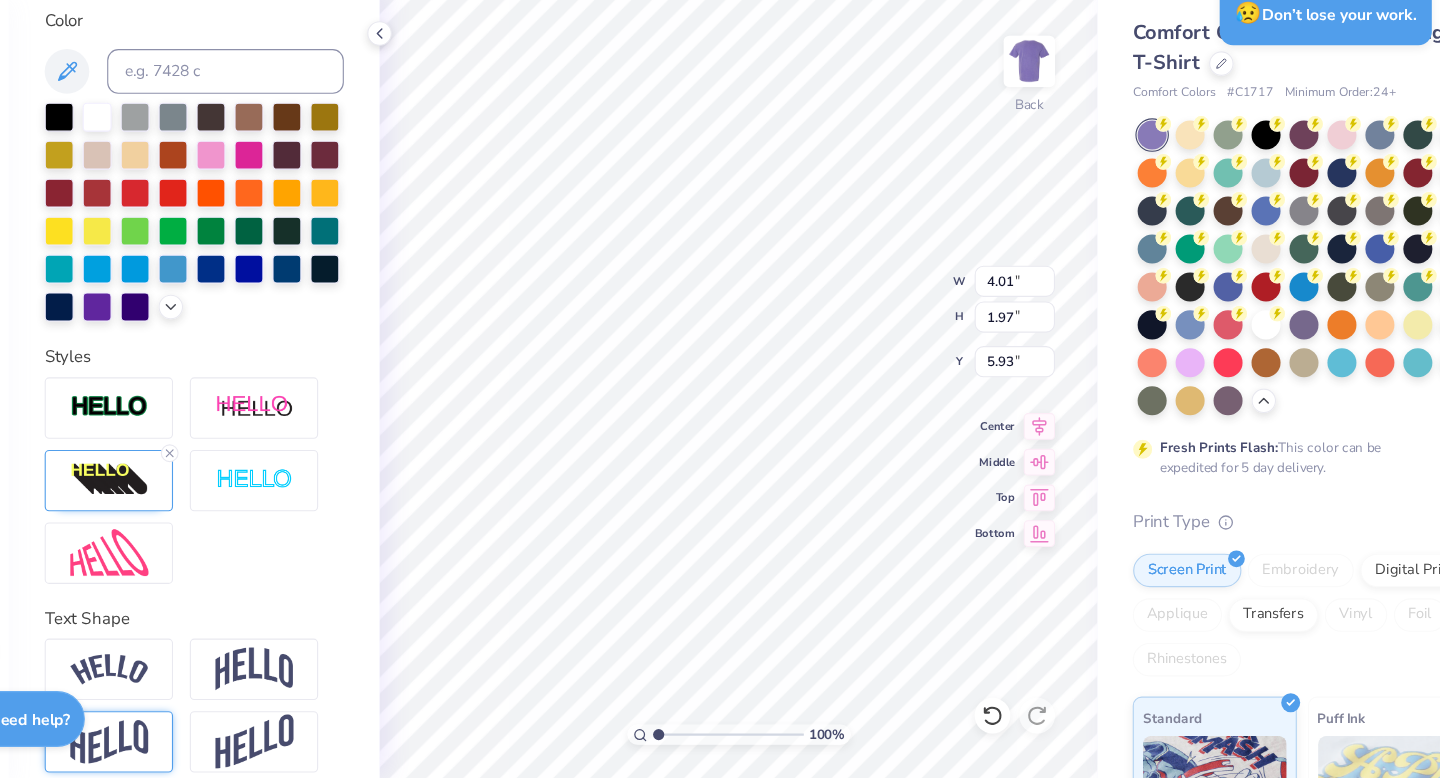 click at bounding box center (180, 745) 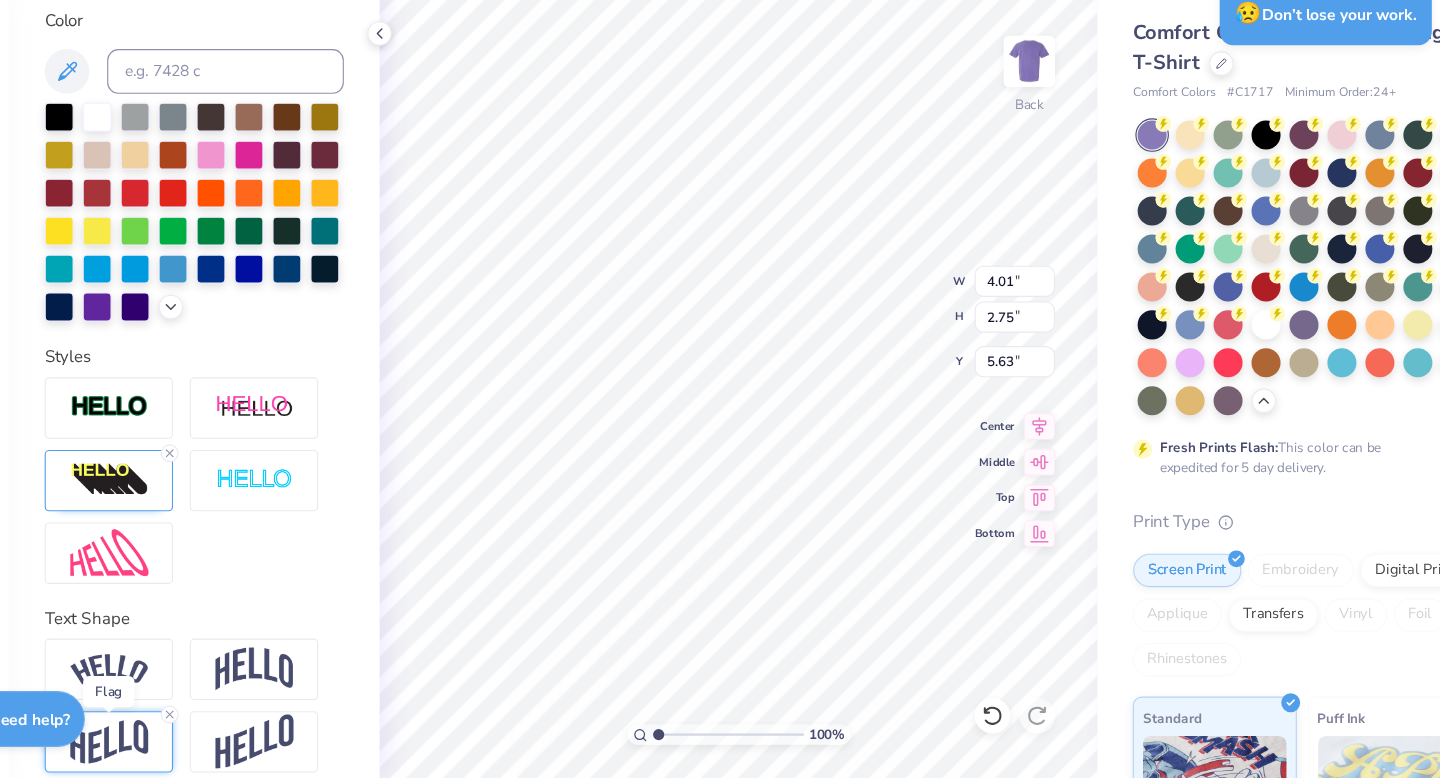 type on "2.75" 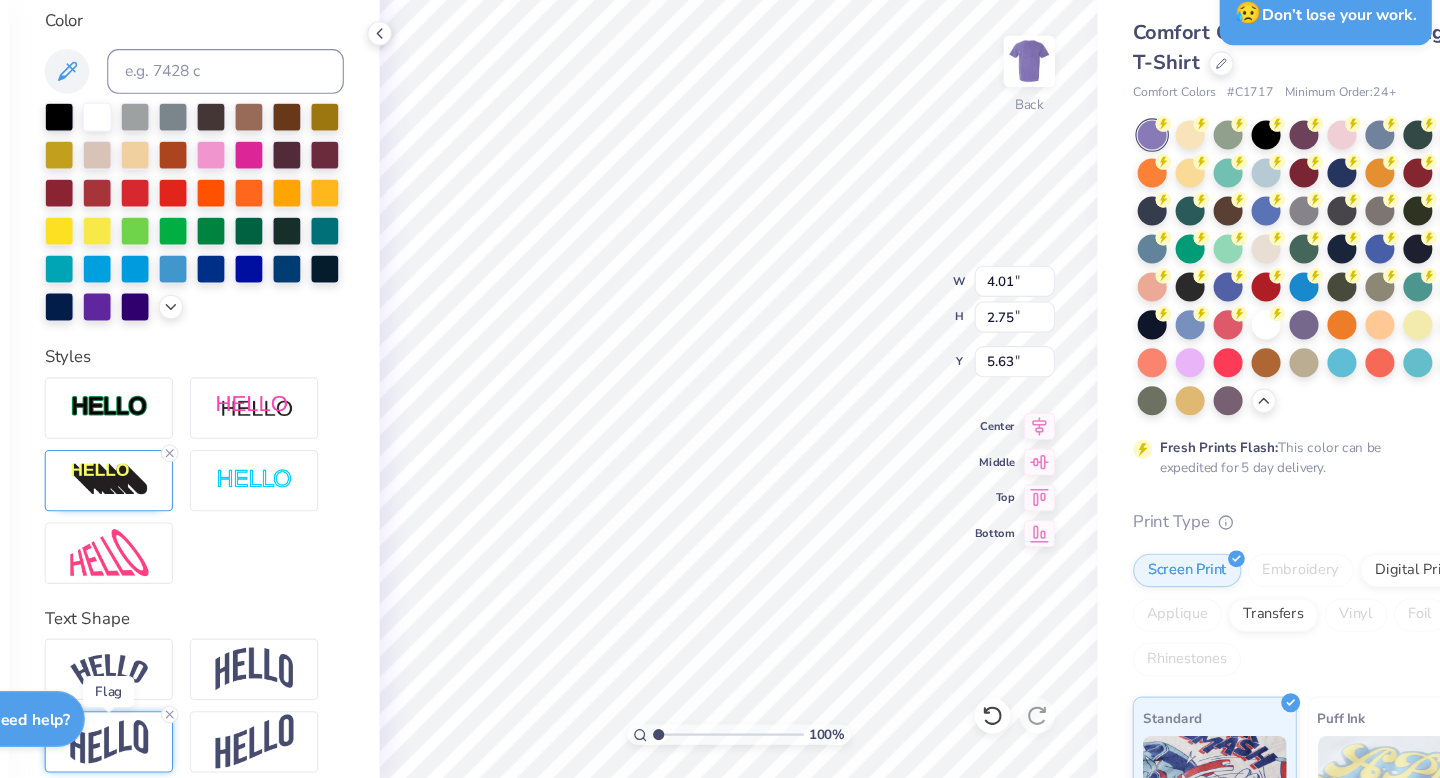 type on "5.63" 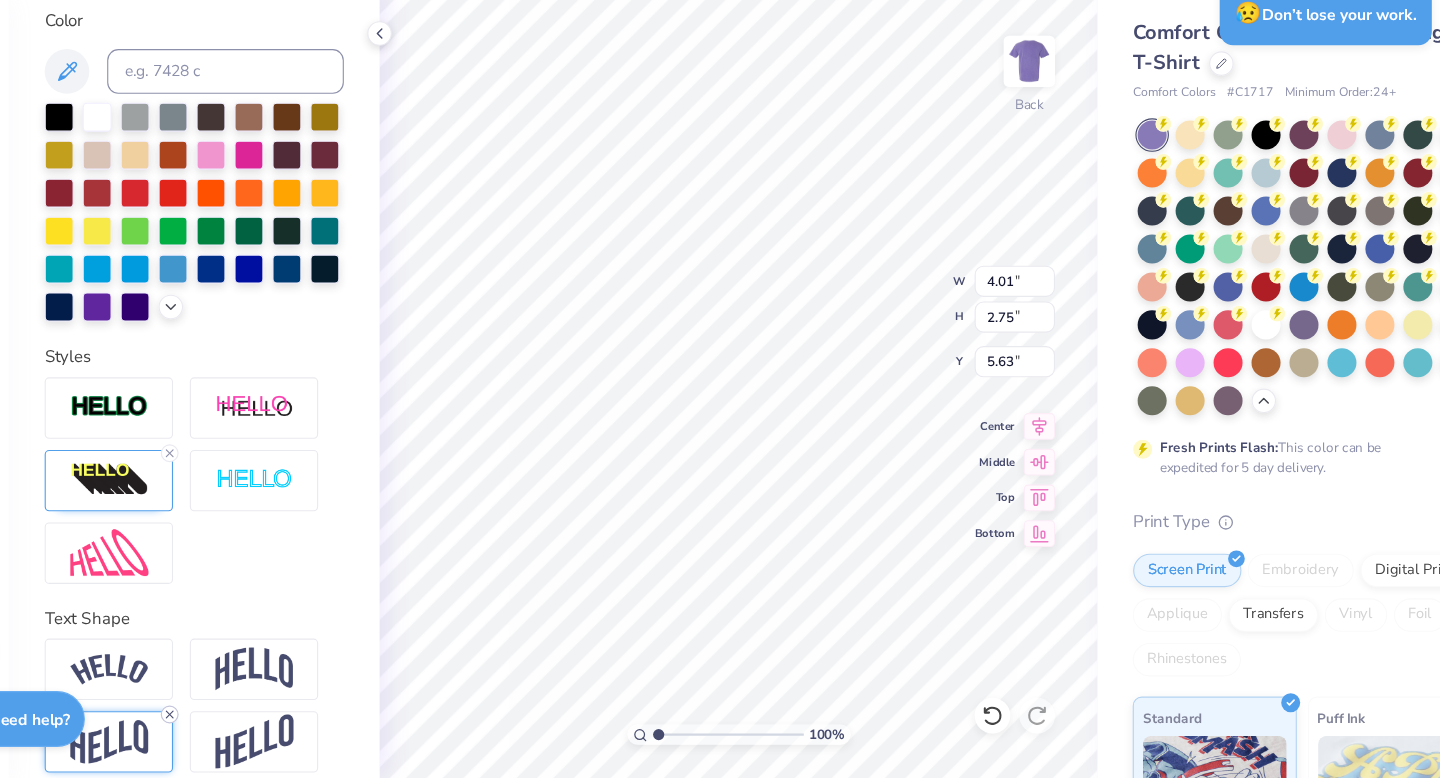click 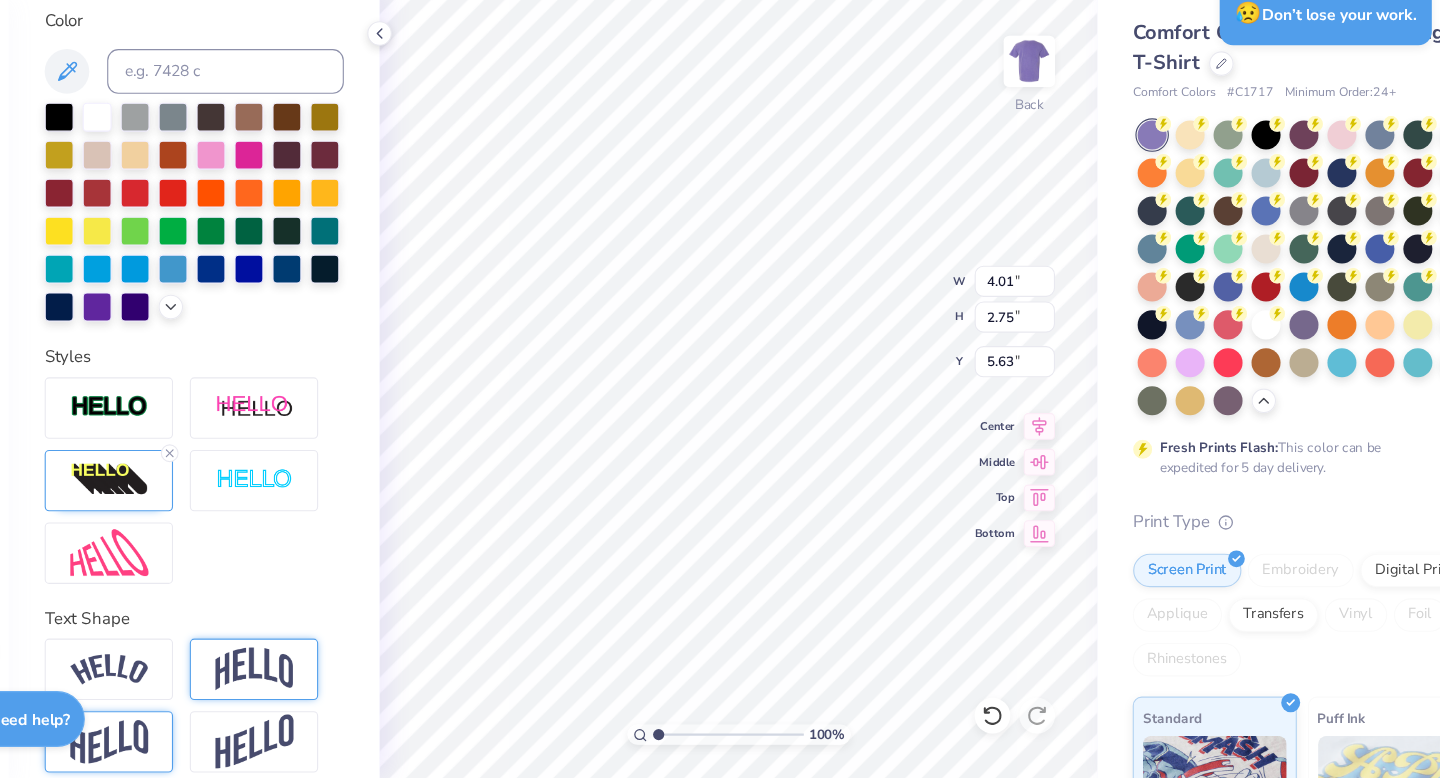 type on "1.97" 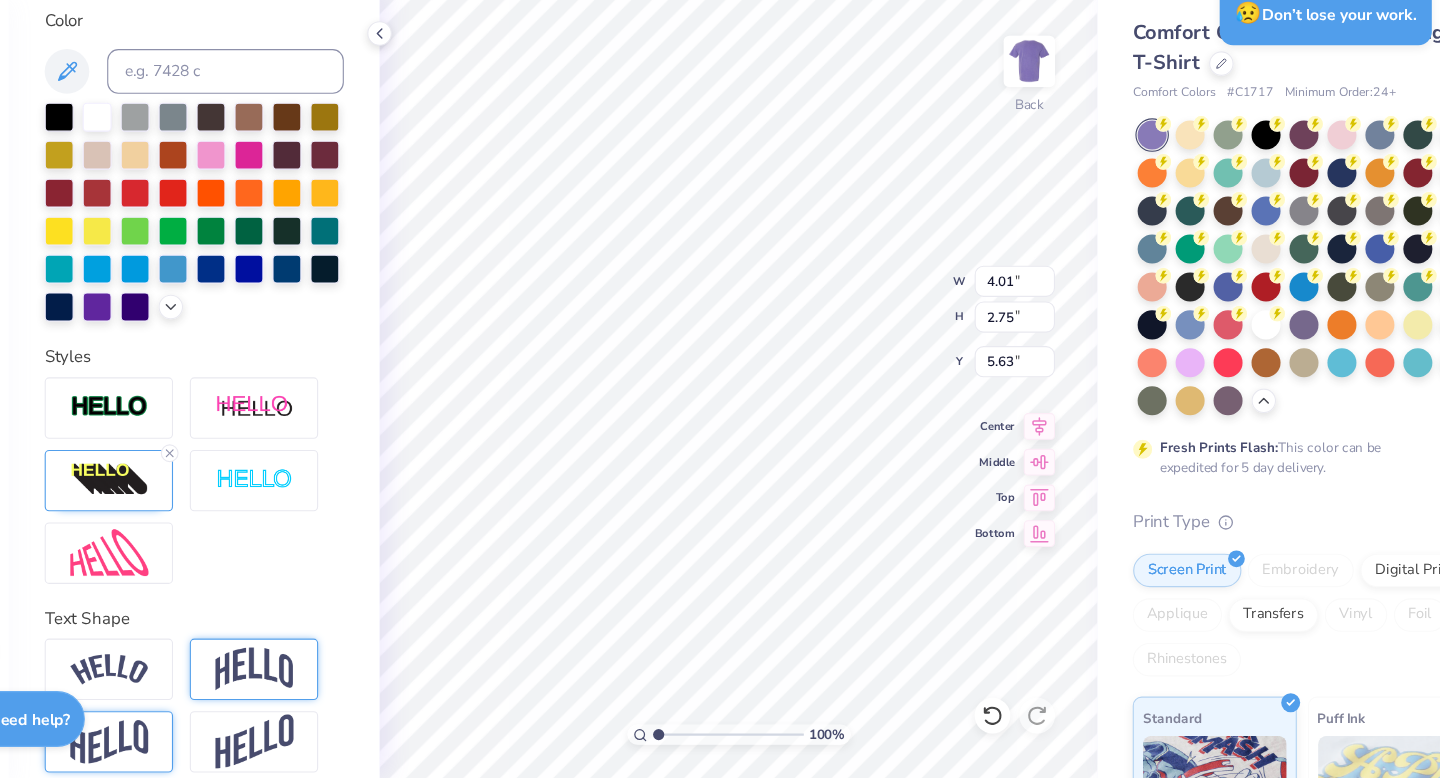 type on "5.93" 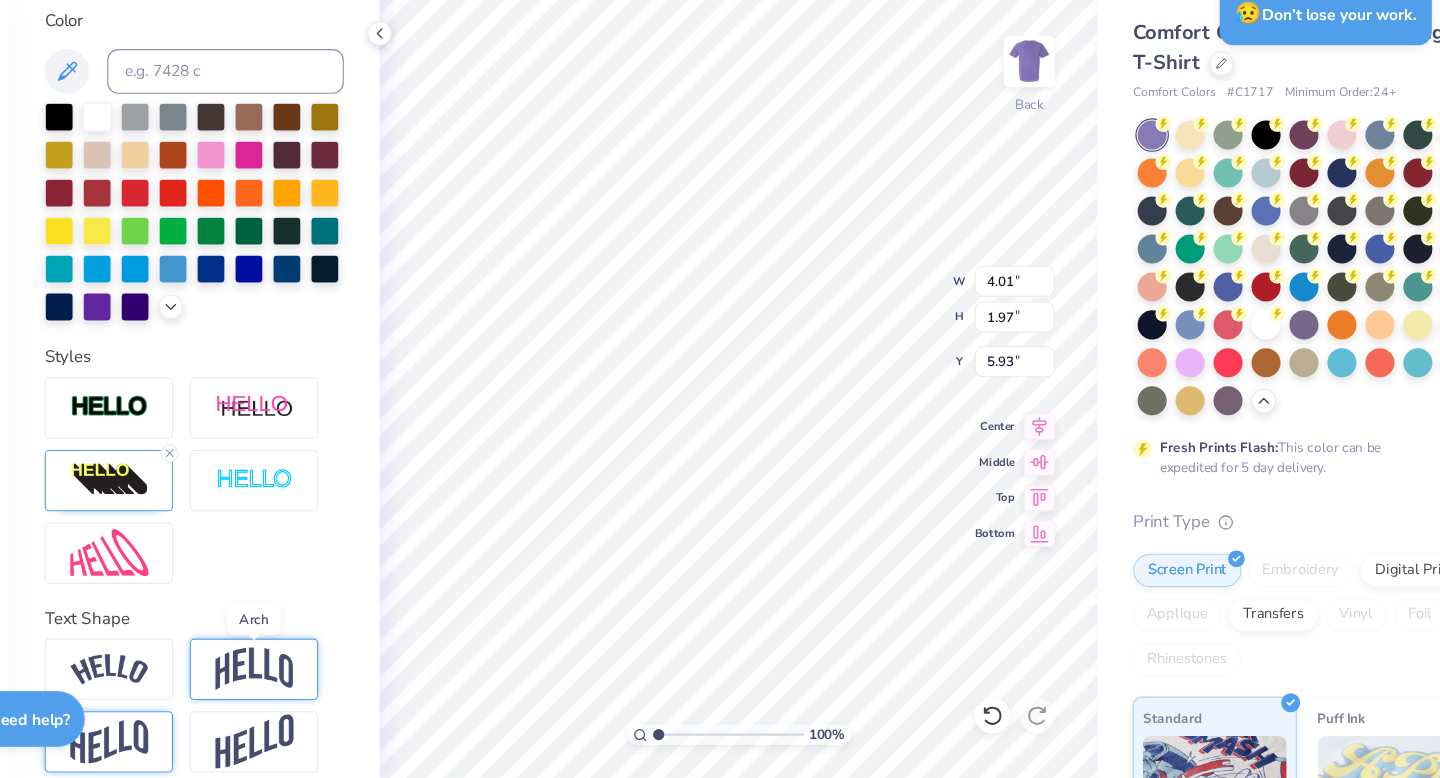 click at bounding box center (310, 680) 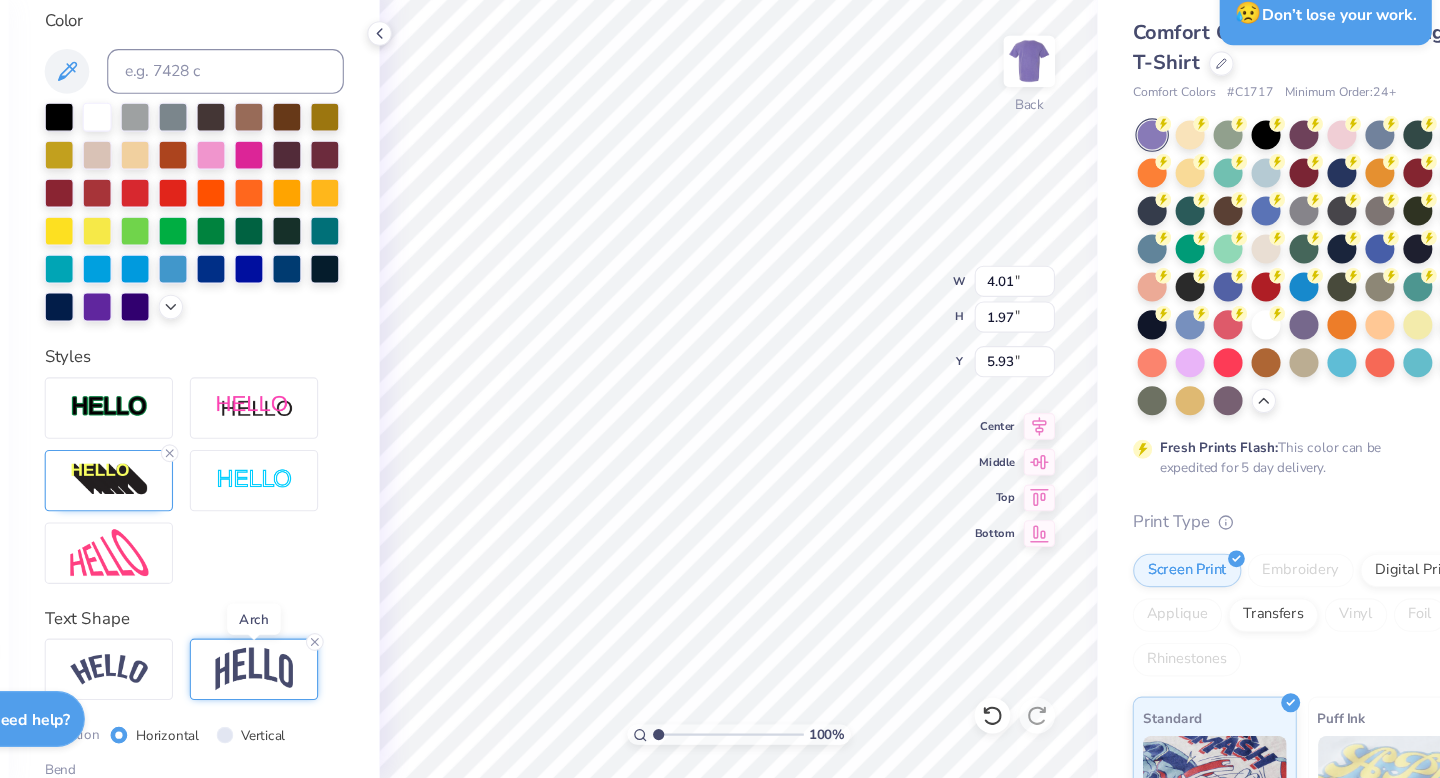 type on "2.35" 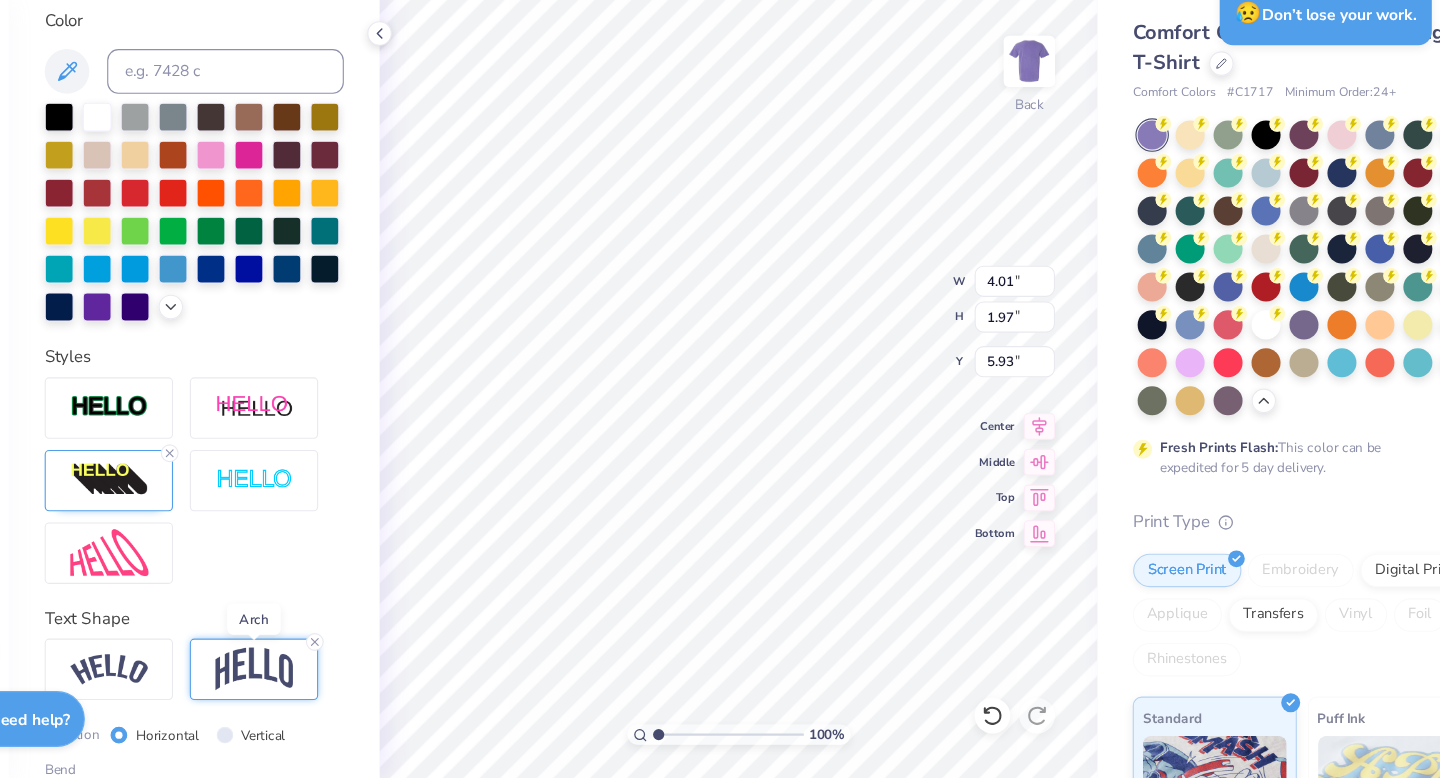 type on "5.78" 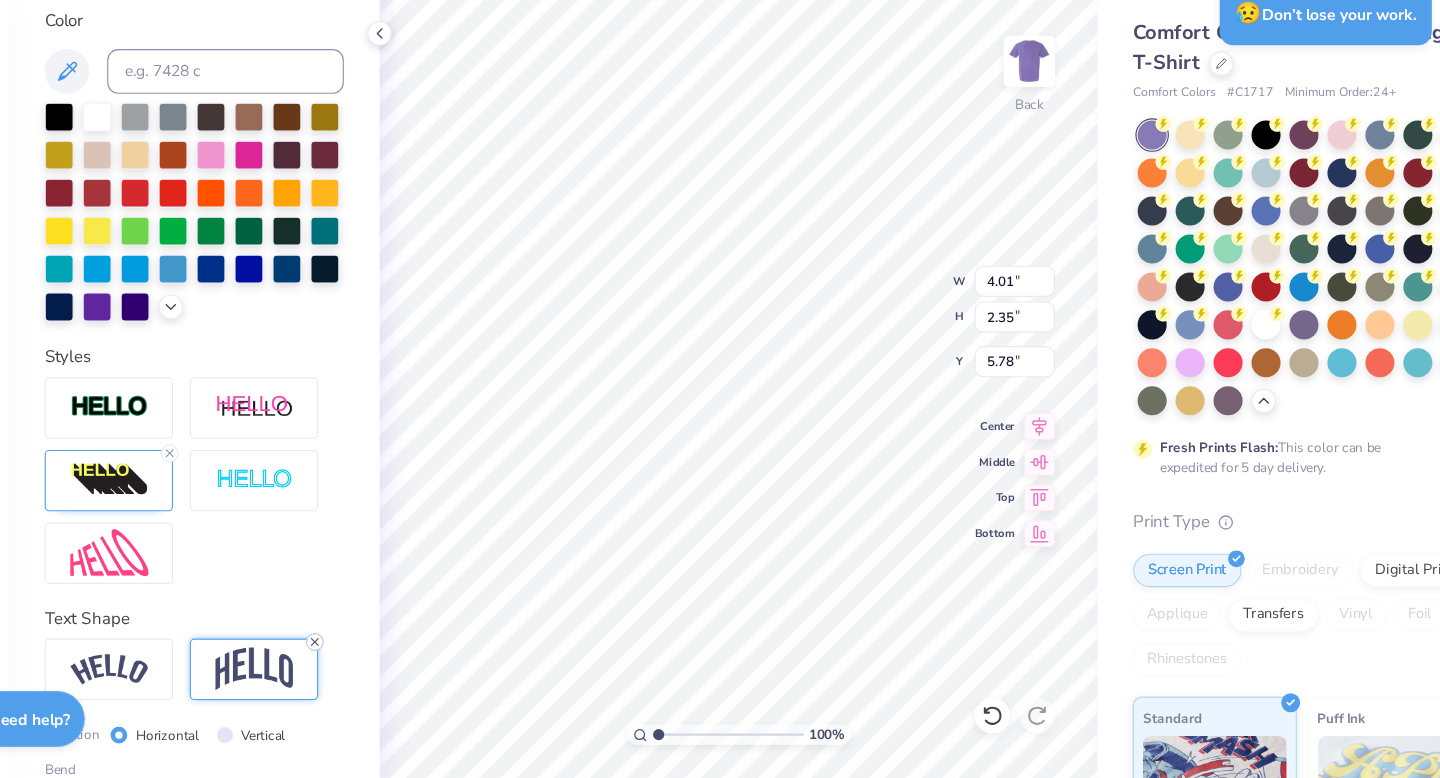 click 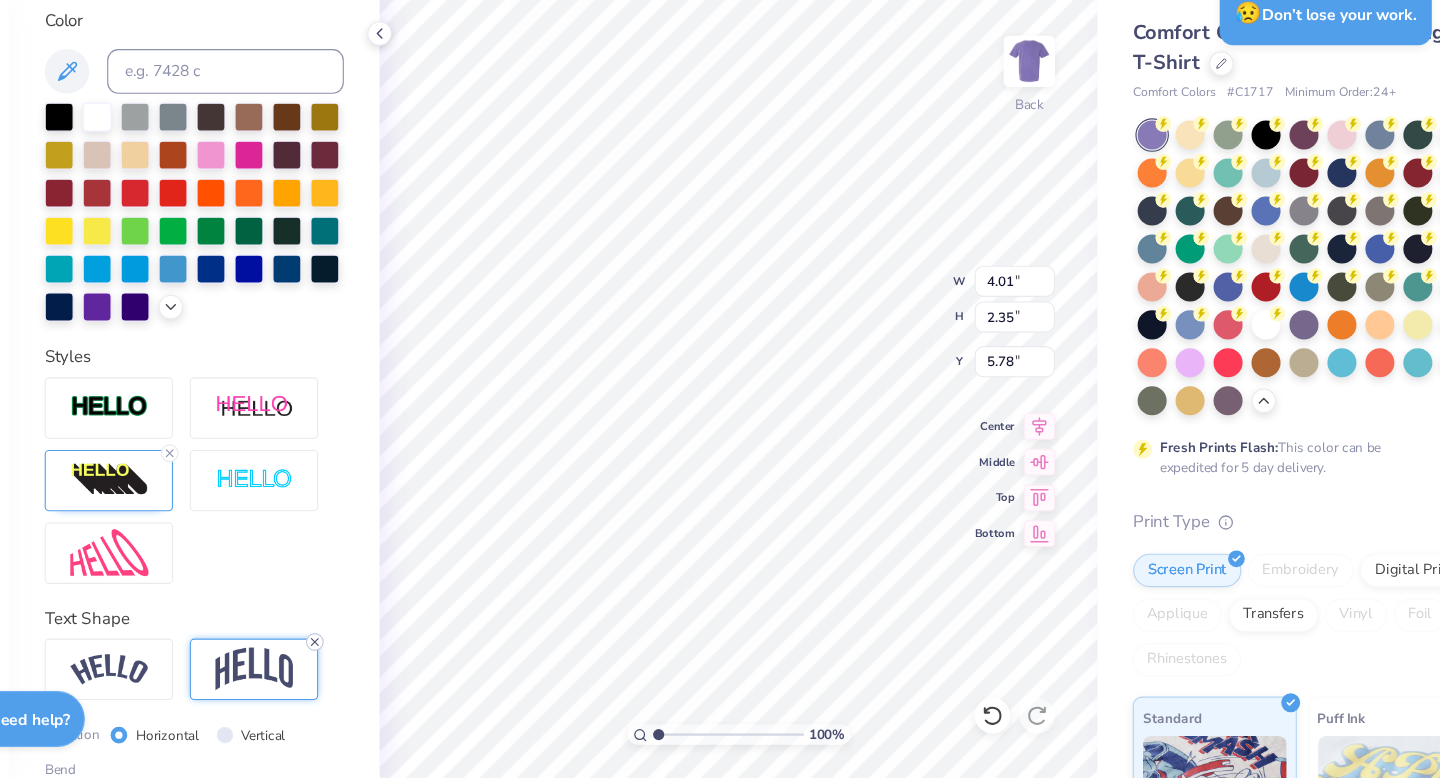 type on "1.97" 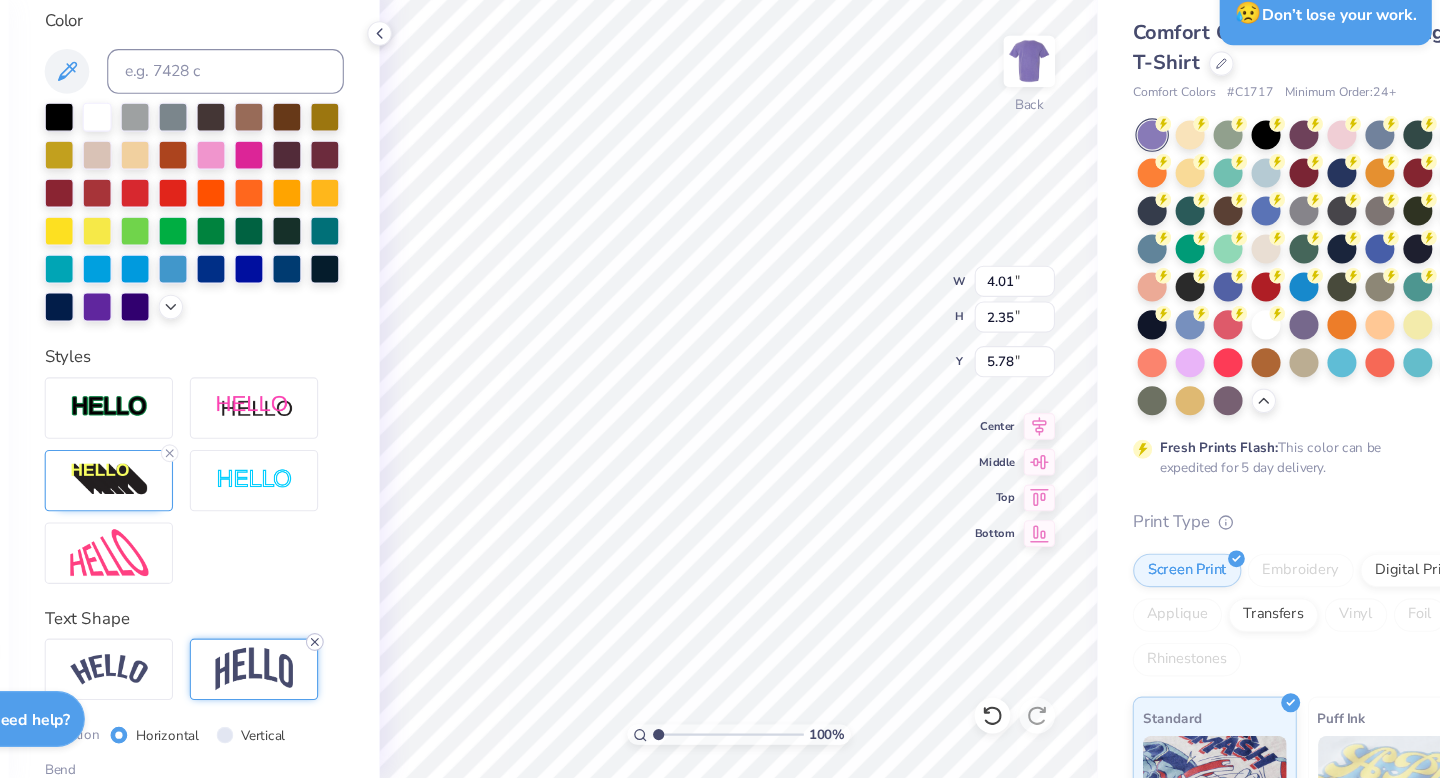 type on "5.93" 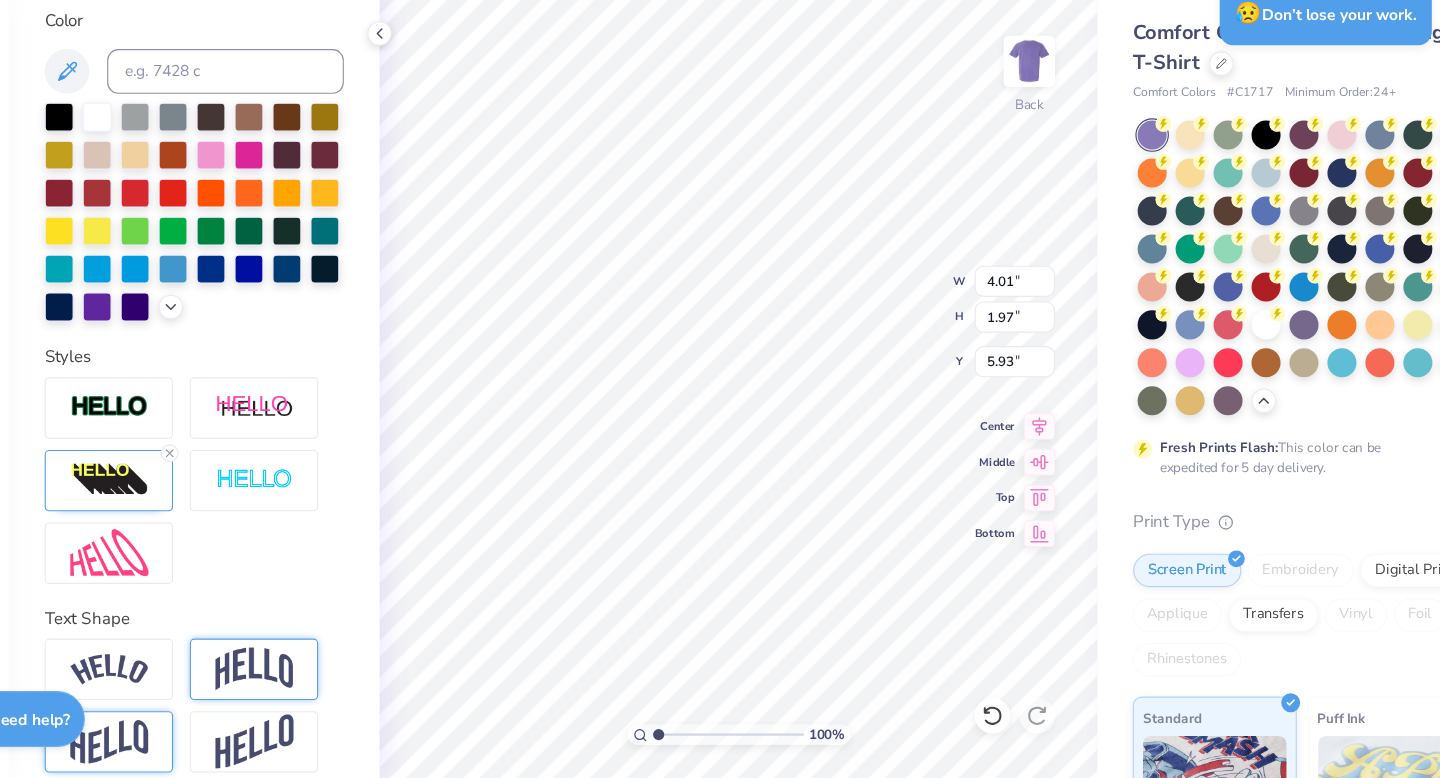 scroll, scrollTop: 462, scrollLeft: 0, axis: vertical 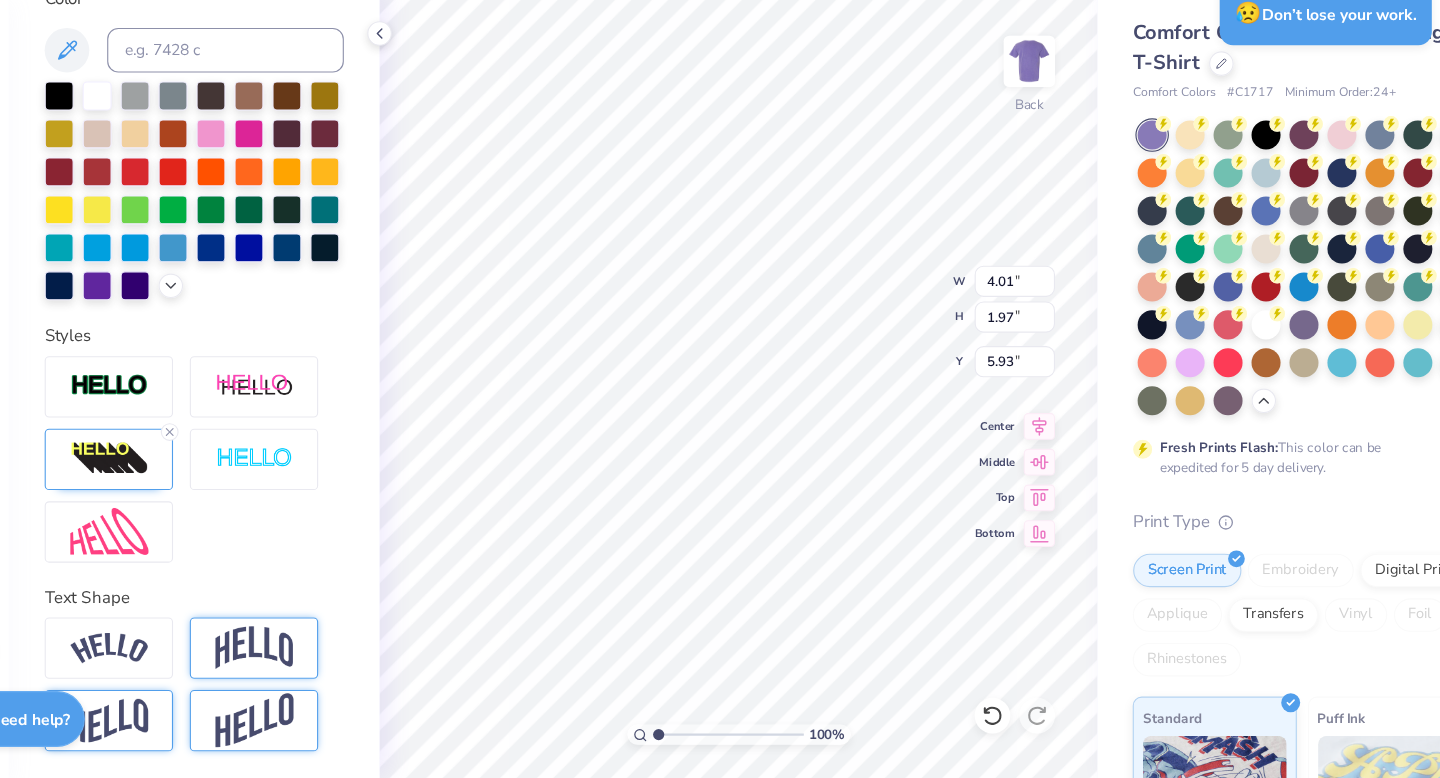 click at bounding box center [310, 726] 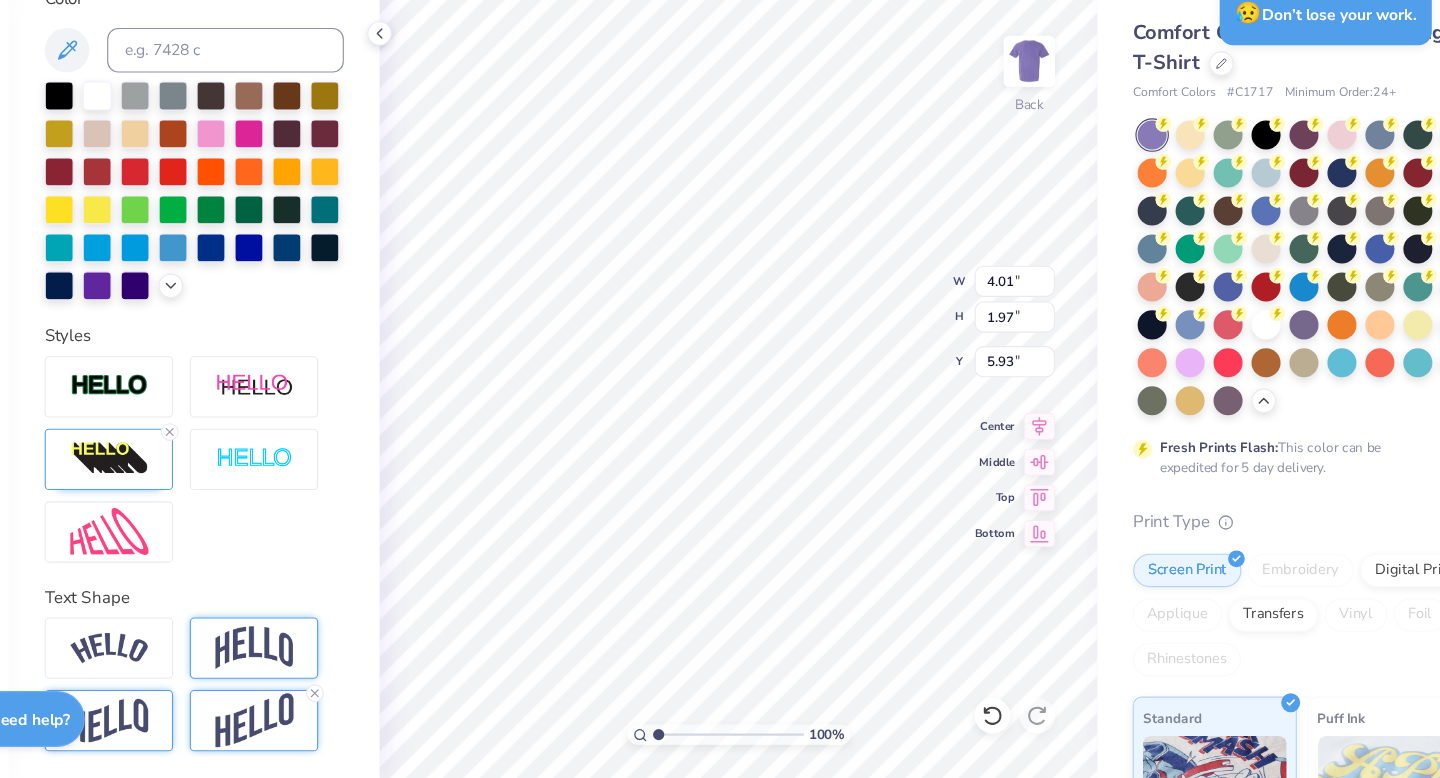 type on "3.58" 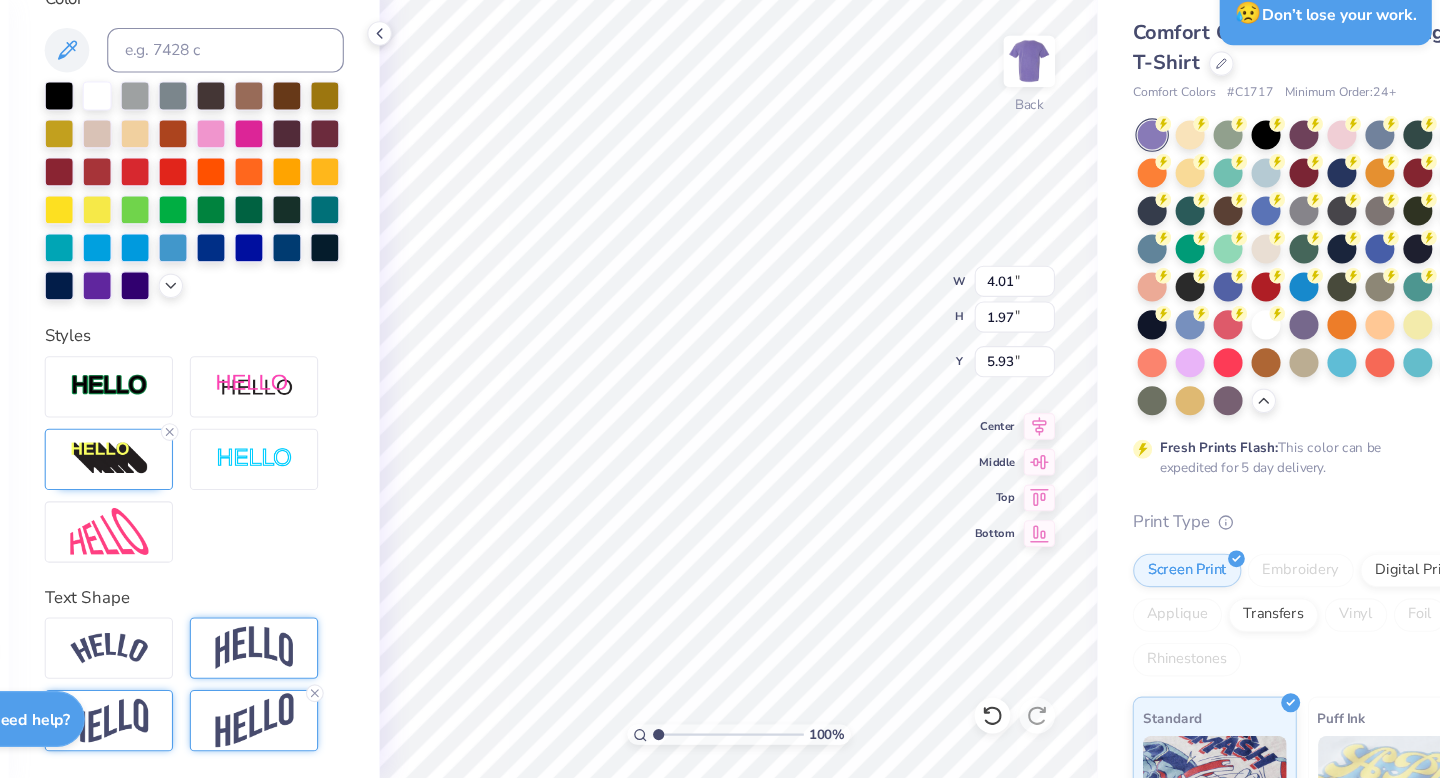 type on "5.31" 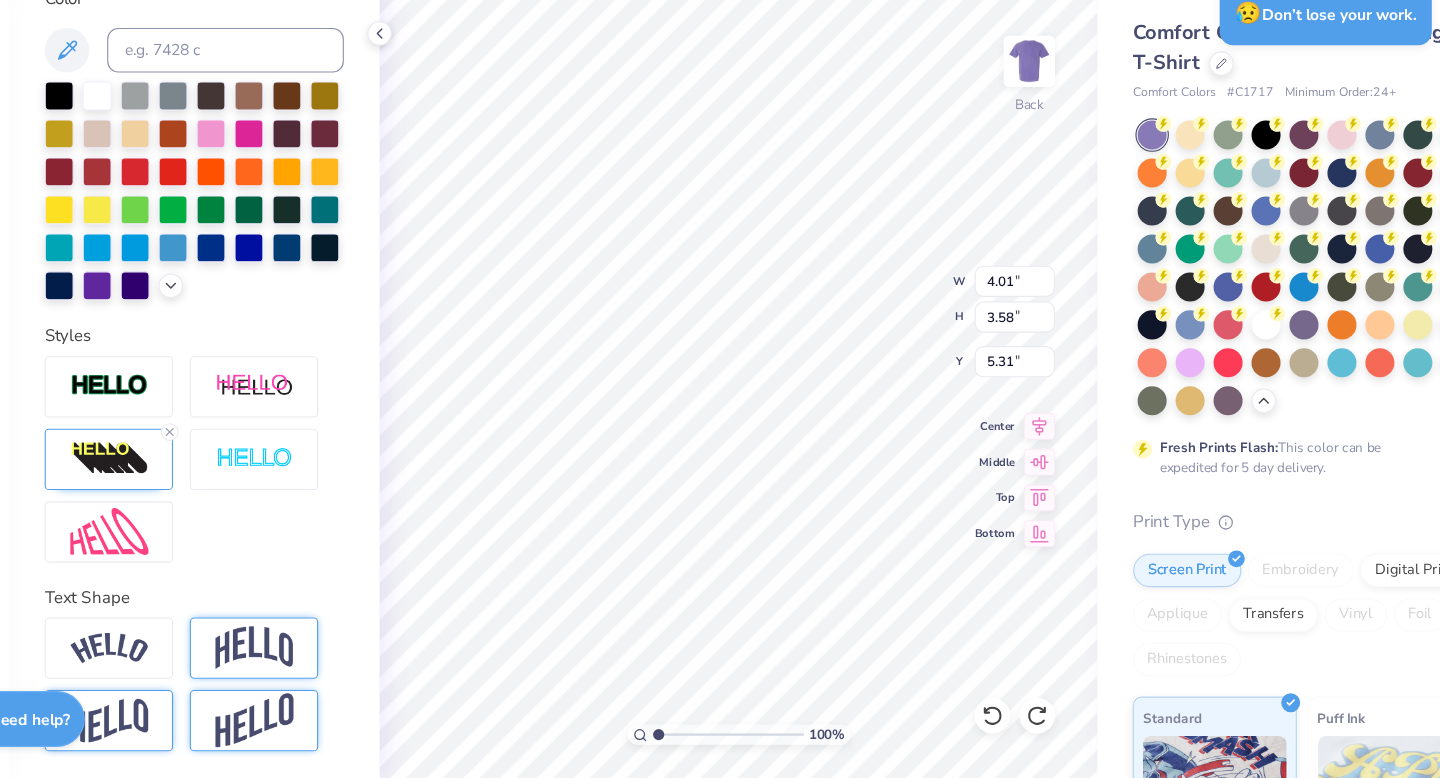 type on "1.97" 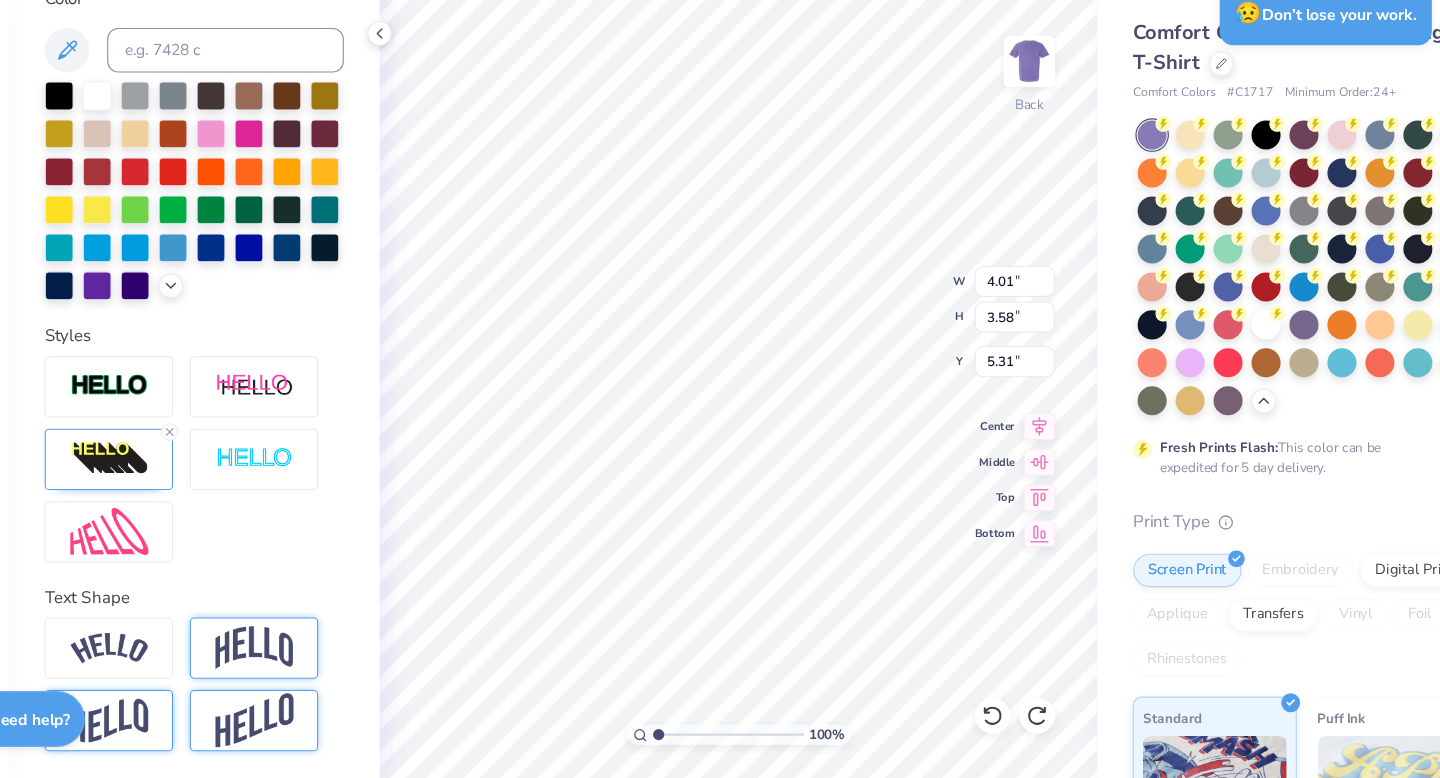 type on "5.93" 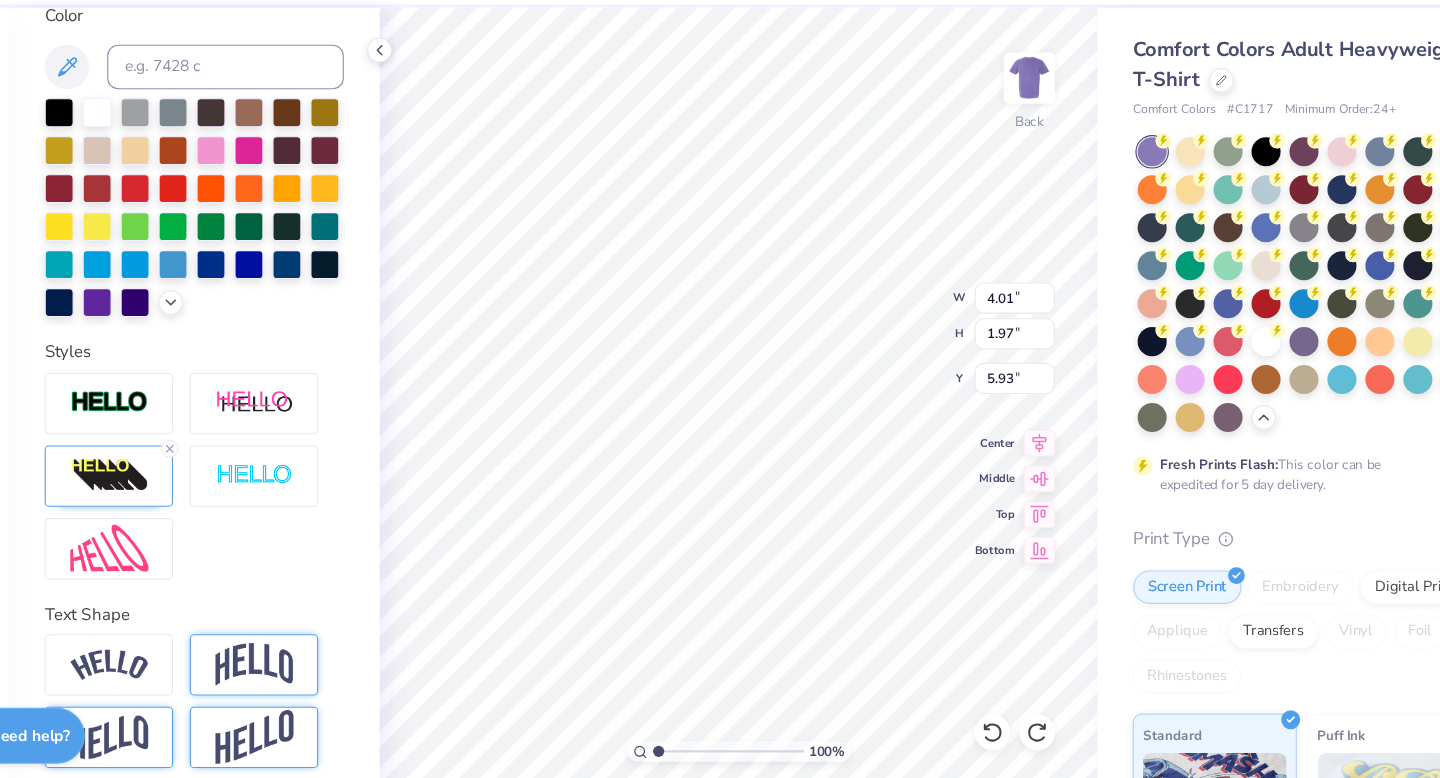 click on "100  % Back W 4.01 4.01 " H 1.97 1.97 " Y 5.93 5.93 " Center Middle Top Bottom" at bounding box center [743, 425] 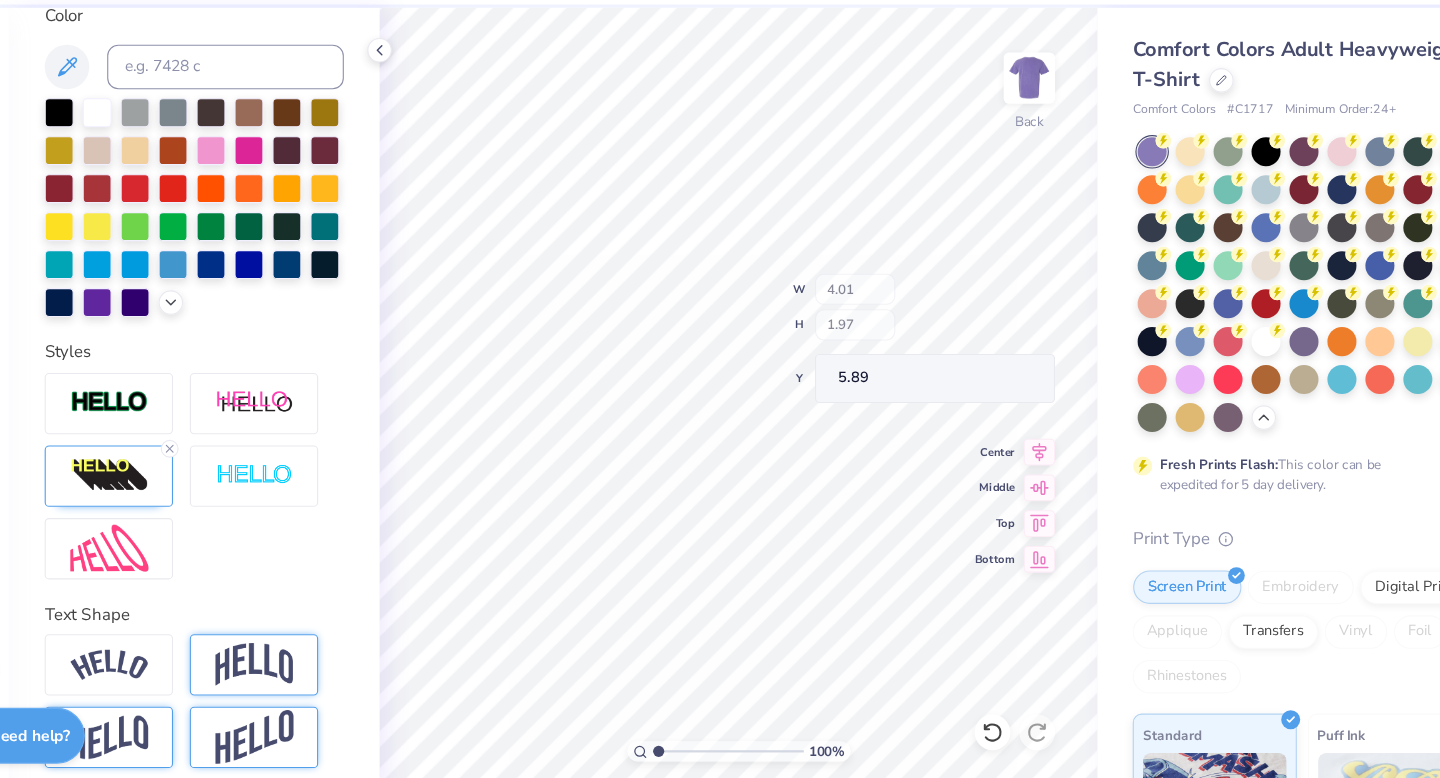 type on "5.89" 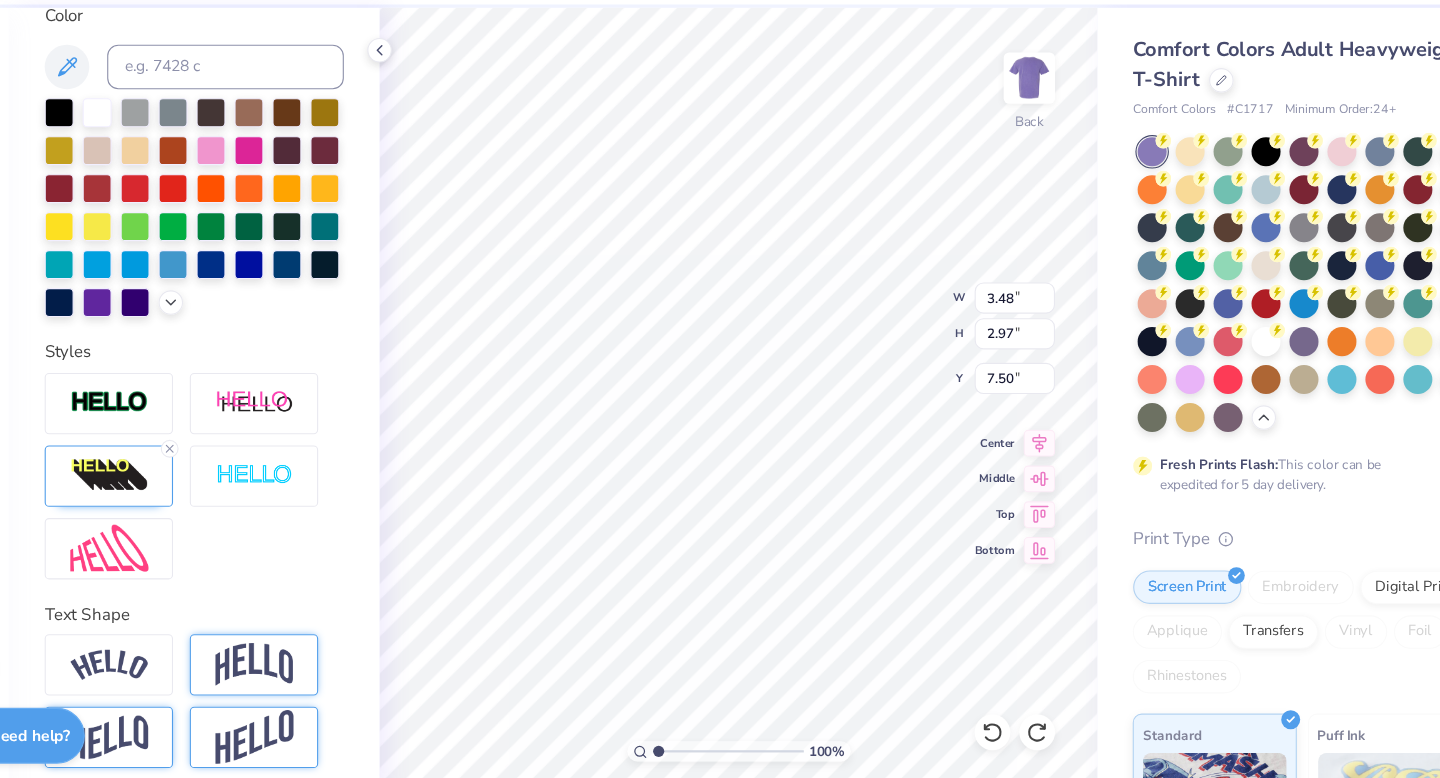 type on "3.48" 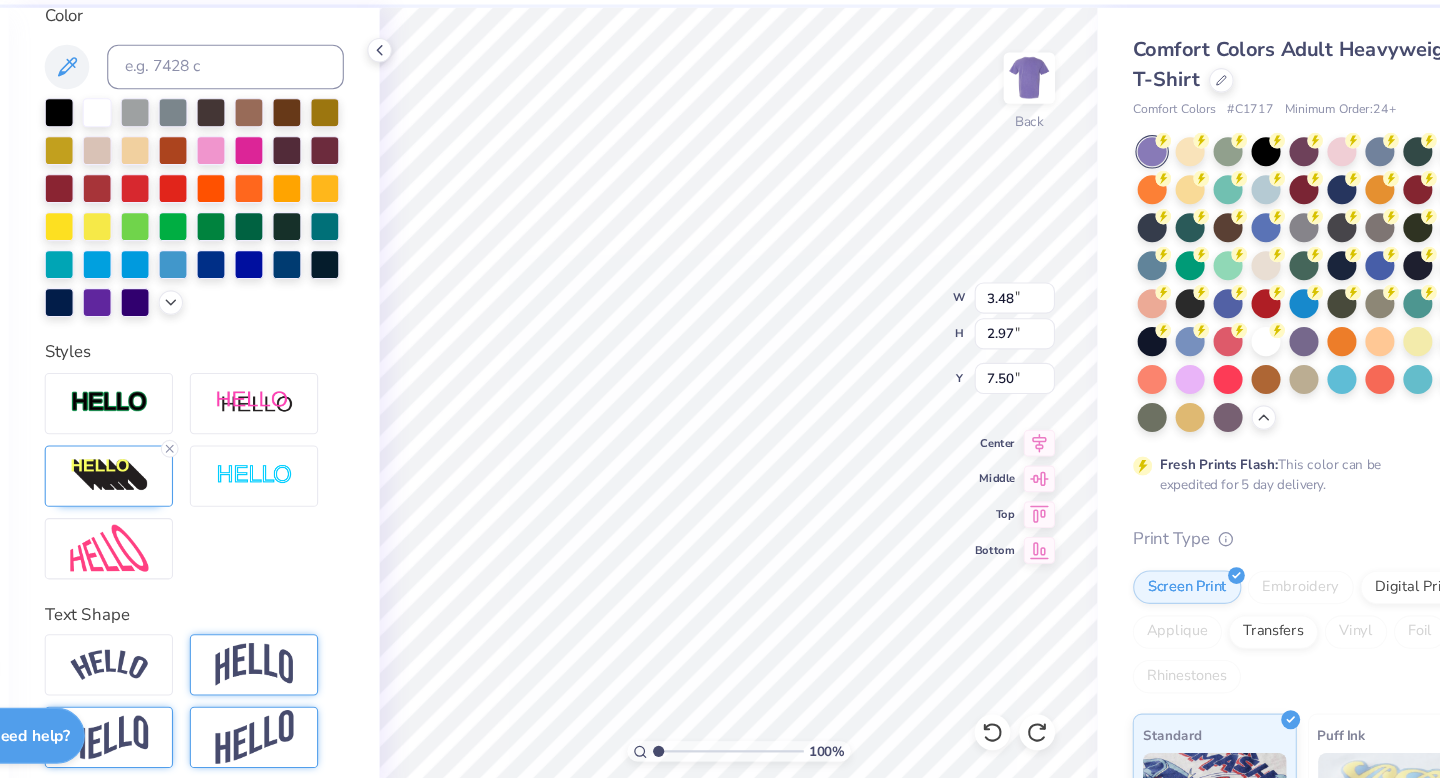 type on "2.97" 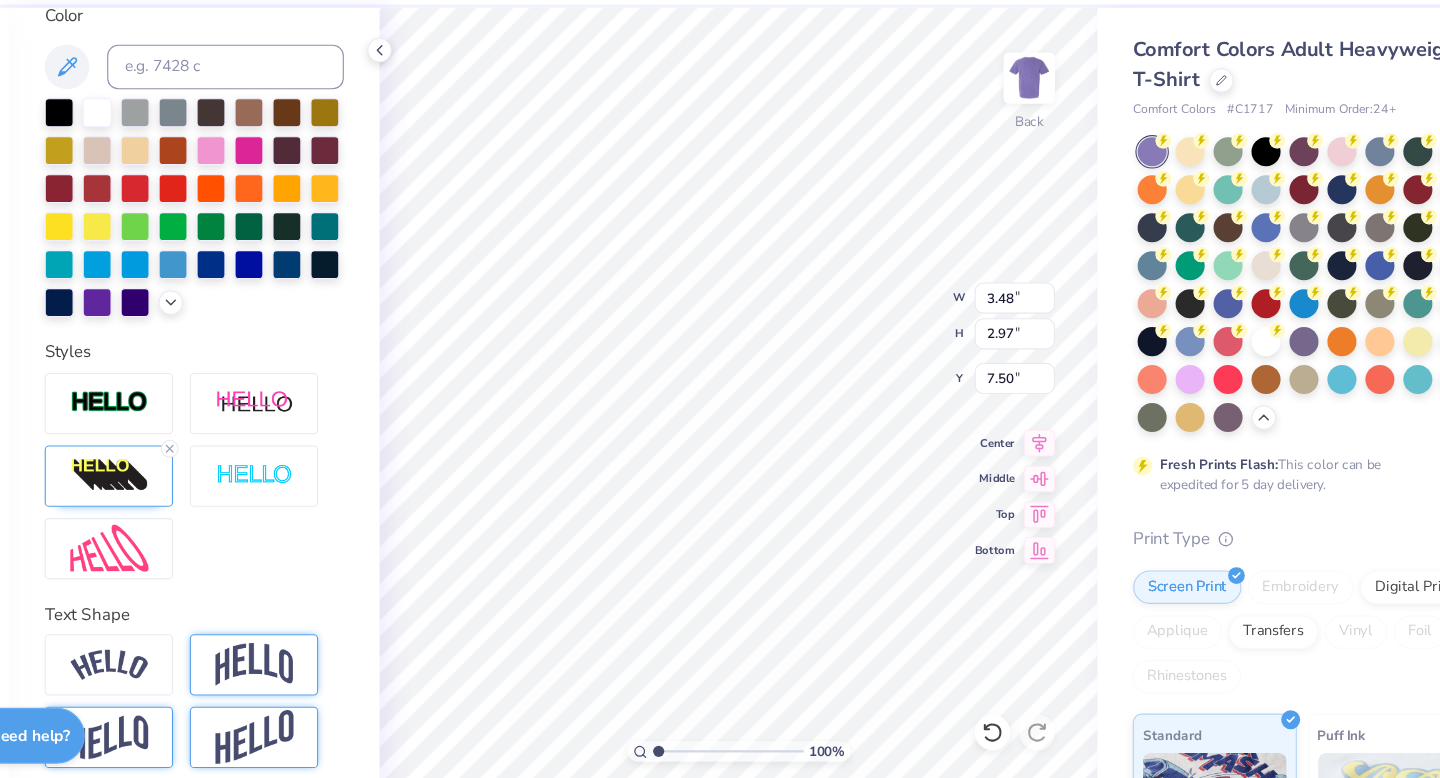 type on "4.15" 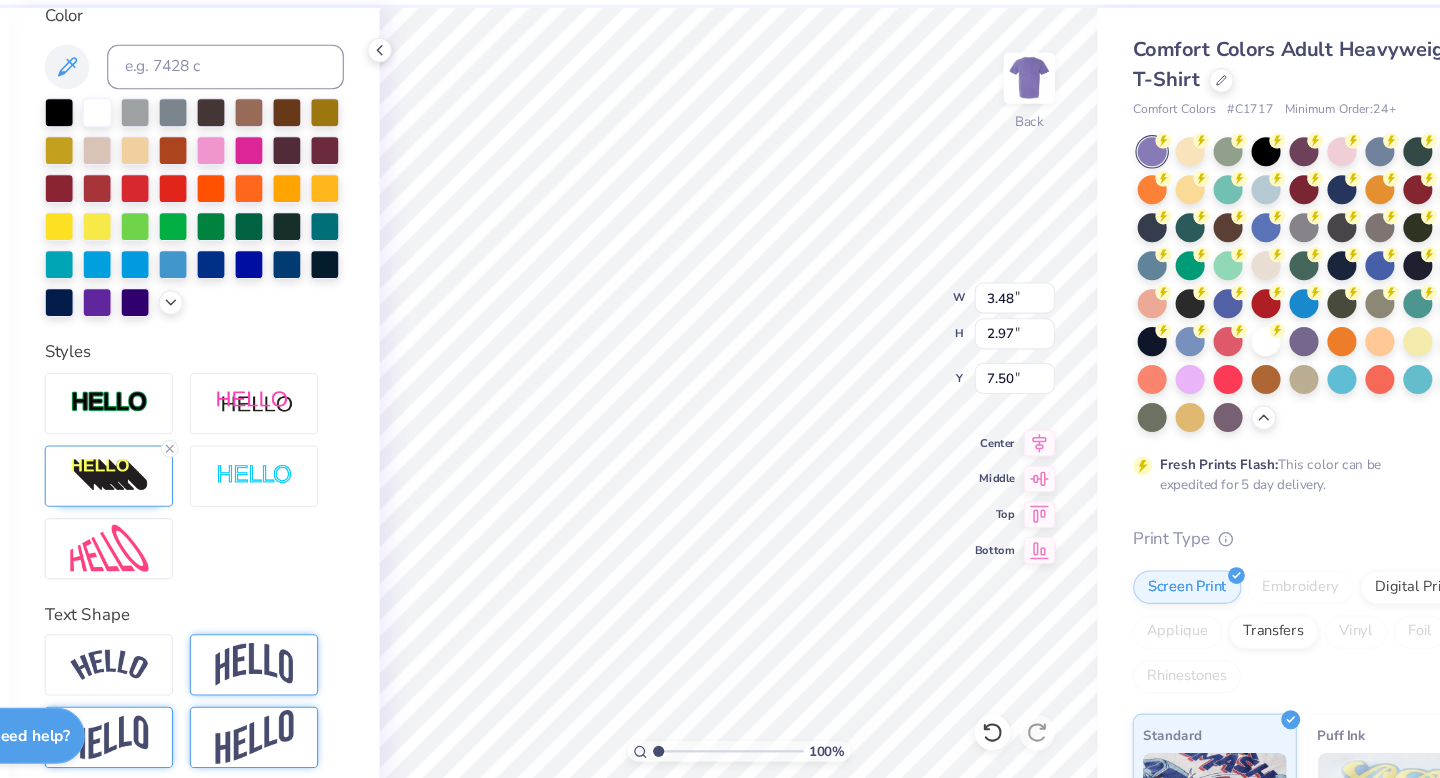 type on "2.25" 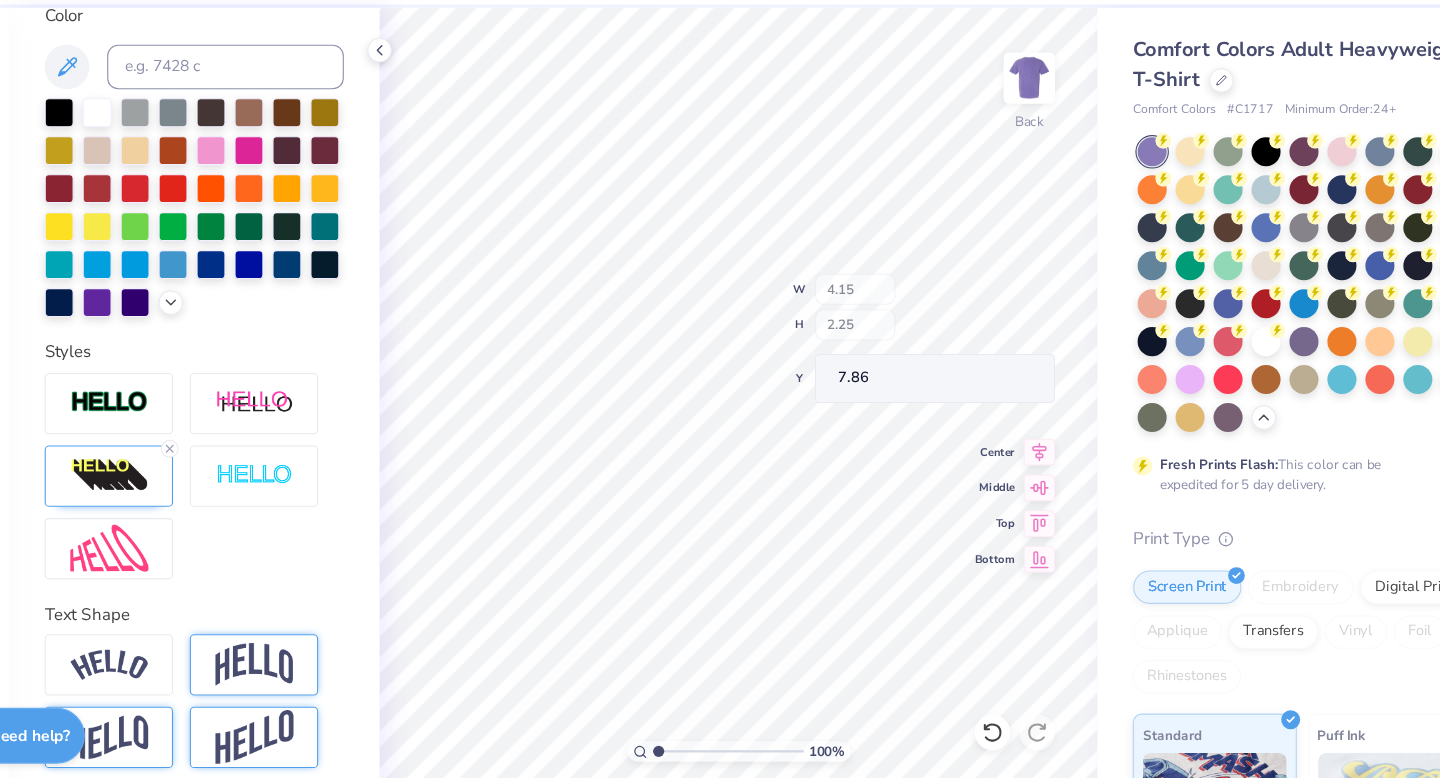 type on "6.74" 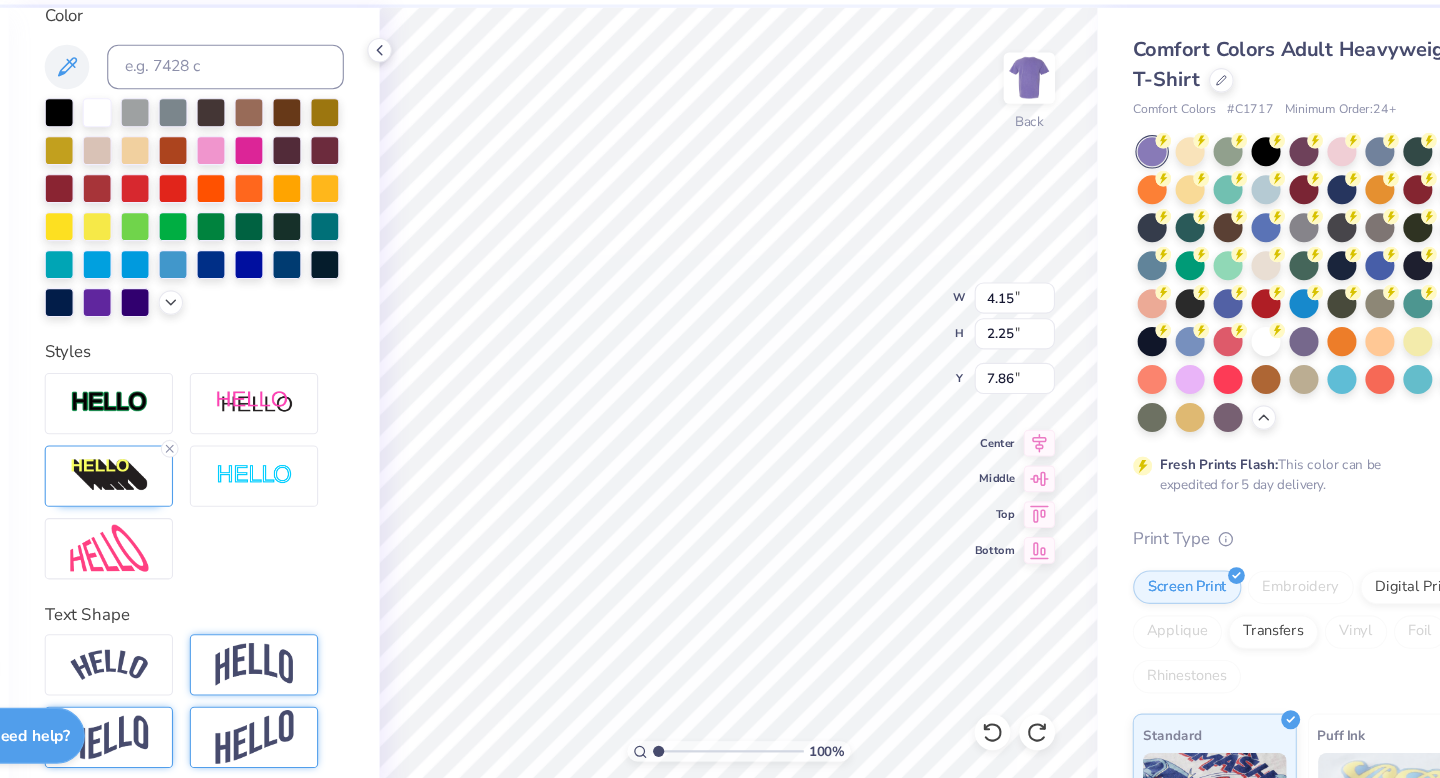 click on "100  % Back W 4.15 4.15 " H 2.25 2.25 " Y 7.86 7.86 " Center Middle Top Bottom" at bounding box center [743, 425] 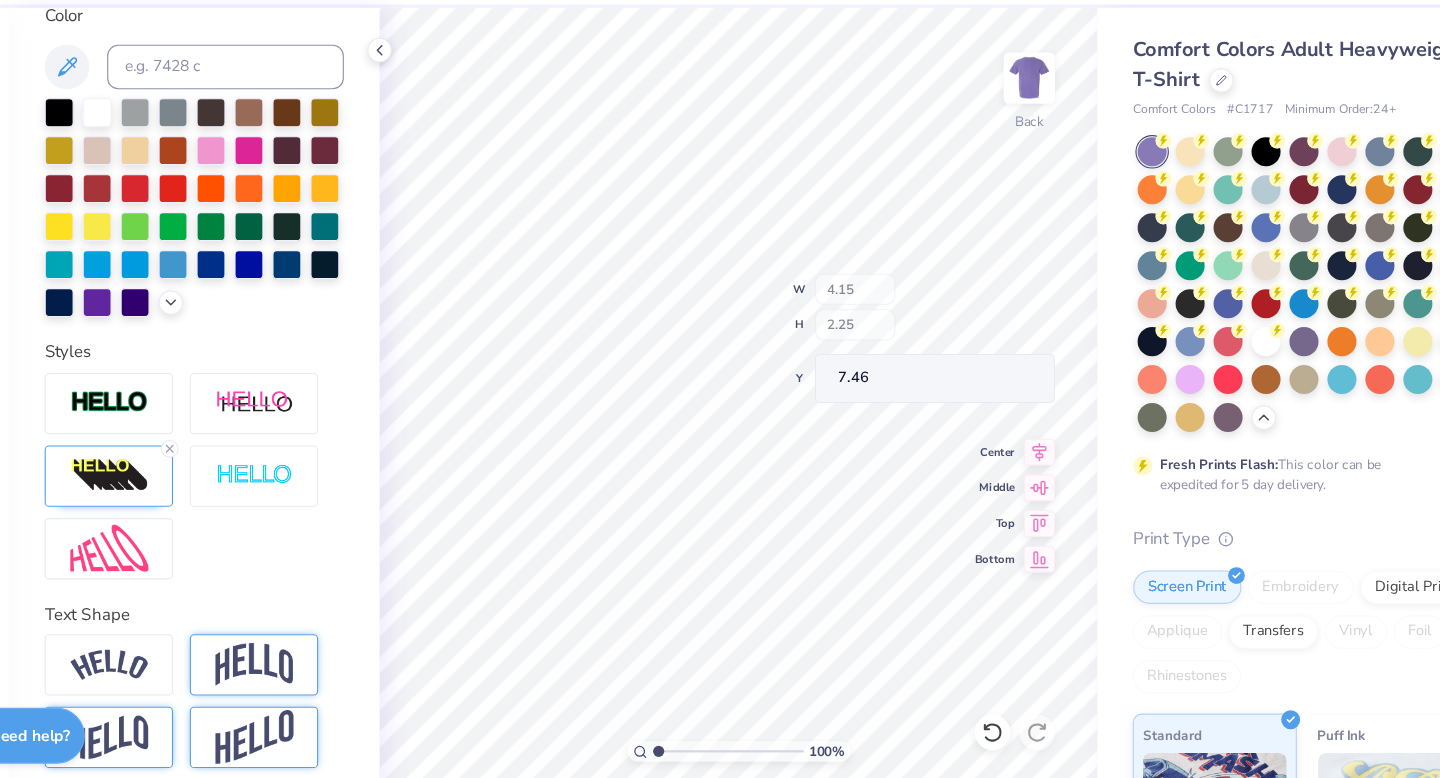 type on "7.46" 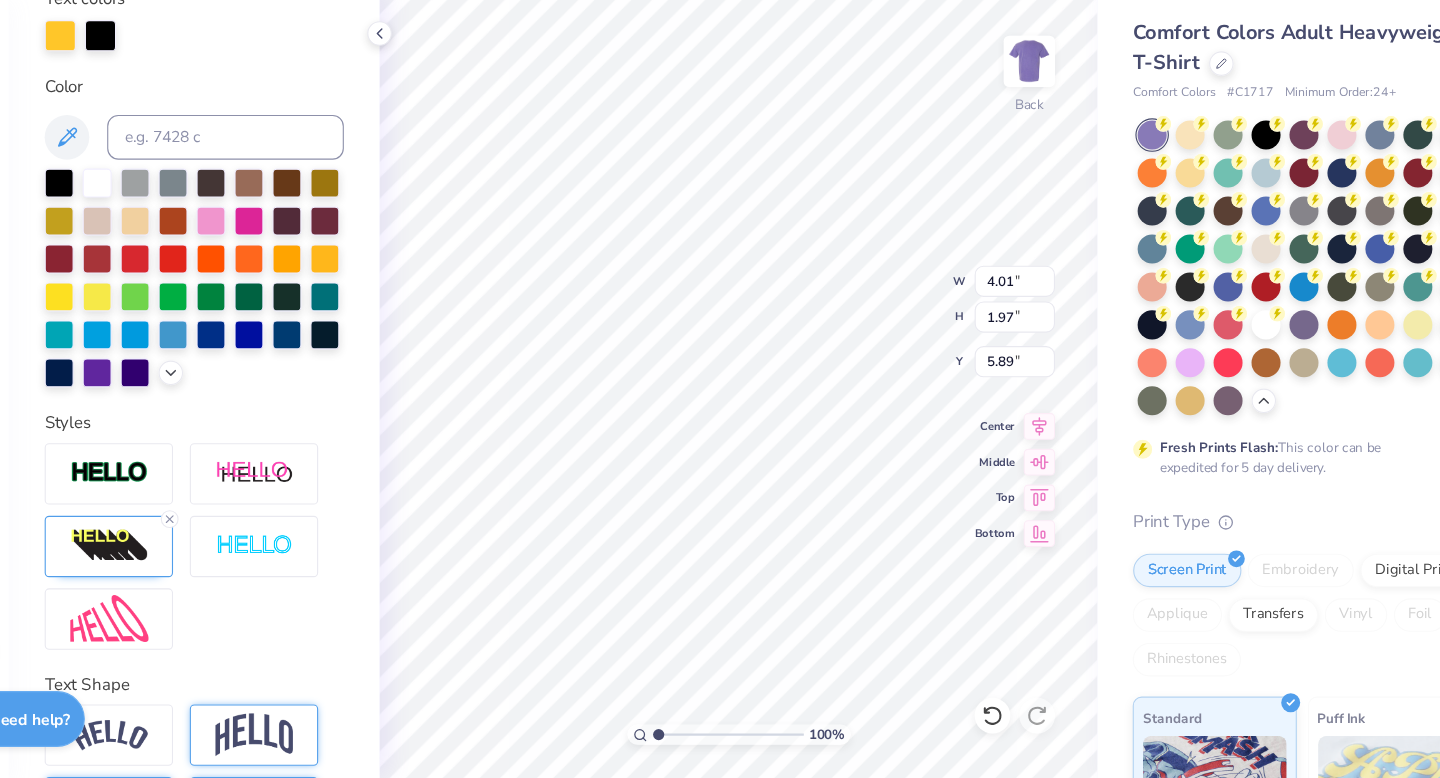 scroll, scrollTop: 462, scrollLeft: 0, axis: vertical 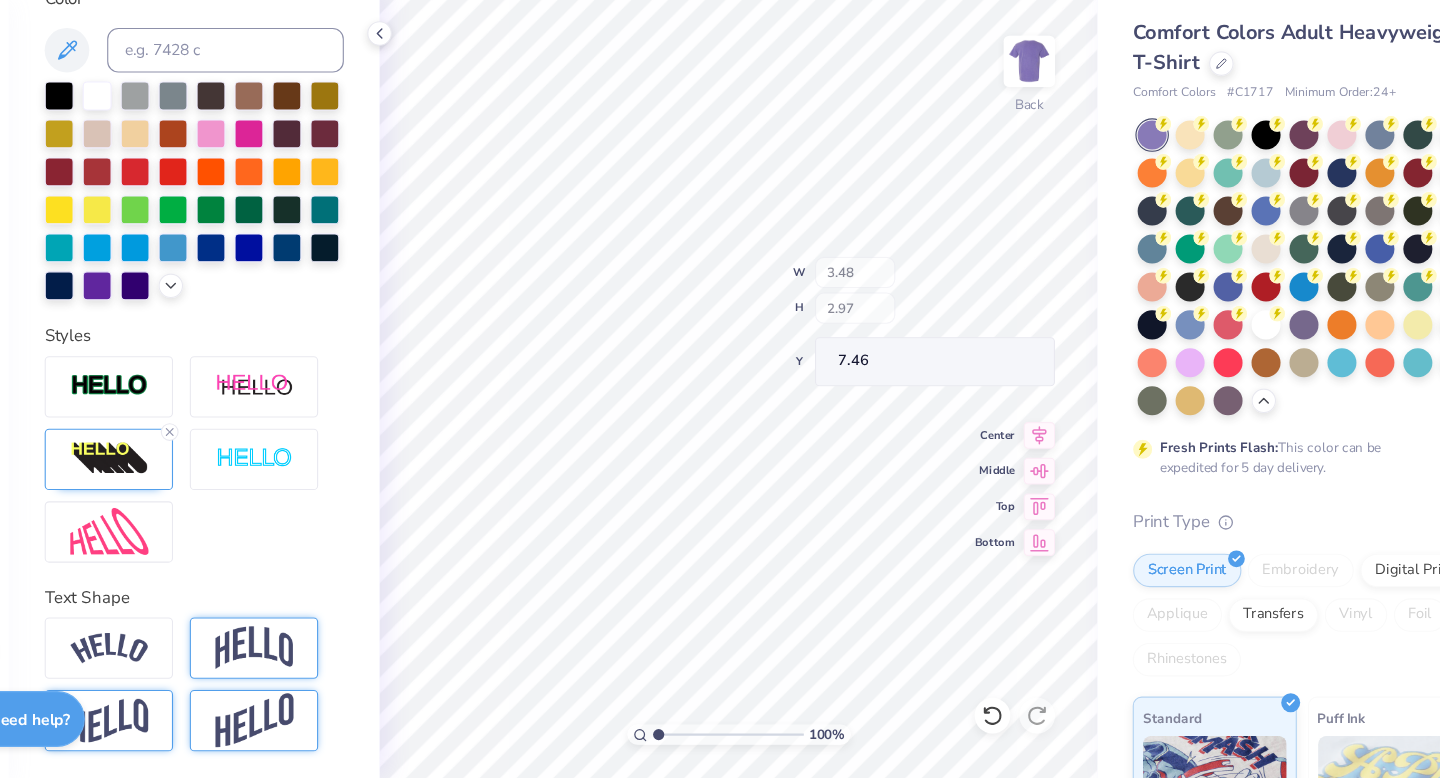 type on "7.46" 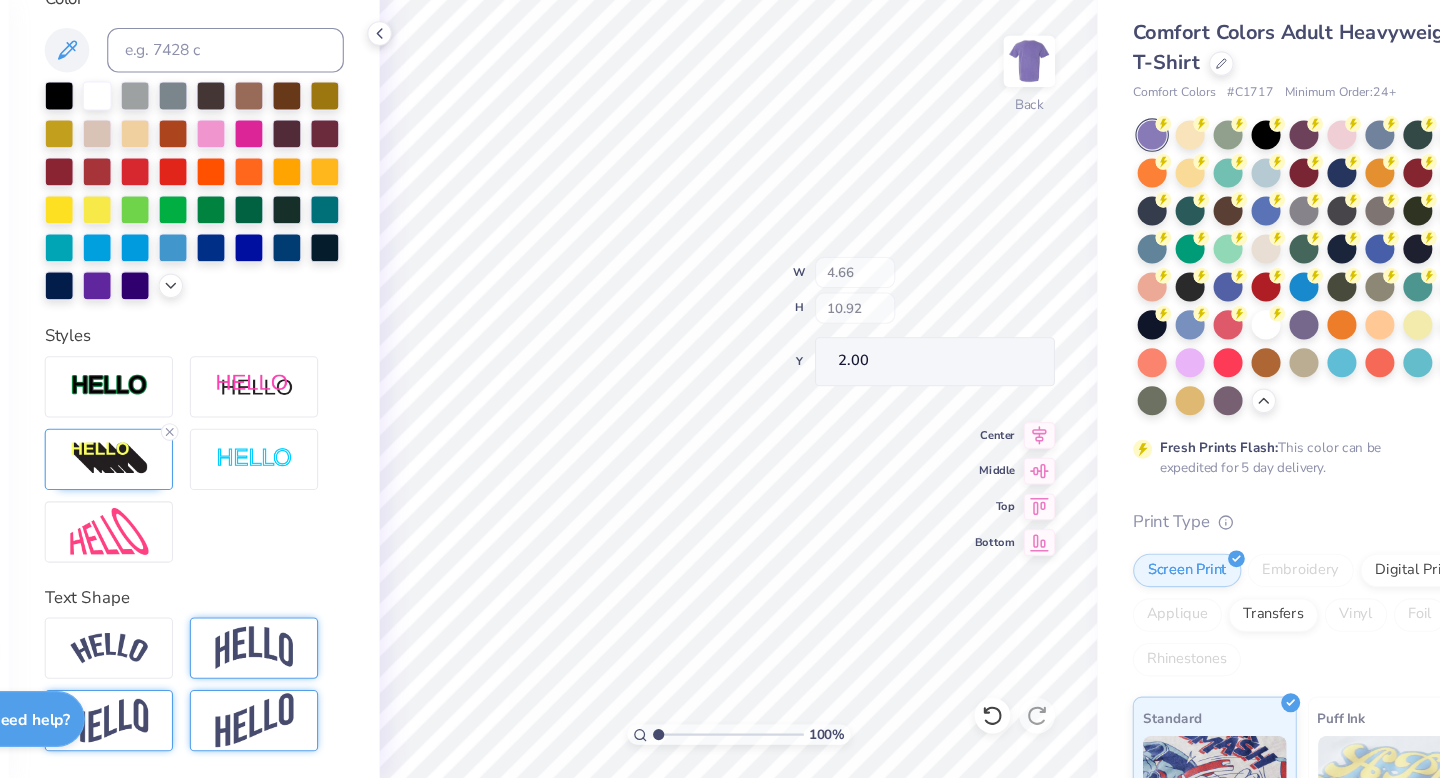 type on "2.00" 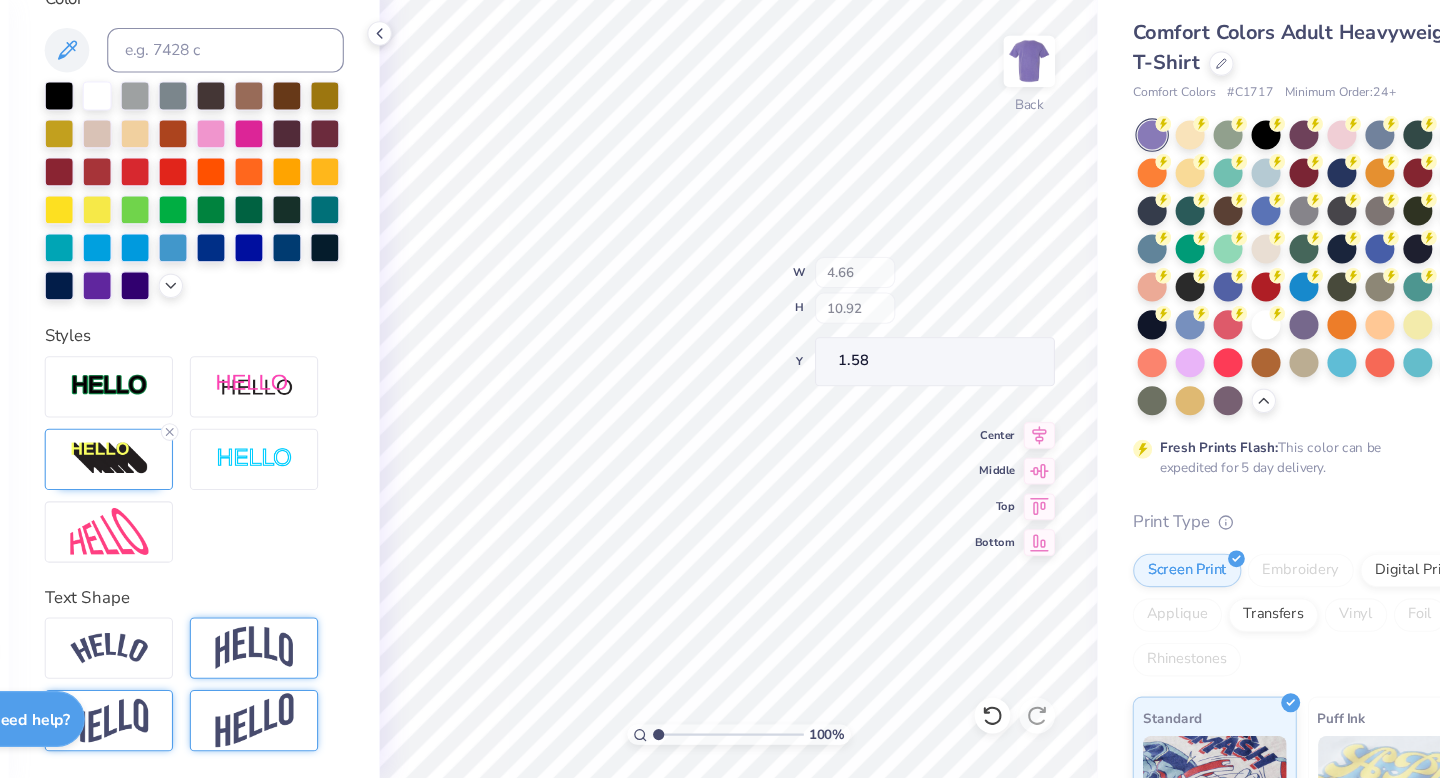 type on "1.58" 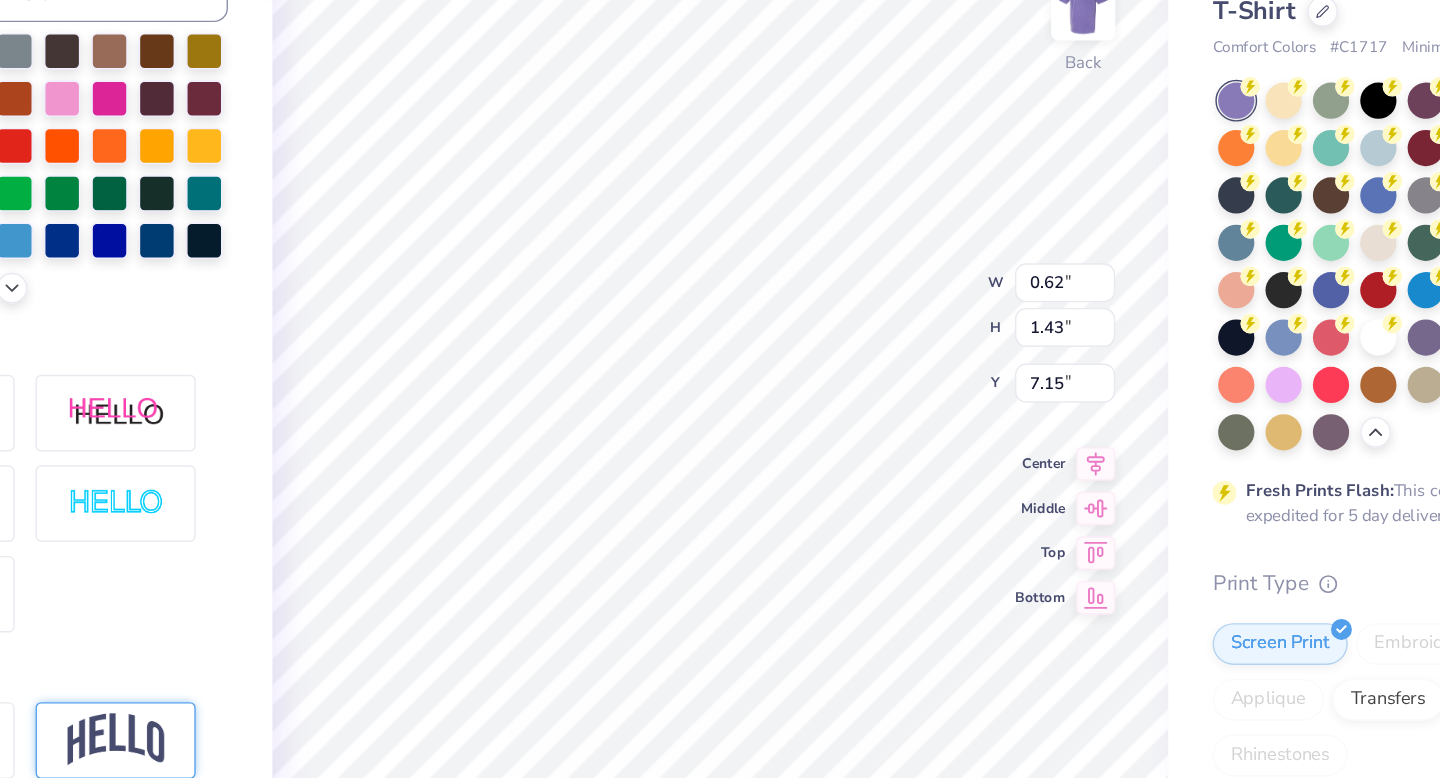 scroll, scrollTop: 384, scrollLeft: 0, axis: vertical 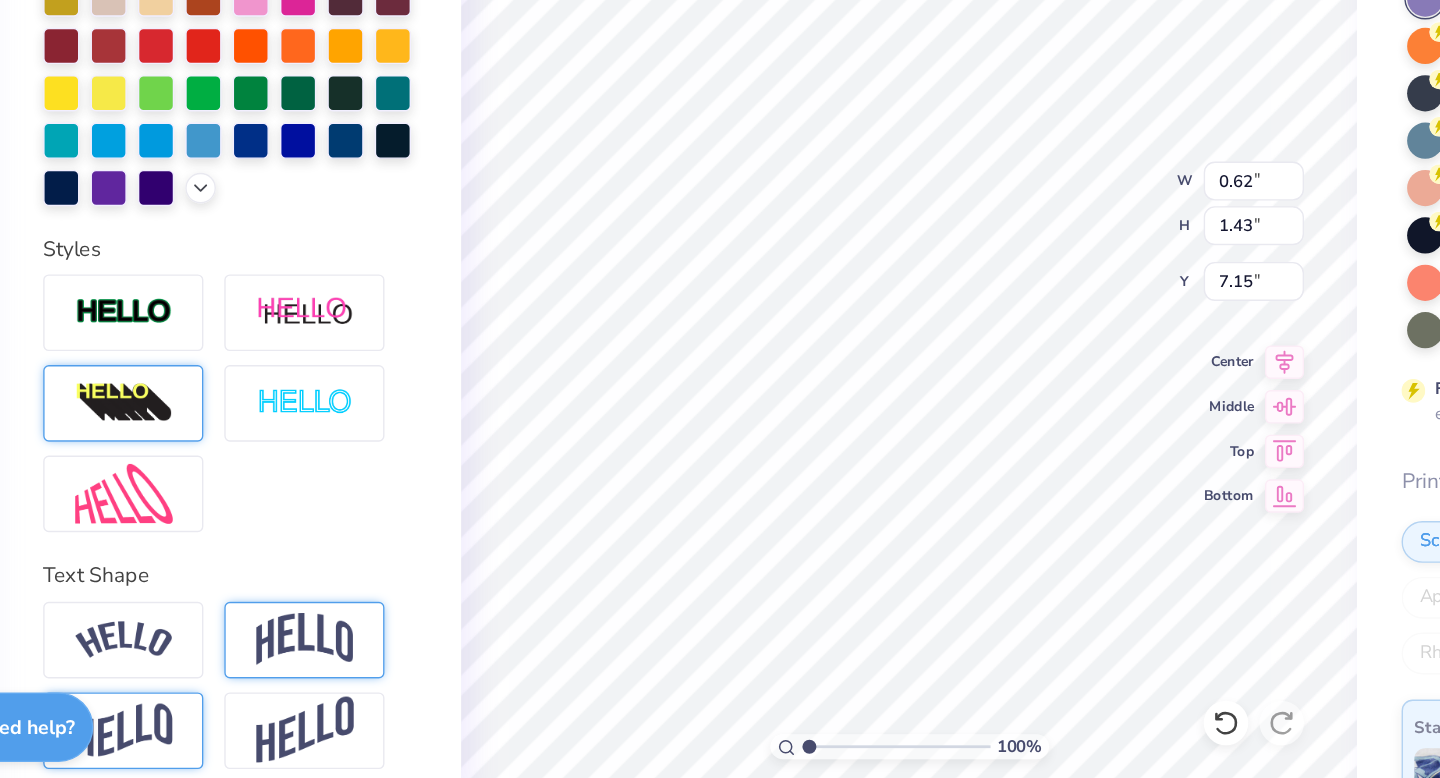click at bounding box center [180, 493] 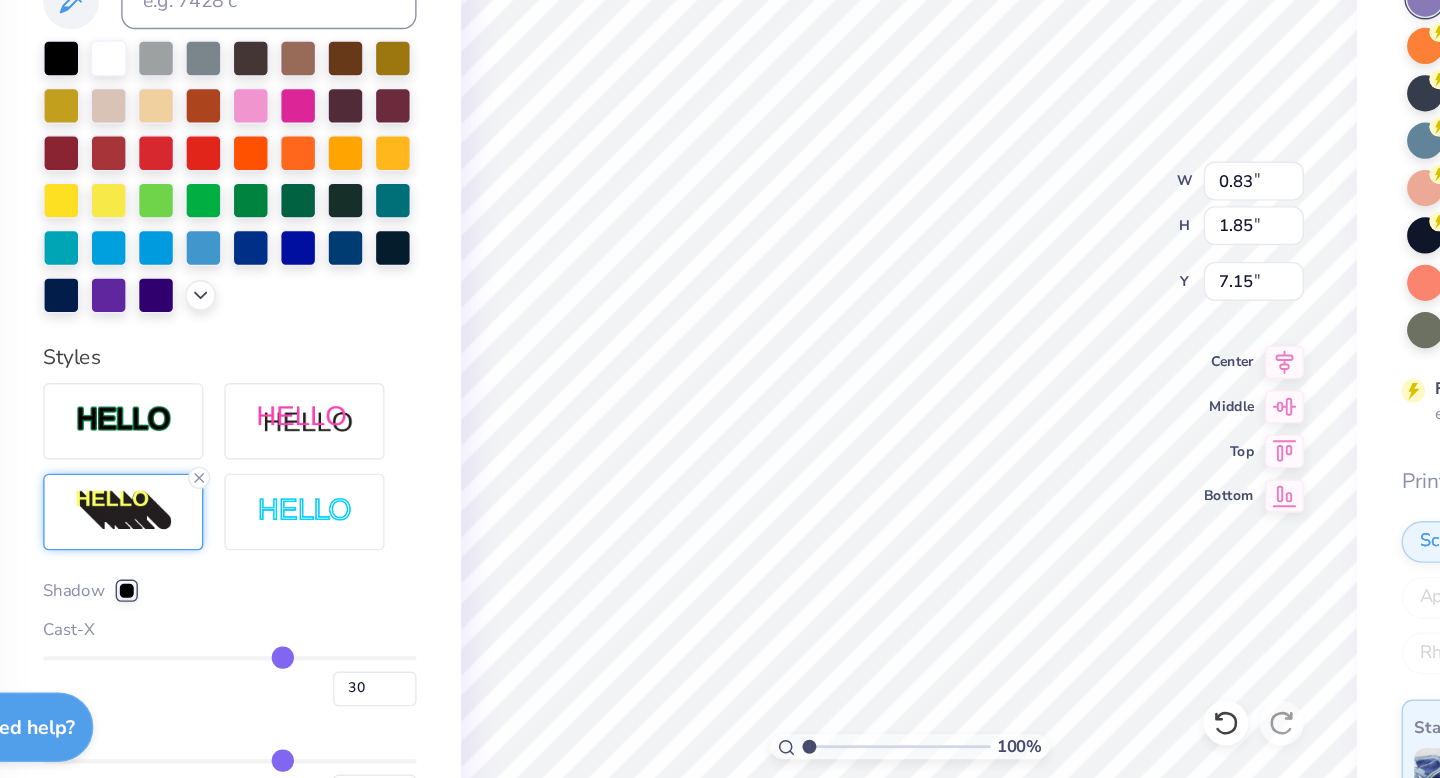 type on "0.83" 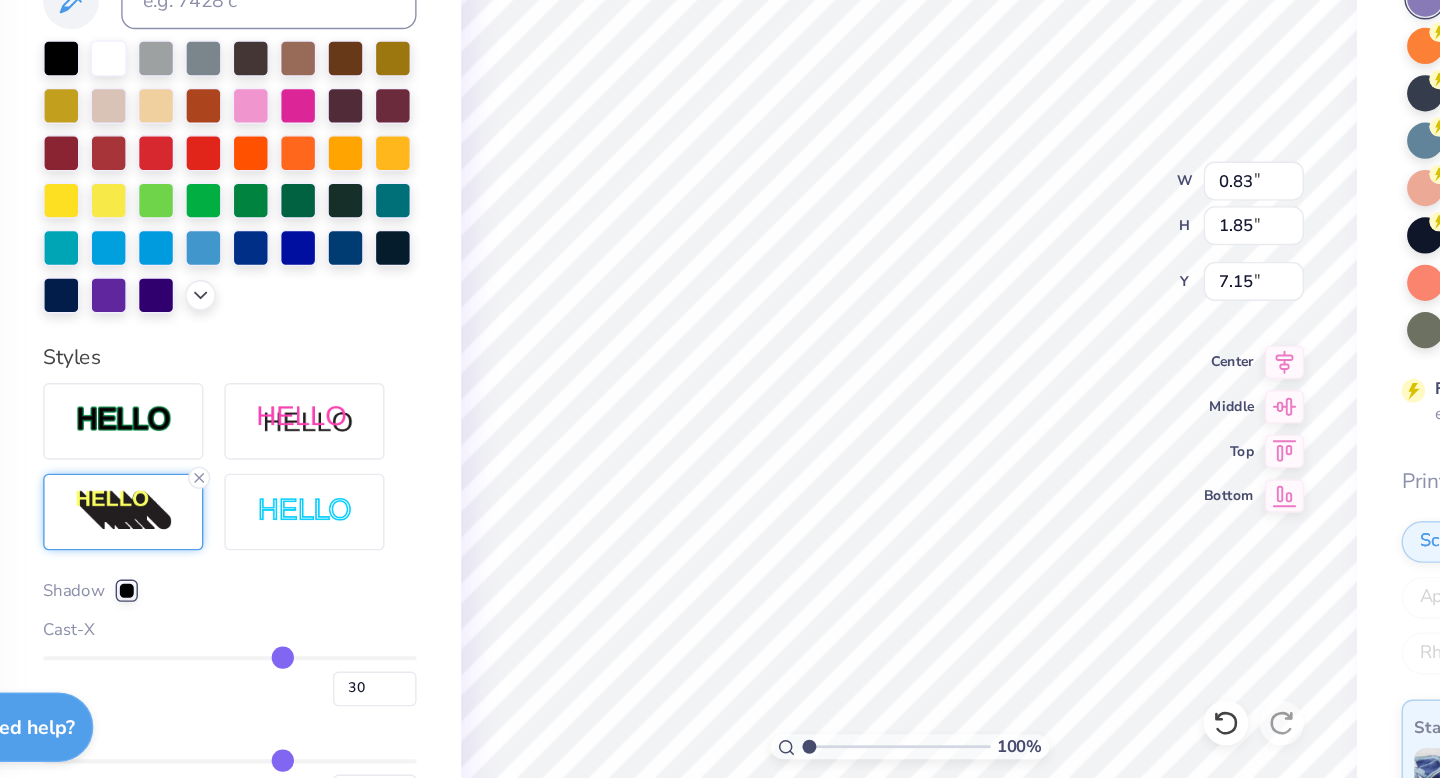 type on "1.85" 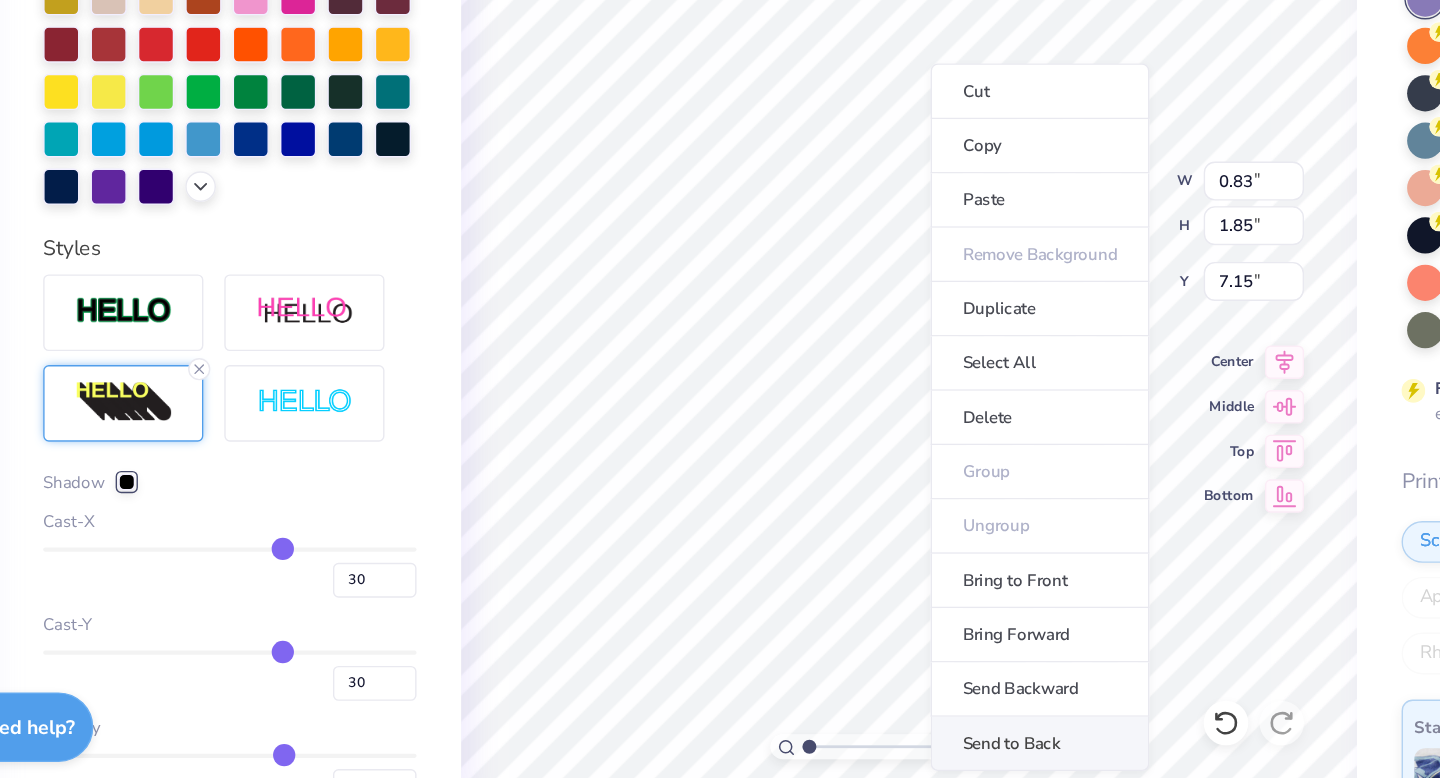 click on "Send to Back" at bounding box center (837, 737) 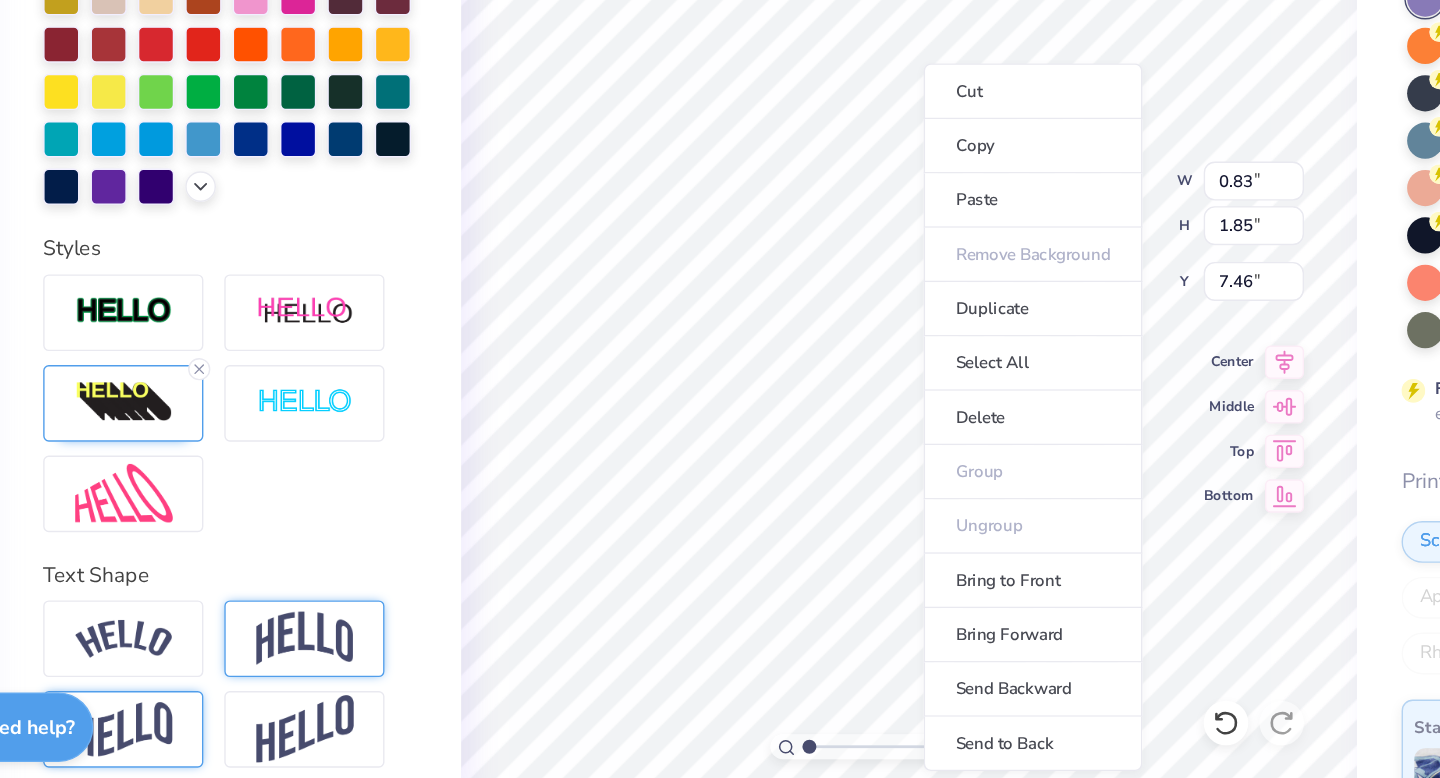 type on "4.15" 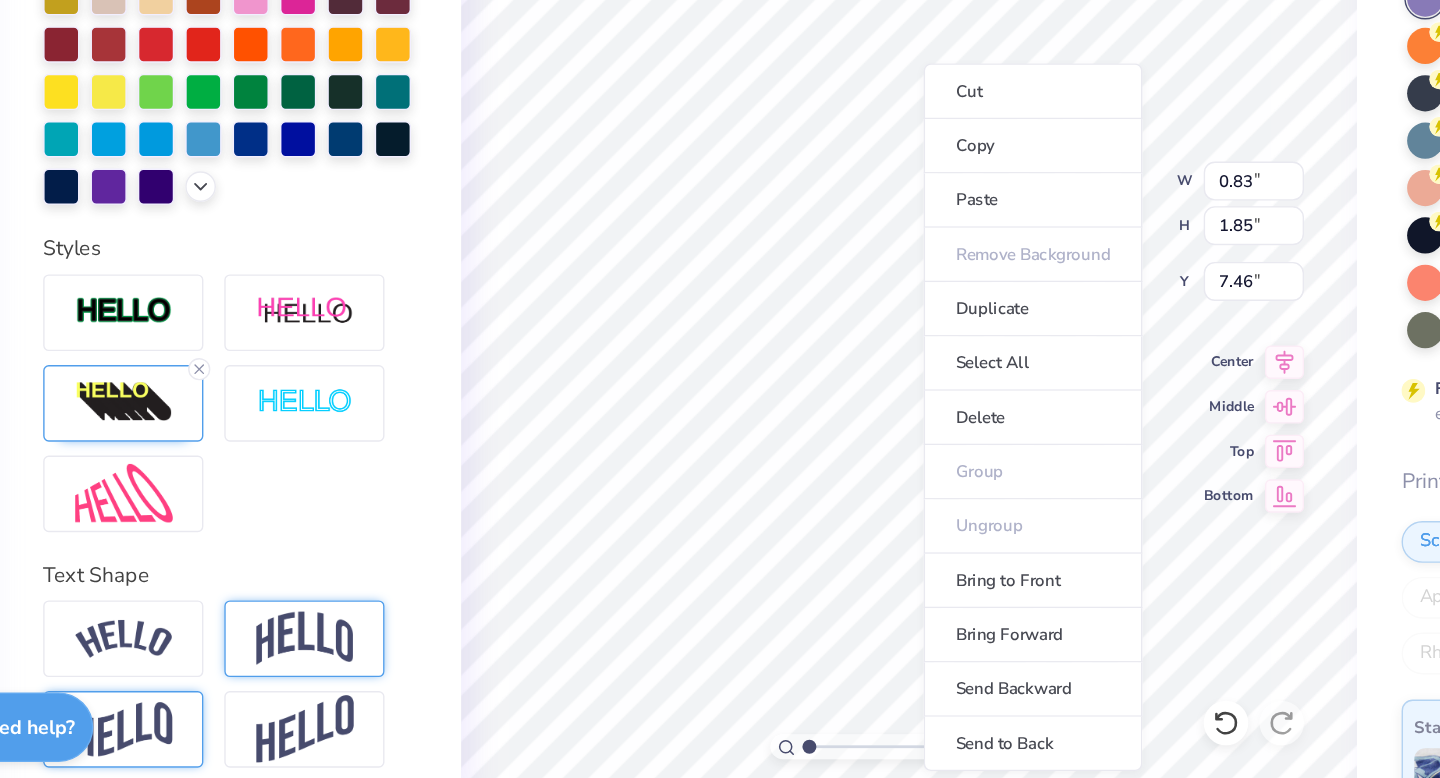 type on "2.25" 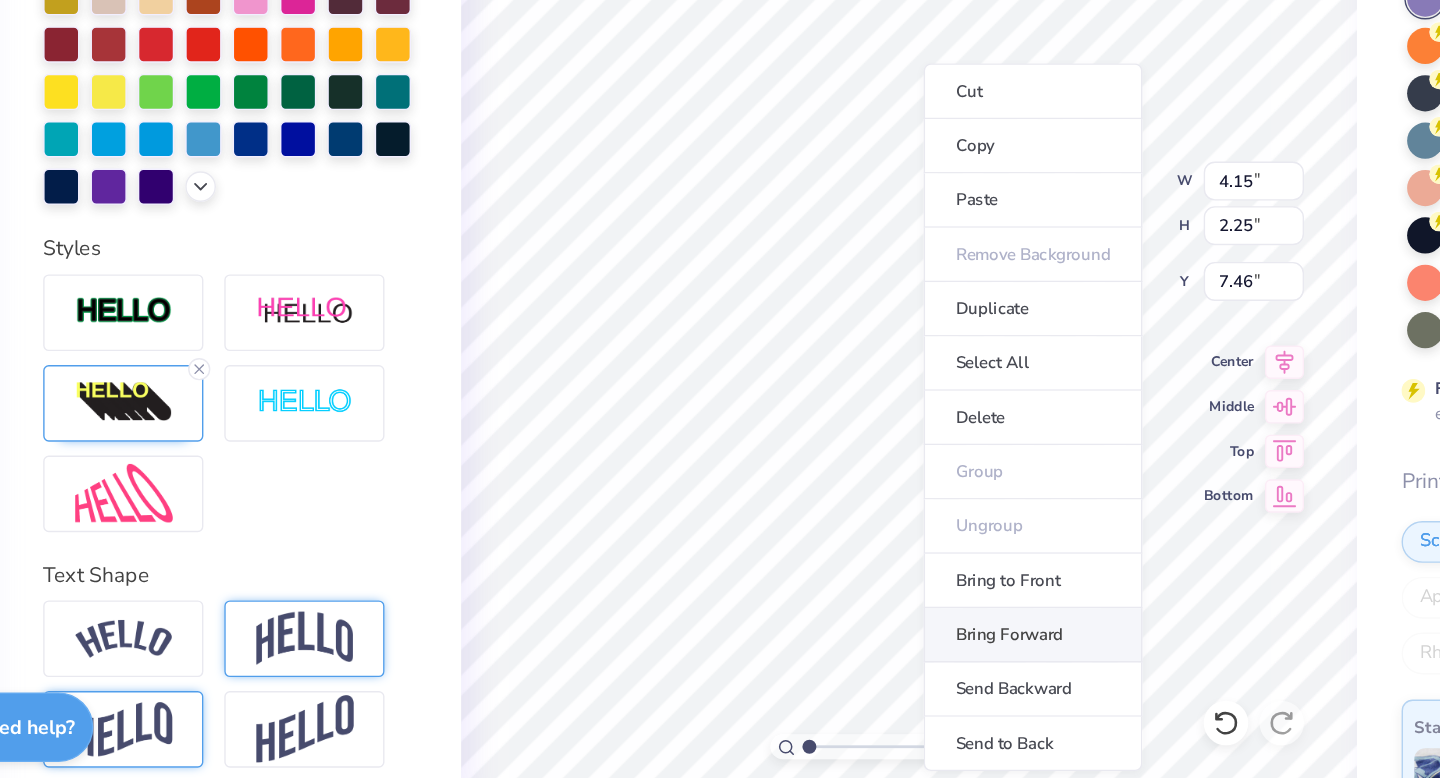 click on "Bring Forward" at bounding box center [832, 659] 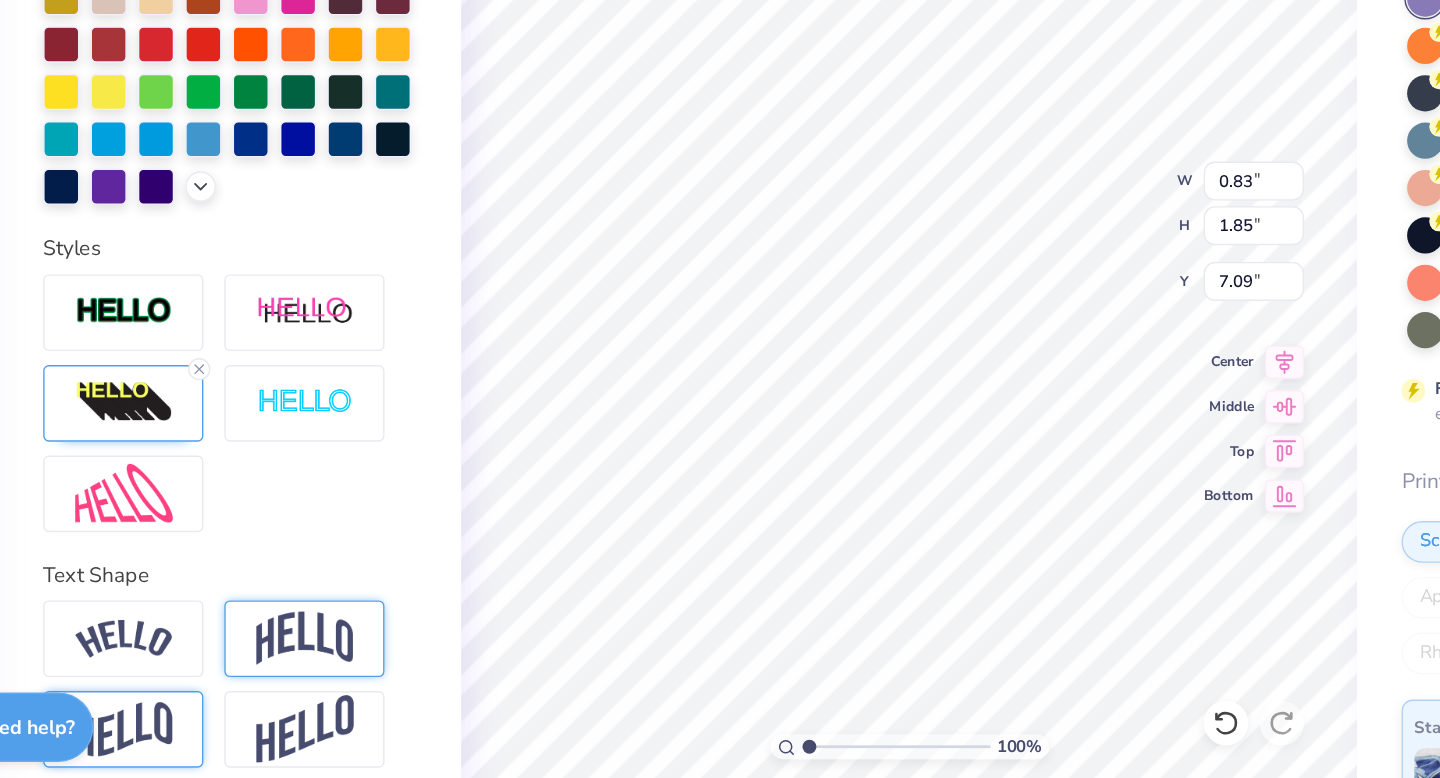 type on "0.83" 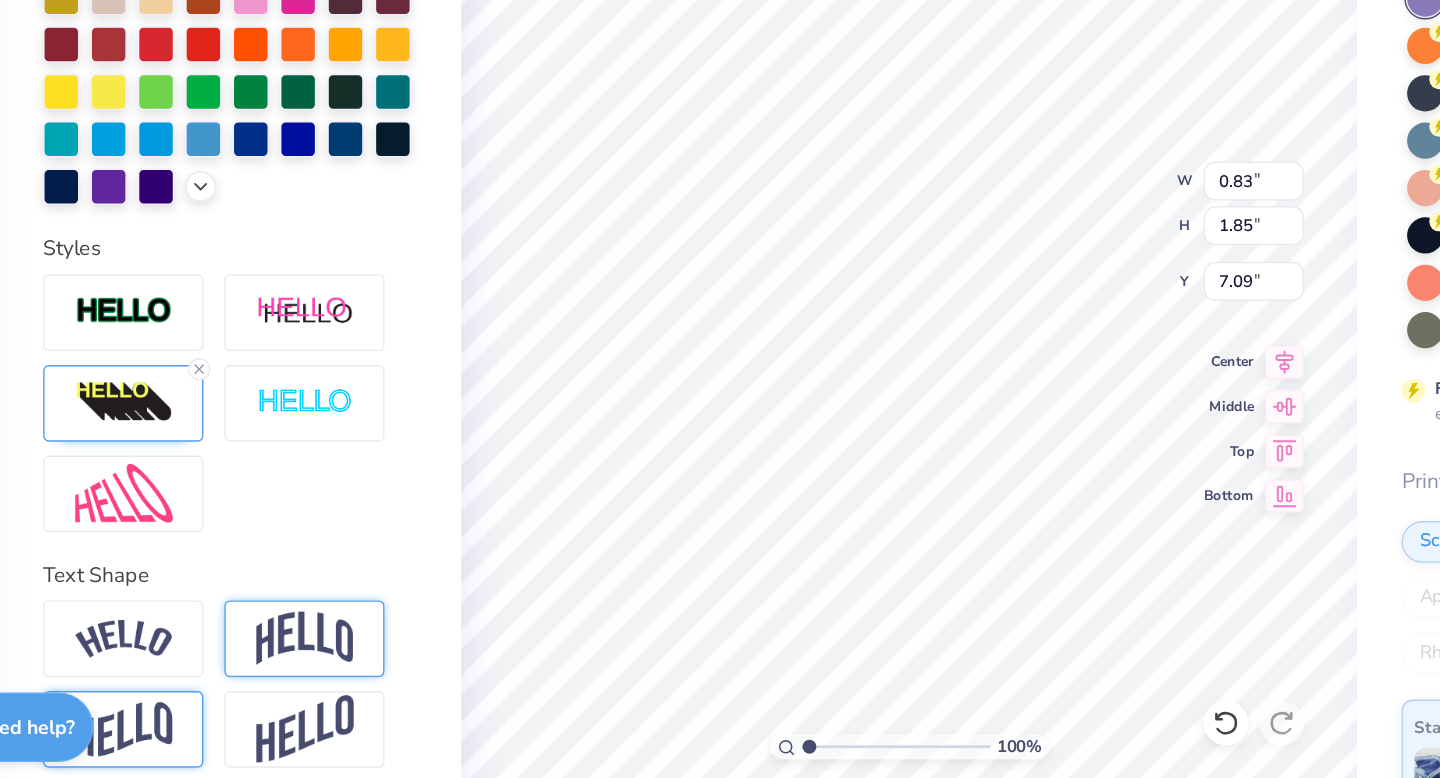 type on "1.85" 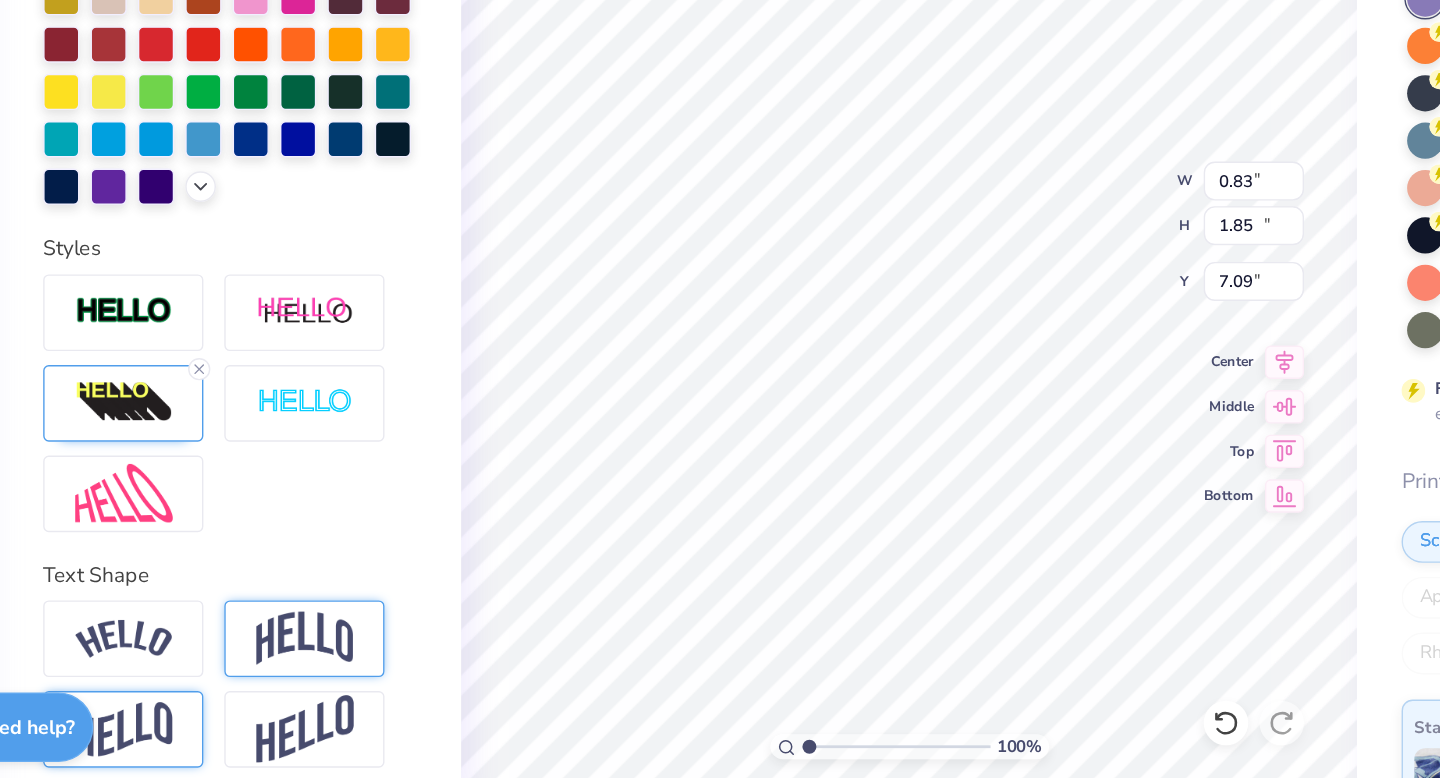type on "5.07" 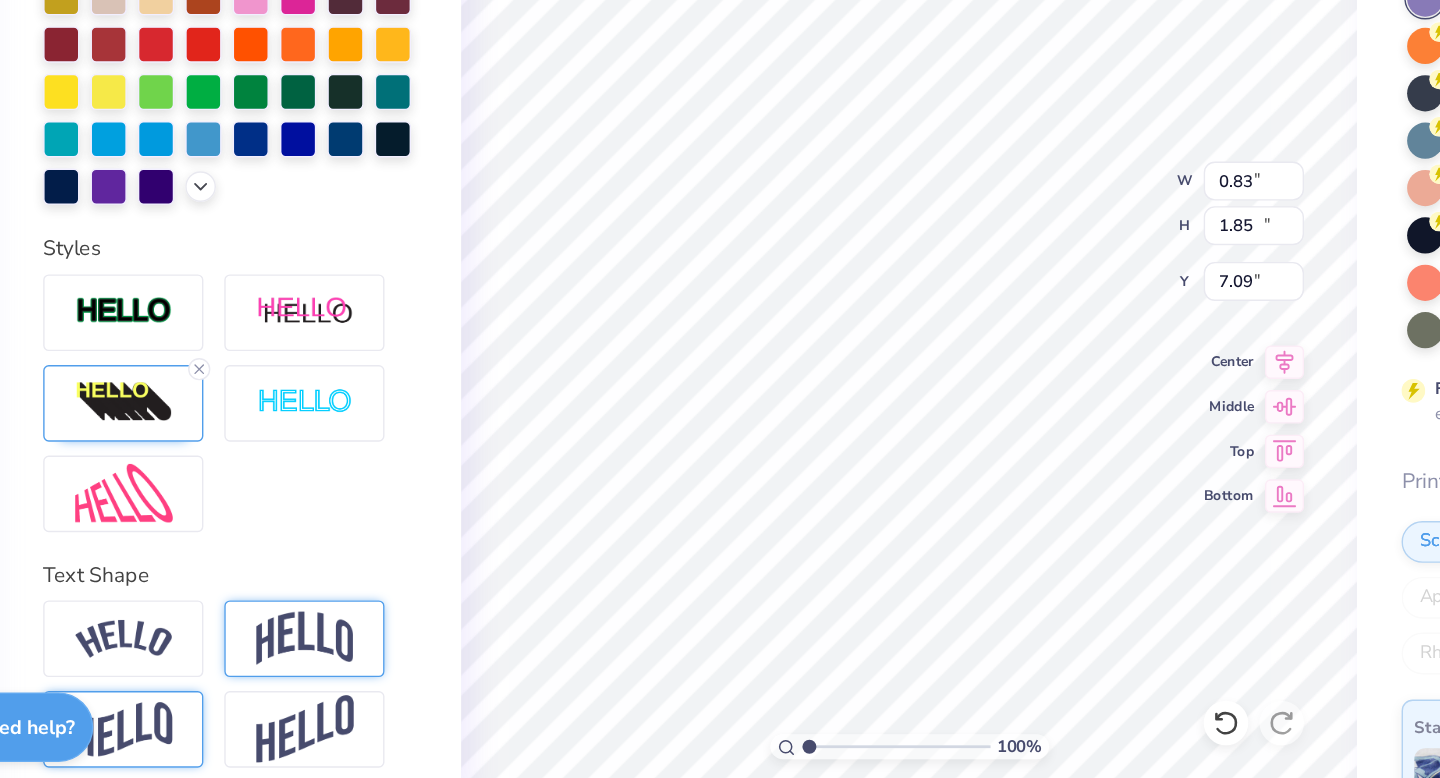 type on "10.92" 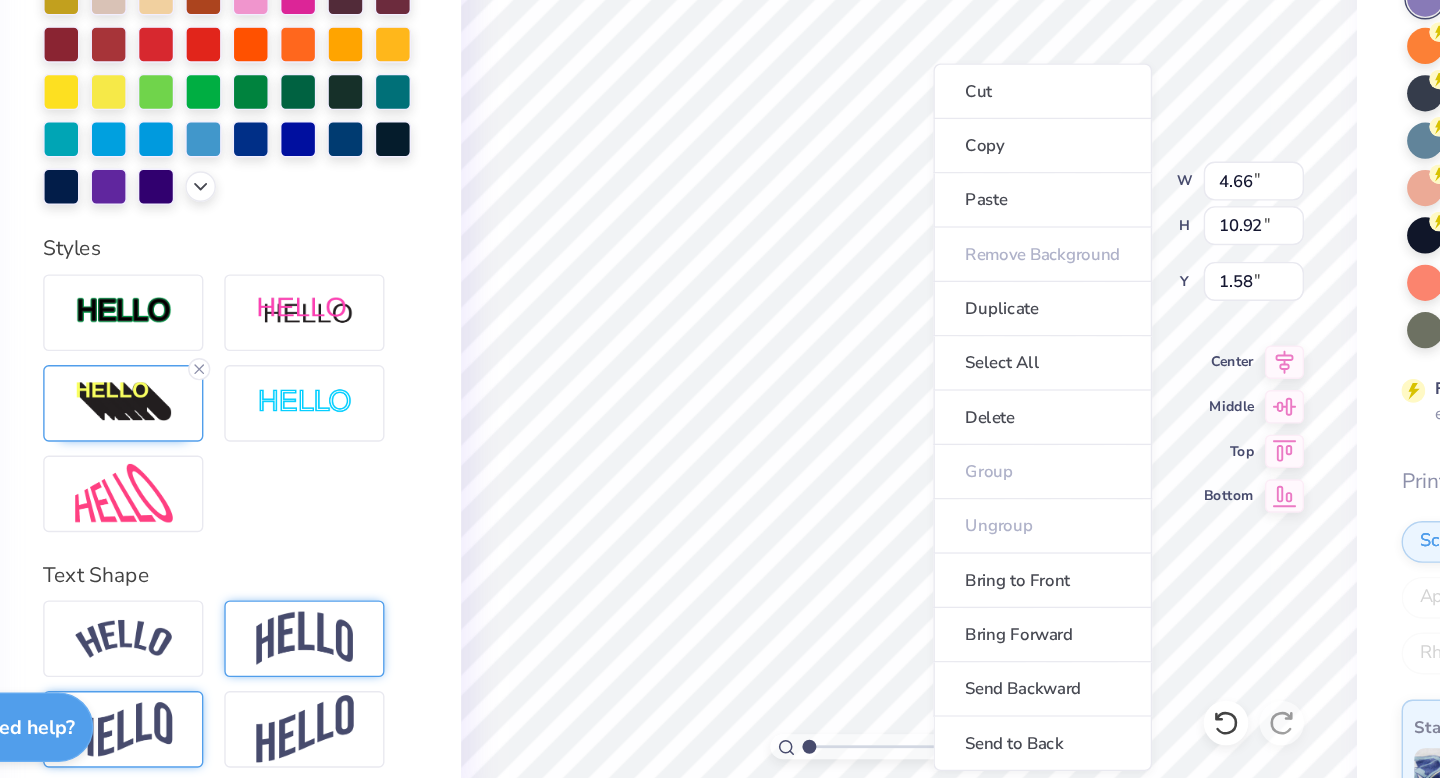 type on "4.66" 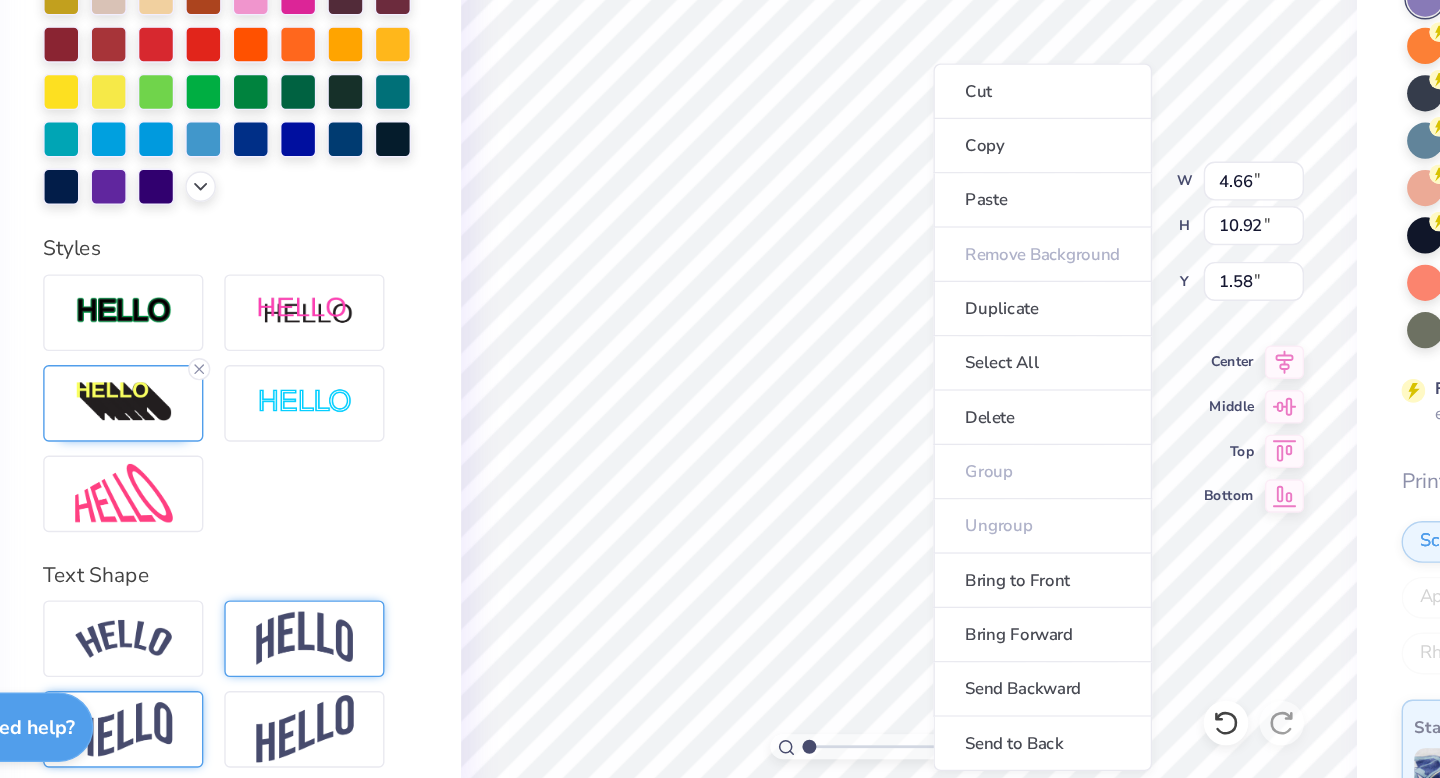 type on "10.92" 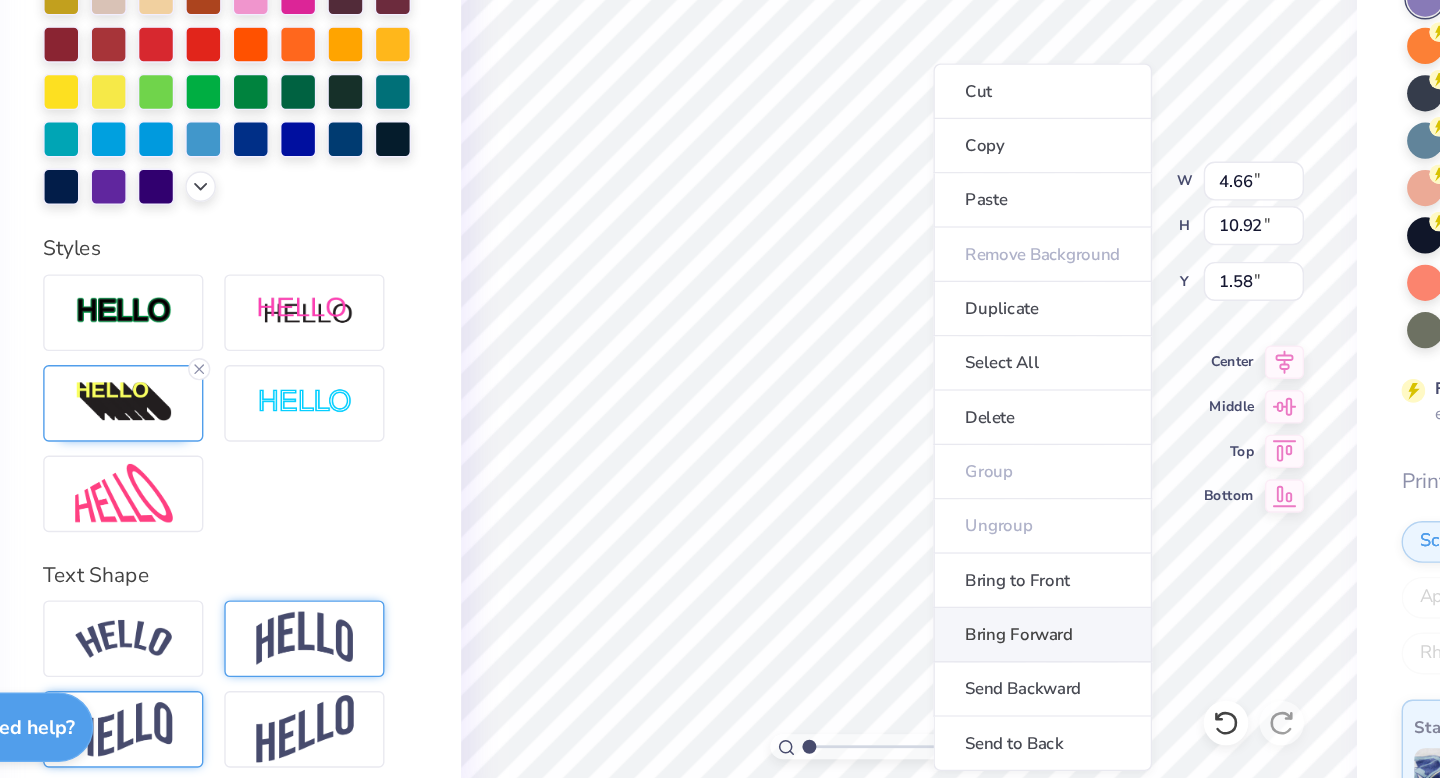 click on "Bring Forward" at bounding box center (839, 659) 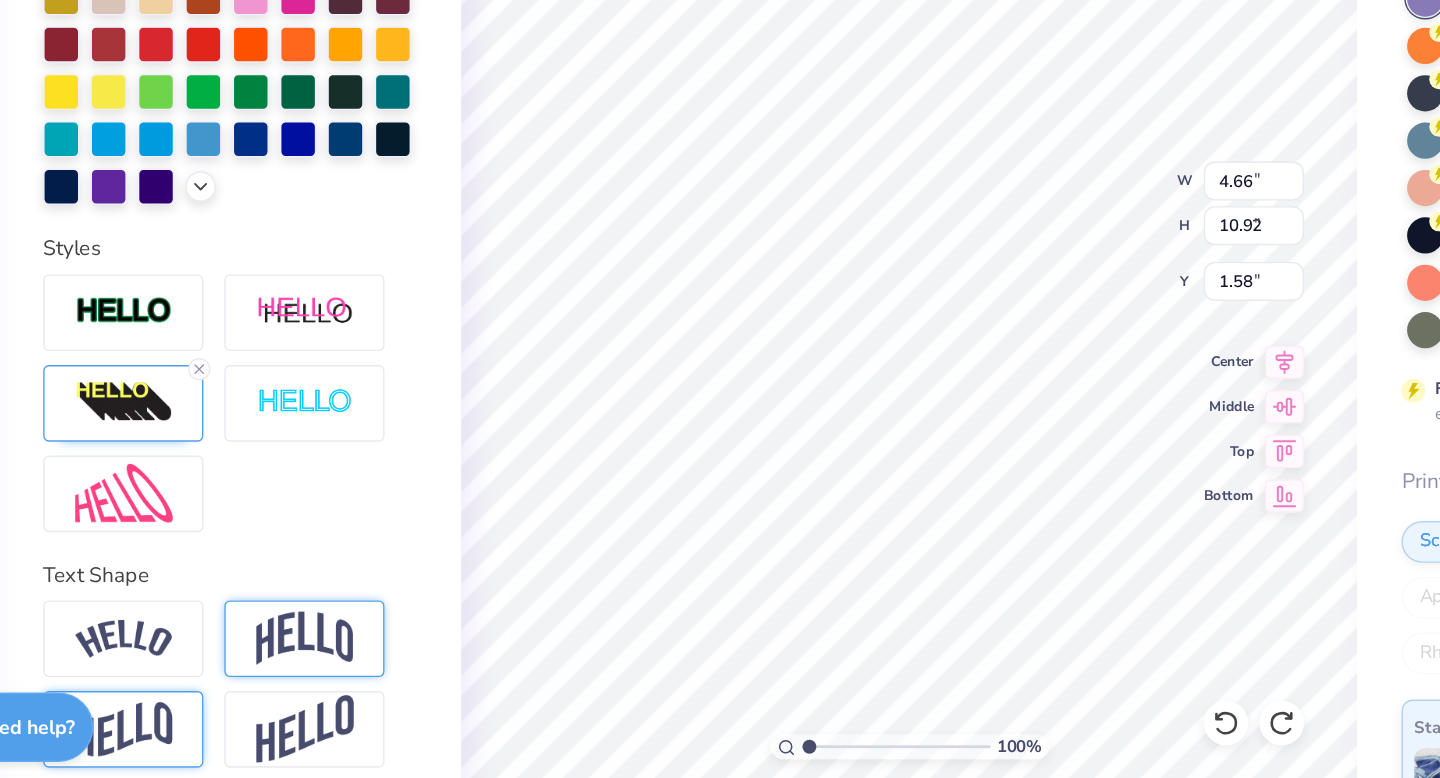 type on "0.83" 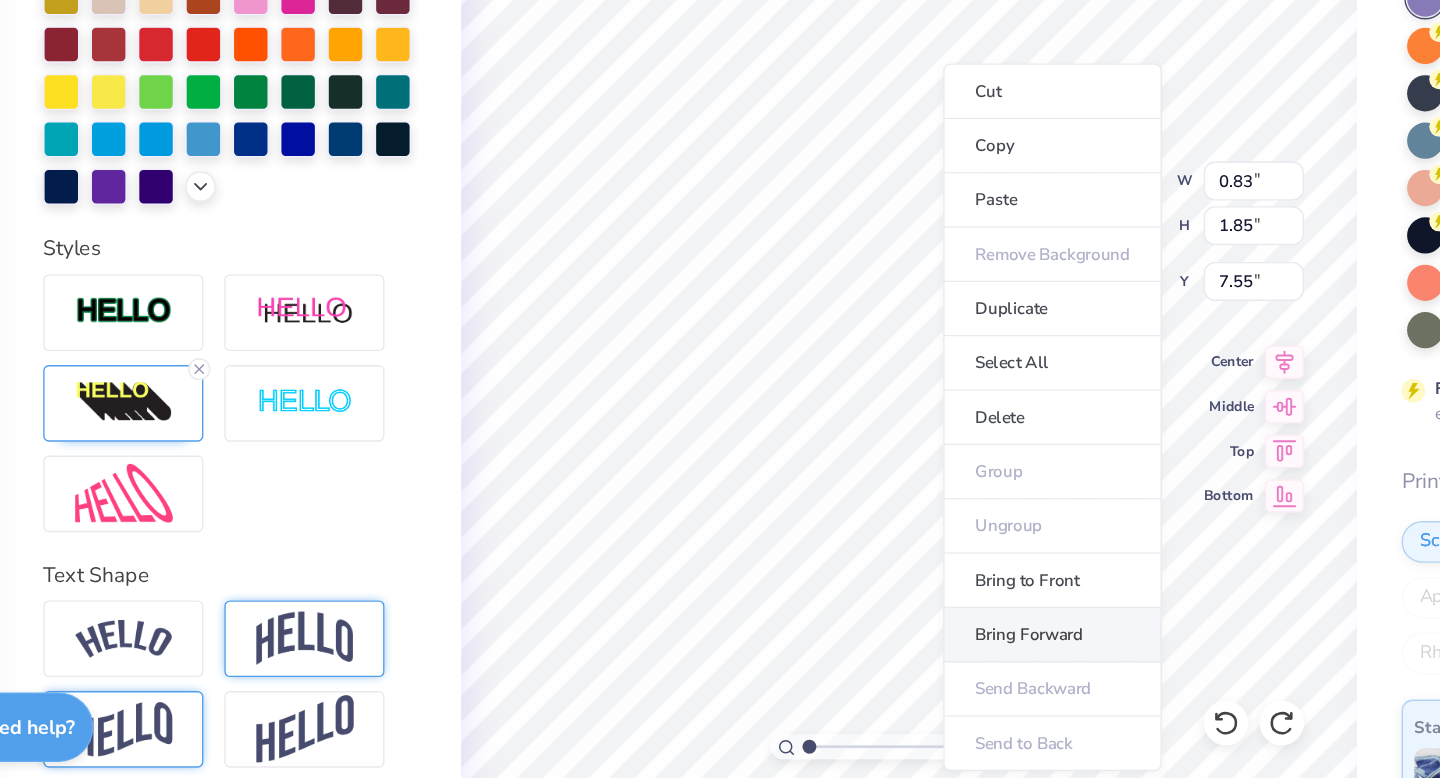 click on "Bring Forward" at bounding box center [846, 659] 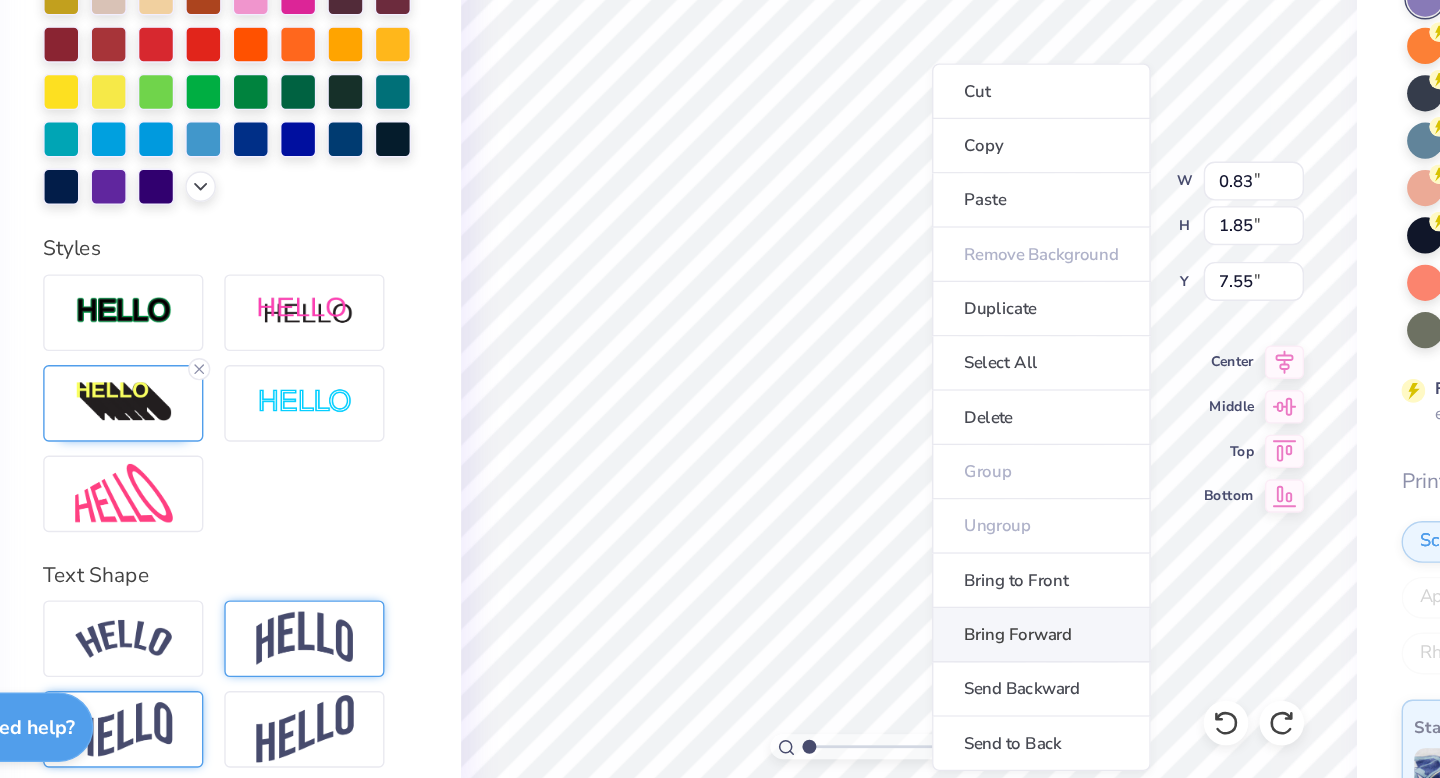 click on "Bring Forward" at bounding box center [838, 659] 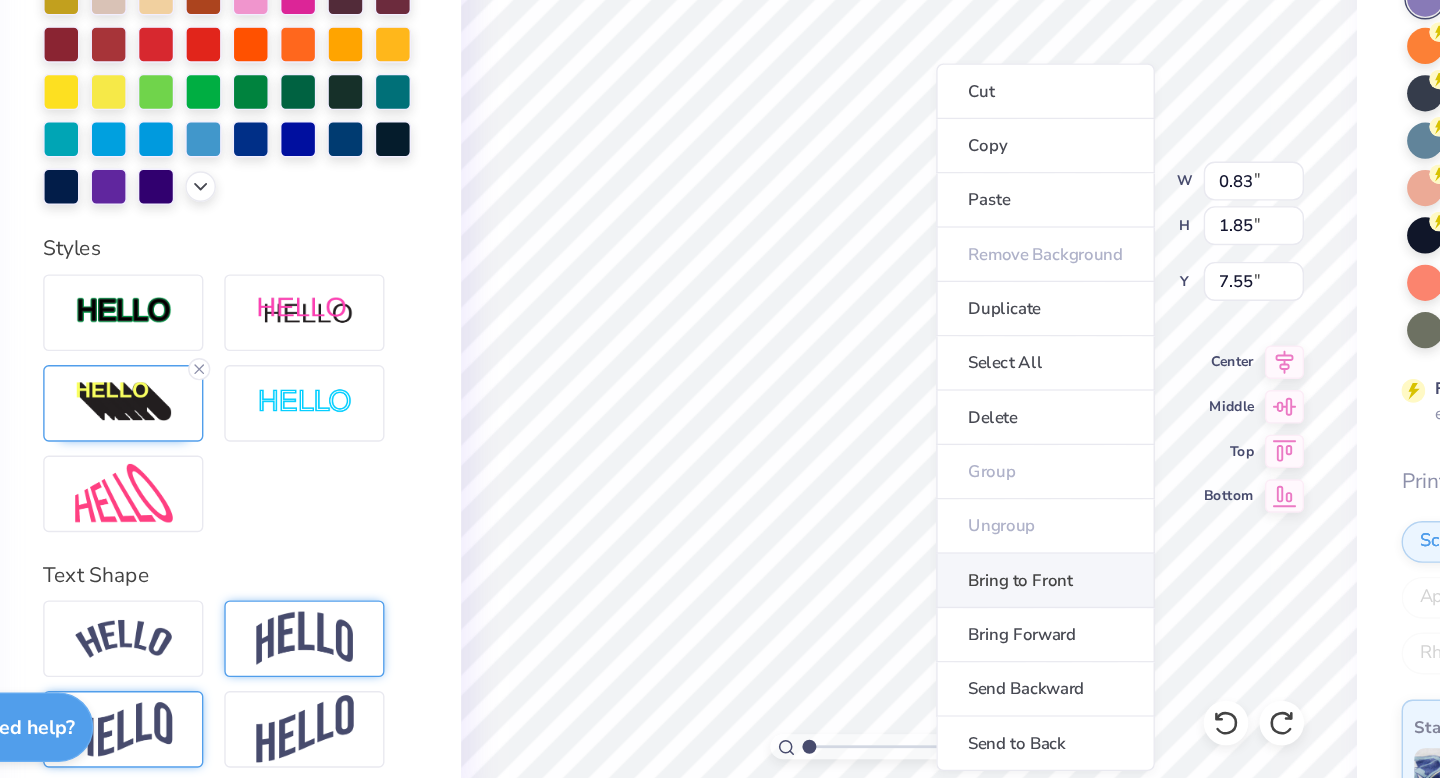 click on "Bring to Front" at bounding box center (841, 620) 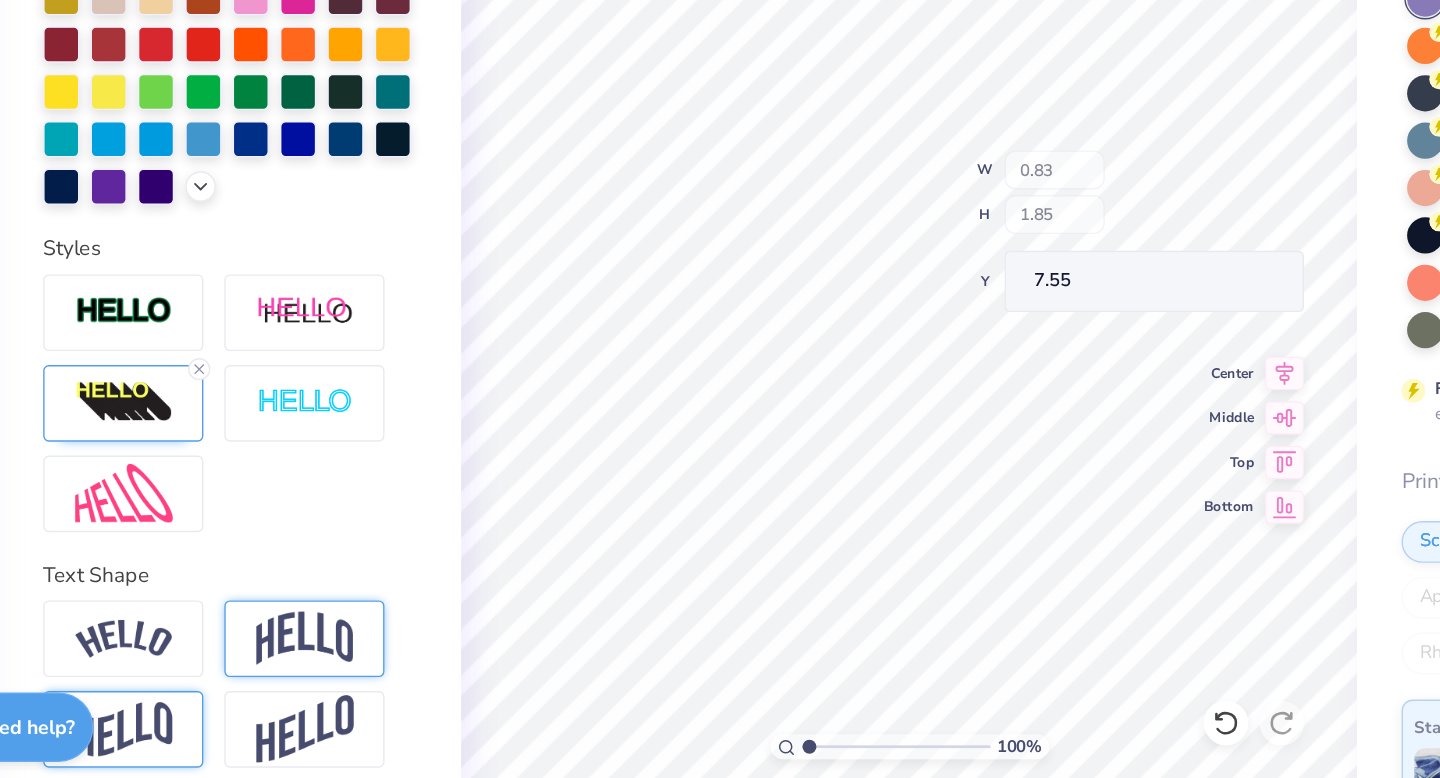 type on "7.09" 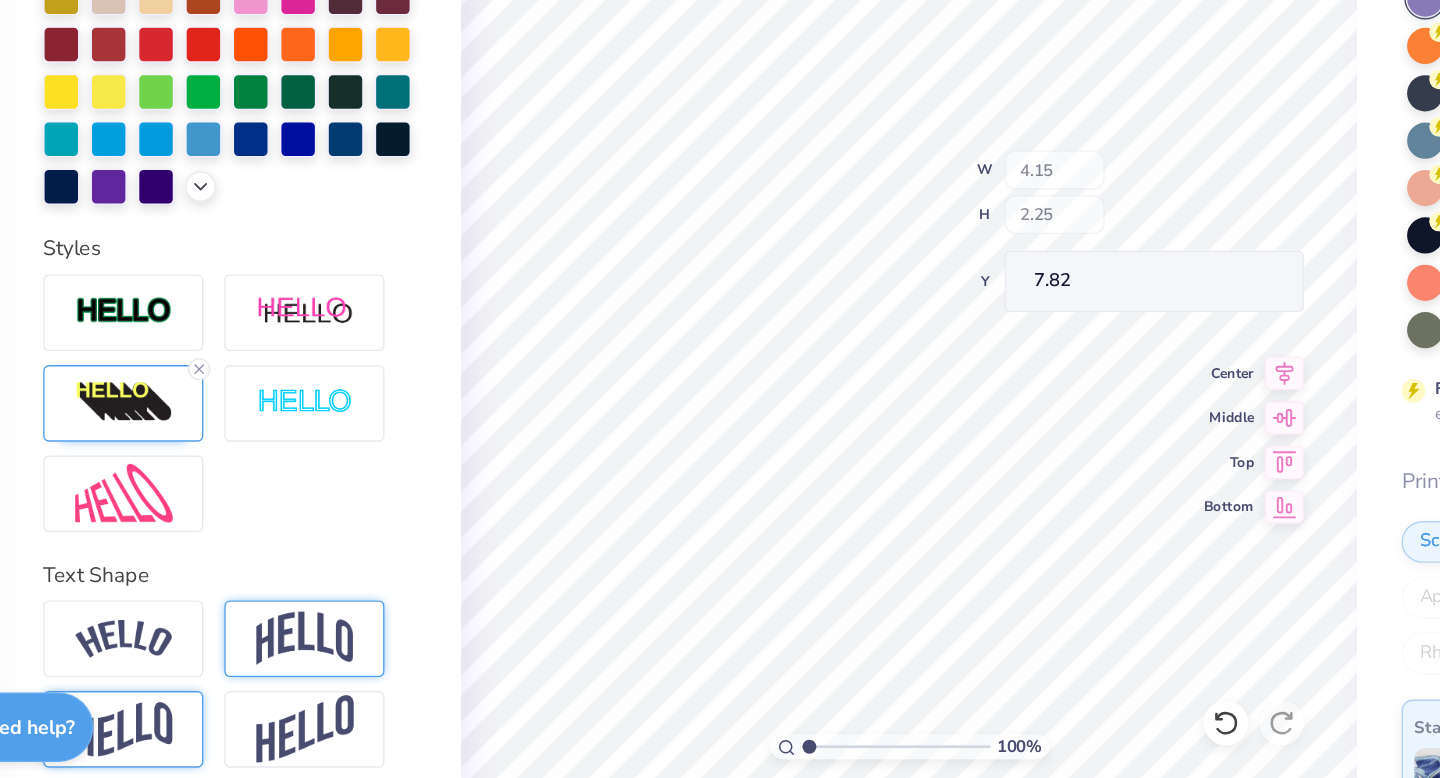 type on "7.82" 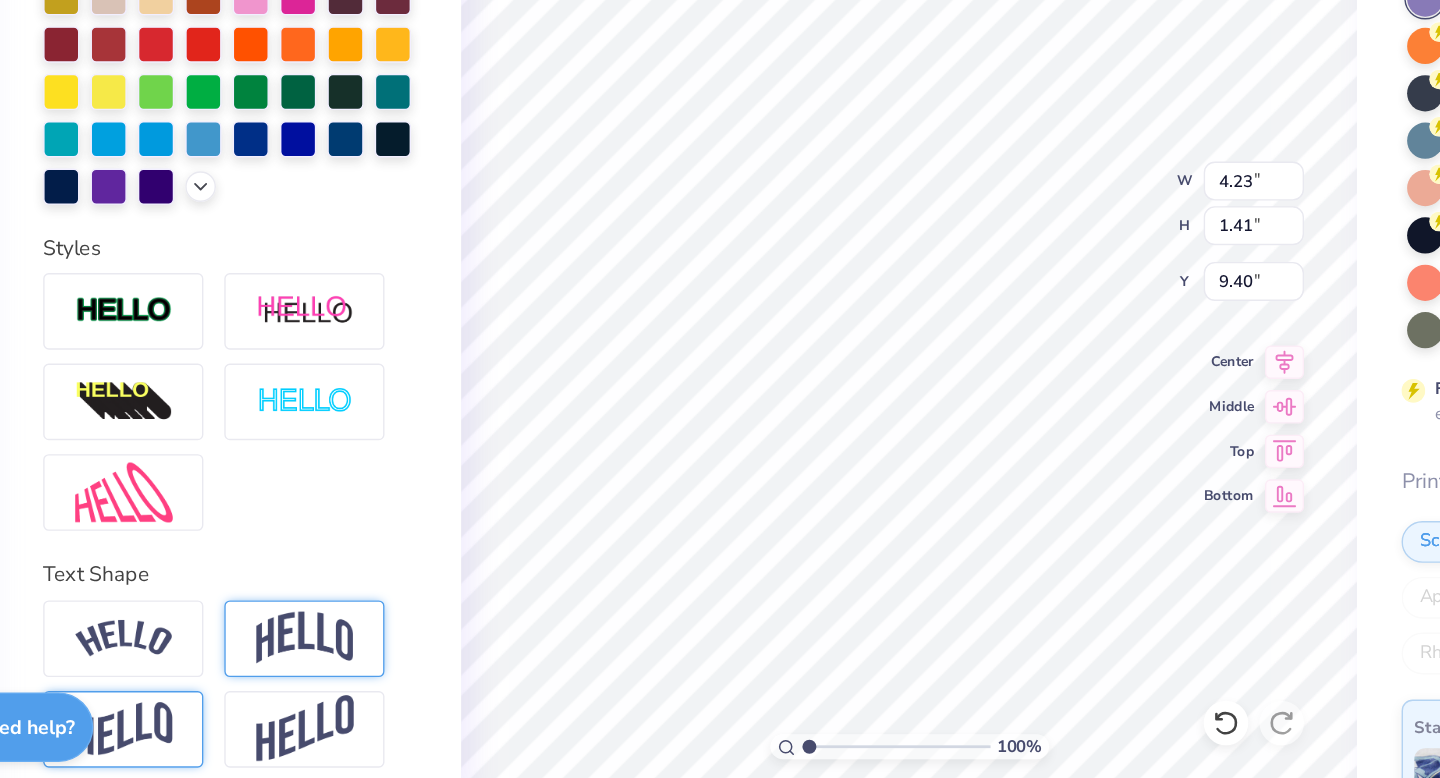scroll, scrollTop: 384, scrollLeft: 0, axis: vertical 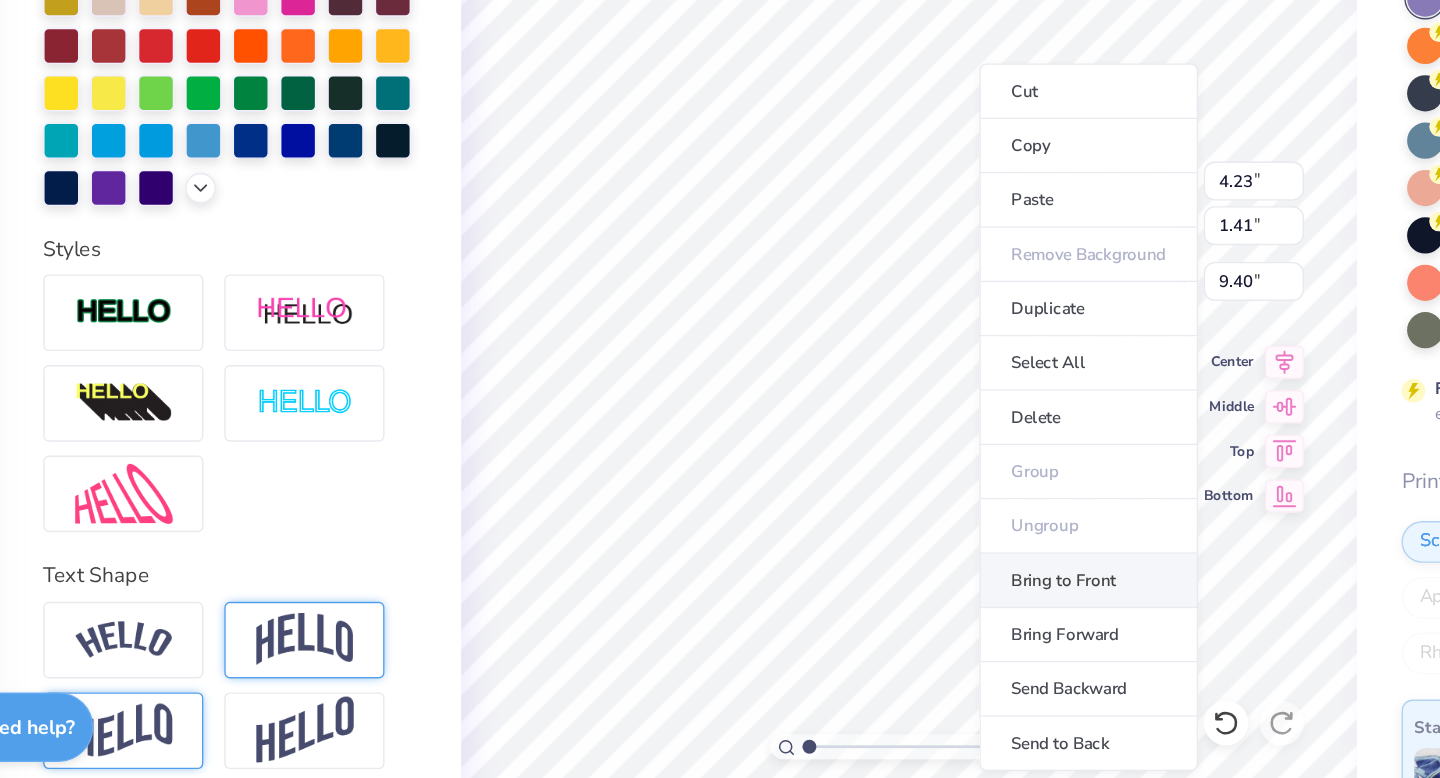 click on "Bring to Front" at bounding box center [872, 620] 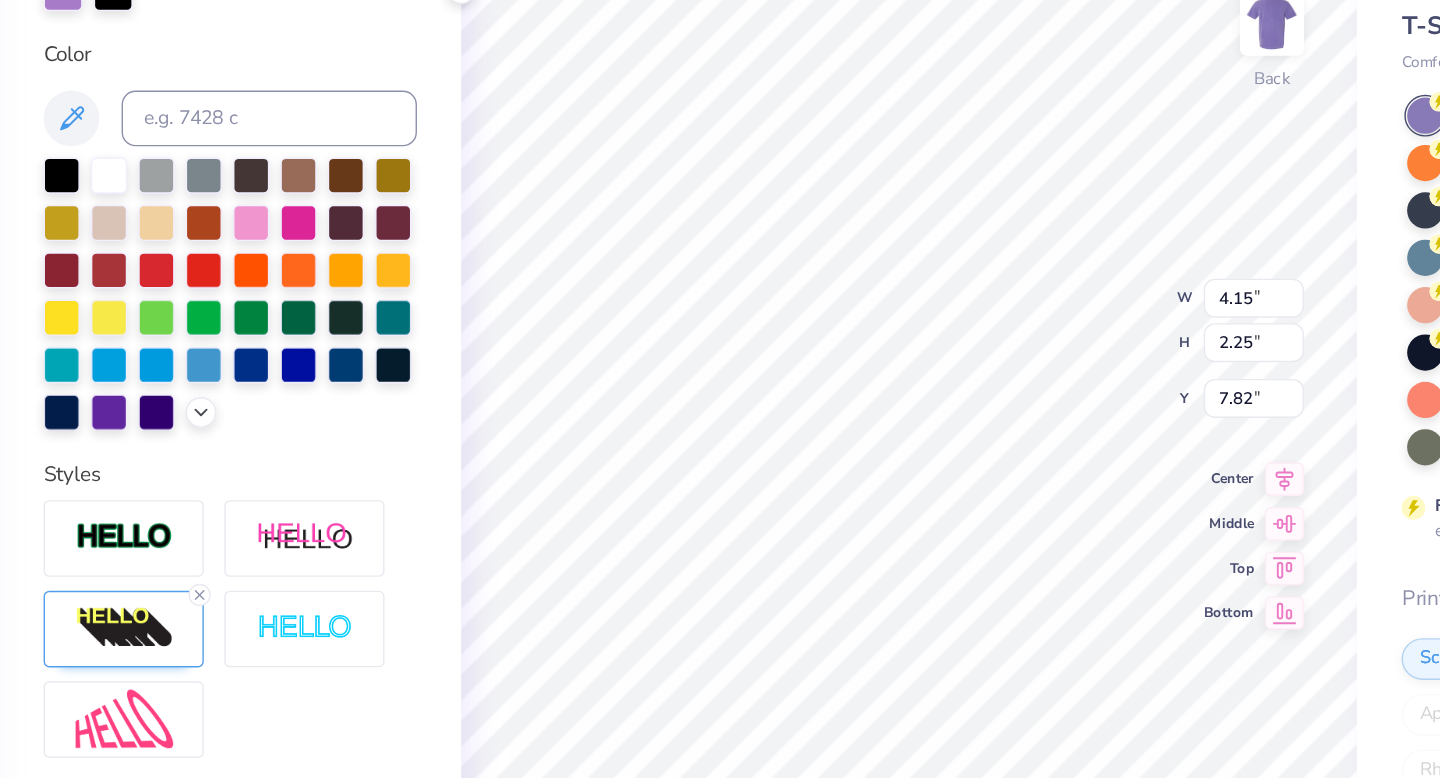 scroll, scrollTop: 462, scrollLeft: 0, axis: vertical 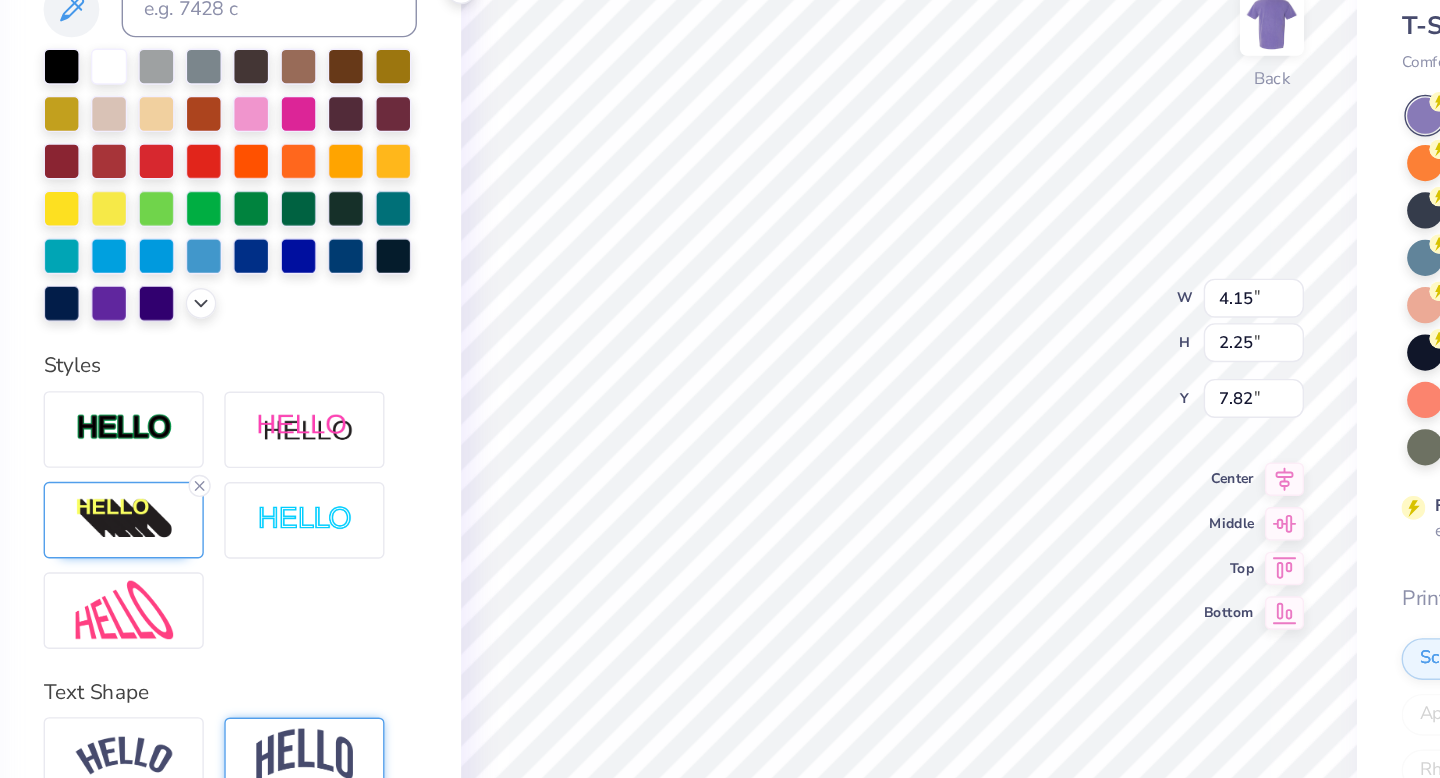 type on "4.09" 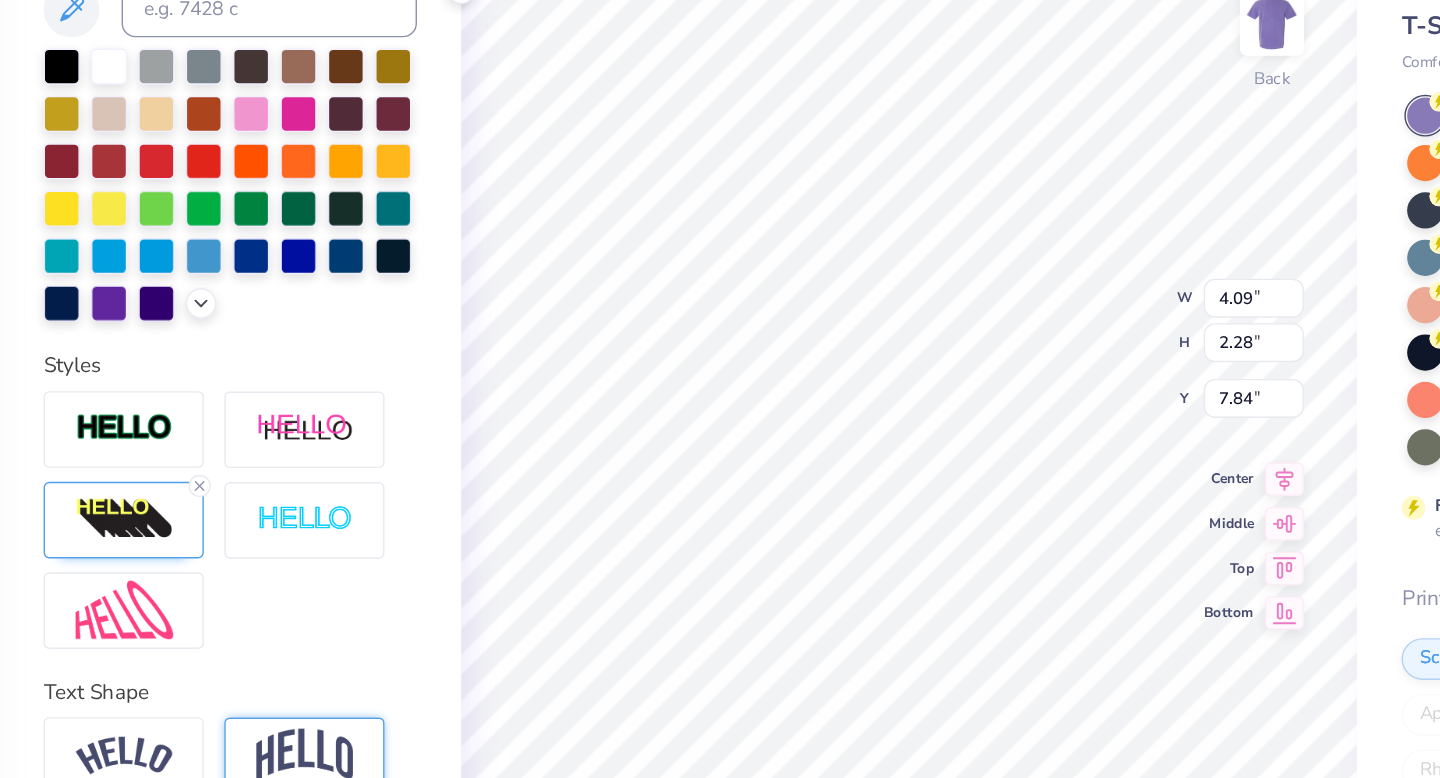 type on "4.16" 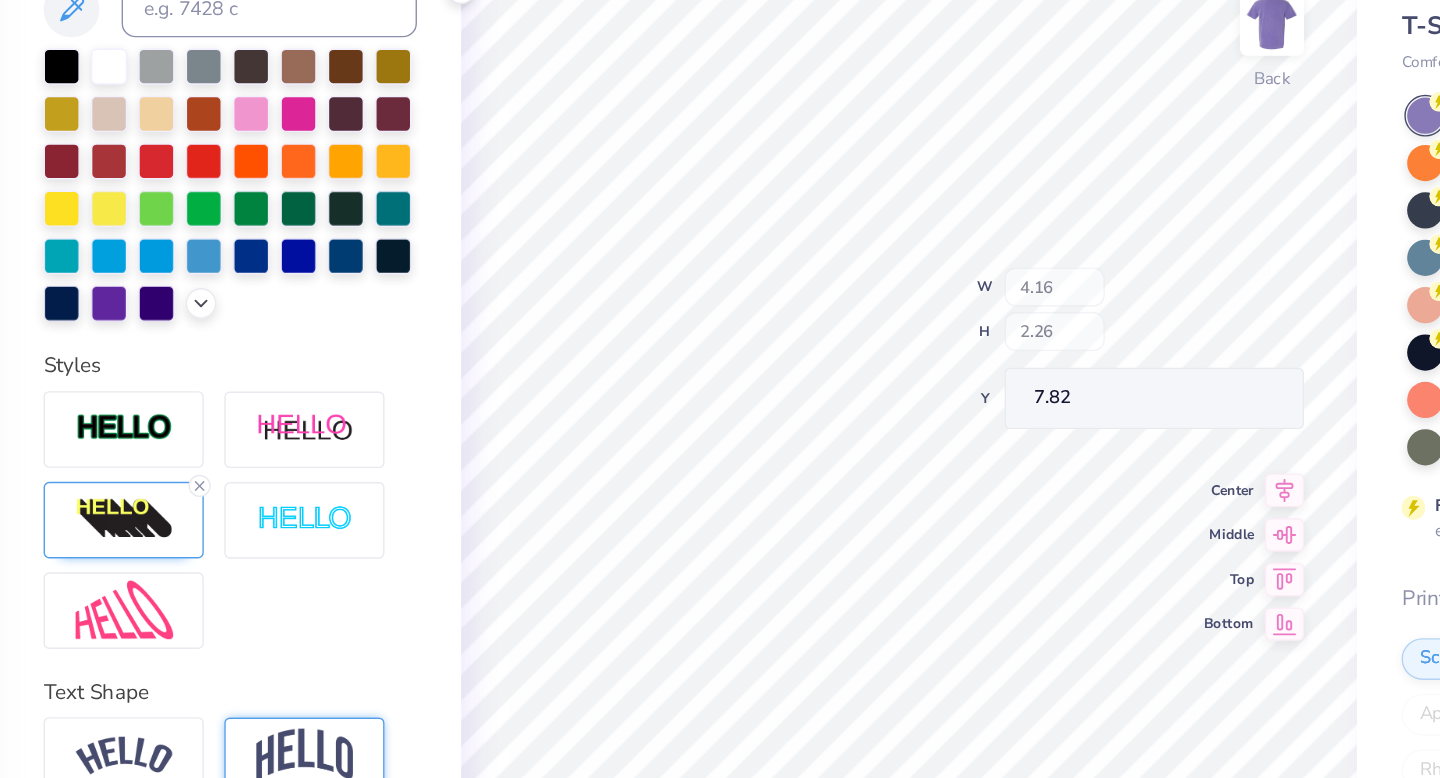 type on "6.89" 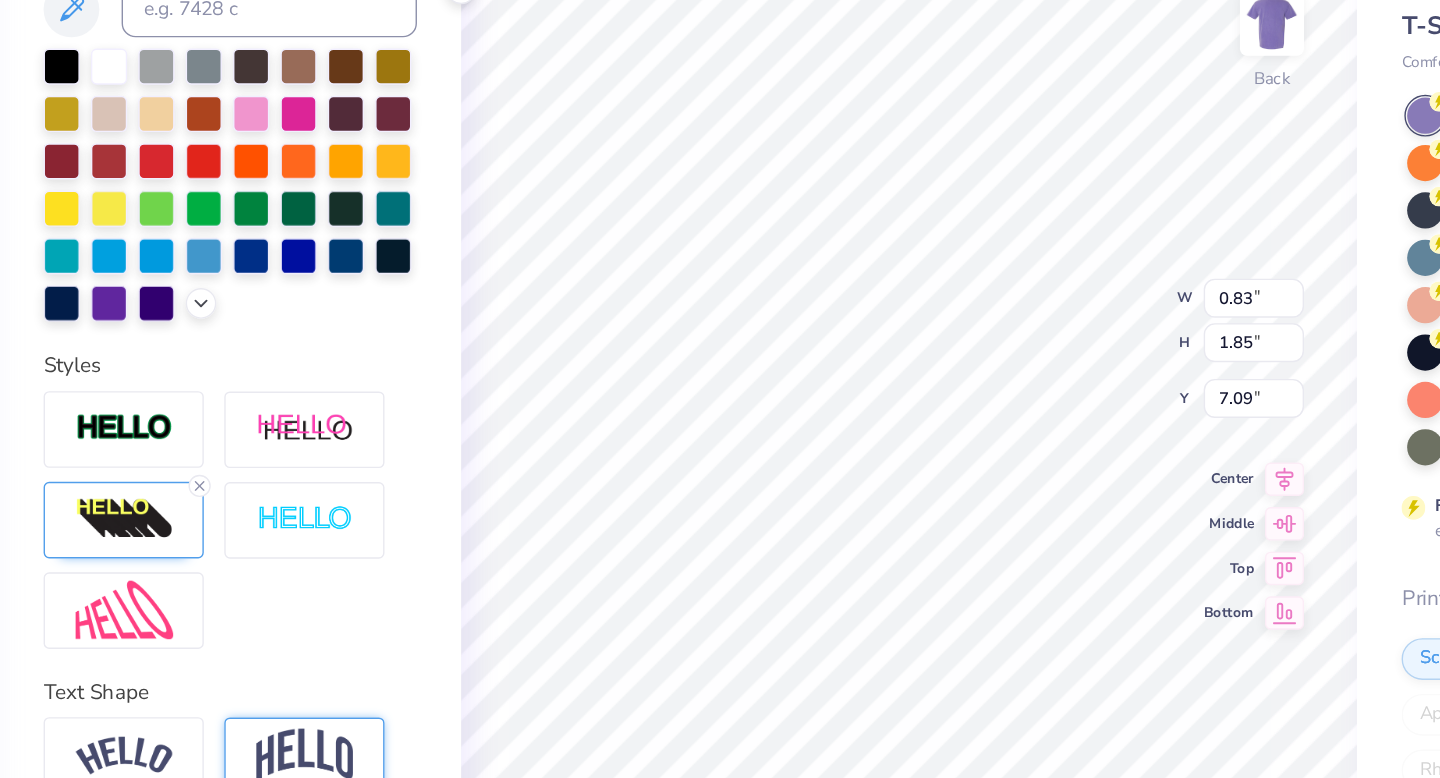 click on "100  % Back W 0.83 0.83 " H 1.85 1.85 " Y 7.09 7.09 " Center Middle Top Bottom" at bounding box center [743, 425] 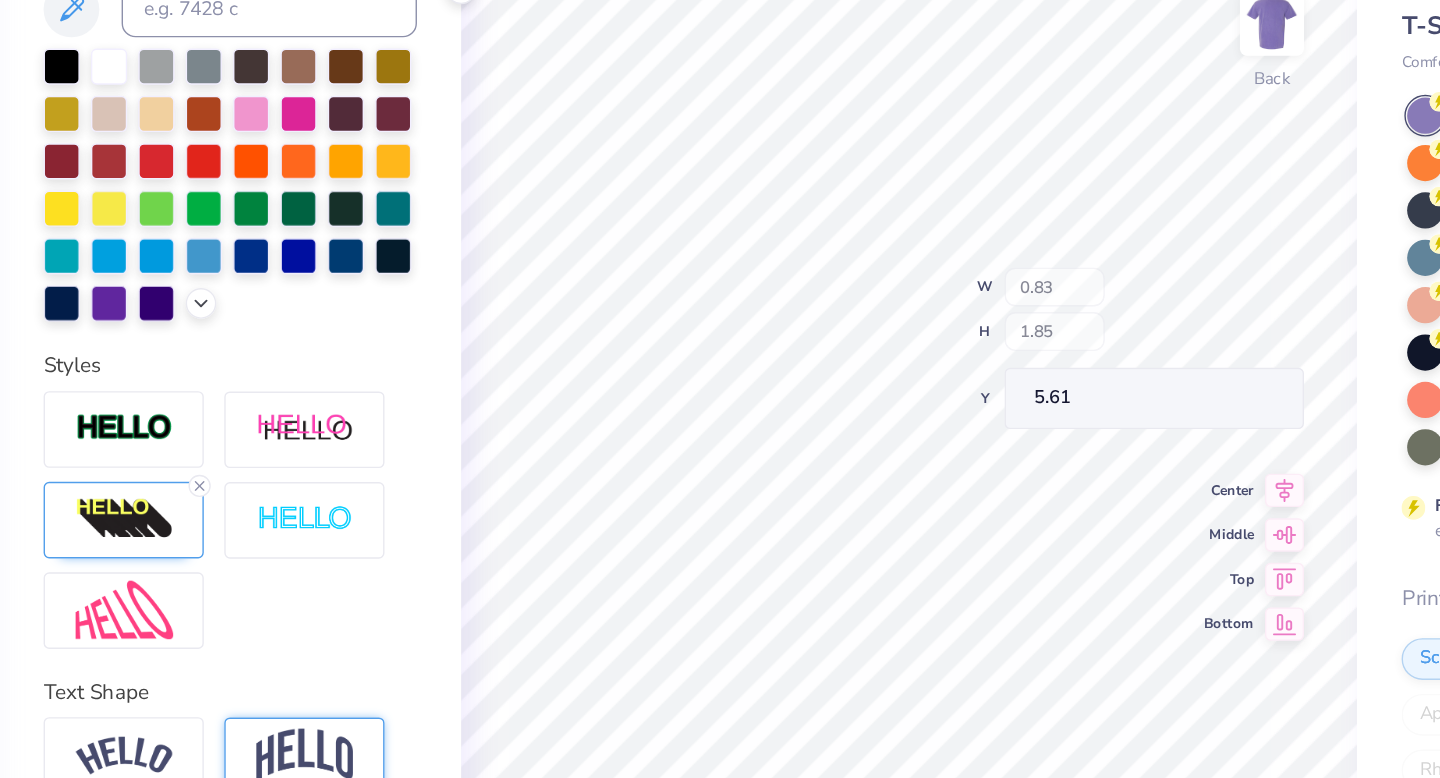 type on "5.61" 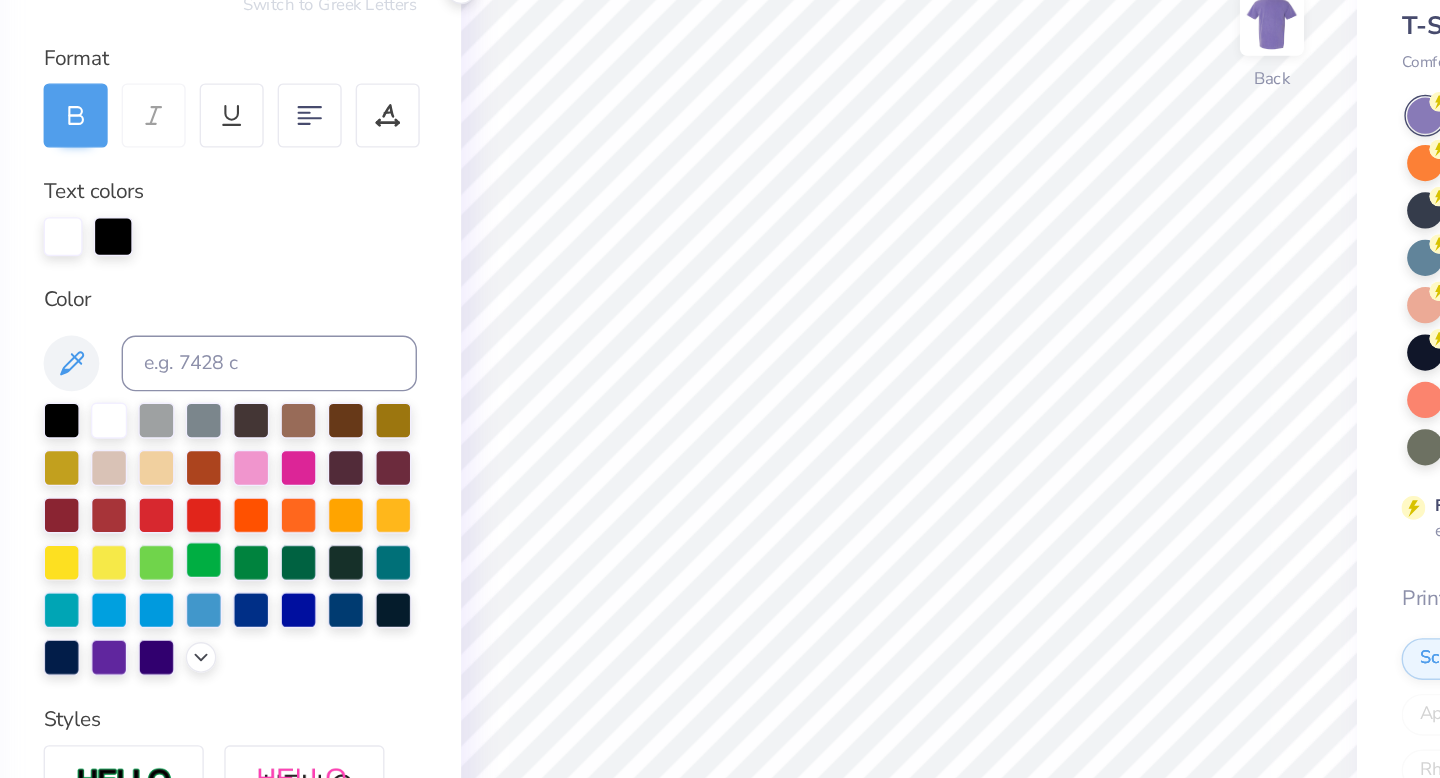 scroll, scrollTop: 178, scrollLeft: 0, axis: vertical 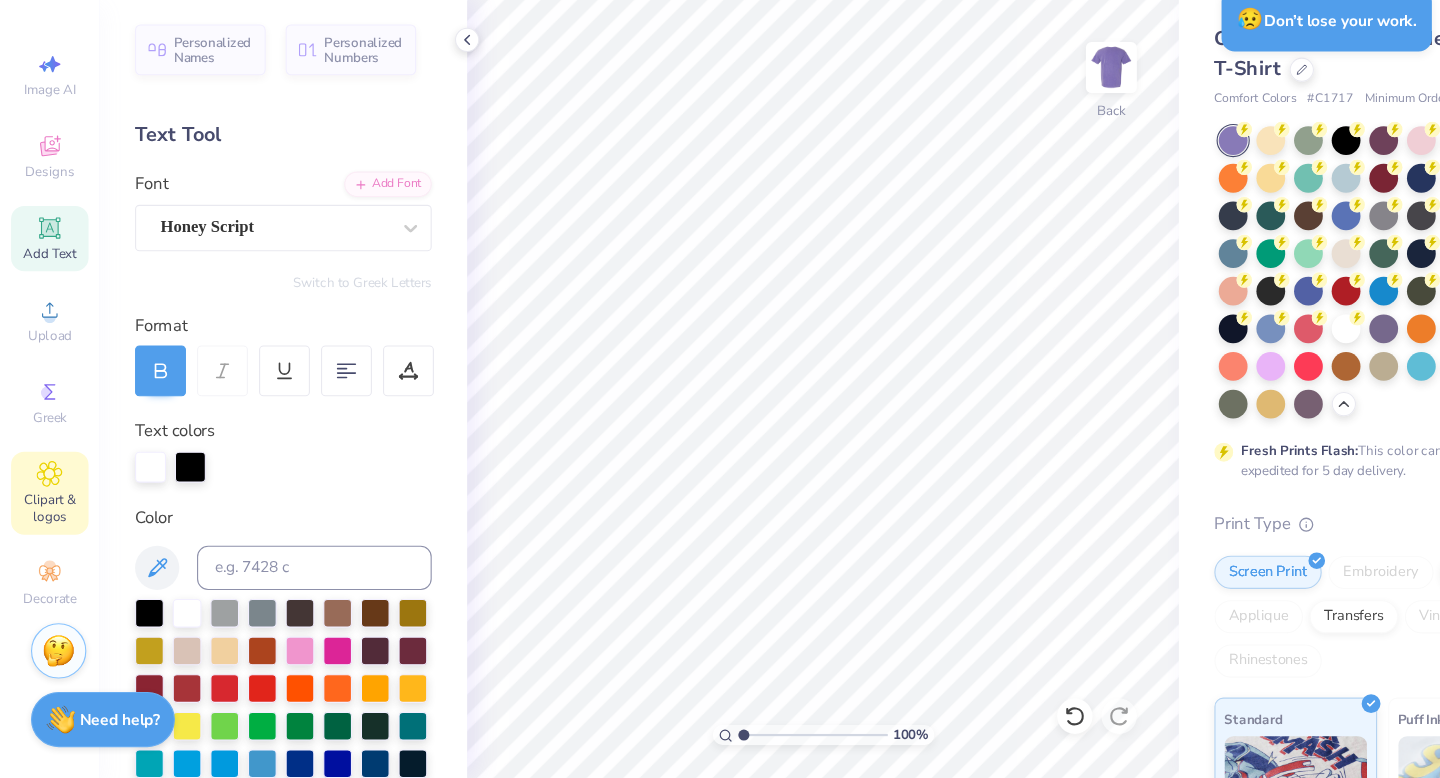 click on "Clipart & logos" at bounding box center (45, 534) 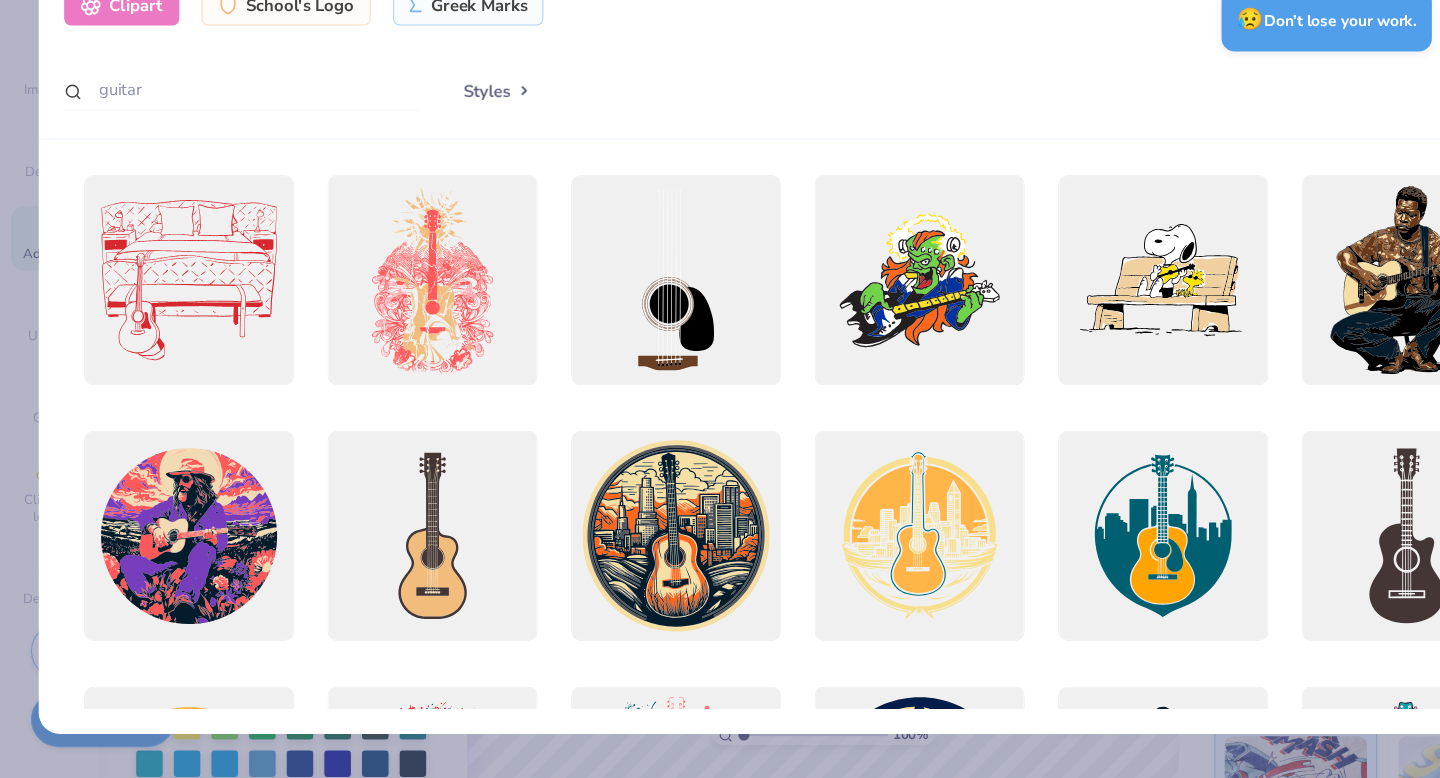 scroll, scrollTop: 0, scrollLeft: 0, axis: both 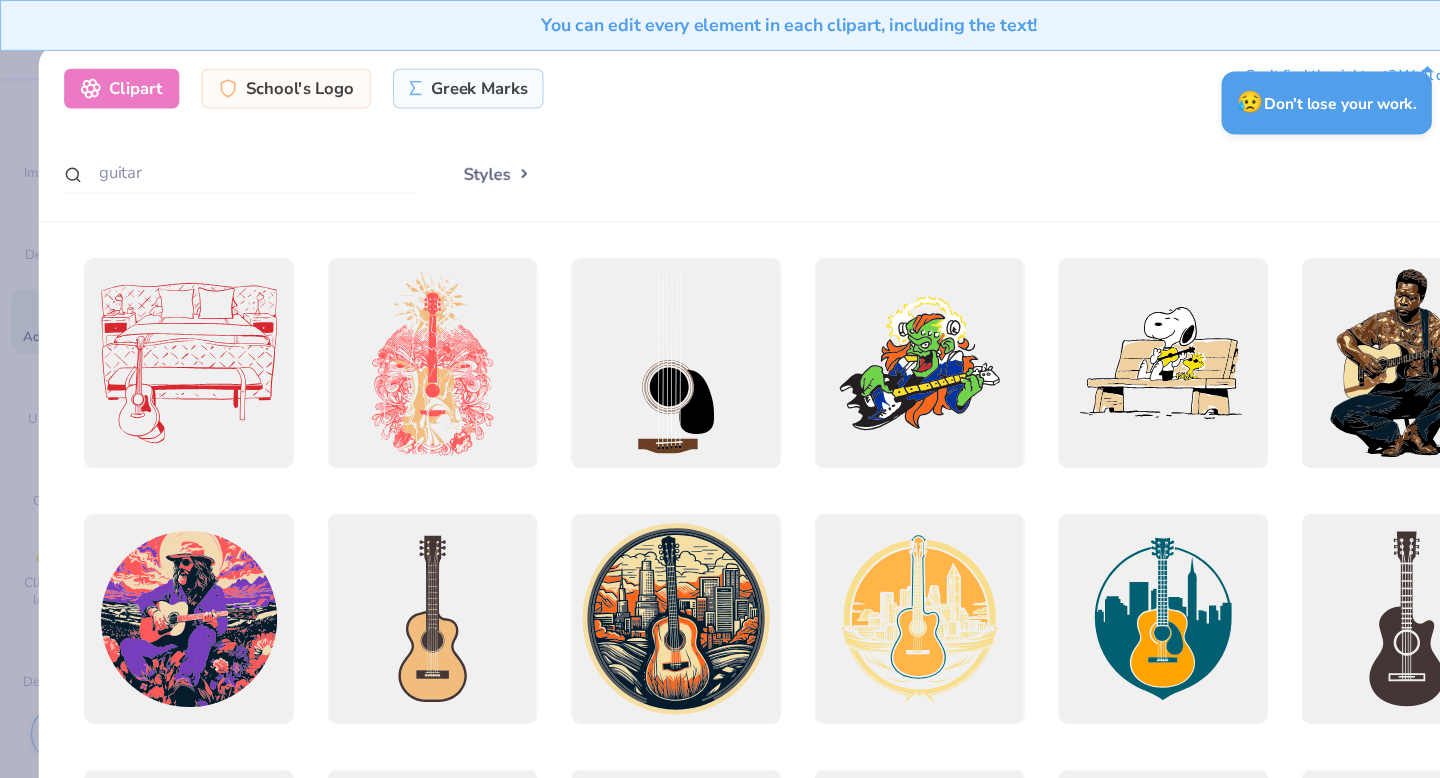 click on "Clipart School's Logo Greek Marks Can’t find the right art? We’ll draw it. guitar Styles" at bounding box center (720, 120) 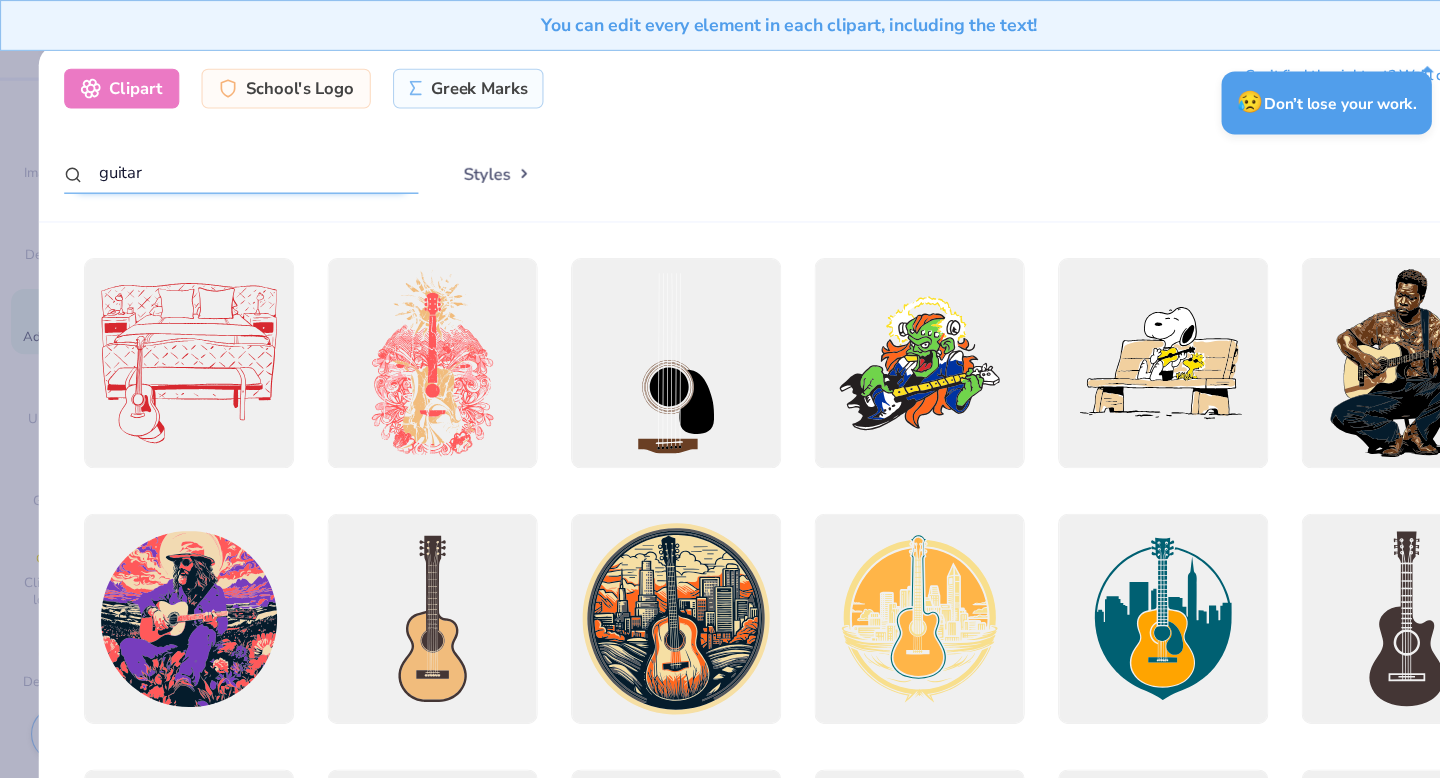 click on "guitar" at bounding box center (218, 156) 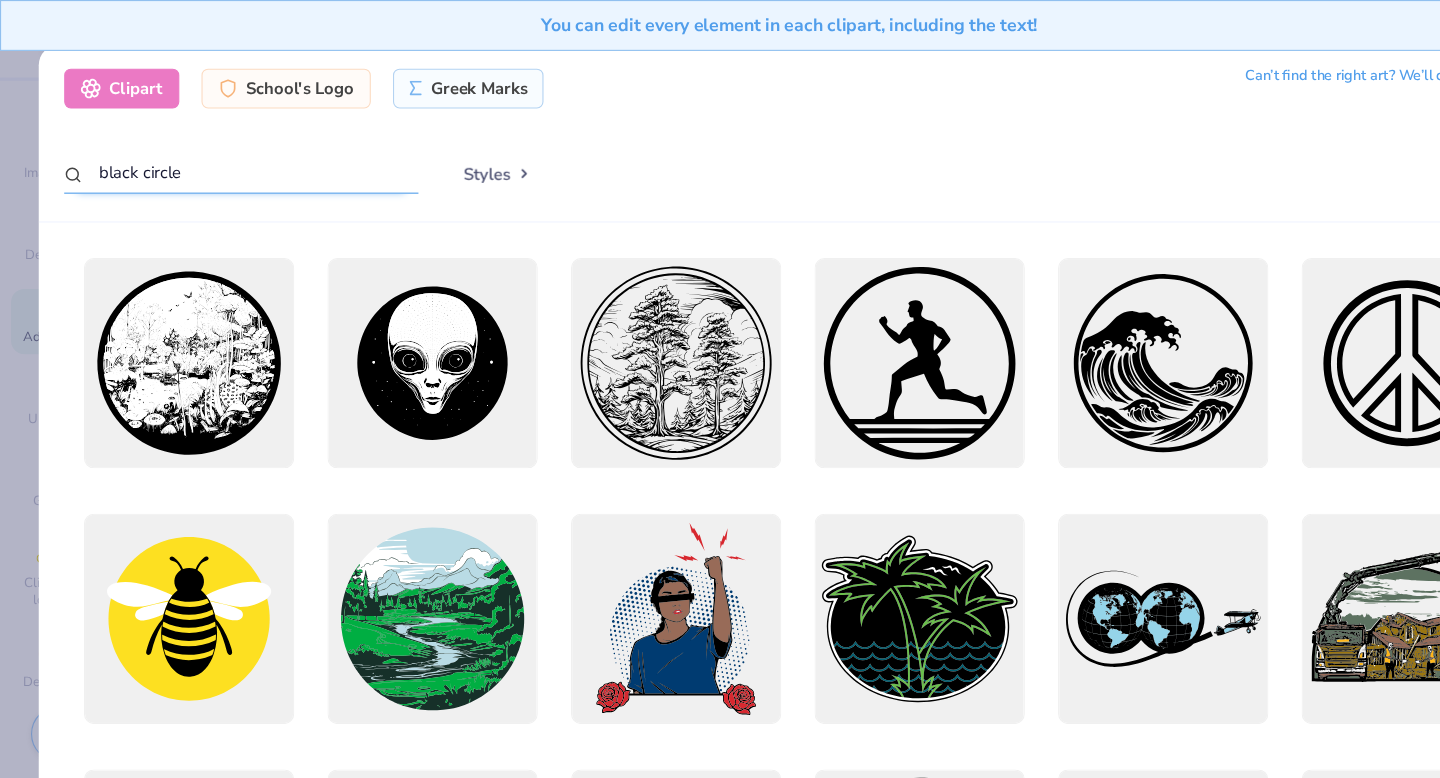 click on "black circle" at bounding box center (218, 156) 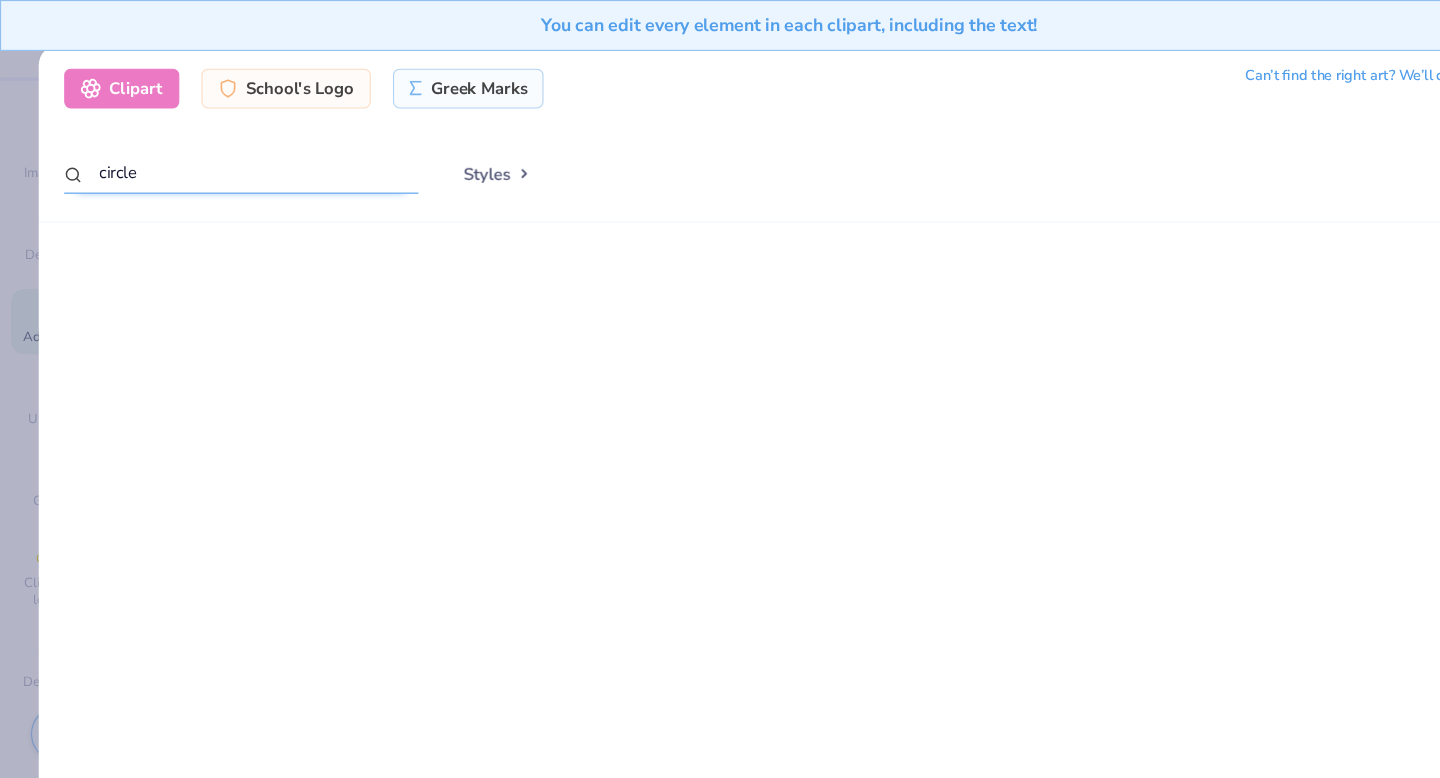 scroll, scrollTop: 0, scrollLeft: 0, axis: both 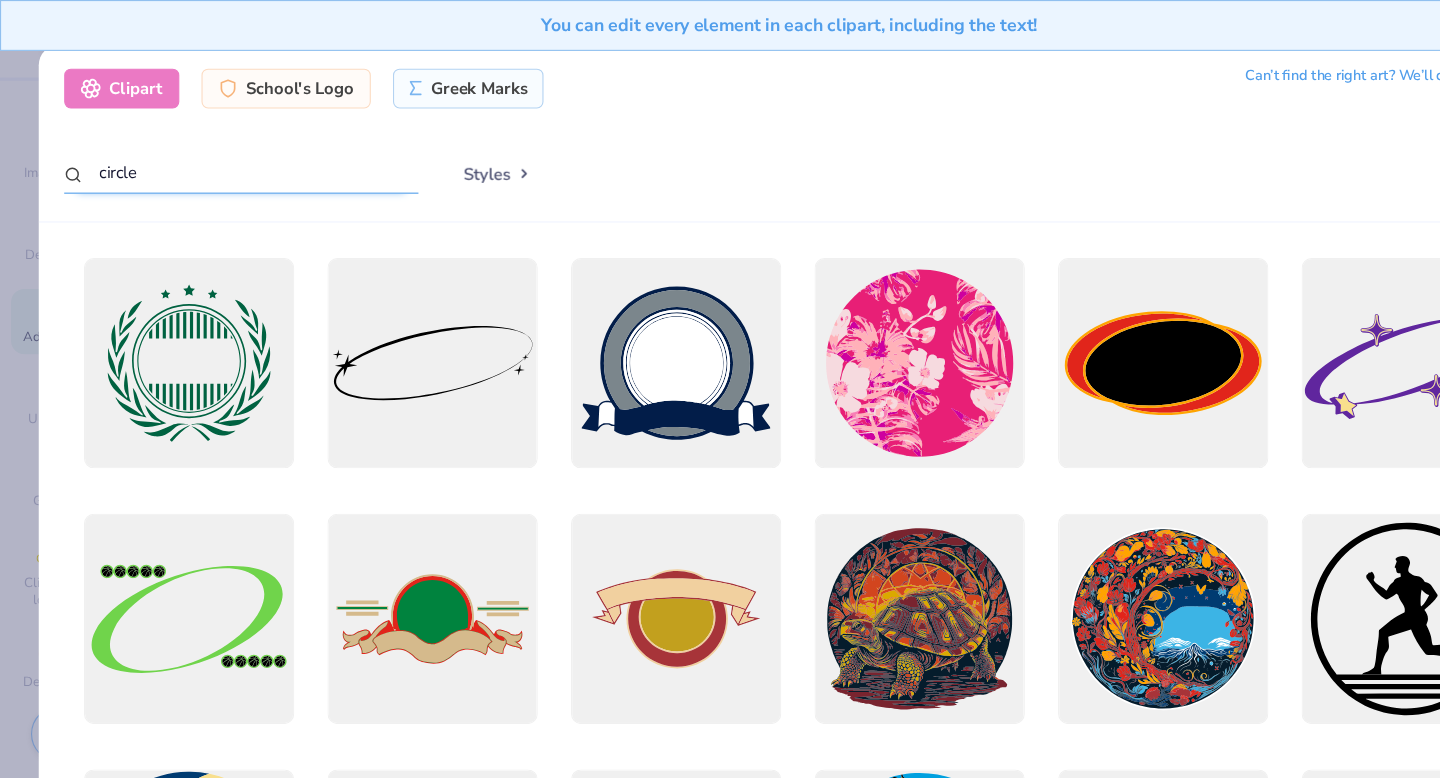 type on "circle" 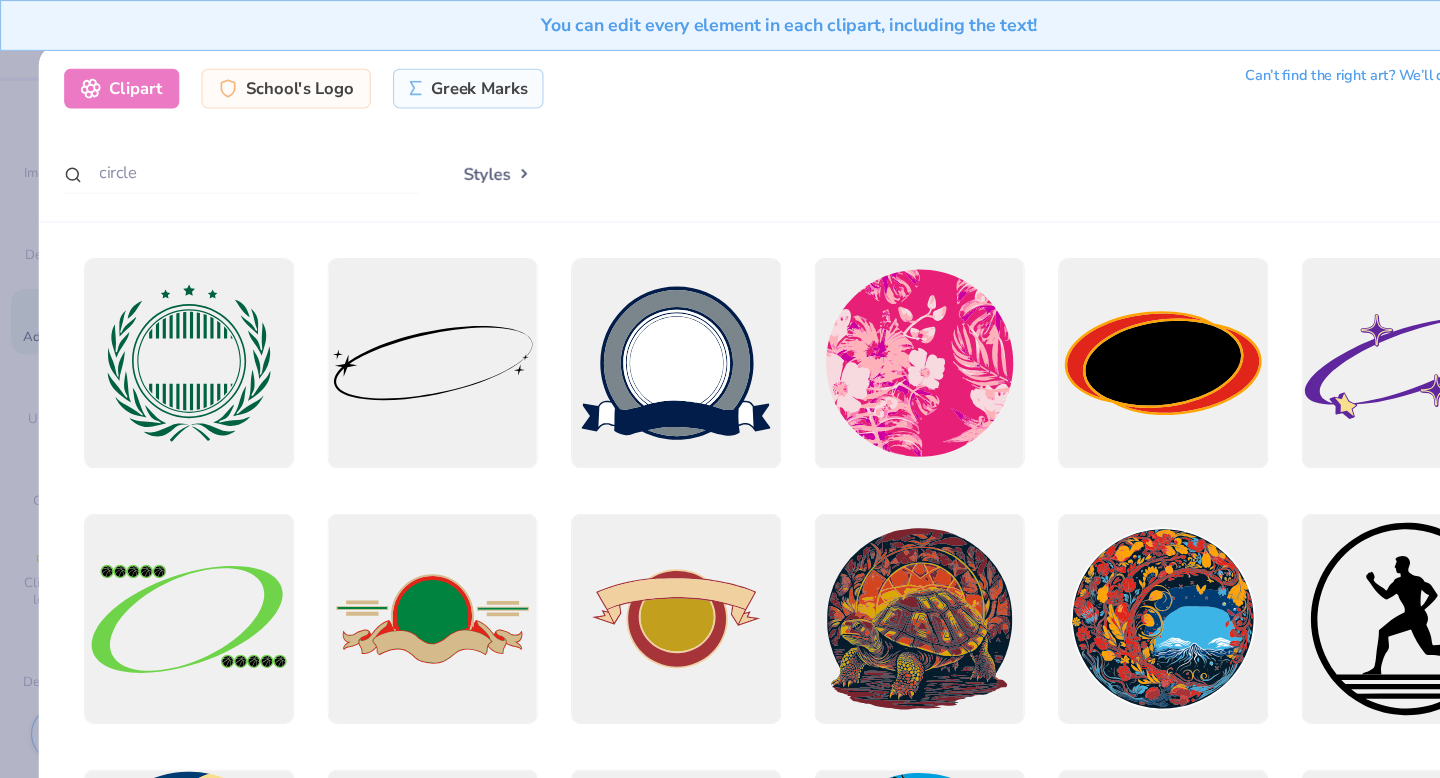 click on "Can’t find the right art? We’ll draw it." at bounding box center (1234, 68) 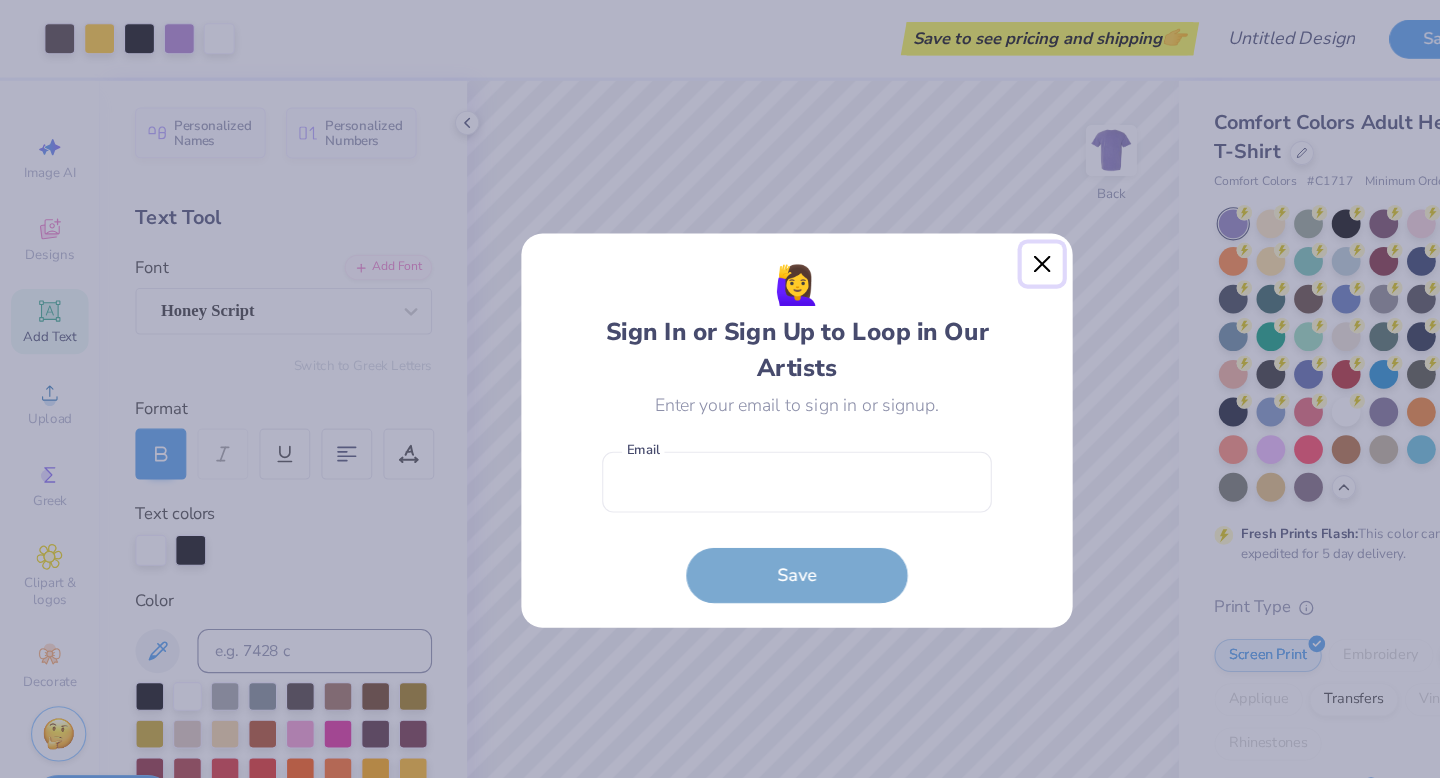 click at bounding box center (942, 239) 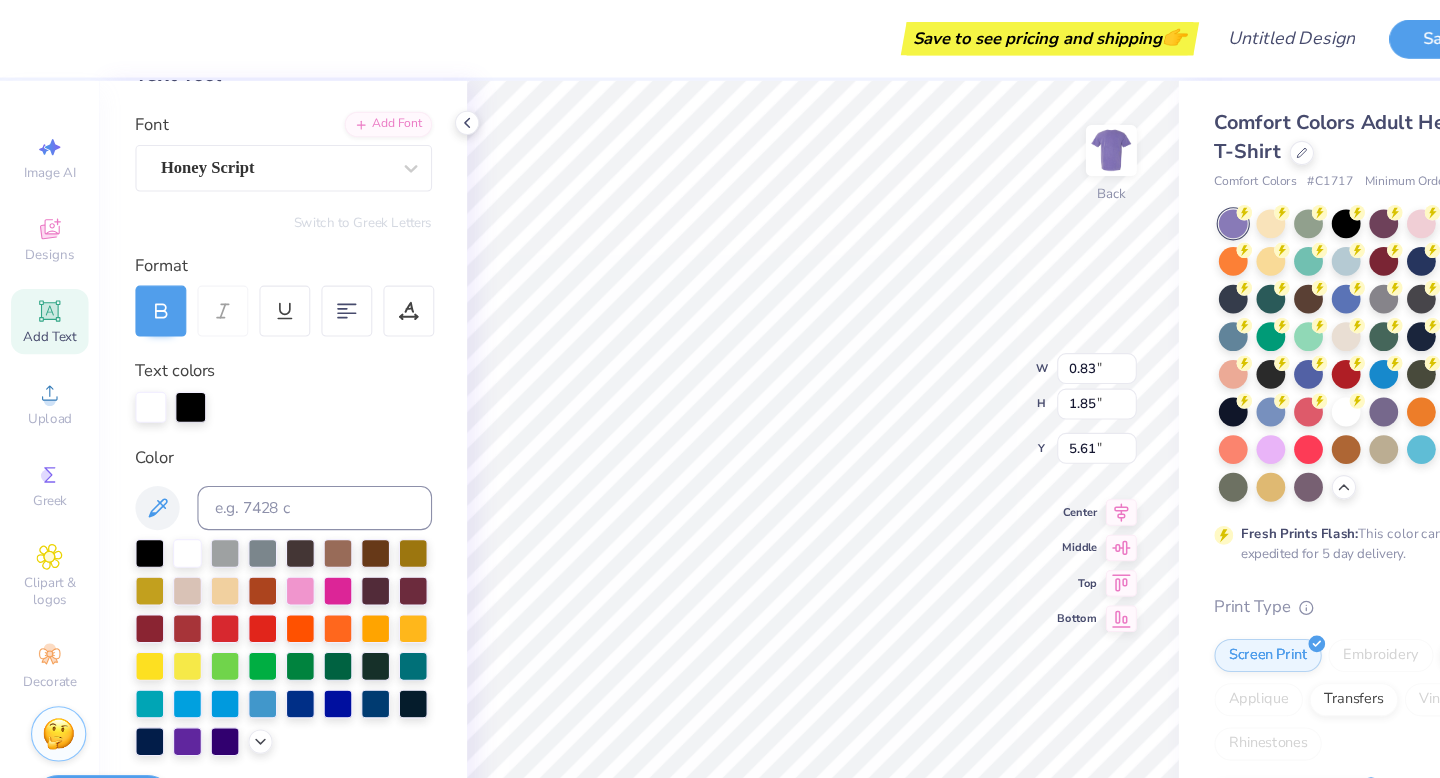 scroll, scrollTop: 462, scrollLeft: 0, axis: vertical 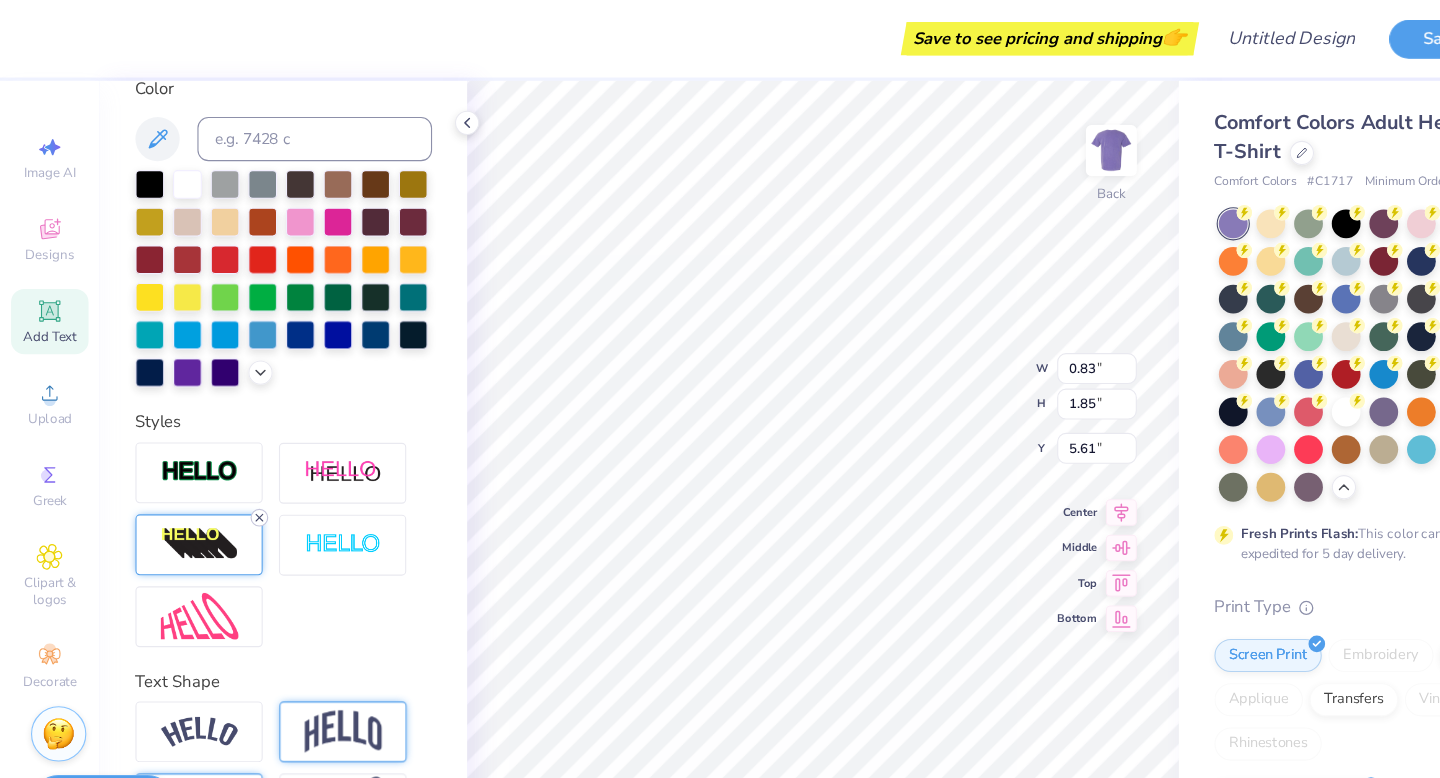 click 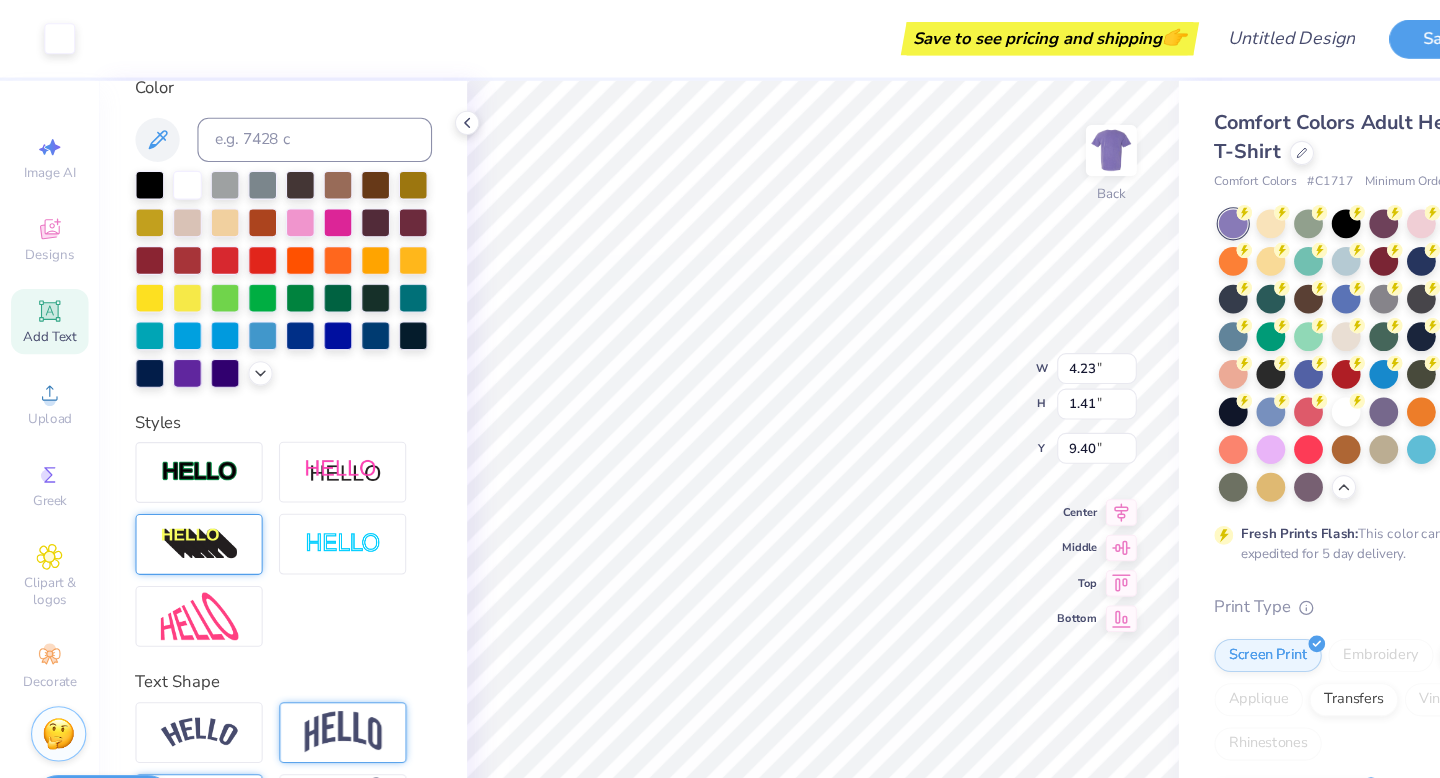 scroll, scrollTop: 384, scrollLeft: 0, axis: vertical 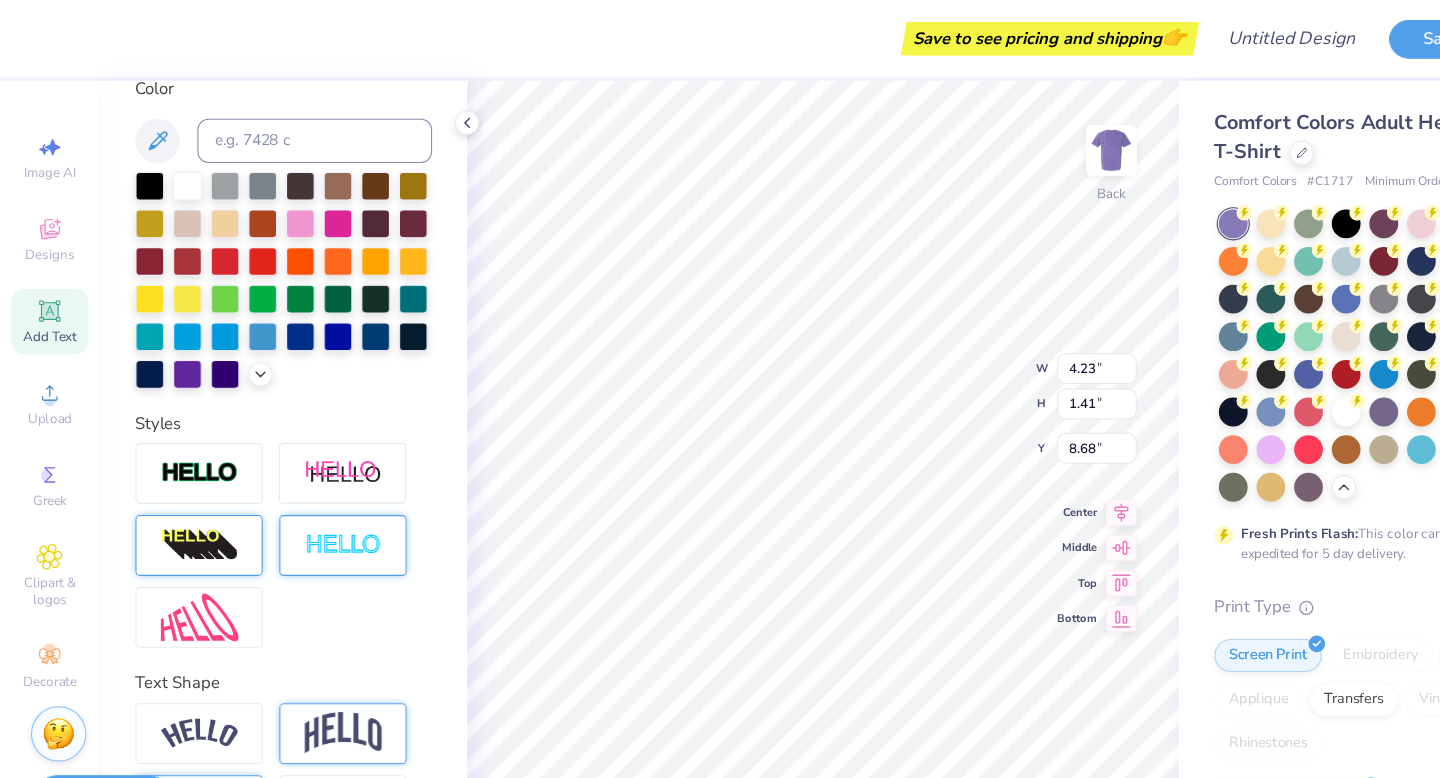 type on "8.68" 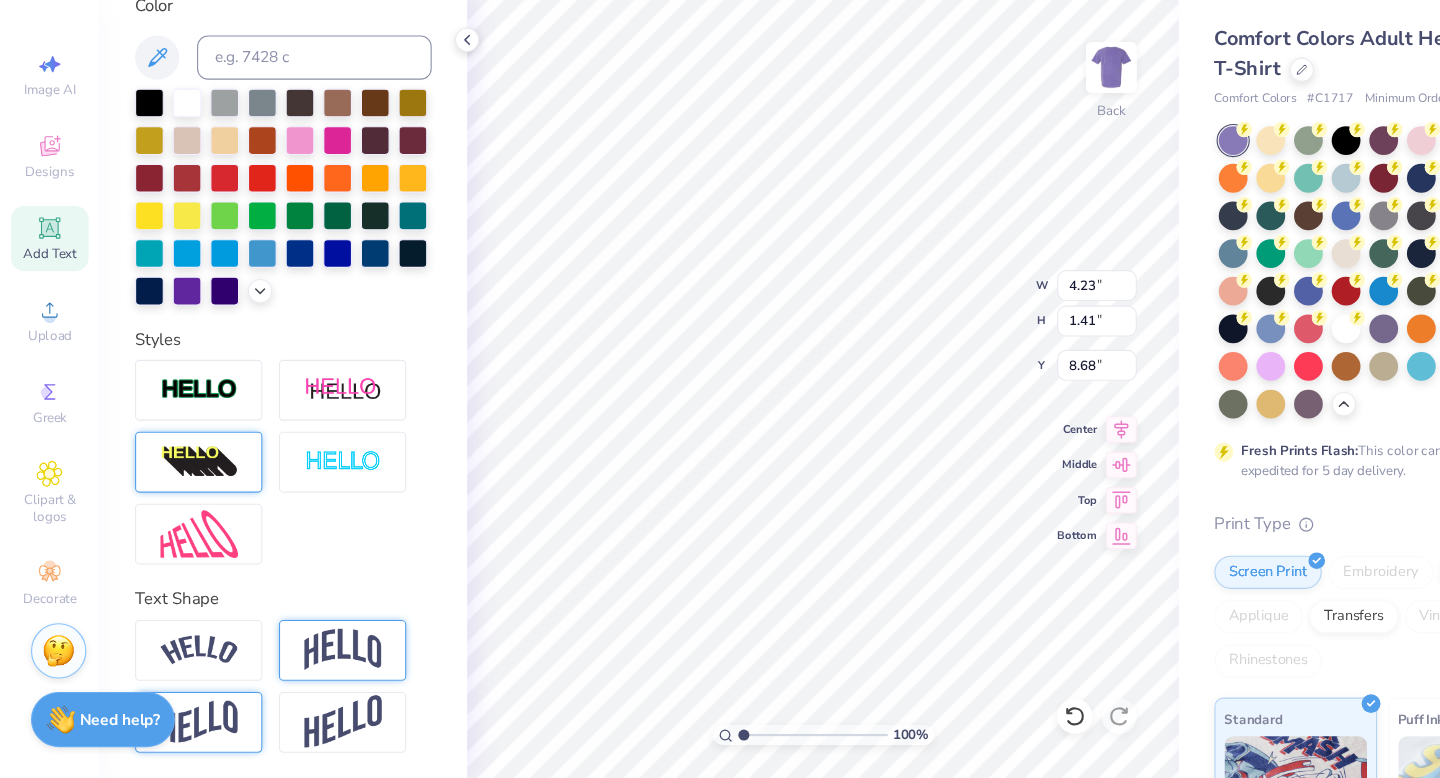 click at bounding box center (180, 493) 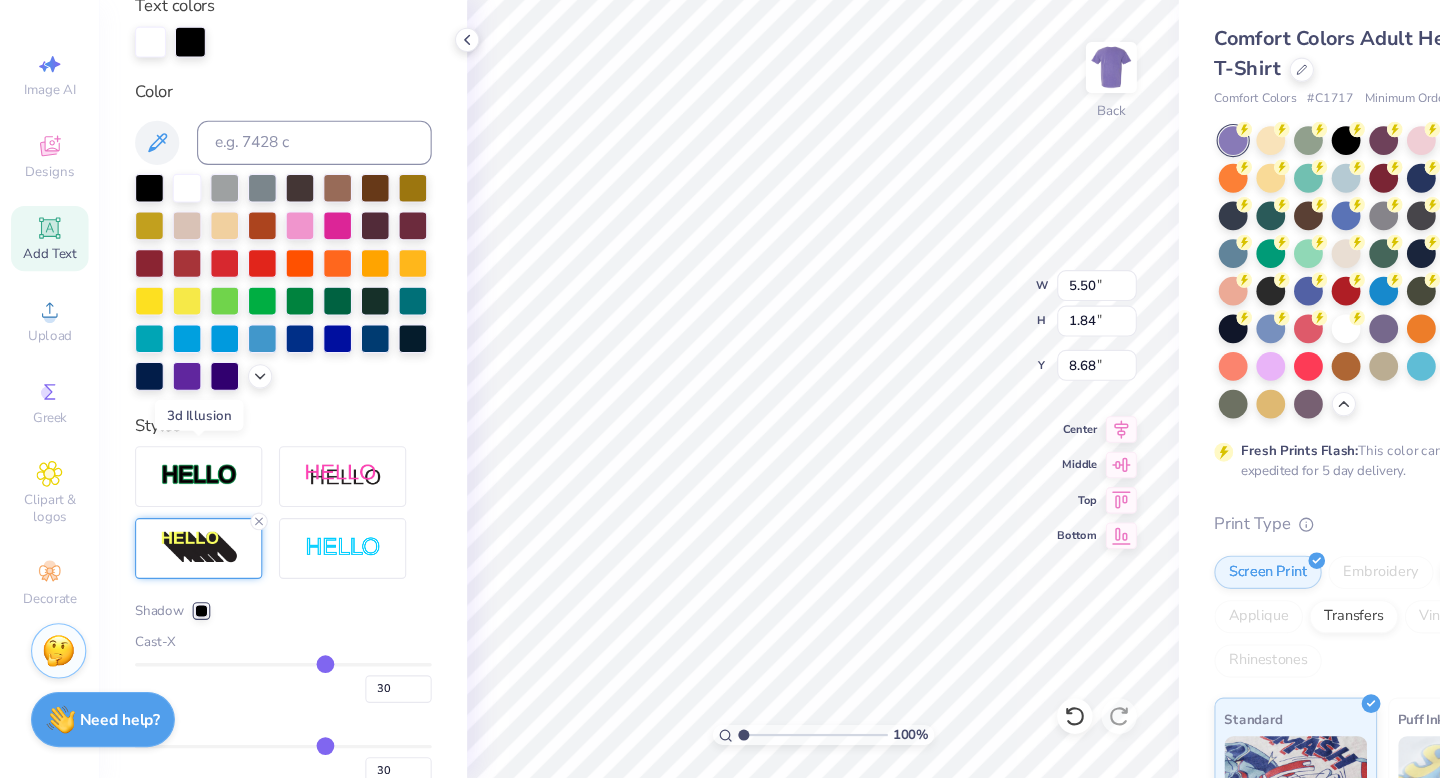 type on "5.50" 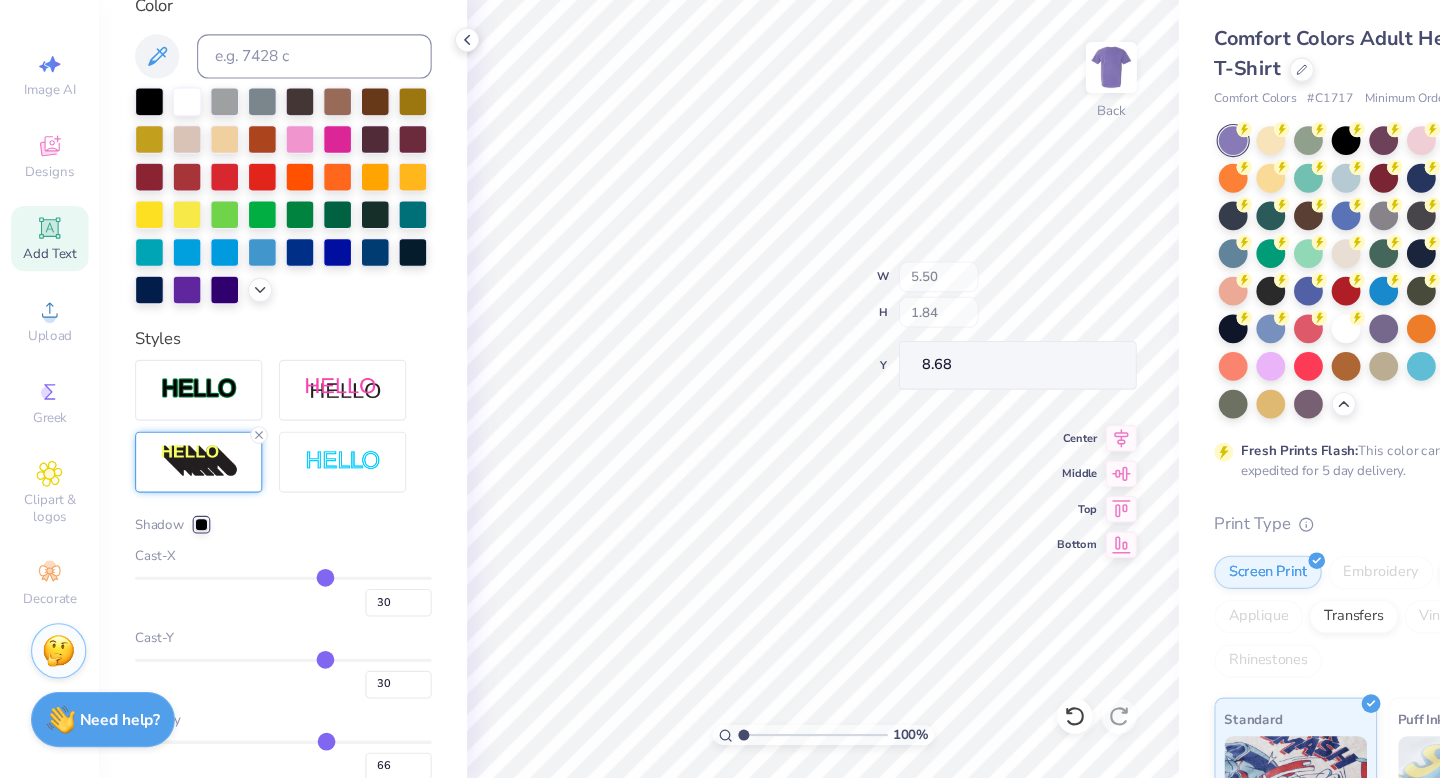 type on "8.59" 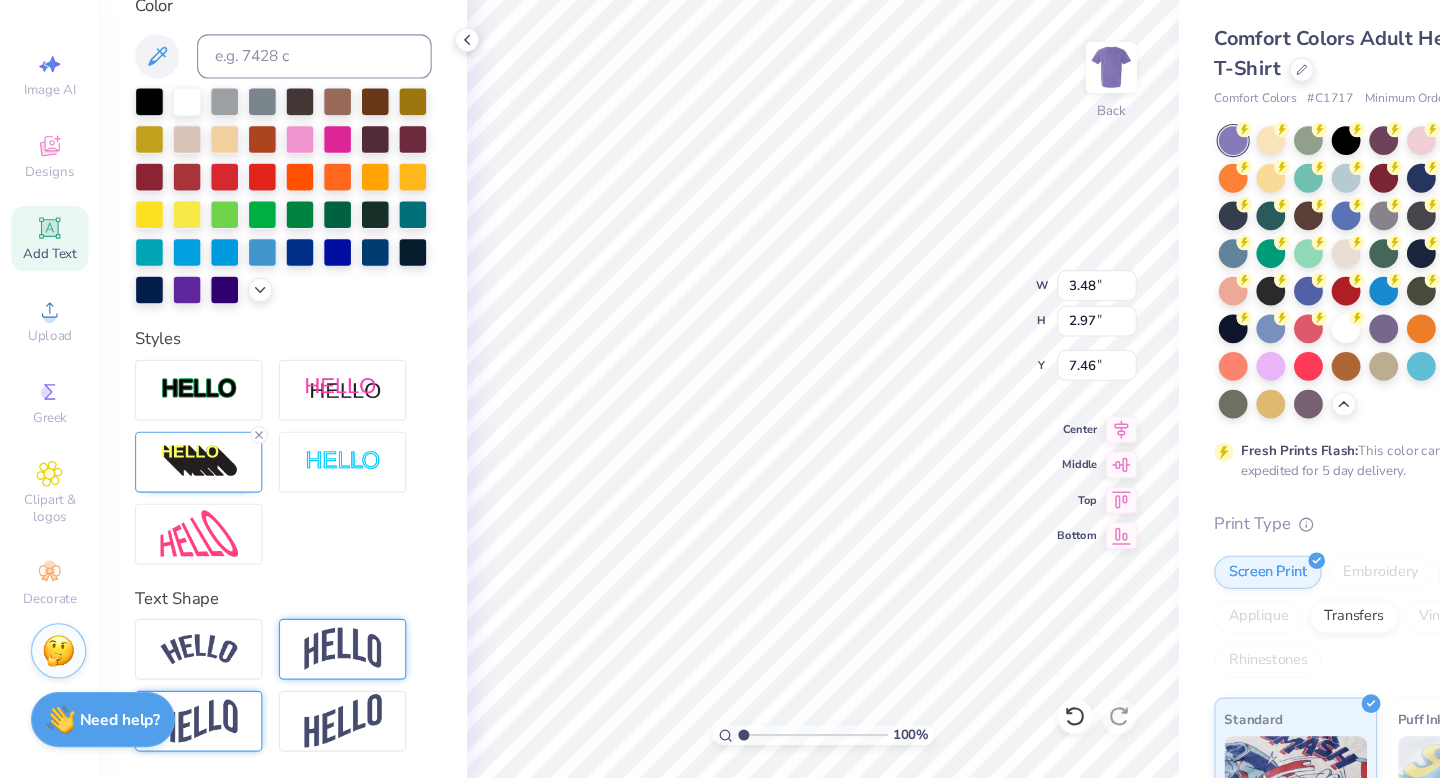type on "3.48" 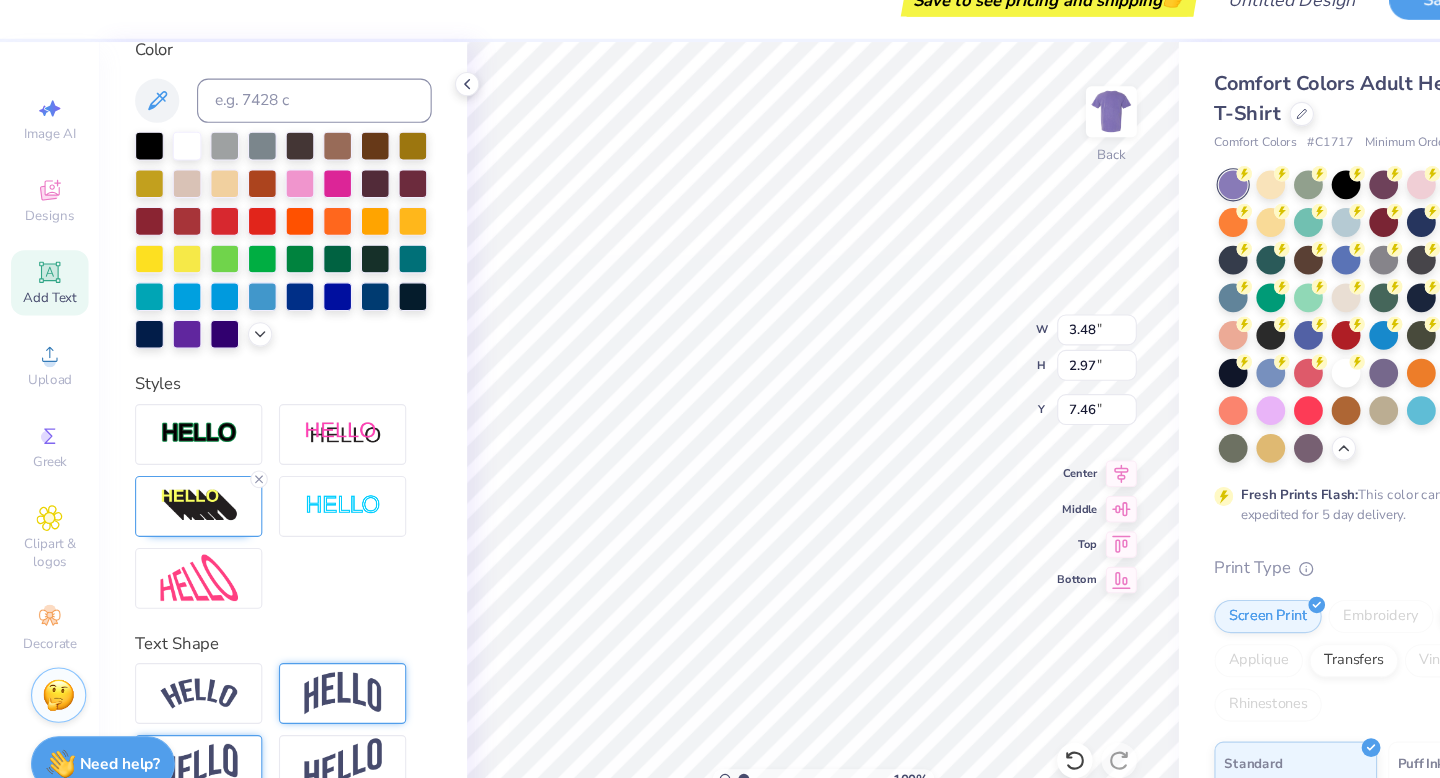 type on "4.16" 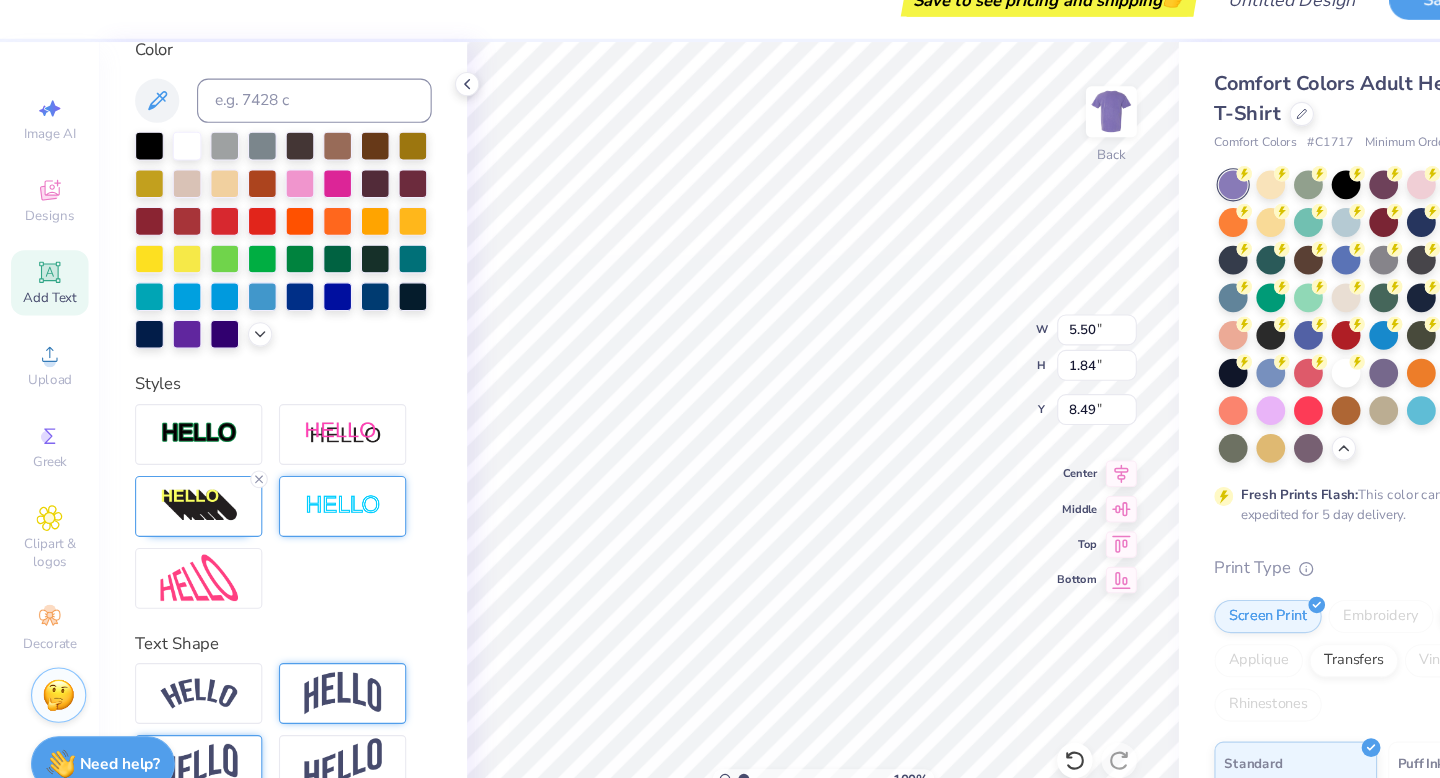 scroll, scrollTop: 0, scrollLeft: 0, axis: both 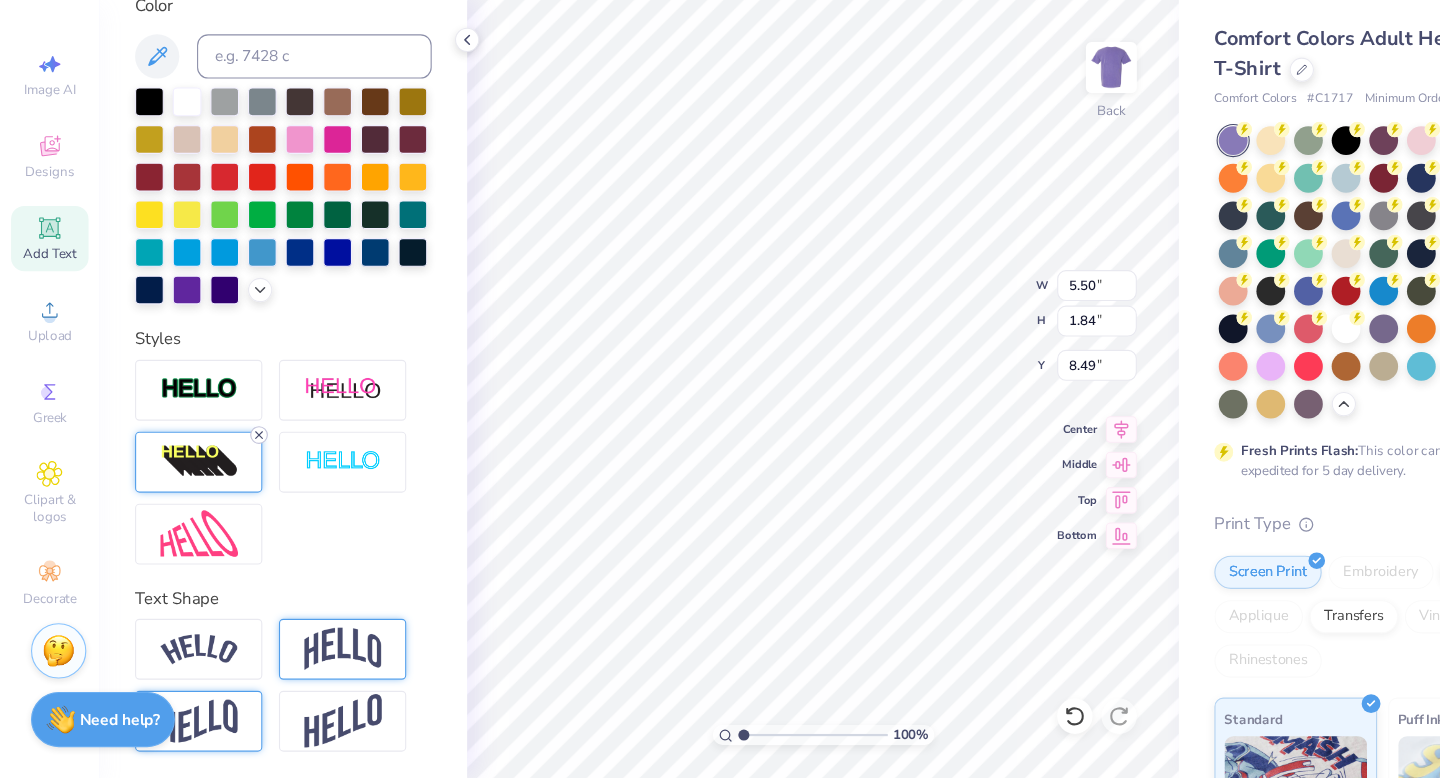 click 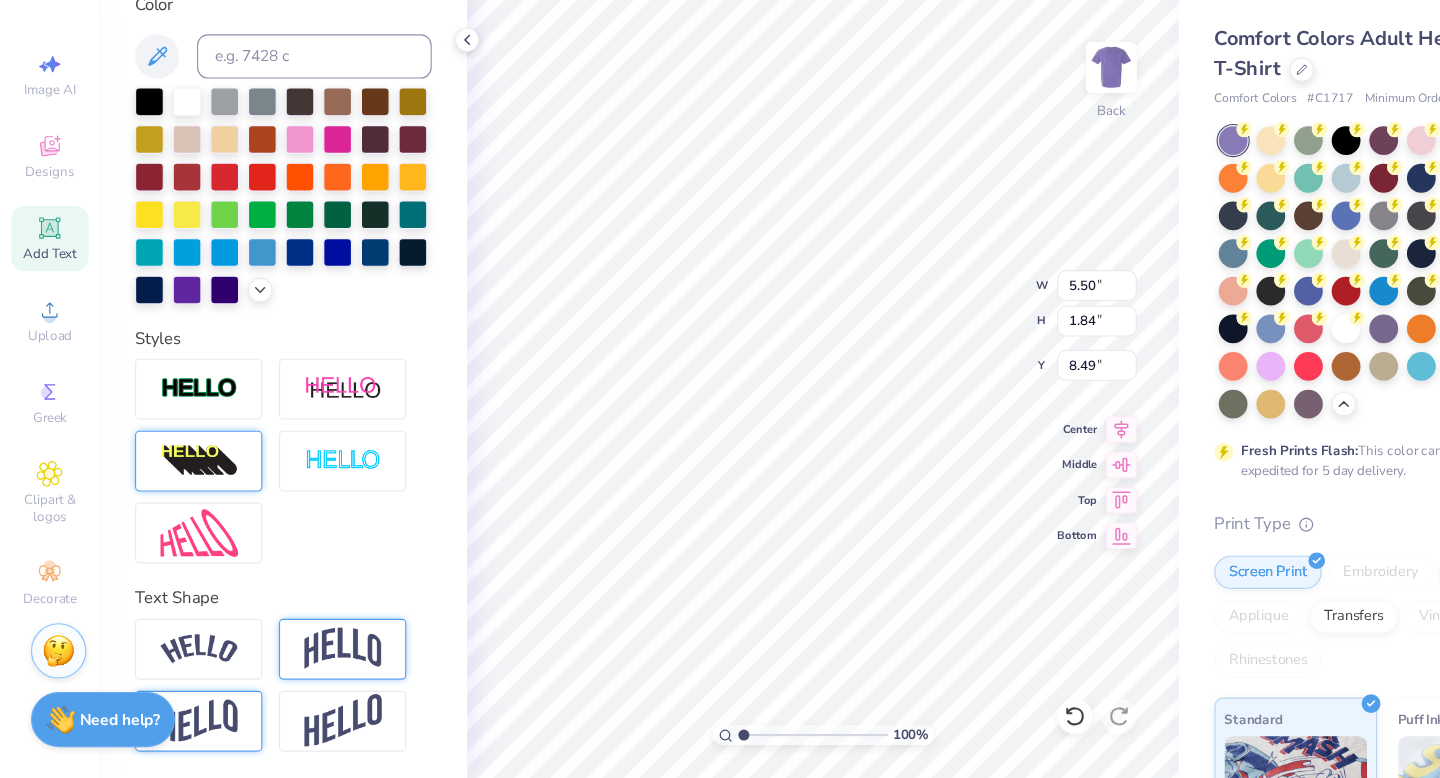 scroll, scrollTop: 384, scrollLeft: 0, axis: vertical 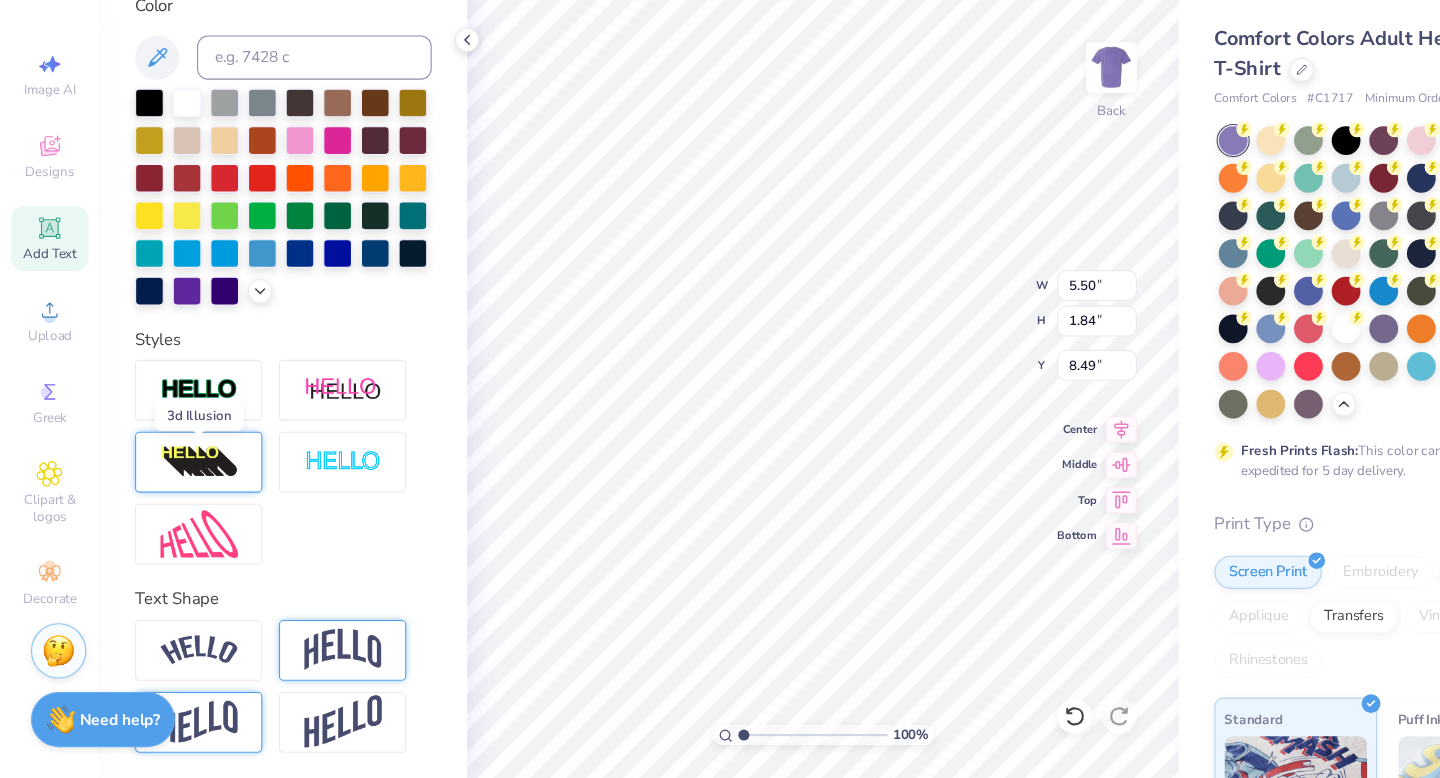 click at bounding box center [180, 493] 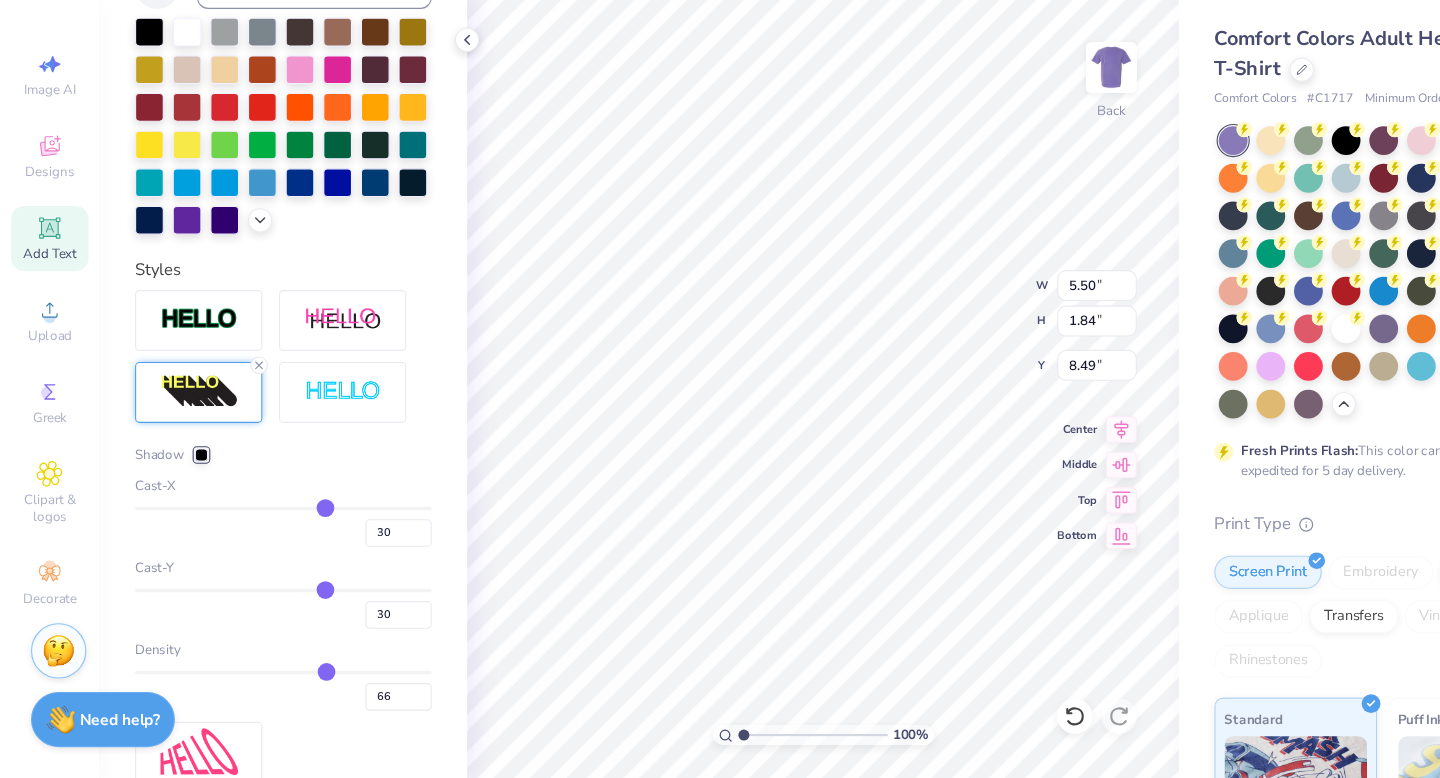scroll, scrollTop: 577, scrollLeft: 0, axis: vertical 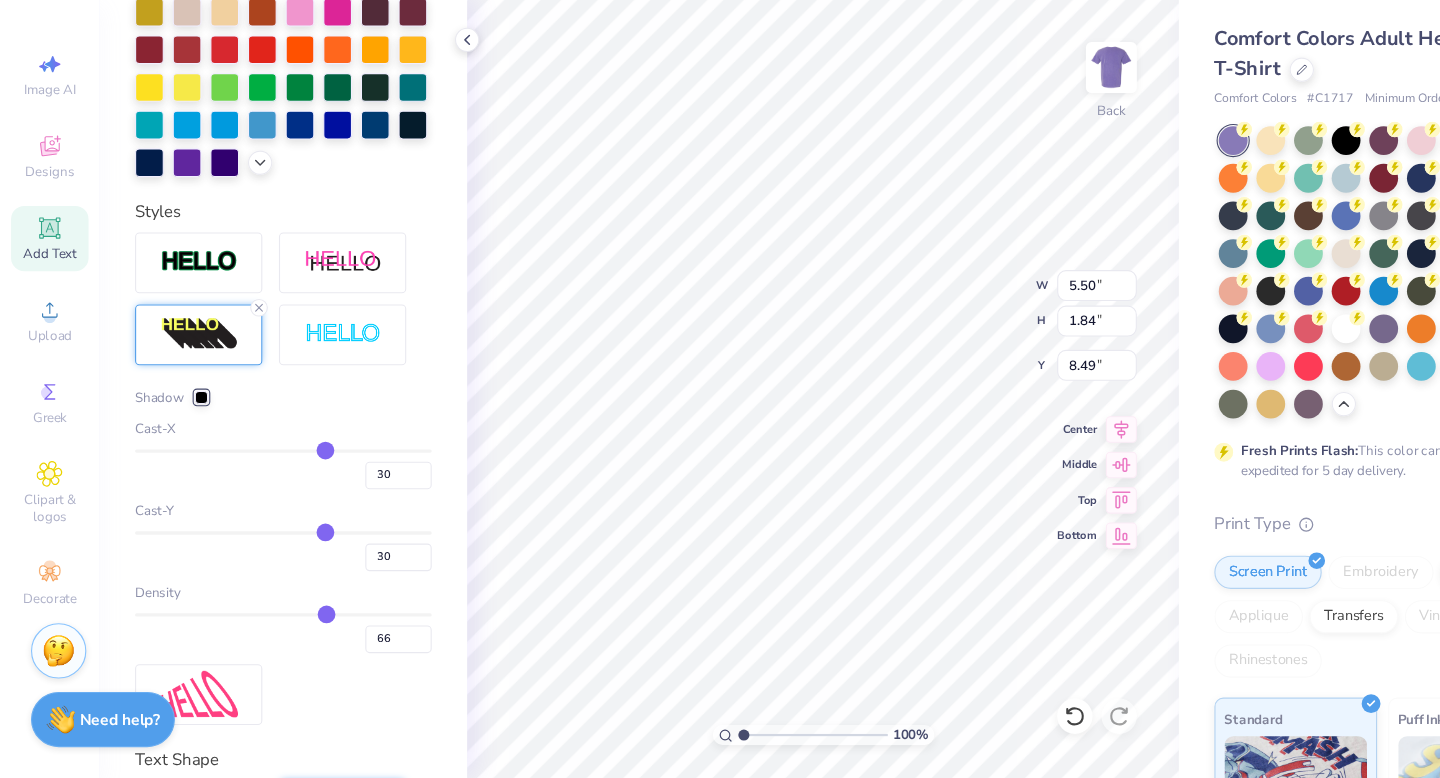 type on "34" 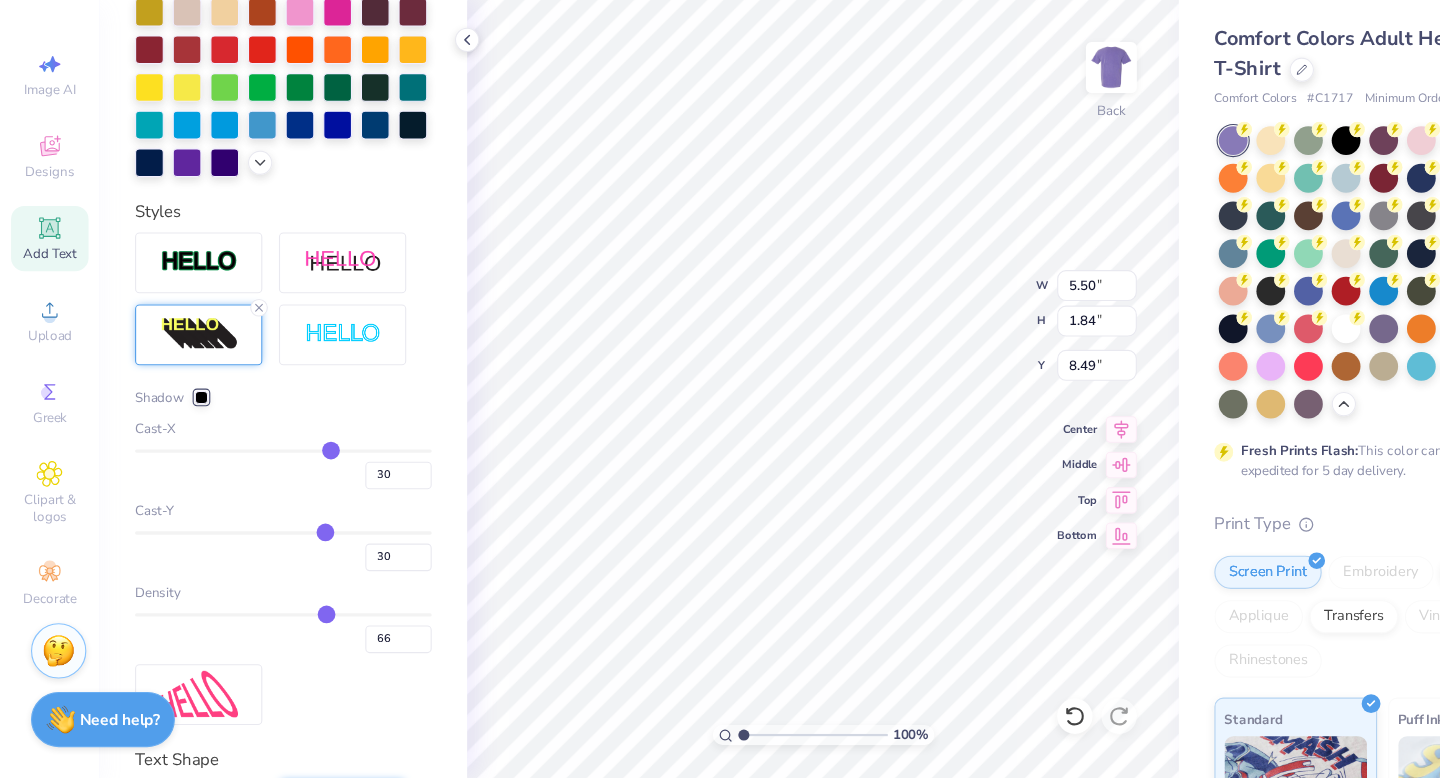 type on "34" 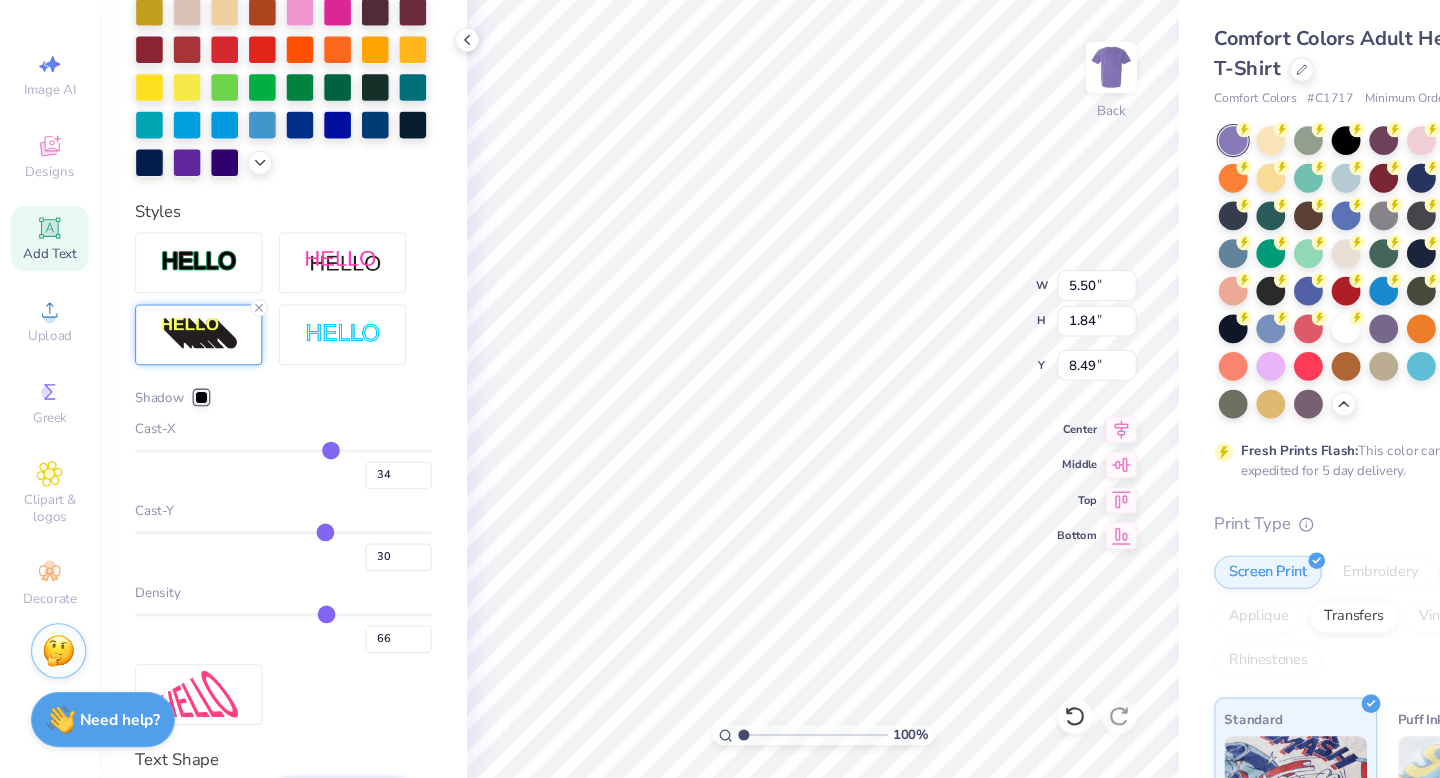 type on "32" 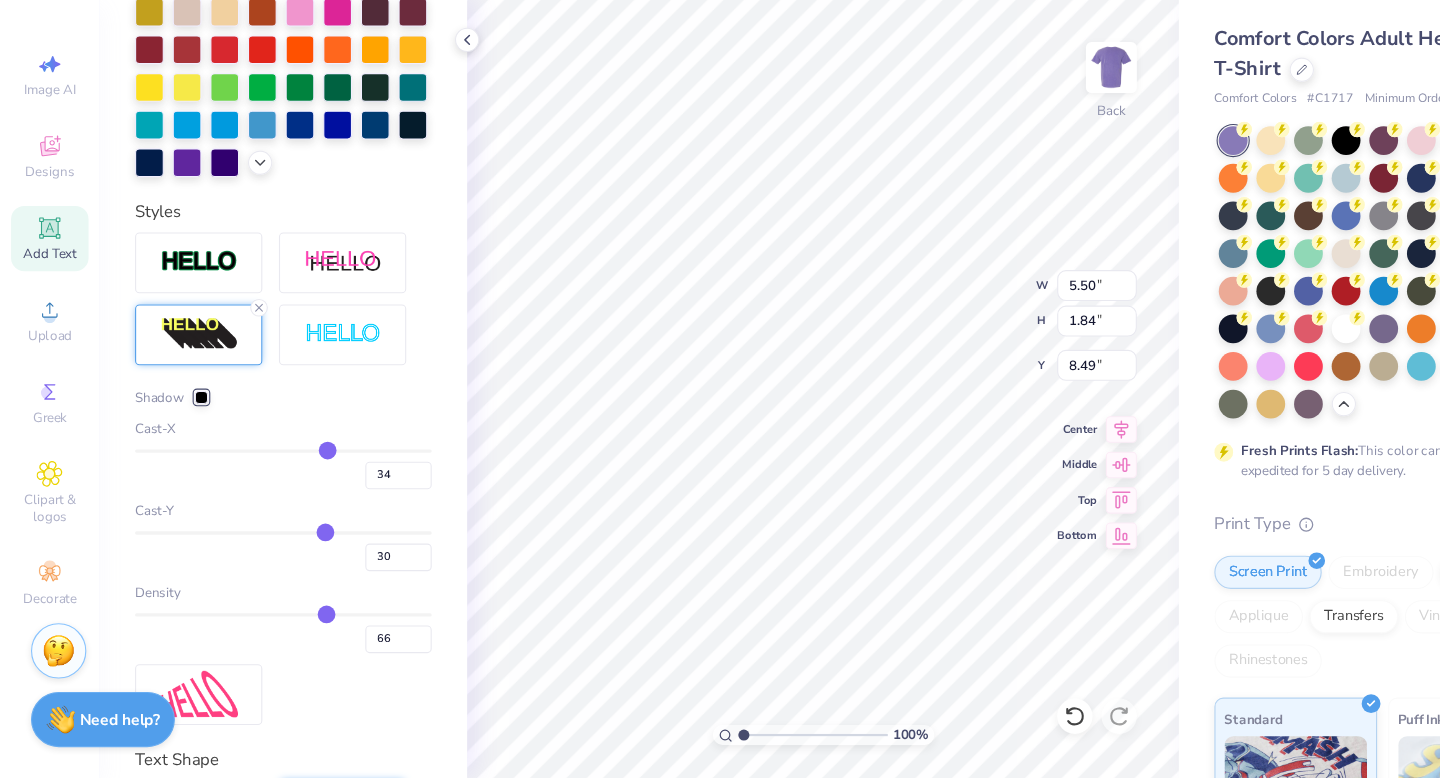 type on "32" 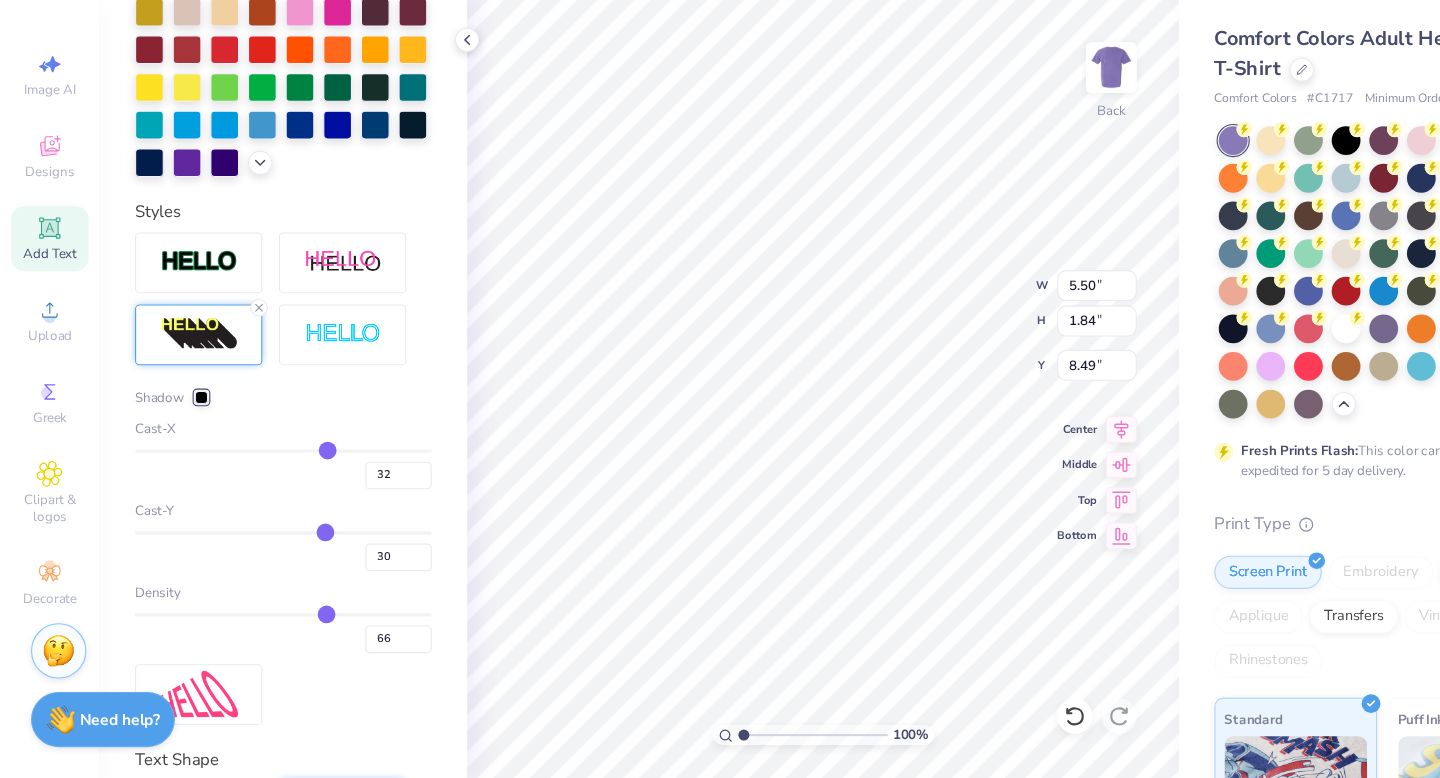type on "31" 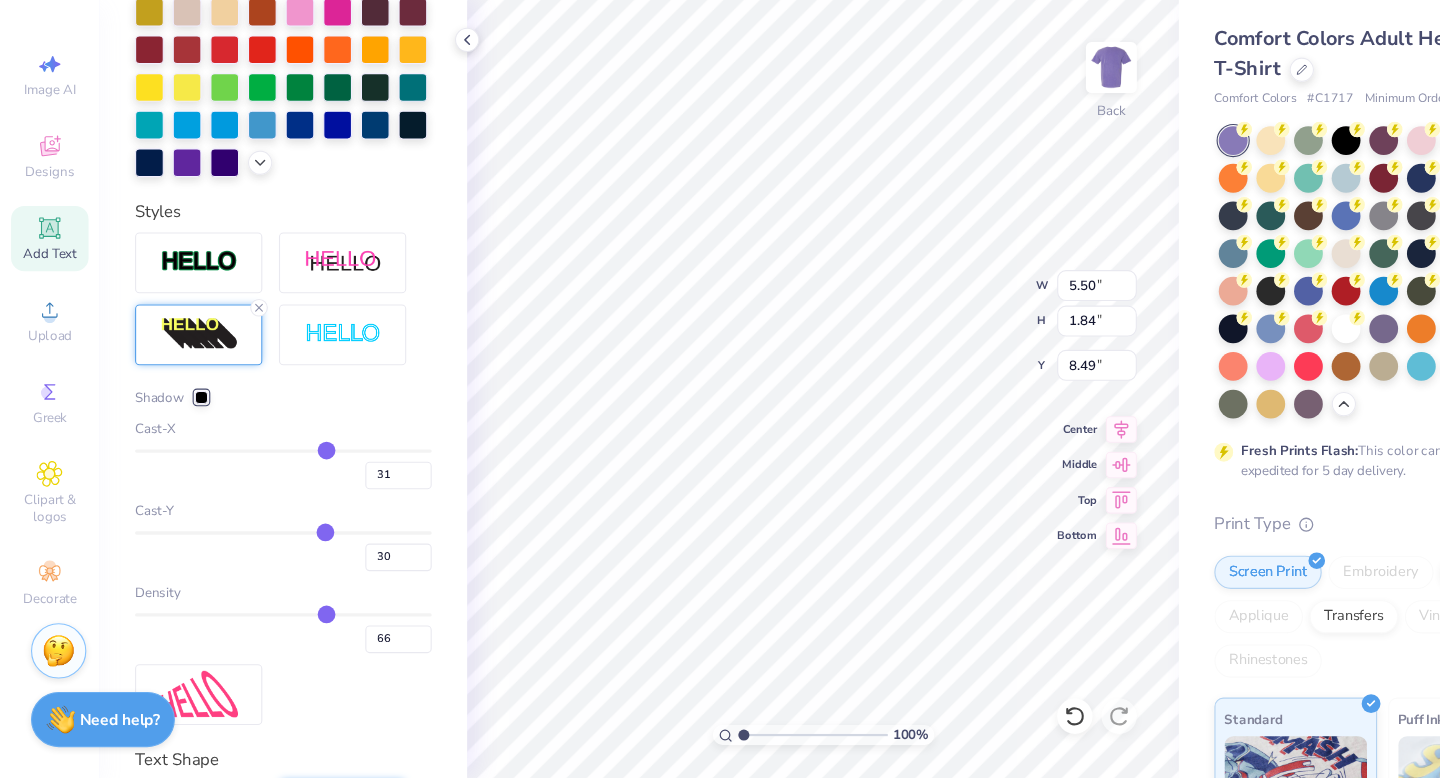 type on "29" 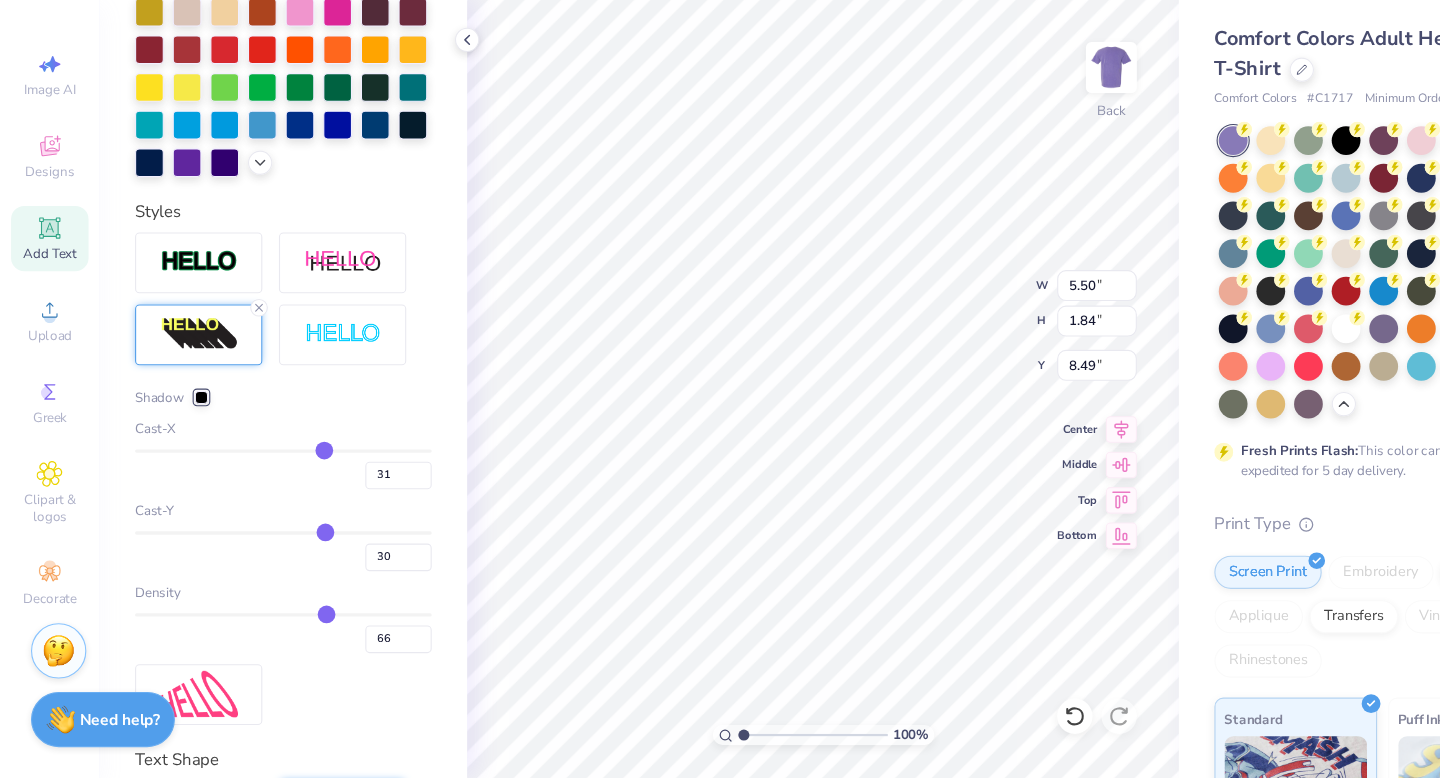 type on "29" 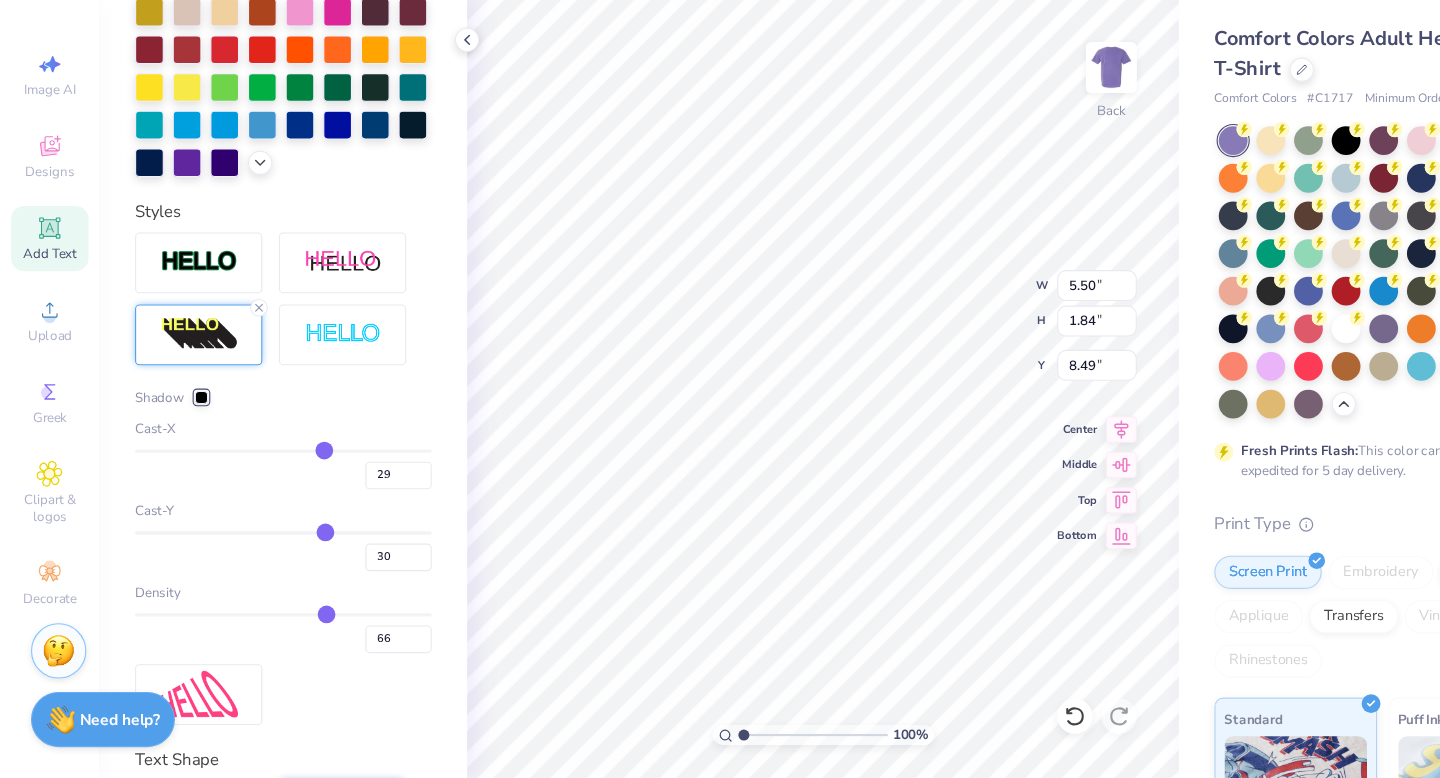 type on "27" 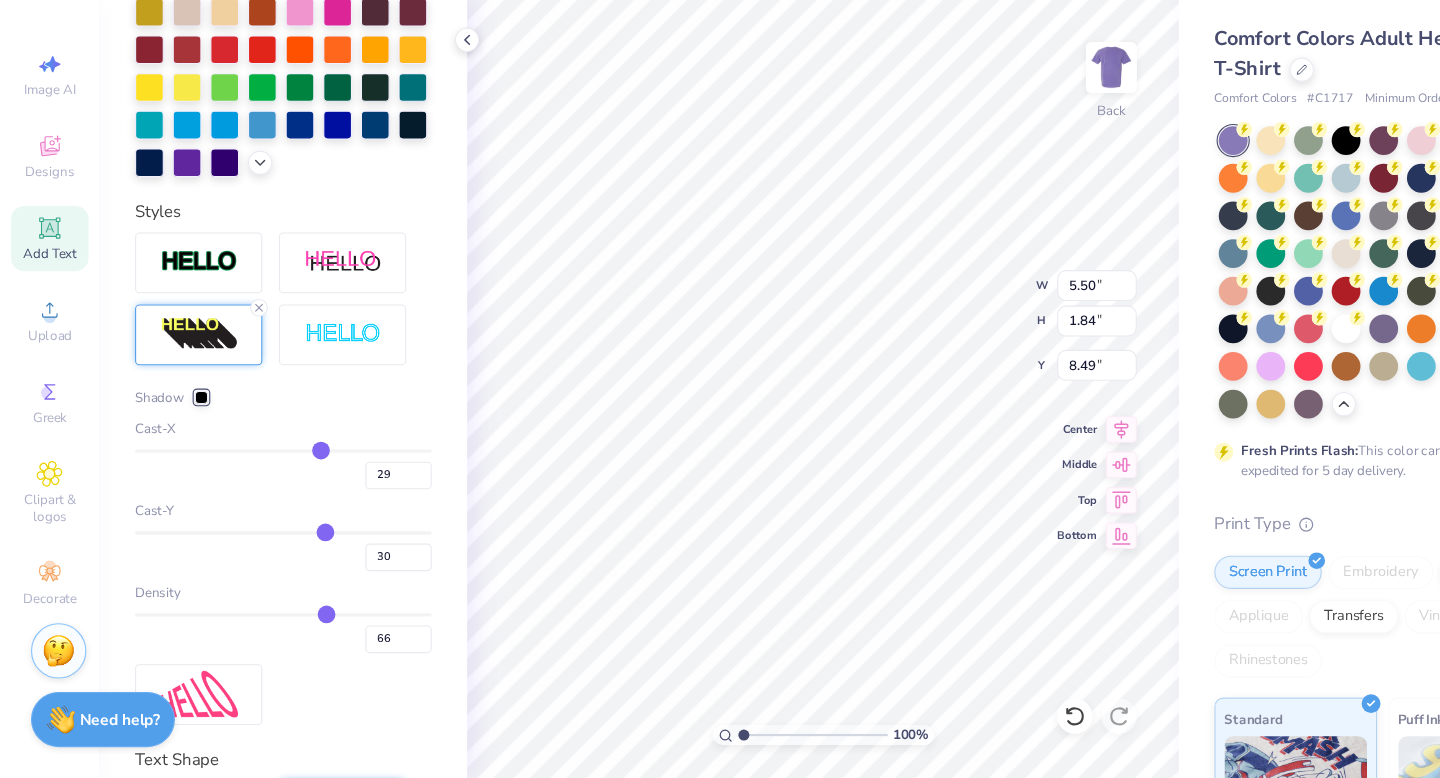 type on "27" 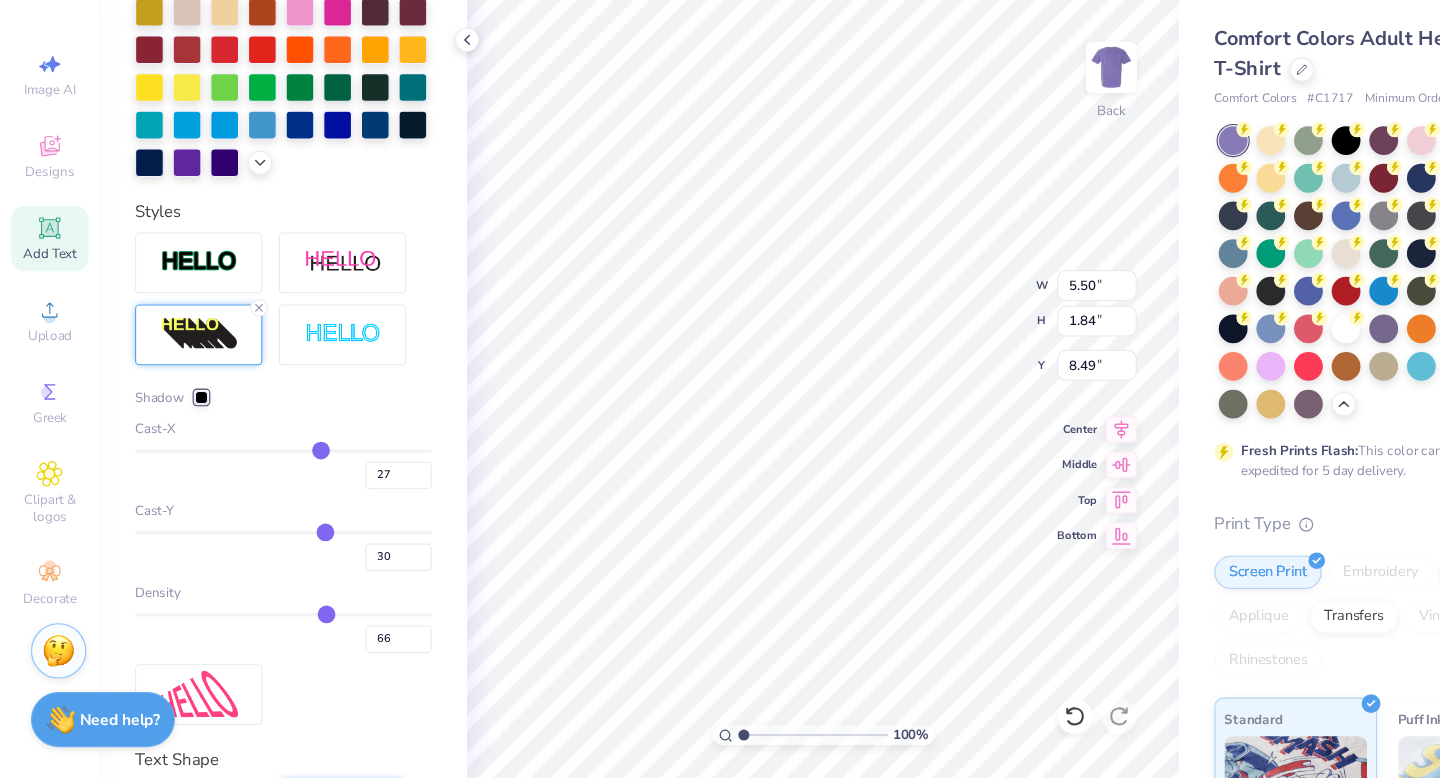 type on "24" 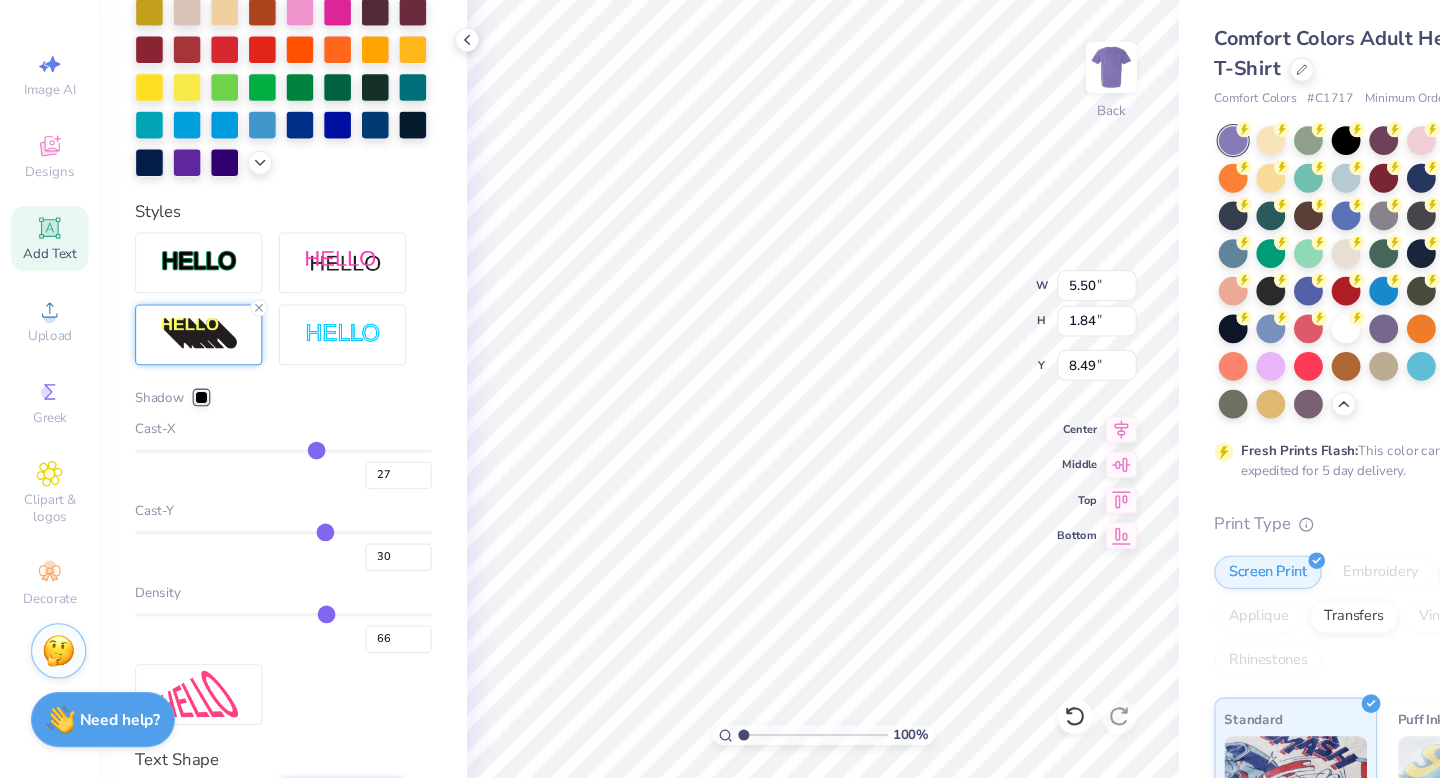 type on "24" 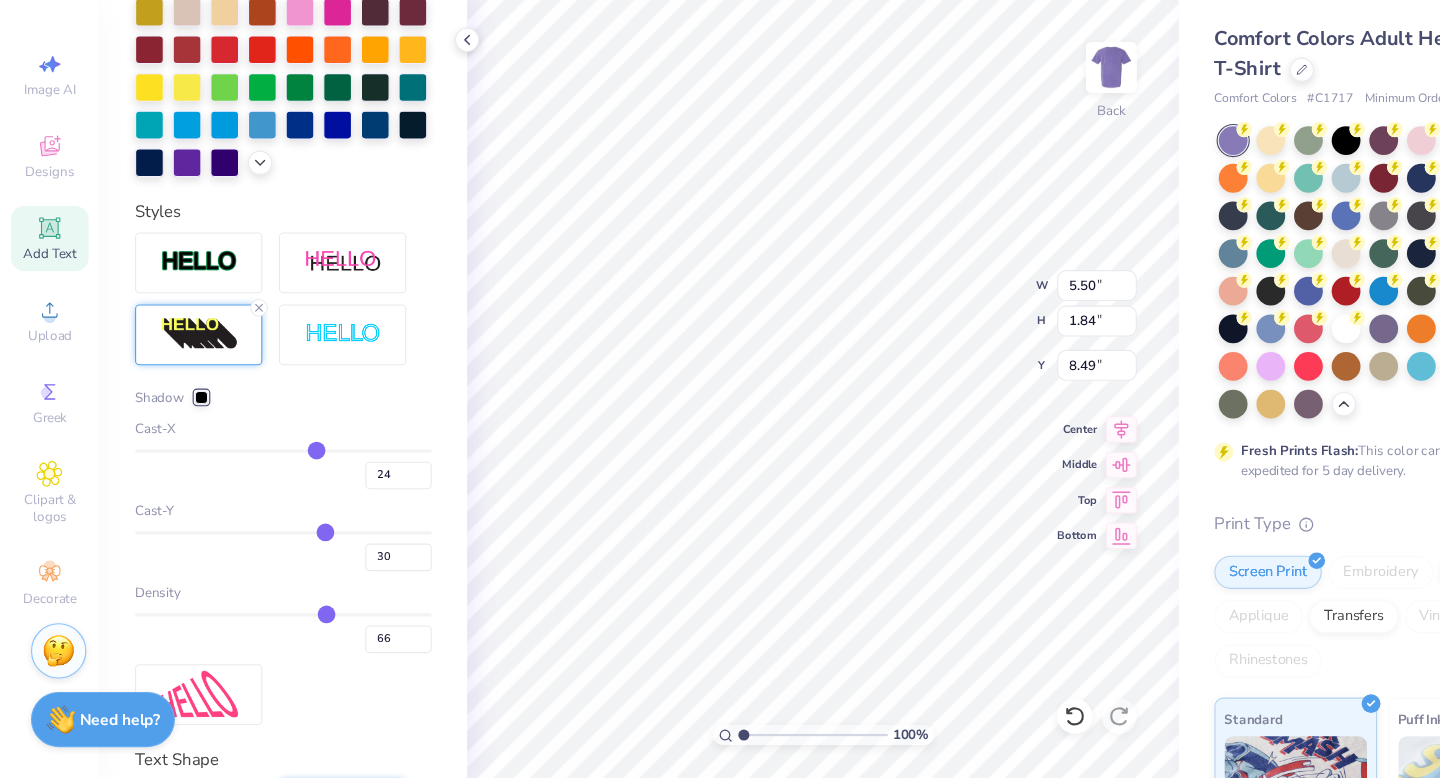 type on "22" 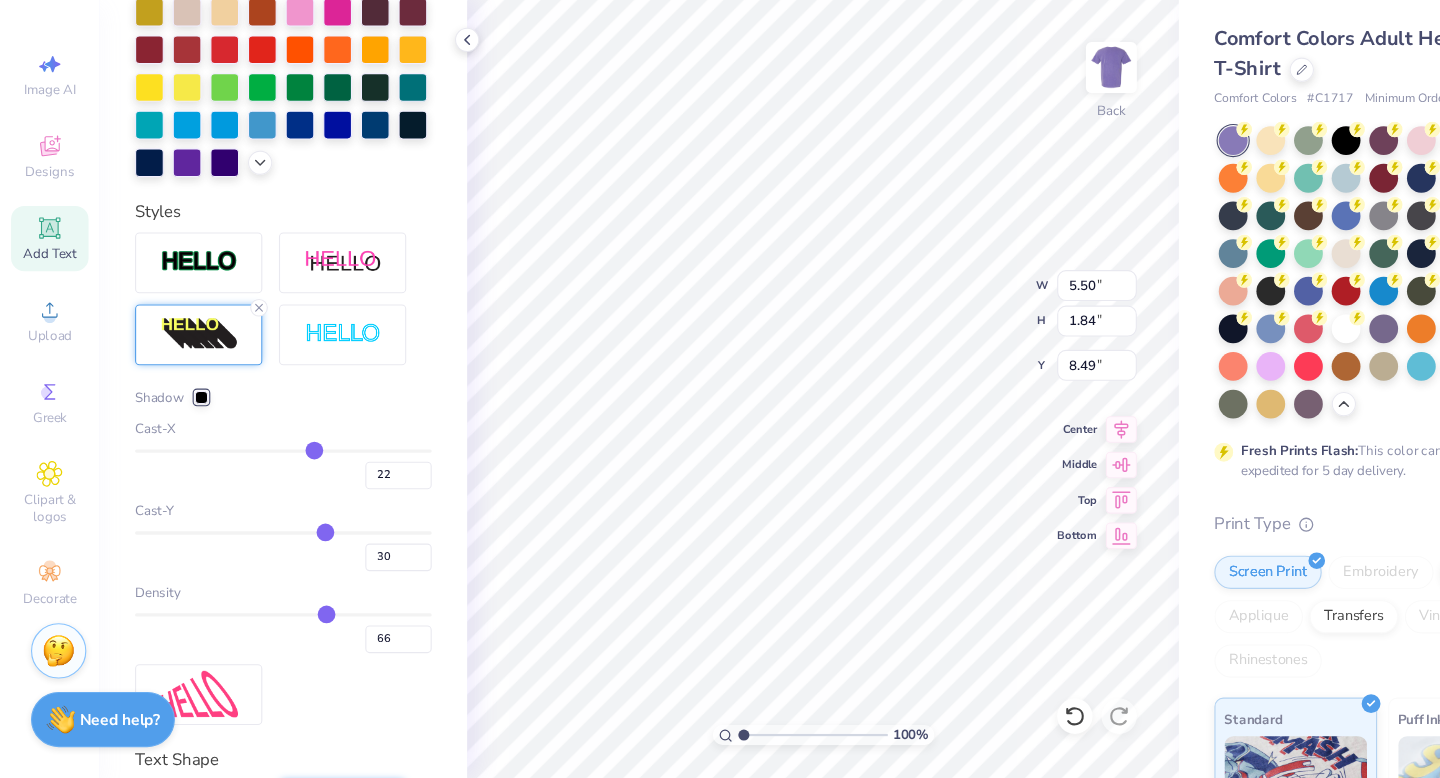 type on "19" 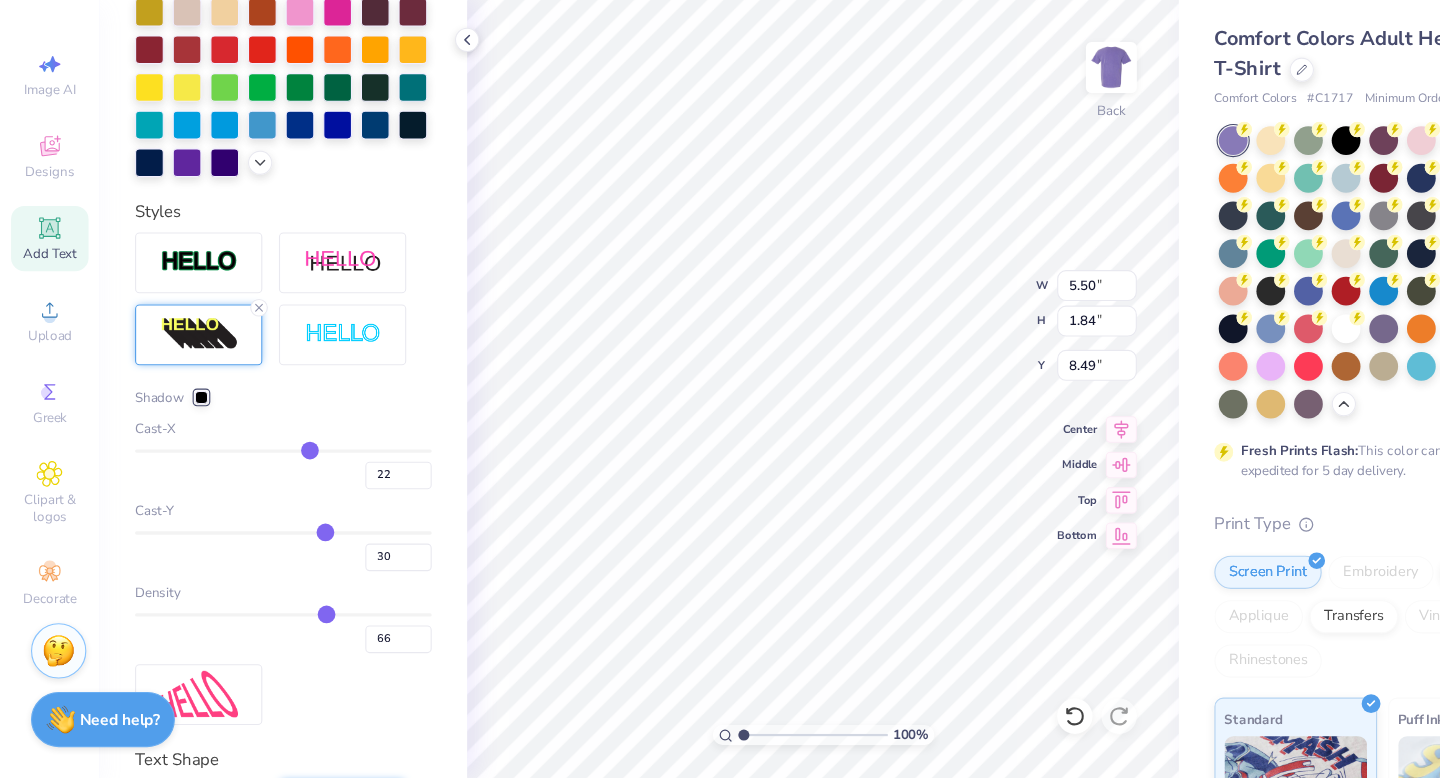 type on "19" 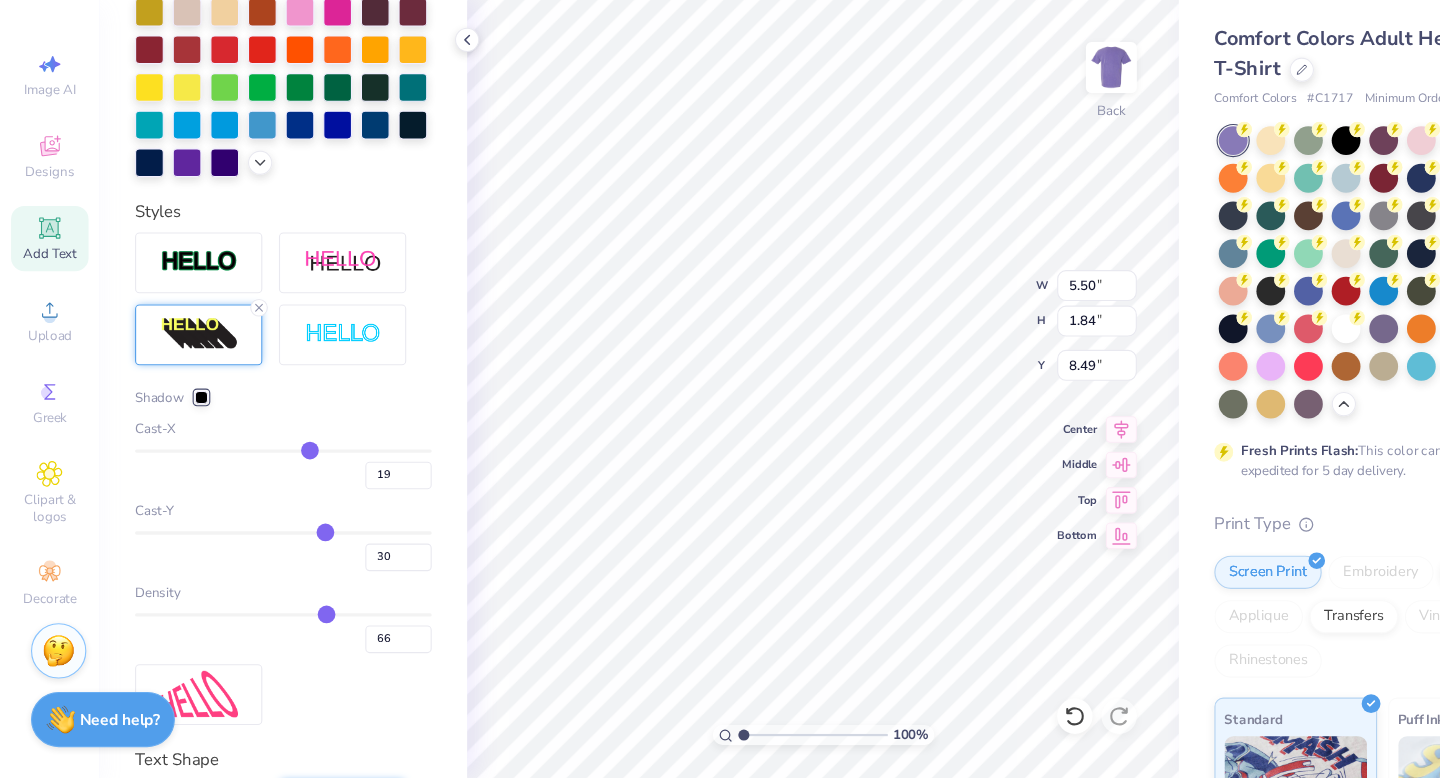 type on "18" 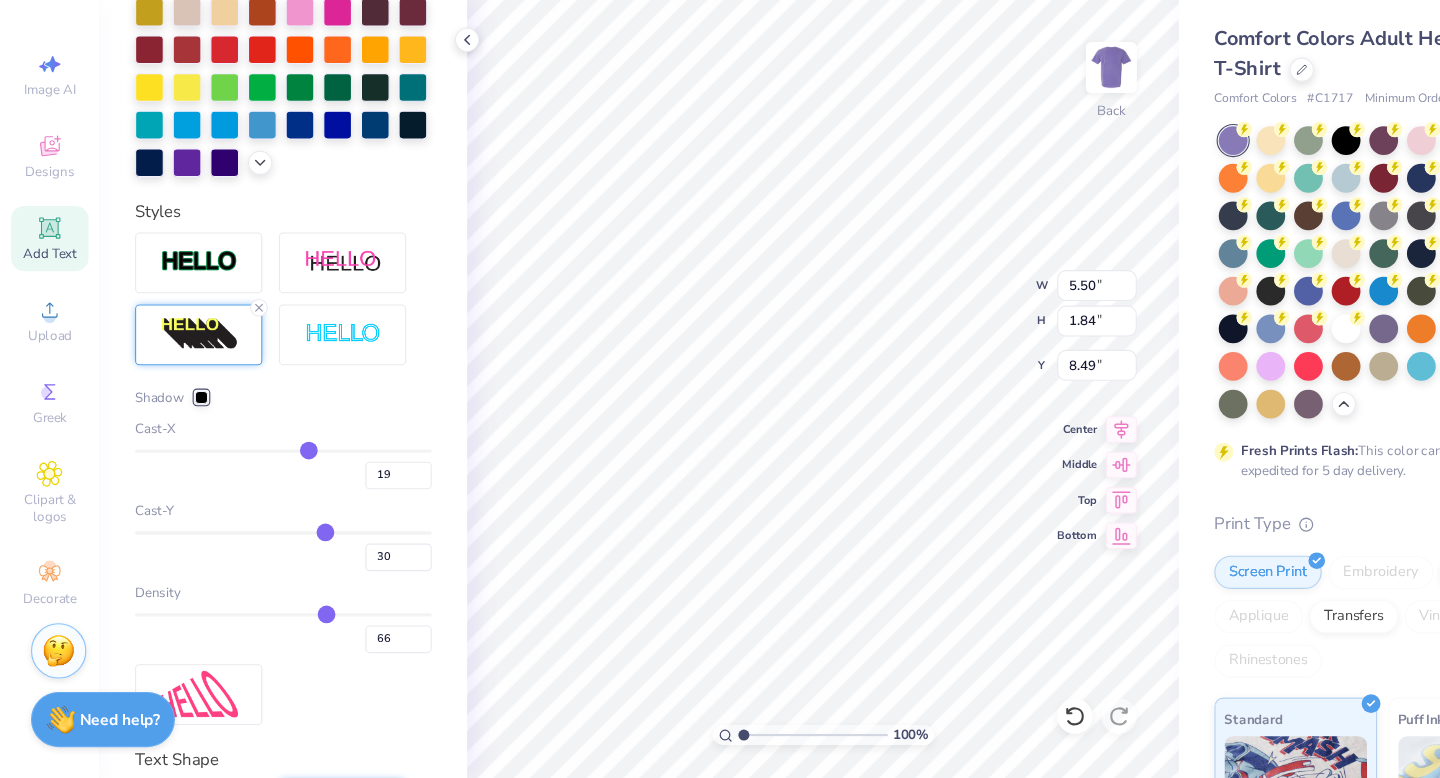 type on "18" 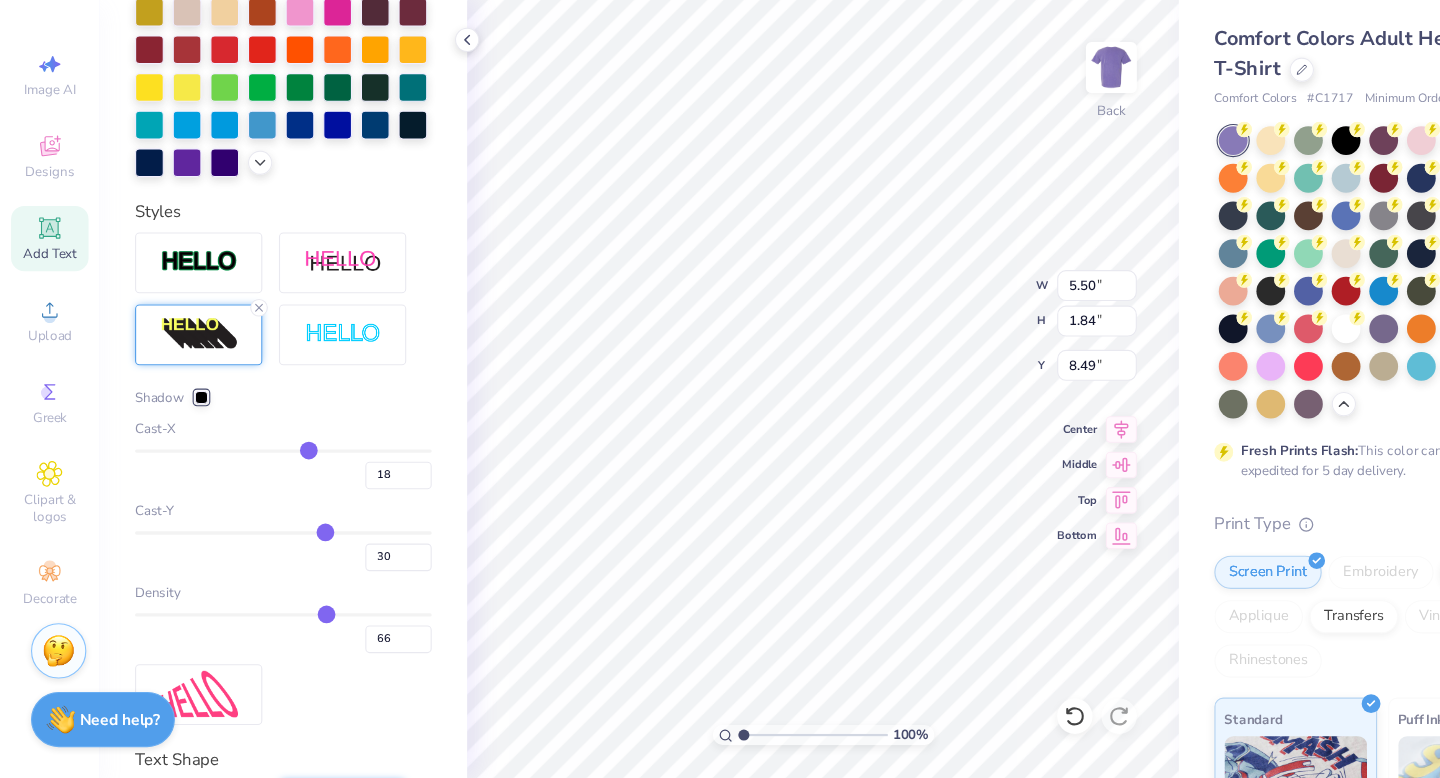 type on "16" 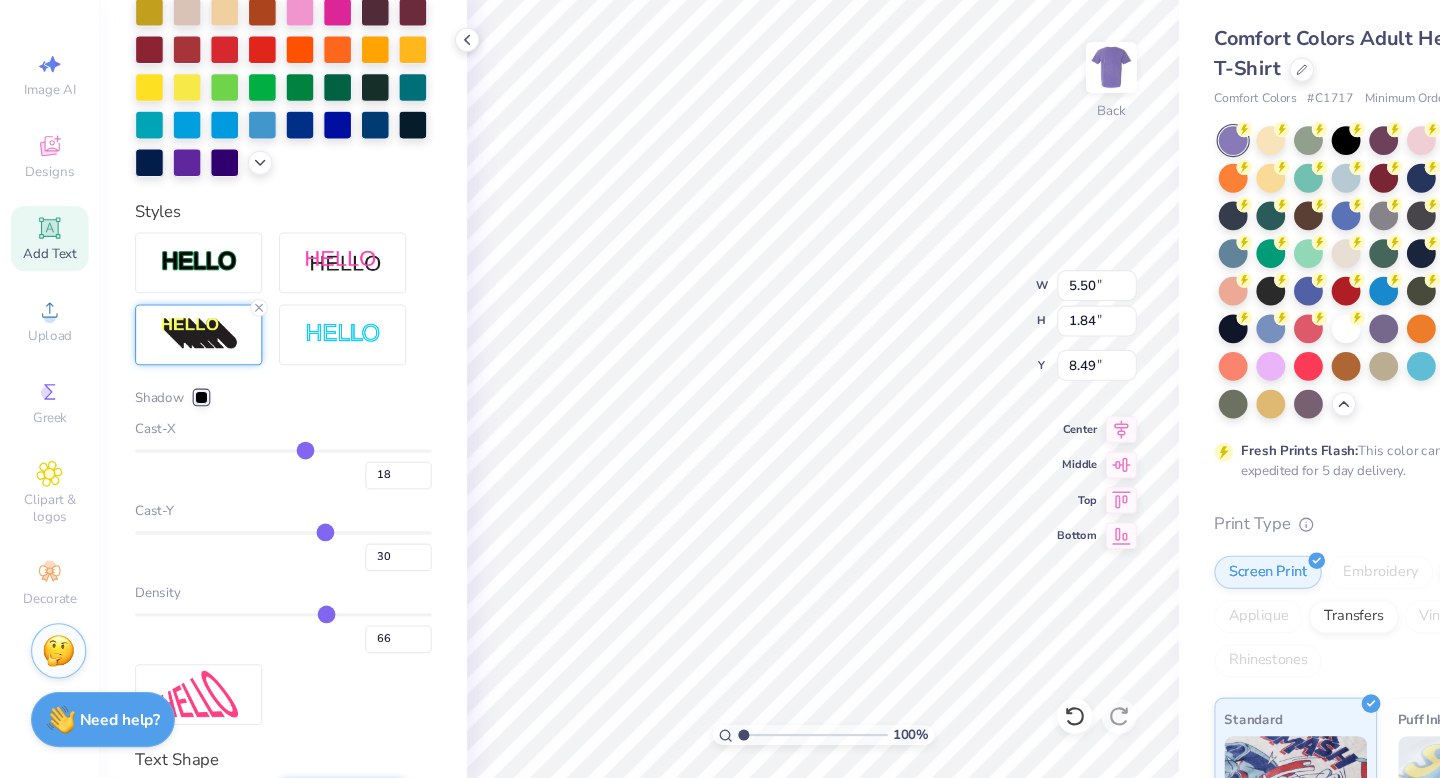 type on "16" 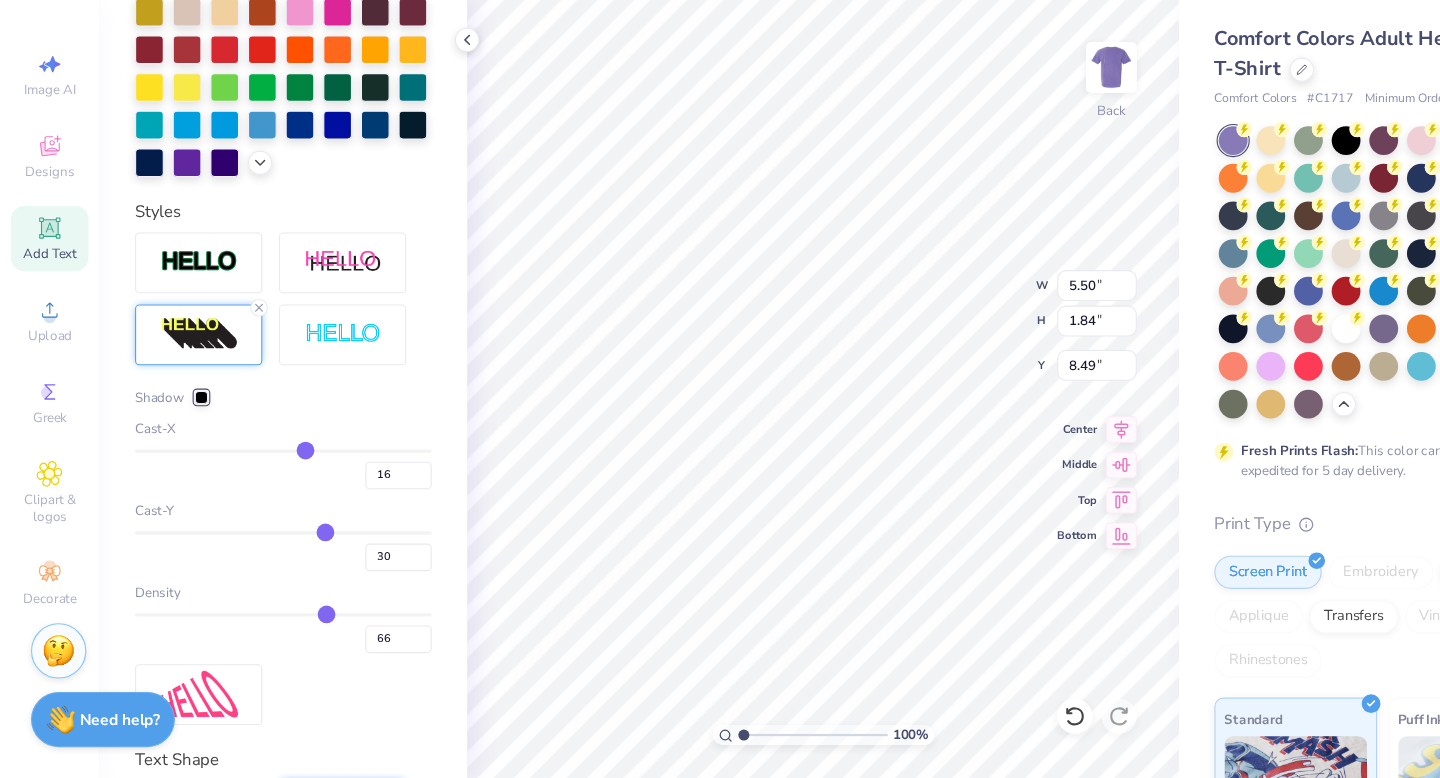type on "15" 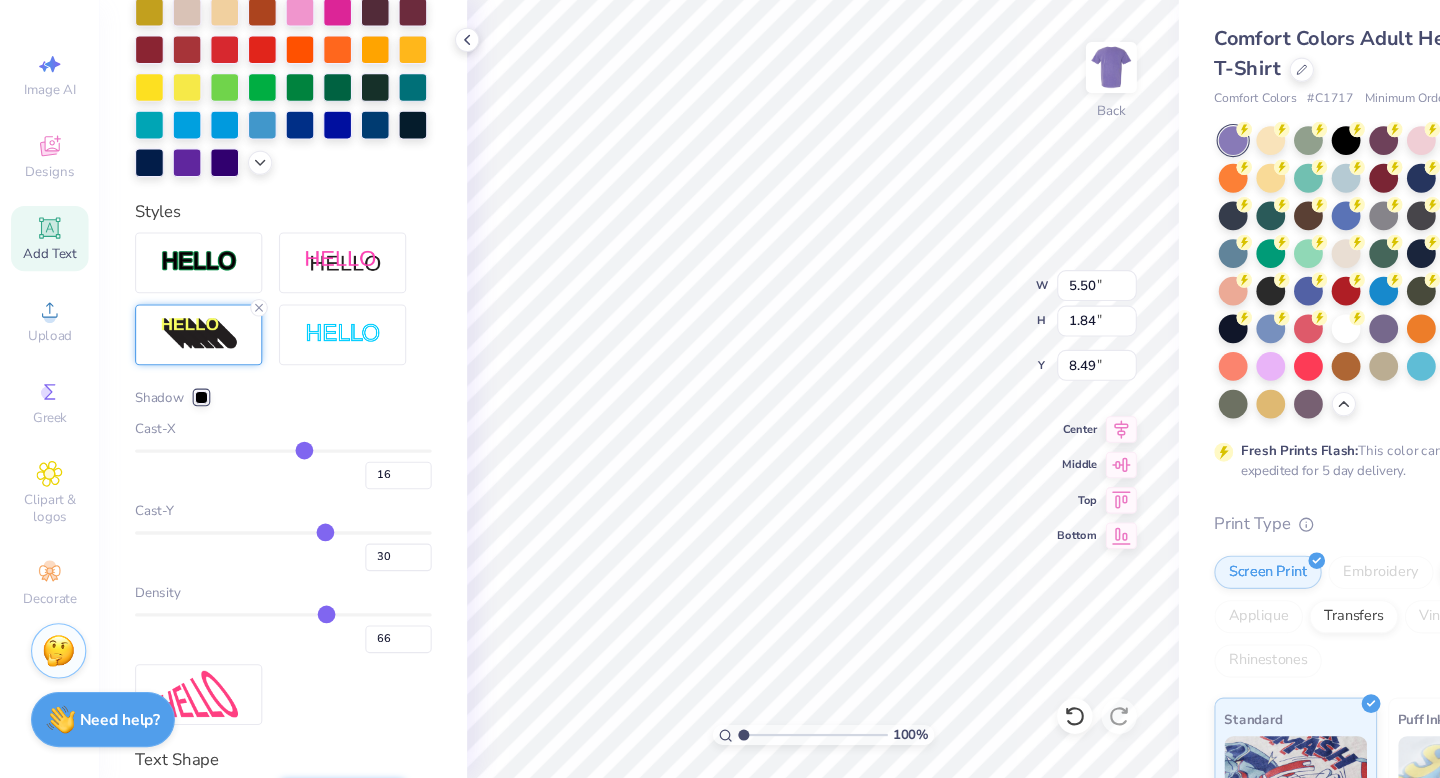 type on "15" 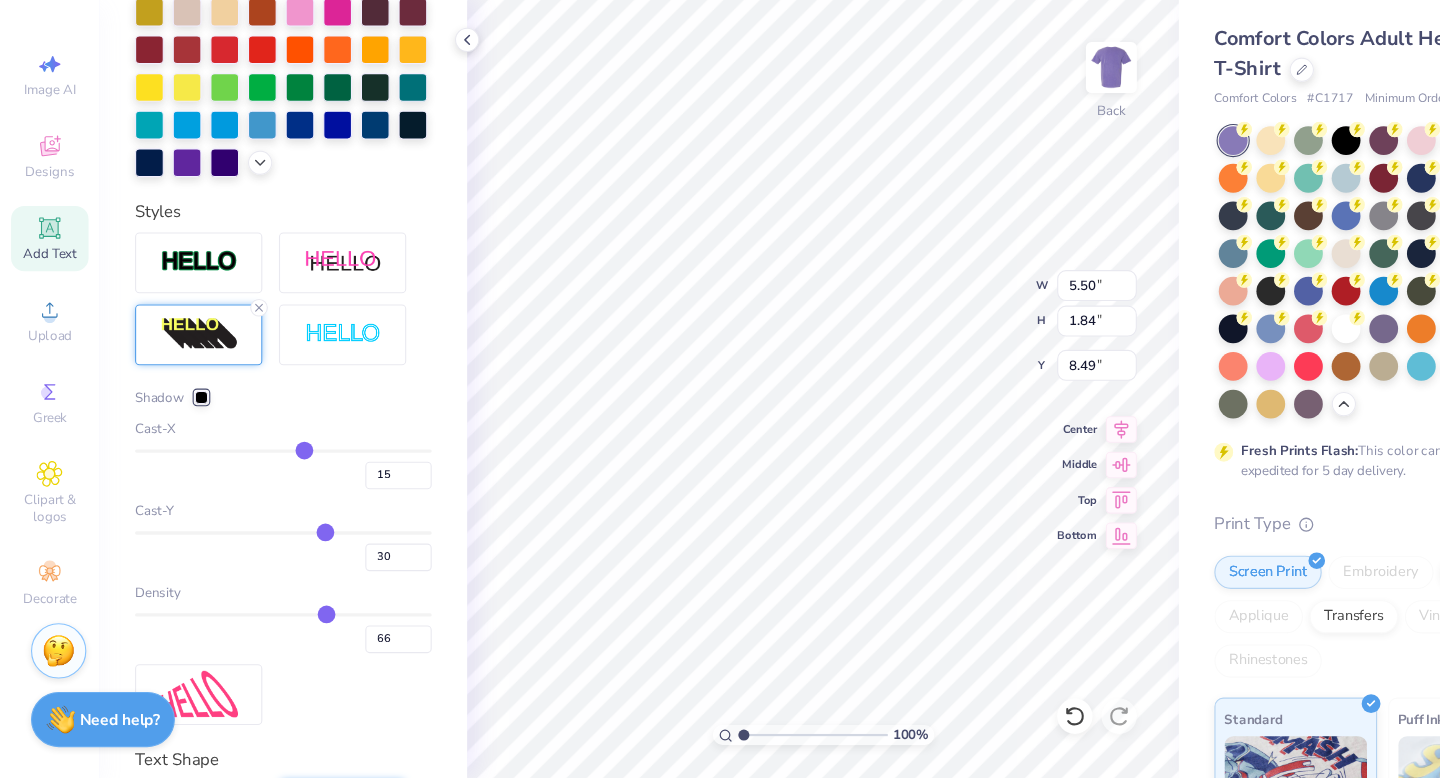 type on "14" 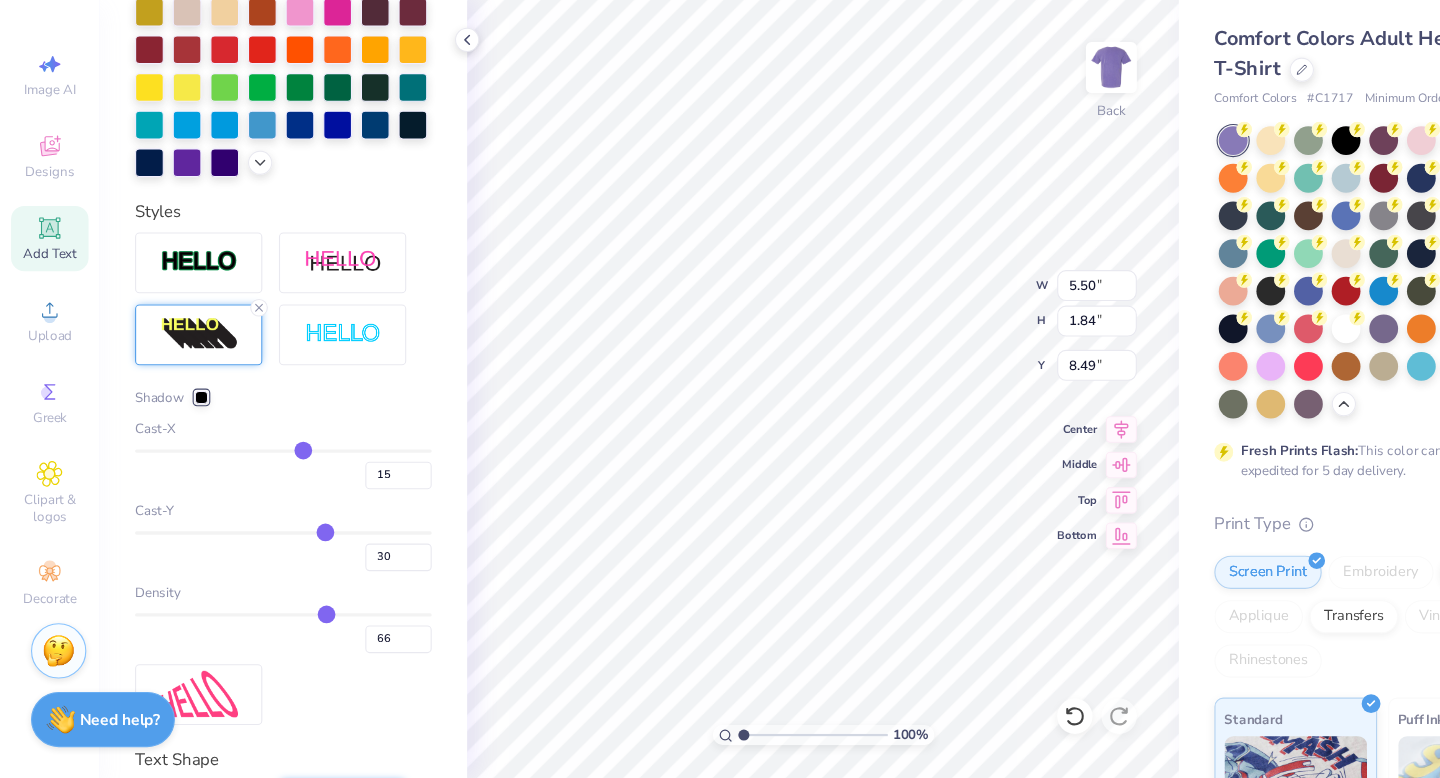 type on "14" 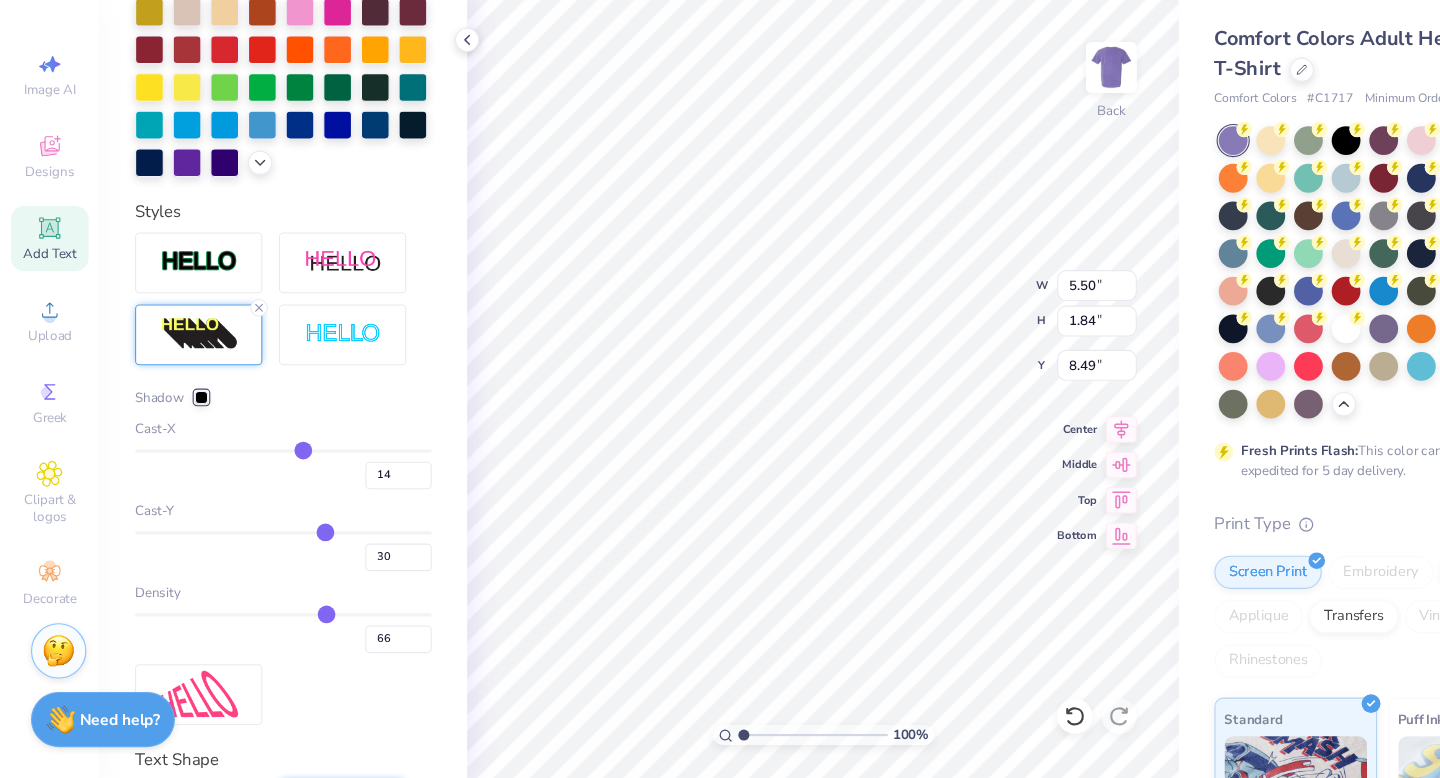 type on "13" 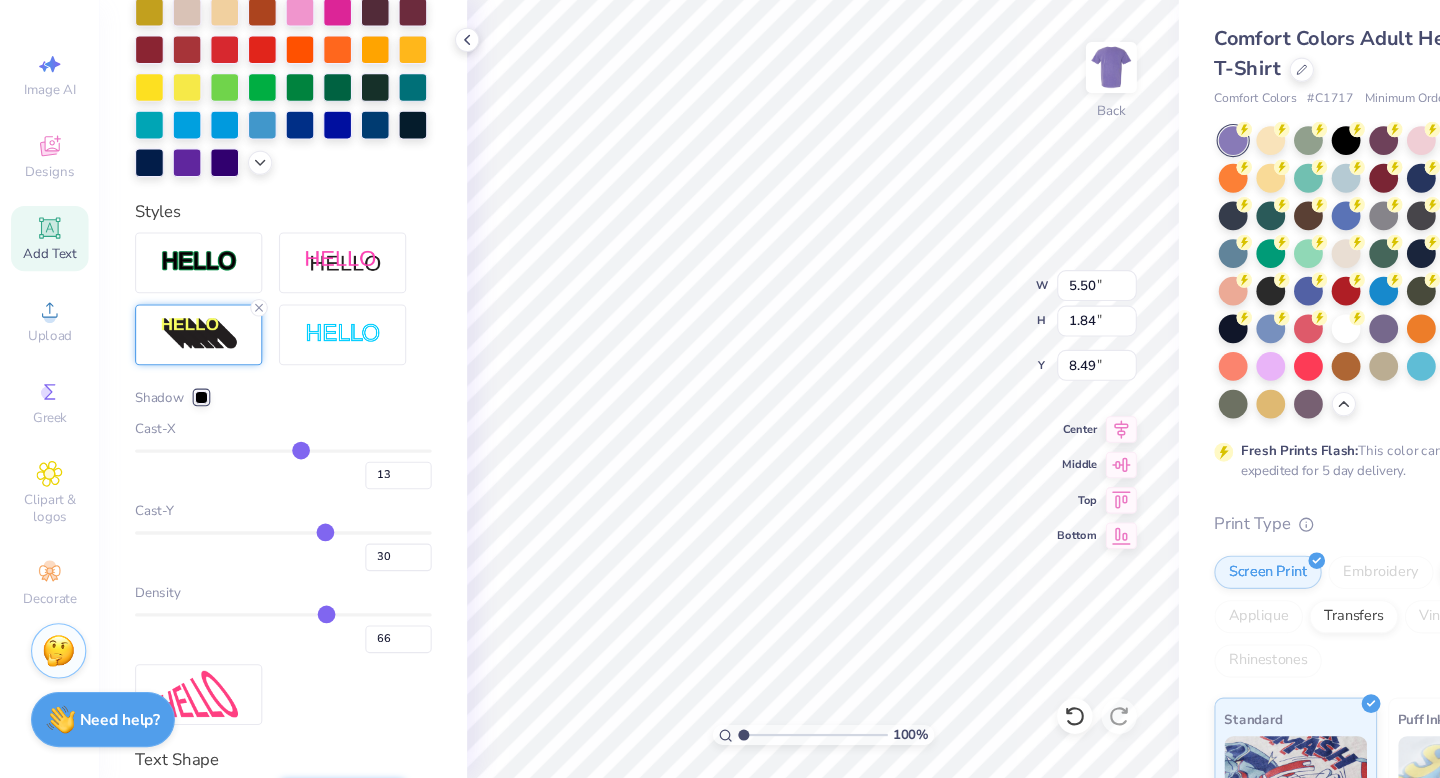 type on "12" 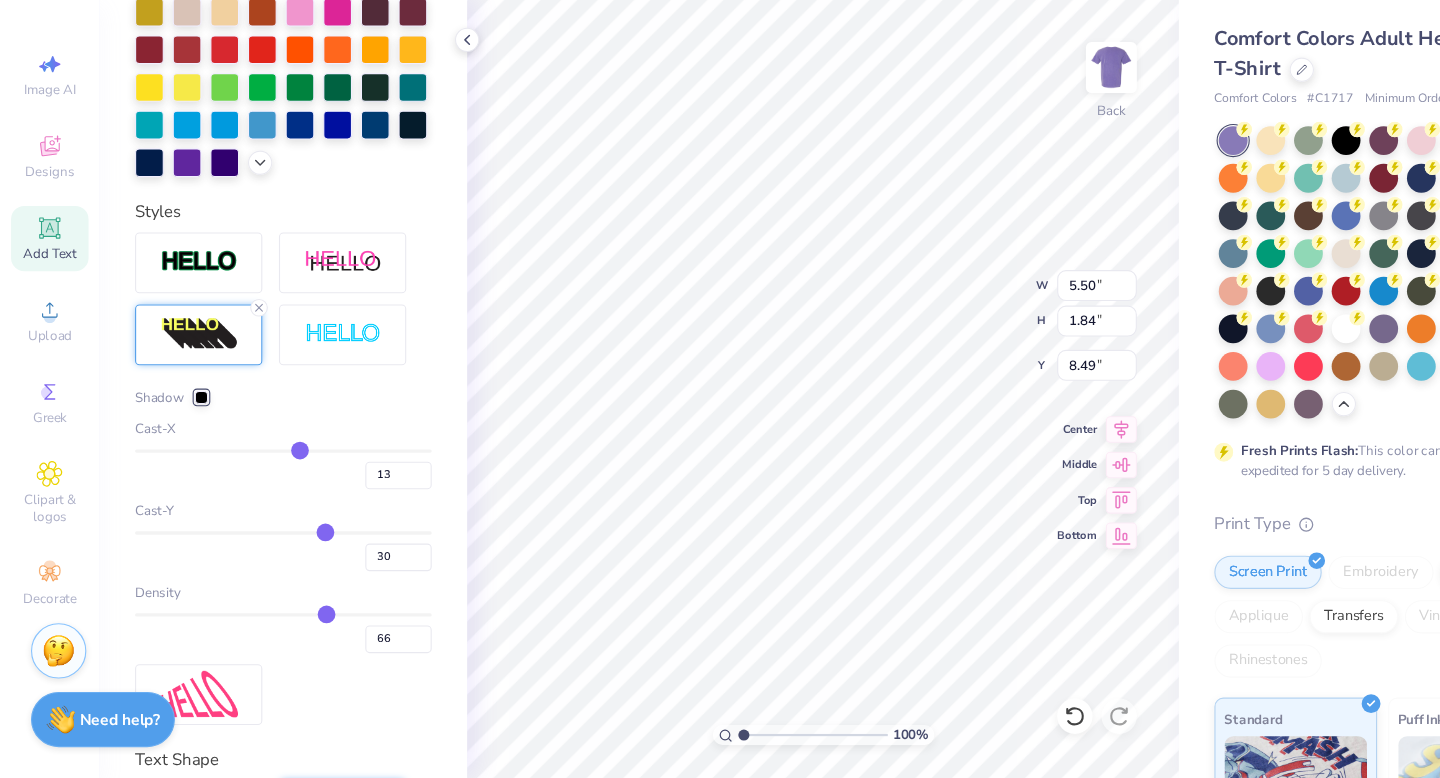 type on "12" 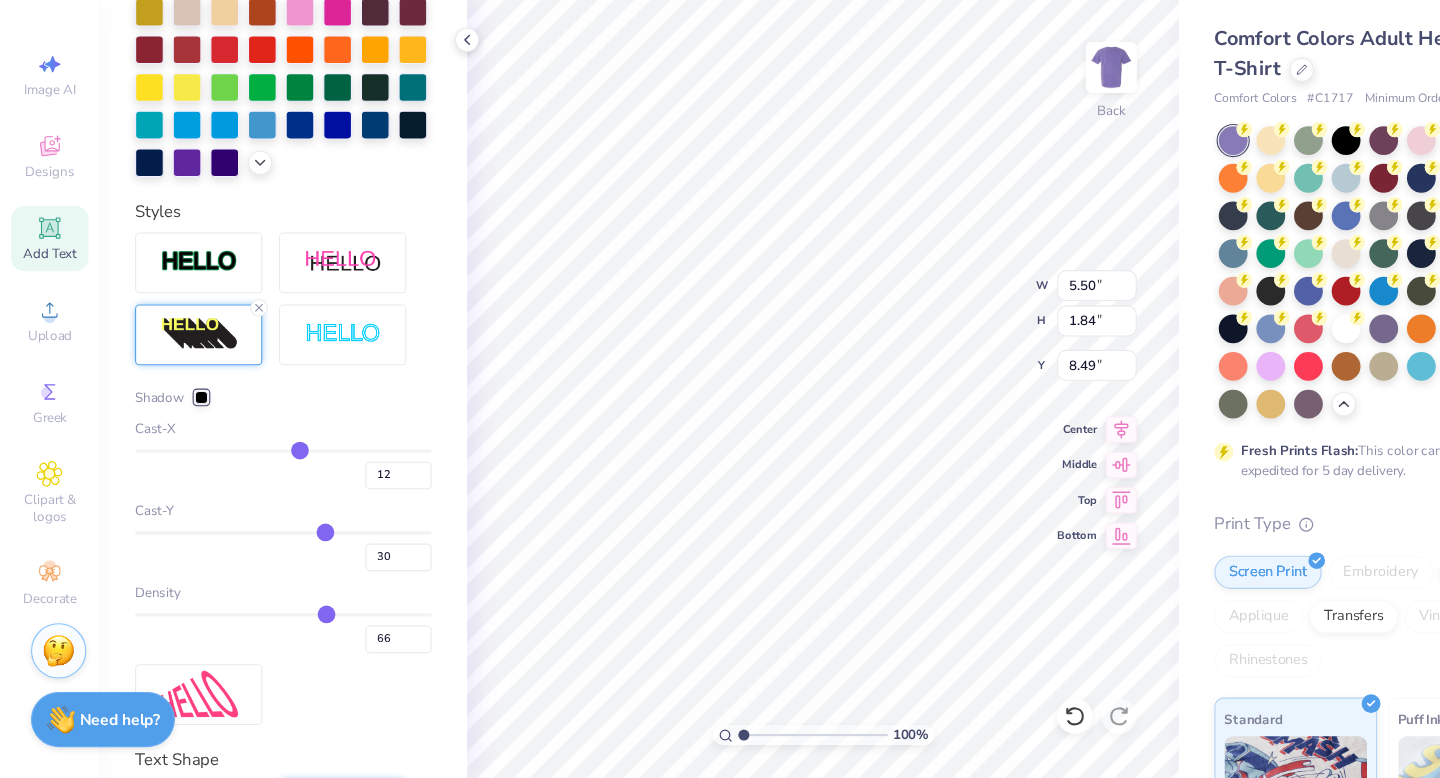 type on "11" 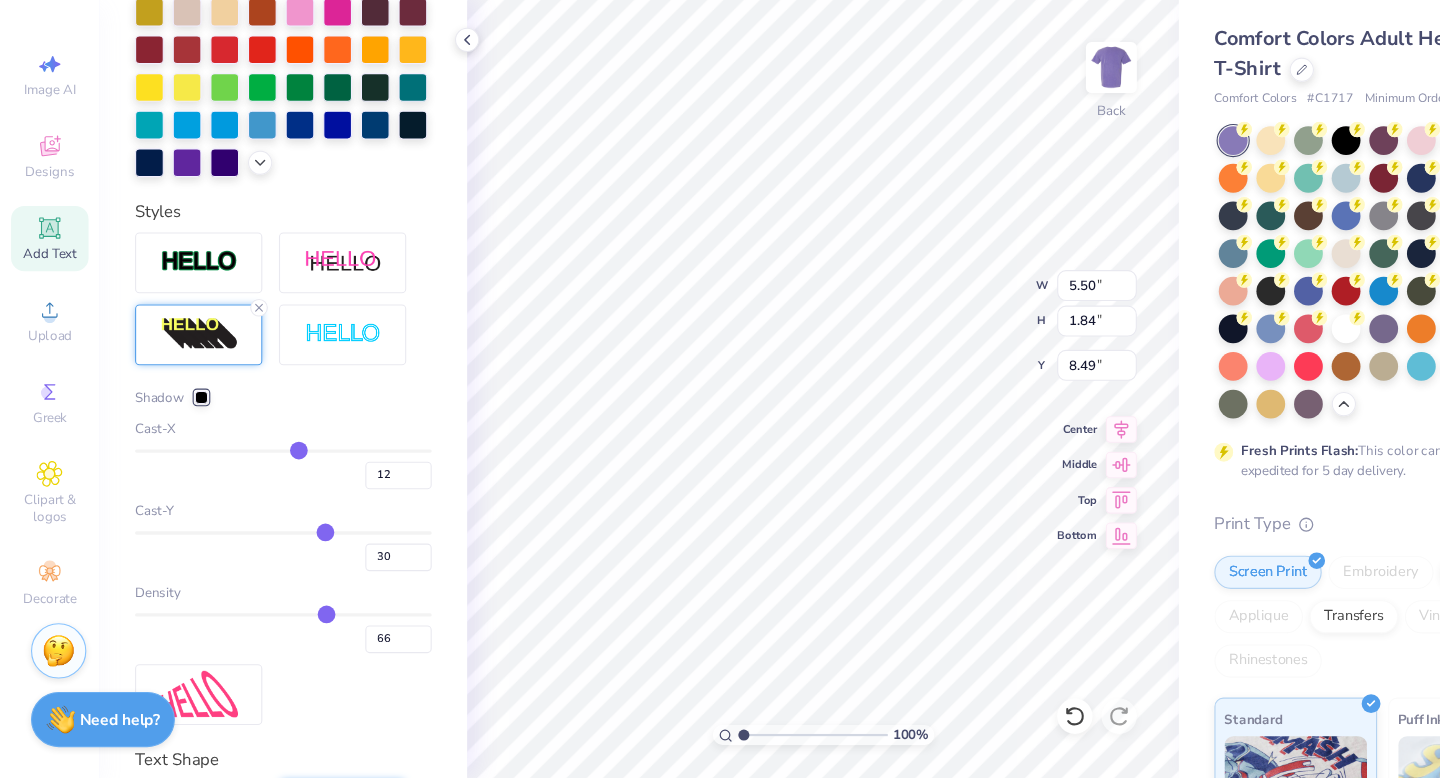 type on "11" 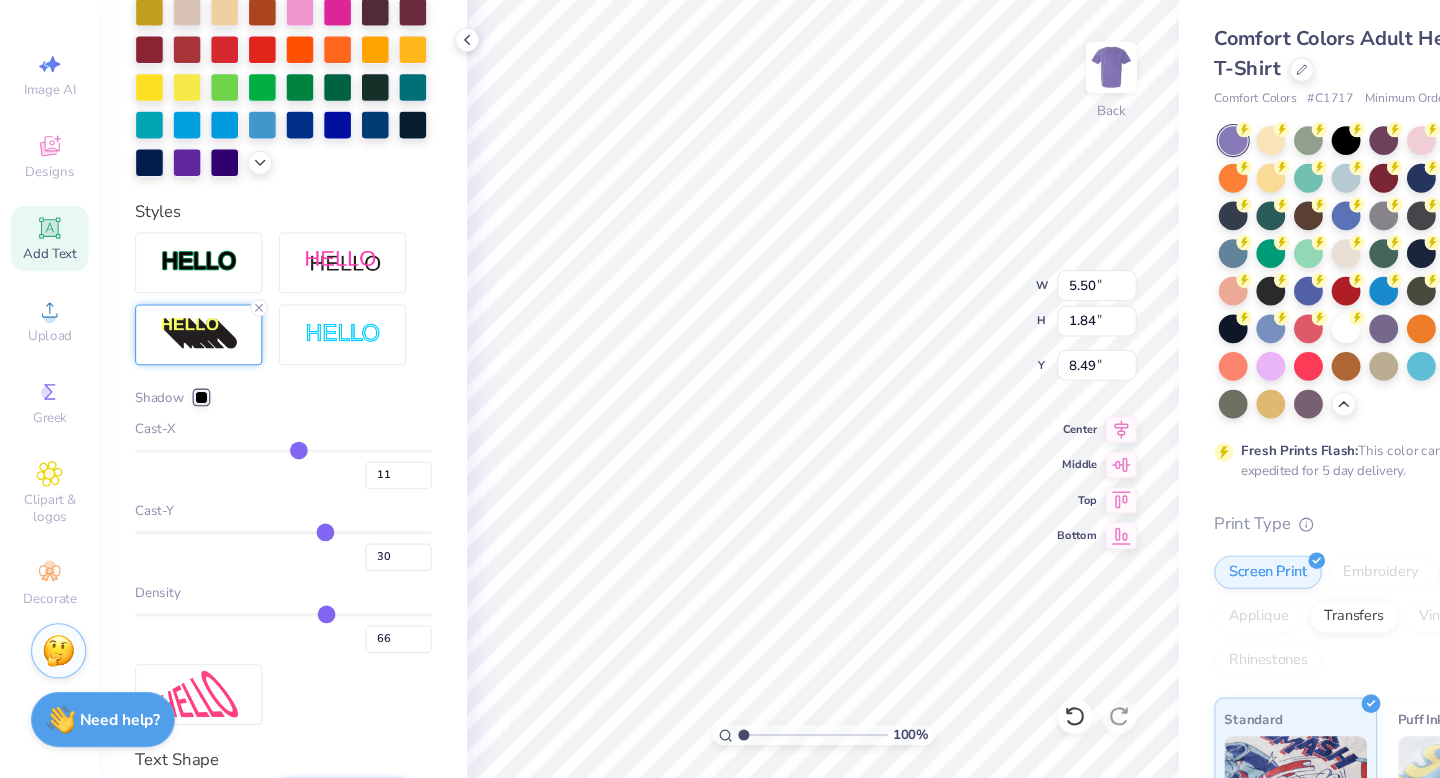 type on "10" 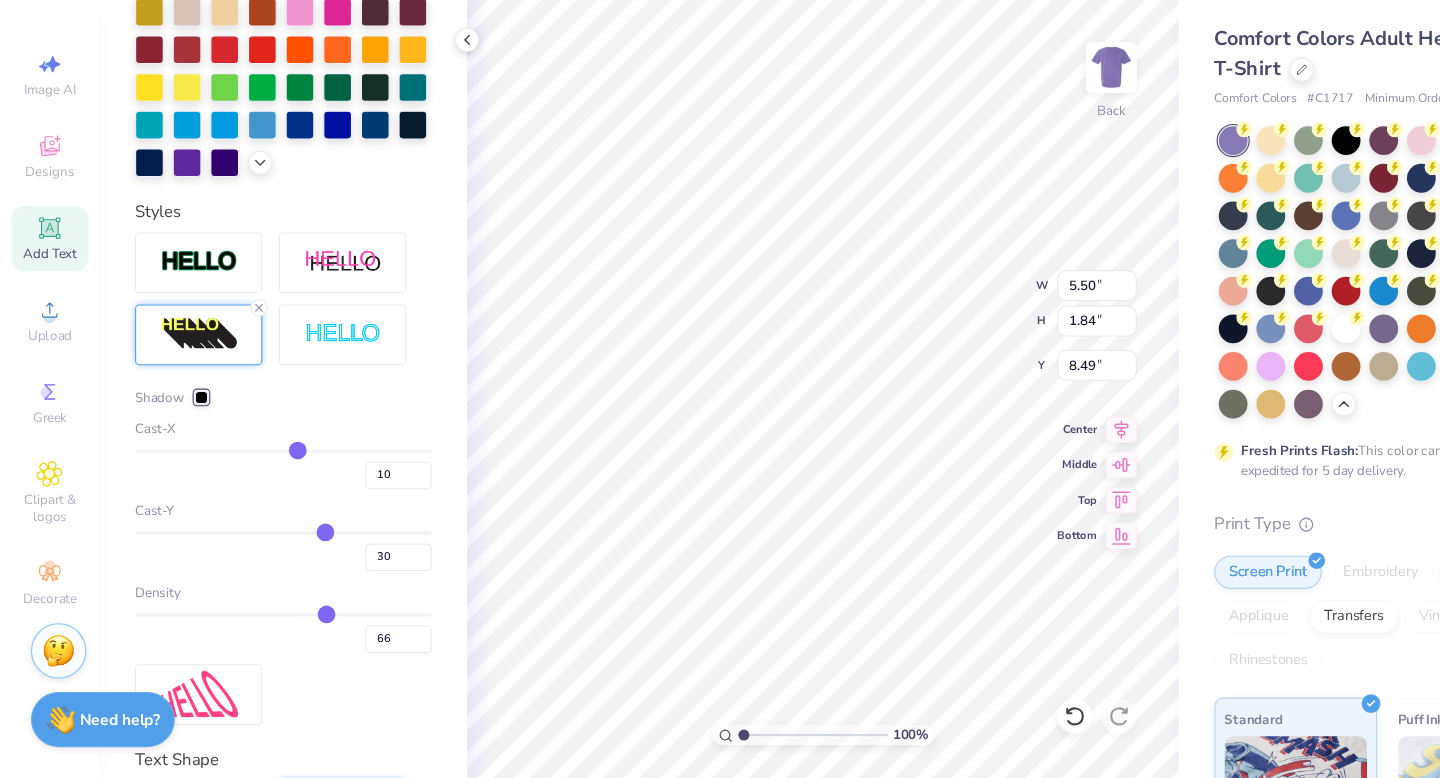 type on "9" 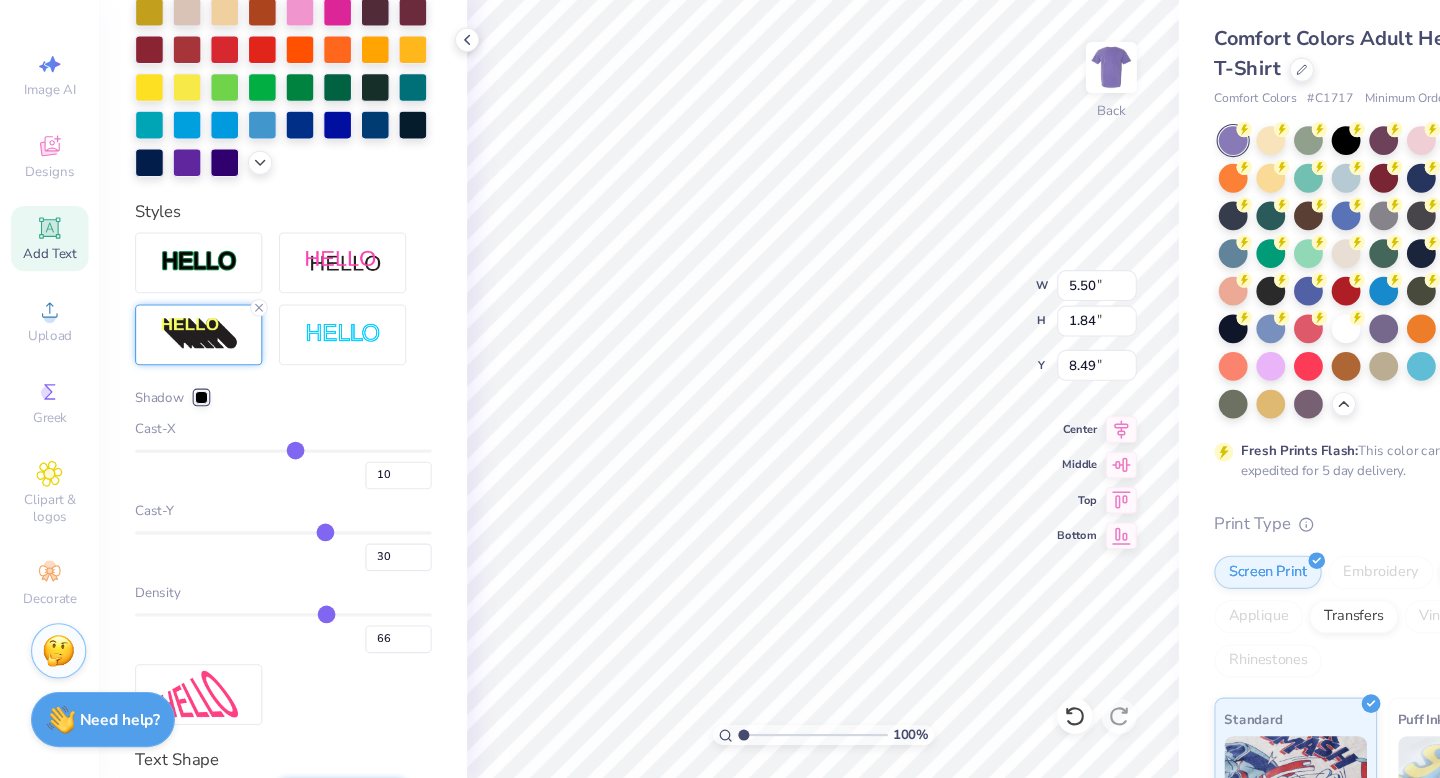 type on "9" 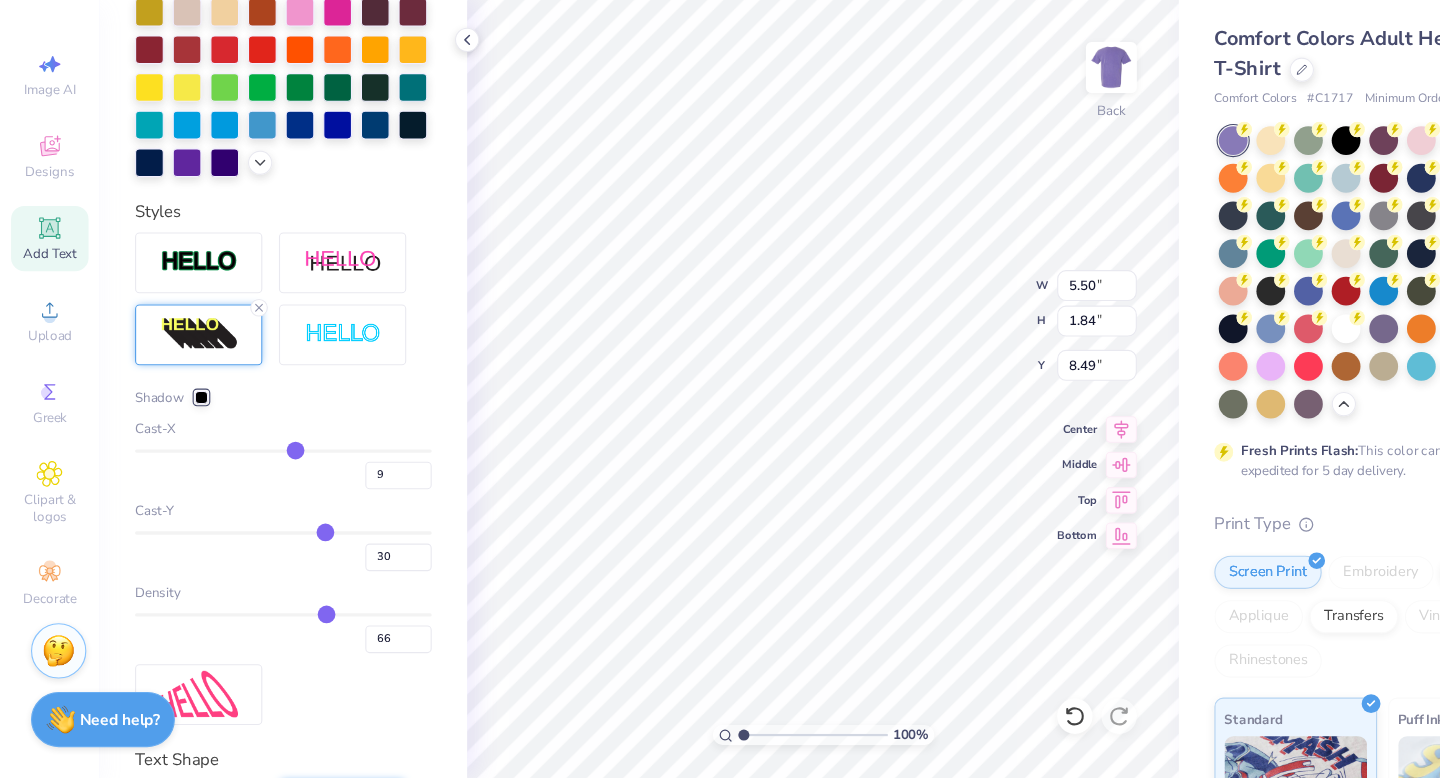 type on "8" 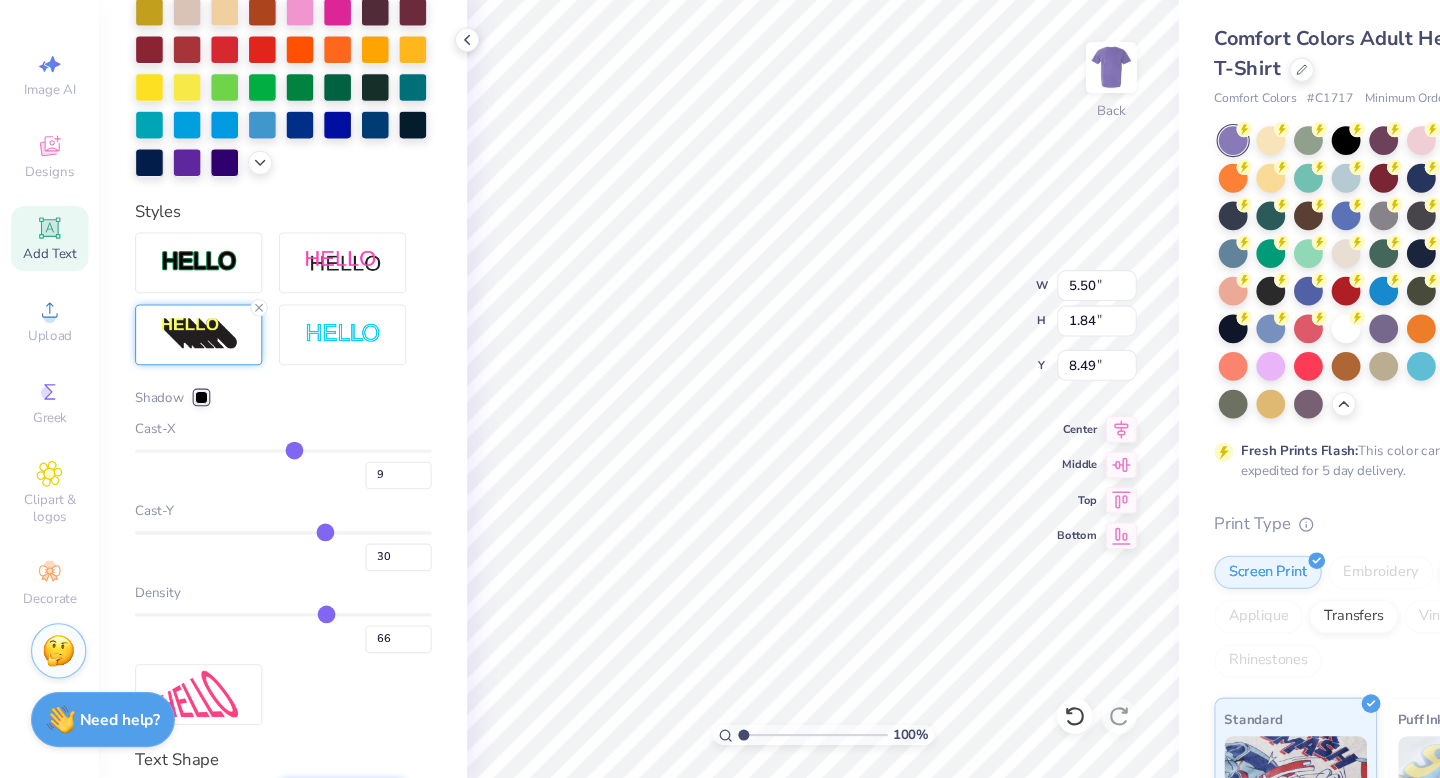 type on "8" 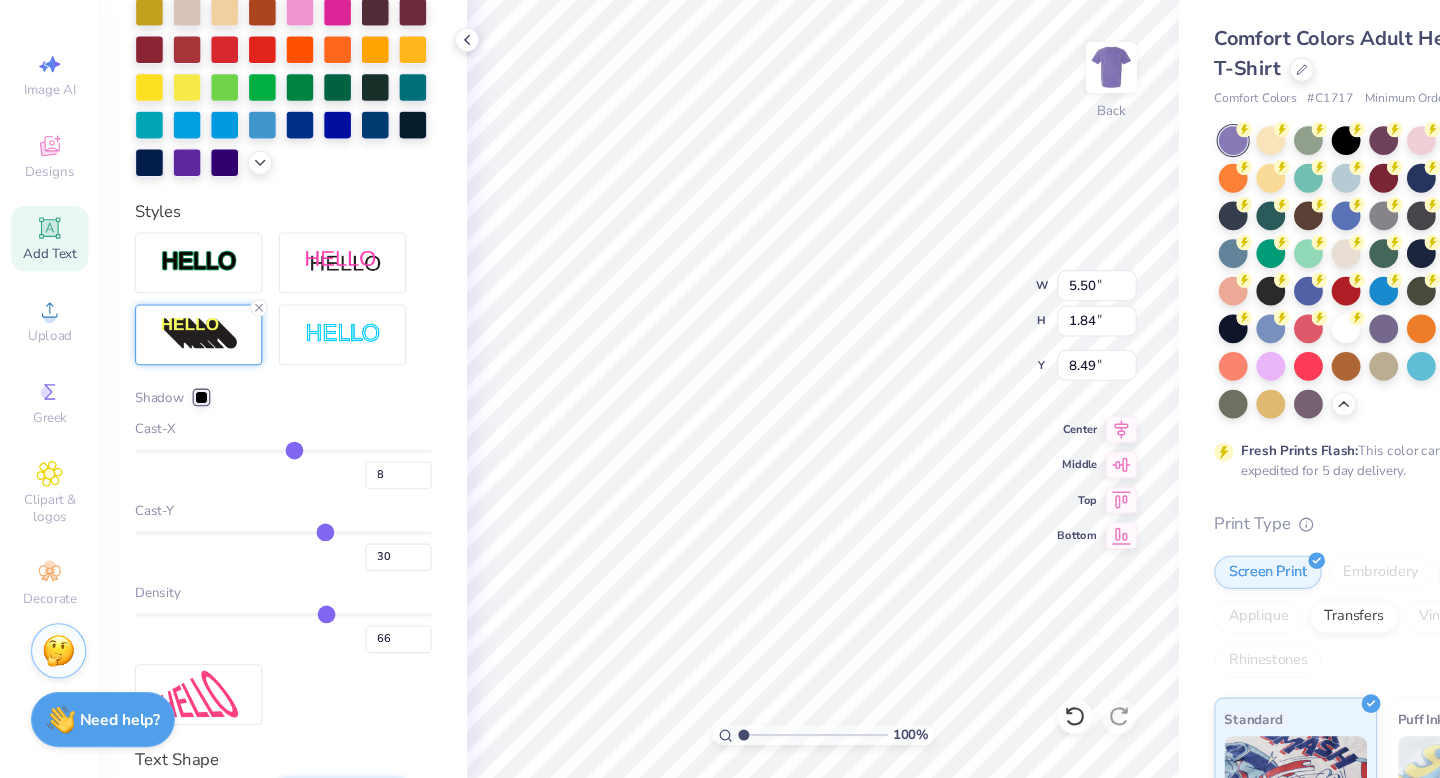 type on "7" 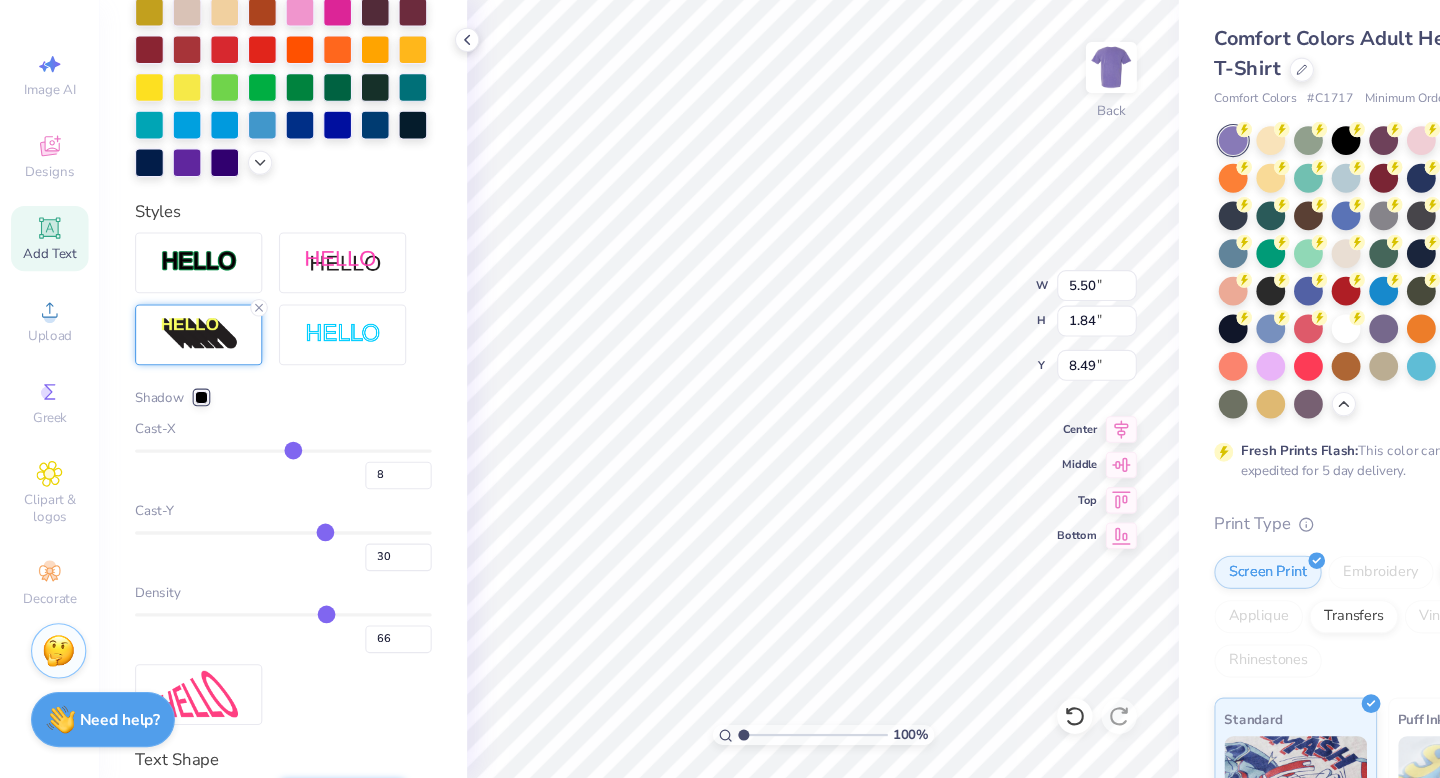 type on "7" 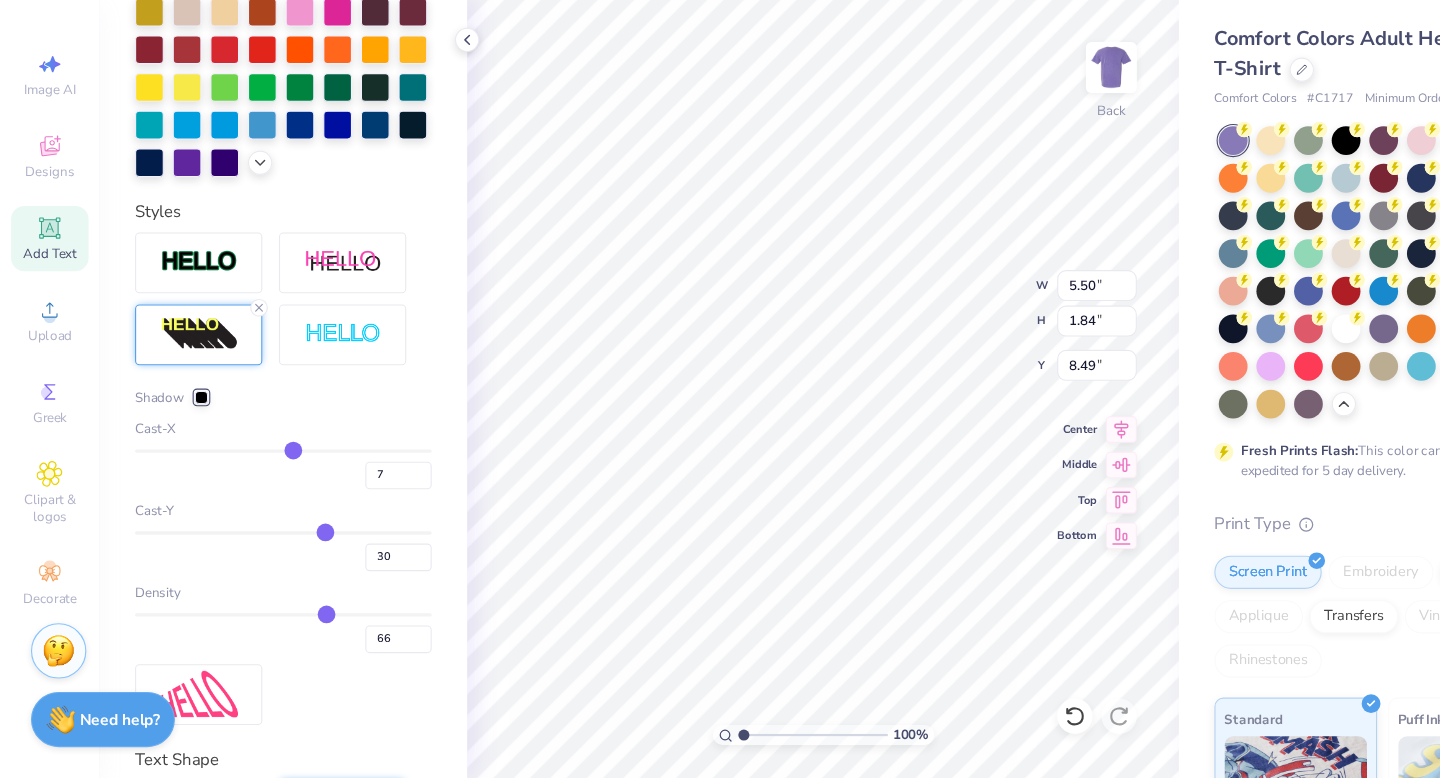 type on "6" 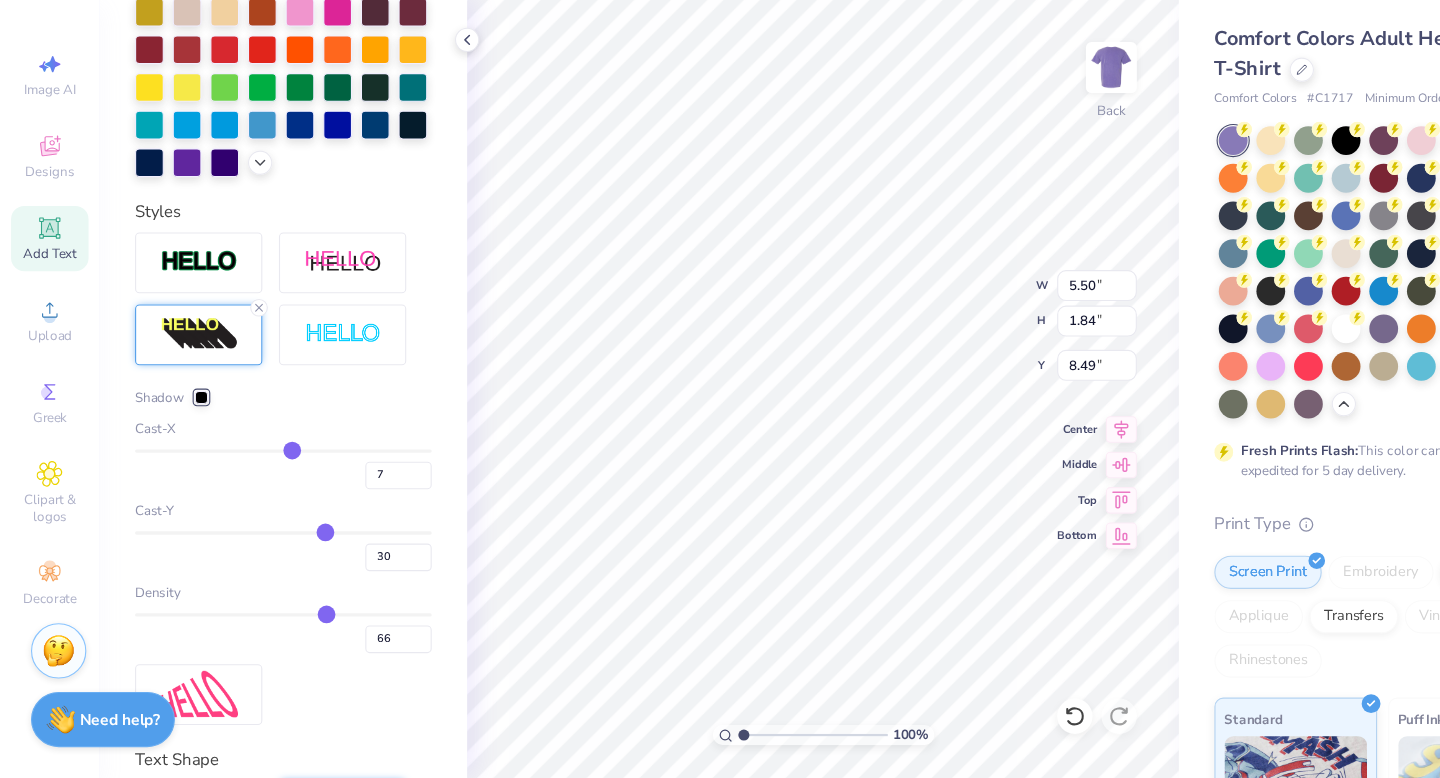 type on "6" 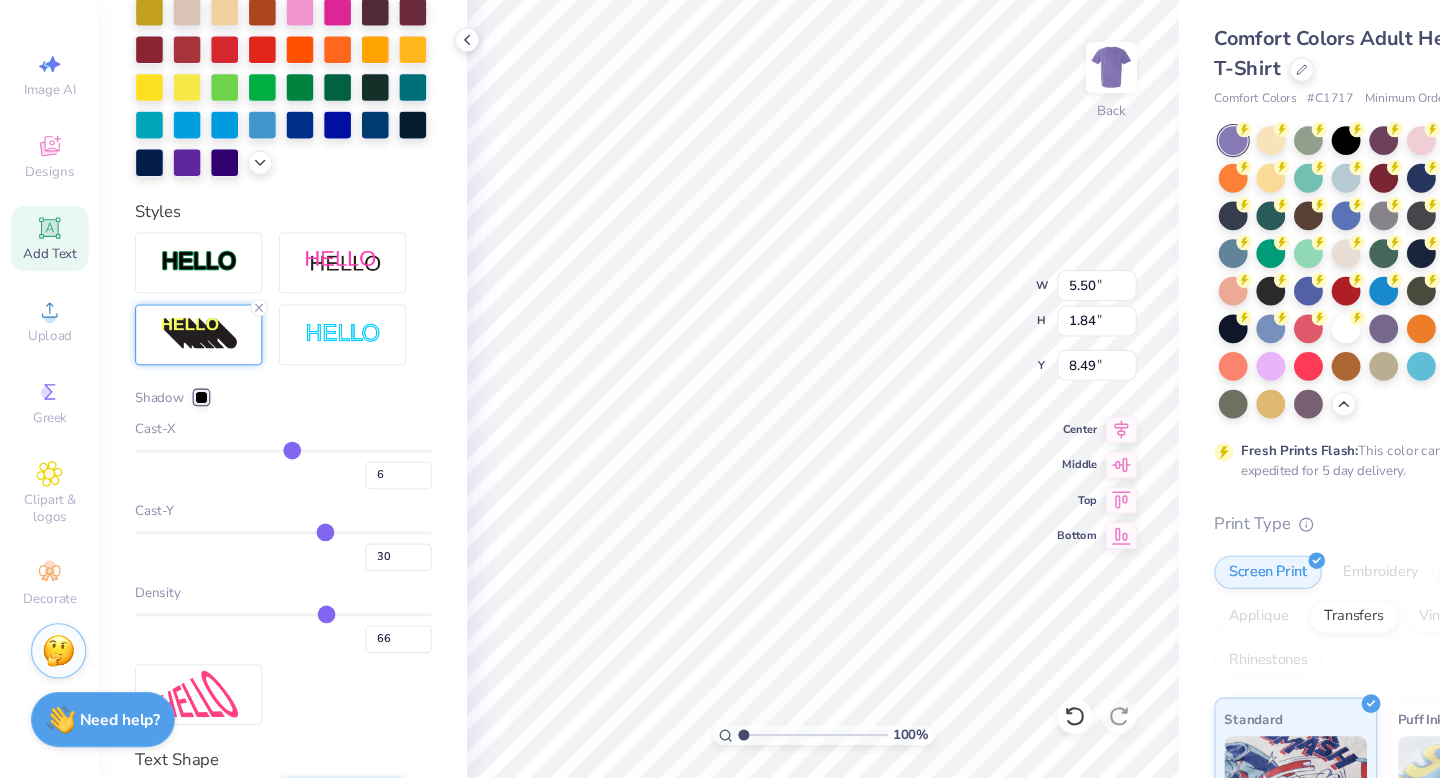 type on "6" 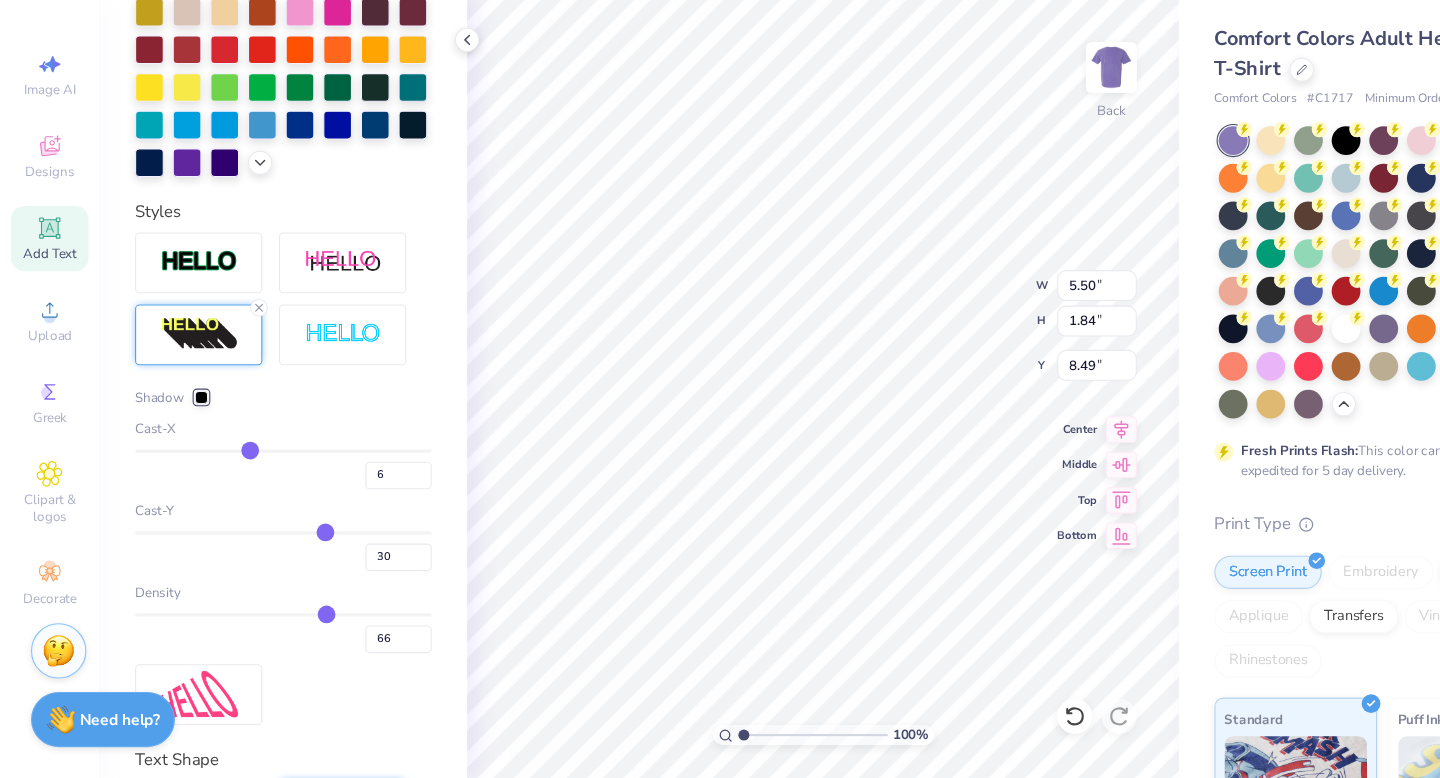 type on "-24" 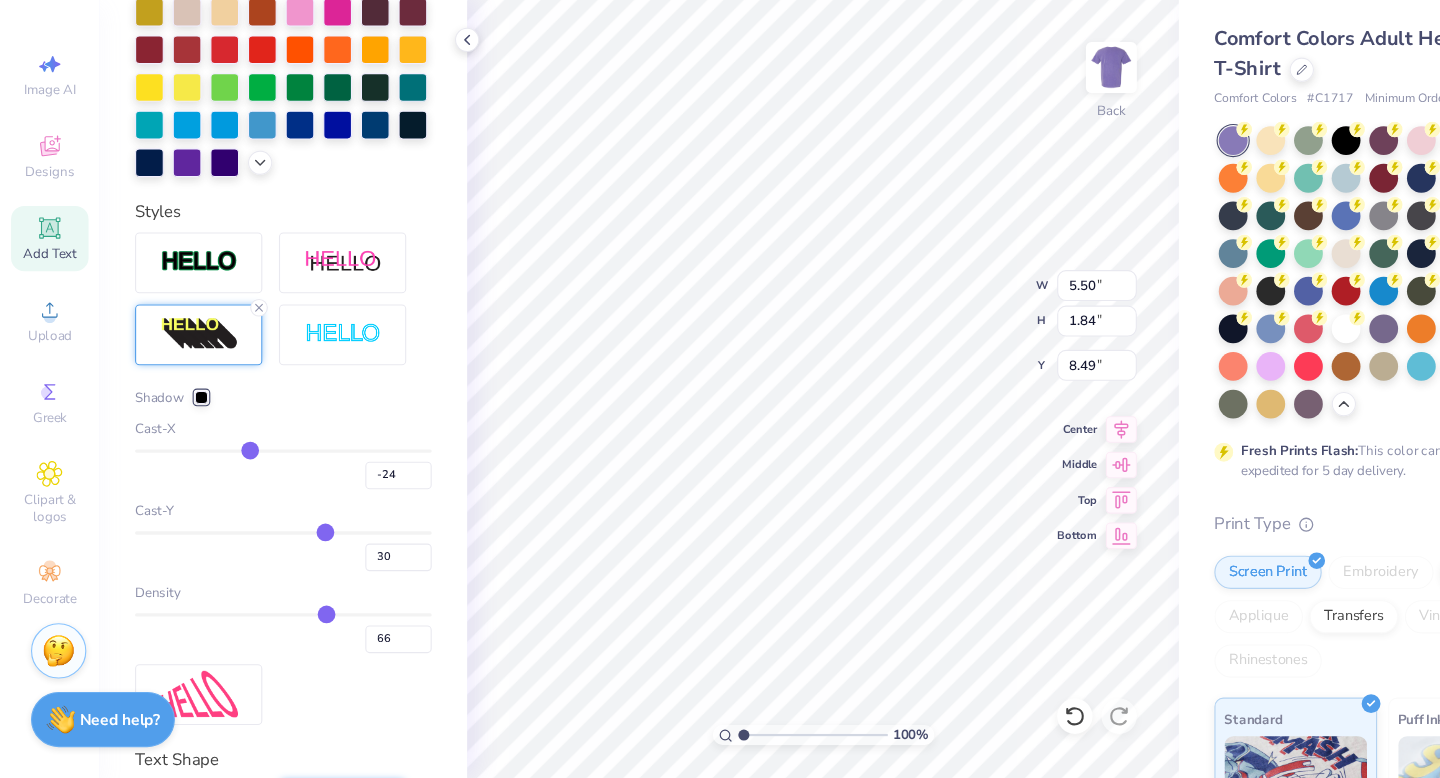 type on "-27" 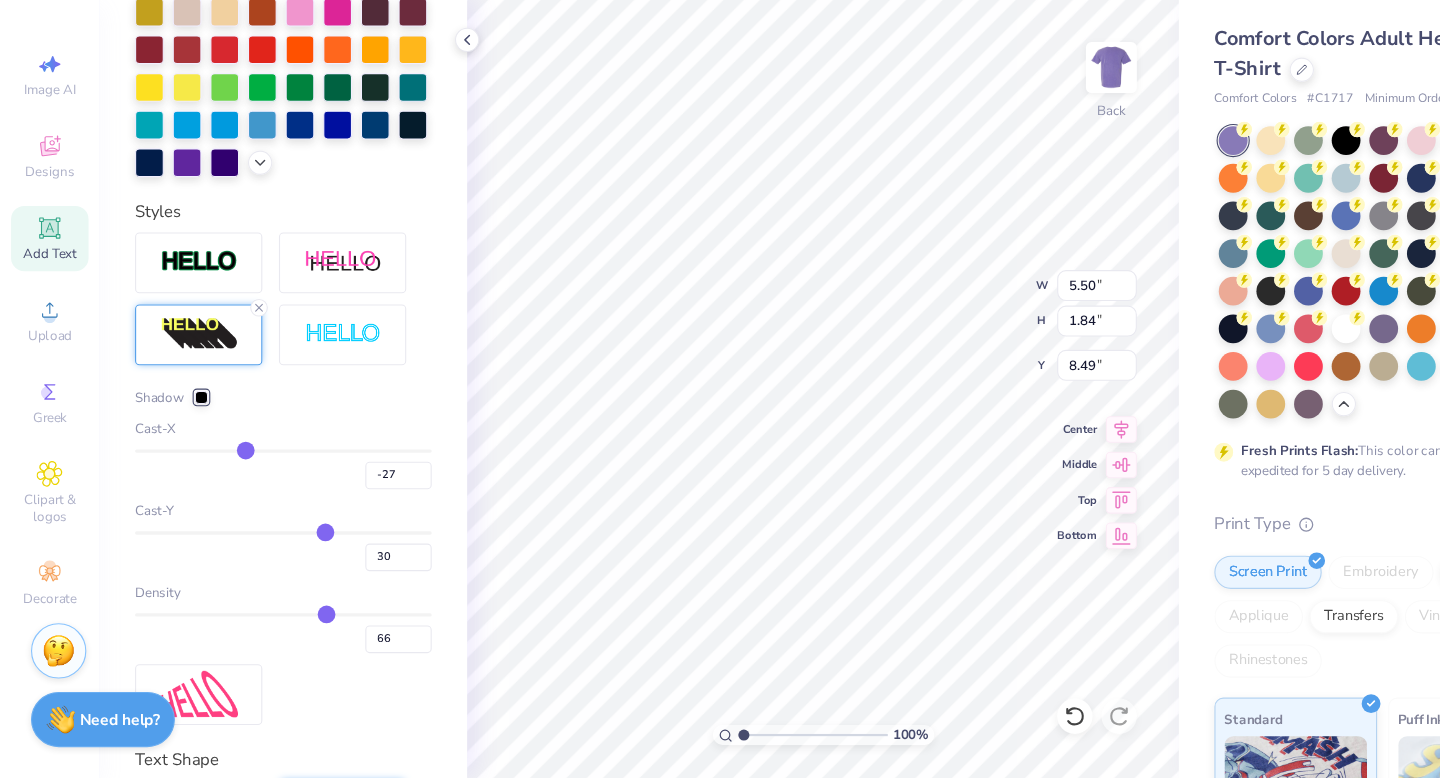 type on "-28" 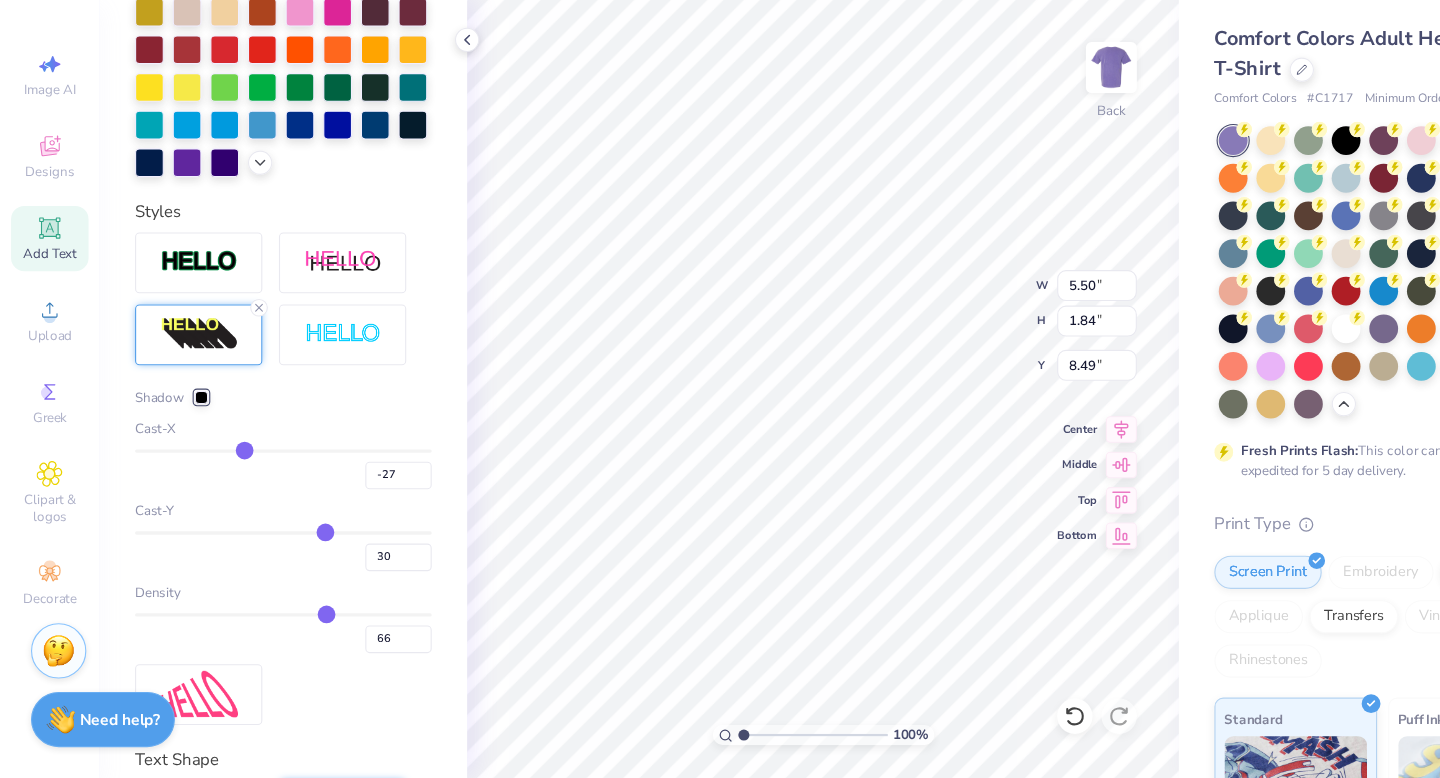 type on "-28" 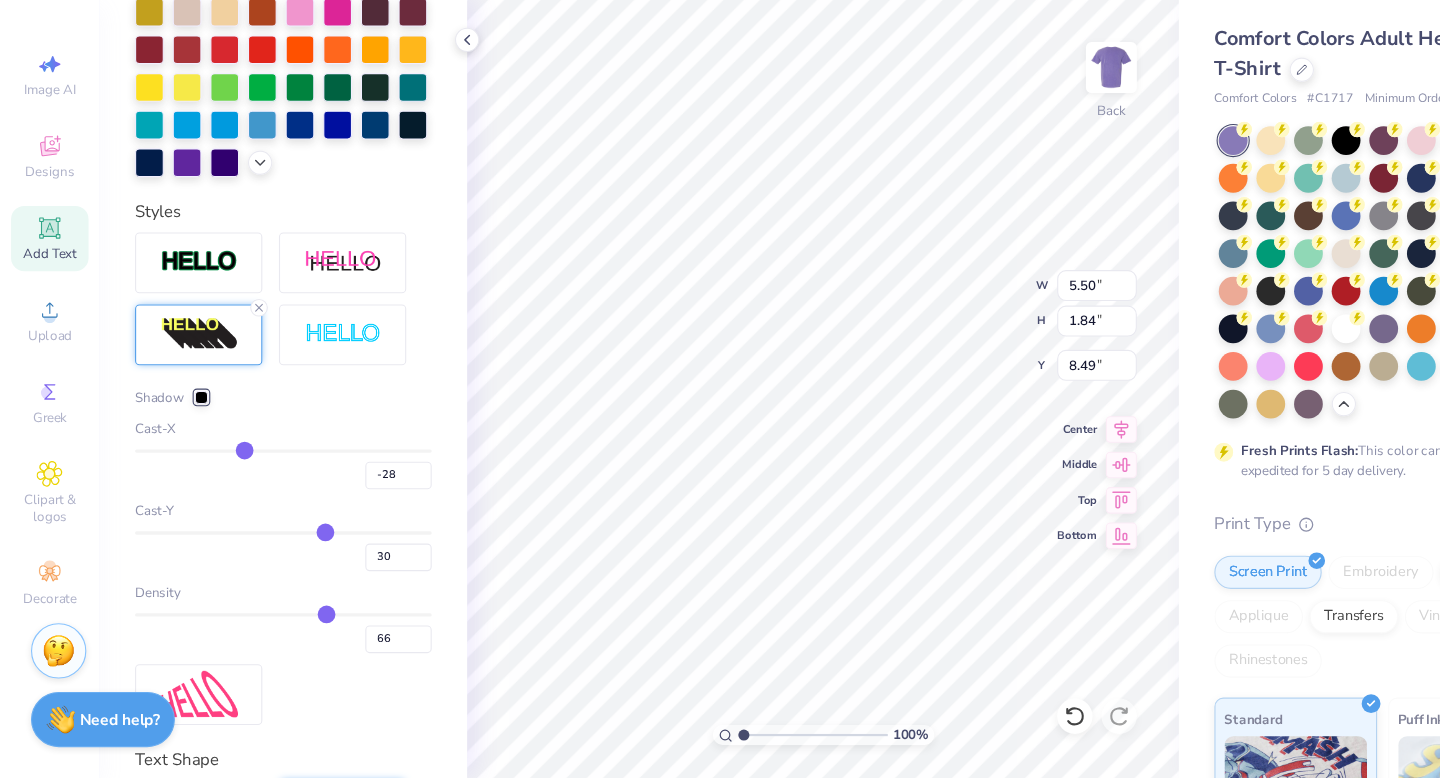 type on "-31" 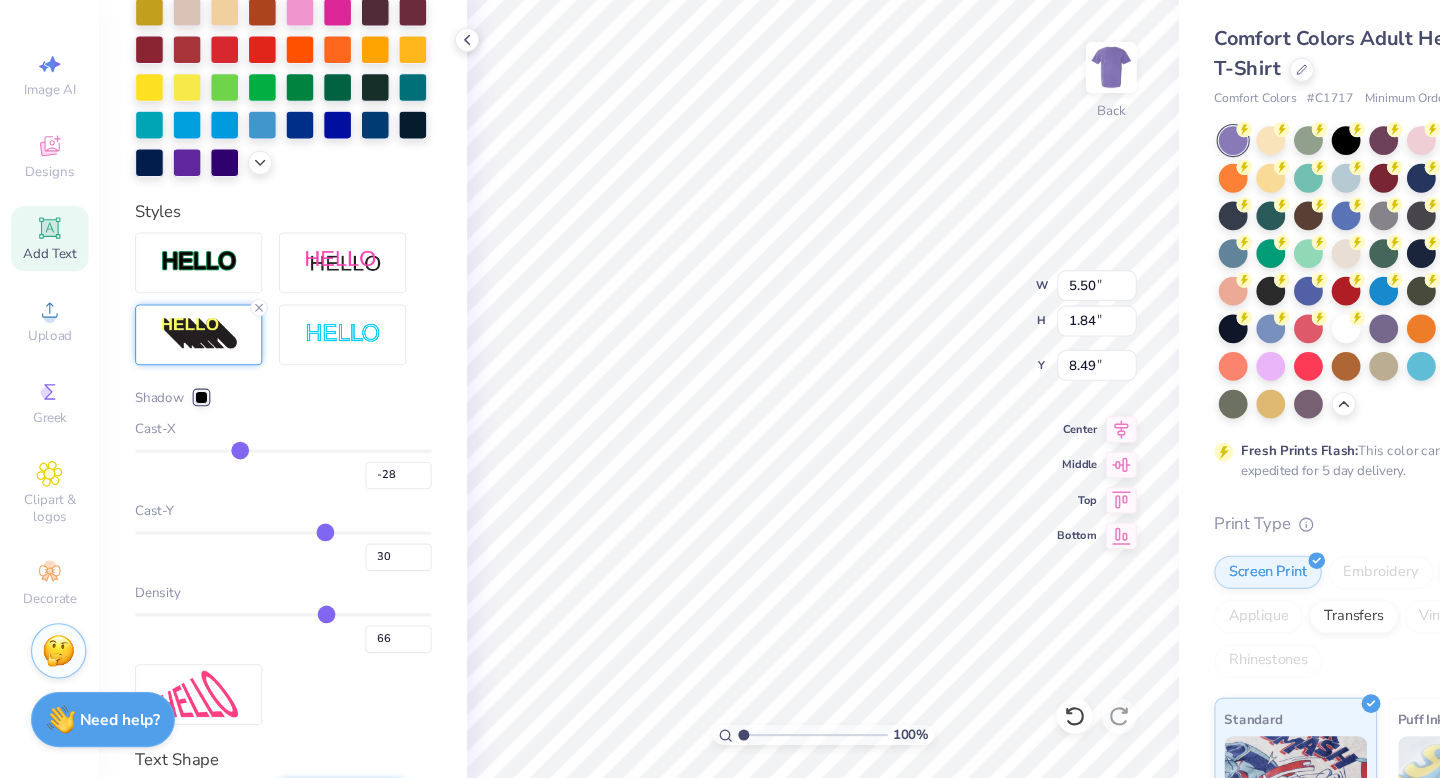 type on "-31" 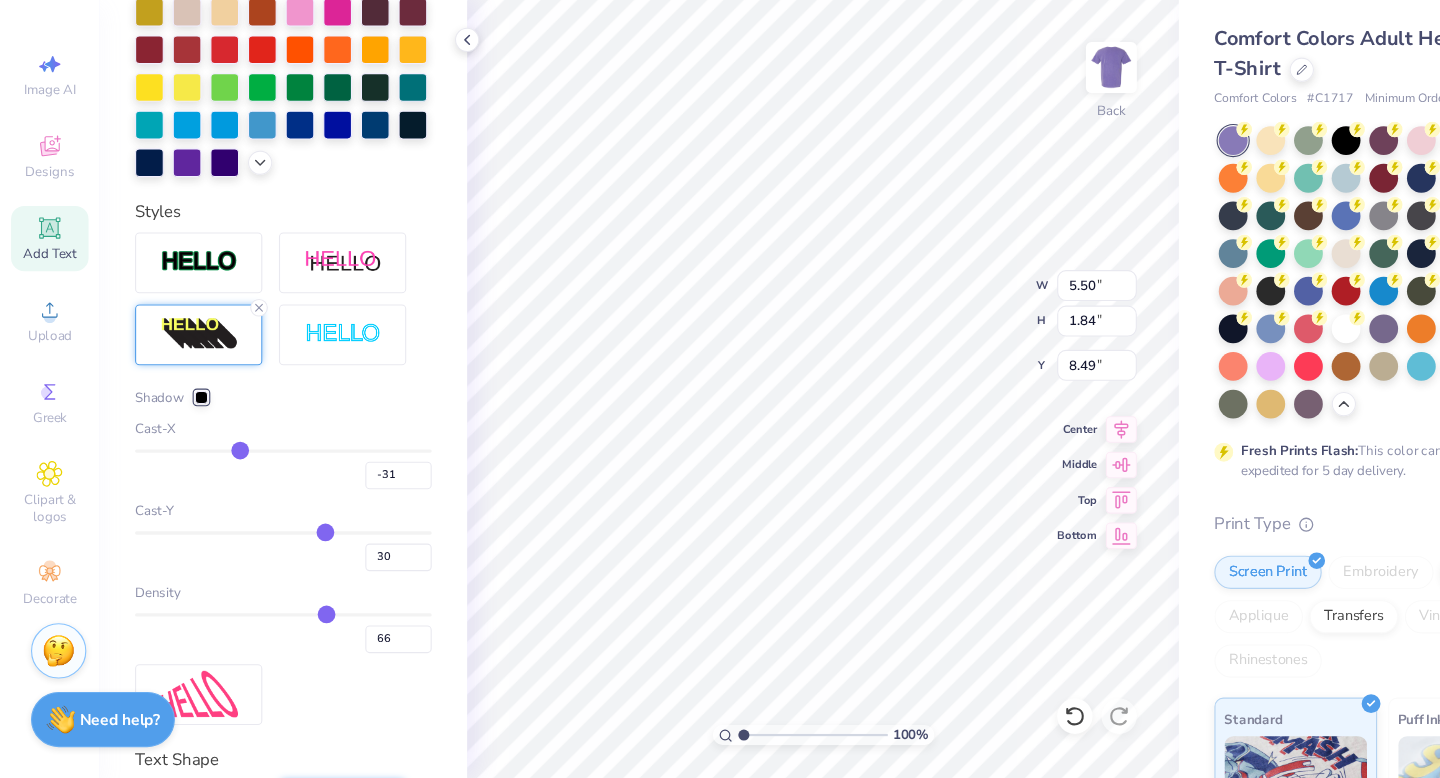 type on "-32" 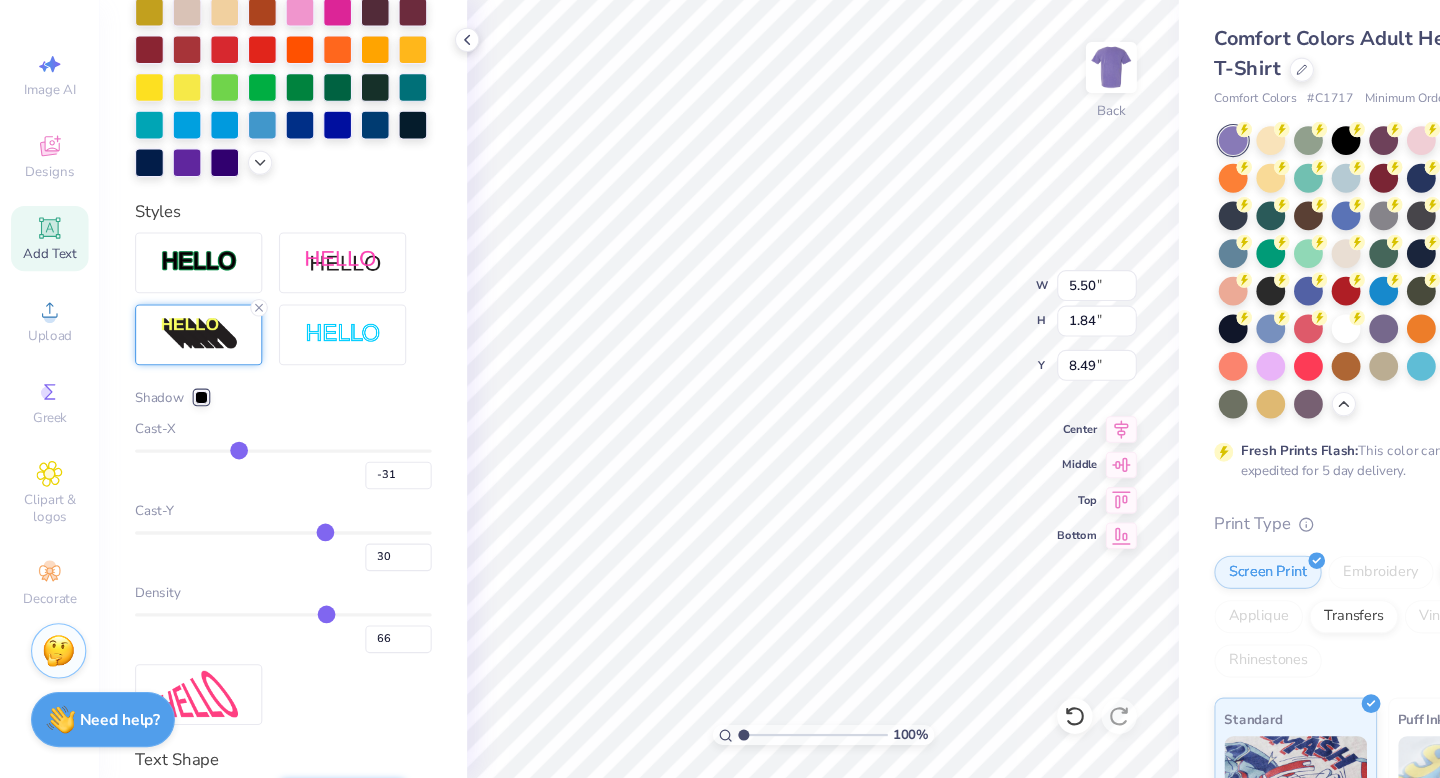 type on "-32" 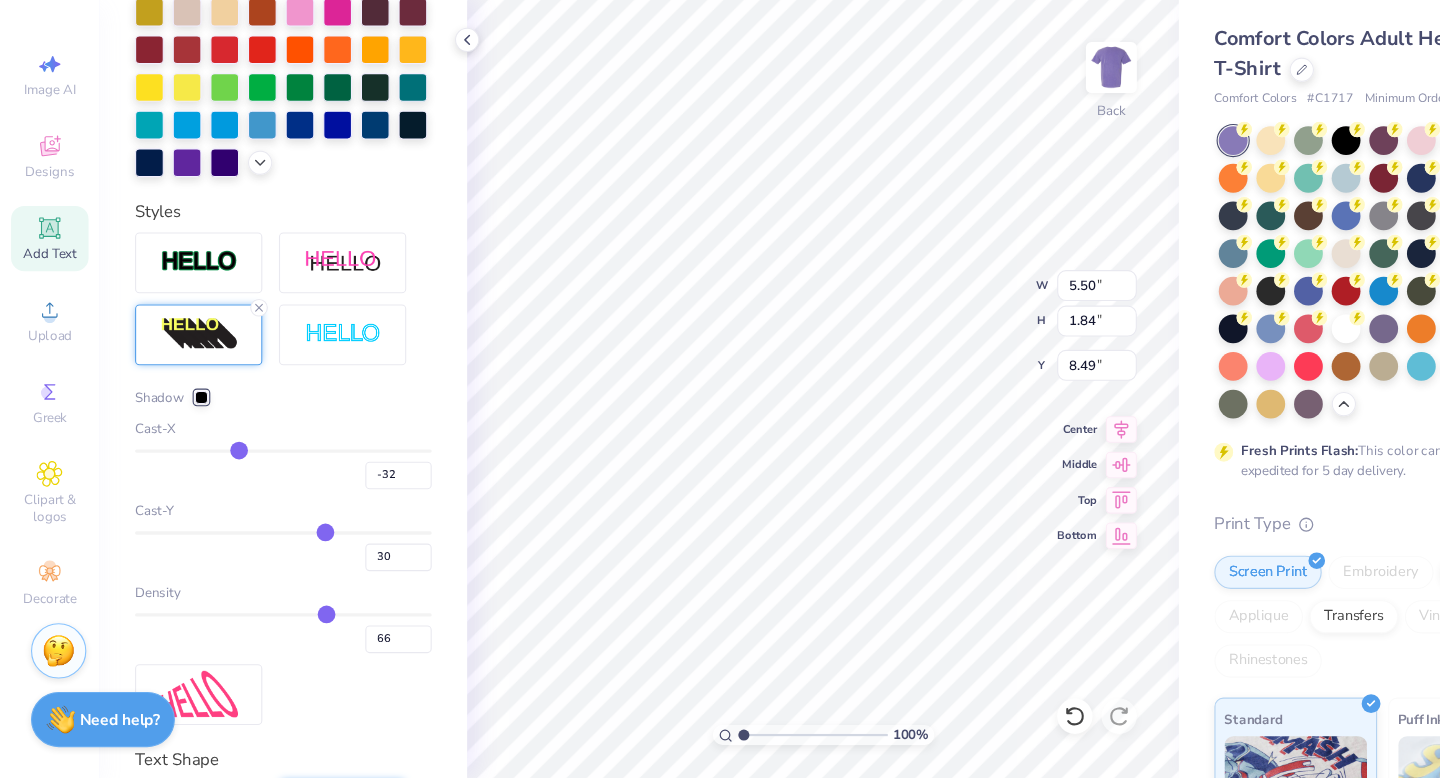 type on "-33" 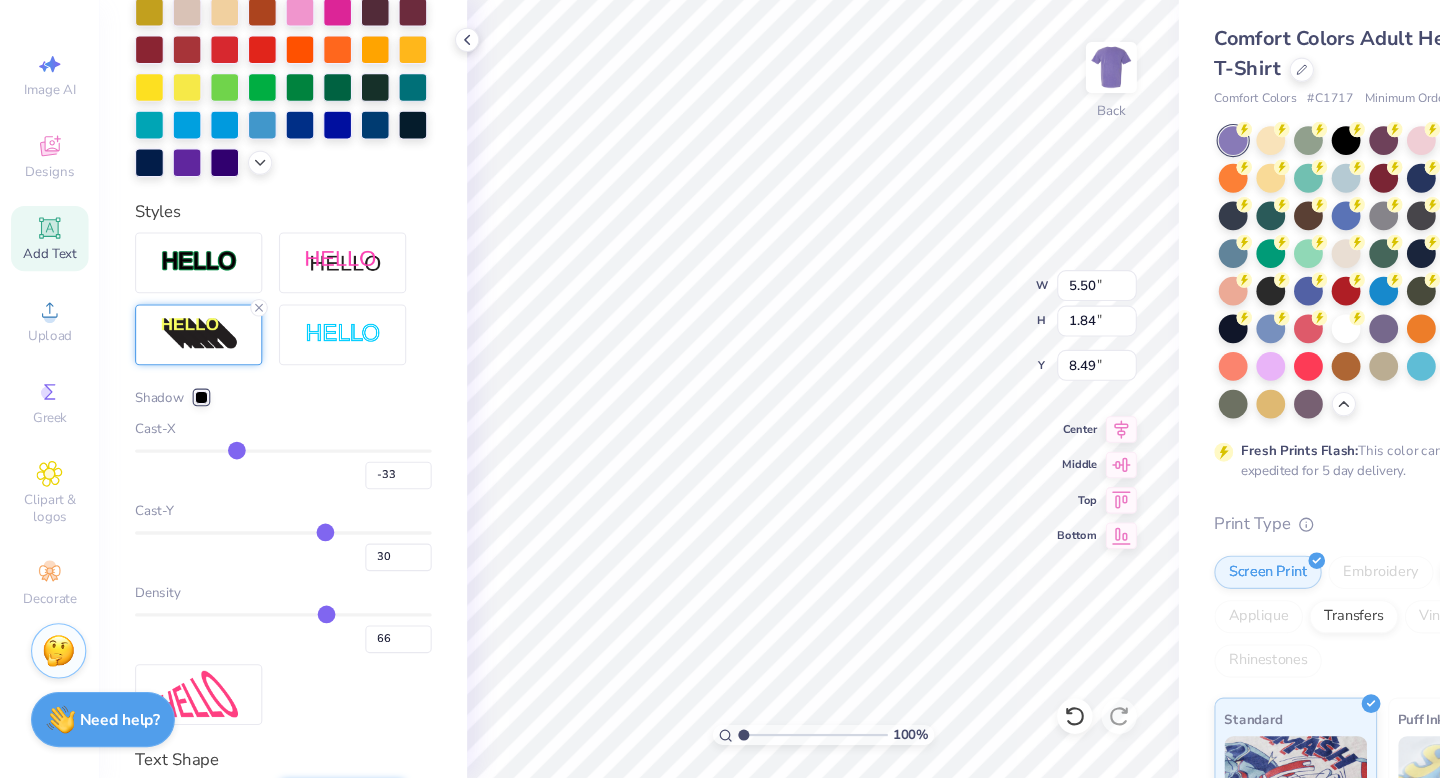 type on "-32" 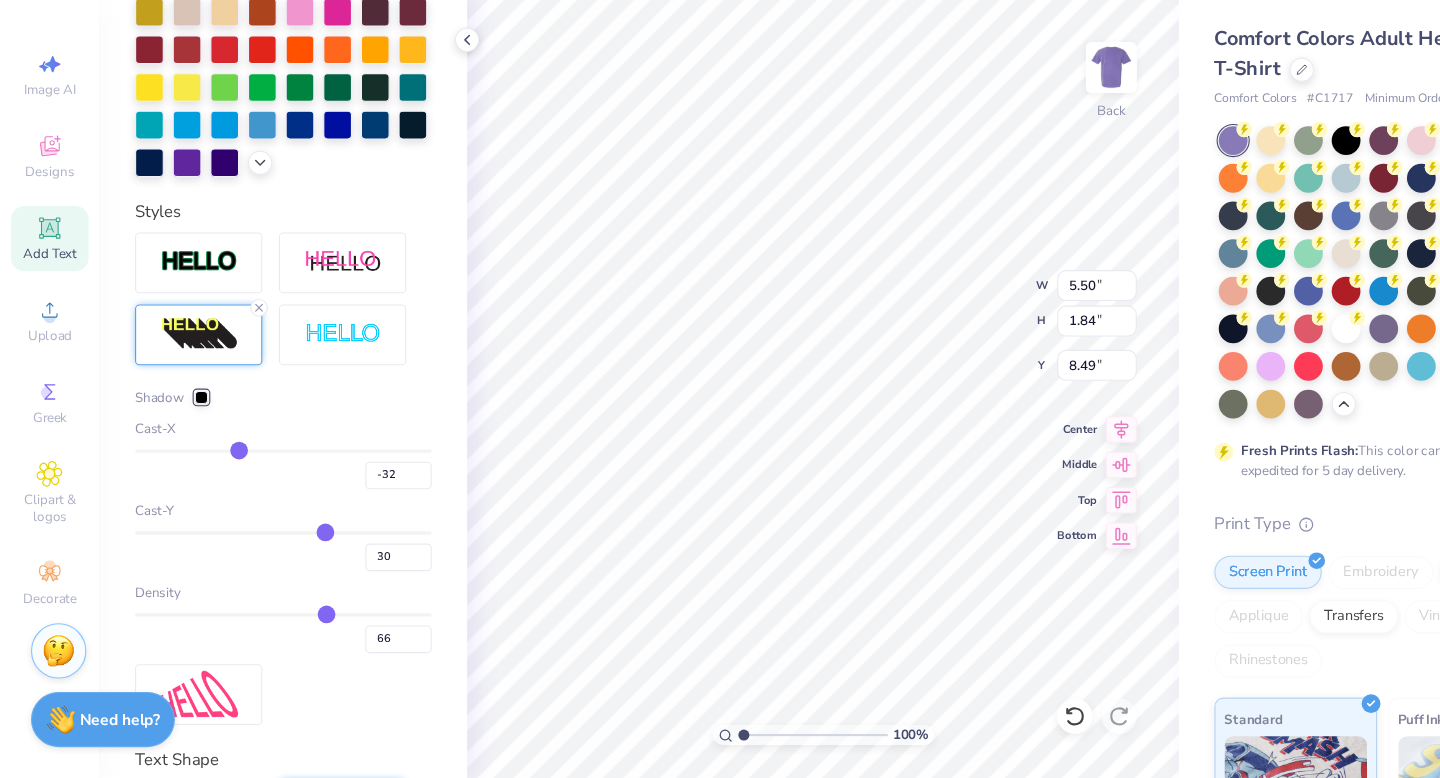type on "-31" 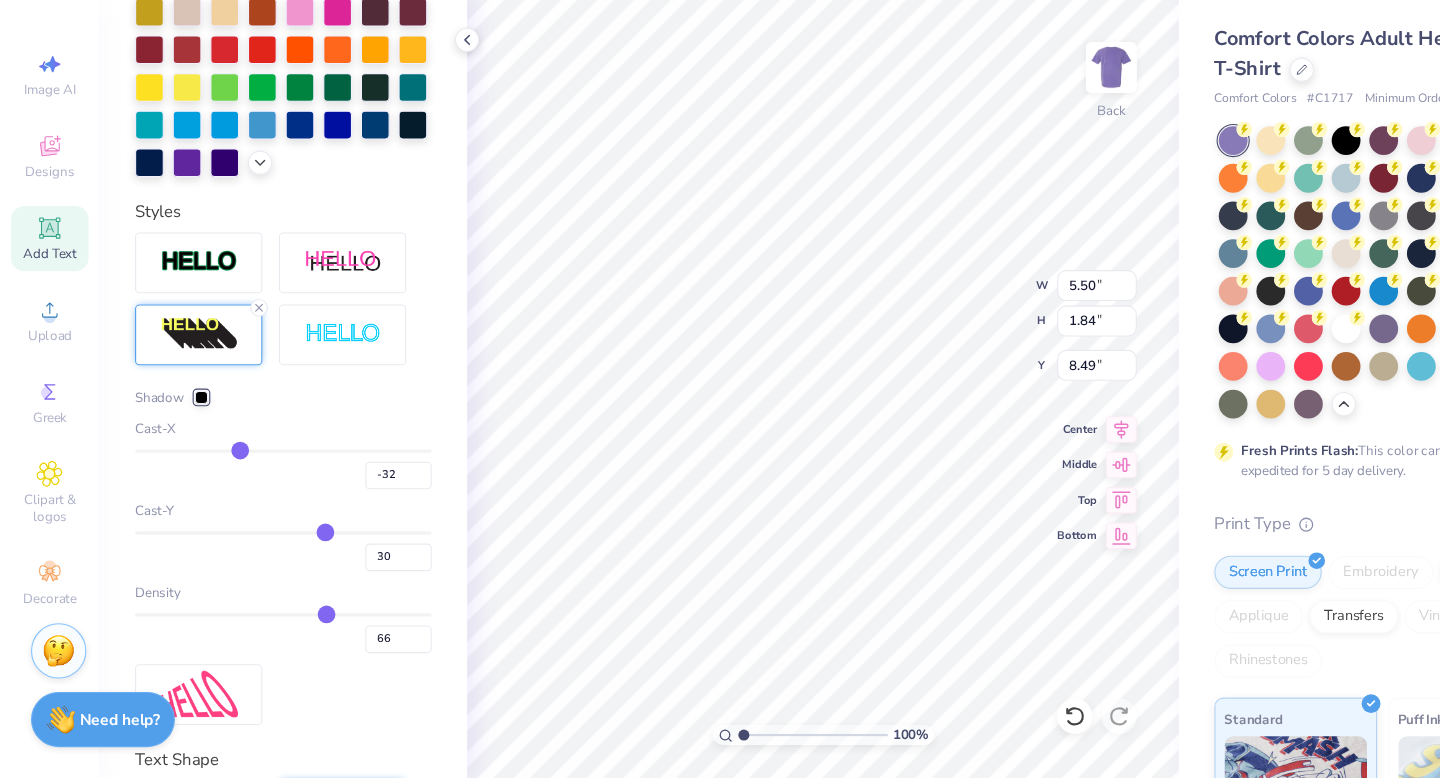 type on "-31" 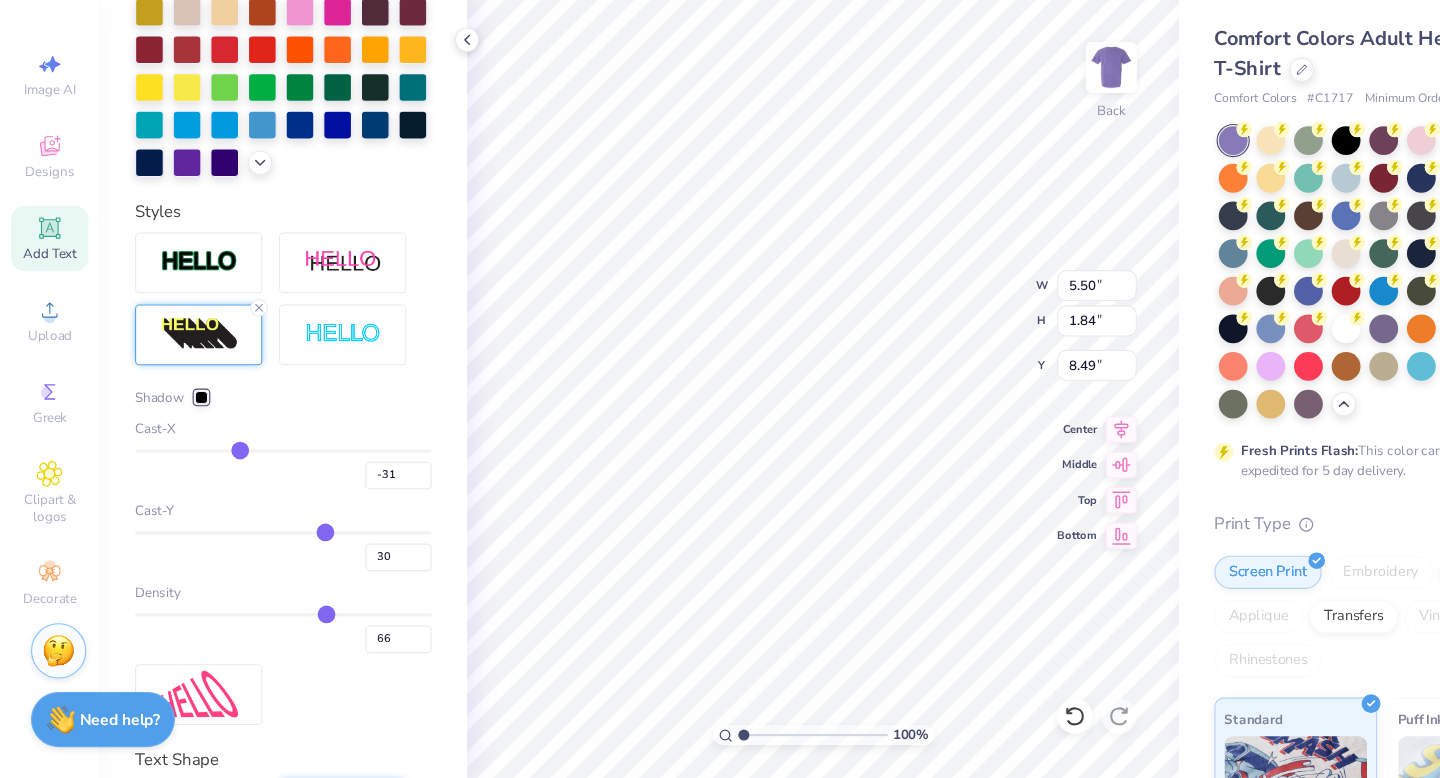 type on "-30" 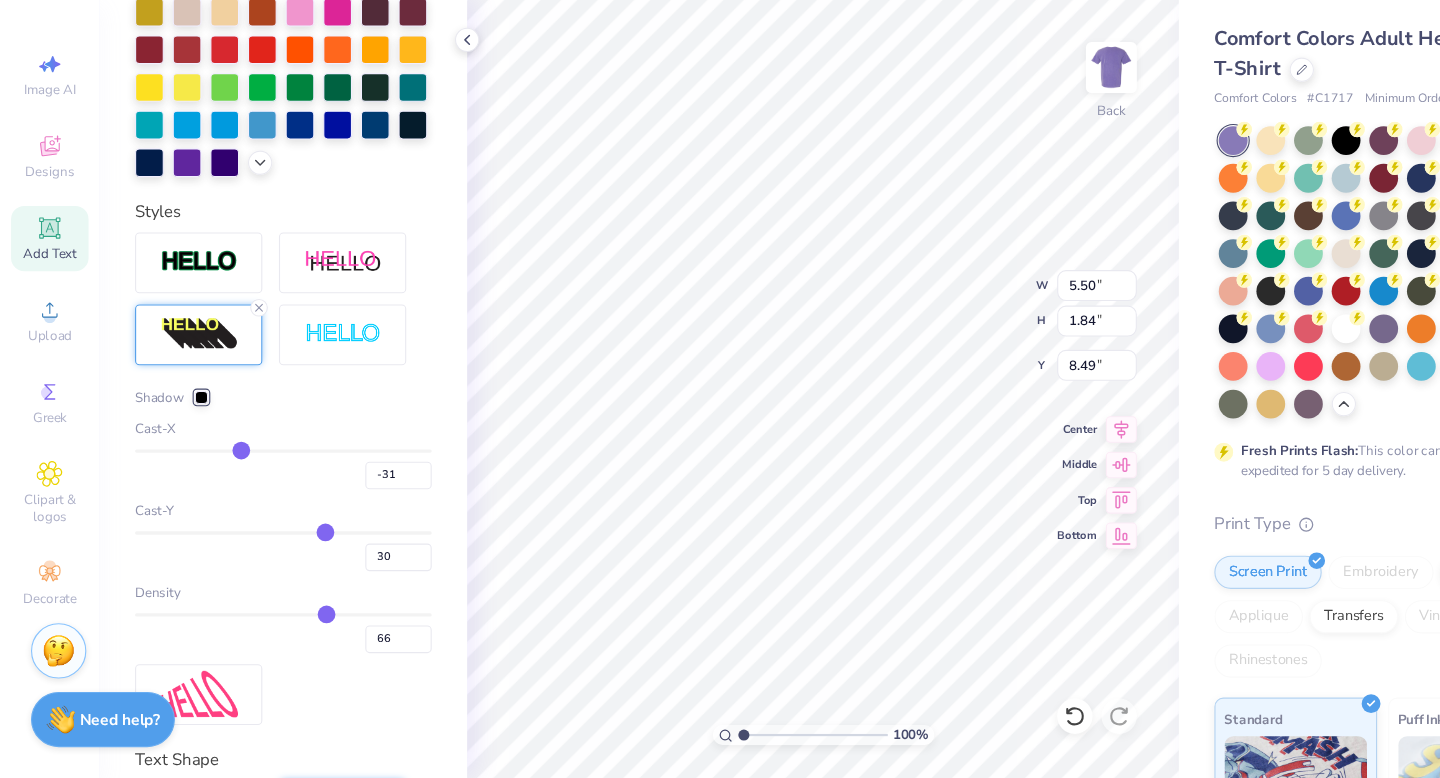 type on "-30" 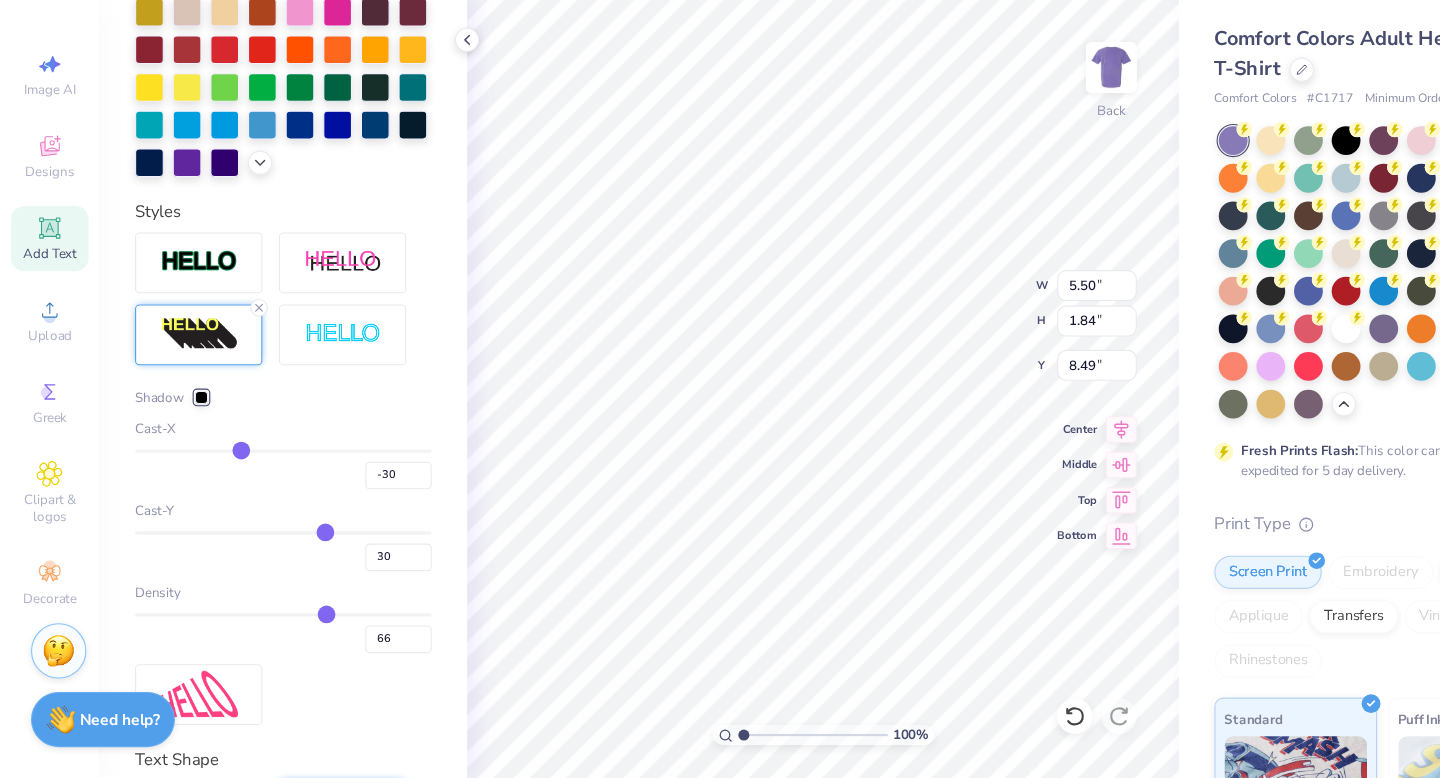 type on "-29" 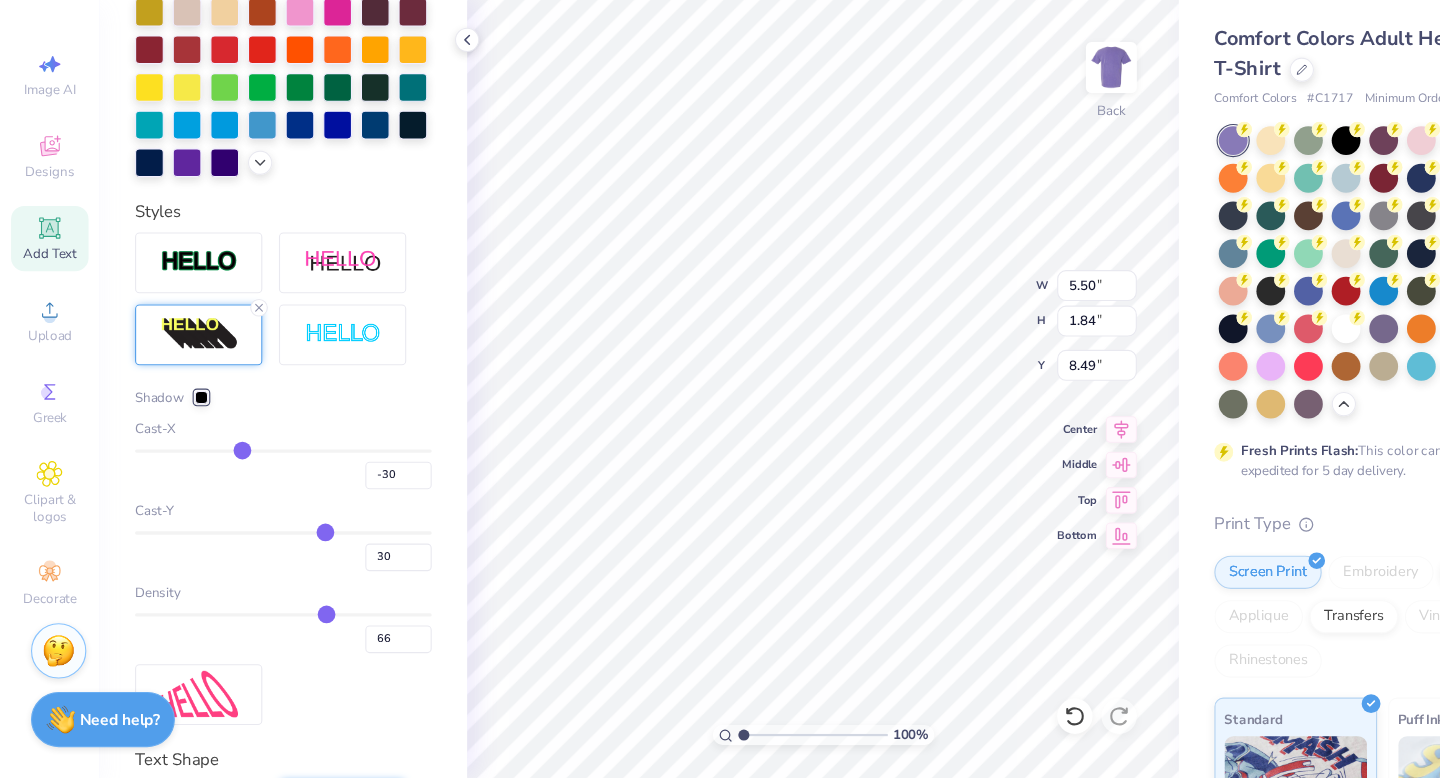 type on "-29" 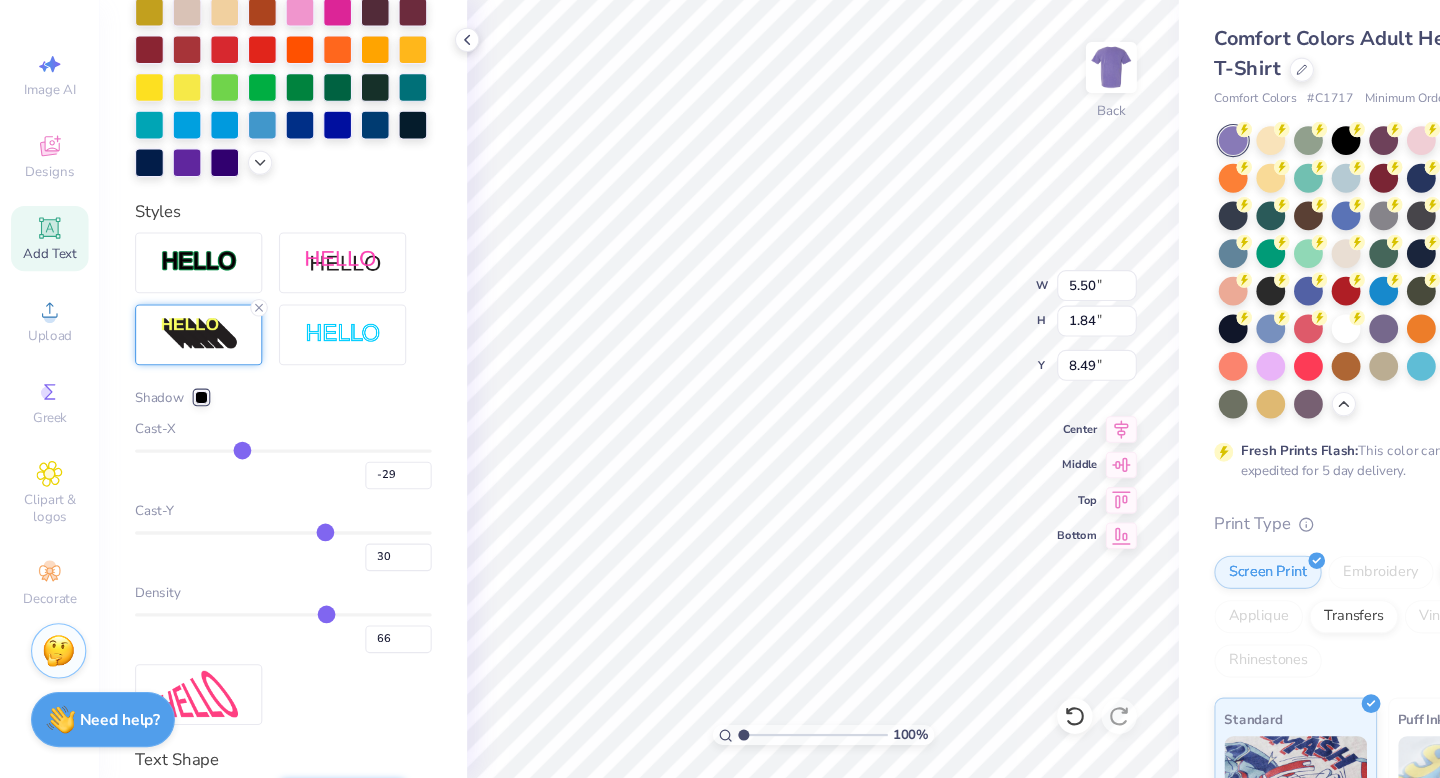 type on "-28" 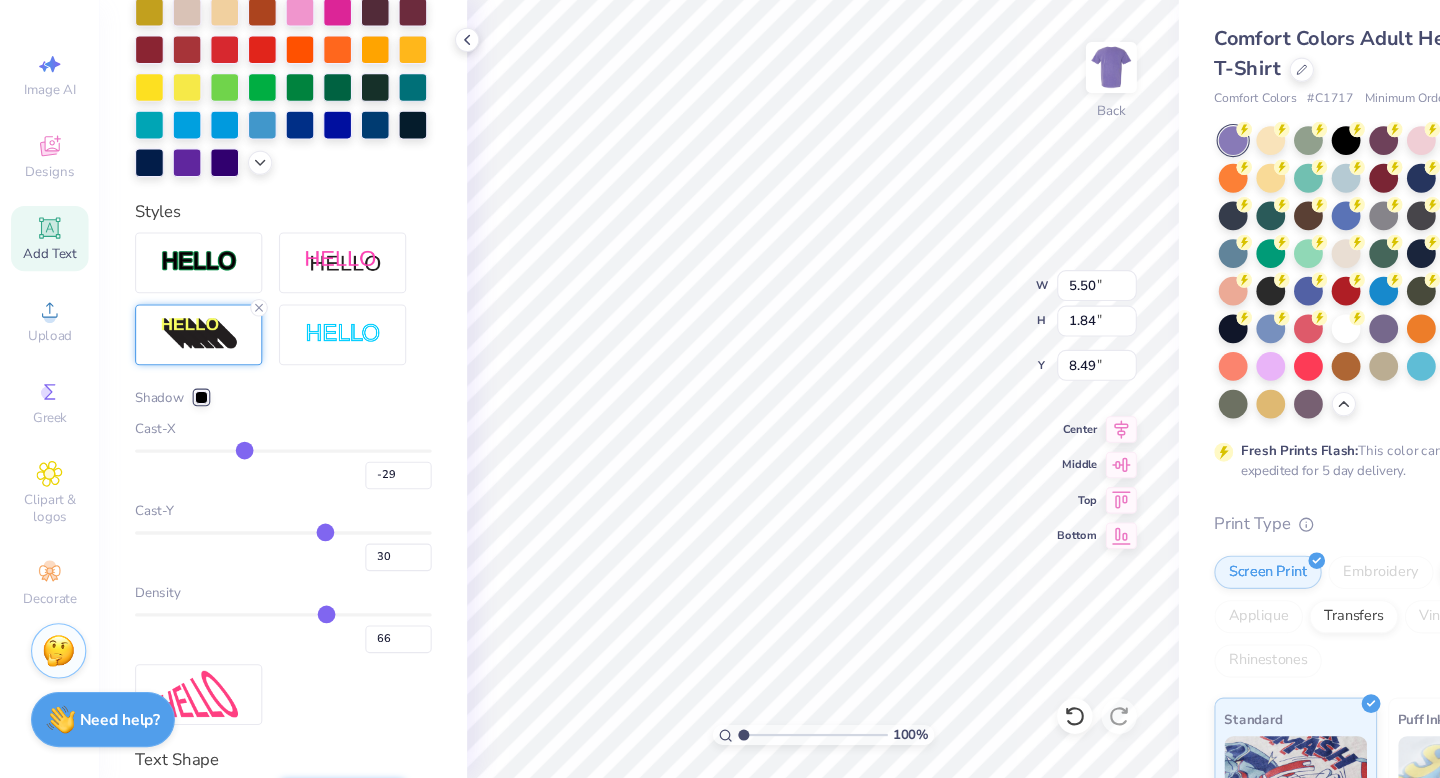 type on "-28" 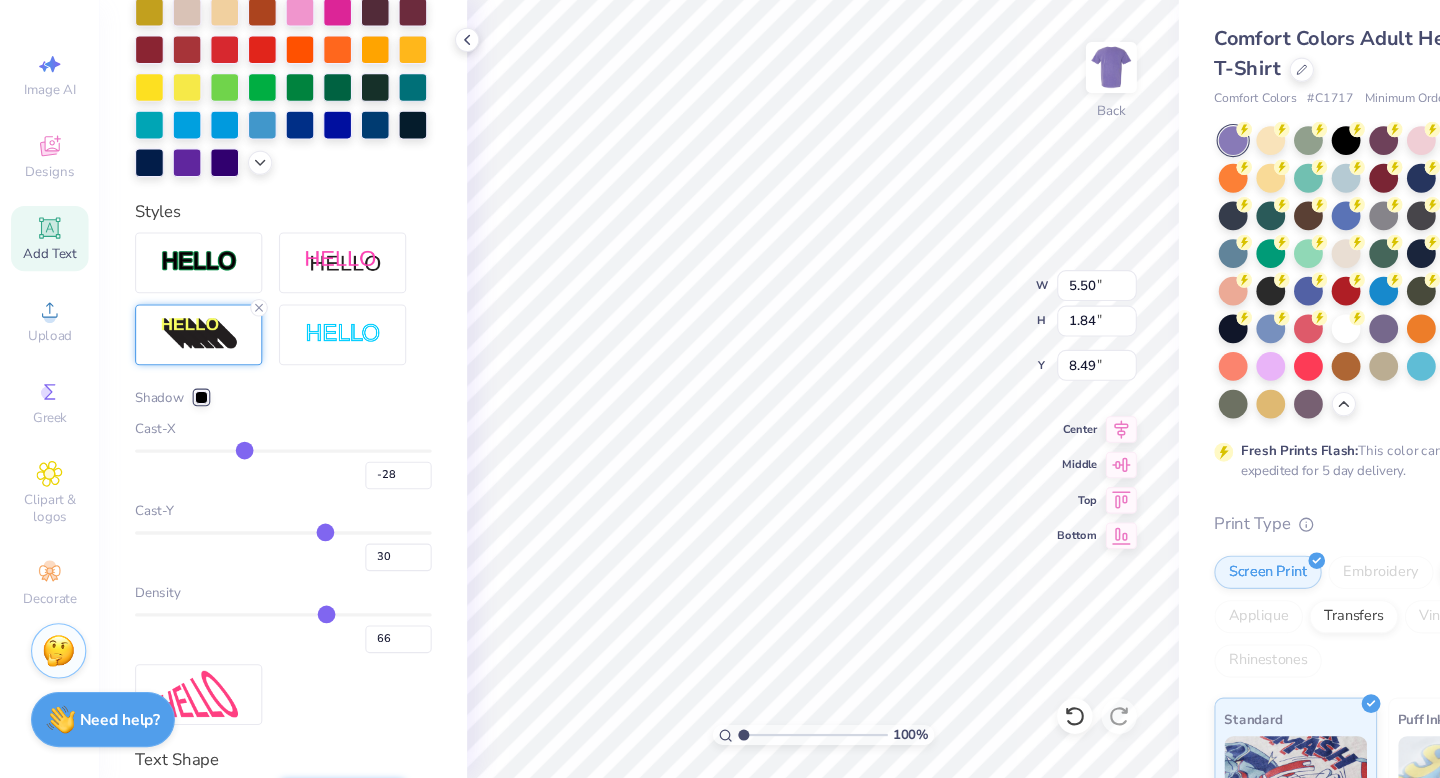 type on "-27" 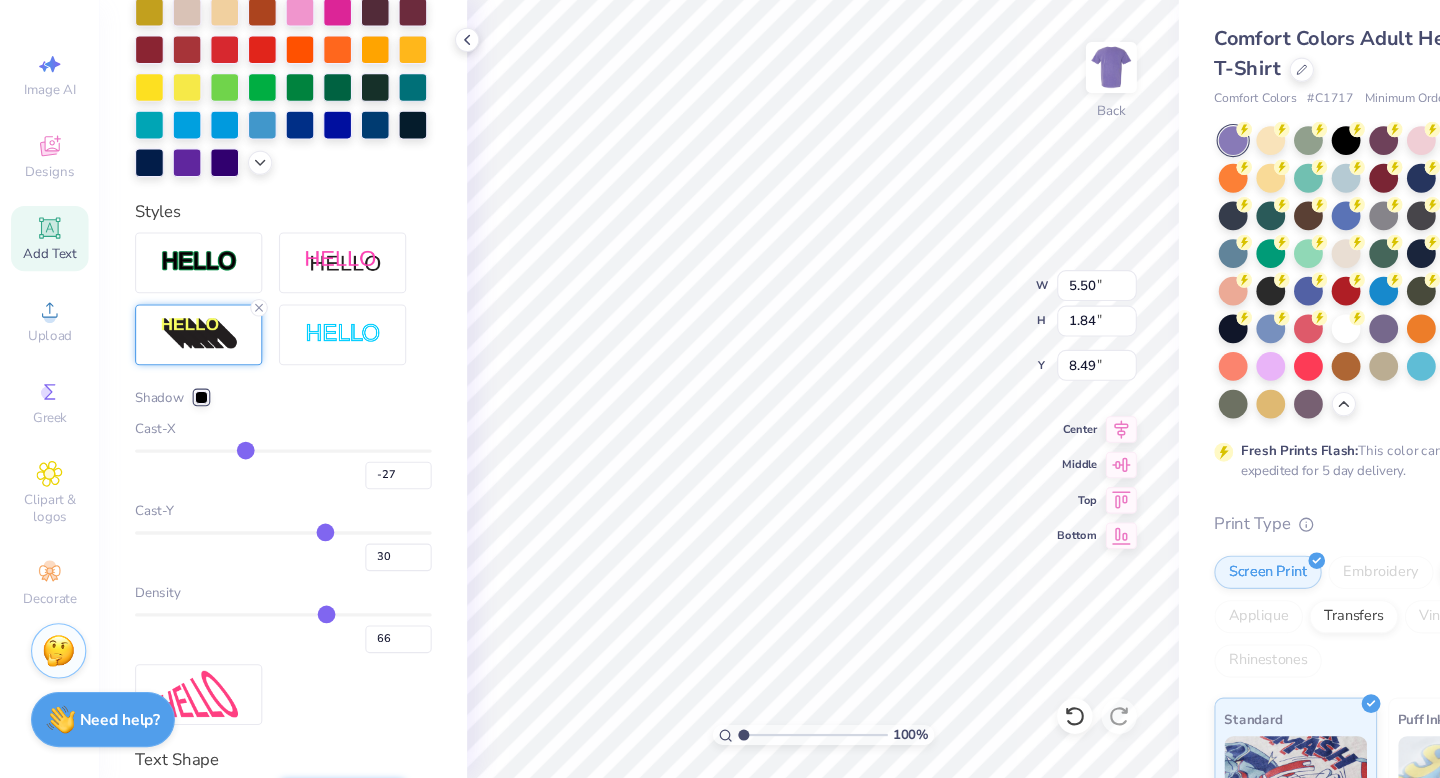 type on "-26" 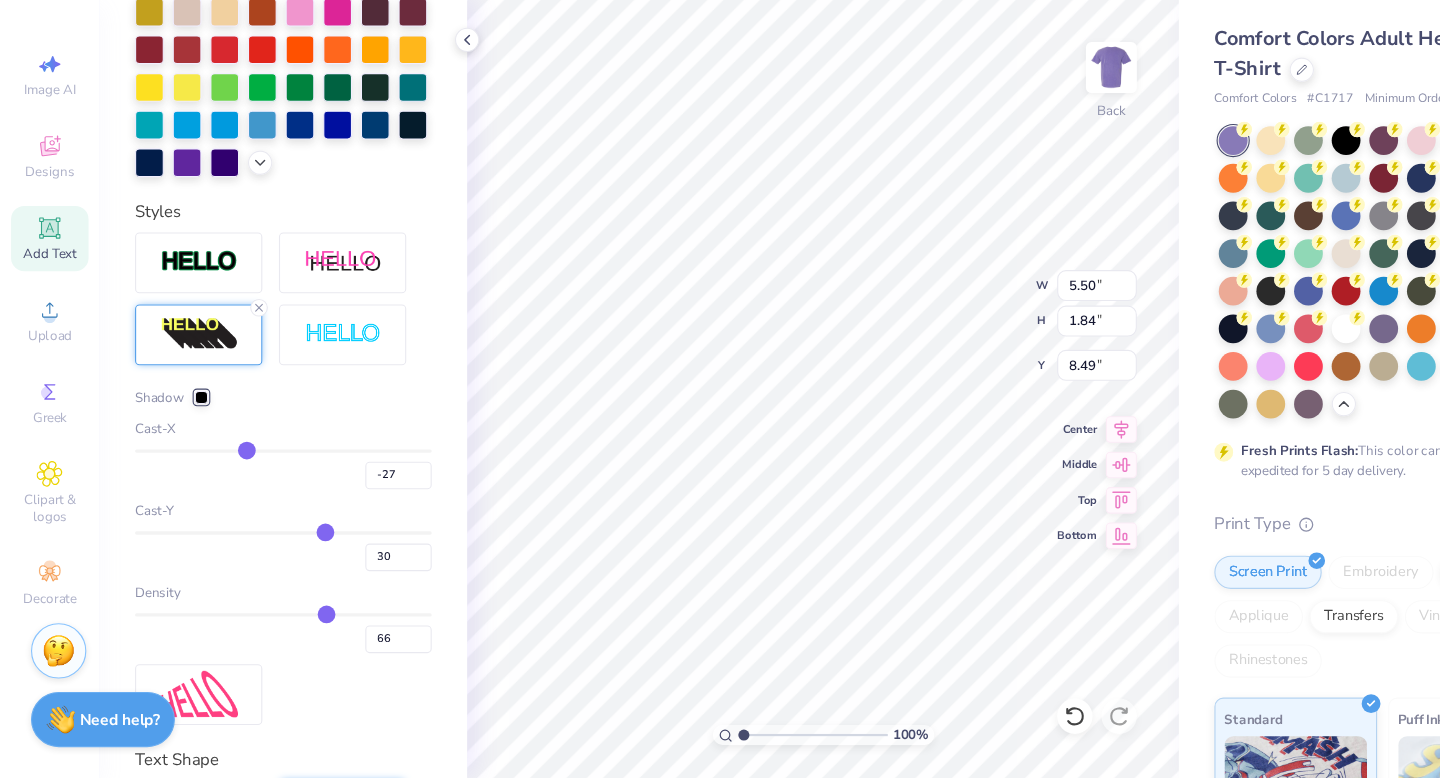type on "-26" 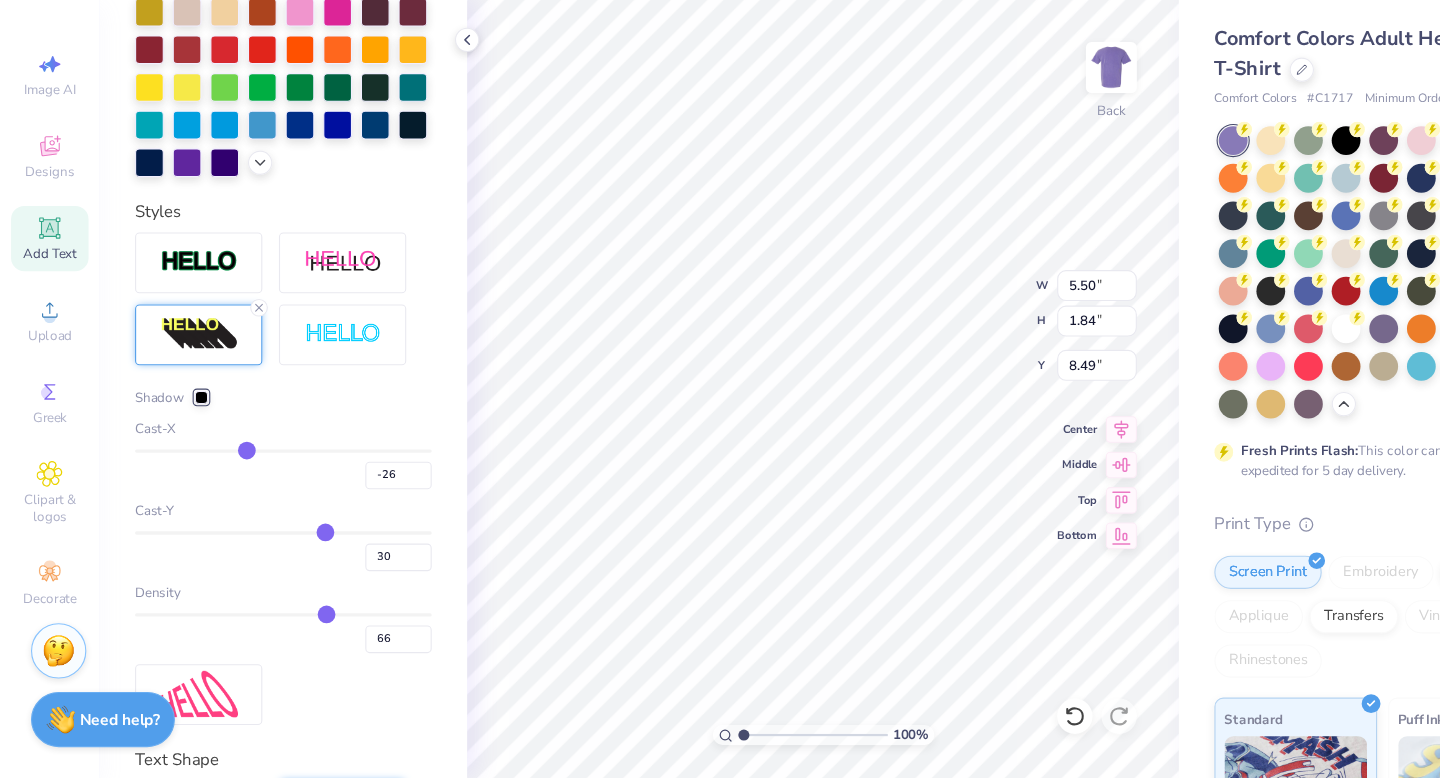 type on "-25" 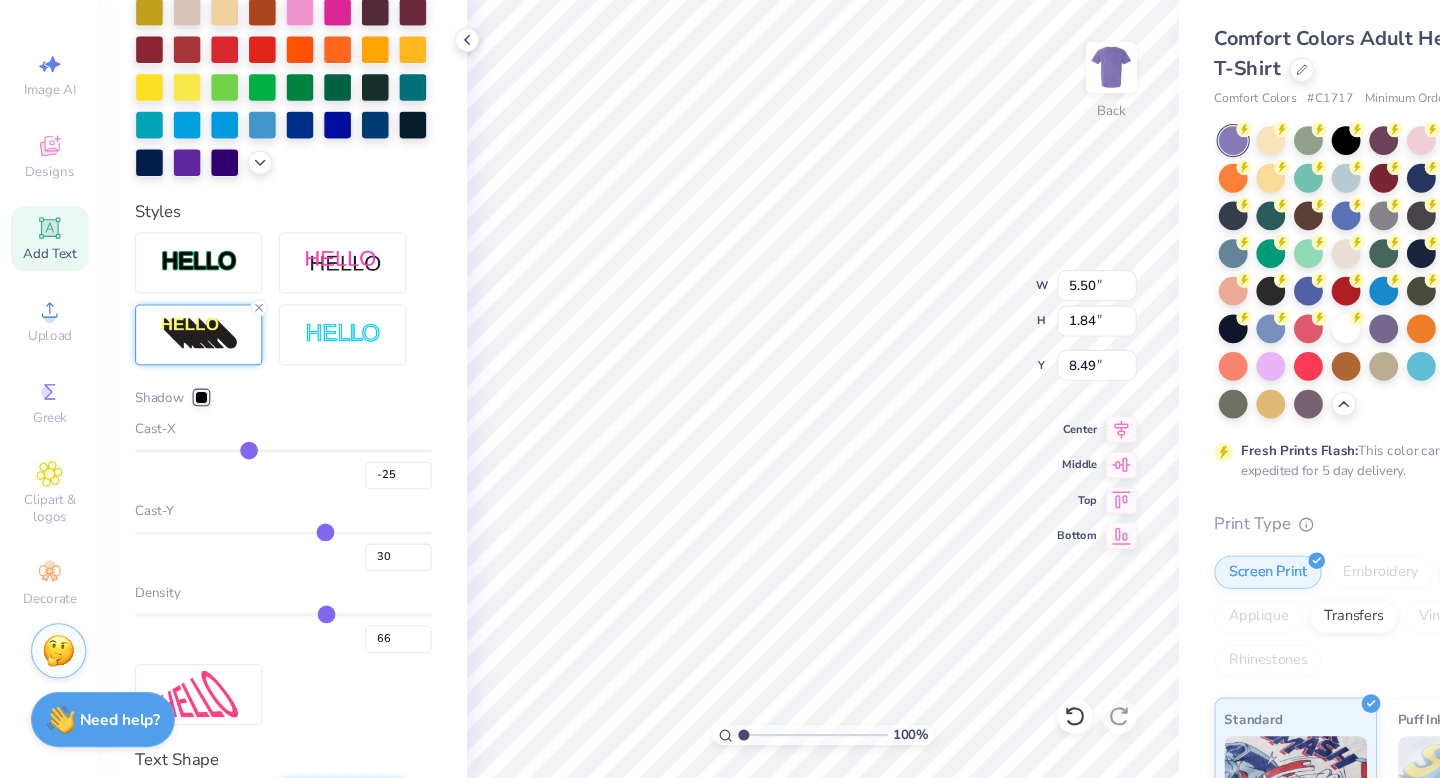 type on "-24" 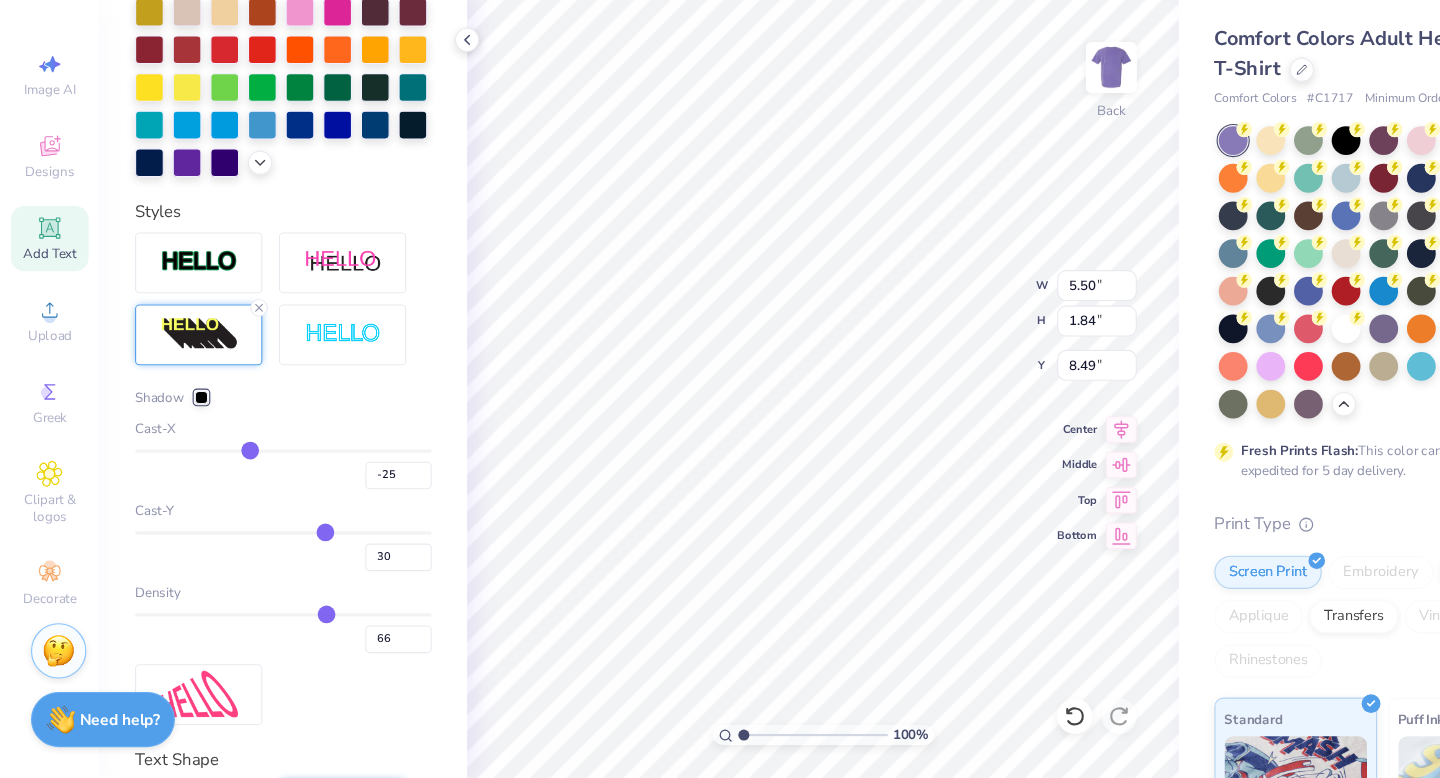 type on "-24" 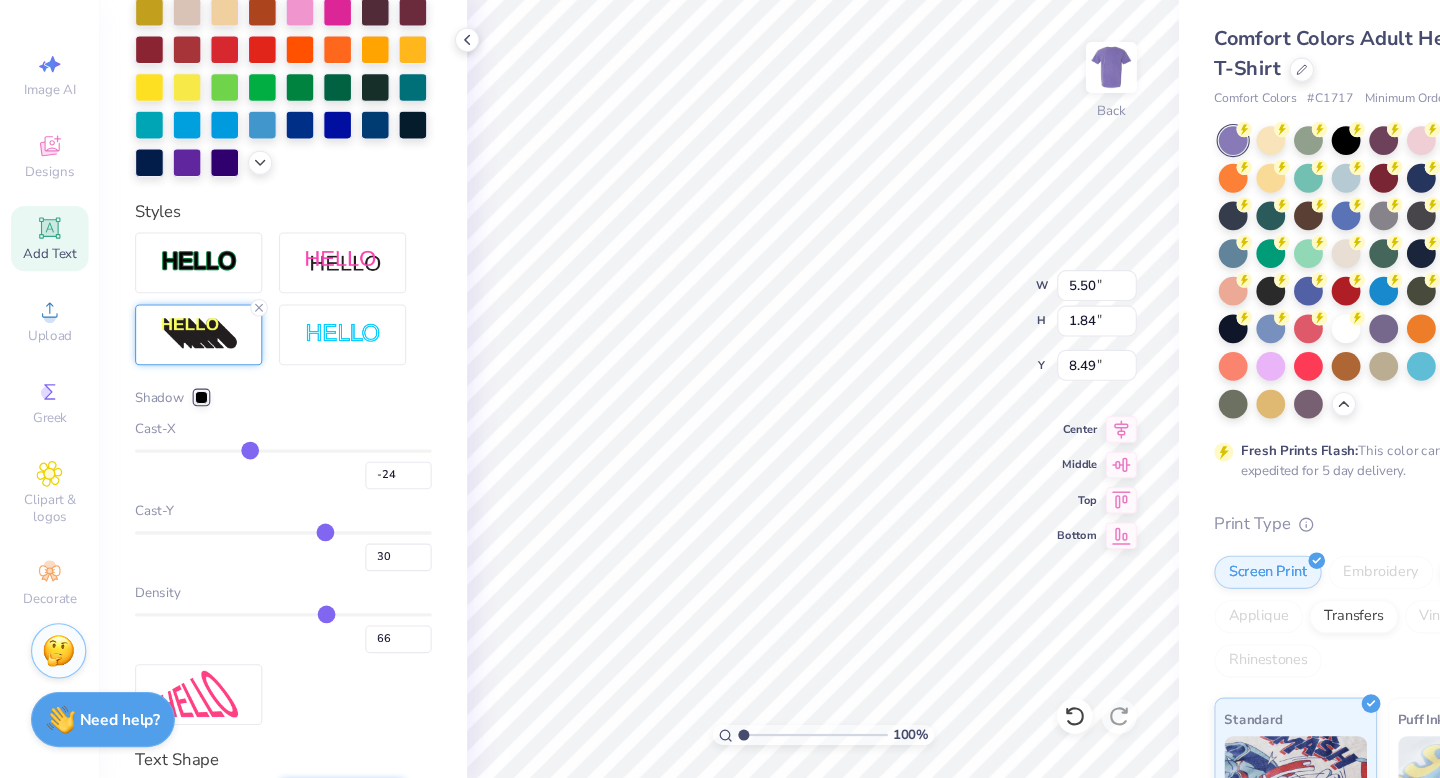 type on "-23" 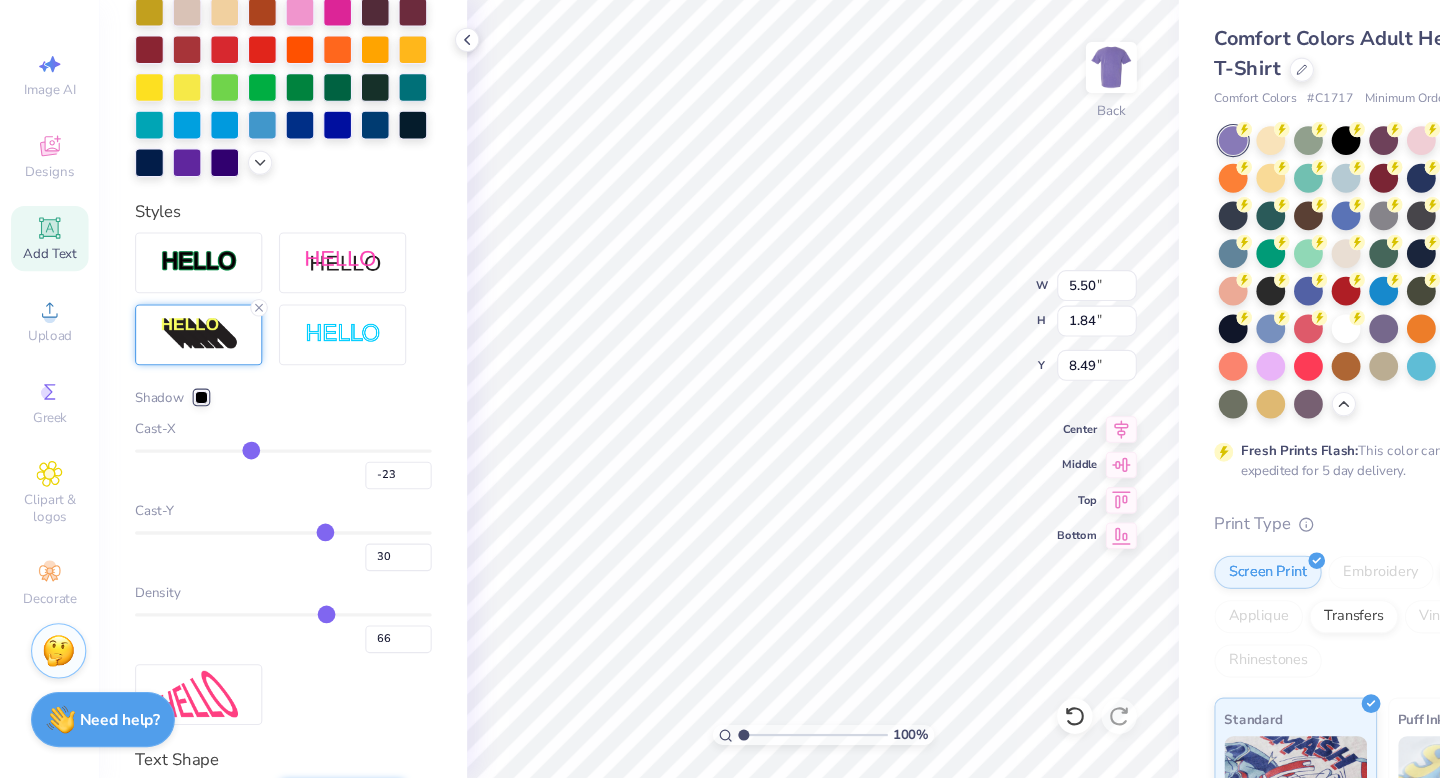 type on "-22" 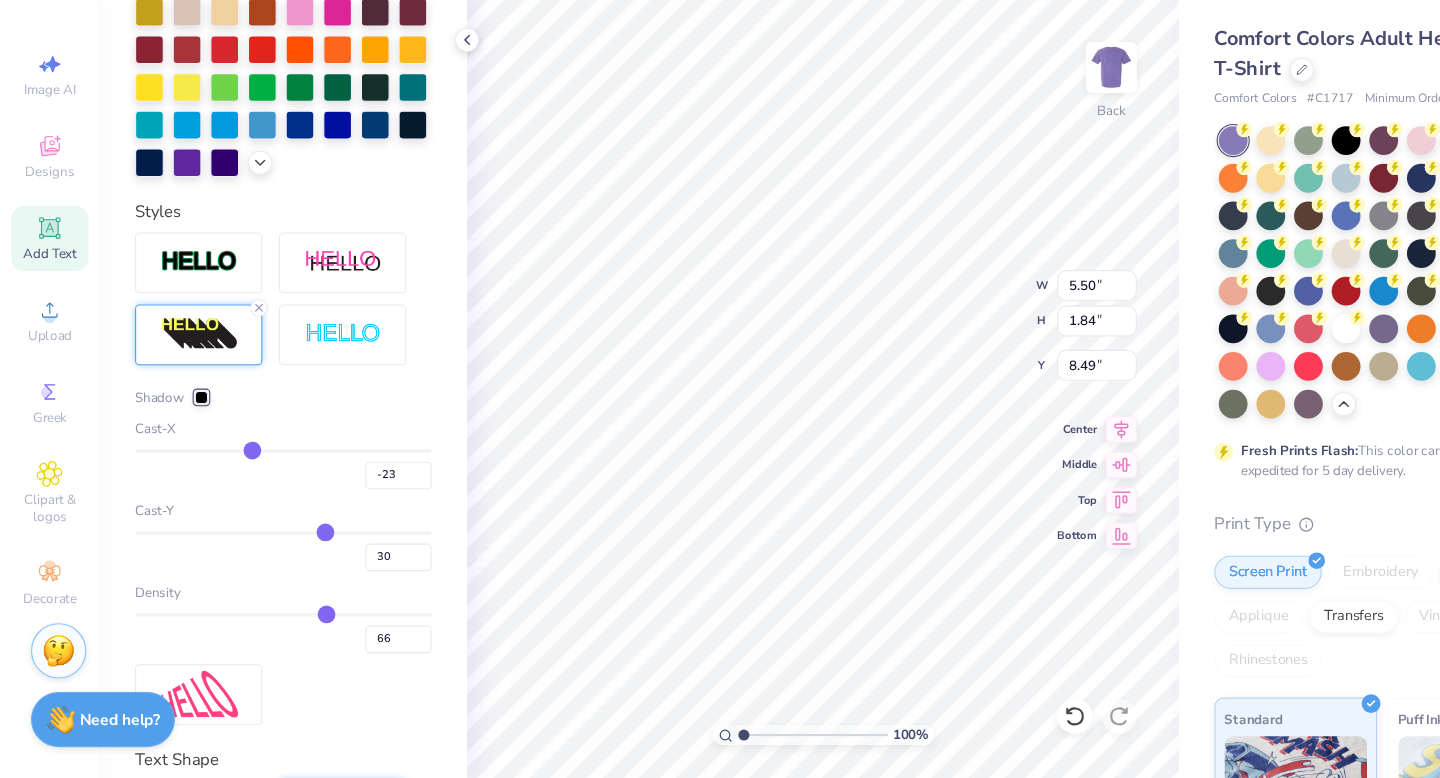 type on "-22" 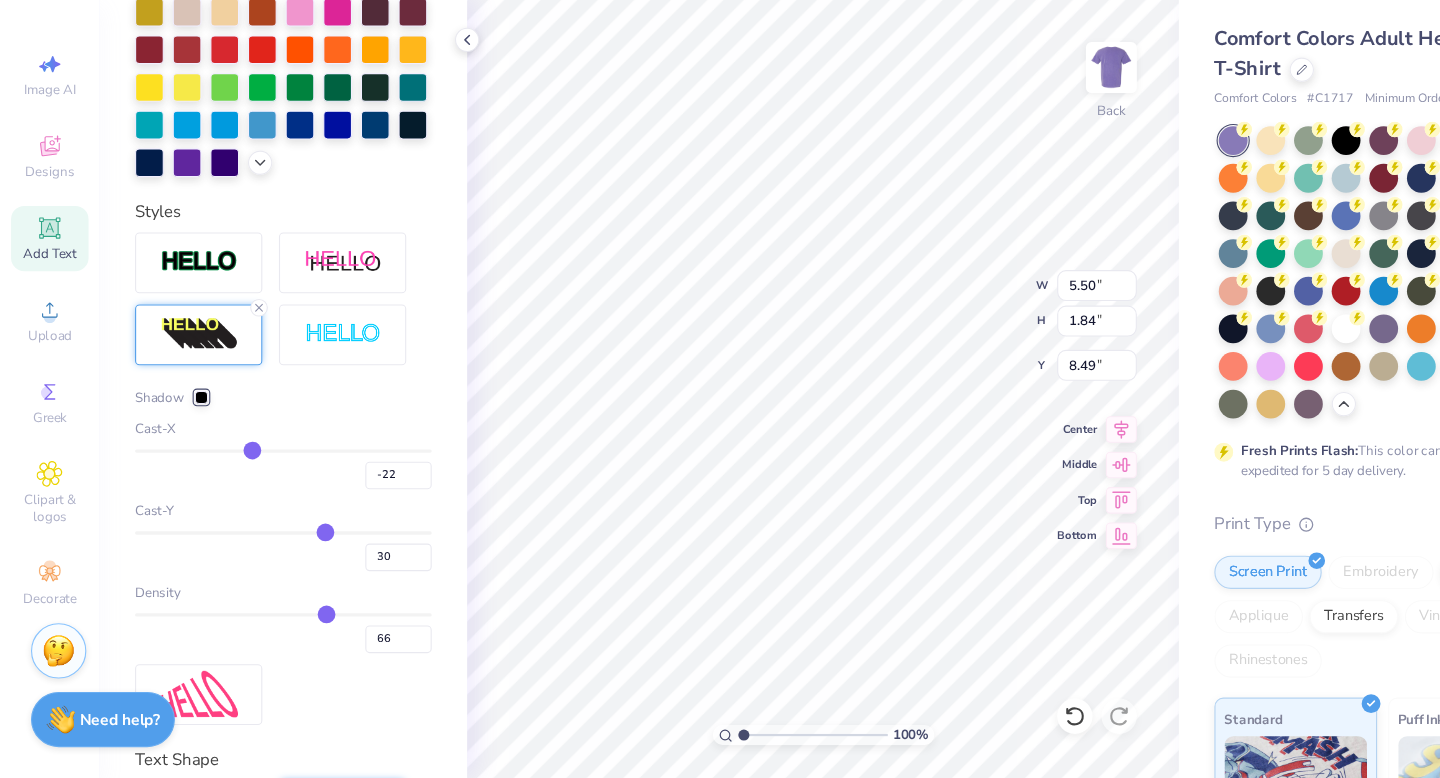 type on "-21" 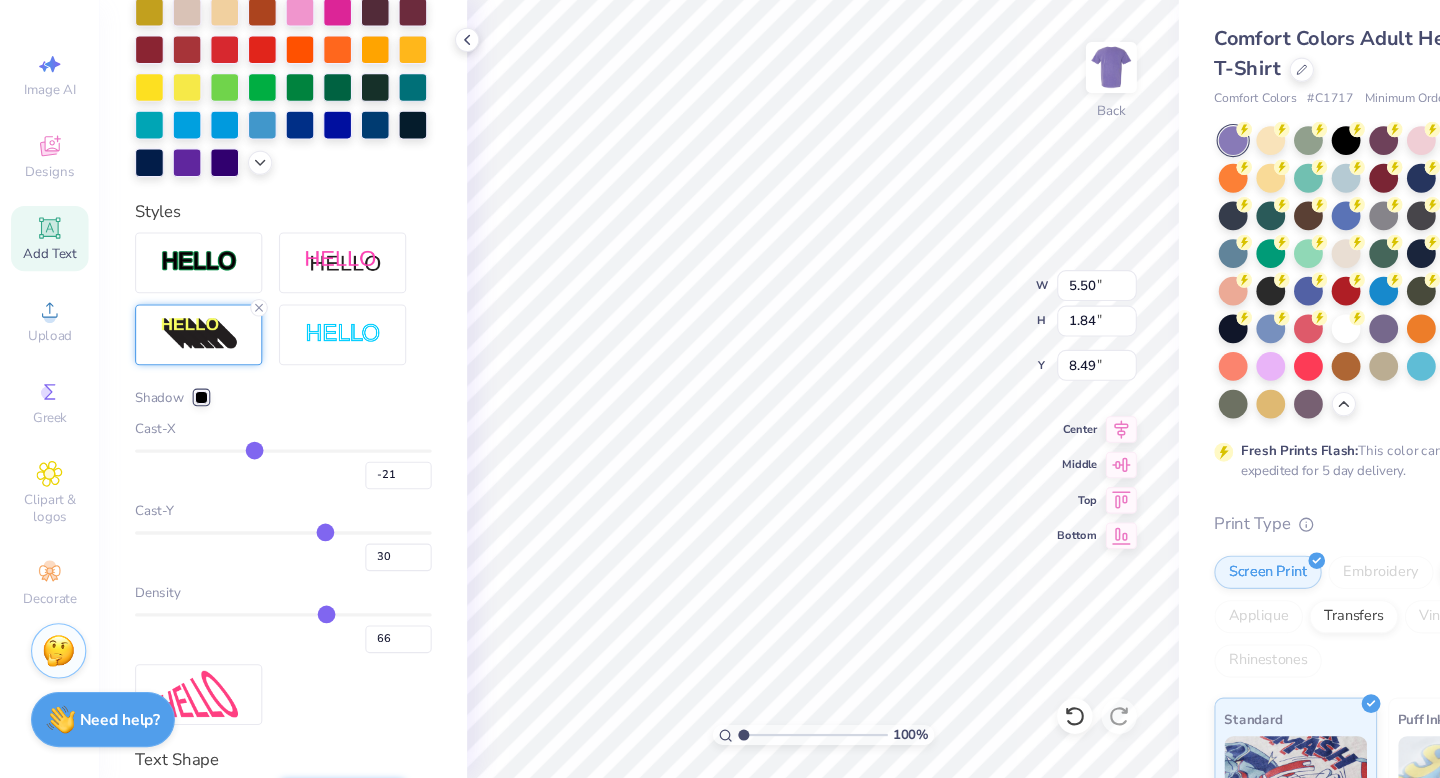 type on "-20" 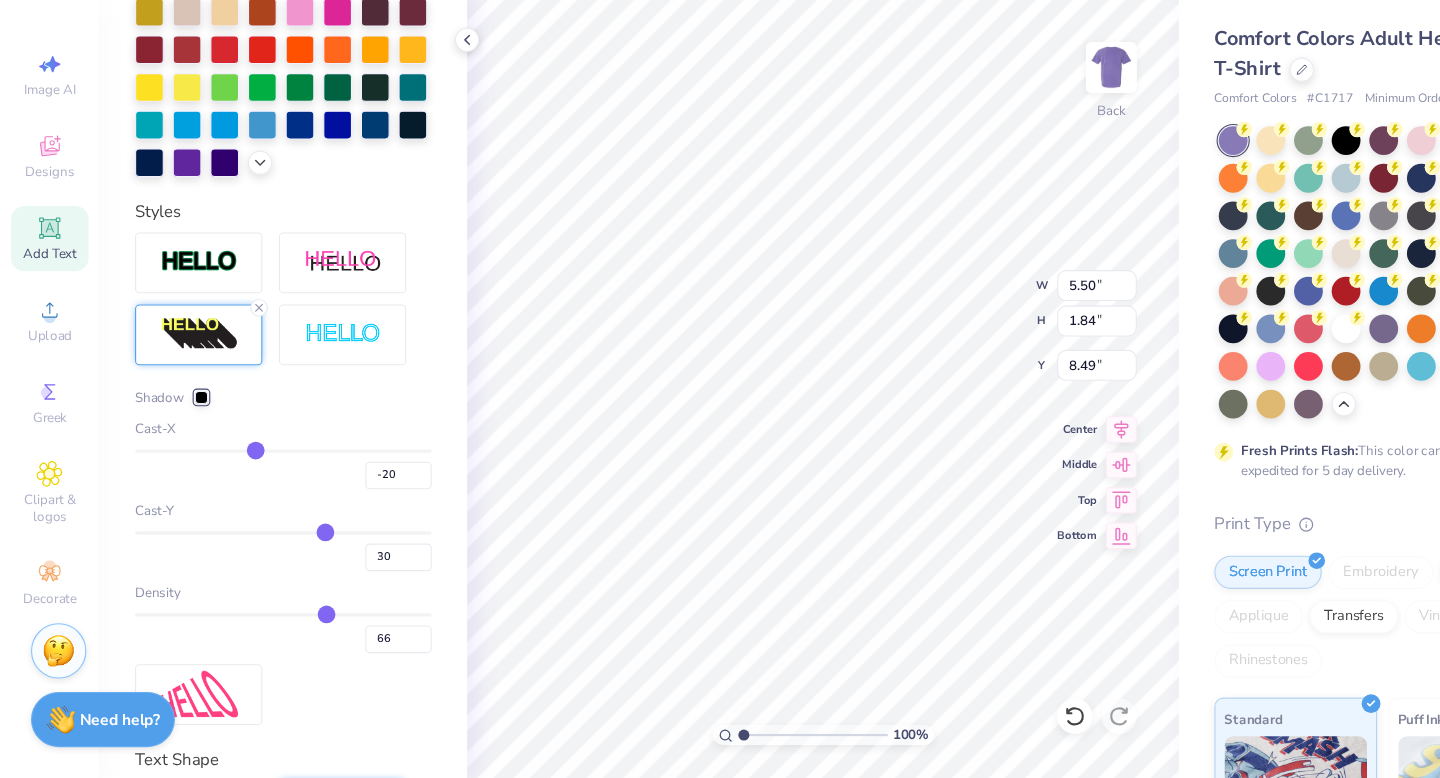 type on "-19" 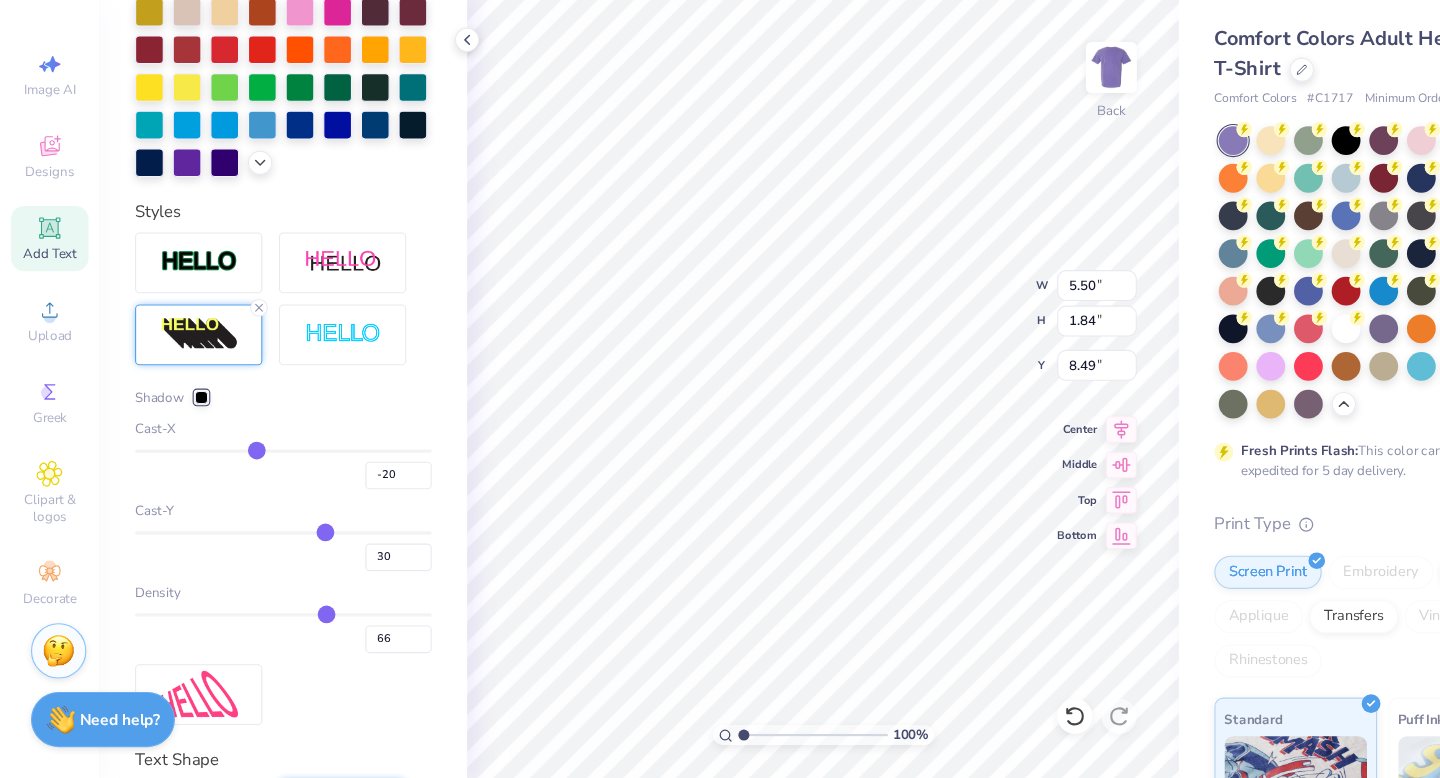 type on "-19" 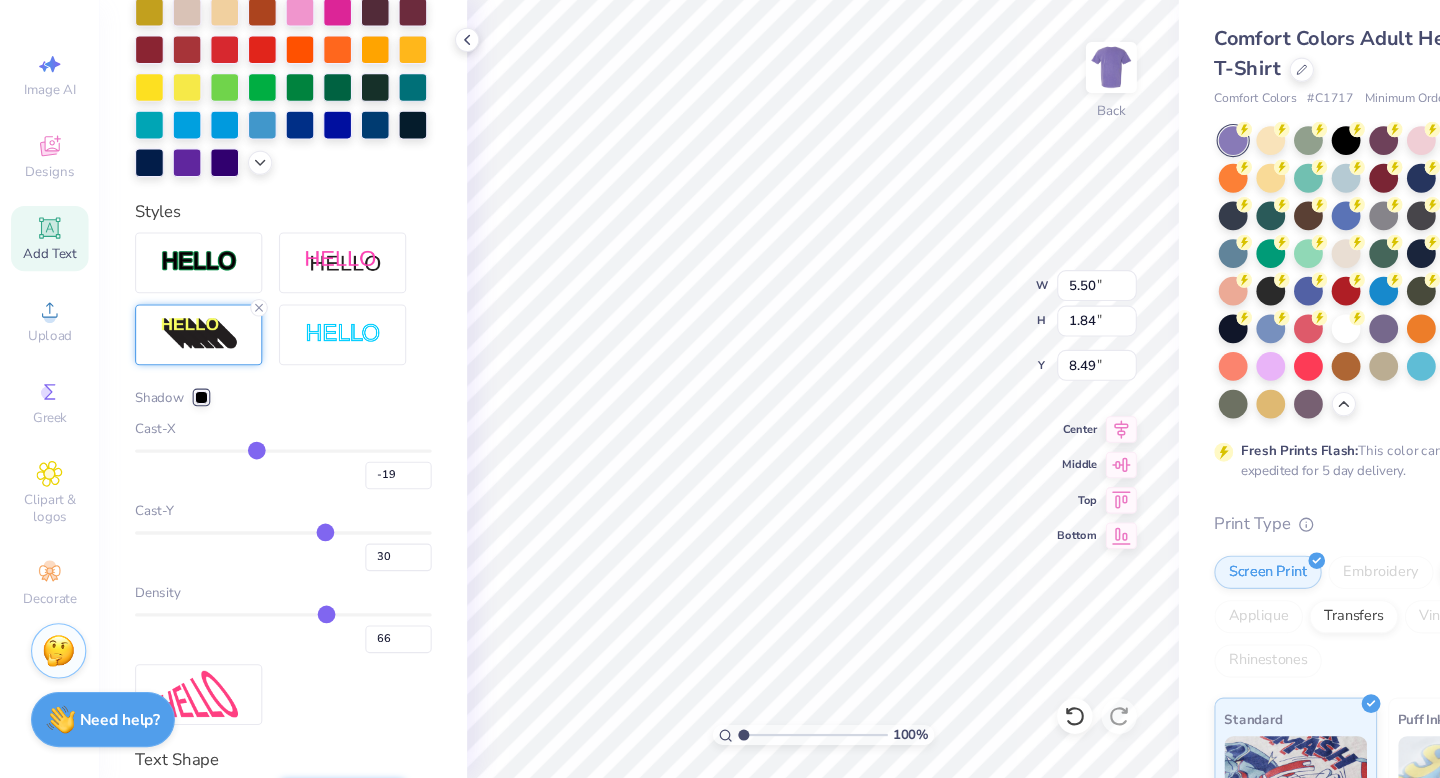 type on "-18" 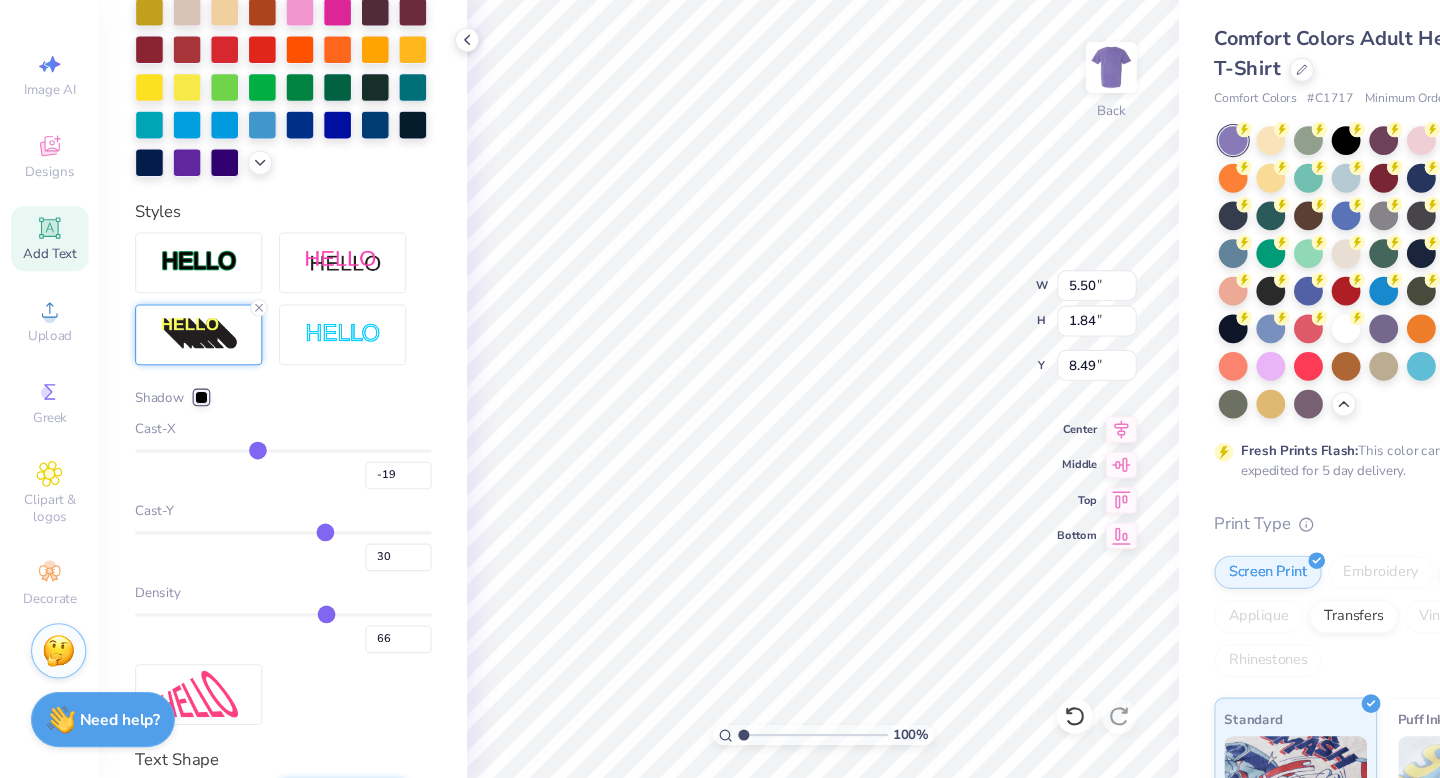 type on "-18" 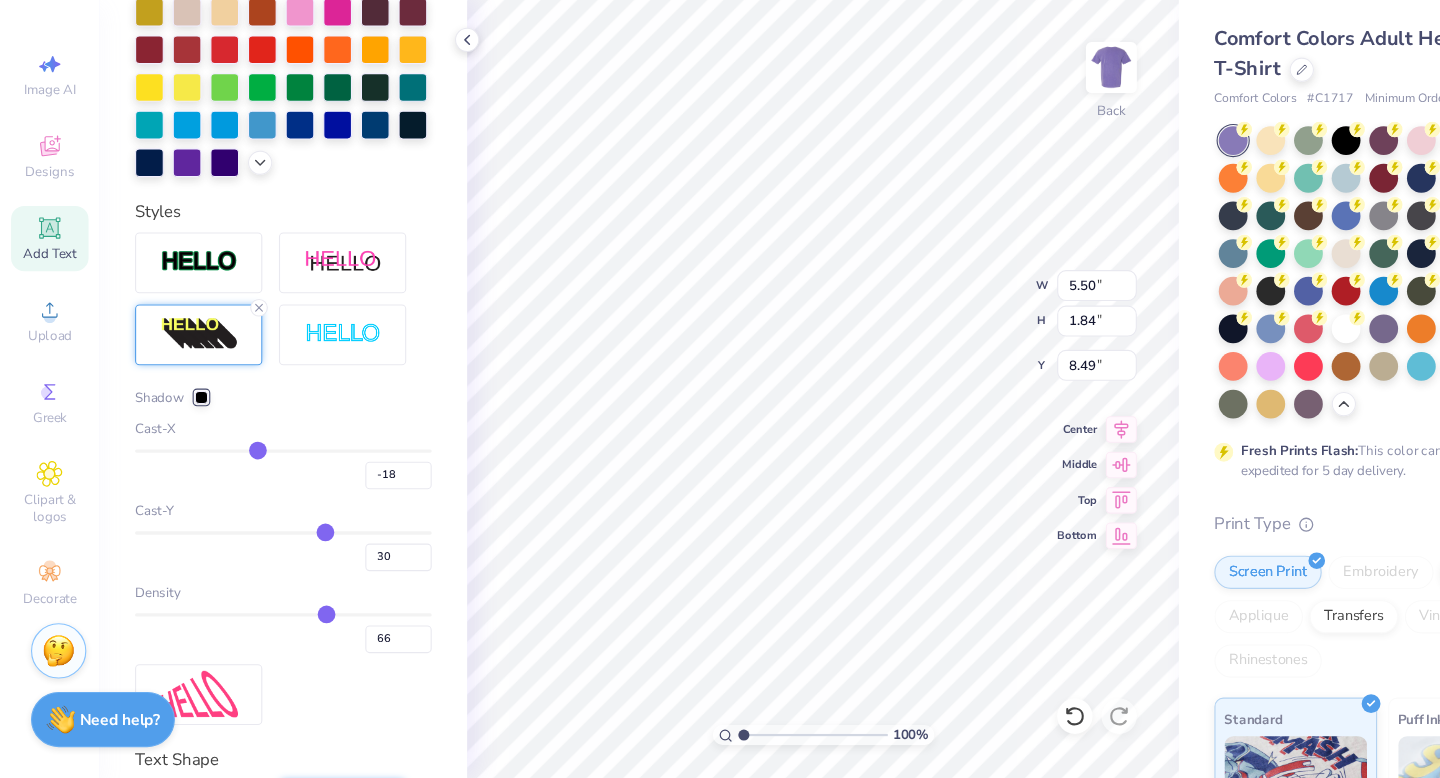 type on "-17" 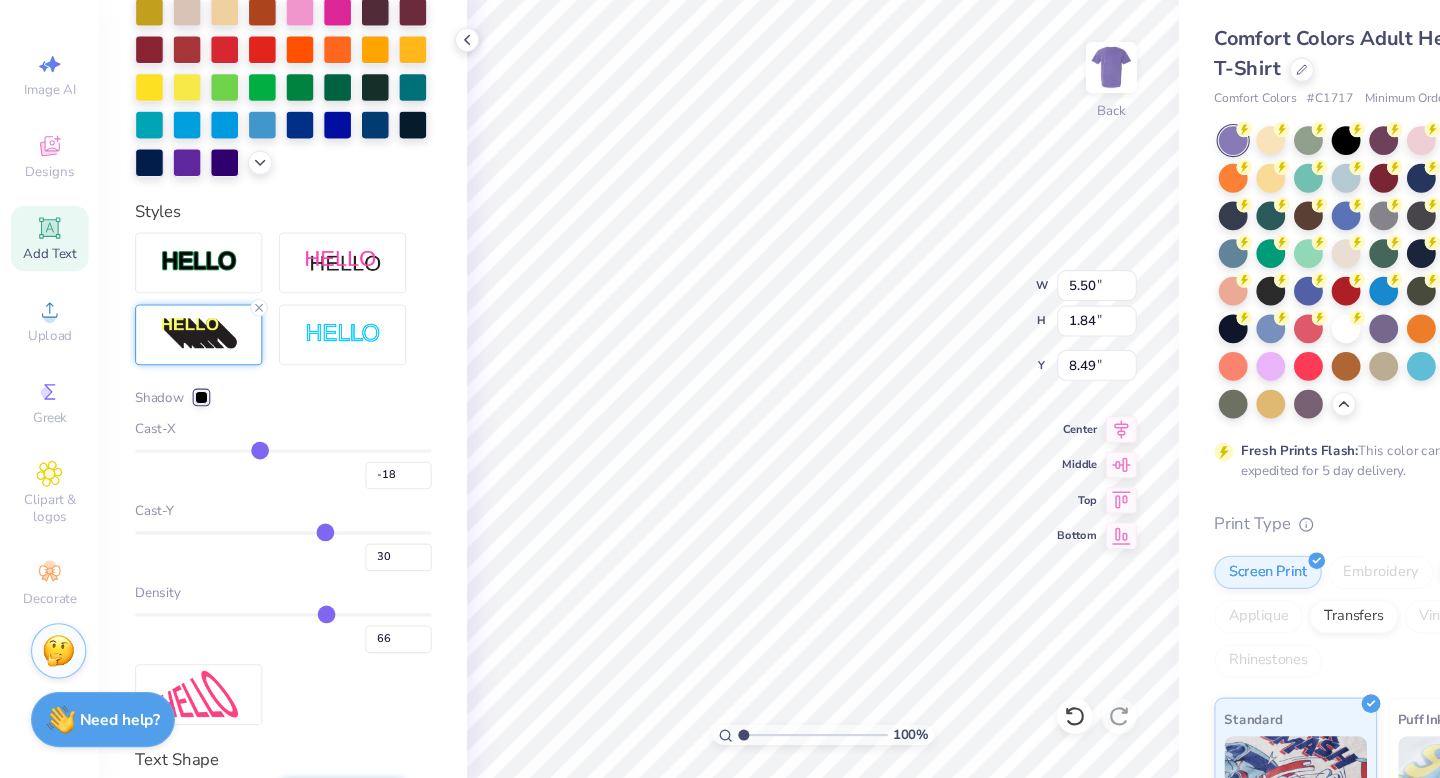 type on "-17" 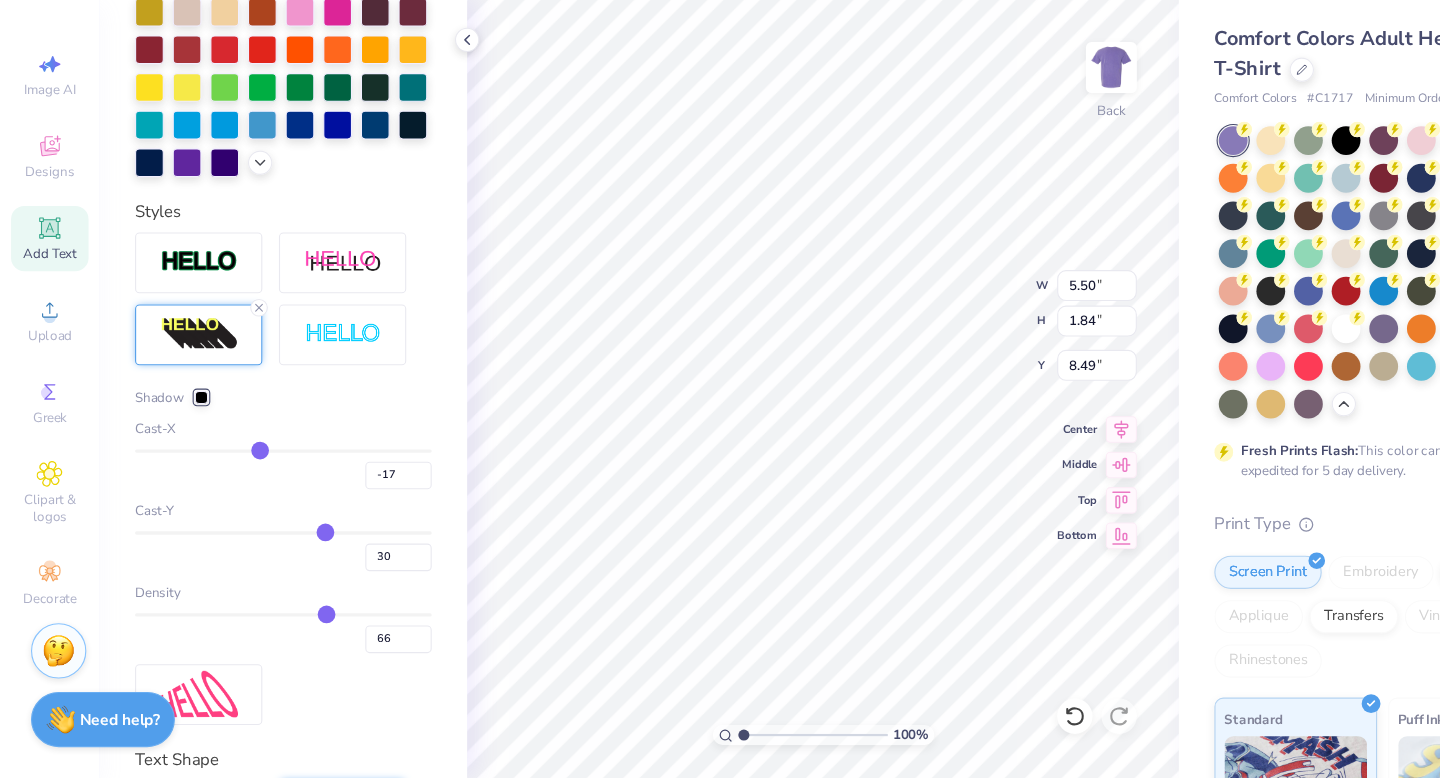 type on "-16" 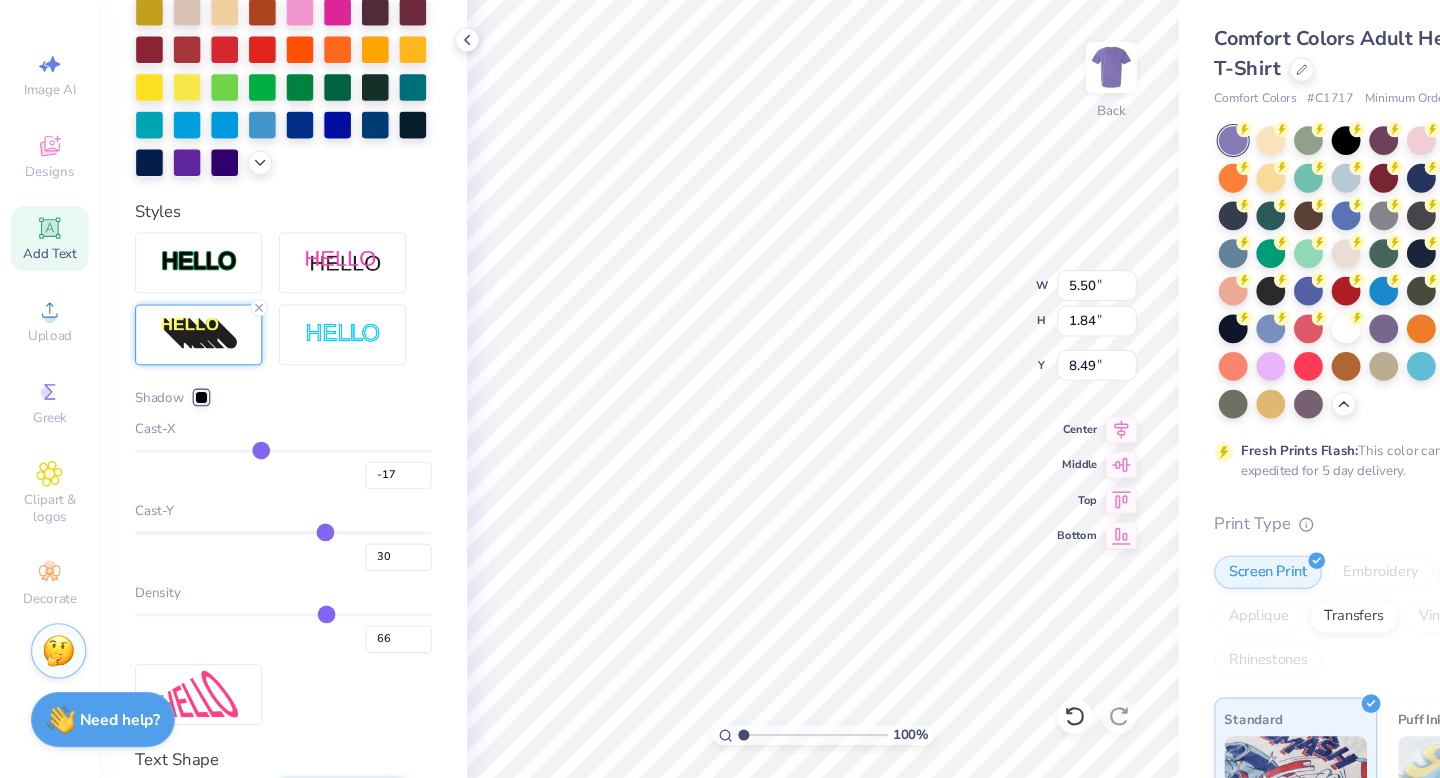 type on "-16" 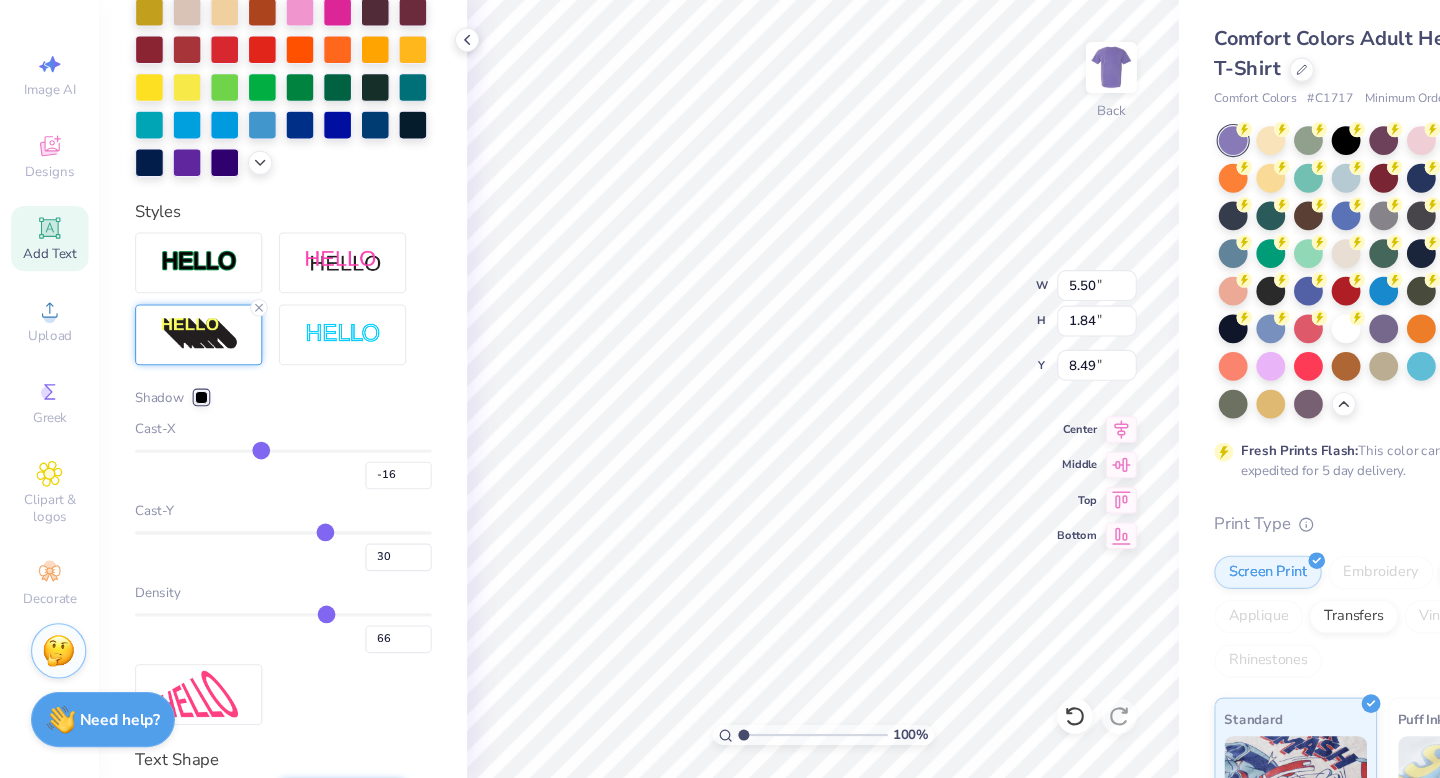 type on "-15" 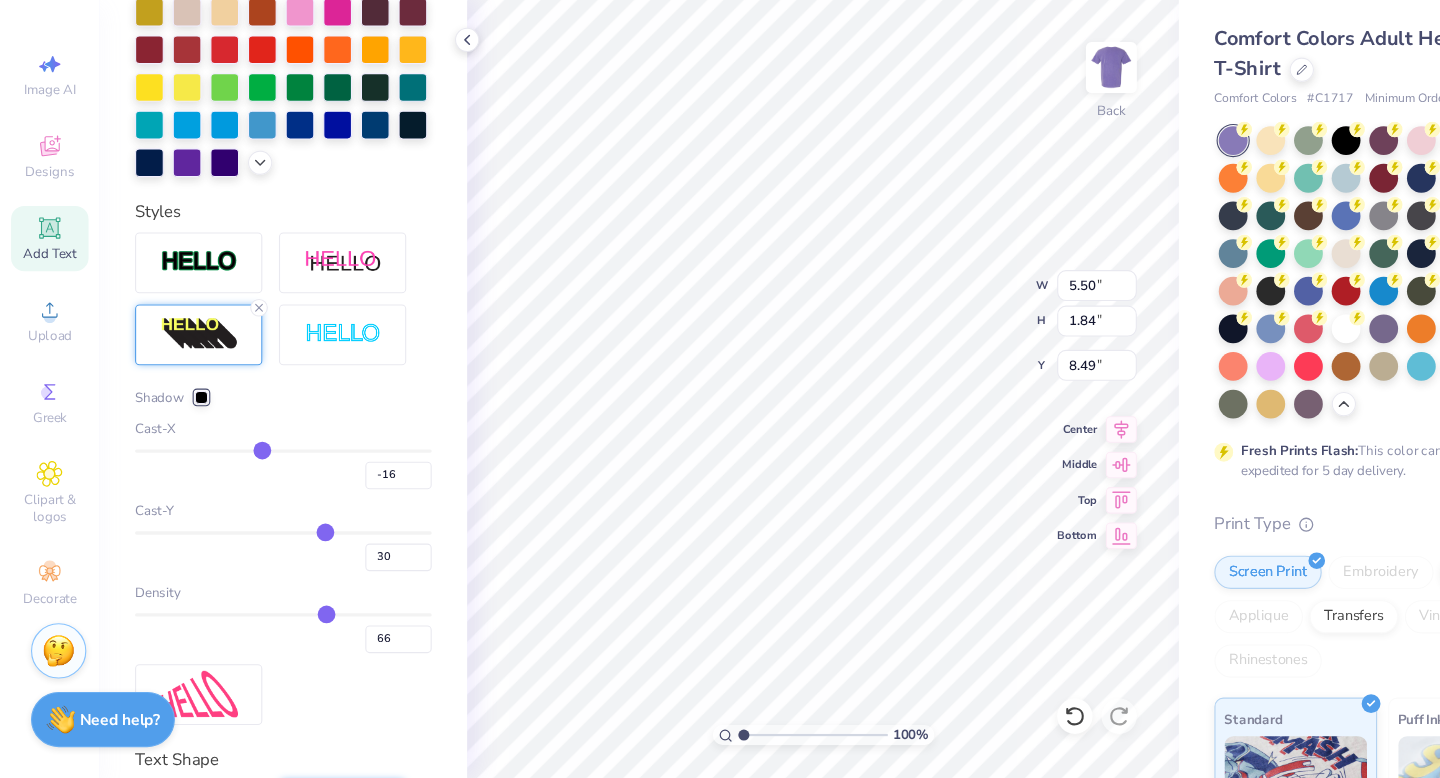 type on "-15" 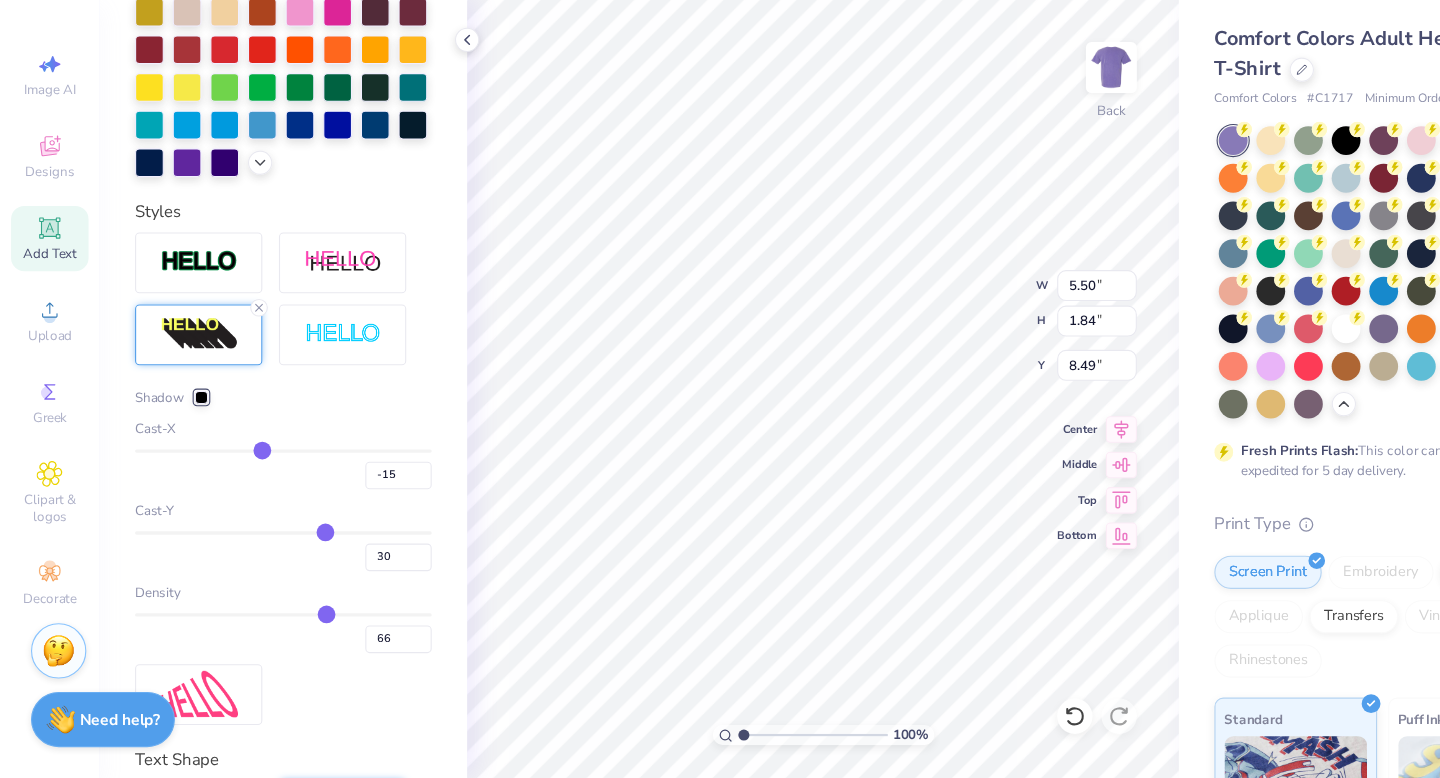 type on "-14" 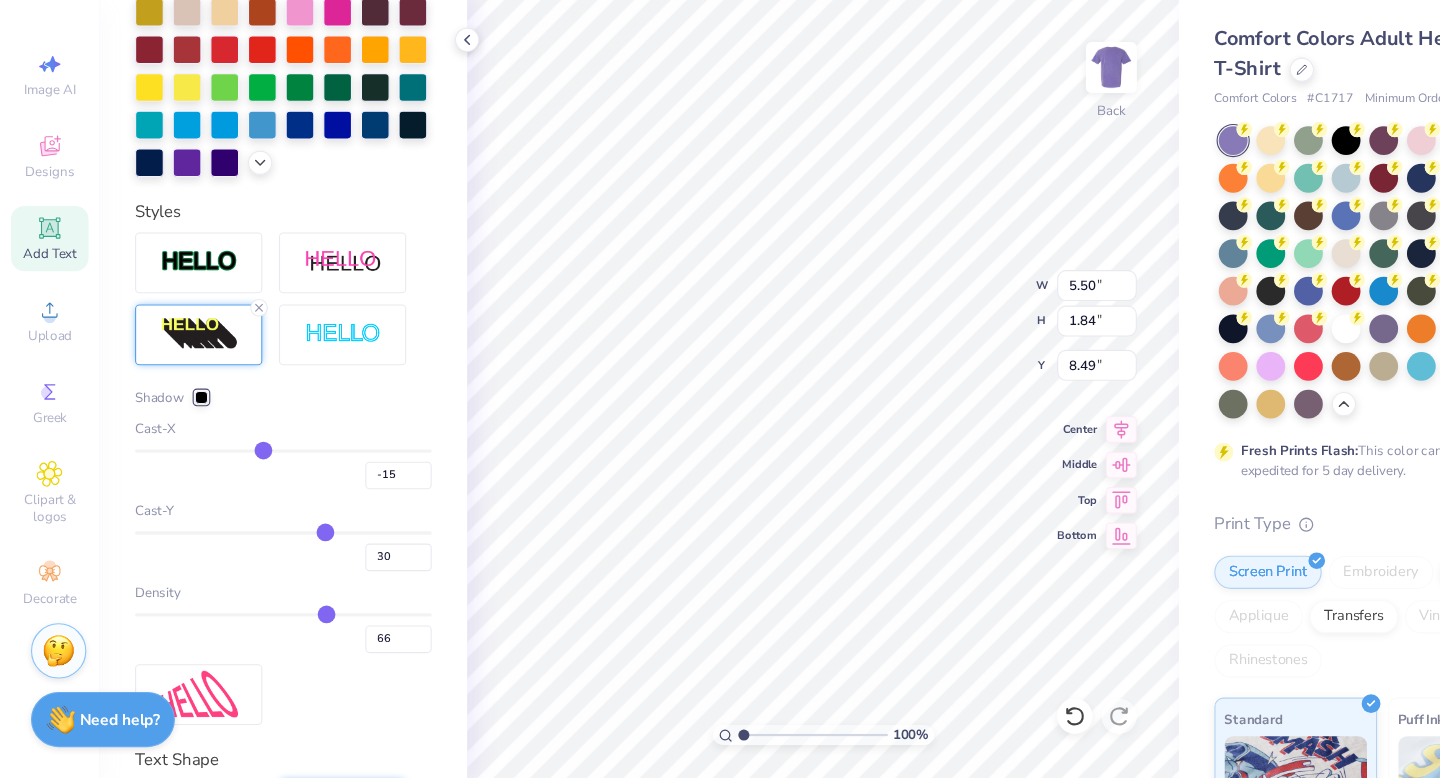 type on "-14" 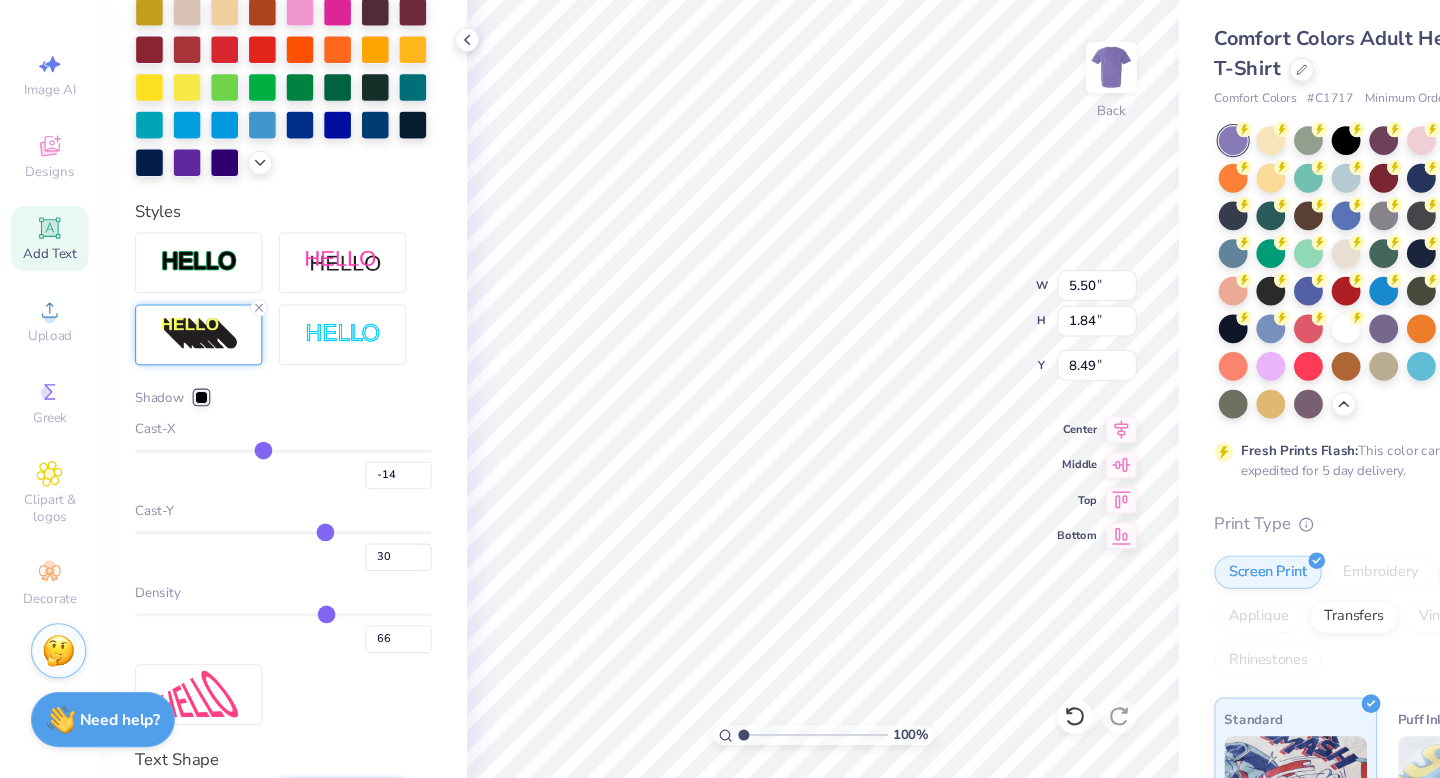 type on "-13" 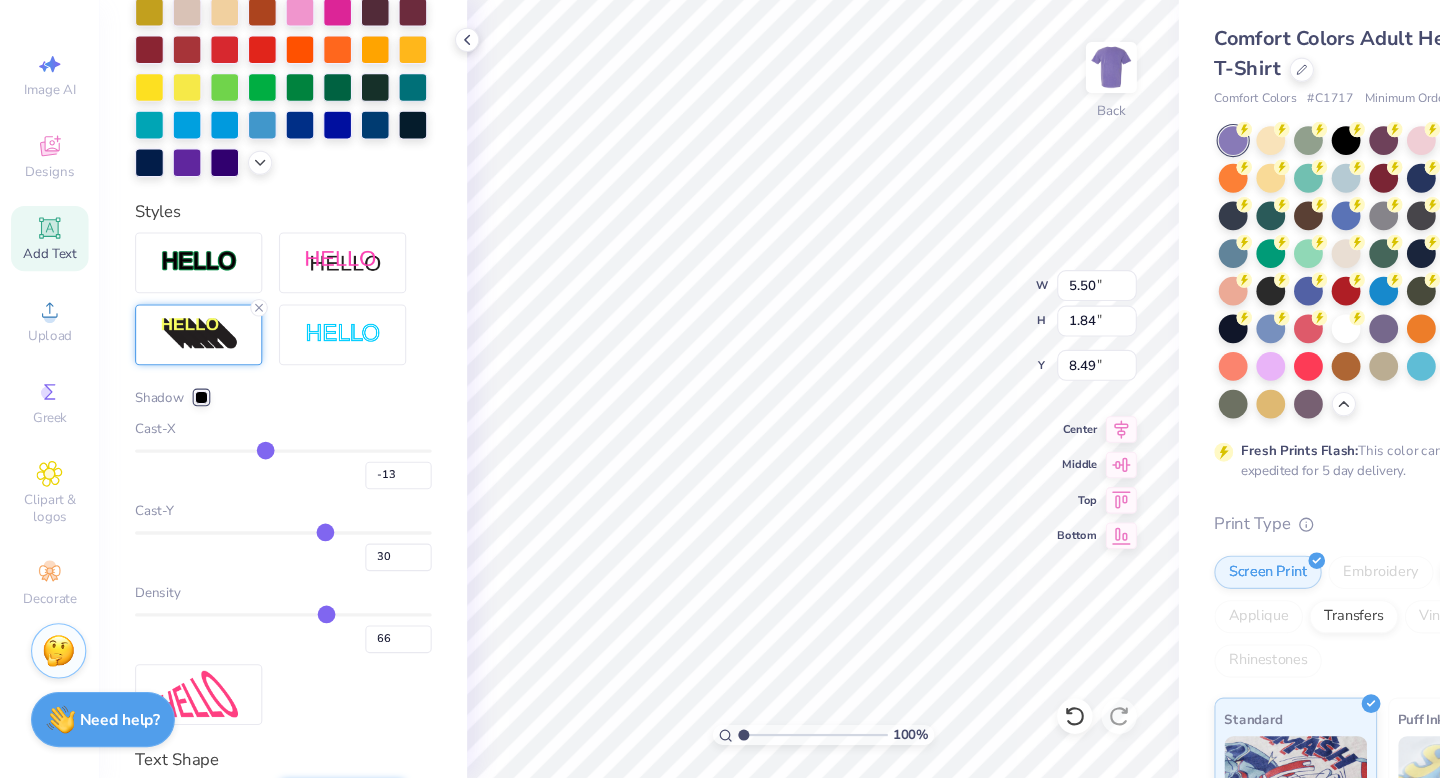 type on "-12" 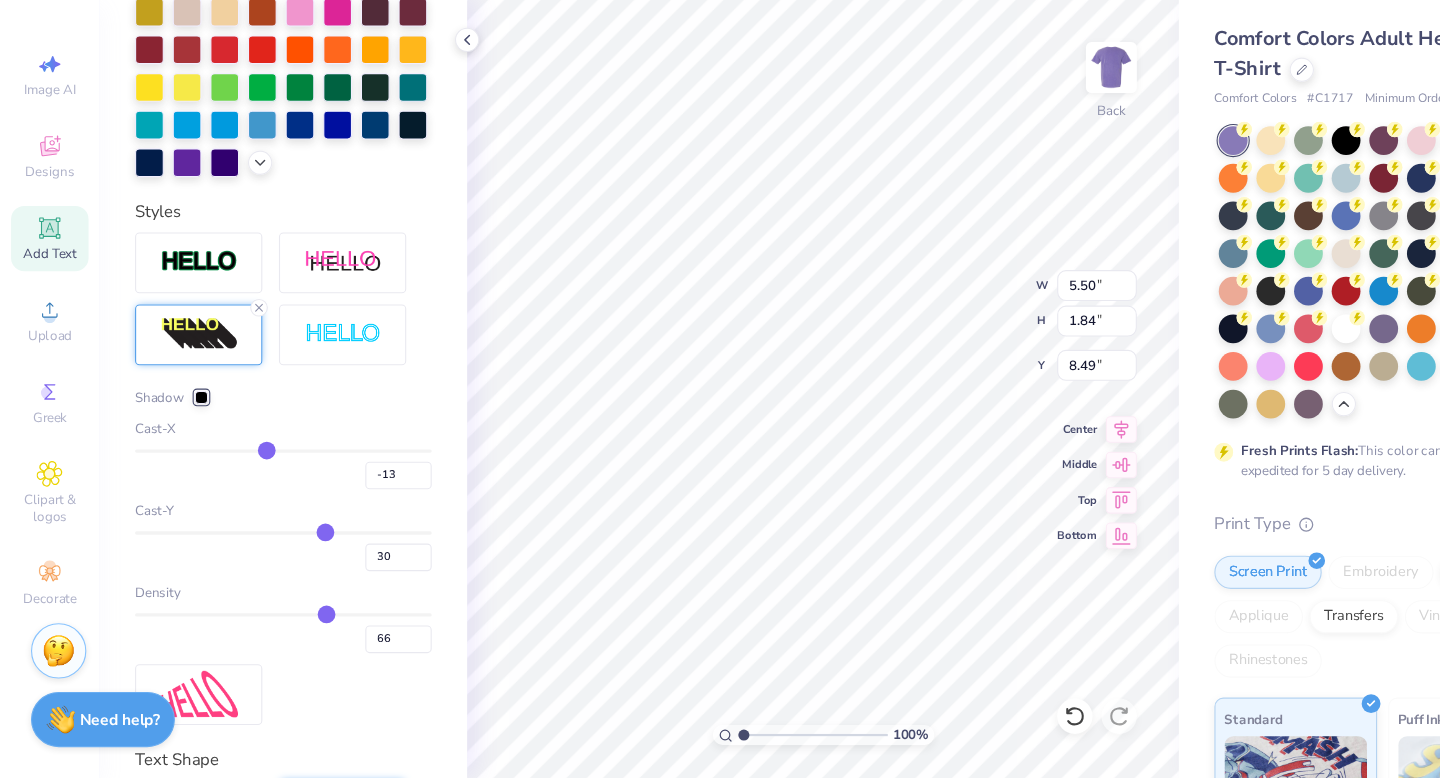 type on "-12" 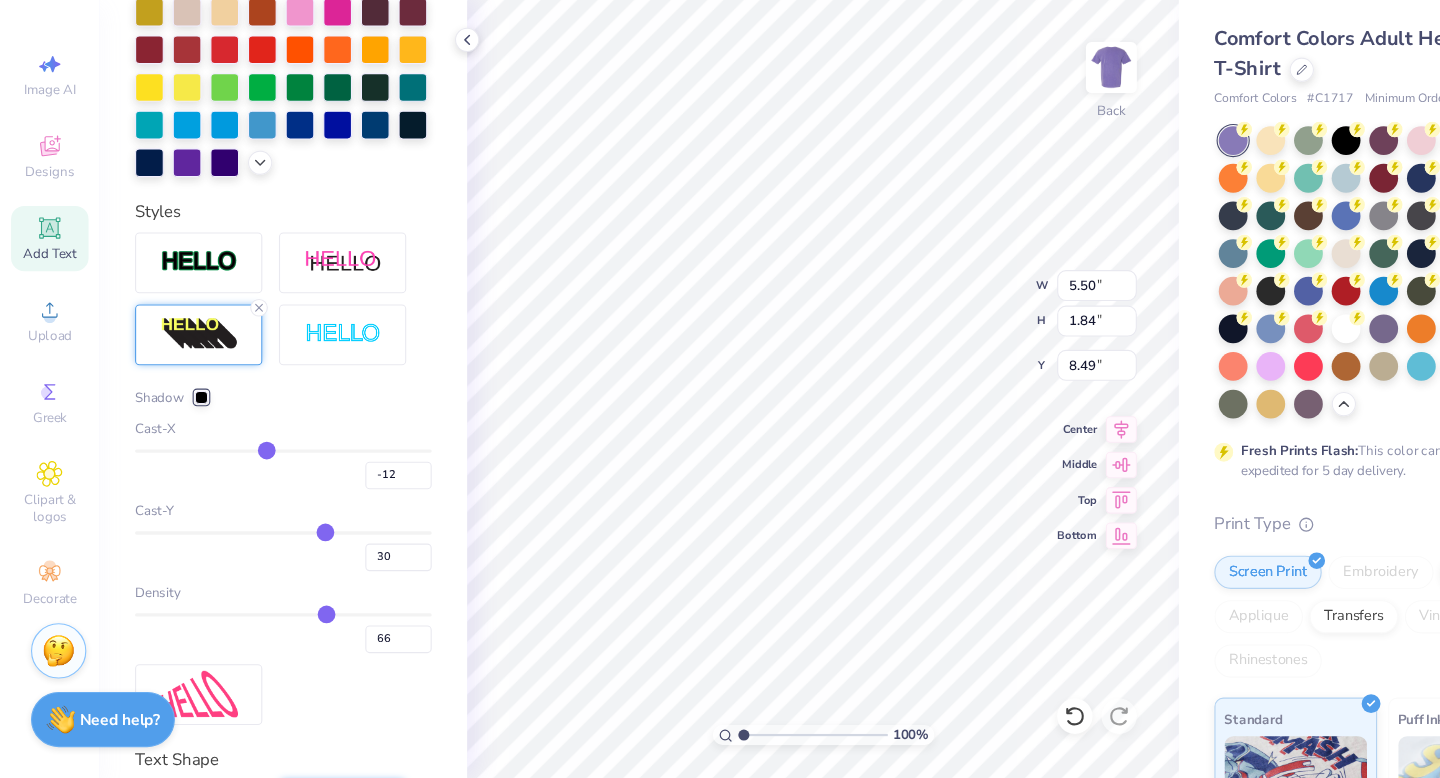 type on "-11" 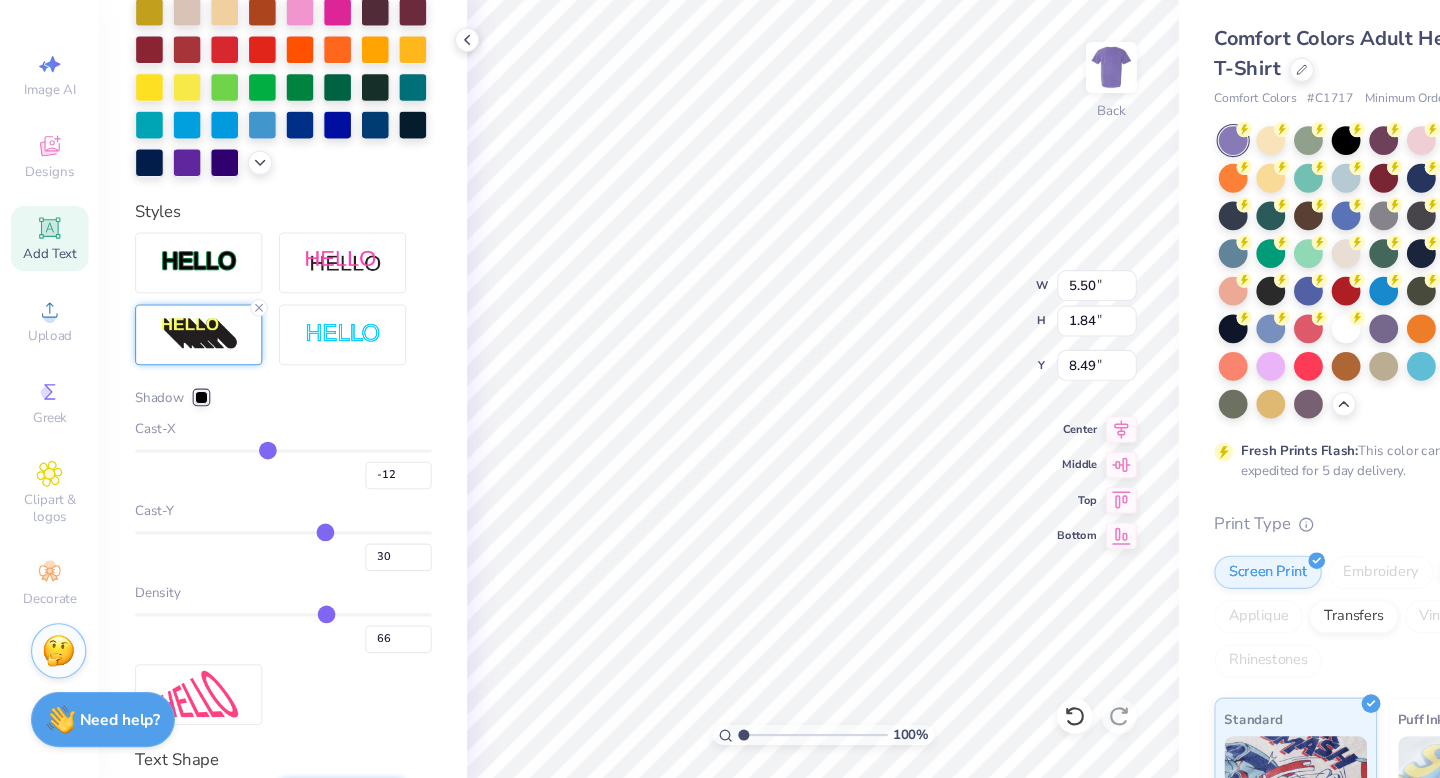type on "-11" 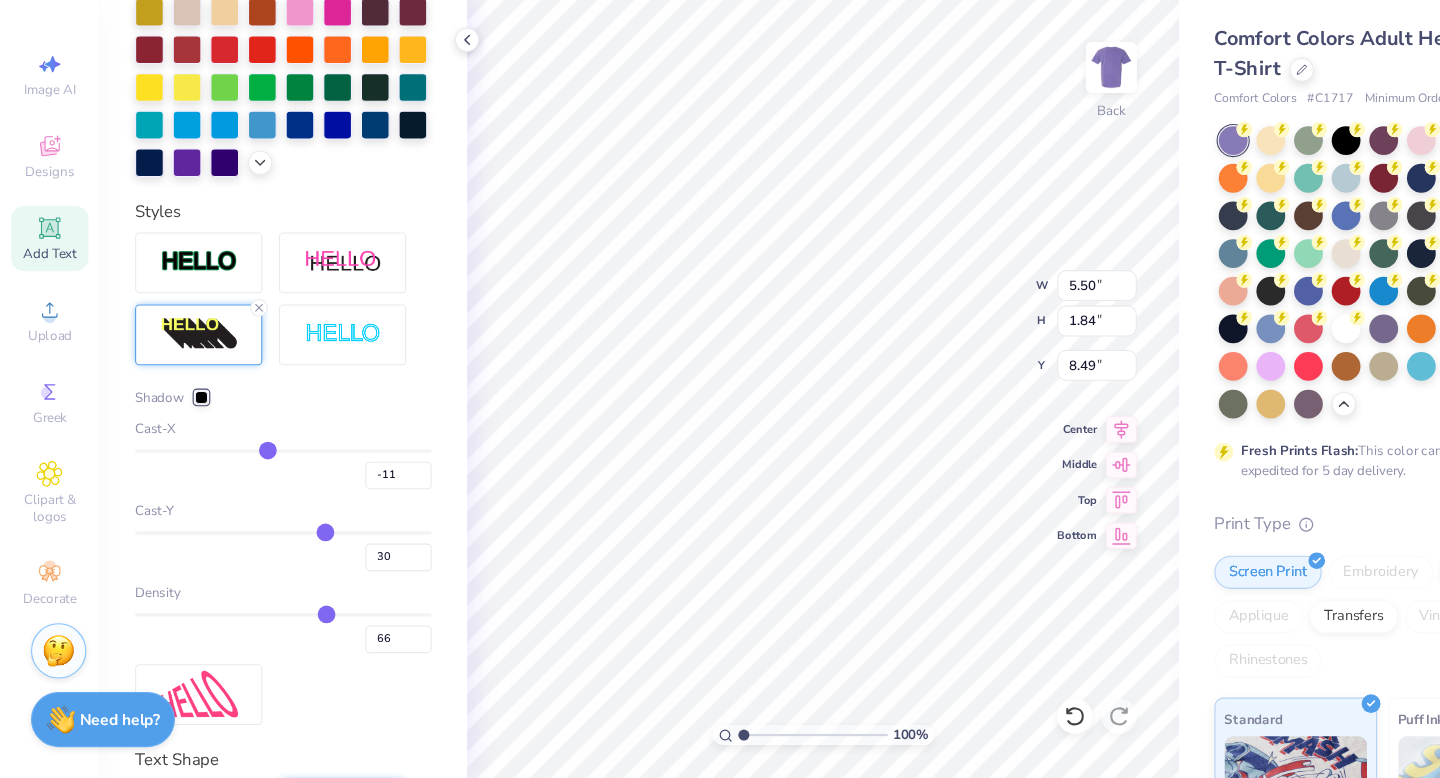 type on "-10" 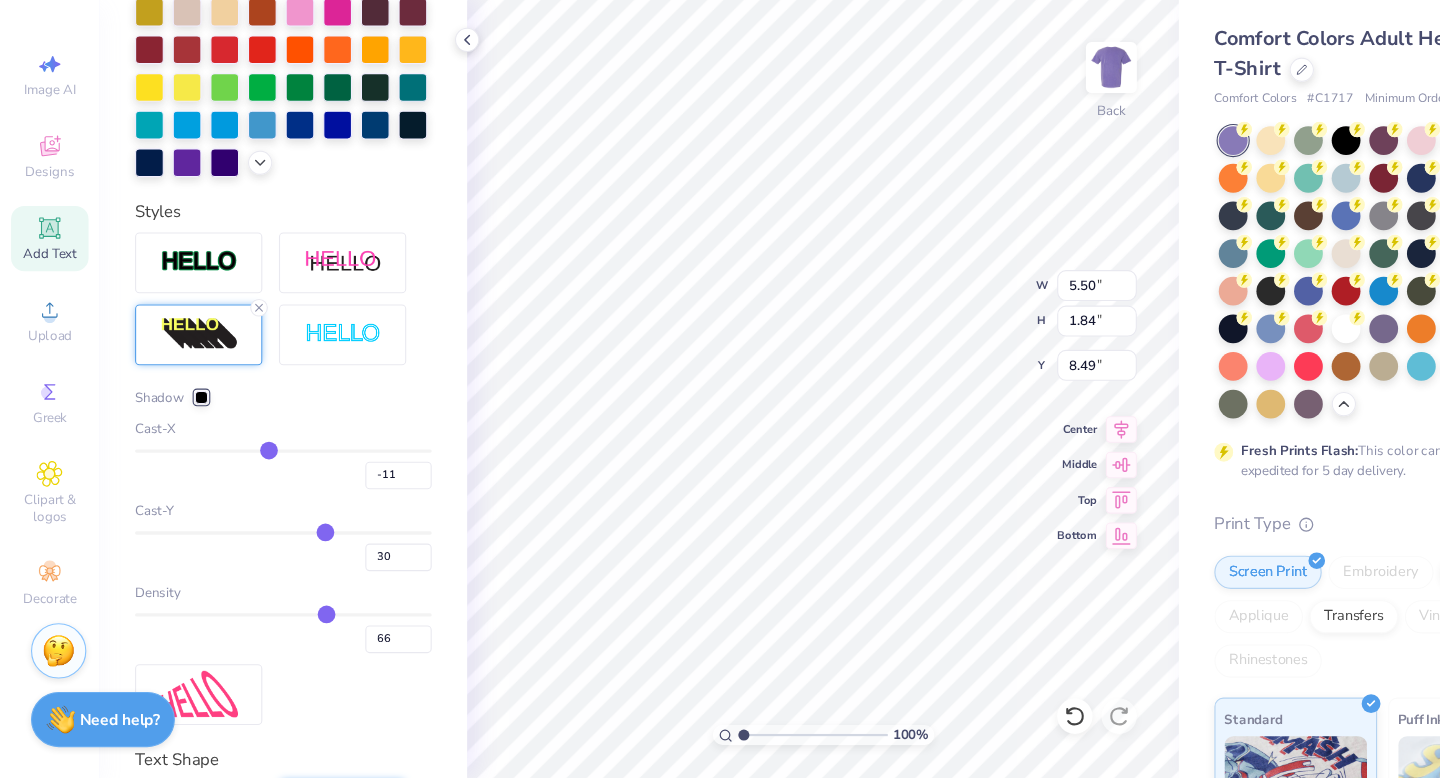 type on "-10" 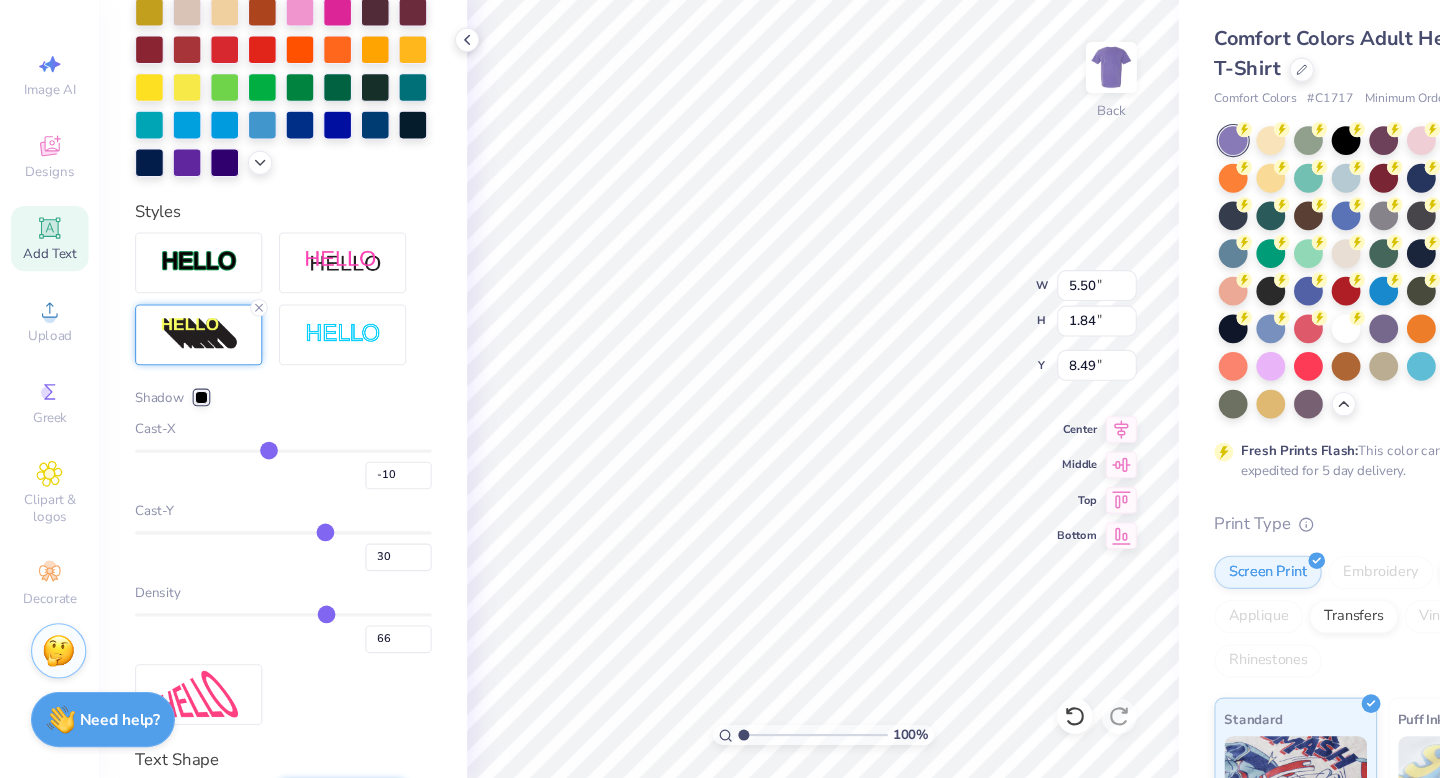 type on "-9" 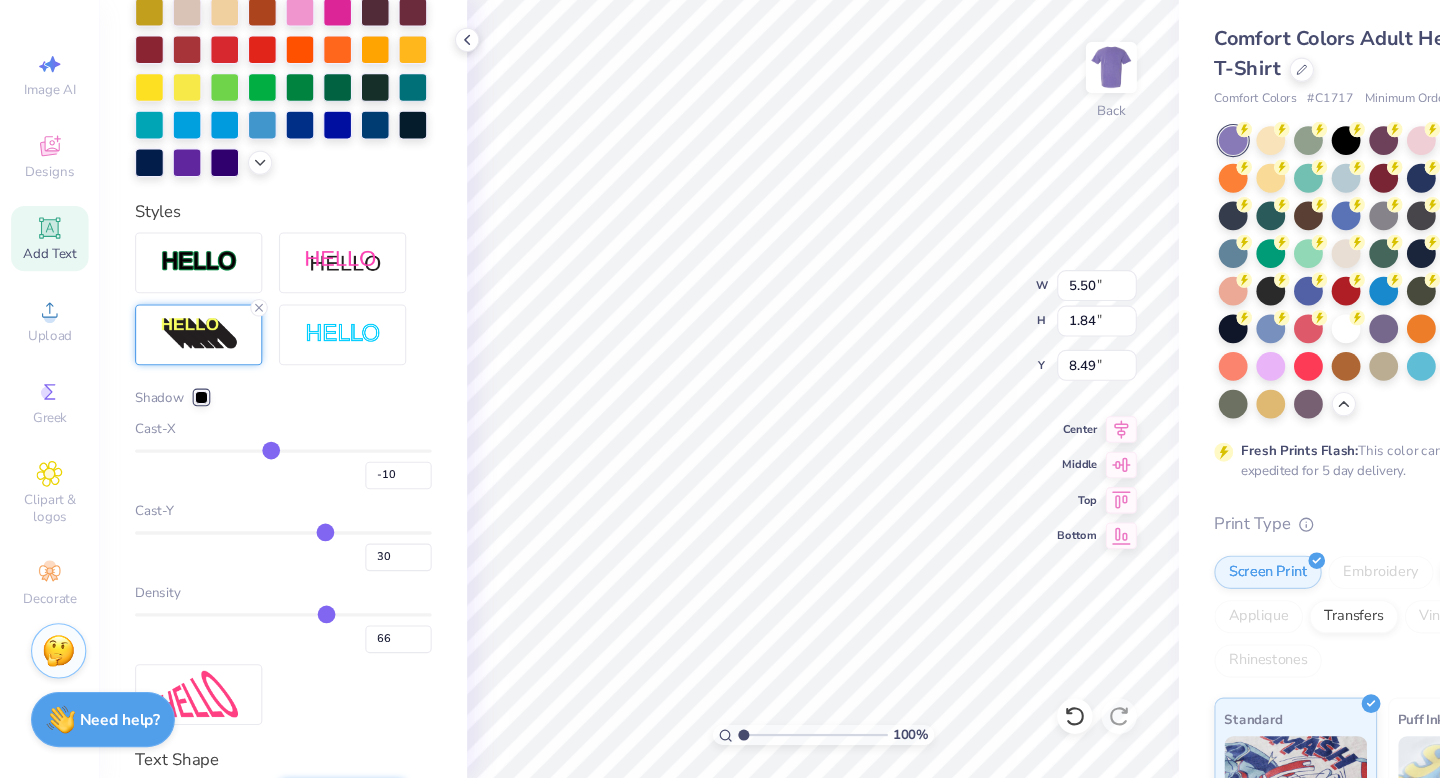 type on "-9" 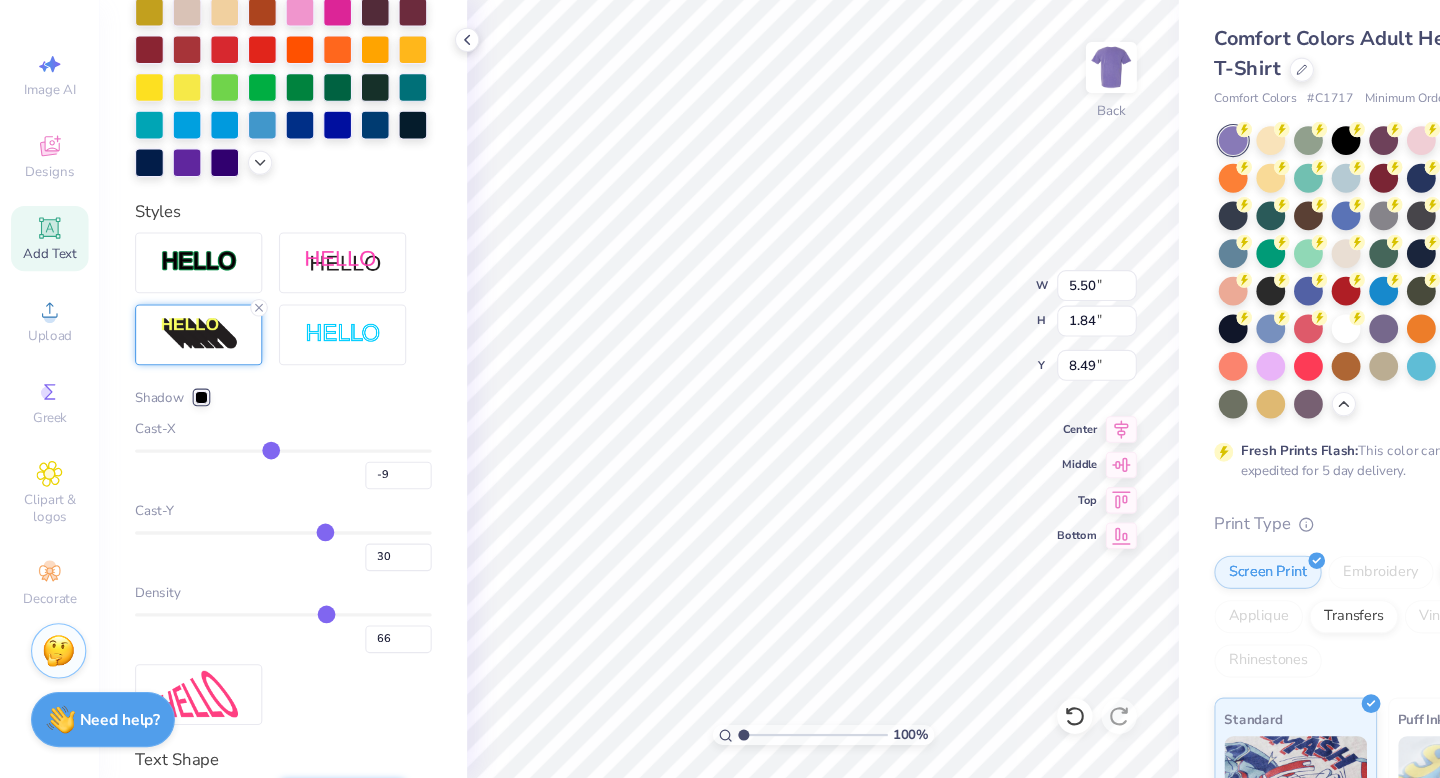 type on "-8" 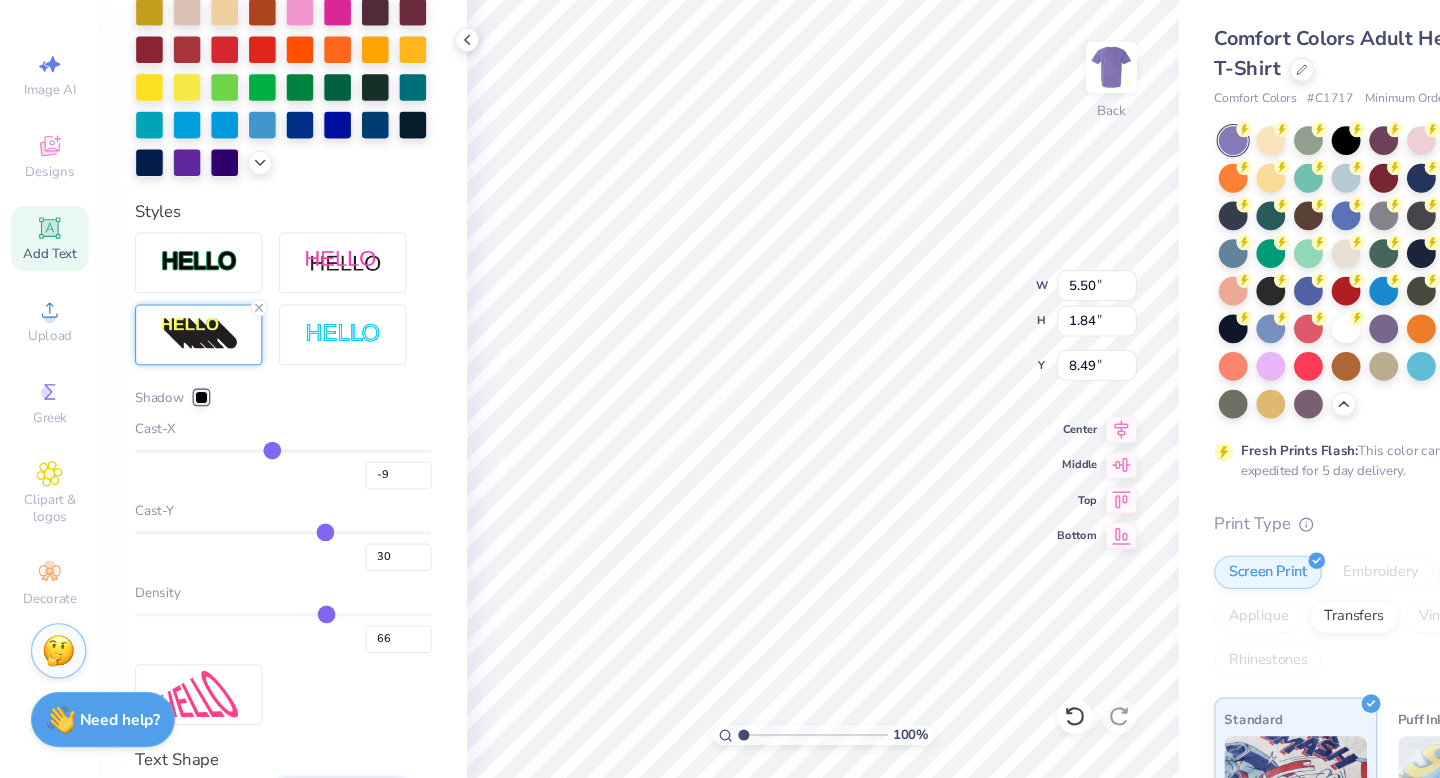 type on "-8" 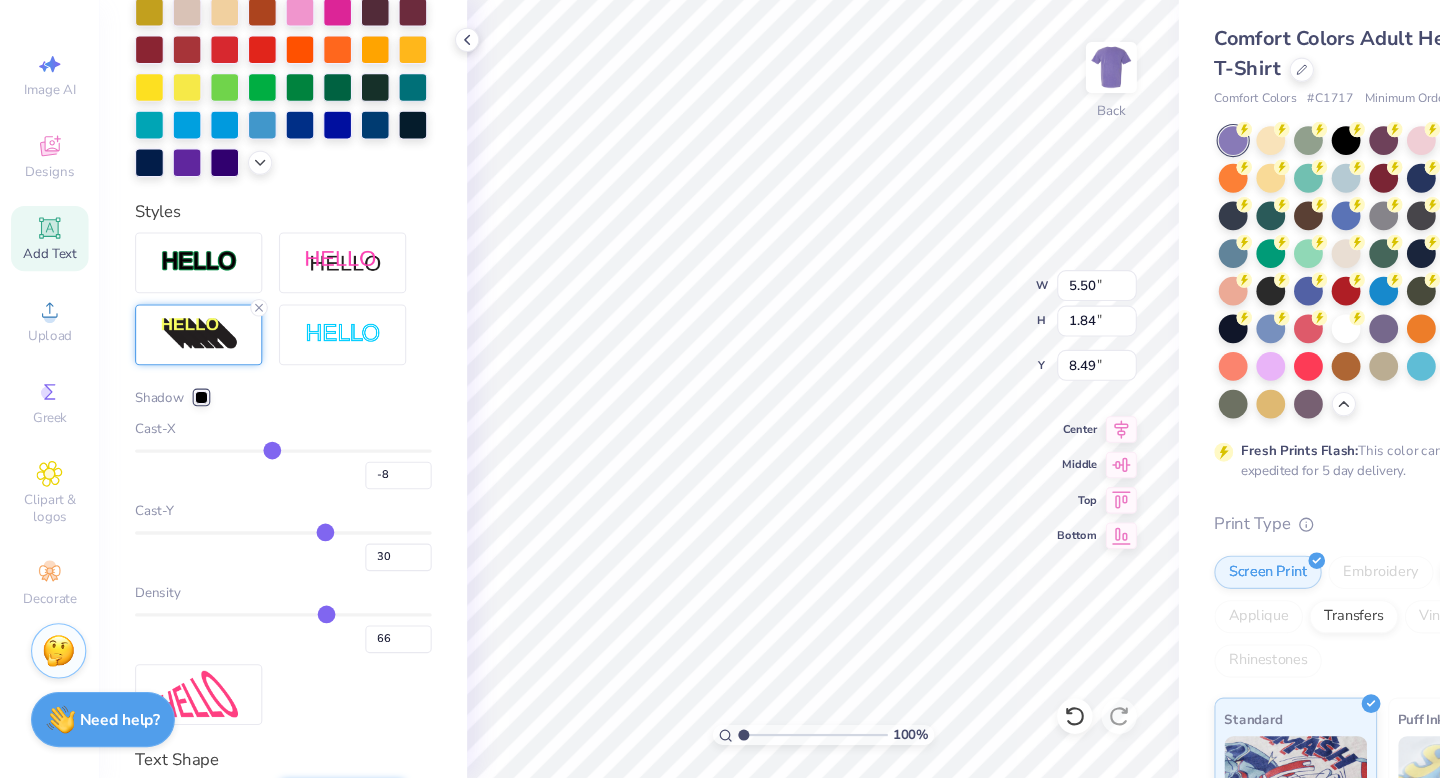 type on "-7" 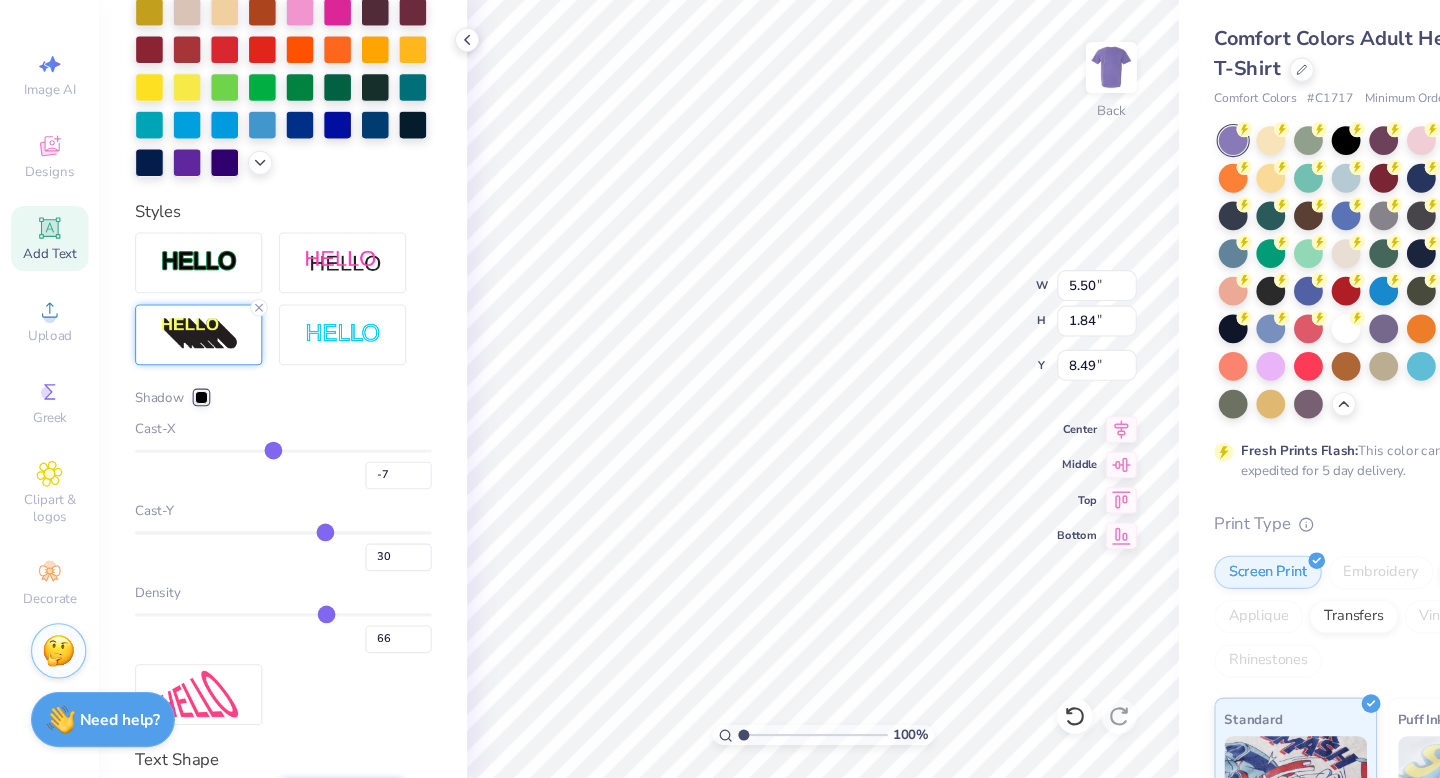 type on "-5" 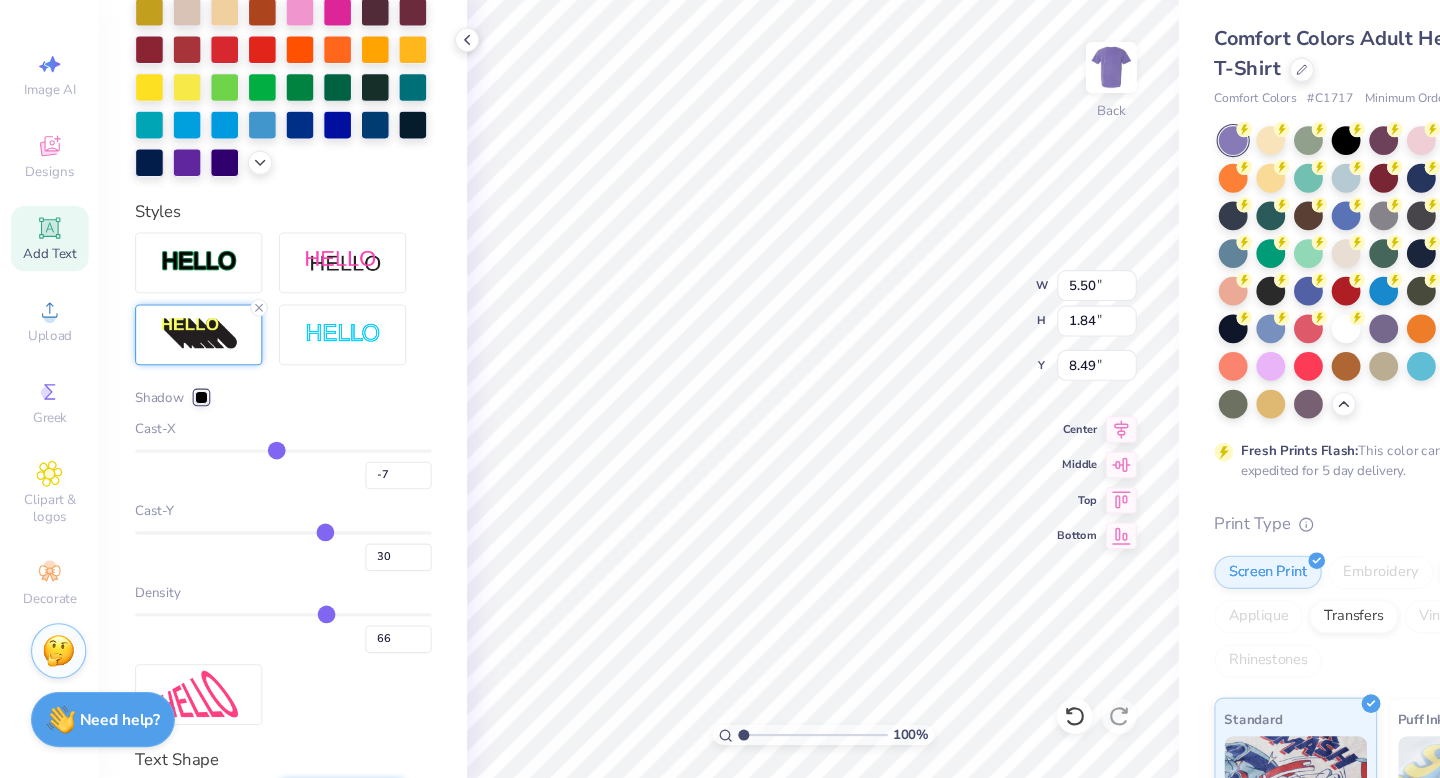 type on "-5" 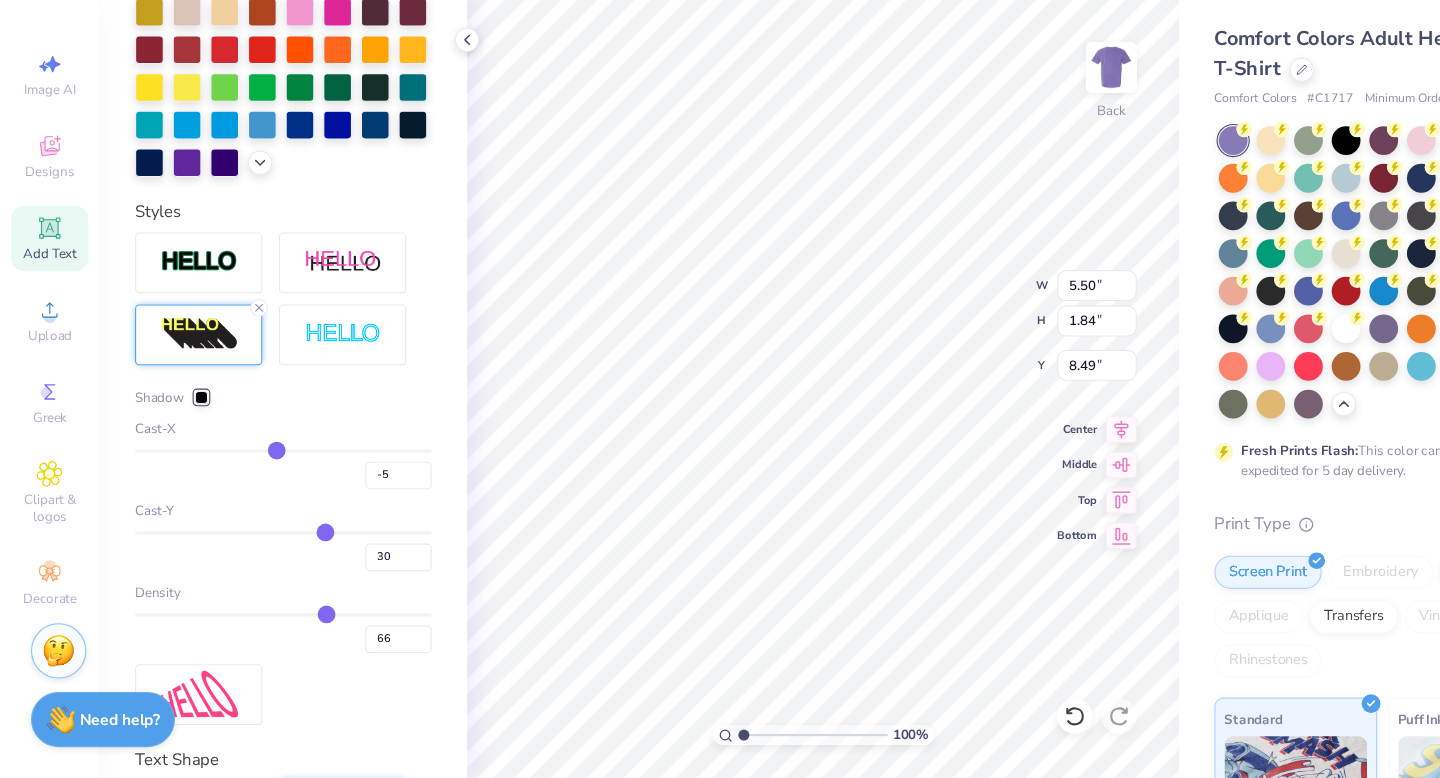 type on "-3" 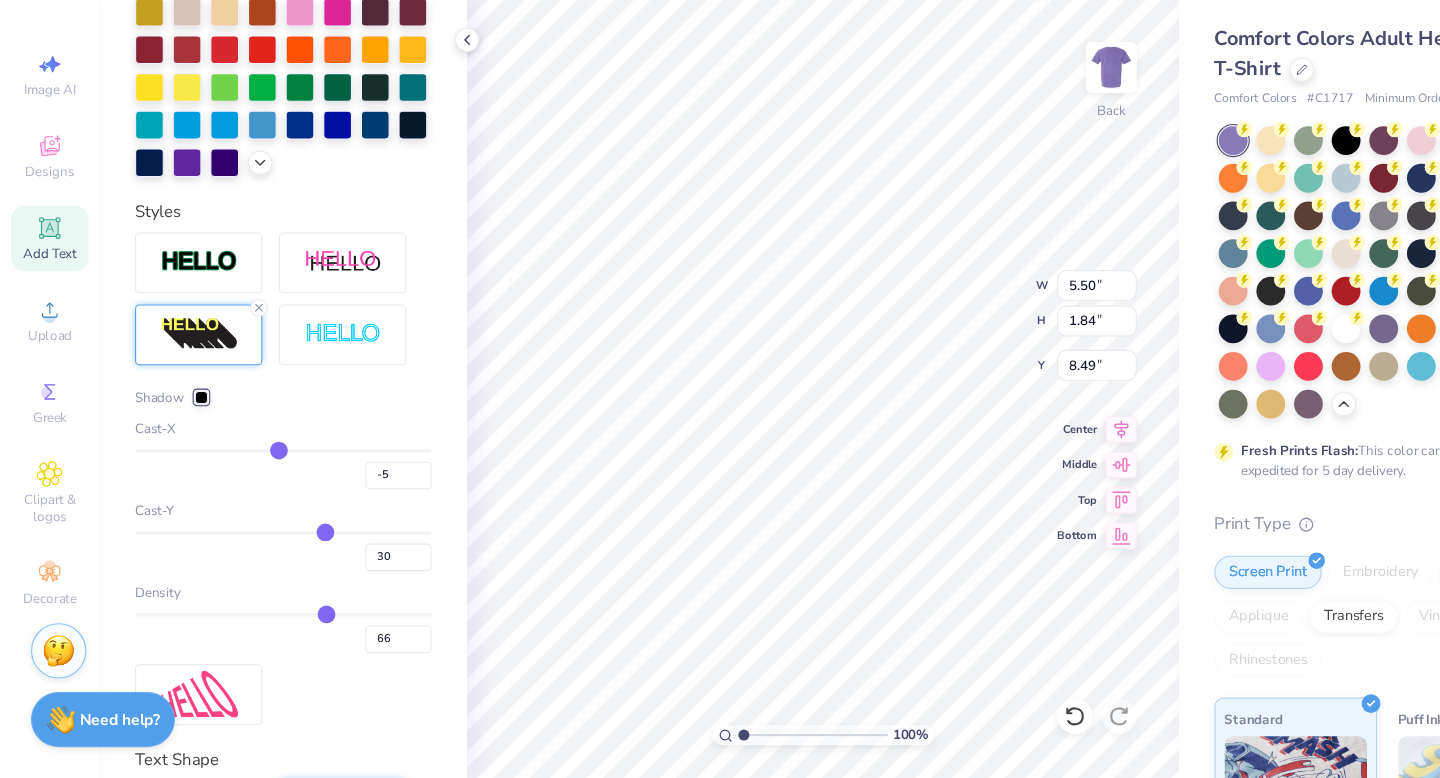 type on "-3" 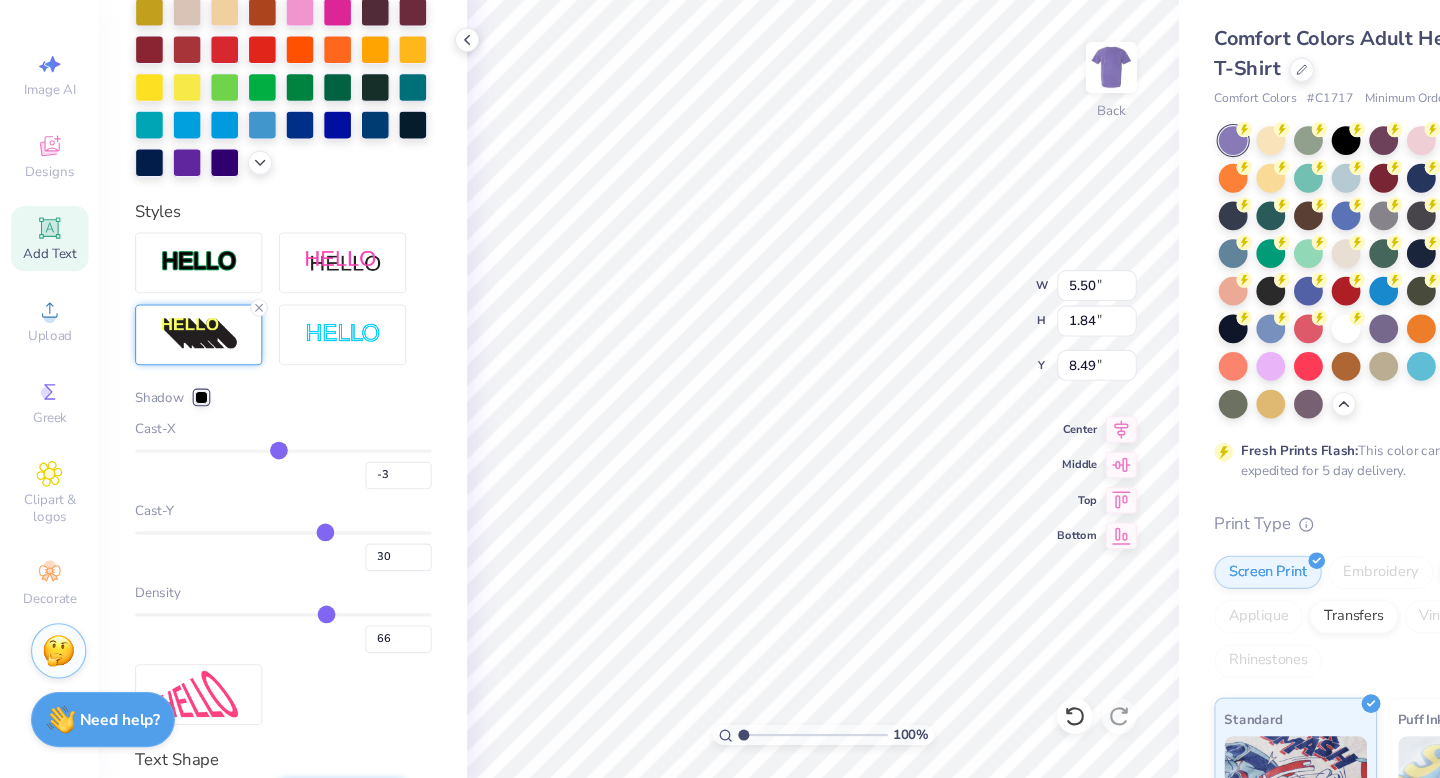 type 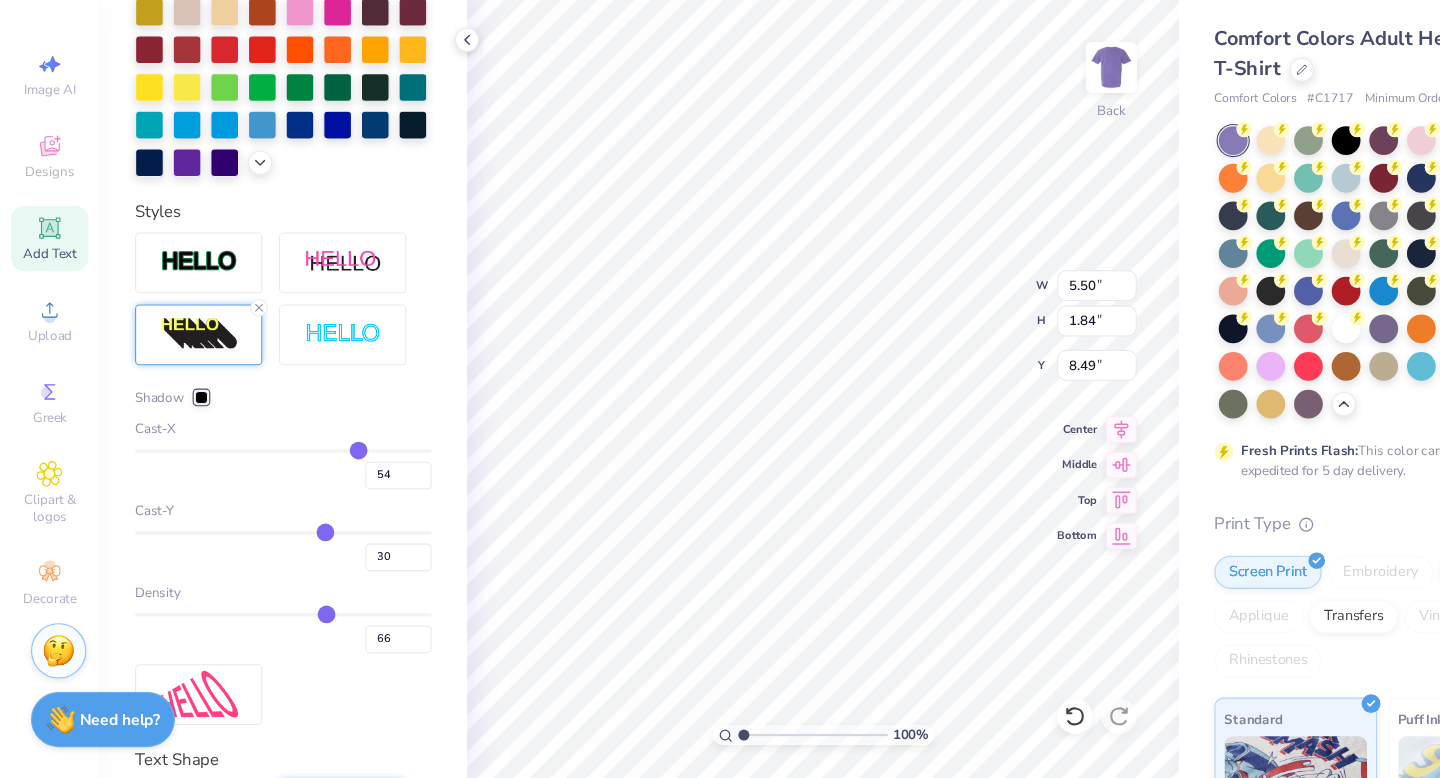 drag, startPoint x: 299, startPoint y: 476, endPoint x: 324, endPoint y: 468, distance: 26.24881 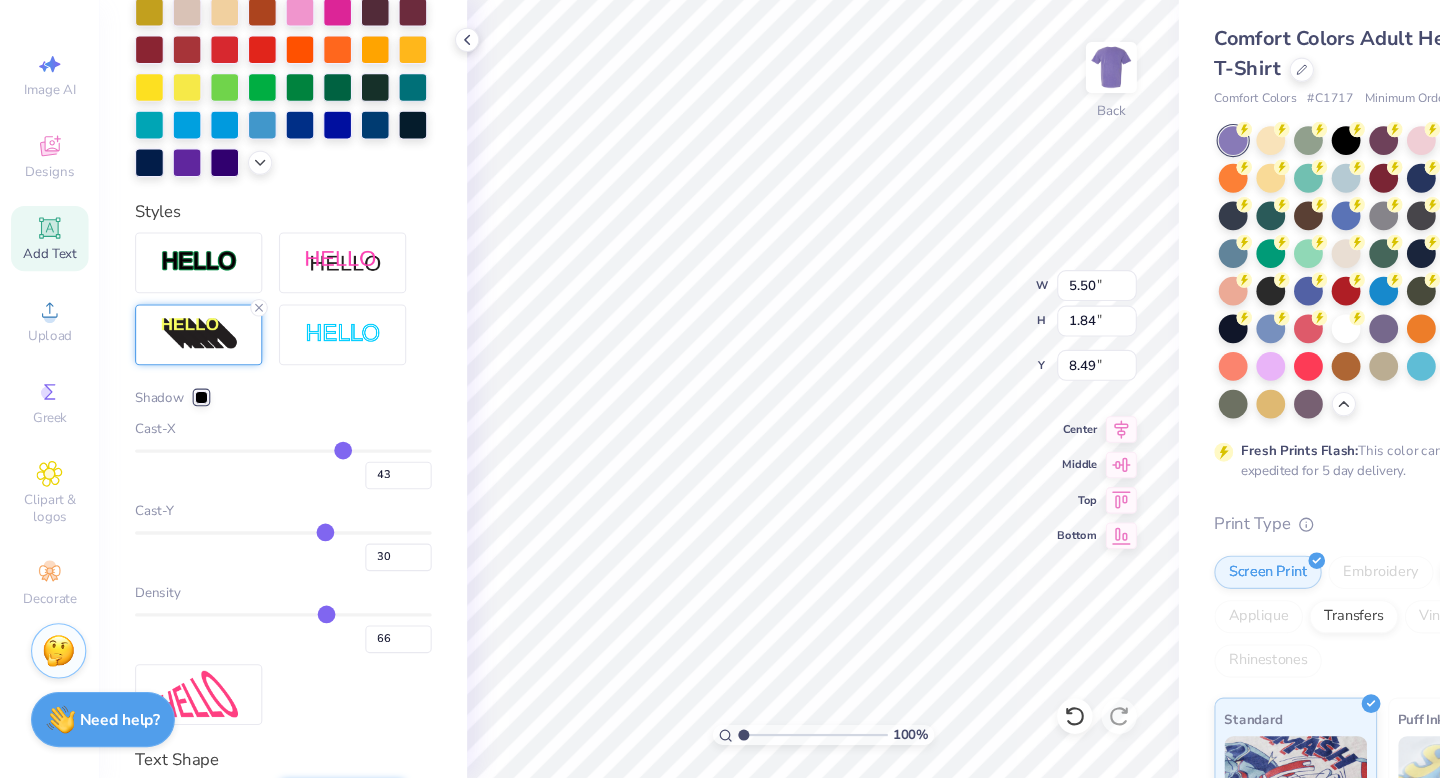 drag, startPoint x: 326, startPoint y: 483, endPoint x: 310, endPoint y: 483, distance: 16 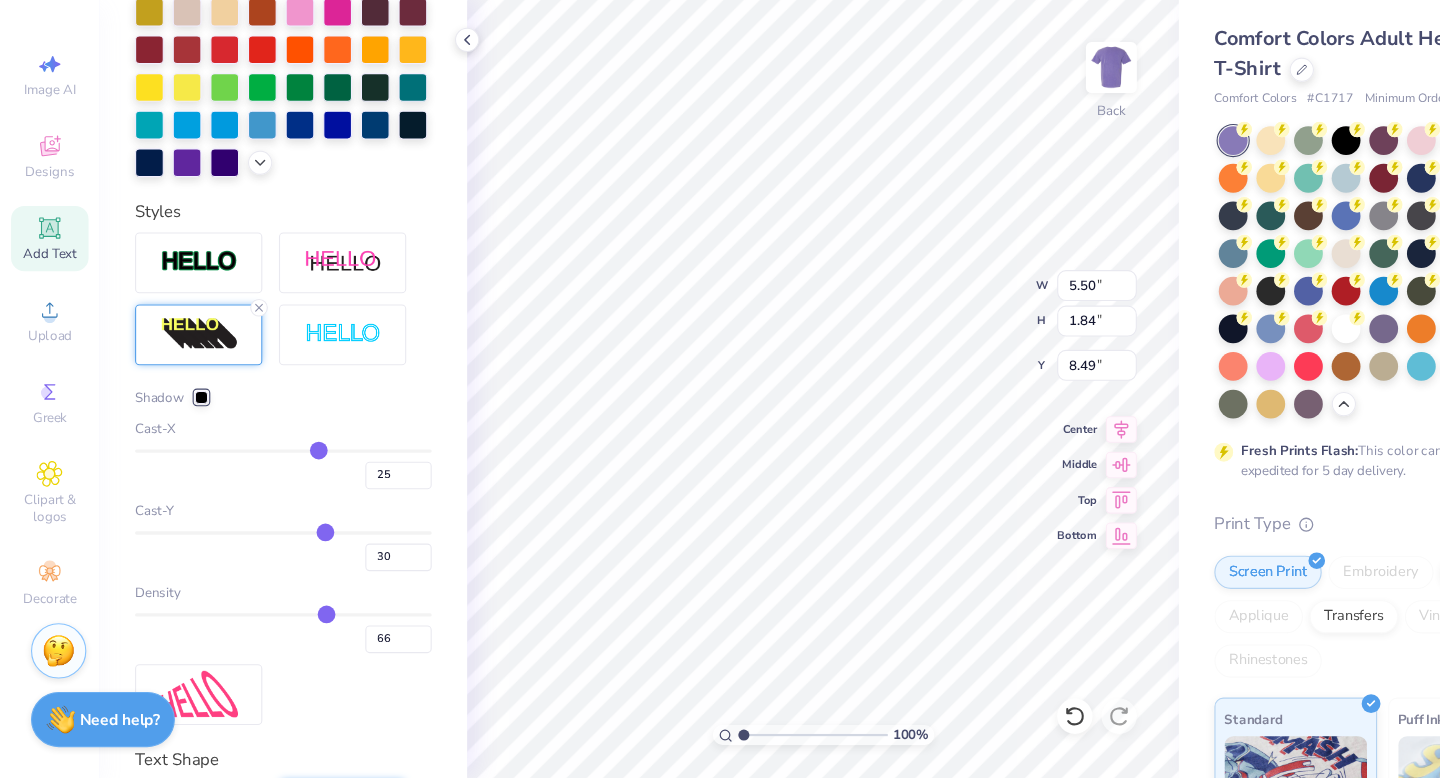 drag, startPoint x: 310, startPoint y: 483, endPoint x: 288, endPoint y: 483, distance: 22 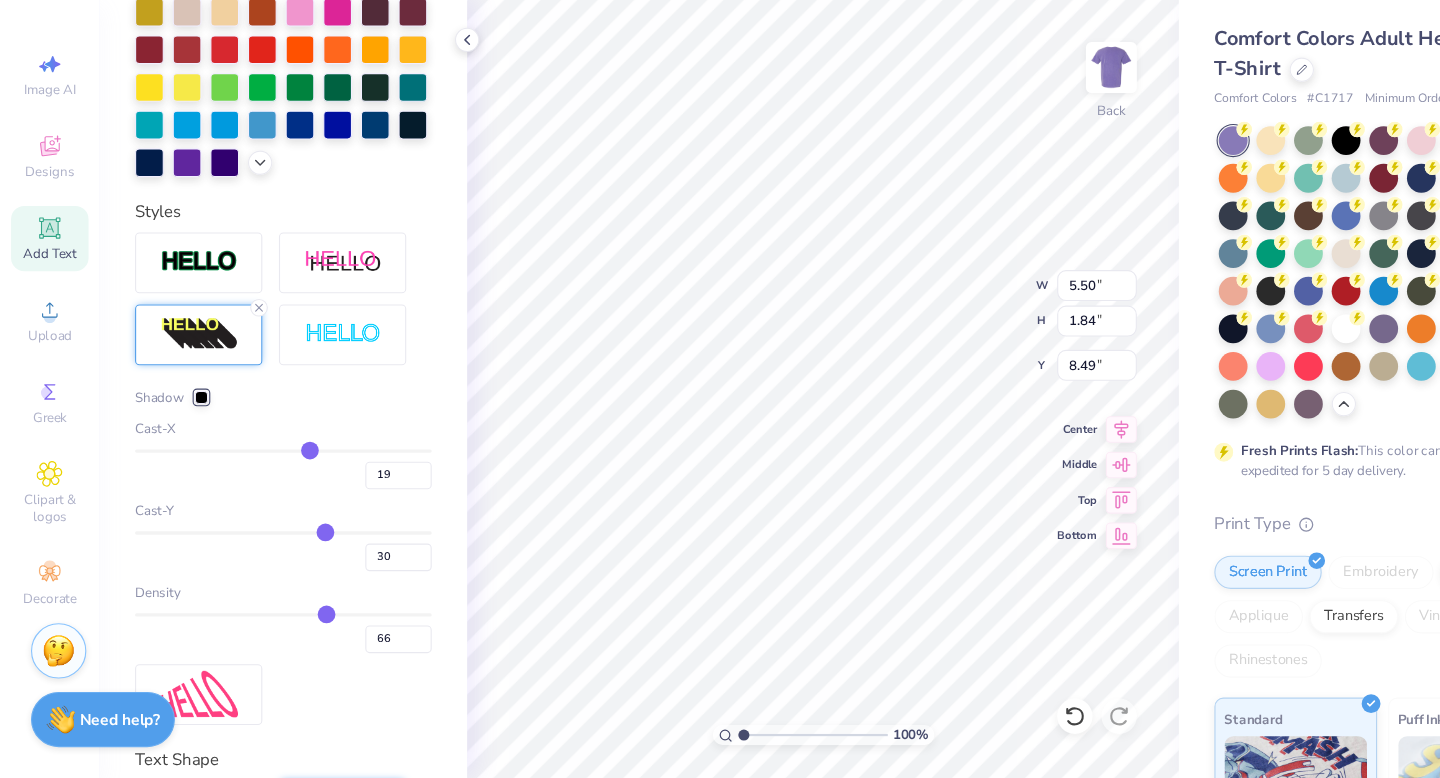 click at bounding box center (256, 482) 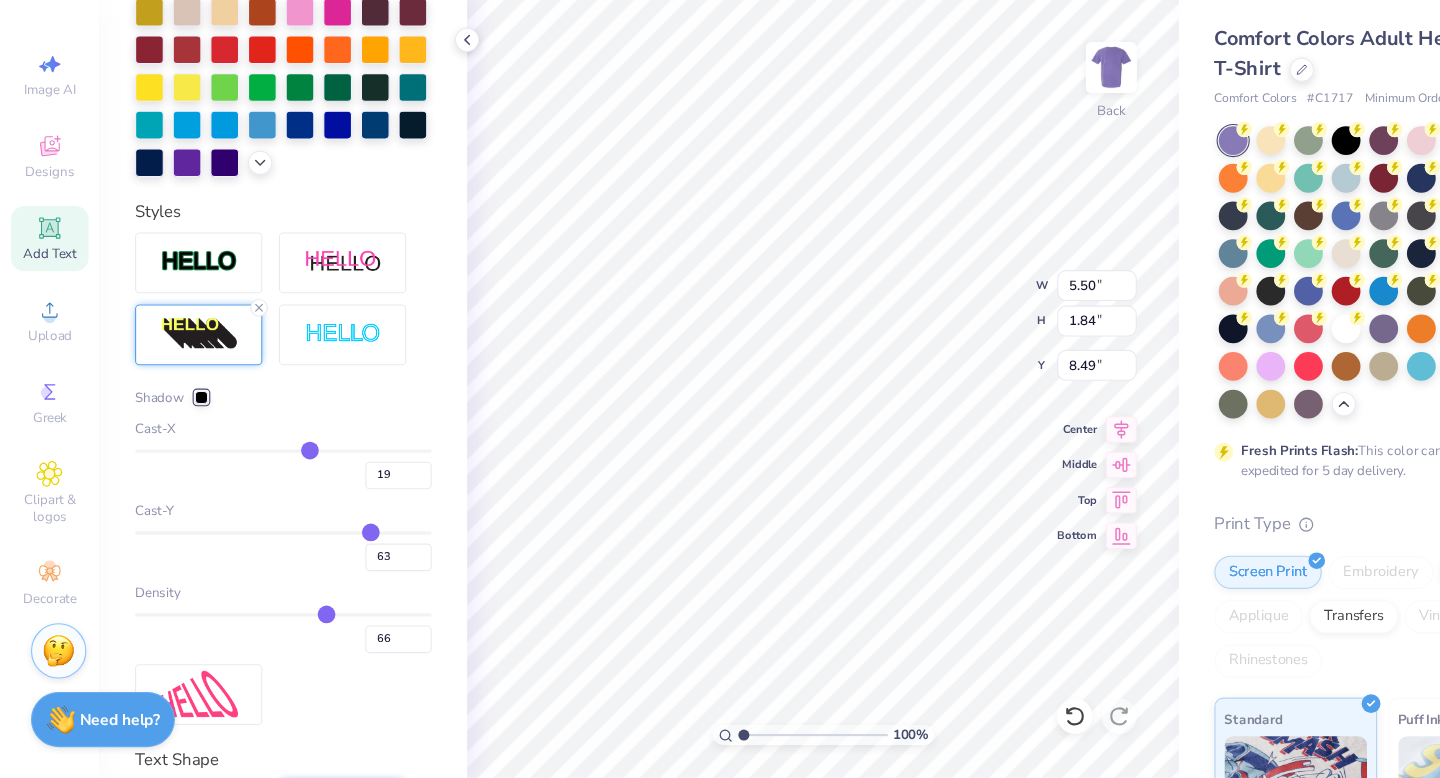drag, startPoint x: 296, startPoint y: 558, endPoint x: 334, endPoint y: 558, distance: 38 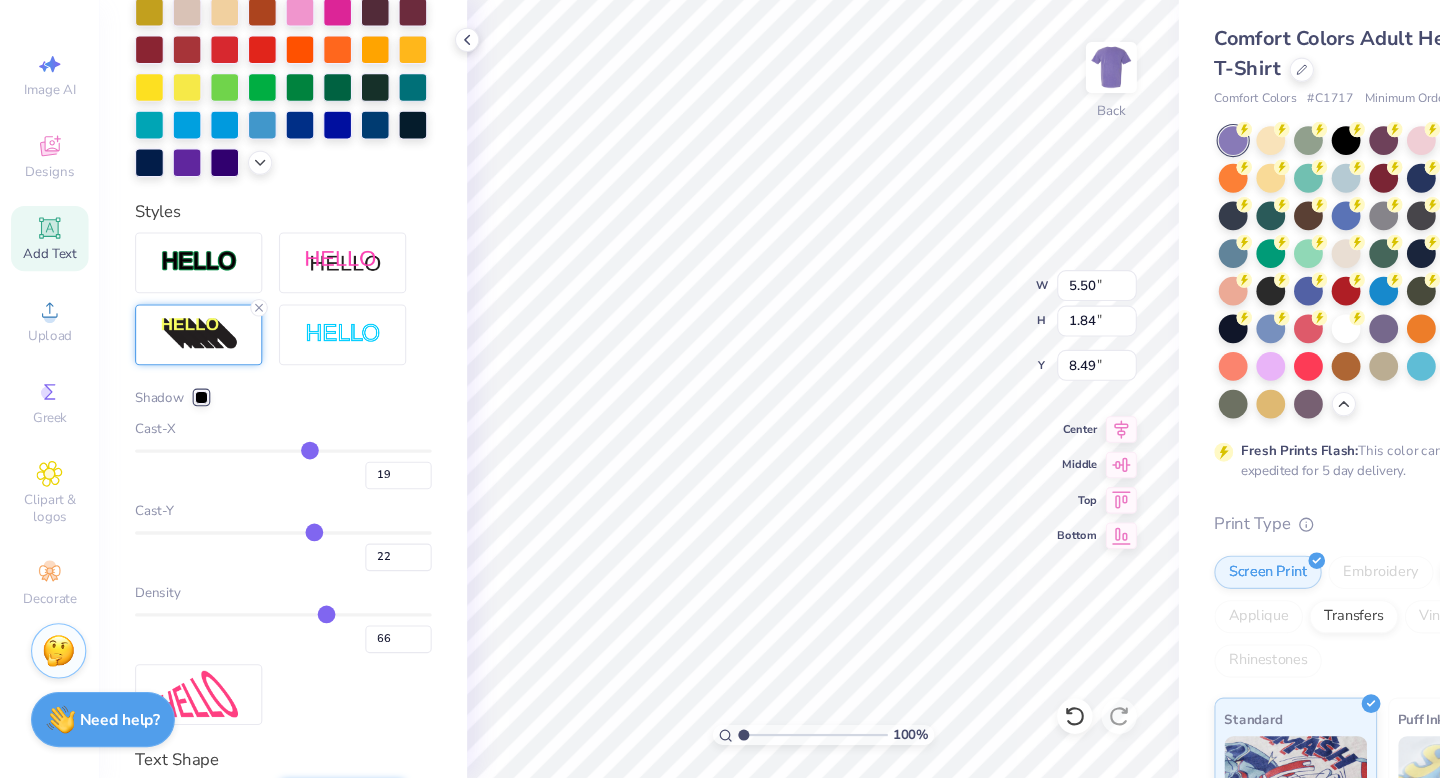 drag, startPoint x: 334, startPoint y: 558, endPoint x: 282, endPoint y: 556, distance: 52.03845 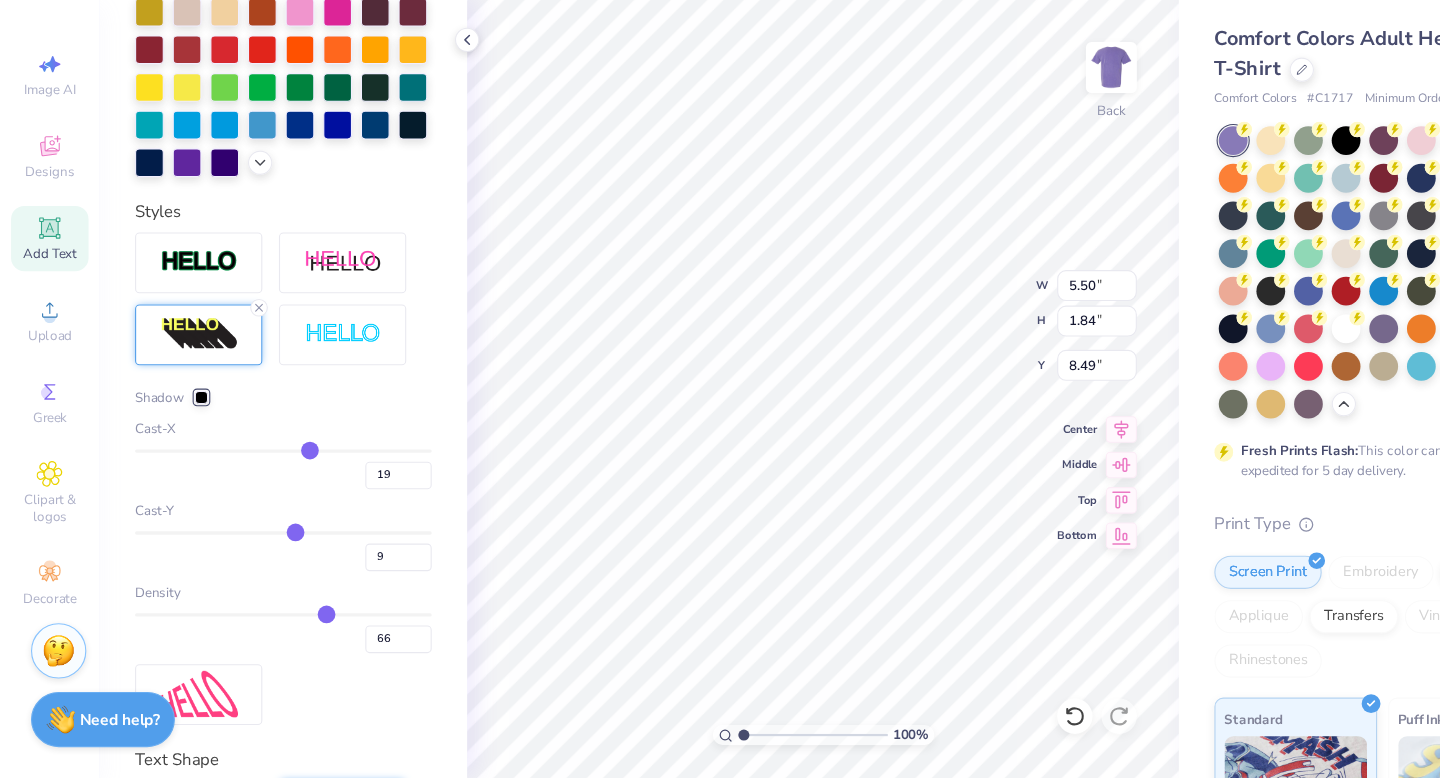 drag, startPoint x: 282, startPoint y: 556, endPoint x: 267, endPoint y: 556, distance: 15 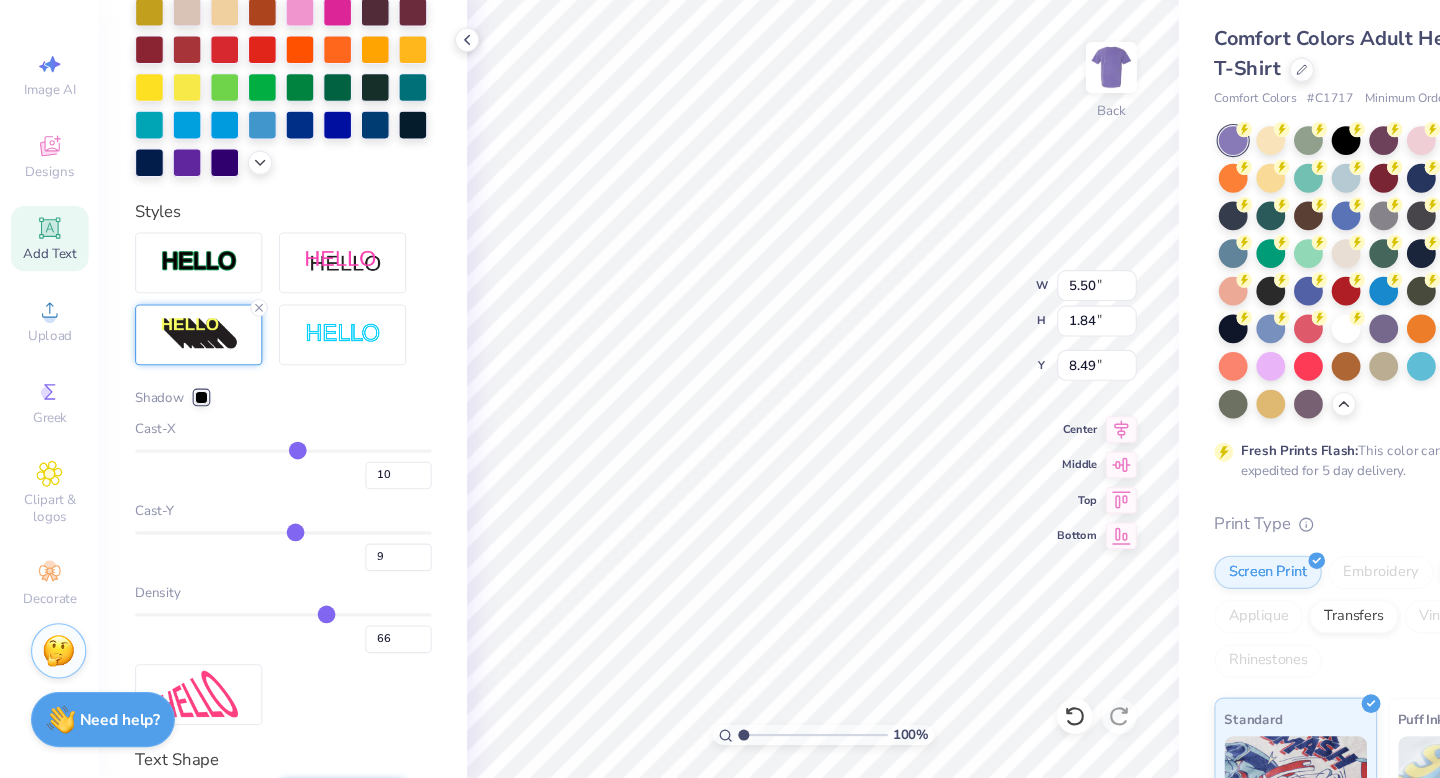 click at bounding box center [256, 482] 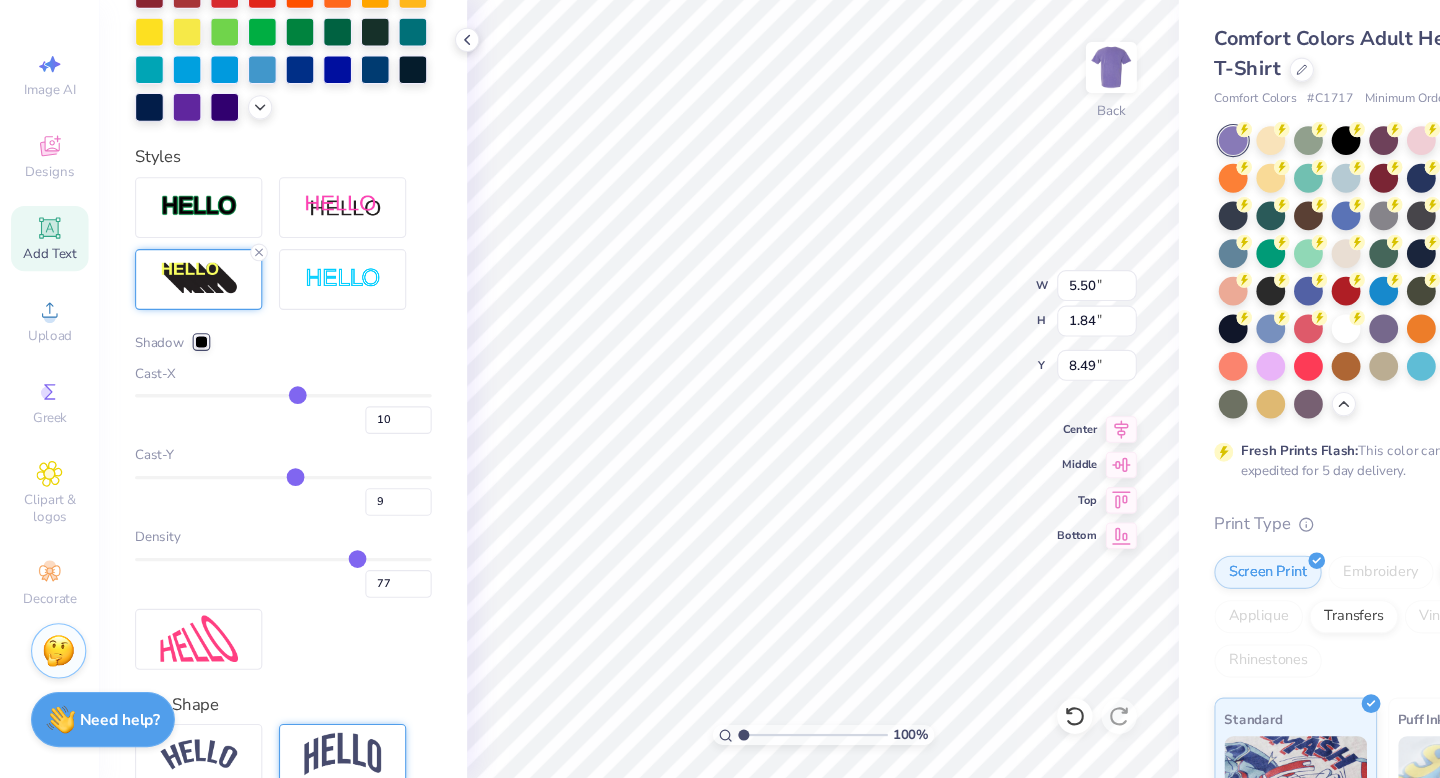 drag, startPoint x: 293, startPoint y: 573, endPoint x: 323, endPoint y: 574, distance: 30.016663 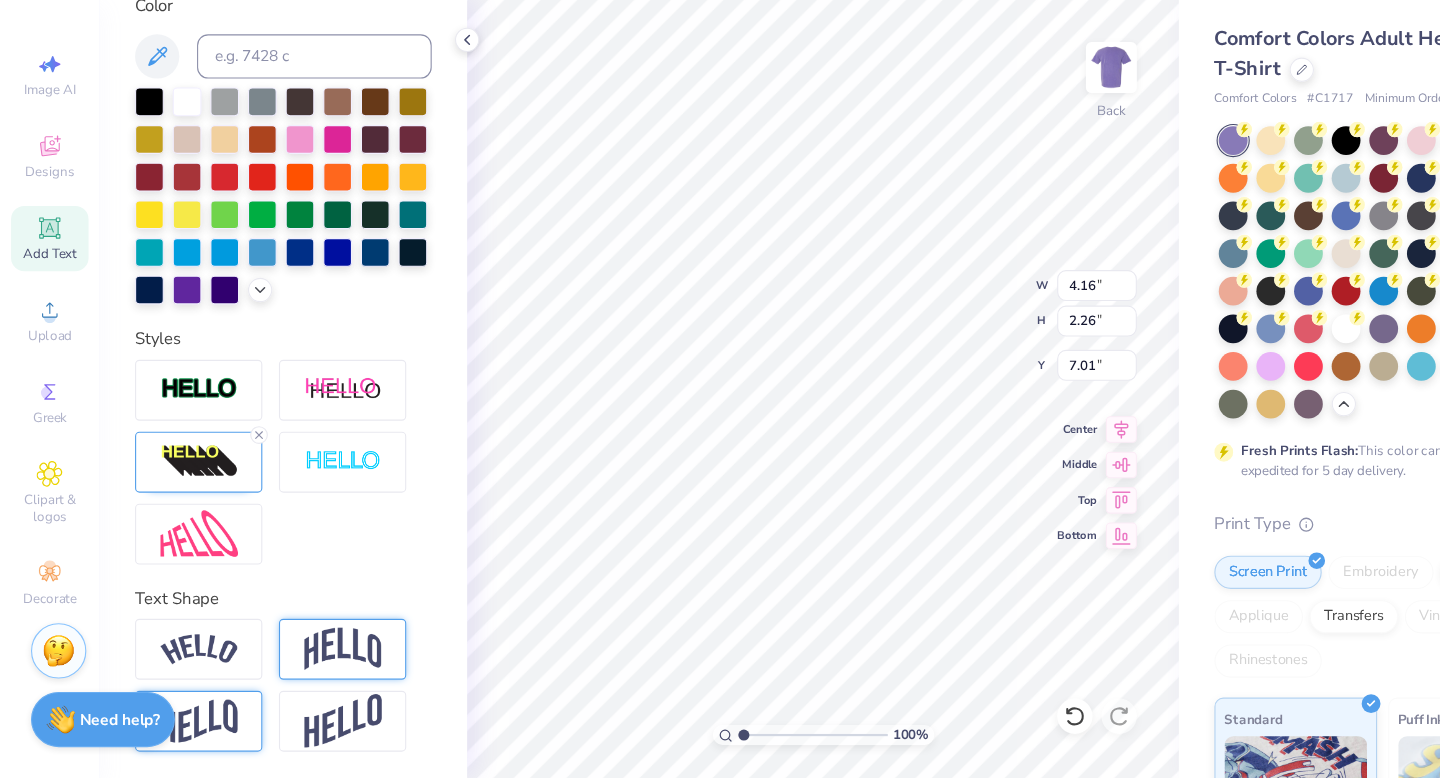 scroll, scrollTop: 462, scrollLeft: 0, axis: vertical 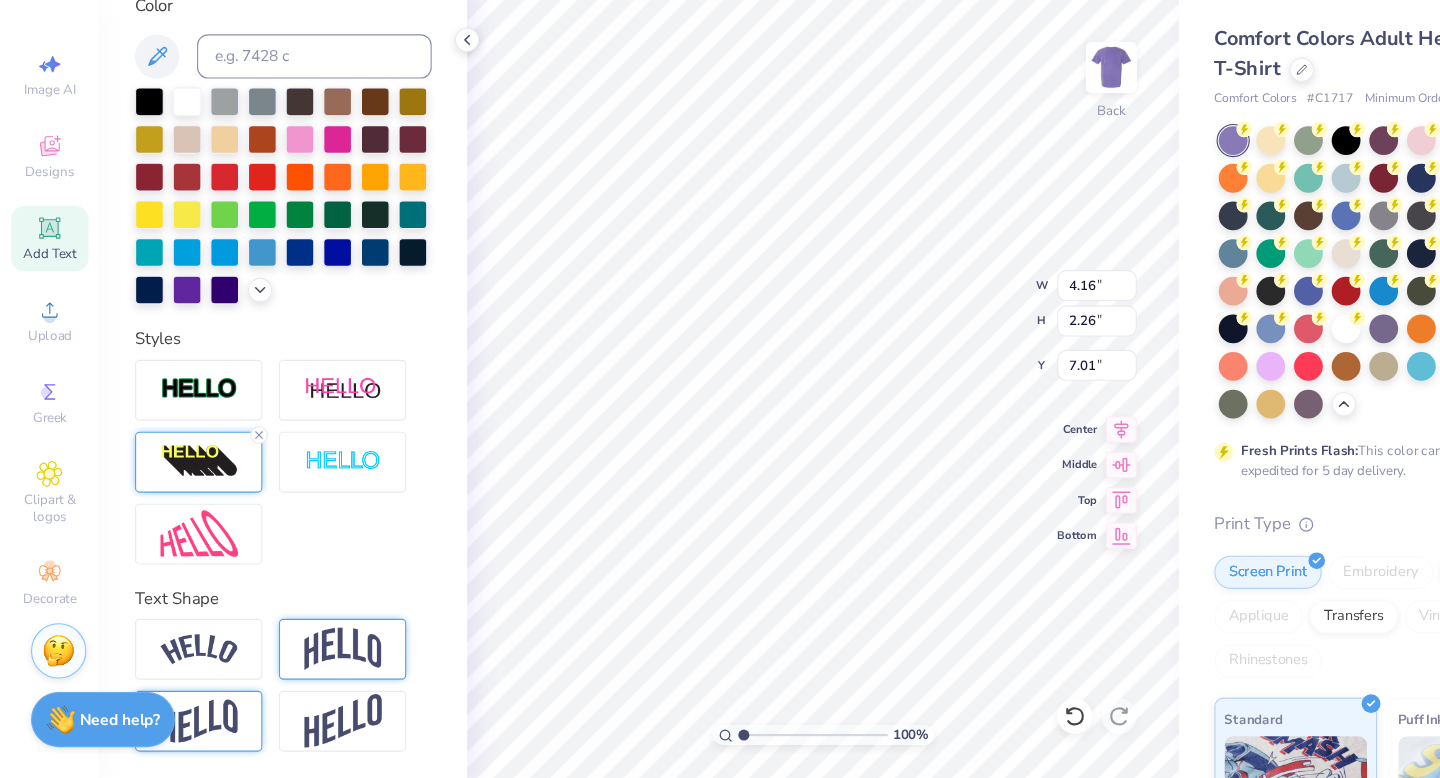 click at bounding box center [179, 492] 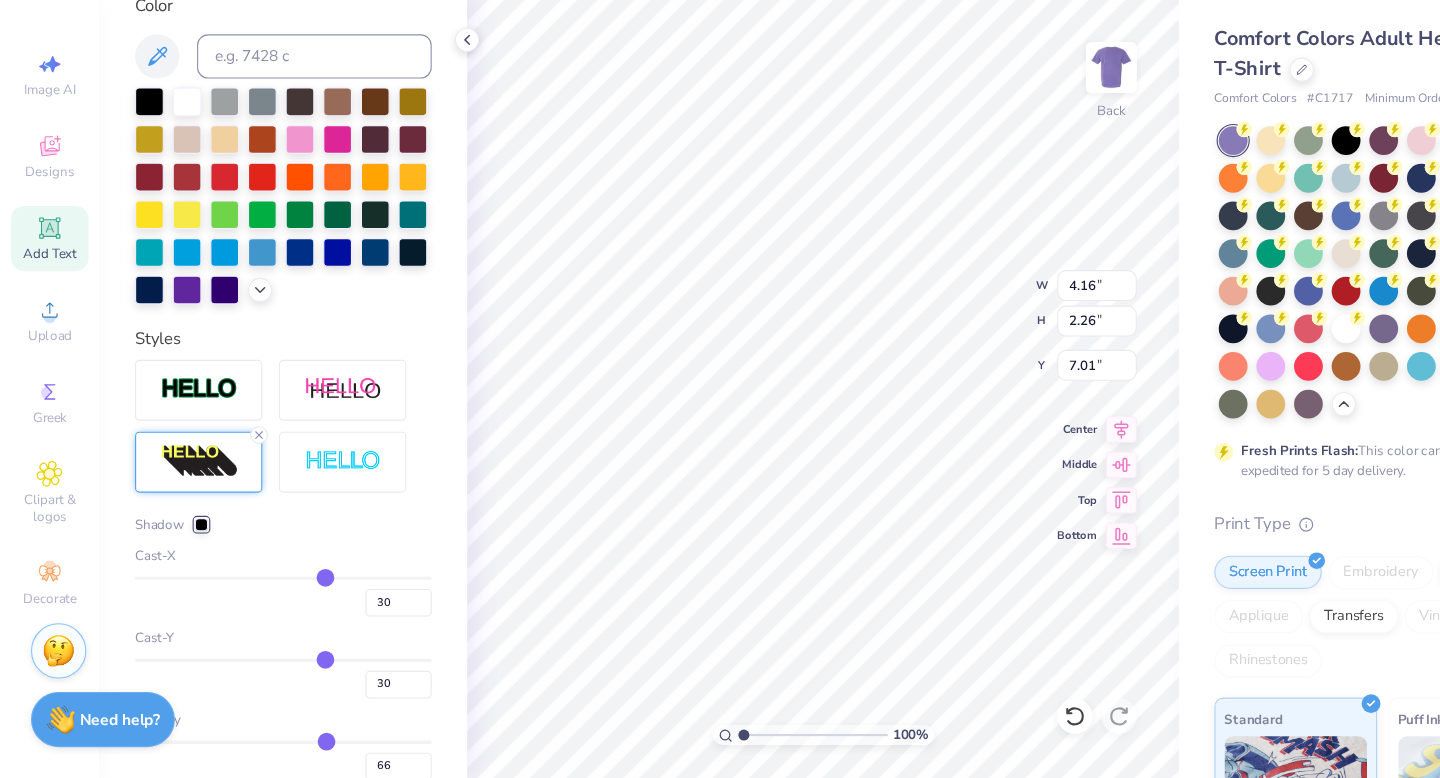 scroll, scrollTop: 527, scrollLeft: 0, axis: vertical 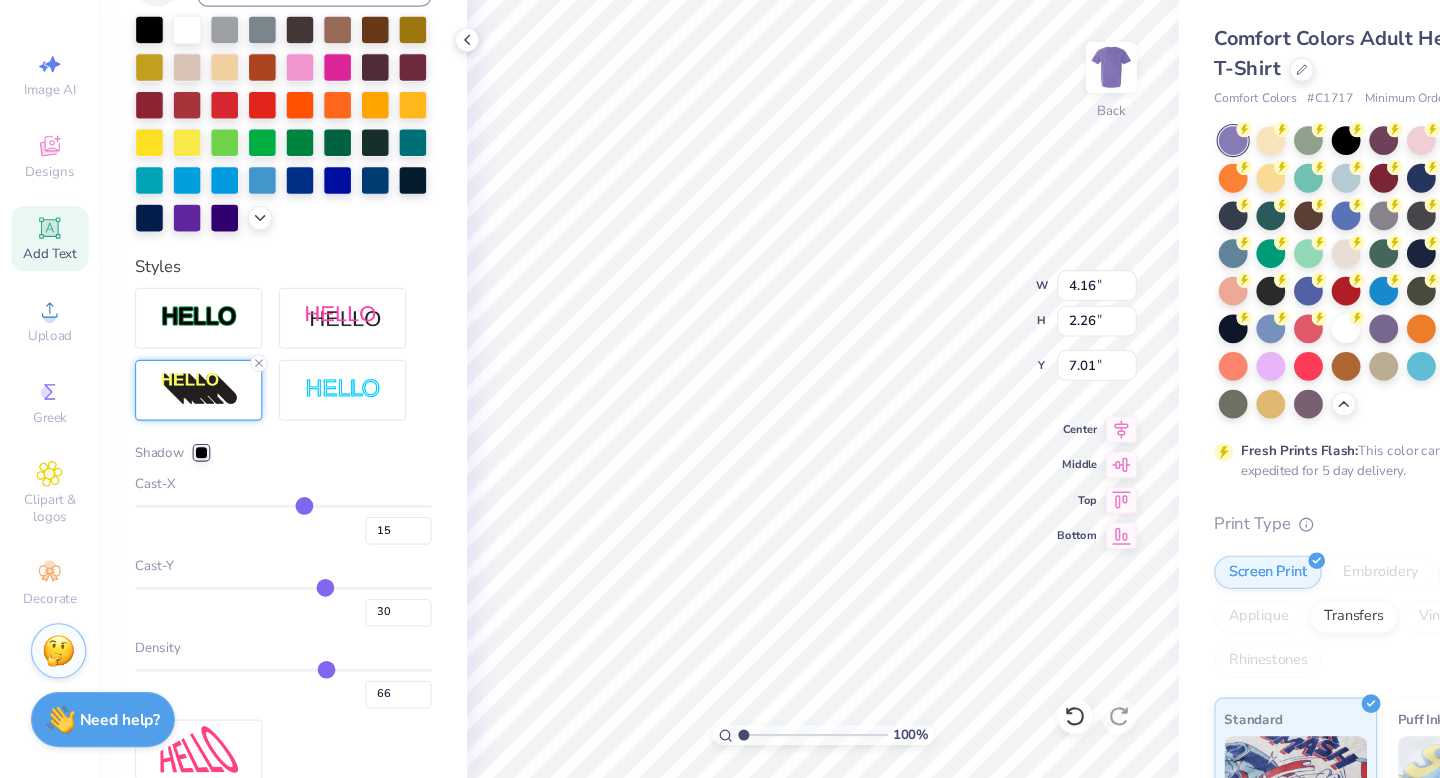 drag, startPoint x: 296, startPoint y: 537, endPoint x: 275, endPoint y: 536, distance: 21.023796 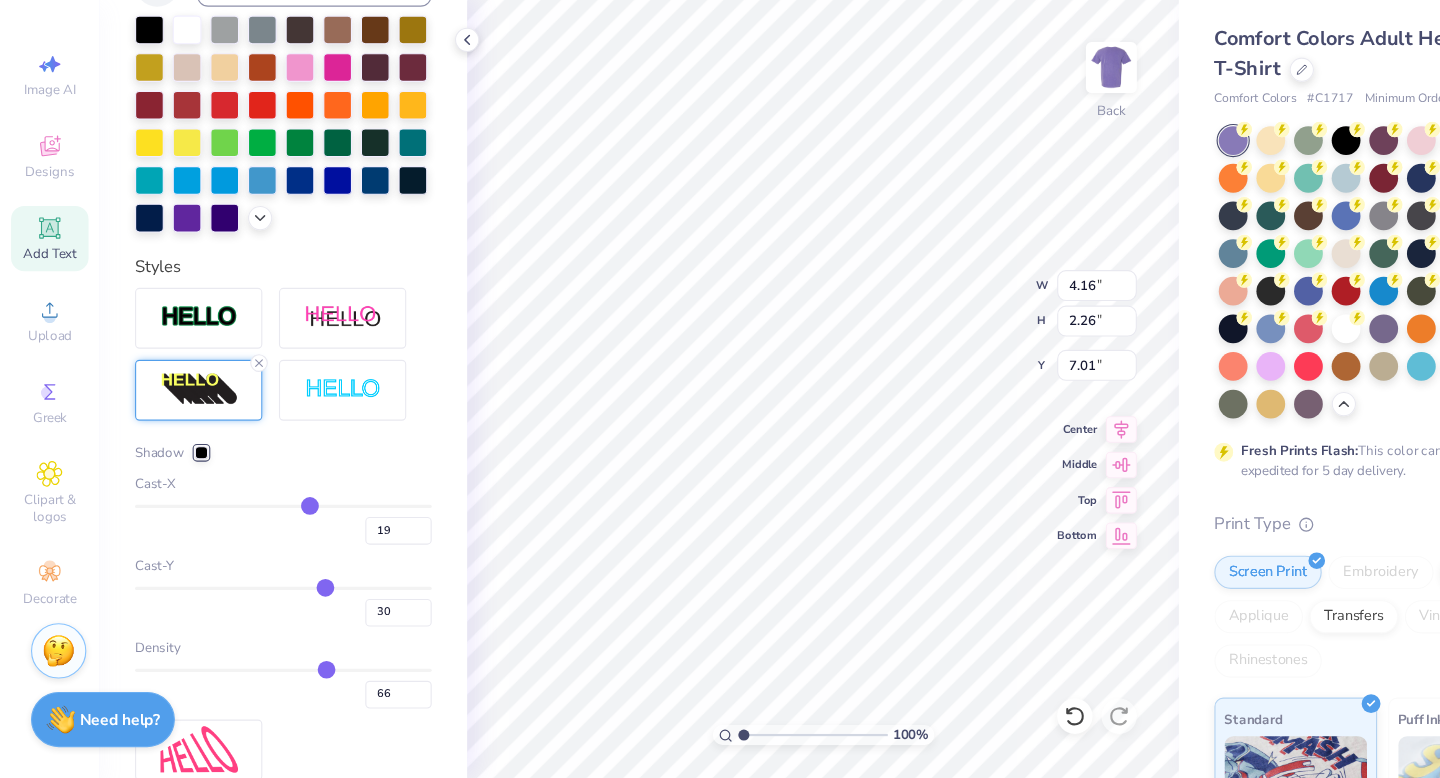 click at bounding box center [256, 532] 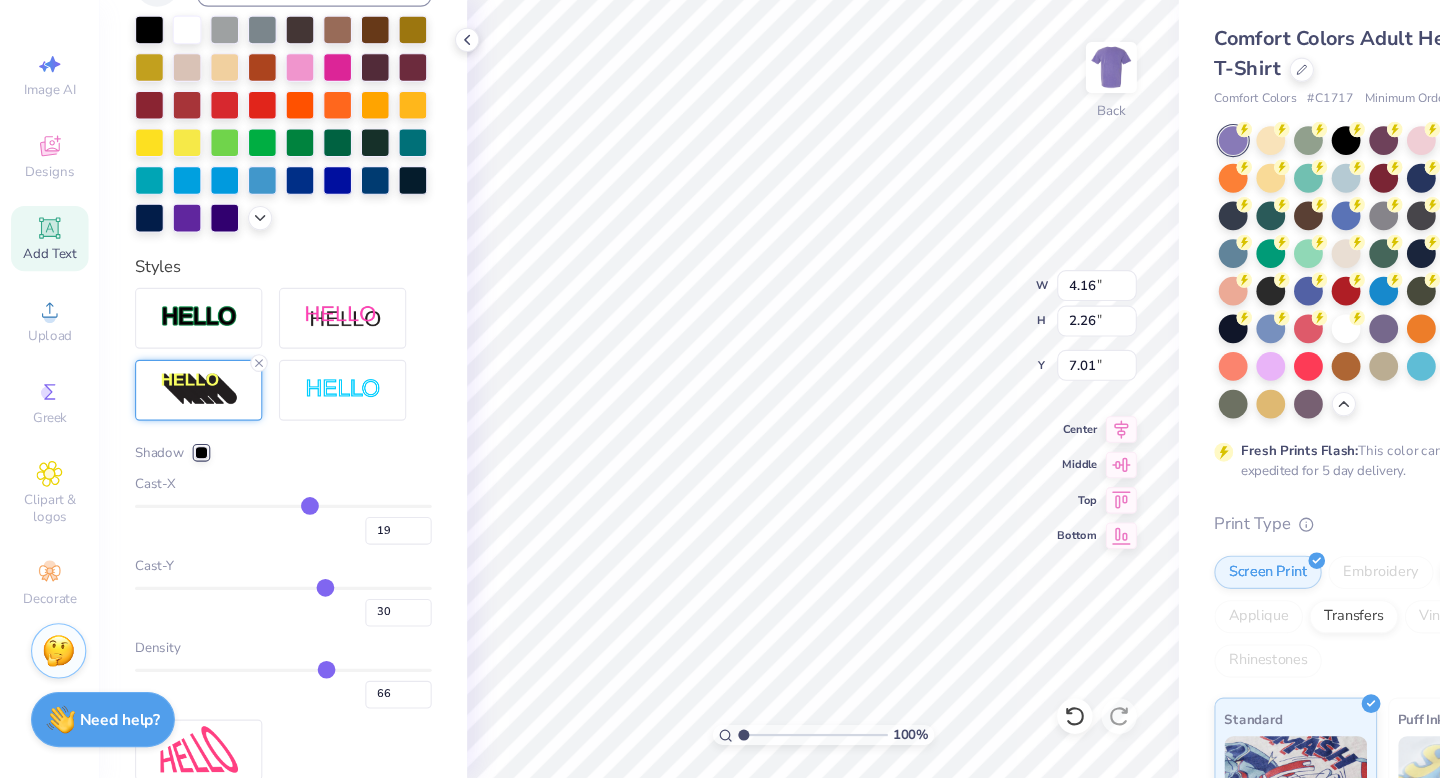 click at bounding box center [256, 680] 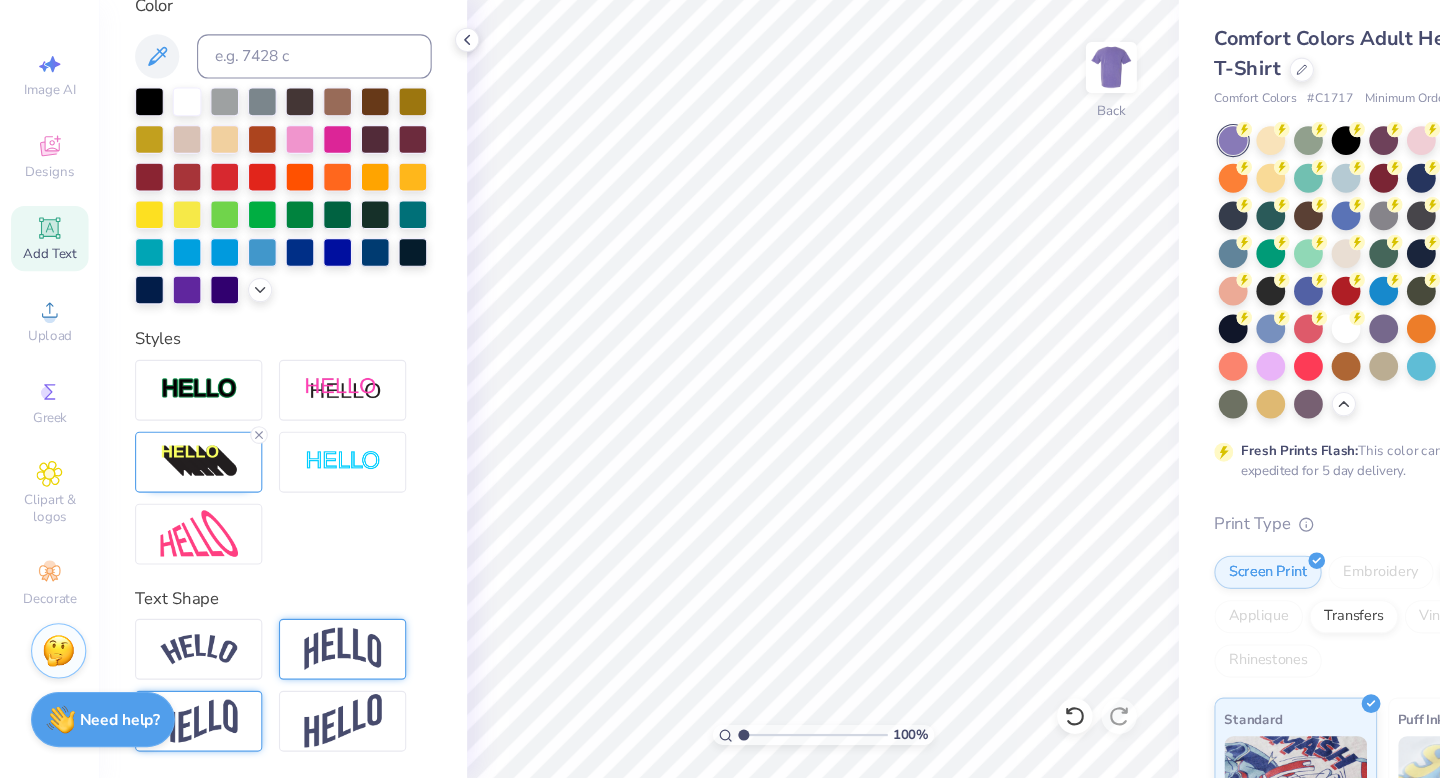 scroll, scrollTop: 462, scrollLeft: 0, axis: vertical 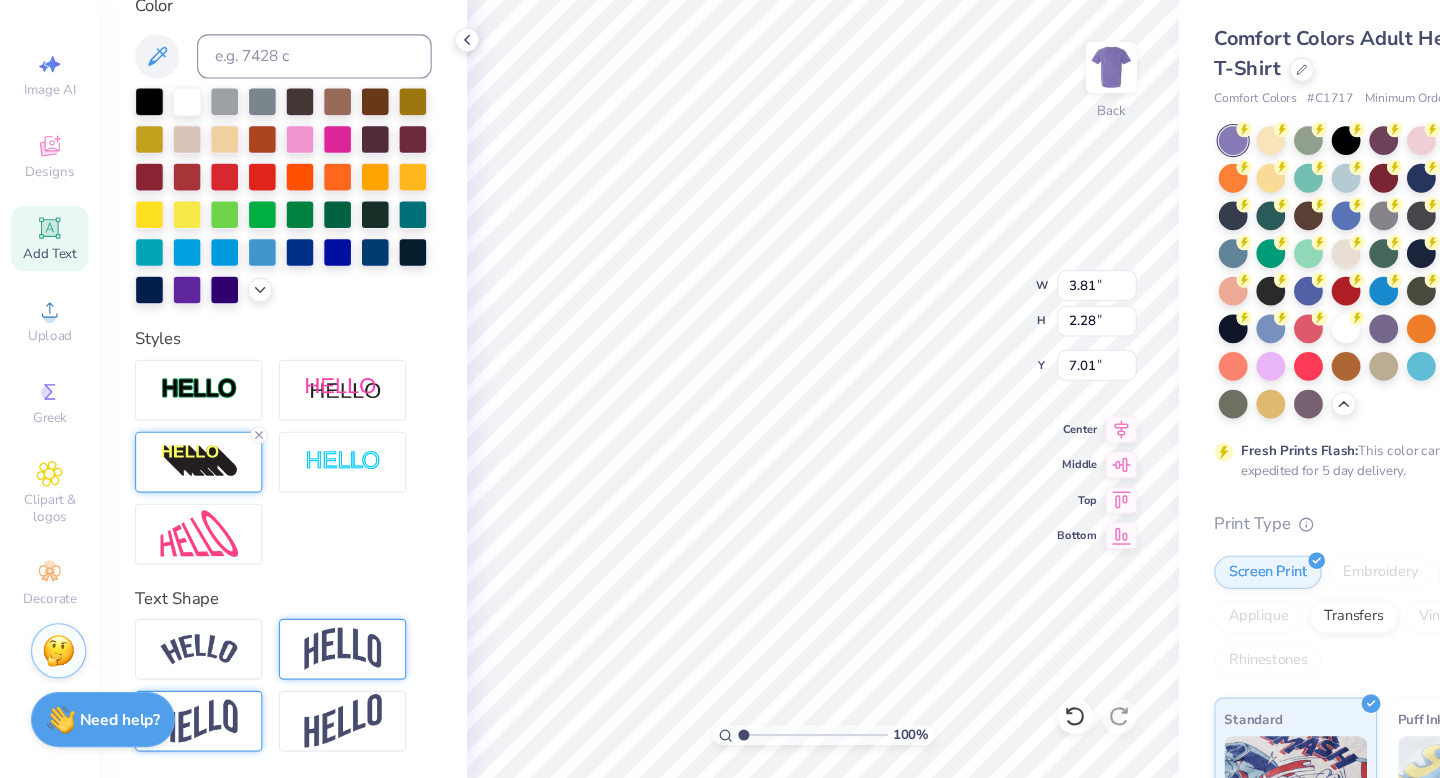 click at bounding box center (180, 492) 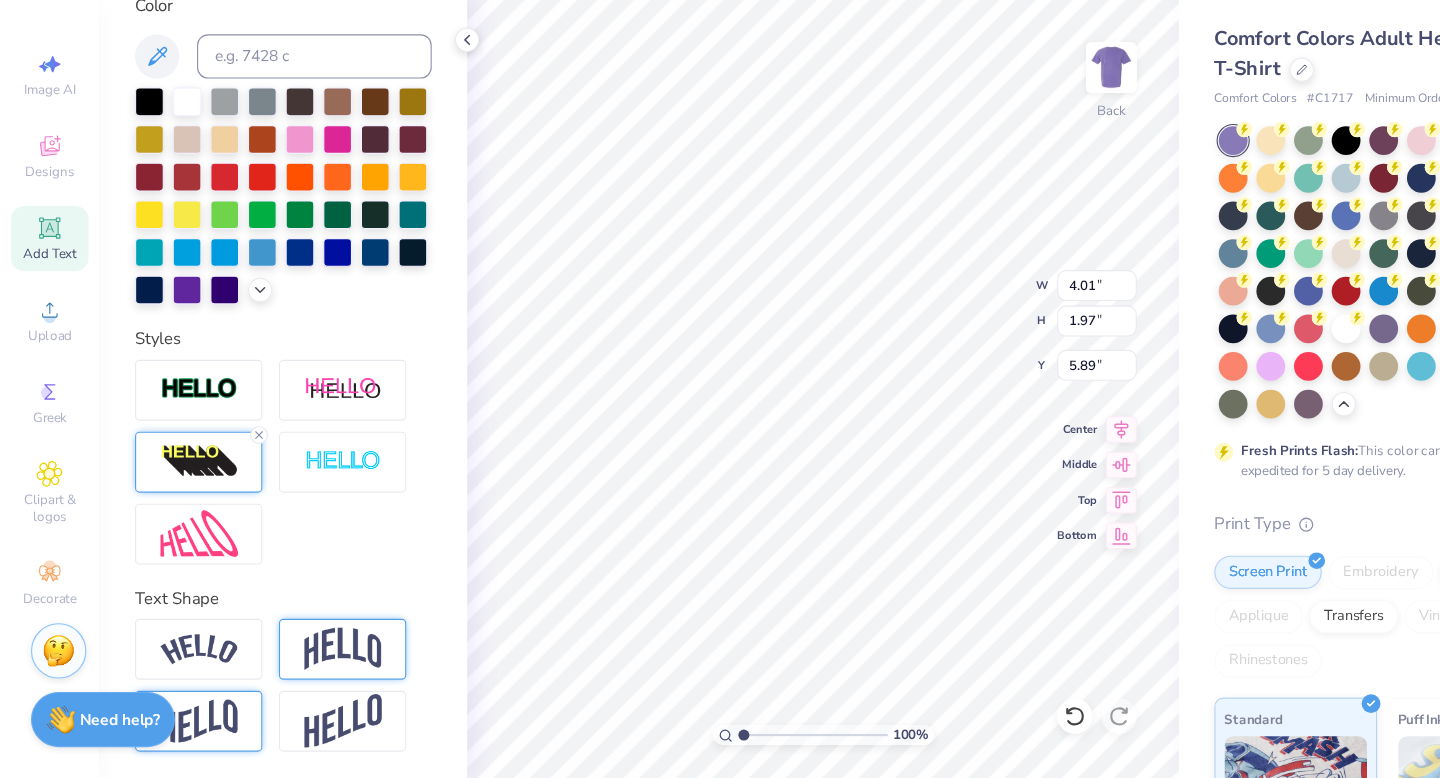 click at bounding box center [180, 492] 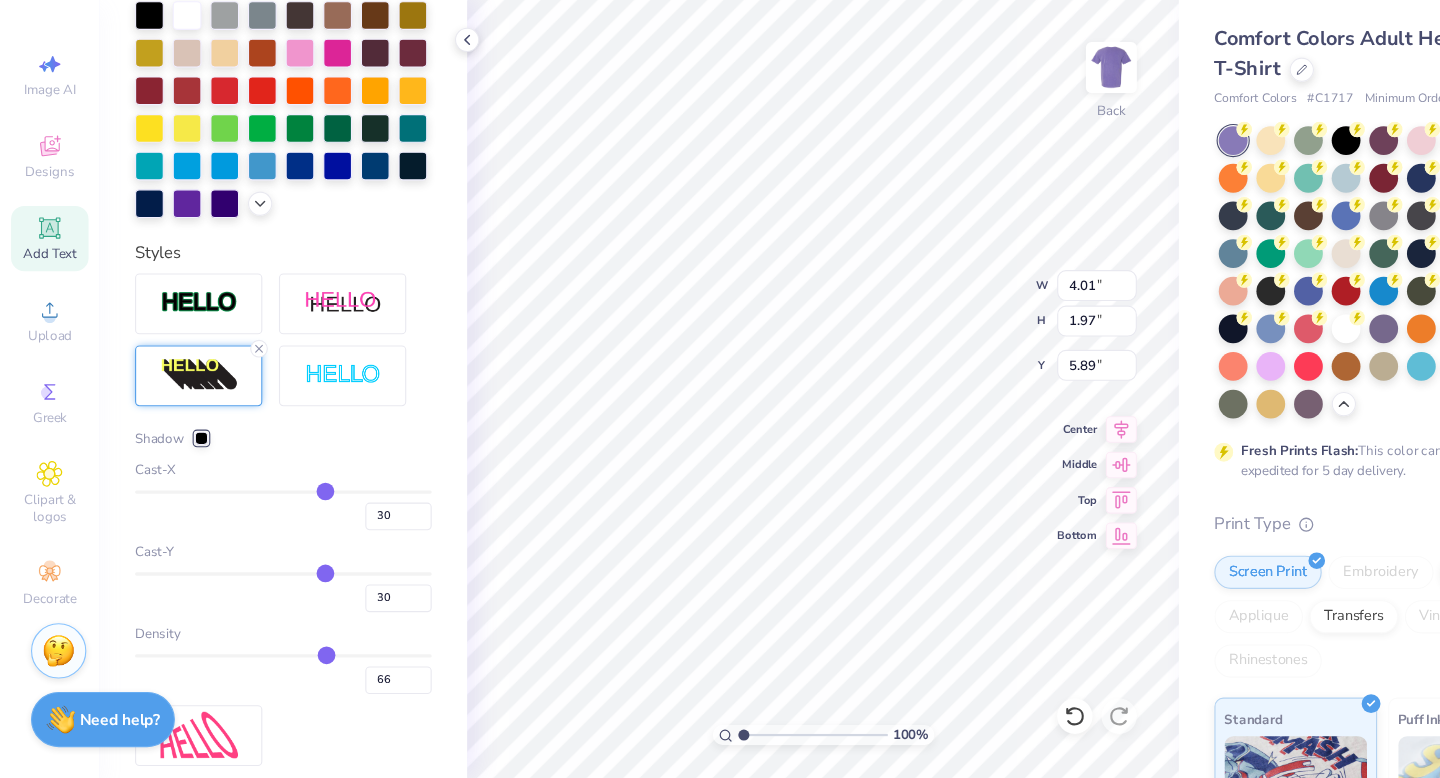 scroll, scrollTop: 557, scrollLeft: 0, axis: vertical 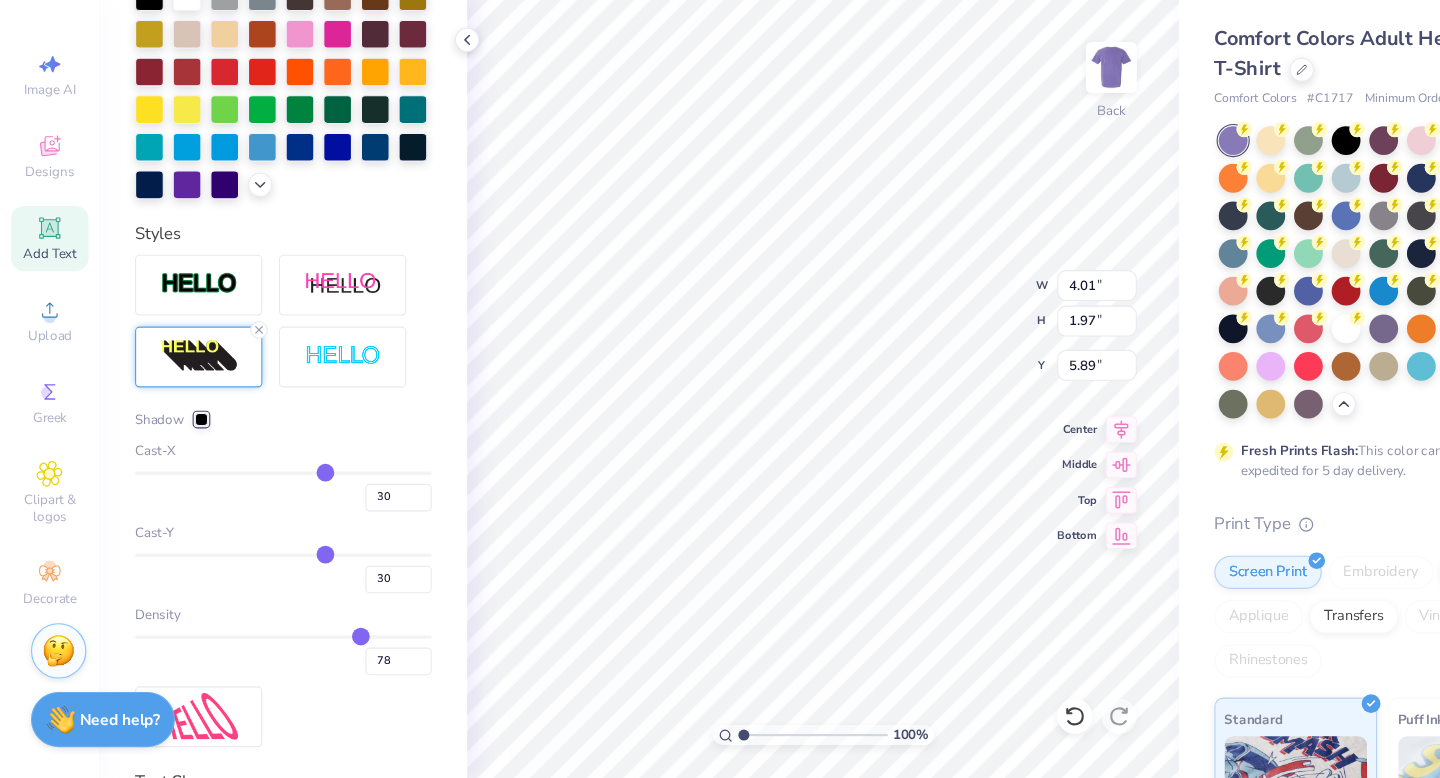 drag, startPoint x: 293, startPoint y: 651, endPoint x: 324, endPoint y: 652, distance: 31.016125 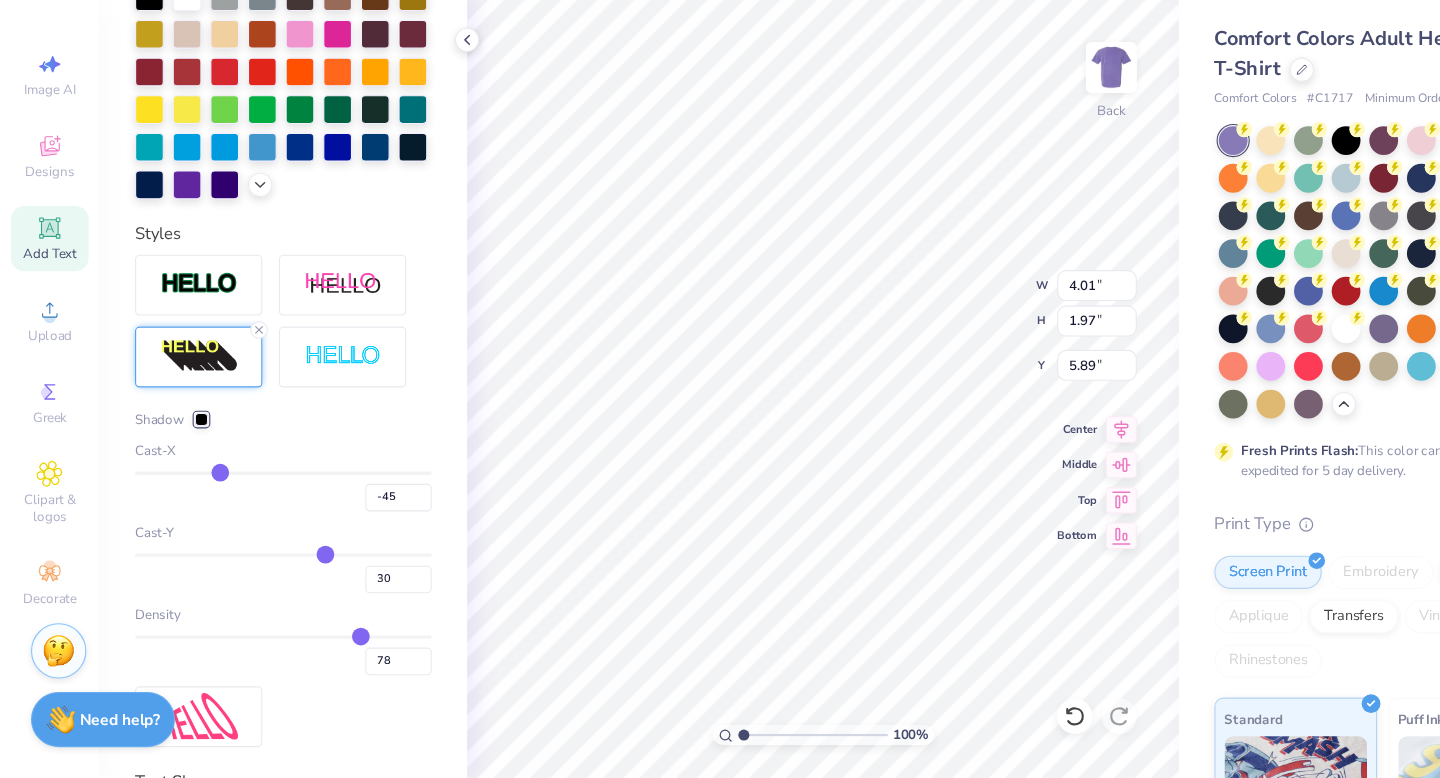 drag, startPoint x: 293, startPoint y: 501, endPoint x: 199, endPoint y: 502, distance: 94.00532 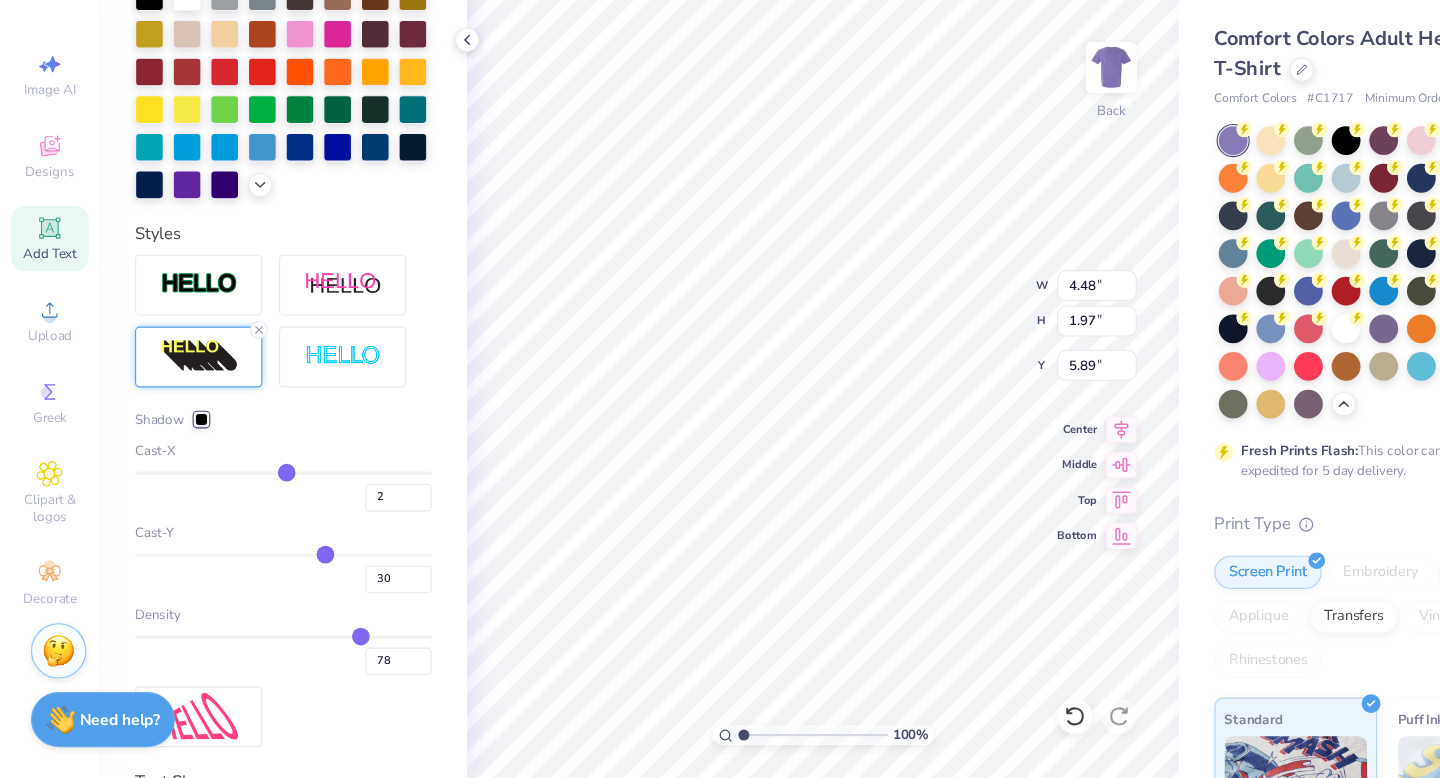 drag, startPoint x: 201, startPoint y: 498, endPoint x: 258, endPoint y: 499, distance: 57.00877 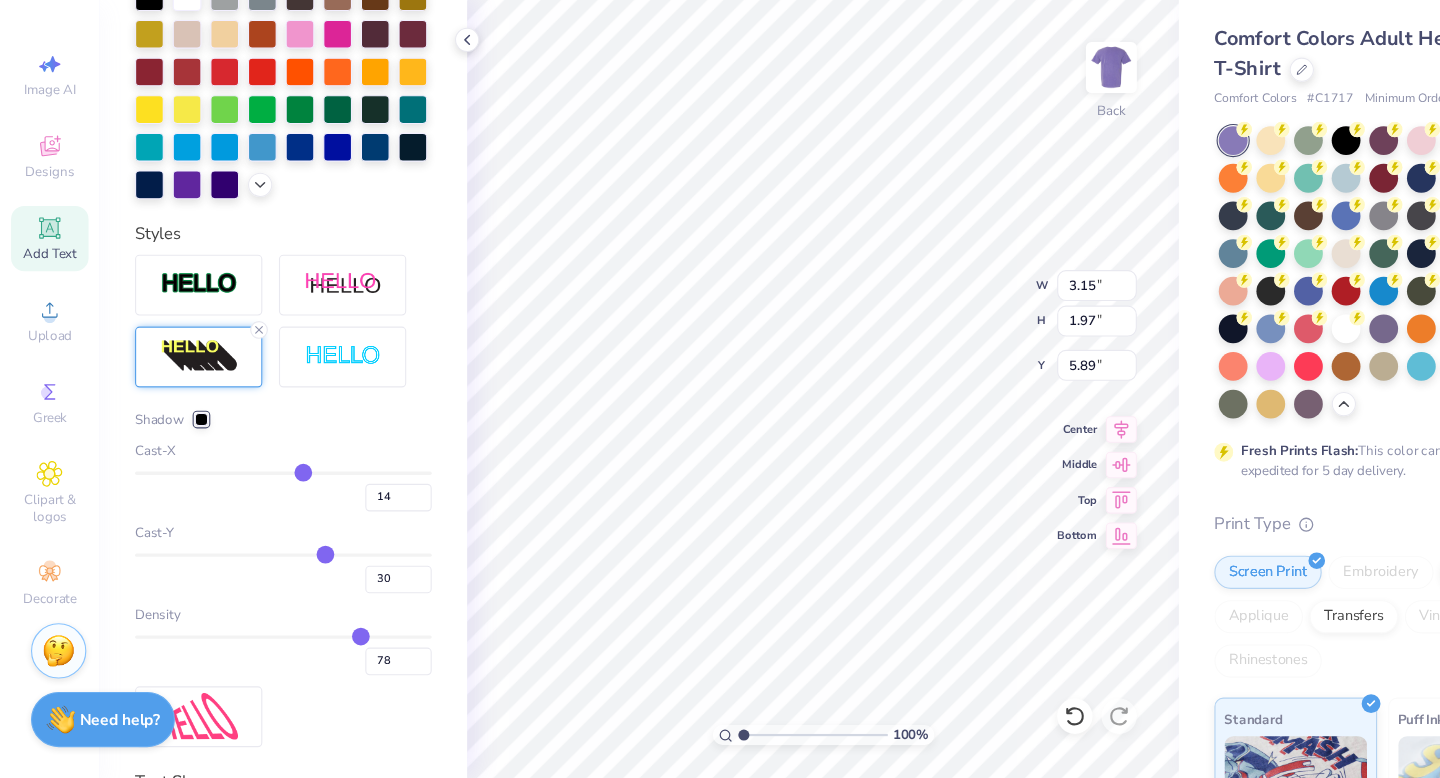 drag, startPoint x: 259, startPoint y: 499, endPoint x: 273, endPoint y: 499, distance: 14 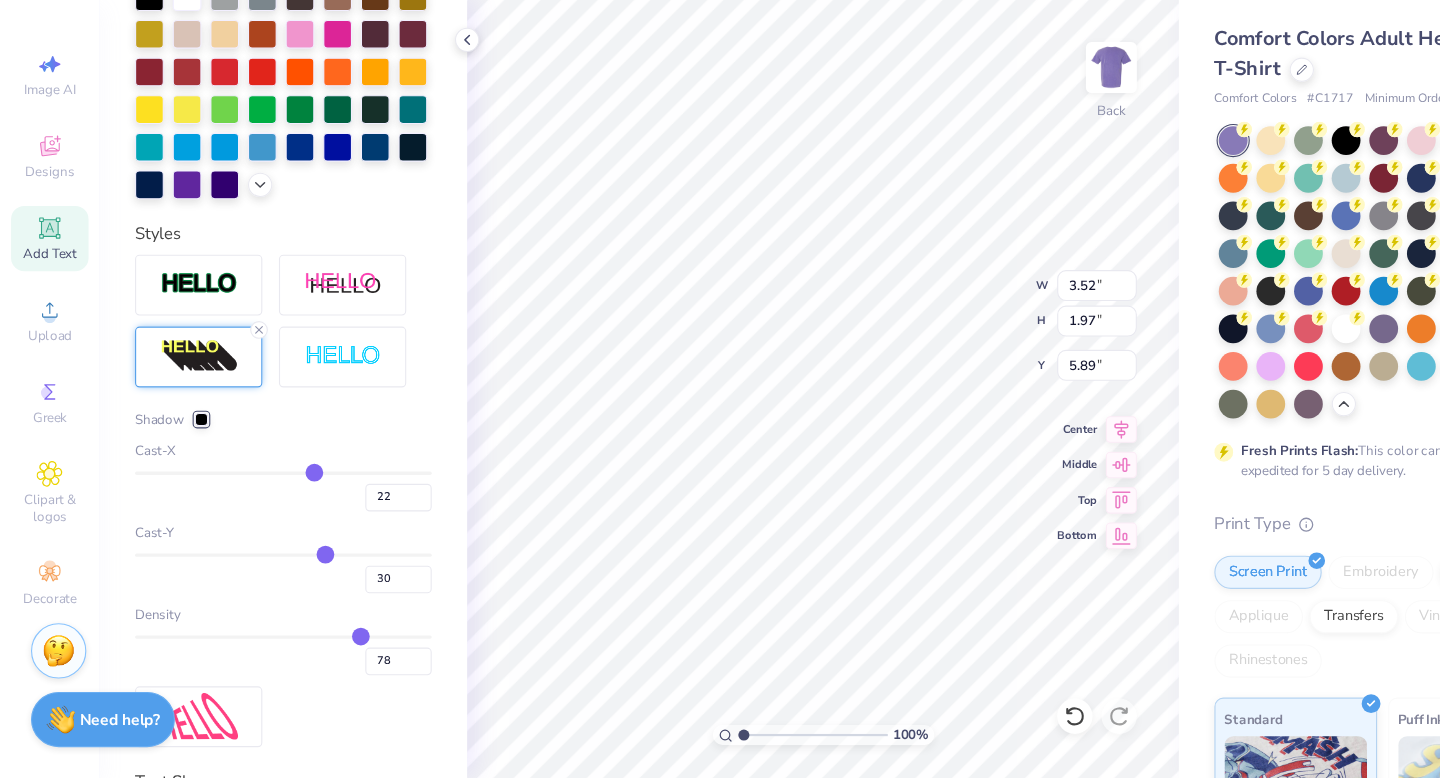 click at bounding box center (256, 502) 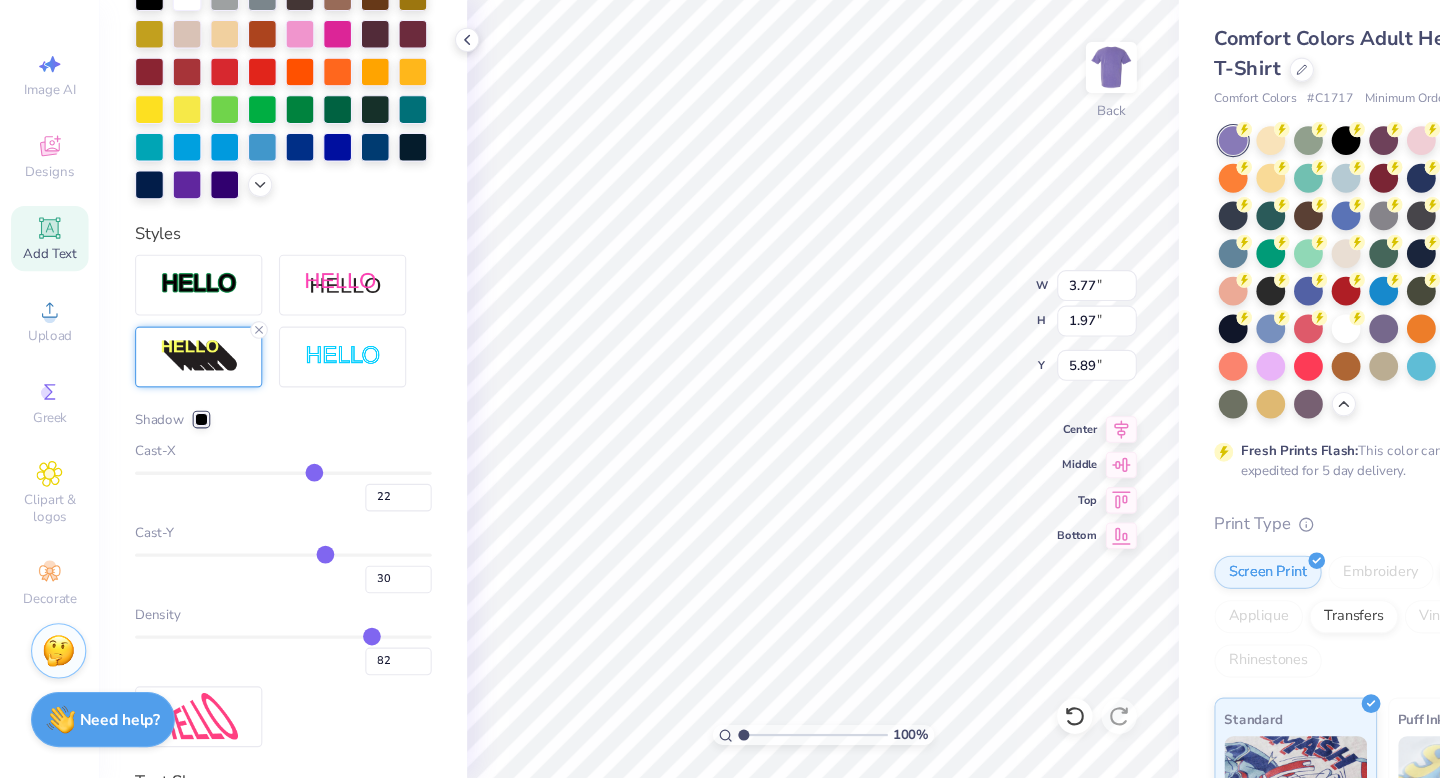 click at bounding box center [256, 650] 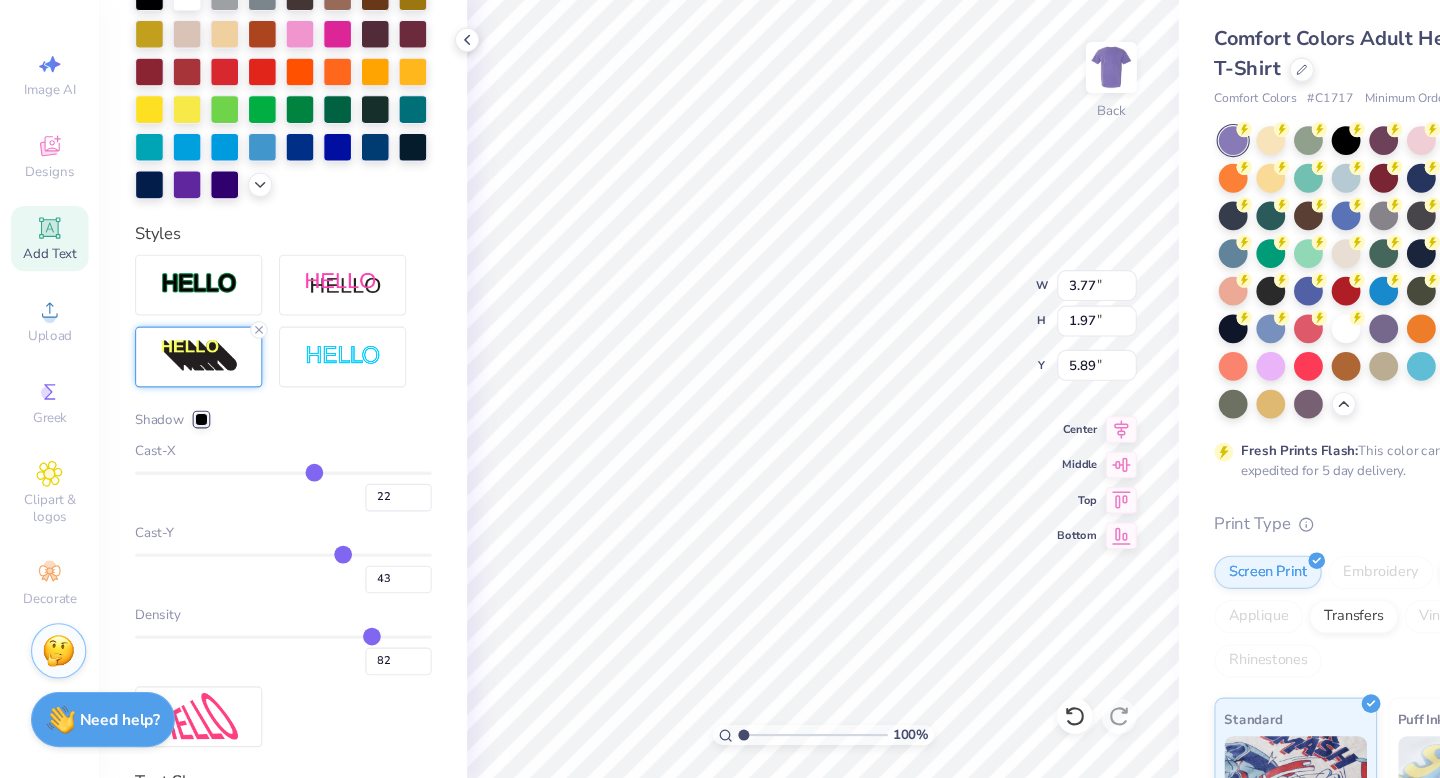 drag, startPoint x: 295, startPoint y: 572, endPoint x: 312, endPoint y: 572, distance: 17 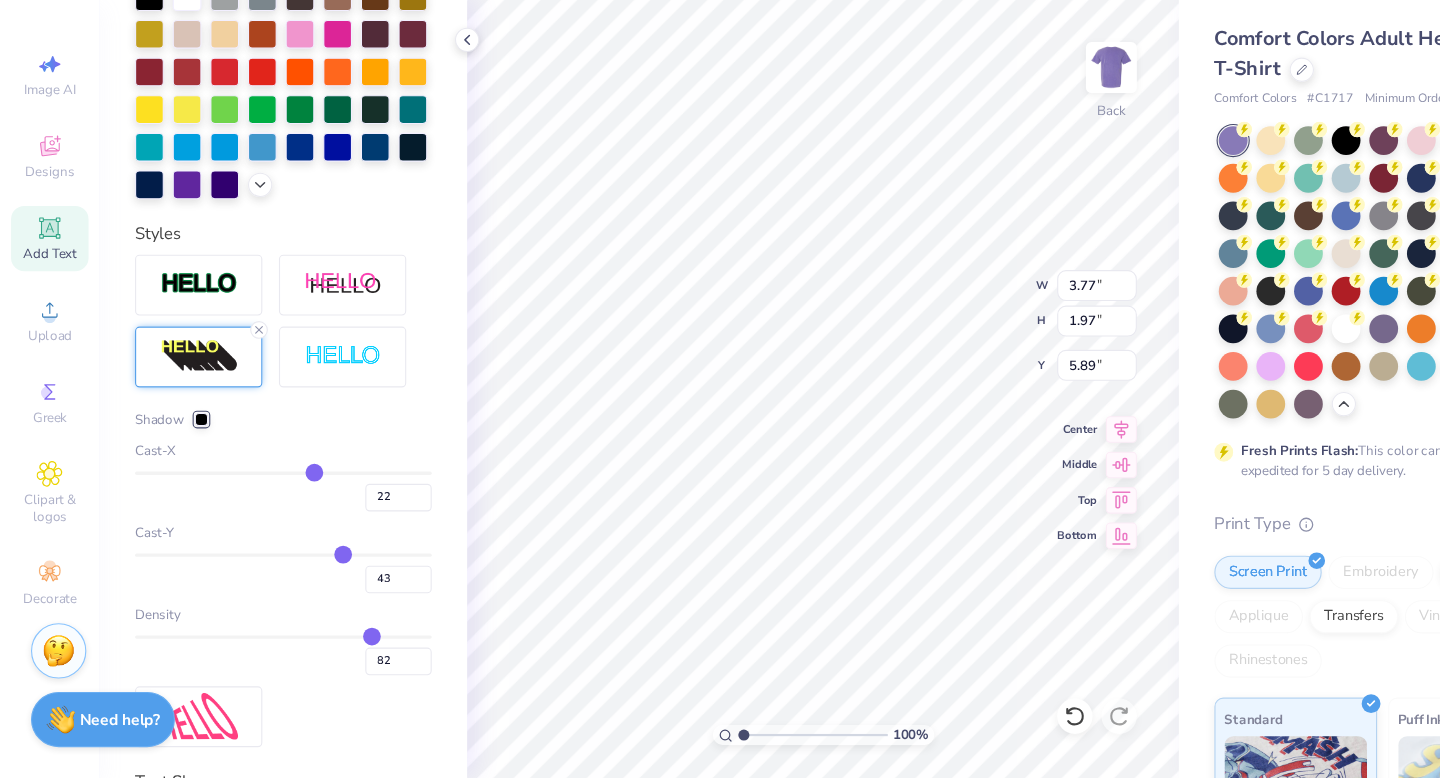 click at bounding box center [256, 576] 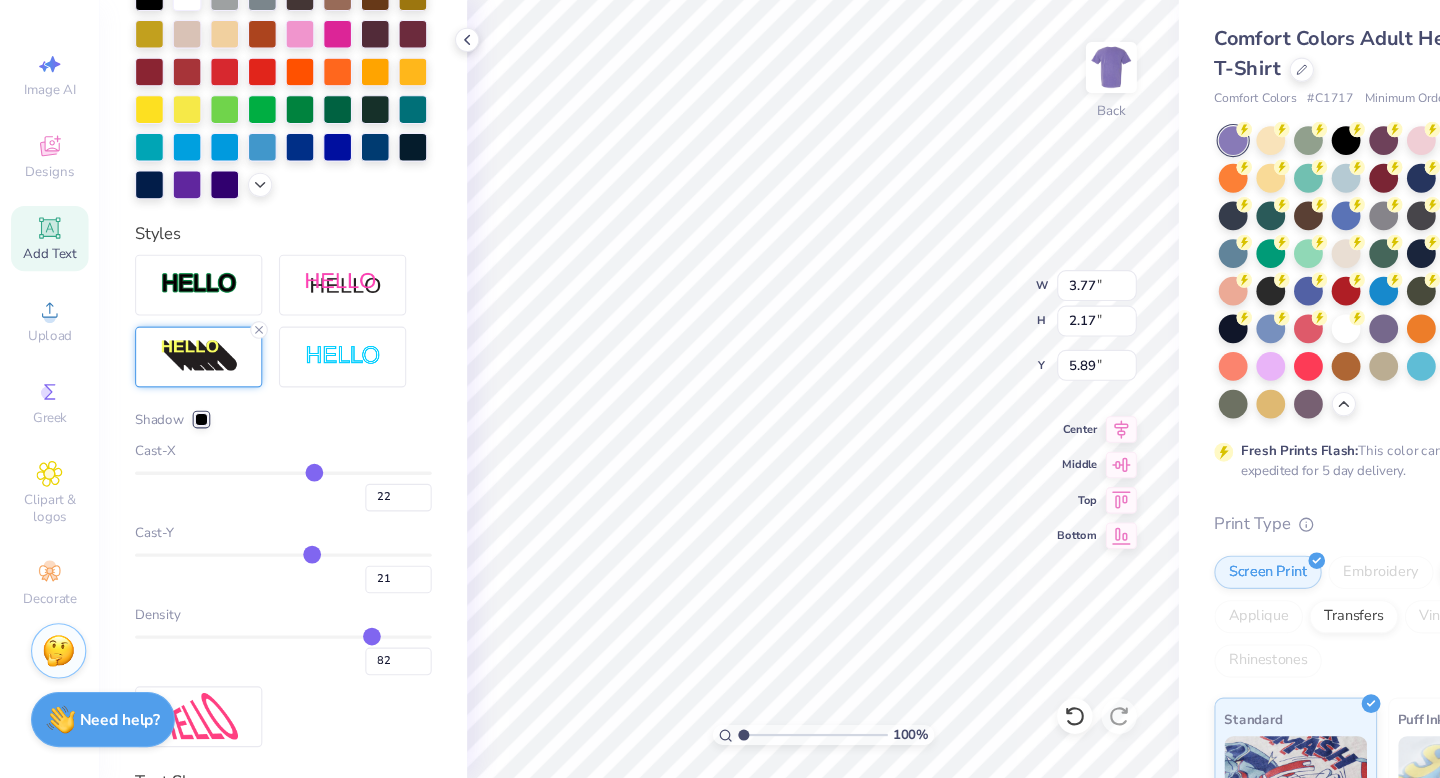 drag, startPoint x: 312, startPoint y: 572, endPoint x: 282, endPoint y: 572, distance: 30 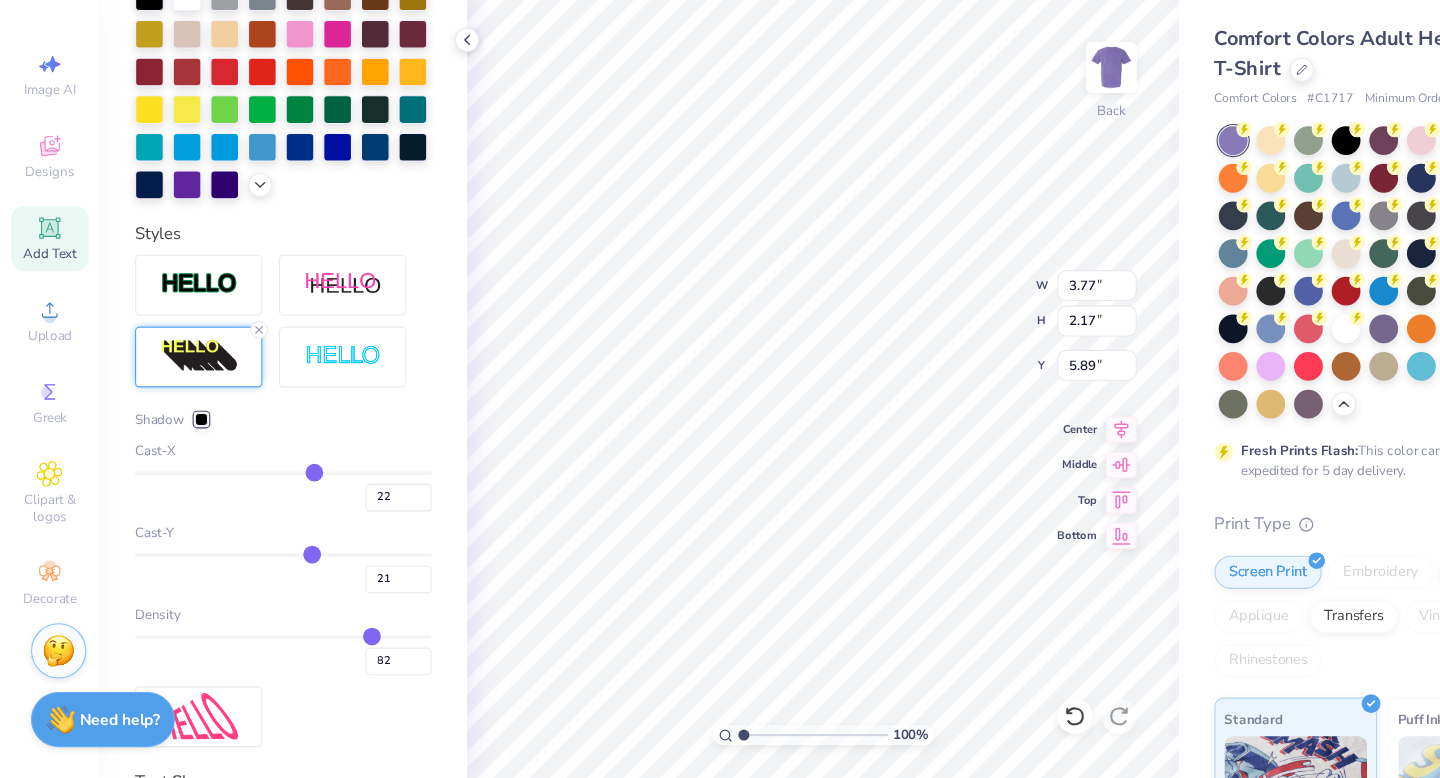 click at bounding box center (256, 576) 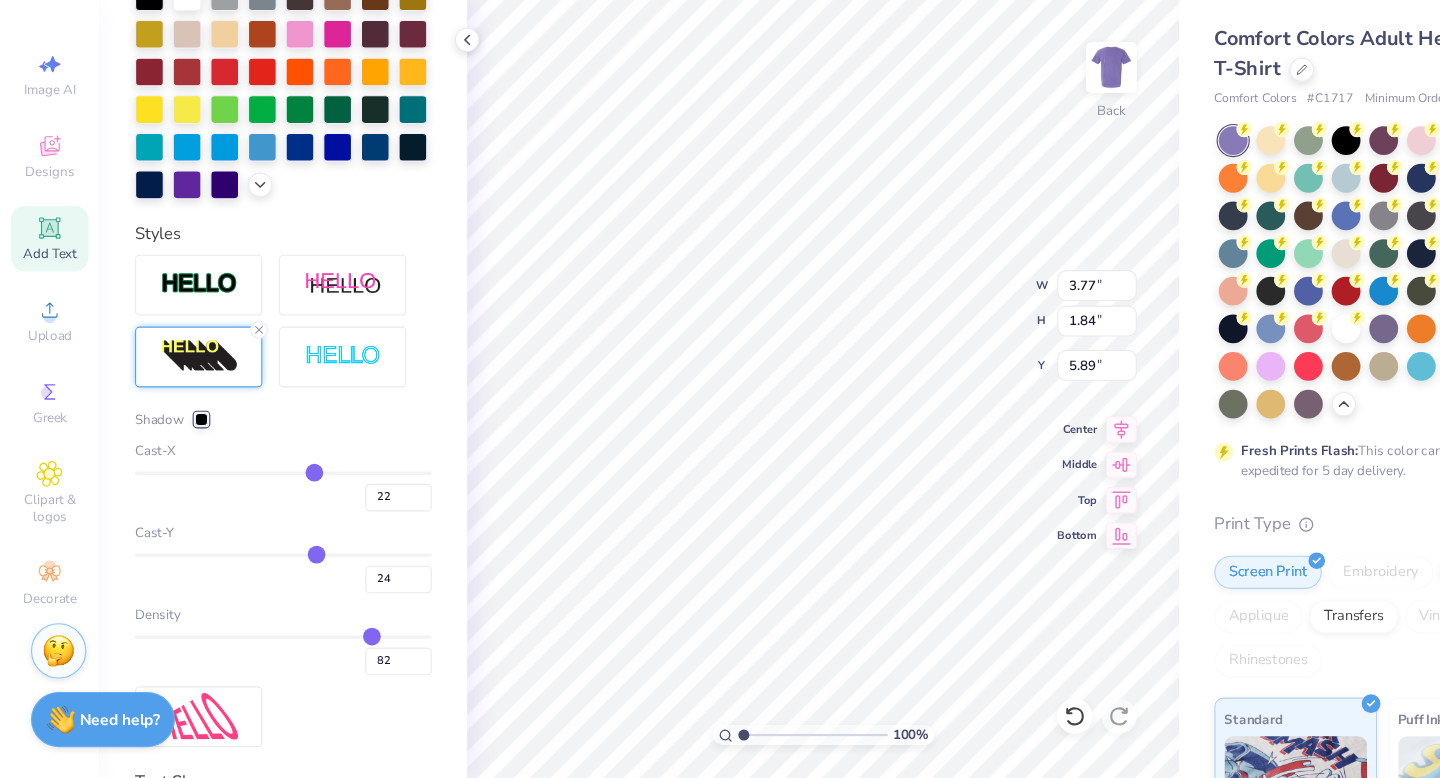 click at bounding box center (256, 576) 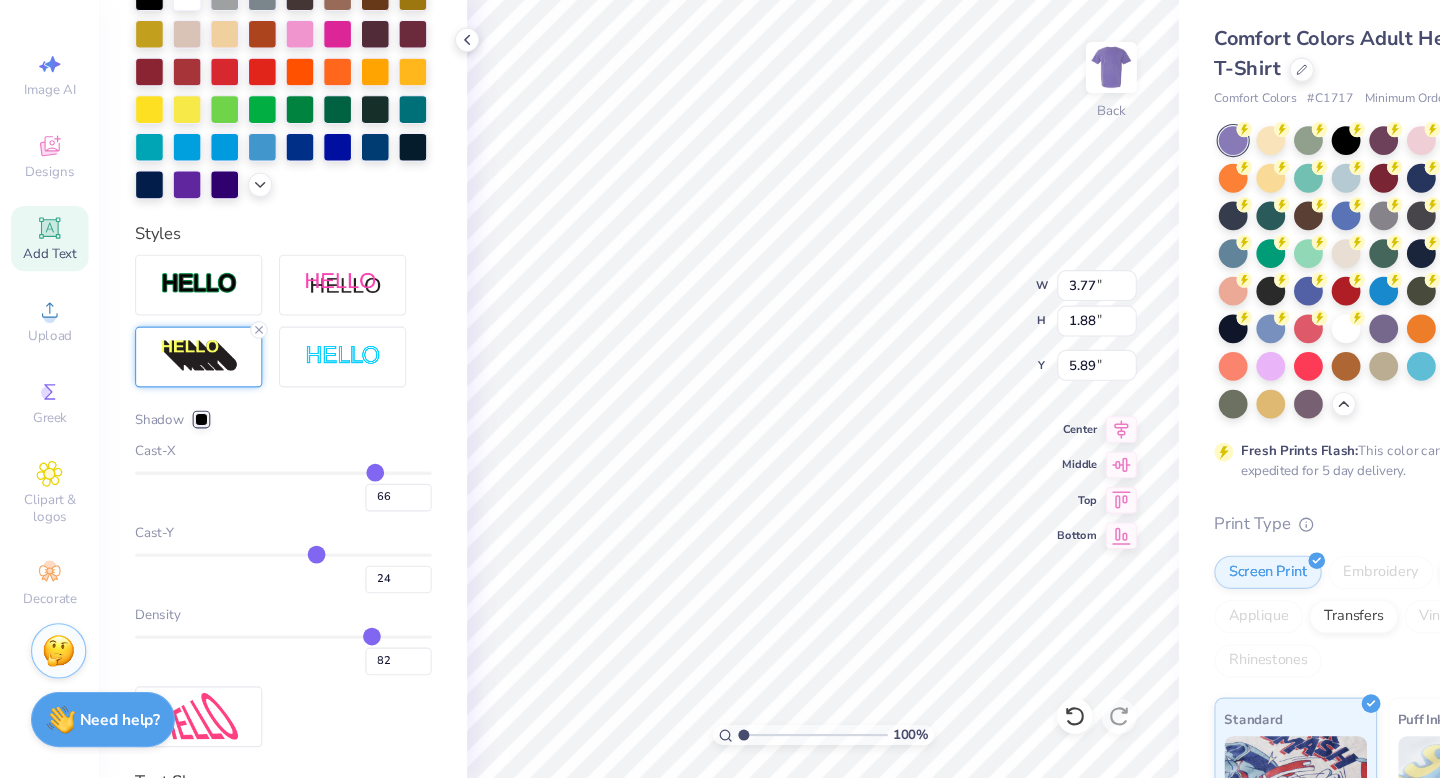 drag, startPoint x: 282, startPoint y: 494, endPoint x: 319, endPoint y: 494, distance: 37 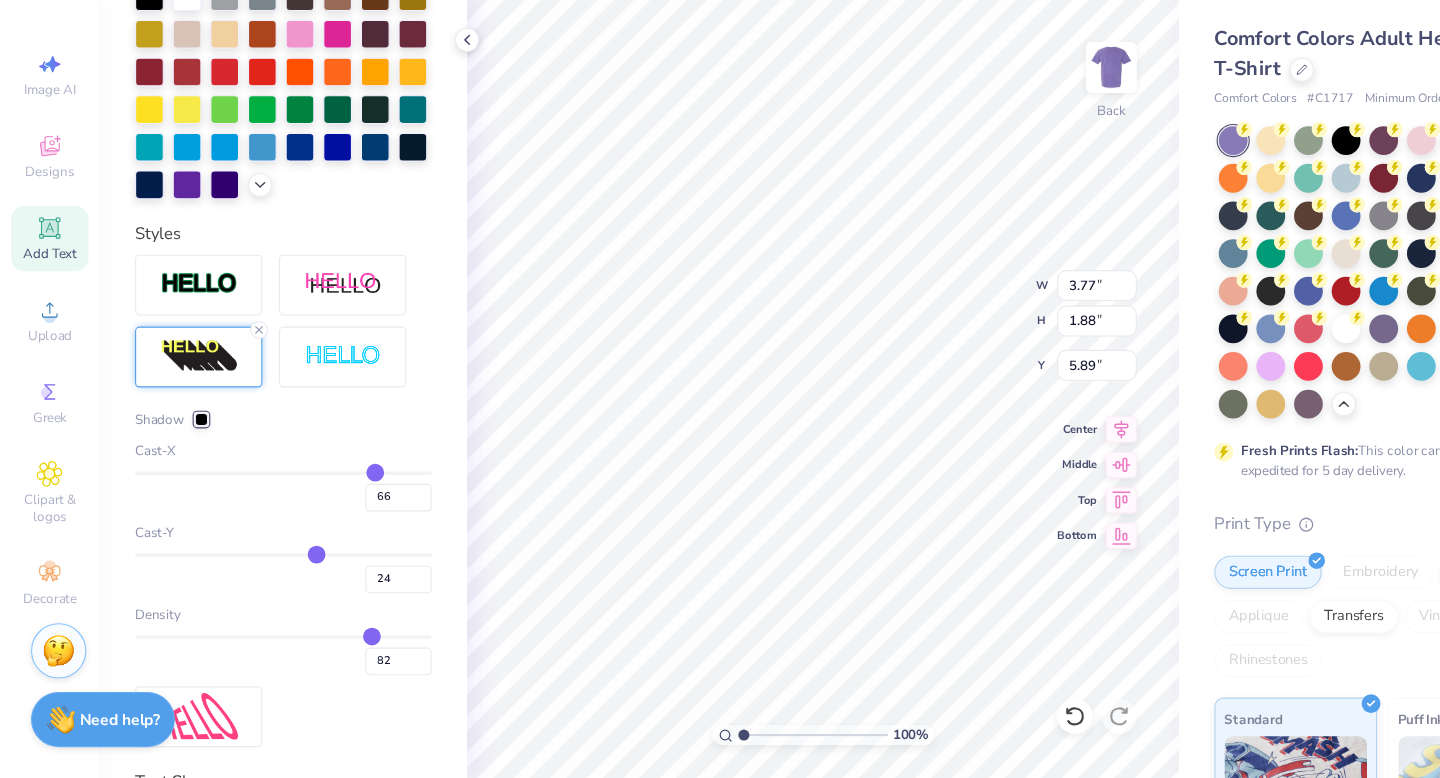 click on "Cast-X 66" at bounding box center (256, 505) 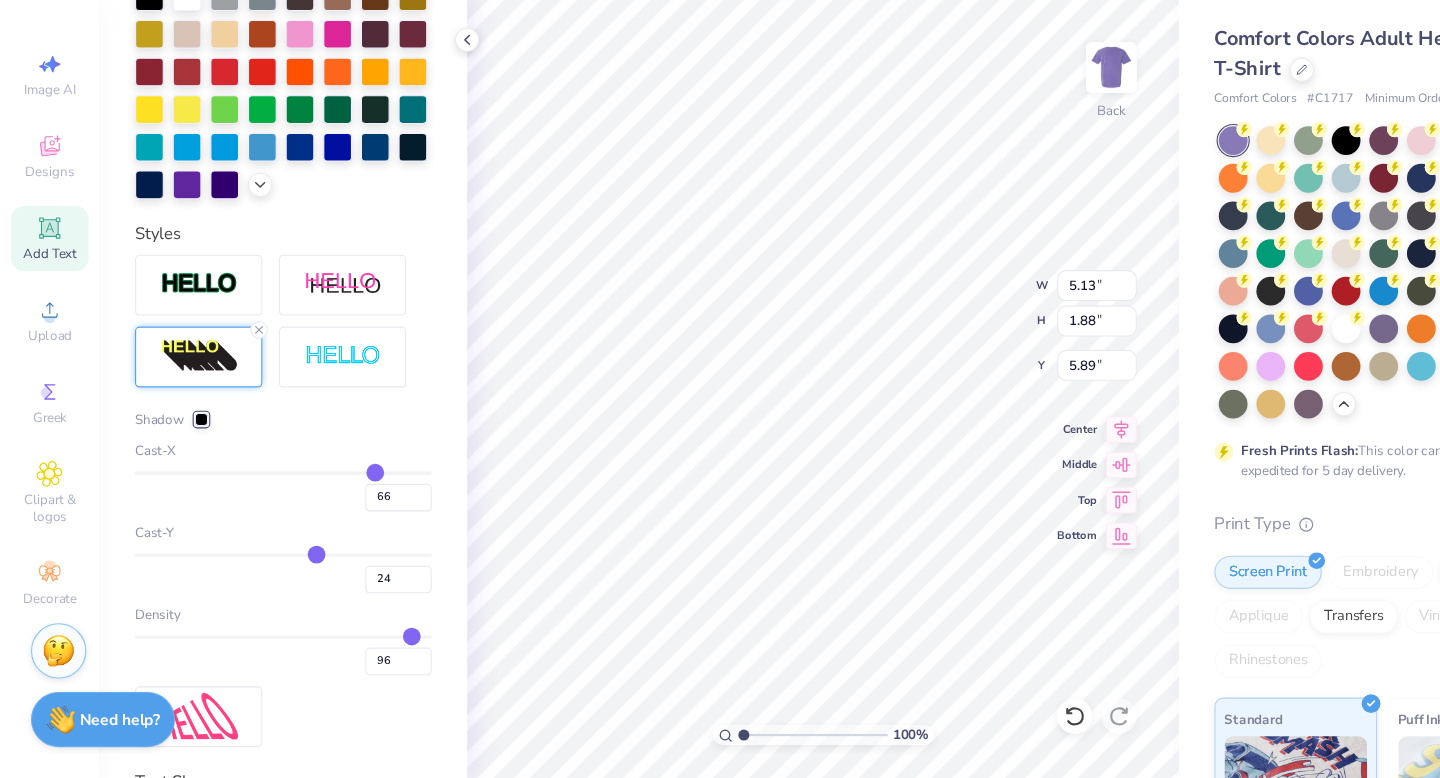 drag, startPoint x: 340, startPoint y: 643, endPoint x: 371, endPoint y: 644, distance: 31.016125 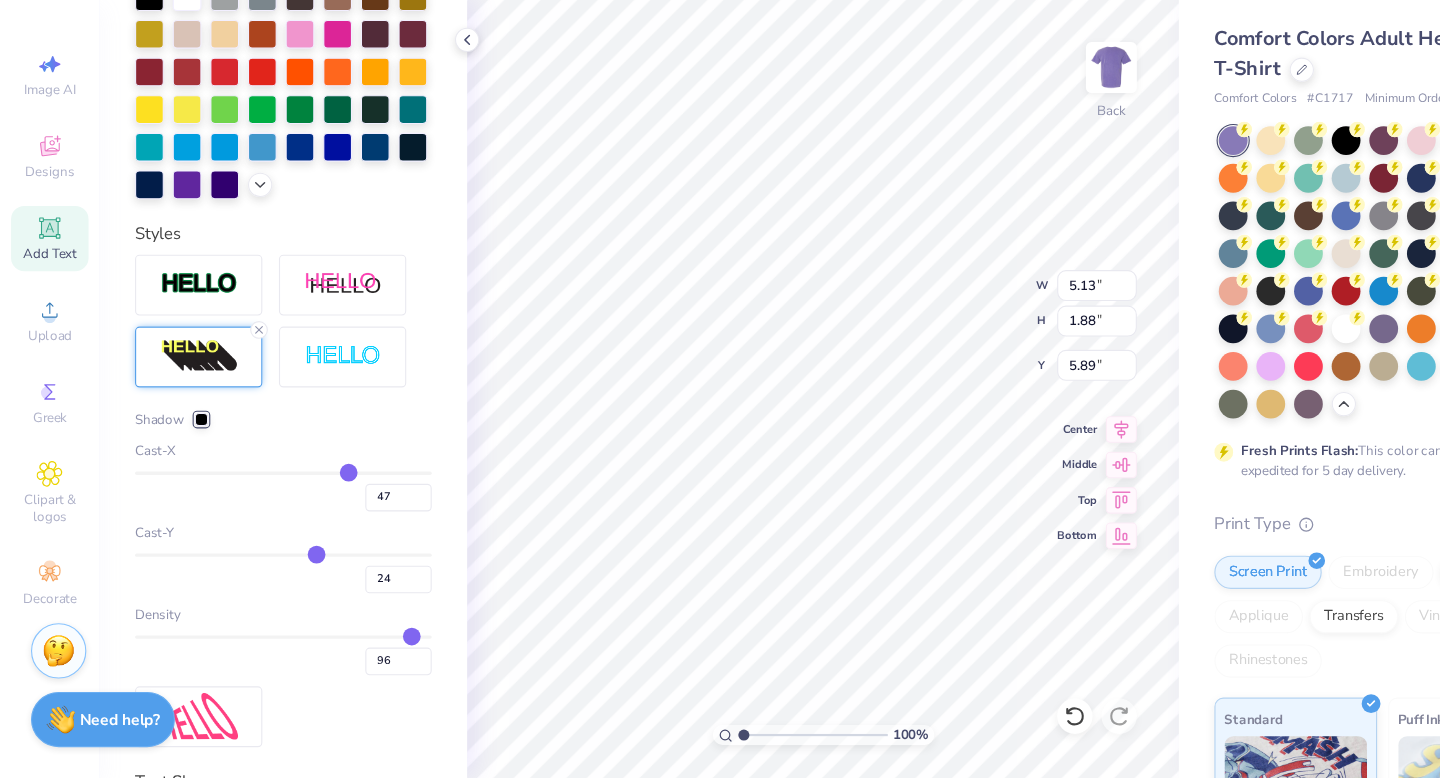 drag, startPoint x: 327, startPoint y: 496, endPoint x: 315, endPoint y: 496, distance: 12 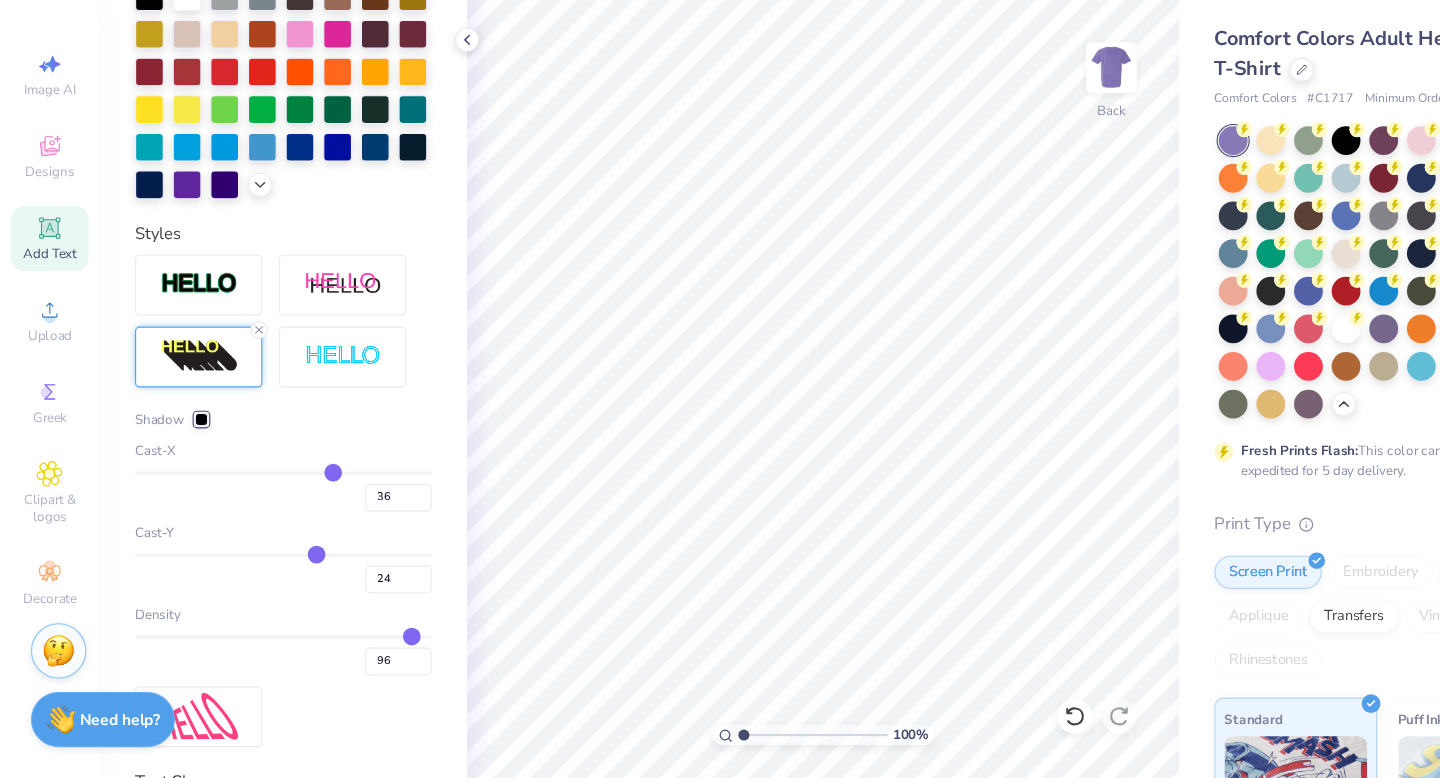 drag, startPoint x: 319, startPoint y: 501, endPoint x: 300, endPoint y: 502, distance: 19.026299 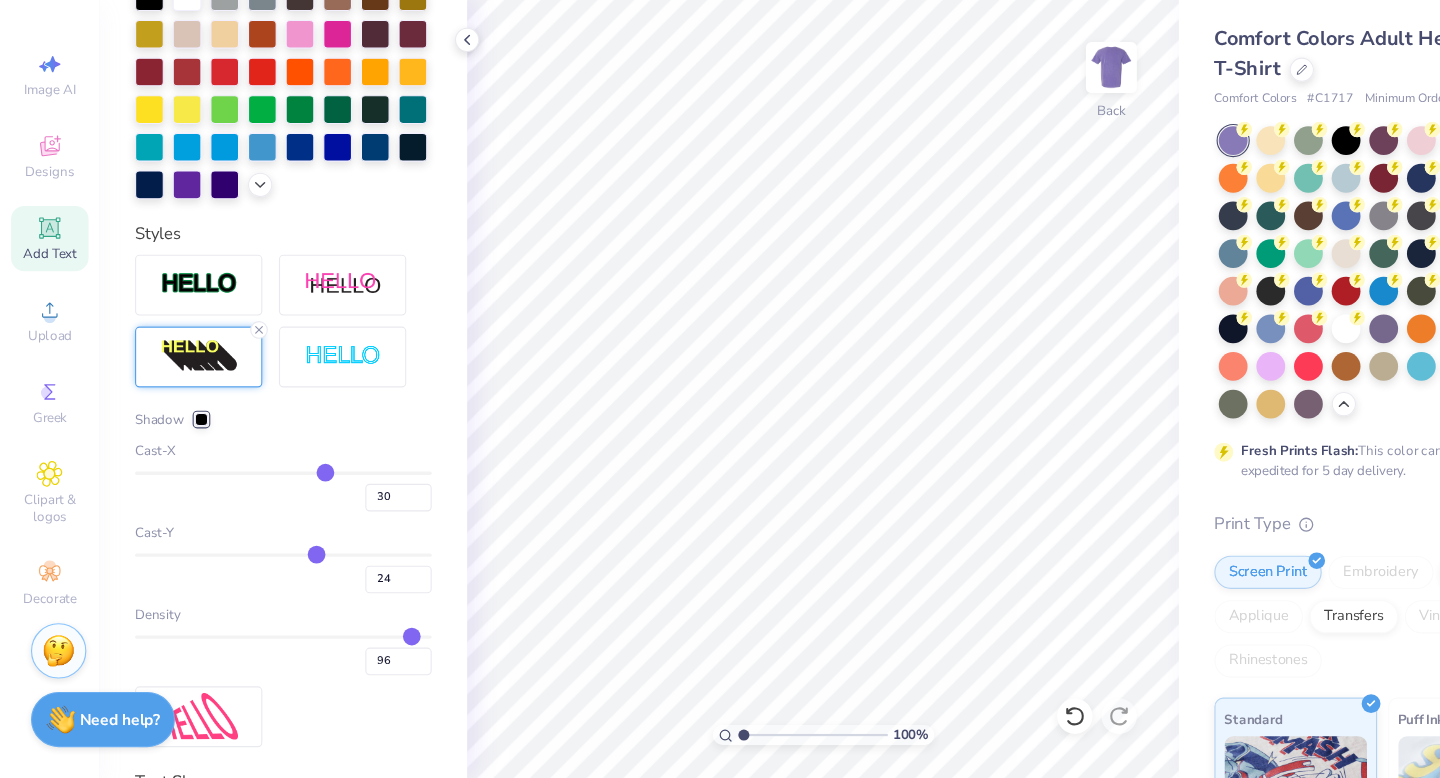 click at bounding box center [256, 502] 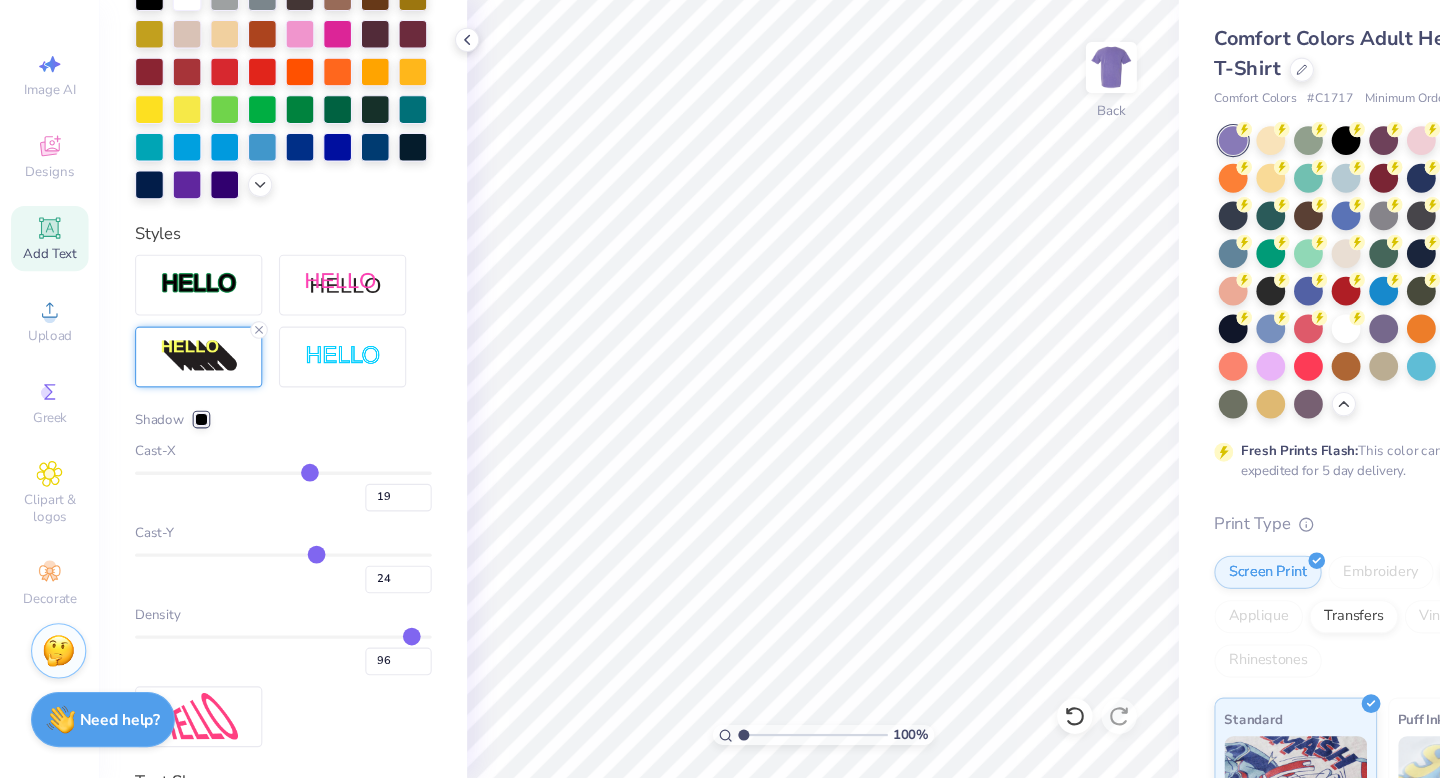 drag, startPoint x: 292, startPoint y: 502, endPoint x: 280, endPoint y: 502, distance: 12 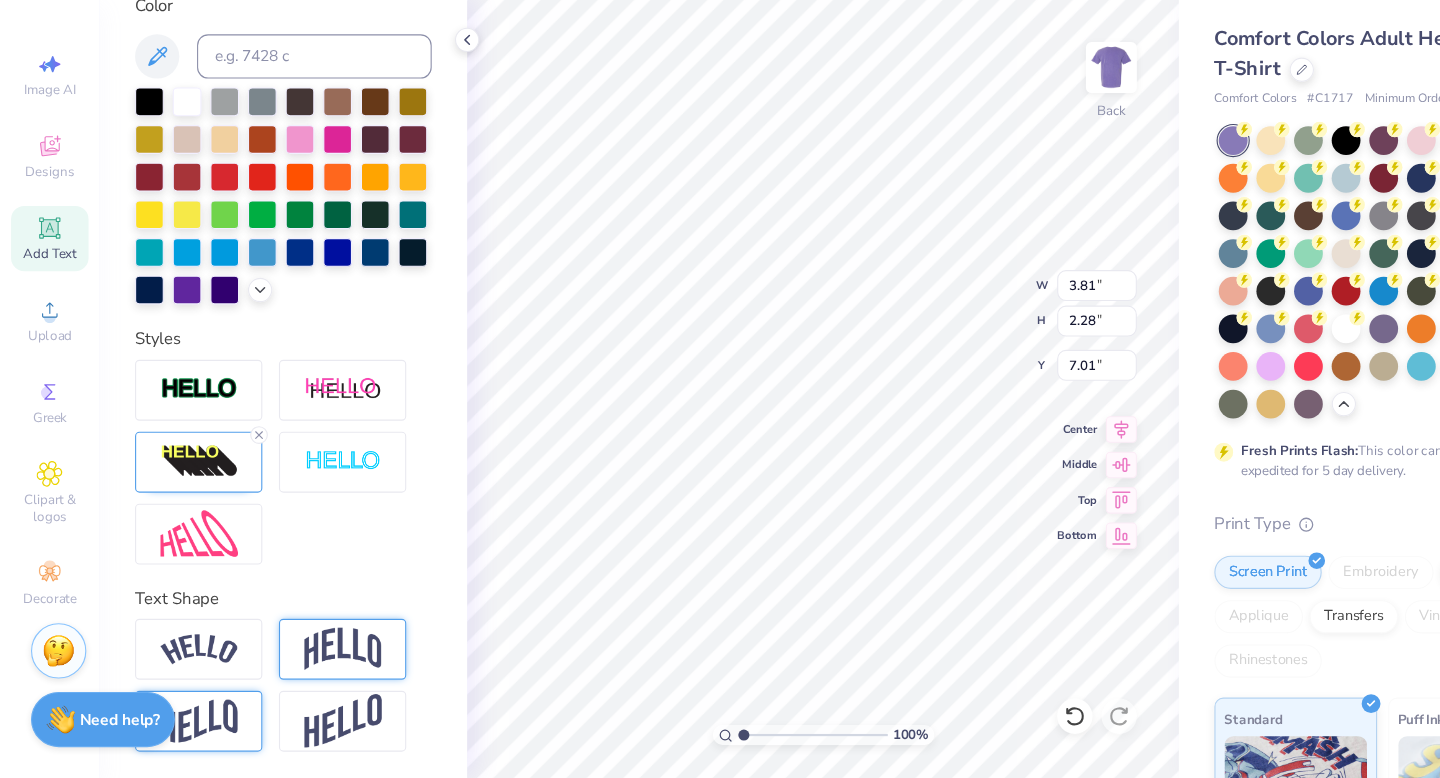scroll, scrollTop: 462, scrollLeft: 0, axis: vertical 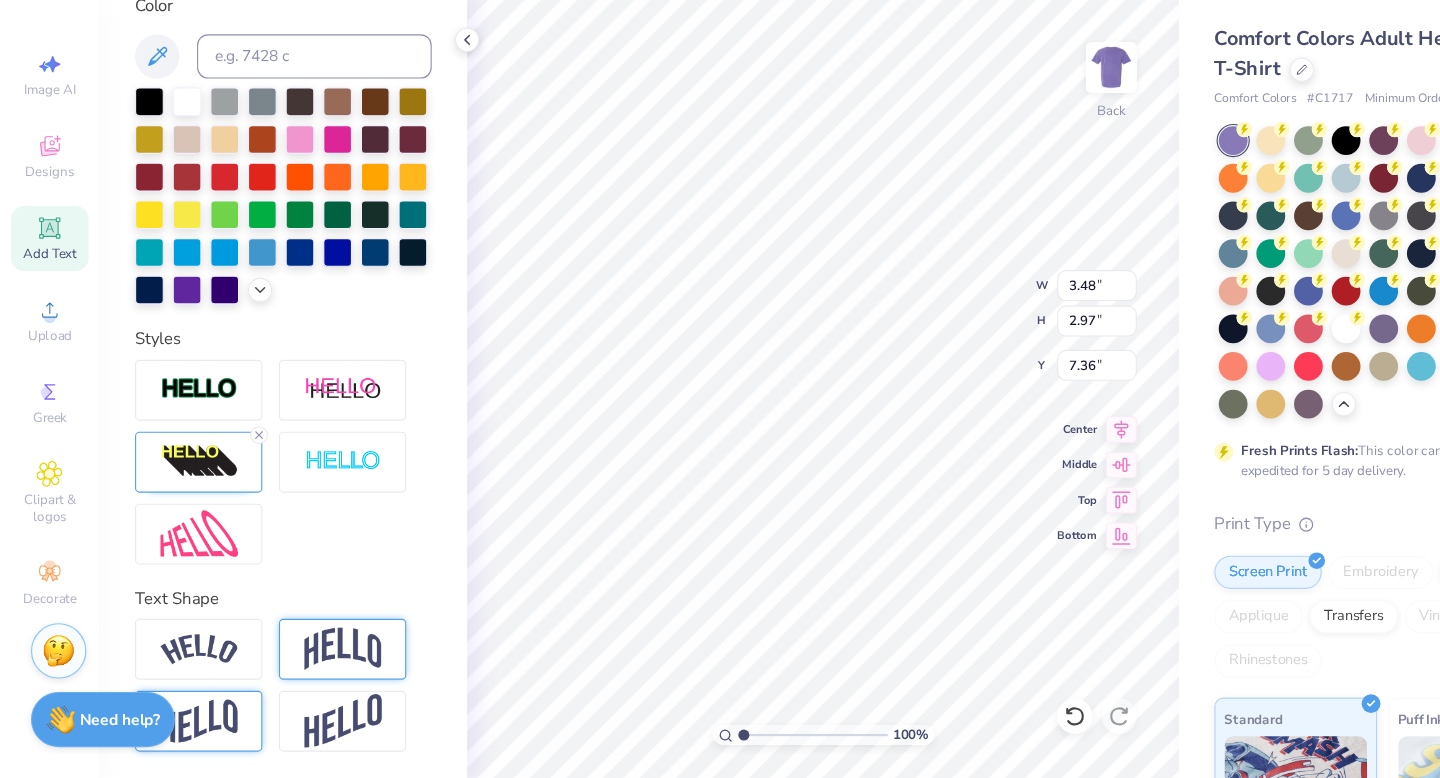 click at bounding box center (180, 492) 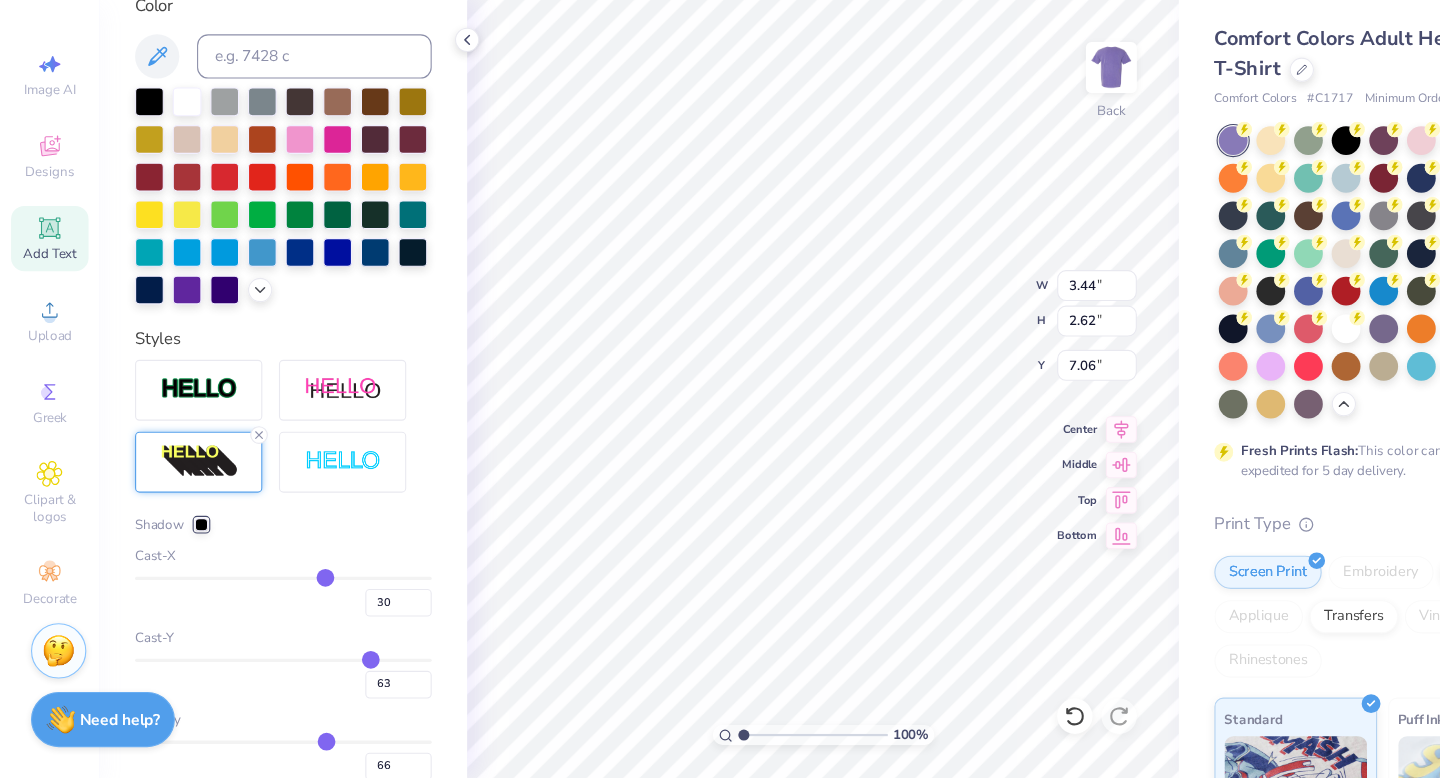 drag, startPoint x: 296, startPoint y: 665, endPoint x: 309, endPoint y: 656, distance: 15.811388 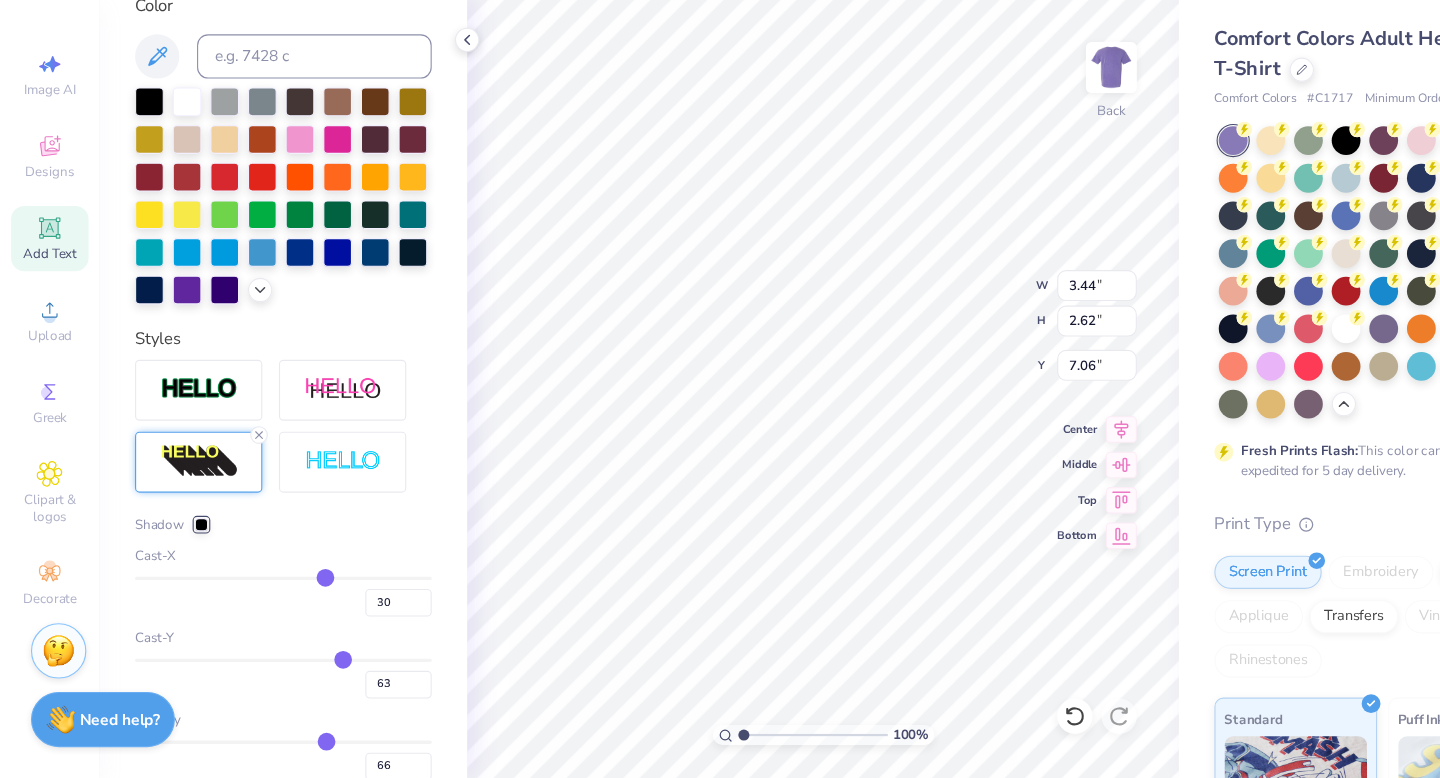 click at bounding box center [256, 671] 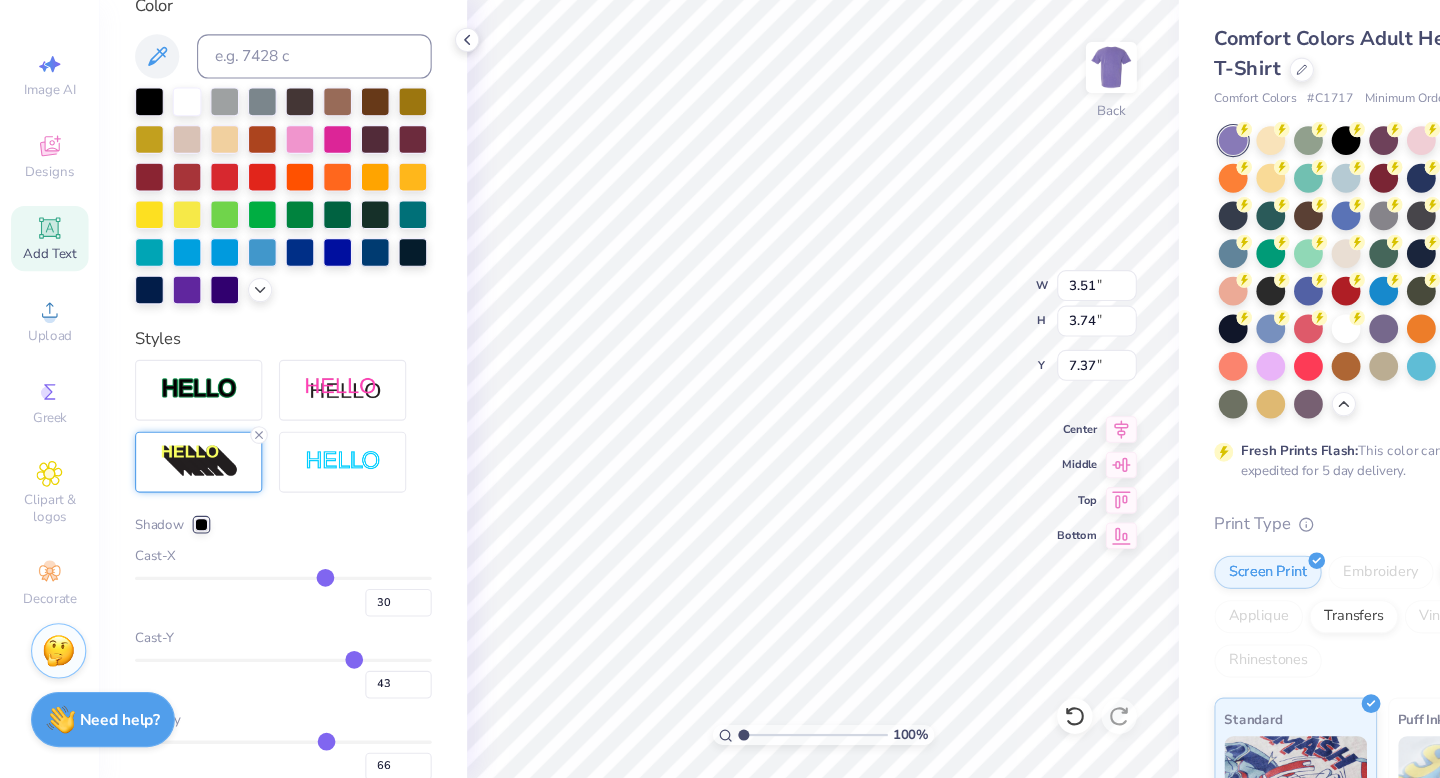 click at bounding box center (256, 671) 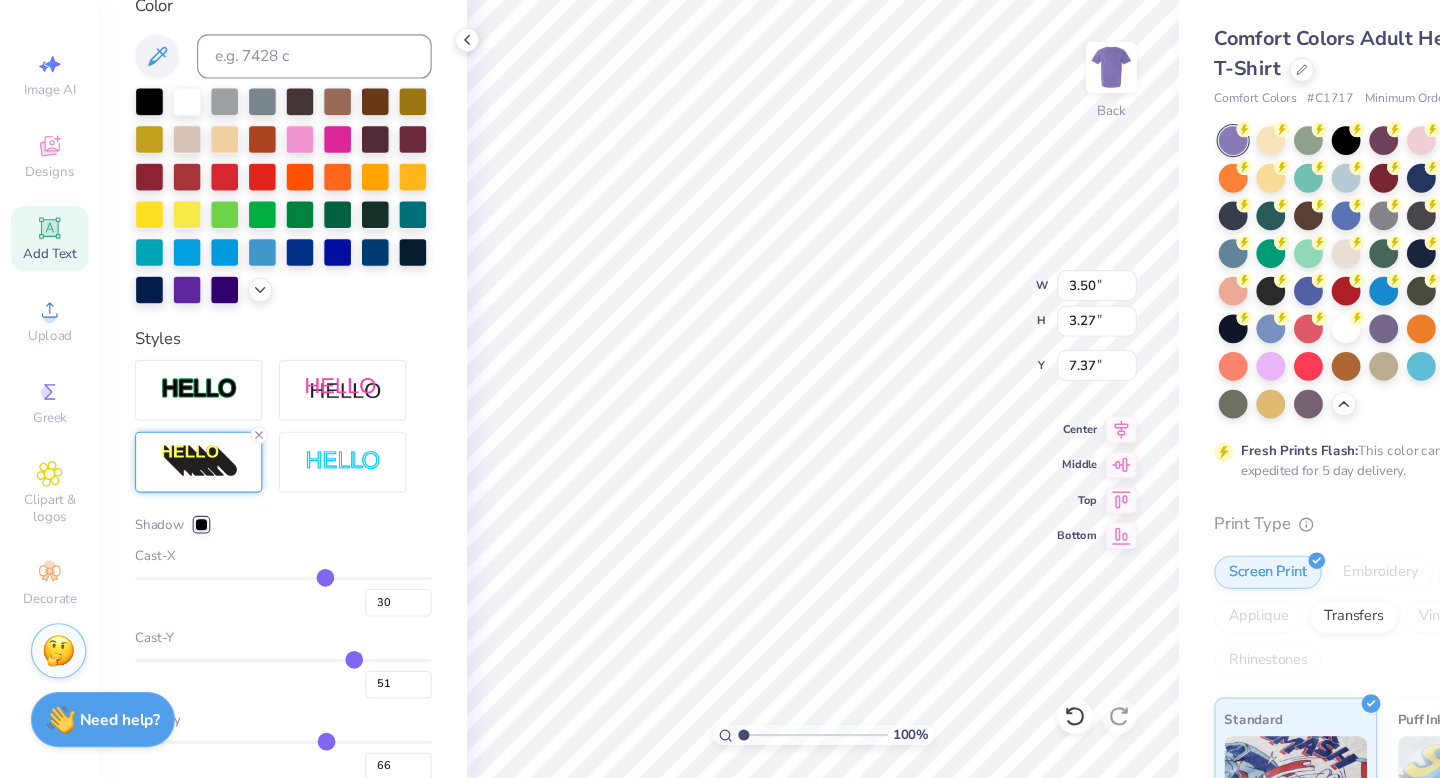 drag, startPoint x: 291, startPoint y: 595, endPoint x: 330, endPoint y: 593, distance: 39.051247 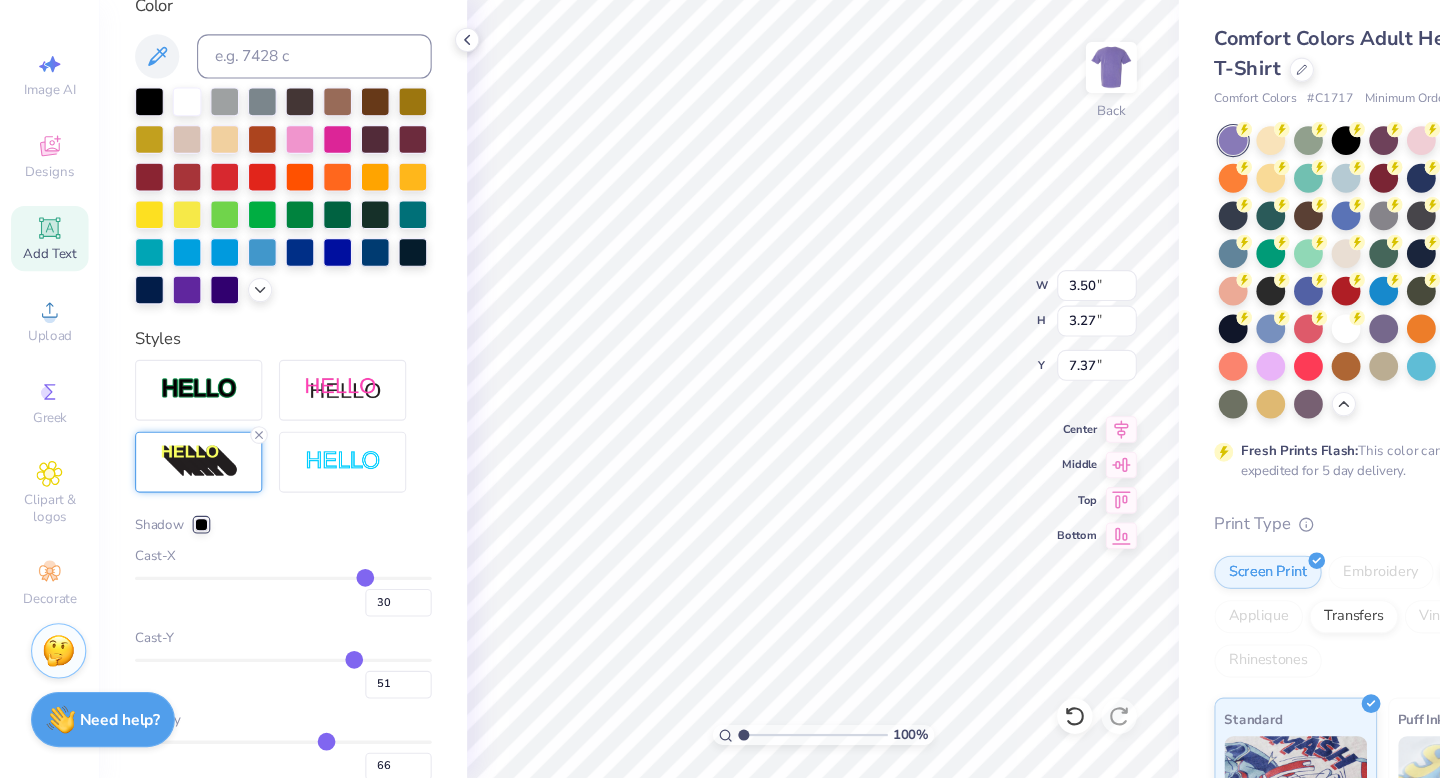 click at bounding box center [256, 597] 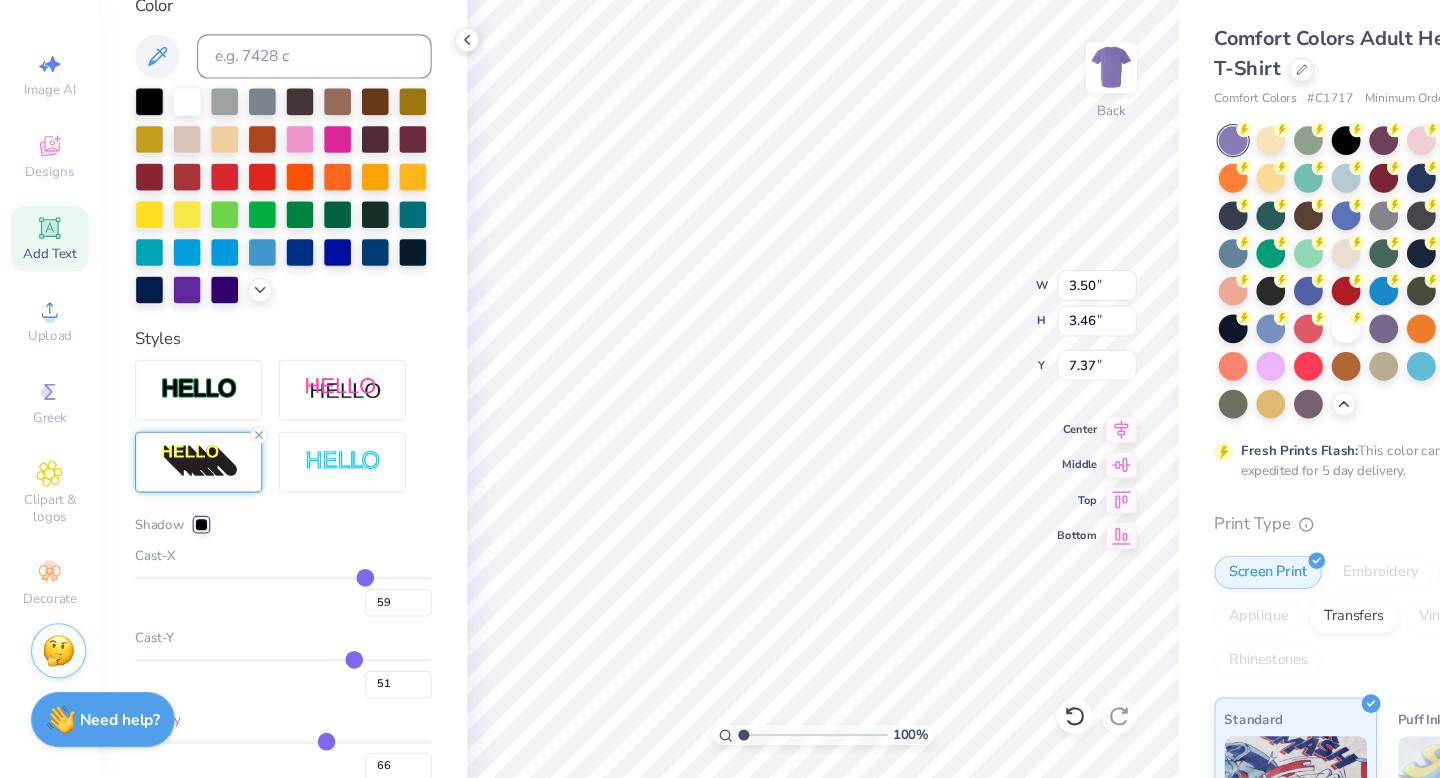 click on "Cast-X 59" at bounding box center [256, 600] 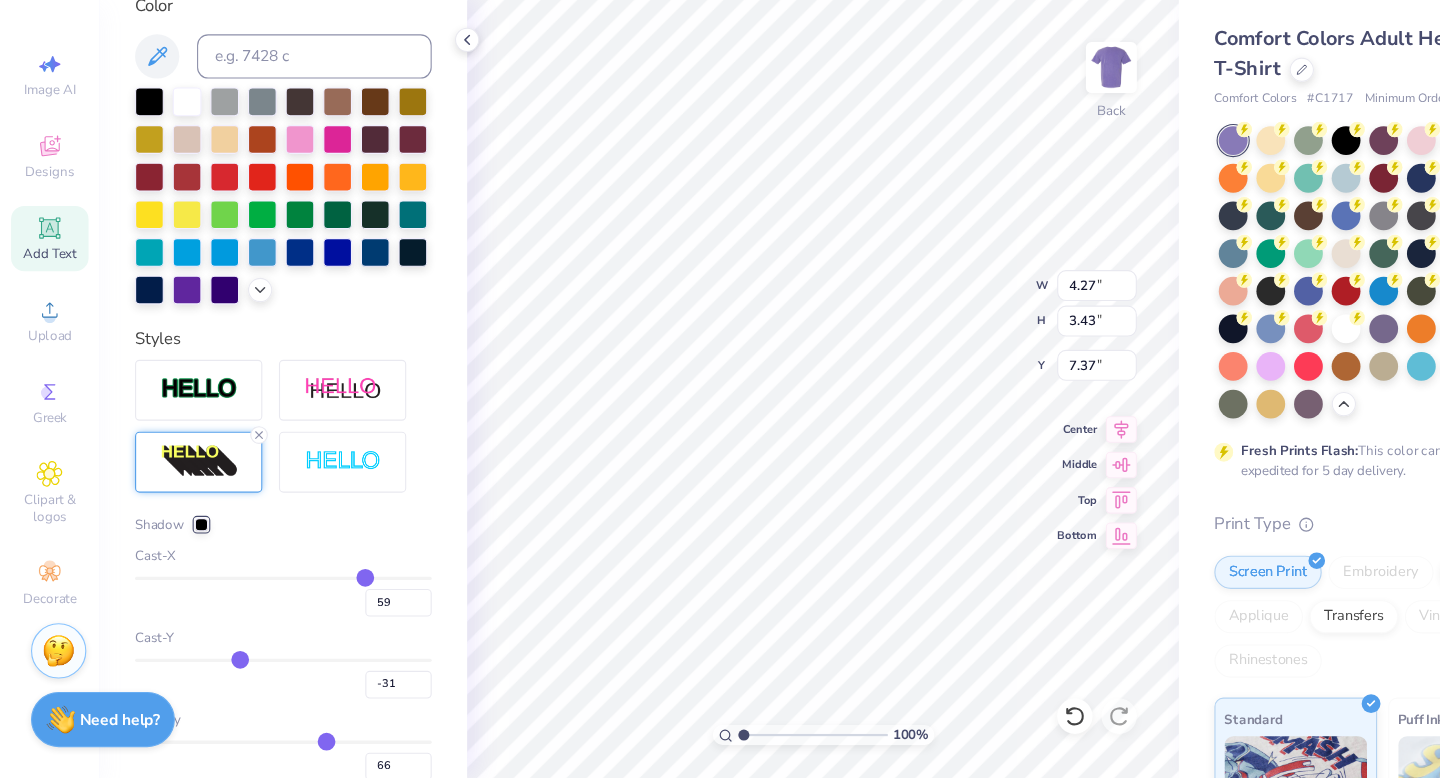 drag, startPoint x: 319, startPoint y: 667, endPoint x: 215, endPoint y: 662, distance: 104.120125 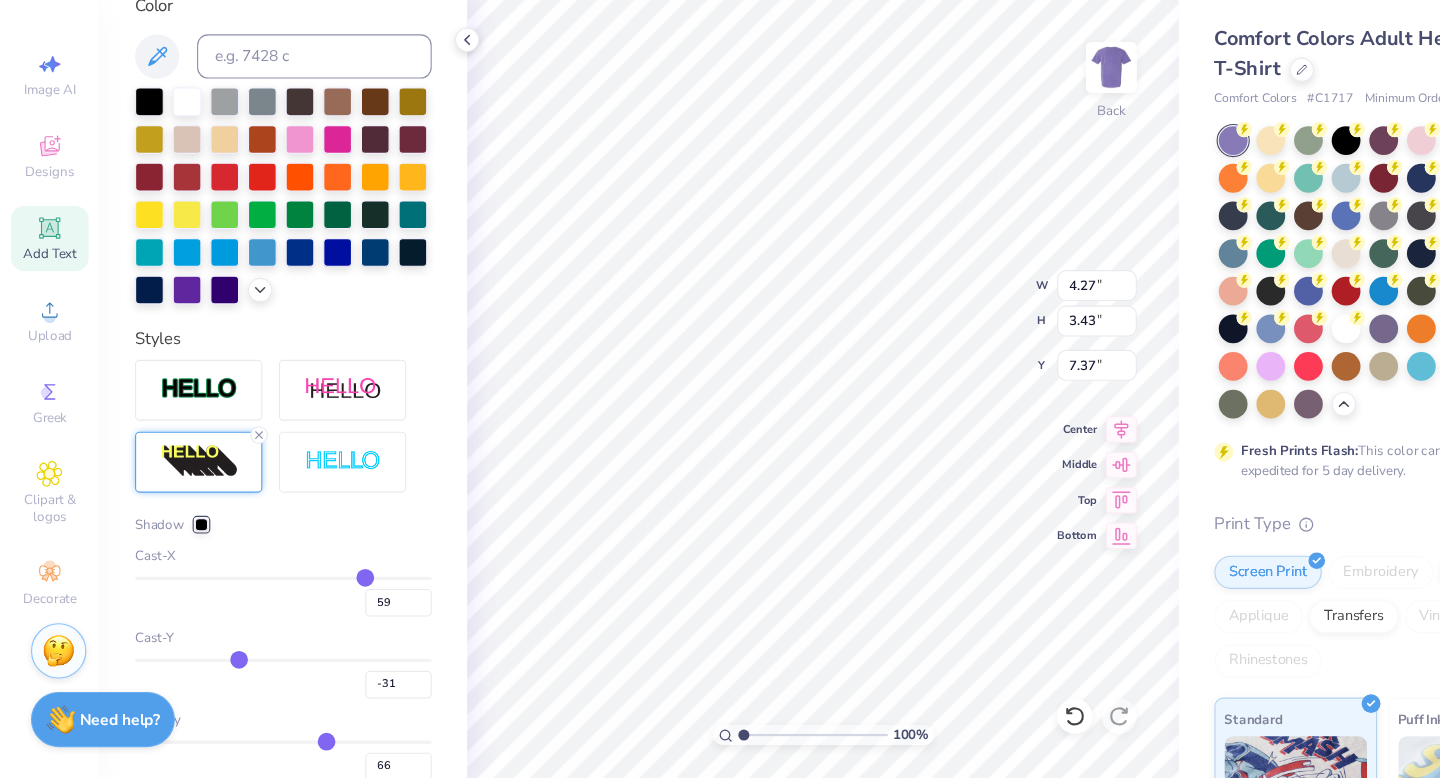 click at bounding box center [256, 671] 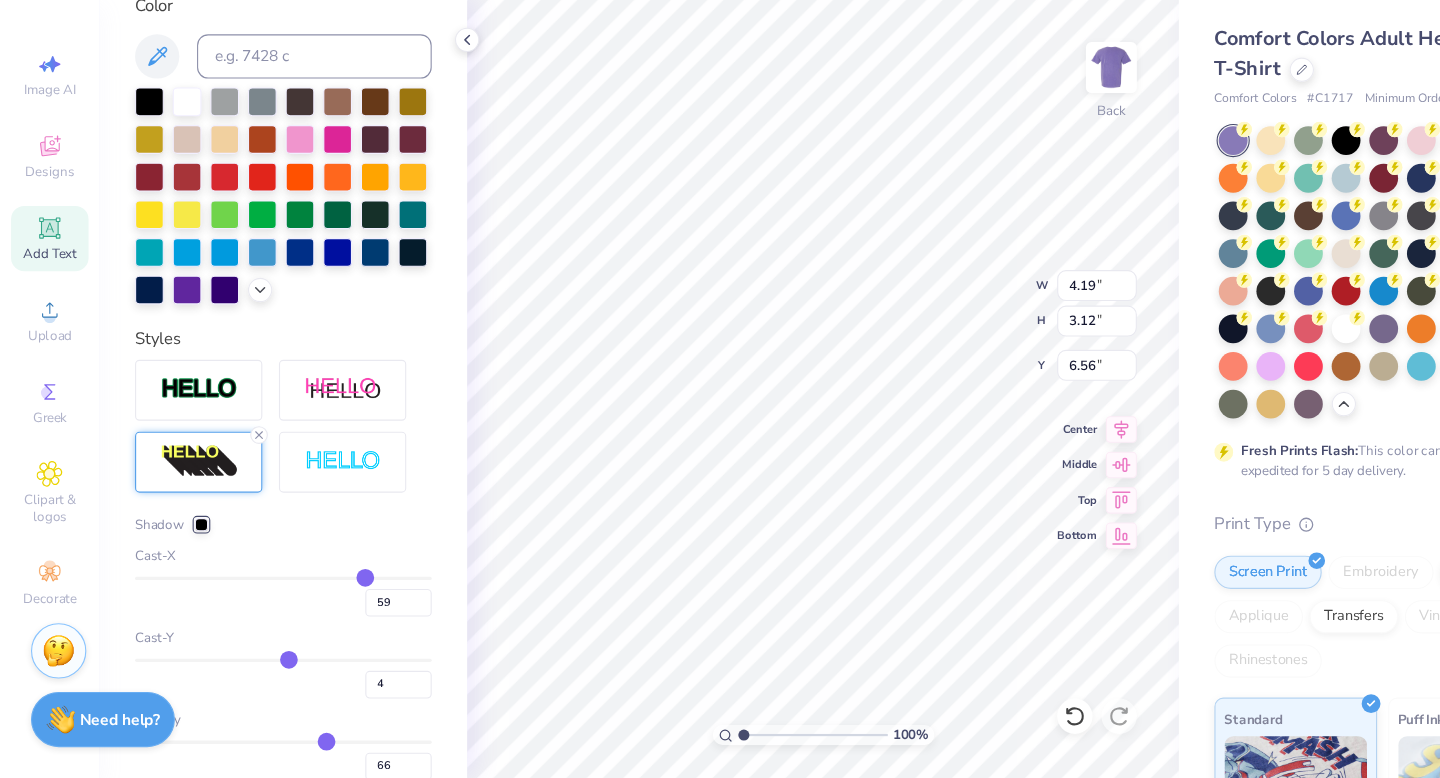 drag, startPoint x: 220, startPoint y: 666, endPoint x: 260, endPoint y: 666, distance: 40 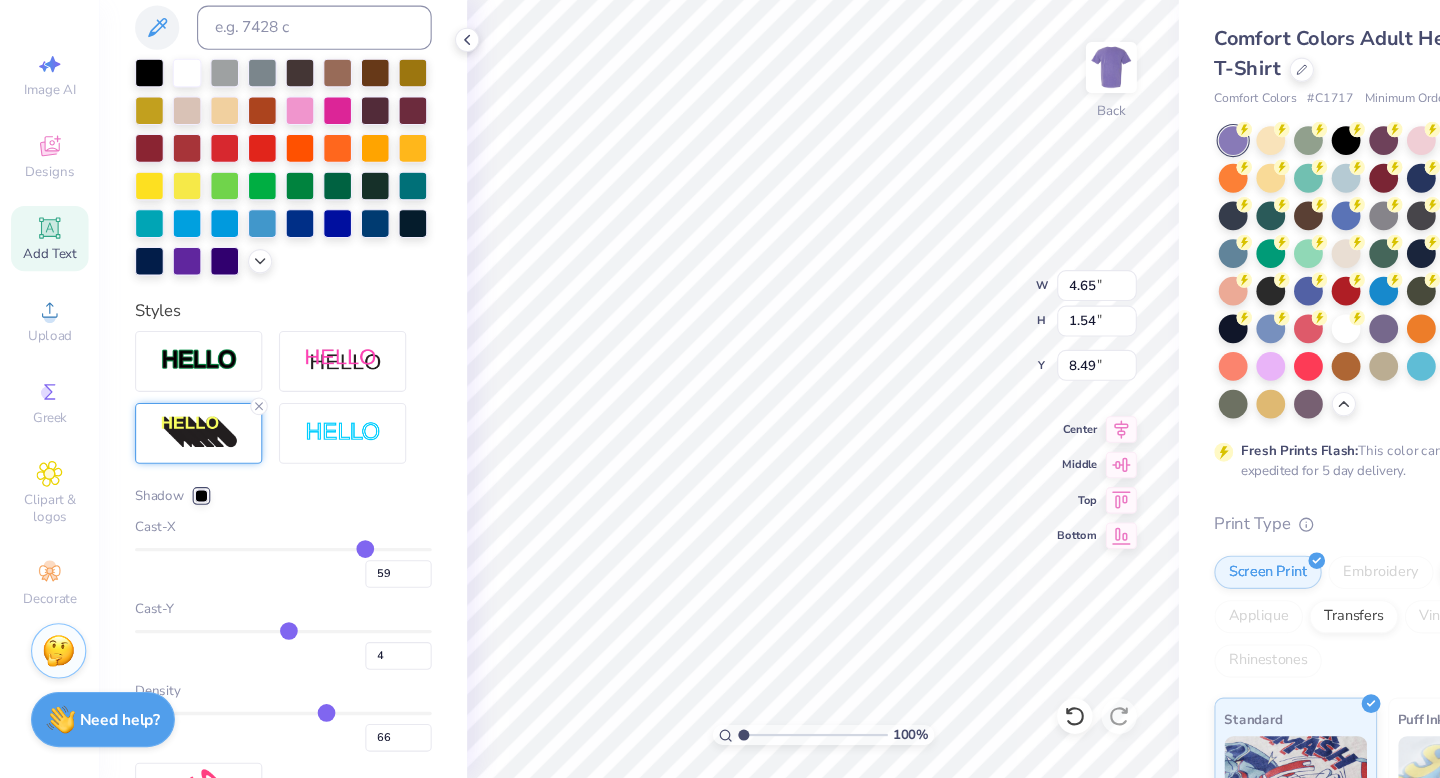 scroll, scrollTop: 462, scrollLeft: 0, axis: vertical 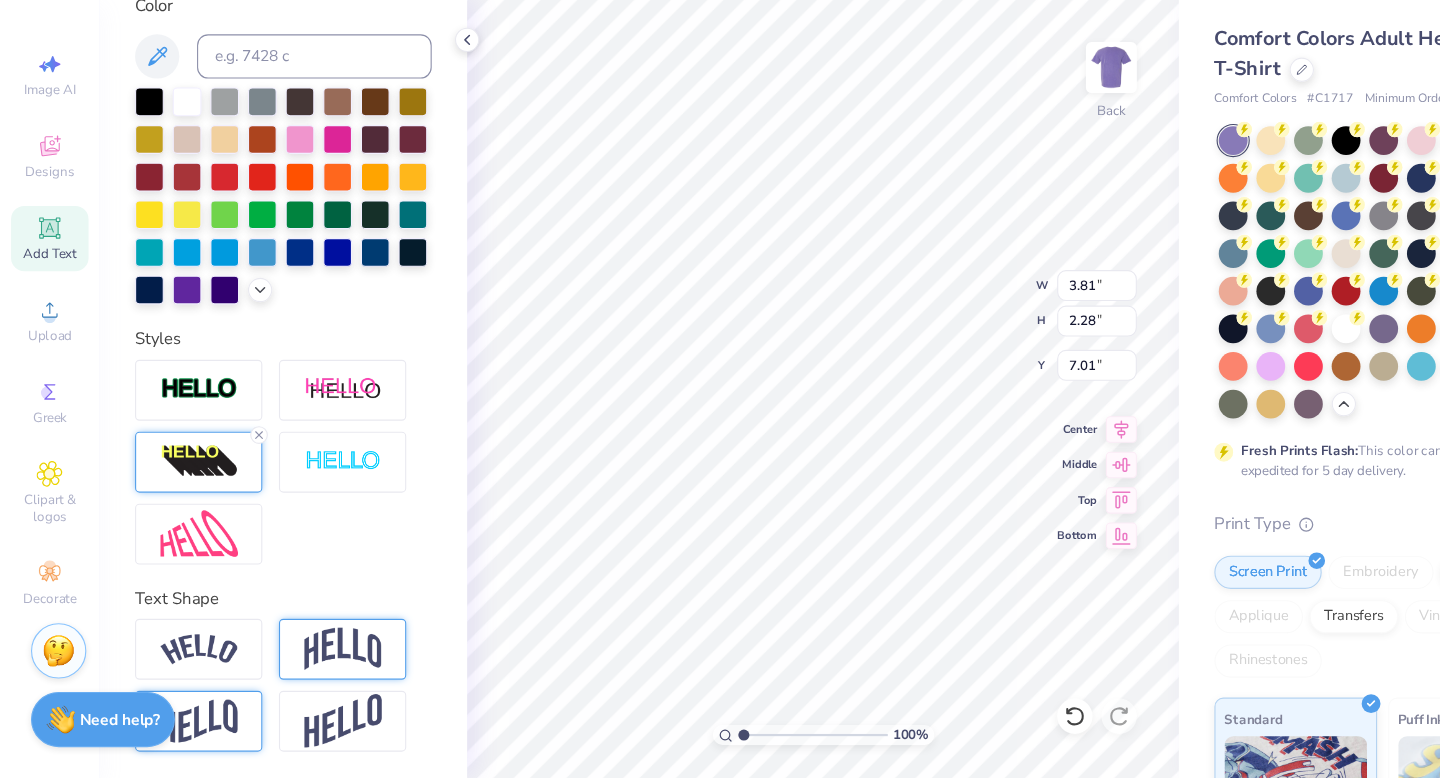 click at bounding box center (180, 492) 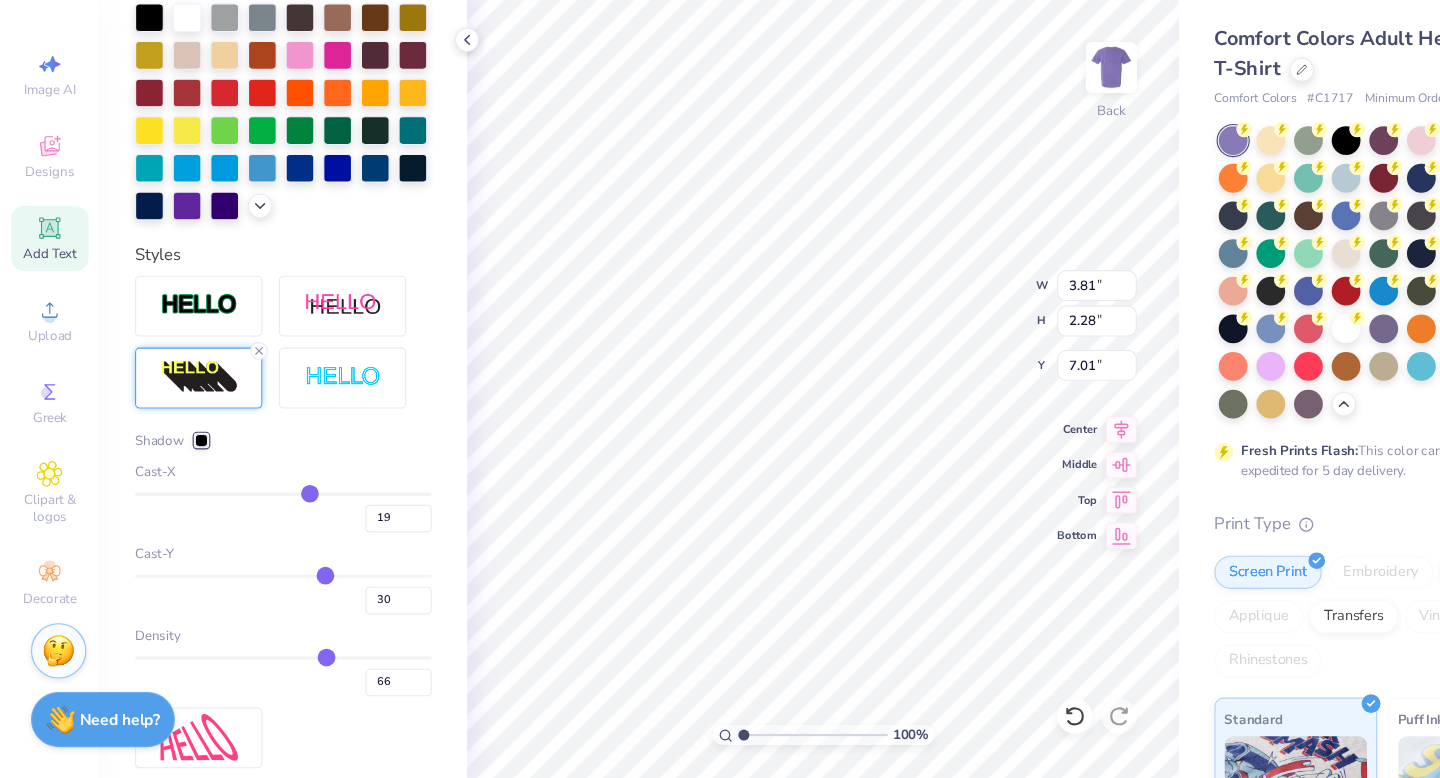 scroll, scrollTop: 545, scrollLeft: 0, axis: vertical 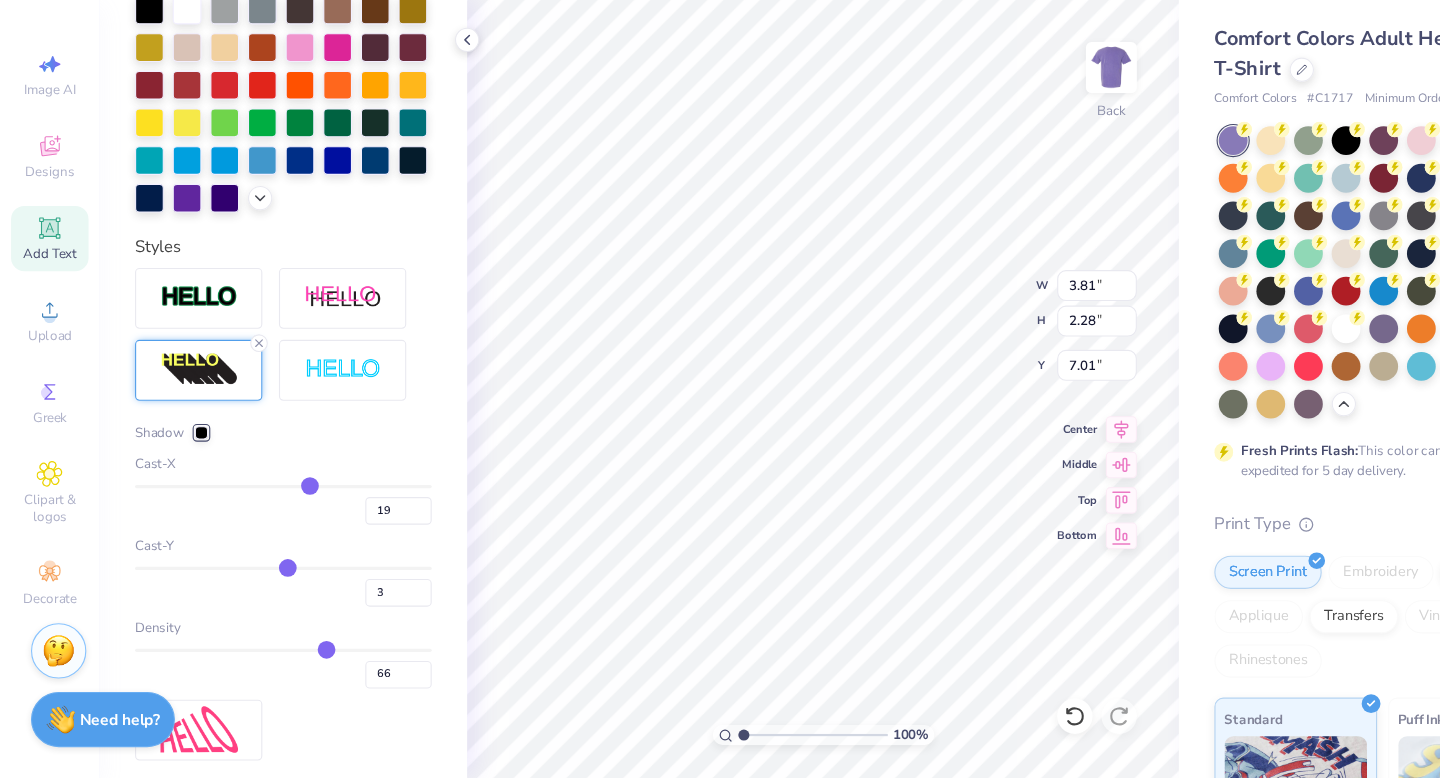 drag, startPoint x: 296, startPoint y: 588, endPoint x: 260, endPoint y: 588, distance: 36 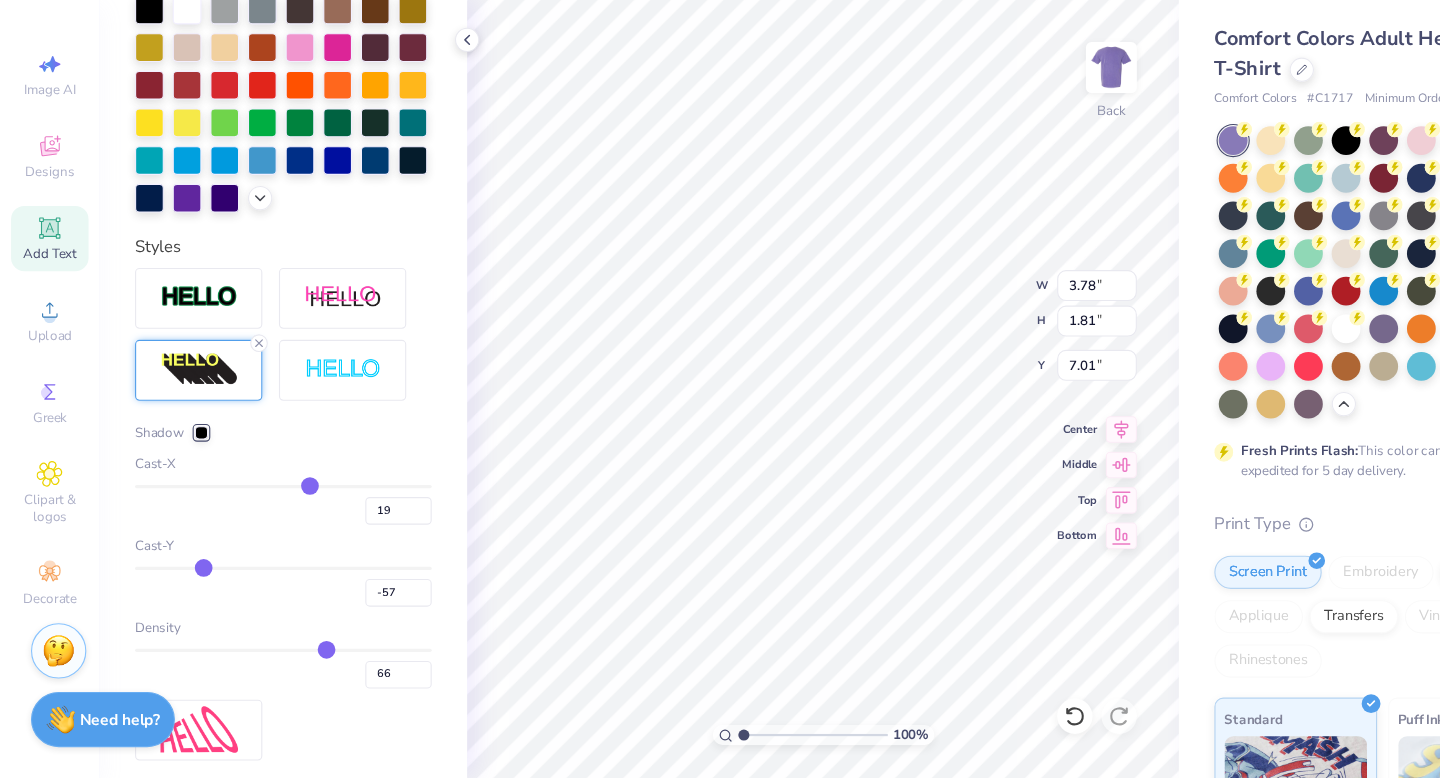 drag, startPoint x: 259, startPoint y: 588, endPoint x: 183, endPoint y: 583, distance: 76.1643 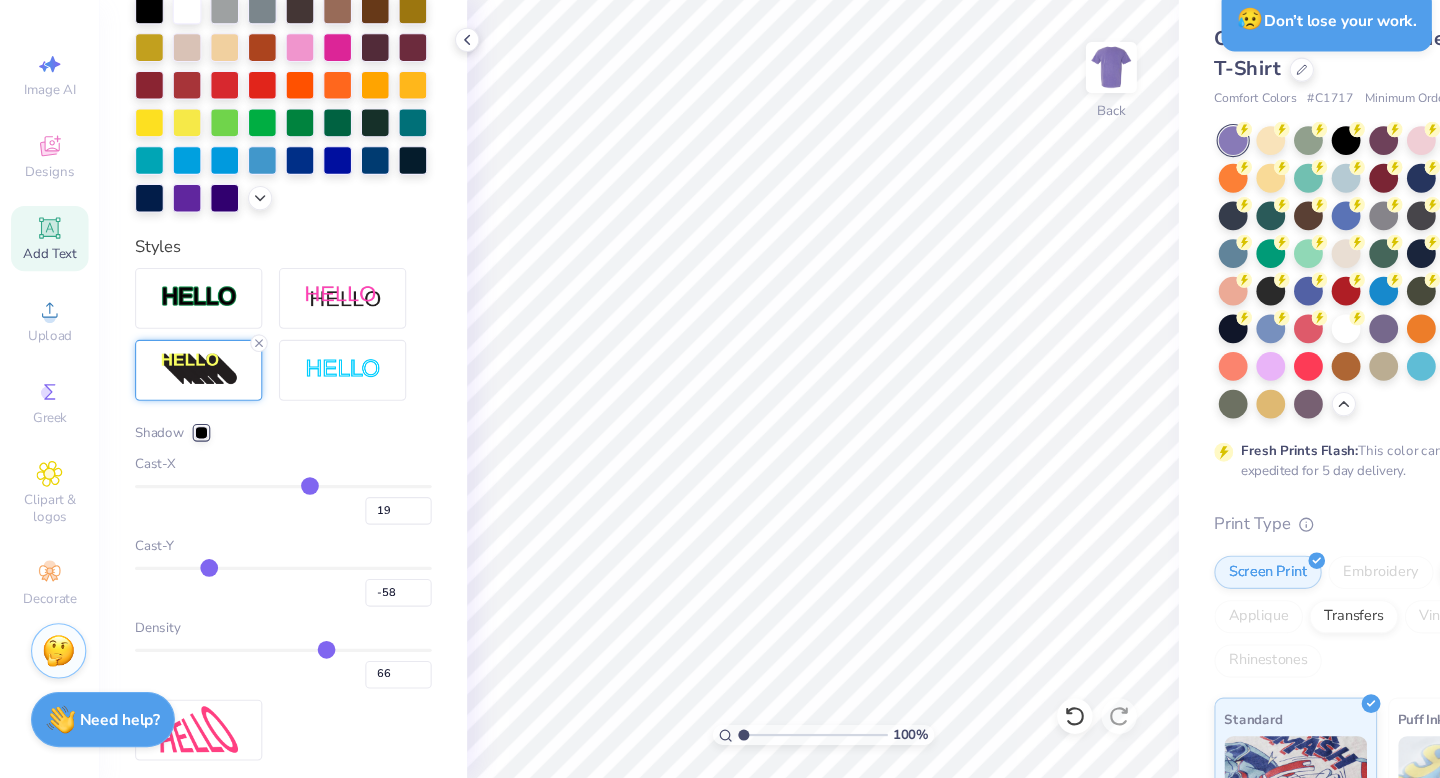 click at bounding box center (256, 588) 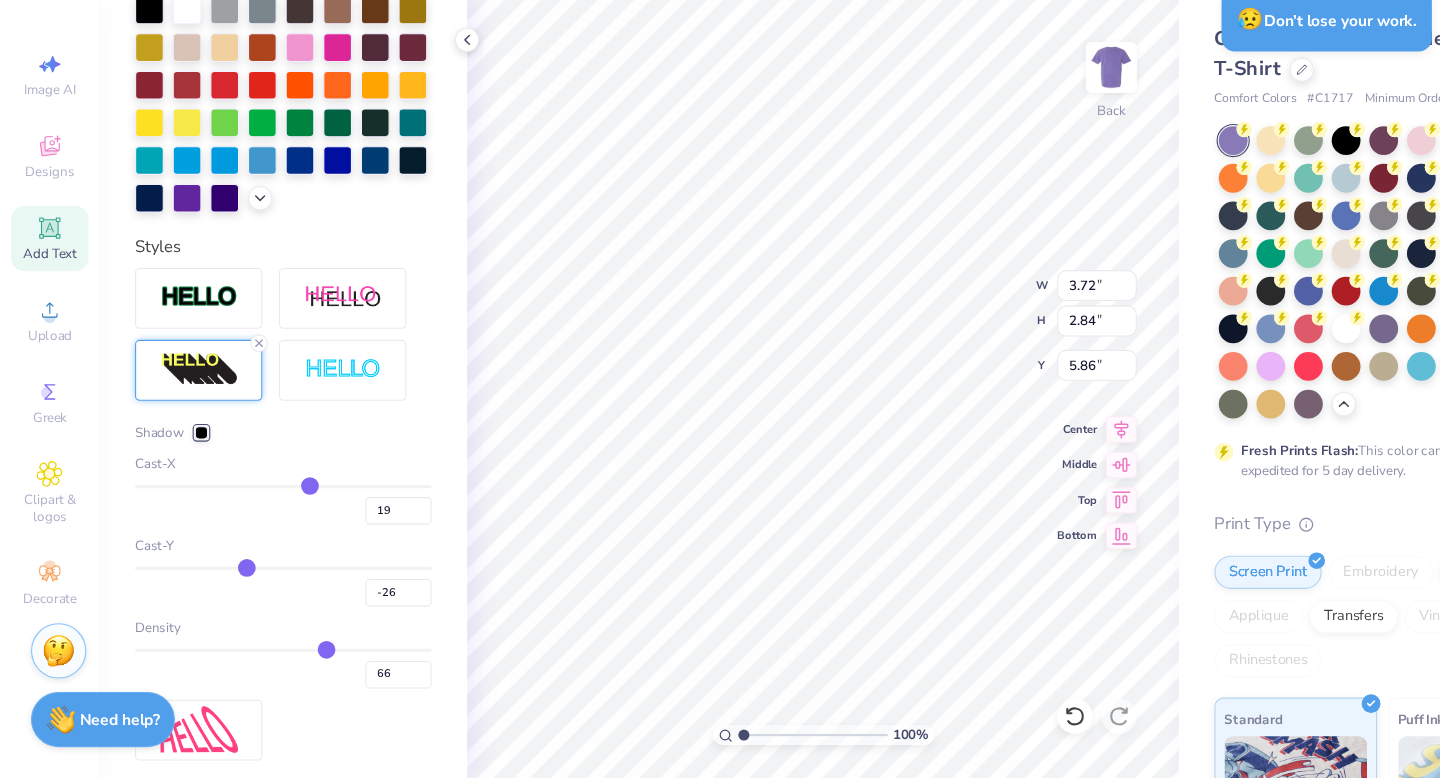 drag, startPoint x: 189, startPoint y: 585, endPoint x: 223, endPoint y: 585, distance: 34 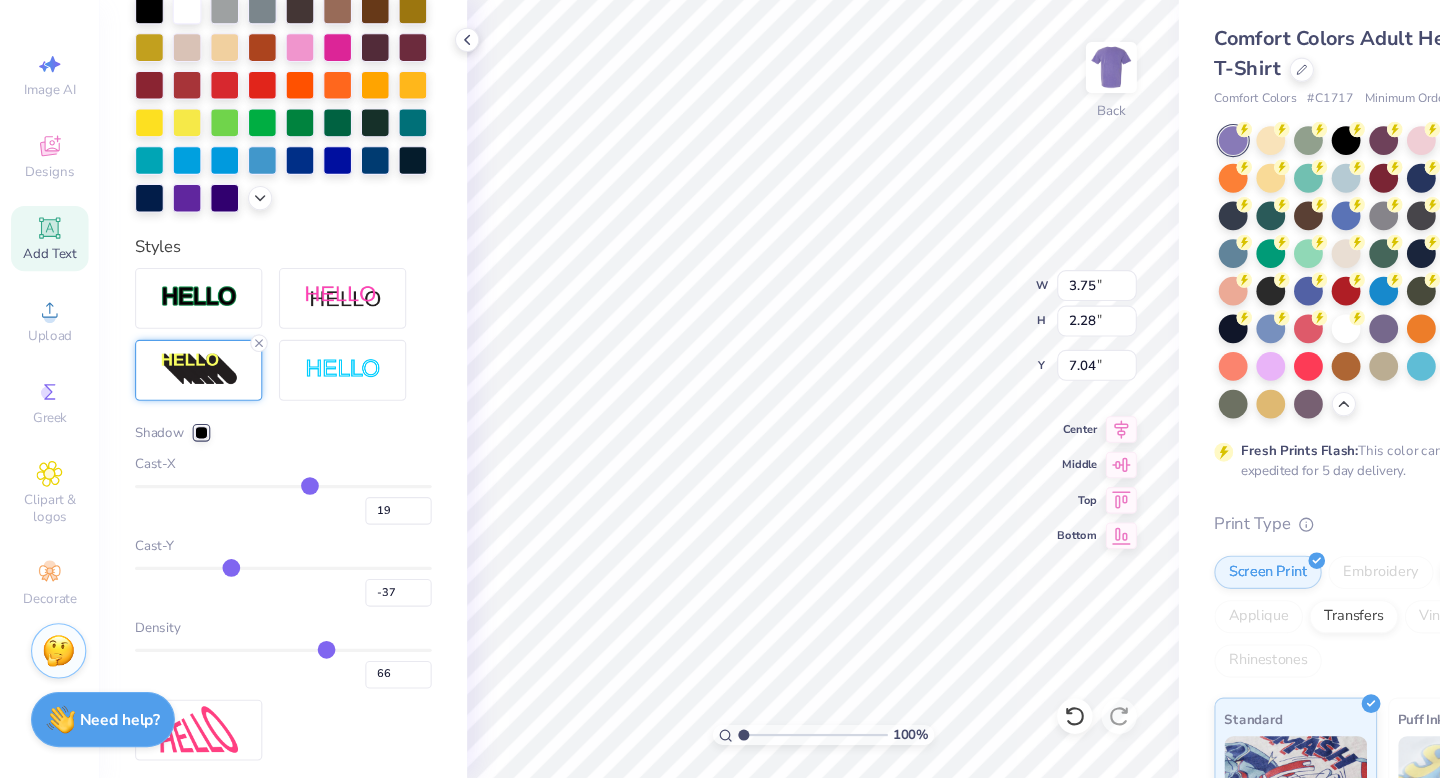 drag, startPoint x: 221, startPoint y: 589, endPoint x: 209, endPoint y: 589, distance: 12 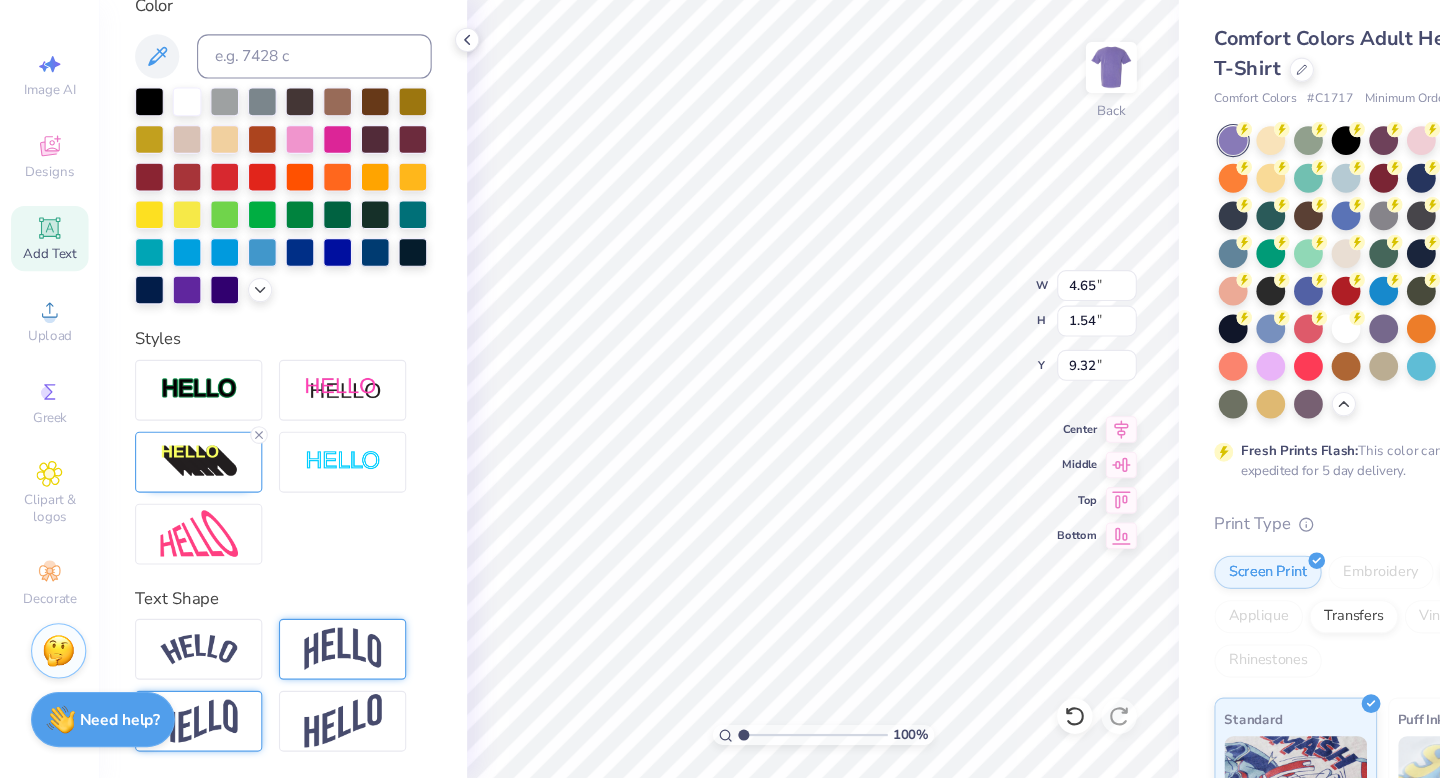 scroll, scrollTop: 462, scrollLeft: 0, axis: vertical 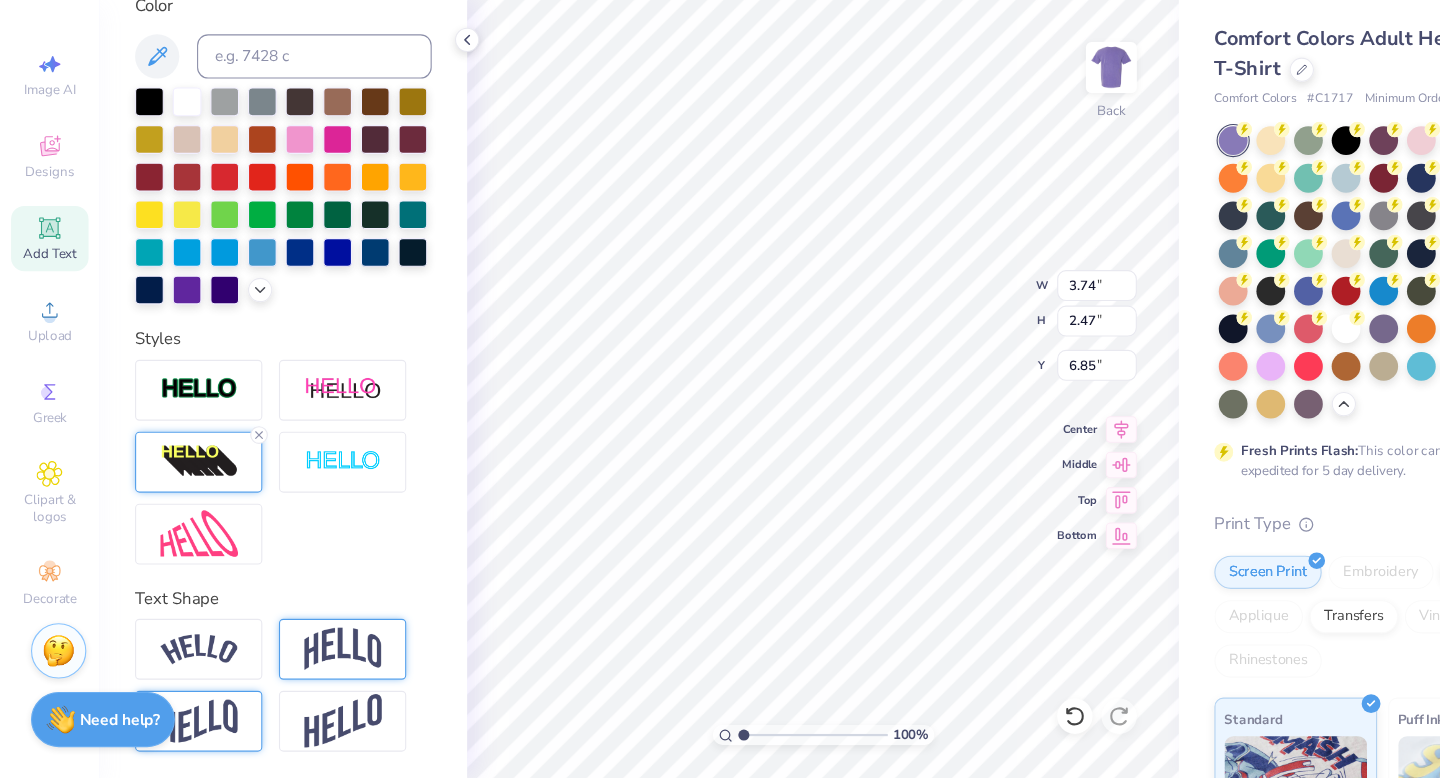 click at bounding box center (180, 492) 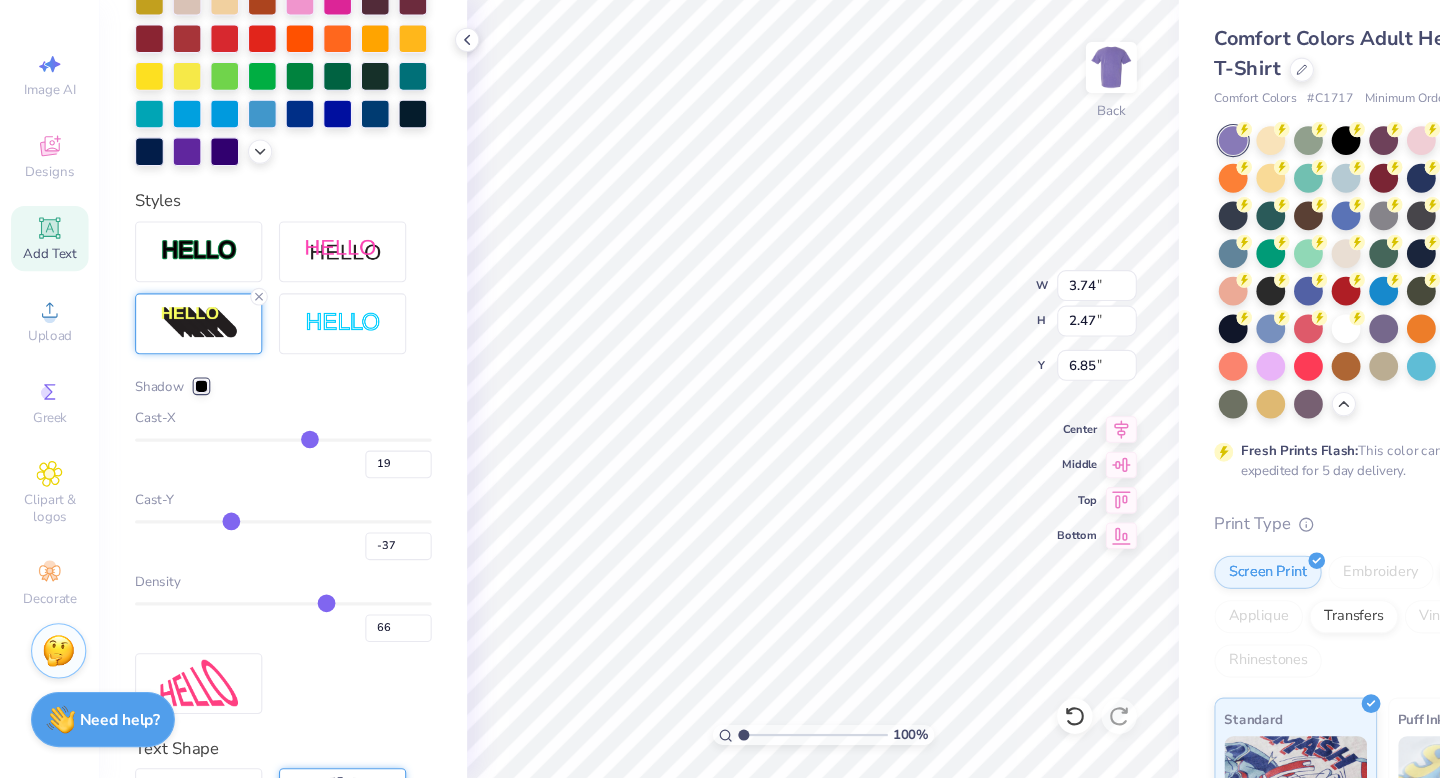scroll, scrollTop: 595, scrollLeft: 0, axis: vertical 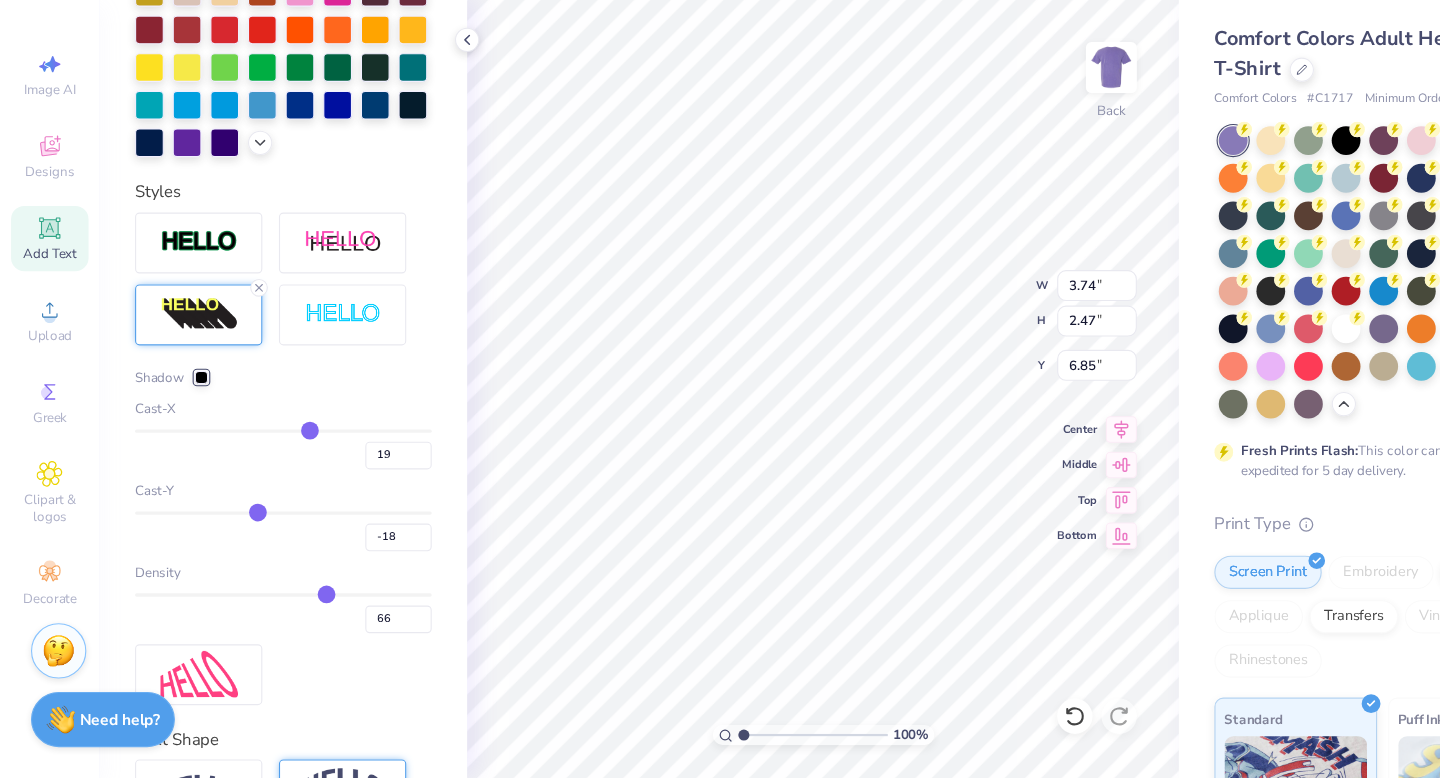 drag, startPoint x: 210, startPoint y: 535, endPoint x: 233, endPoint y: 537, distance: 23.086792 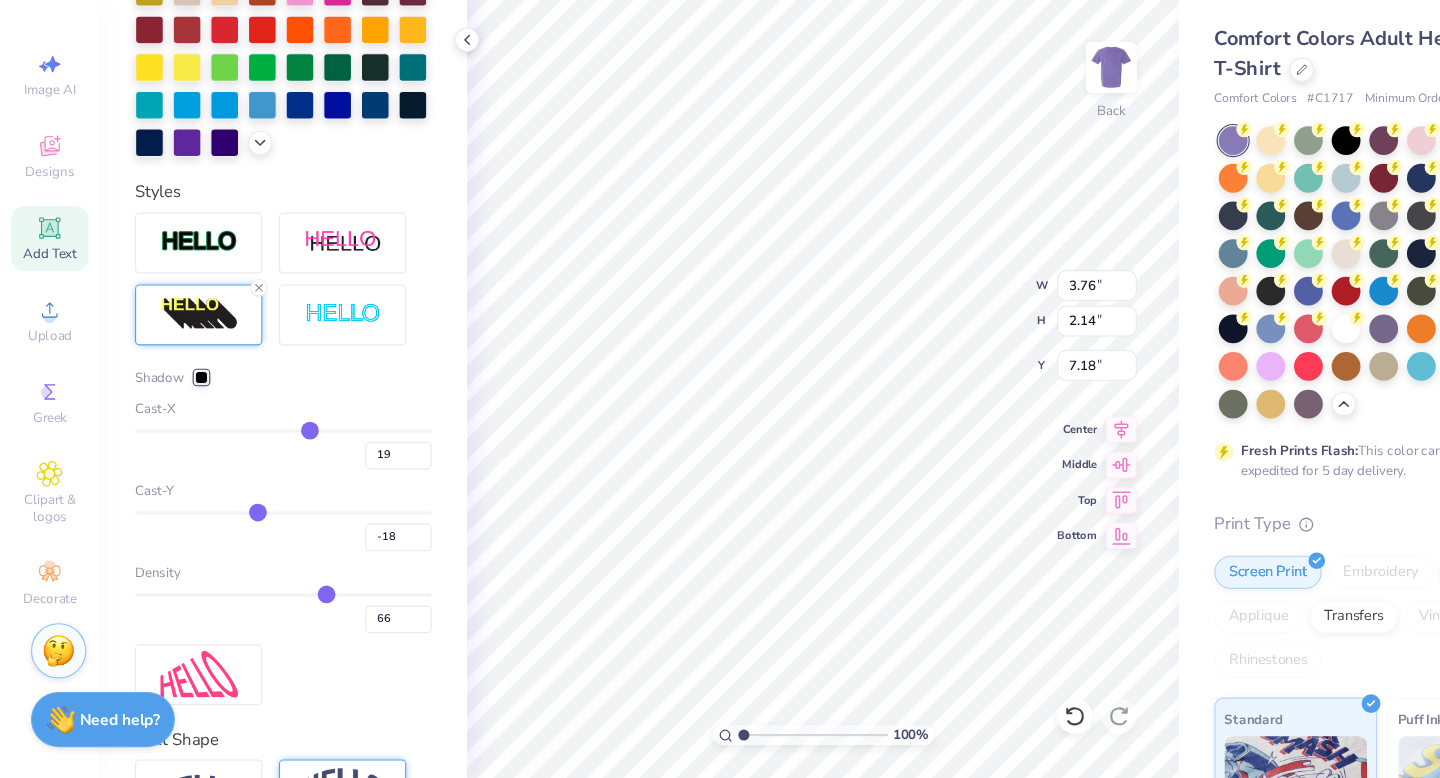 click at bounding box center (256, 538) 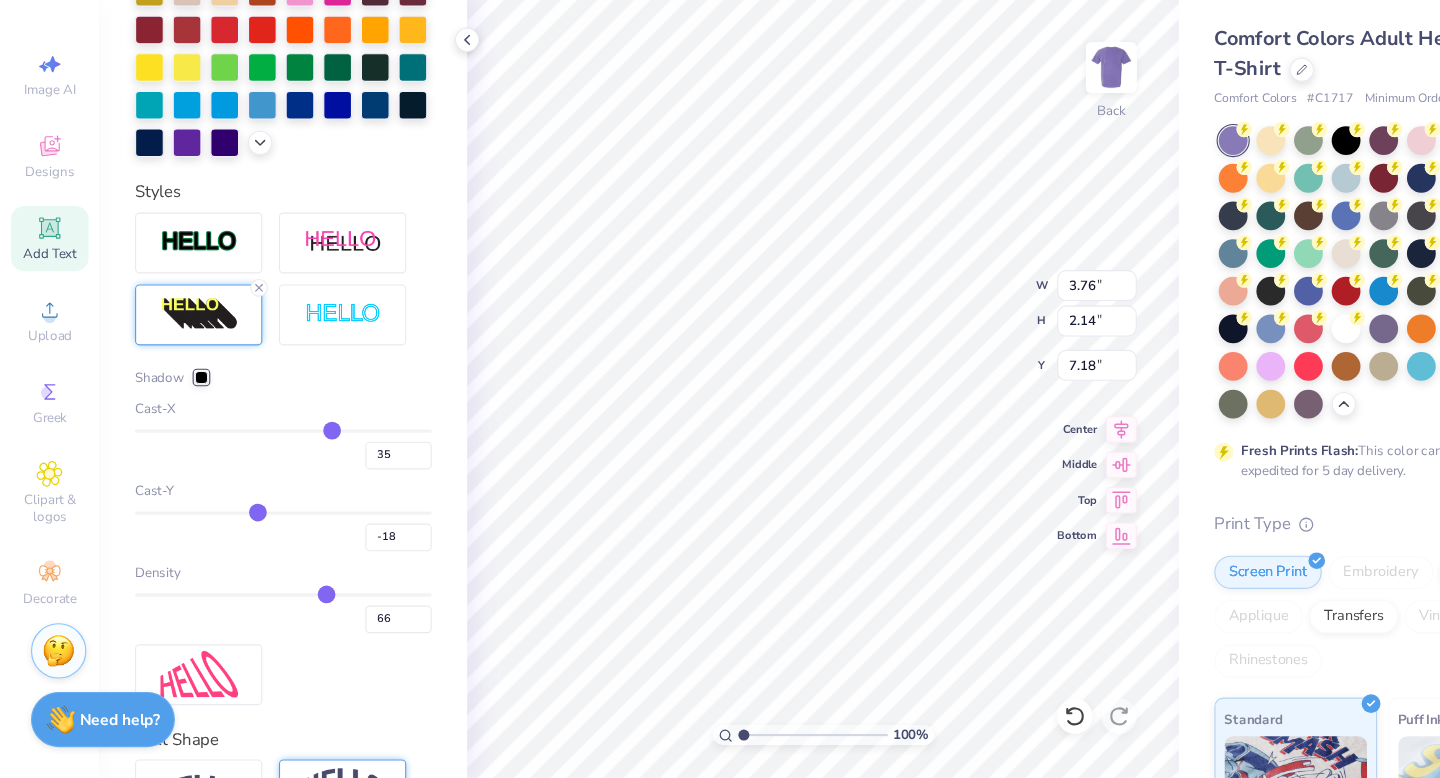 drag, startPoint x: 281, startPoint y: 462, endPoint x: 299, endPoint y: 466, distance: 18.439089 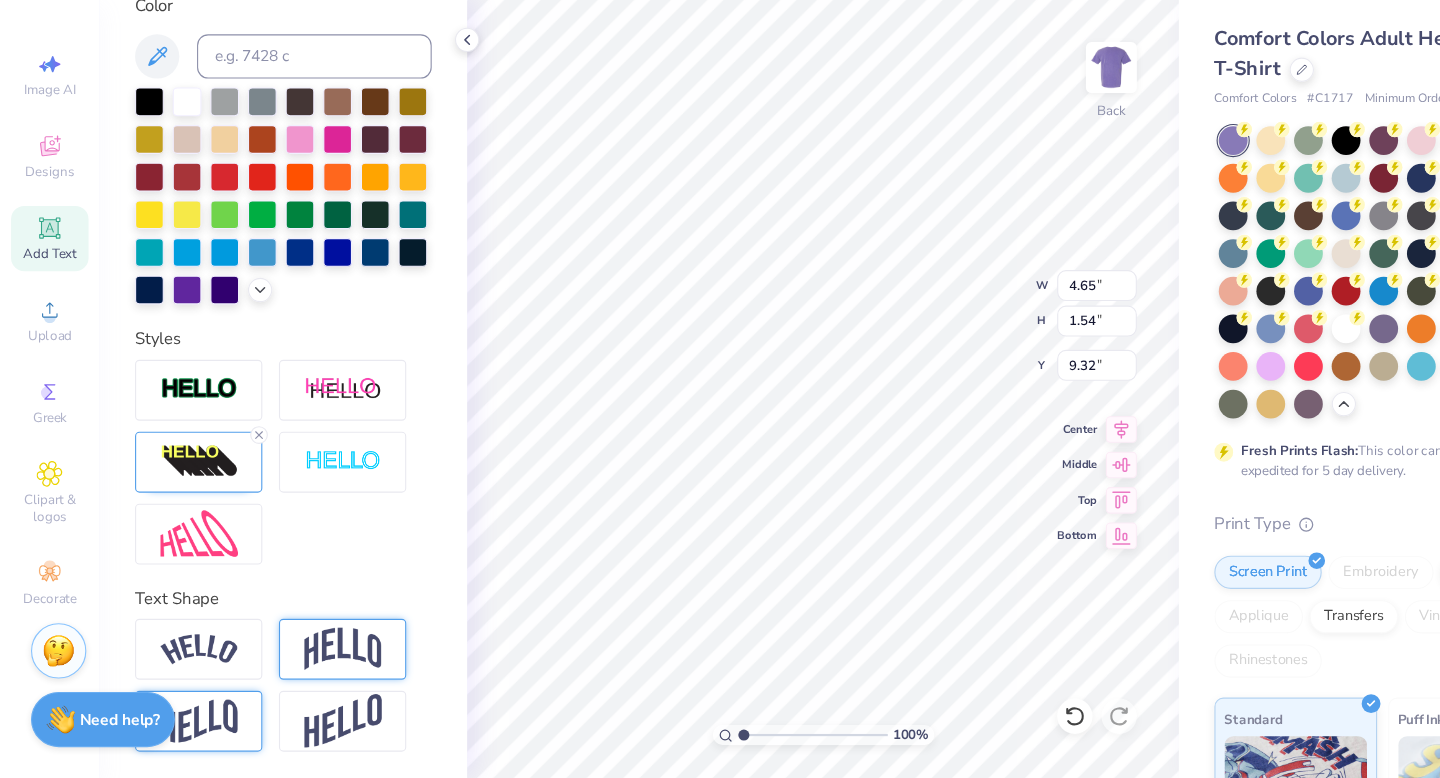 scroll, scrollTop: 462, scrollLeft: 0, axis: vertical 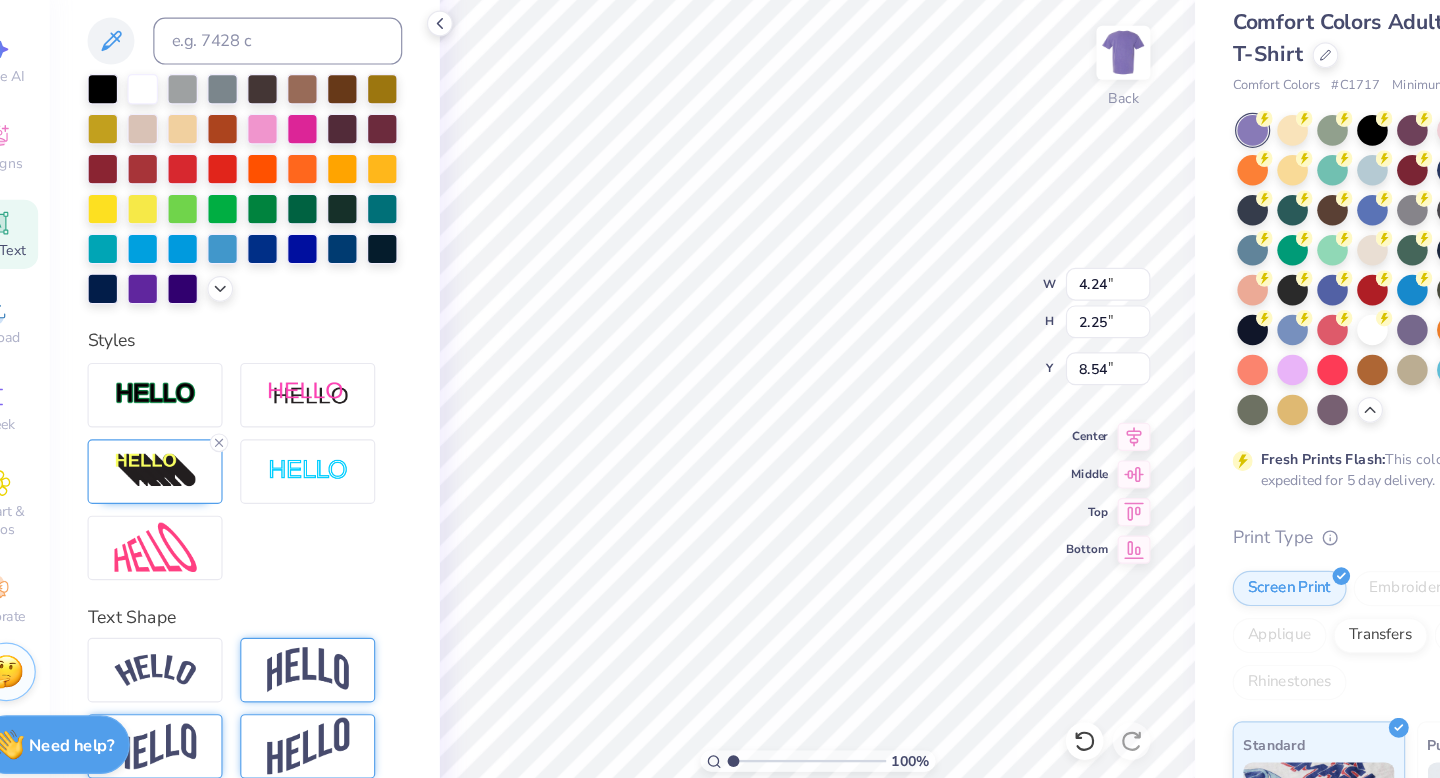 click at bounding box center [310, 726] 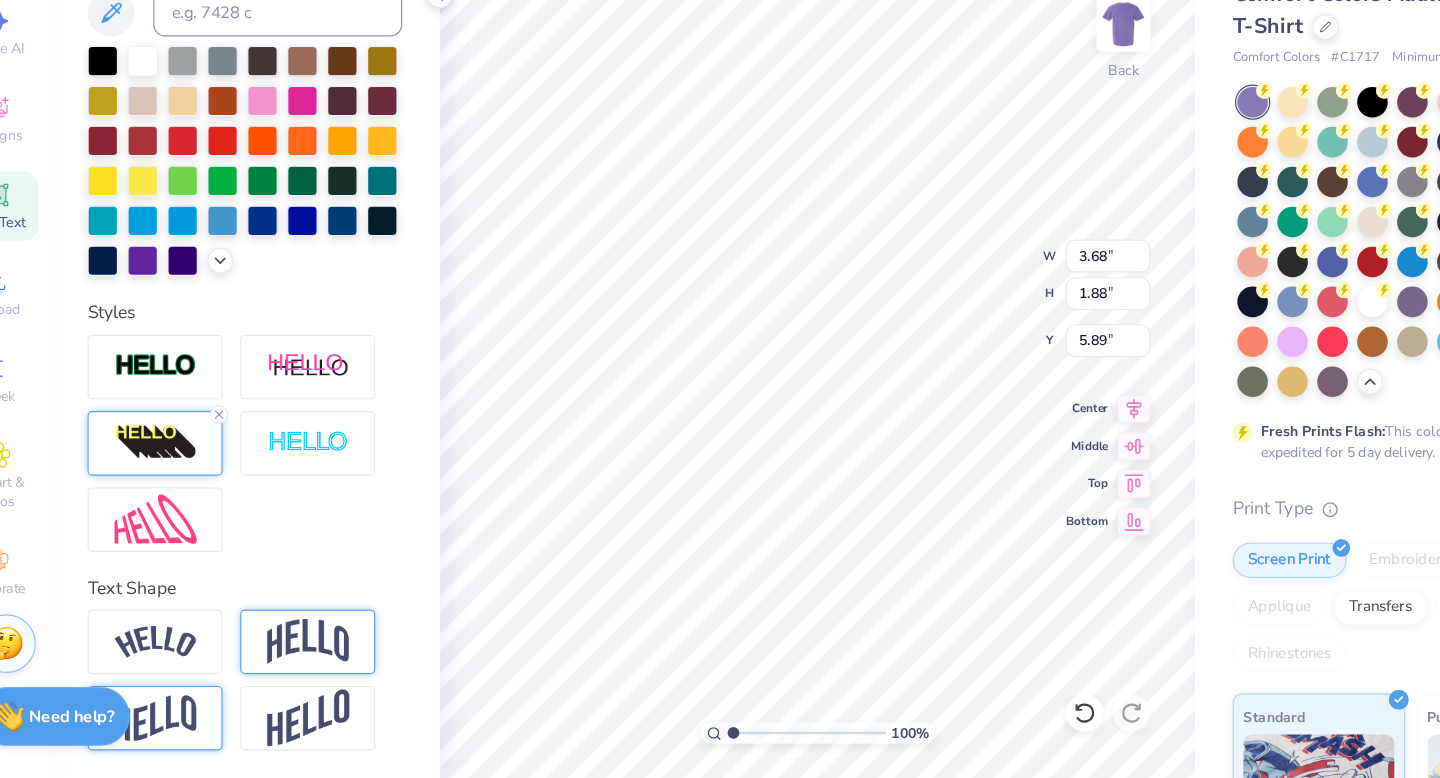 click at bounding box center (180, 492) 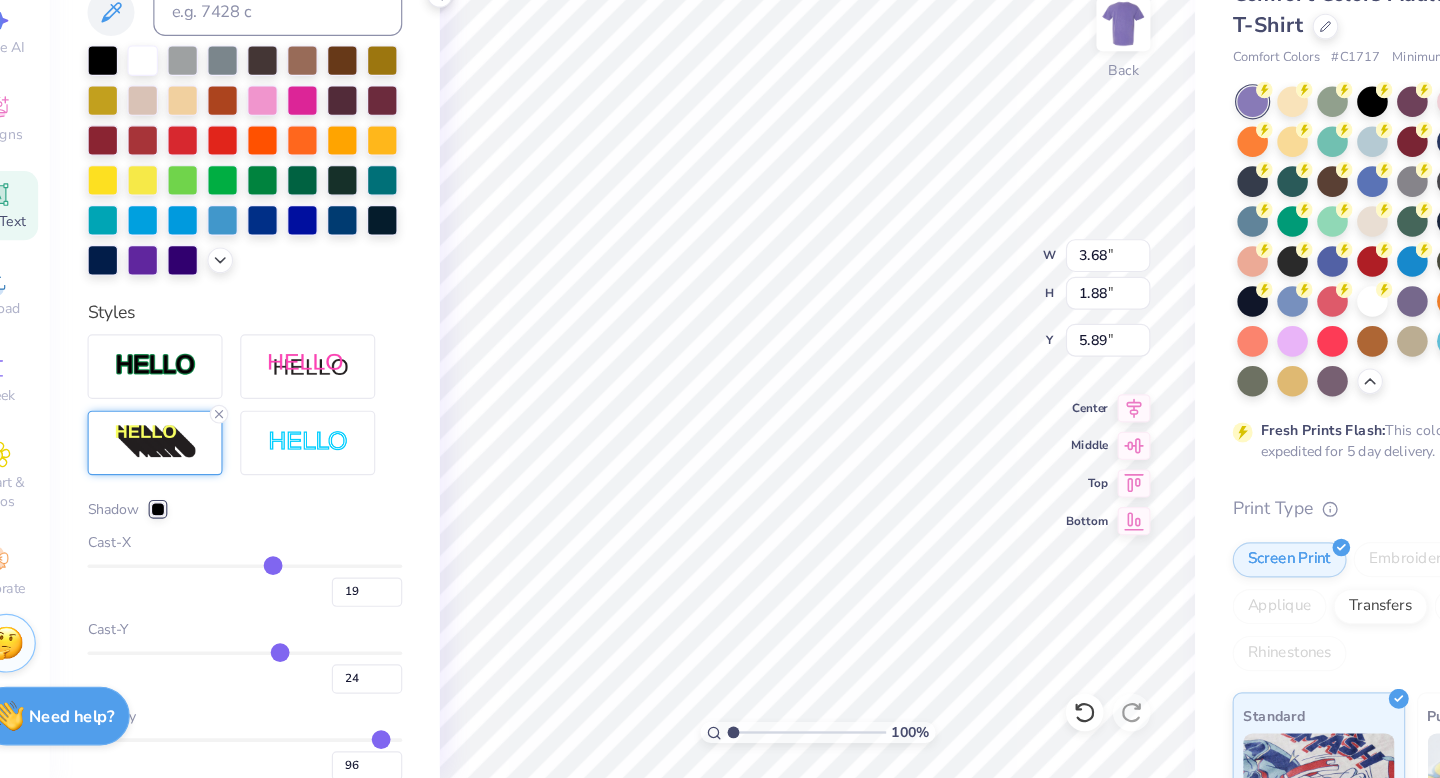 scroll, scrollTop: 0, scrollLeft: 0, axis: both 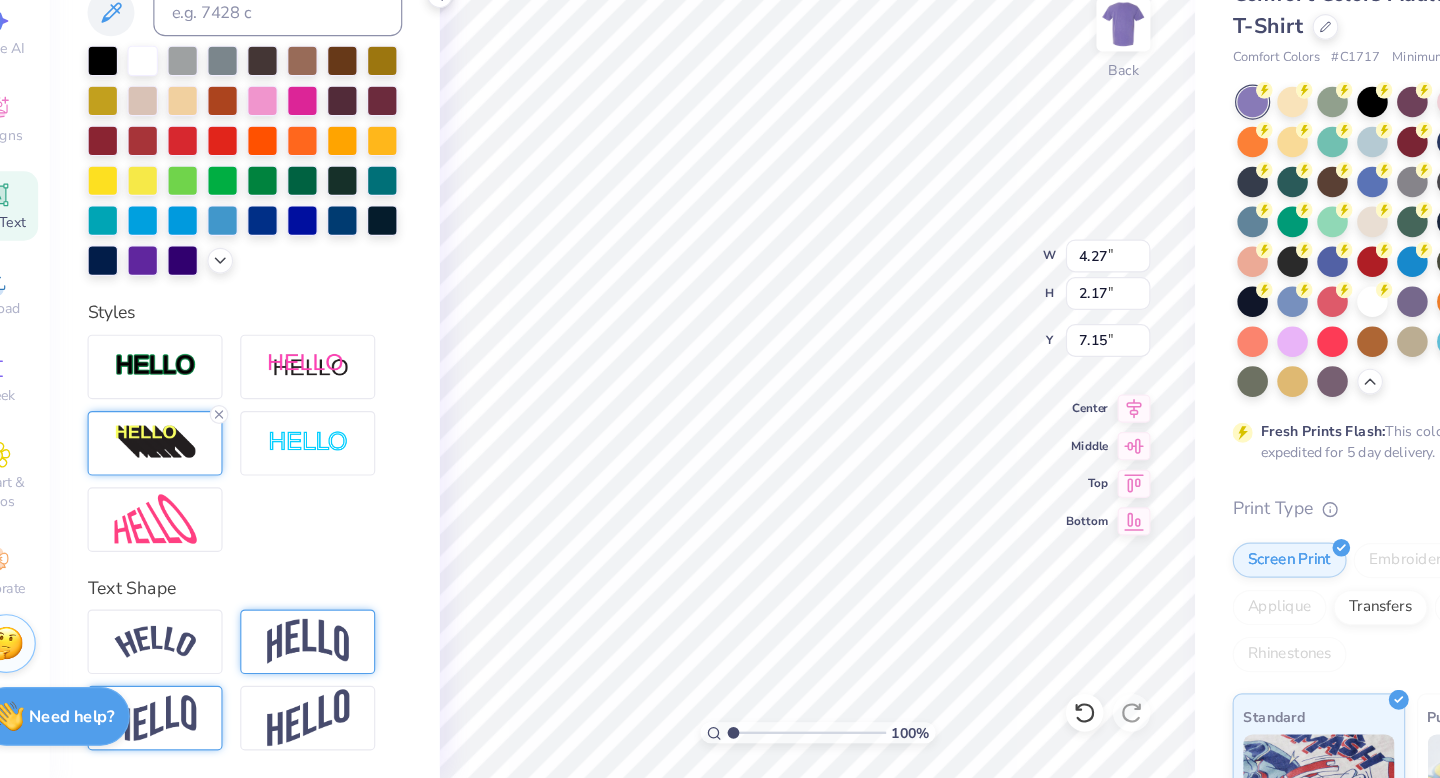 click at bounding box center [180, 492] 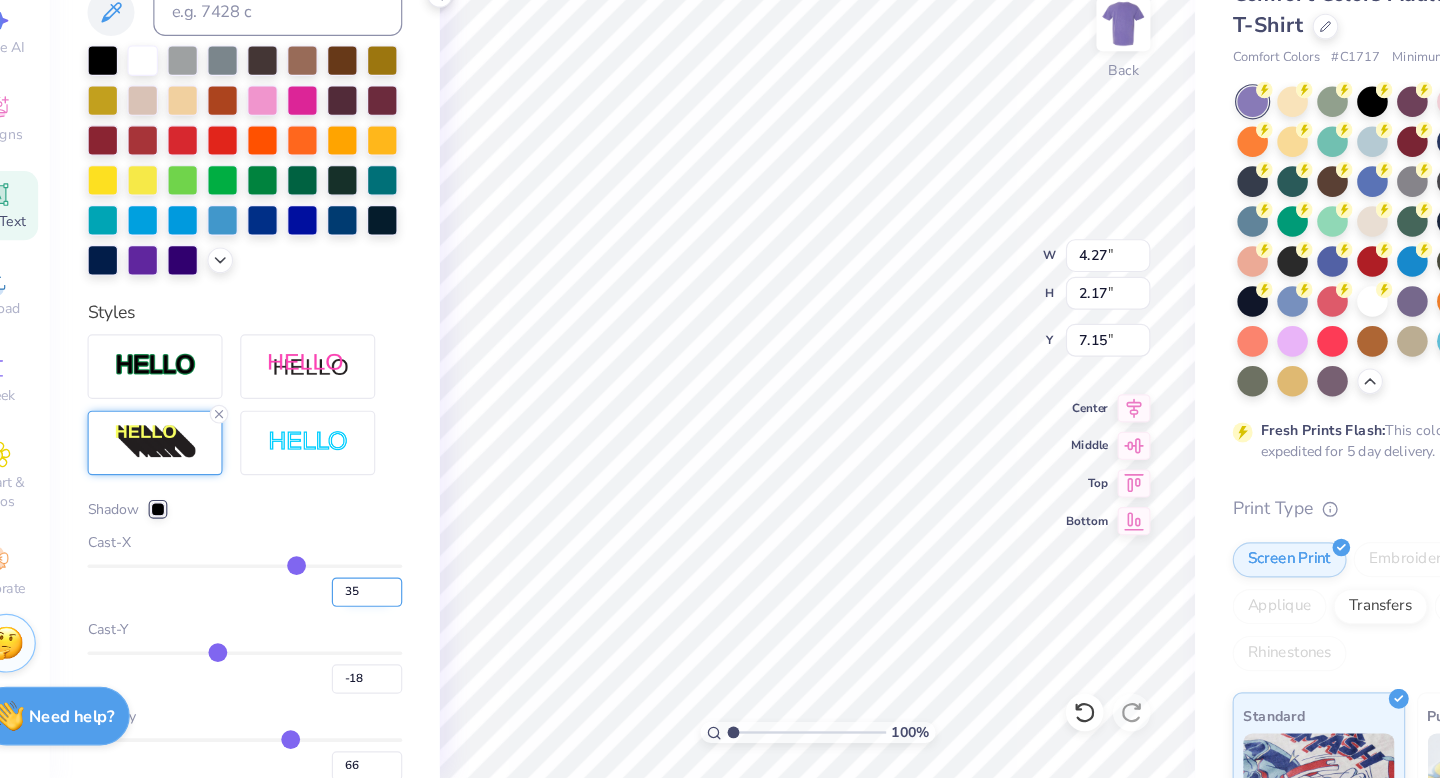click on "35" at bounding box center [360, 619] 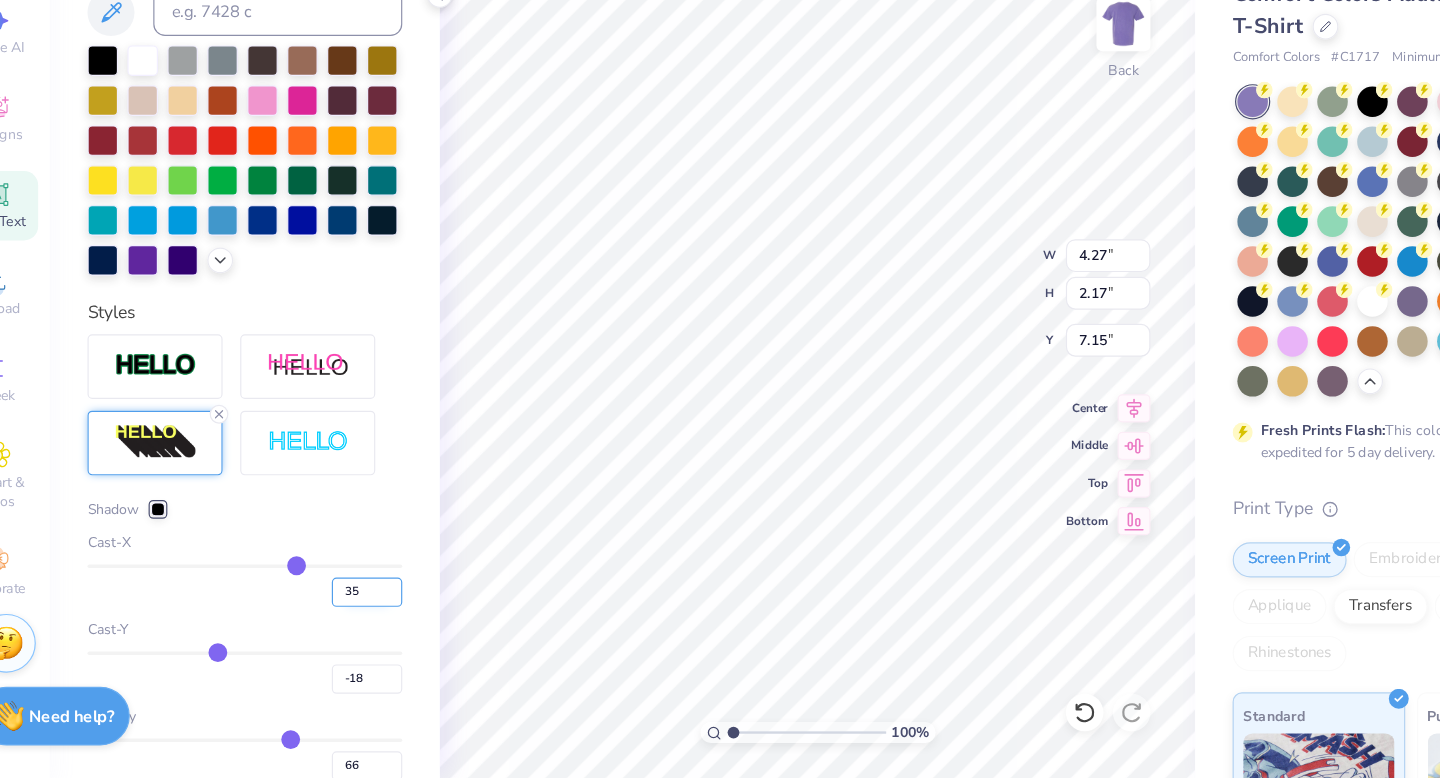 click on "35" at bounding box center (360, 619) 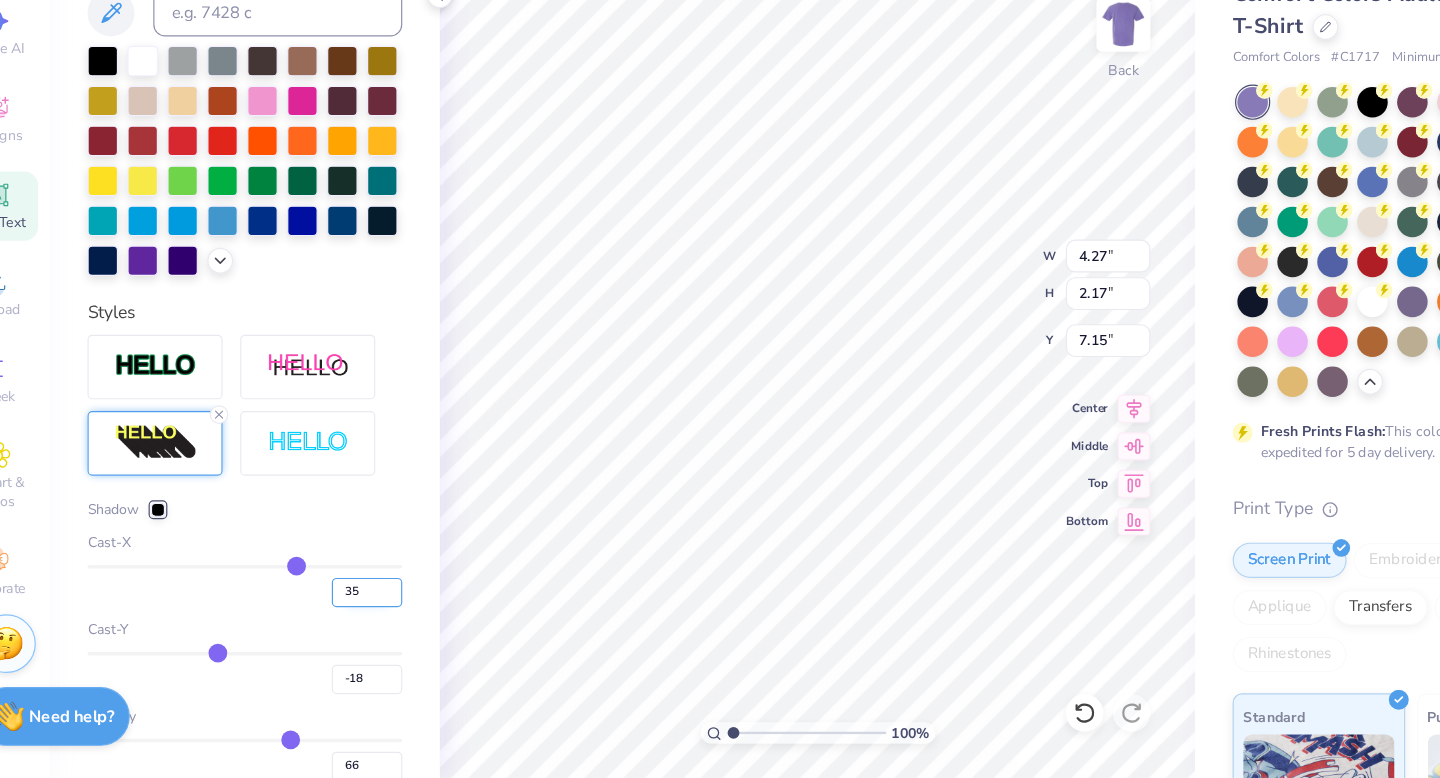 click on "35" at bounding box center (360, 619) 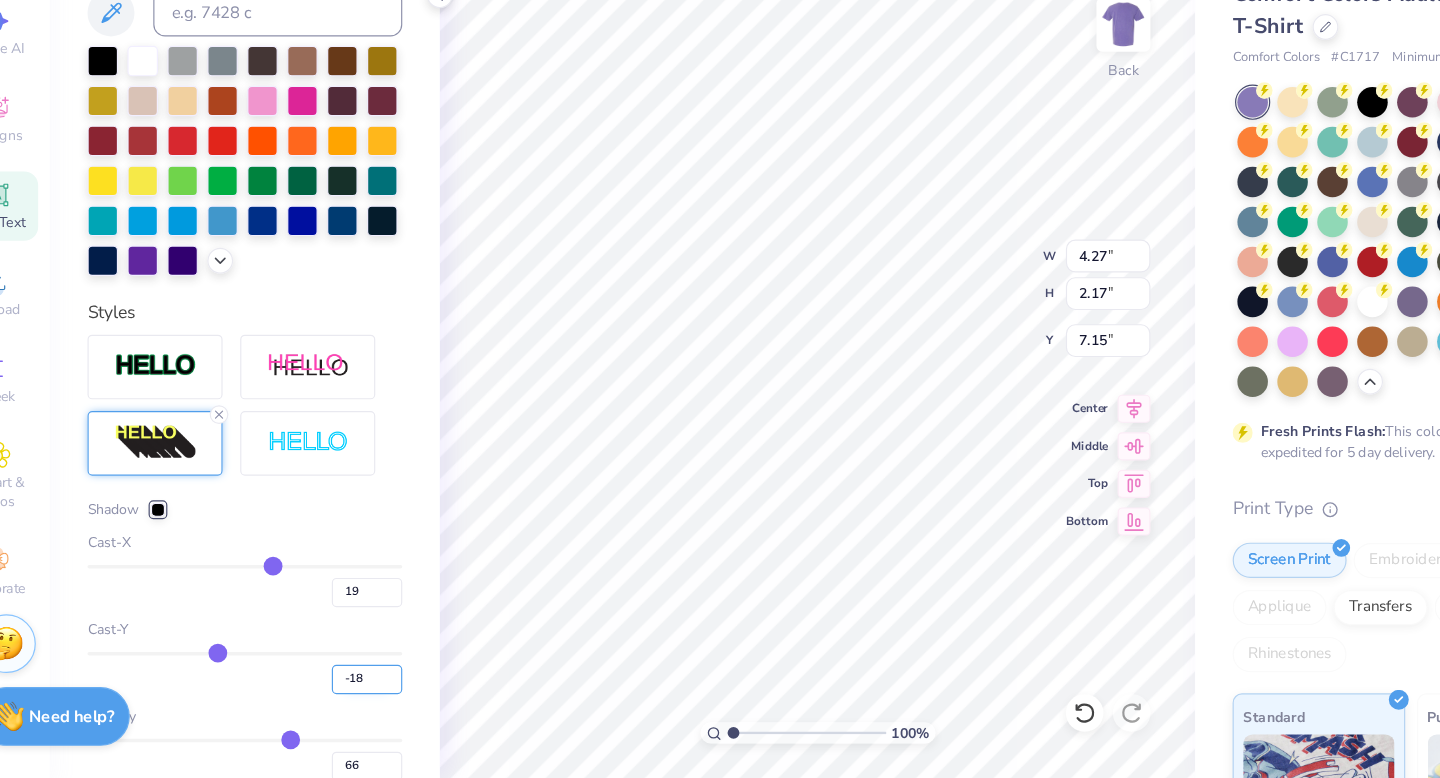 click on "-18" at bounding box center [360, 693] 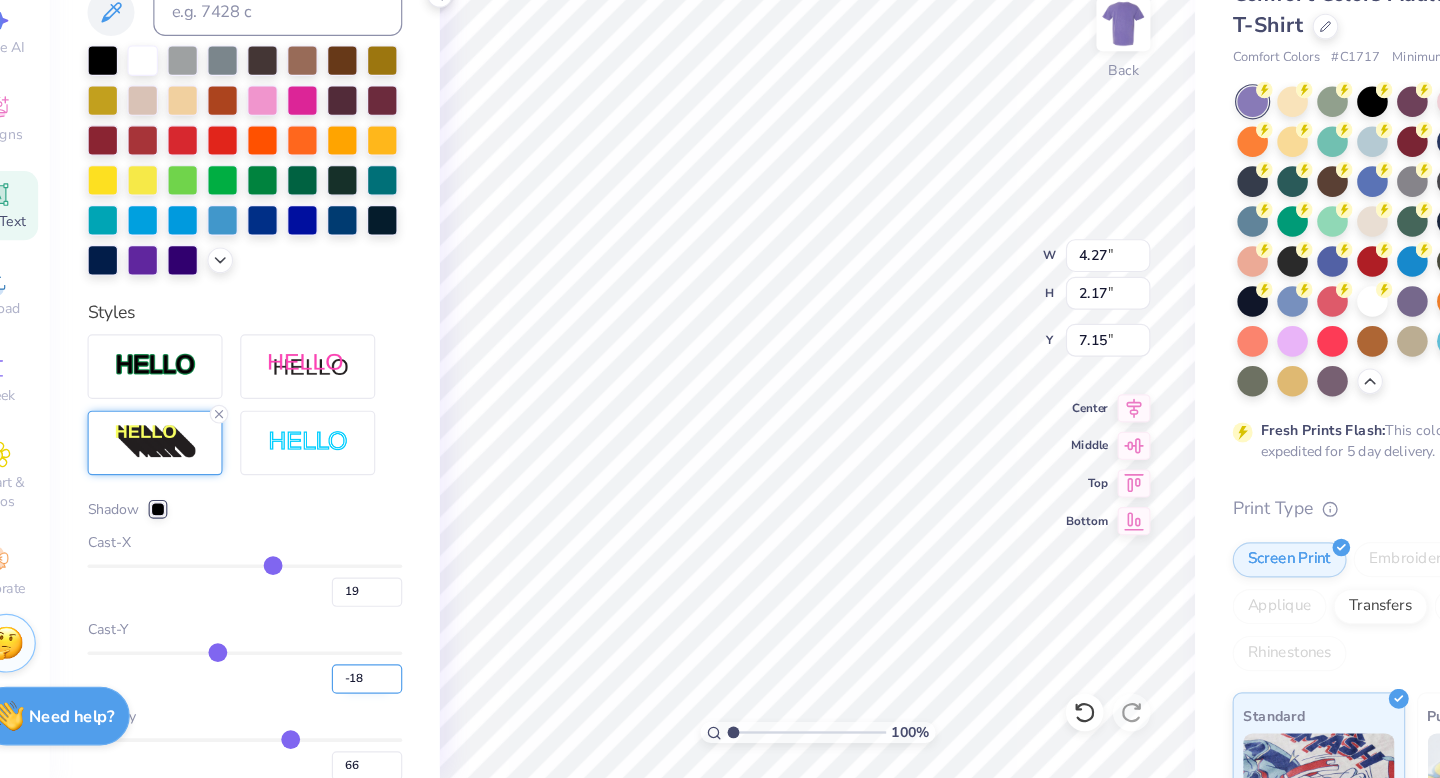 scroll, scrollTop: 0, scrollLeft: 0, axis: both 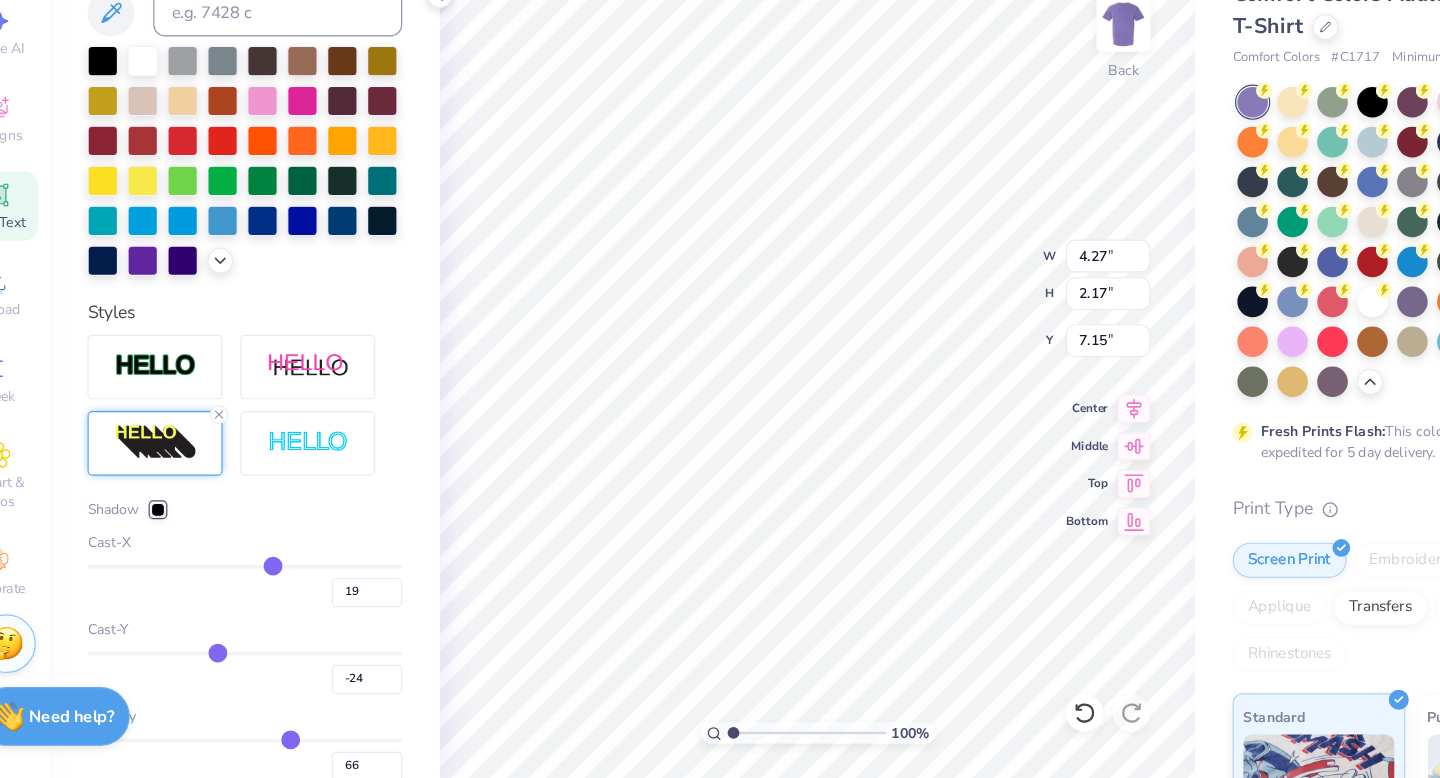 click on "Personalized Names Personalized Numbers Text Tool  Add Font Font Bryndan Write Greek Switch to Greek Letters Format Text colors Color Styles Shadow Cast-X 19 Cast-Y -24 Density 66 Text Shape" at bounding box center (256, 425) 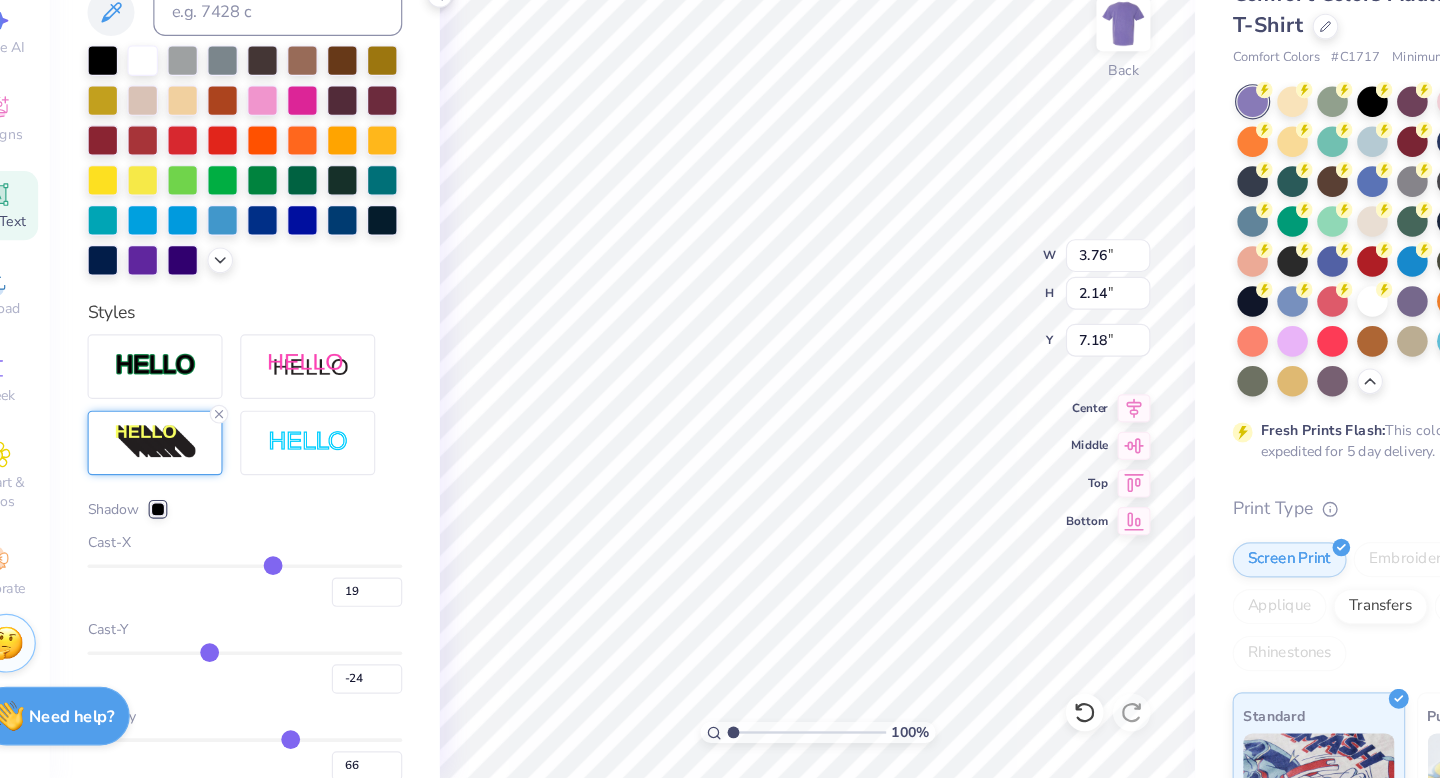 scroll, scrollTop: 0, scrollLeft: 0, axis: both 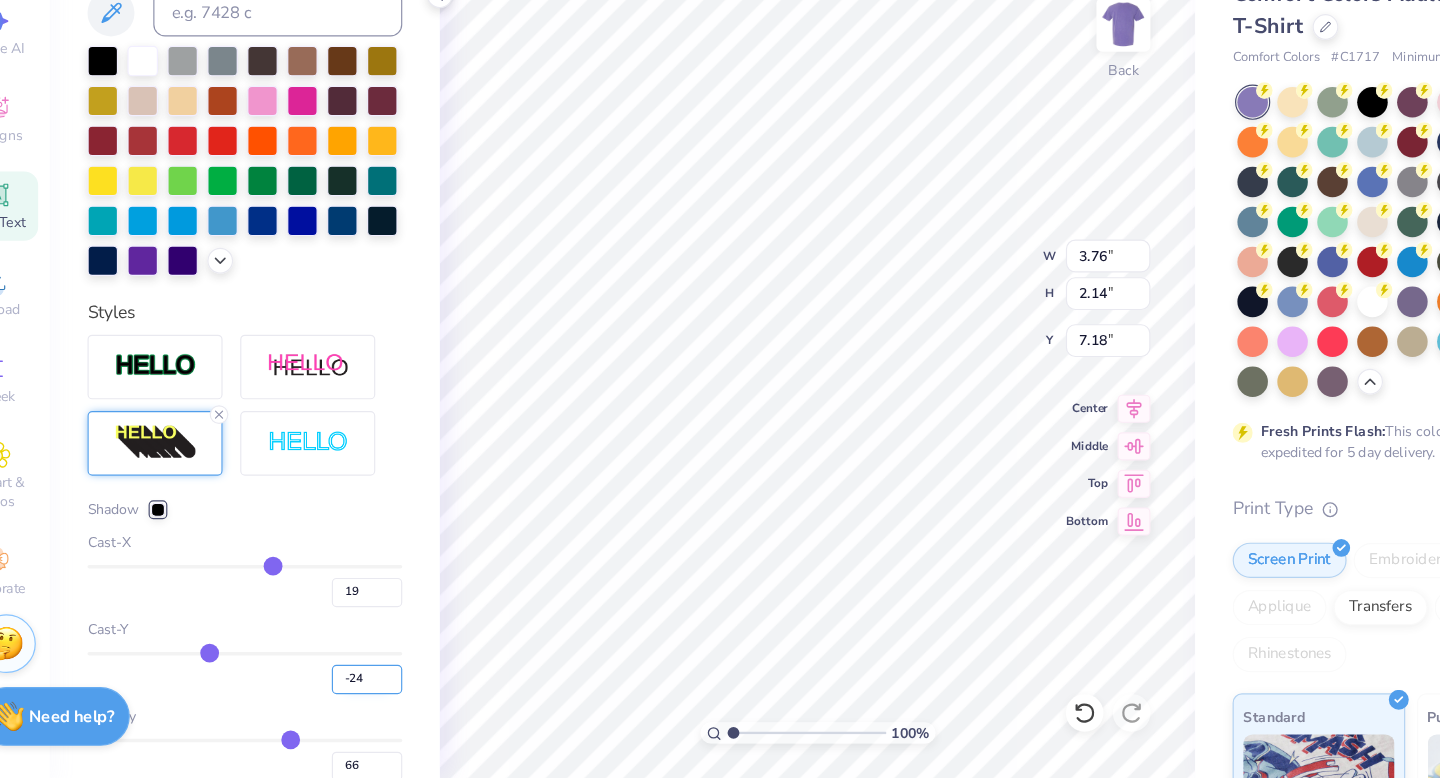 click on "-24" at bounding box center [360, 693] 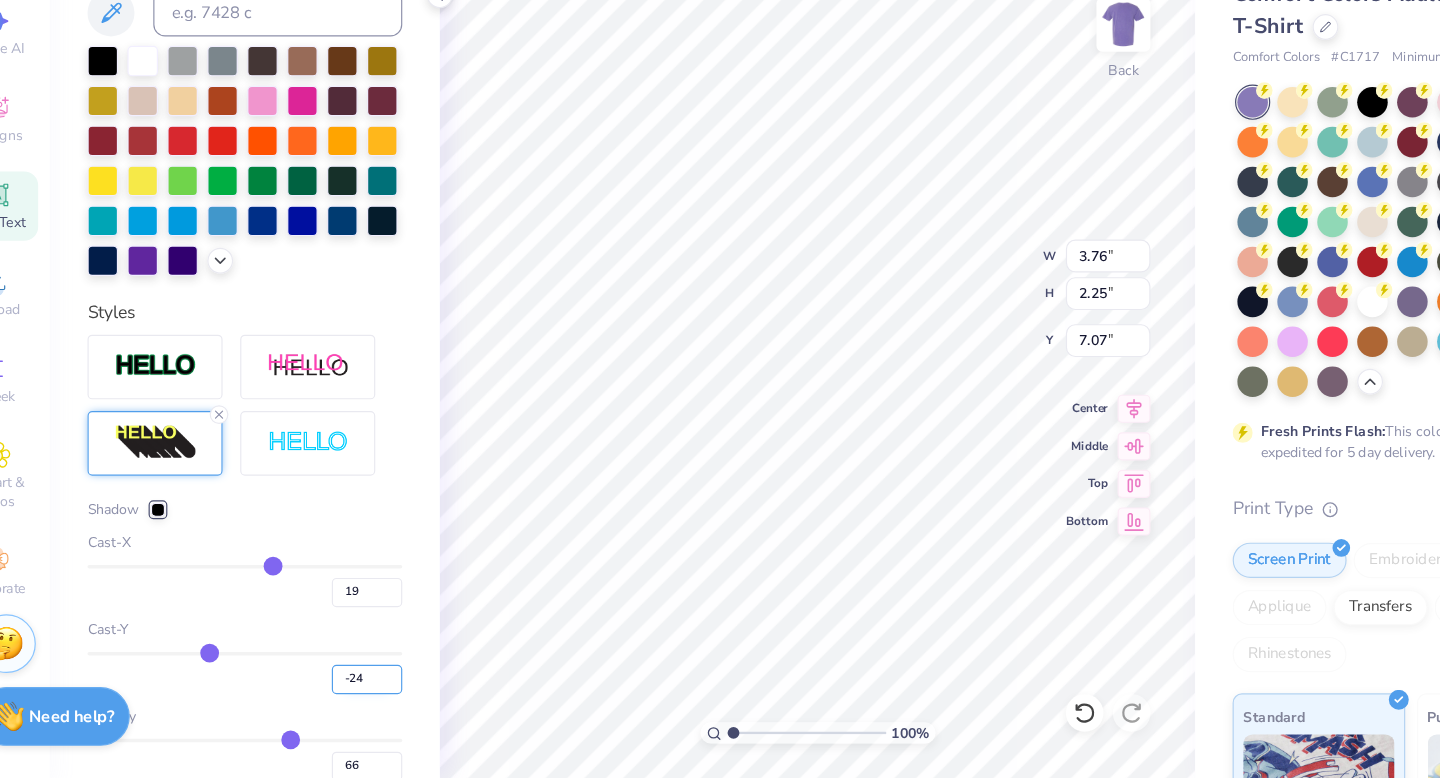 scroll, scrollTop: 469, scrollLeft: 0, axis: vertical 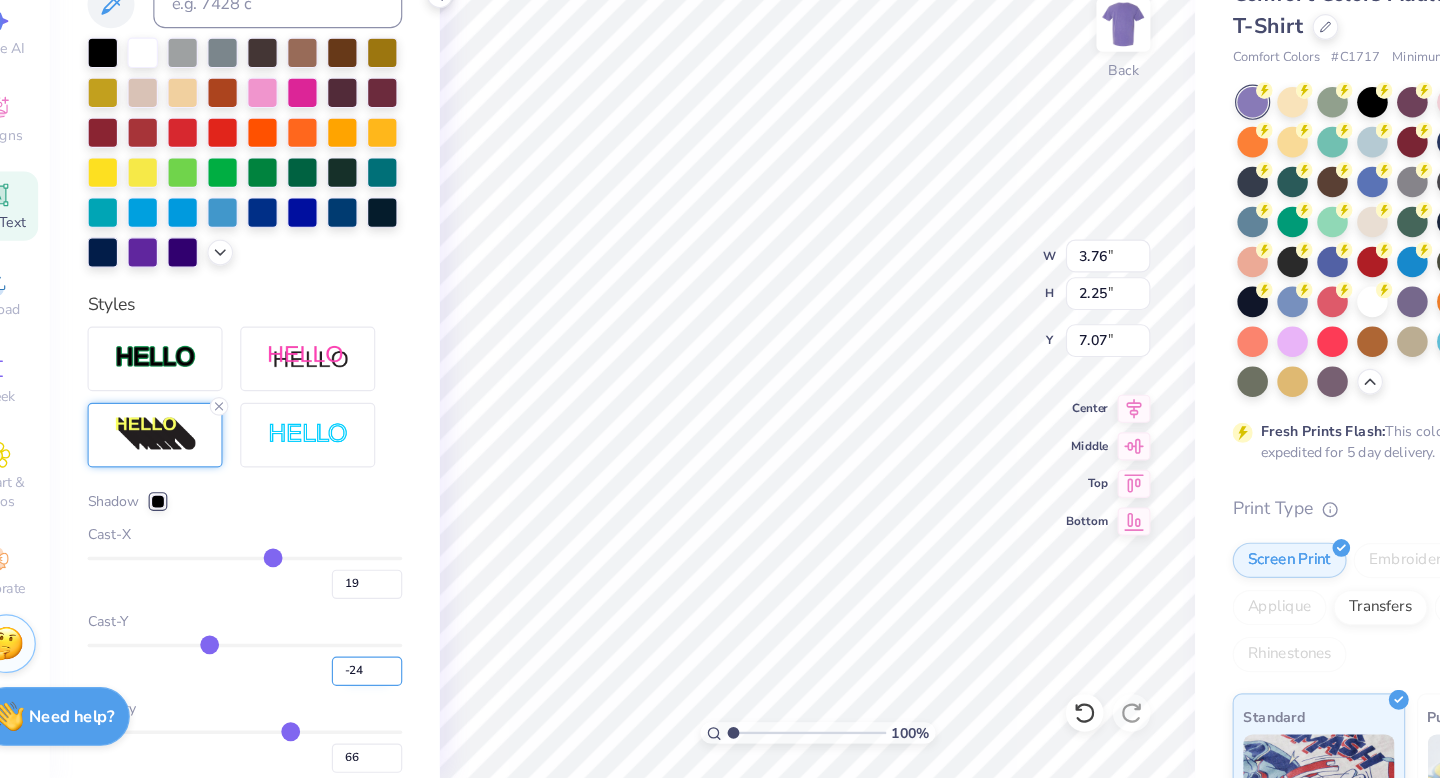click on "-24" at bounding box center (360, 686) 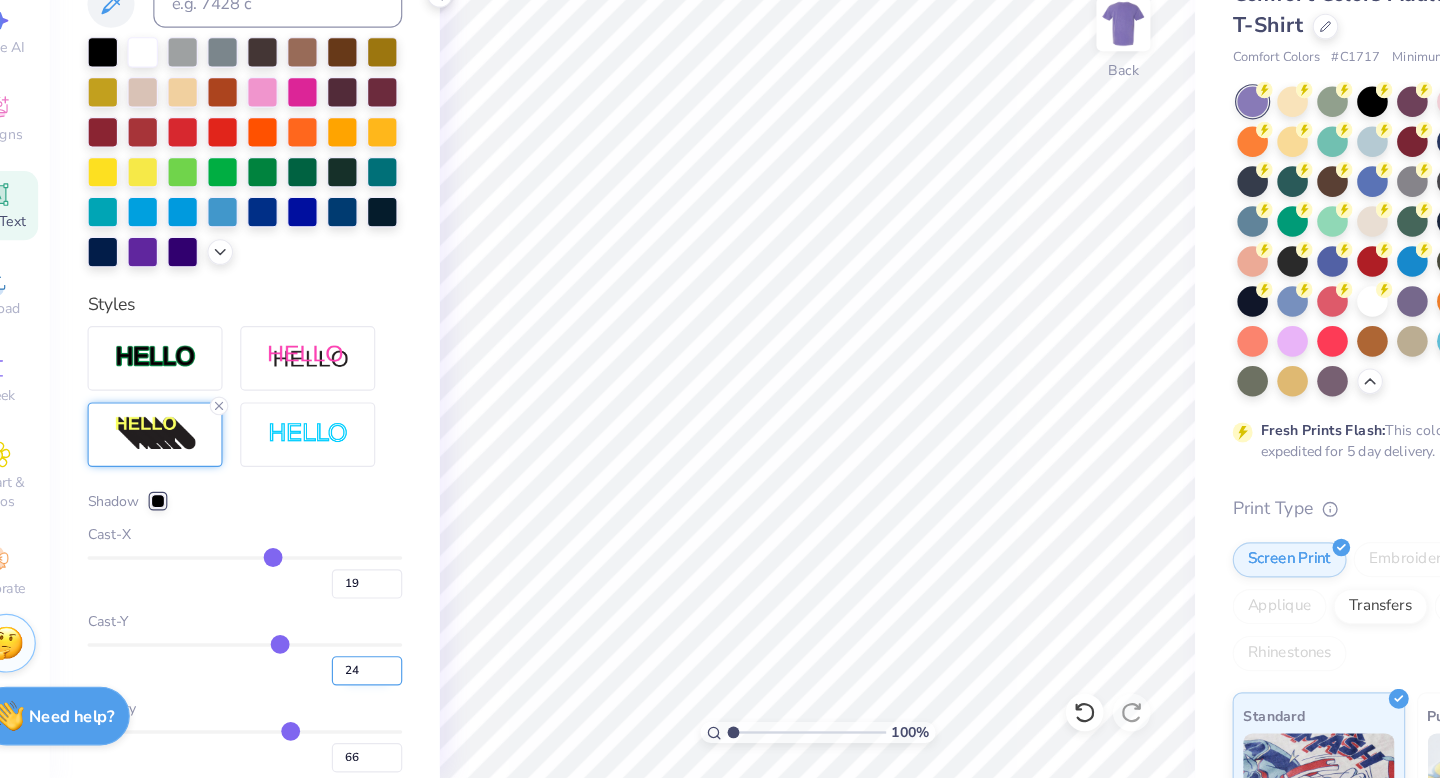 scroll, scrollTop: 0, scrollLeft: 0, axis: both 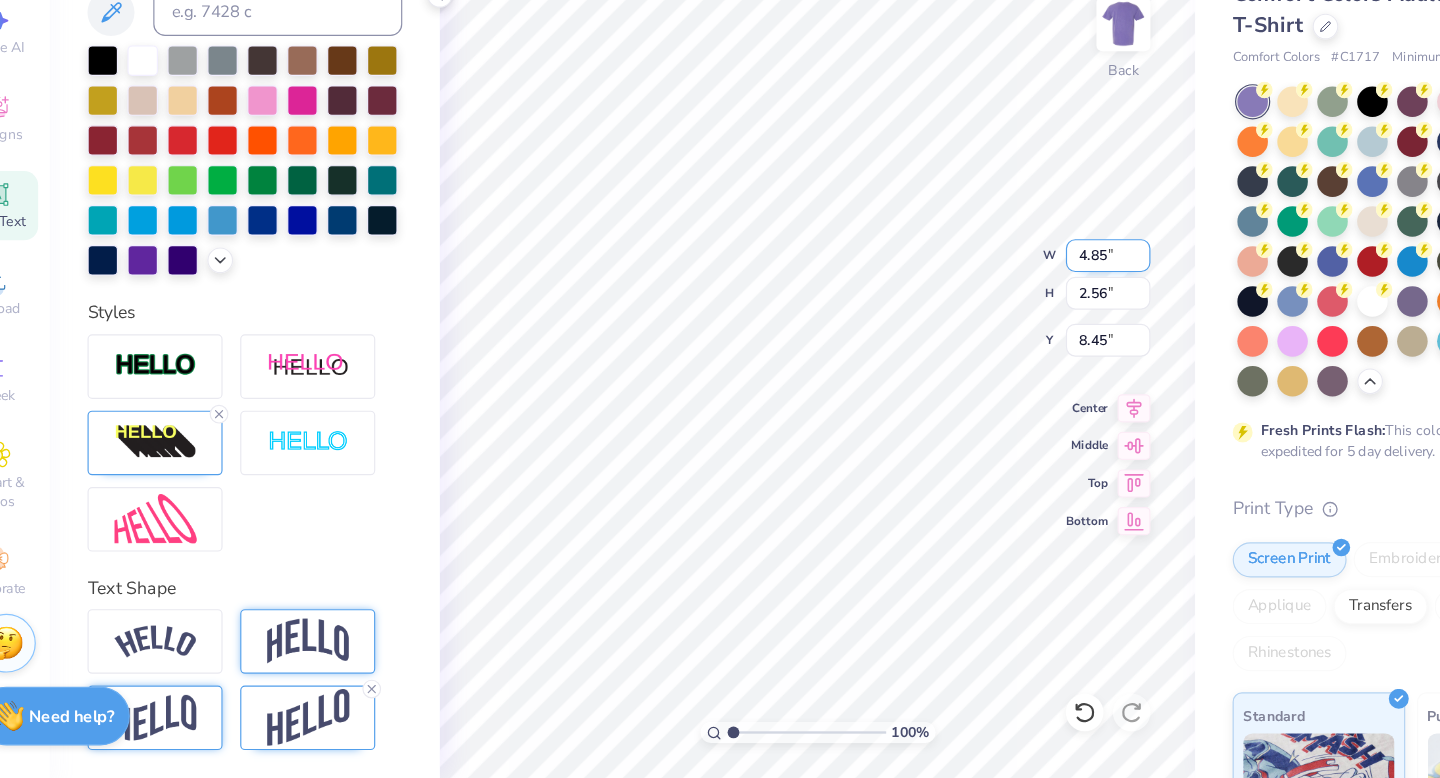 click on "100  % Back W 4.85 4.85 " H 2.56 2.56 " Y 8.45 8.45 " Center Middle Top Bottom" at bounding box center [743, 425] 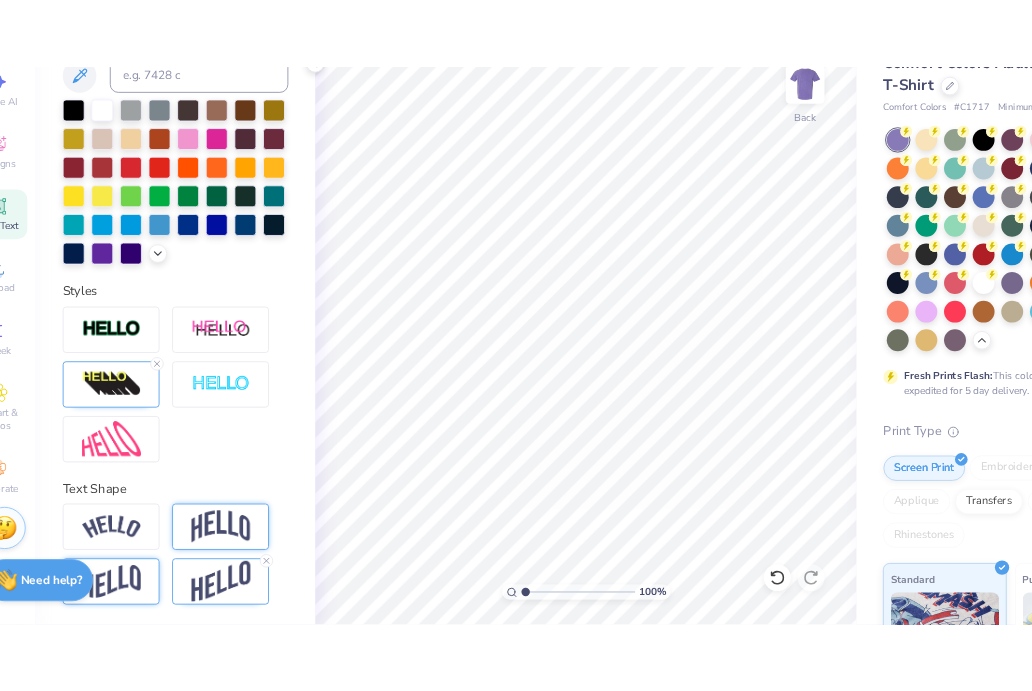scroll, scrollTop: 0, scrollLeft: 0, axis: both 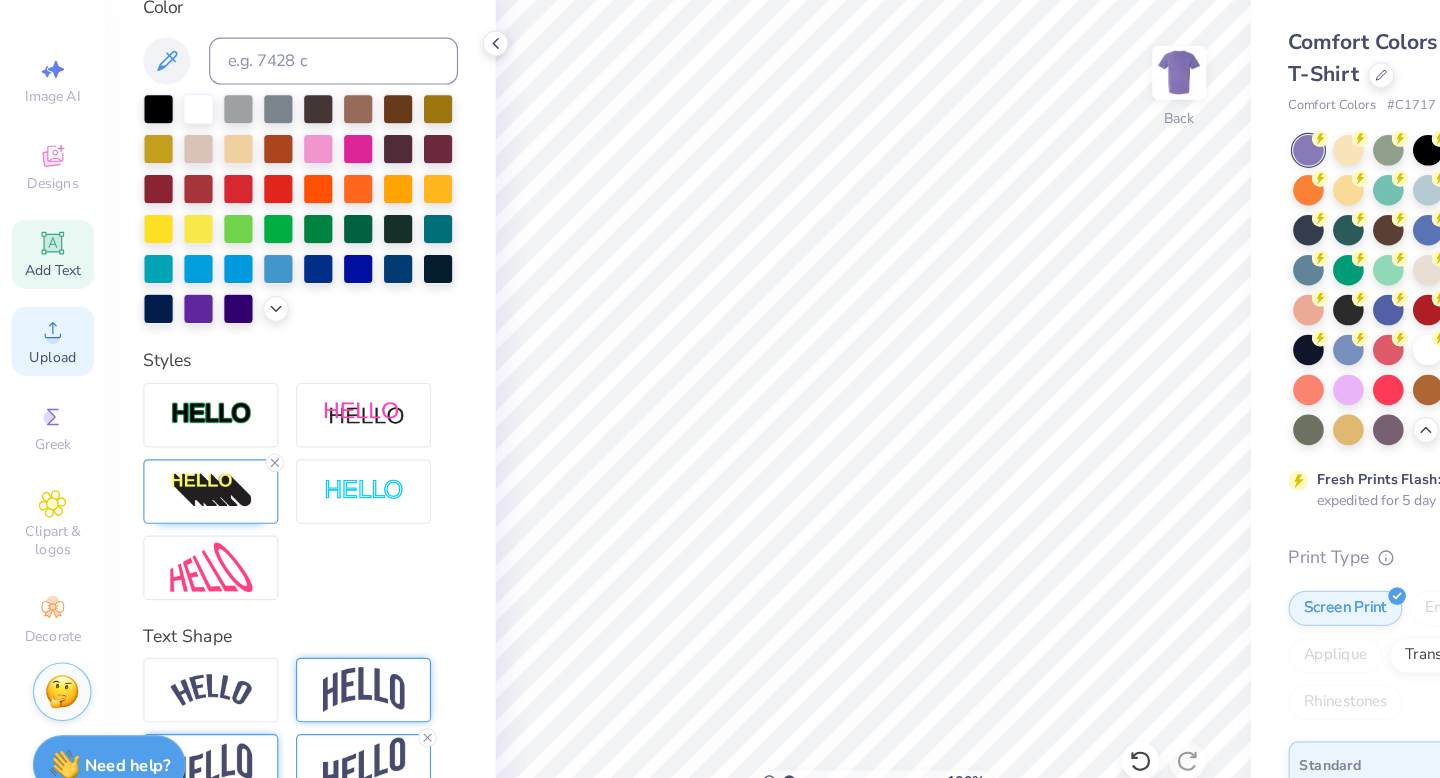click 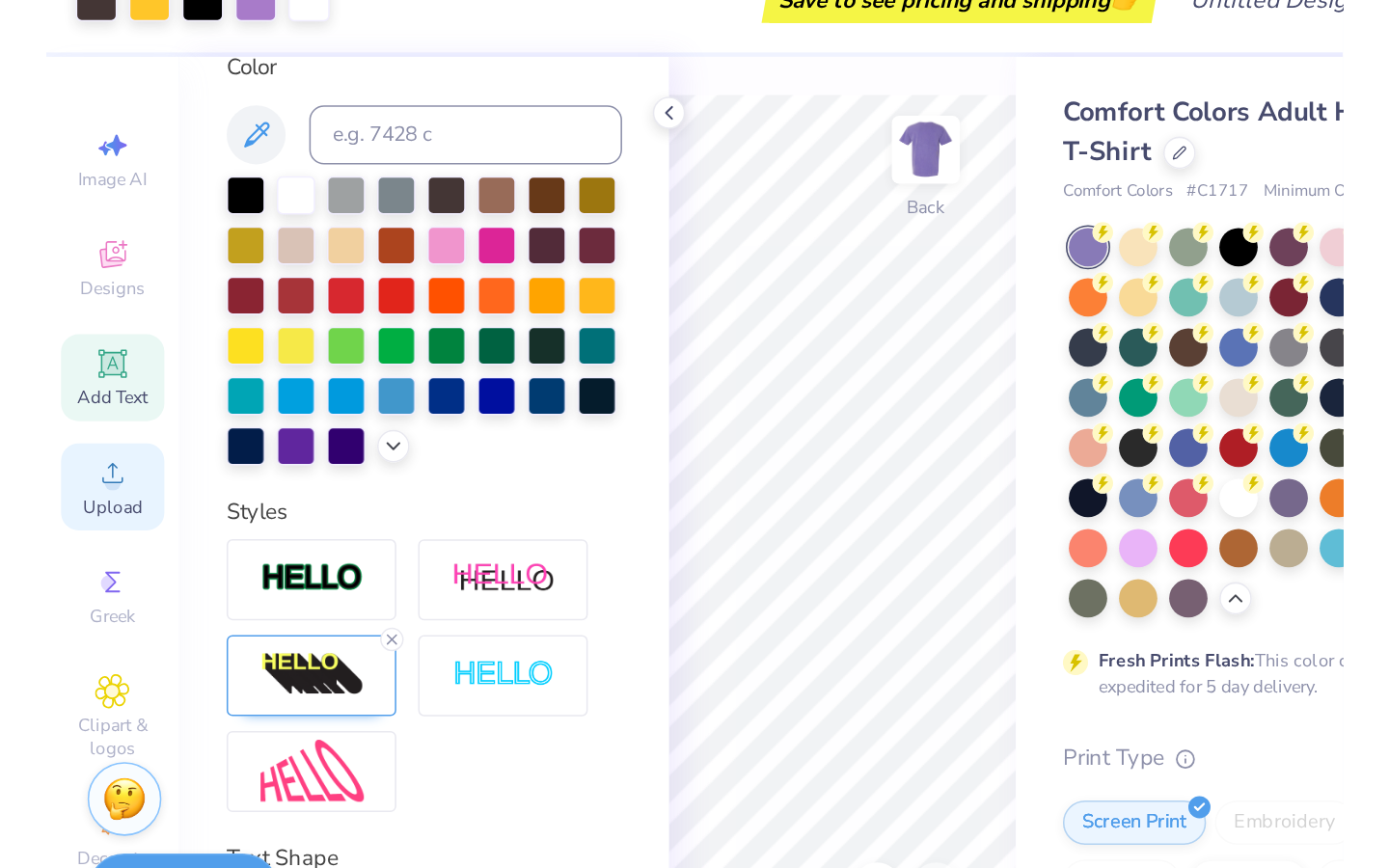 scroll, scrollTop: 452, scrollLeft: 0, axis: vertical 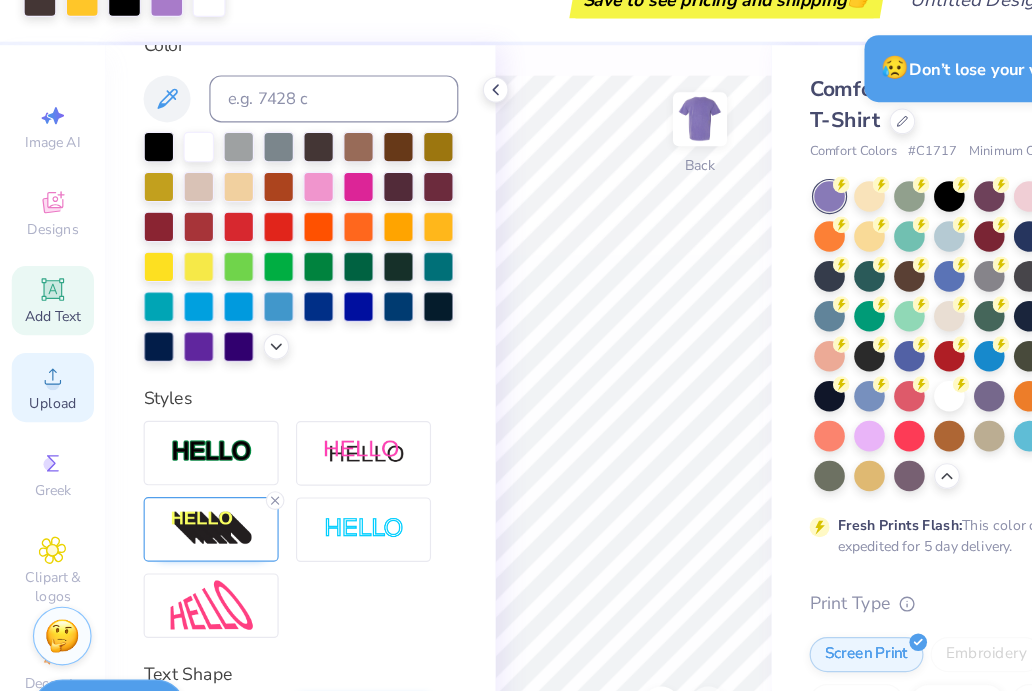 click 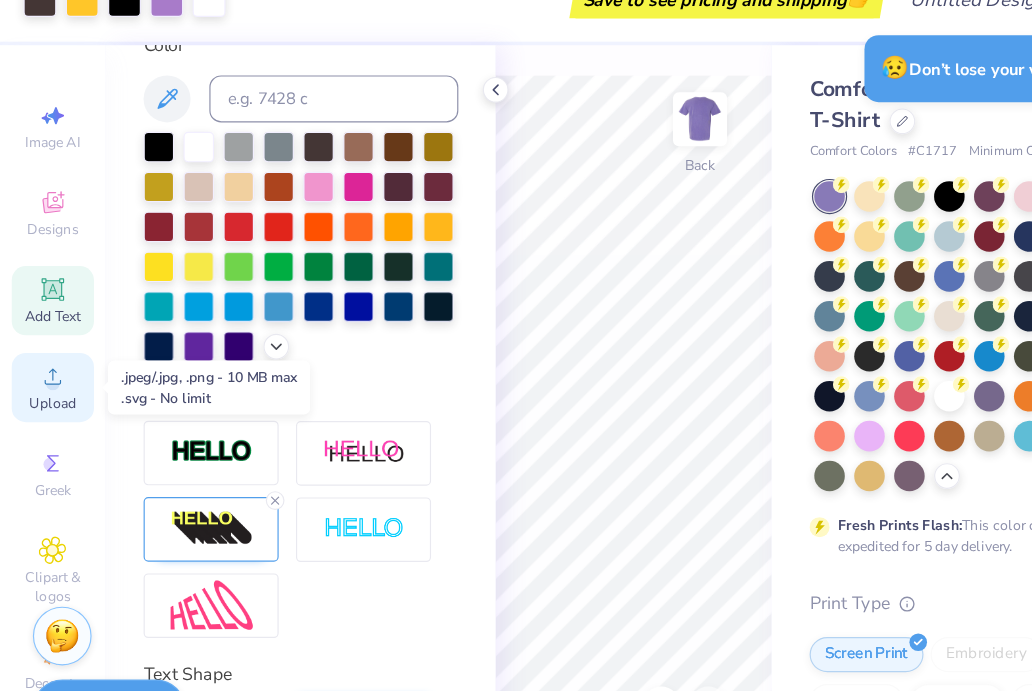 click 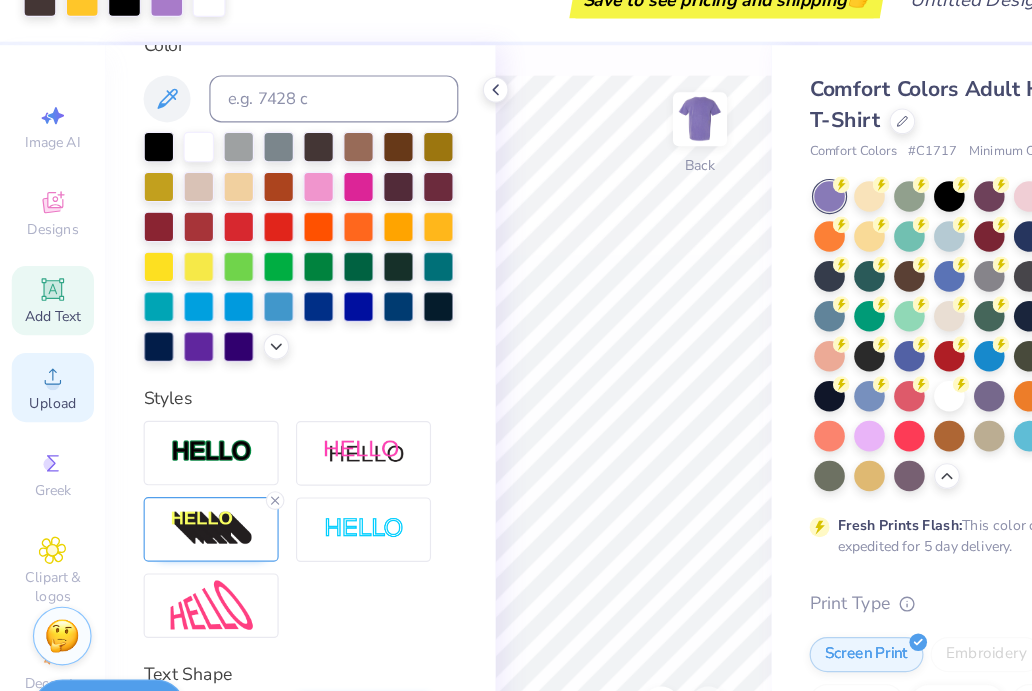 click on "Upload" at bounding box center (45, 378) 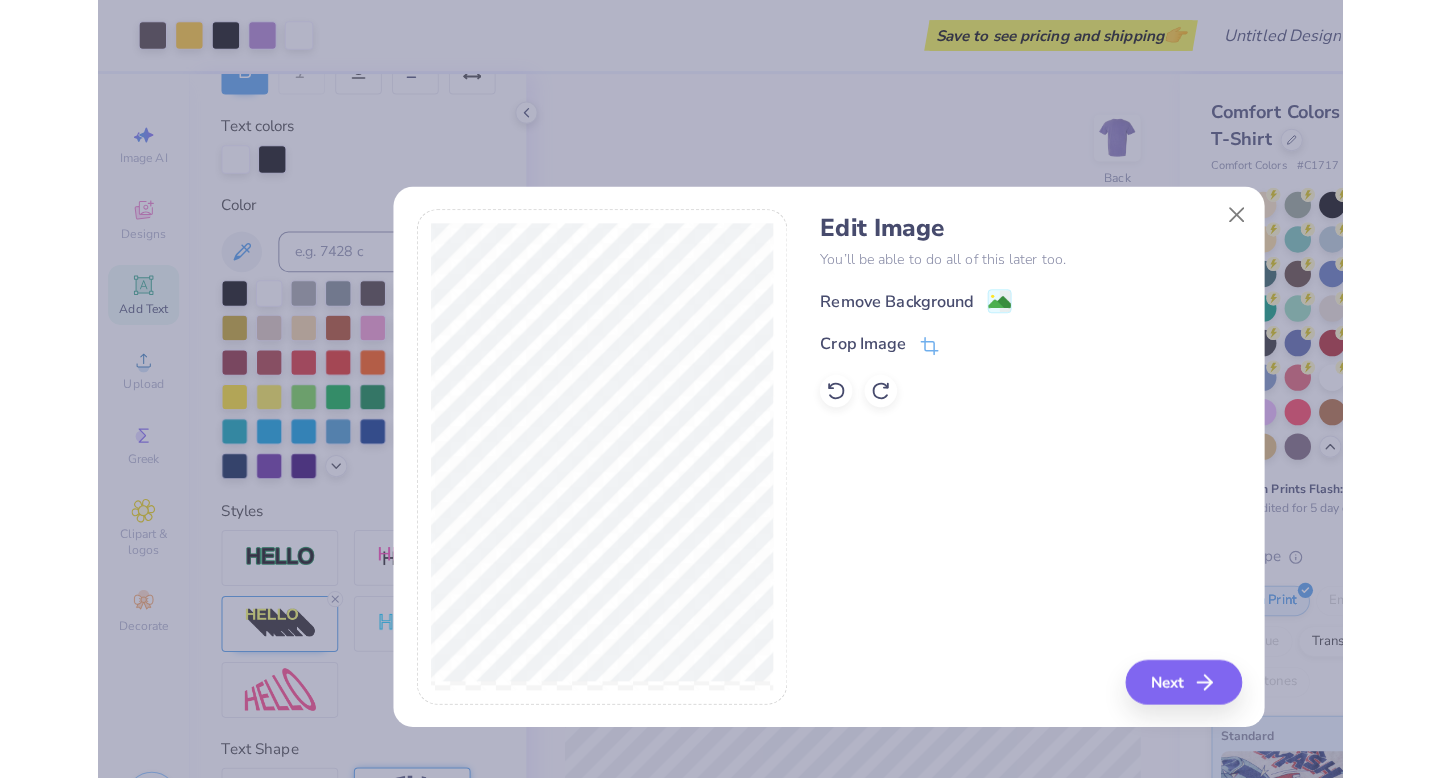 scroll, scrollTop: 340, scrollLeft: 0, axis: vertical 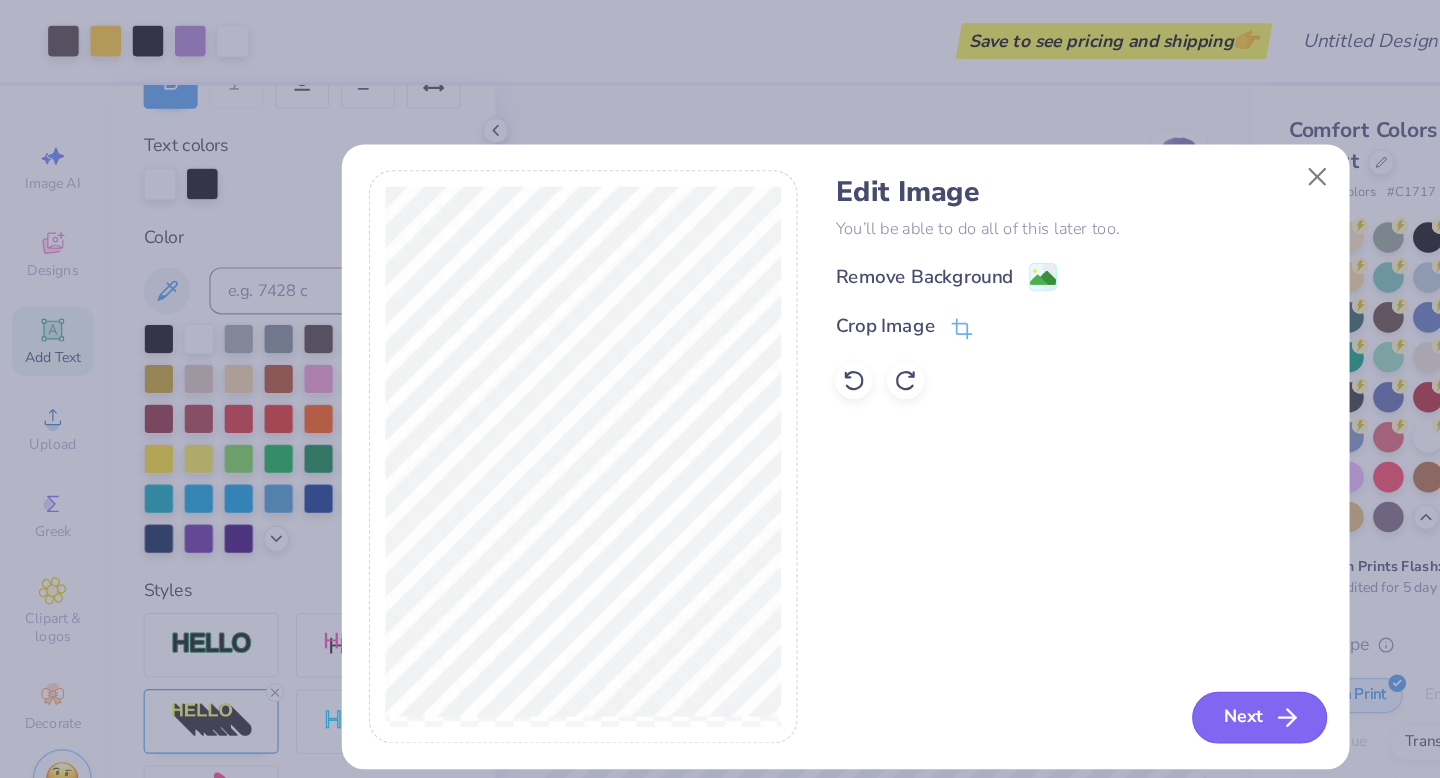 click on "Next" at bounding box center (1072, 611) 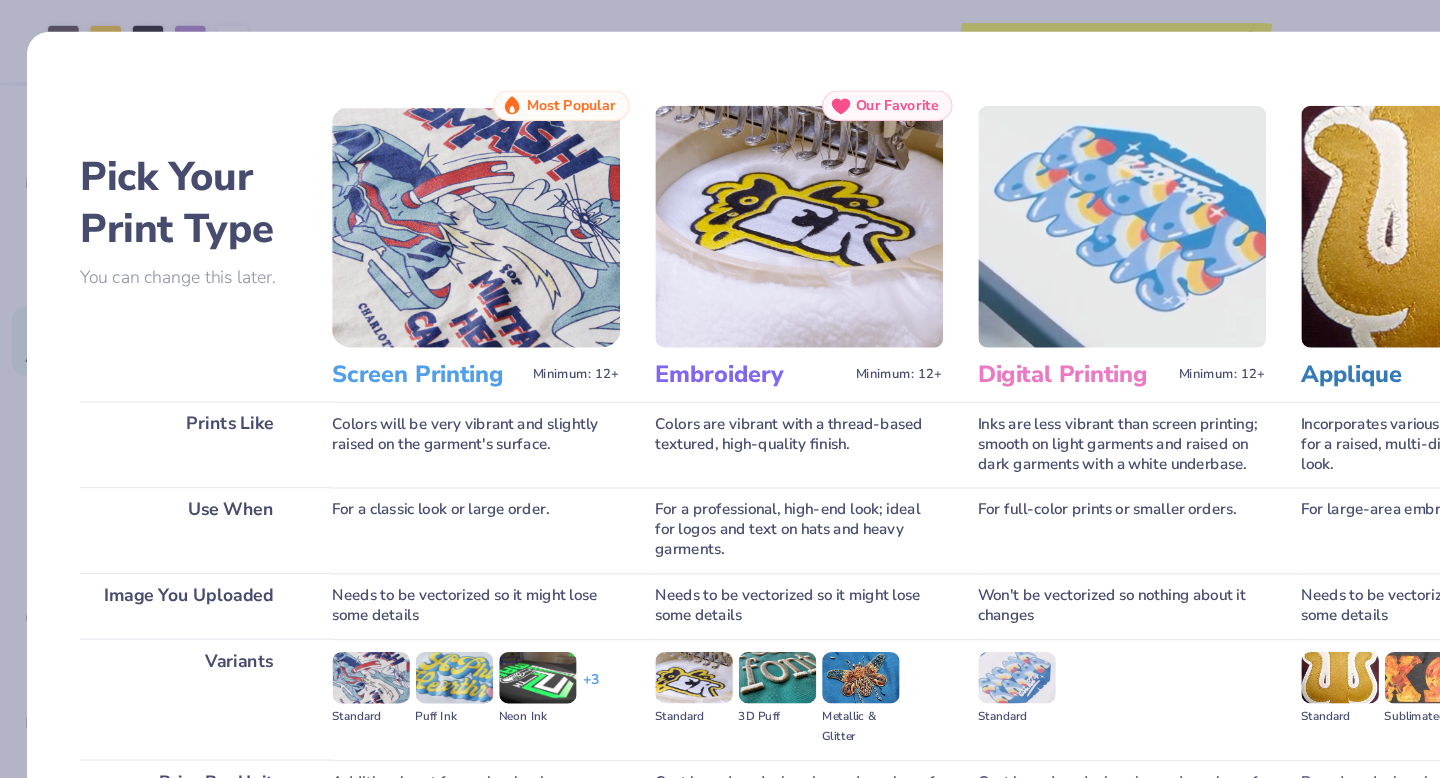 scroll, scrollTop: 340, scrollLeft: 0, axis: vertical 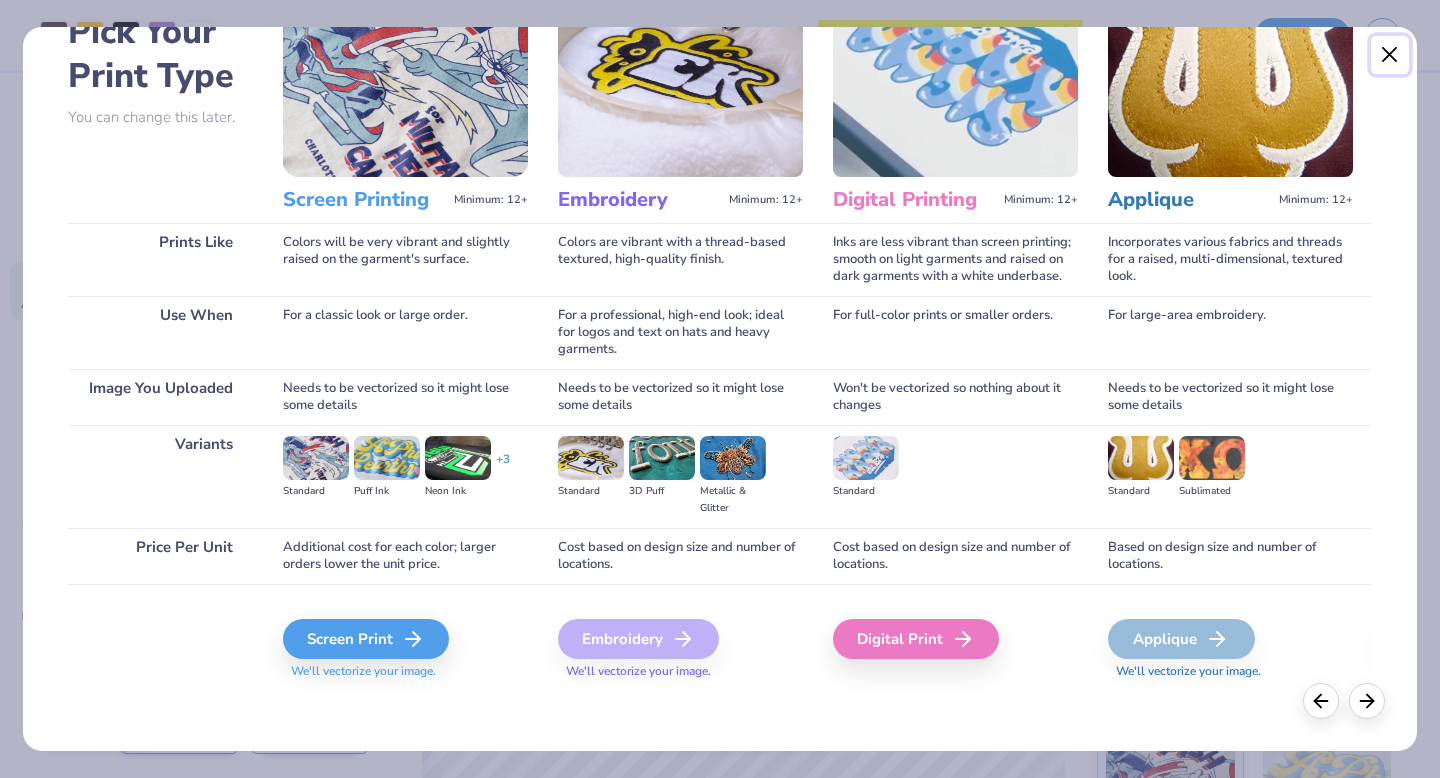 click at bounding box center [1390, 55] 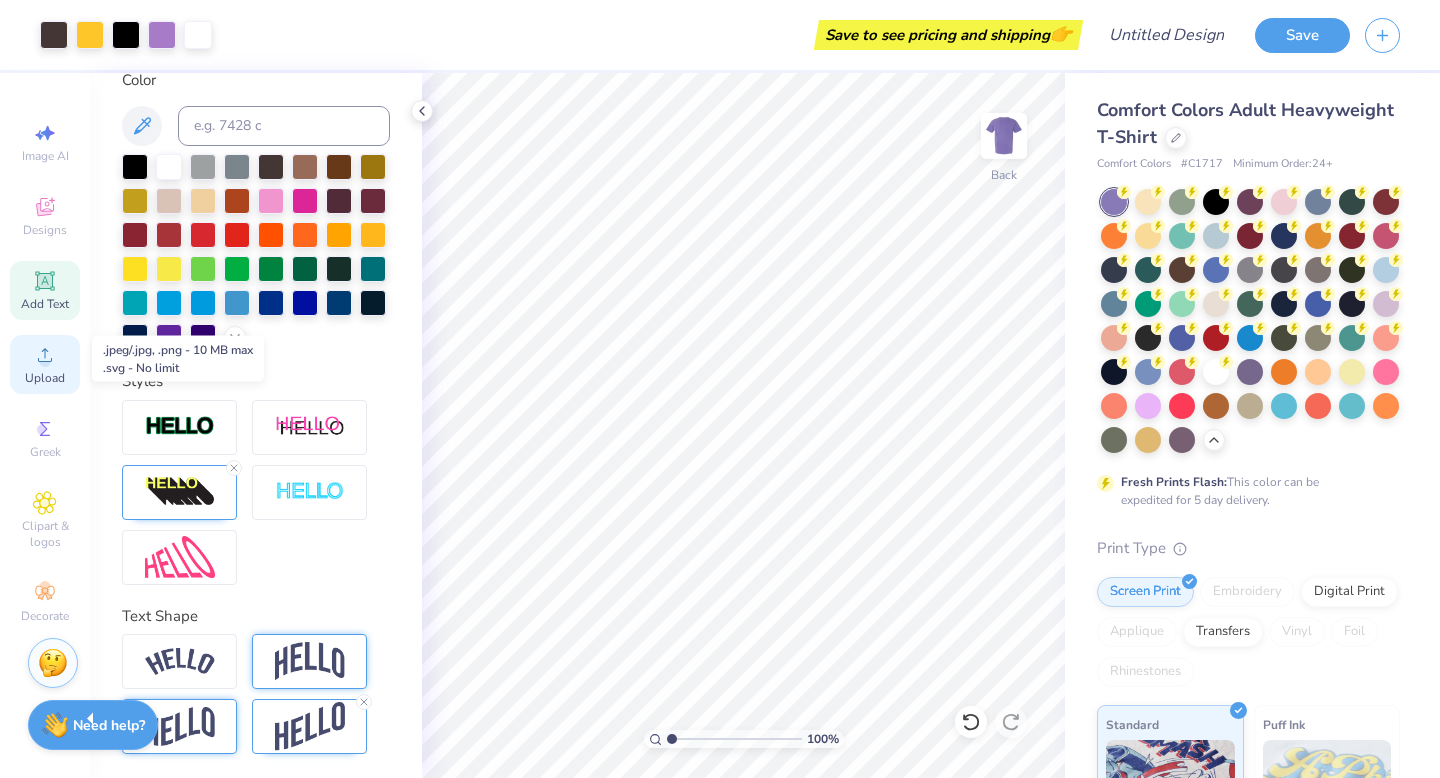 click 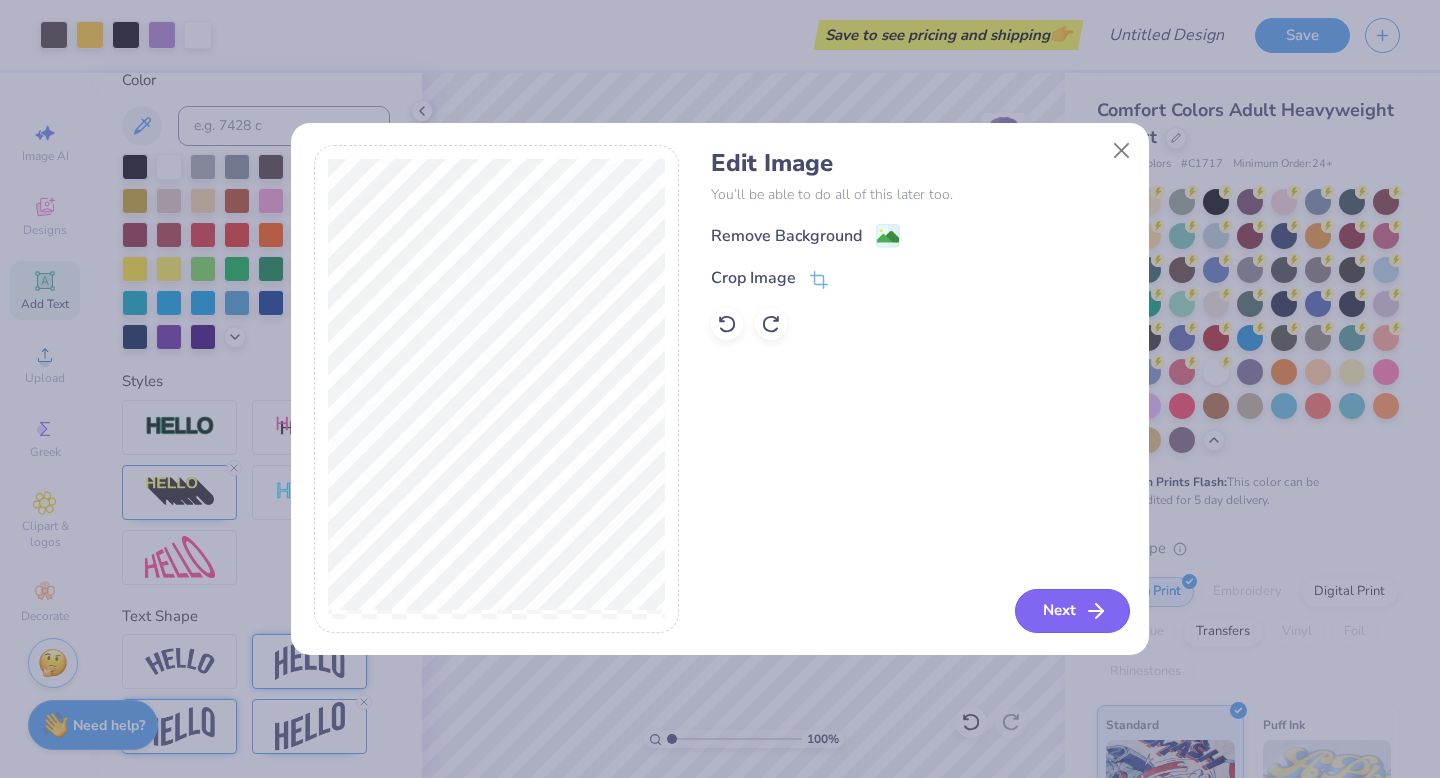 click on "Next" at bounding box center [1072, 611] 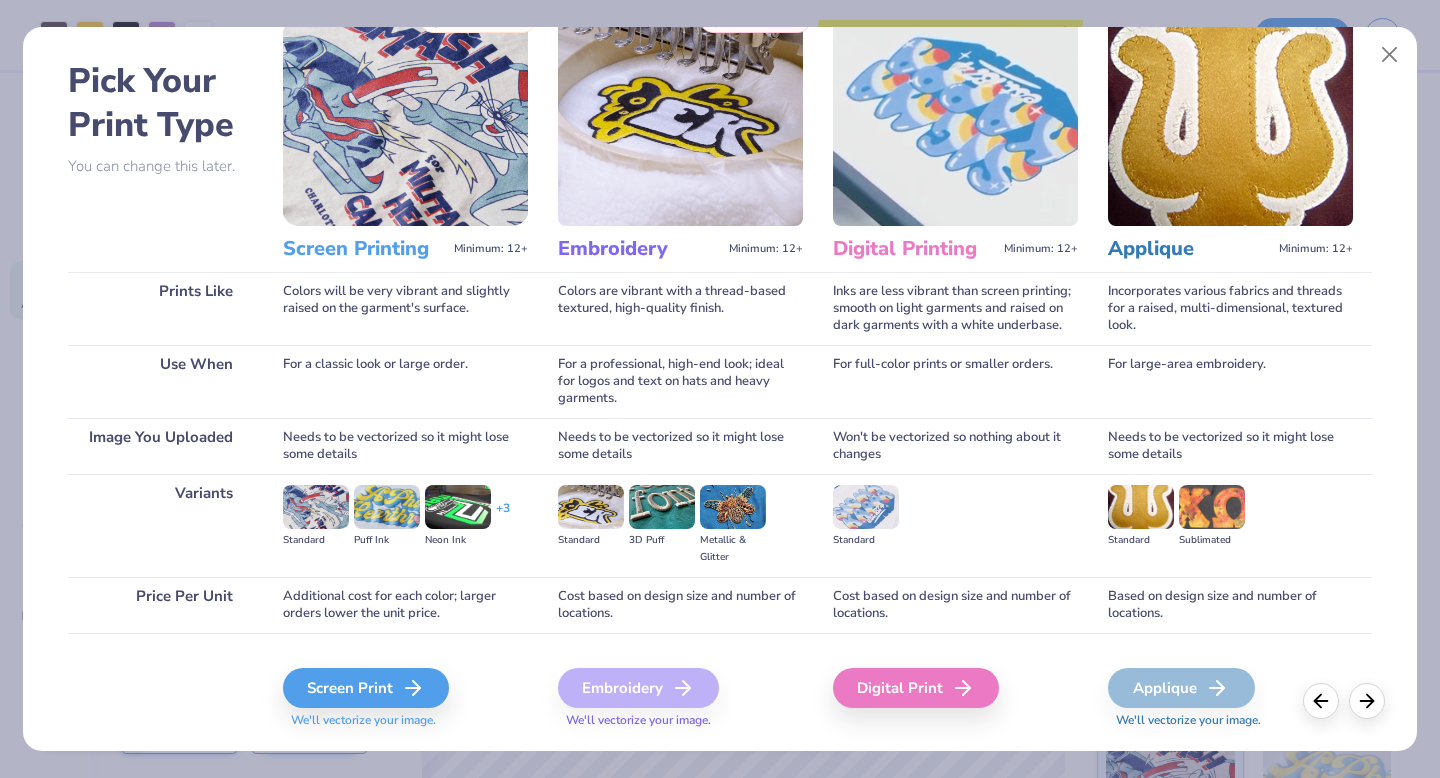 scroll, scrollTop: 73, scrollLeft: 0, axis: vertical 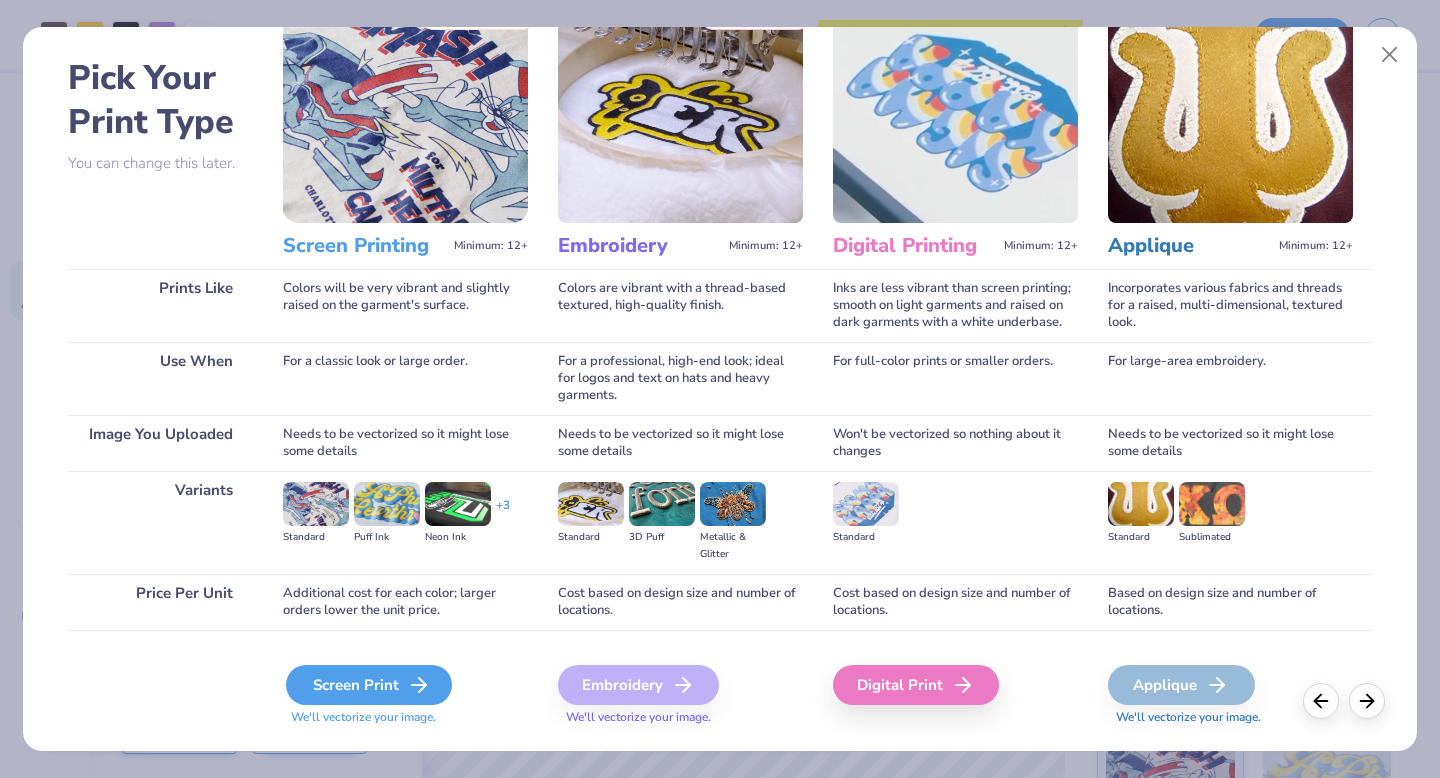 click on "Screen Print" at bounding box center [369, 685] 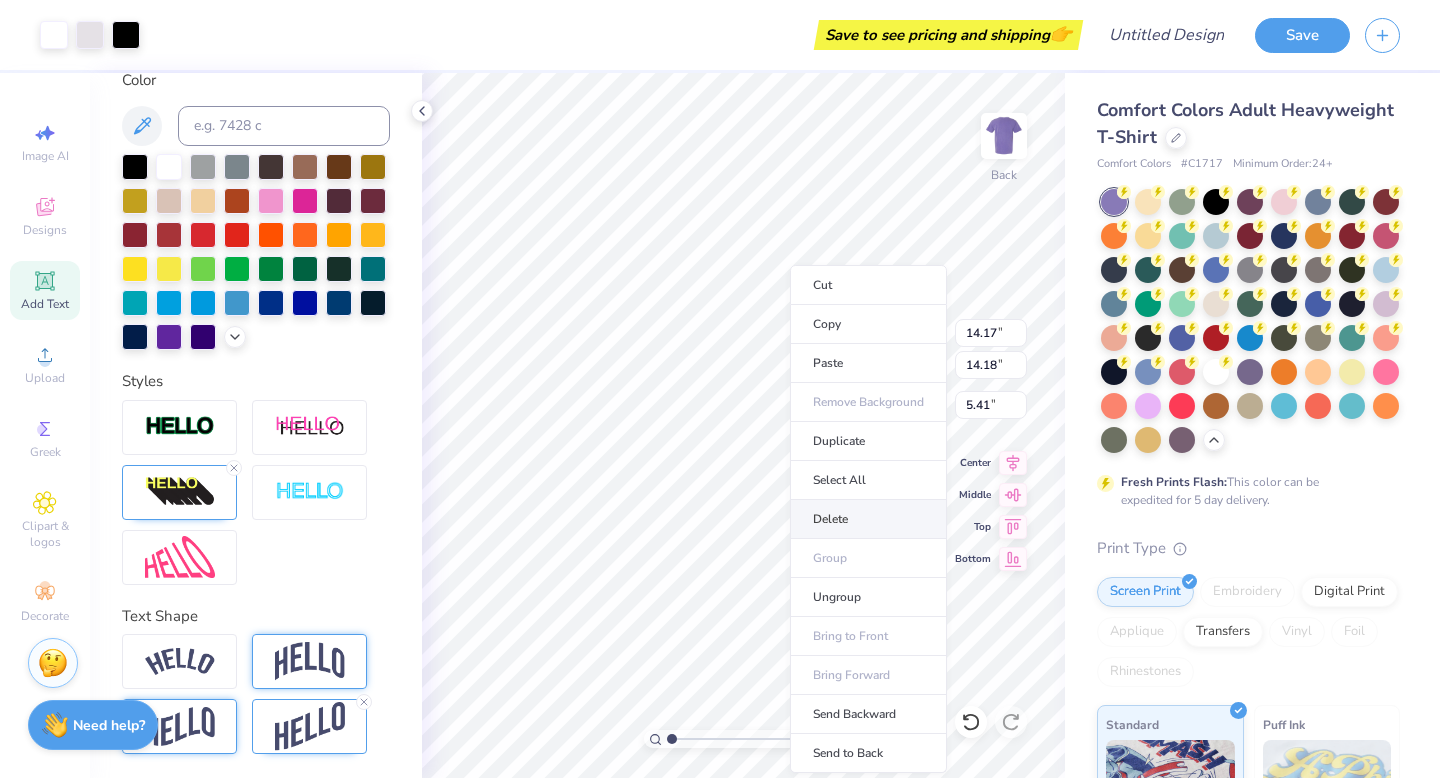 click on "Delete" at bounding box center (868, 519) 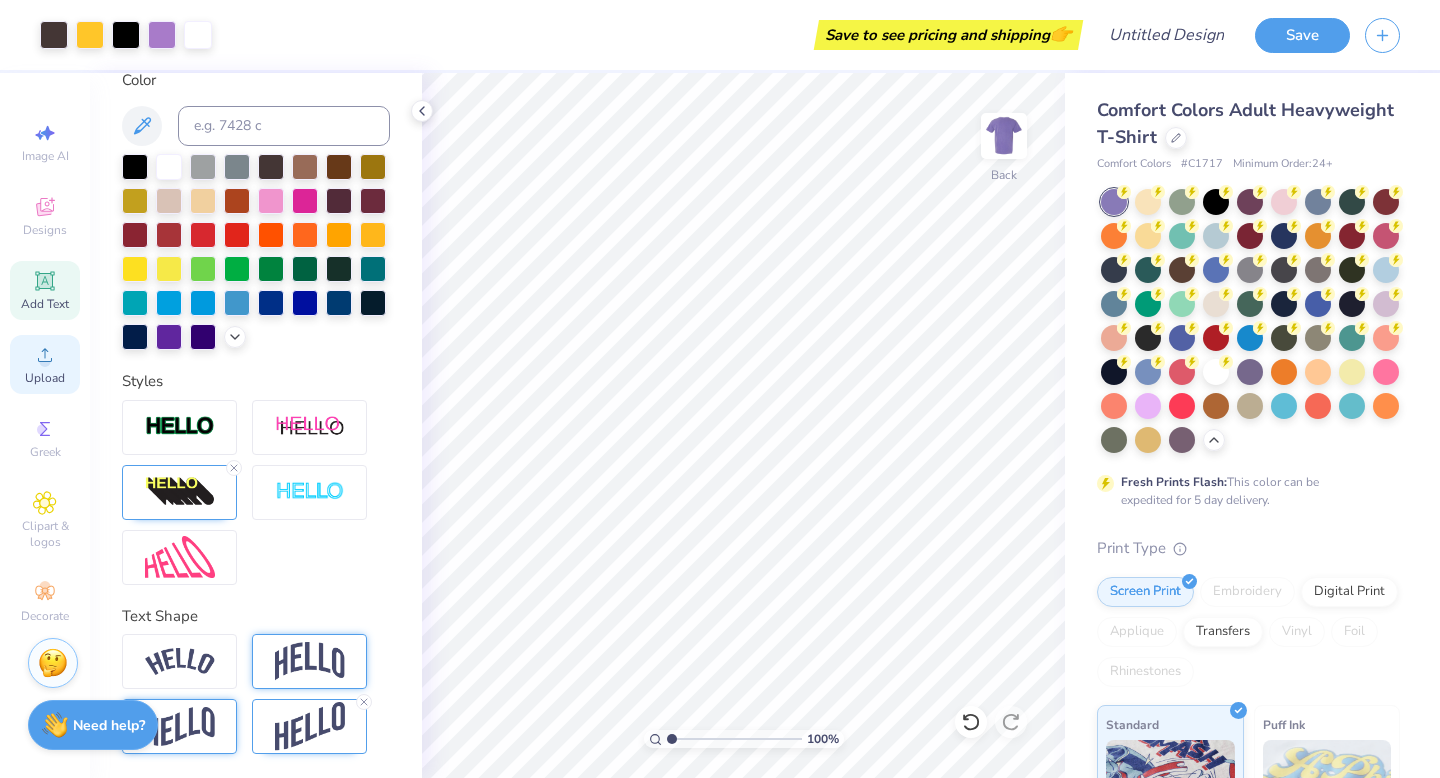 click 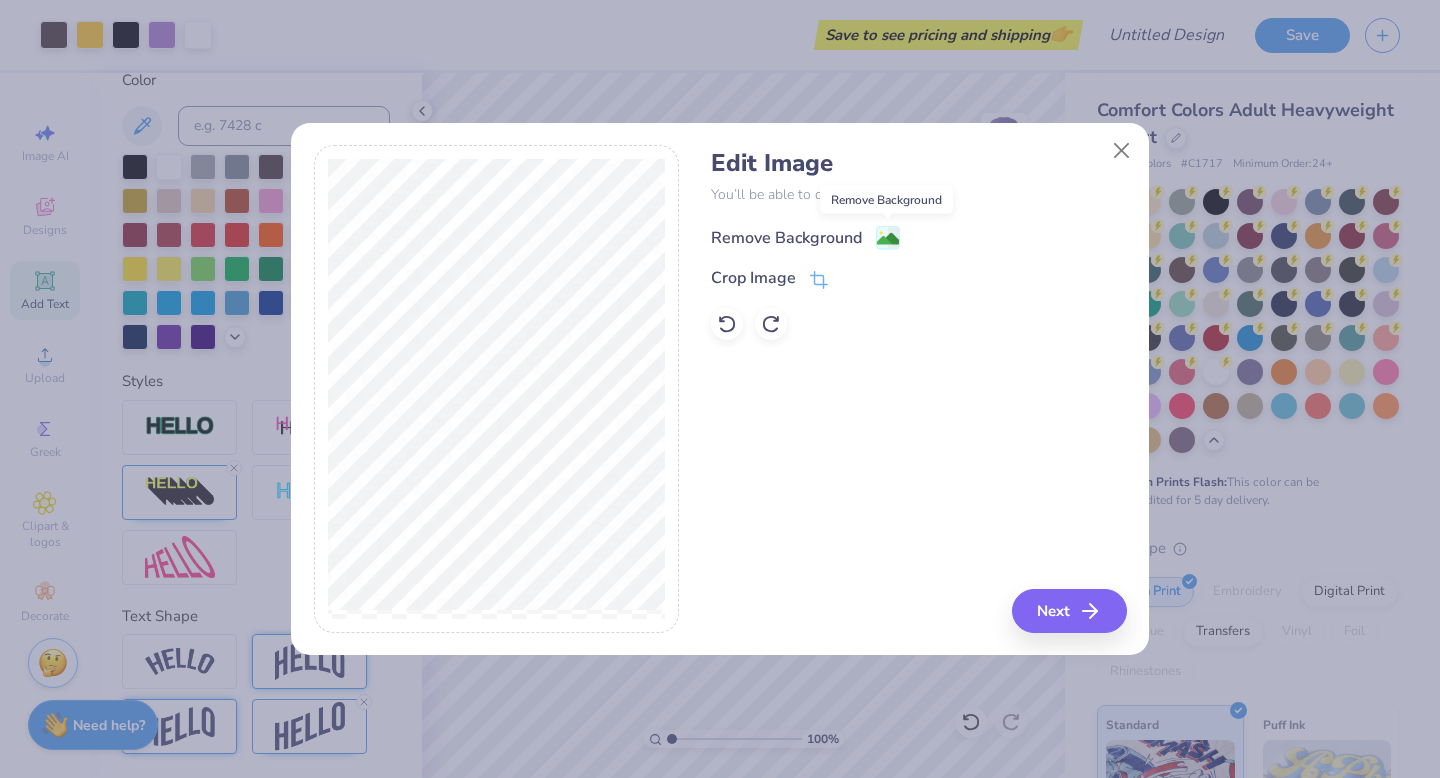 click 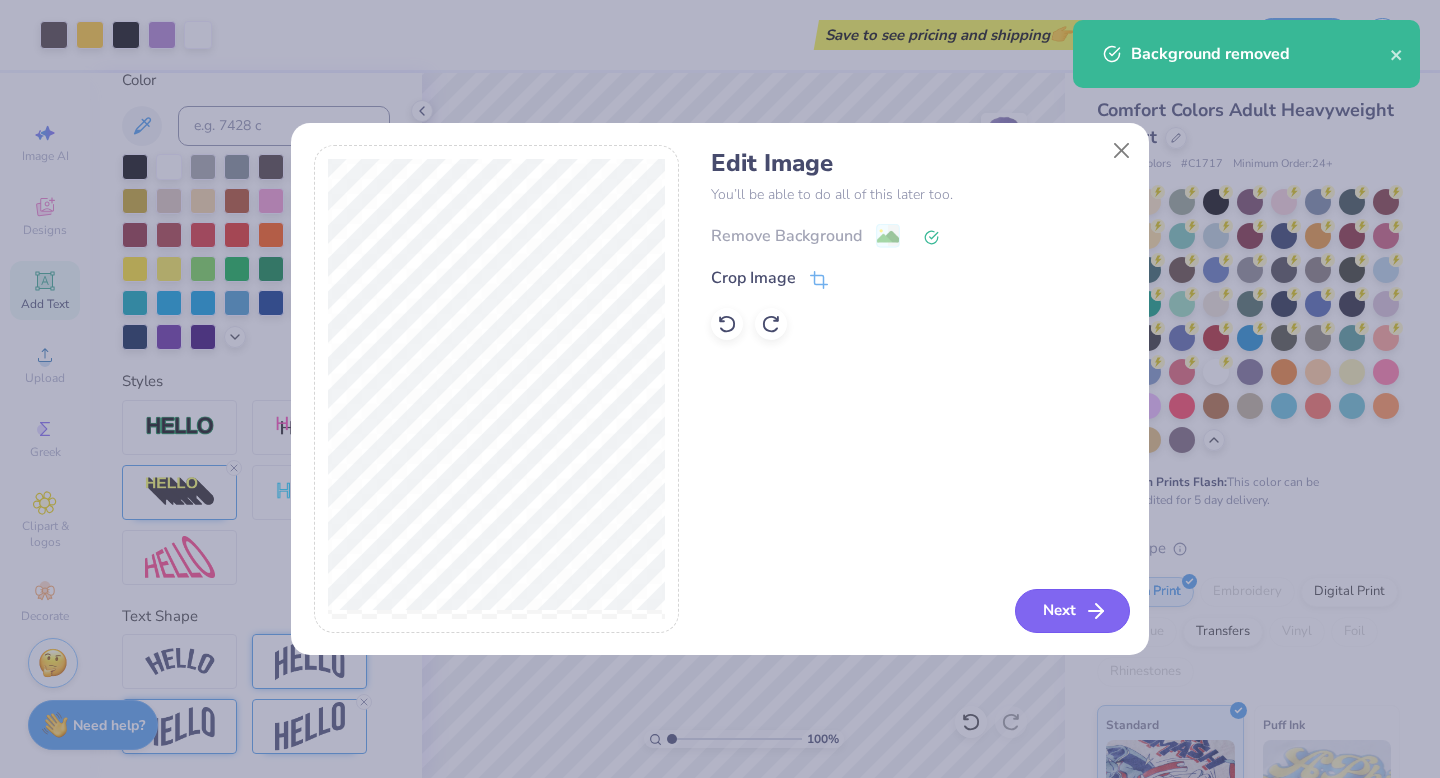 click on "Next" at bounding box center (1072, 611) 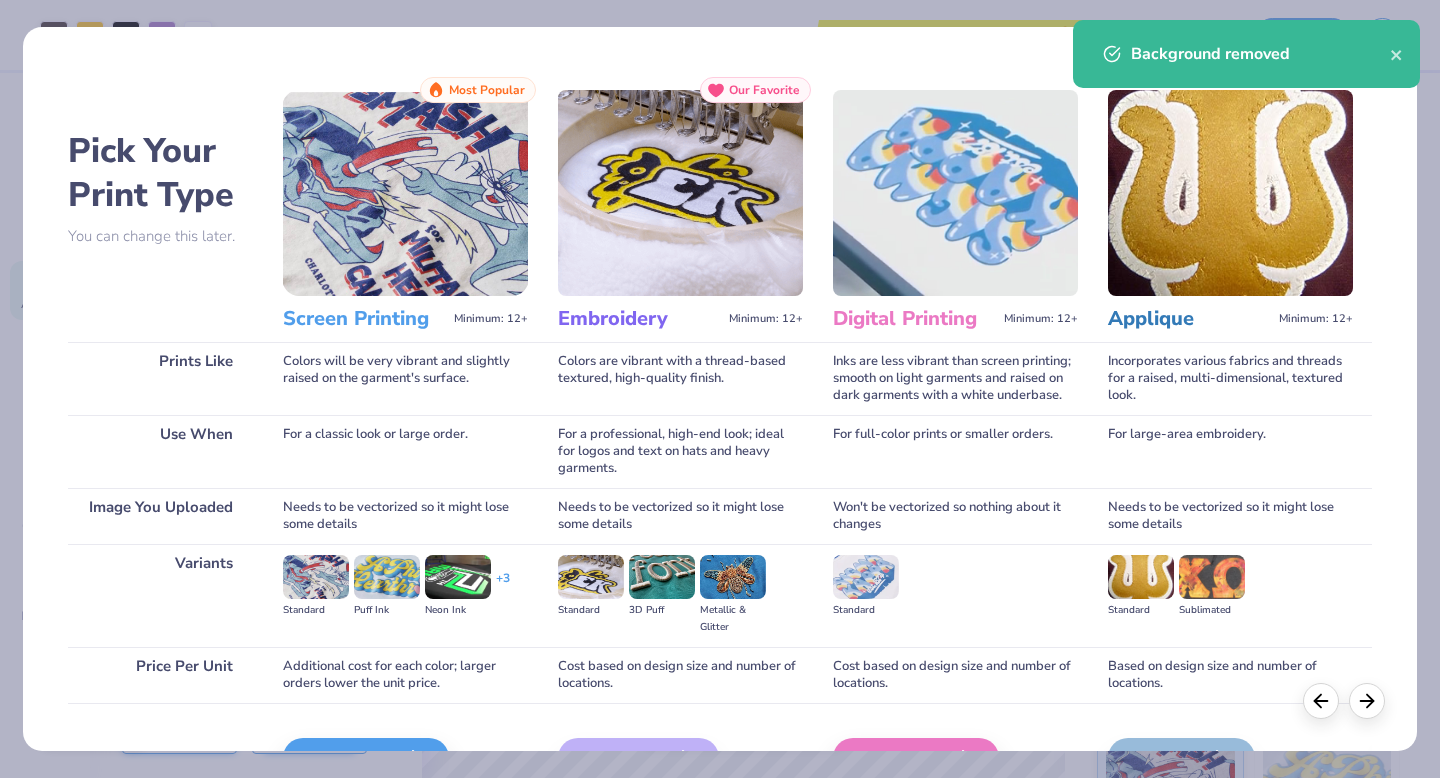 scroll, scrollTop: 78, scrollLeft: 0, axis: vertical 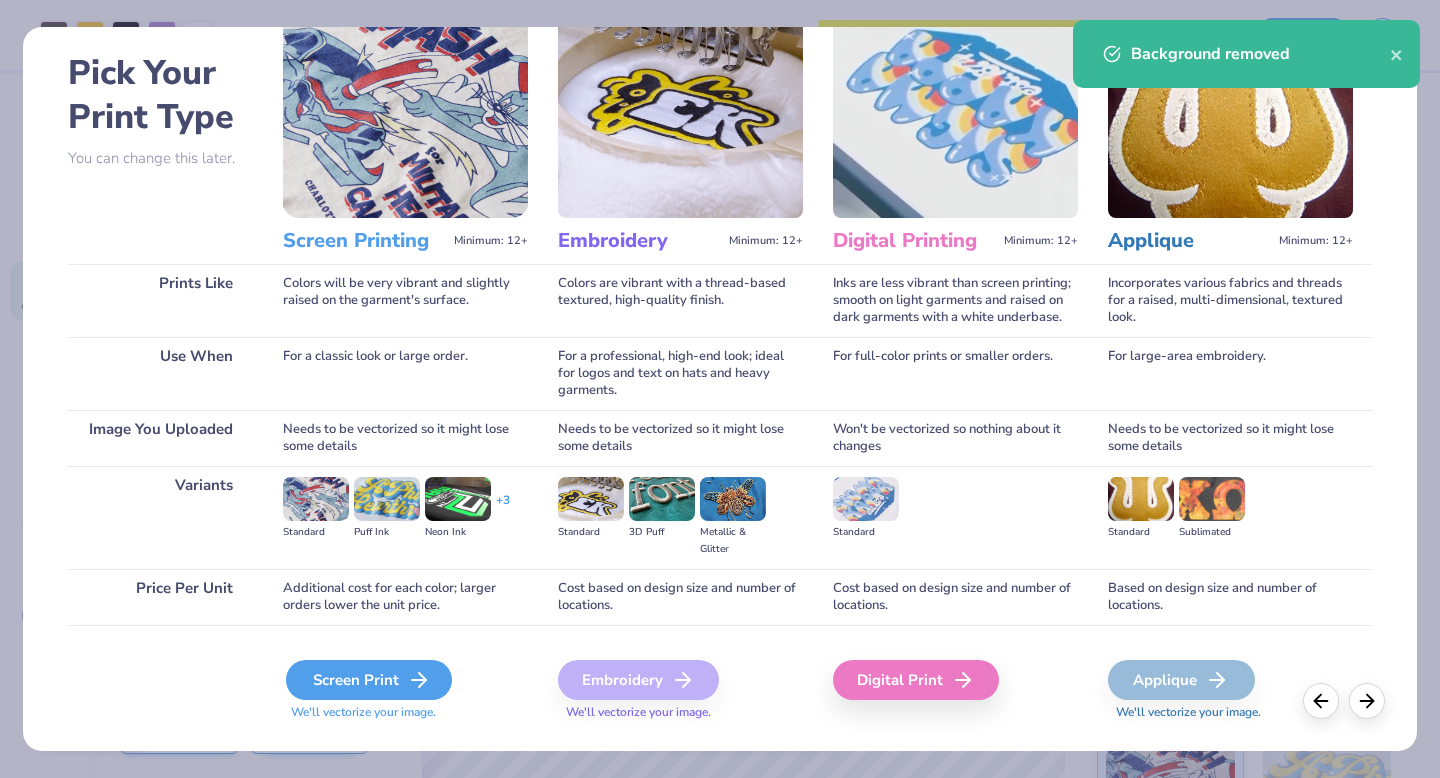 click on "Screen Print" at bounding box center [369, 680] 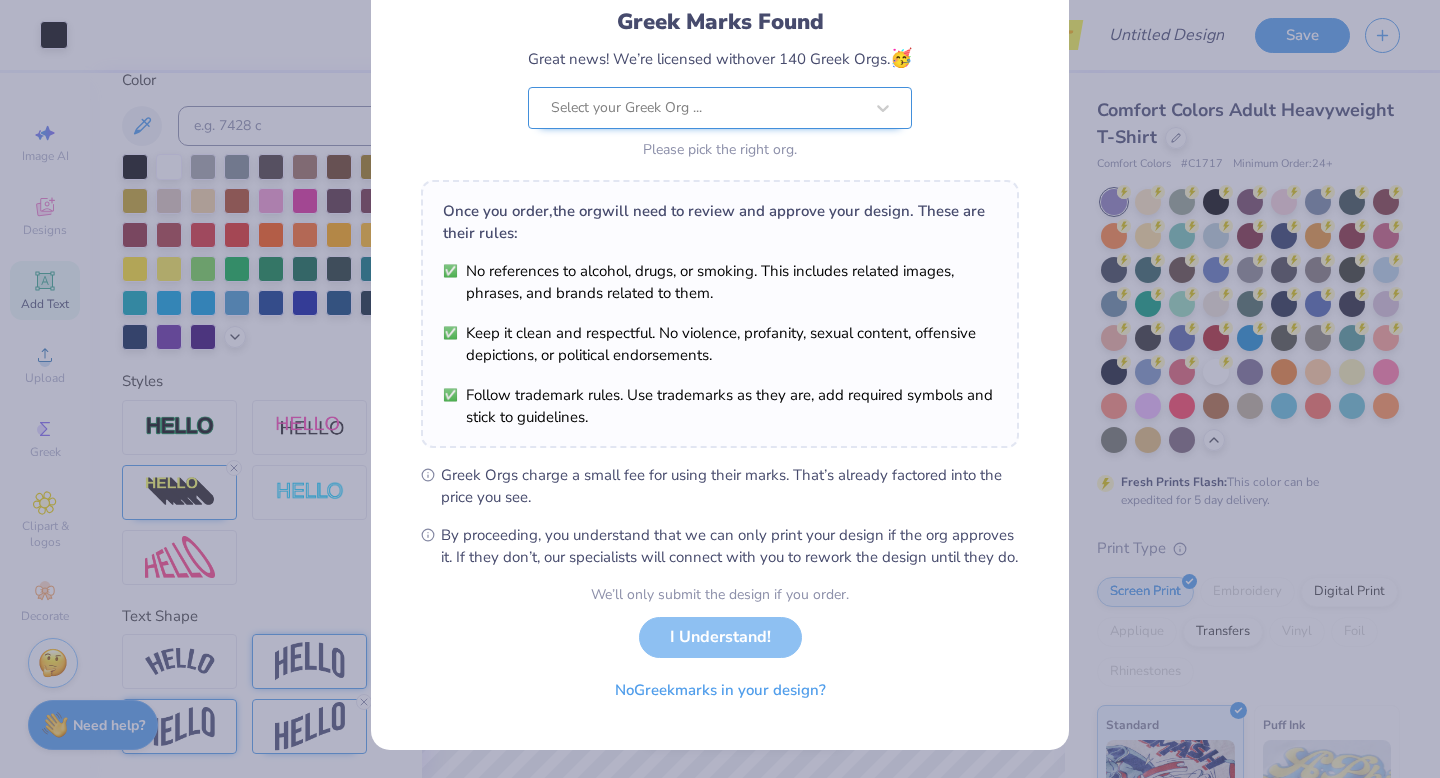scroll, scrollTop: 0, scrollLeft: 0, axis: both 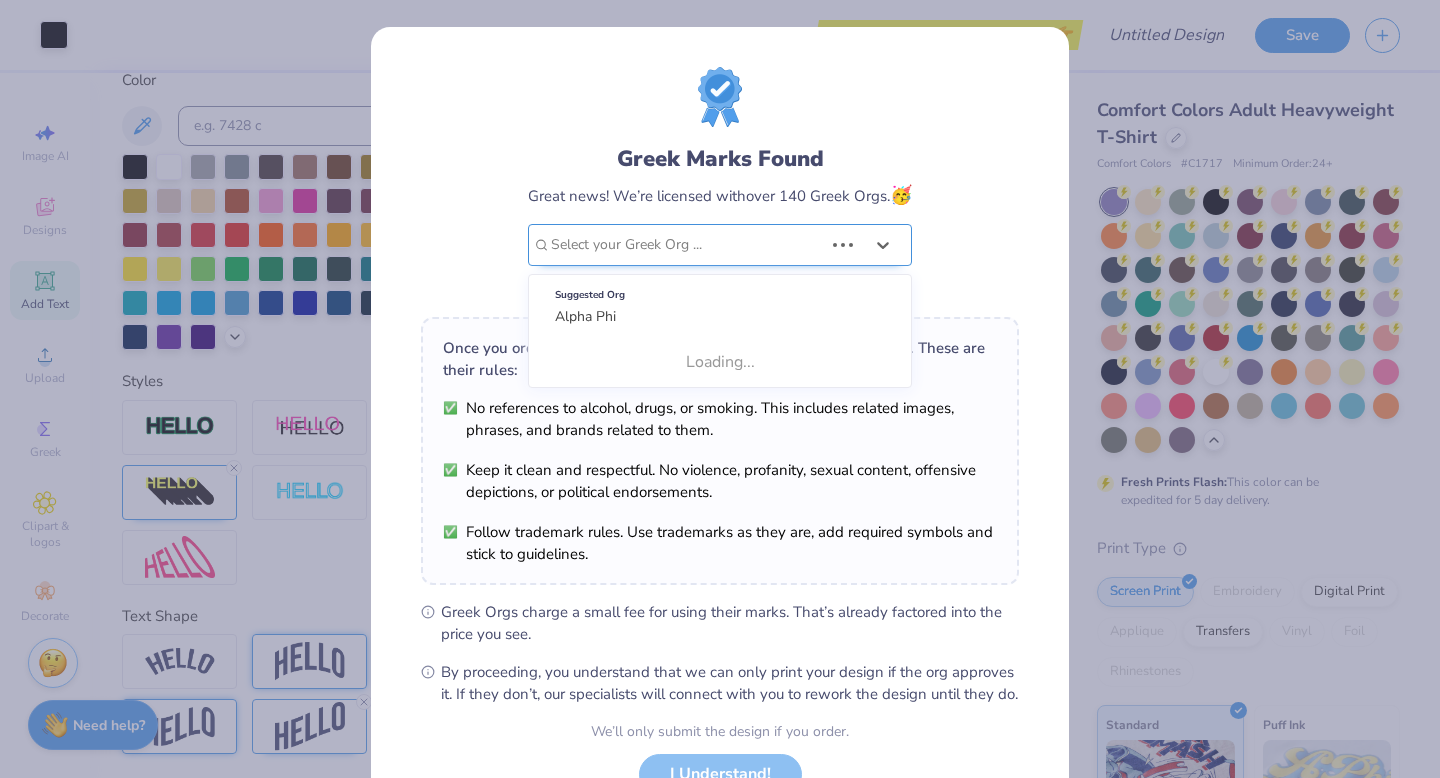 click at bounding box center (687, 245) 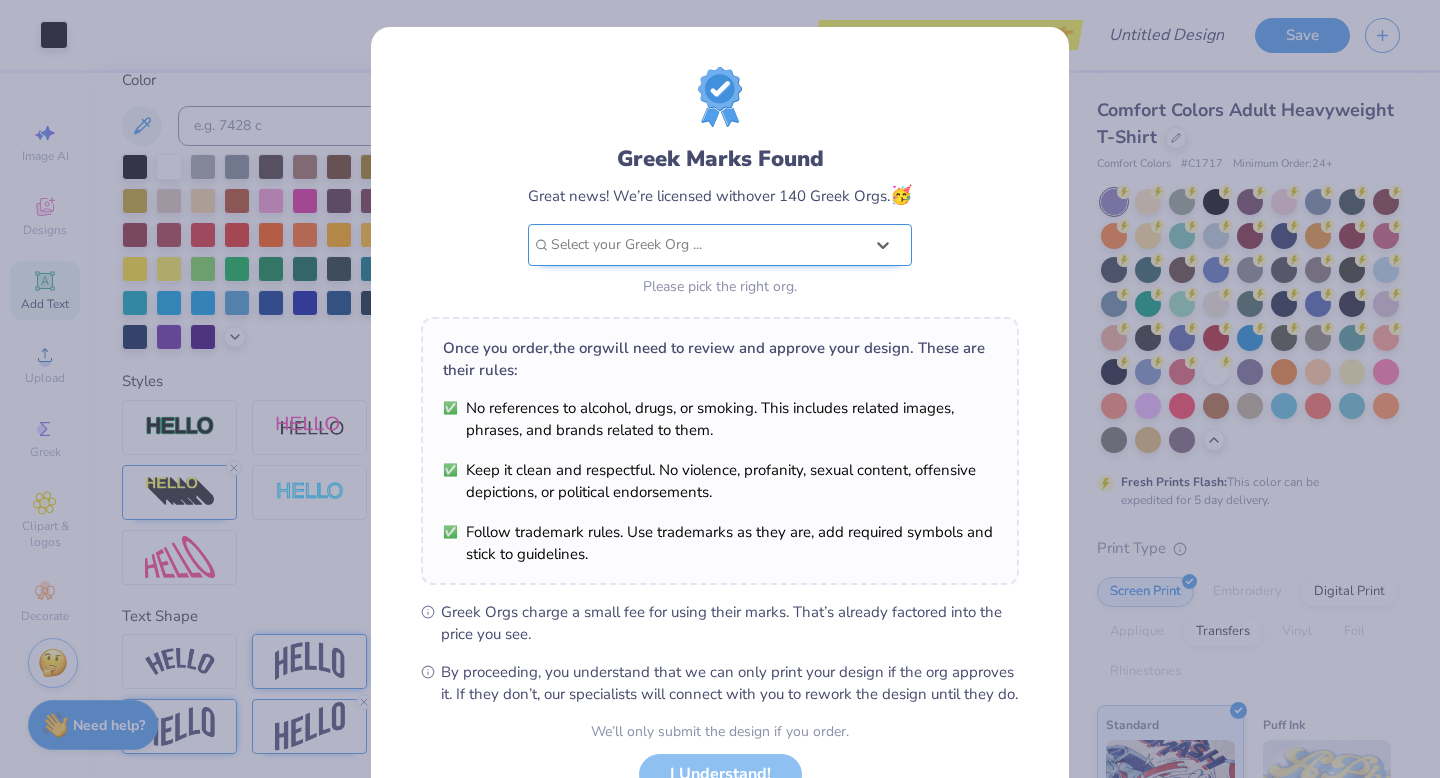 click at bounding box center (707, 245) 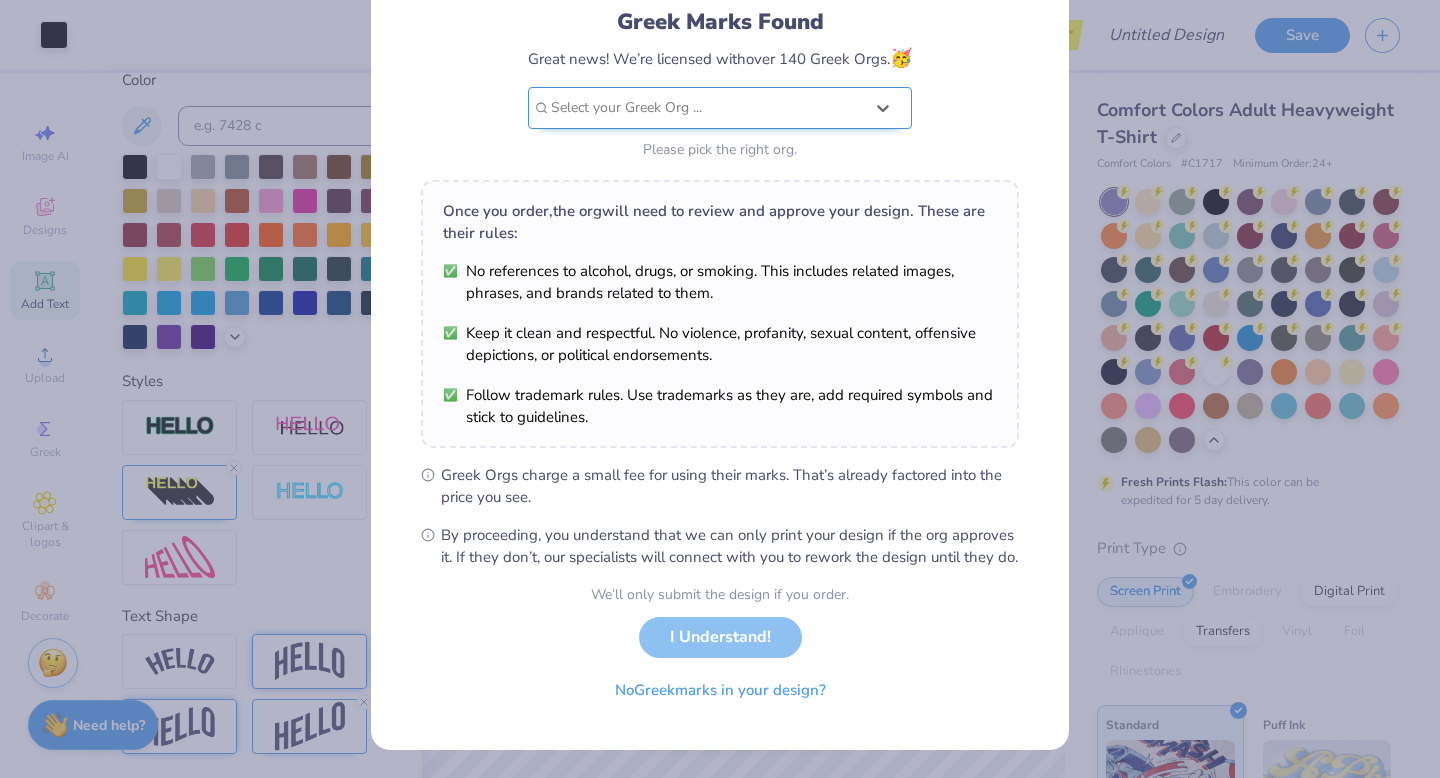 scroll, scrollTop: 158, scrollLeft: 0, axis: vertical 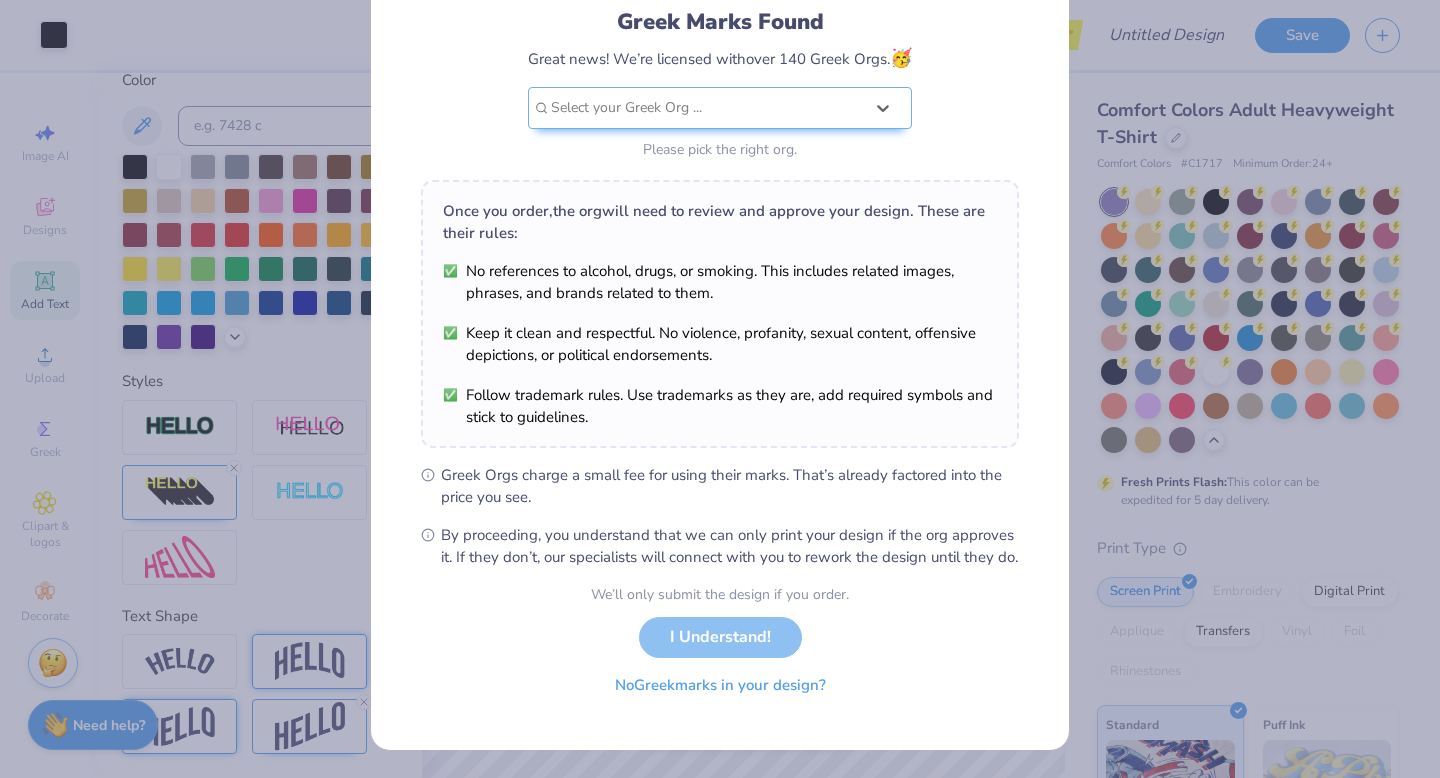 click on "No  Greek  marks in your design?" at bounding box center [720, 685] 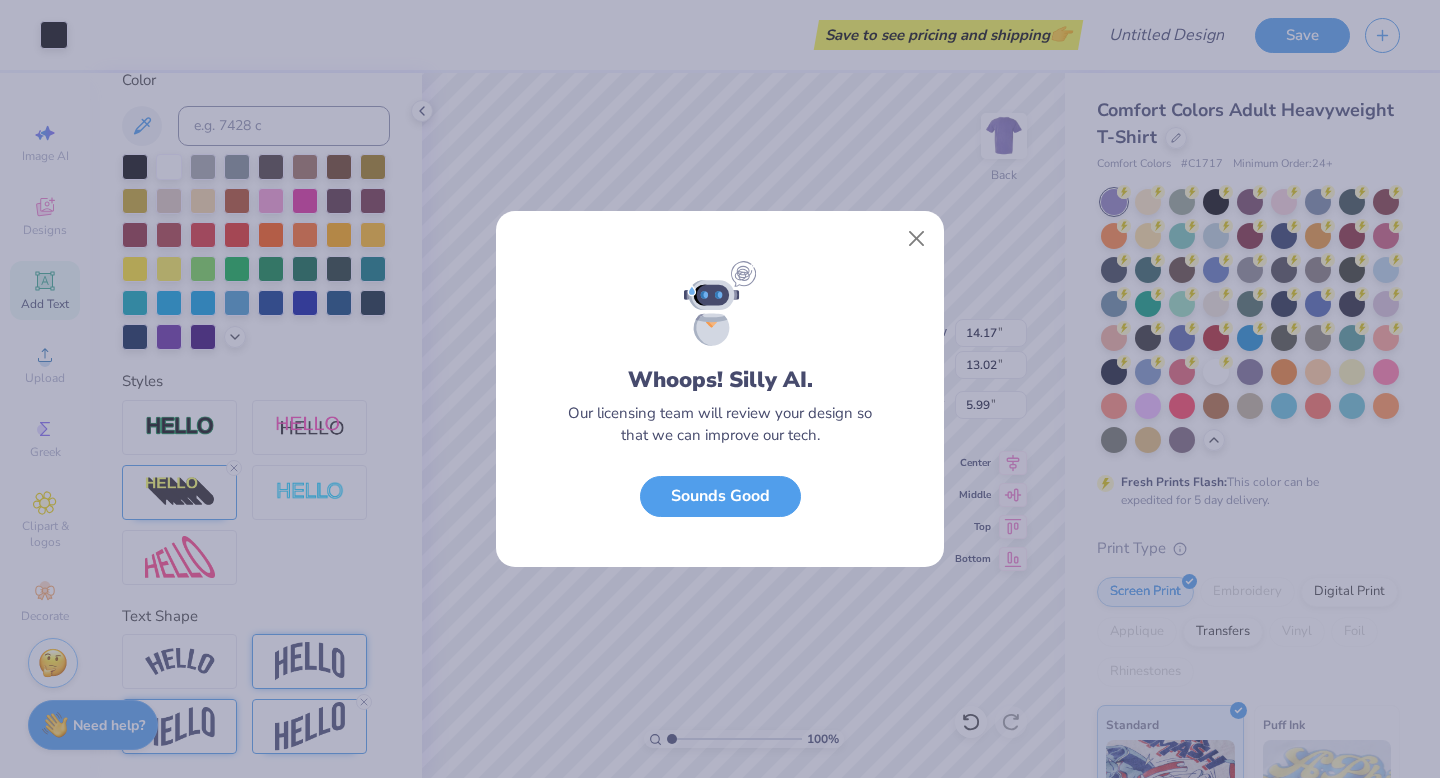 scroll, scrollTop: 0, scrollLeft: 0, axis: both 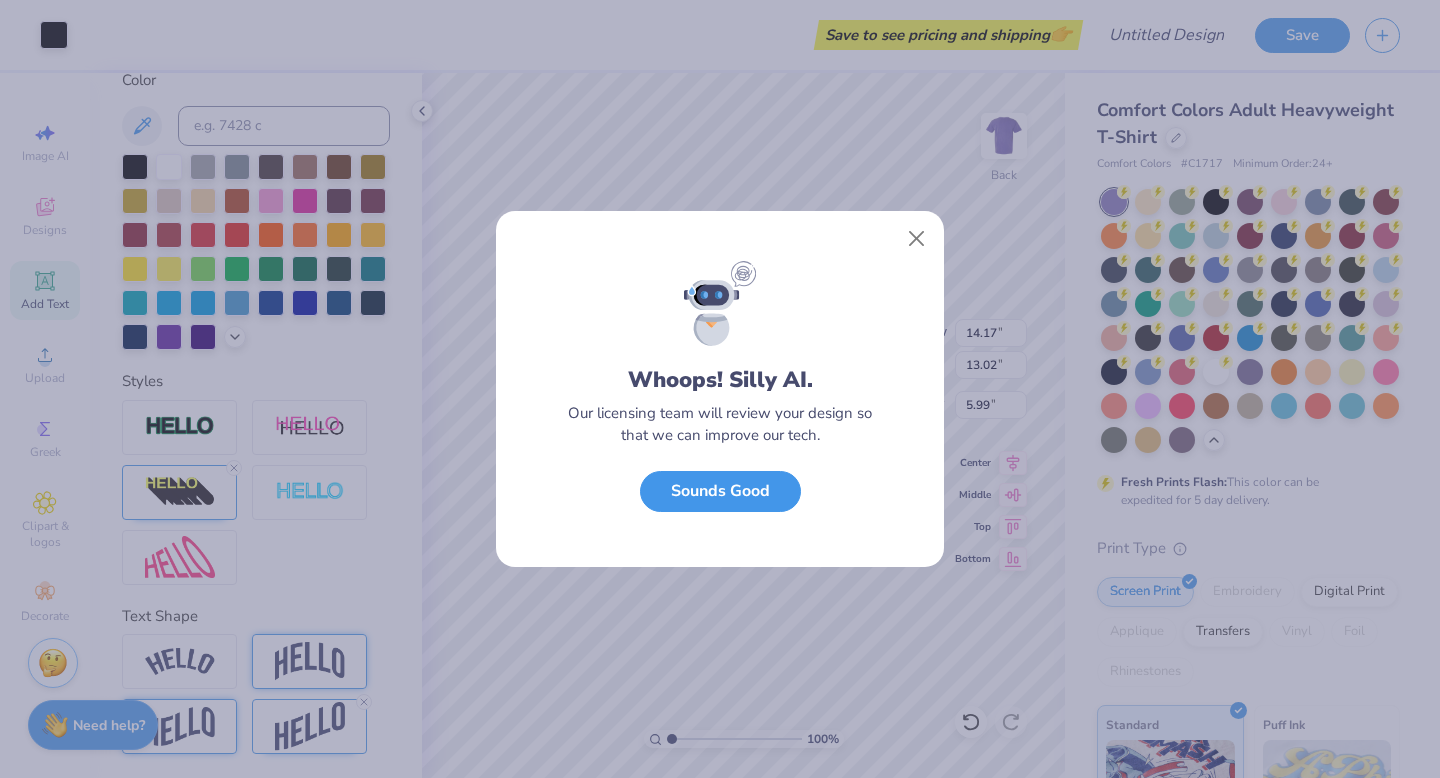 click on "Sounds Good" at bounding box center (720, 491) 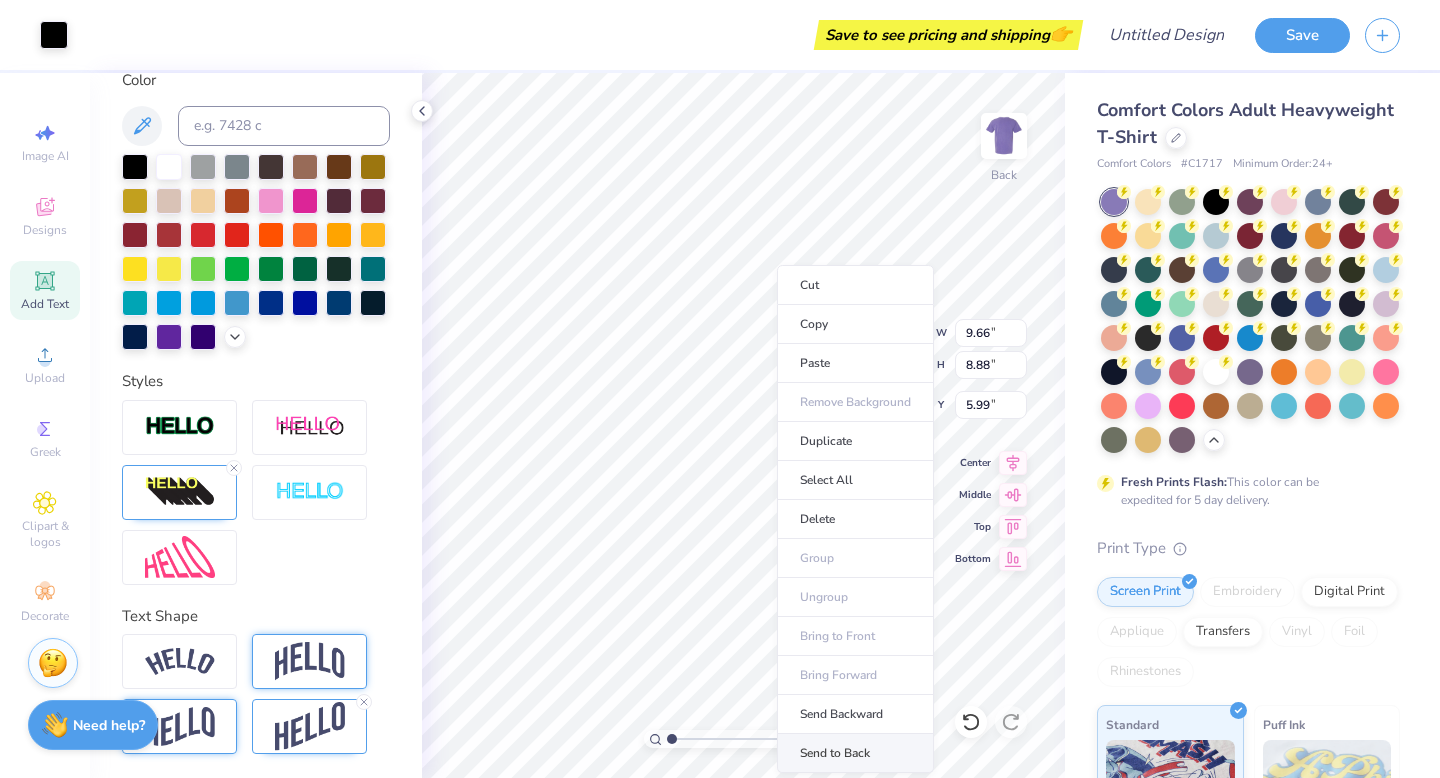 click on "Send to Back" at bounding box center [855, 753] 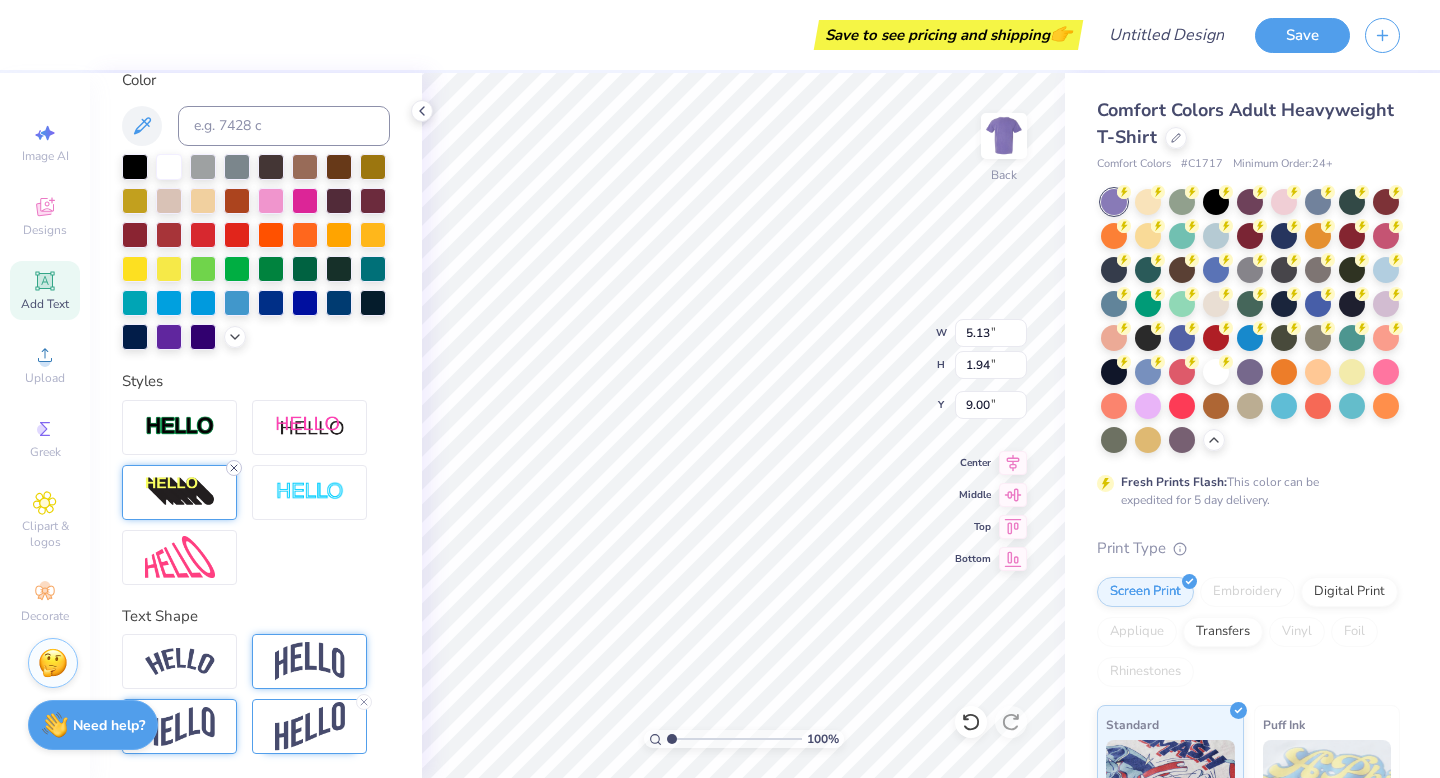 click 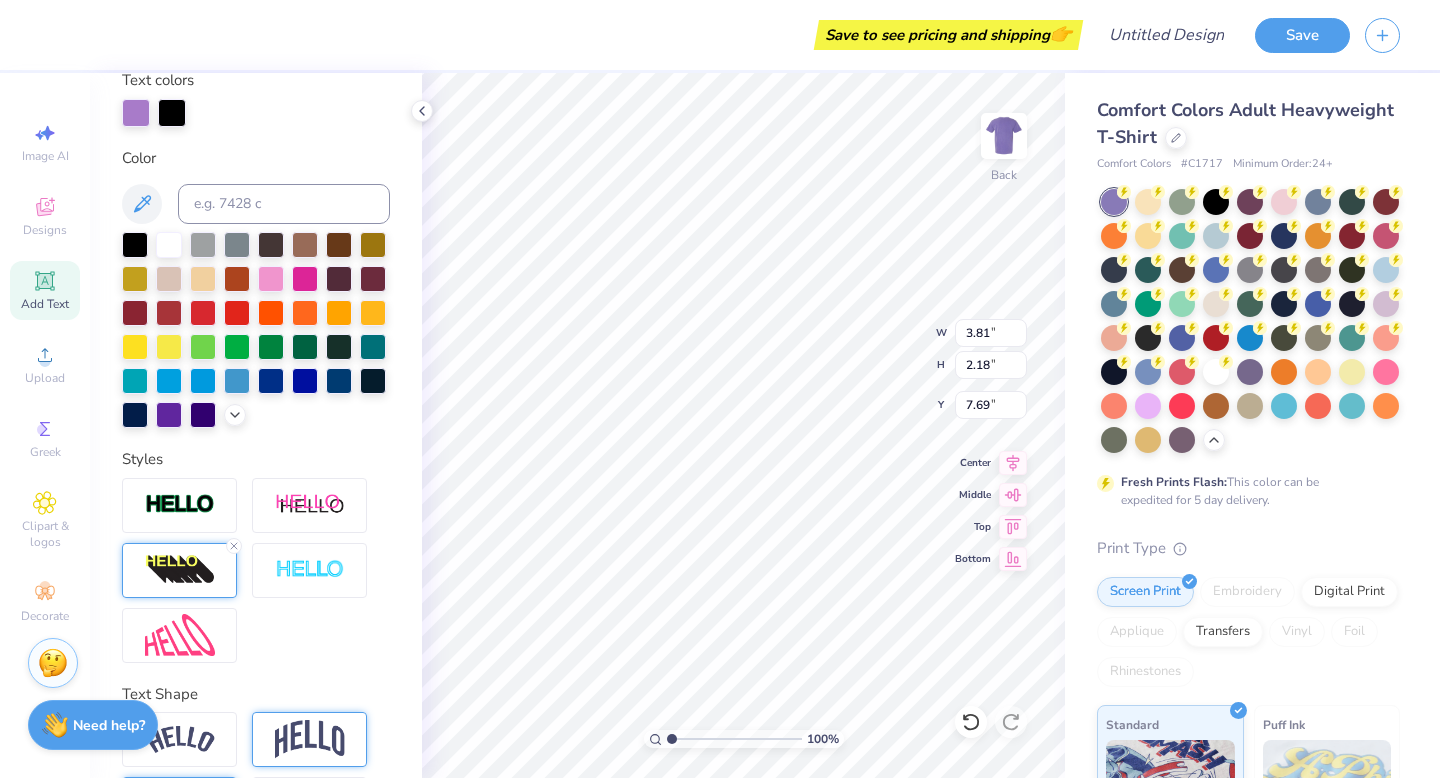 scroll, scrollTop: 462, scrollLeft: 0, axis: vertical 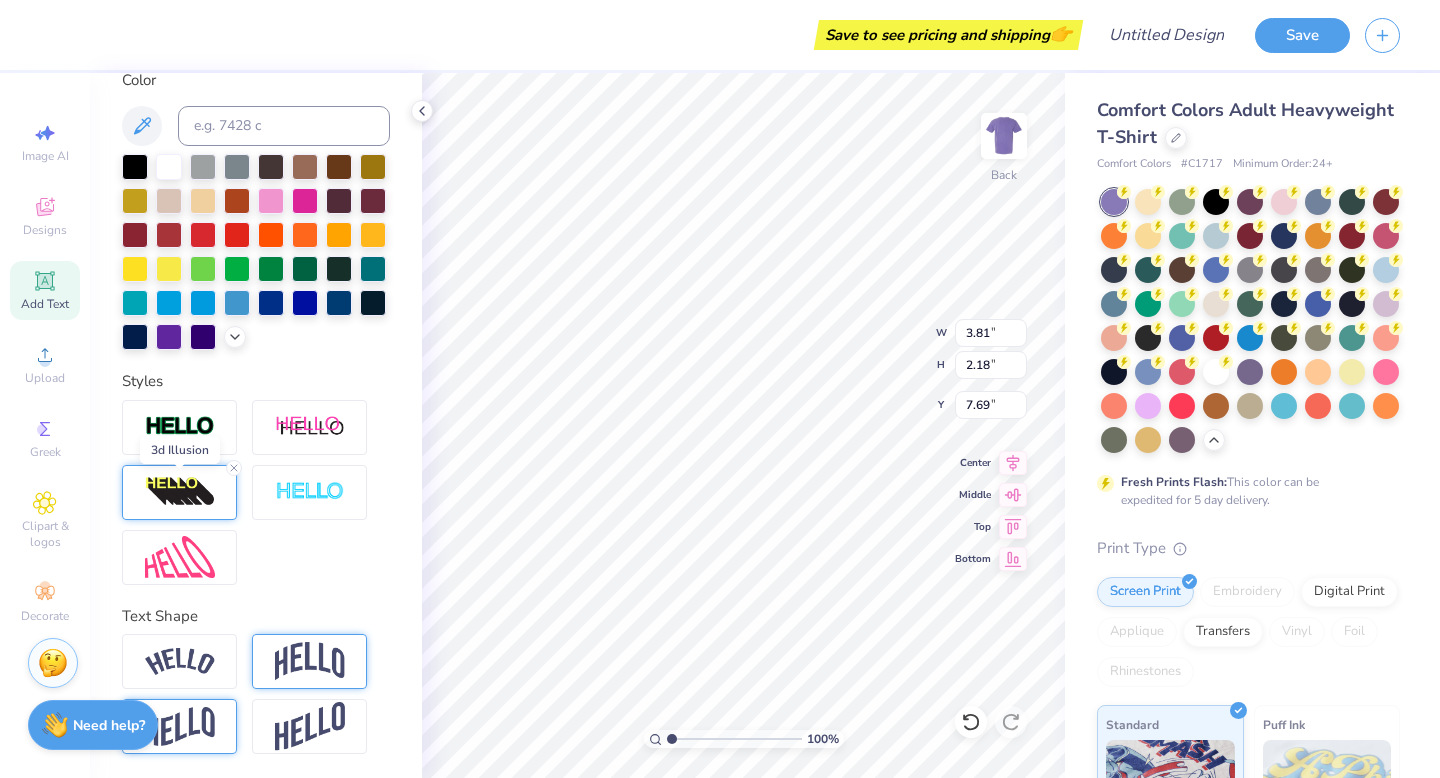 click at bounding box center (180, 492) 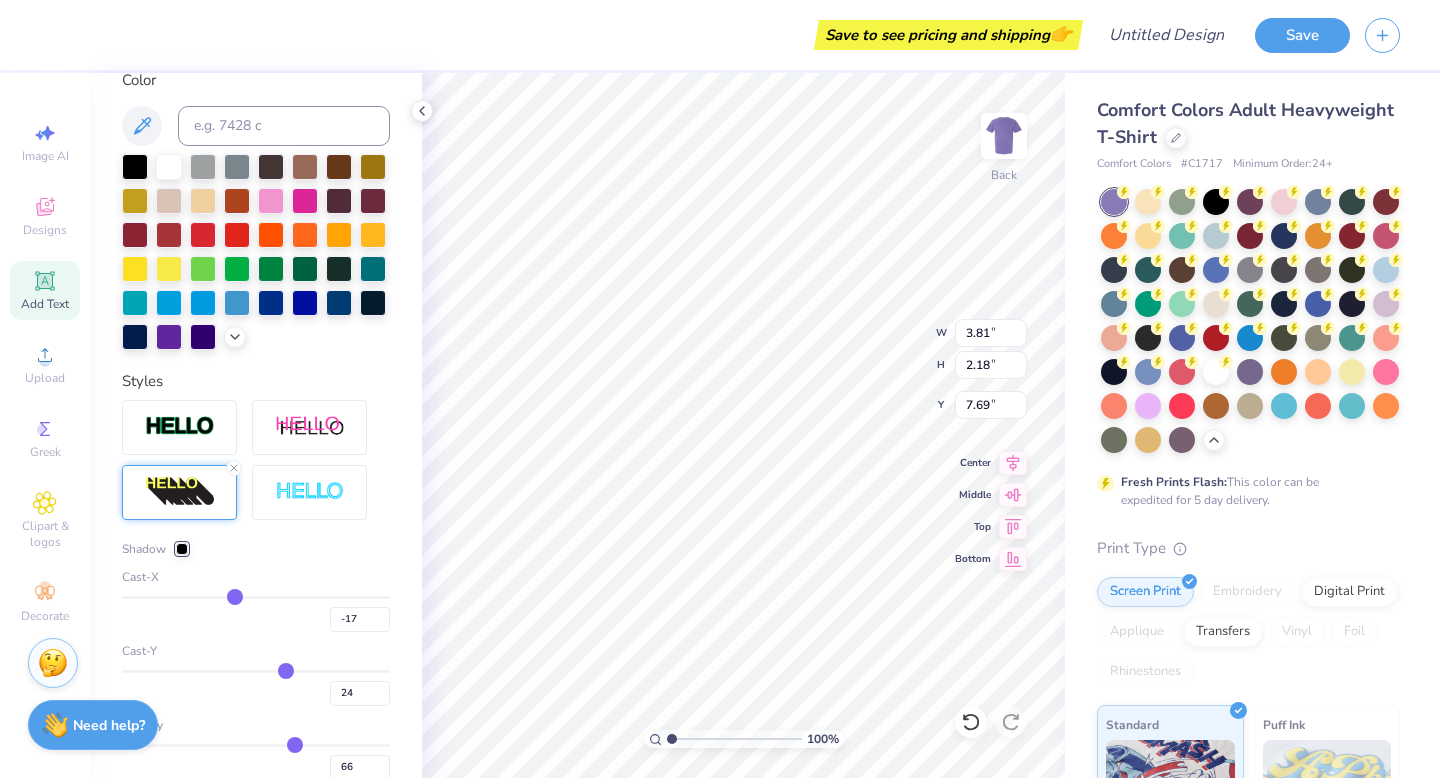 drag, startPoint x: 275, startPoint y: 593, endPoint x: 234, endPoint y: 591, distance: 41.04875 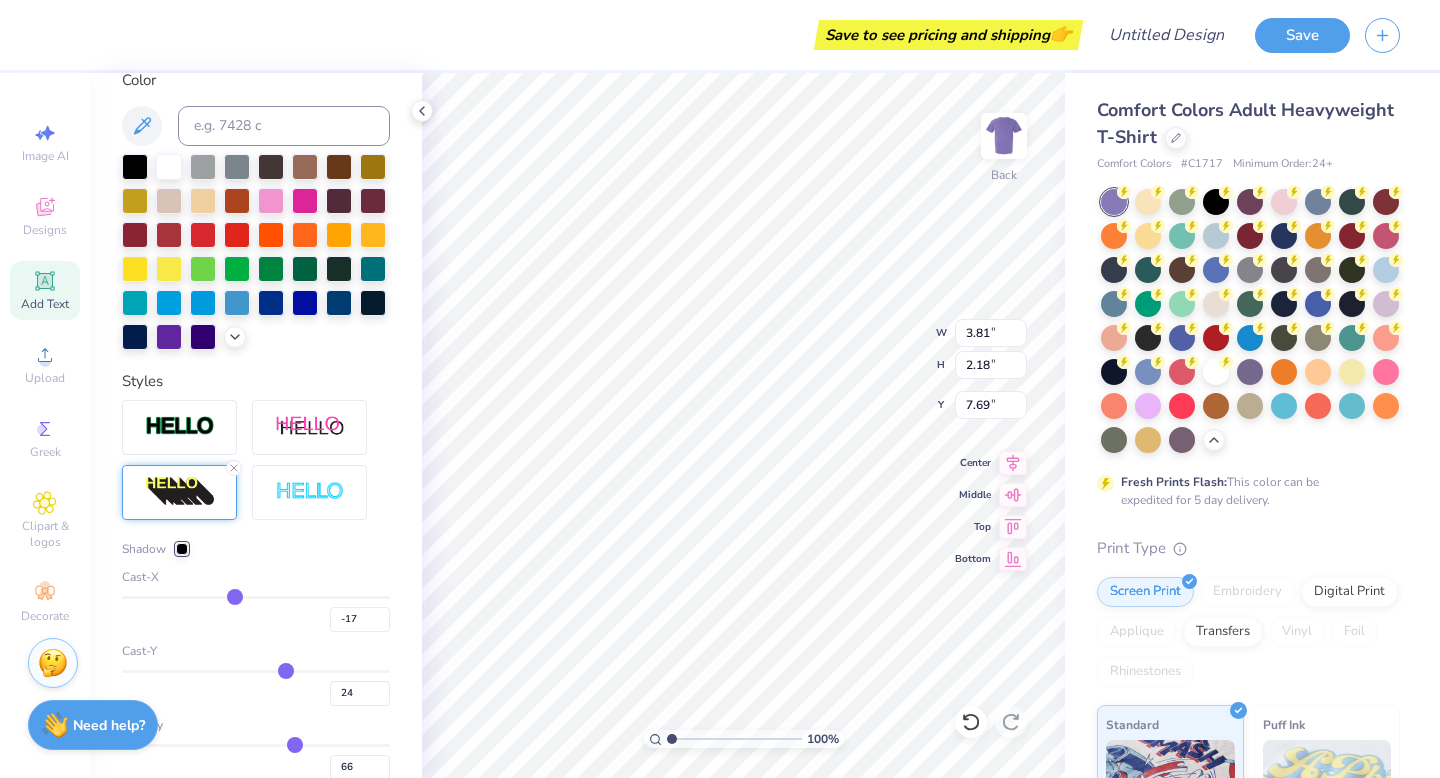 drag, startPoint x: 234, startPoint y: 591, endPoint x: 208, endPoint y: 591, distance: 26 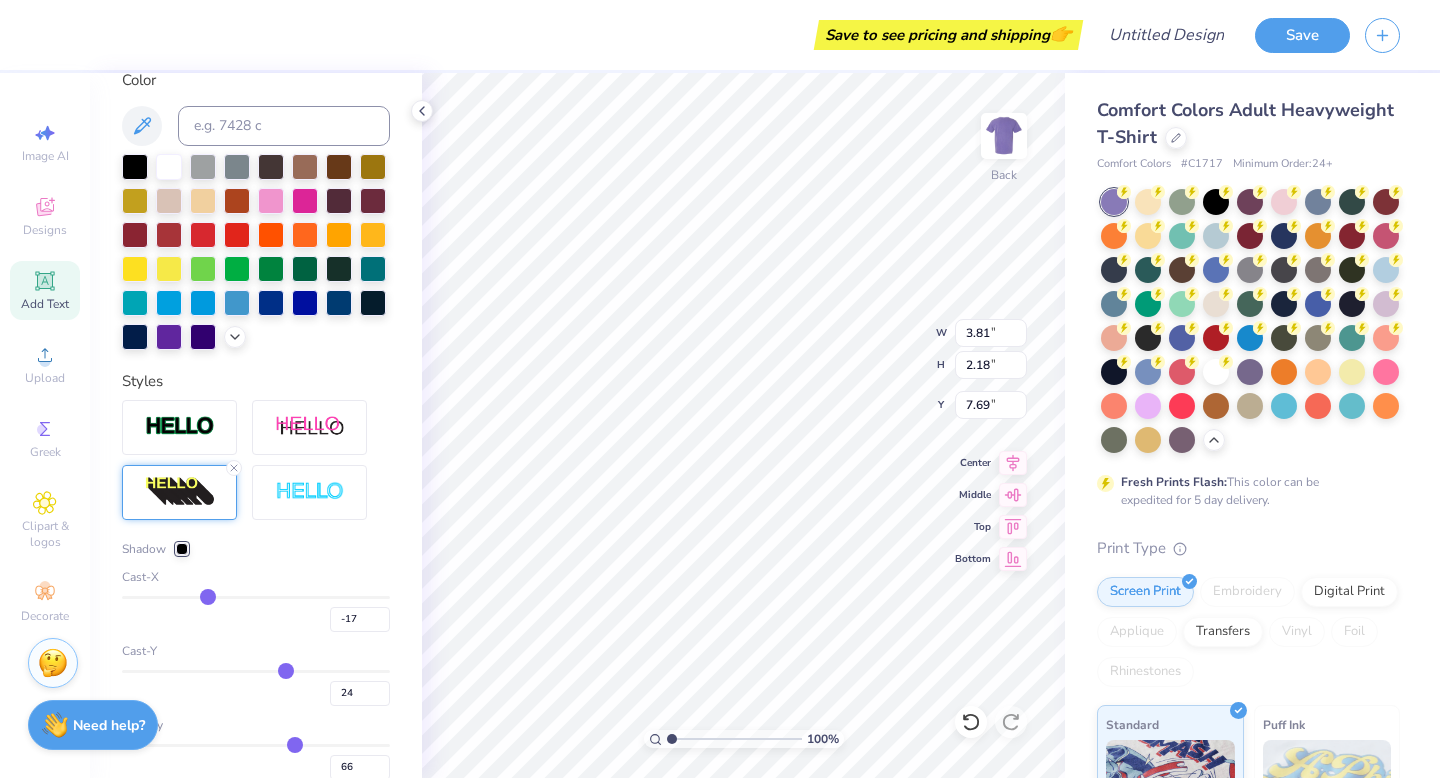 click at bounding box center (256, 597) 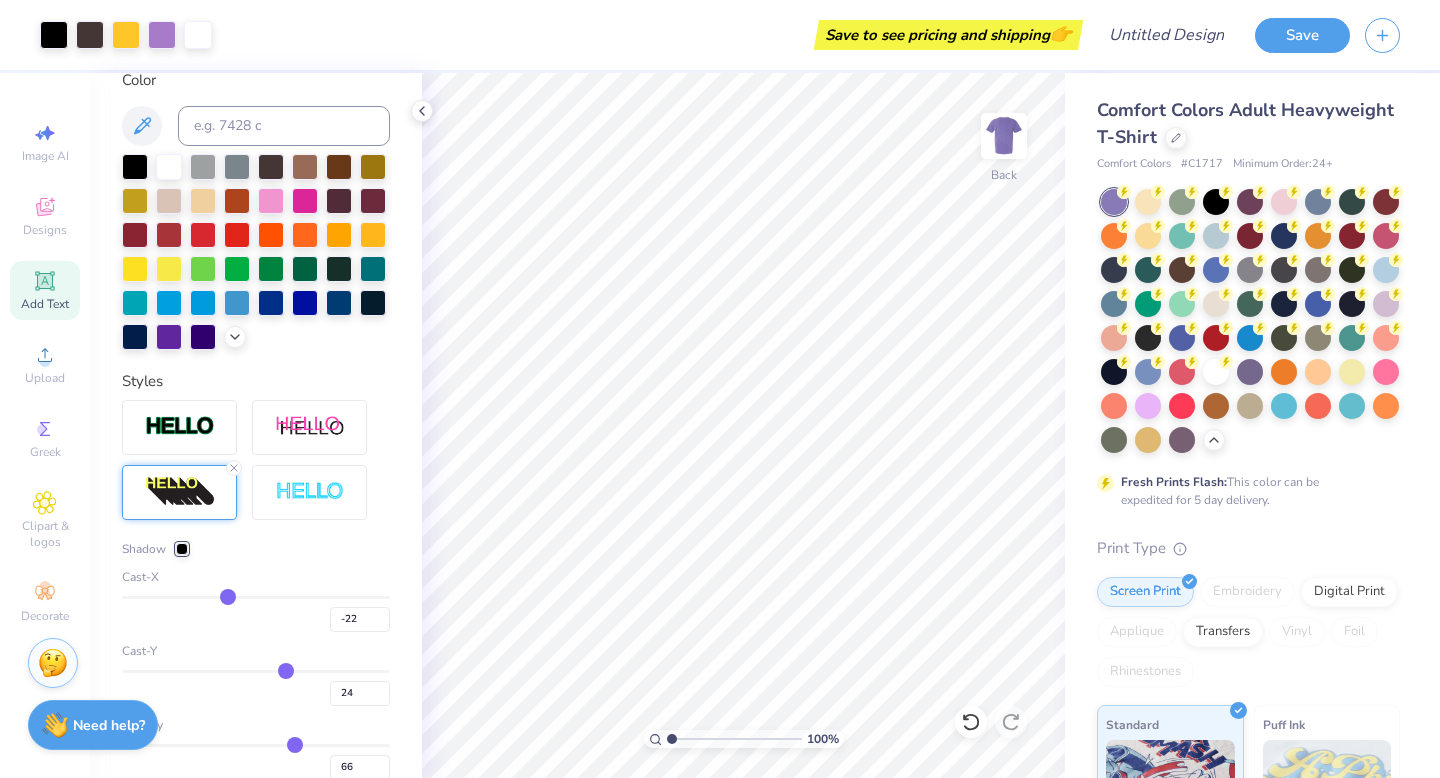 drag, startPoint x: 211, startPoint y: 595, endPoint x: 228, endPoint y: 597, distance: 17.117243 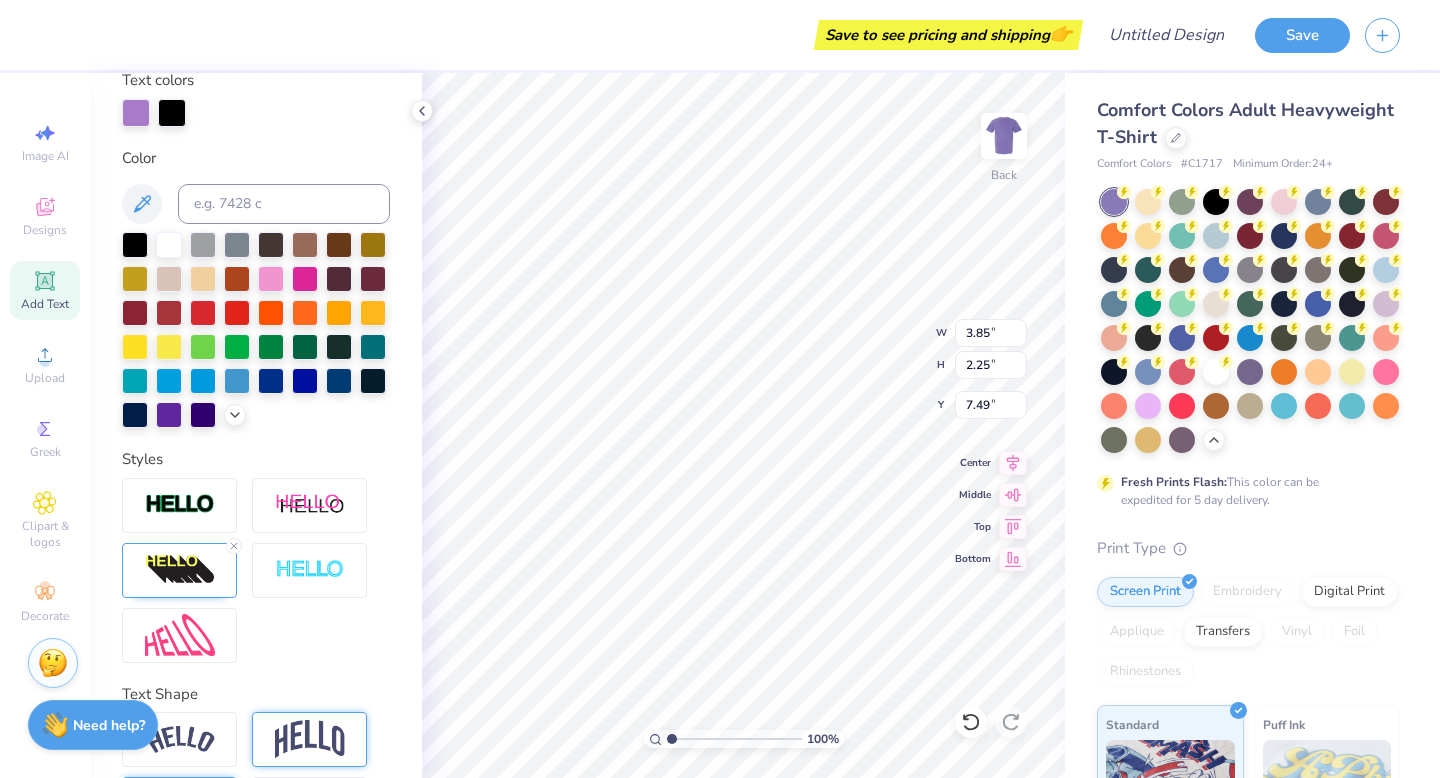 scroll, scrollTop: 462, scrollLeft: 0, axis: vertical 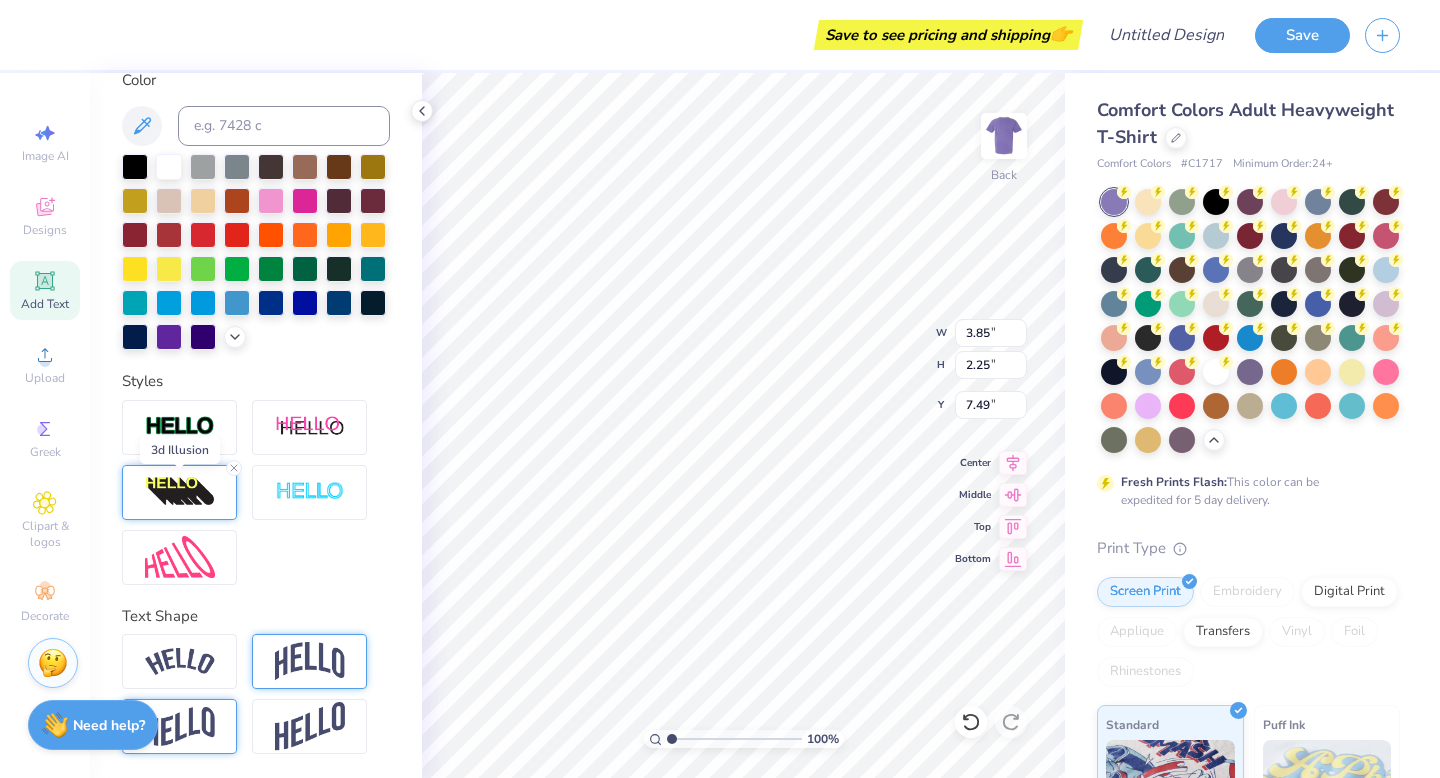click at bounding box center [180, 492] 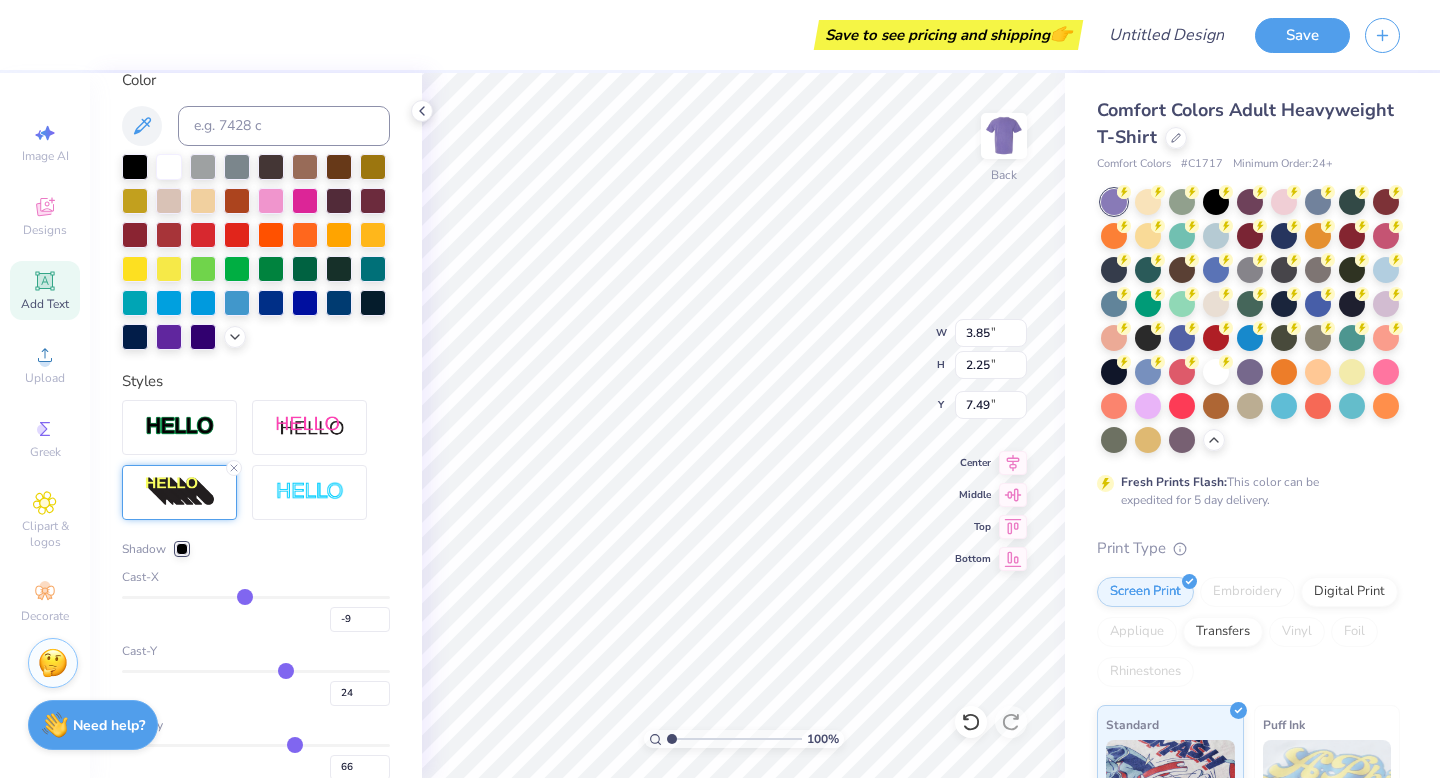 drag, startPoint x: 229, startPoint y: 597, endPoint x: 244, endPoint y: 597, distance: 15 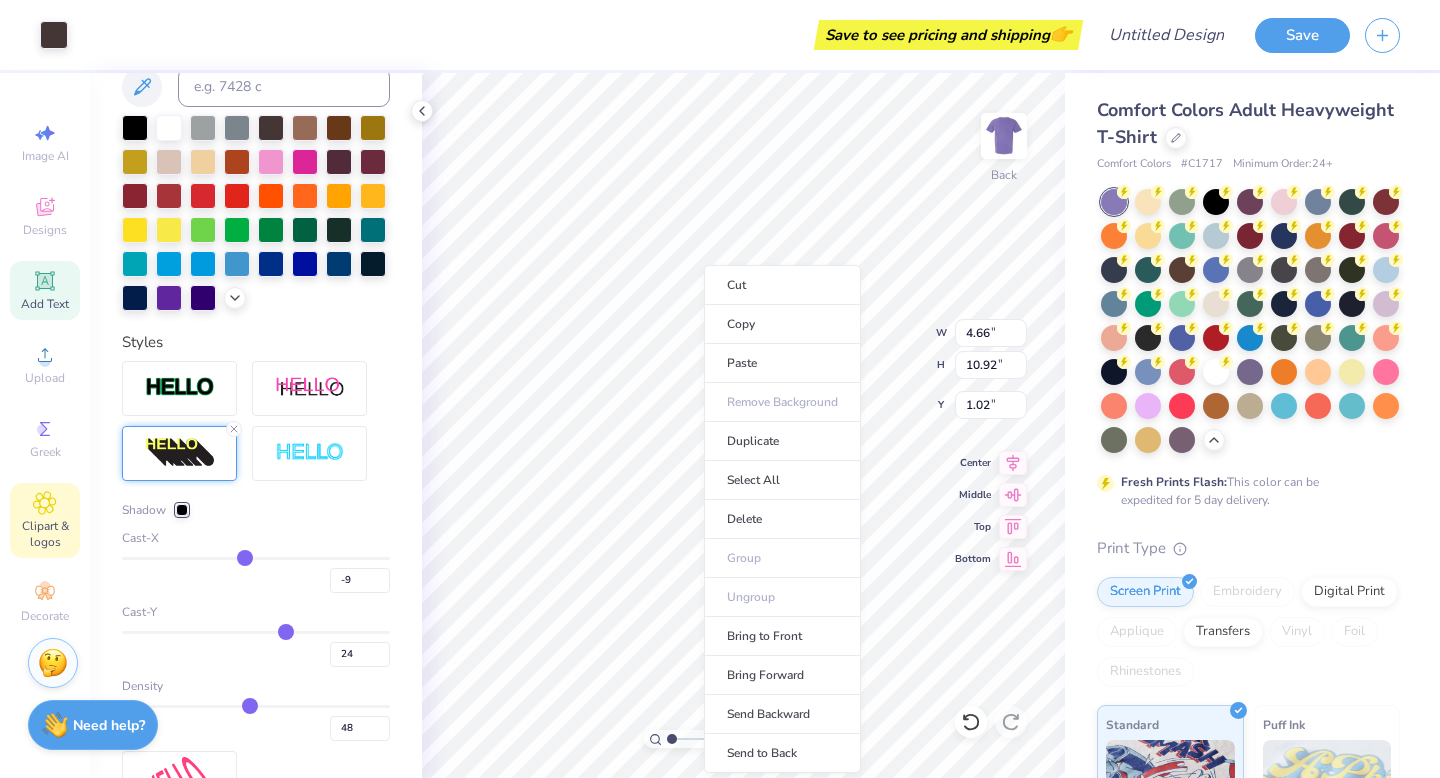 scroll, scrollTop: 548, scrollLeft: 0, axis: vertical 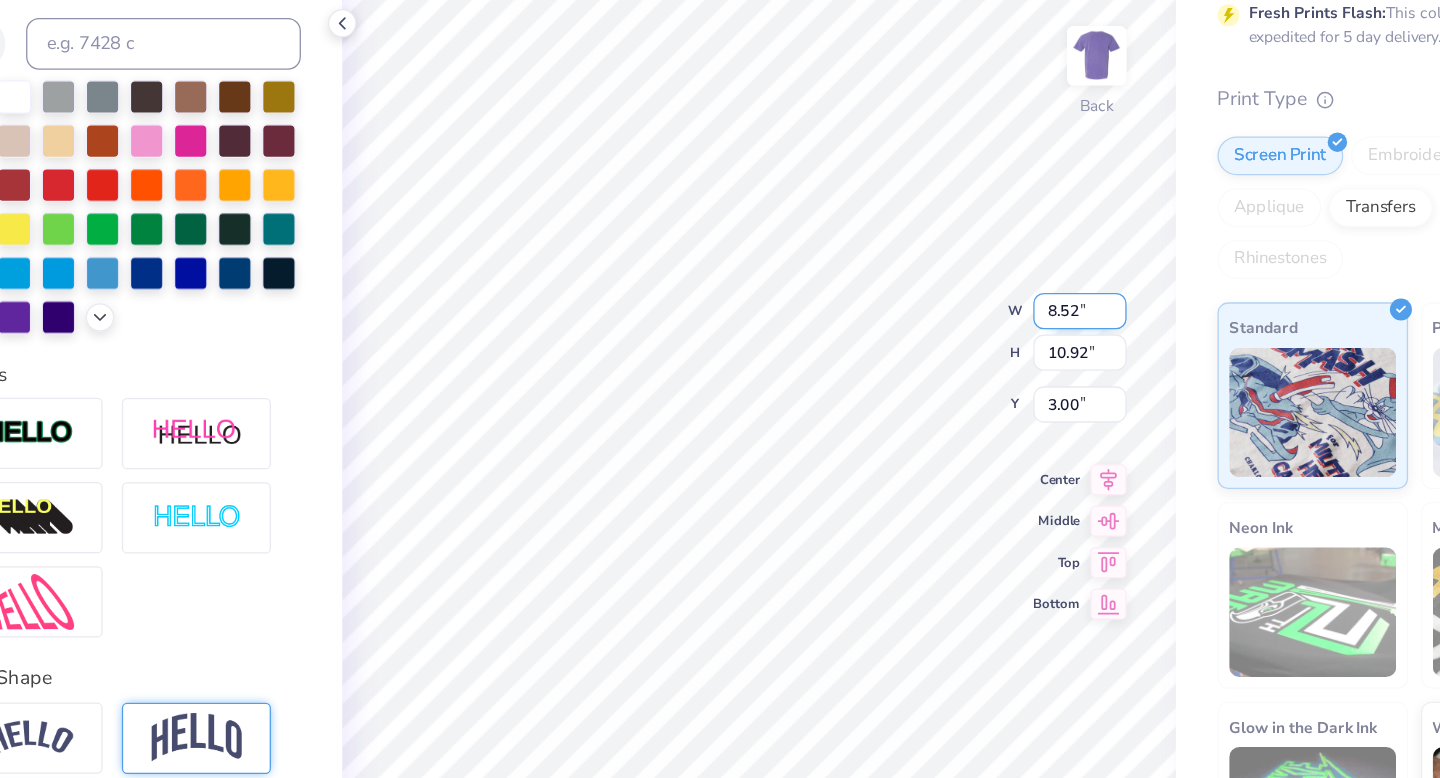 click on "100  % Back W 8.52 8.52 " H 10.92 10.92 " Y 3.00 3.00 " Center Middle Top Bottom" at bounding box center [743, 425] 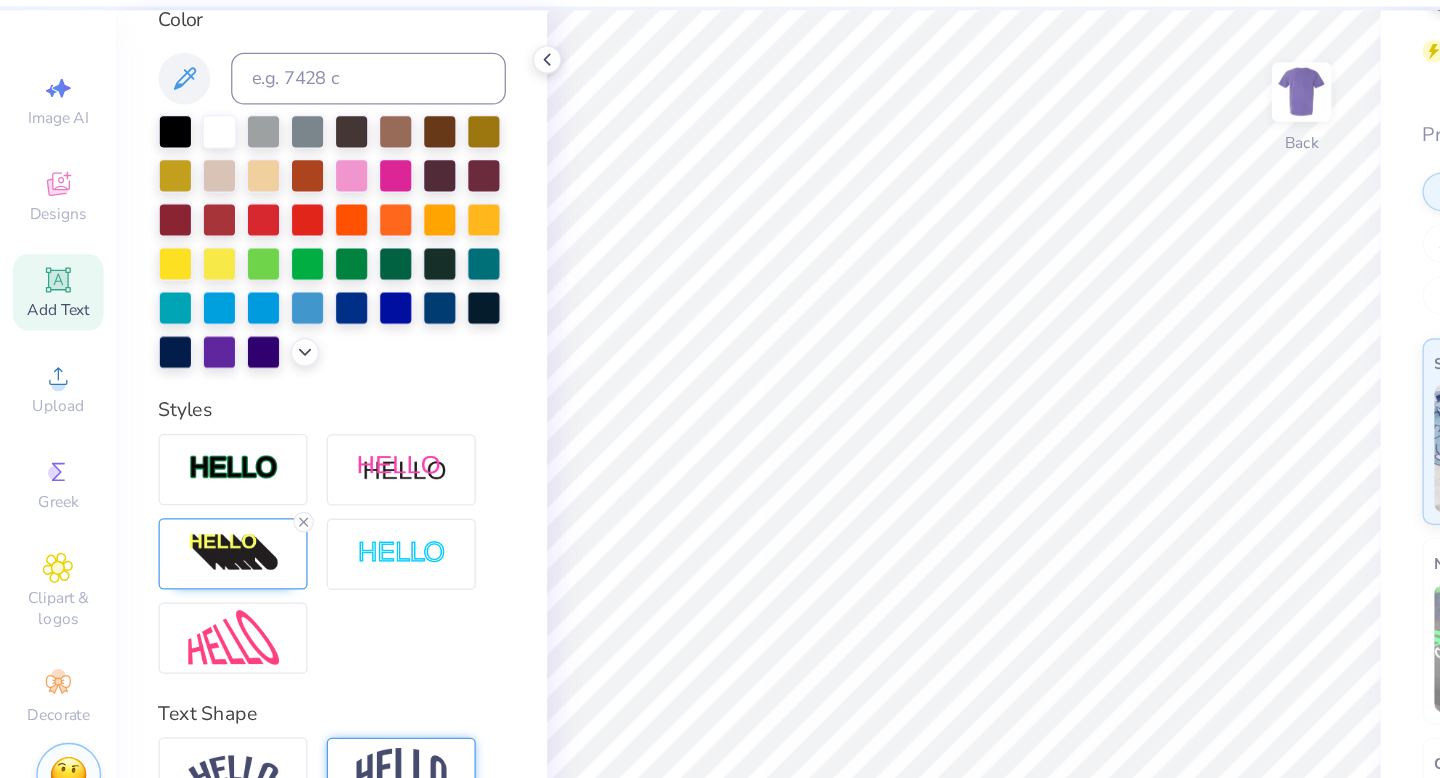 scroll, scrollTop: 462, scrollLeft: 0, axis: vertical 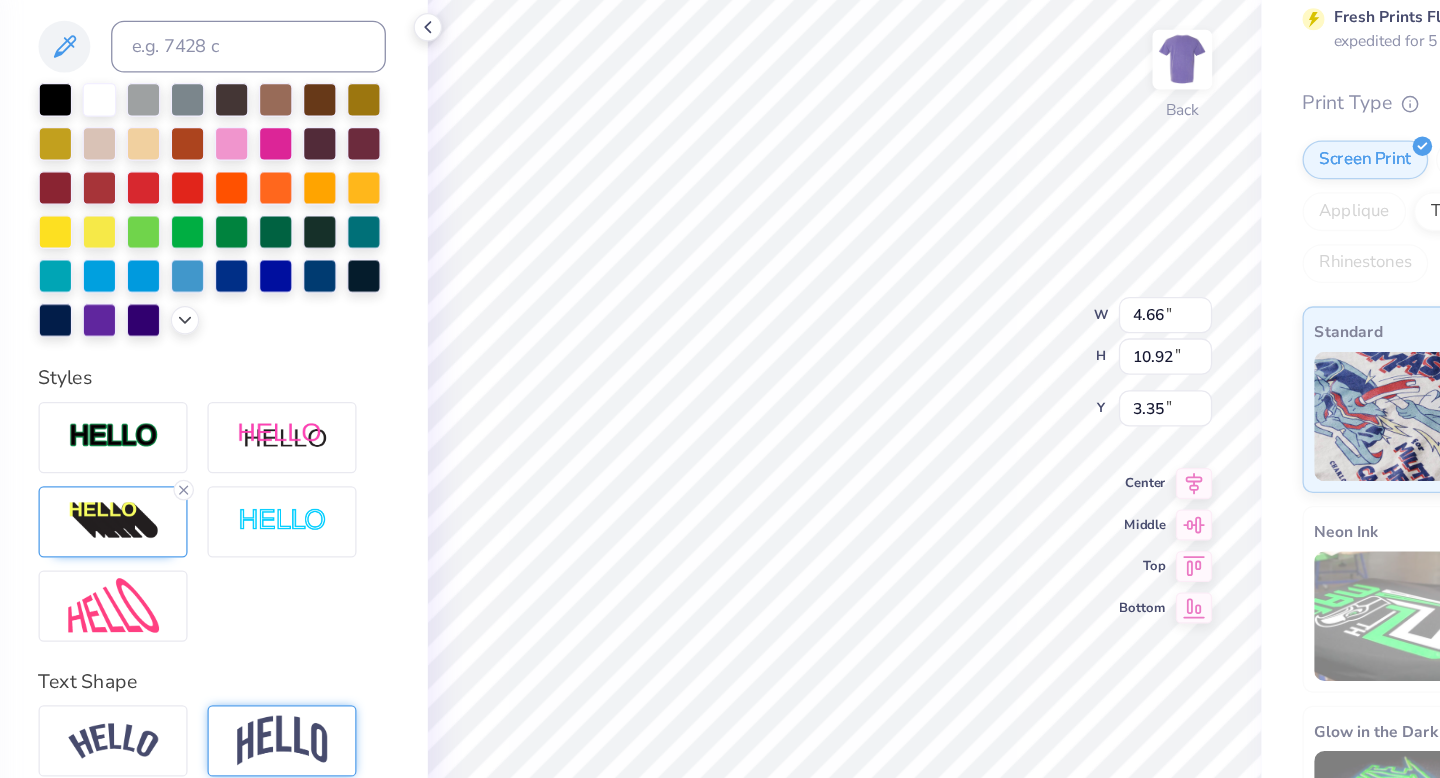 click on "100  % Back W 4.66 4.66 " H 10.92 10.92 " Y 3.35 3.35 " Center Middle Top Bottom" at bounding box center (743, 425) 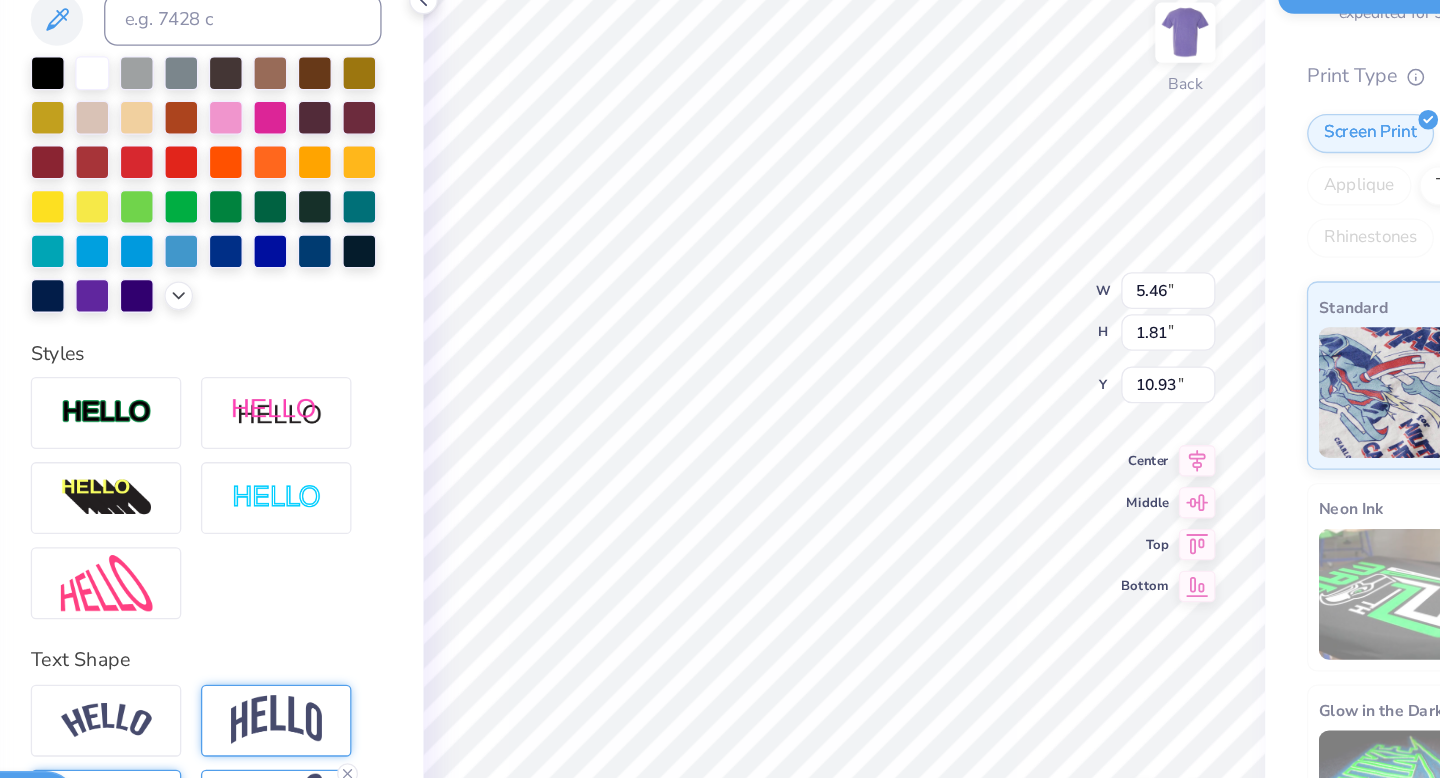 scroll, scrollTop: 384, scrollLeft: 0, axis: vertical 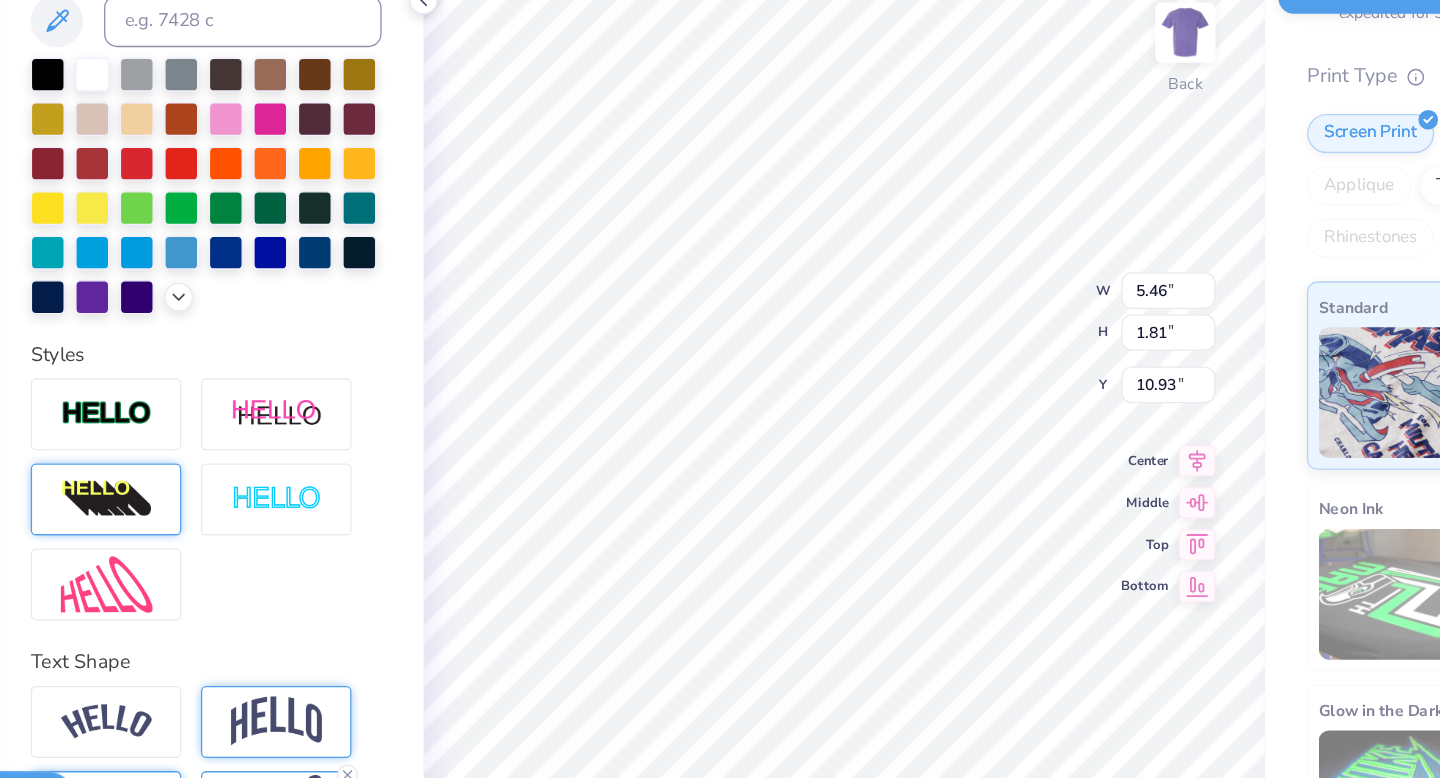 click at bounding box center [180, 493] 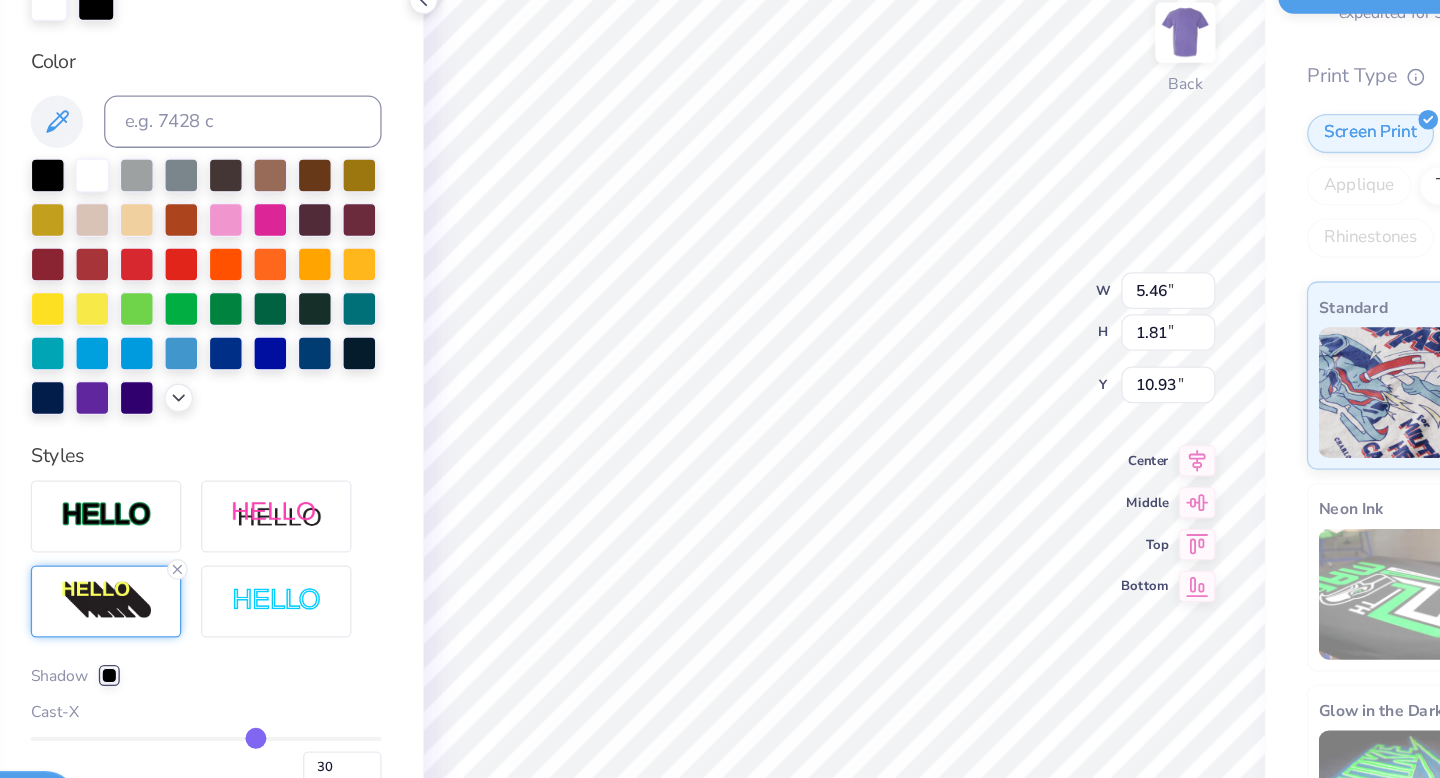 scroll, scrollTop: 462, scrollLeft: 0, axis: vertical 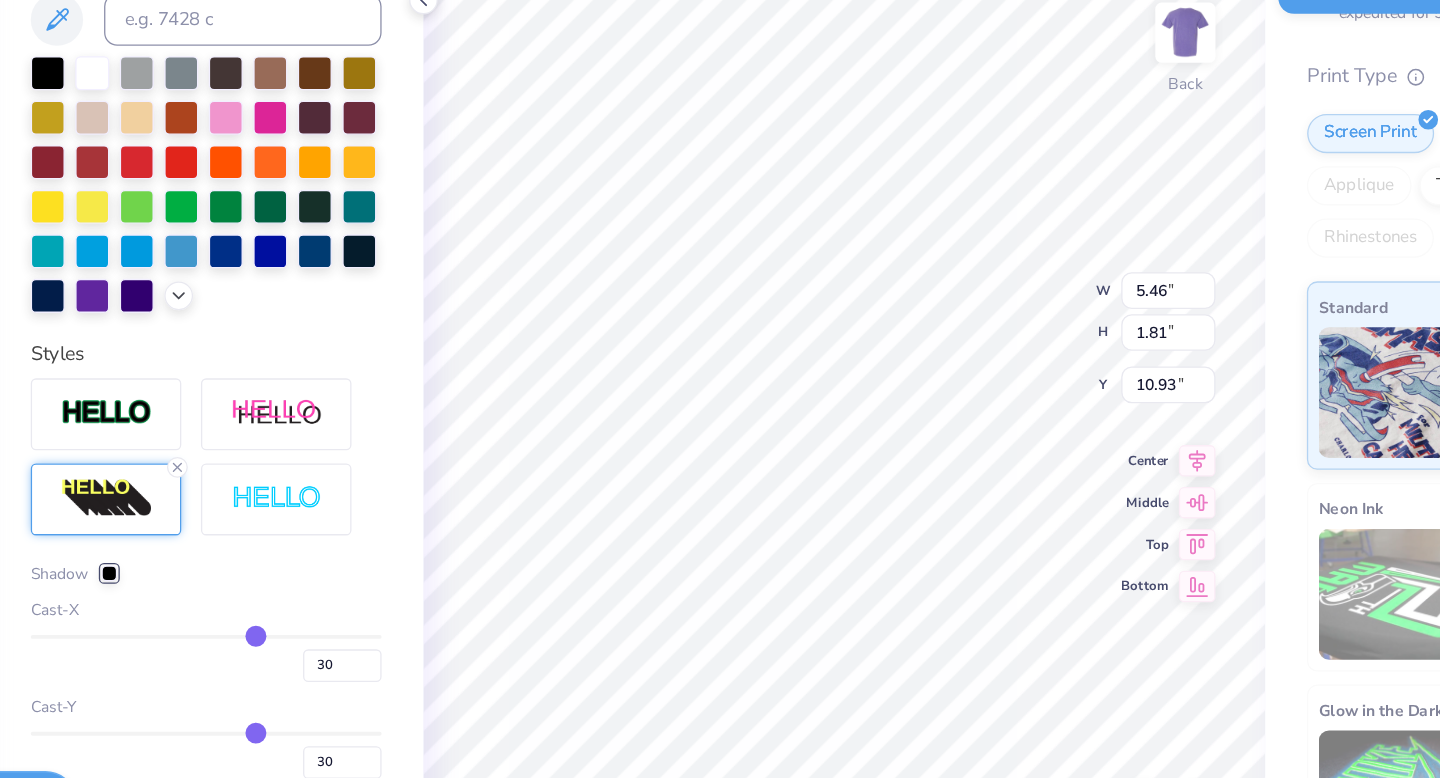 click on "Personalized Names Personalized Numbers Text Tool  Add Font Font Honey Script Switch to Greek Letters Format Text colors Color Styles Shadow Cast-X 30 Cast-Y 30 Density 66 Text Shape" at bounding box center (256, 425) 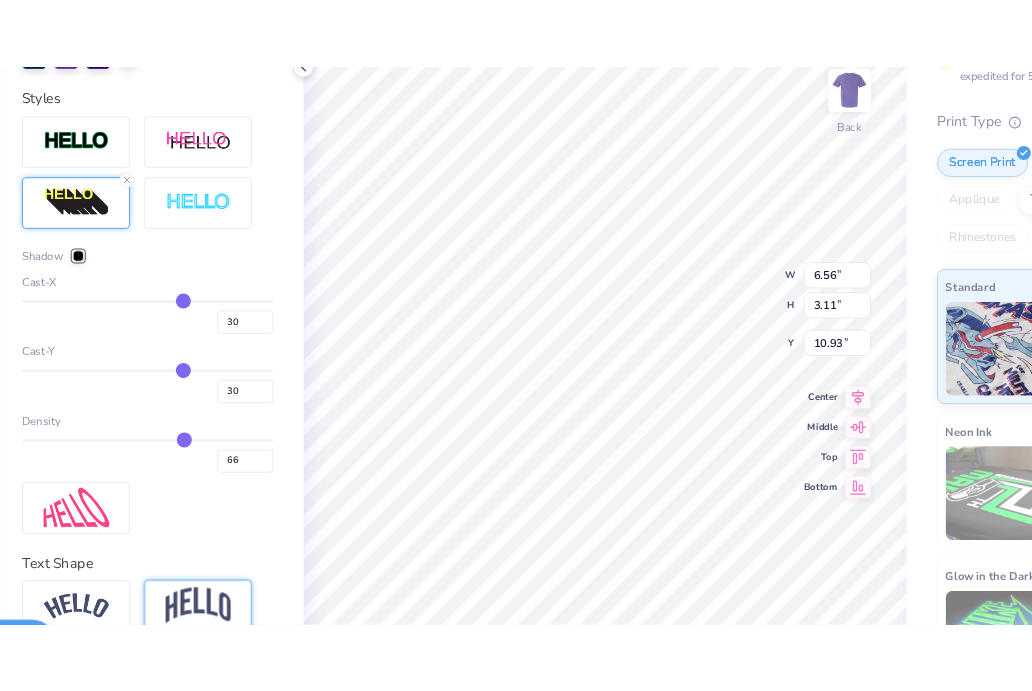 scroll, scrollTop: 713, scrollLeft: 0, axis: vertical 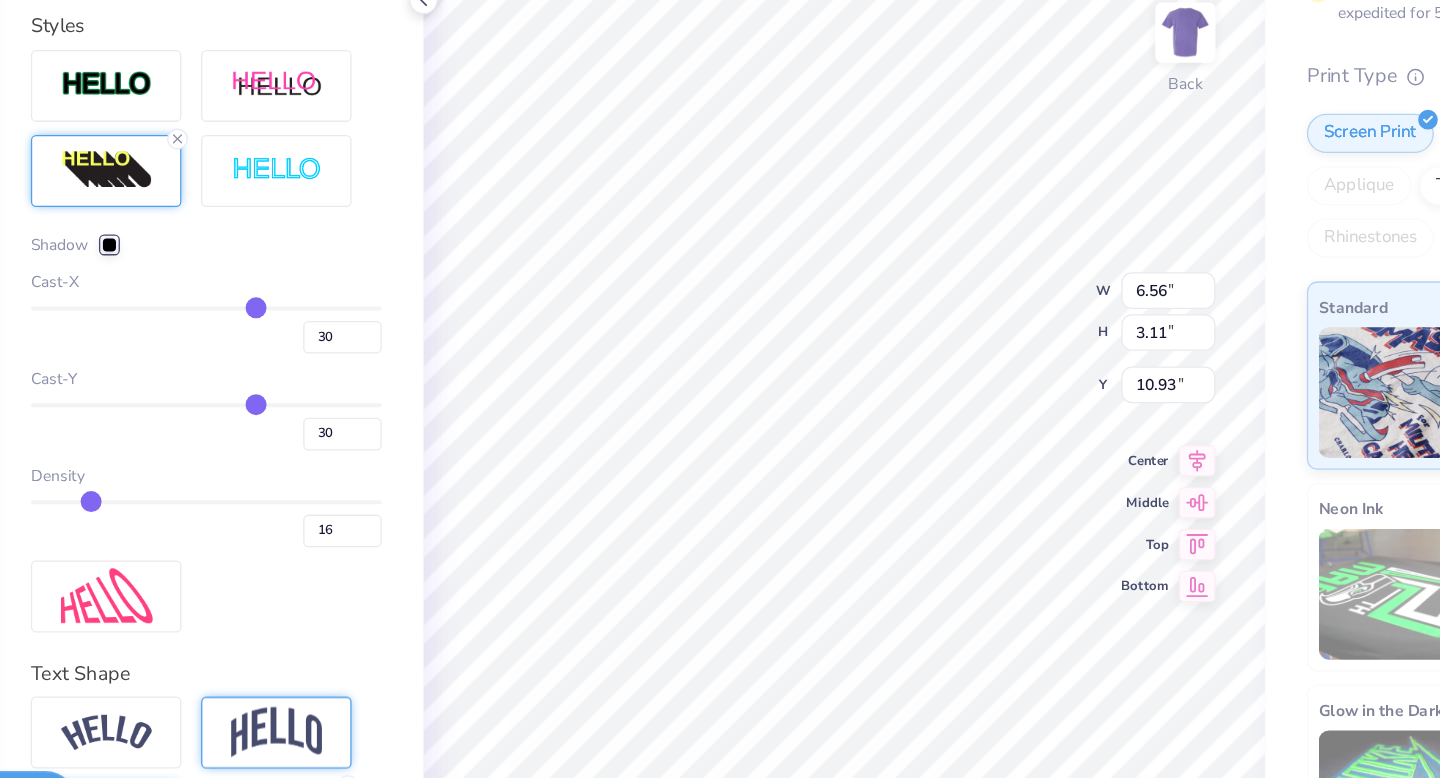 drag, startPoint x: 294, startPoint y: 492, endPoint x: 167, endPoint y: 492, distance: 127 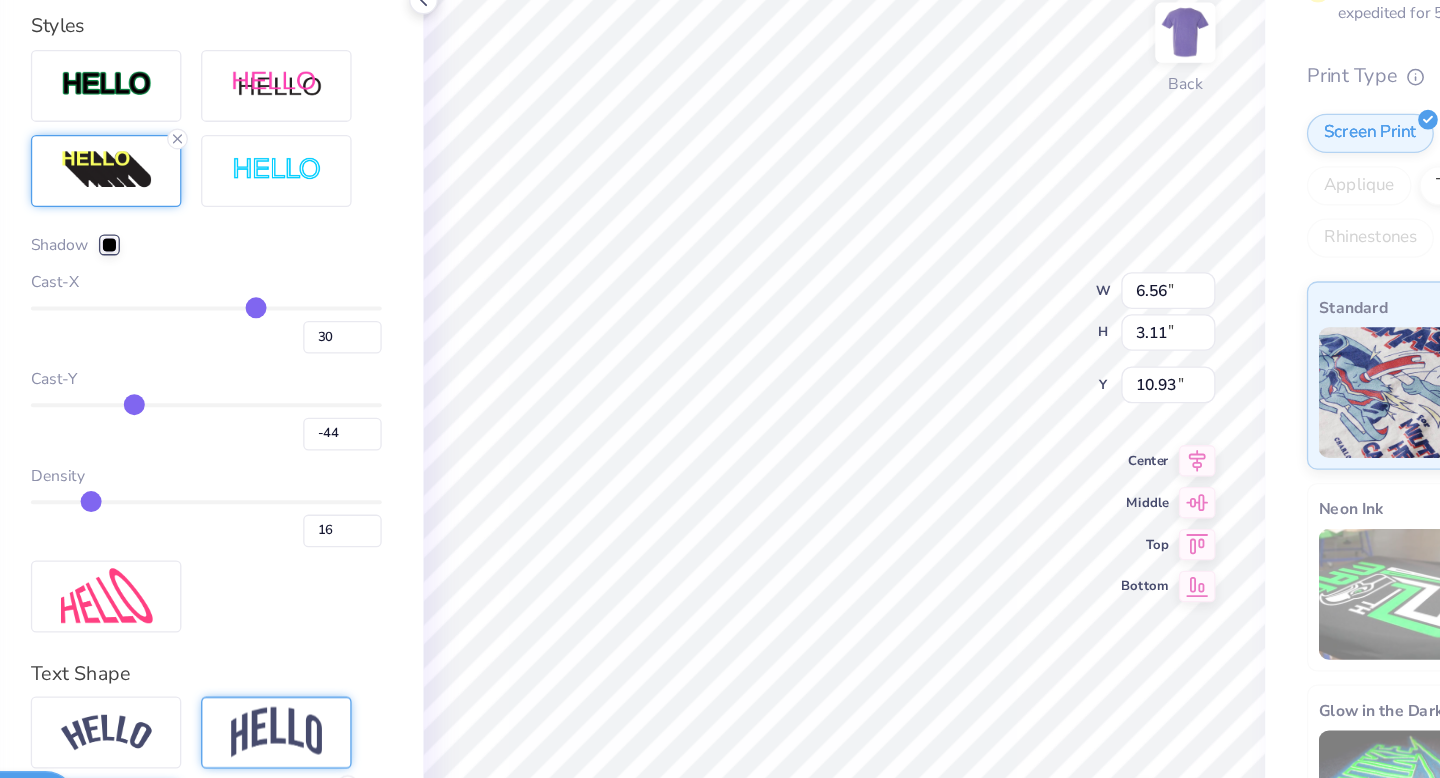 drag, startPoint x: 294, startPoint y: 419, endPoint x: 199, endPoint y: 418, distance: 95.005264 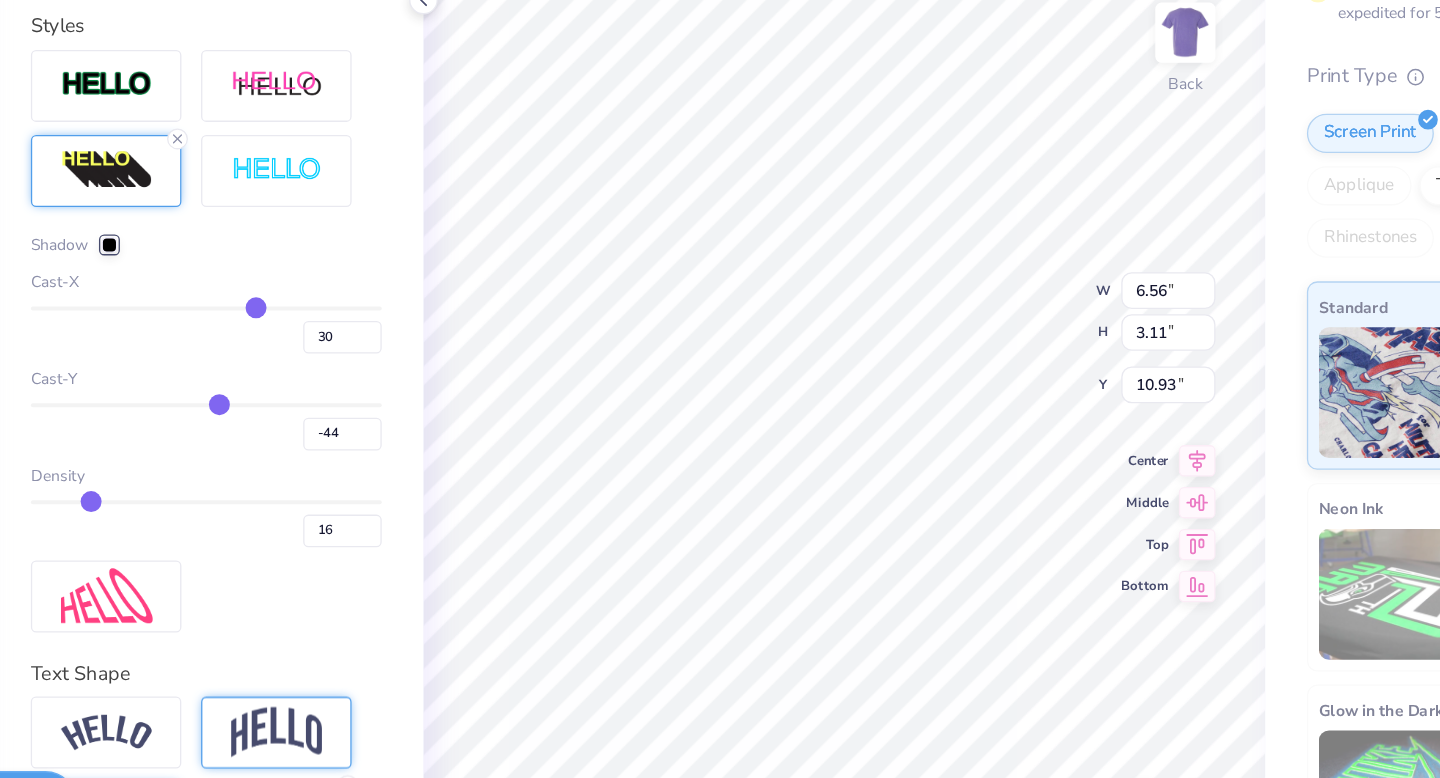 click at bounding box center (256, 420) 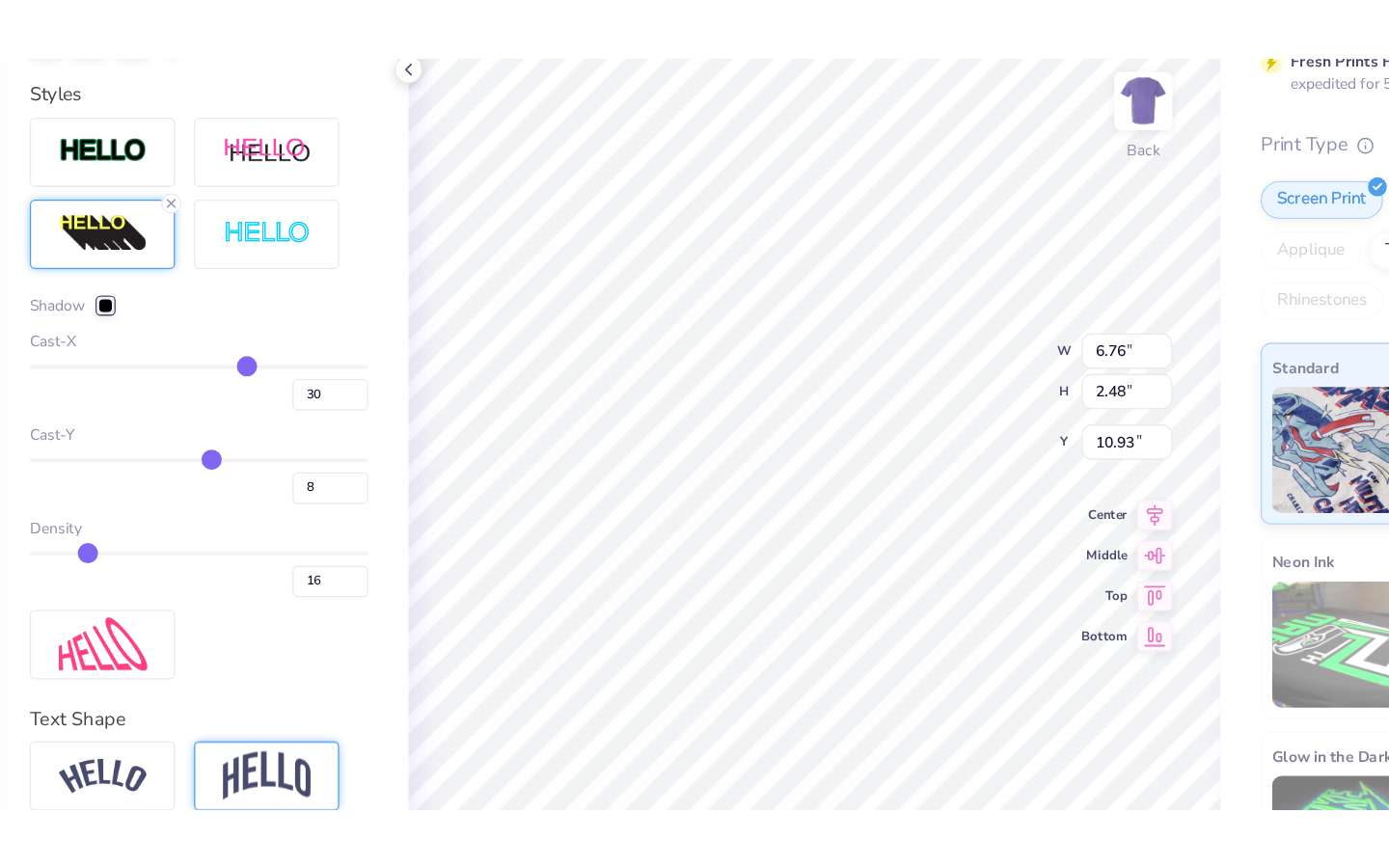 scroll, scrollTop: 366, scrollLeft: 0, axis: vertical 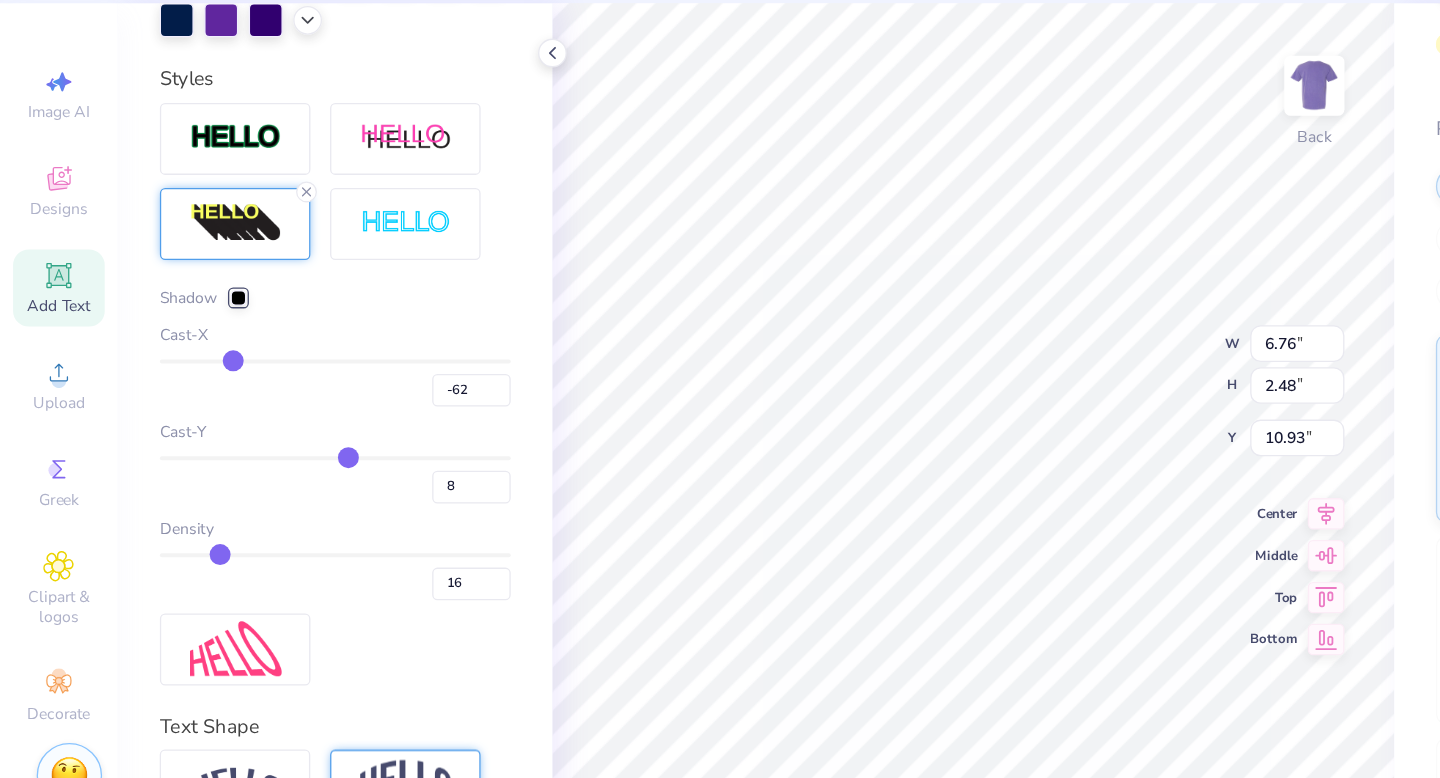 drag, startPoint x: 292, startPoint y: 349, endPoint x: 177, endPoint y: 343, distance: 115.15642 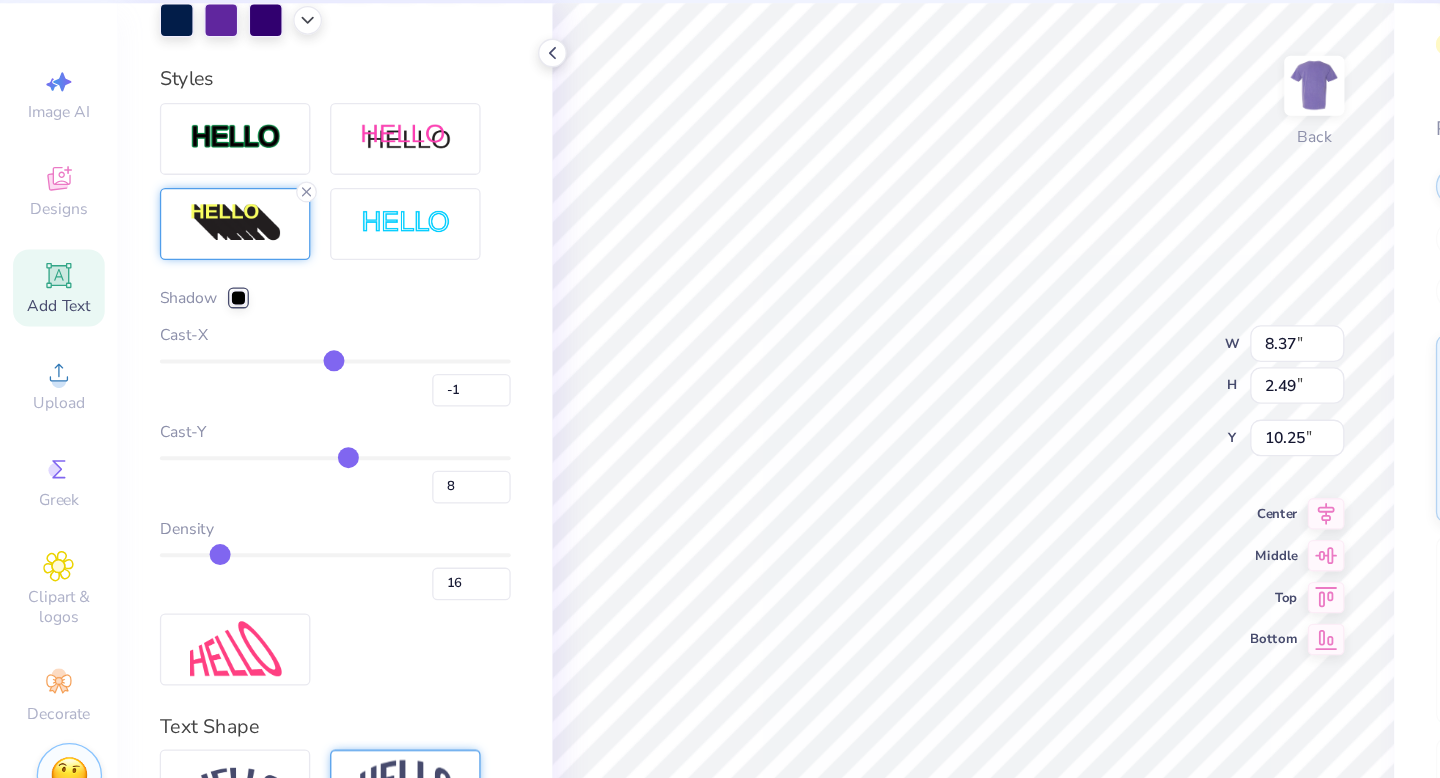 drag, startPoint x: 177, startPoint y: 343, endPoint x: 266, endPoint y: 343, distance: 89 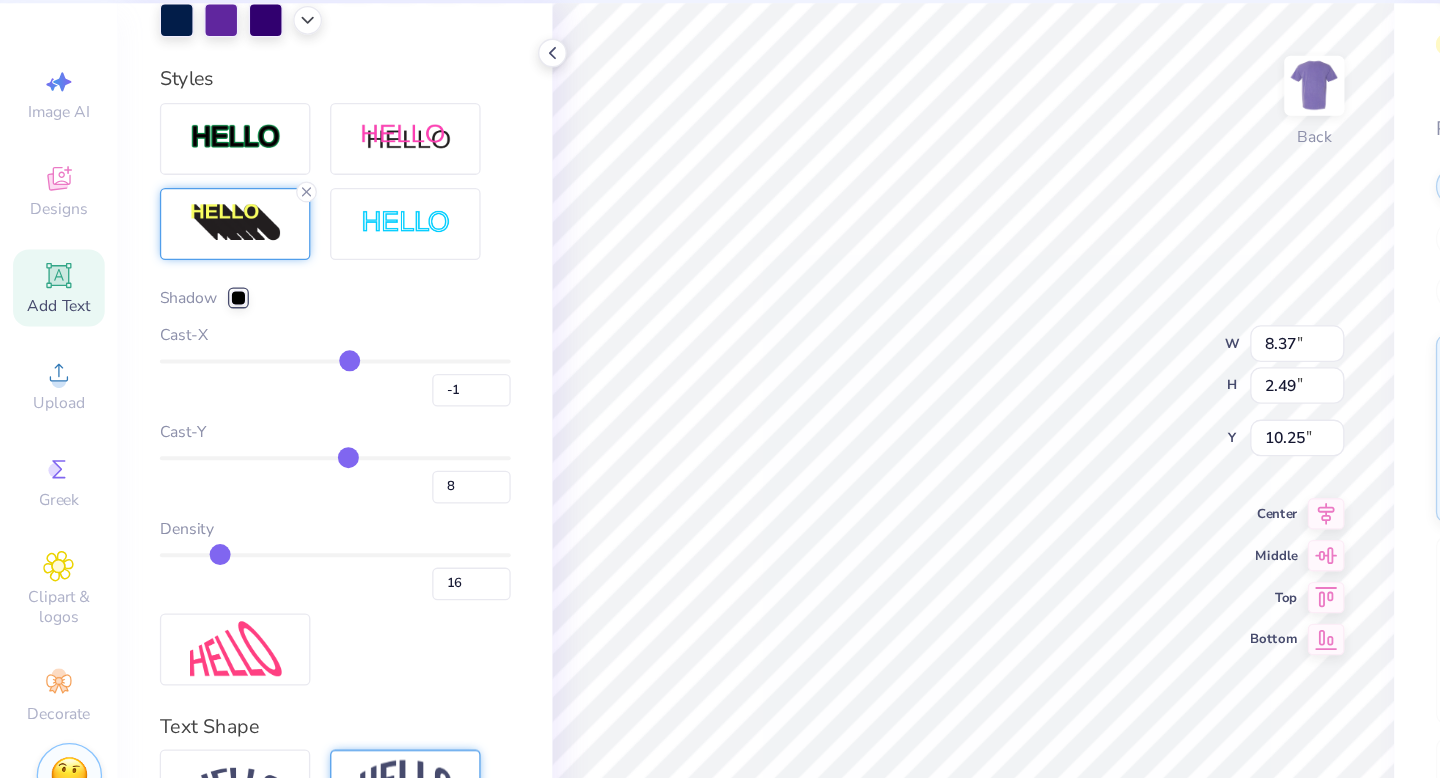 click at bounding box center [256, 346] 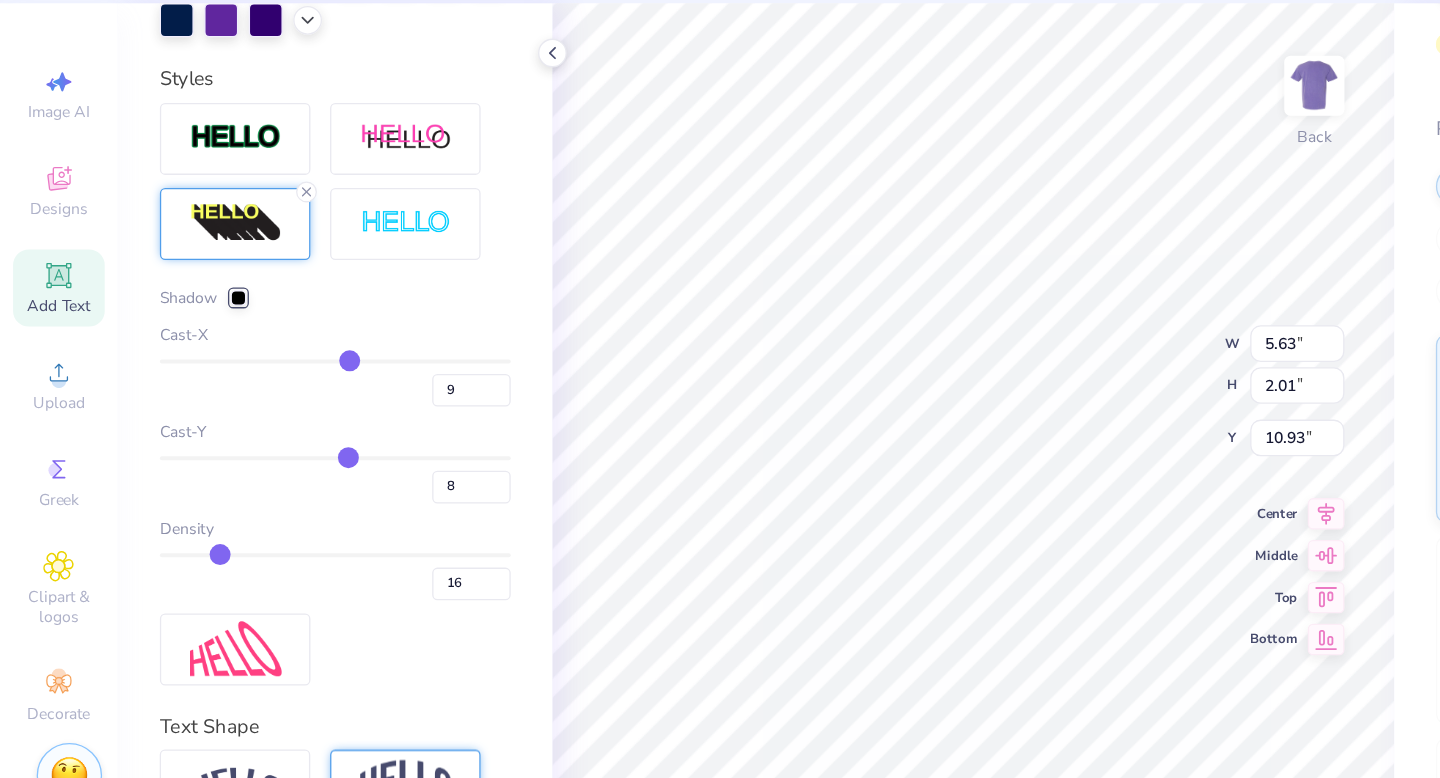 click at bounding box center [256, 346] 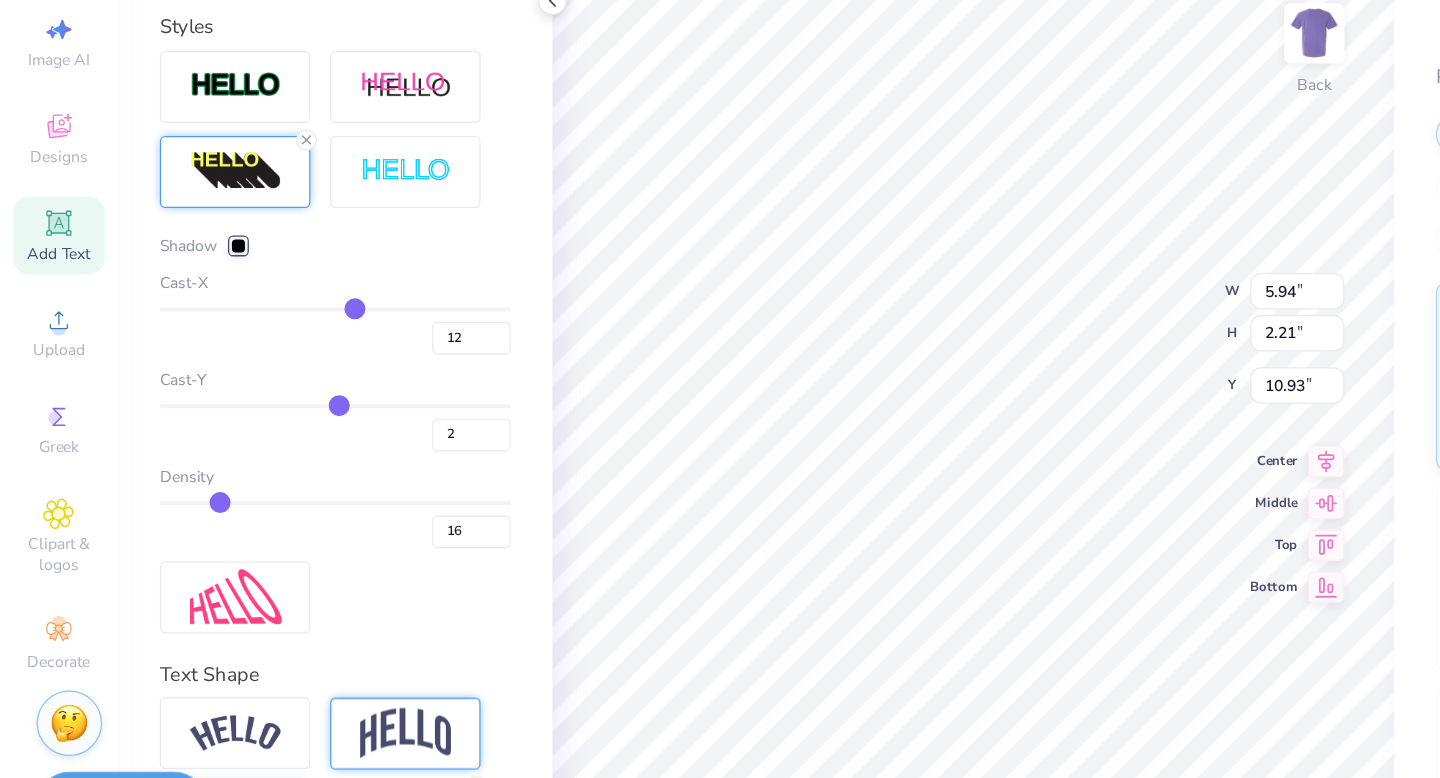 click at bounding box center (256, 420) 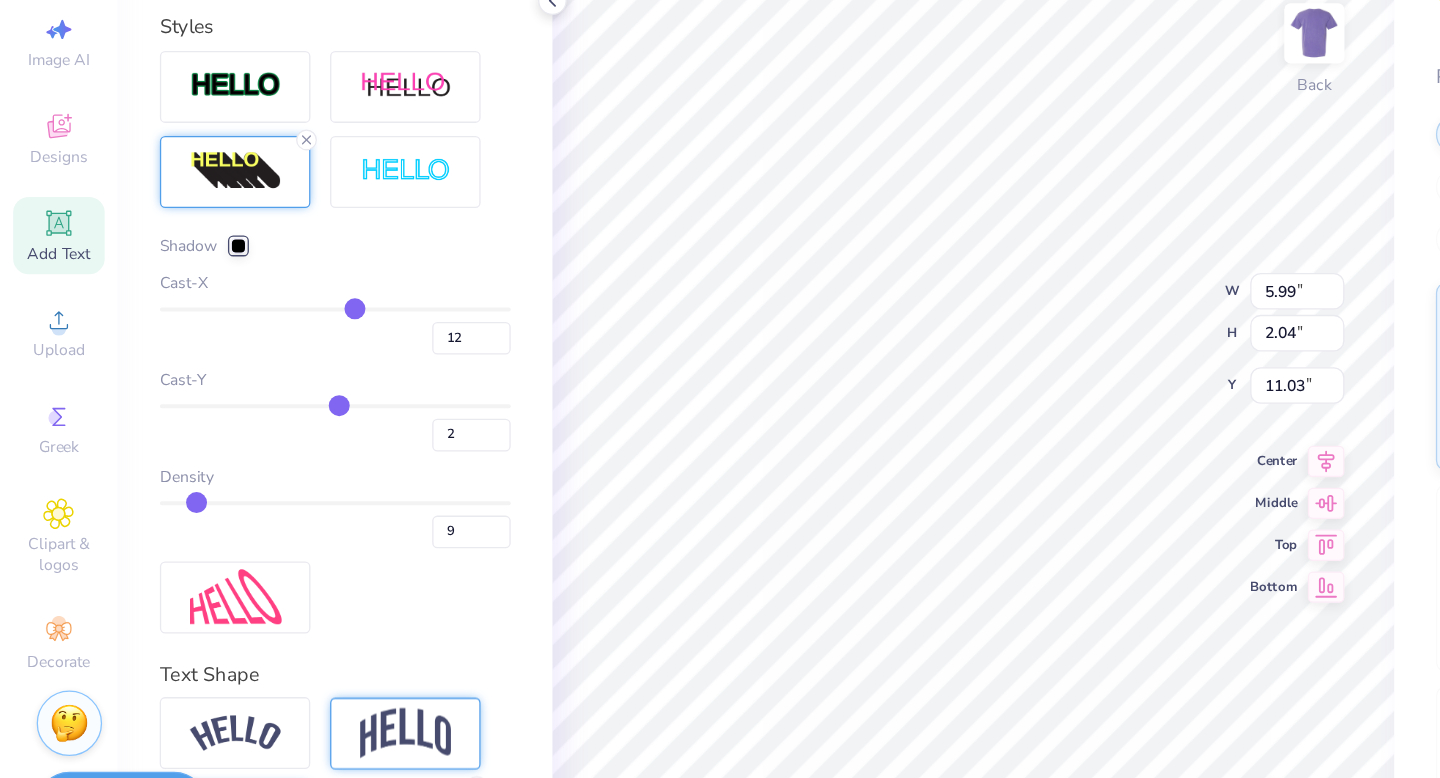 drag, startPoint x: 168, startPoint y: 492, endPoint x: 150, endPoint y: 492, distance: 18 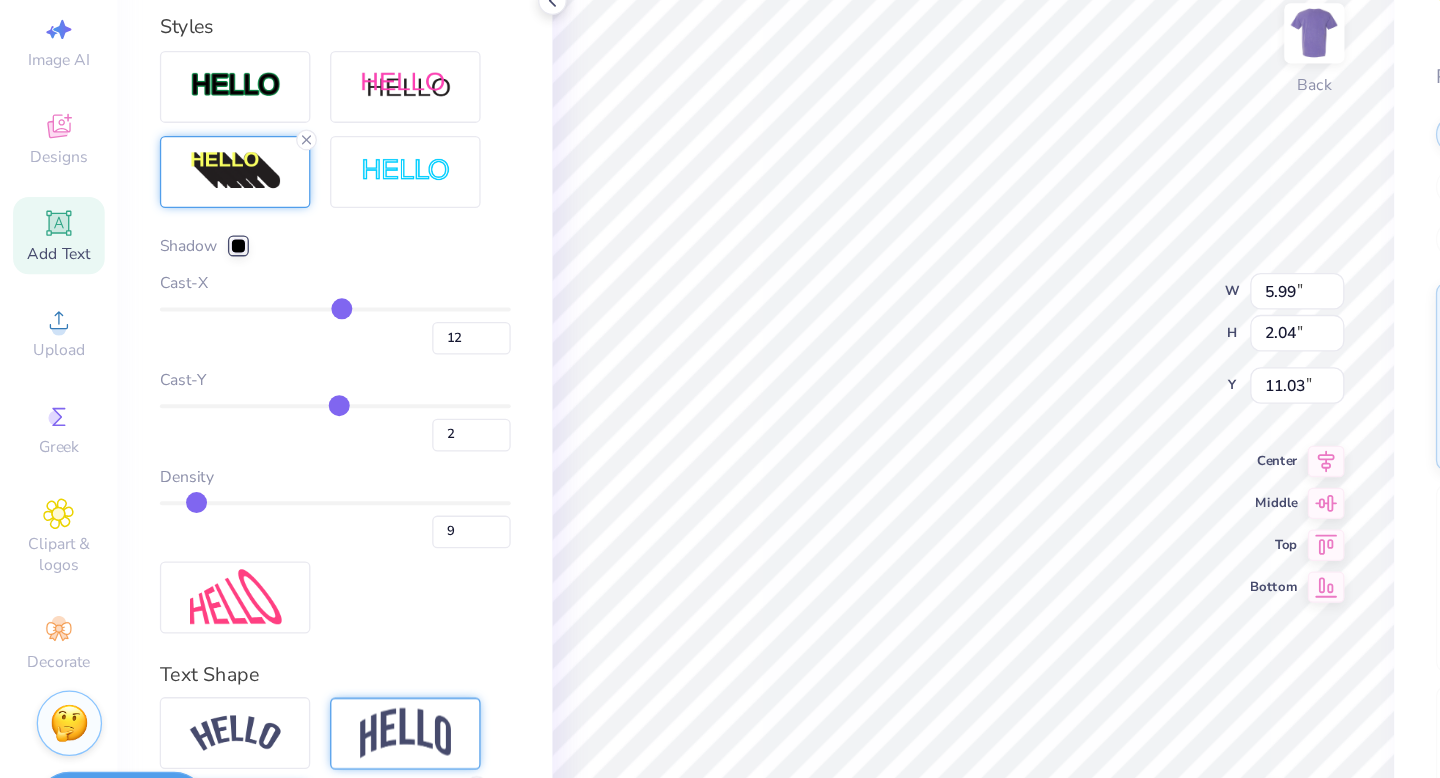 click at bounding box center (256, 346) 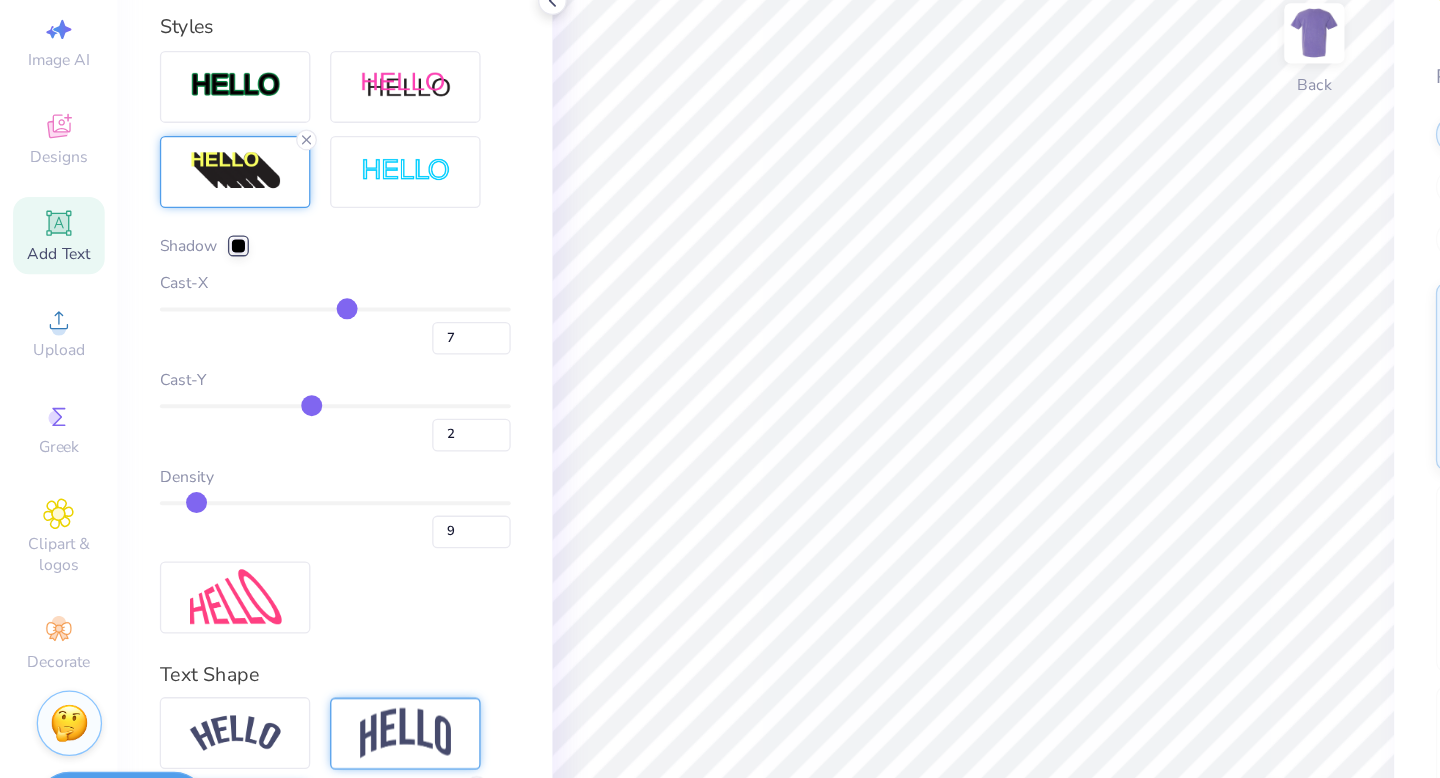 click at bounding box center [256, 420] 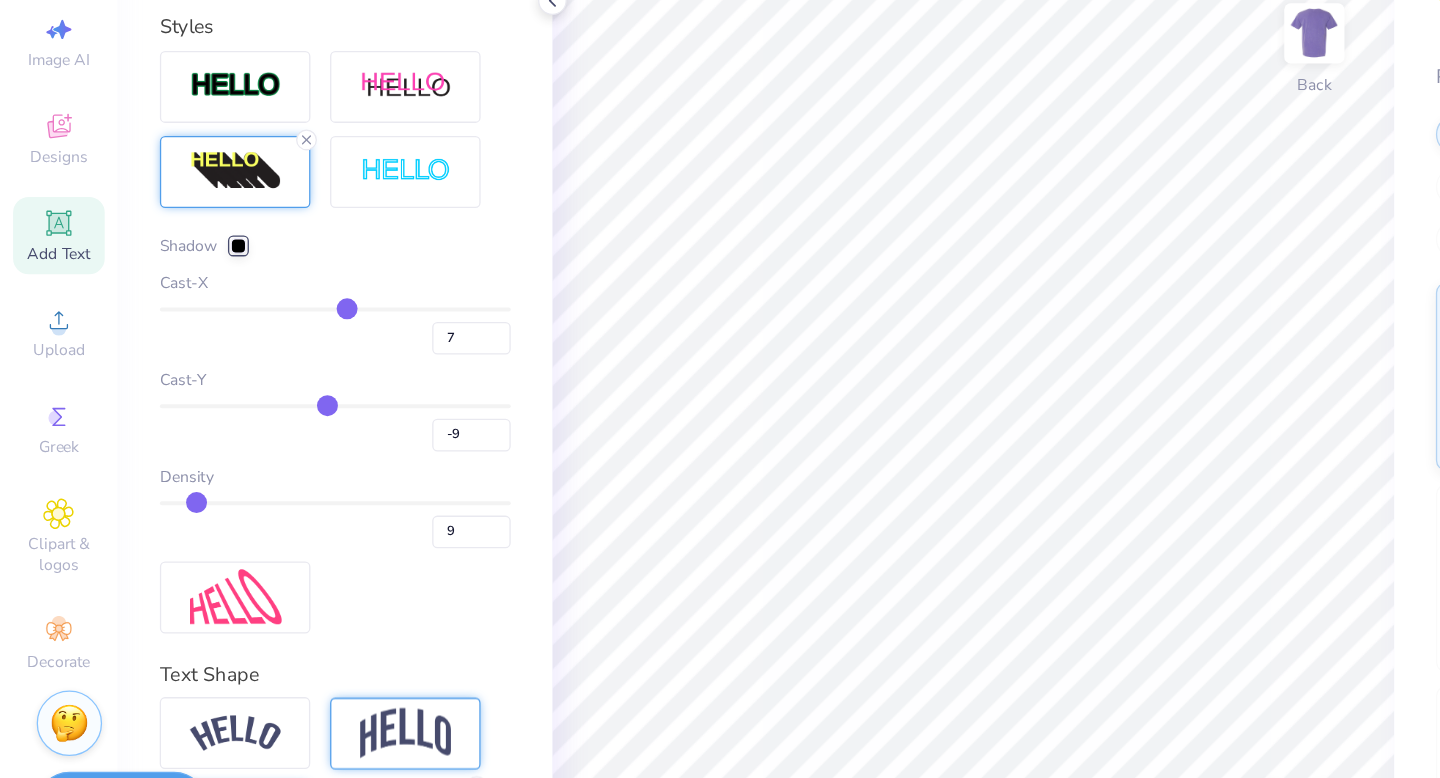 click at bounding box center (256, 420) 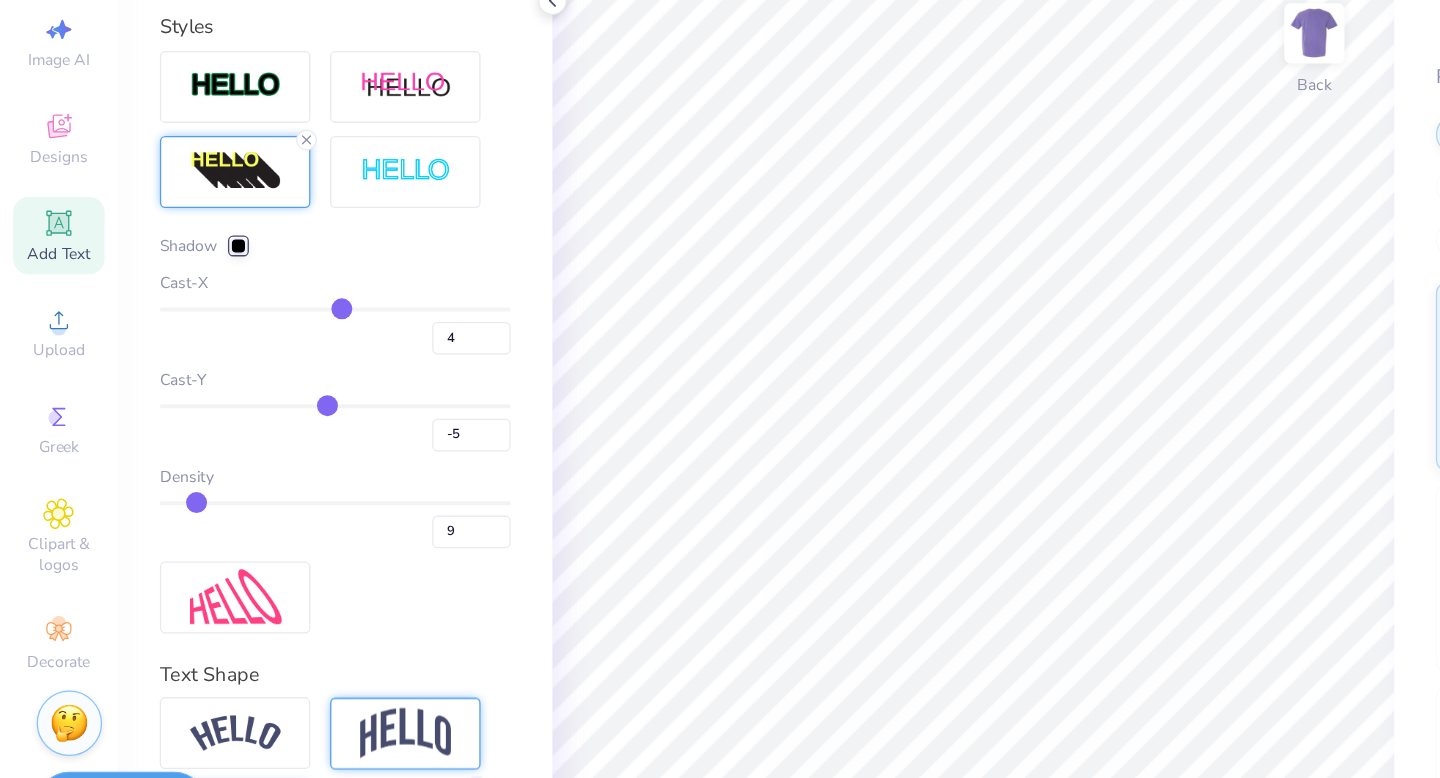 click at bounding box center [256, 346] 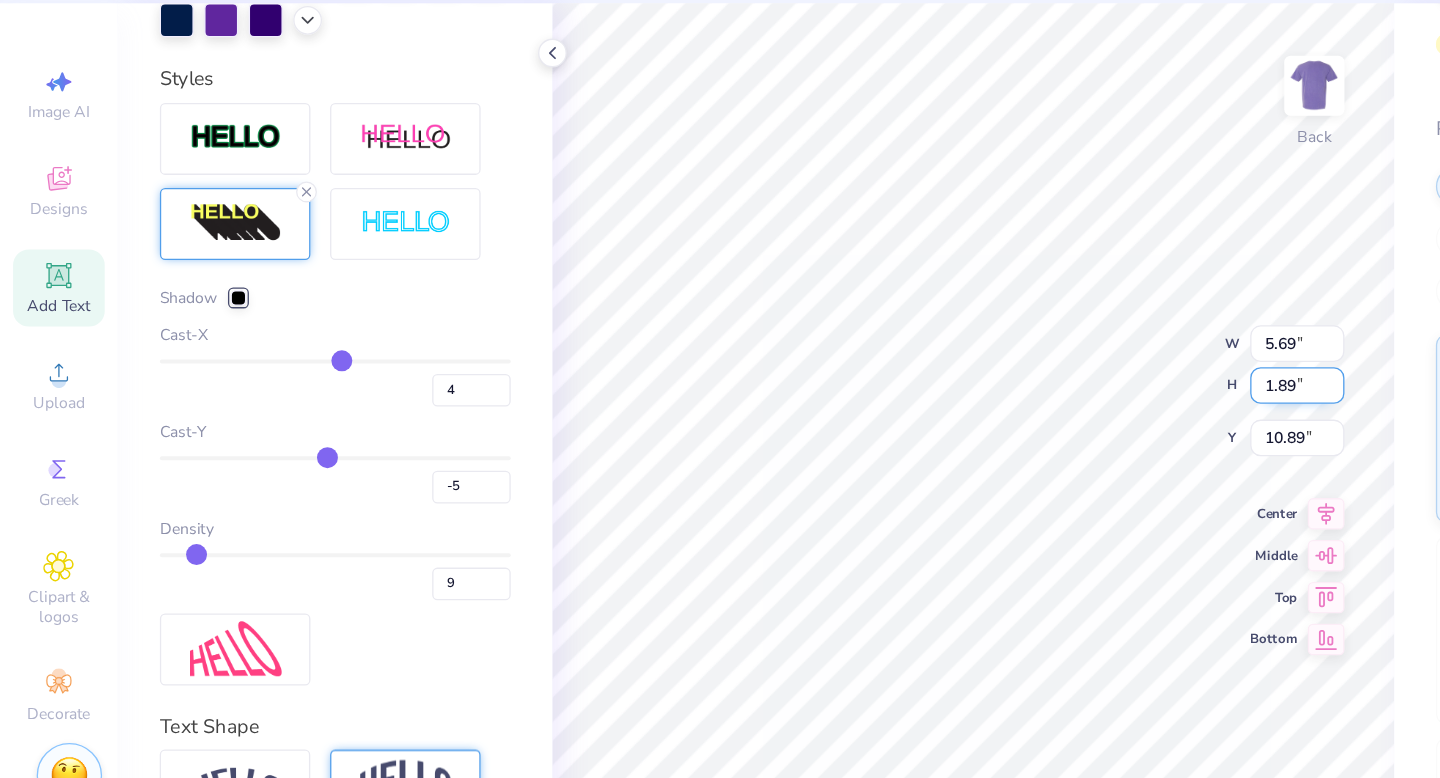 click on "100  % Back W 5.69 5.69 " H 1.89 1.89 " Y 10.89 10.89 " Center Middle Top Bottom" at bounding box center [743, 425] 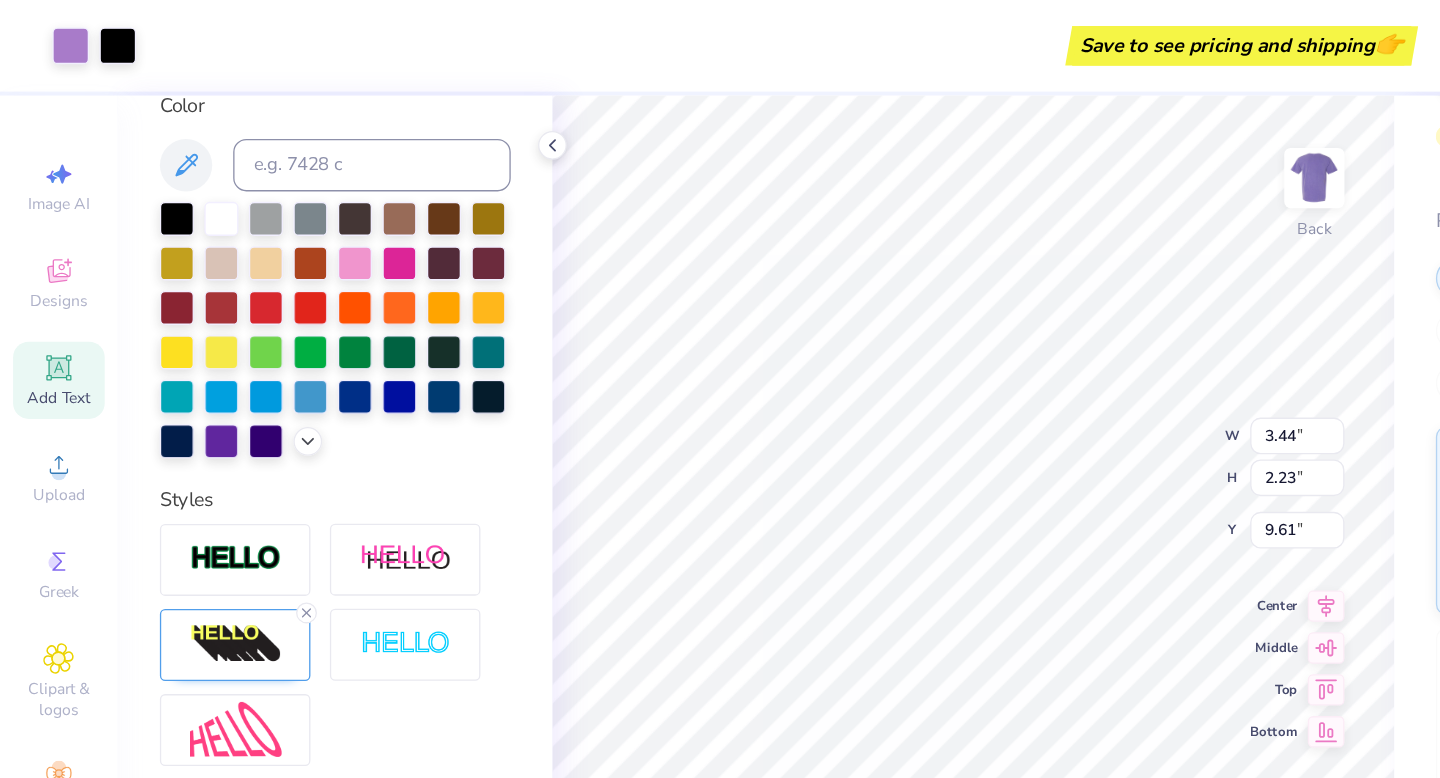 scroll, scrollTop: 462, scrollLeft: 0, axis: vertical 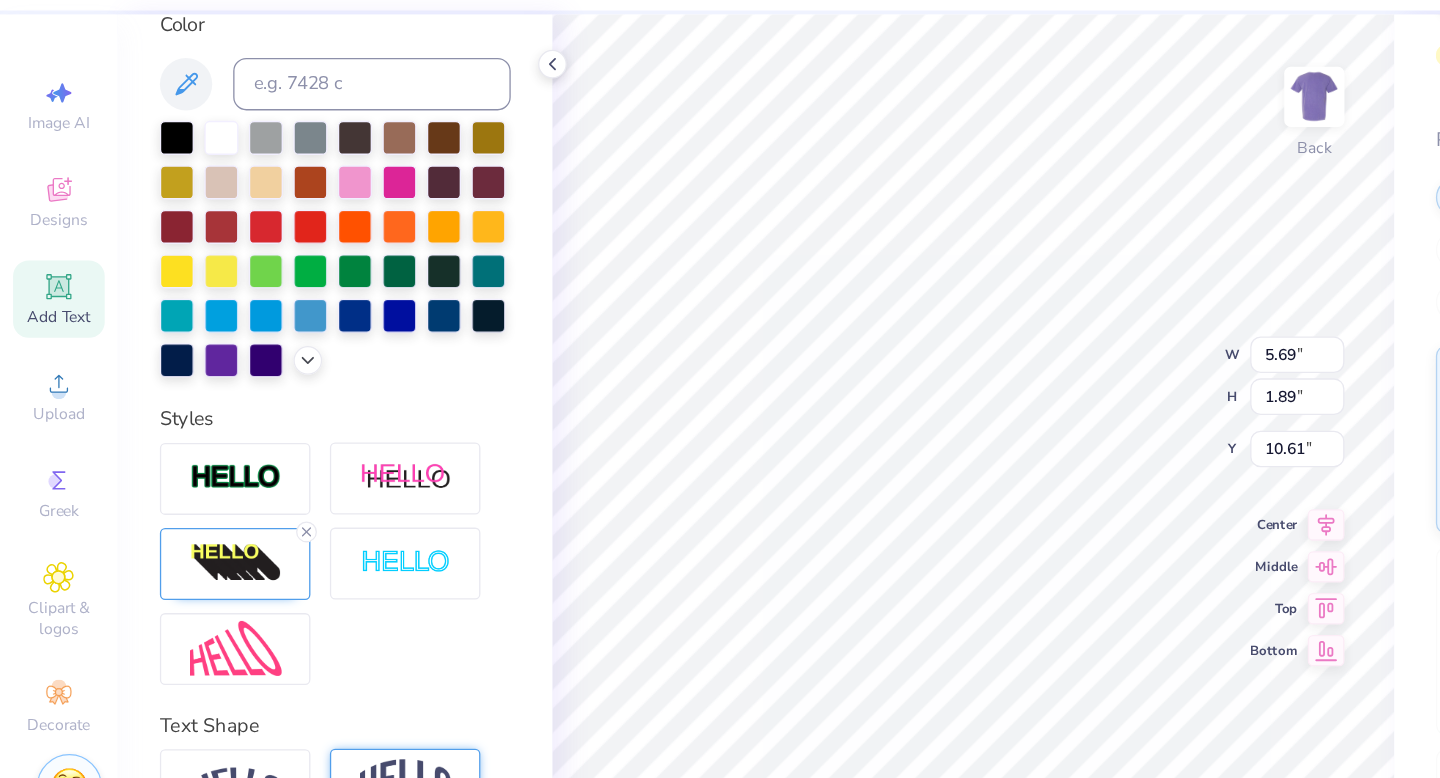 click on "100  % Back W 5.69 5.69 " H 1.89 1.89 " Y 10.61 10.61 " Center Middle Top Bottom" at bounding box center [743, 425] 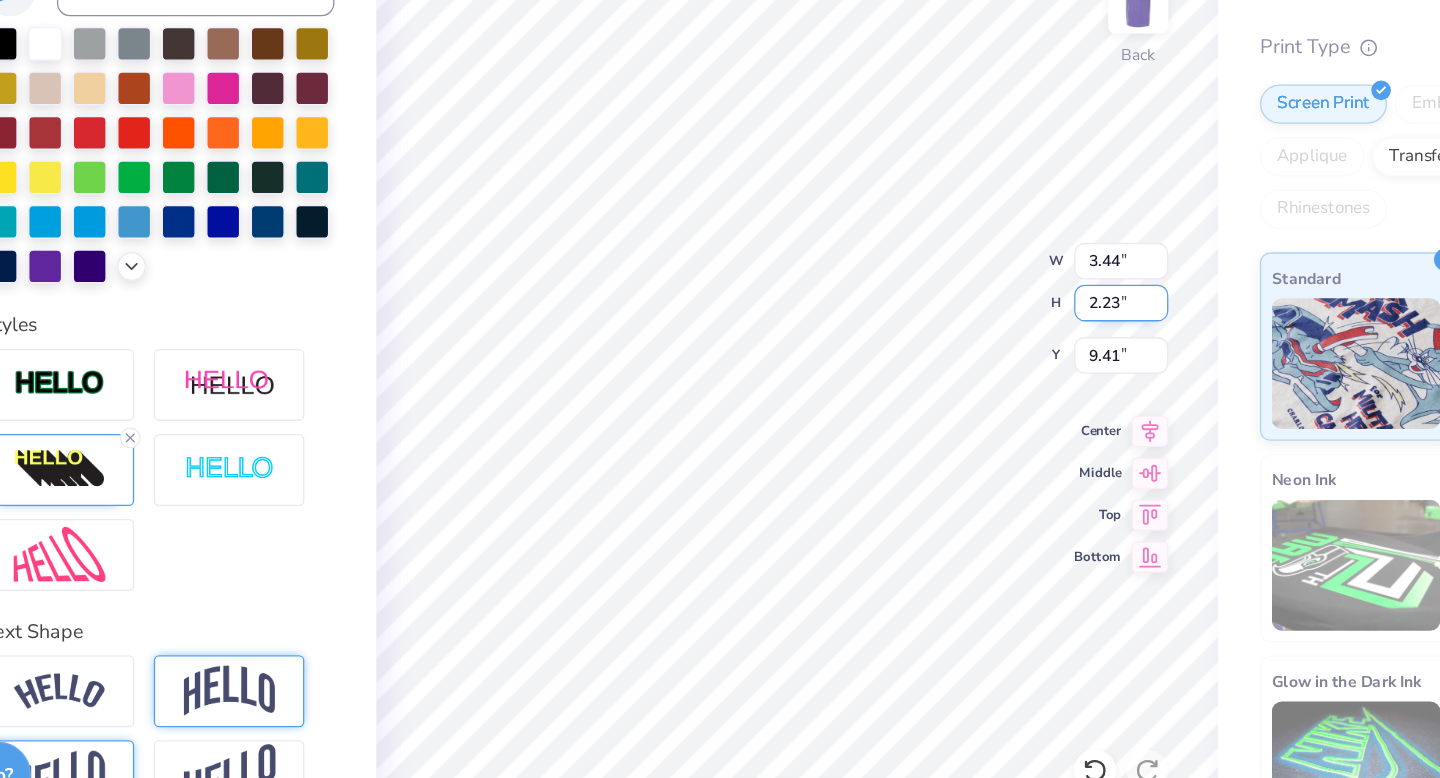 click on "100  % Back W 3.44 3.44 " H 2.23 2.23 " Y 9.41 9.41 " Center Middle Top Bottom" at bounding box center [743, 425] 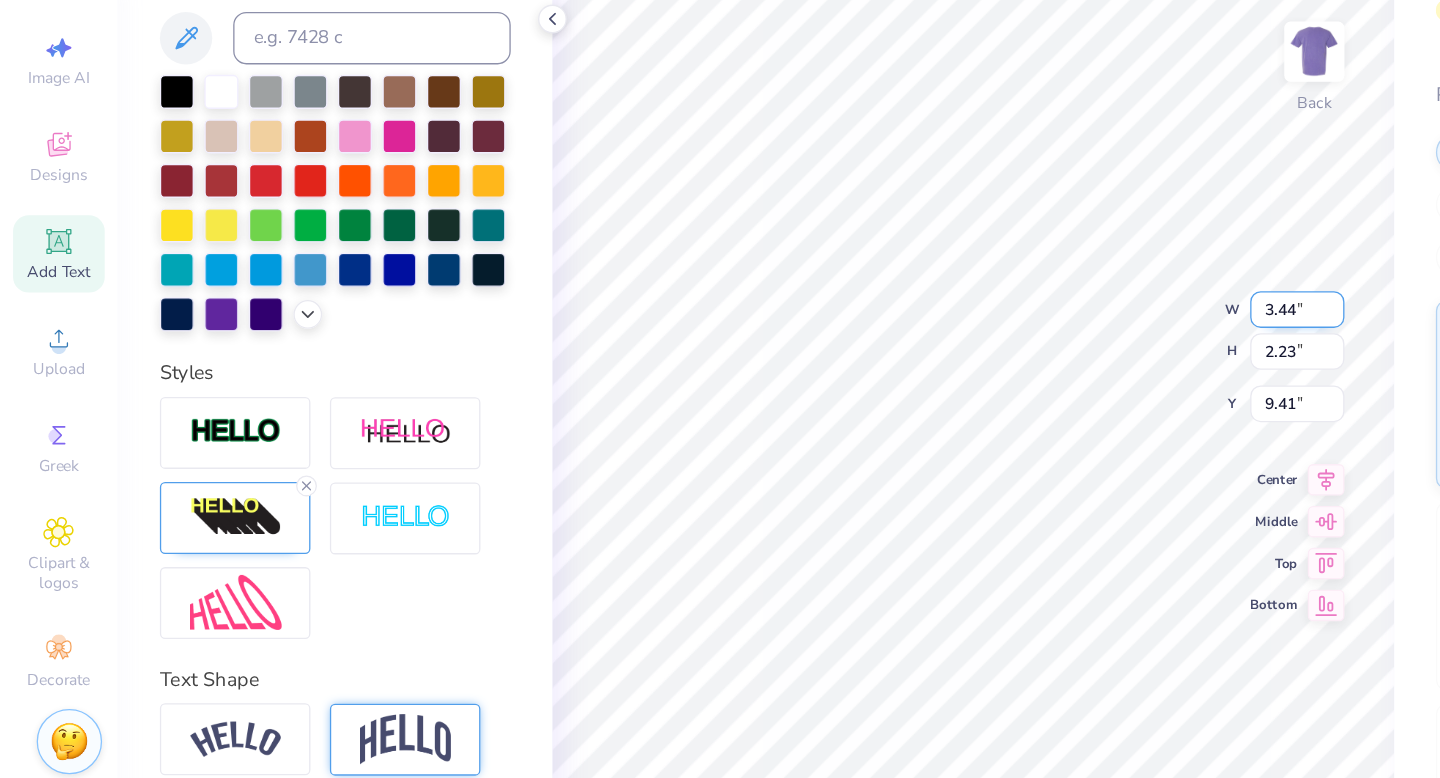 click on "100  % Back W 3.44 3.44 " H 2.23 2.23 " Y 9.41 9.41 " Center Middle Top Bottom" at bounding box center (743, 425) 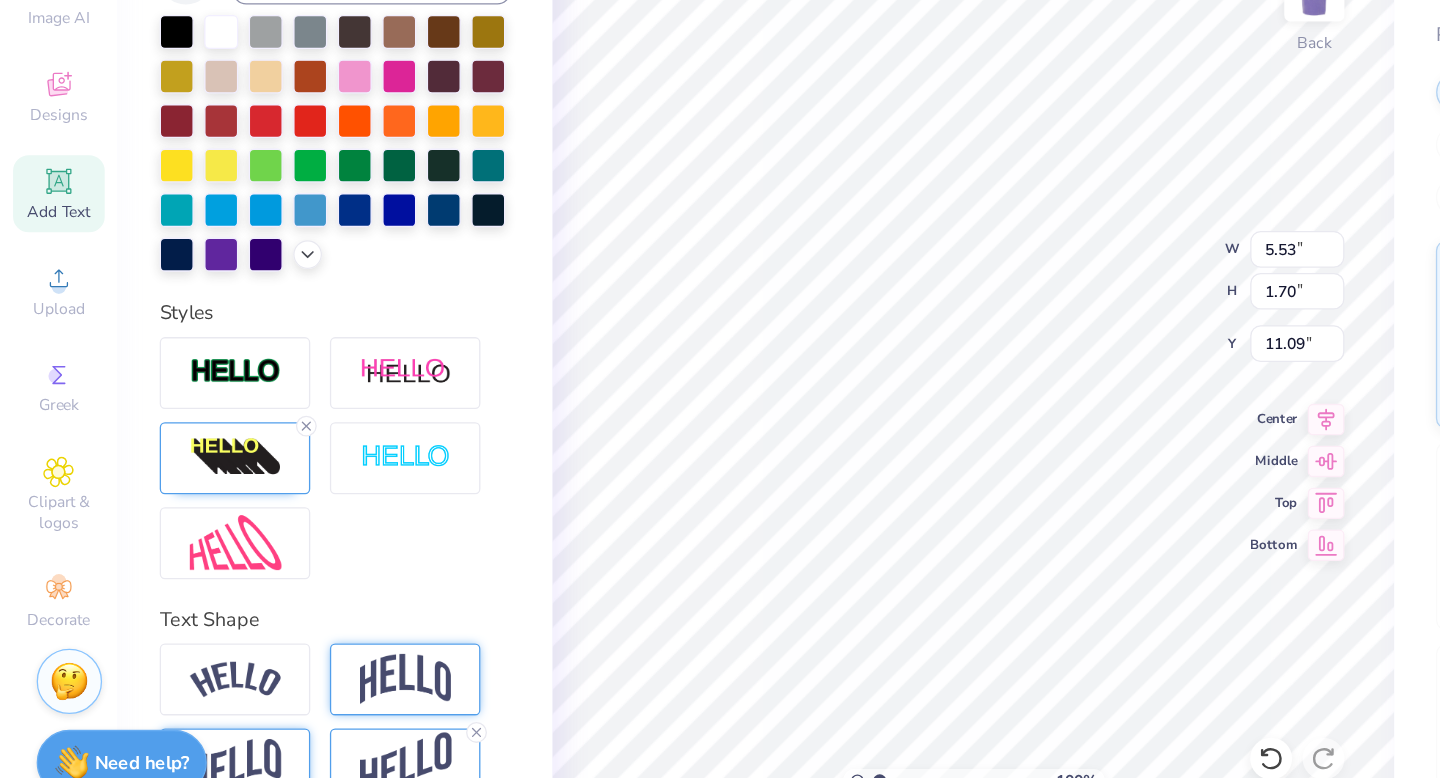scroll, scrollTop: 0, scrollLeft: 0, axis: both 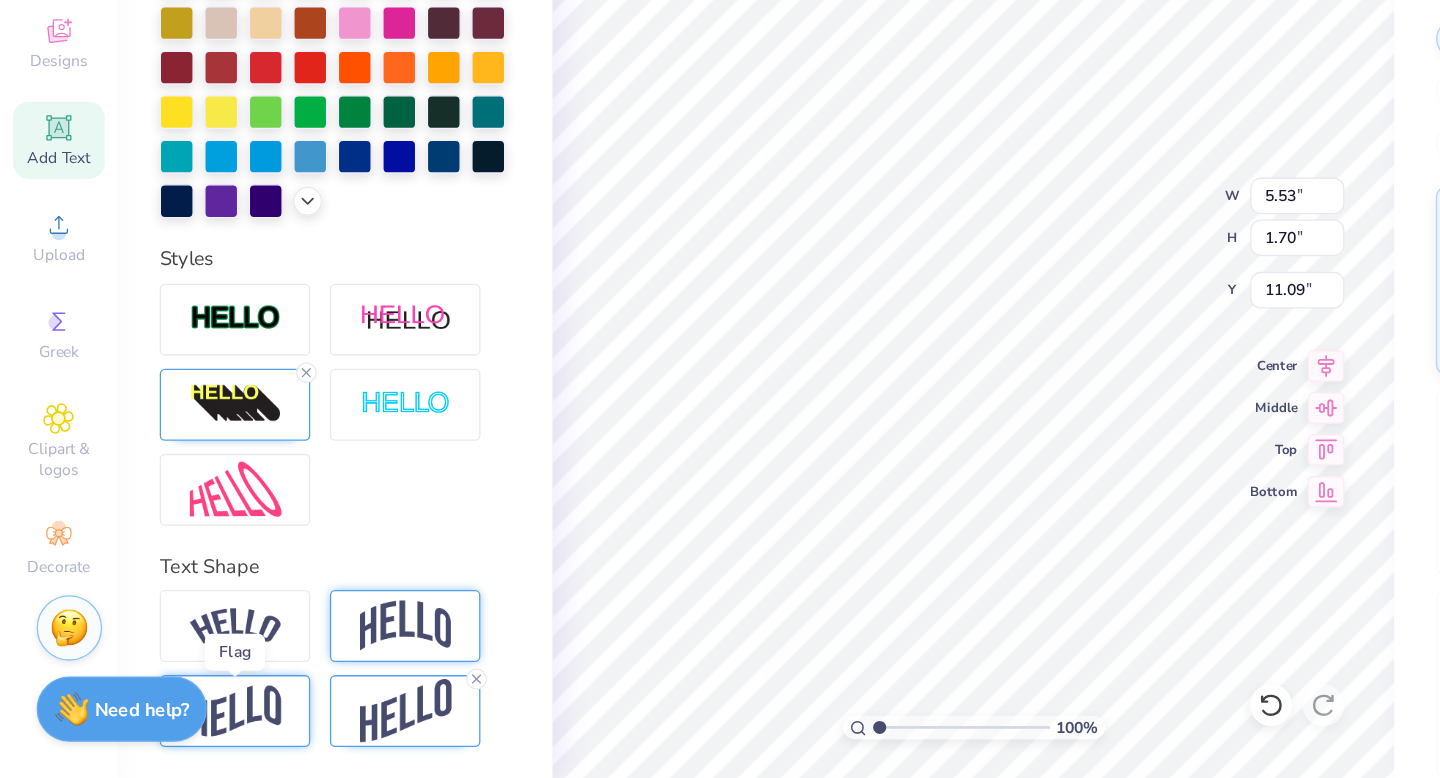 click at bounding box center [180, 726] 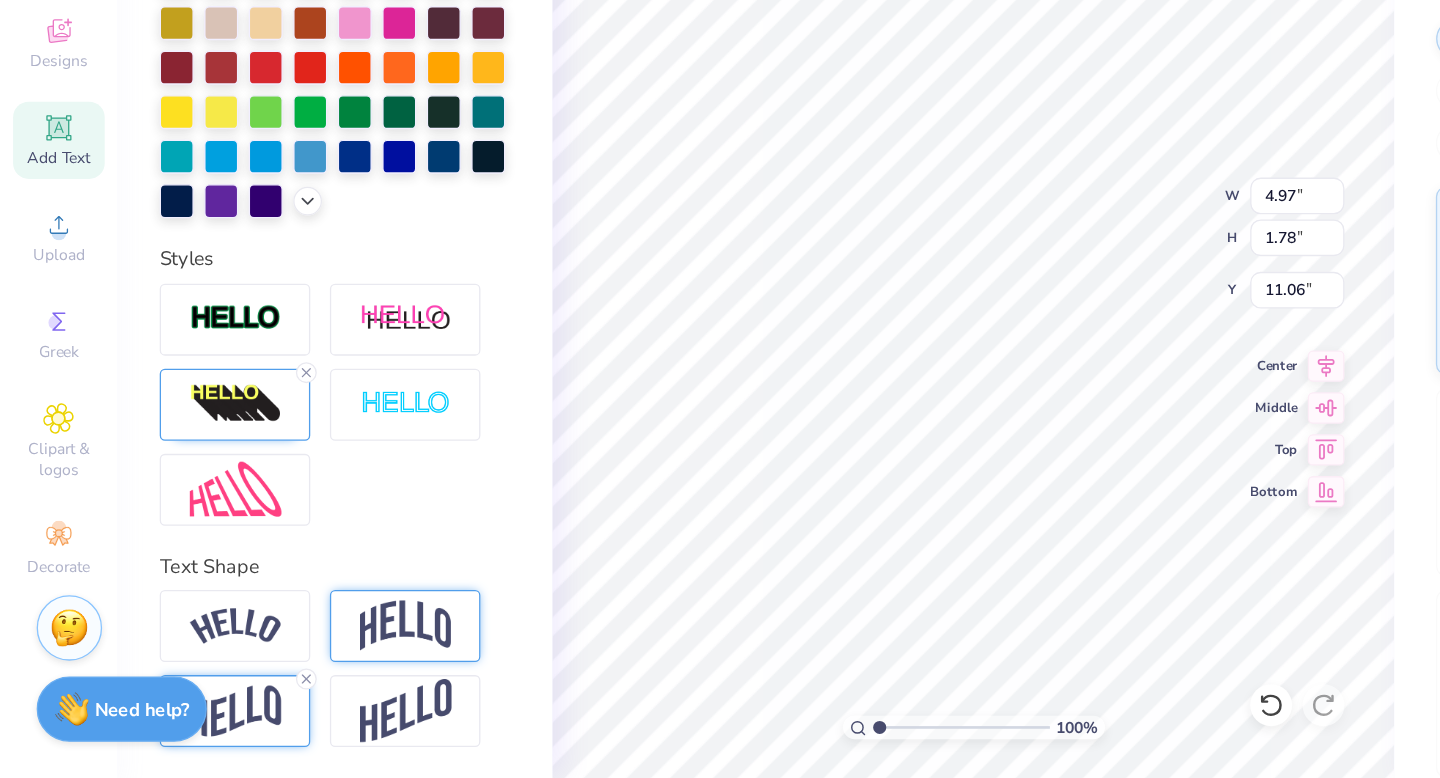 scroll, scrollTop: 0, scrollLeft: 0, axis: both 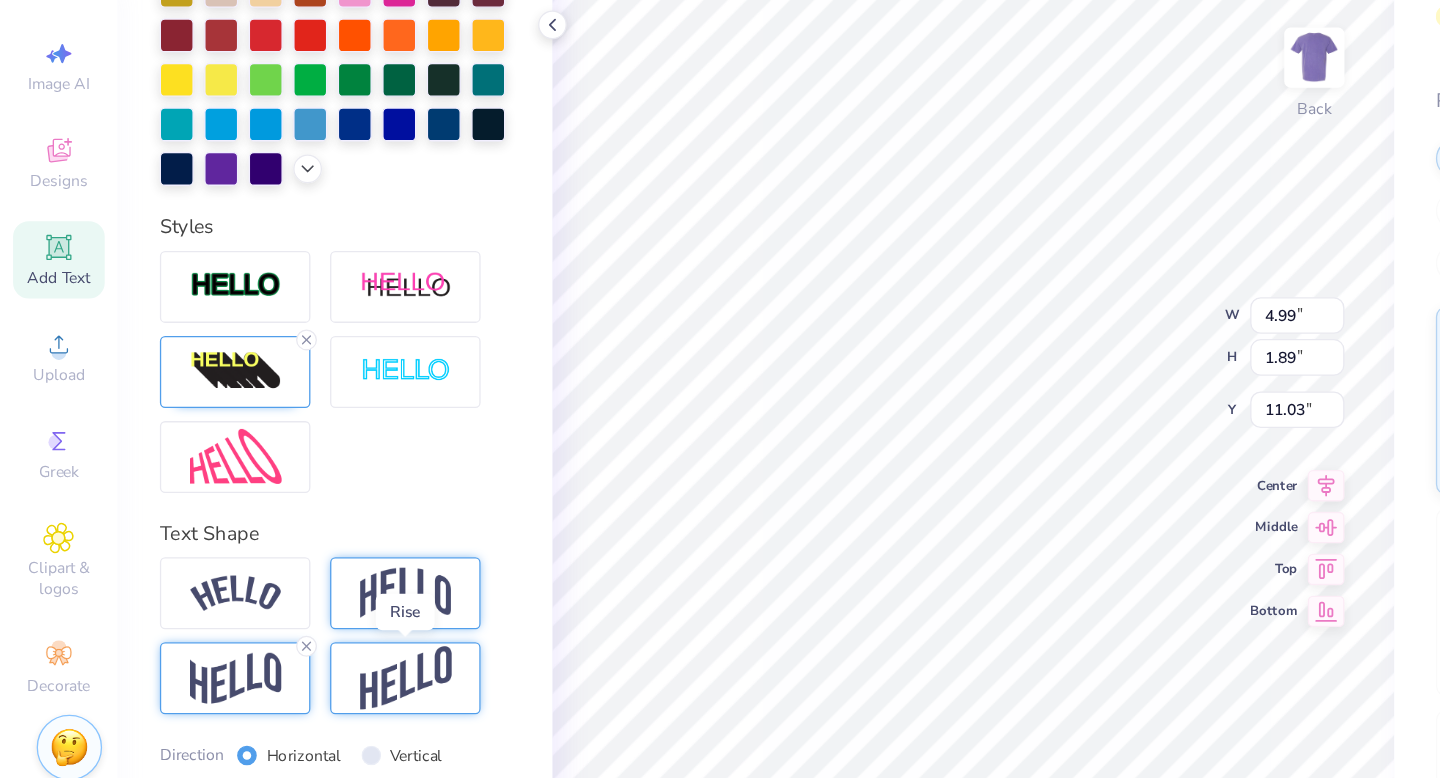 click at bounding box center [310, 610] 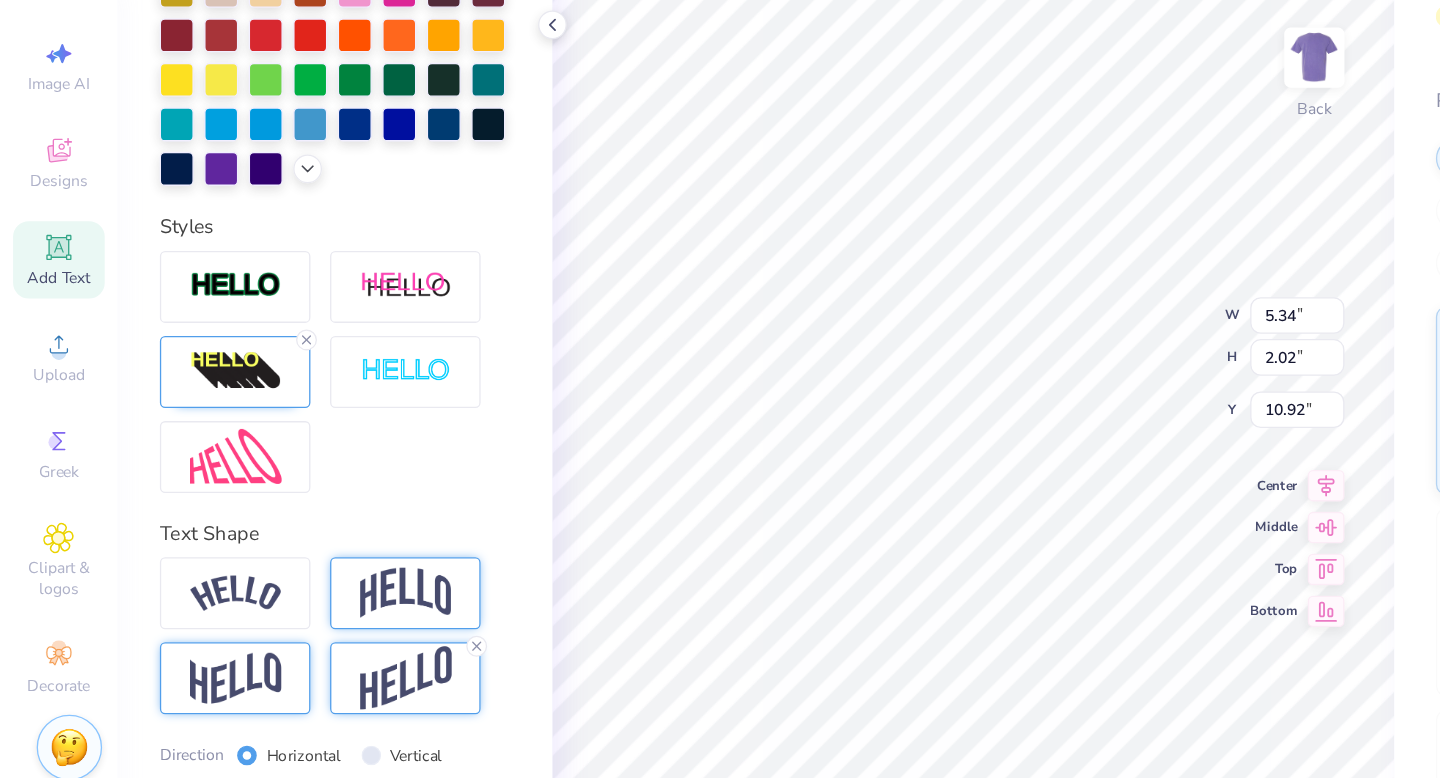 click at bounding box center [180, 610] 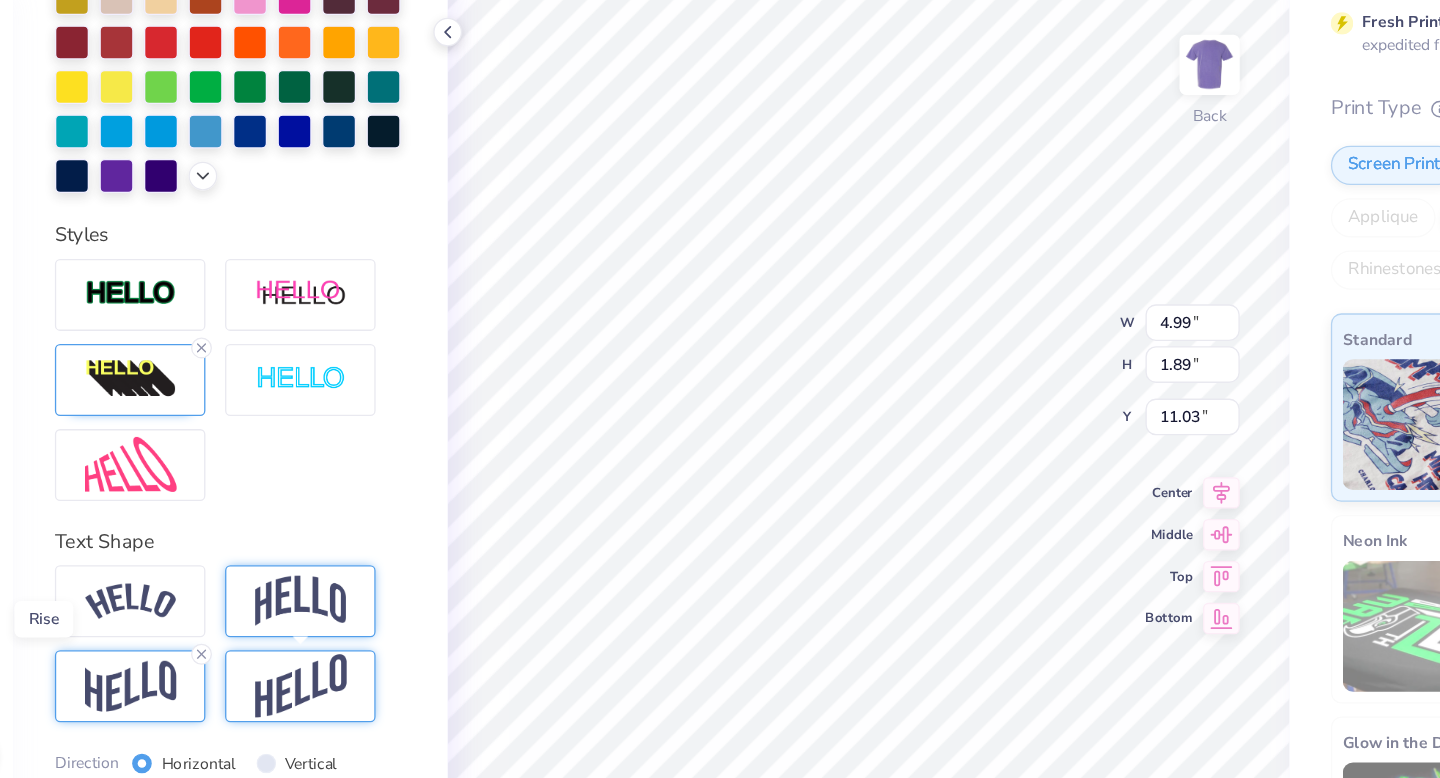 click at bounding box center (310, 610) 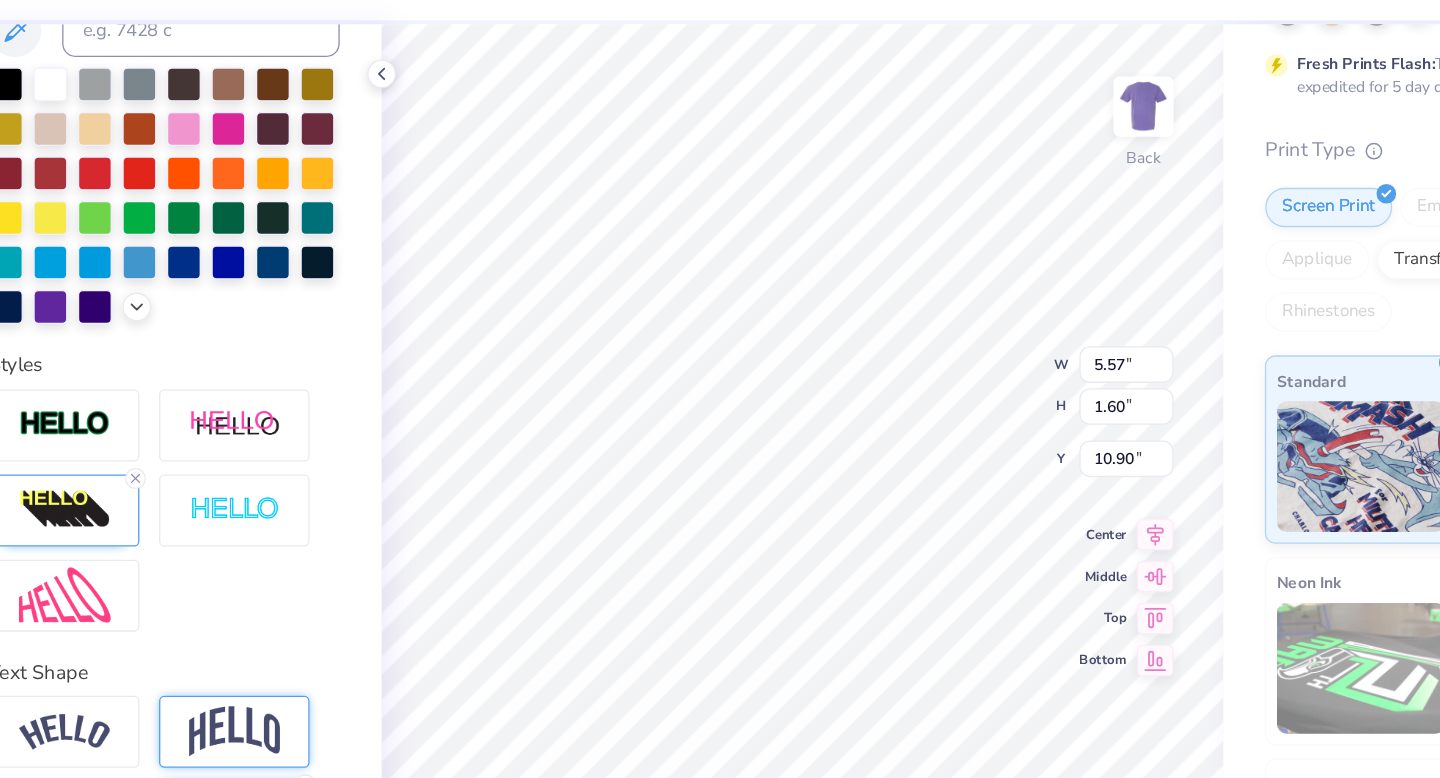 scroll, scrollTop: 502, scrollLeft: 0, axis: vertical 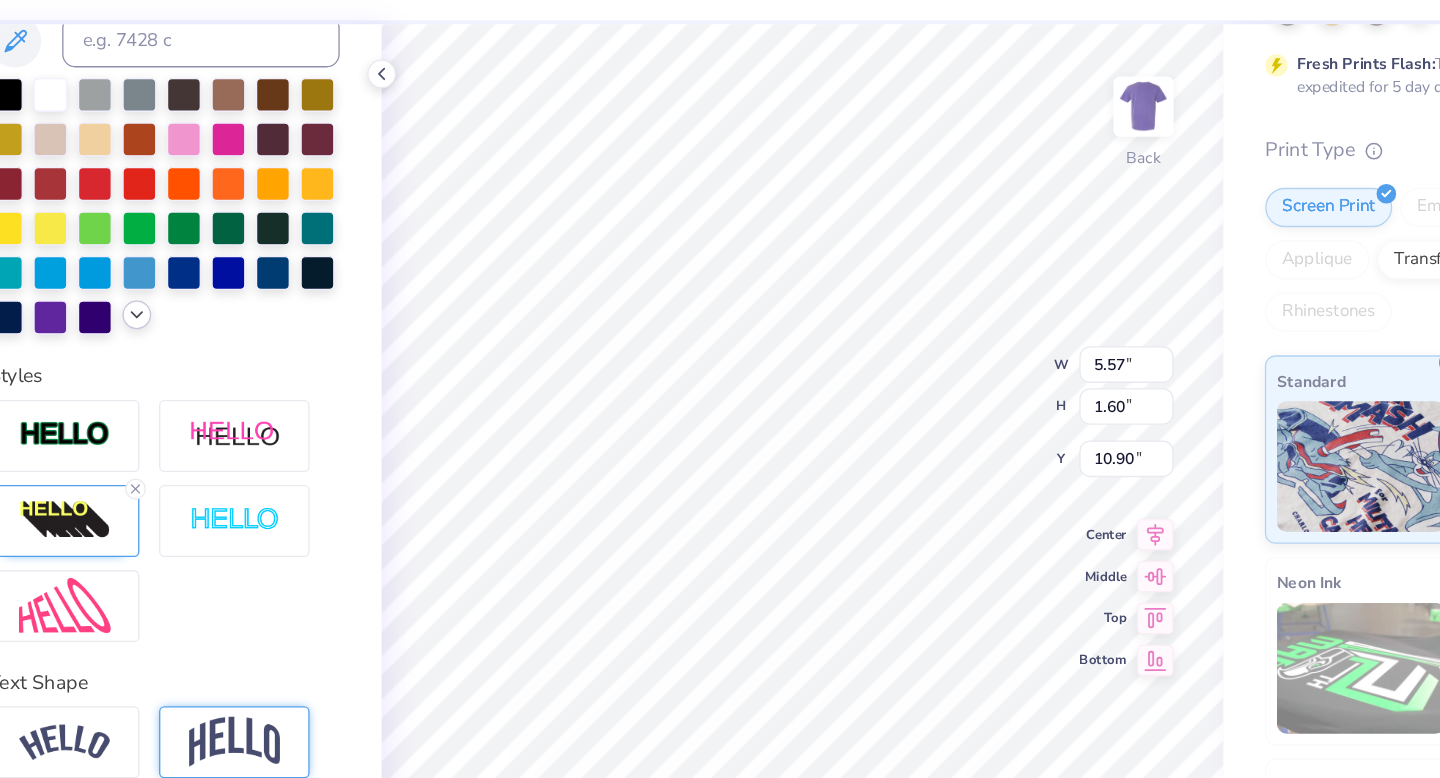 click 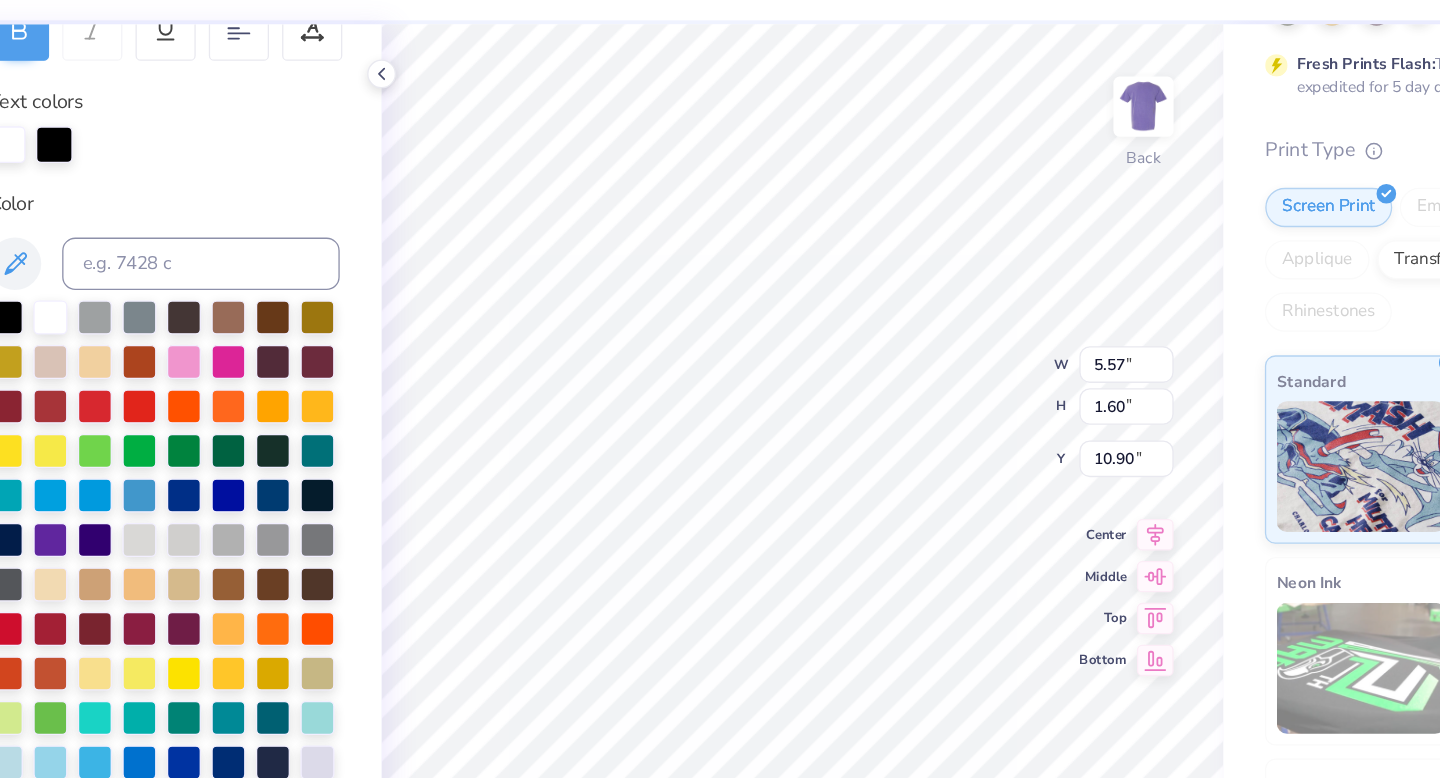 scroll, scrollTop: 329, scrollLeft: 0, axis: vertical 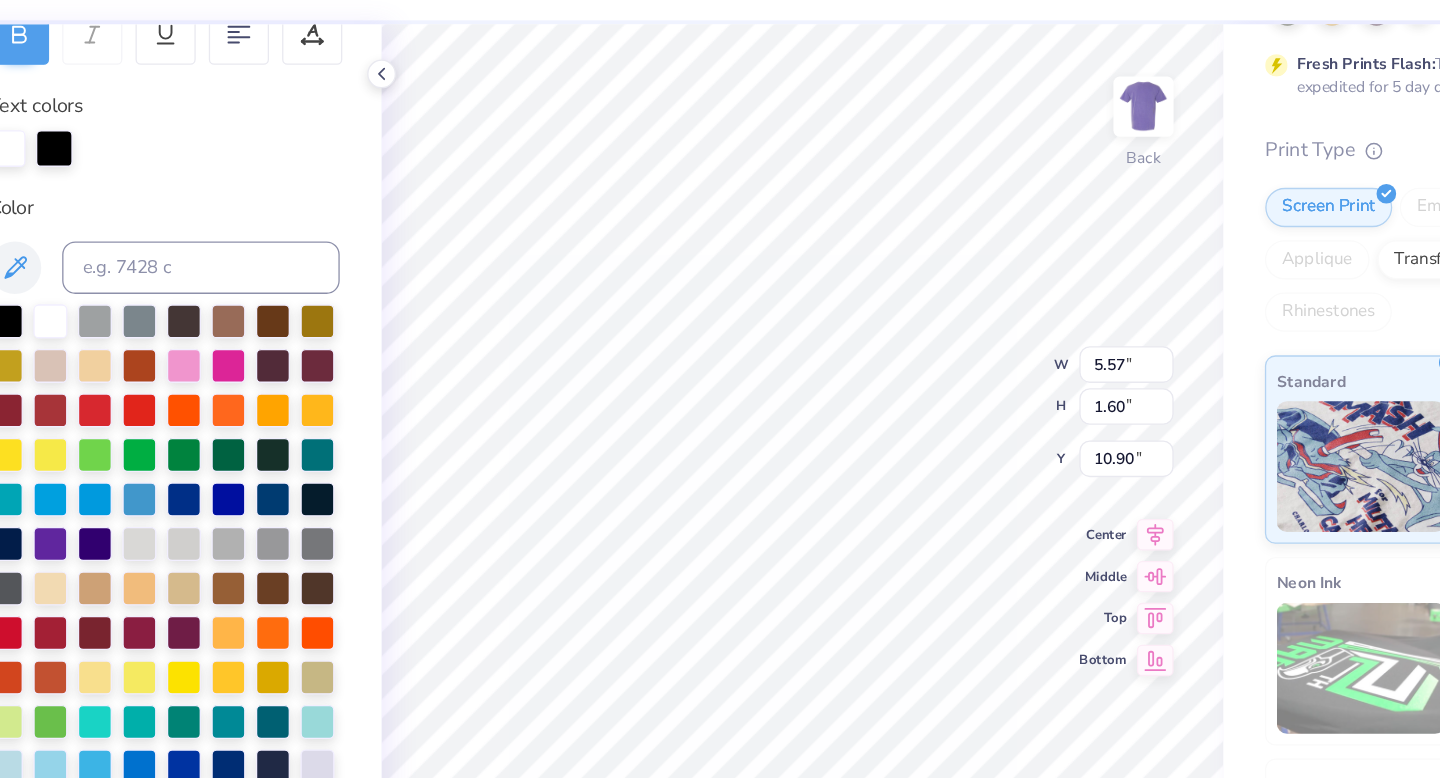 click at bounding box center (136, 168) 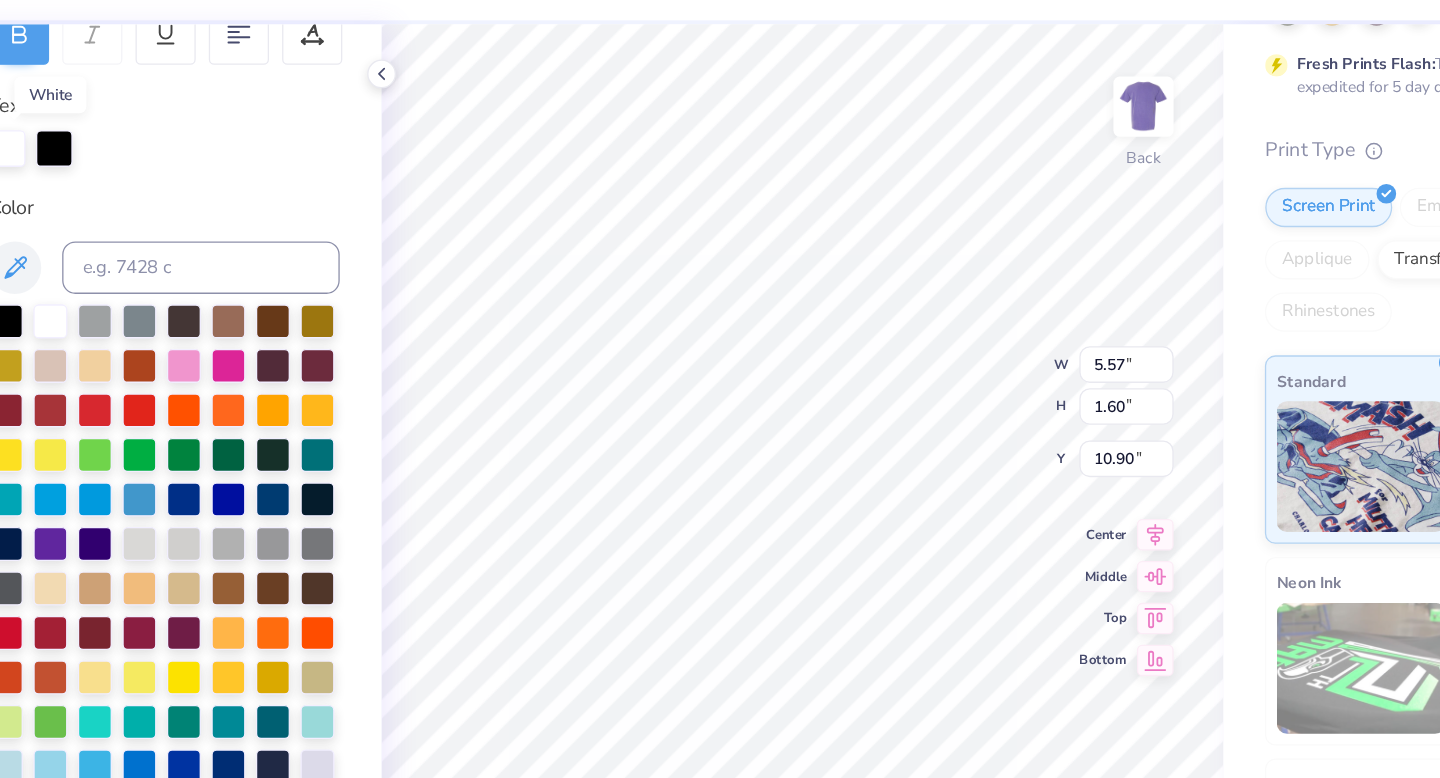 click at bounding box center [136, 168] 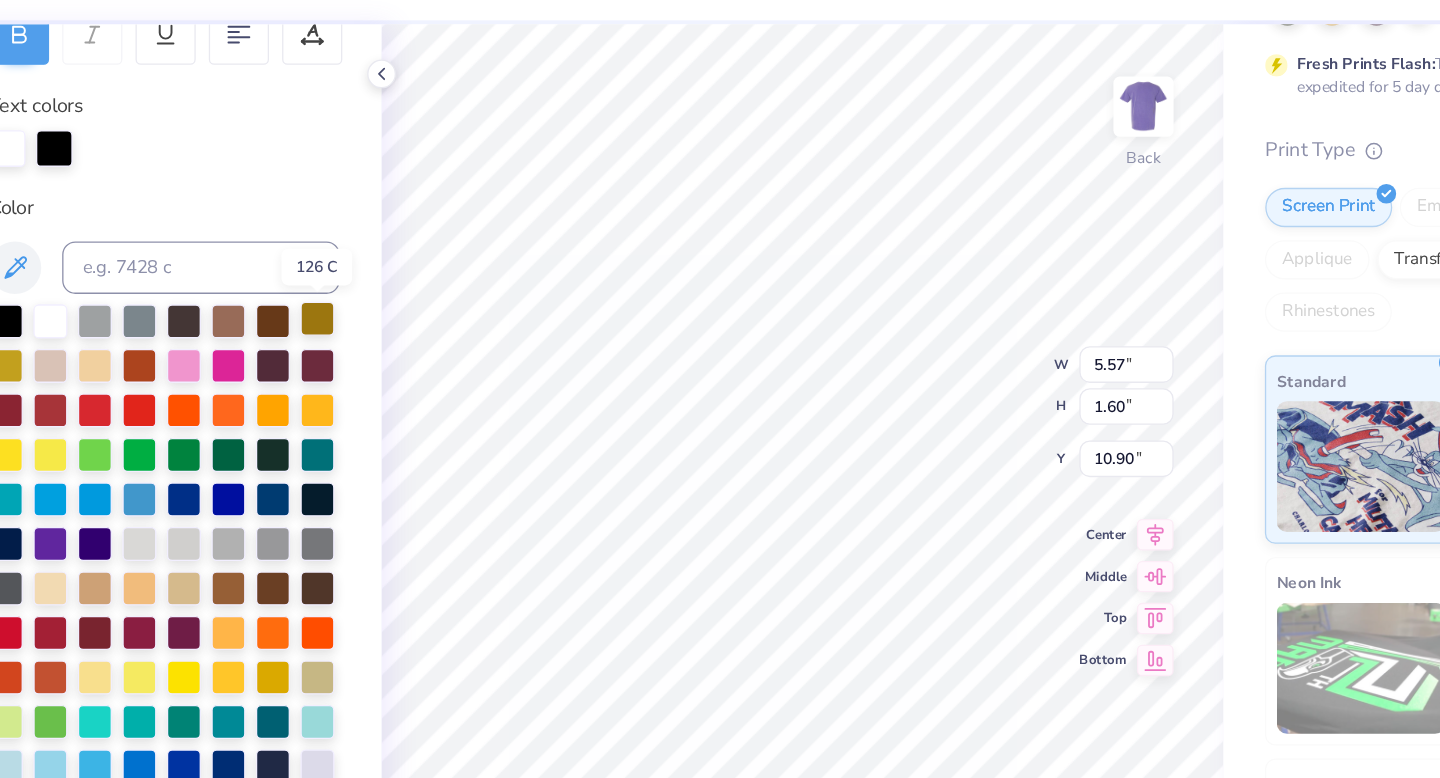 click at bounding box center (373, 298) 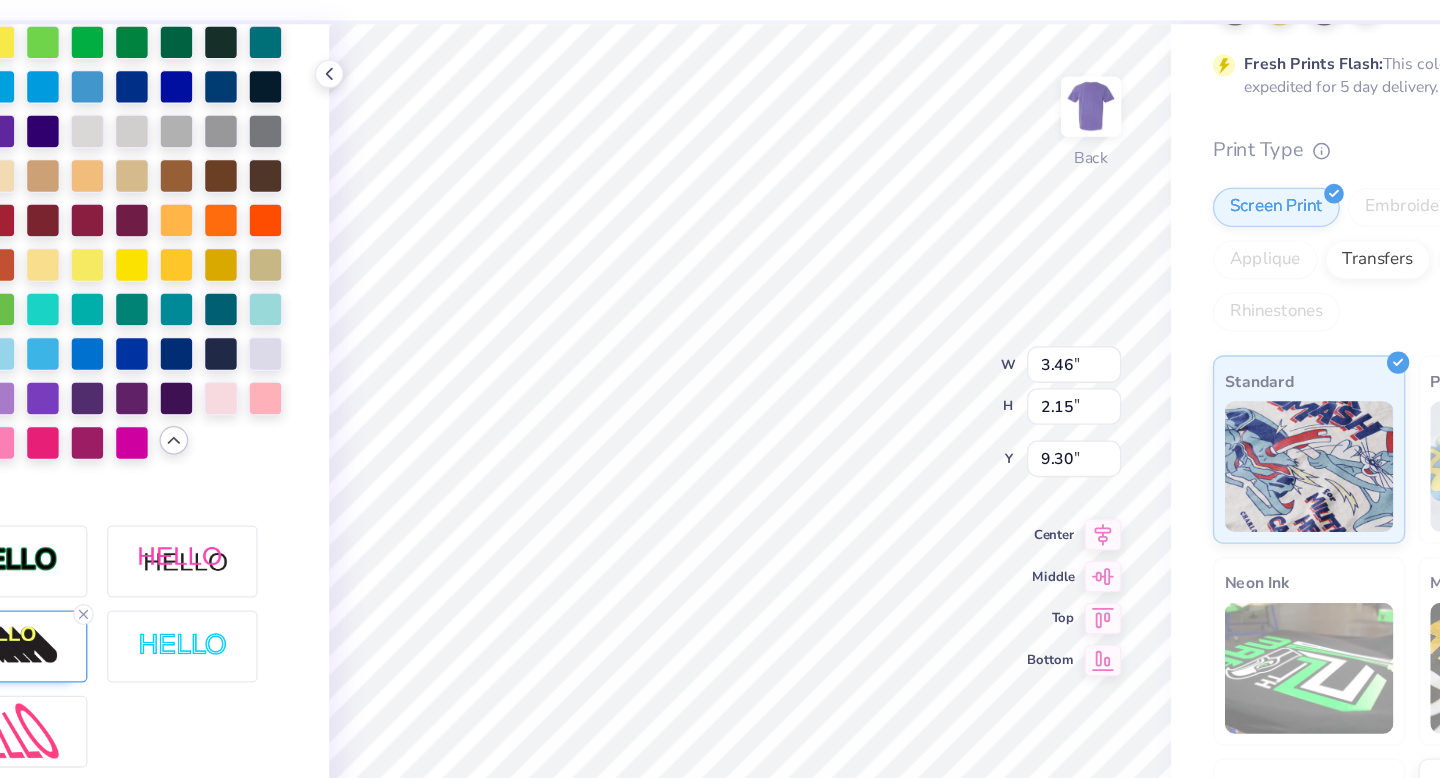 scroll, scrollTop: 692, scrollLeft: 0, axis: vertical 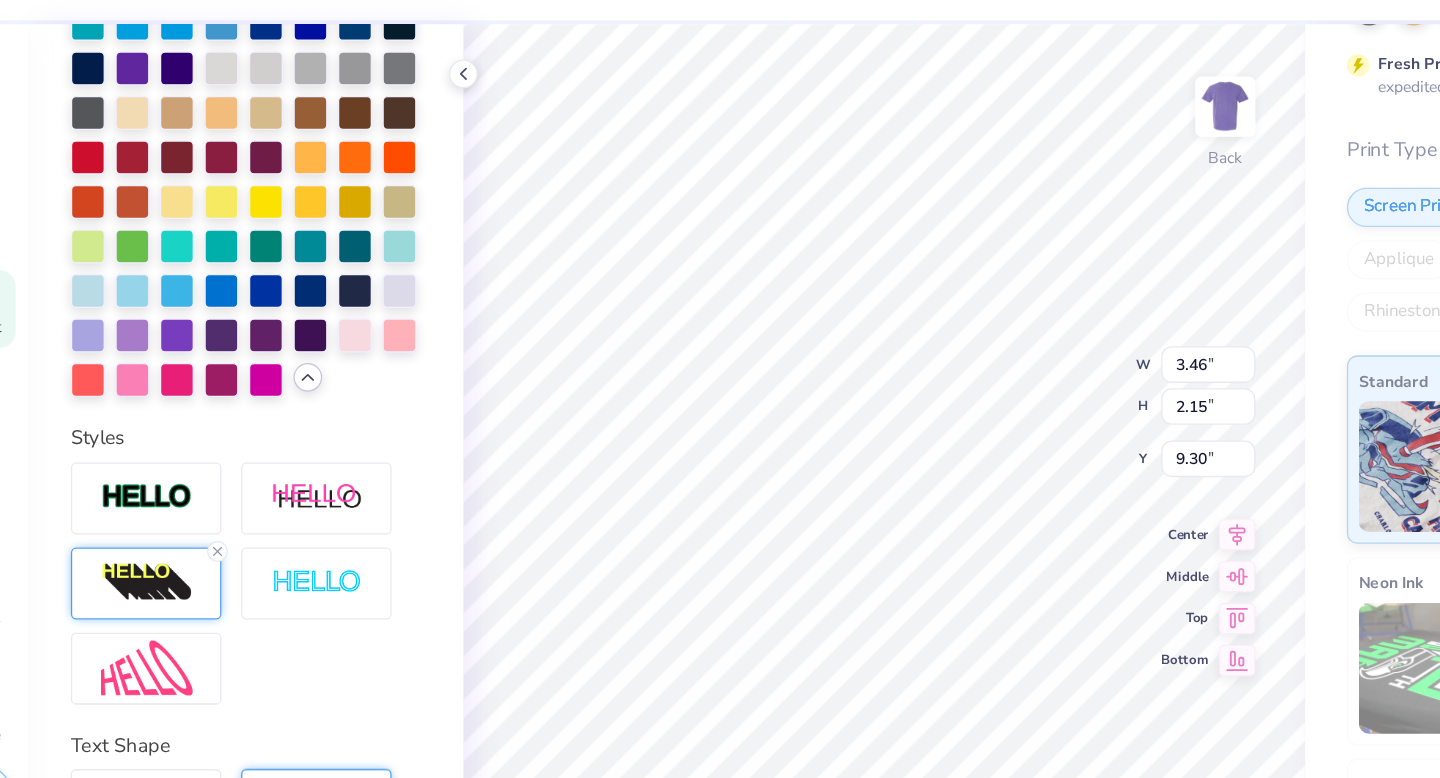 click at bounding box center [180, 500] 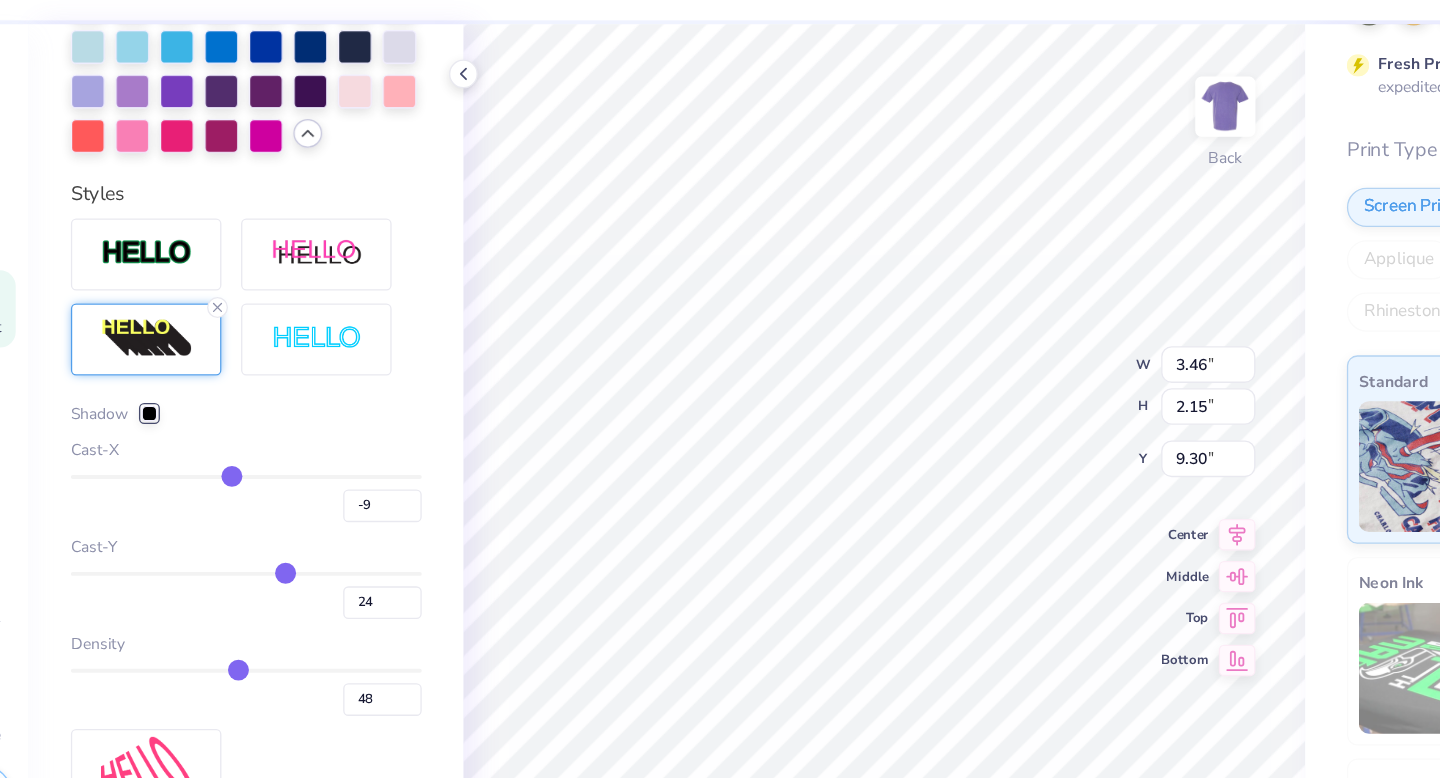 scroll, scrollTop: 885, scrollLeft: 0, axis: vertical 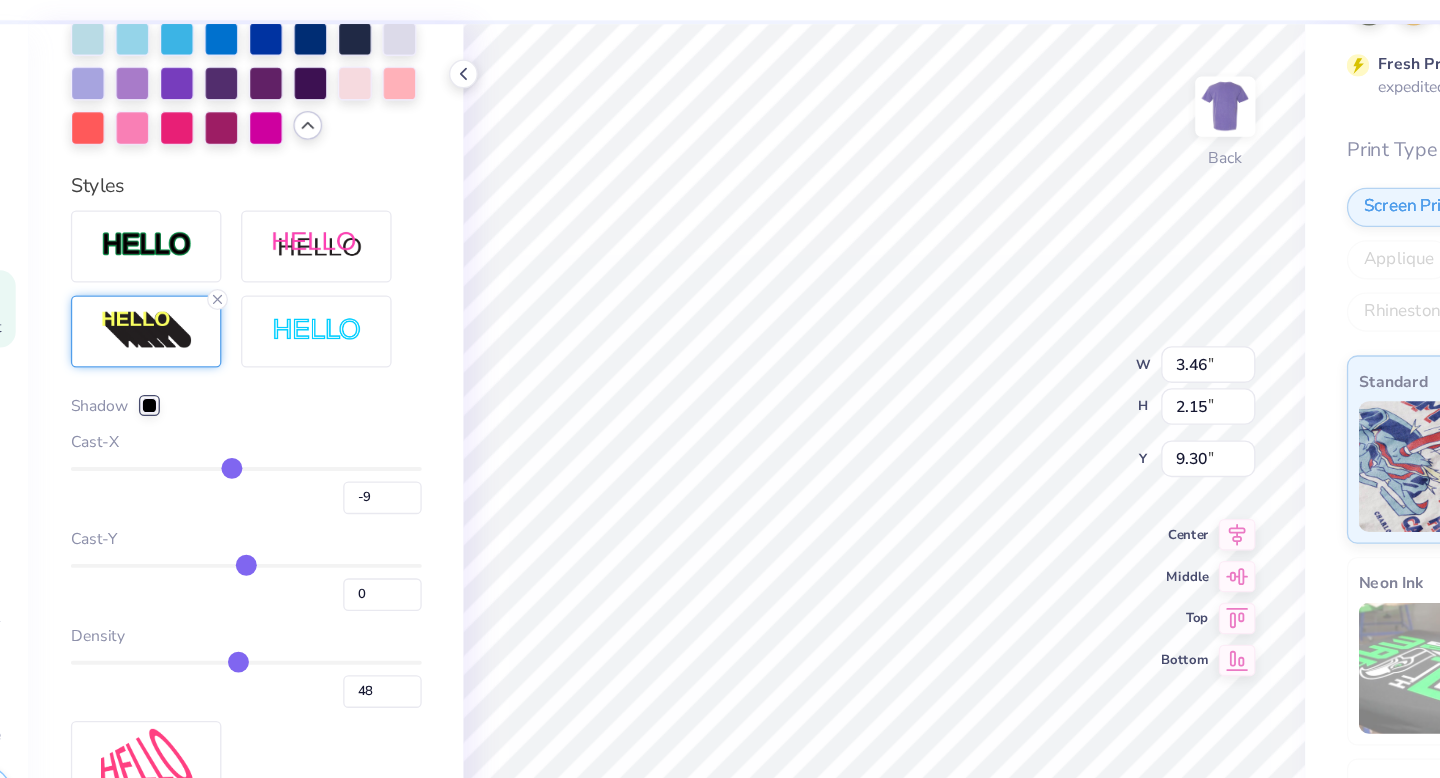 drag, startPoint x: 289, startPoint y: 485, endPoint x: 256, endPoint y: 485, distance: 33 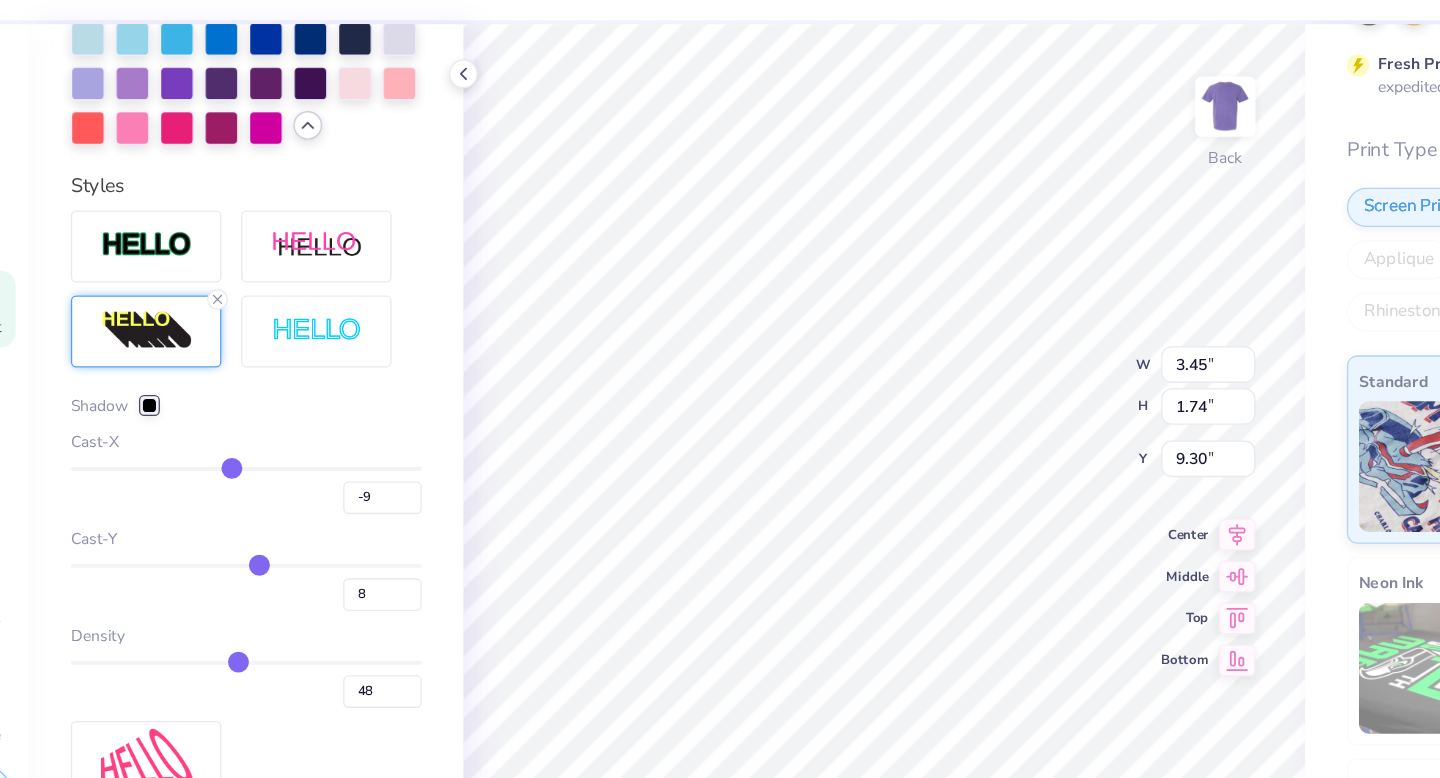 click at bounding box center (256, 486) 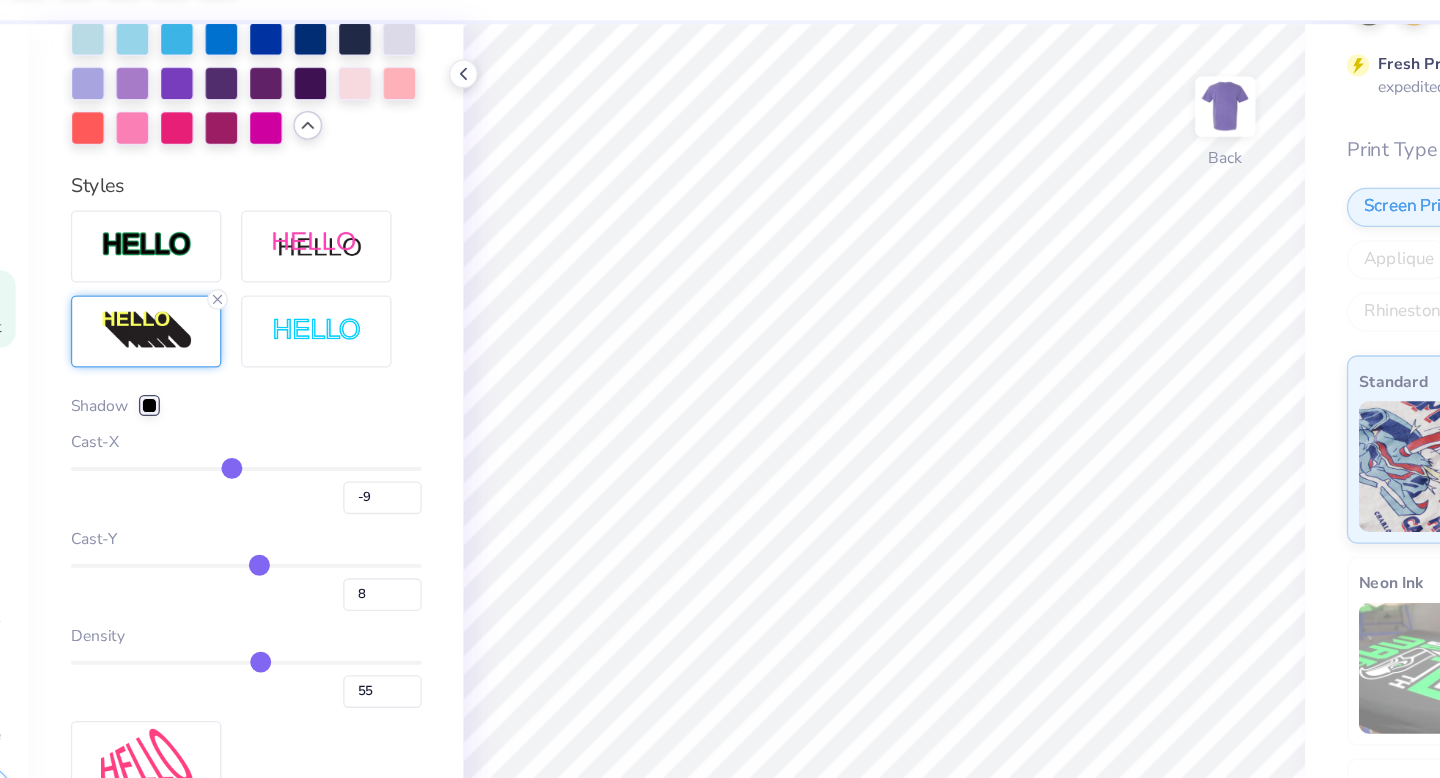 drag, startPoint x: 248, startPoint y: 560, endPoint x: 267, endPoint y: 560, distance: 19 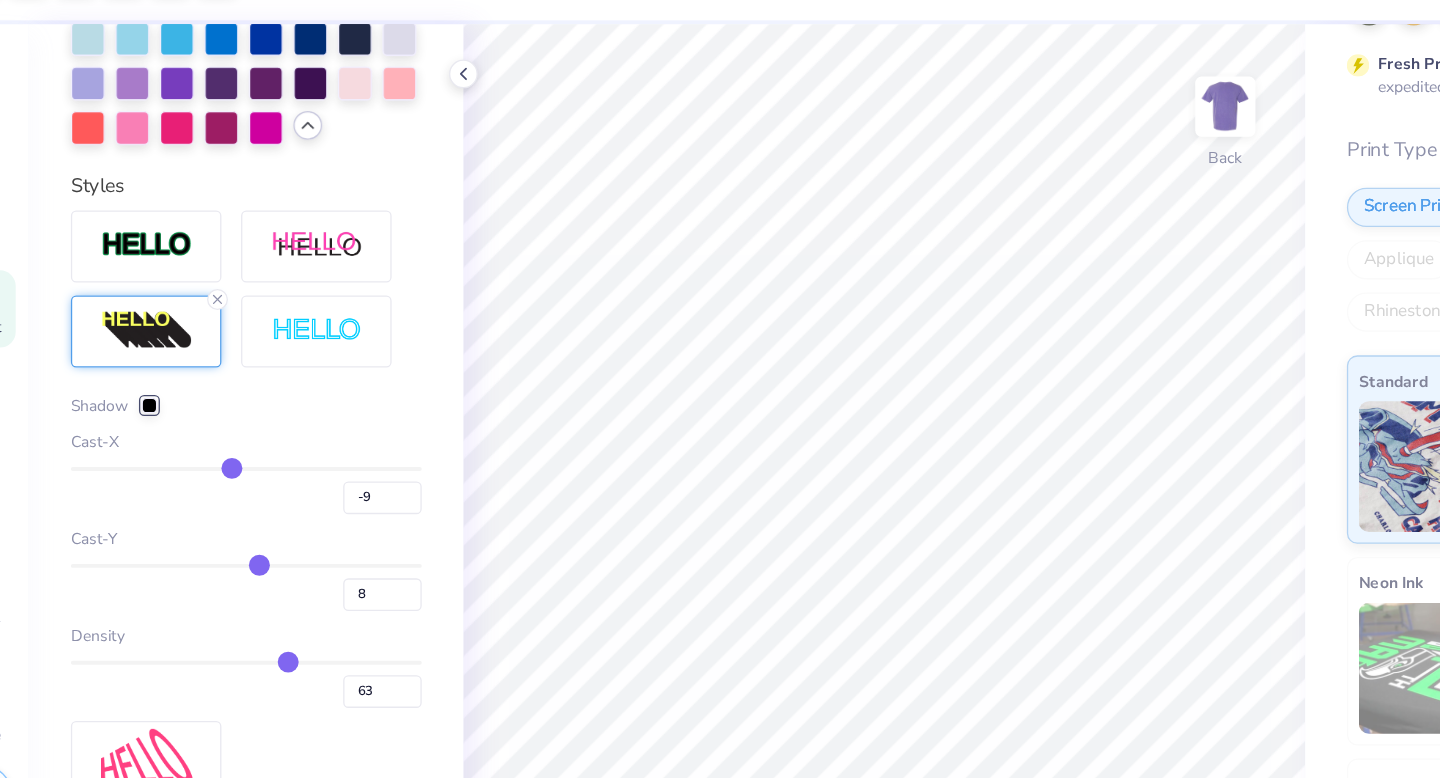 drag, startPoint x: 267, startPoint y: 560, endPoint x: 288, endPoint y: 561, distance: 21.023796 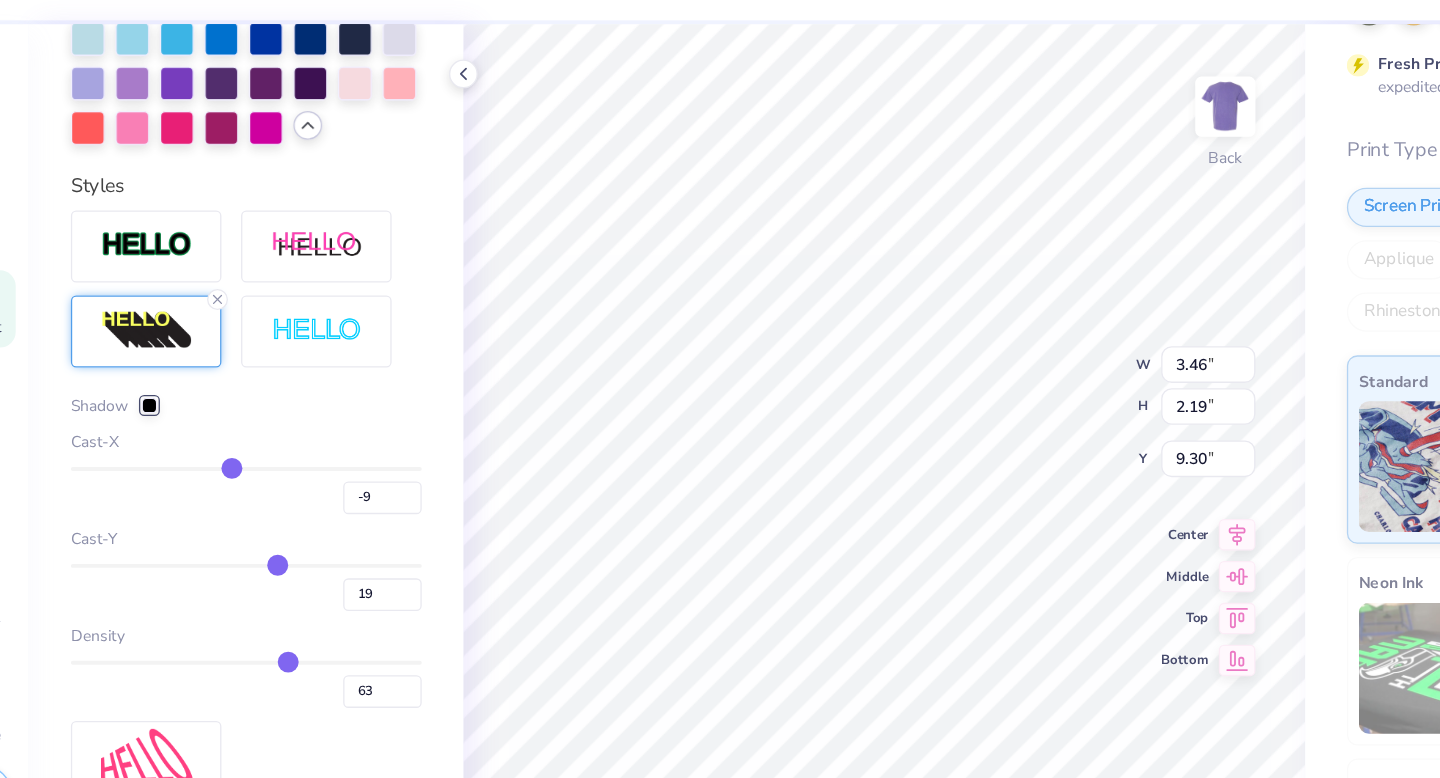 drag, startPoint x: 292, startPoint y: 485, endPoint x: 279, endPoint y: 484, distance: 13.038404 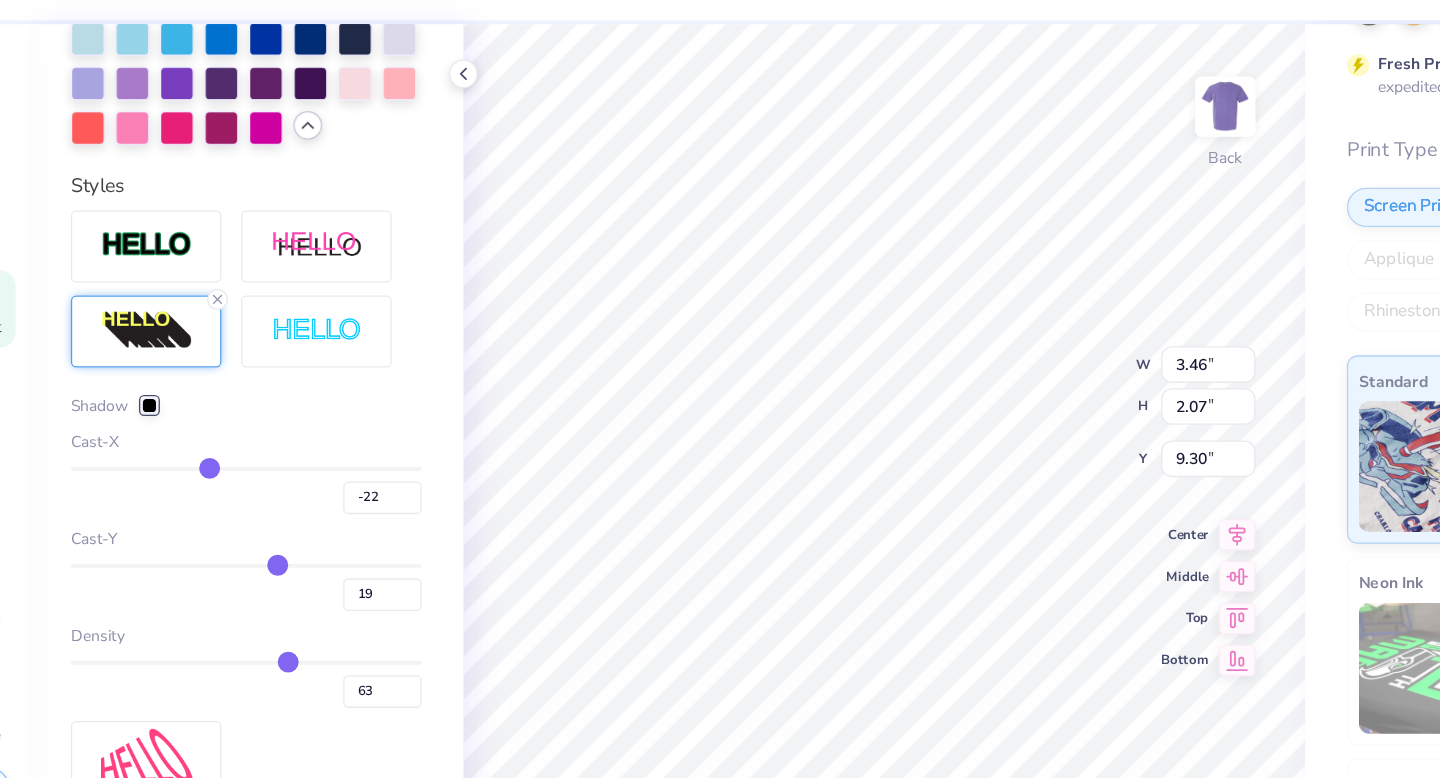 drag, startPoint x: 243, startPoint y: 407, endPoint x: 228, endPoint y: 407, distance: 15 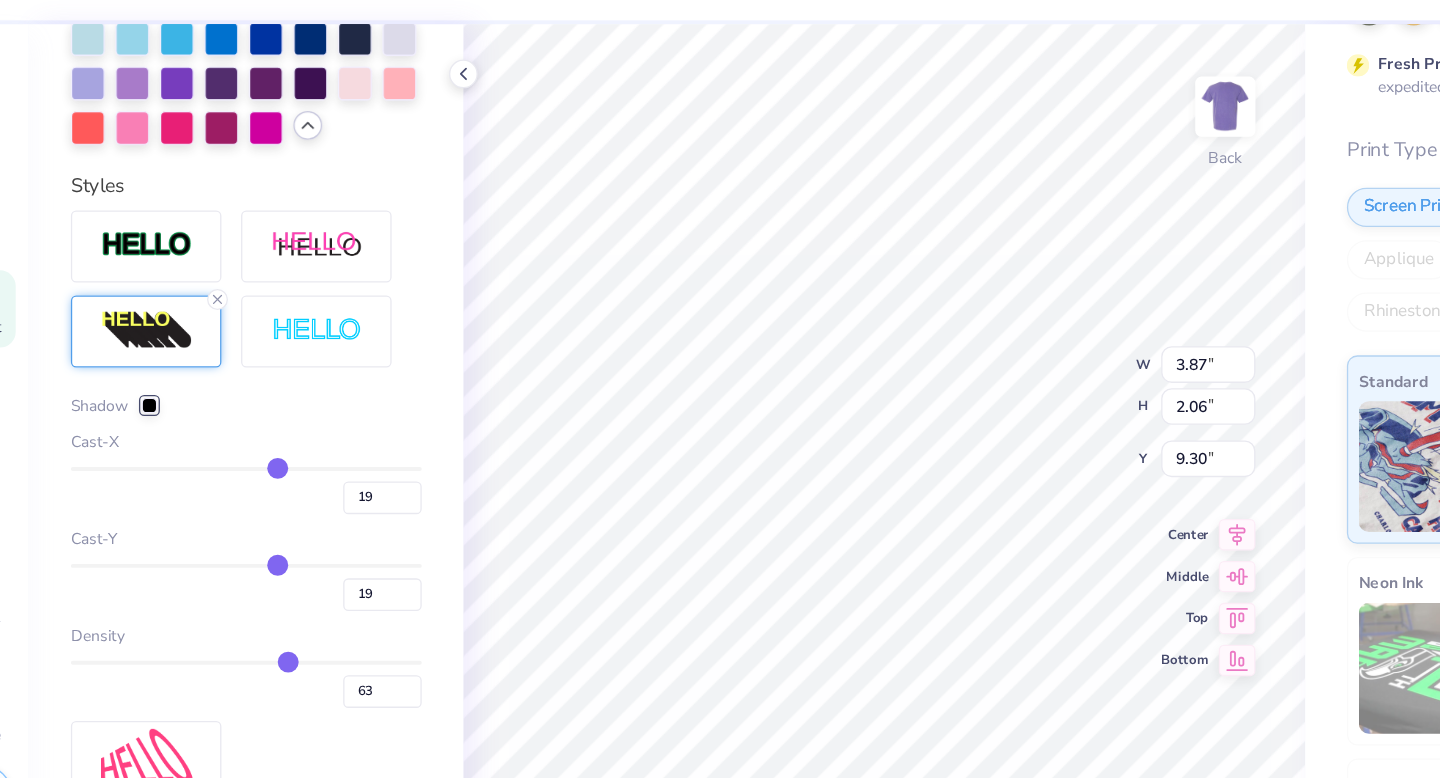 drag, startPoint x: 229, startPoint y: 408, endPoint x: 280, endPoint y: 408, distance: 51 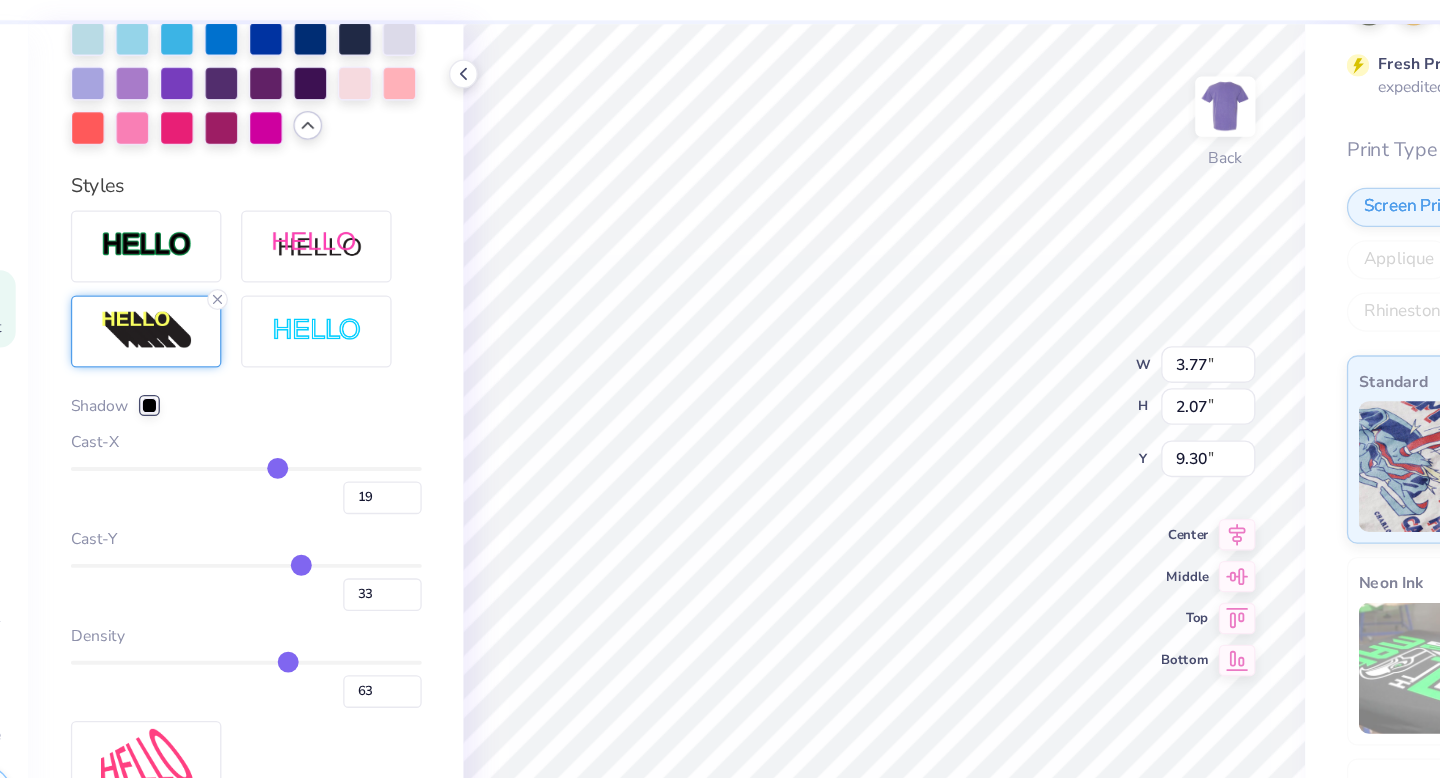 drag, startPoint x: 278, startPoint y: 486, endPoint x: 298, endPoint y: 486, distance: 20 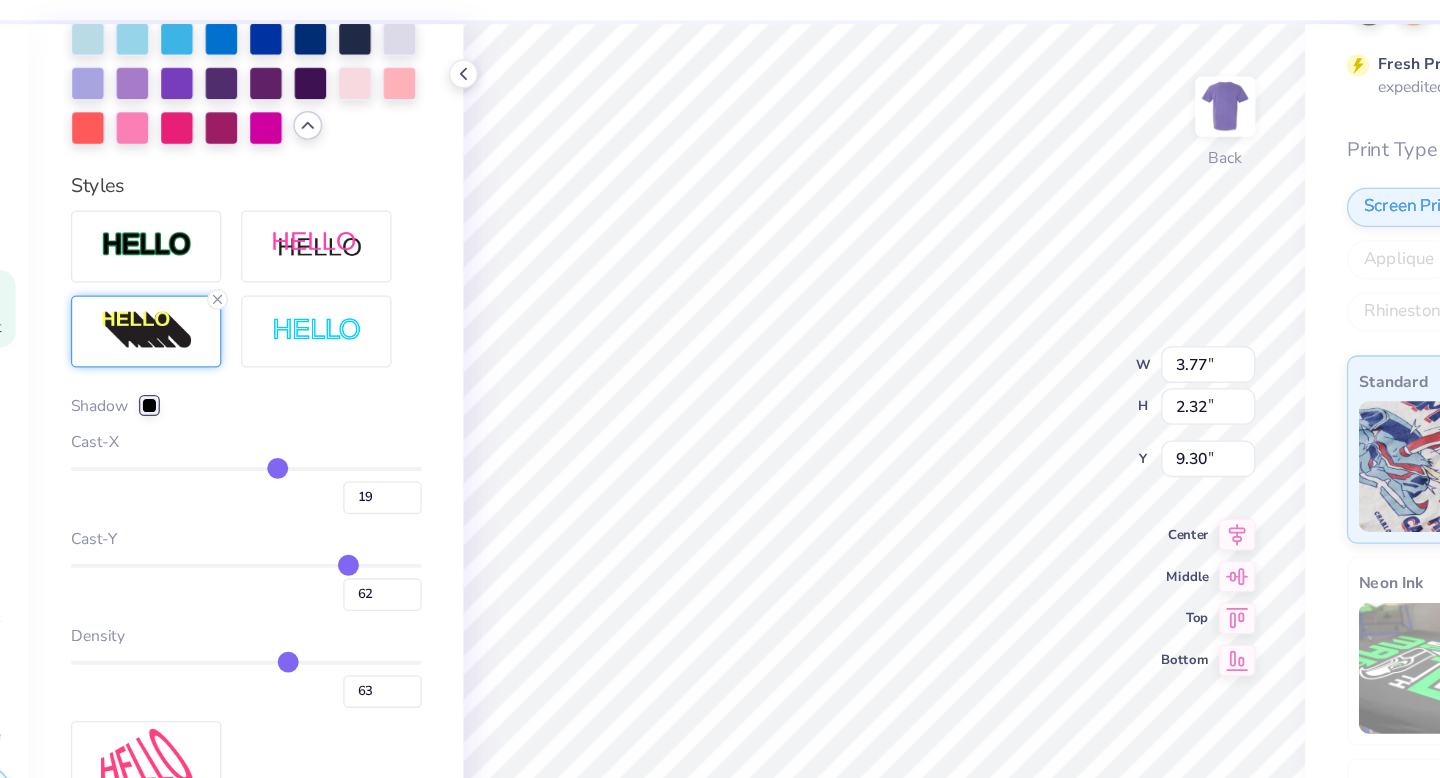drag, startPoint x: 298, startPoint y: 484, endPoint x: 333, endPoint y: 483, distance: 35.014282 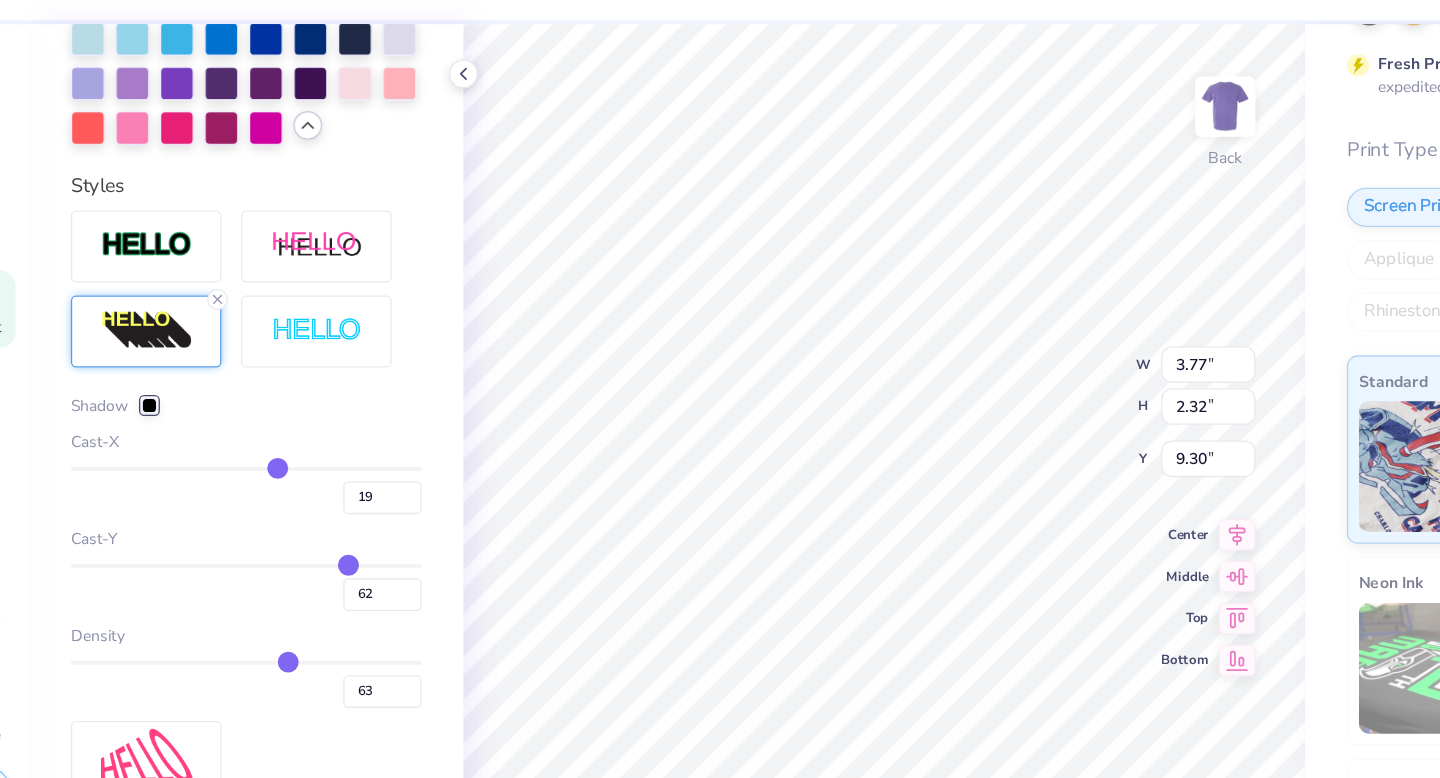 click at bounding box center [256, 486] 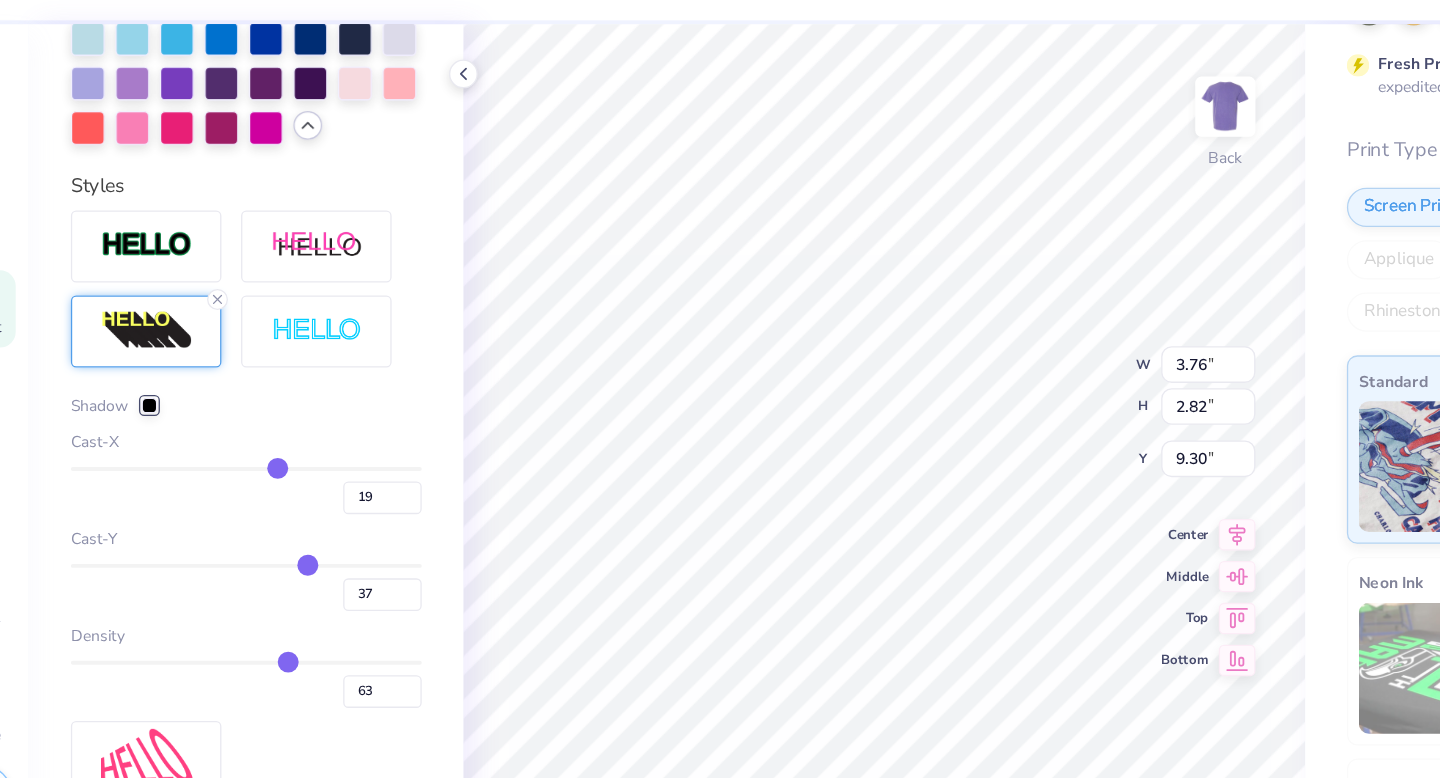 drag, startPoint x: 334, startPoint y: 481, endPoint x: 302, endPoint y: 480, distance: 32.01562 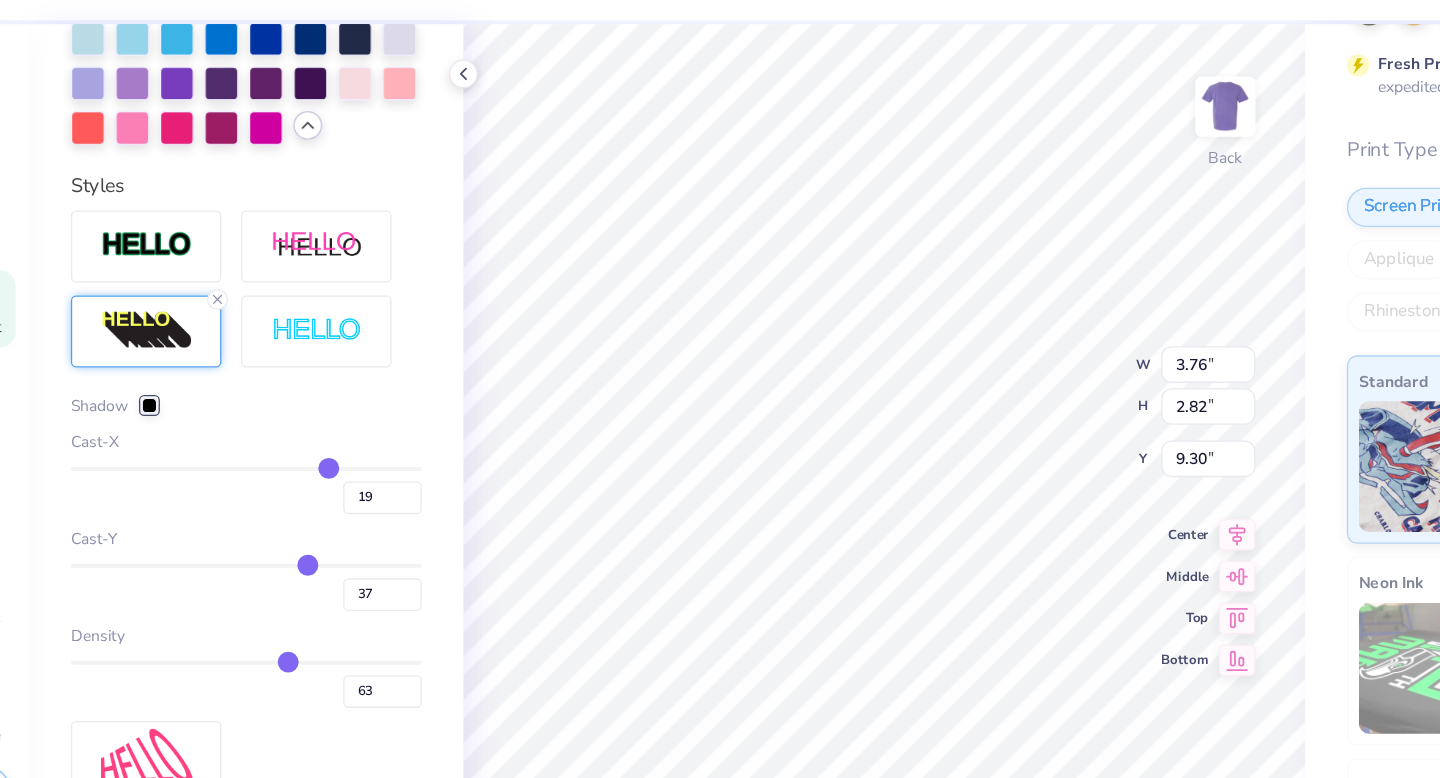 click at bounding box center [256, 412] 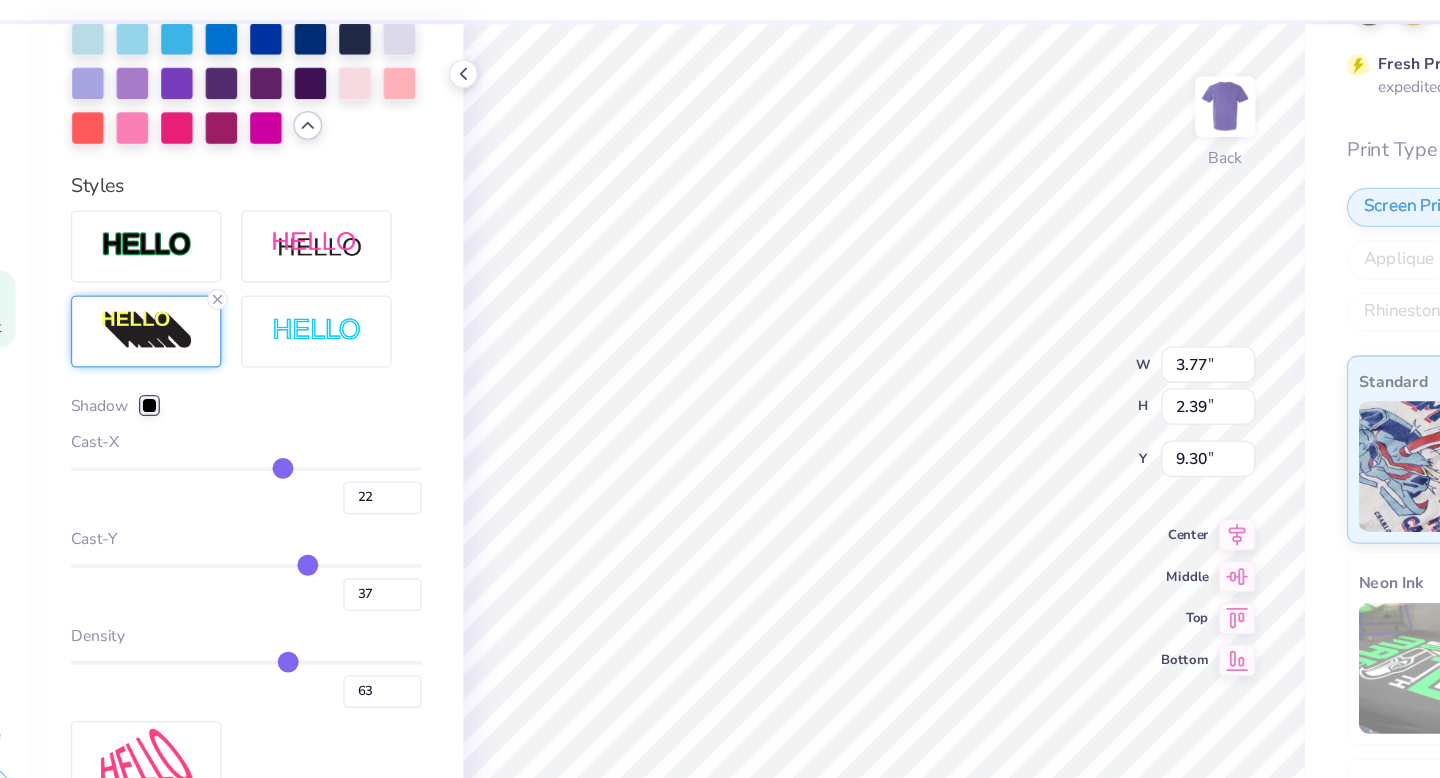 drag, startPoint x: 283, startPoint y: 411, endPoint x: 312, endPoint y: 411, distance: 29 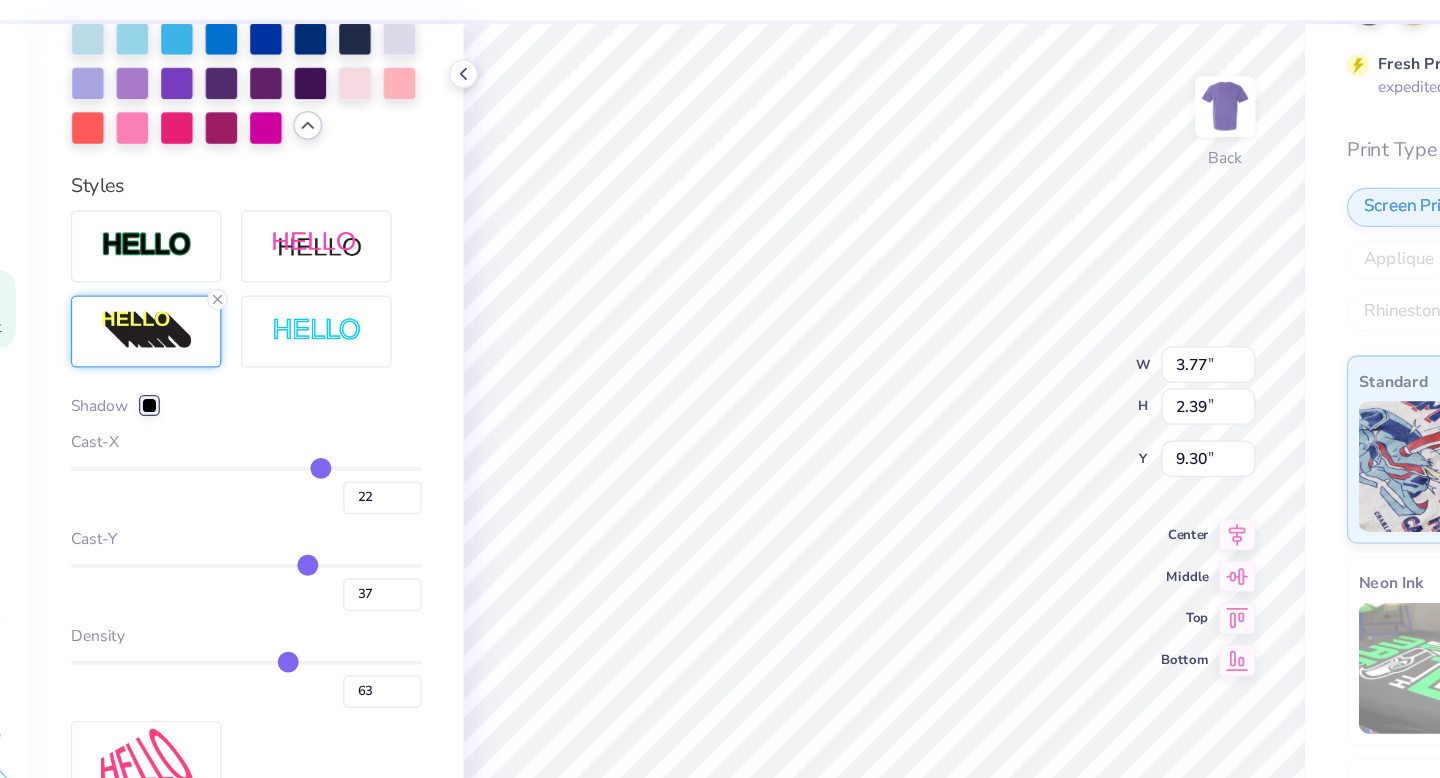 click at bounding box center [256, 412] 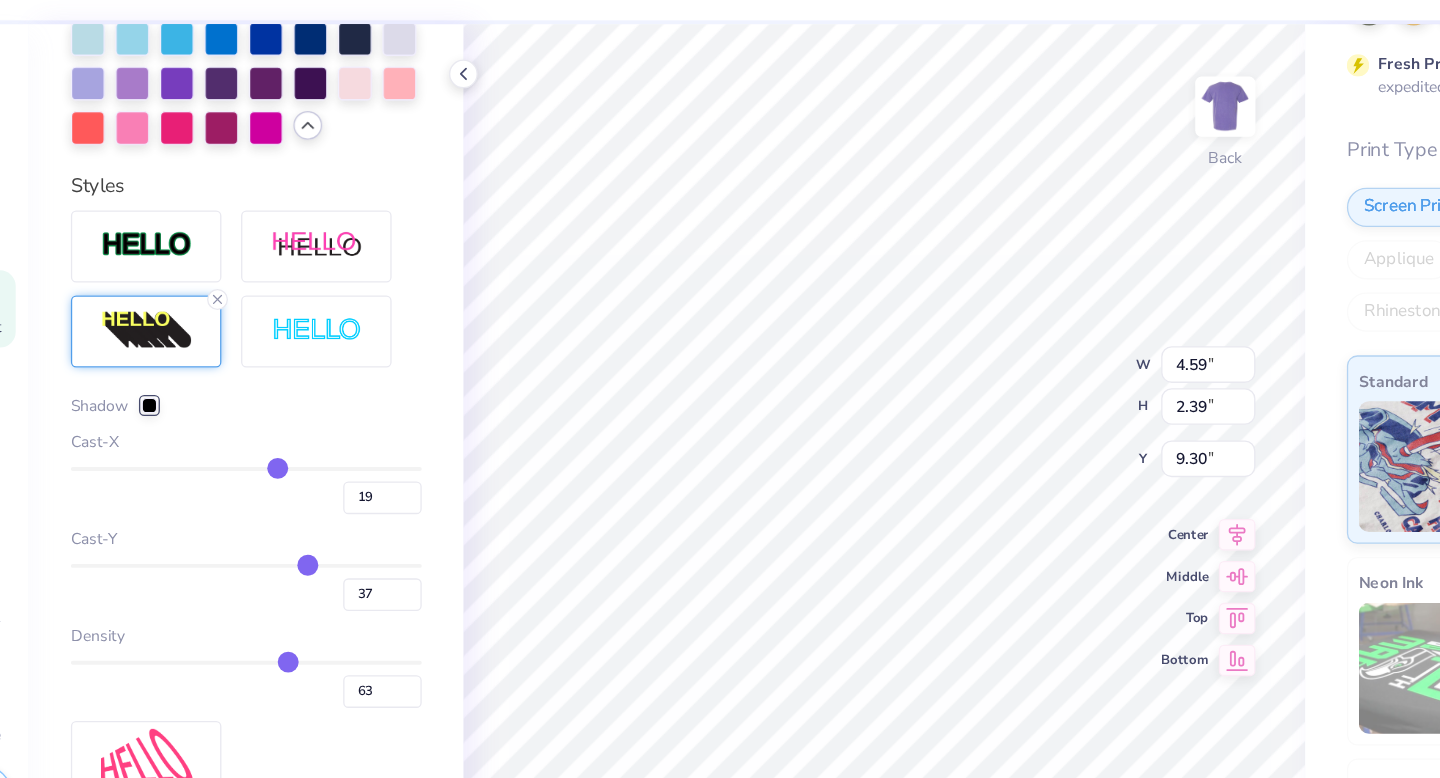 drag, startPoint x: 312, startPoint y: 411, endPoint x: 279, endPoint y: 411, distance: 33 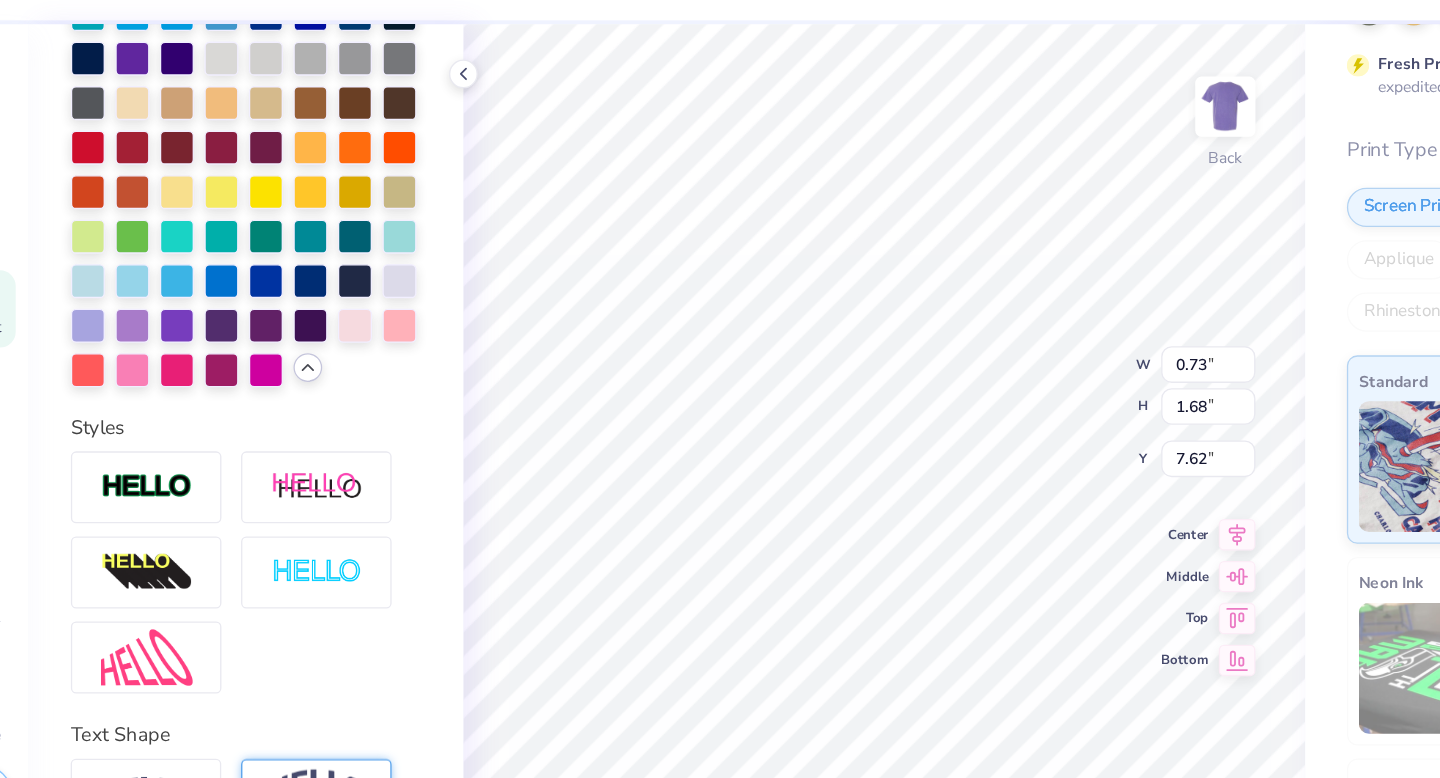 scroll, scrollTop: 622, scrollLeft: 0, axis: vertical 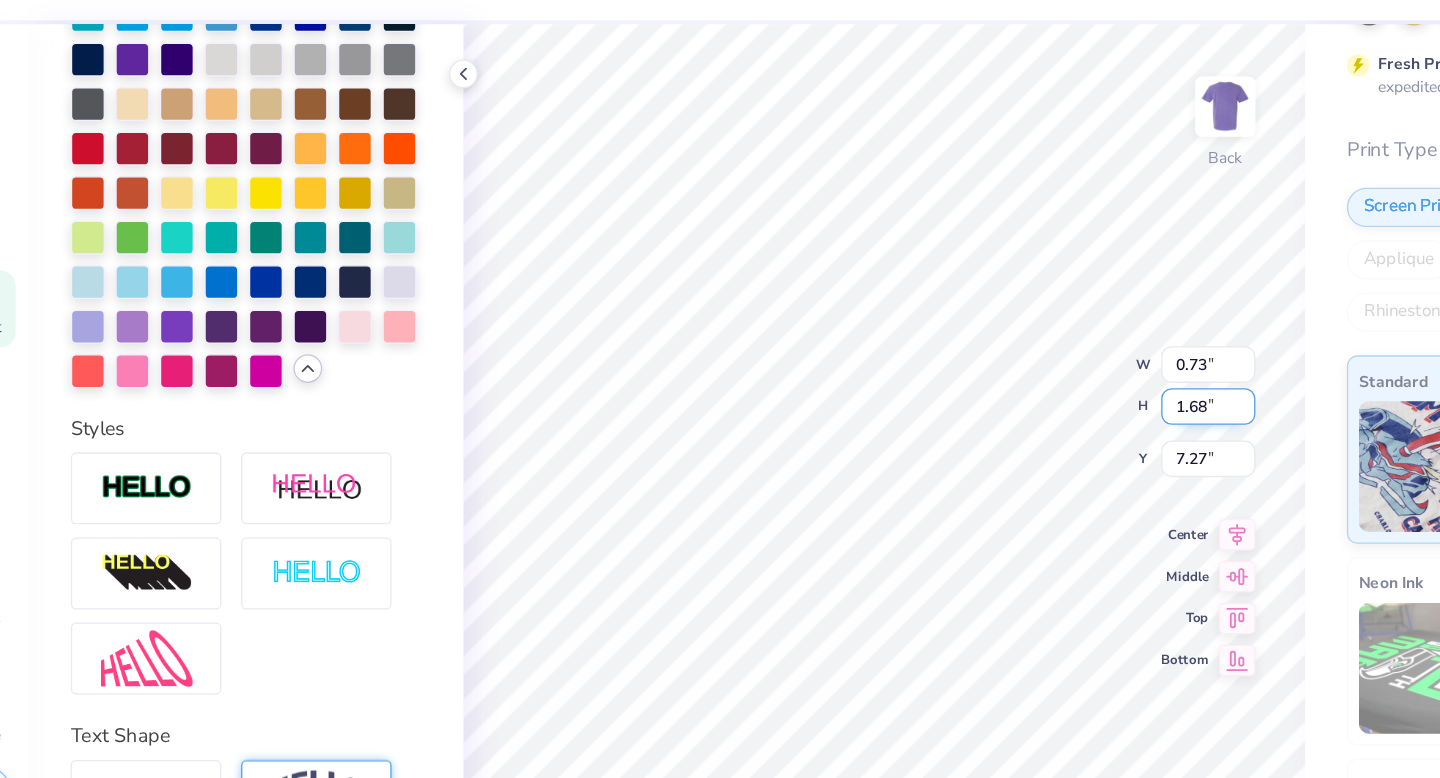 click on "100  % Back W 0.73 0.73 " H 1.68 1.68 " Y 7.27 7.27 " Center Middle Top Bottom" at bounding box center (743, 425) 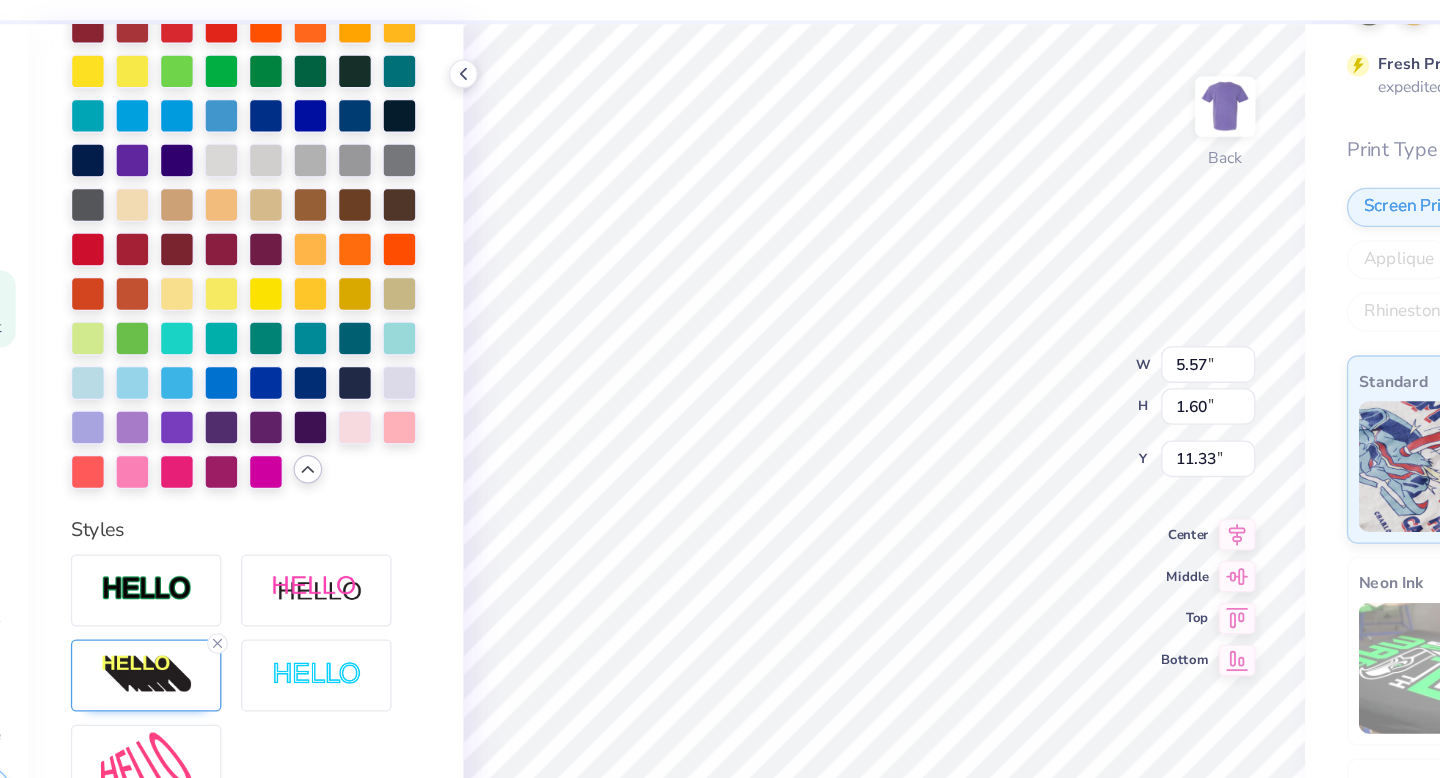 scroll, scrollTop: 700, scrollLeft: 0, axis: vertical 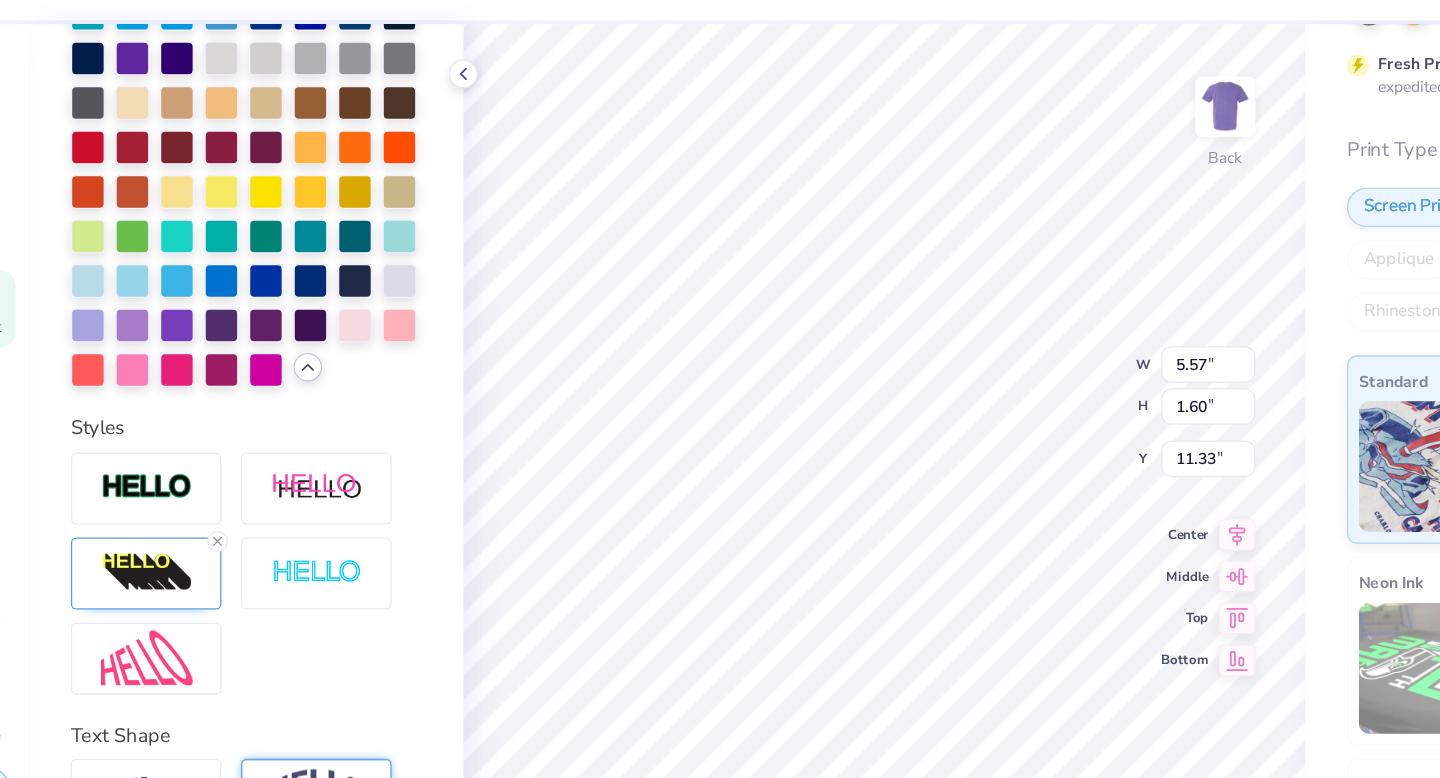 click on "100  % Back W 5.57 5.57 " H 1.60 1.60 " Y 11.33 11.33 " Center Middle Top Bottom" at bounding box center [743, 425] 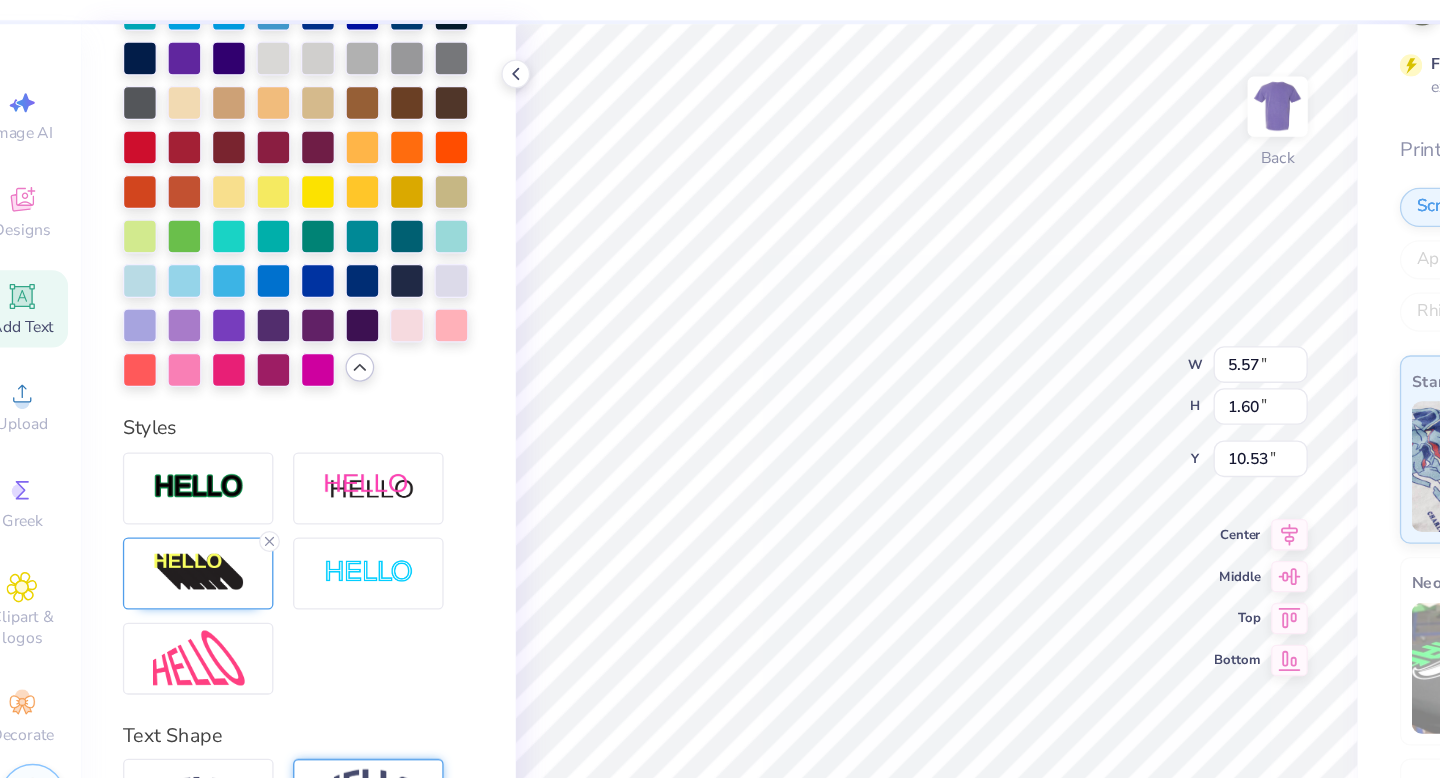 click on "100  % Back W 5.57 5.57 " H 1.60 1.60 " Y 10.53 10.53 " Center Middle Top Bottom" at bounding box center (743, 425) 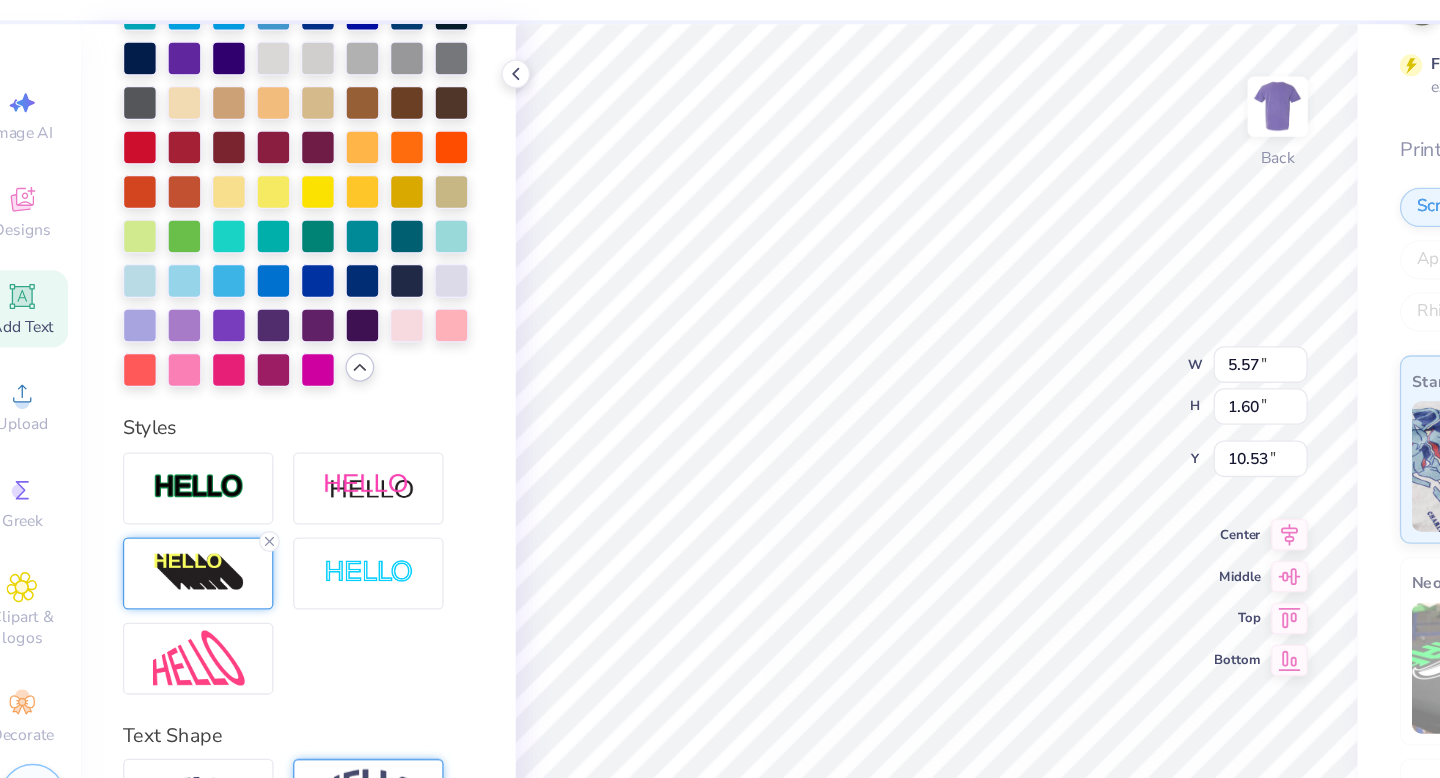 click at bounding box center [180, 492] 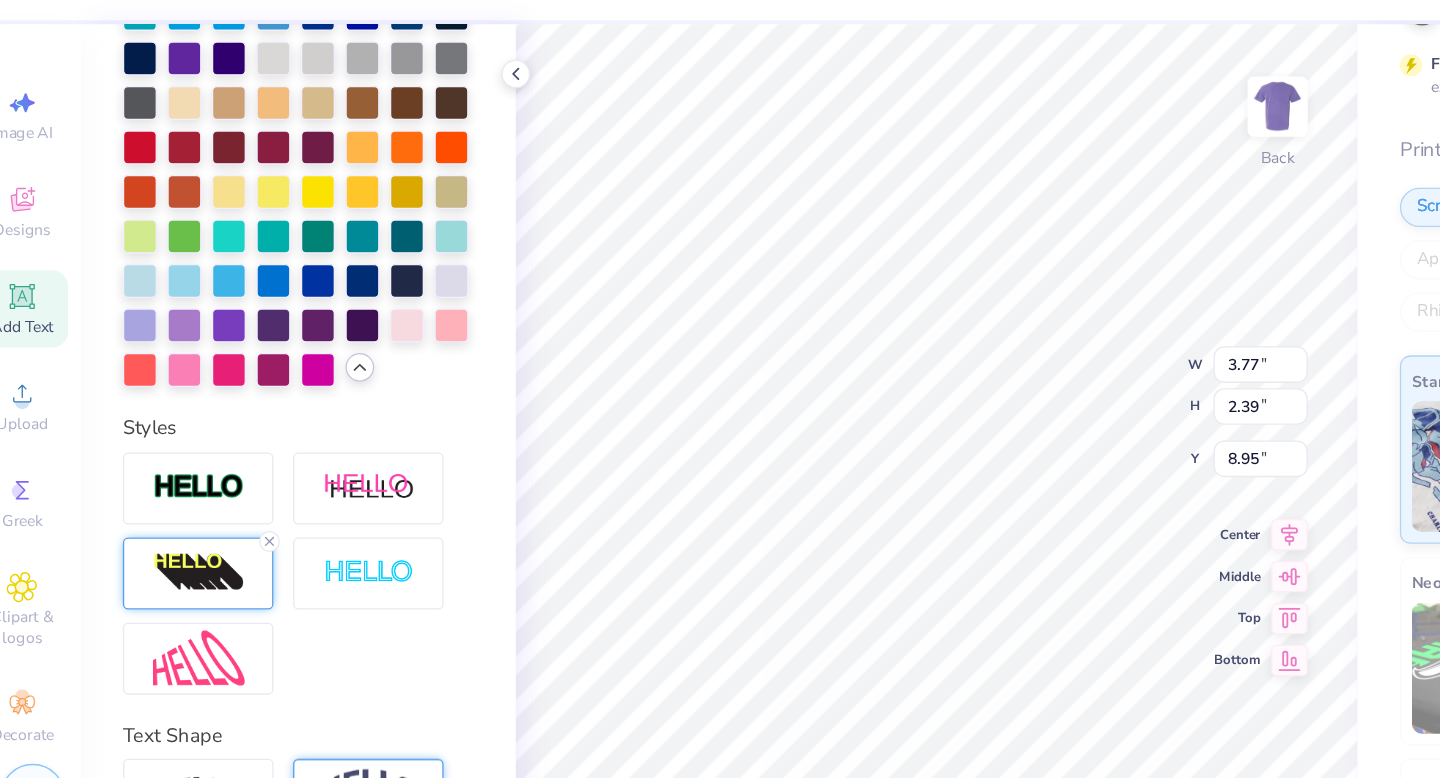click at bounding box center [180, 492] 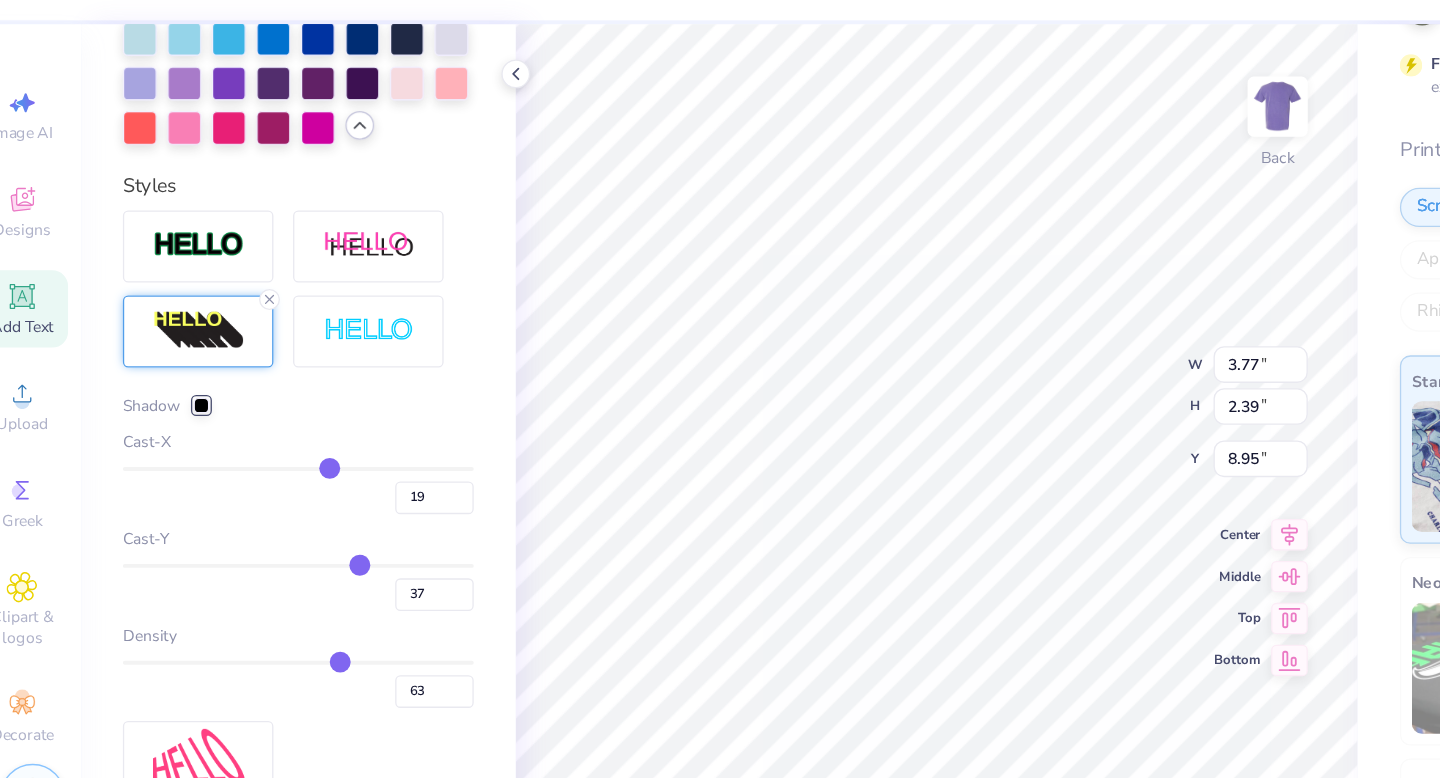 scroll, scrollTop: 886, scrollLeft: 0, axis: vertical 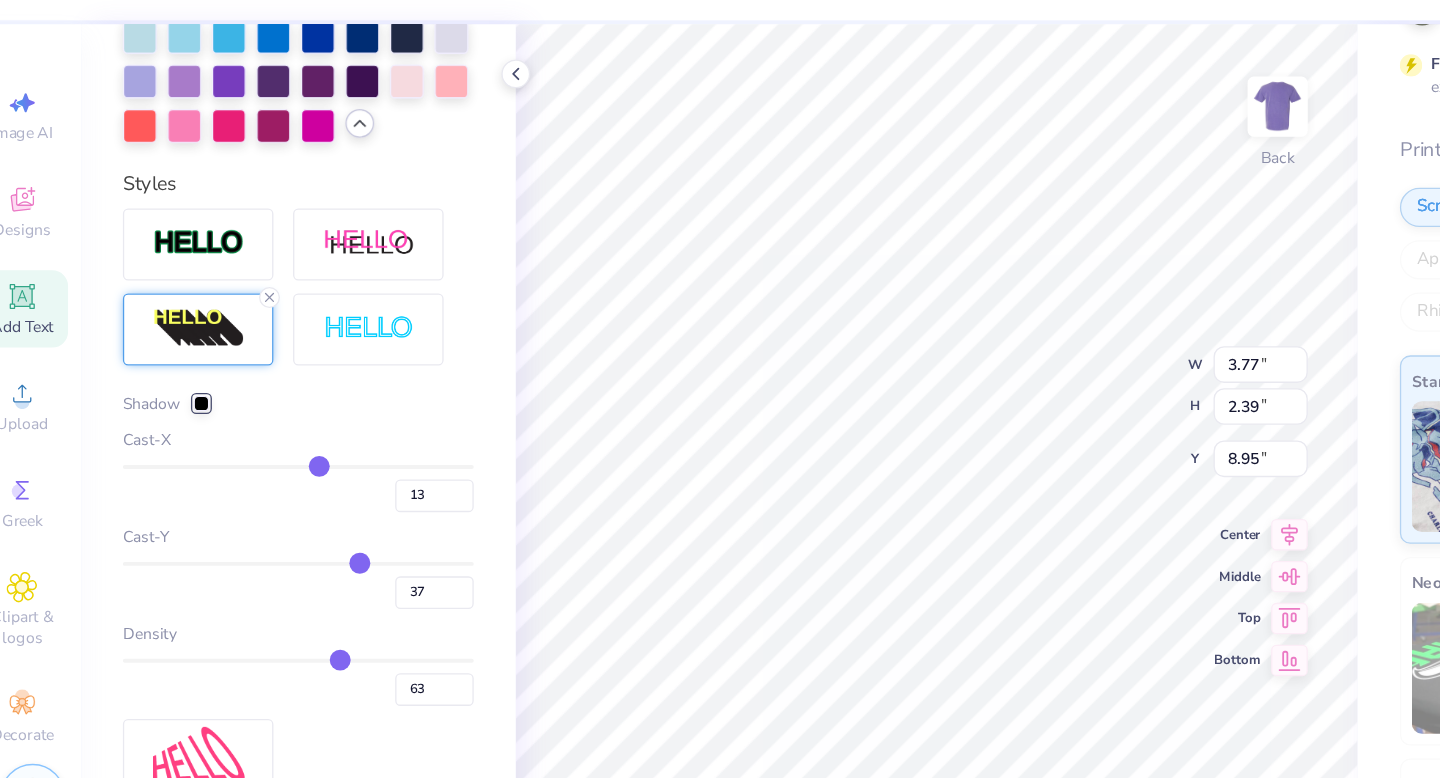 click at bounding box center [256, 411] 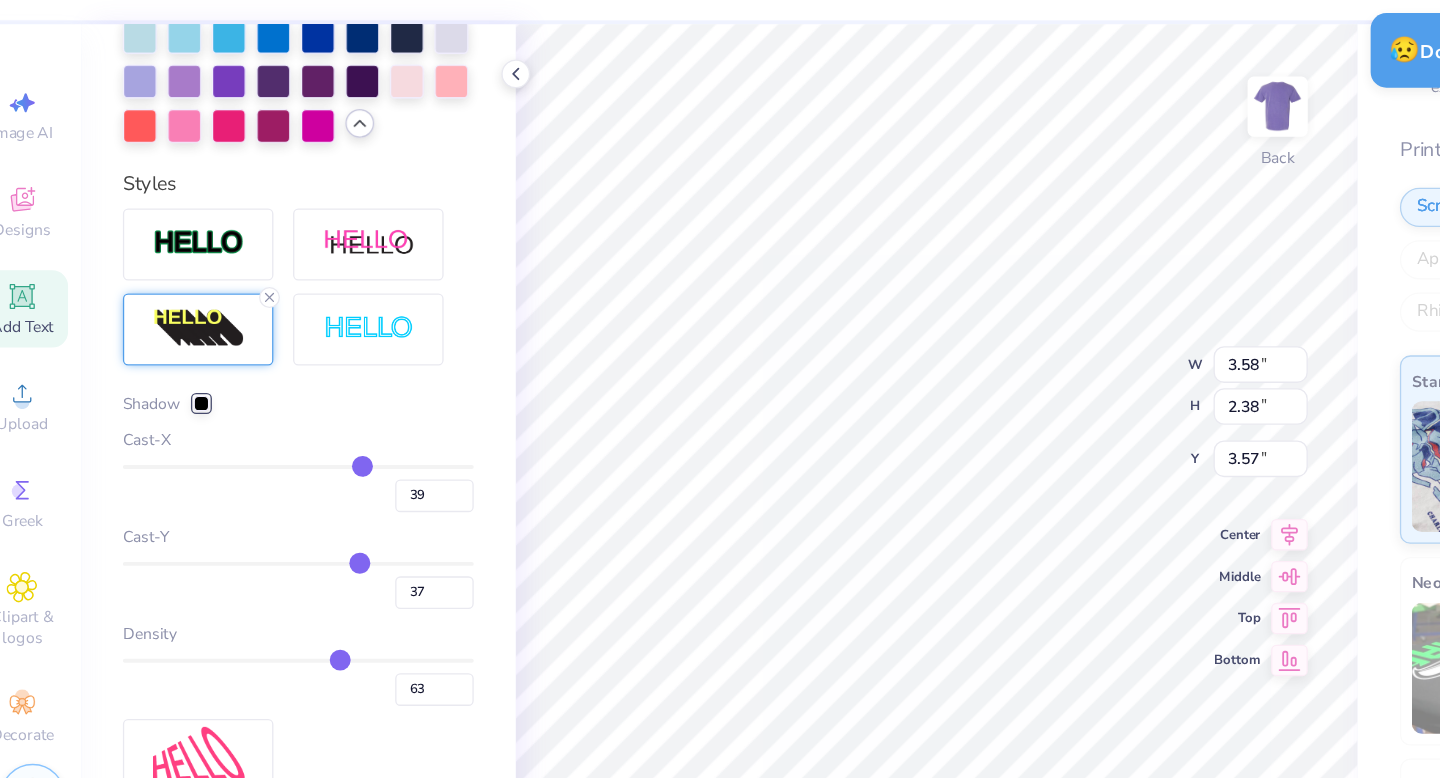 drag, startPoint x: 275, startPoint y: 407, endPoint x: 304, endPoint y: 407, distance: 29 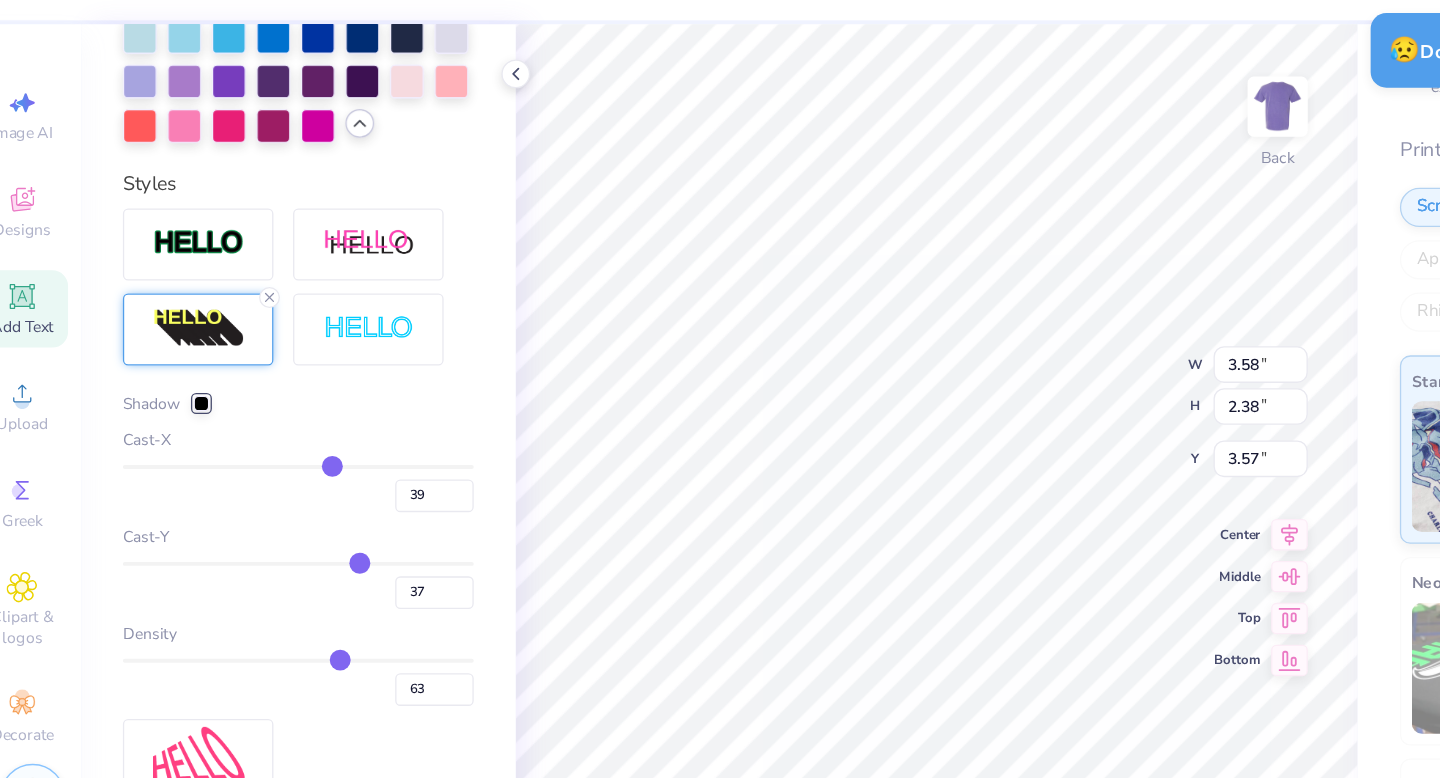 click at bounding box center [256, 411] 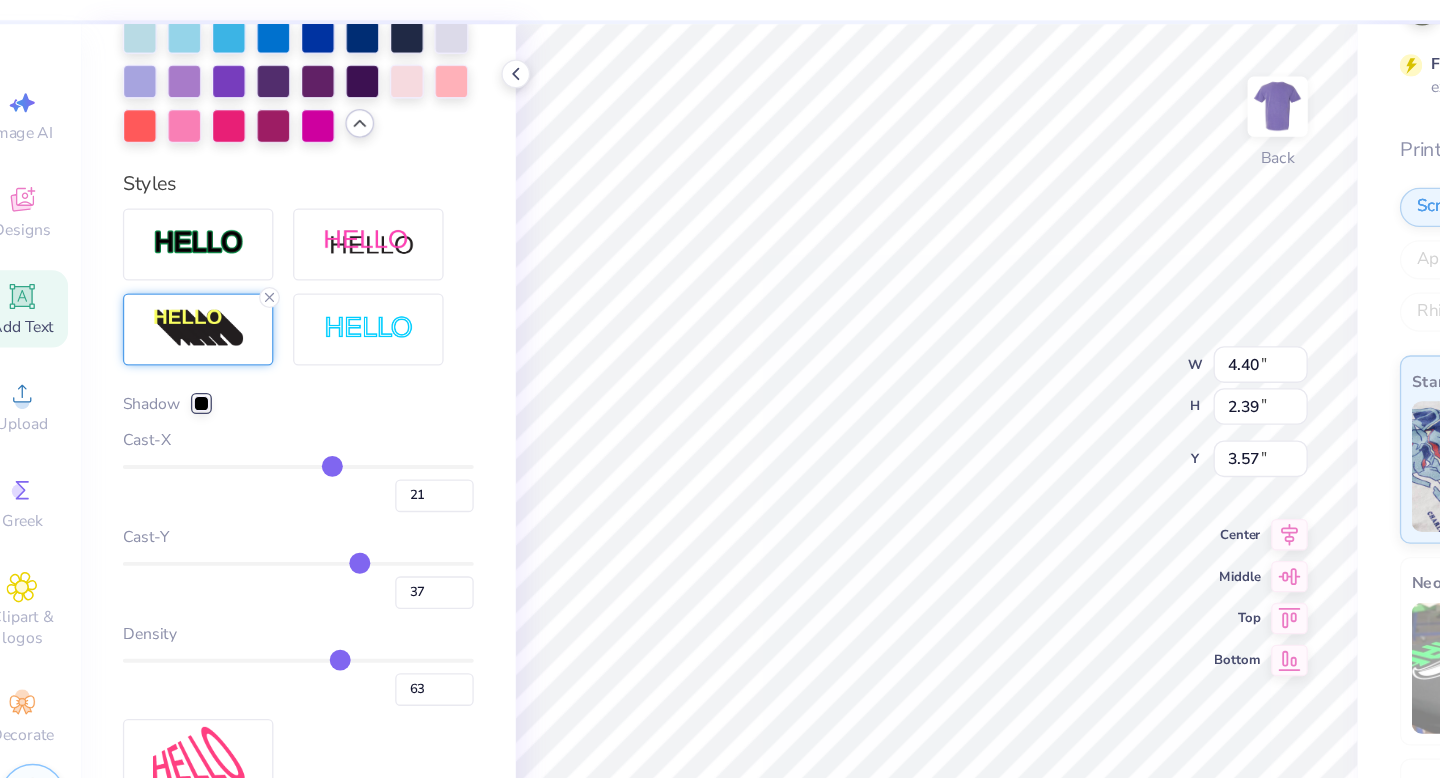 click on "Cast-X 21" at bounding box center (256, 414) 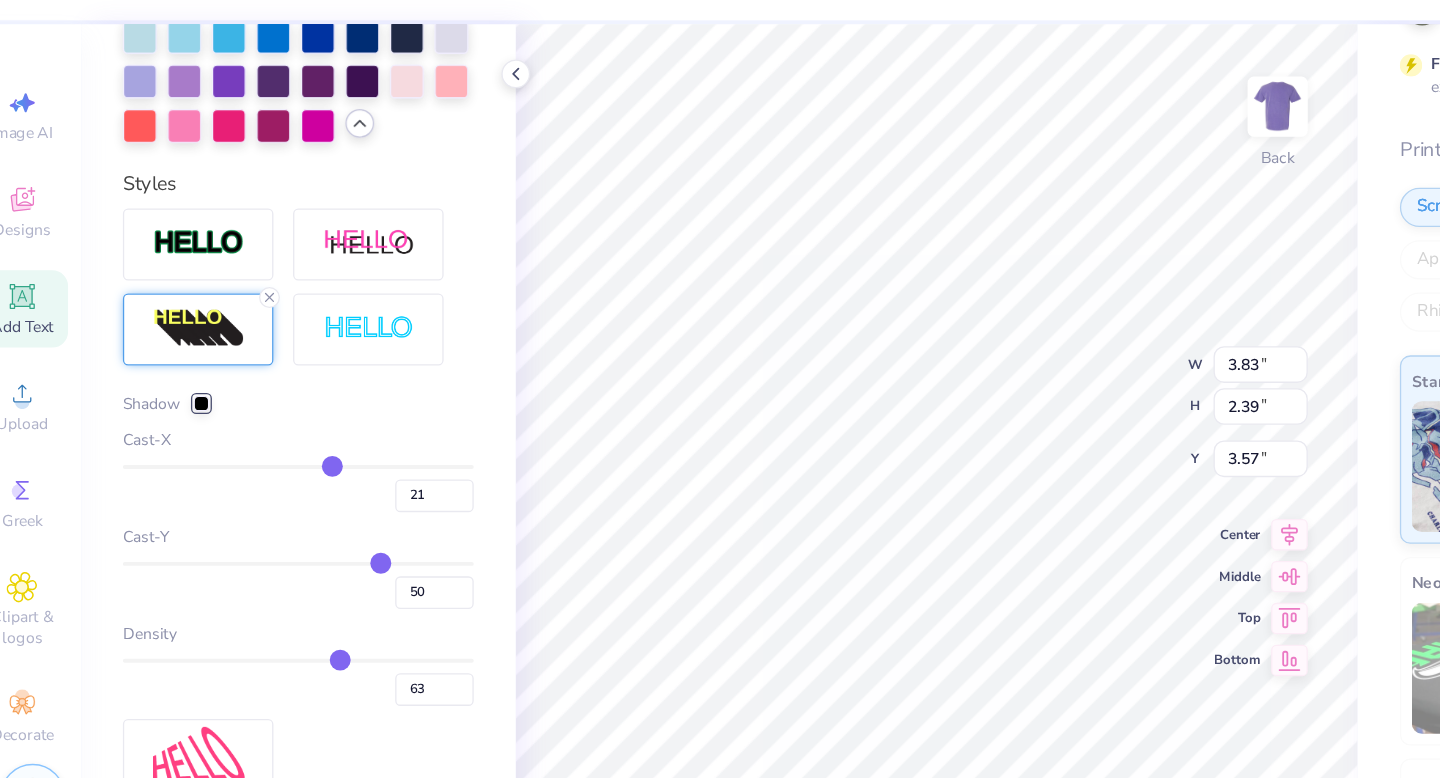 drag, startPoint x: 306, startPoint y: 482, endPoint x: 318, endPoint y: 482, distance: 12 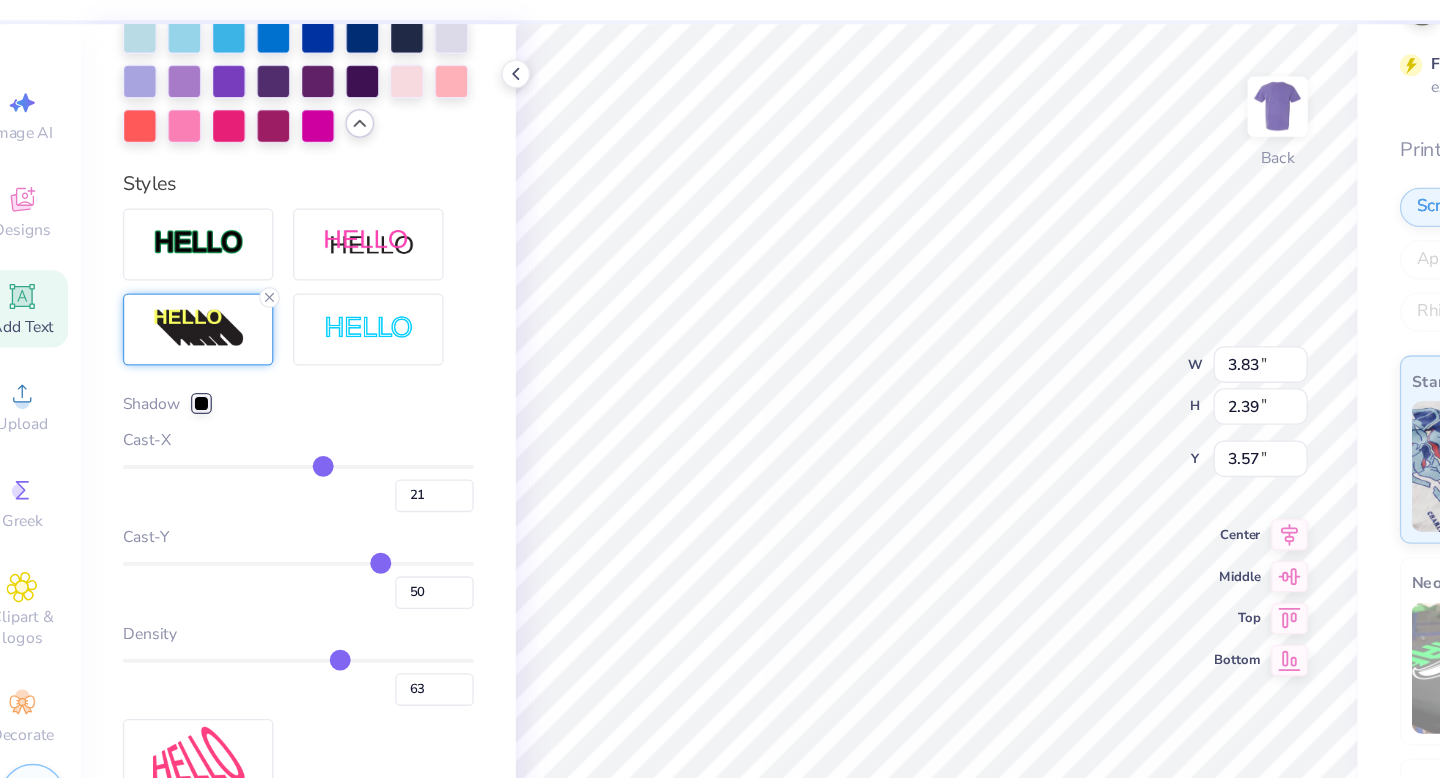 click at bounding box center (256, 411) 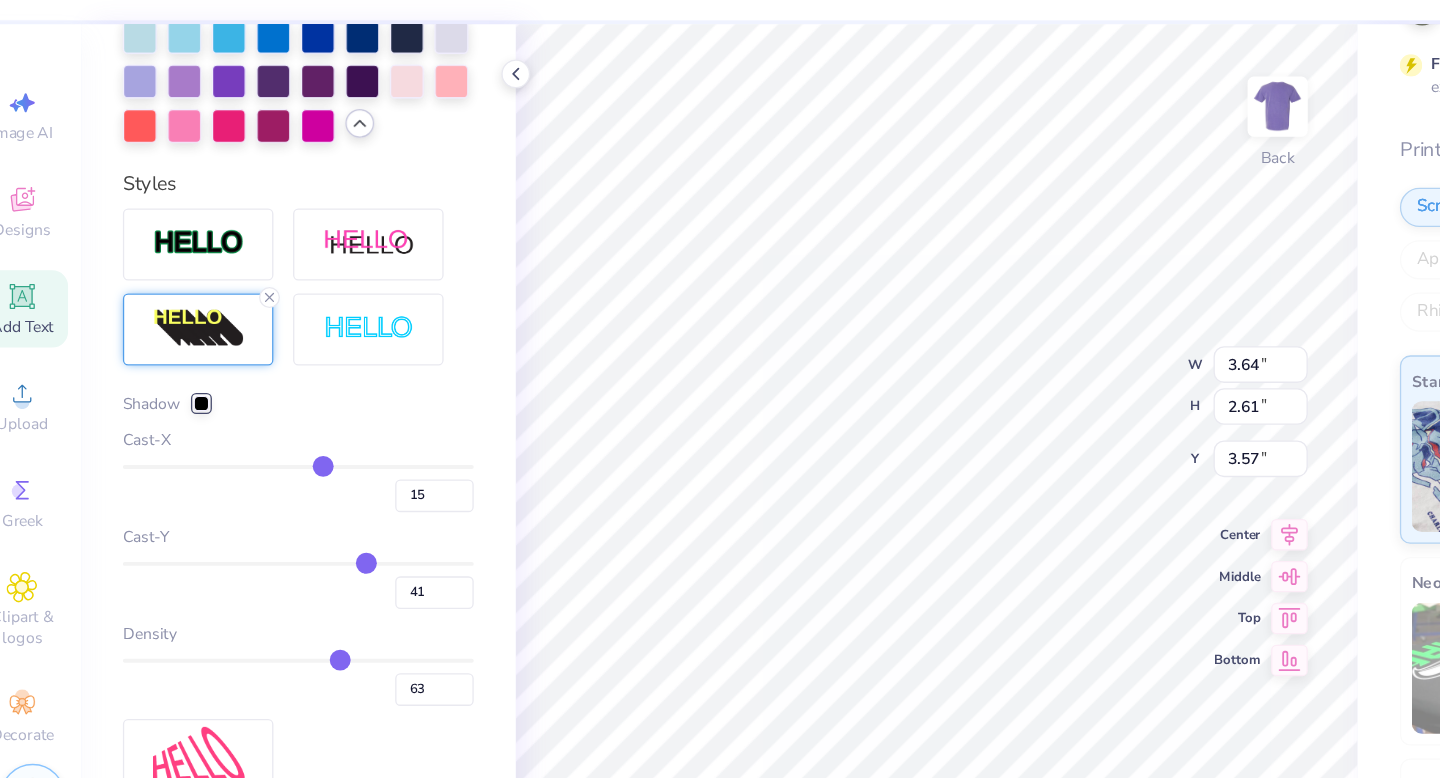 drag, startPoint x: 307, startPoint y: 484, endPoint x: 311, endPoint y: 467, distance: 17.464249 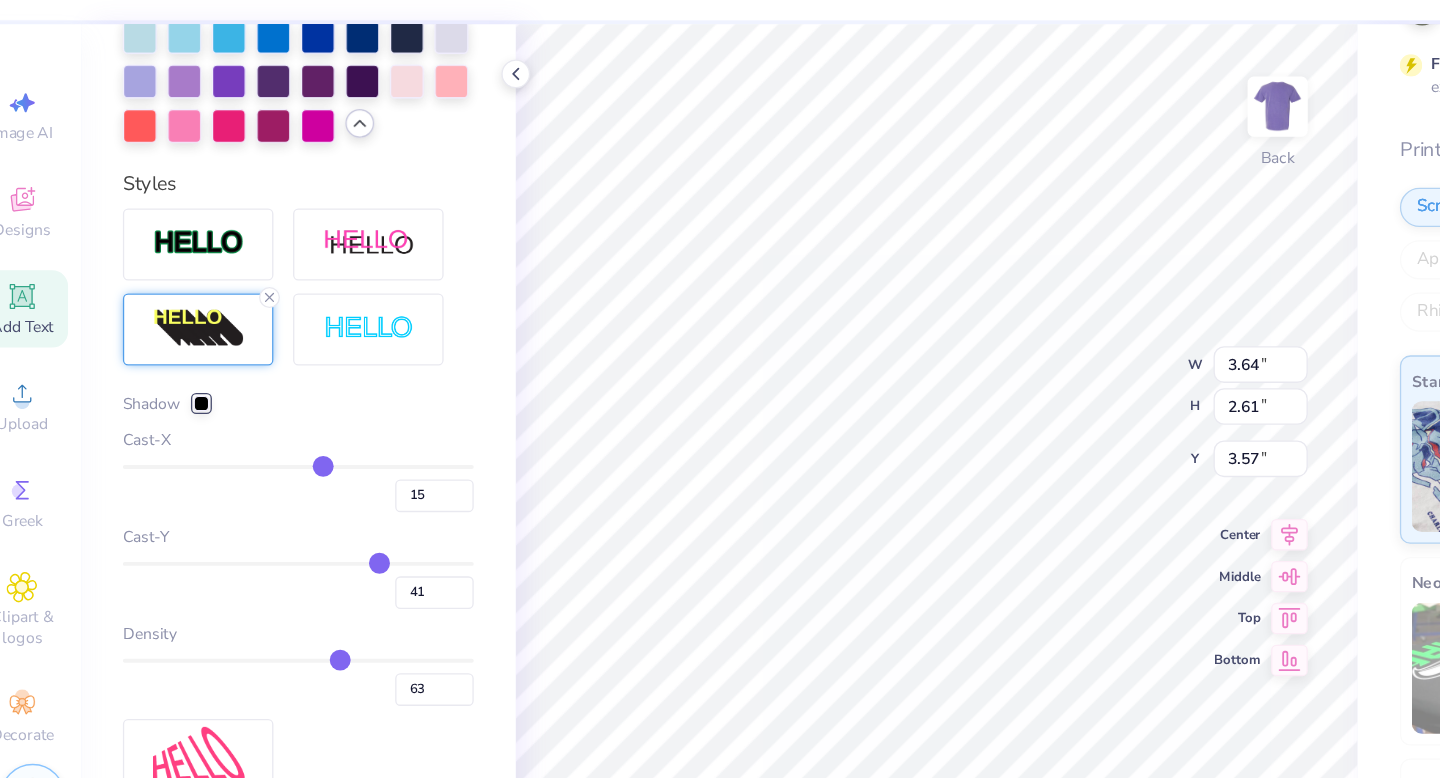 click at bounding box center (256, 485) 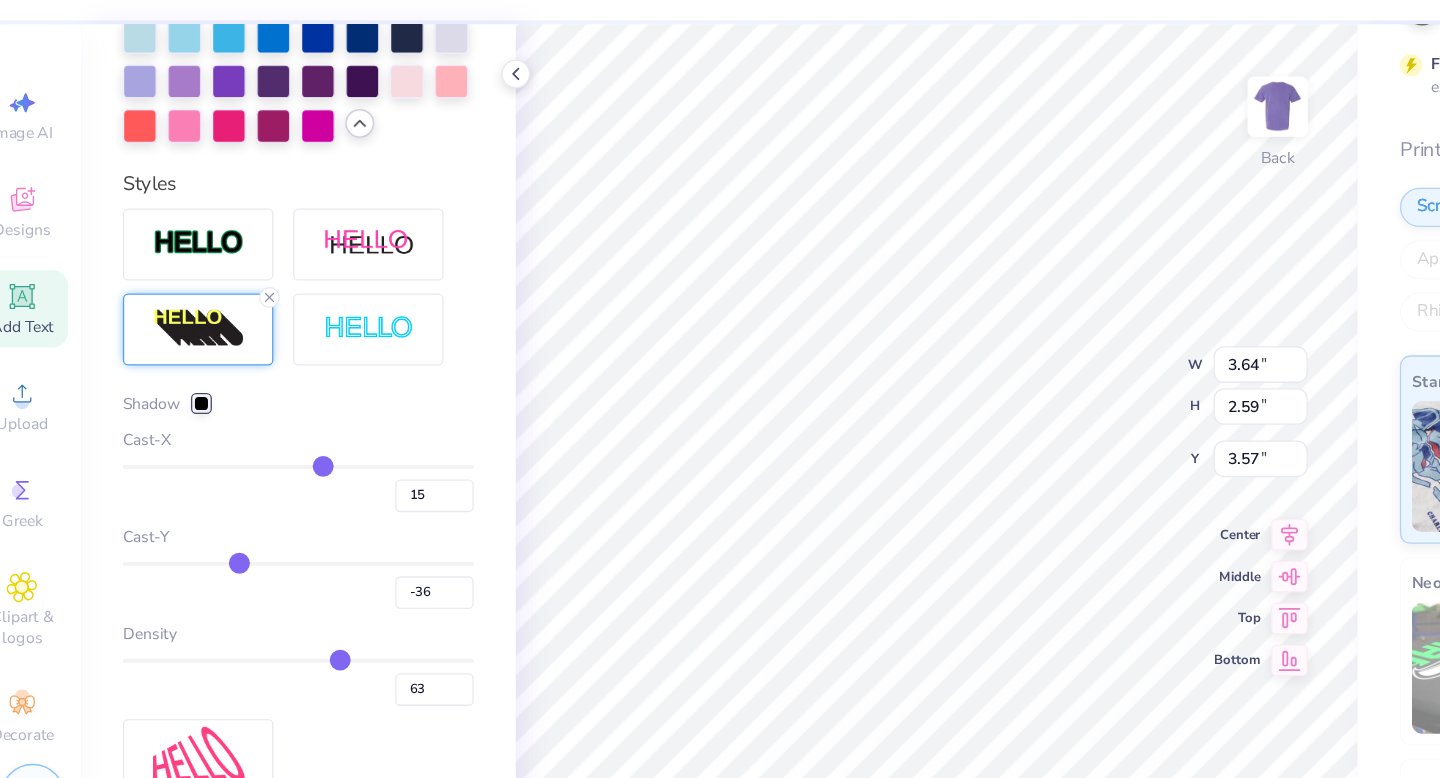 drag, startPoint x: 313, startPoint y: 486, endPoint x: 210, endPoint y: 477, distance: 103.392456 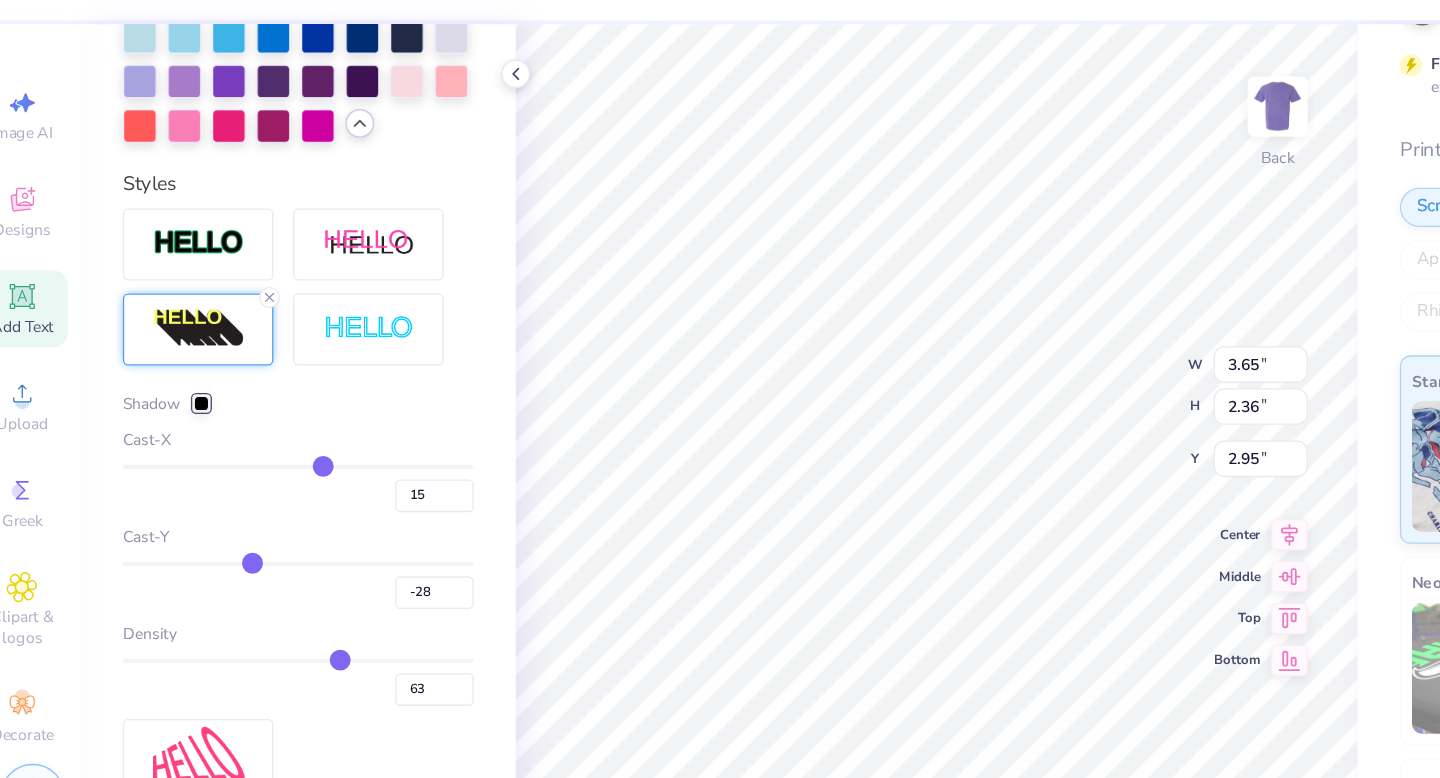 click at bounding box center (256, 485) 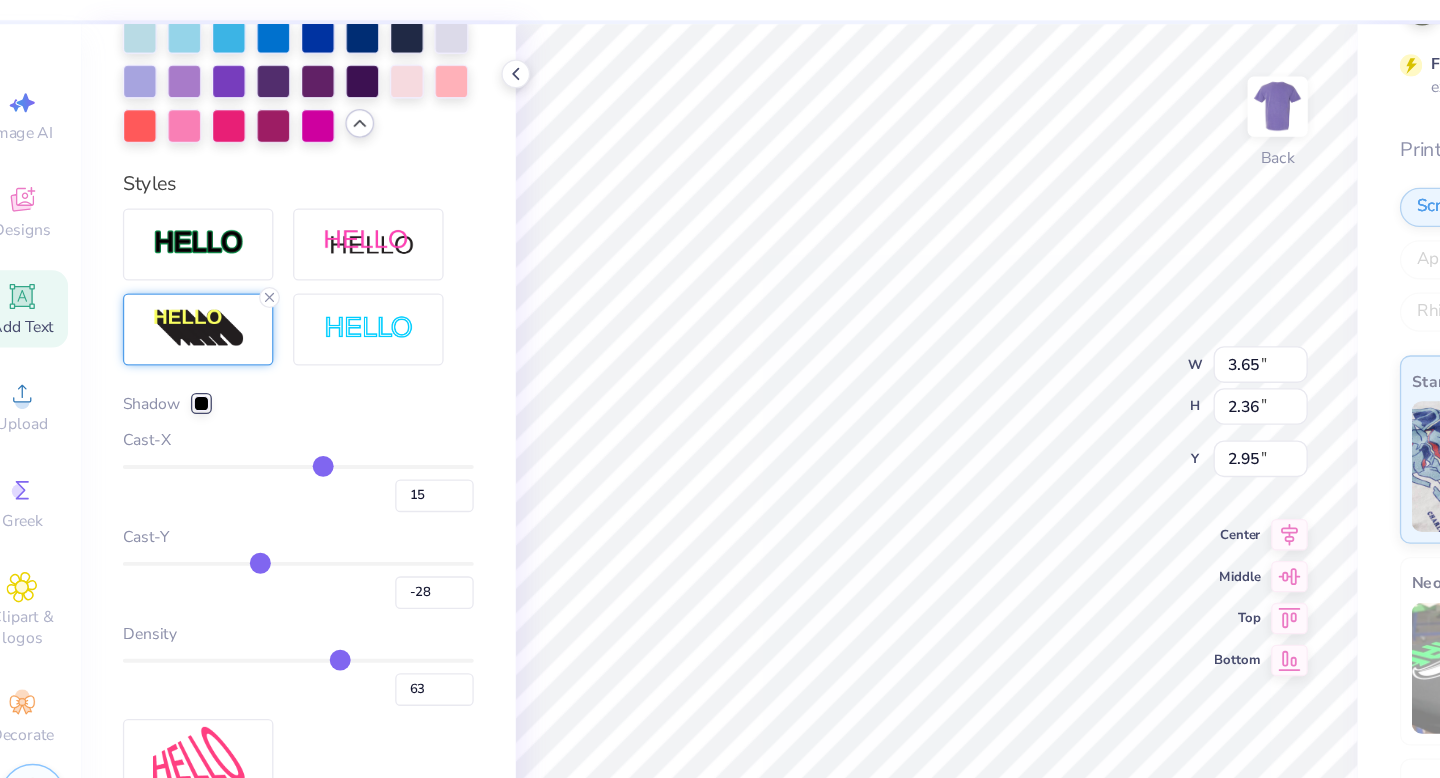 click at bounding box center (256, 485) 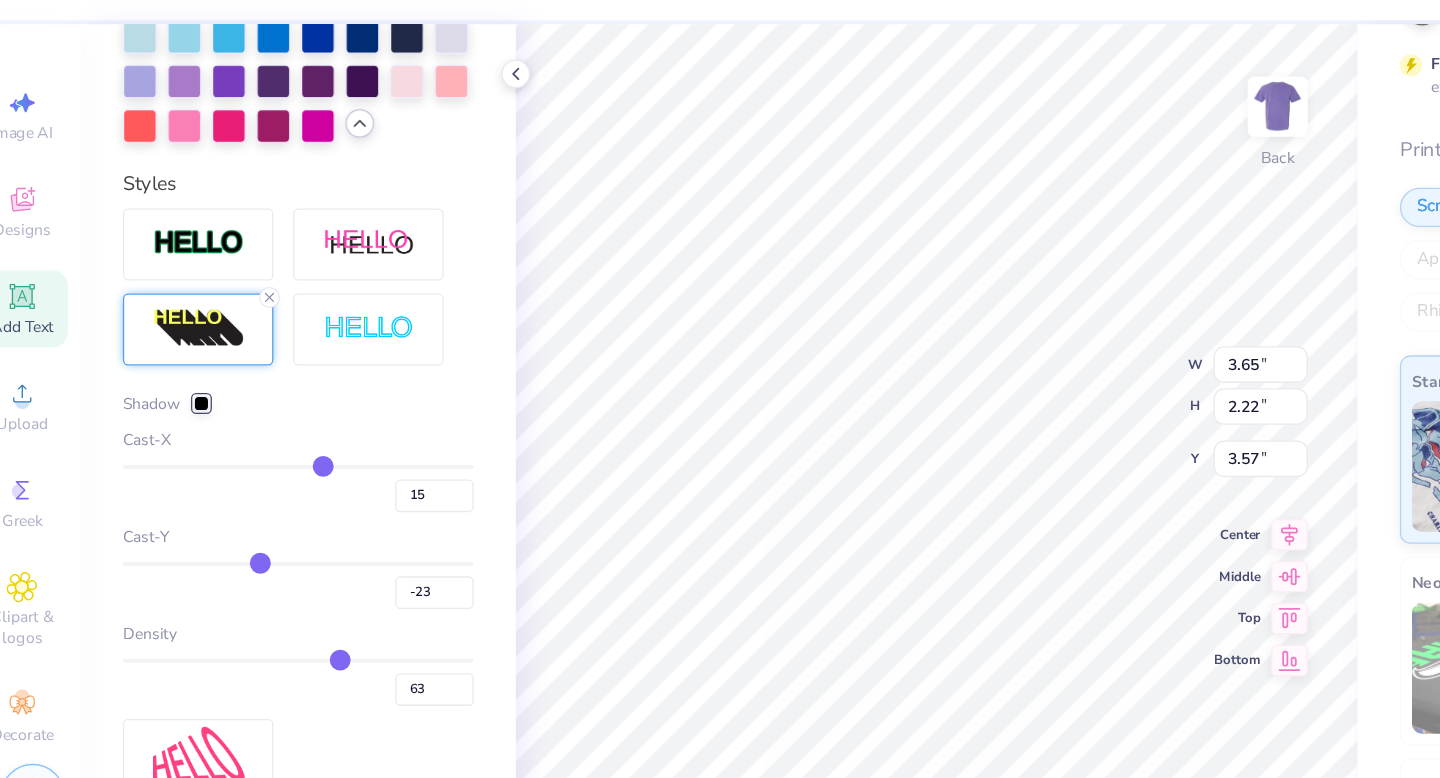 click at bounding box center [256, 559] 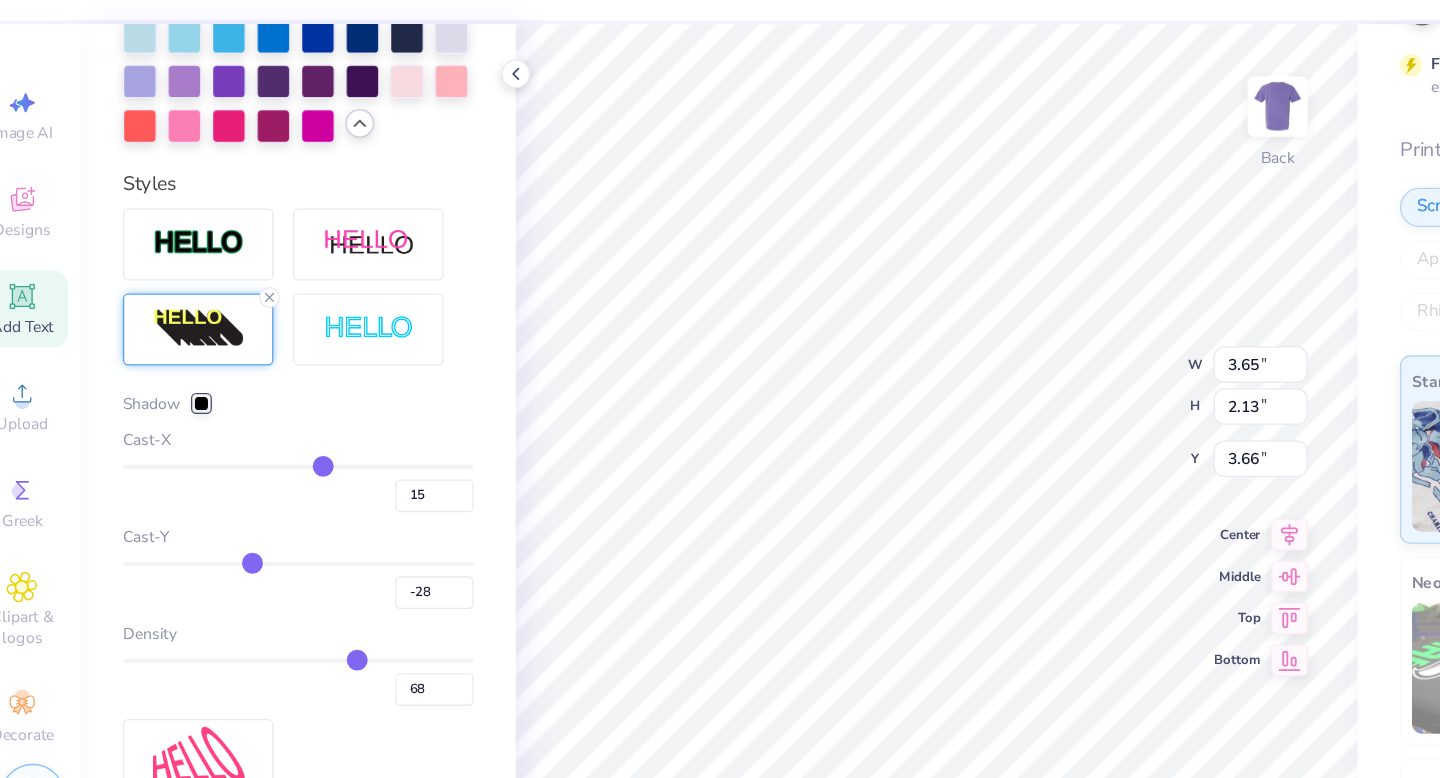 drag, startPoint x: 220, startPoint y: 478, endPoint x: 287, endPoint y: 405, distance: 99.08582 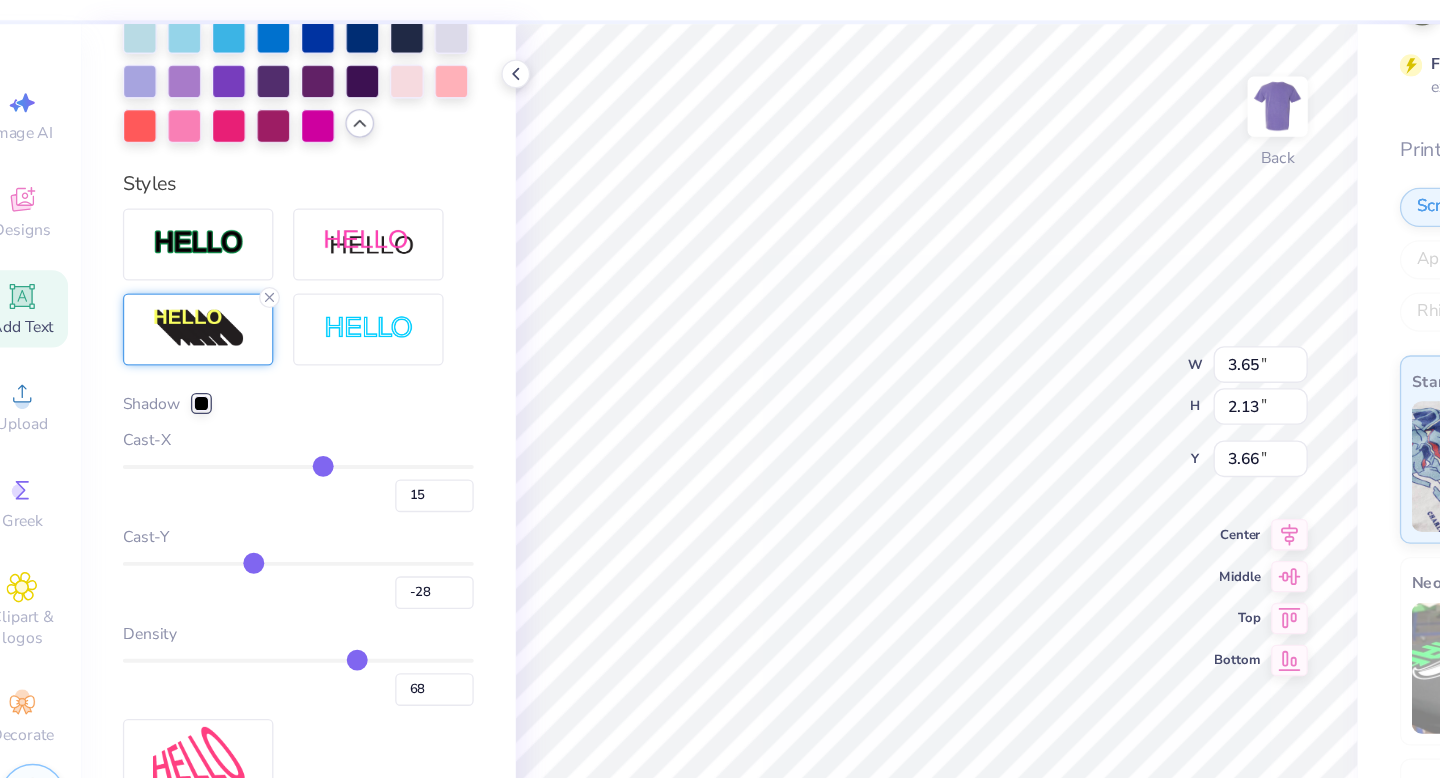 click at bounding box center [256, 485] 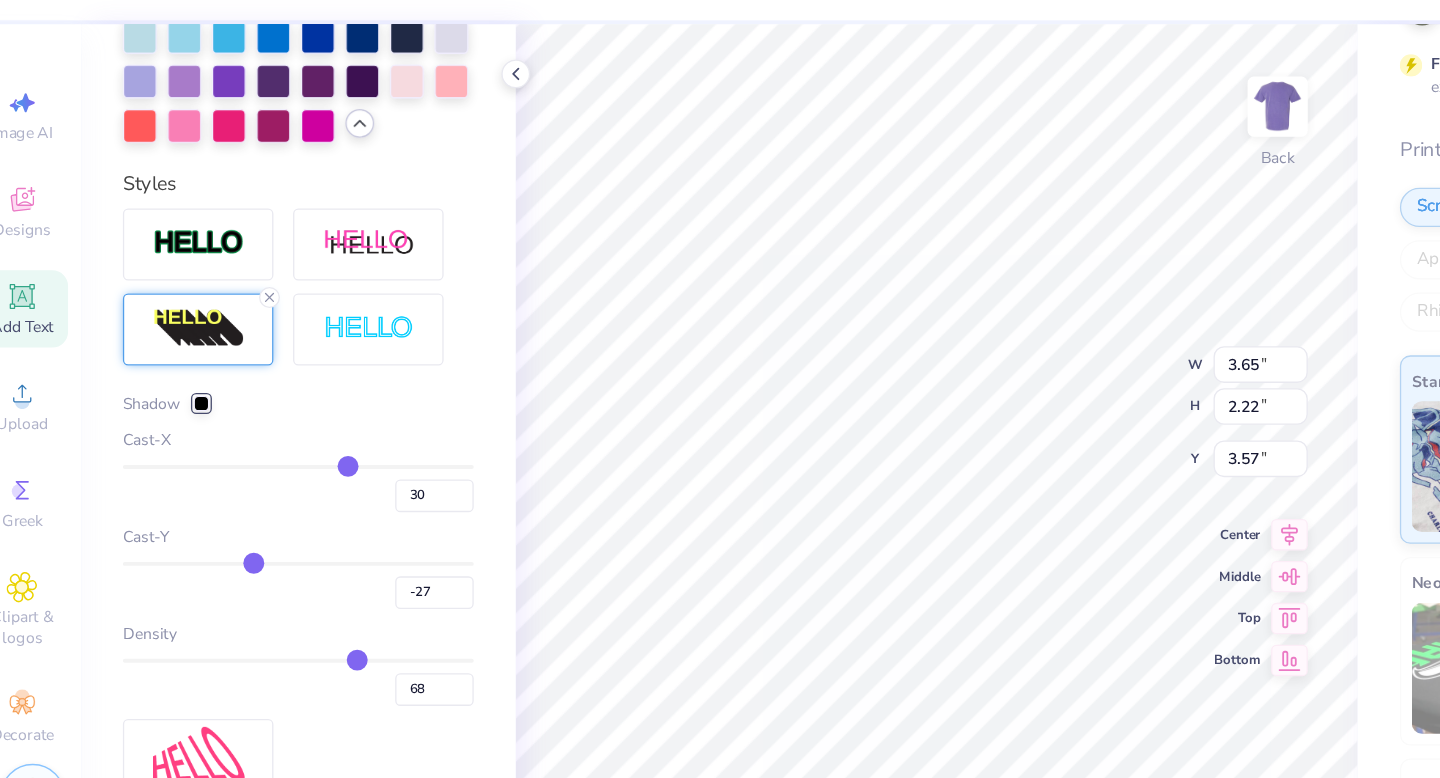 drag, startPoint x: 287, startPoint y: 405, endPoint x: 309, endPoint y: 413, distance: 23.409399 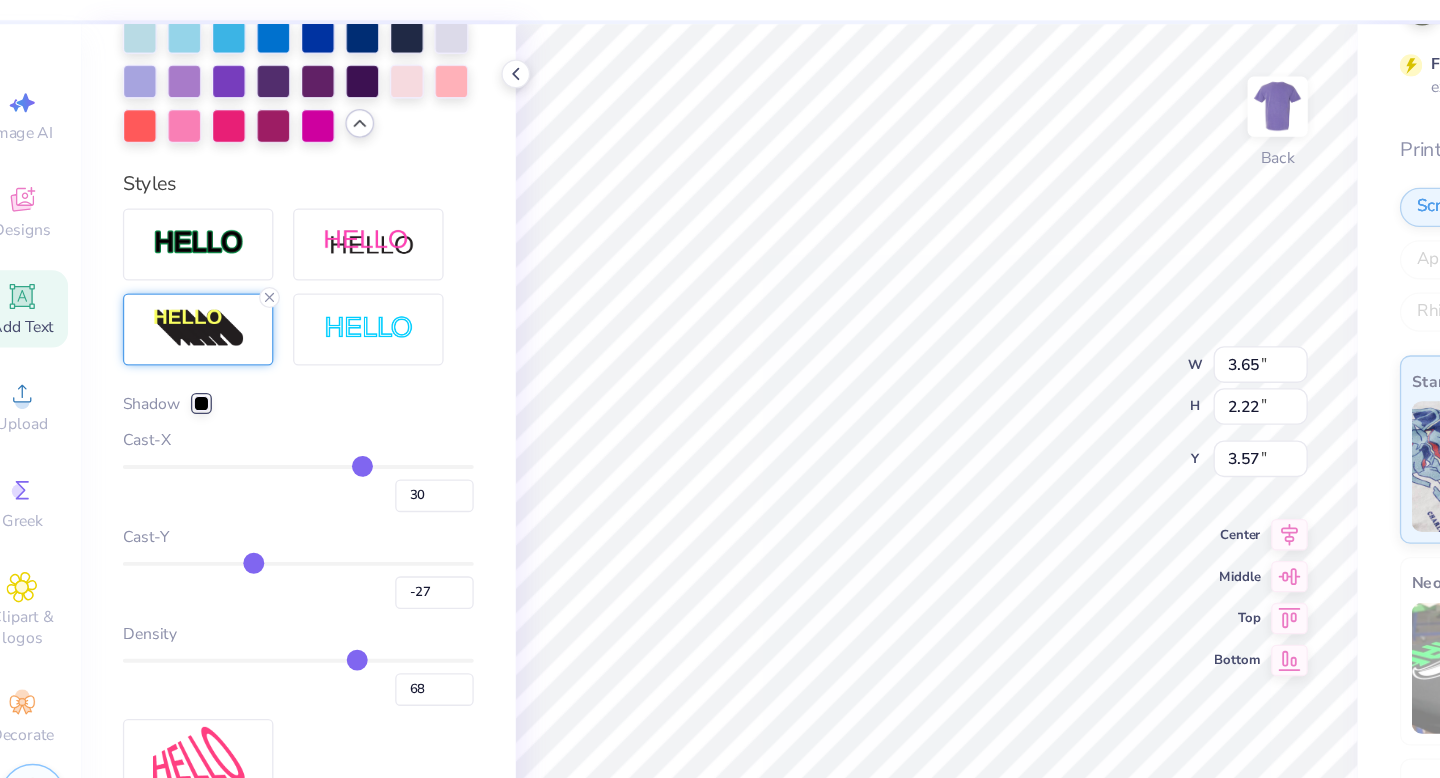 click at bounding box center (256, 411) 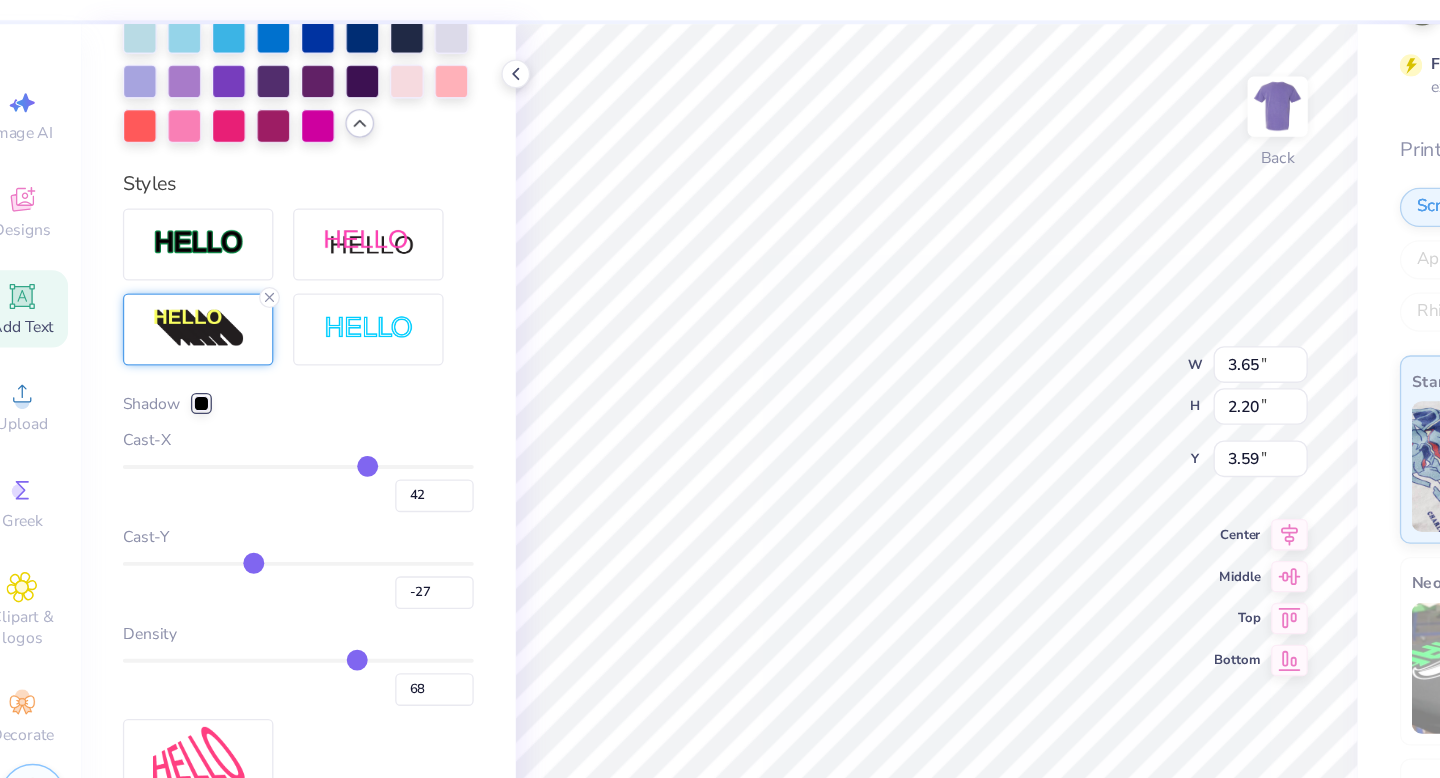 click at bounding box center [256, 411] 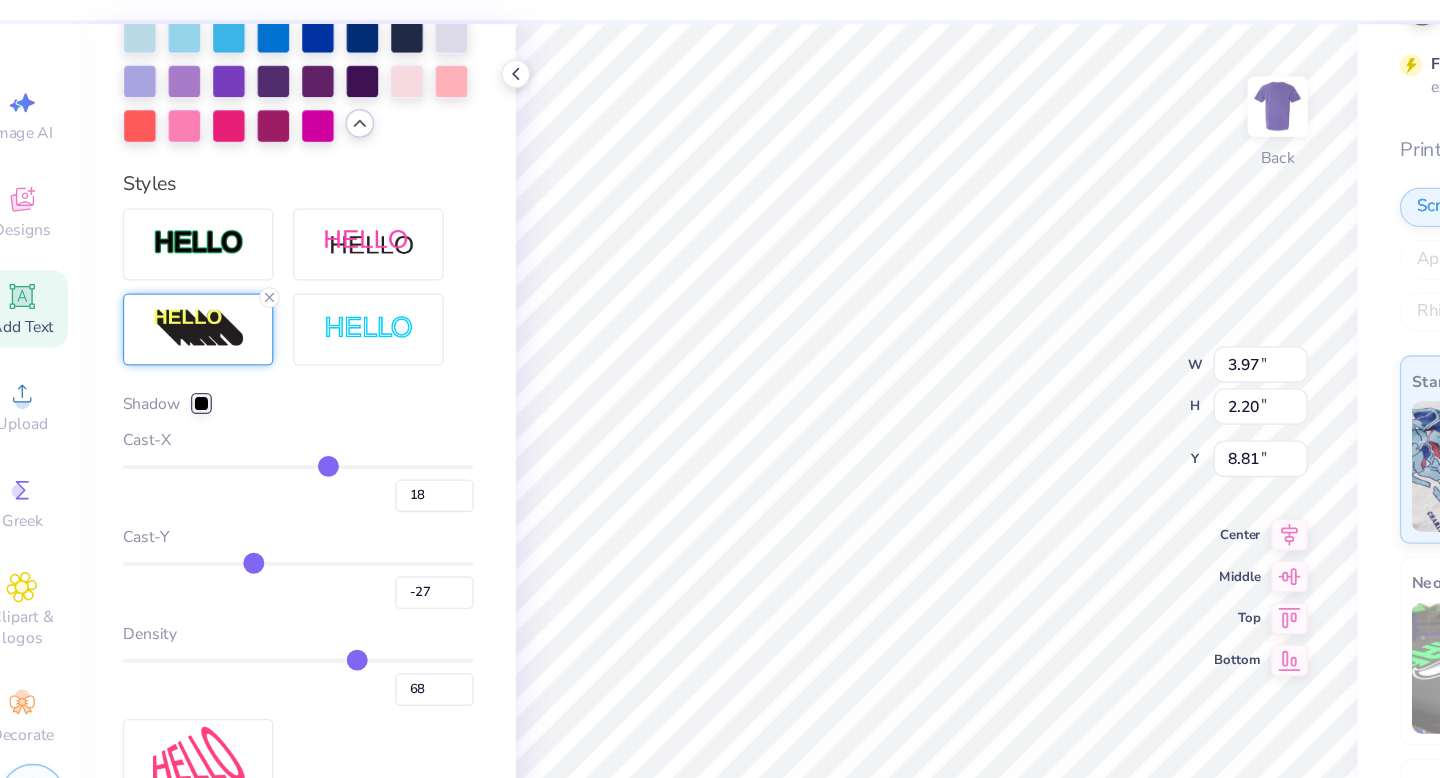 click at bounding box center (256, 411) 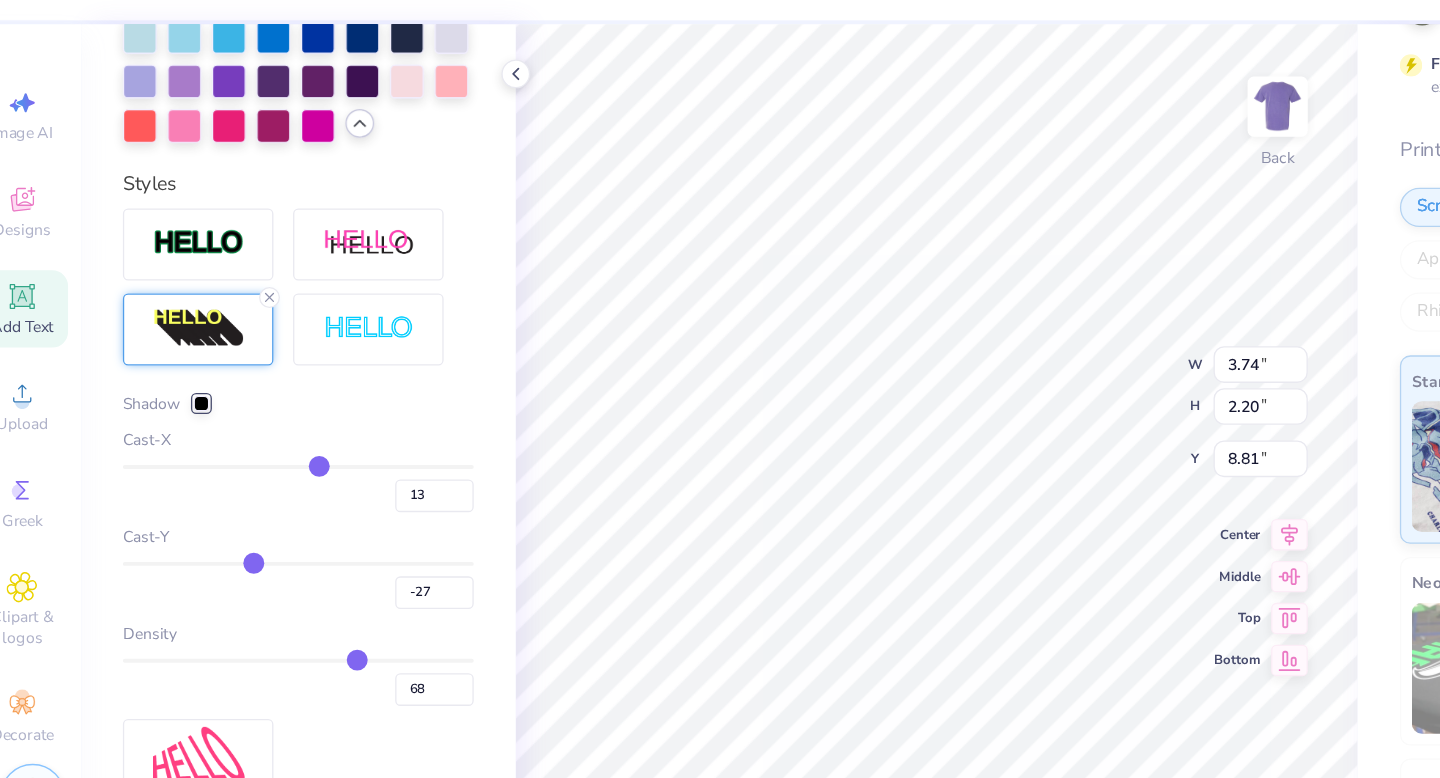click at bounding box center [256, 411] 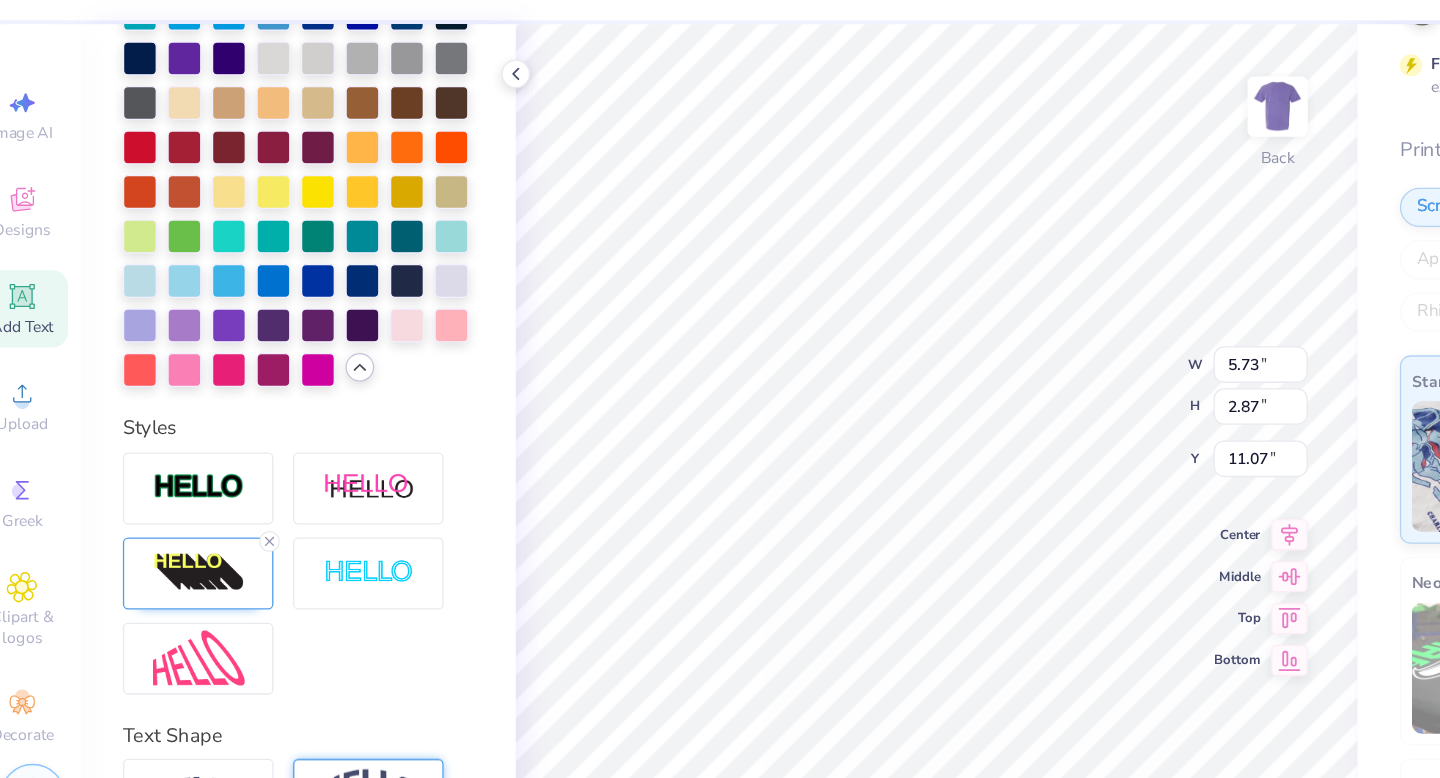 scroll, scrollTop: 700, scrollLeft: 0, axis: vertical 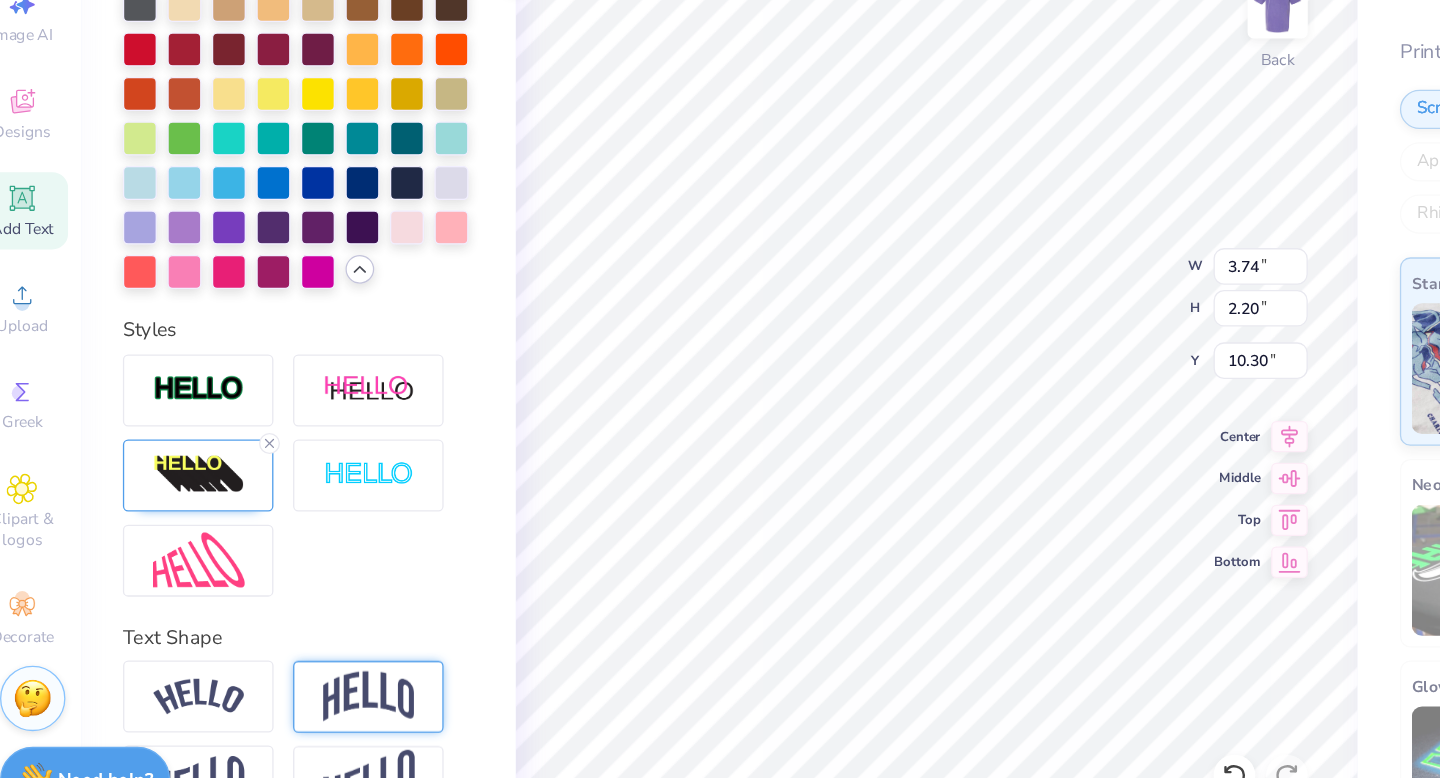click on "100  % Back W 3.74 3.74 " H 2.20 2.20 " Y 10.30 10.30 " Center Middle Top Bottom" at bounding box center (743, 425) 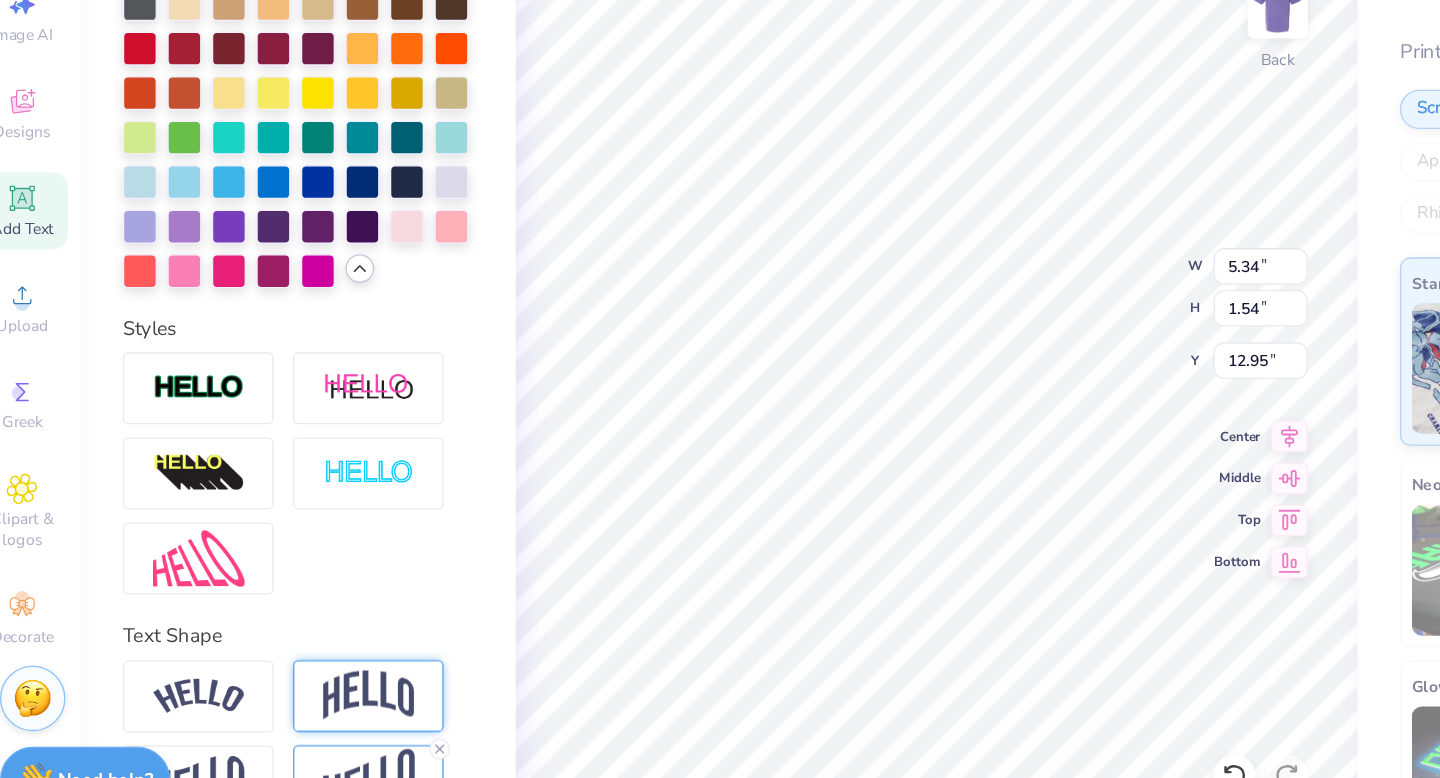 scroll, scrollTop: 622, scrollLeft: 0, axis: vertical 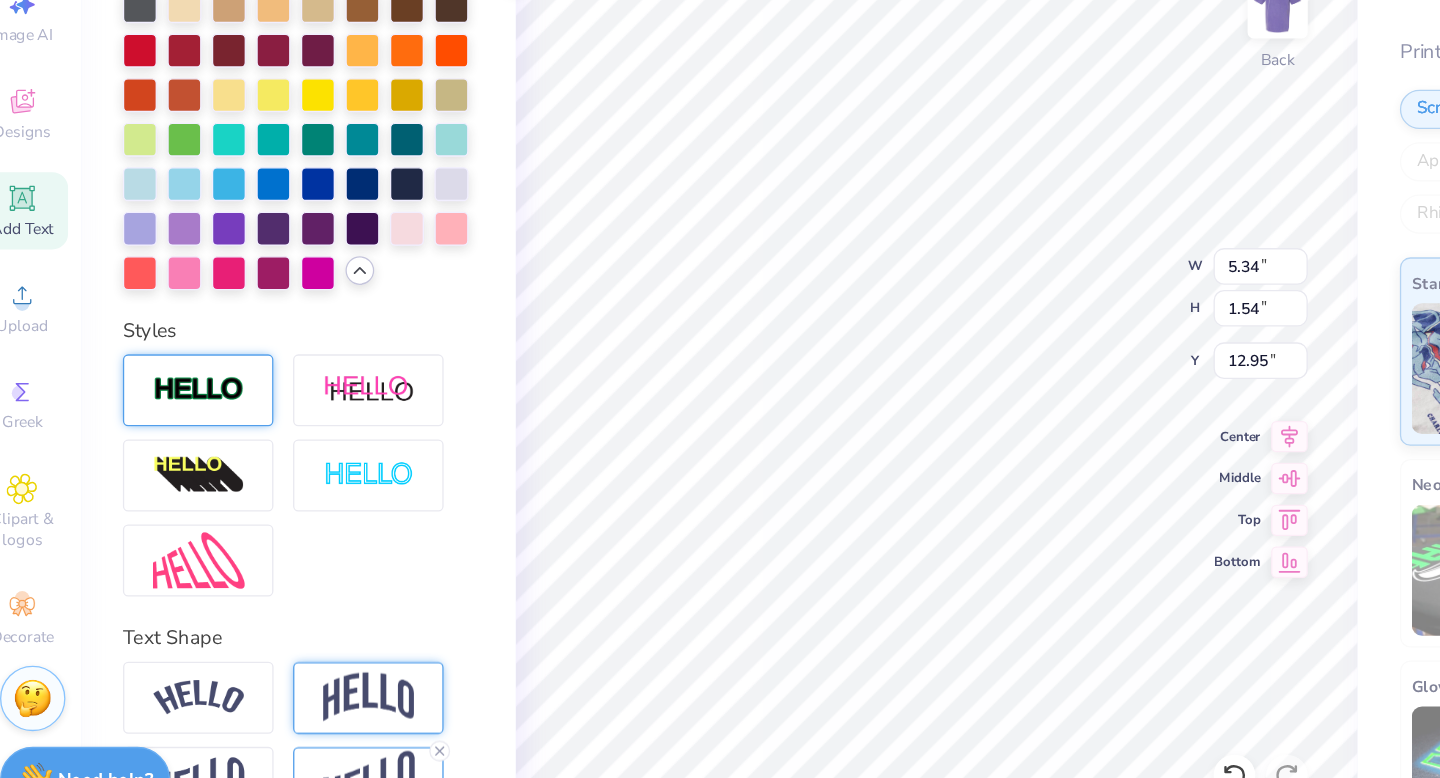 click at bounding box center (180, 493) 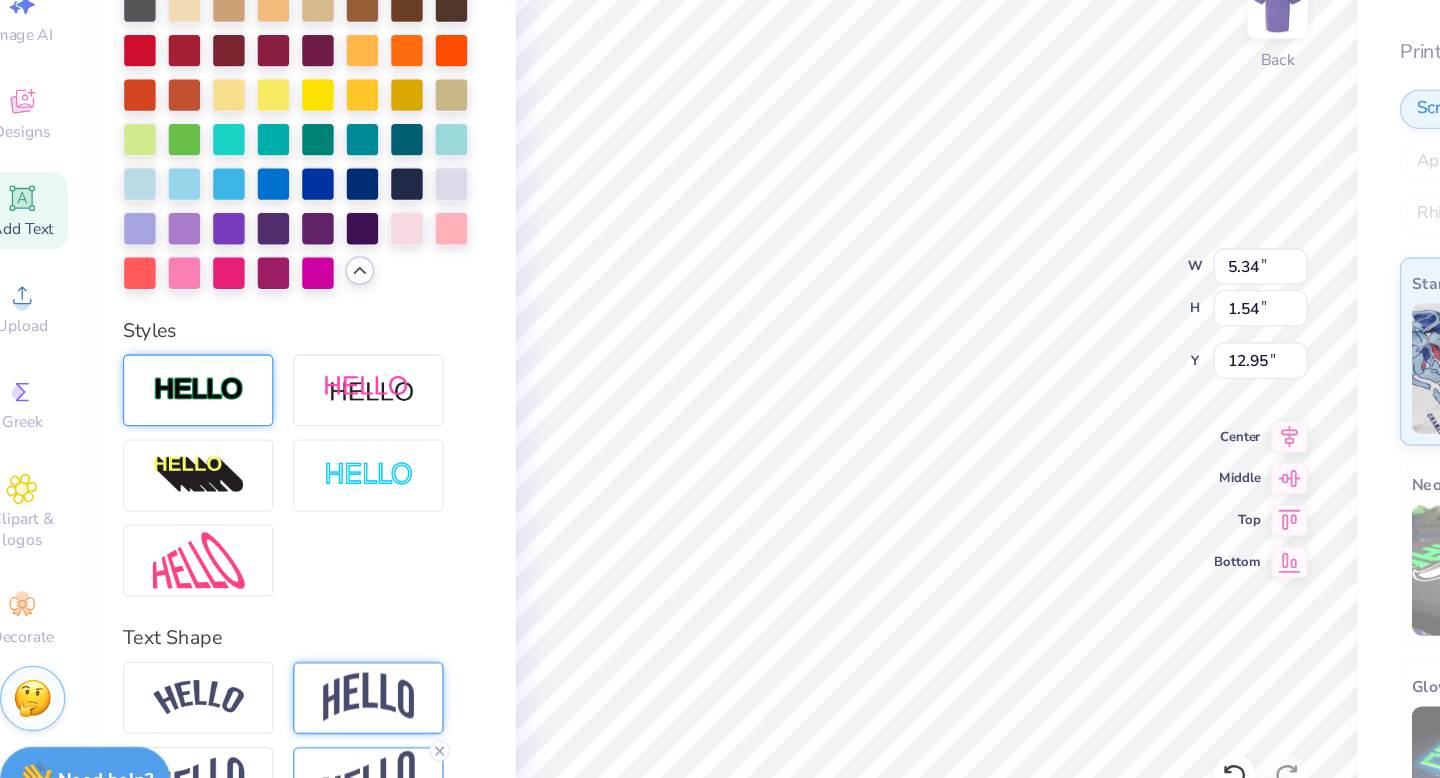 click at bounding box center (180, 493) 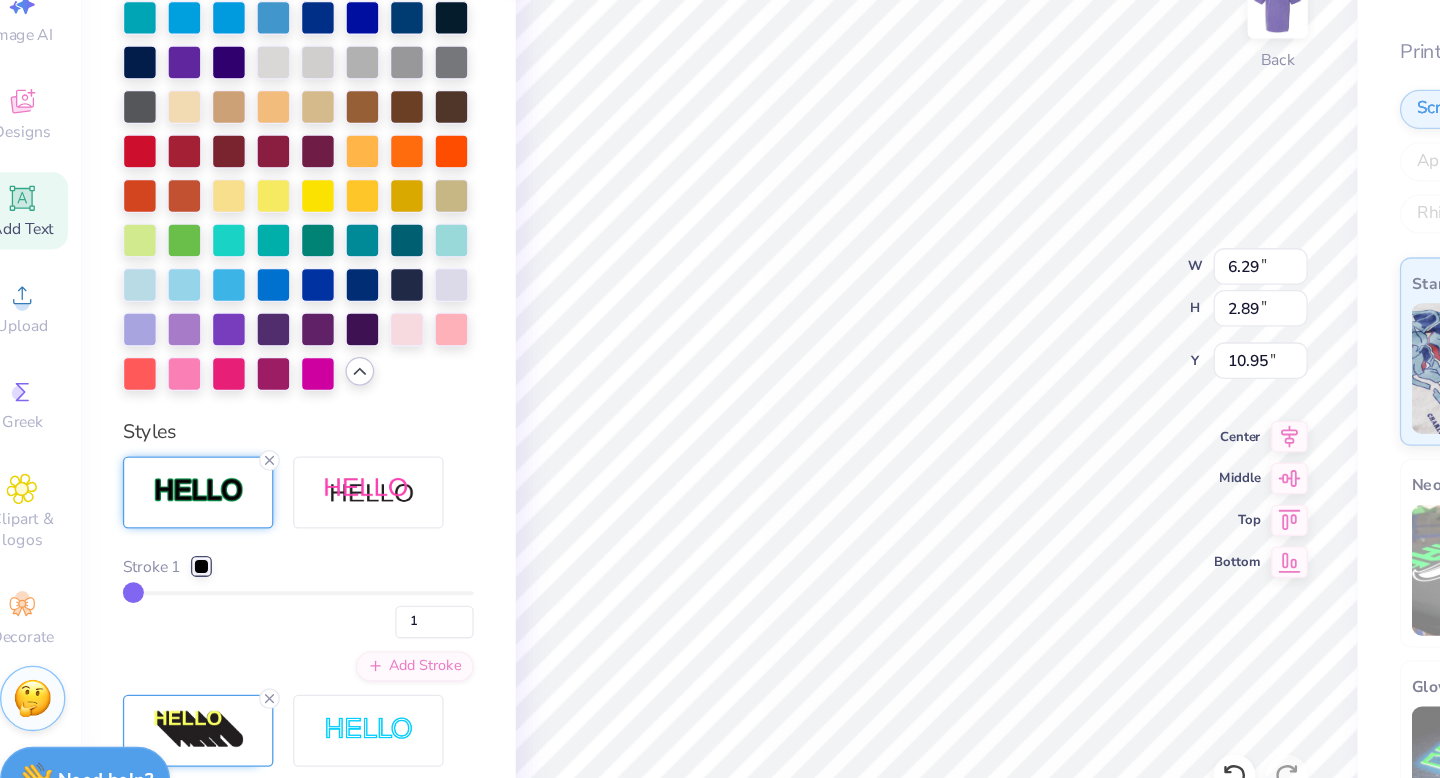 scroll, scrollTop: 0, scrollLeft: 0, axis: both 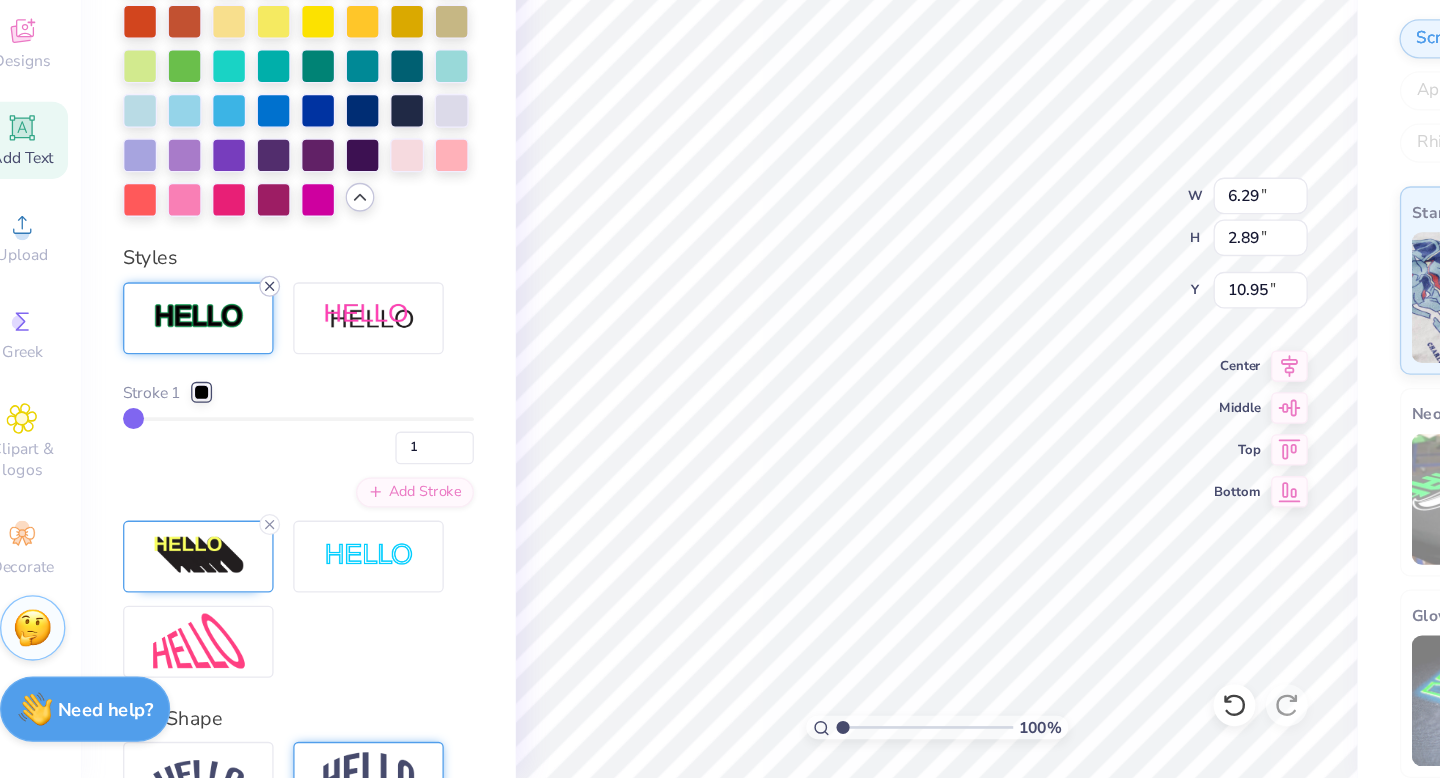 click 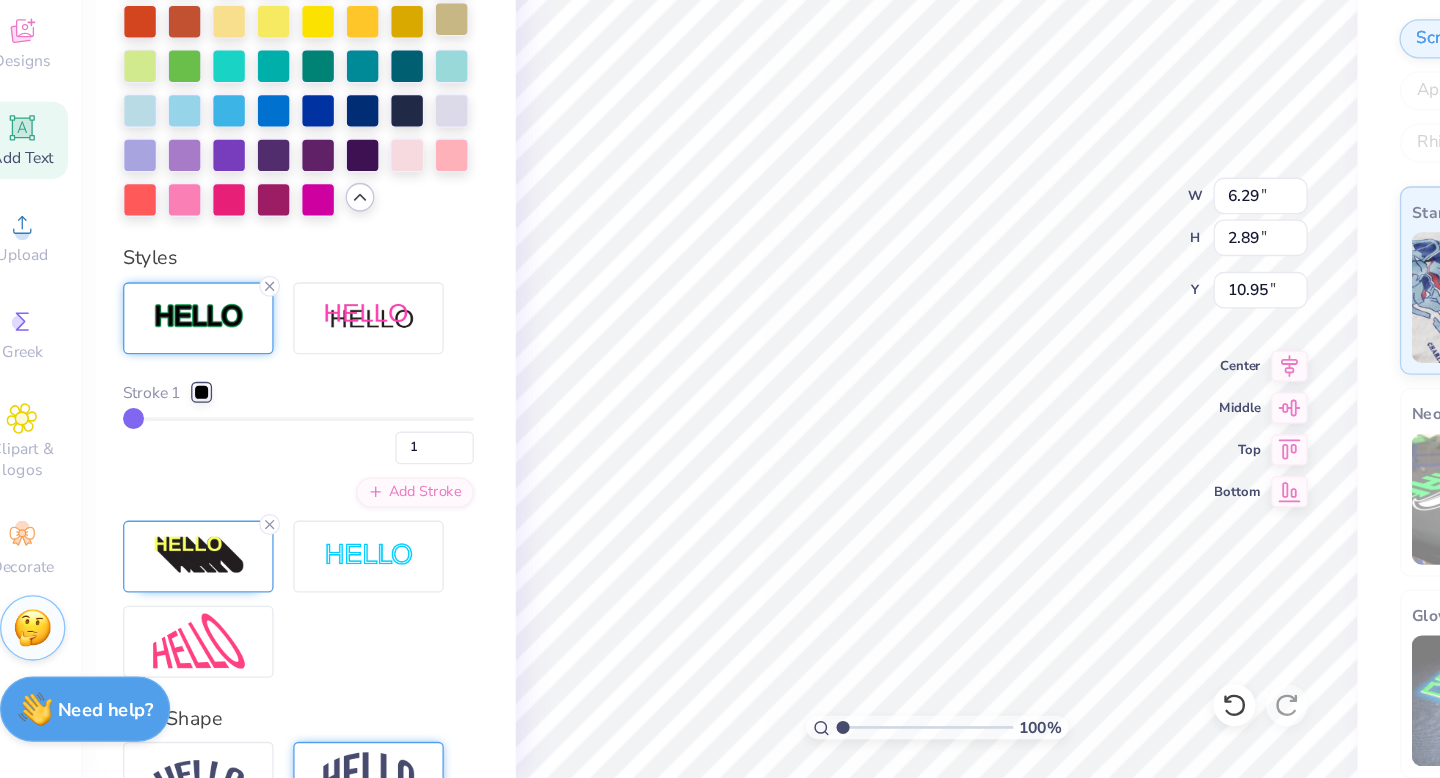 click on "Personalized Names Personalized Numbers Text Tool  Add Font Font Honey Script Switch to Greek Letters Format Text colors Color Styles Stroke 1 1  Add Stroke Text Shape" at bounding box center [256, 425] 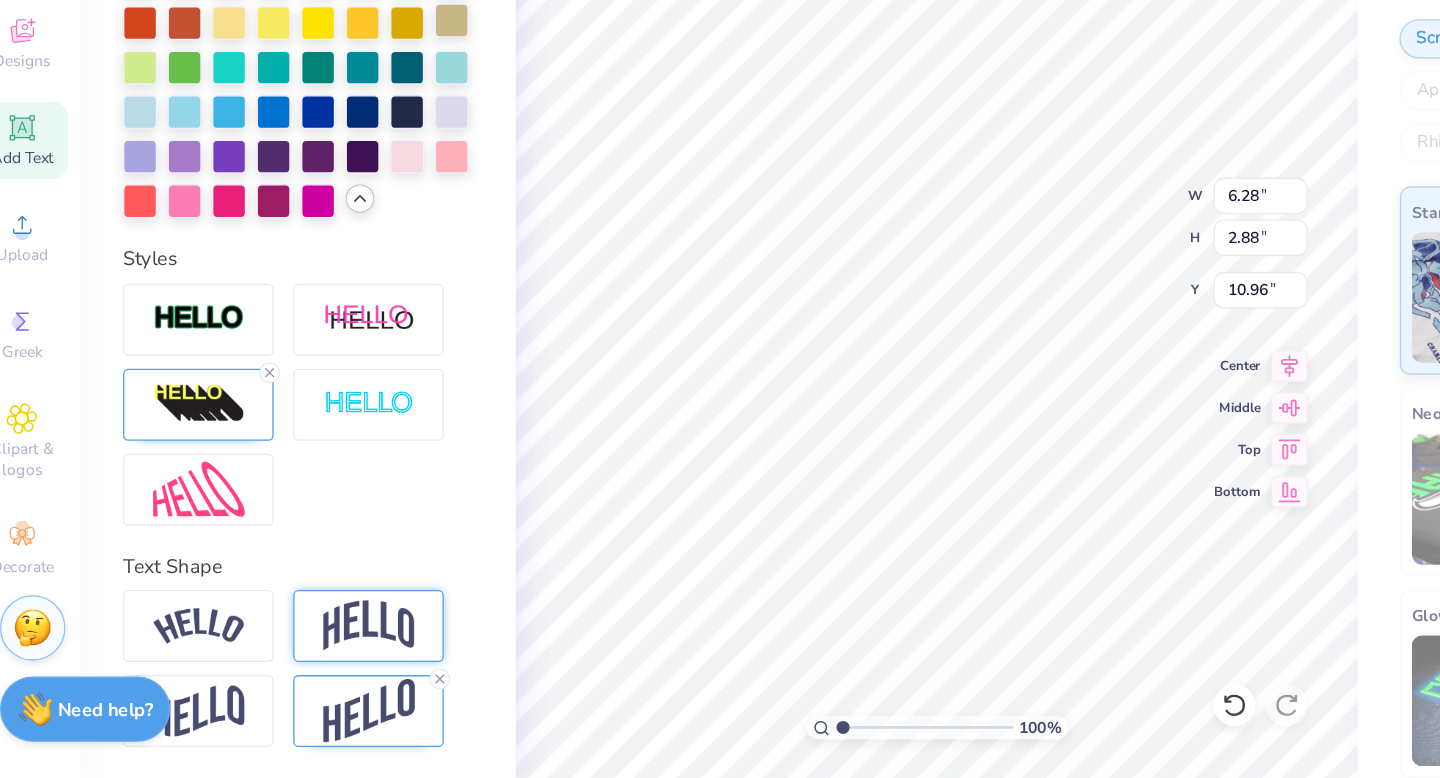 scroll, scrollTop: 0, scrollLeft: 0, axis: both 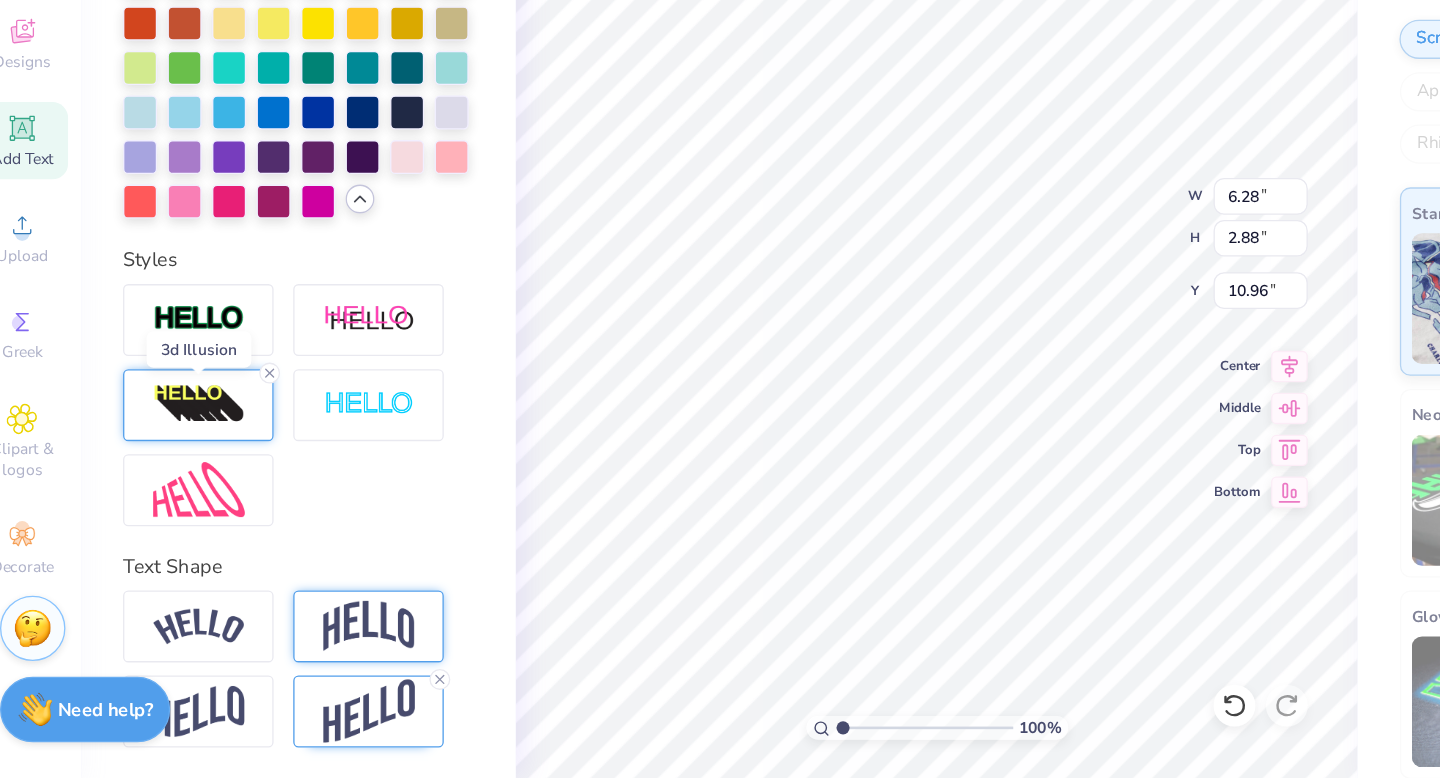 click at bounding box center [180, 492] 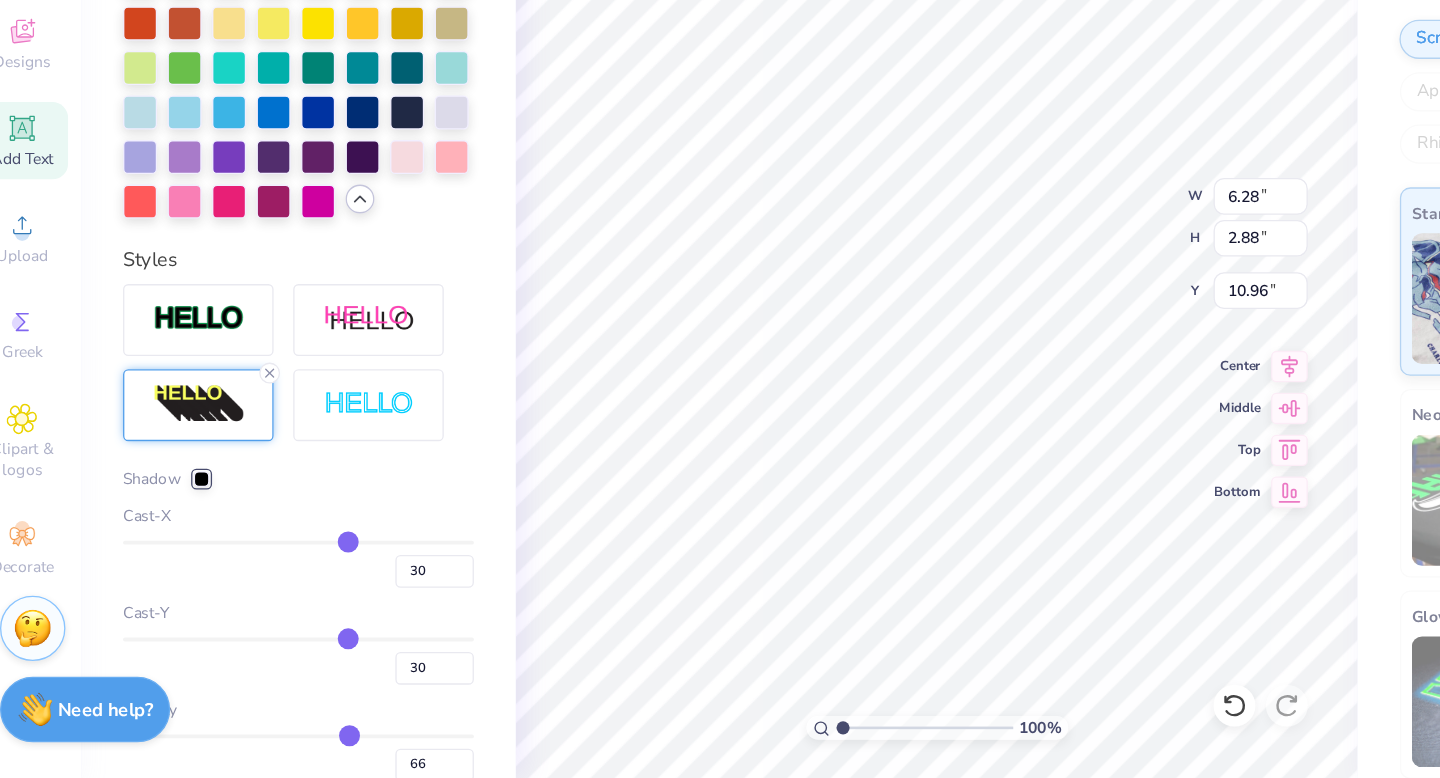 scroll, scrollTop: 0, scrollLeft: 0, axis: both 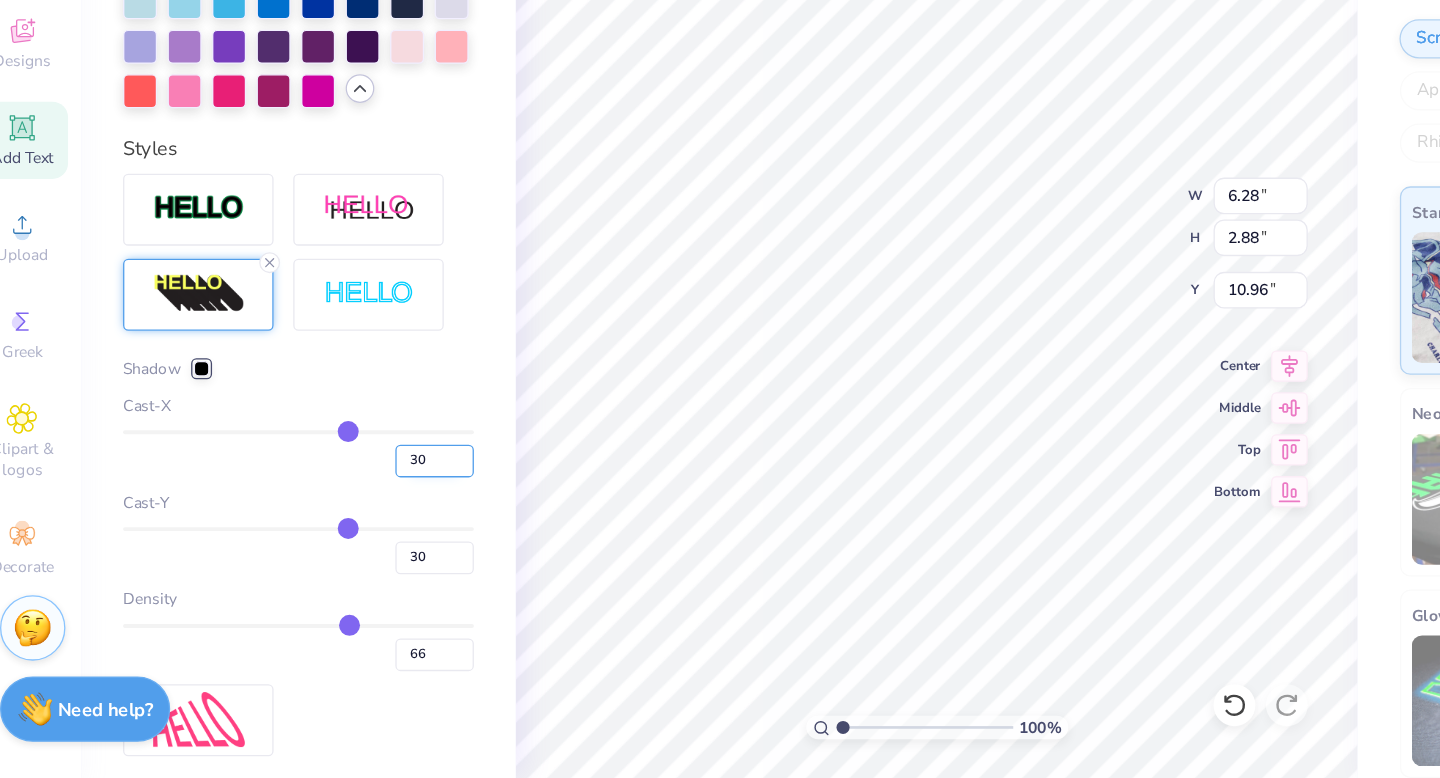 click on "30" at bounding box center [360, 535] 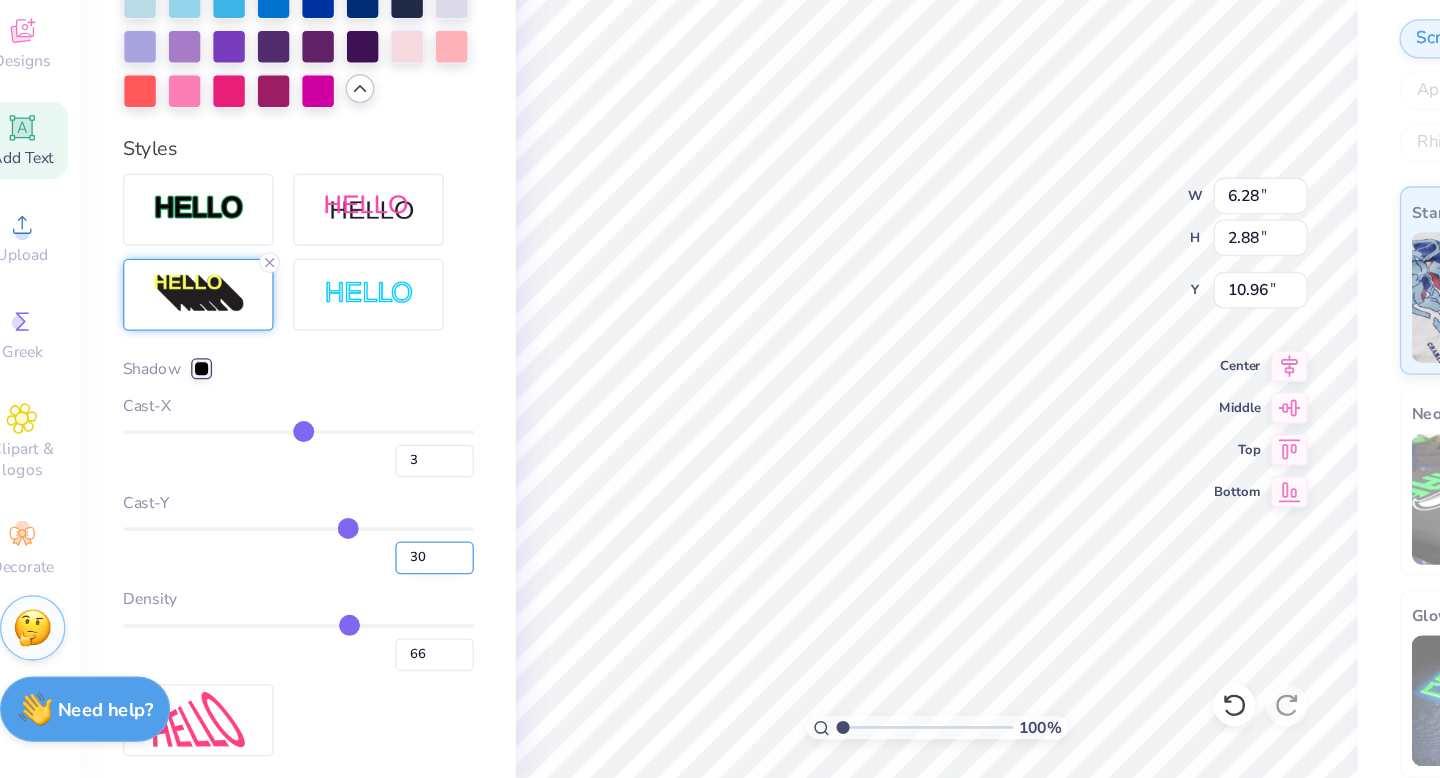 click on "30" at bounding box center [360, 609] 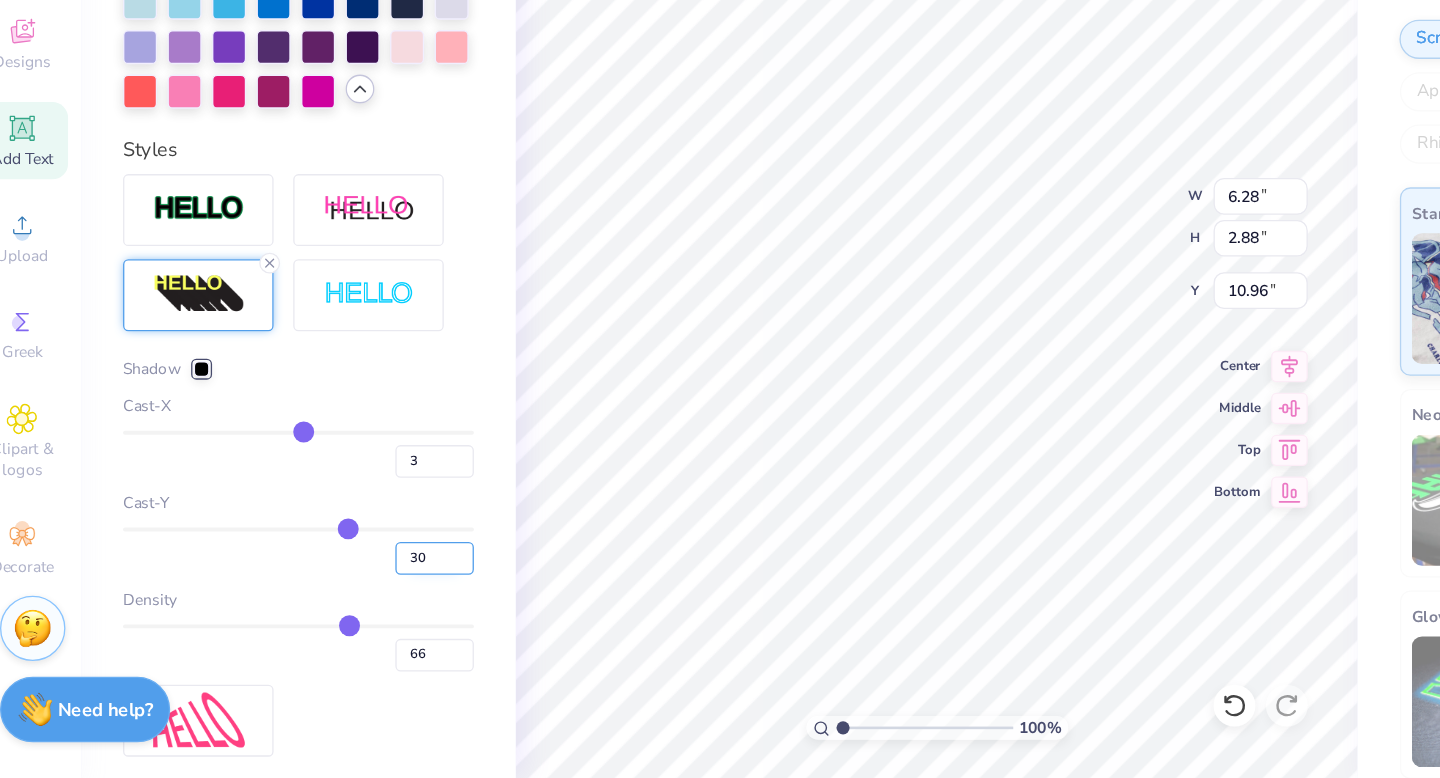 scroll, scrollTop: 0, scrollLeft: 0, axis: both 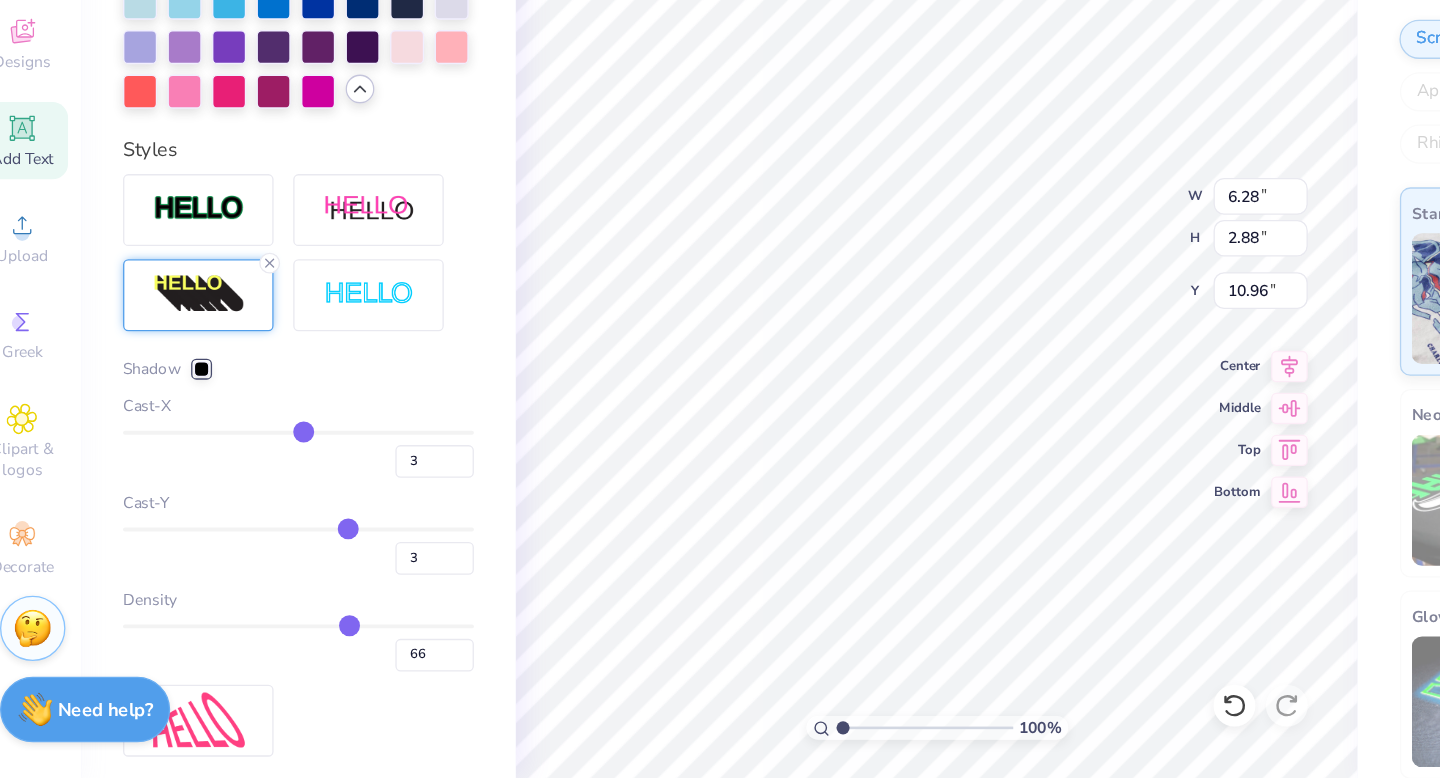 click on "Density" at bounding box center (256, 641) 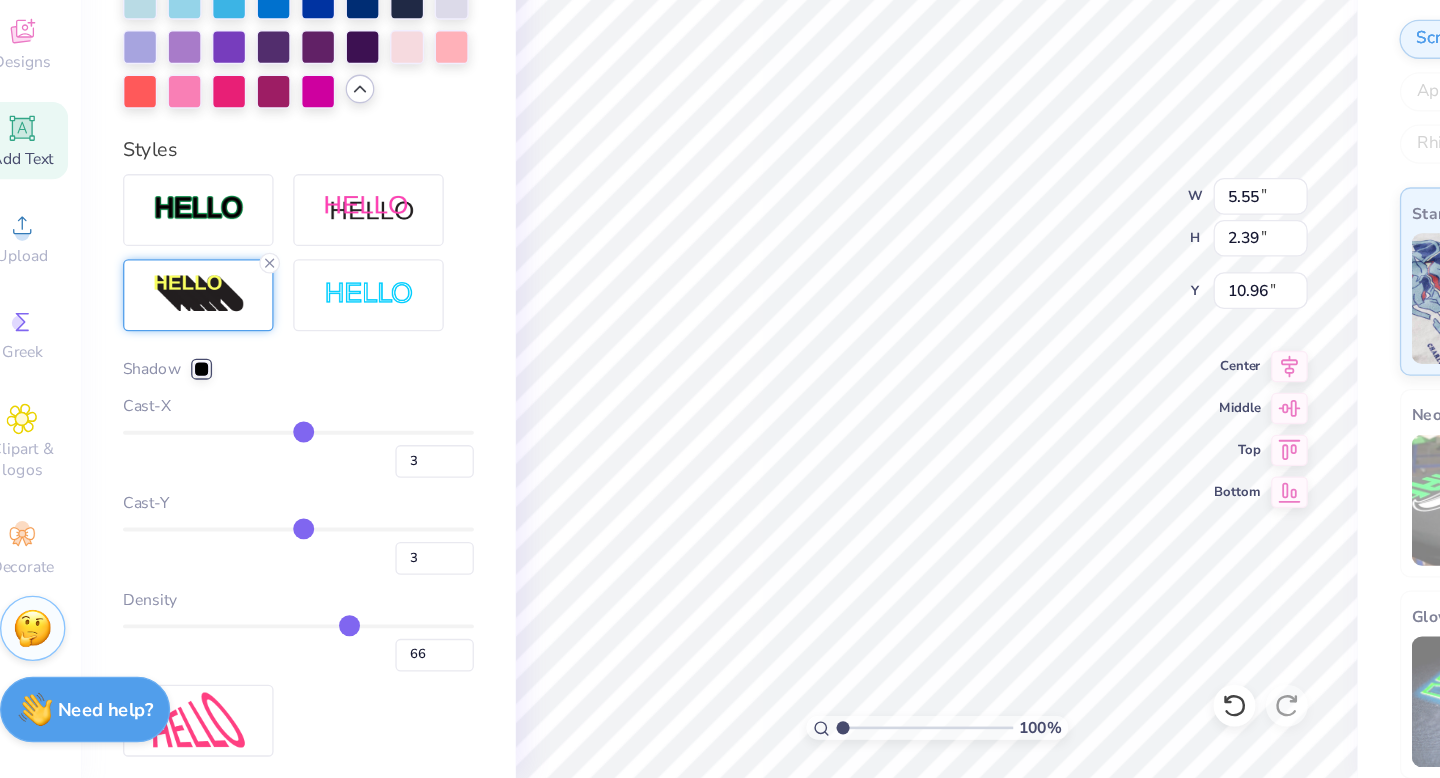 scroll, scrollTop: 0, scrollLeft: 0, axis: both 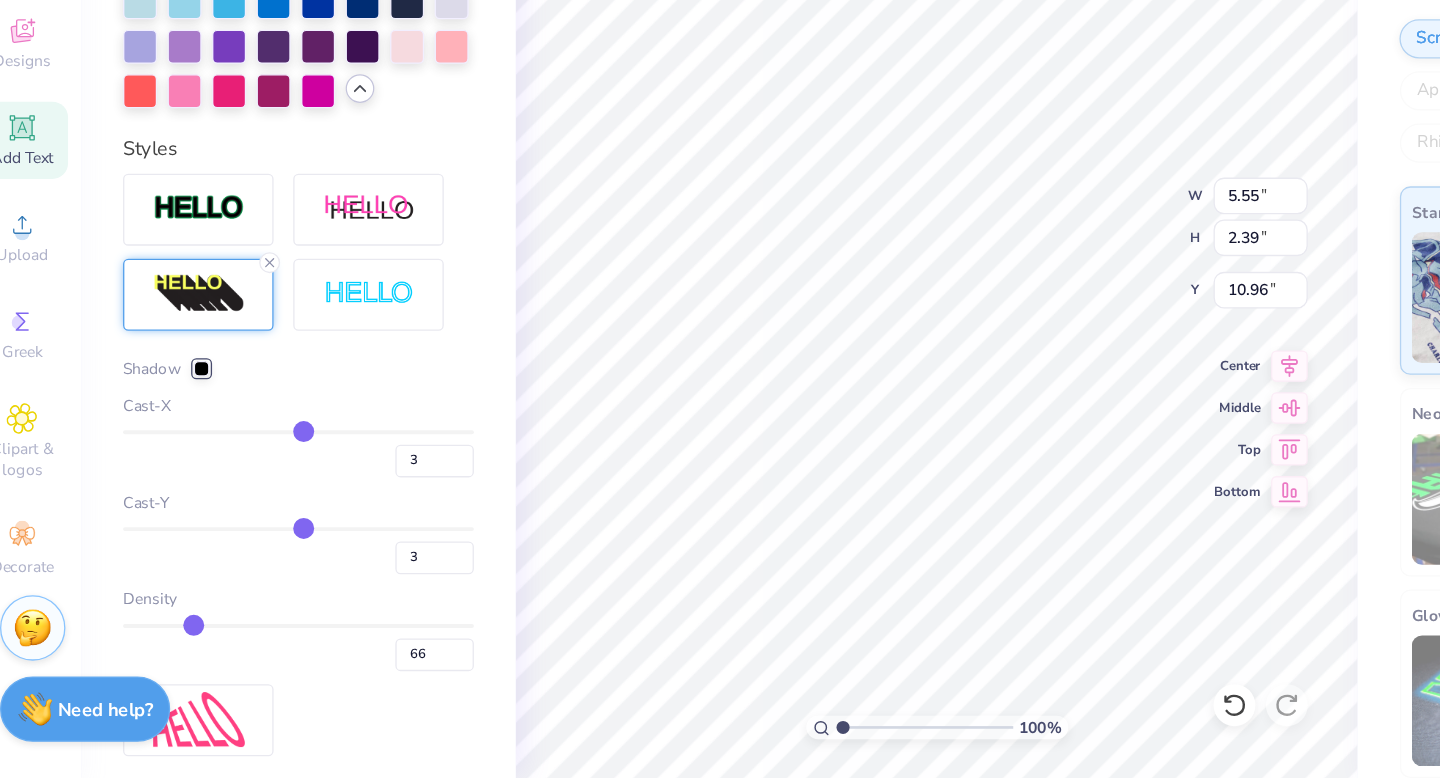 drag, startPoint x: 297, startPoint y: 659, endPoint x: 176, endPoint y: 664, distance: 121.103264 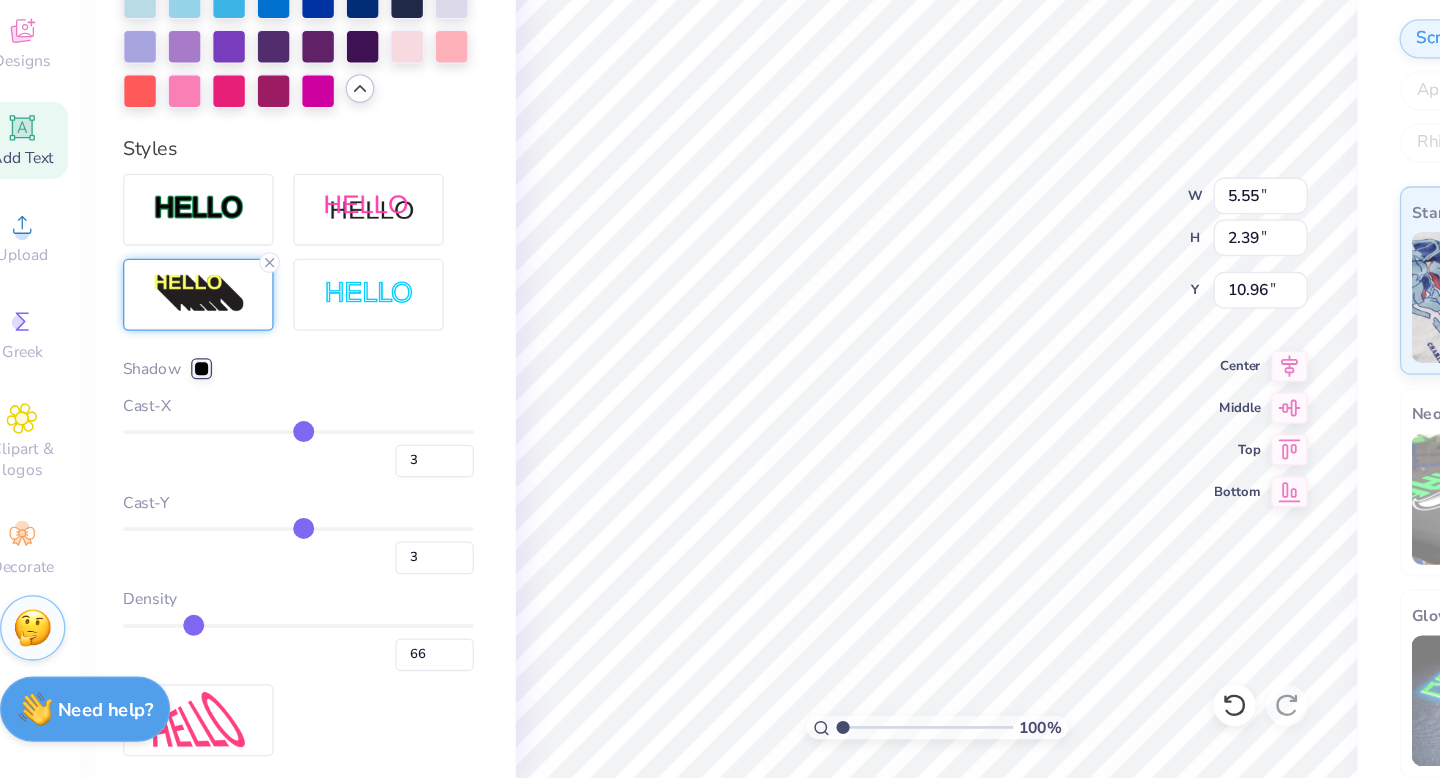 click at bounding box center (256, 661) 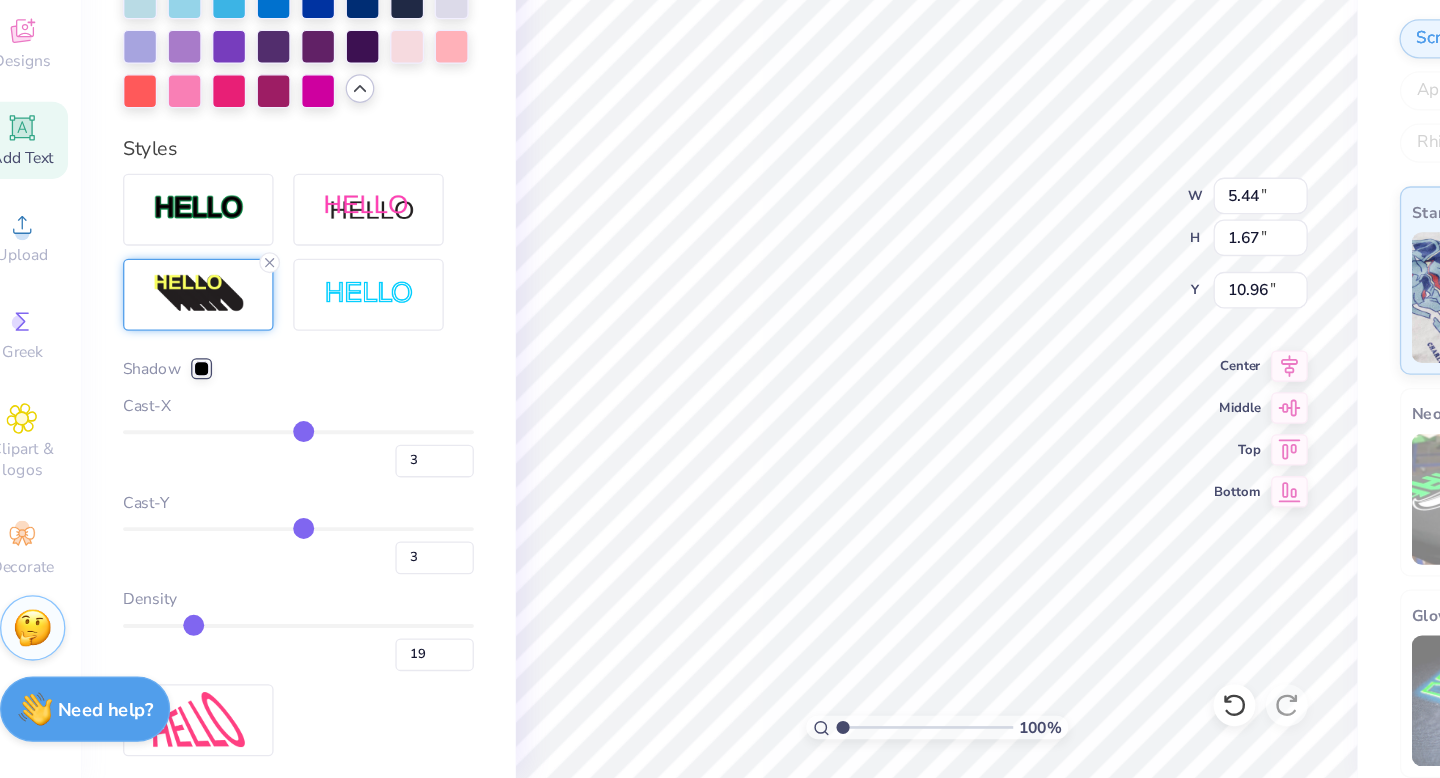 scroll, scrollTop: 0, scrollLeft: 0, axis: both 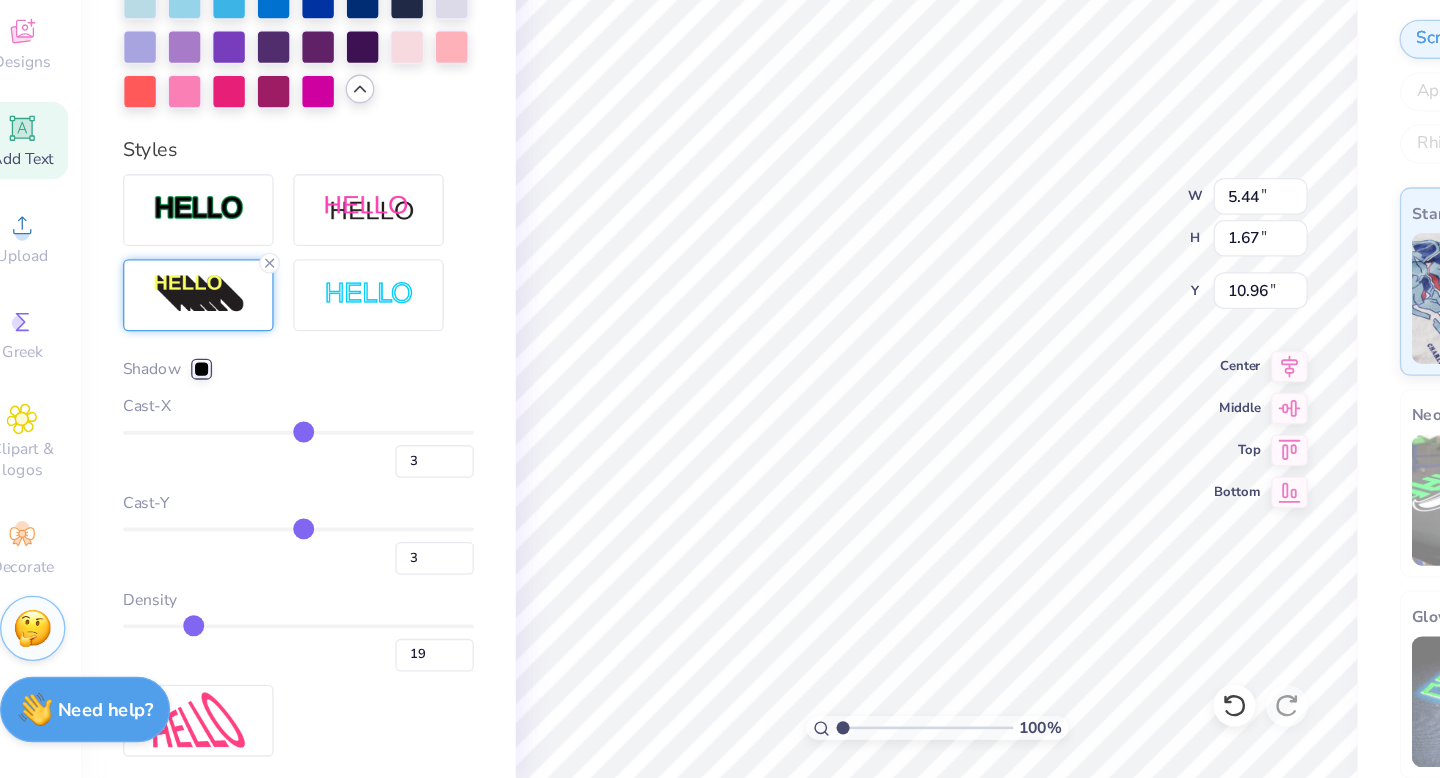 click on "Personalized Names Personalized Numbers Text Tool  Add Font Font Honey Script Switch to Greek Letters Format Text colors Color Styles Shadow Cast-X 3 Cast-Y 3 Density 19 Text Shape" at bounding box center [256, 425] 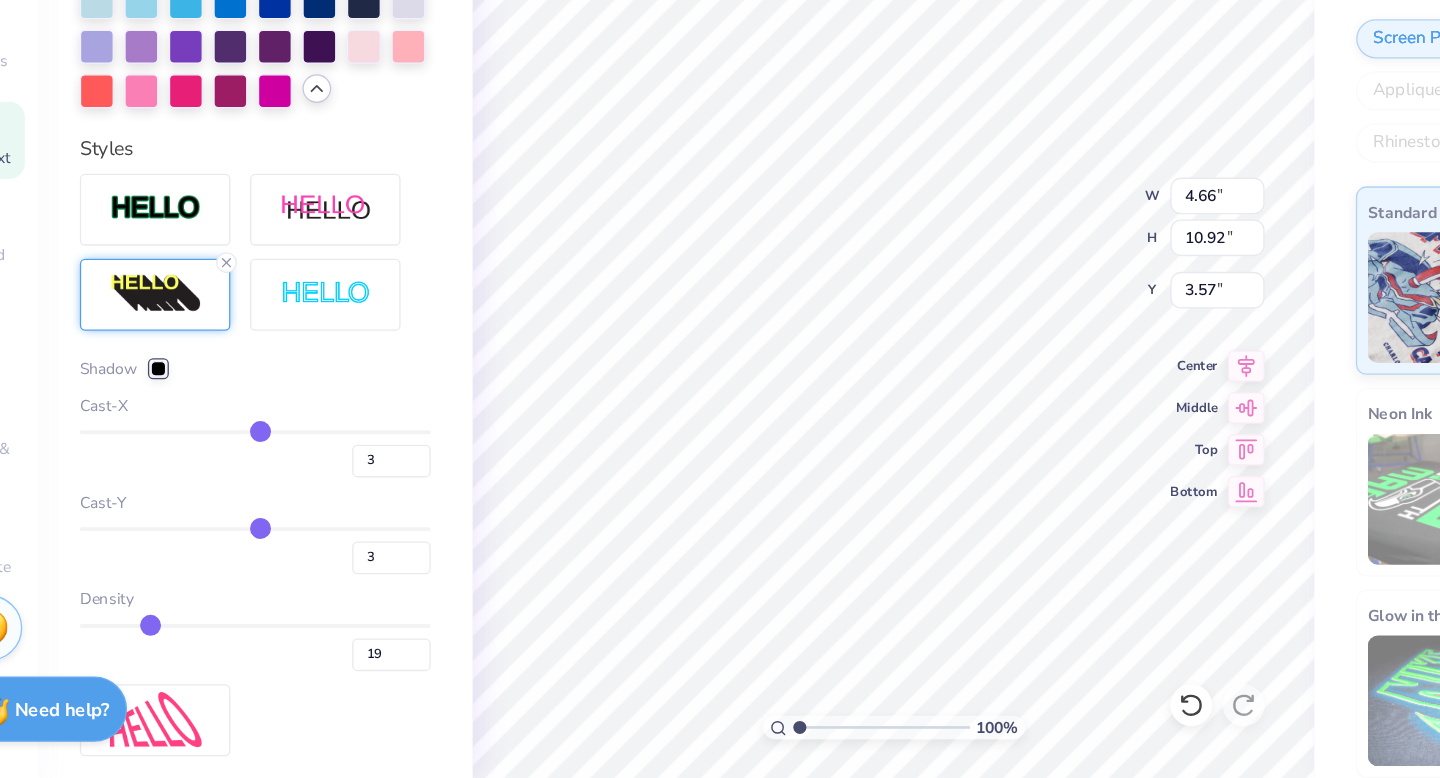 scroll, scrollTop: 0, scrollLeft: 0, axis: both 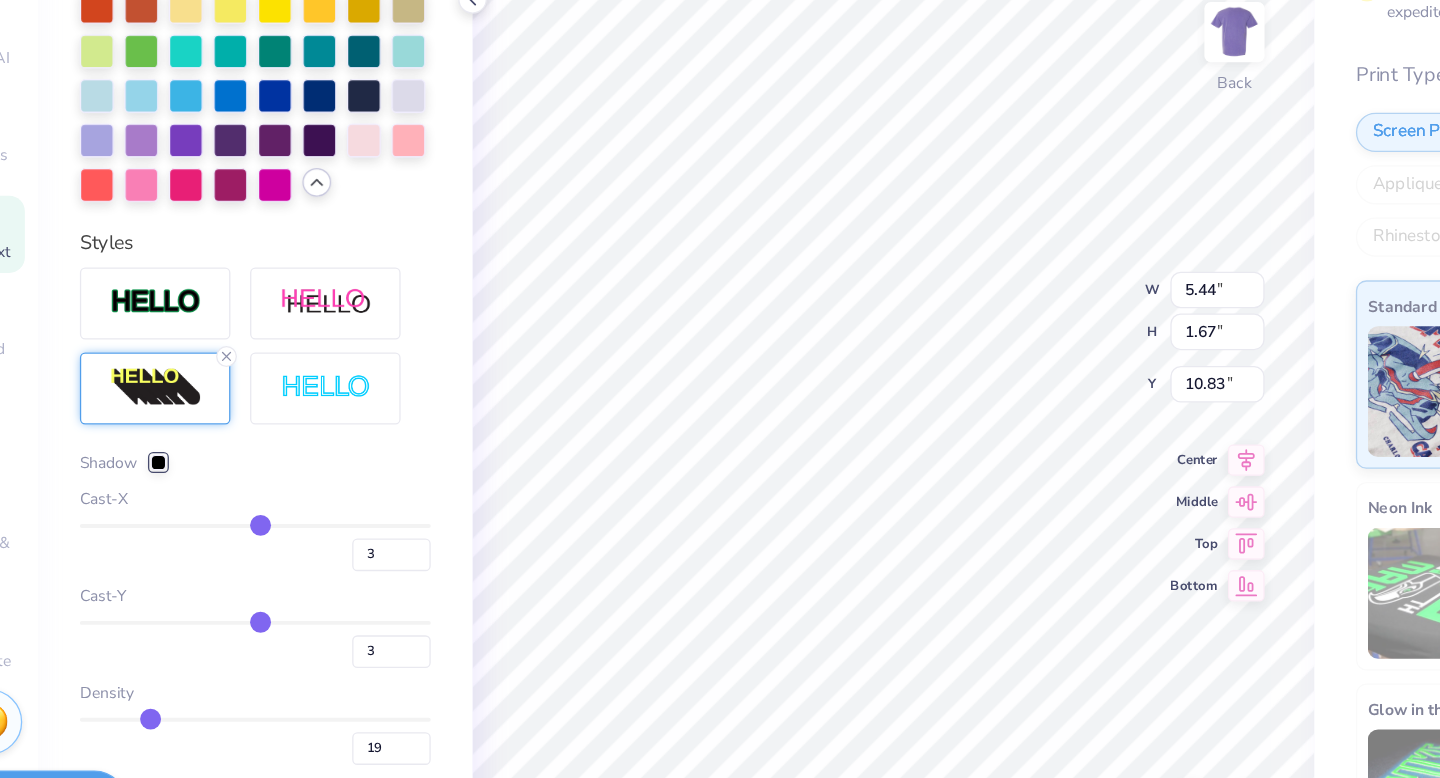 click on "Personalized Names Personalized Numbers Text Tool  Add Font Font Honey Script Switch to Greek Letters Format Text colors Color Styles Shadow Cast-X 3 Cast-Y 3 Density 19 Text Shape" at bounding box center (256, 425) 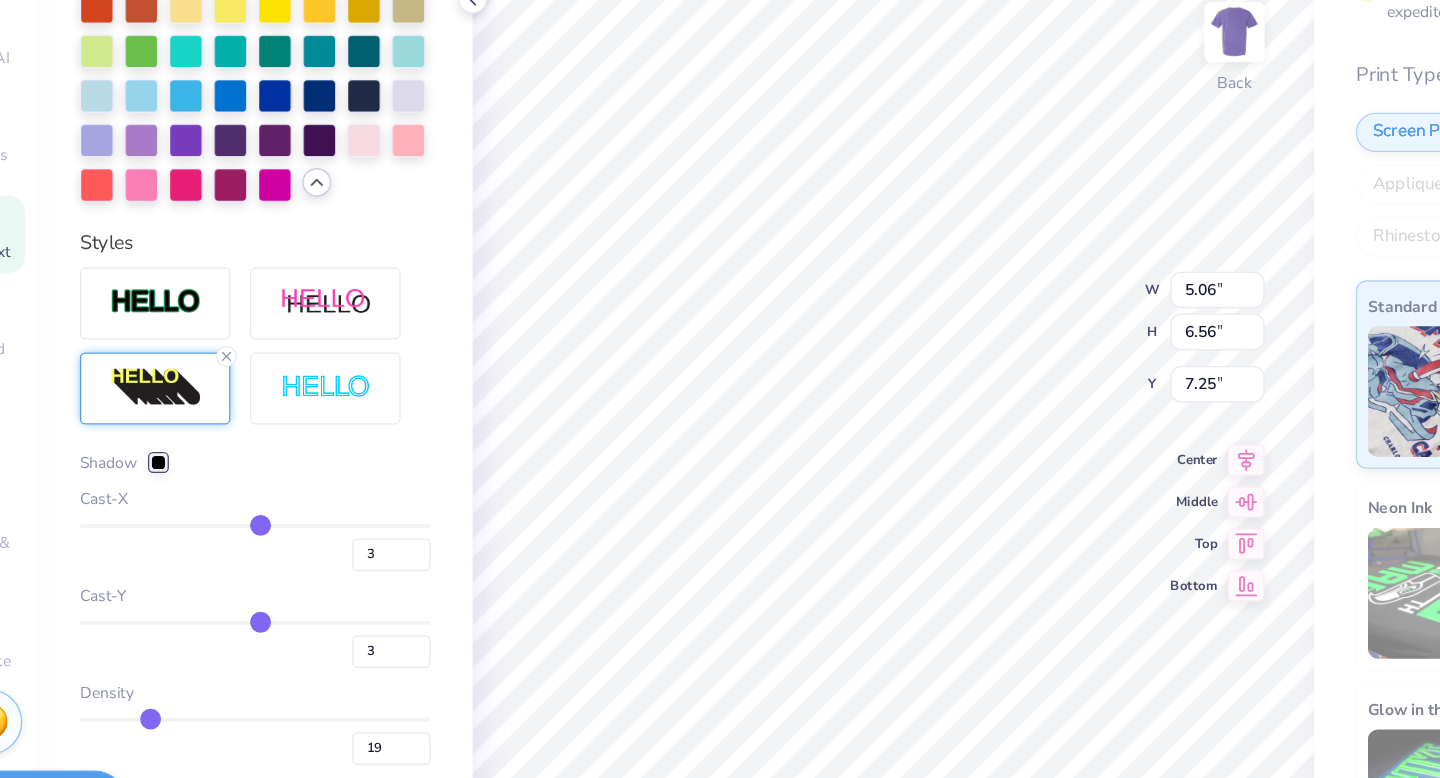 scroll, scrollTop: 0, scrollLeft: 0, axis: both 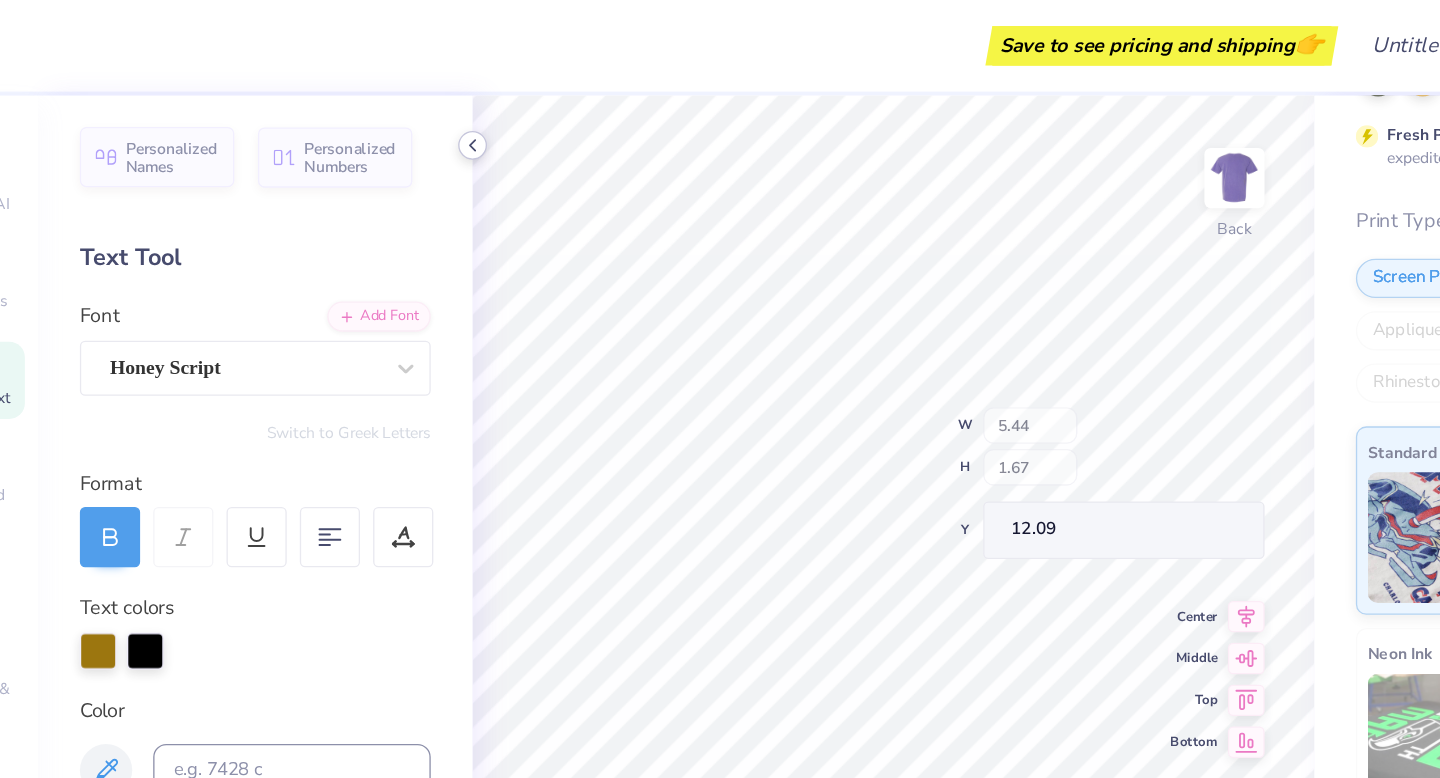 click 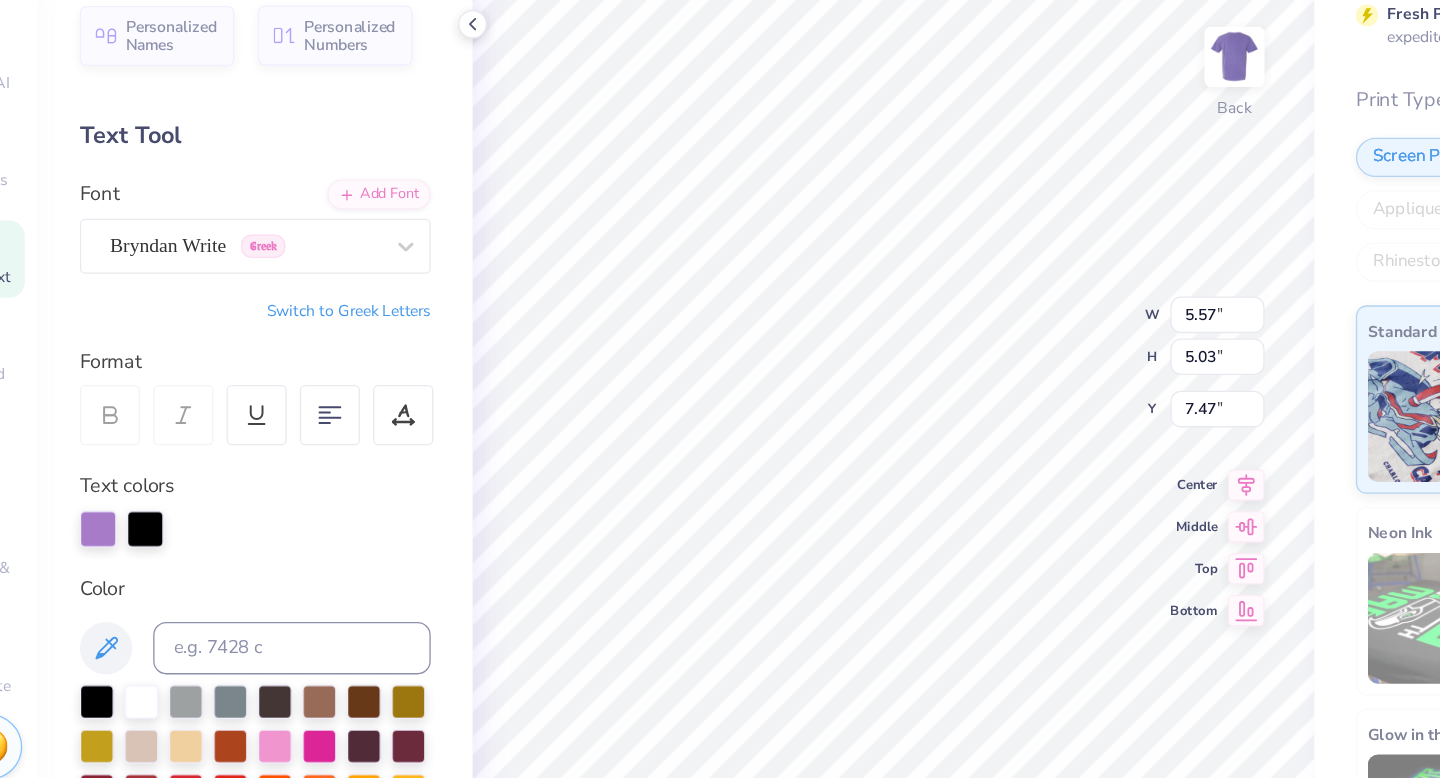 click on "100  % Back W 5.57 5.57 " H 5.03 5.03 " Y 7.47 7.47 " Center Middle Top Bottom" at bounding box center (743, 425) 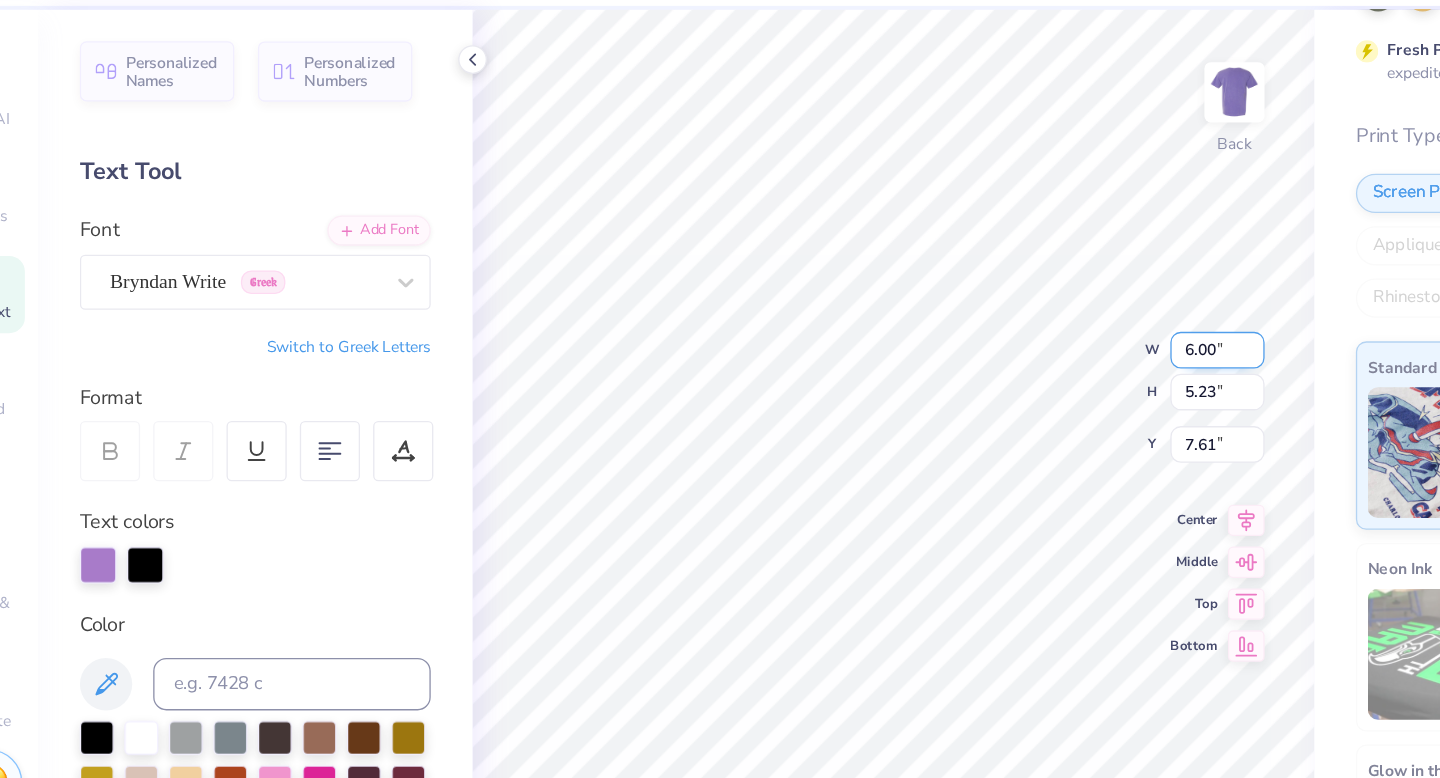 click on "100  % Back W 6.00 6.00 " H 5.23 5.23 " Y 7.61 7.61 " Center Middle Top Bottom" at bounding box center [743, 425] 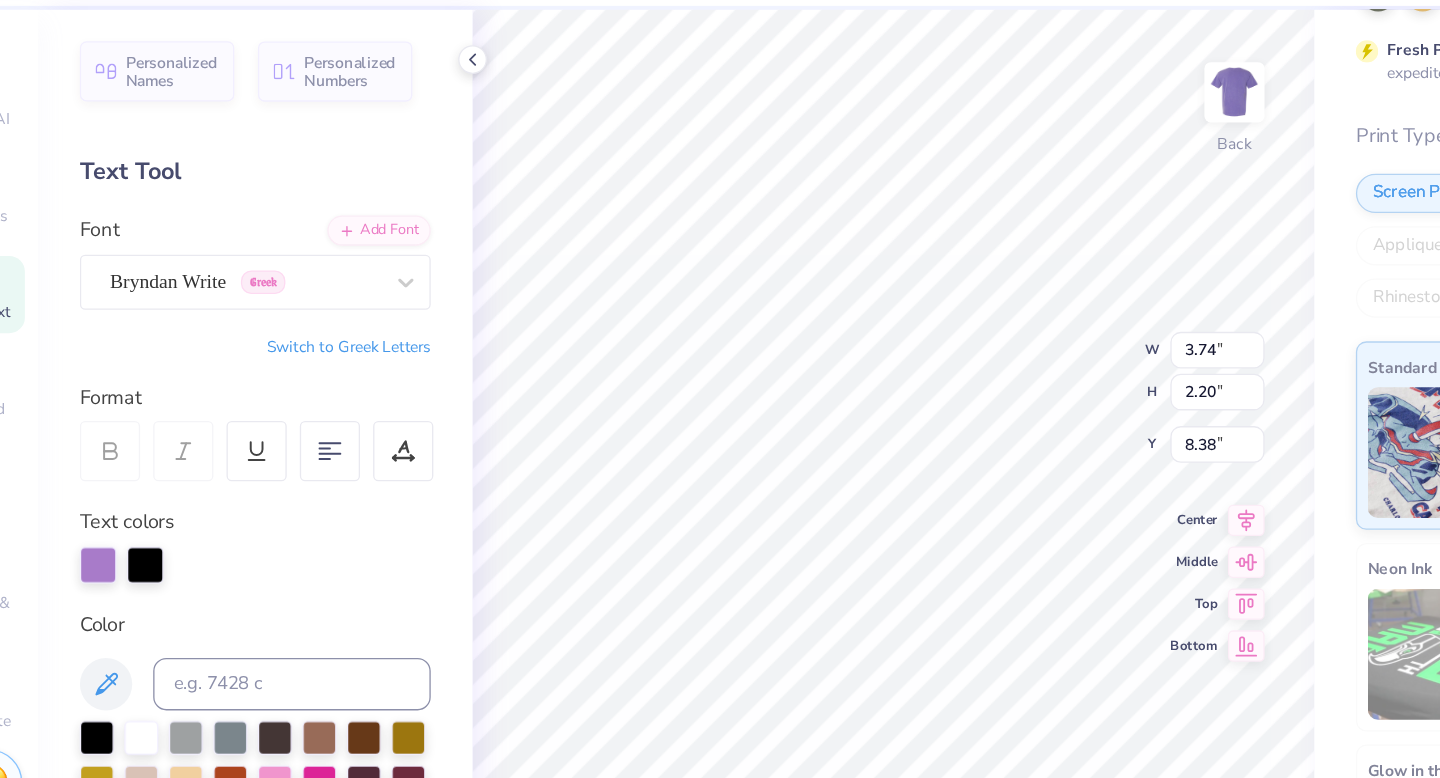 click on "100  % Back W 3.74 3.74 " H 2.20 2.20 " Y 8.38 8.38 " Center Middle Top Bottom" at bounding box center (743, 425) 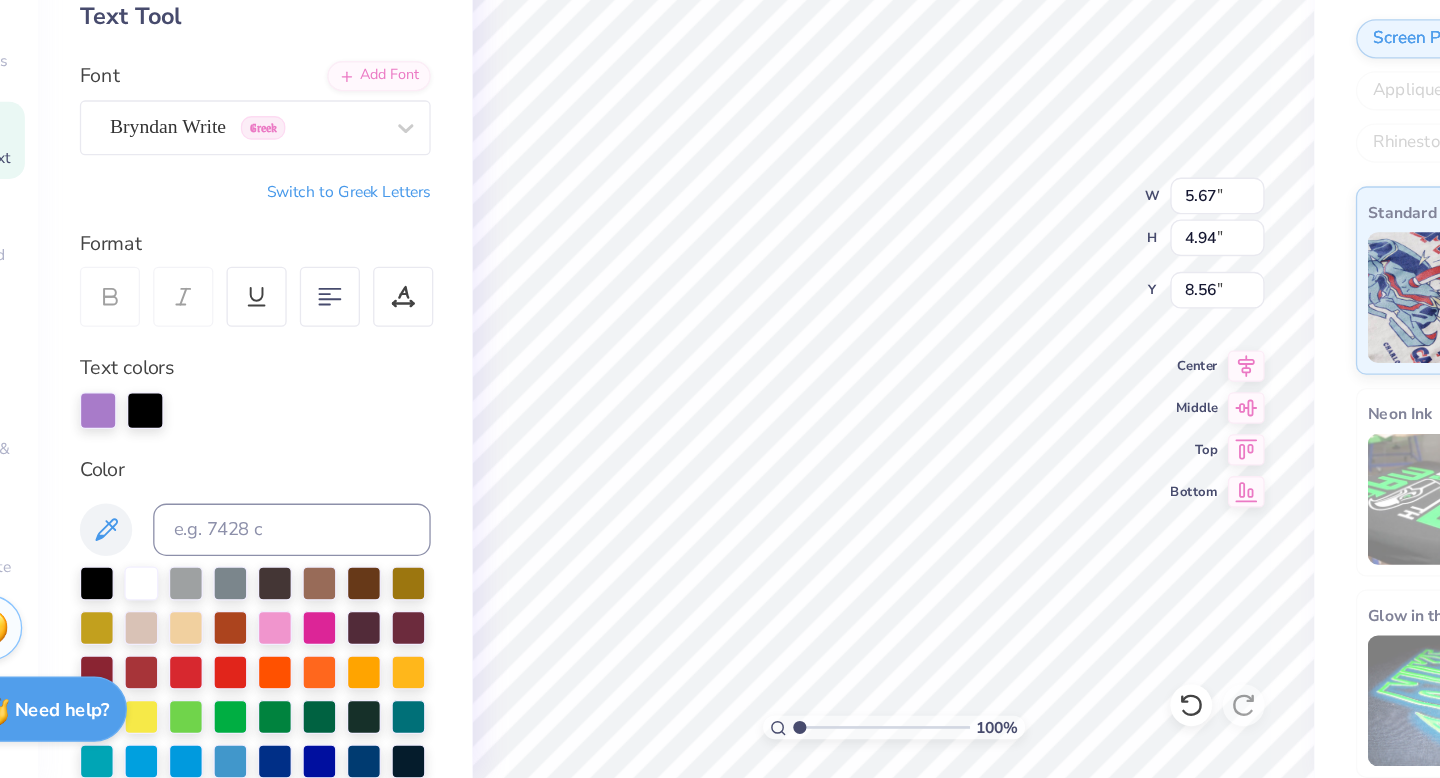 scroll, scrollTop: 0, scrollLeft: 0, axis: both 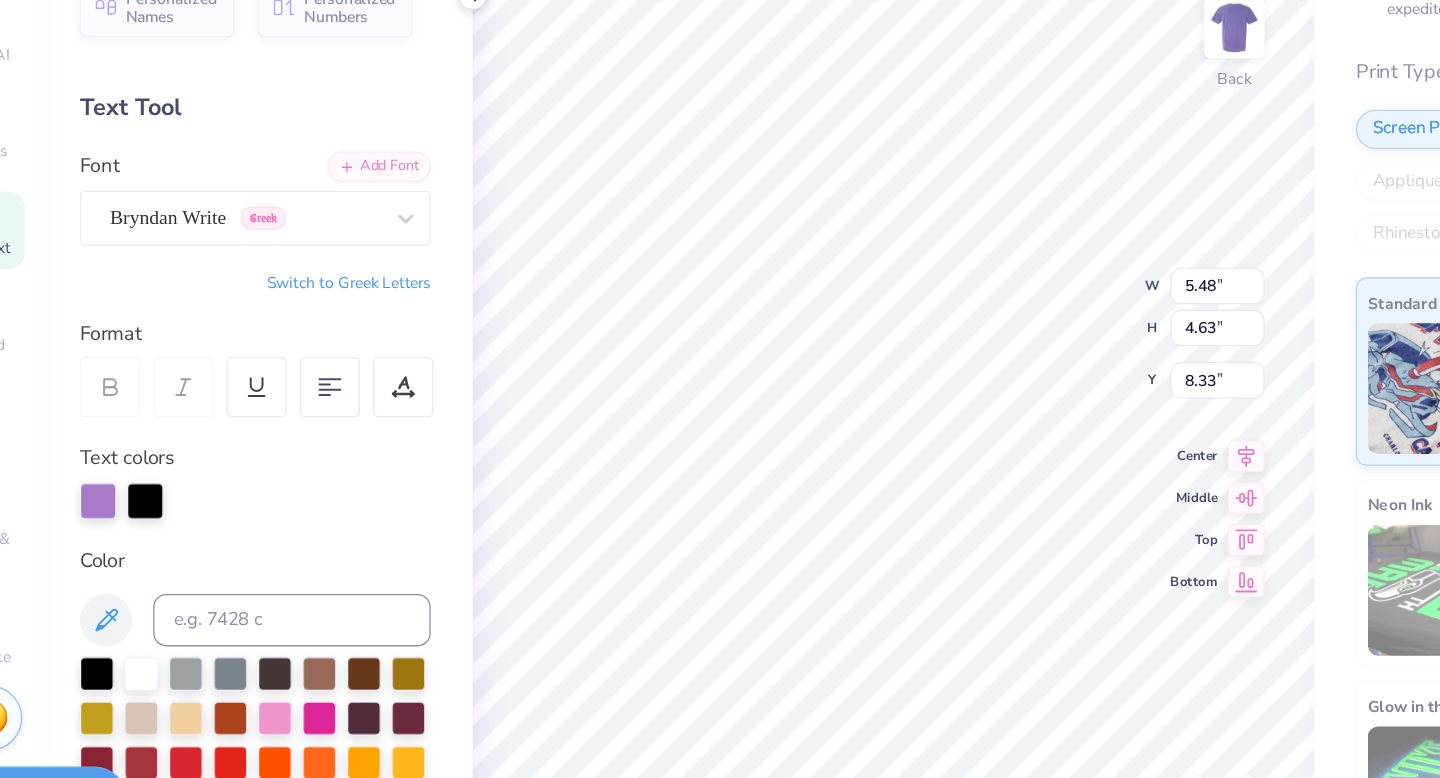 click on "100  % Back W 5.48 5.48 " H 4.63 4.63 " Y 8.33 8.33 " Center Middle Top Bottom" at bounding box center (743, 425) 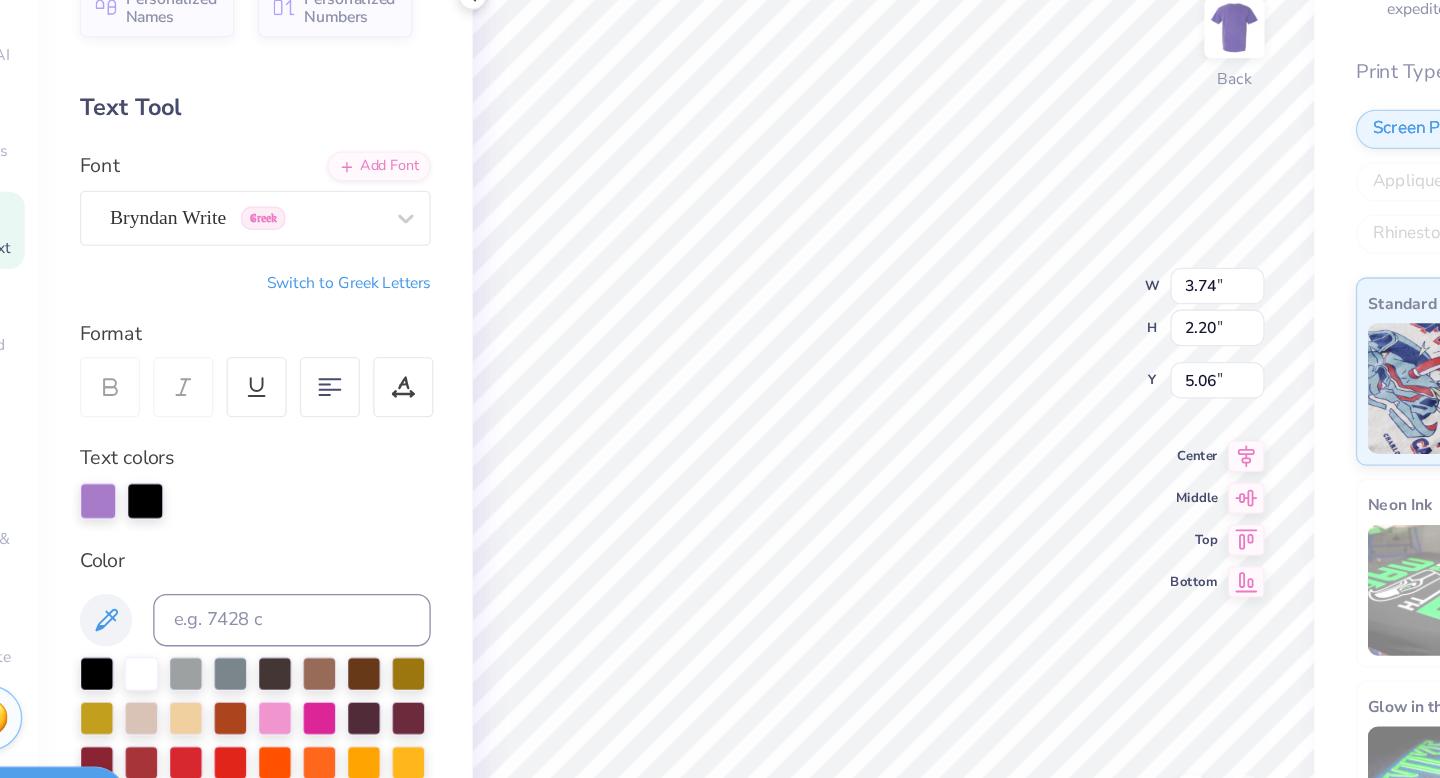 click on "100  % Back W 3.74 3.74 " H 2.20 2.20 " Y 5.06 5.06 " Center Middle Top Bottom" at bounding box center [743, 425] 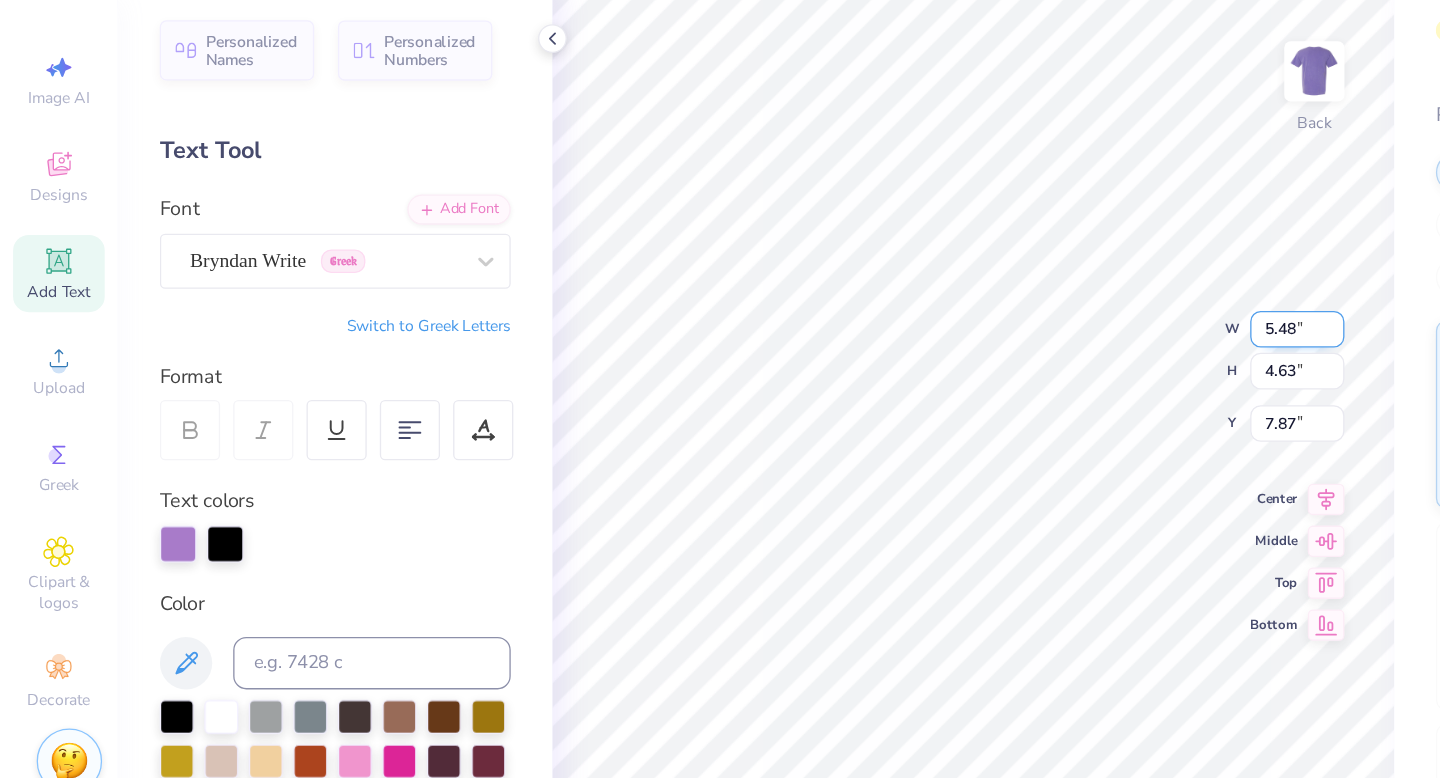 click on "100  % Back W 5.48 5.48 " H 4.63 4.63 " Y 7.87 7.87 " Center Middle Top Bottom" at bounding box center (743, 425) 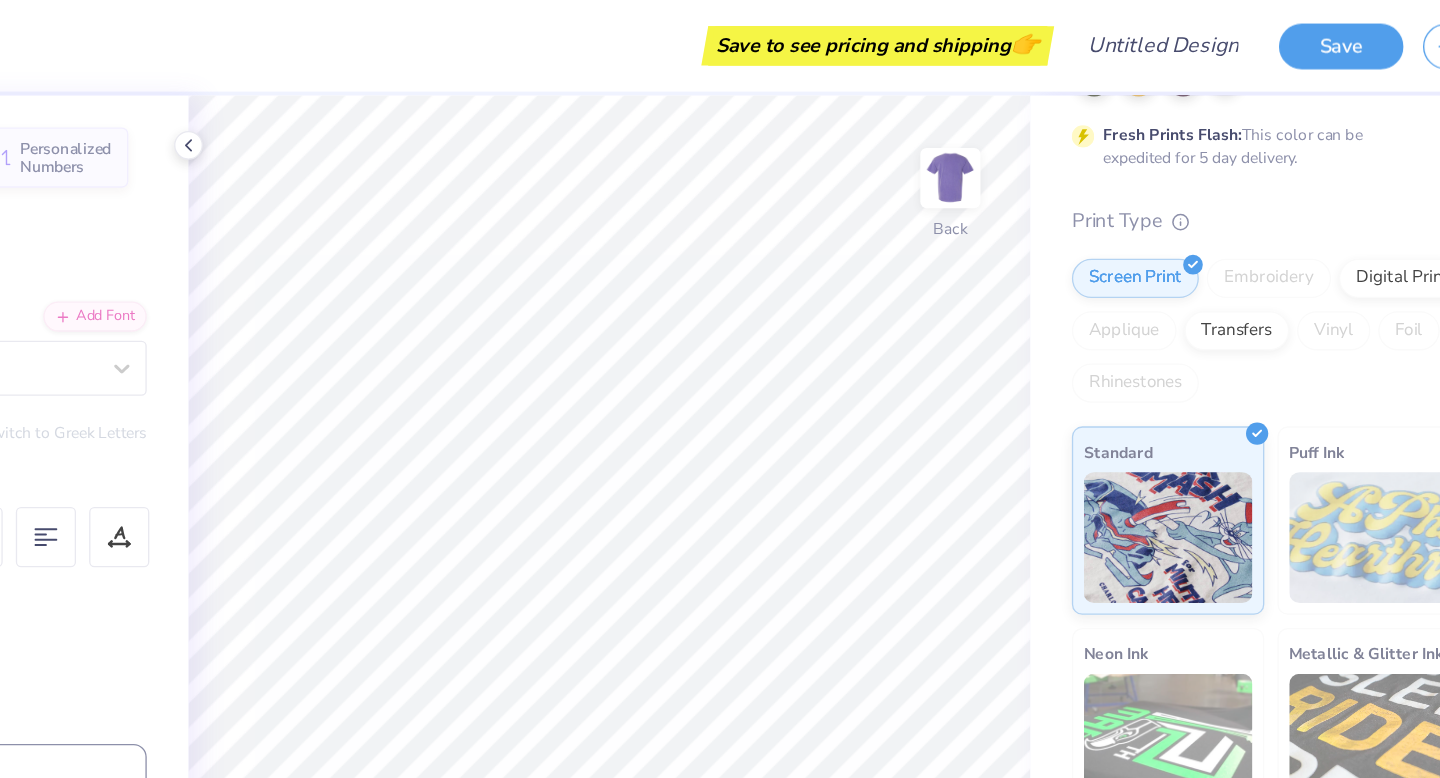 scroll, scrollTop: 0, scrollLeft: 0, axis: both 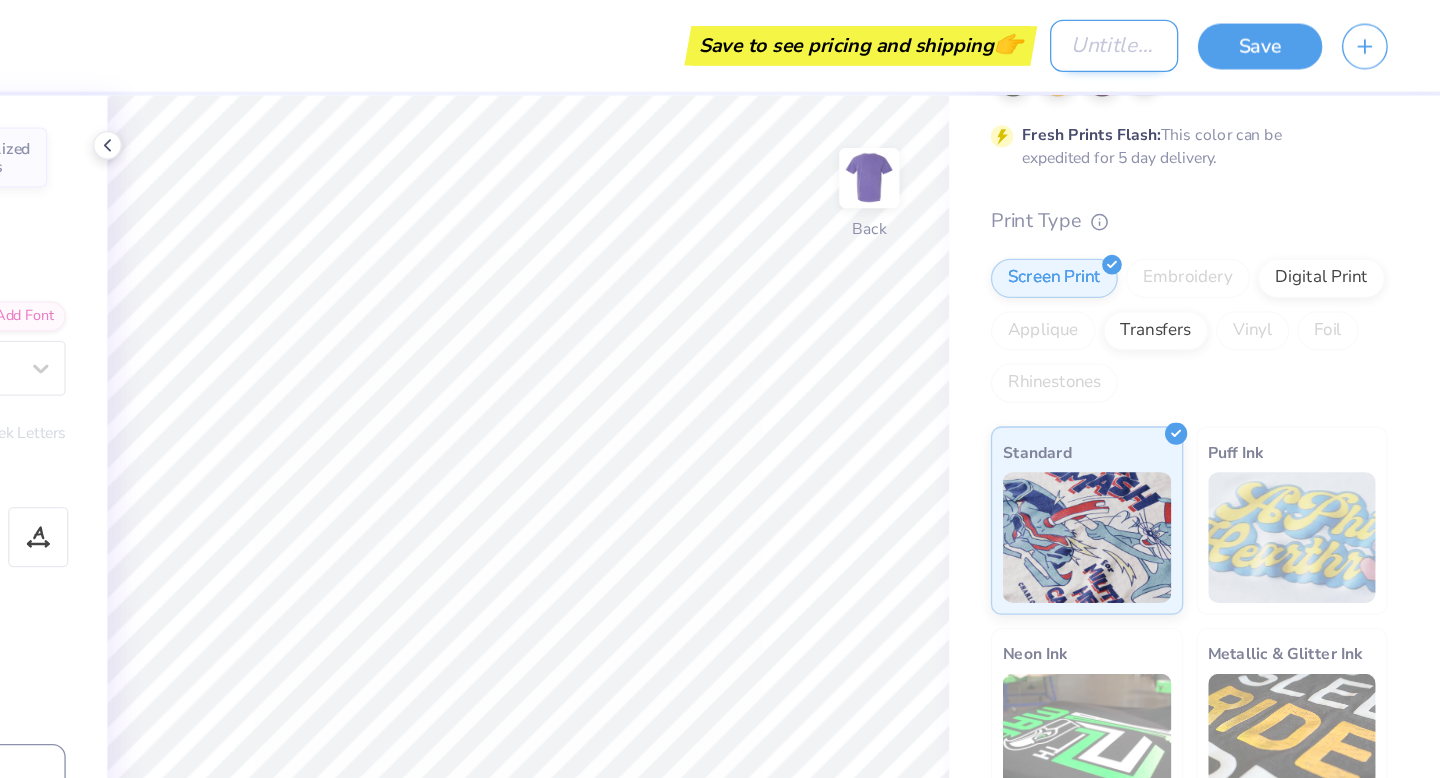 click on "Design Title" at bounding box center [1191, 35] 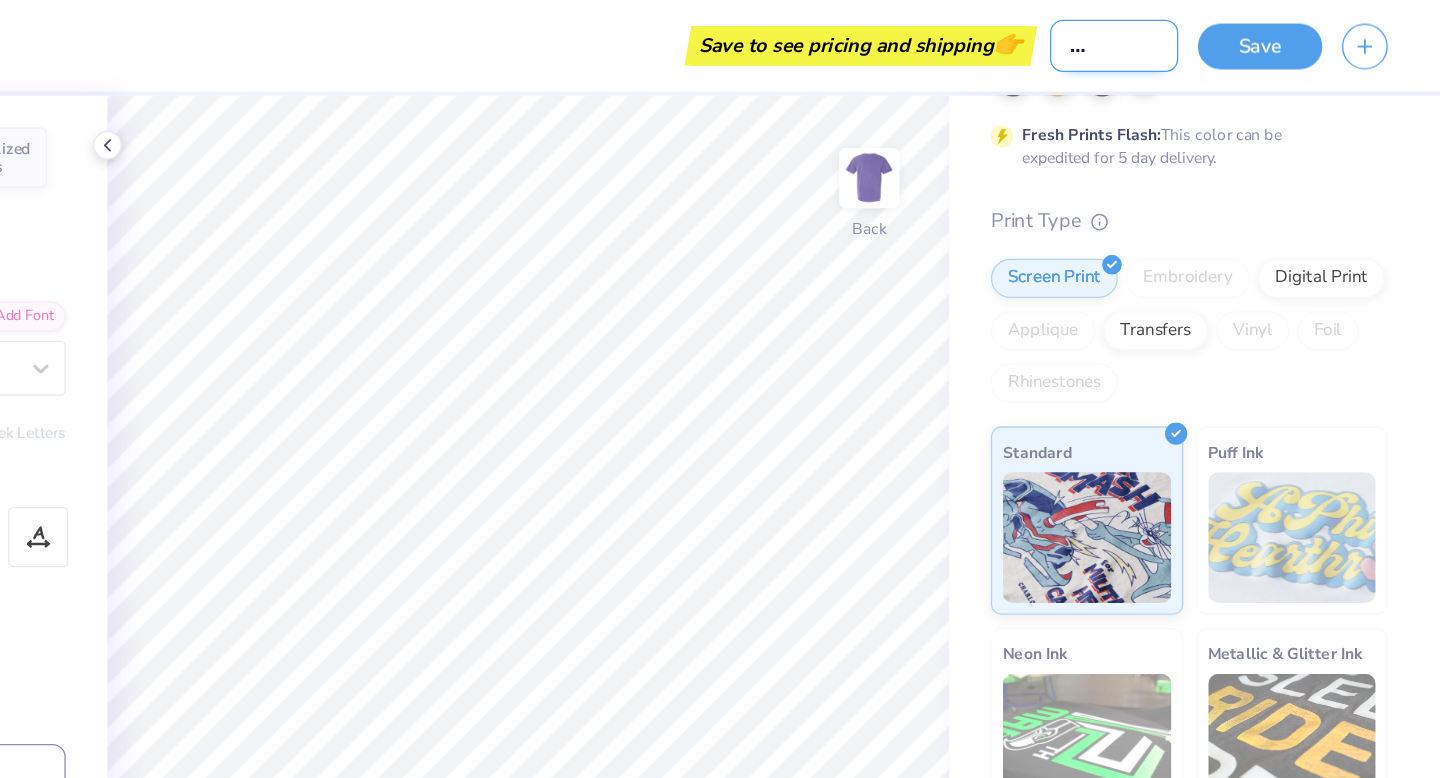 scroll, scrollTop: 0, scrollLeft: 70, axis: horizontal 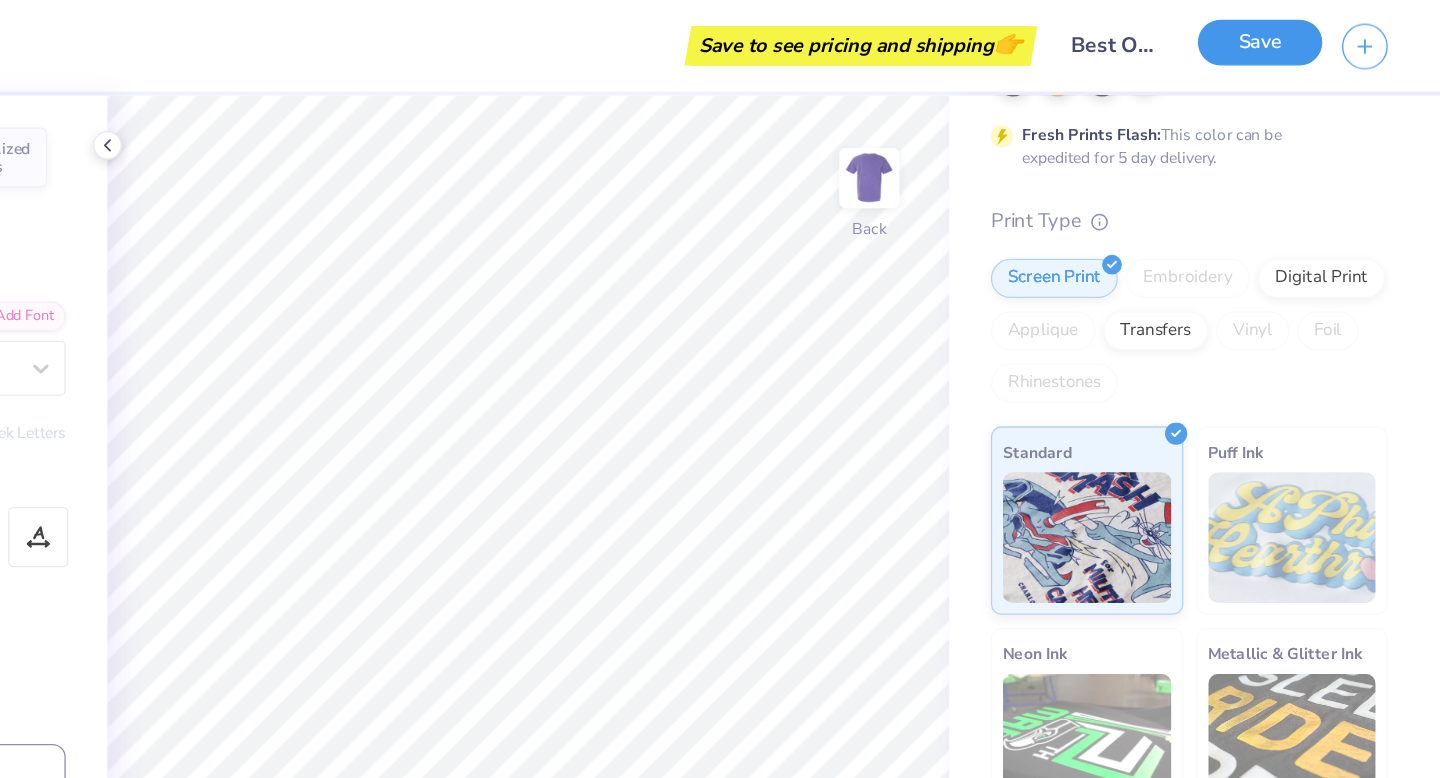 click on "Save" at bounding box center (1302, 32) 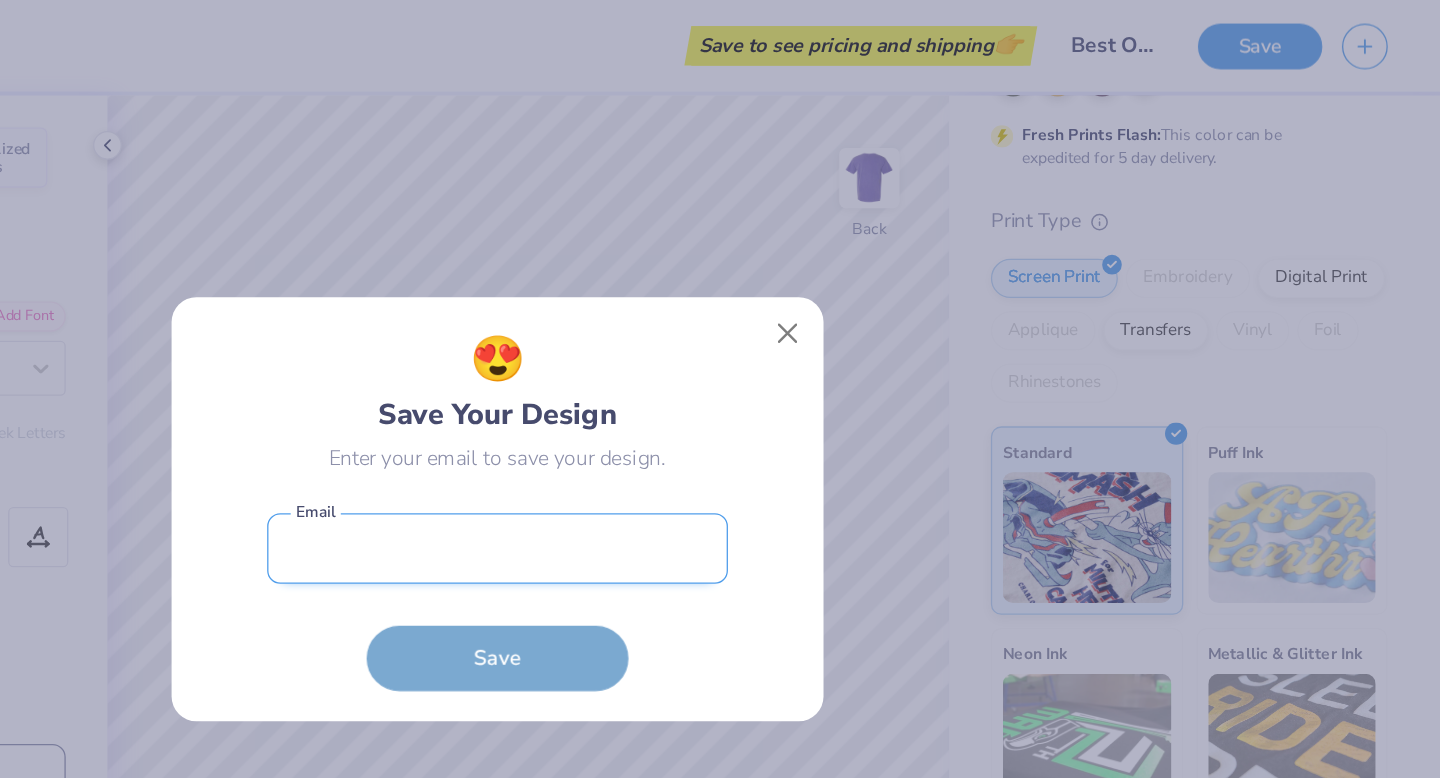 click at bounding box center [720, 419] 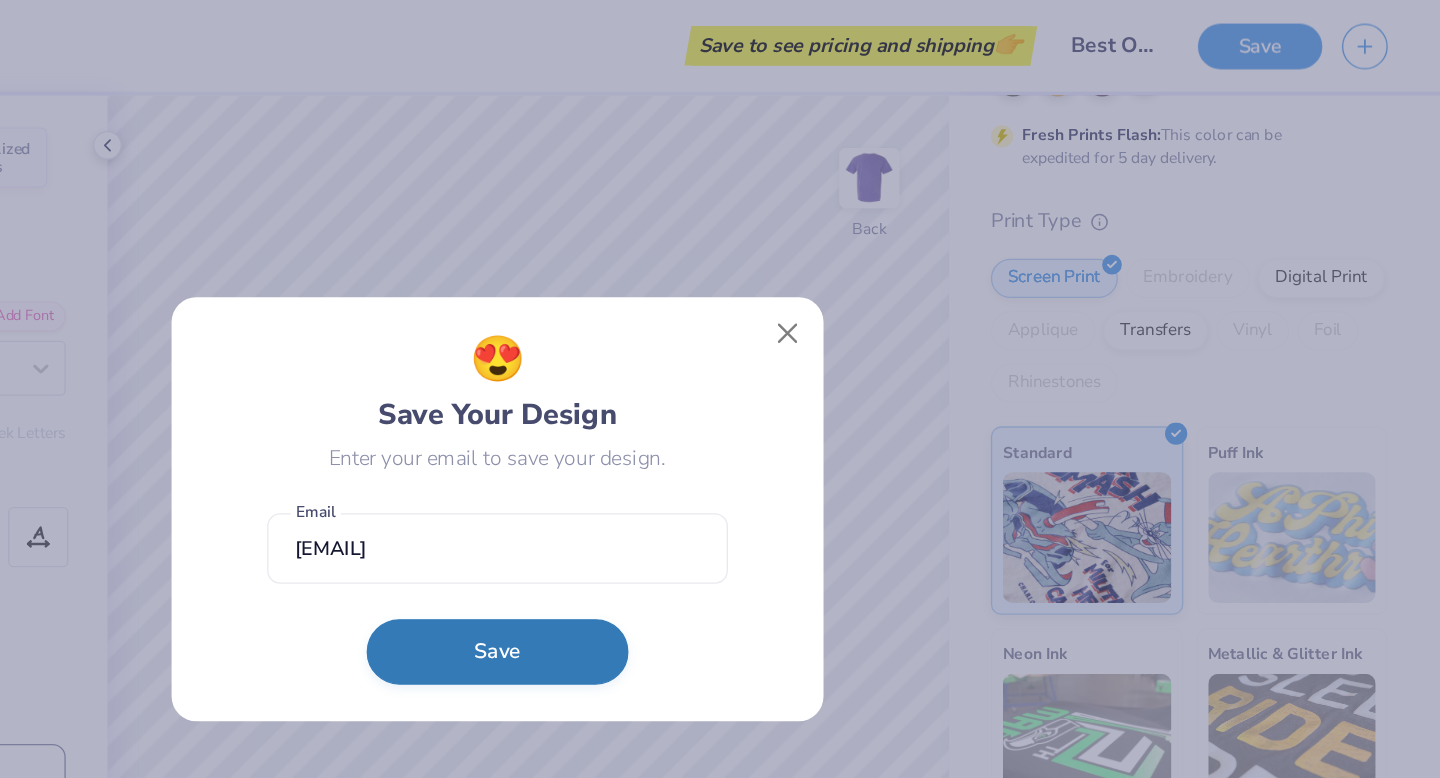 click on "Save" at bounding box center [720, 498] 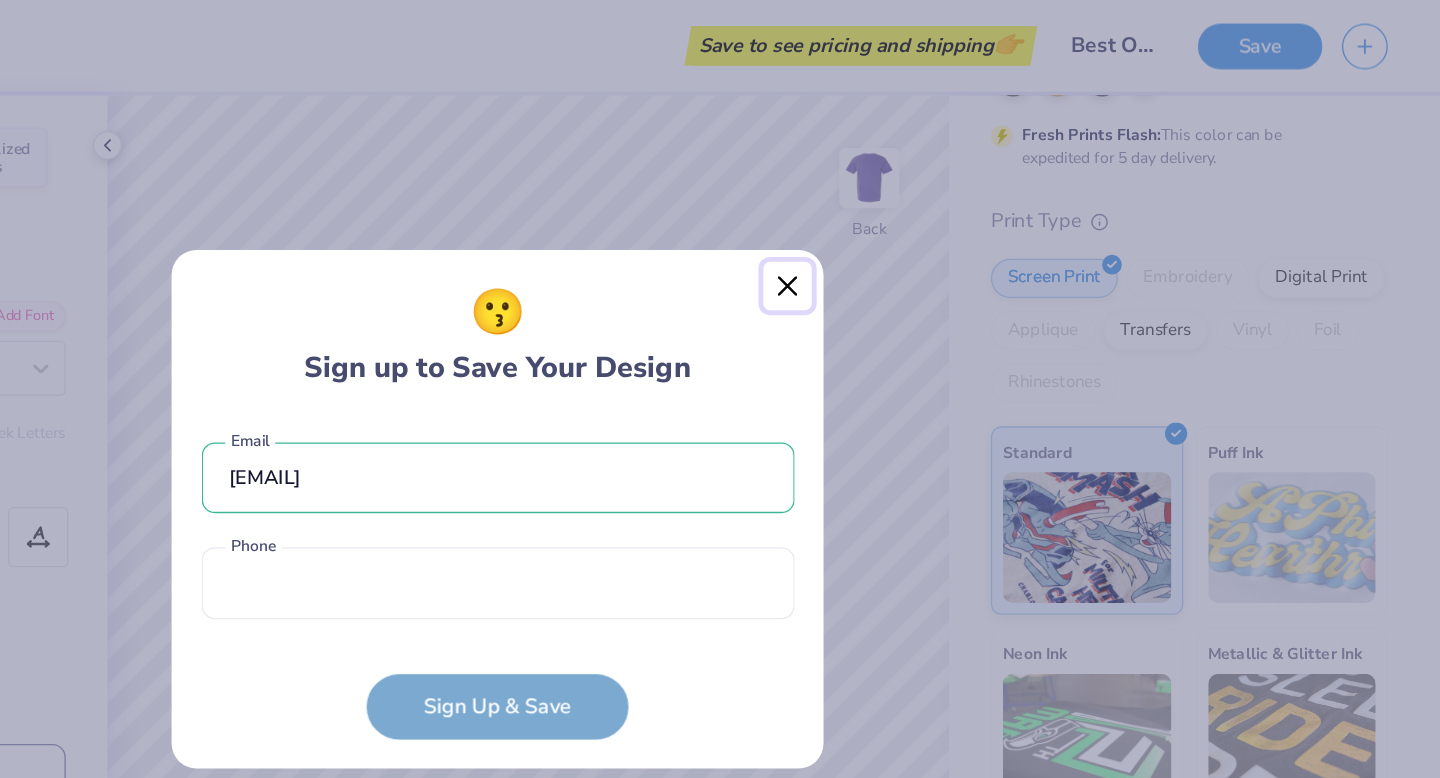click at bounding box center (942, 219) 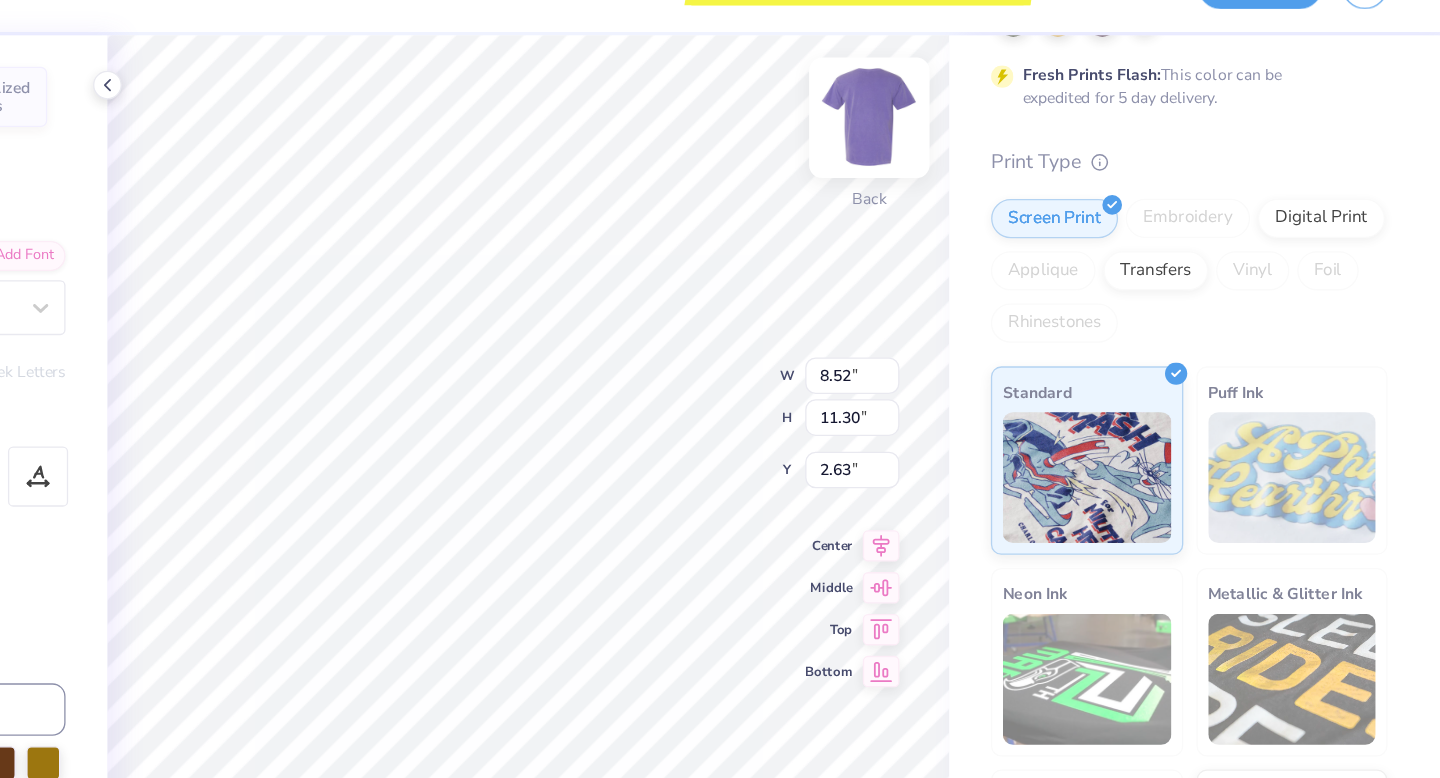 click on "100  % Back W 8.52 8.52 " H 11.30 11.30 " Y 2.63 2.63 " Center Middle Top Bottom" at bounding box center (743, 425) 